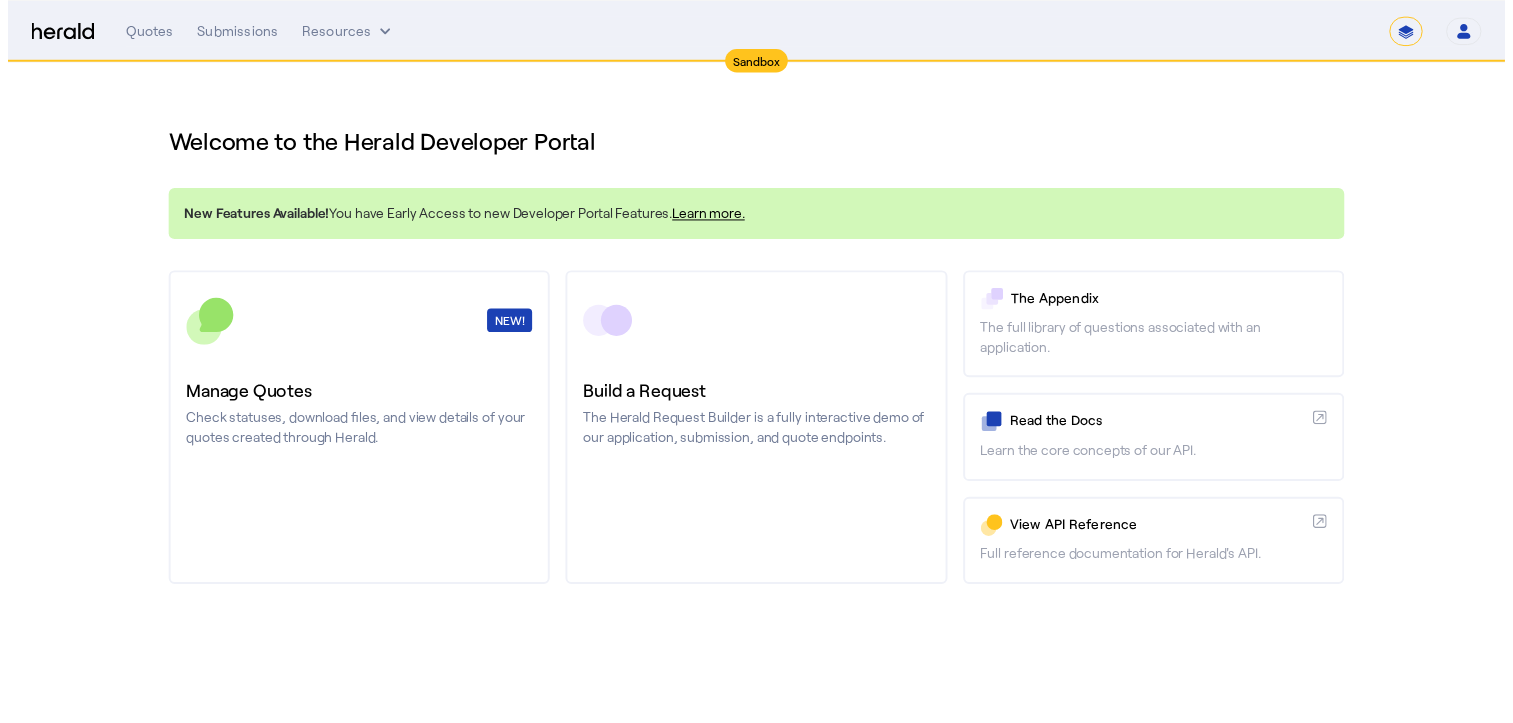 scroll, scrollTop: 0, scrollLeft: 0, axis: both 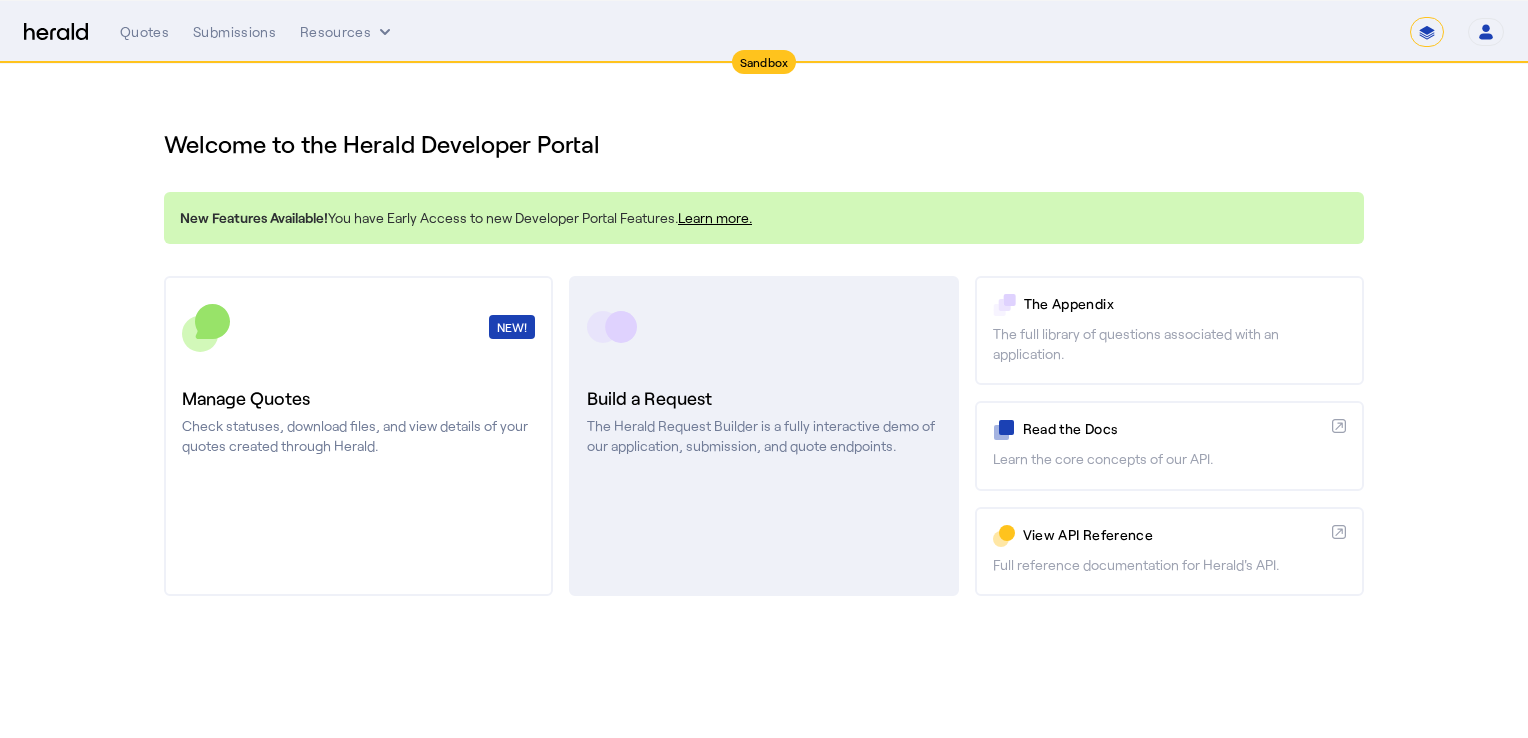 click 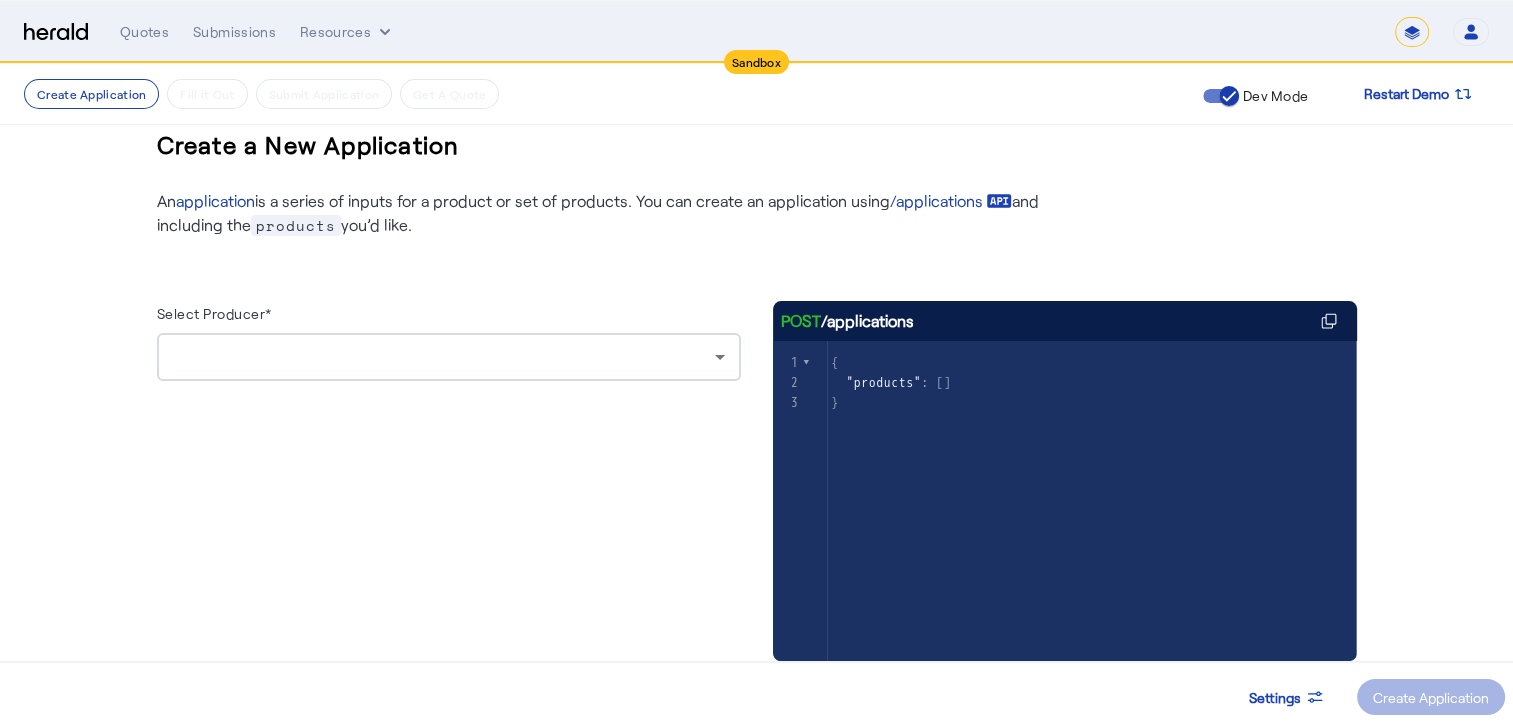 scroll, scrollTop: 26, scrollLeft: 0, axis: vertical 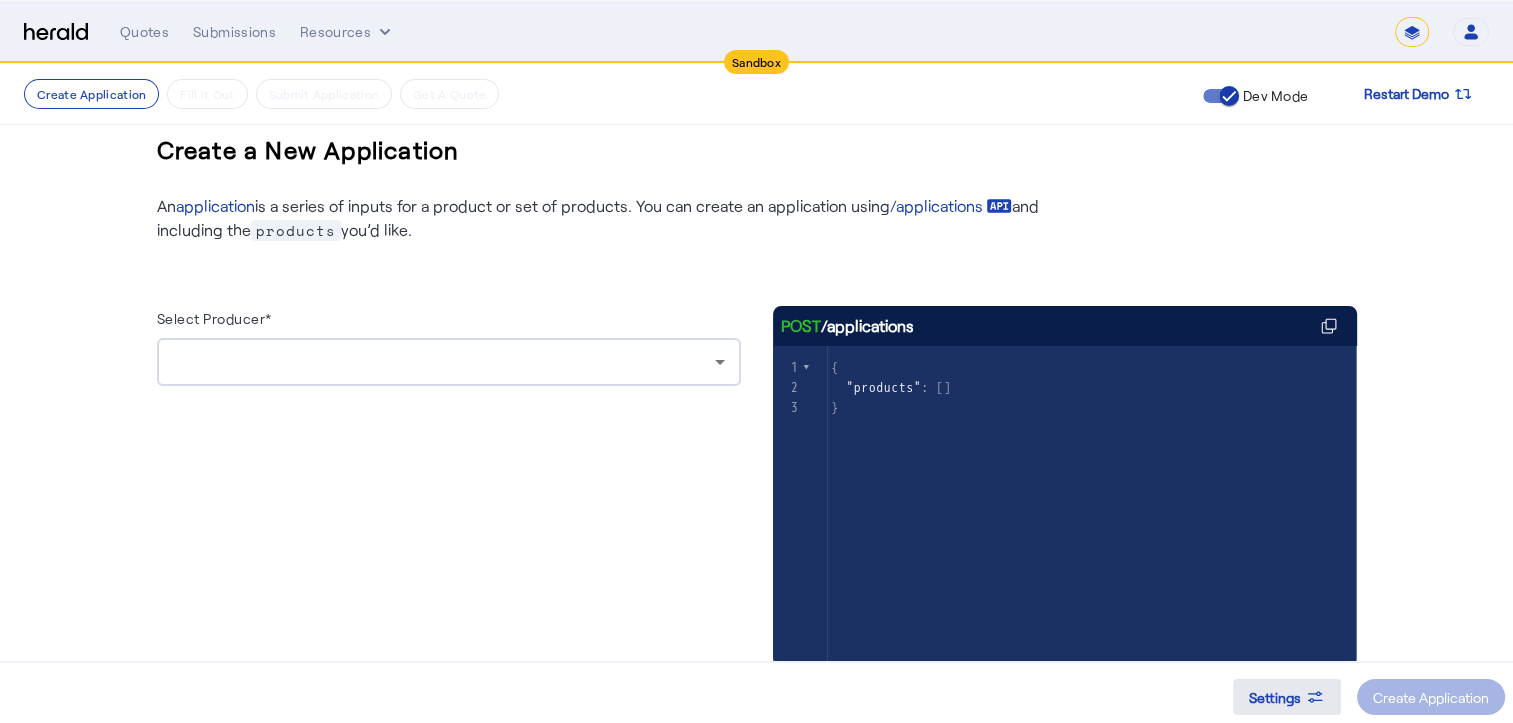 click on "Settings" at bounding box center (1275, 697) 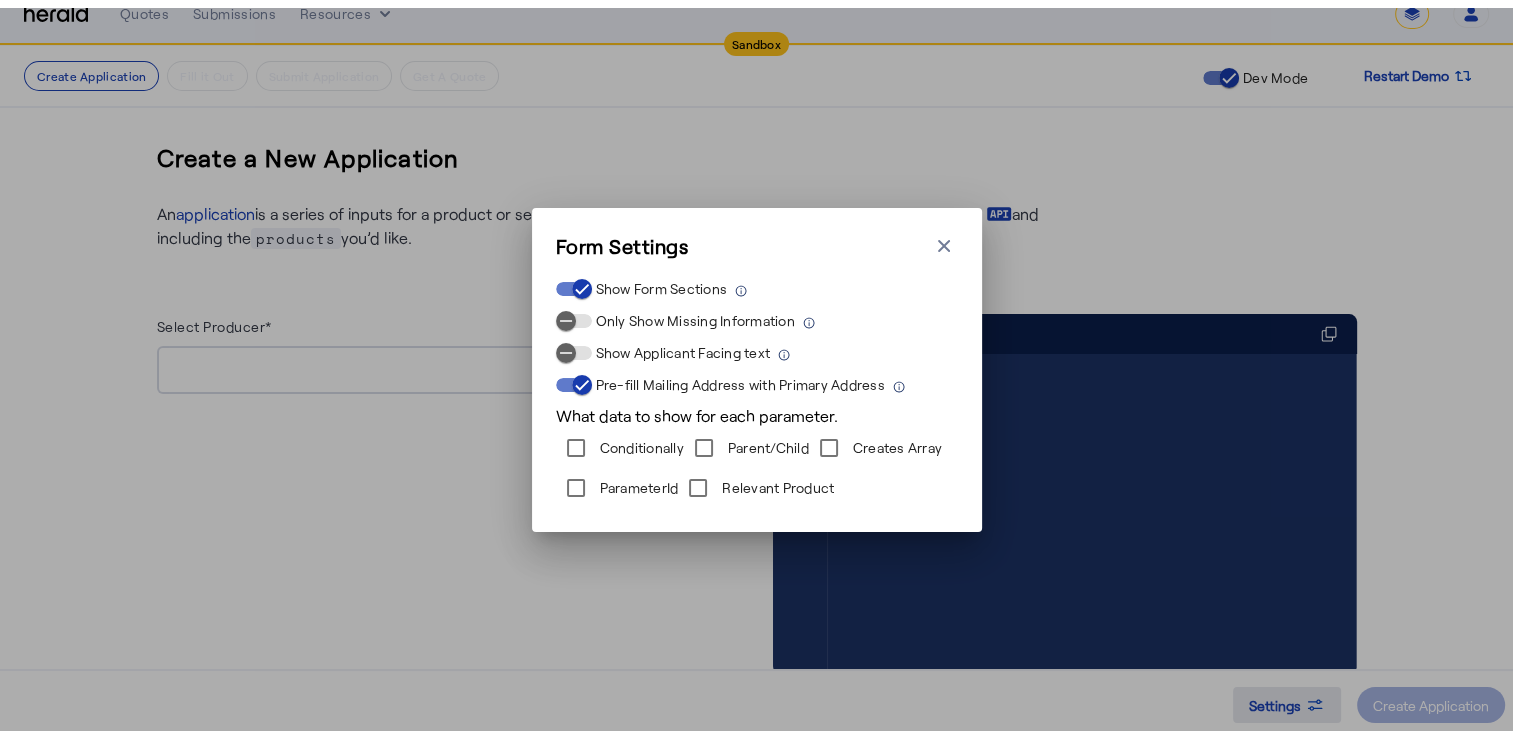 scroll, scrollTop: 0, scrollLeft: 0, axis: both 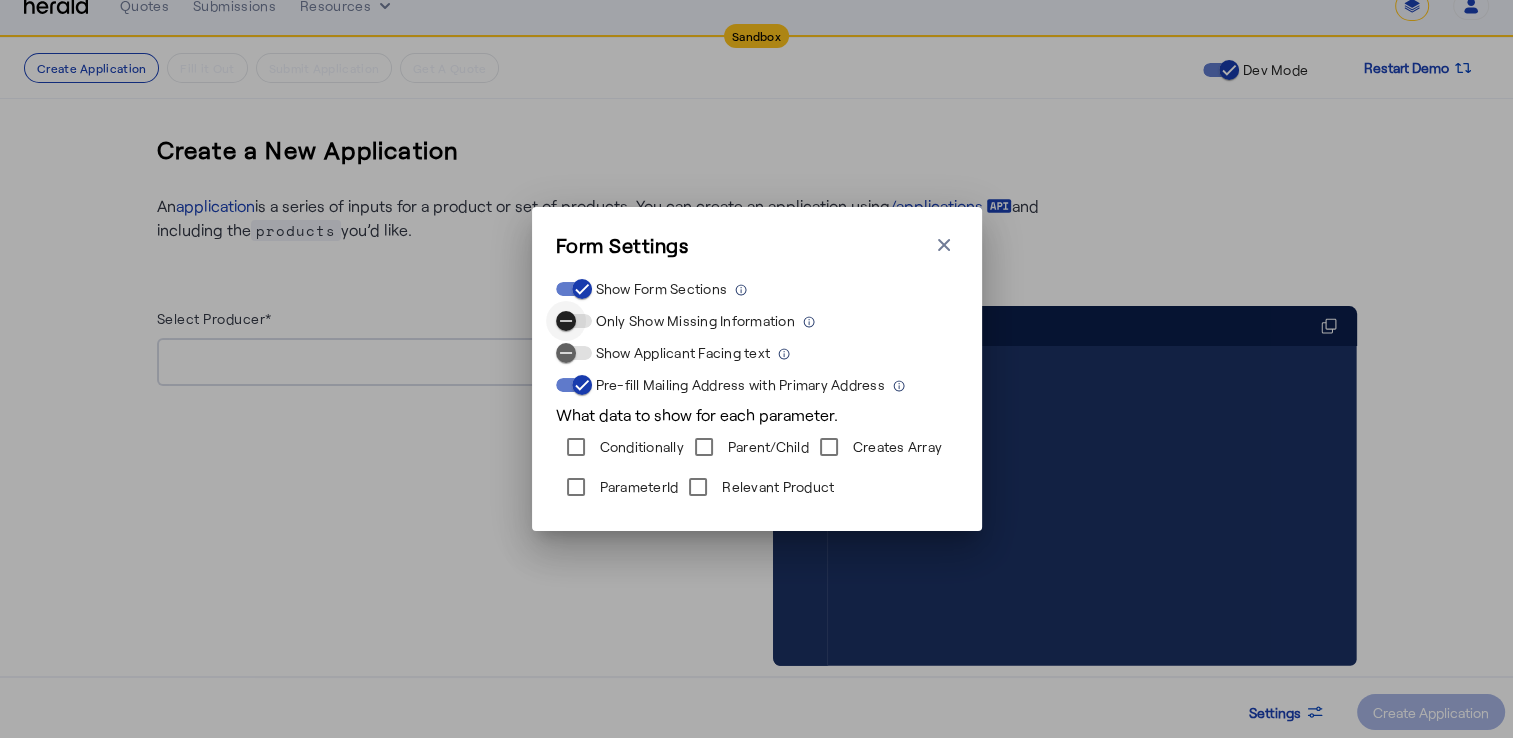 click at bounding box center [566, 321] 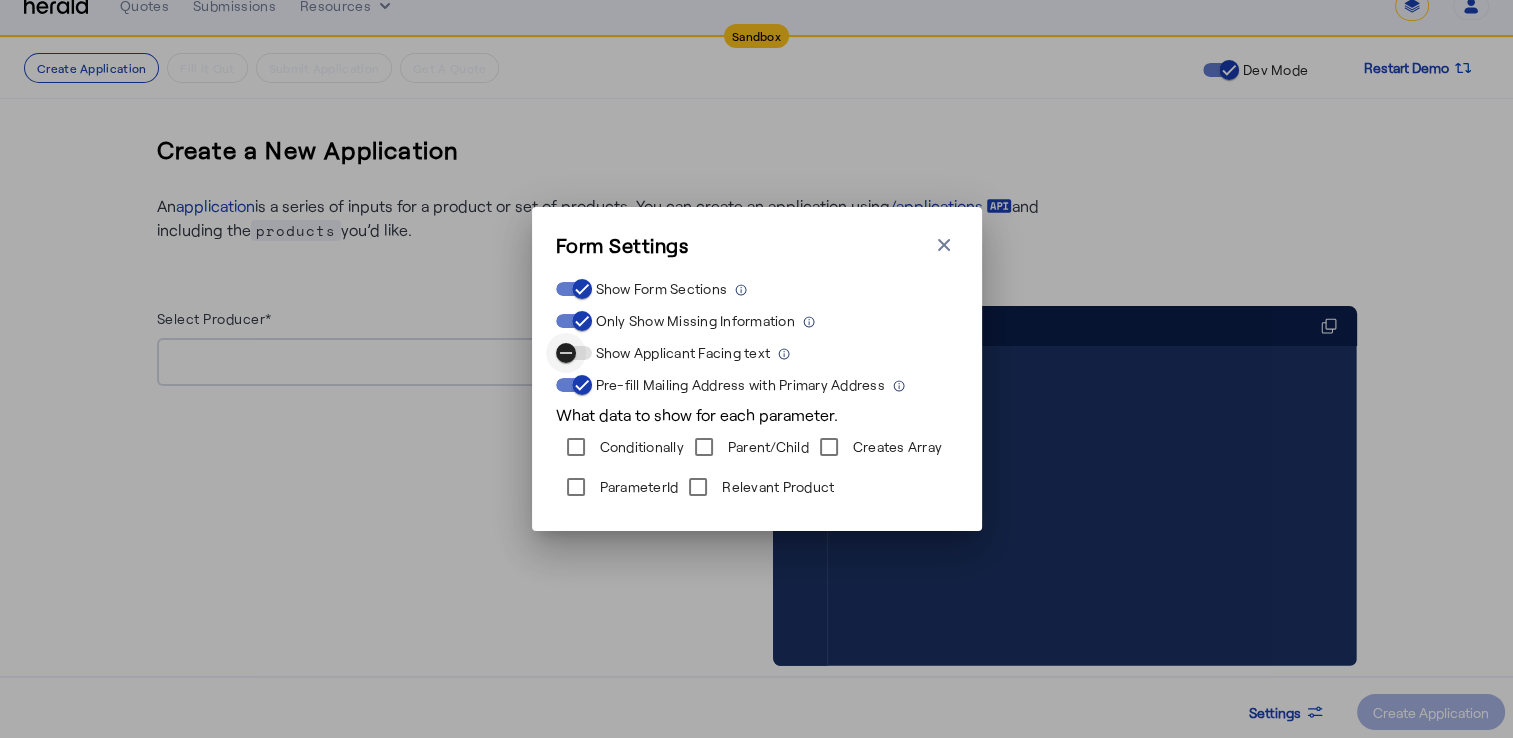 click at bounding box center [566, 353] 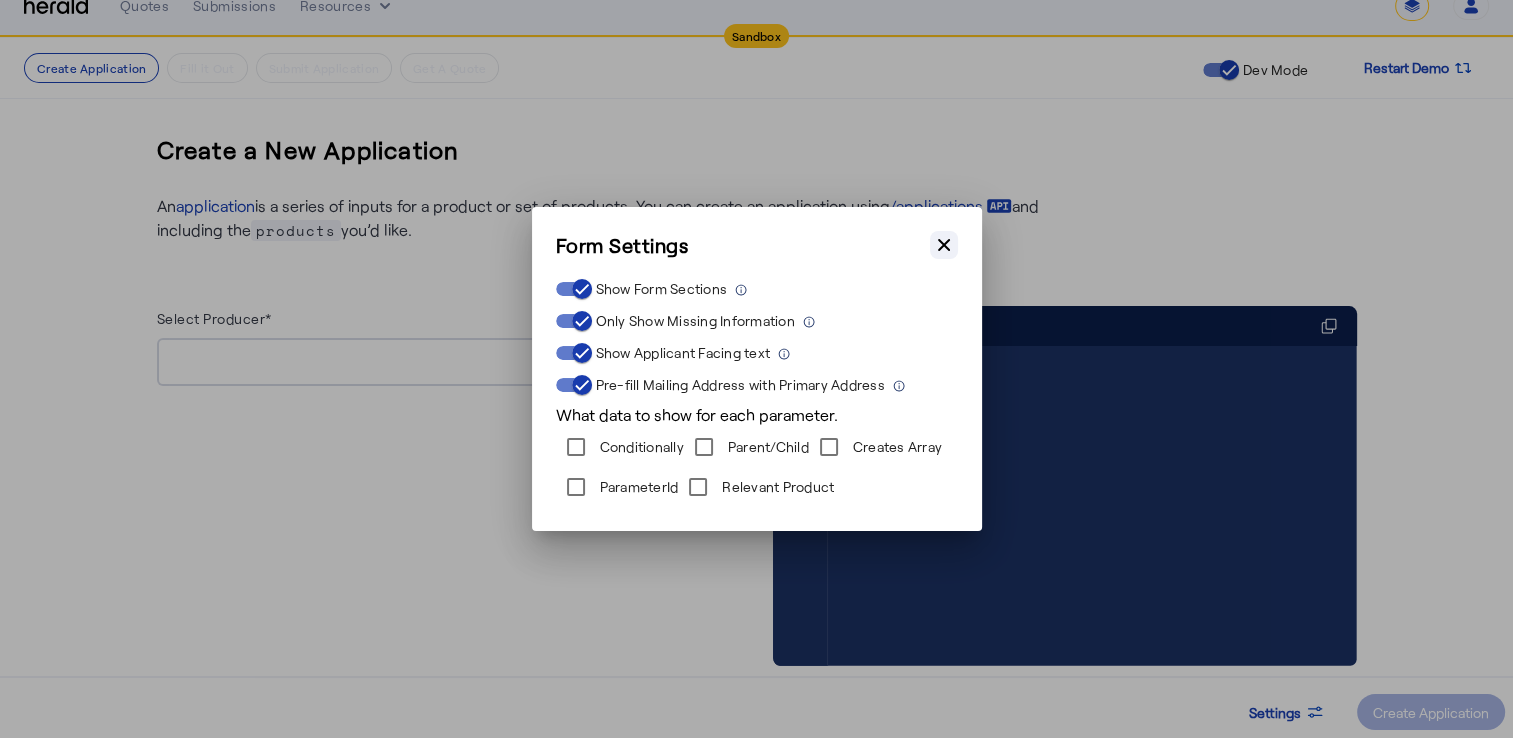 click 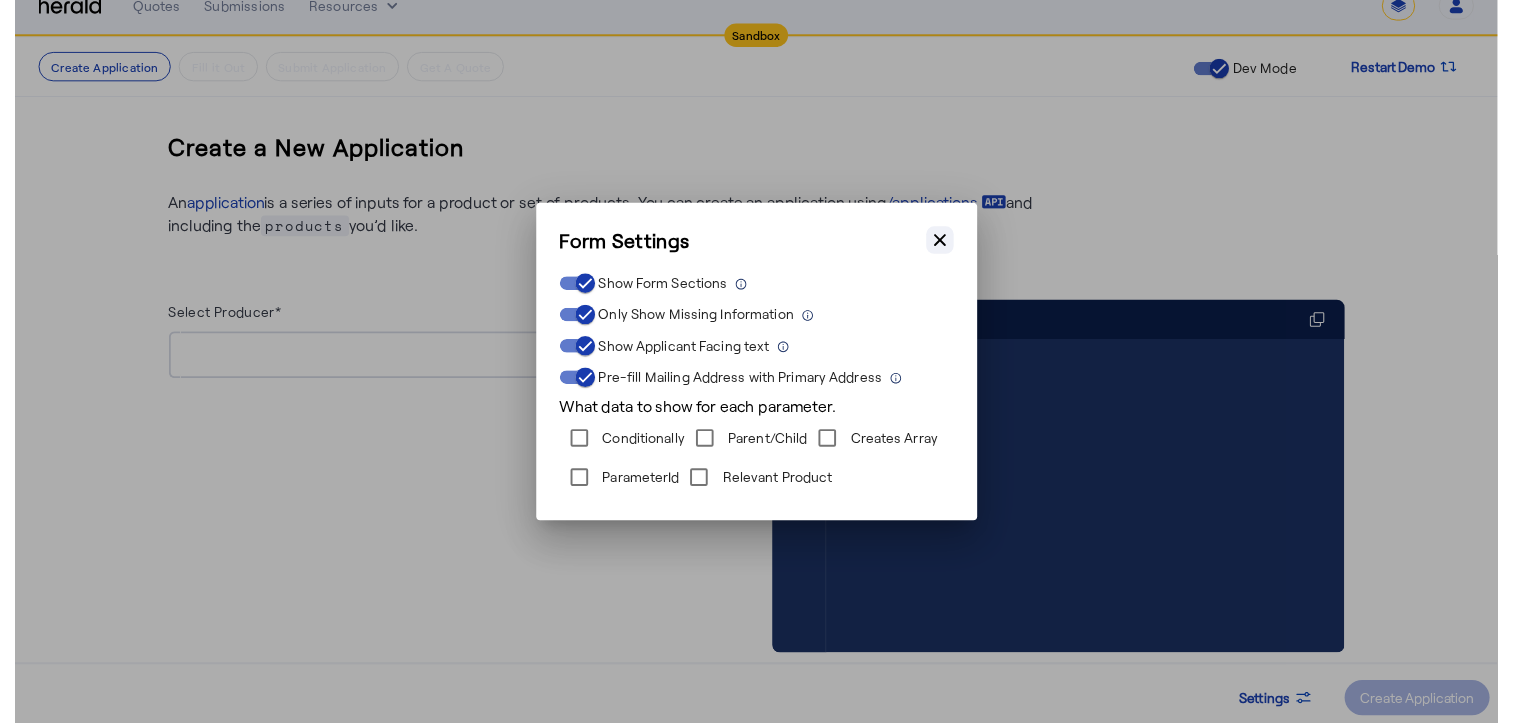 scroll, scrollTop: 26, scrollLeft: 0, axis: vertical 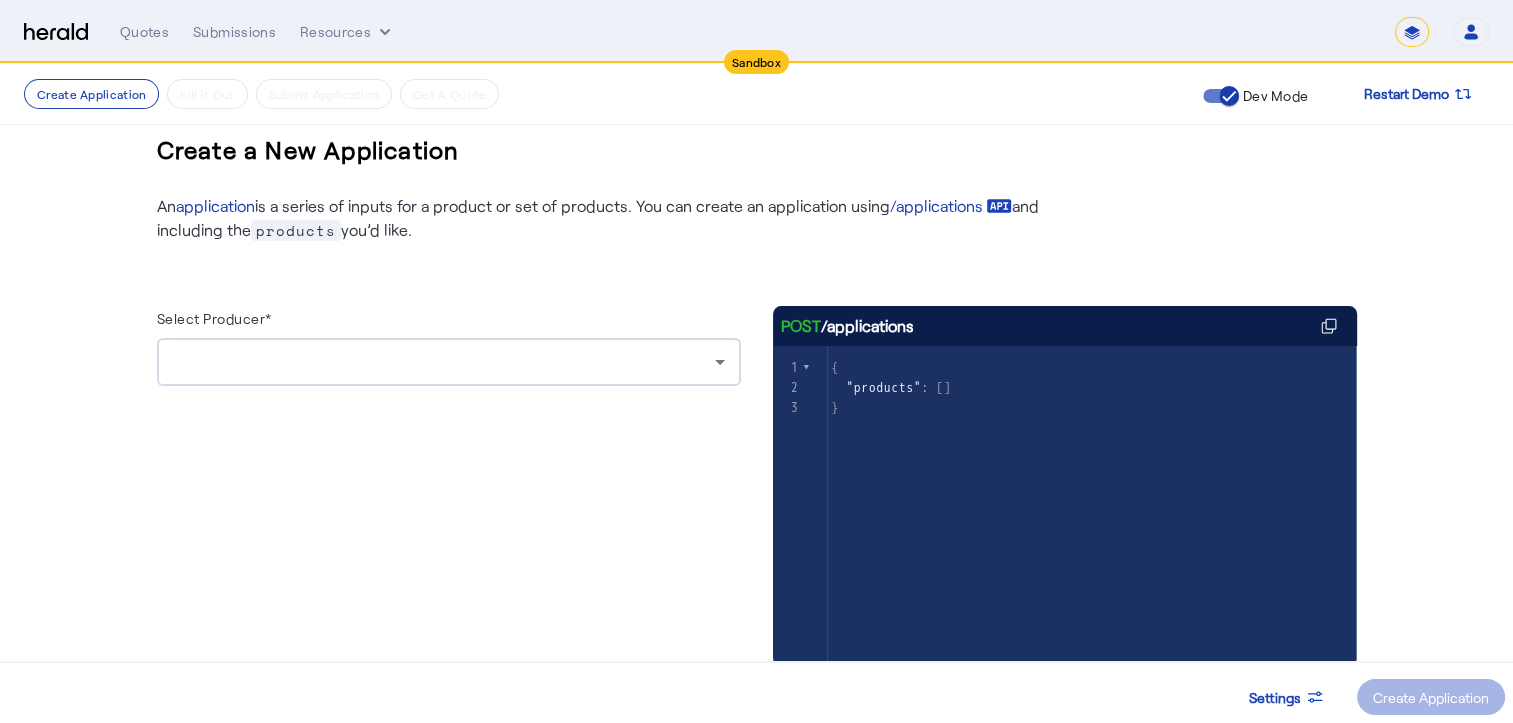 click 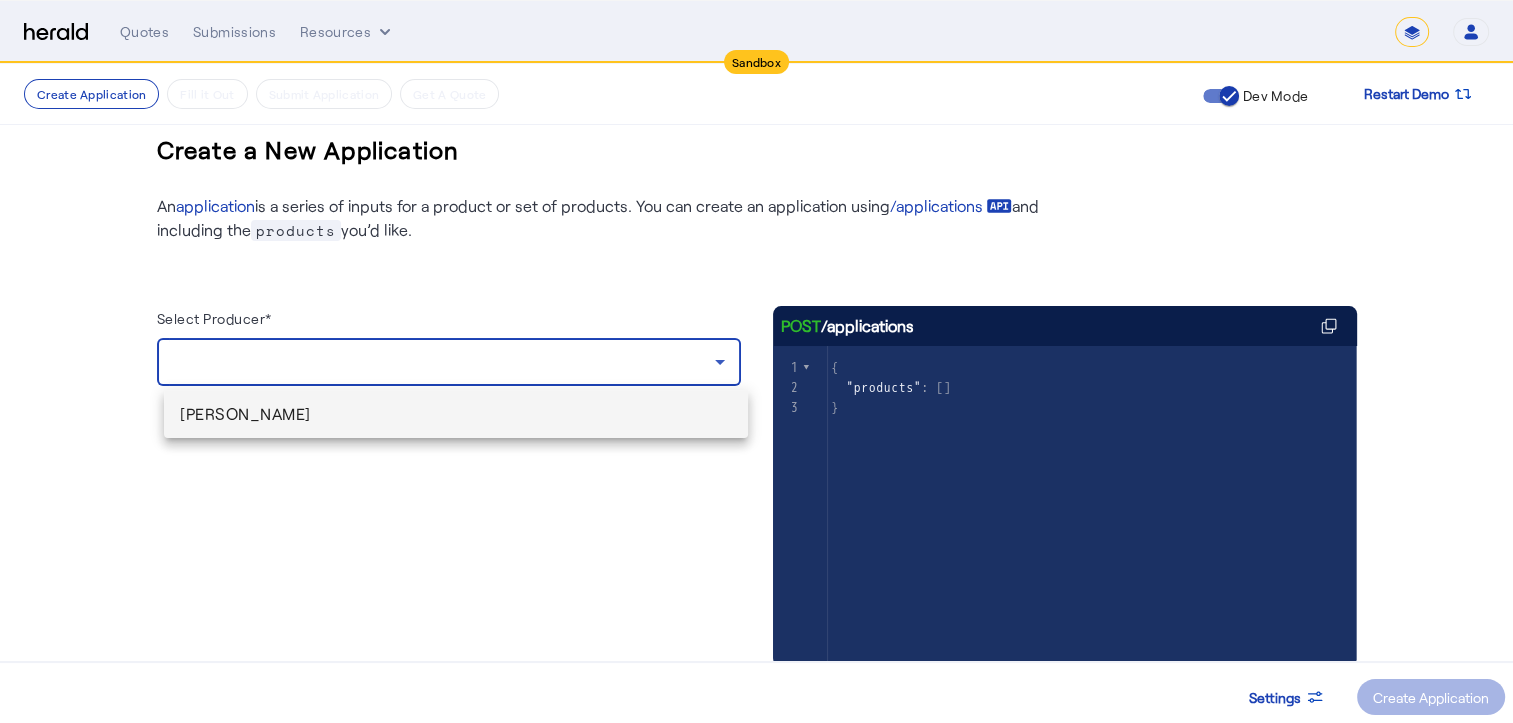 click at bounding box center (756, 361) 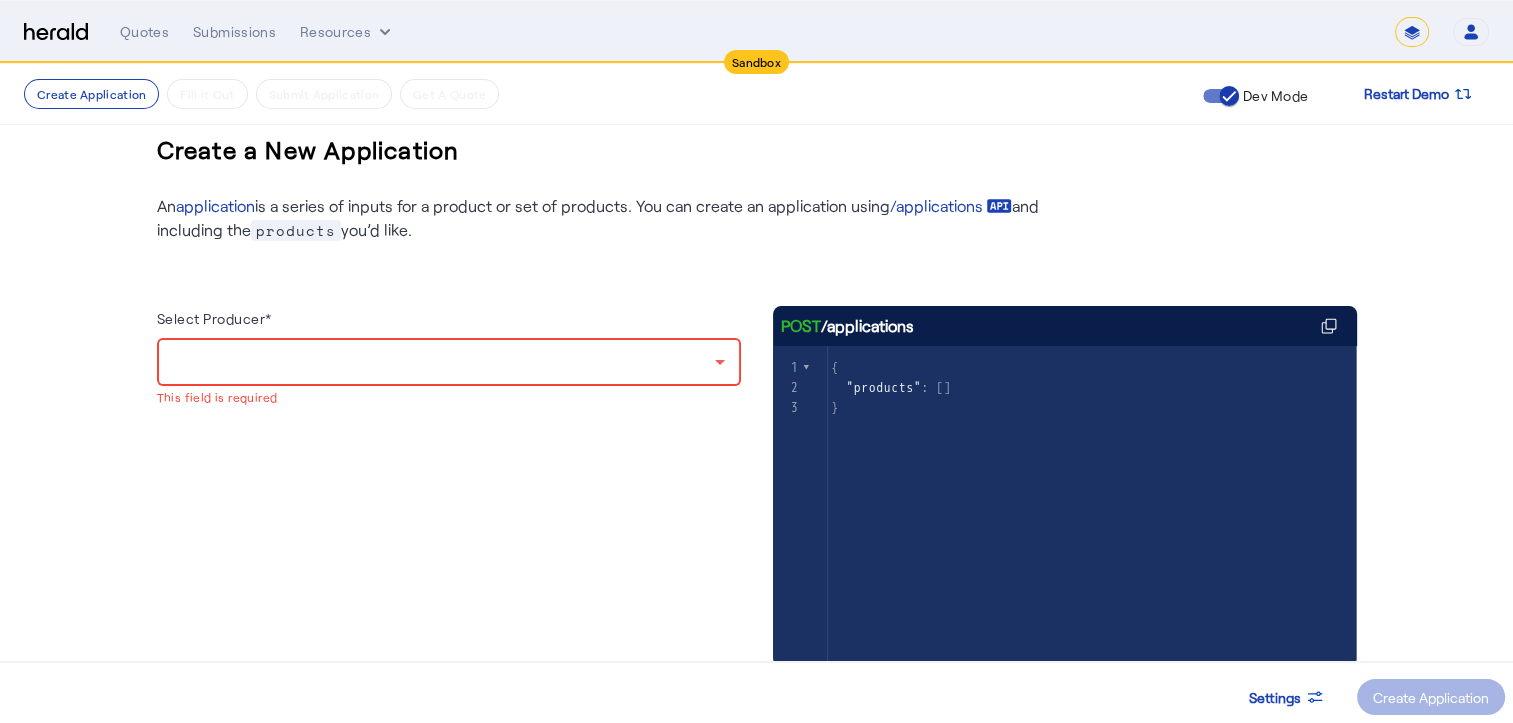 click at bounding box center [444, 362] 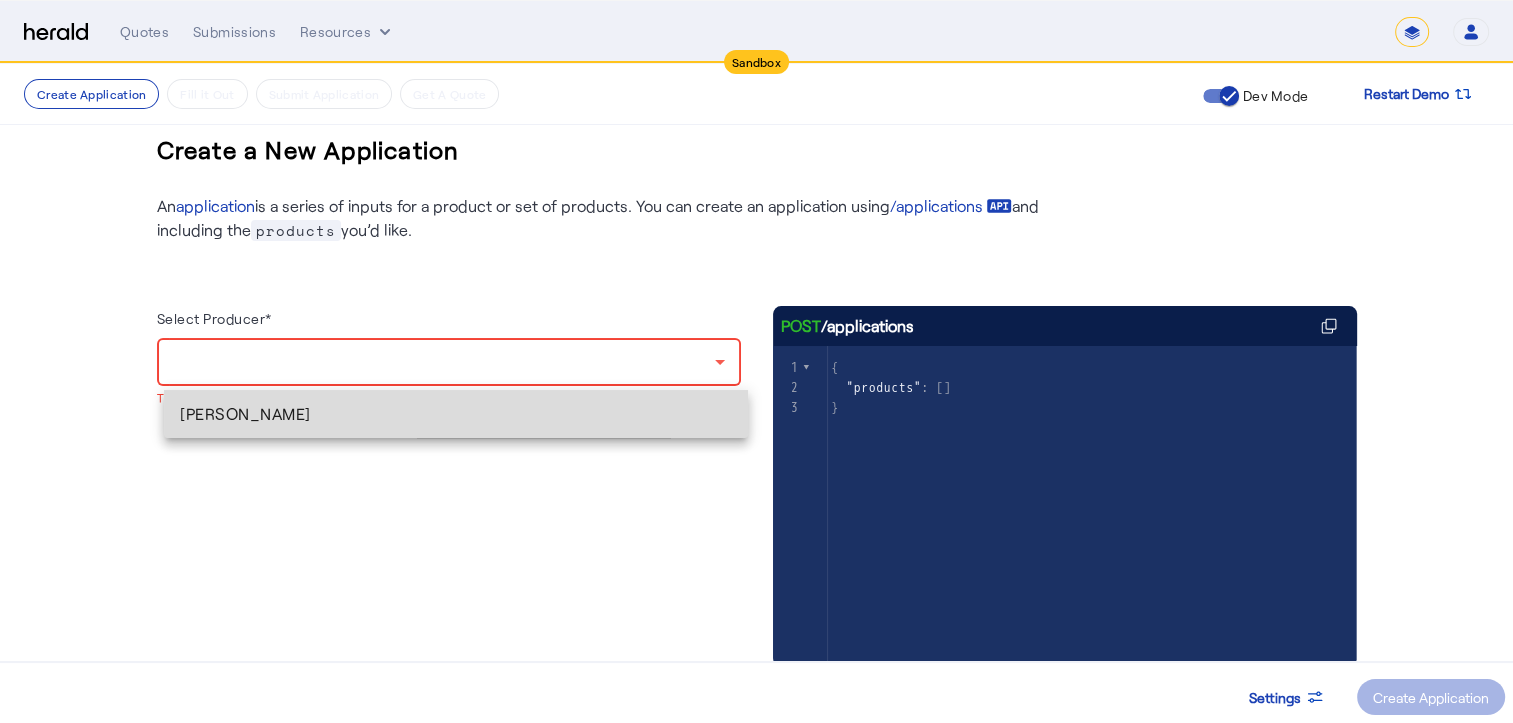 click on "[PERSON_NAME]" at bounding box center [456, 414] 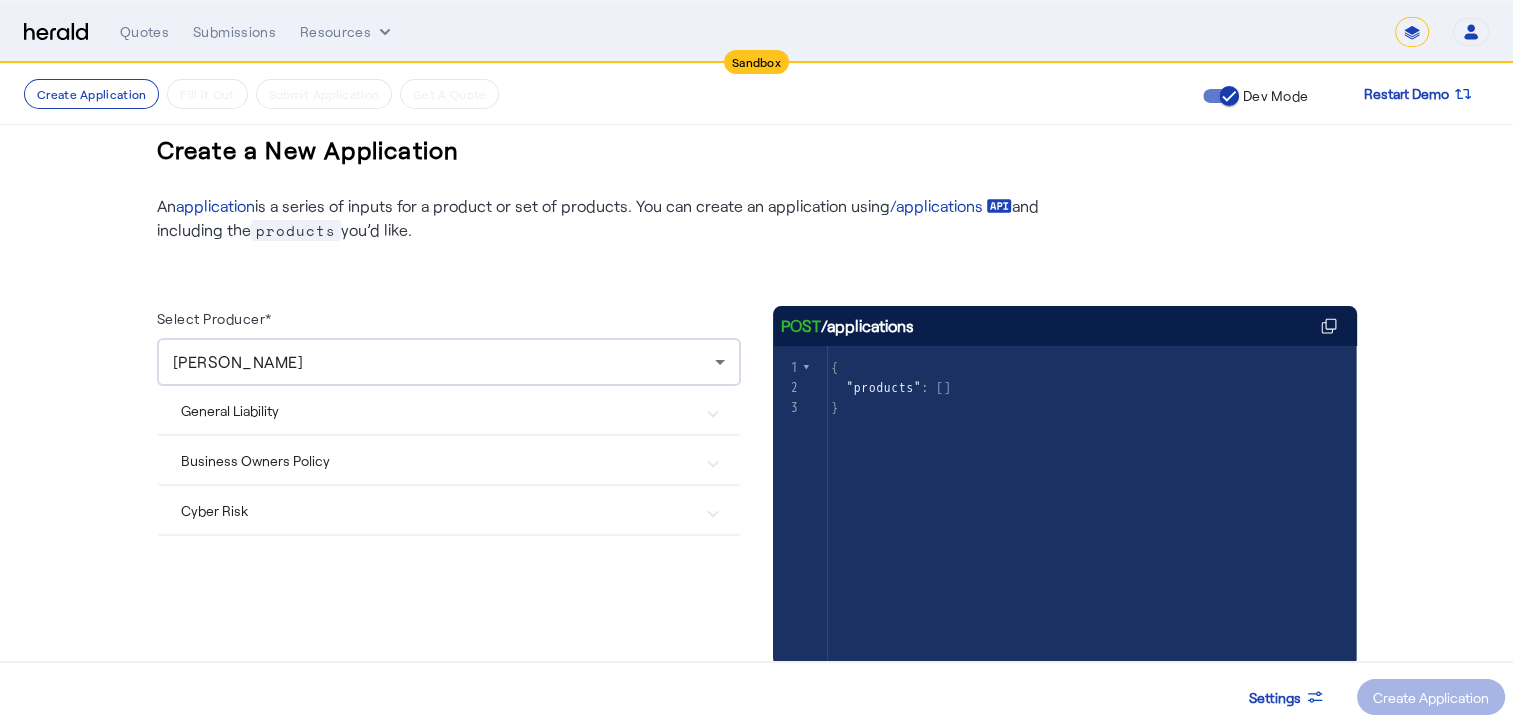 click at bounding box center (713, 410) 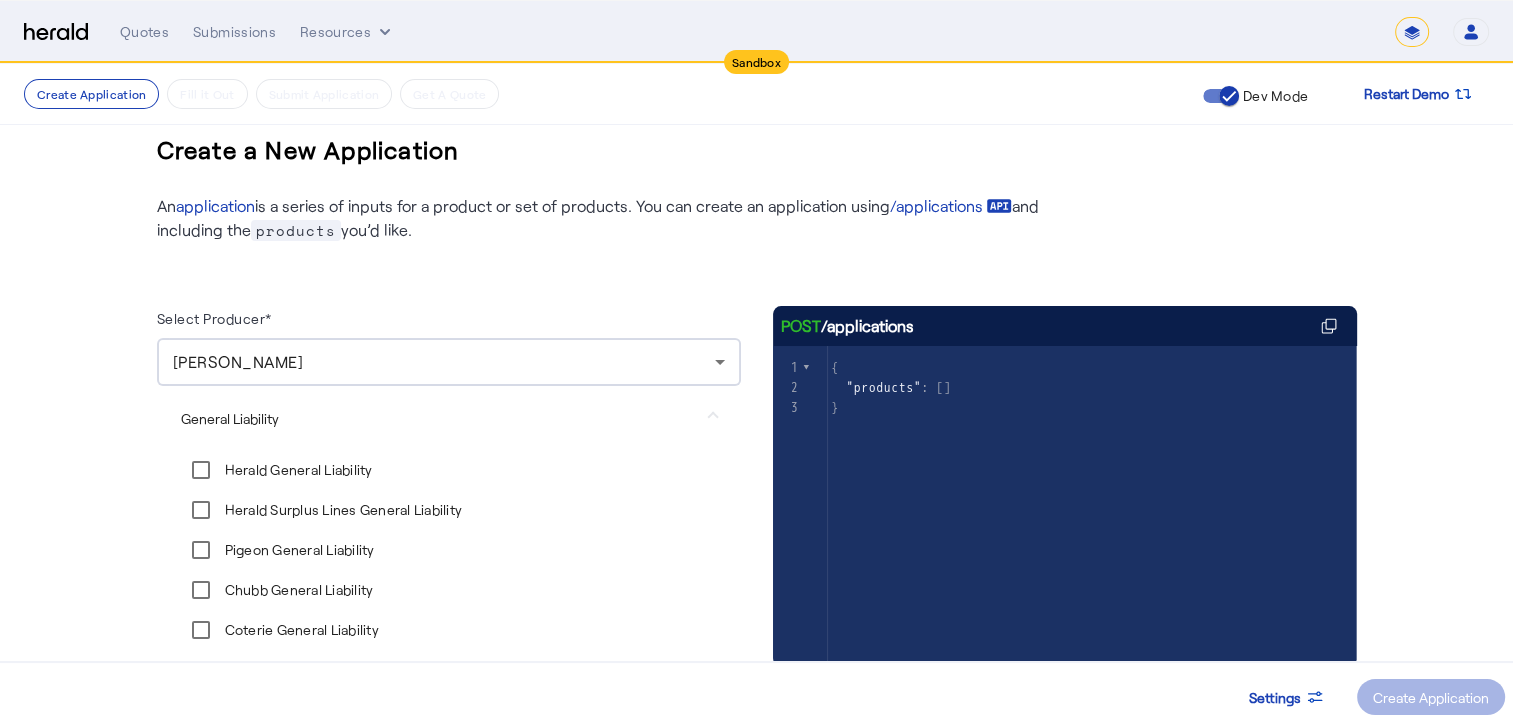 click at bounding box center [713, 418] 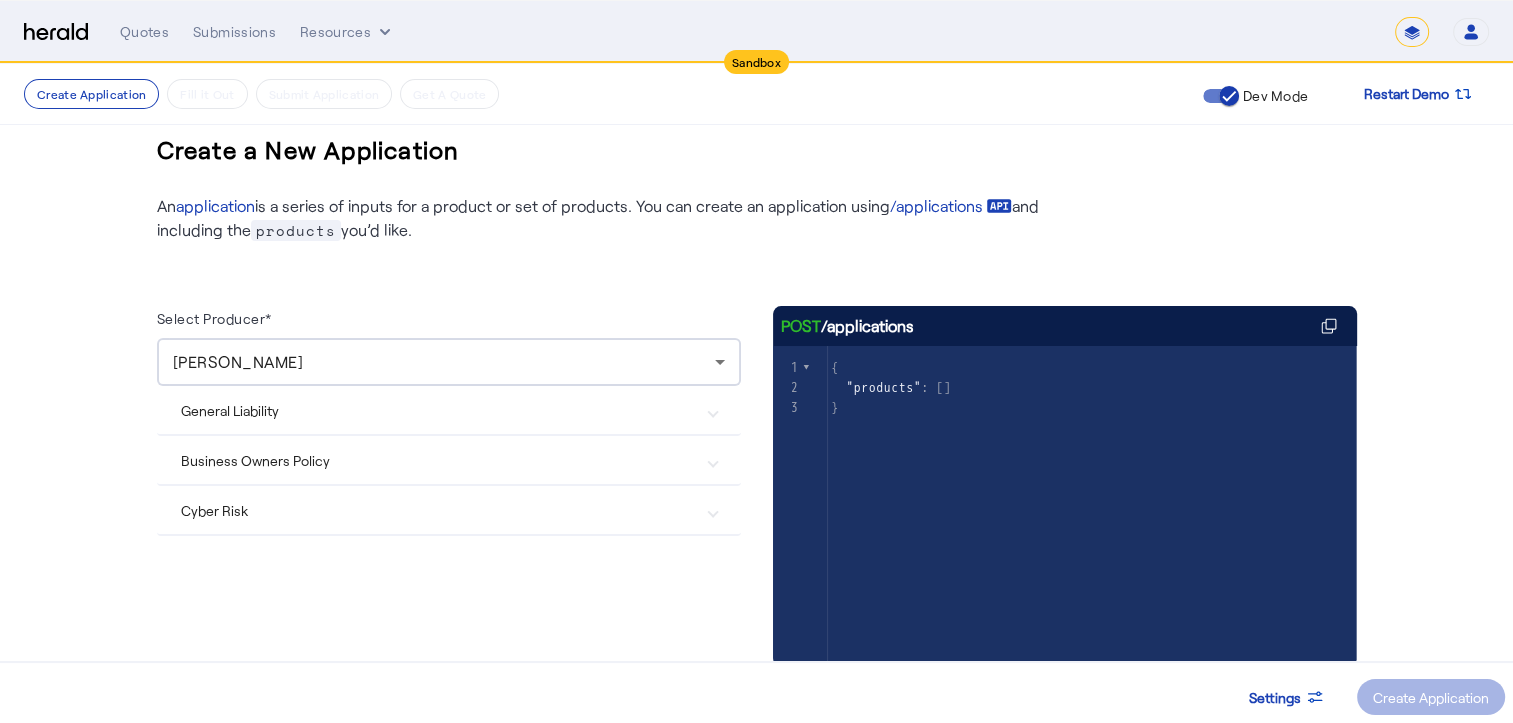 click at bounding box center (713, 410) 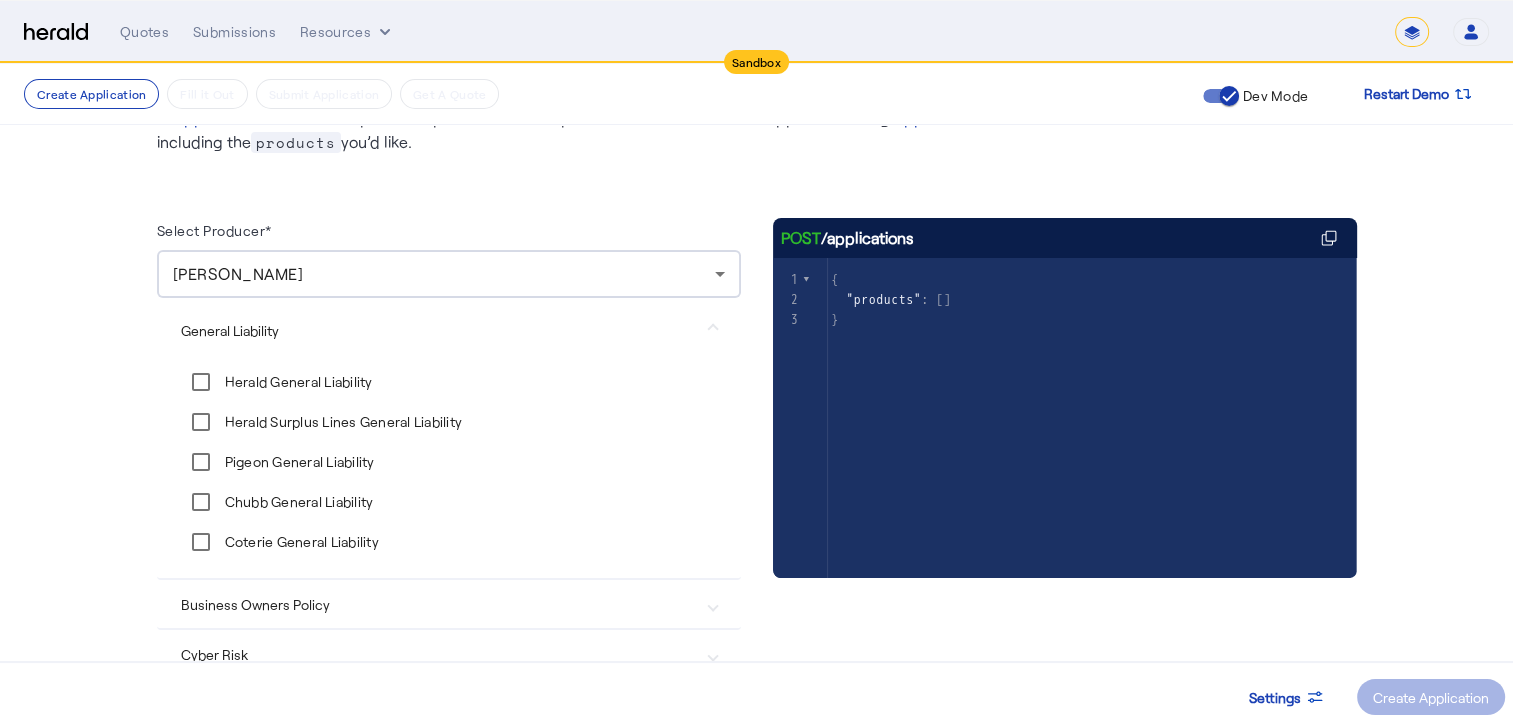 scroll, scrollTop: 110, scrollLeft: 0, axis: vertical 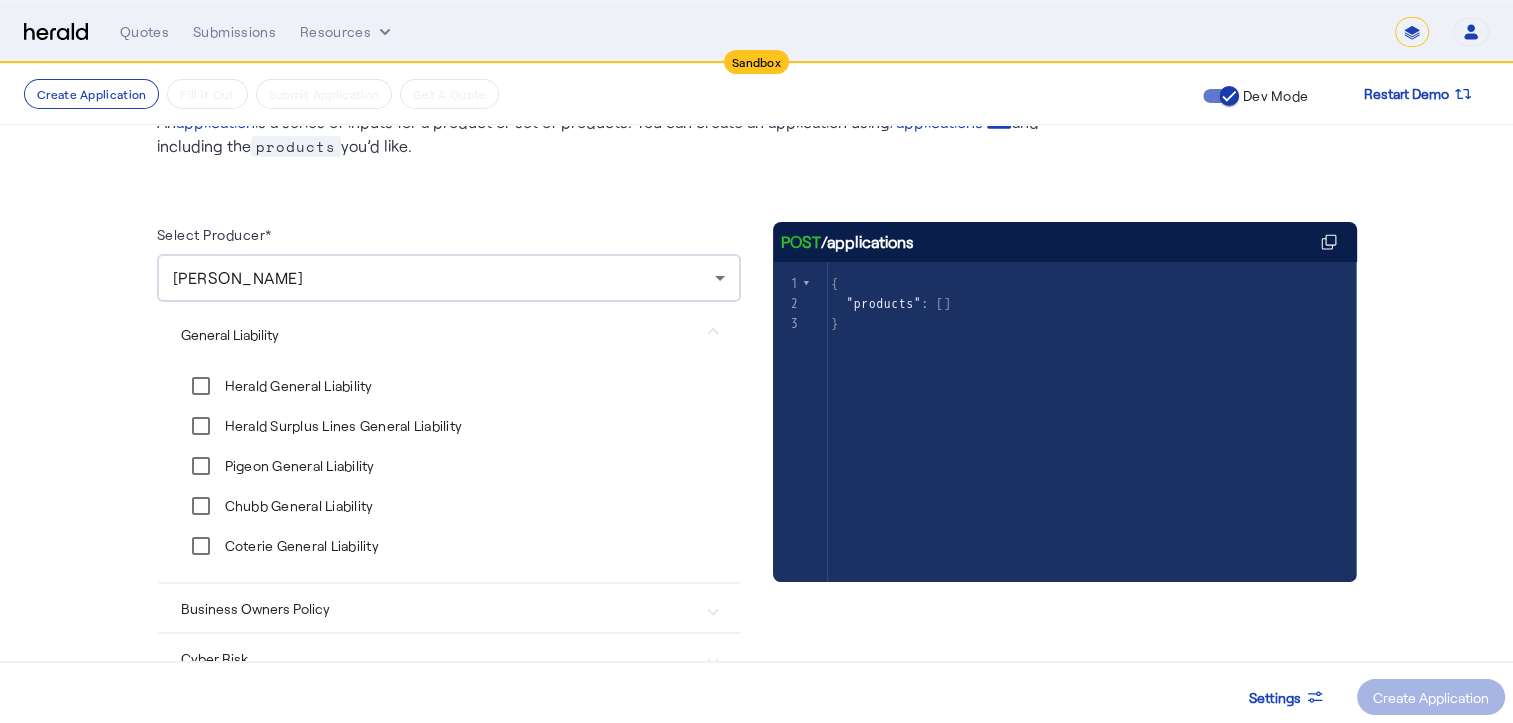 click at bounding box center (713, 334) 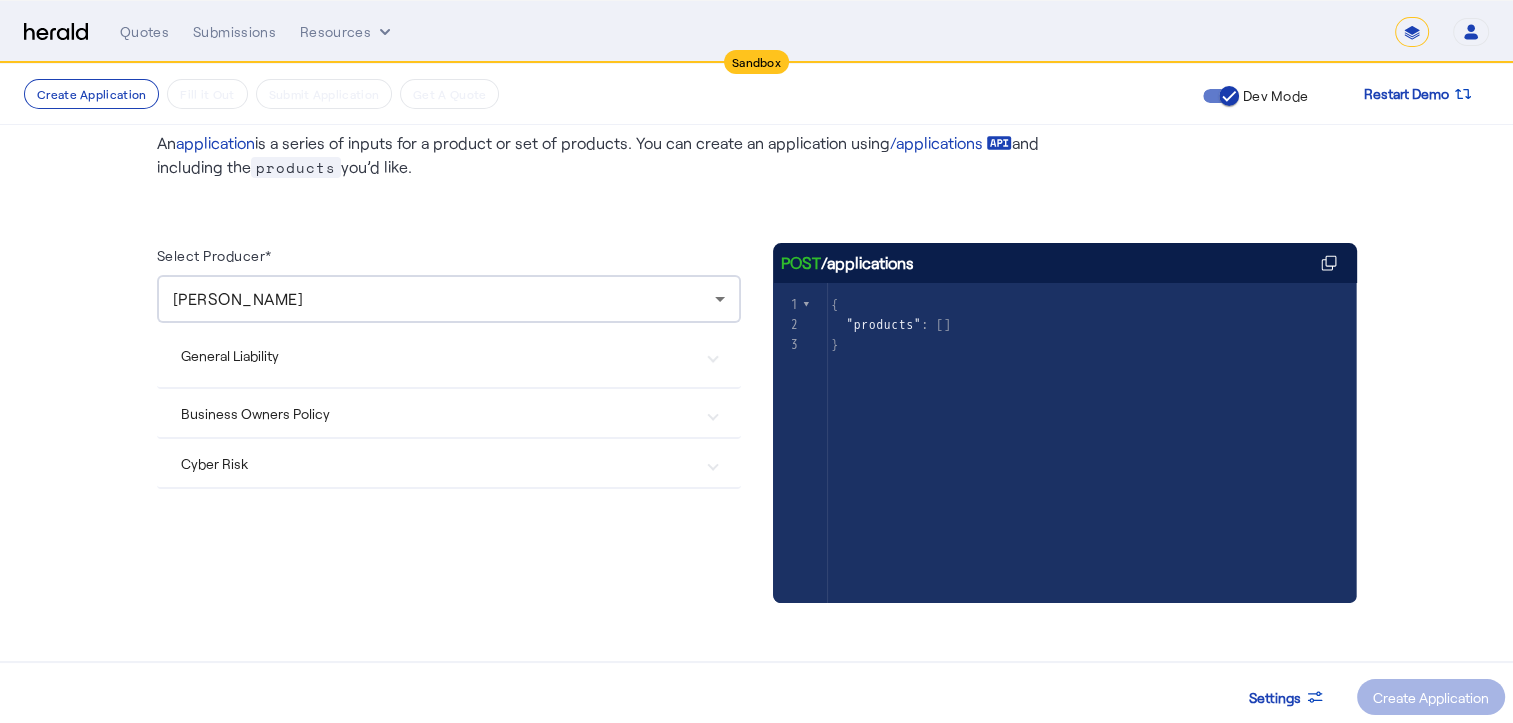 scroll, scrollTop: 88, scrollLeft: 0, axis: vertical 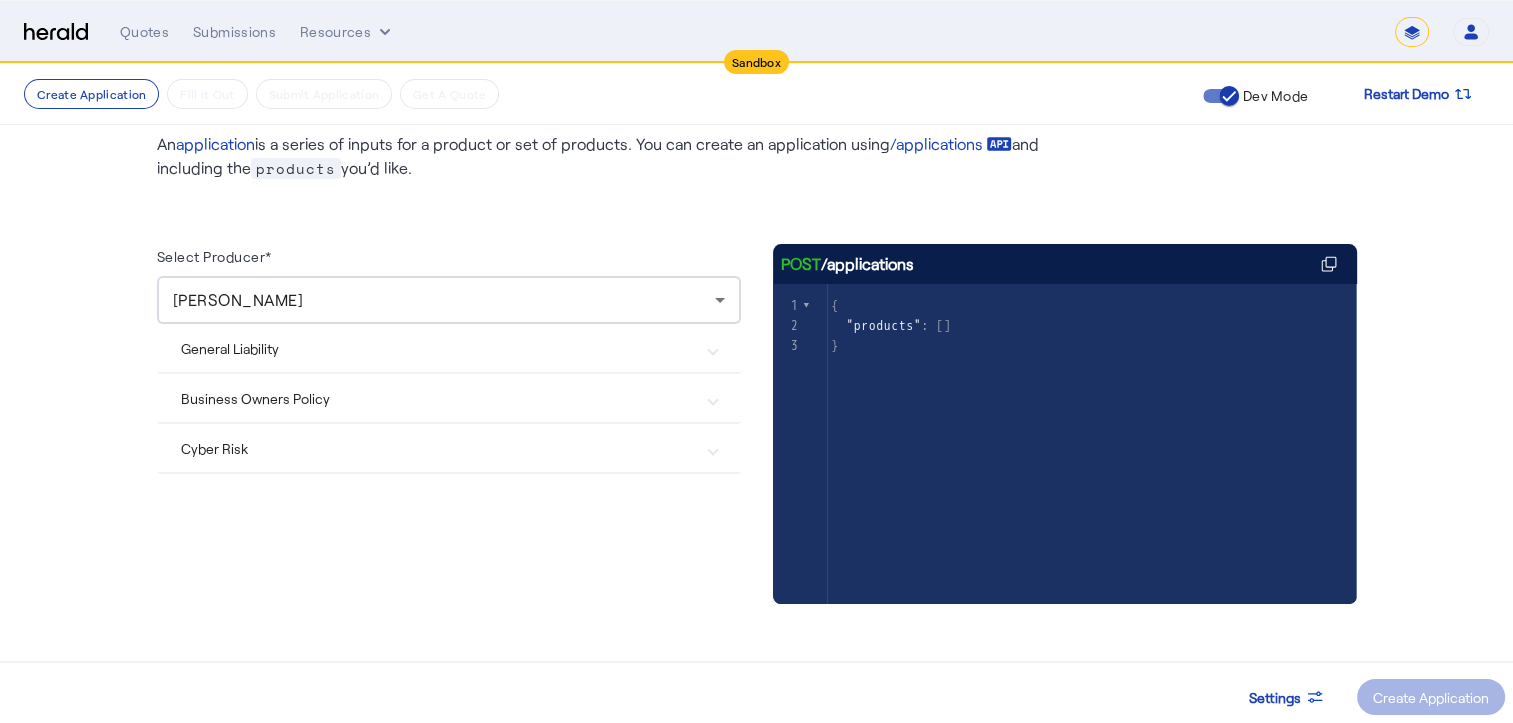 click at bounding box center (713, 398) 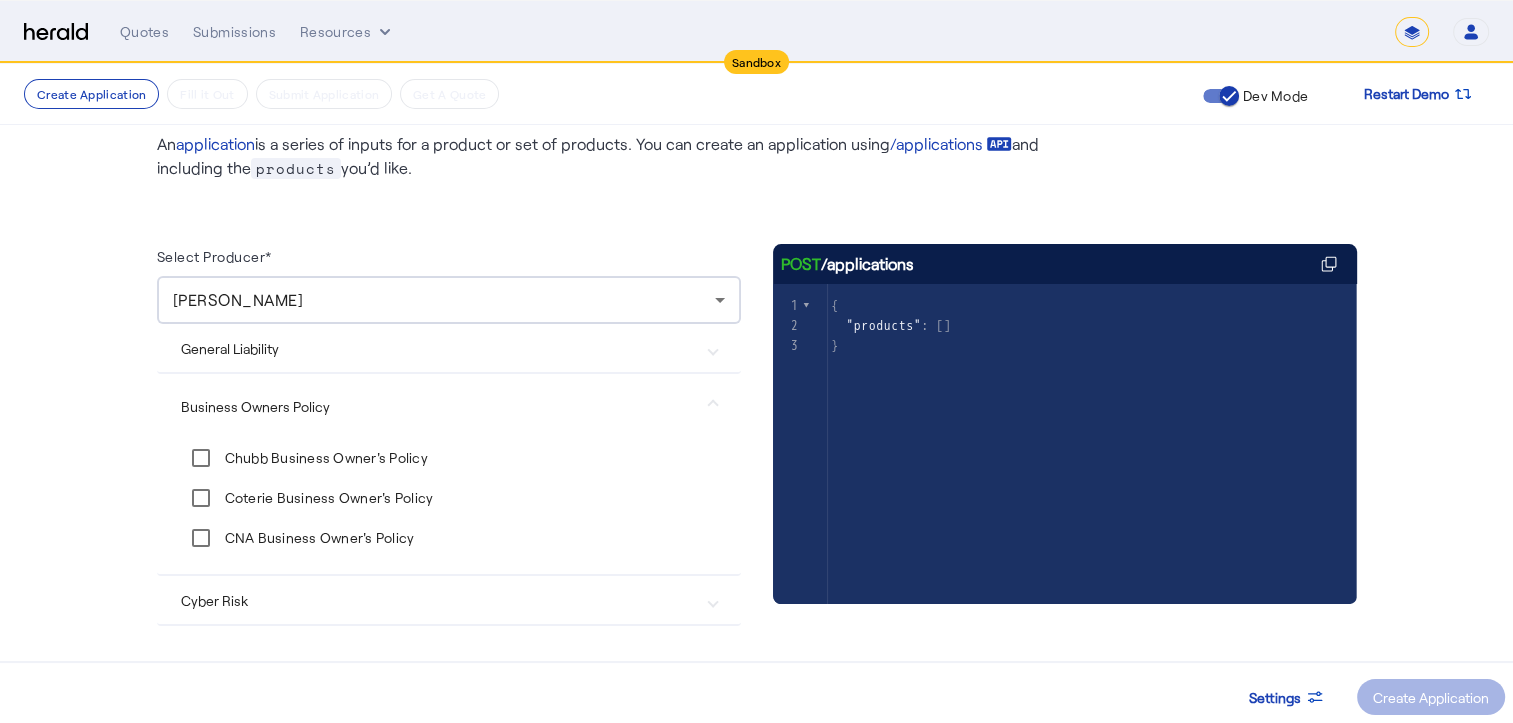 click at bounding box center (713, 406) 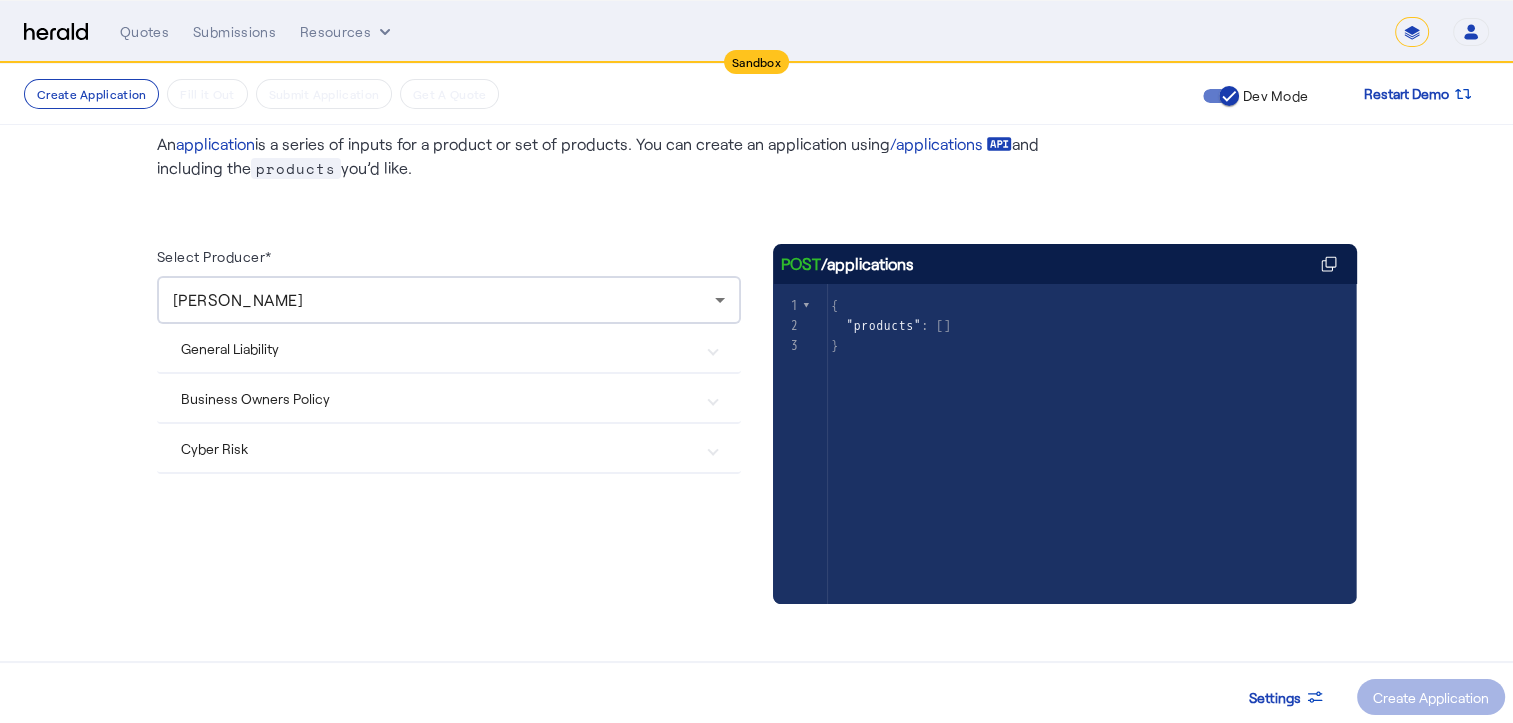 click at bounding box center [713, 448] 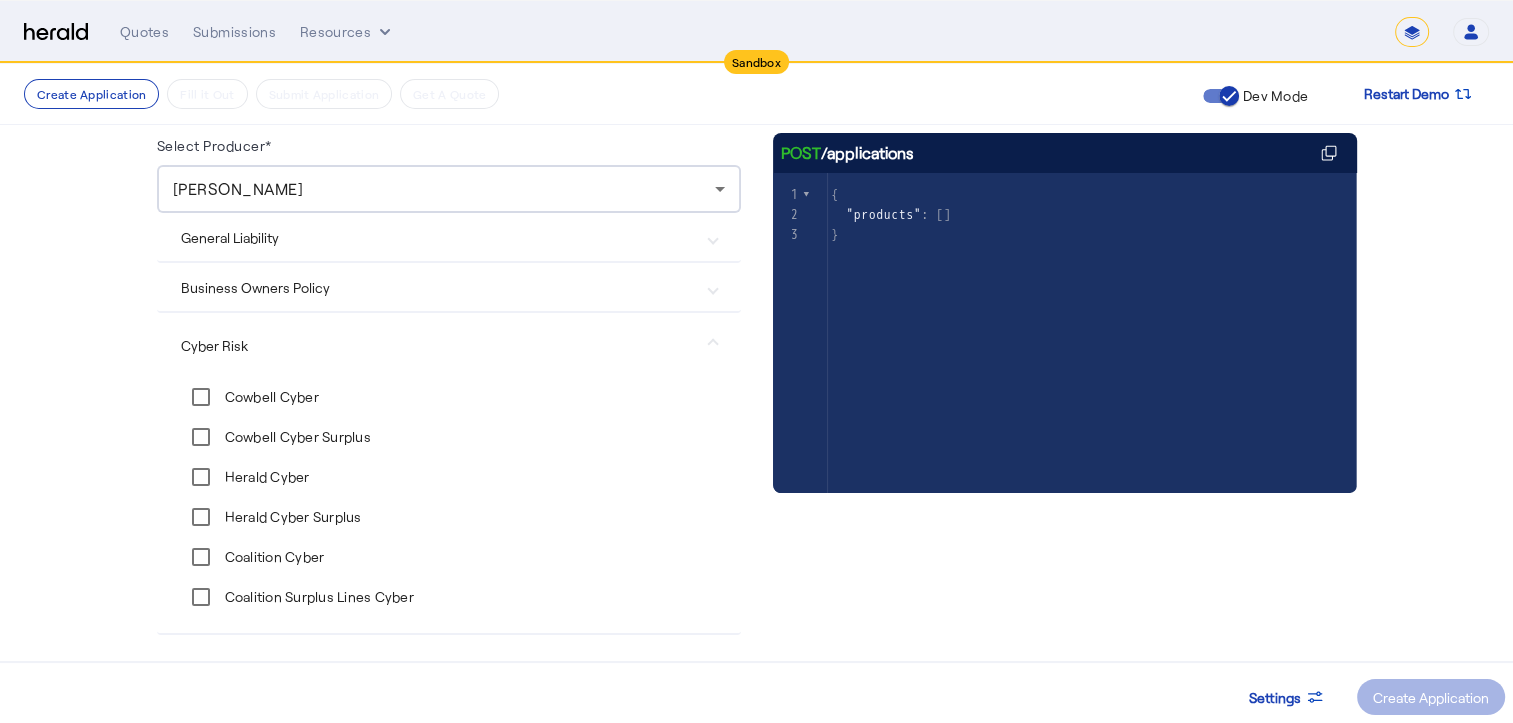 scroll, scrollTop: 200, scrollLeft: 0, axis: vertical 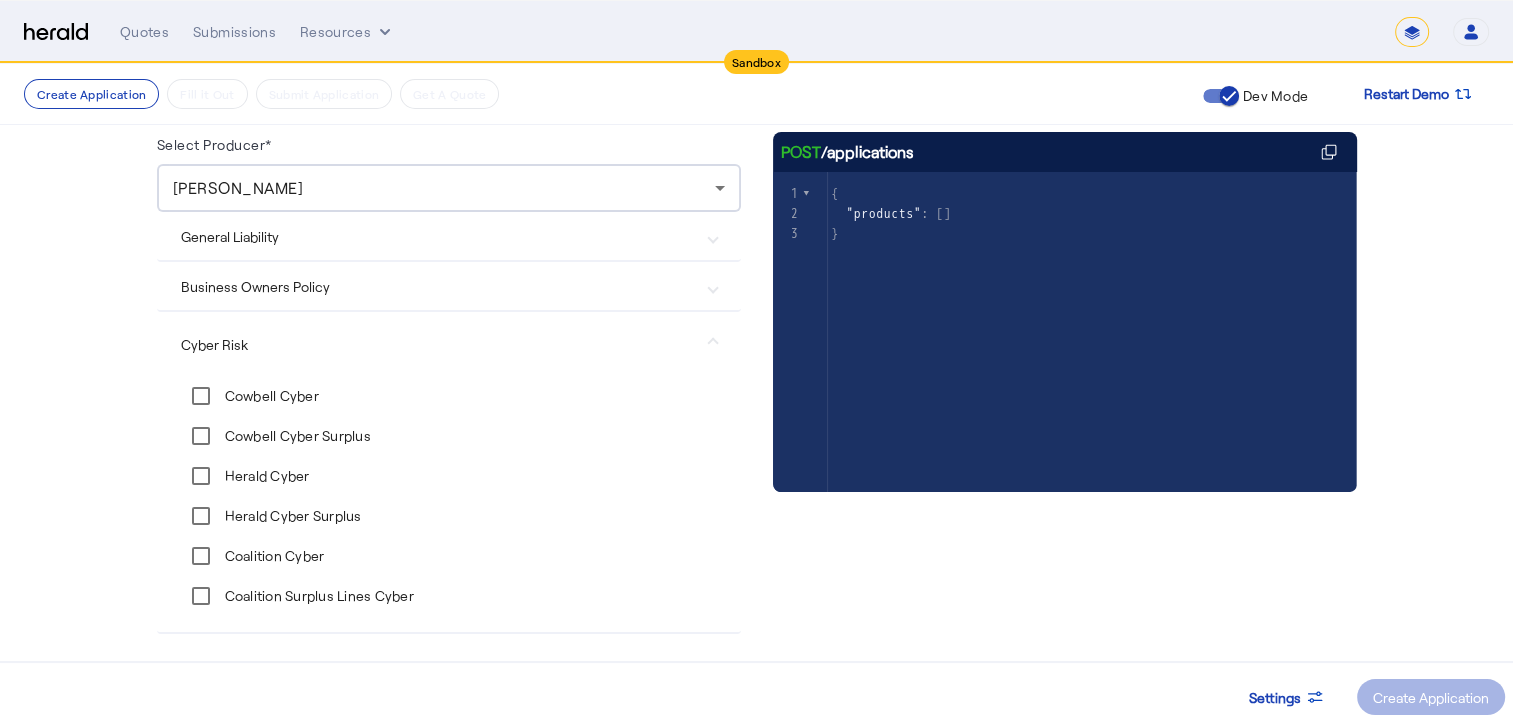 click at bounding box center (713, 344) 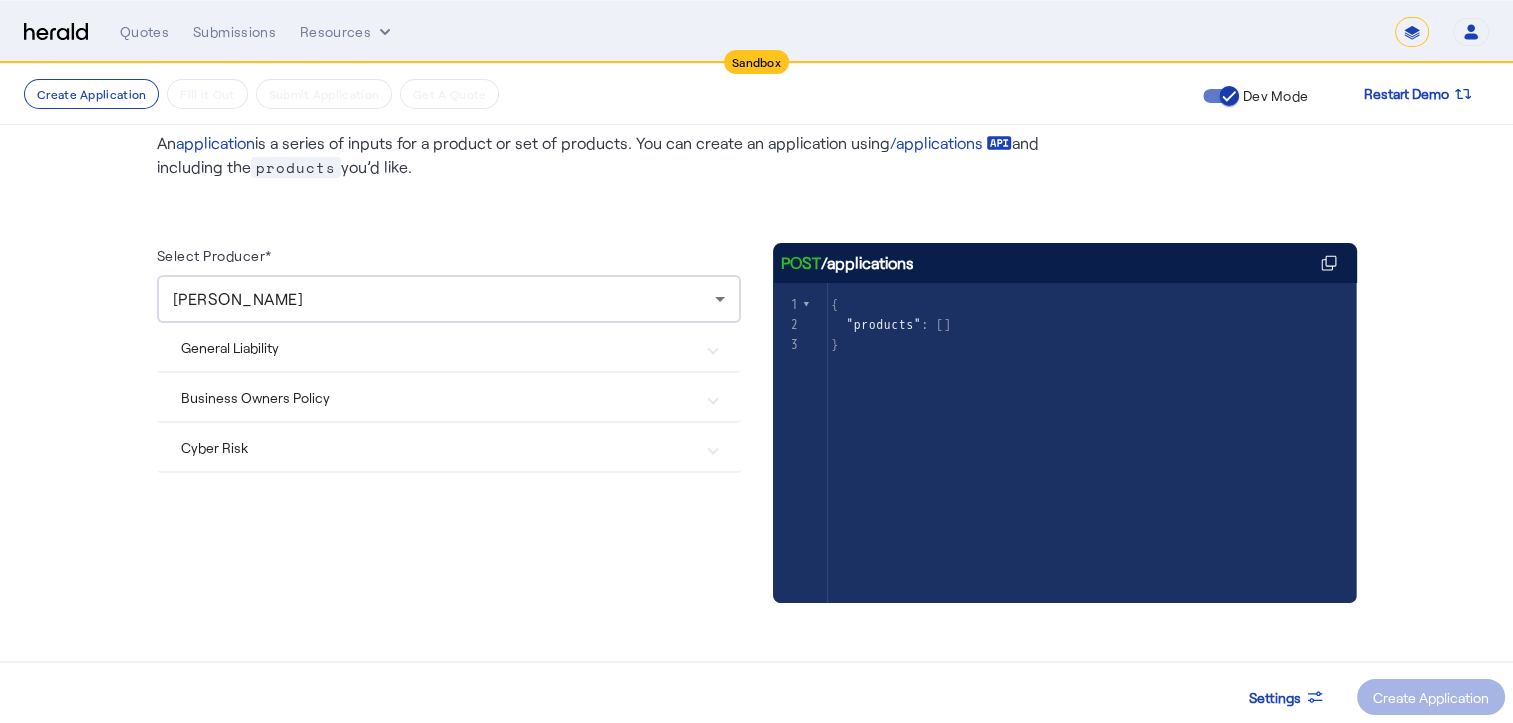 scroll, scrollTop: 88, scrollLeft: 0, axis: vertical 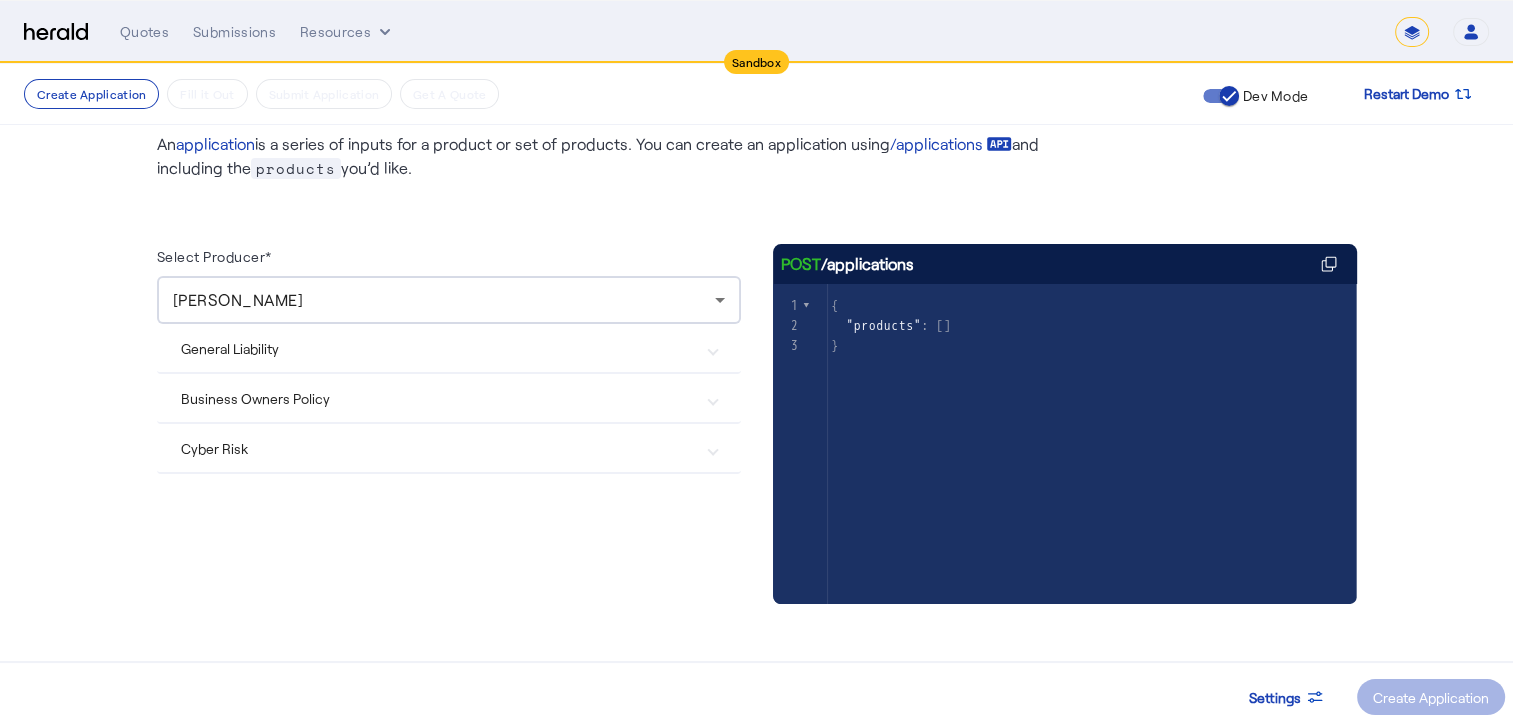 click on "General Liability" at bounding box center (449, 348) 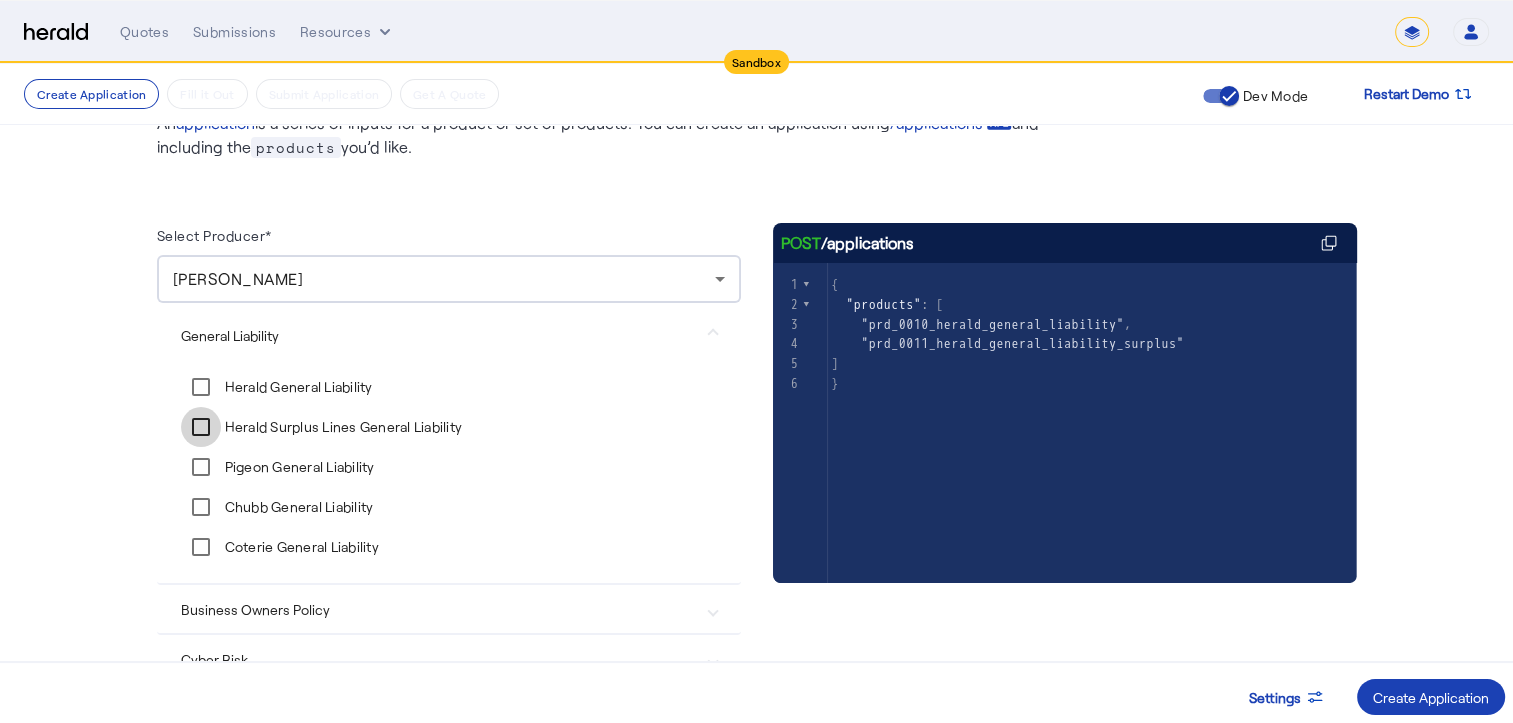 scroll, scrollTop: 120, scrollLeft: 0, axis: vertical 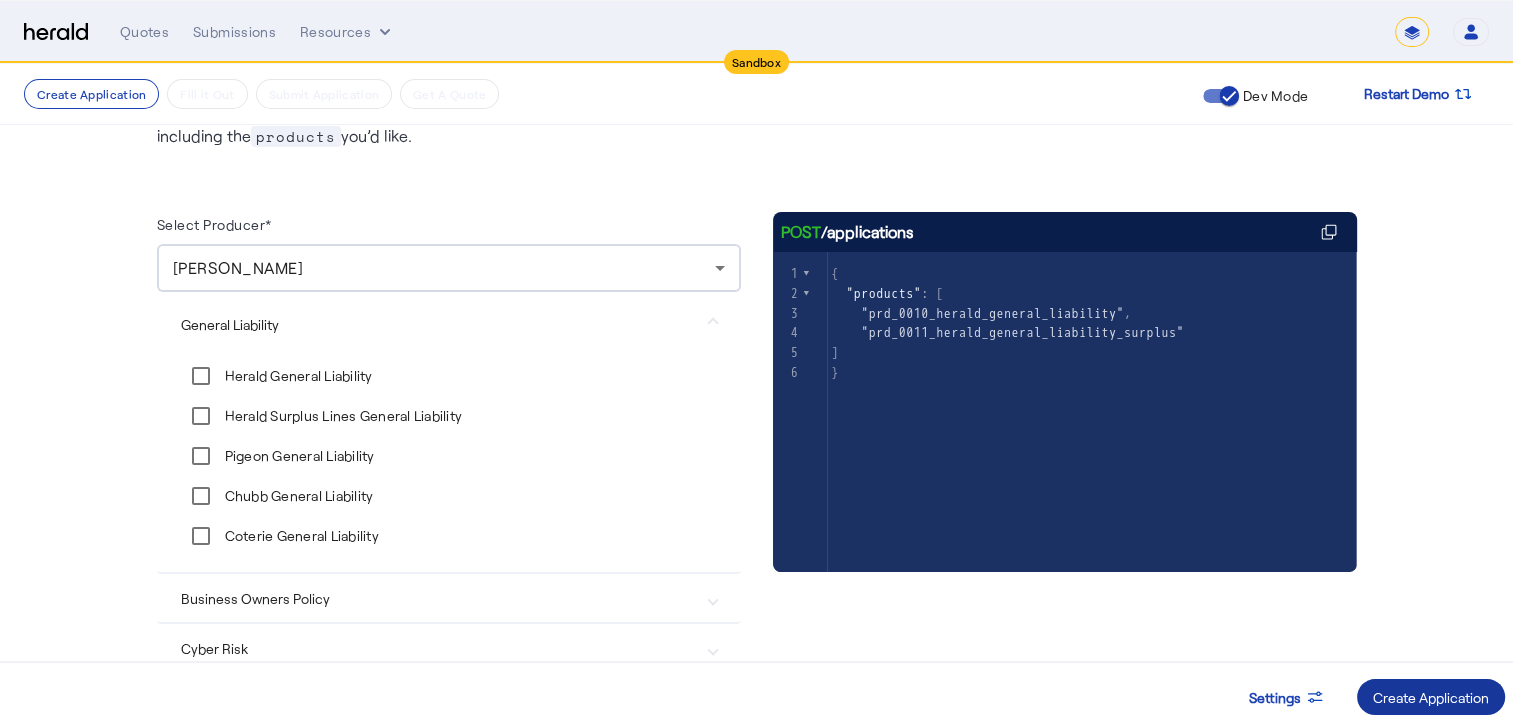 click on "Create Application" at bounding box center (1431, 697) 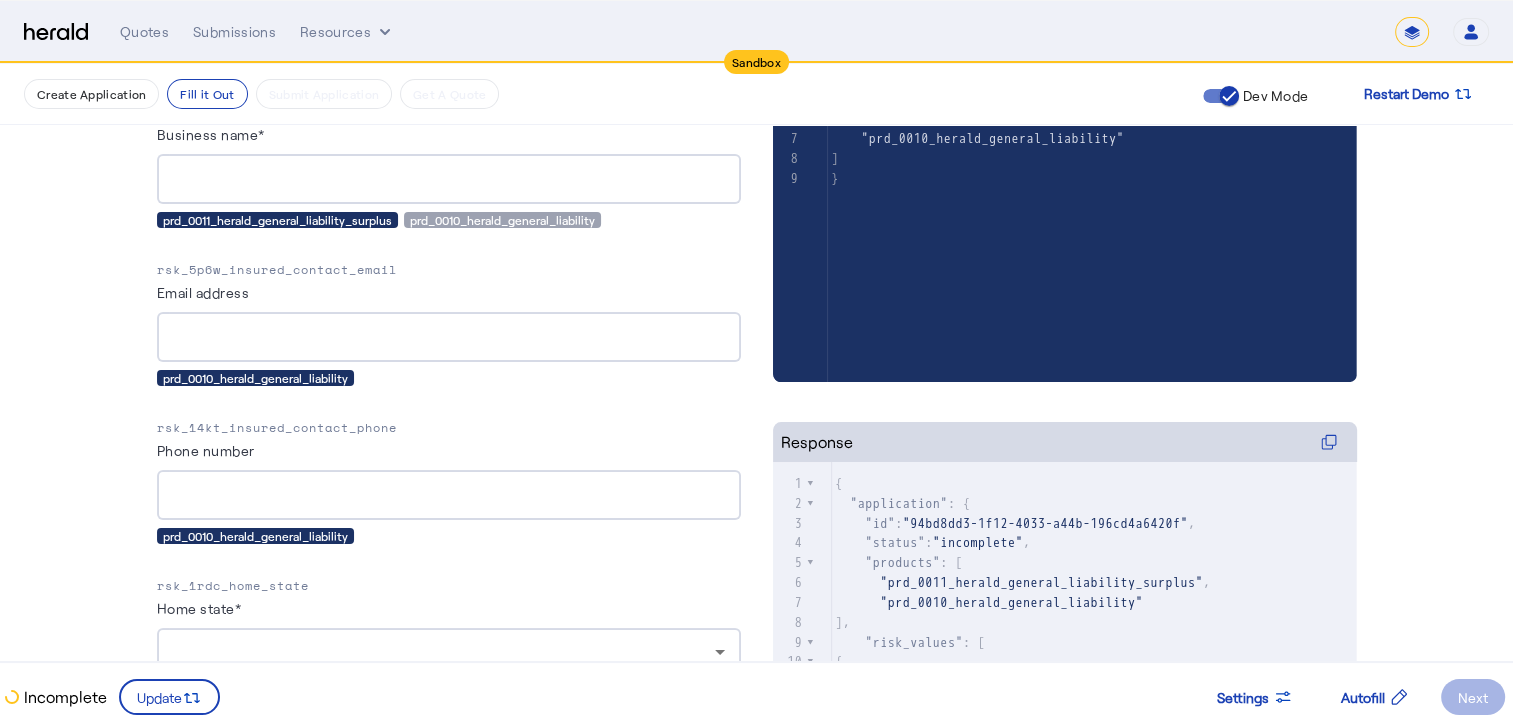 scroll, scrollTop: 471, scrollLeft: 0, axis: vertical 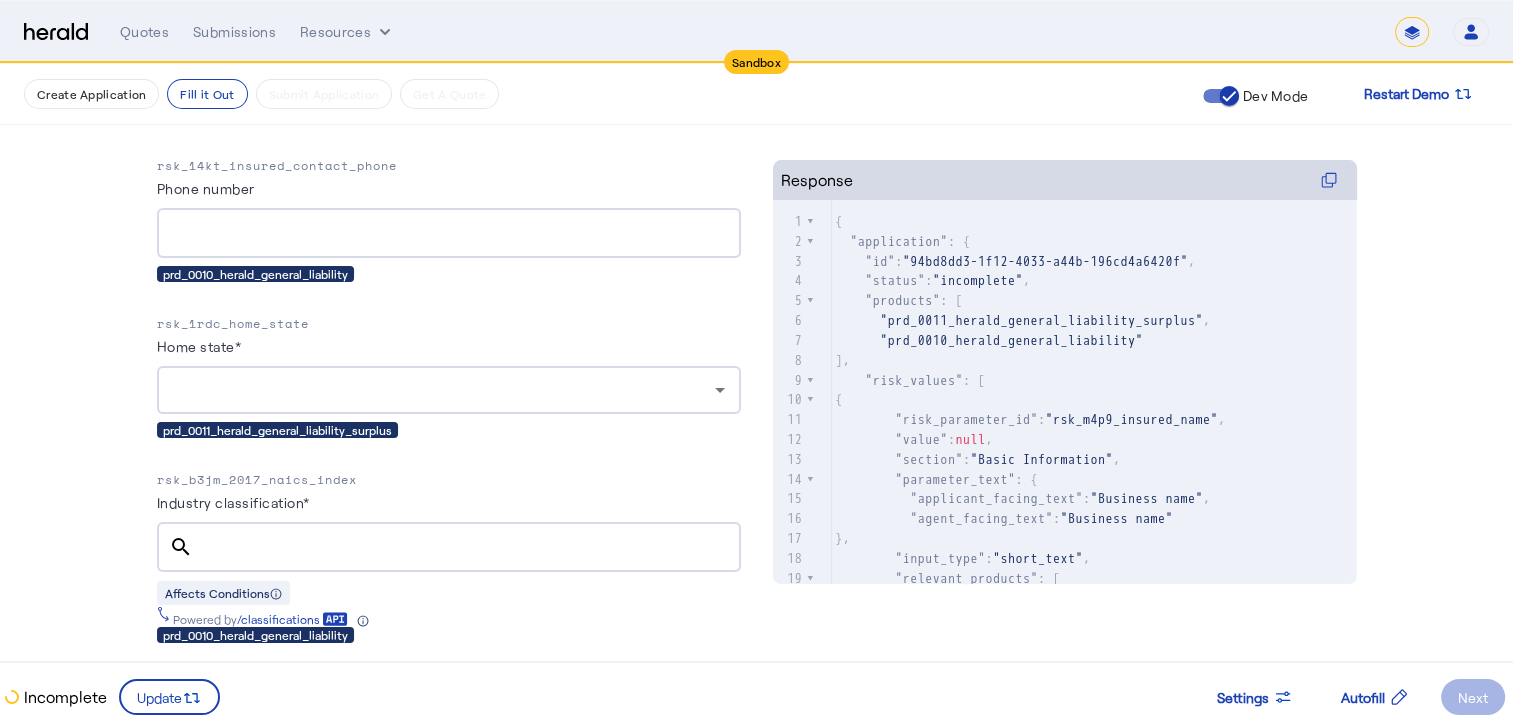 click on ""value" :  null ," 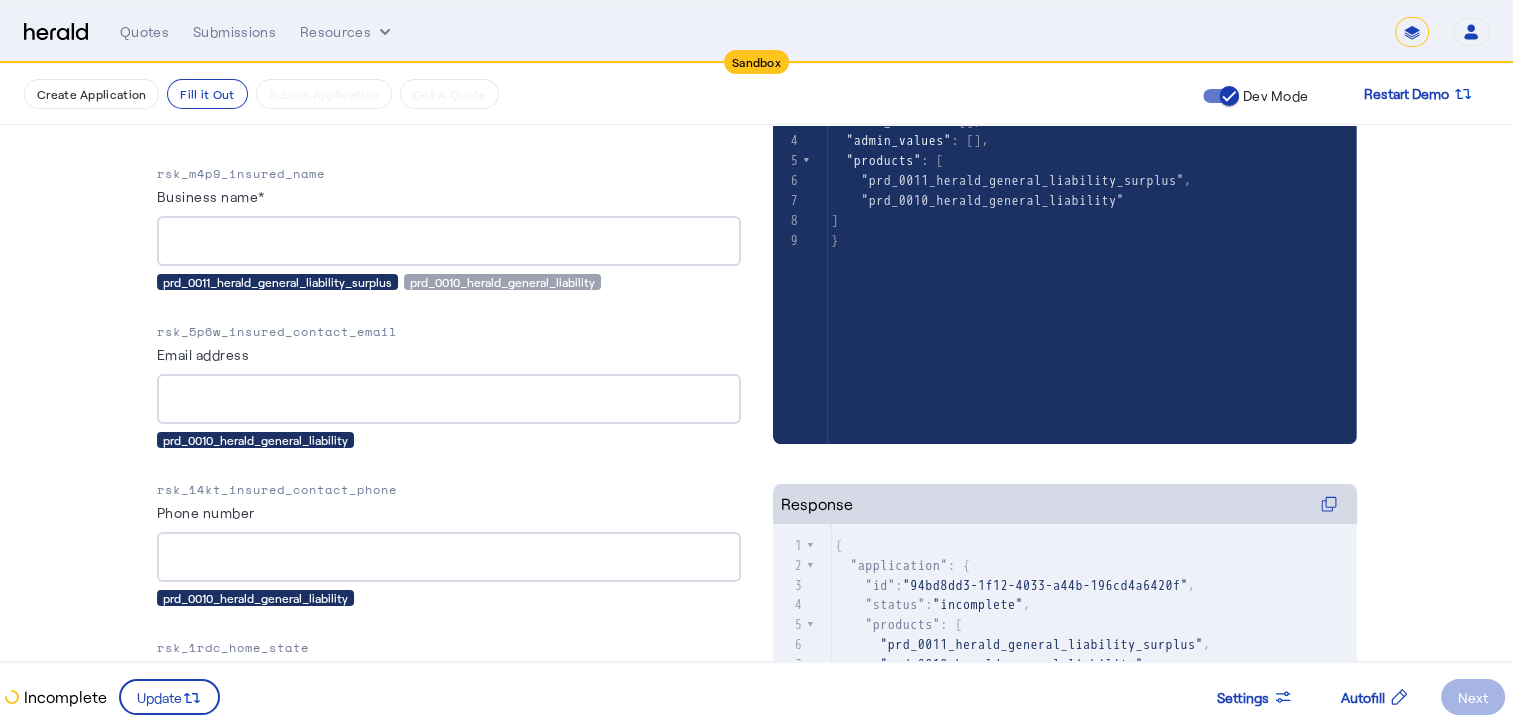 scroll, scrollTop: 408, scrollLeft: 0, axis: vertical 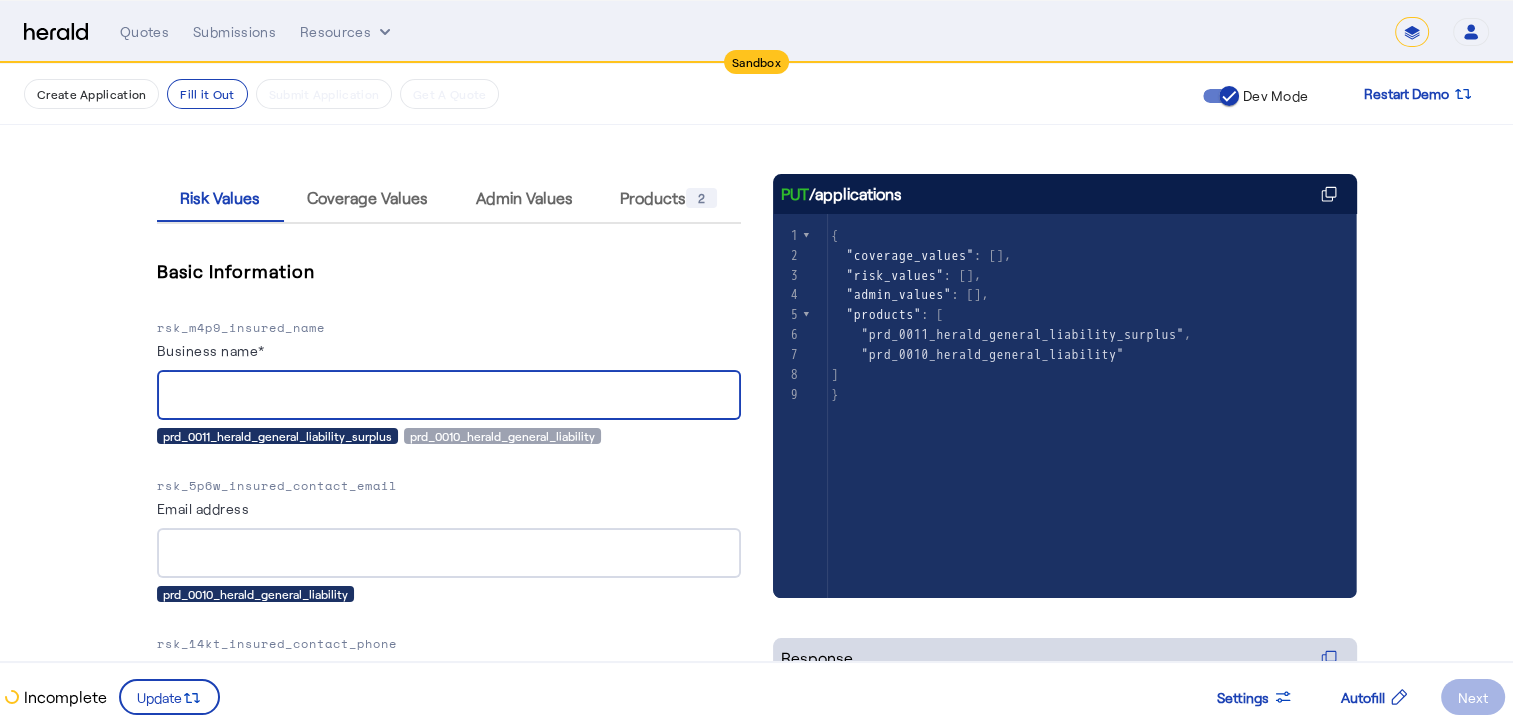 click on "Business name*" at bounding box center [449, 396] 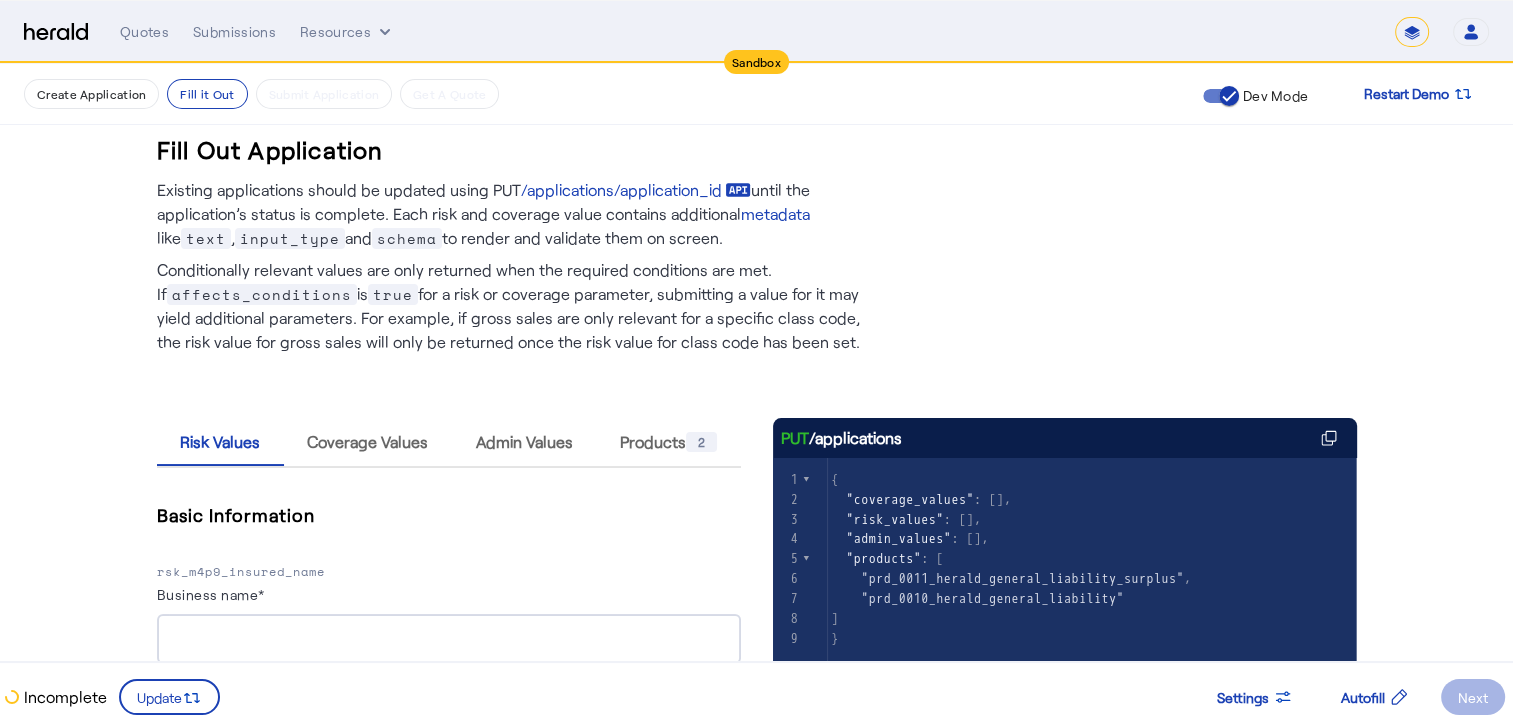 scroll, scrollTop: 0, scrollLeft: 0, axis: both 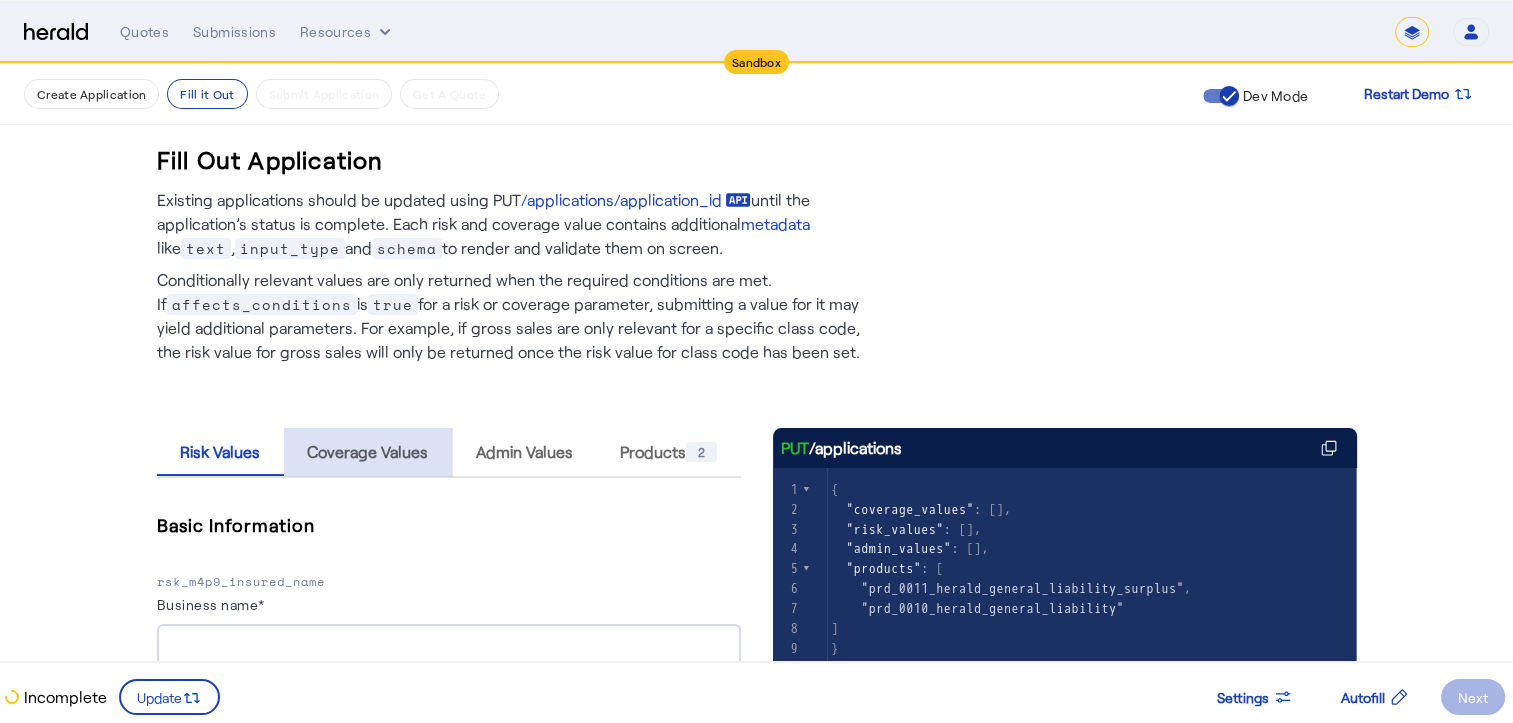 click on "Coverage Values" at bounding box center (367, 452) 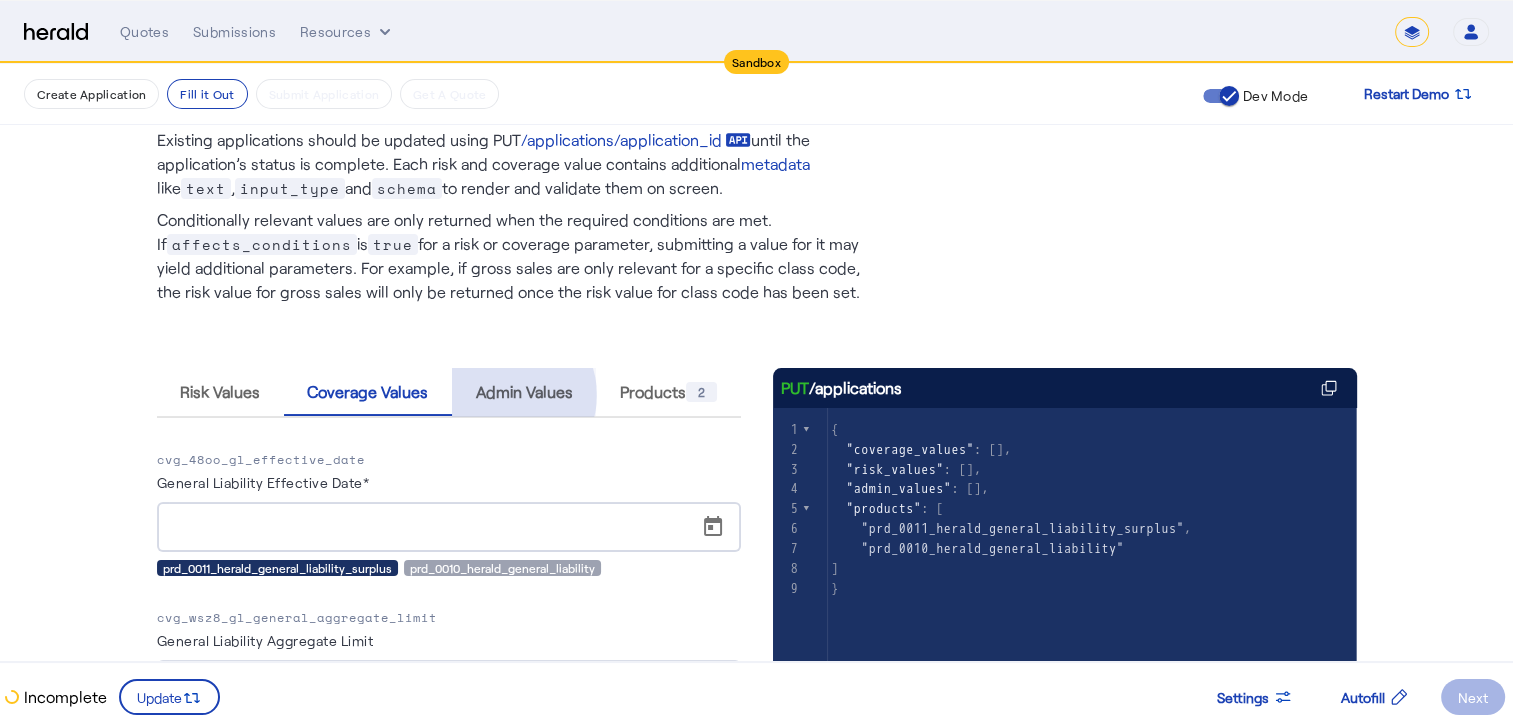 click on "Admin Values" at bounding box center (524, 392) 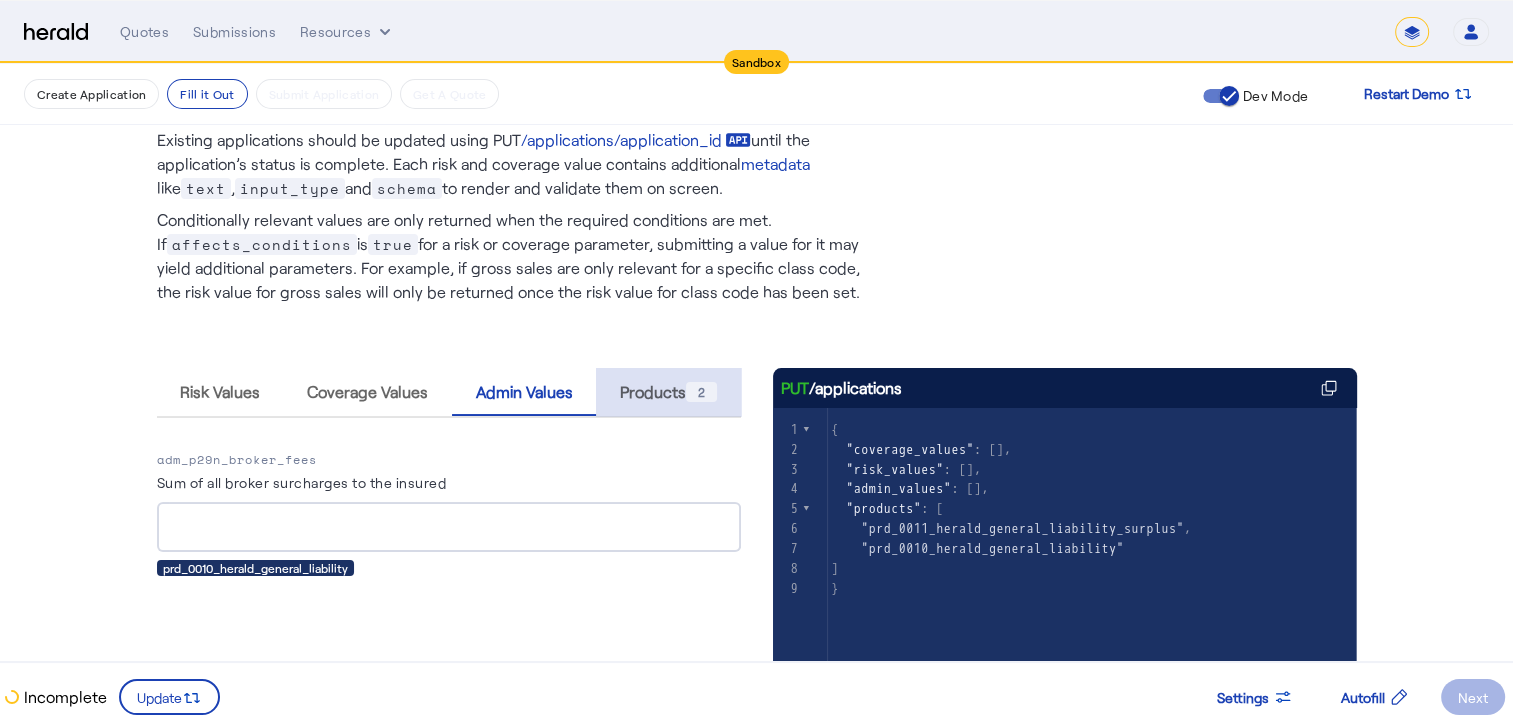 click on "Products       2" at bounding box center (668, 392) 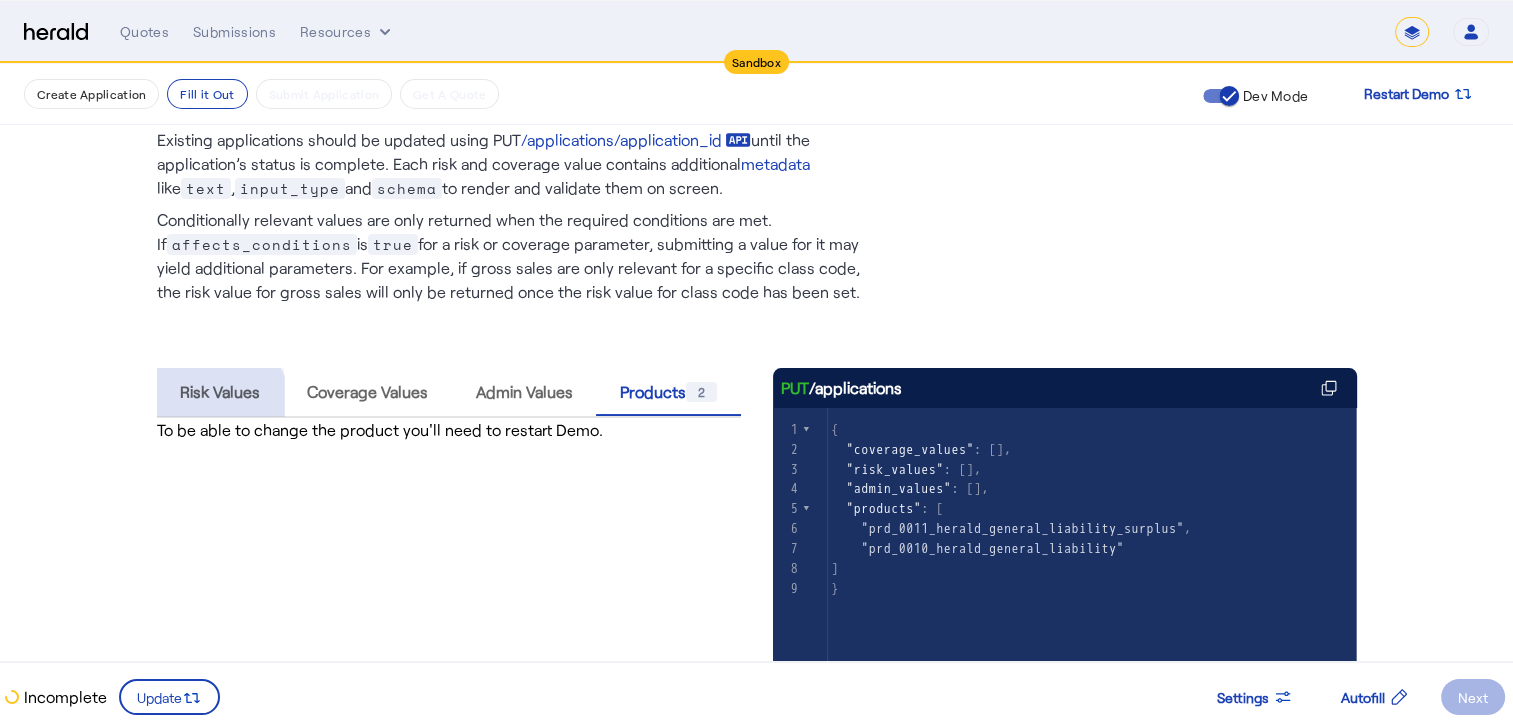 click on "Risk Values" at bounding box center (220, 392) 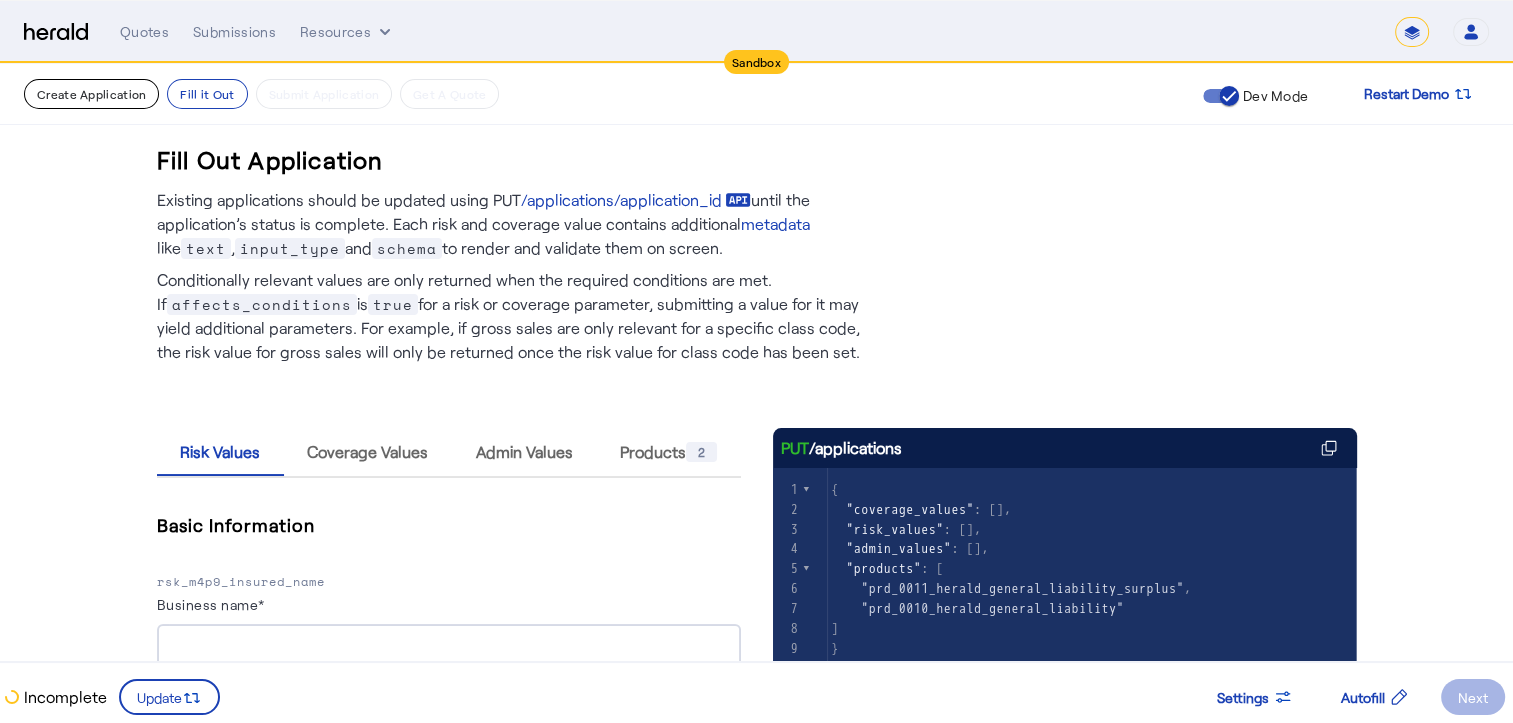 click on "Create Application" at bounding box center (91, 94) 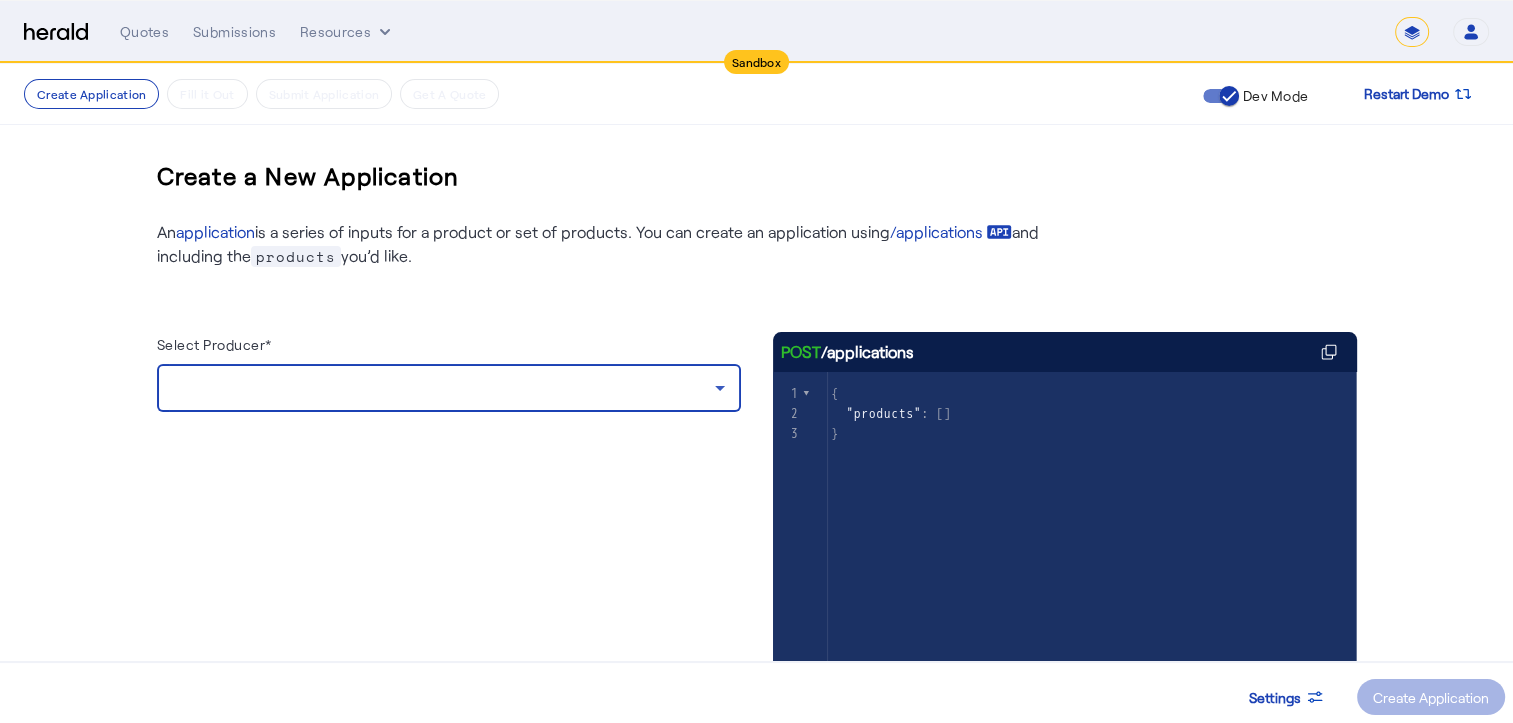 click 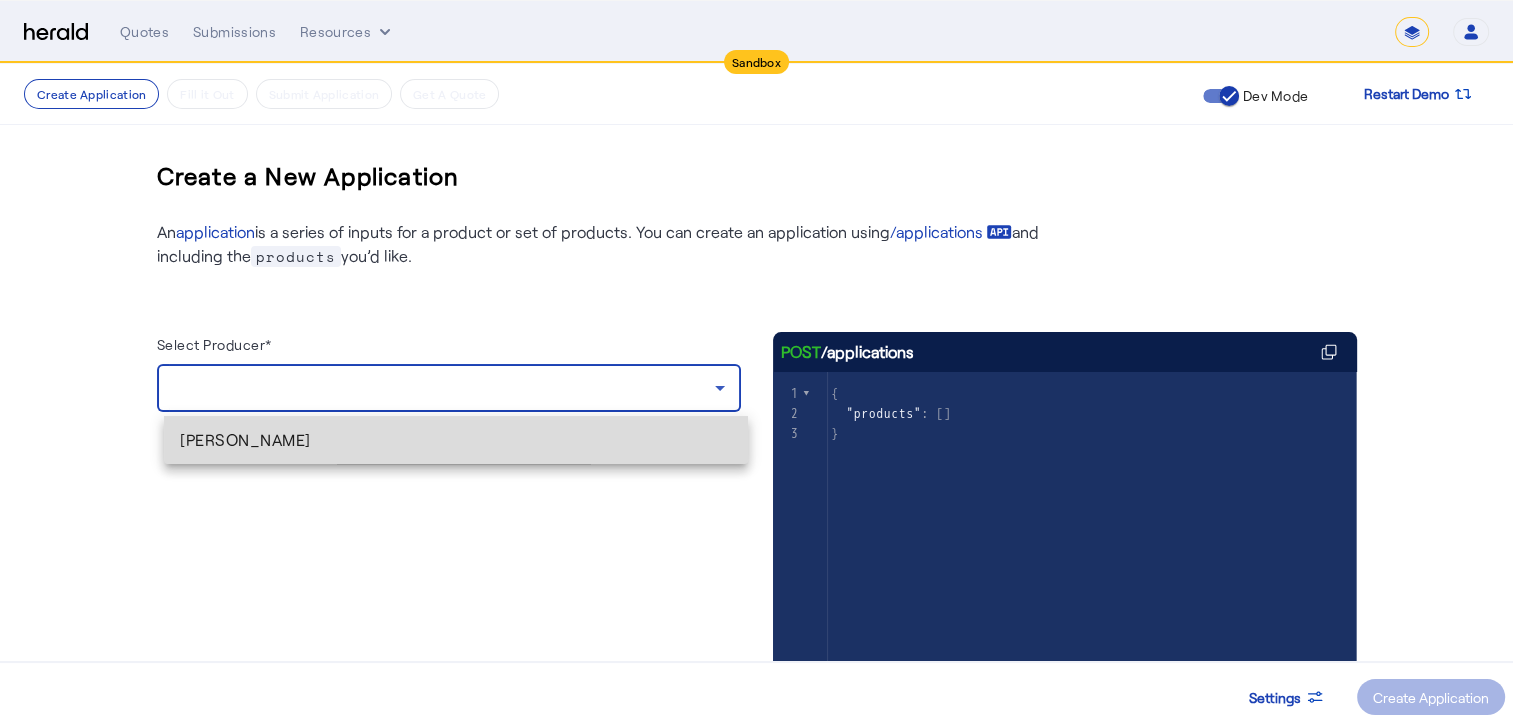 click on "[PERSON_NAME]" at bounding box center [456, 440] 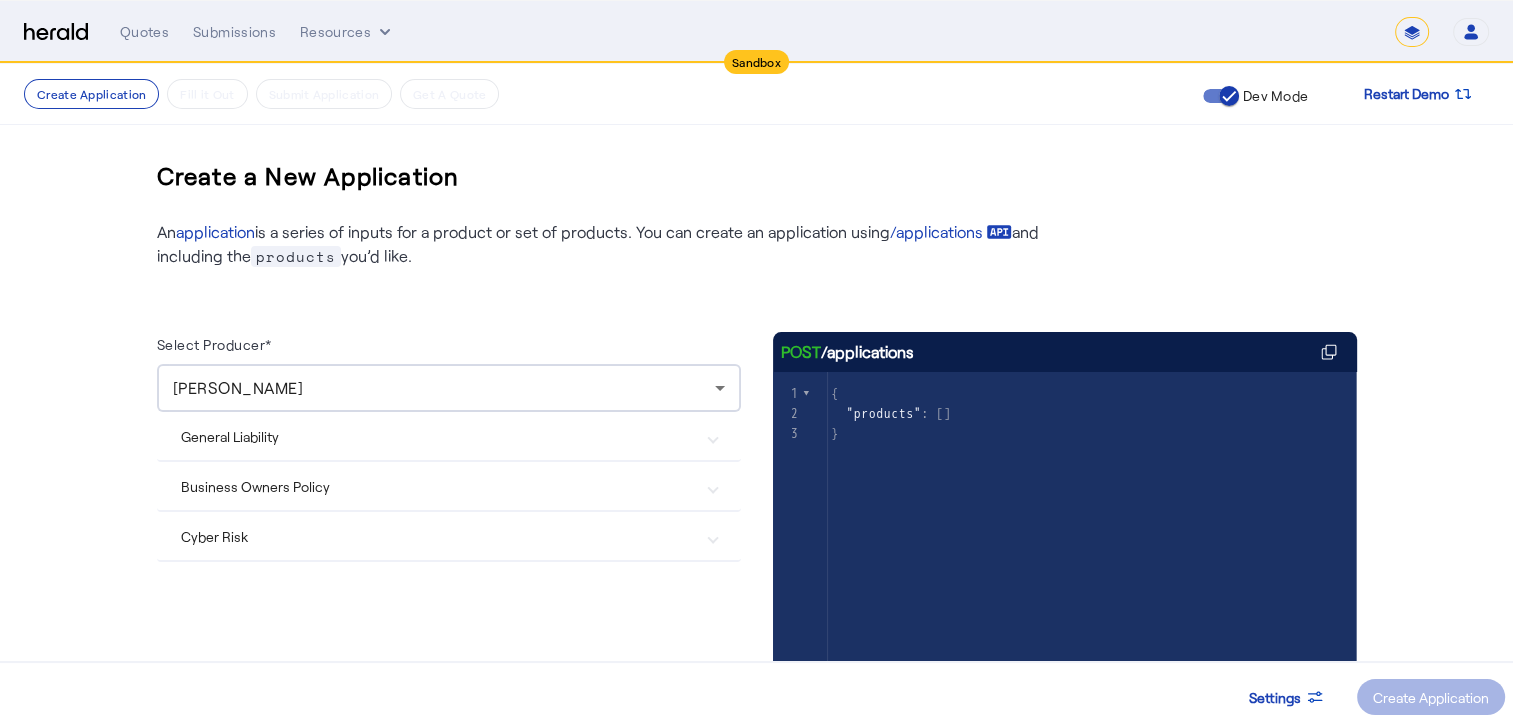 click on "General Liability" at bounding box center [449, 436] 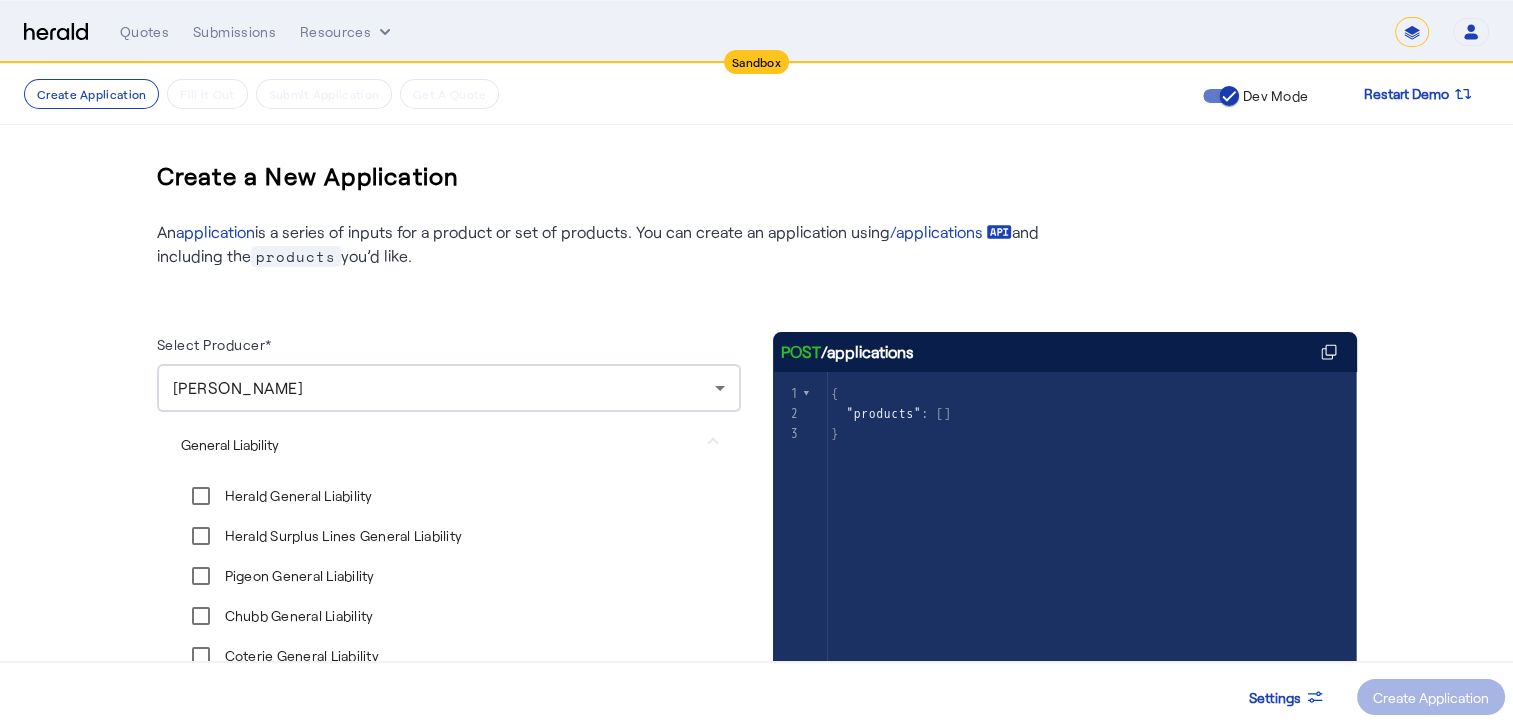 click at bounding box center (713, 444) 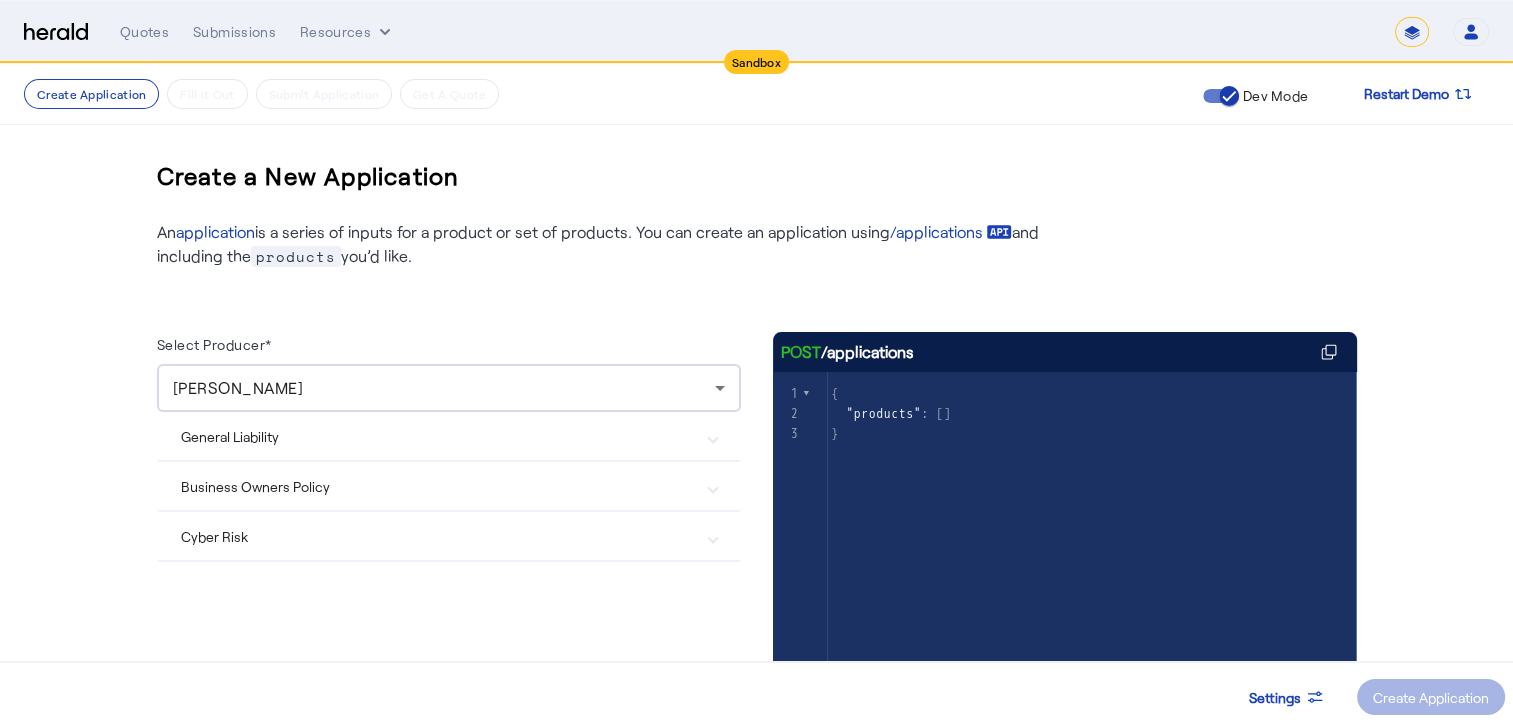 click on "General Liability" at bounding box center [449, 436] 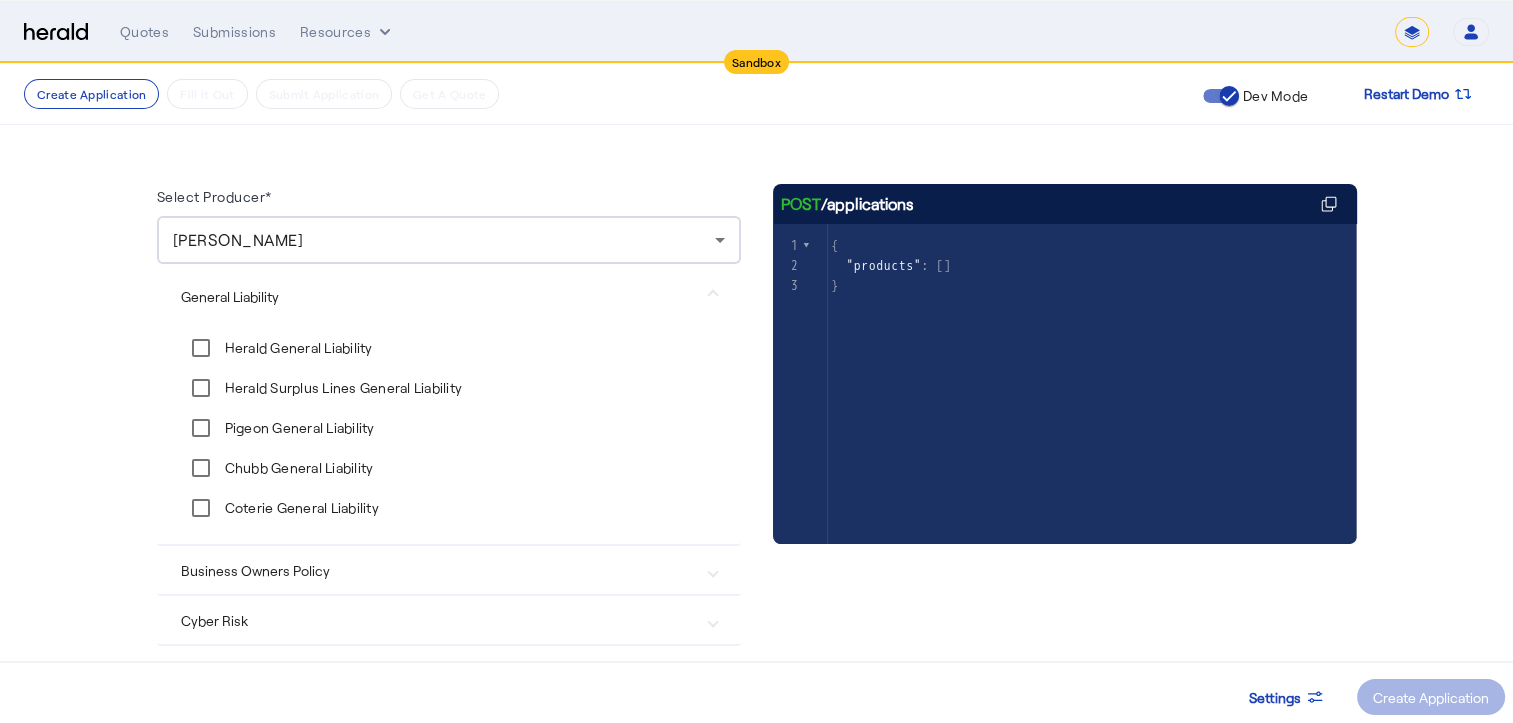 scroll, scrollTop: 221, scrollLeft: 0, axis: vertical 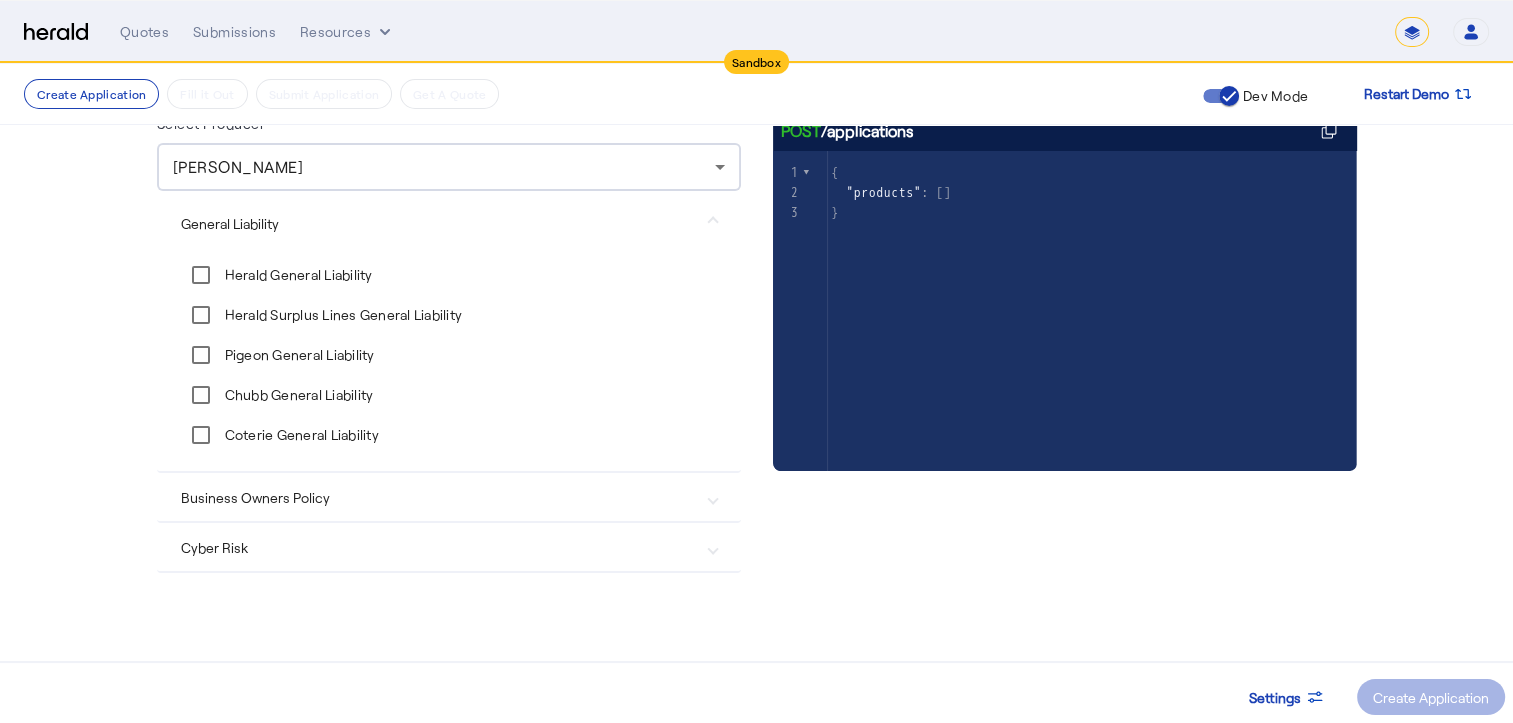 click on "Business Owners Policy" at bounding box center (445, 497) 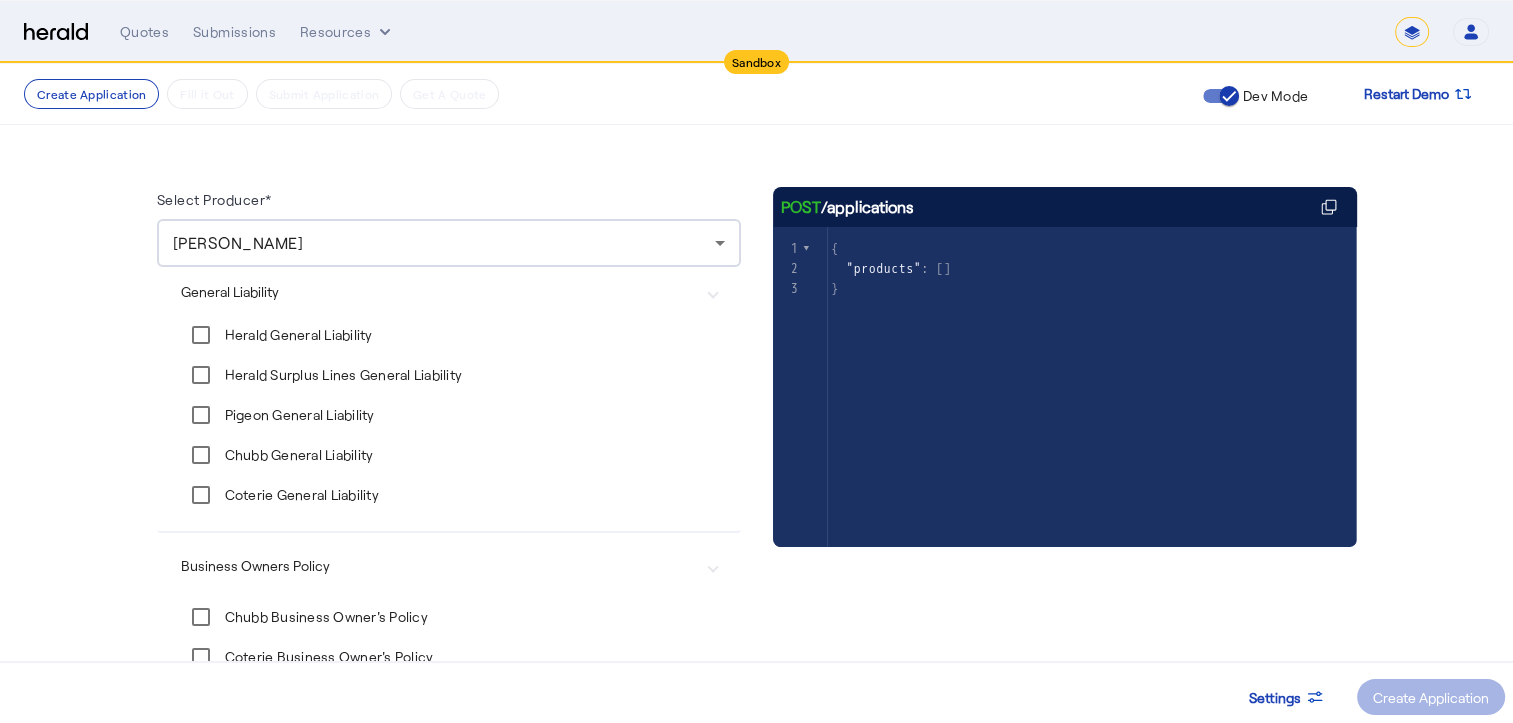 scroll, scrollTop: 141, scrollLeft: 0, axis: vertical 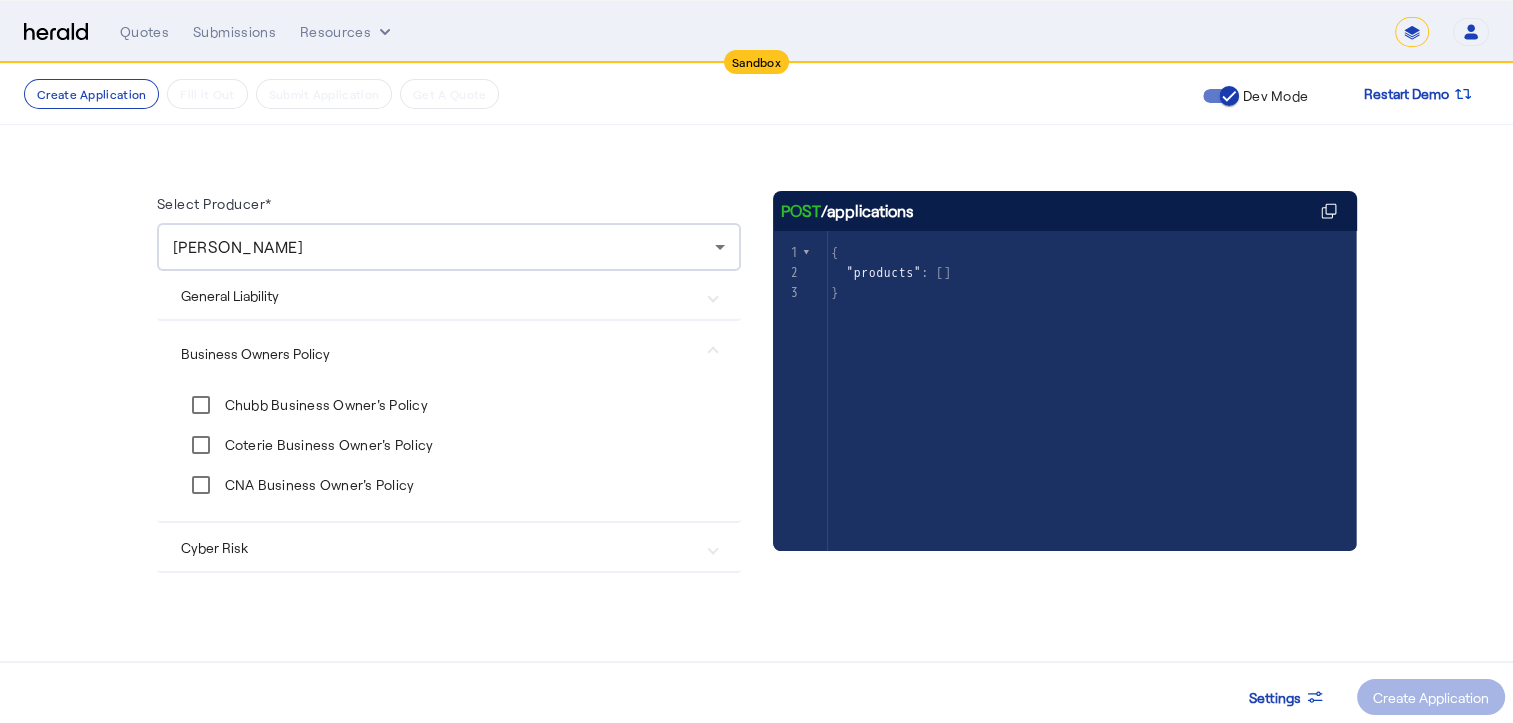 click on "Business Owners Policy" at bounding box center [449, 353] 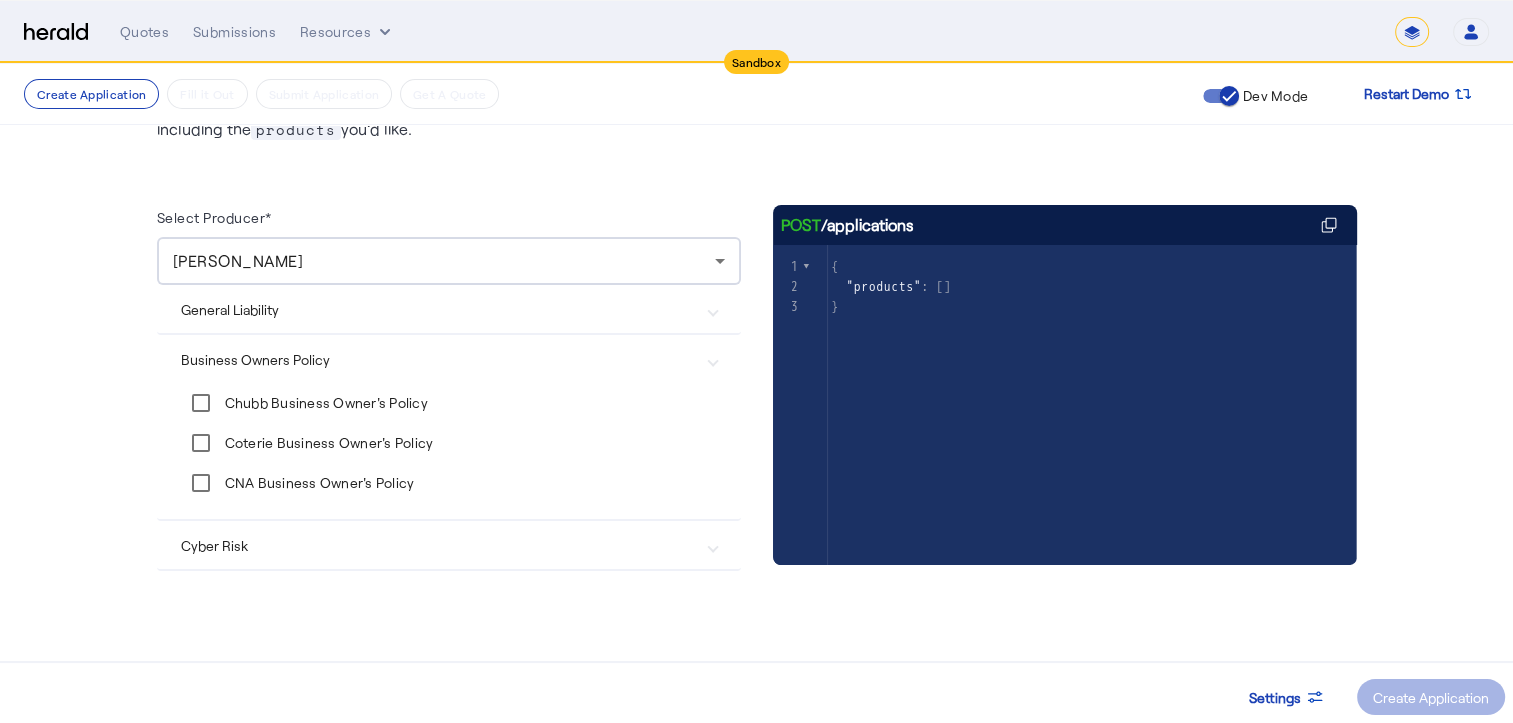 scroll, scrollTop: 88, scrollLeft: 0, axis: vertical 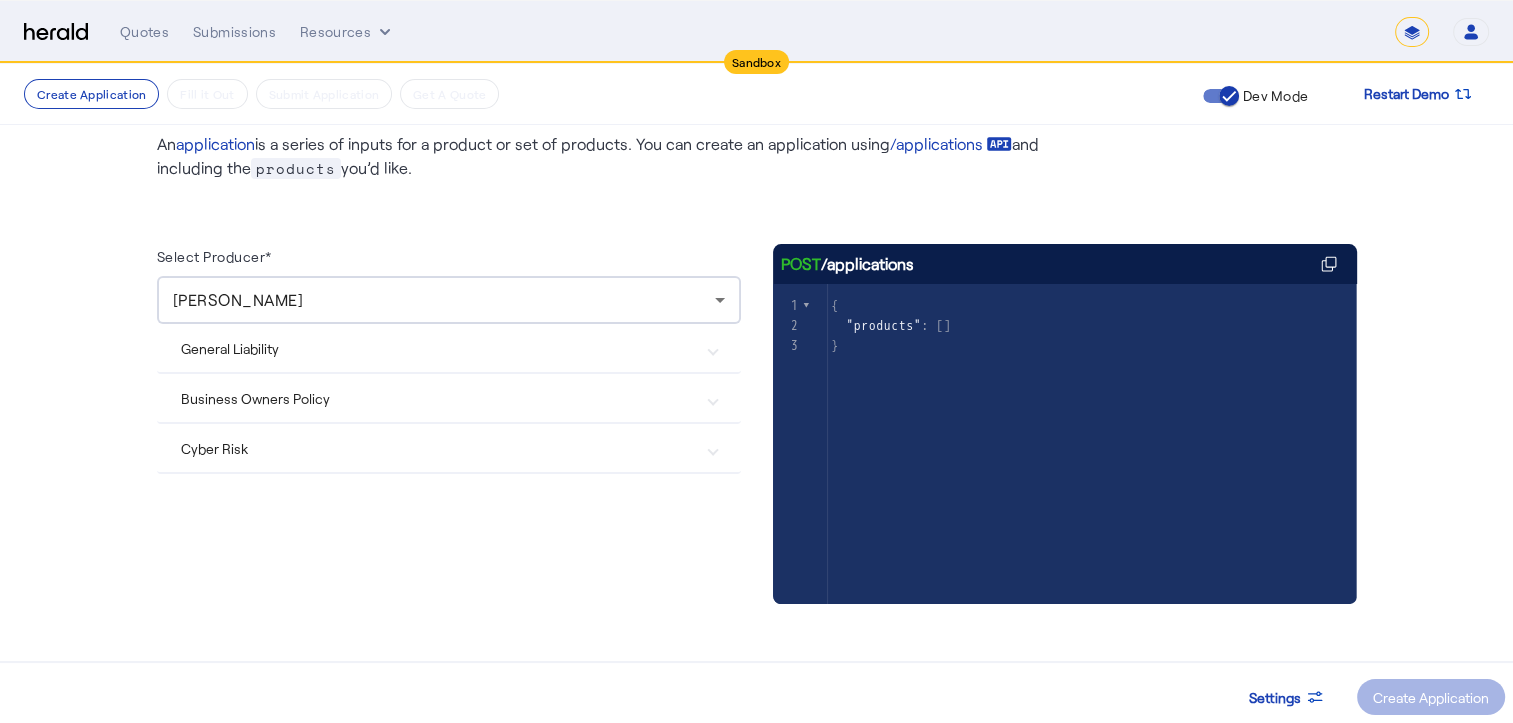click on "Cyber Risk" at bounding box center (449, 448) 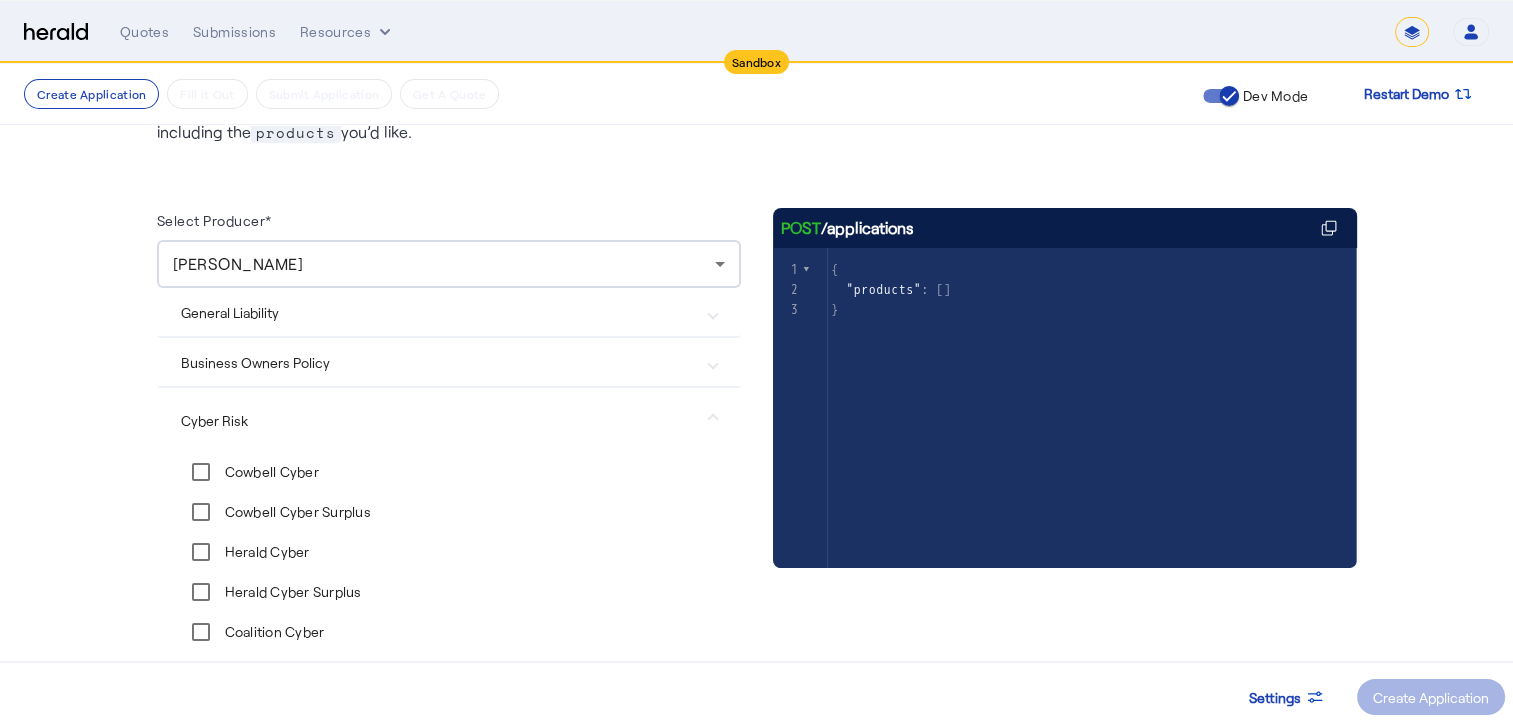 scroll, scrollTop: 124, scrollLeft: 0, axis: vertical 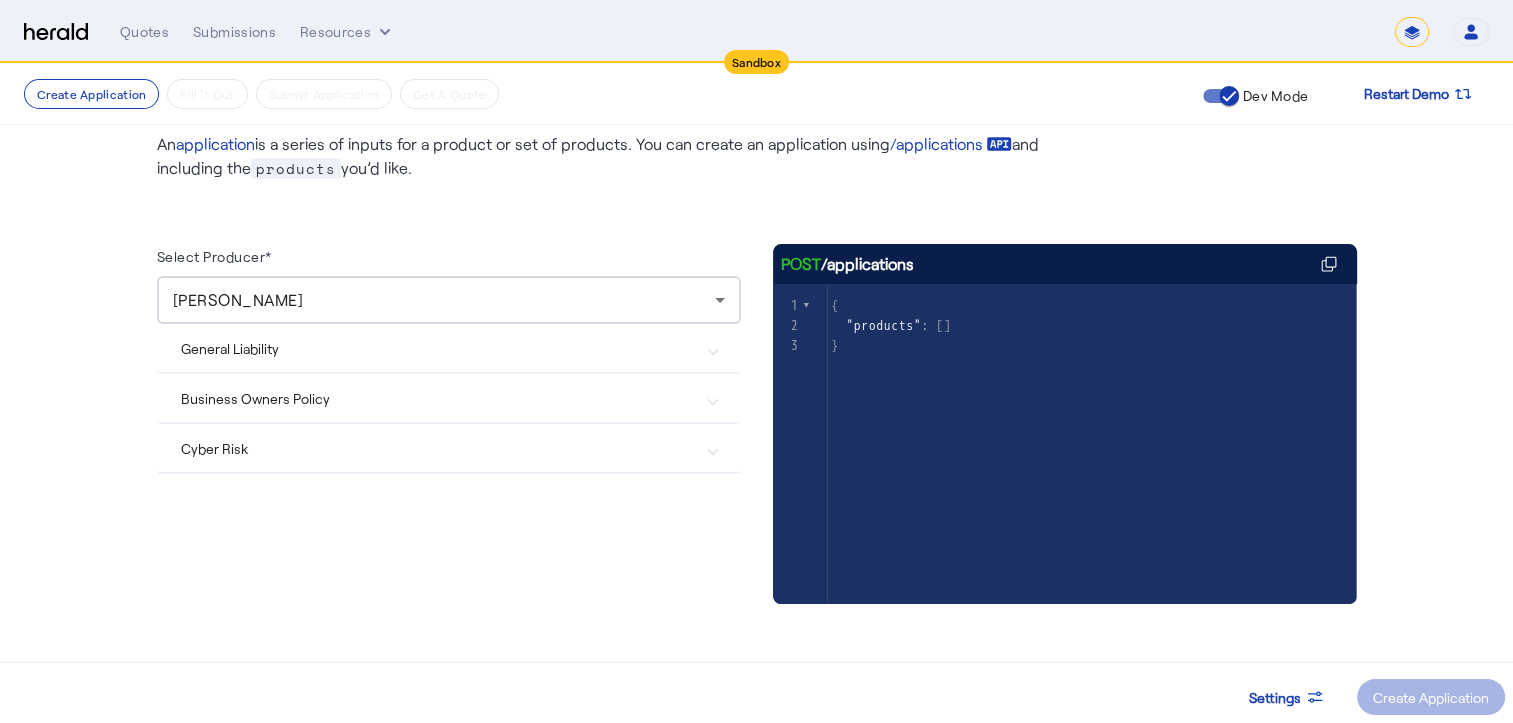 click at bounding box center (713, 348) 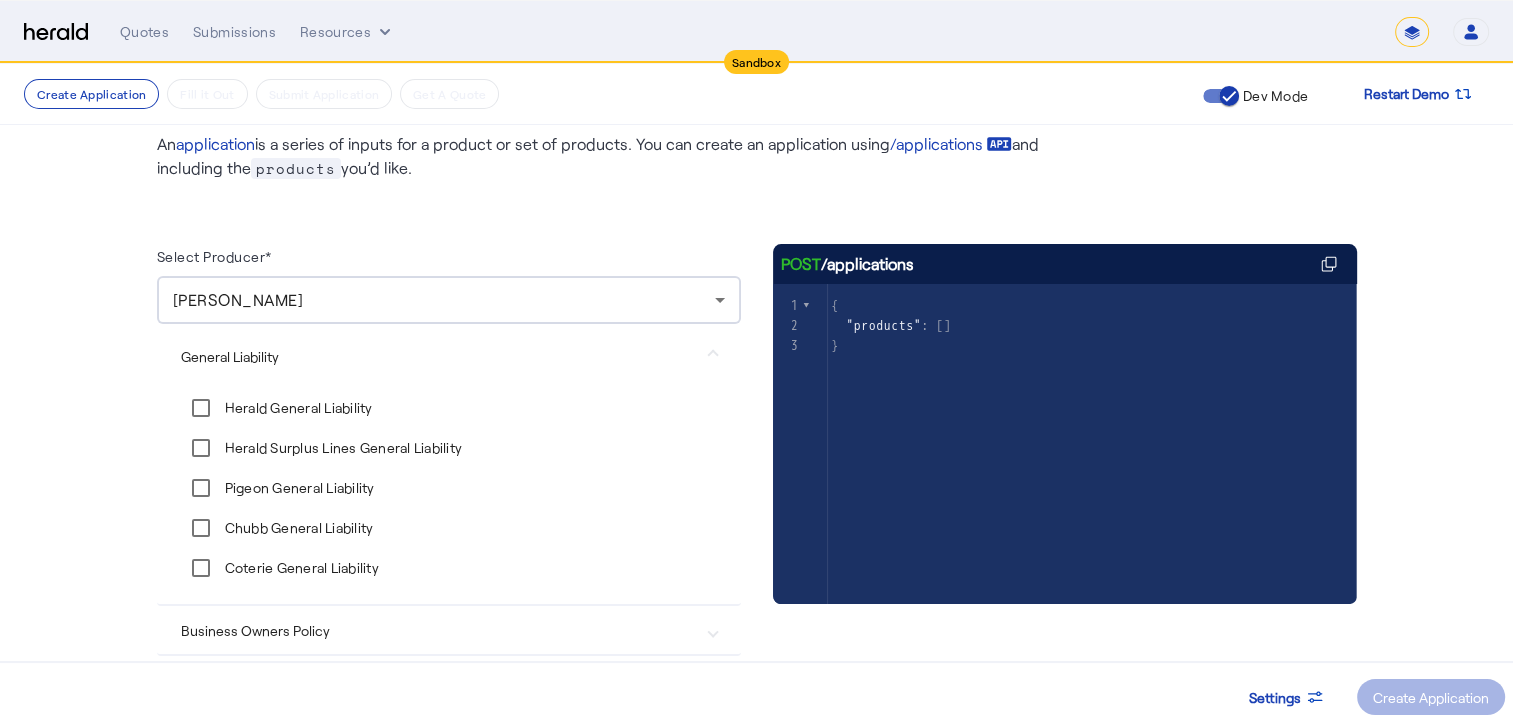 click at bounding box center [713, 356] 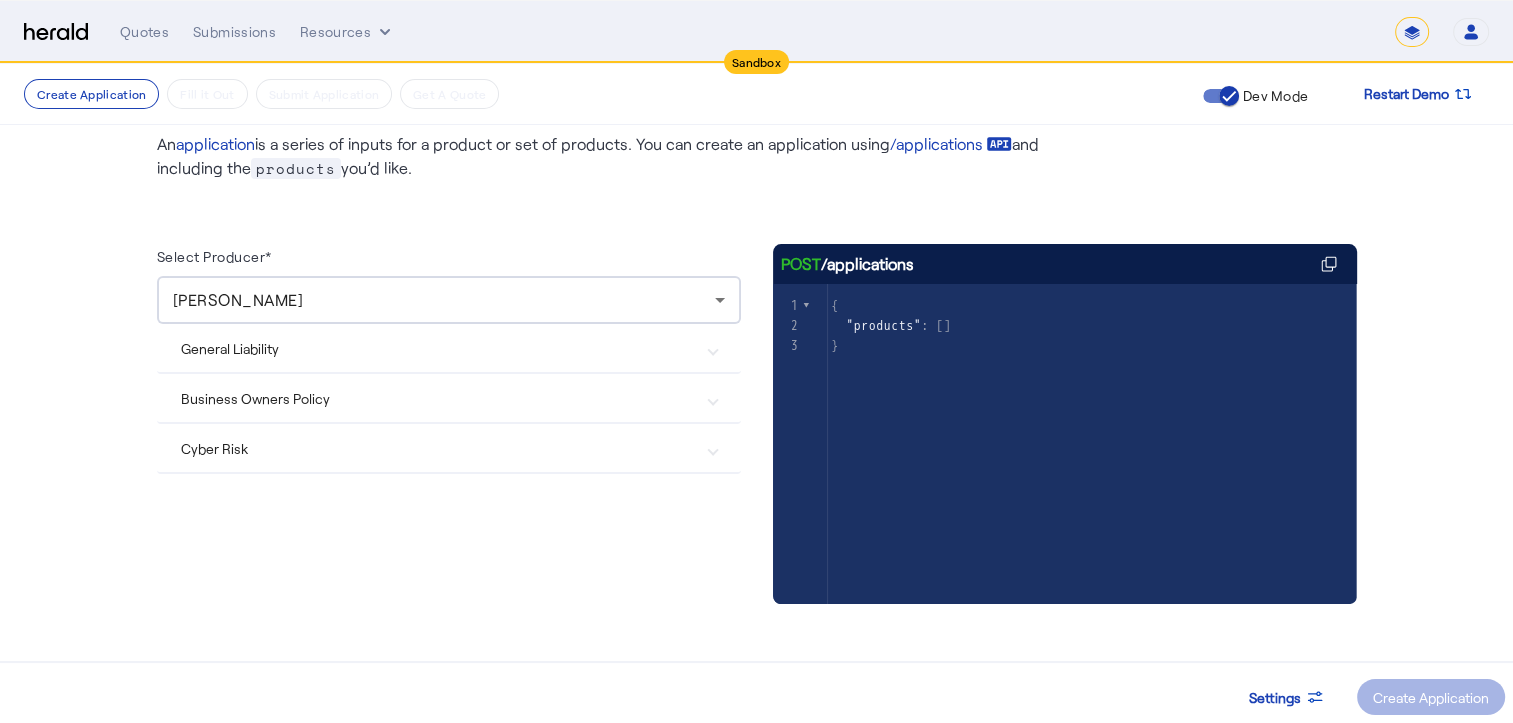 click at bounding box center [713, 348] 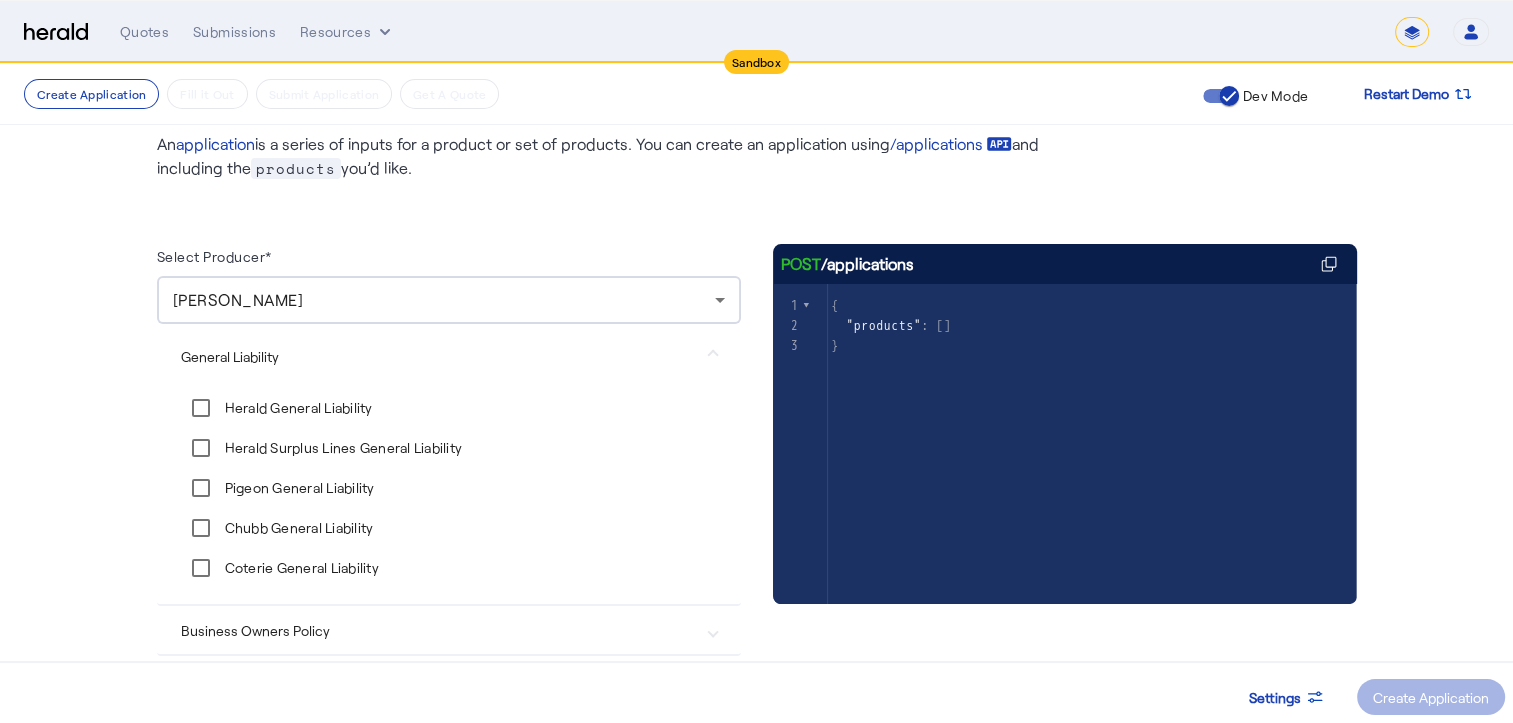 click at bounding box center (713, 356) 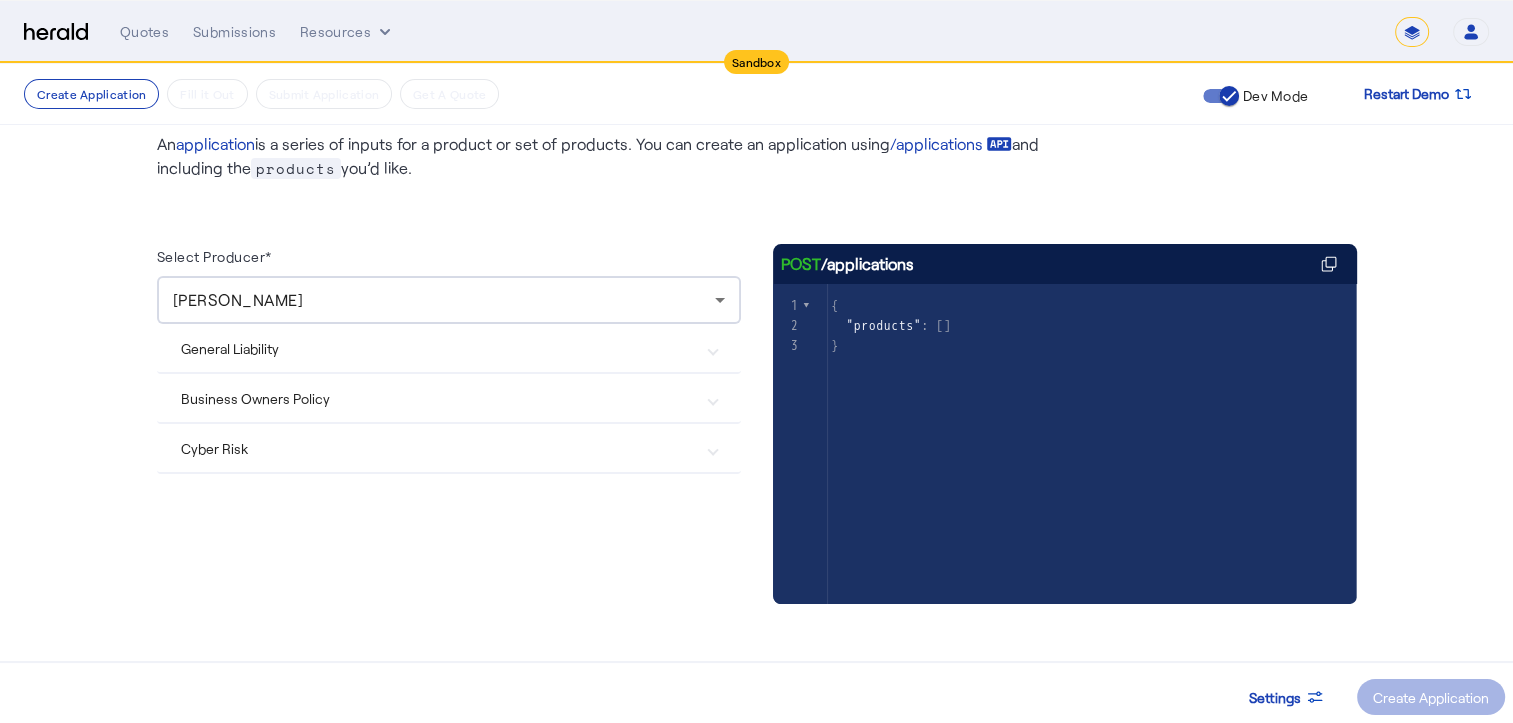 click on "General Liability" at bounding box center (449, 348) 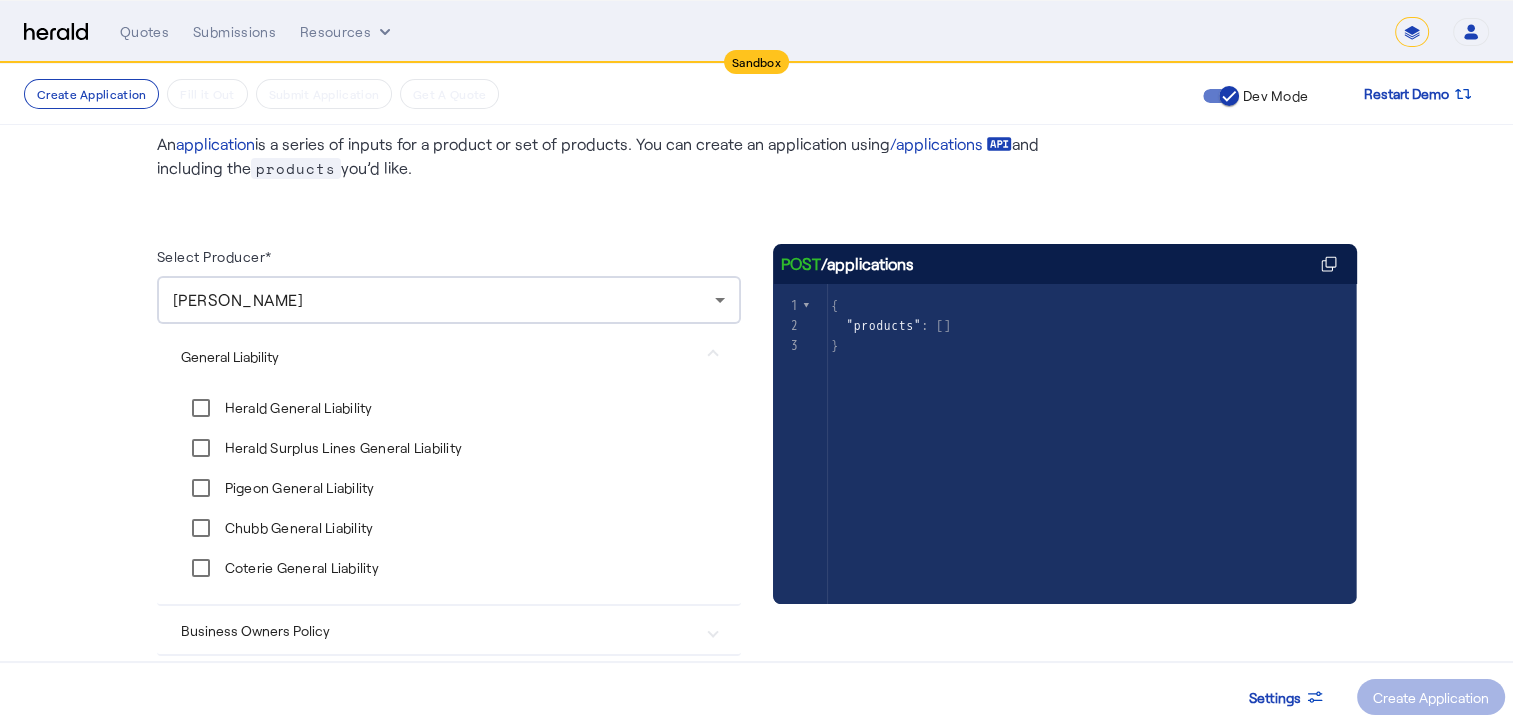 click on "General Liability" at bounding box center (449, 356) 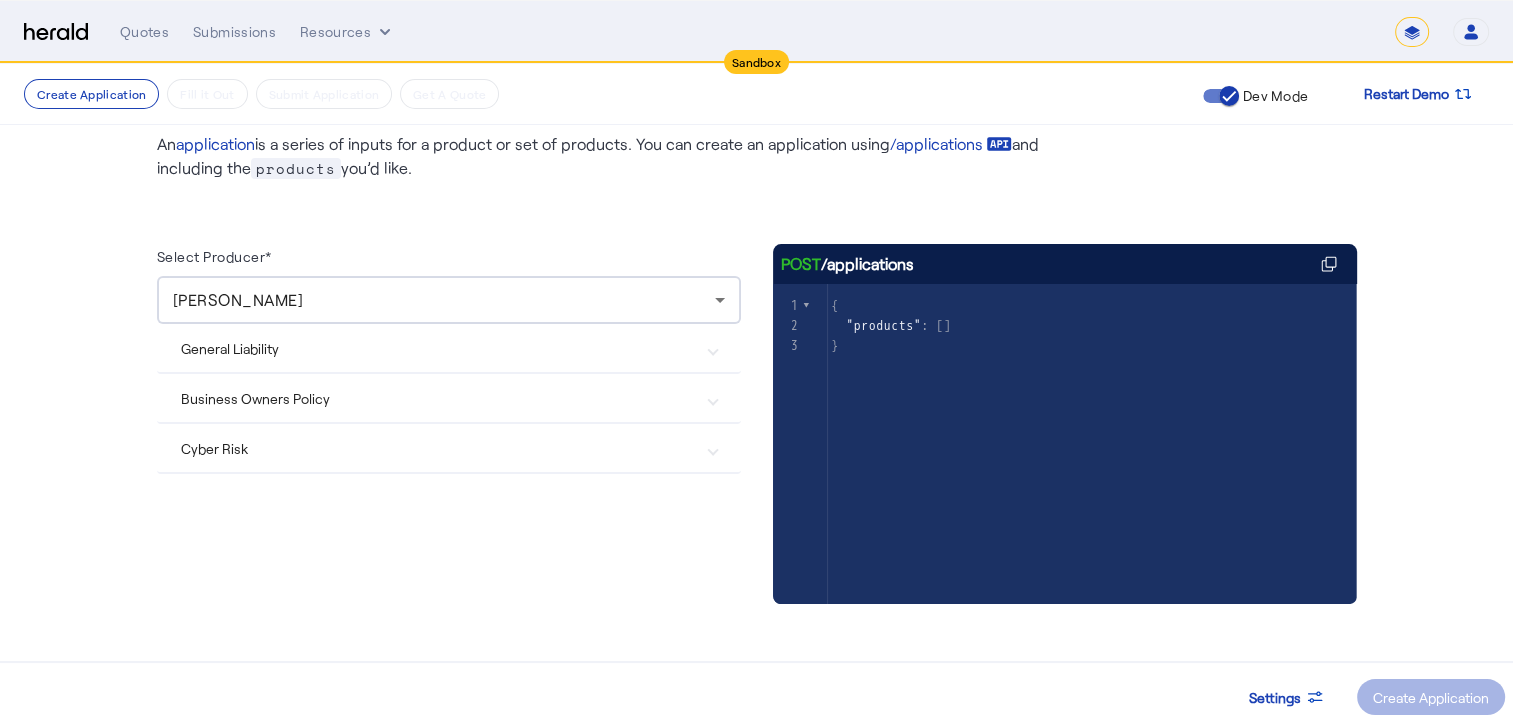 click on "Business Owners Policy" at bounding box center (449, 398) 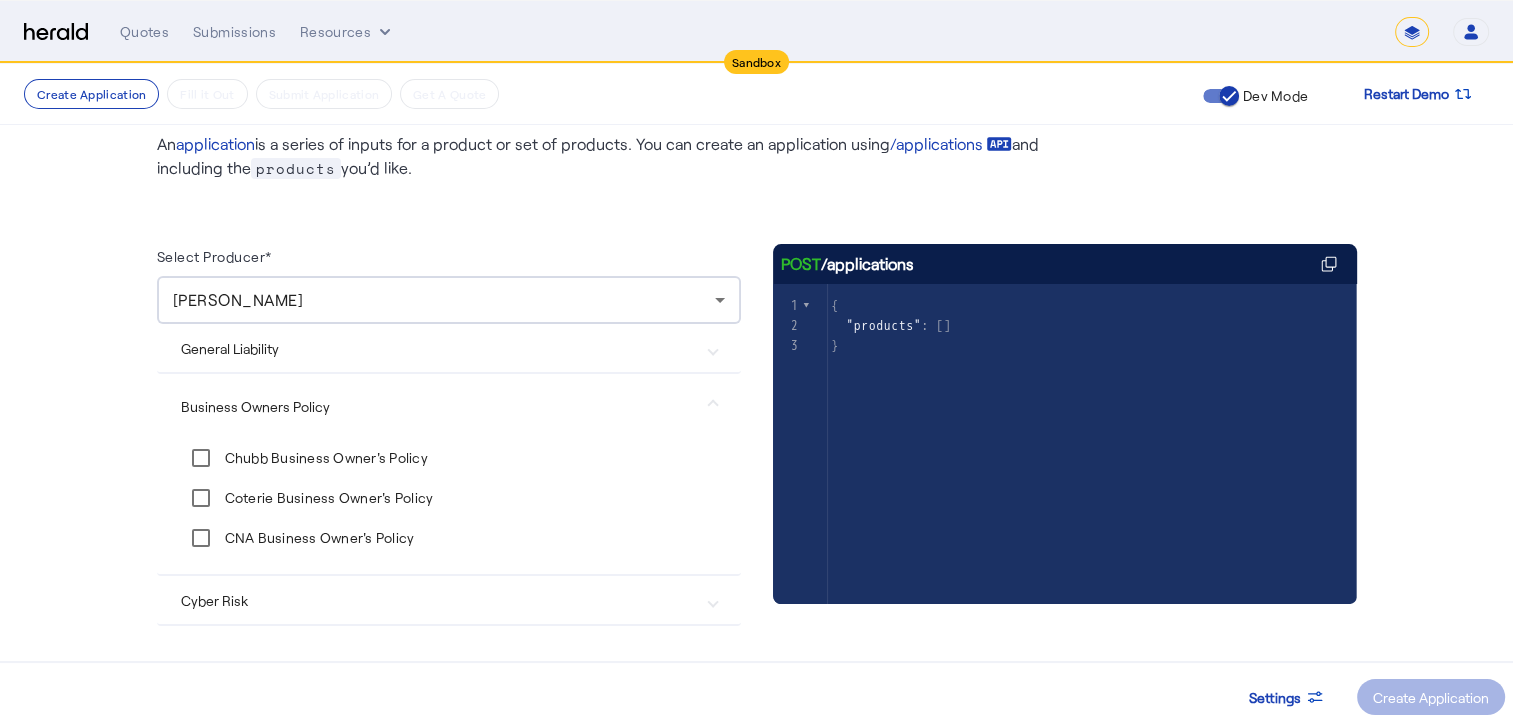 click on "Business Owners Policy" at bounding box center (449, 406) 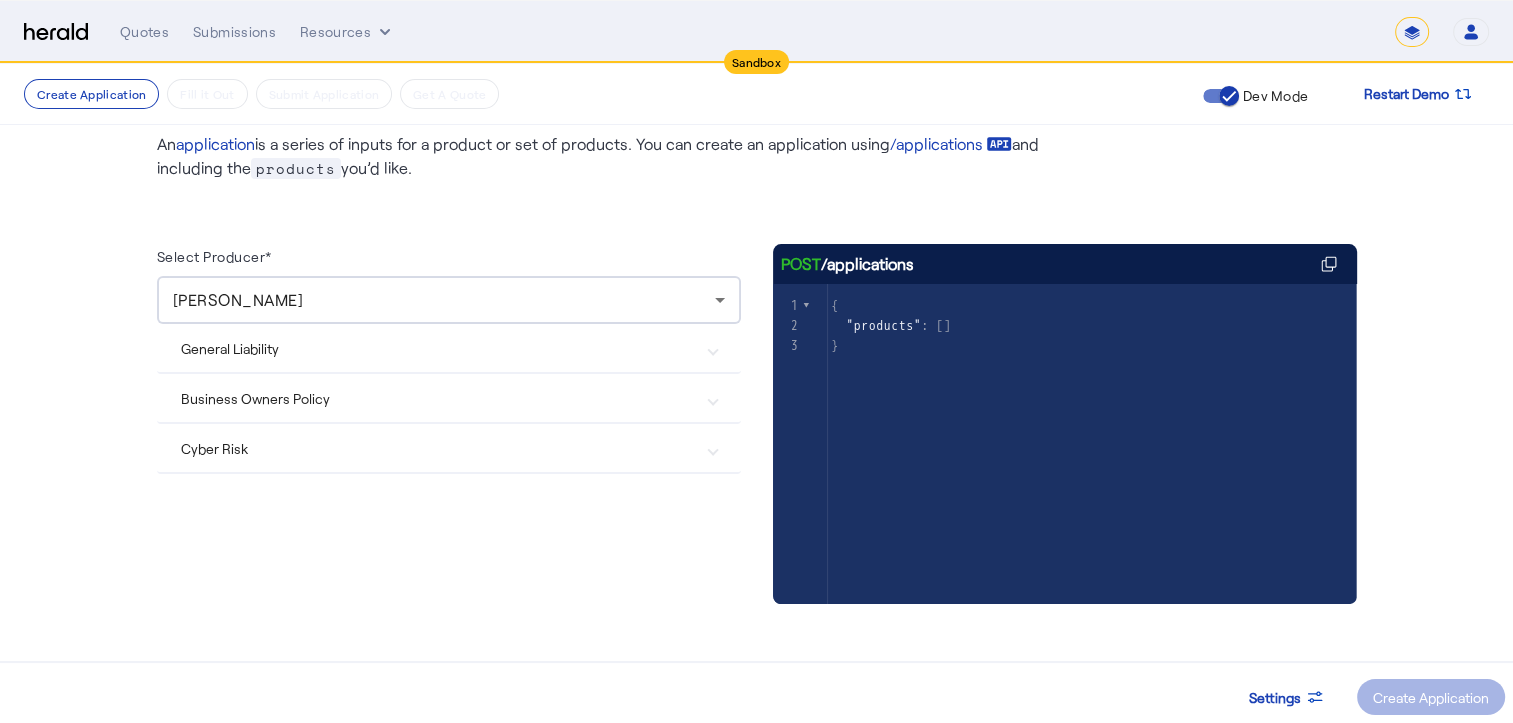 click at bounding box center [713, 348] 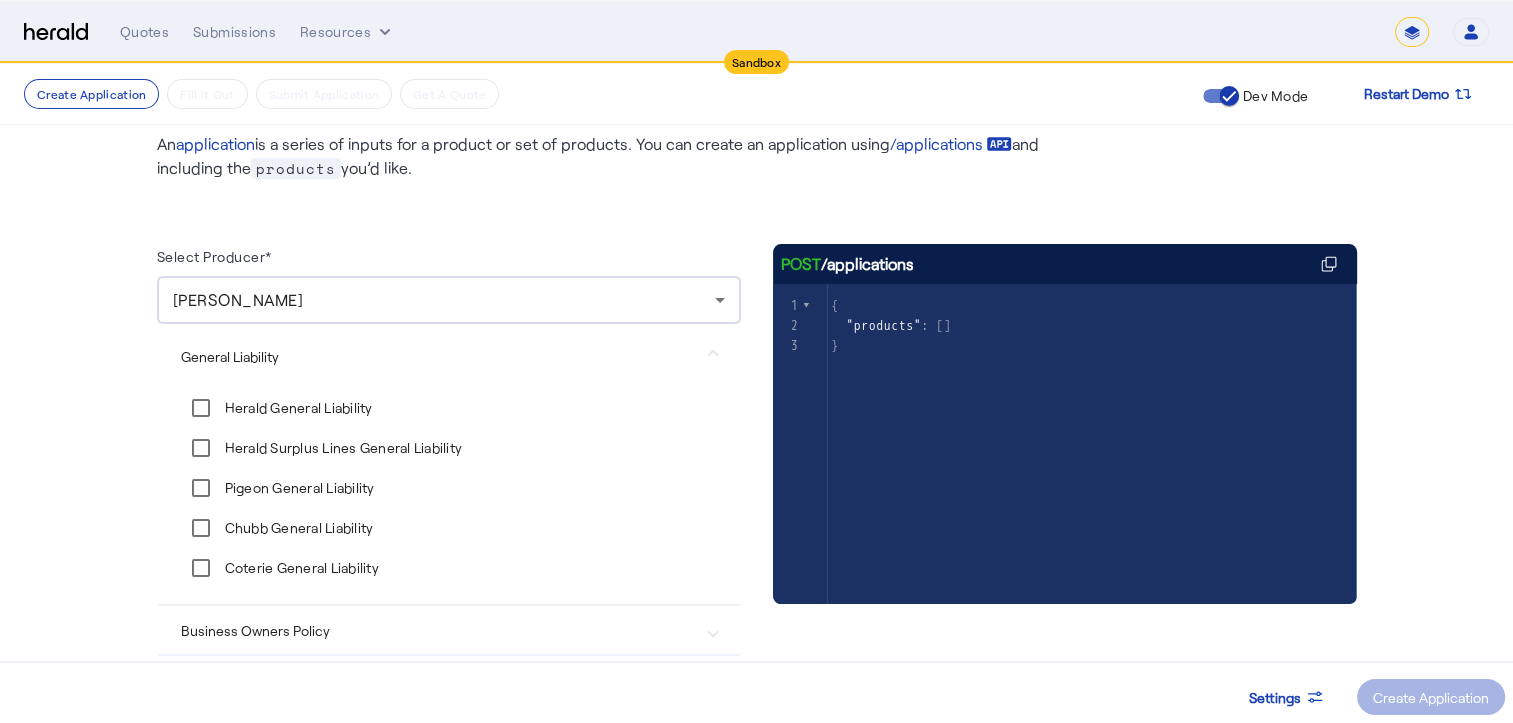 click at bounding box center (713, 356) 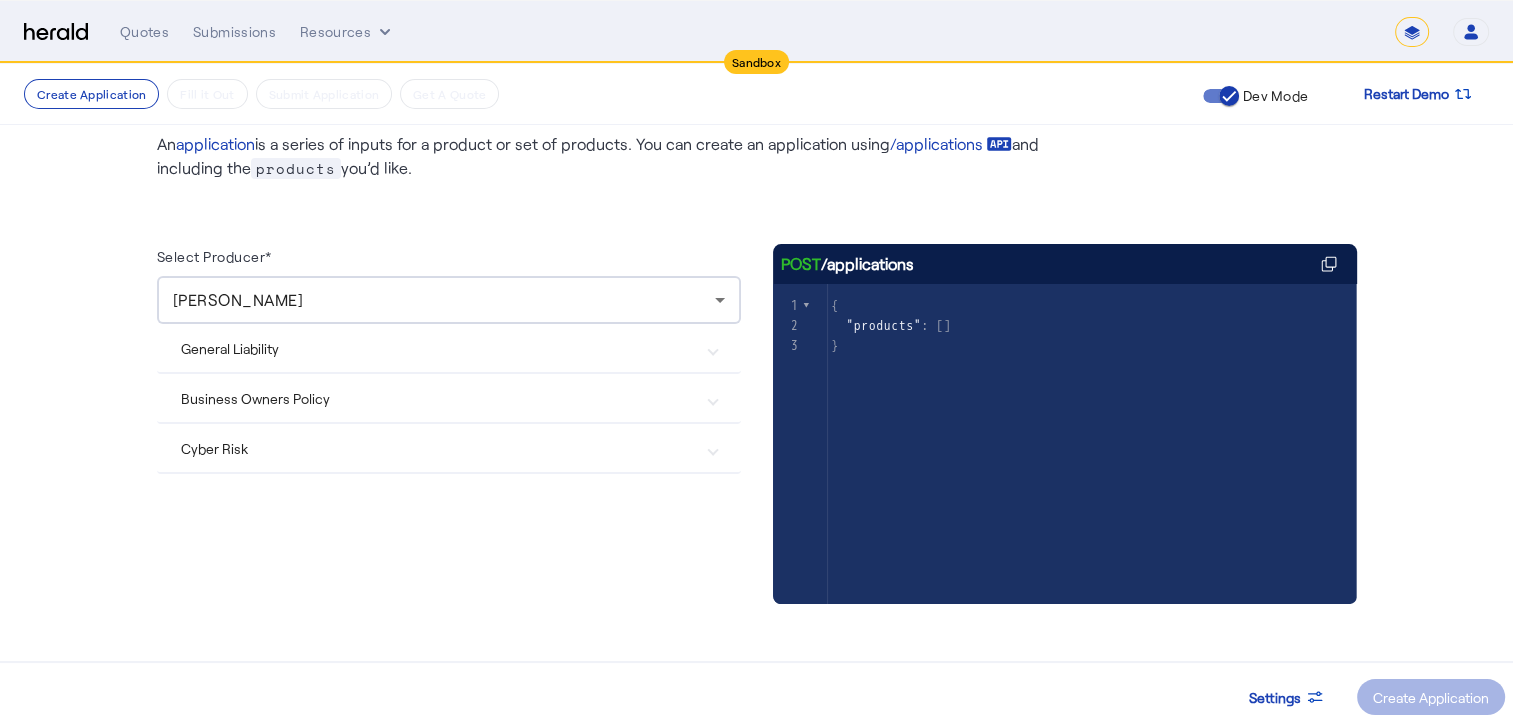 click at bounding box center (713, 398) 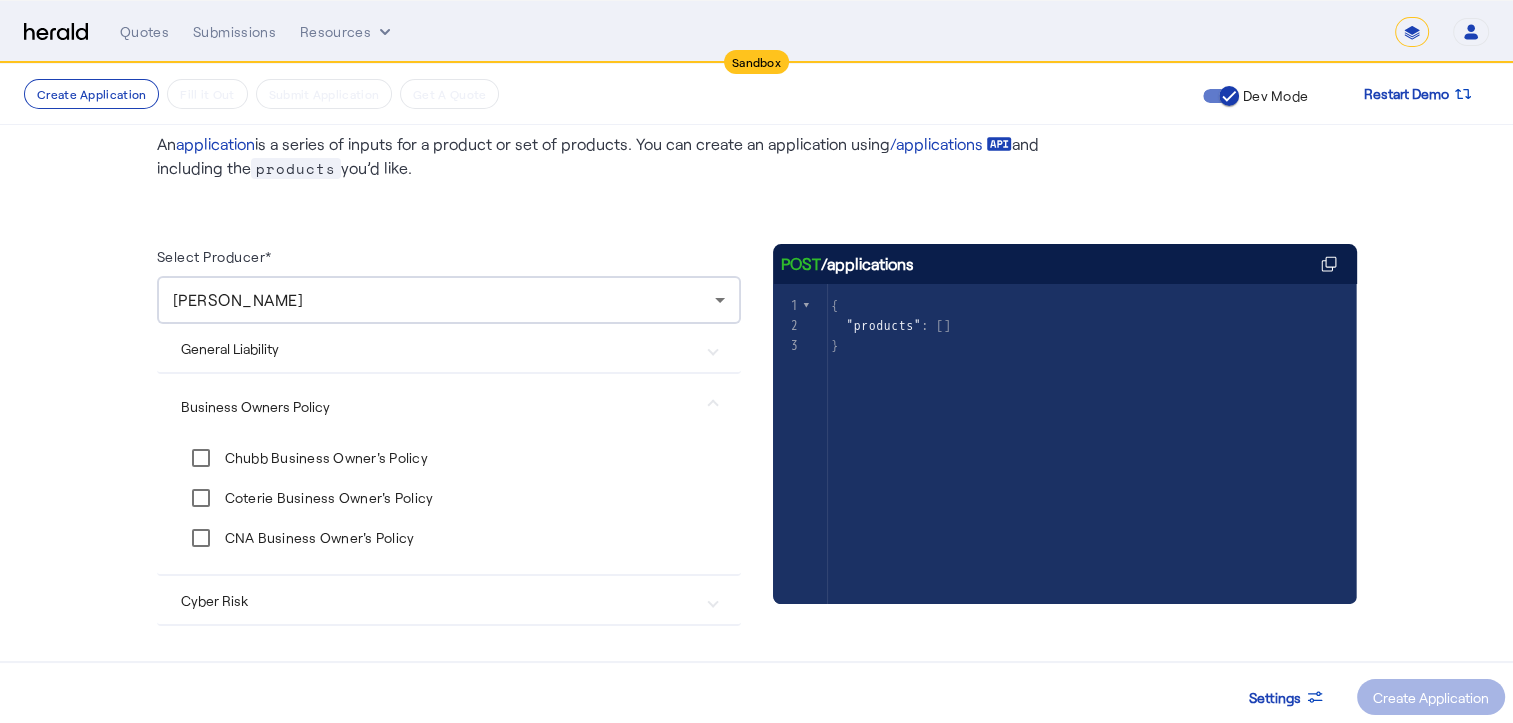 click at bounding box center (713, 406) 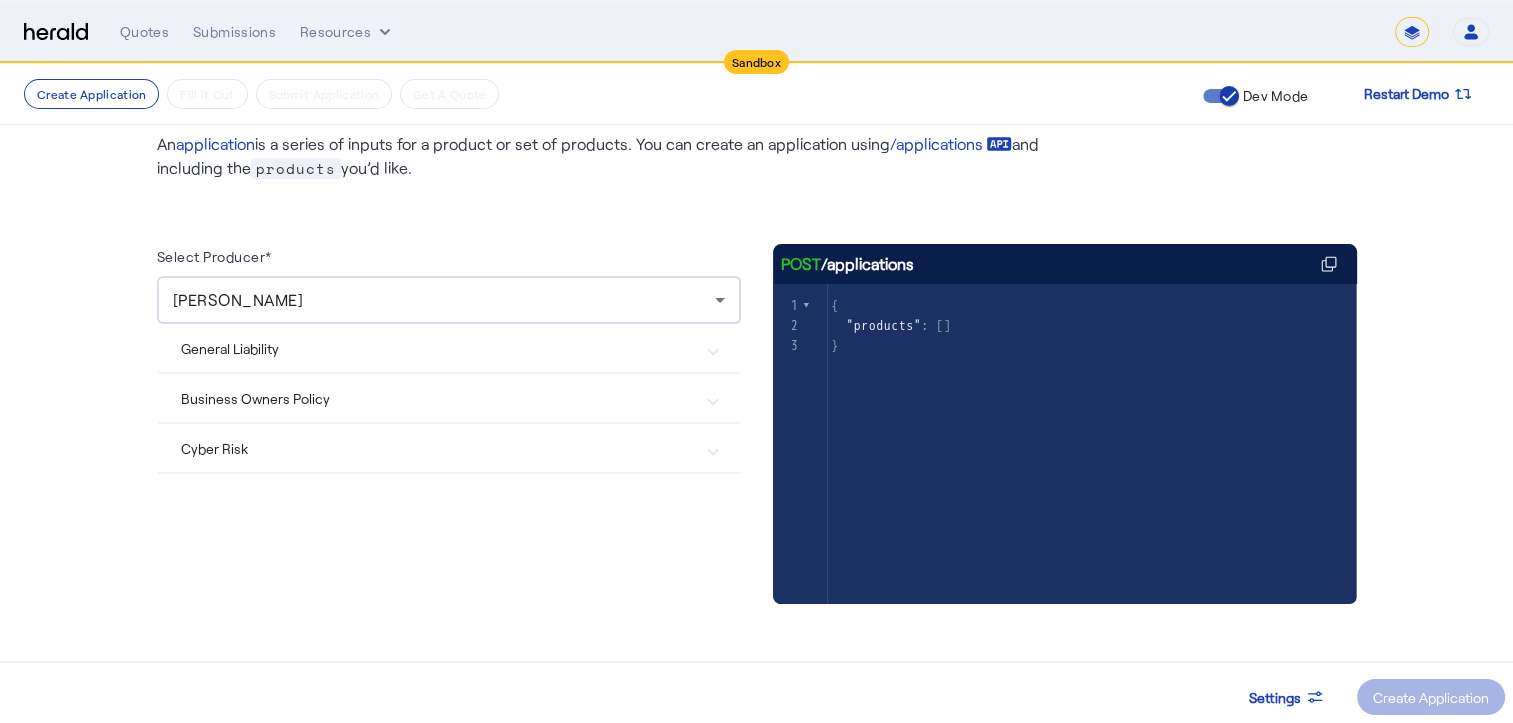 click on "Cyber Risk" at bounding box center [445, 448] 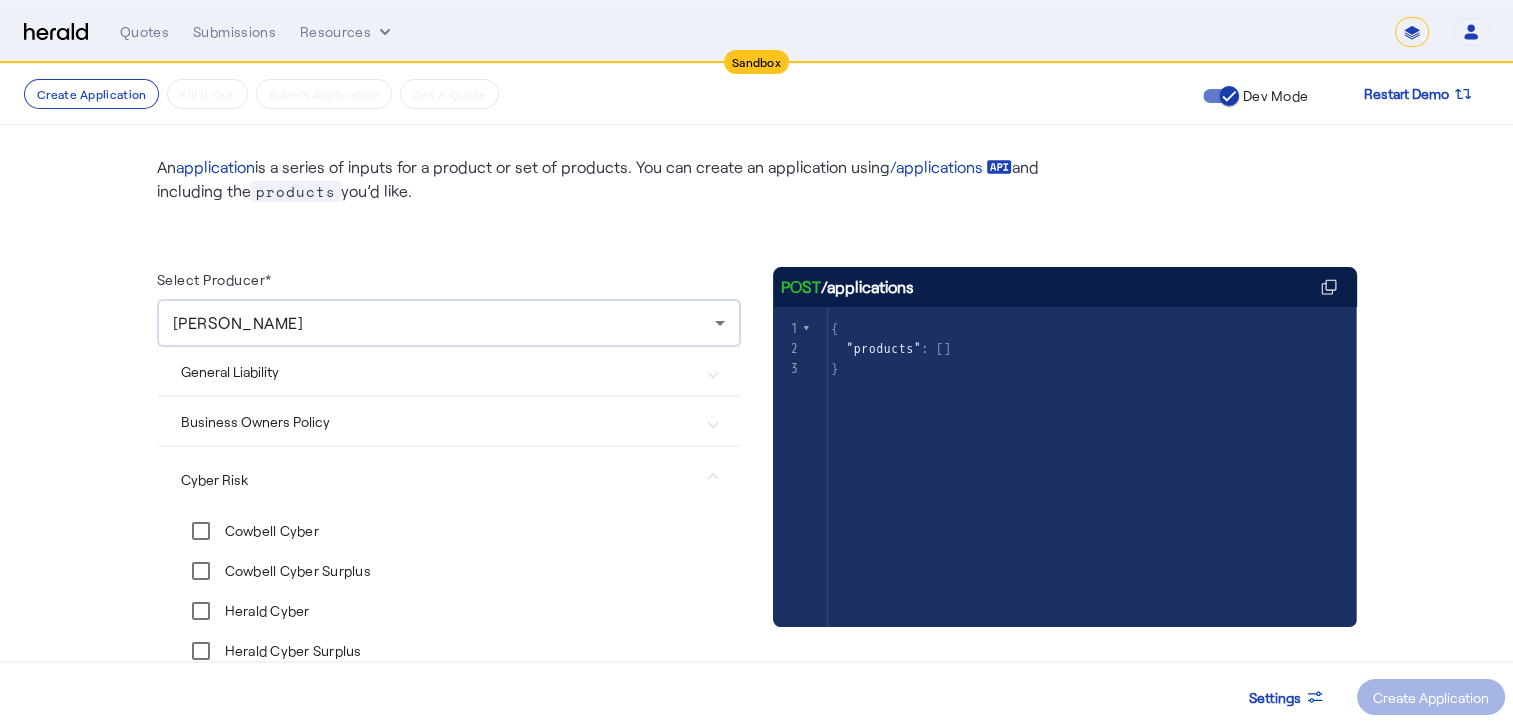 scroll, scrollTop: 64, scrollLeft: 0, axis: vertical 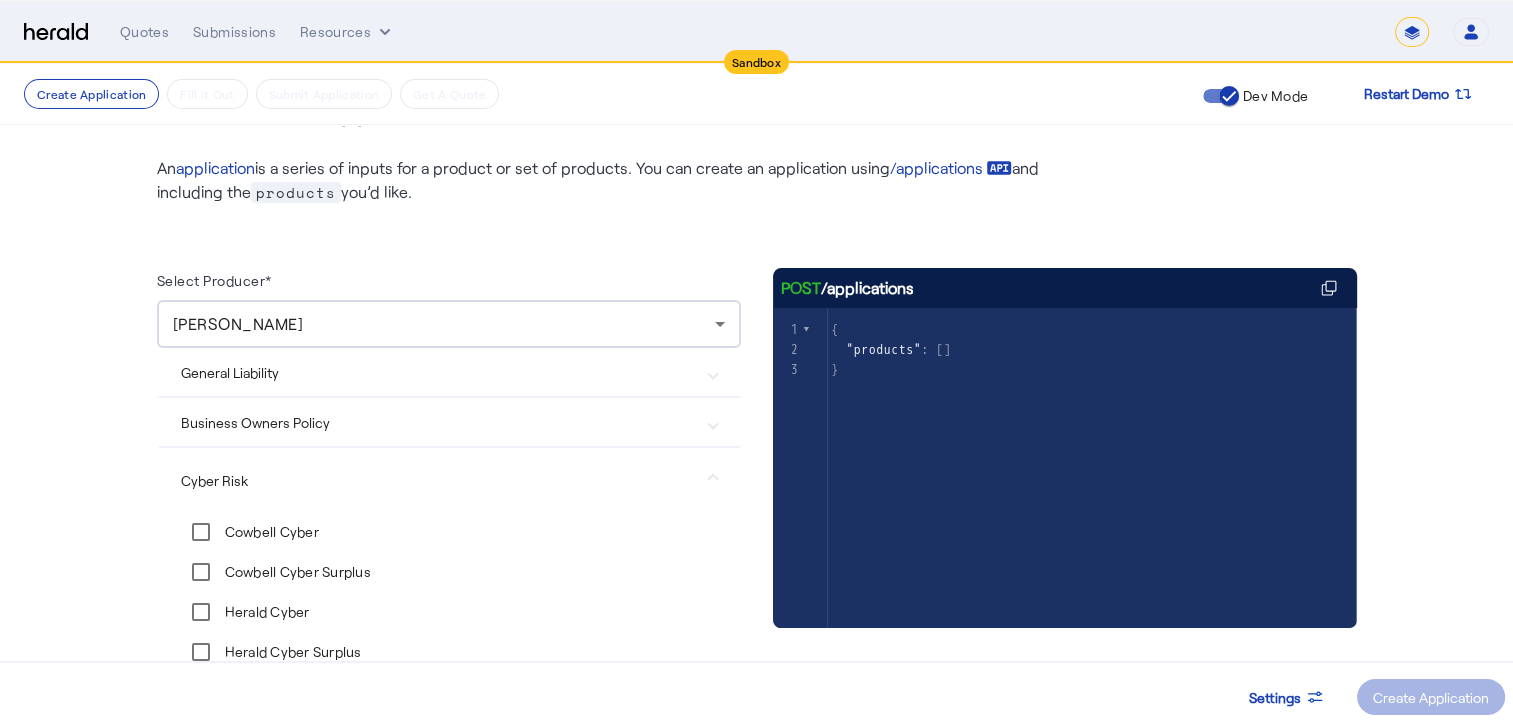 click on "Cyber Risk" at bounding box center (449, 480) 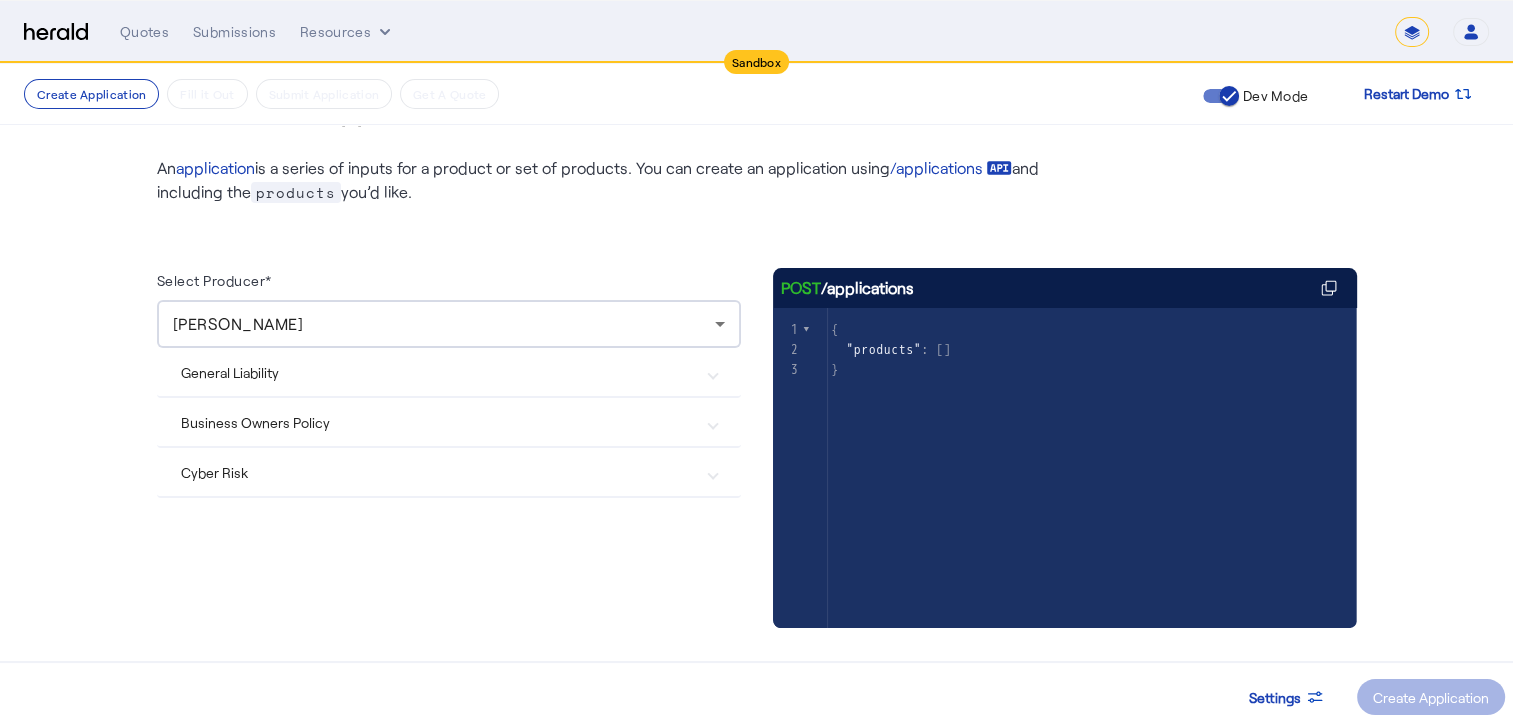 click on "Business Owners Policy" at bounding box center (449, 422) 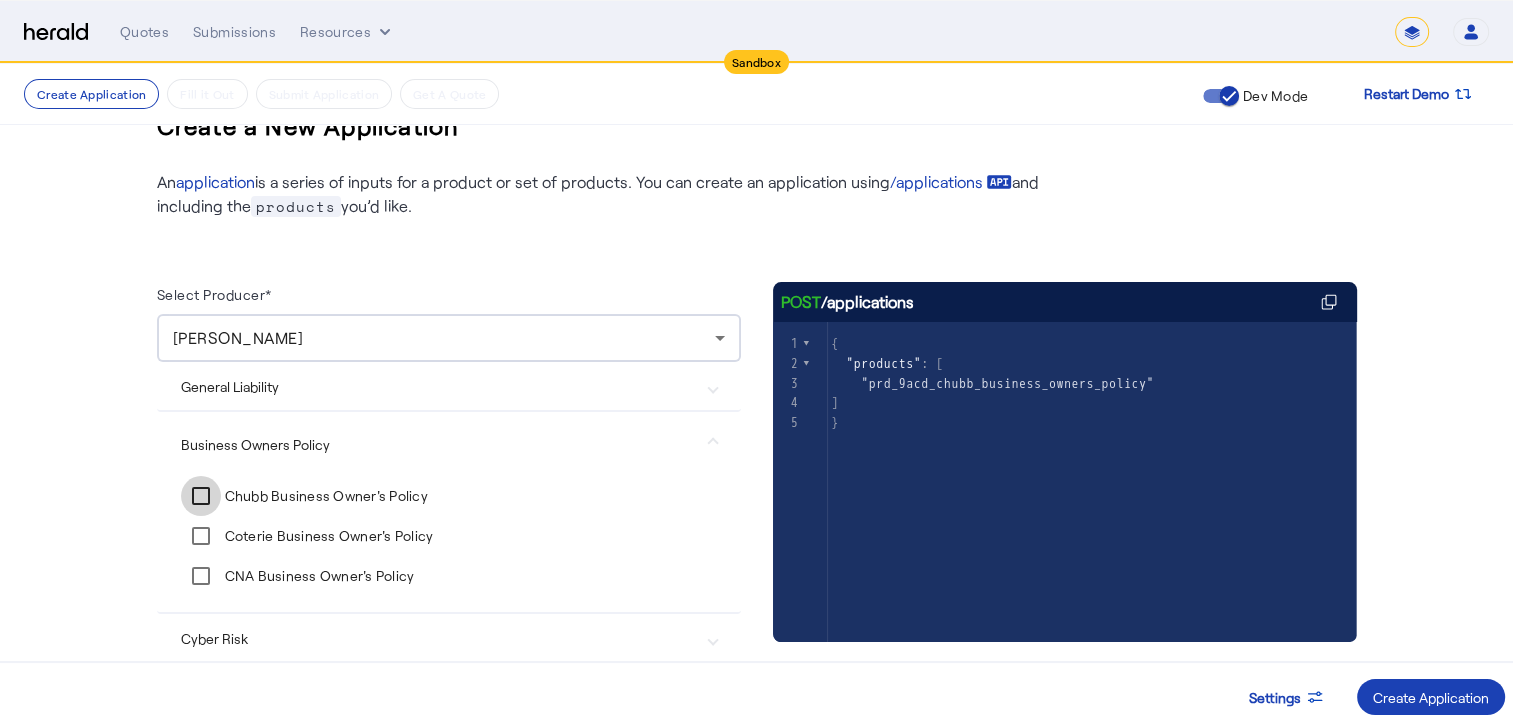 scroll, scrollTop: 51, scrollLeft: 0, axis: vertical 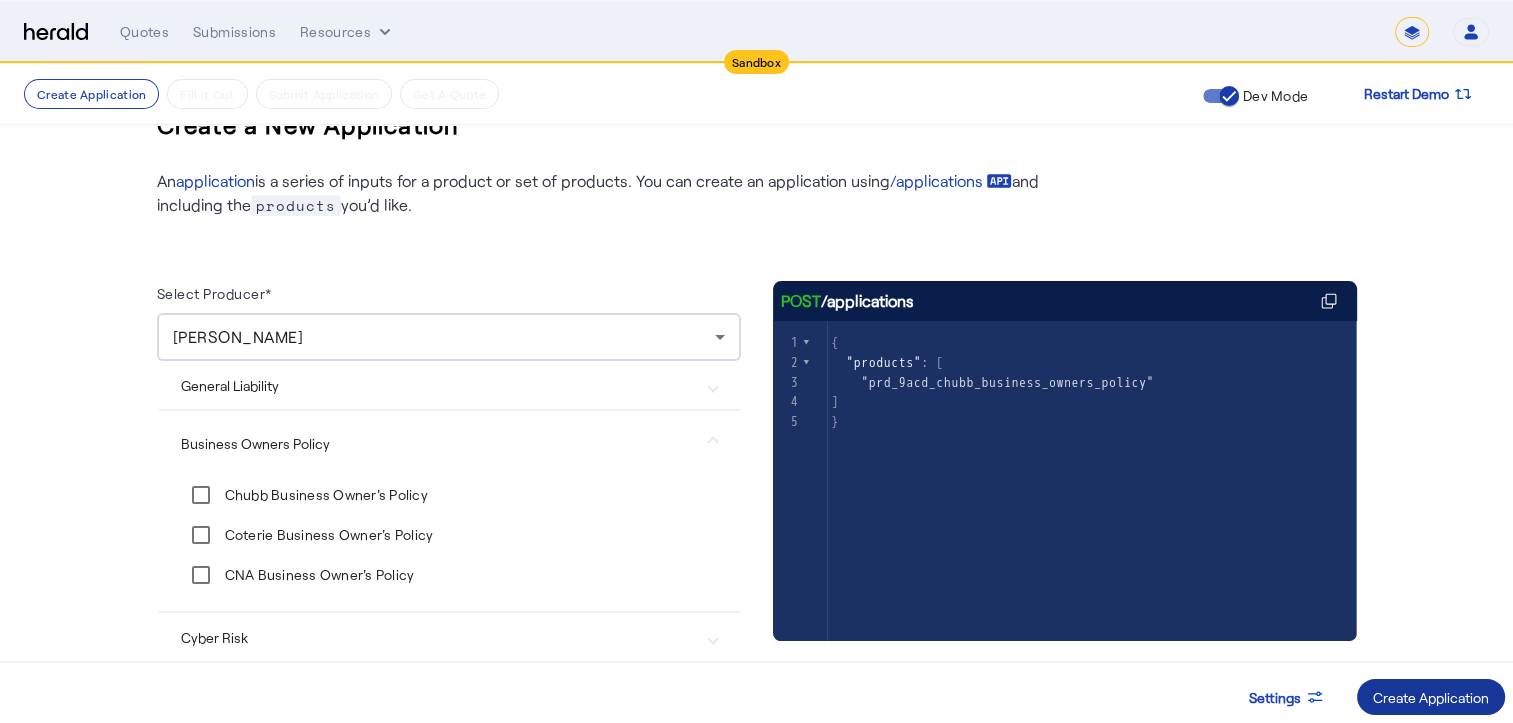 click on "Create Application" at bounding box center (1431, 697) 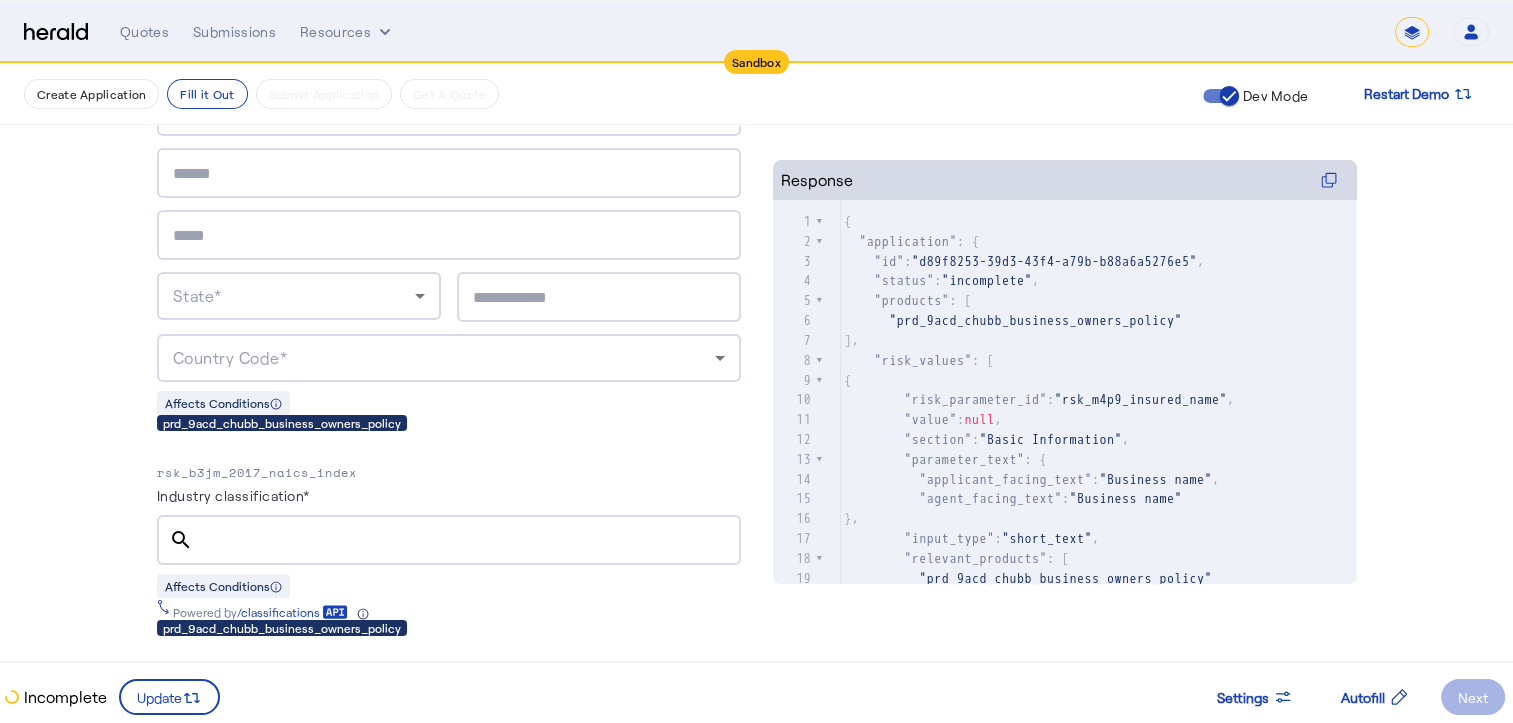 scroll, scrollTop: 734, scrollLeft: 0, axis: vertical 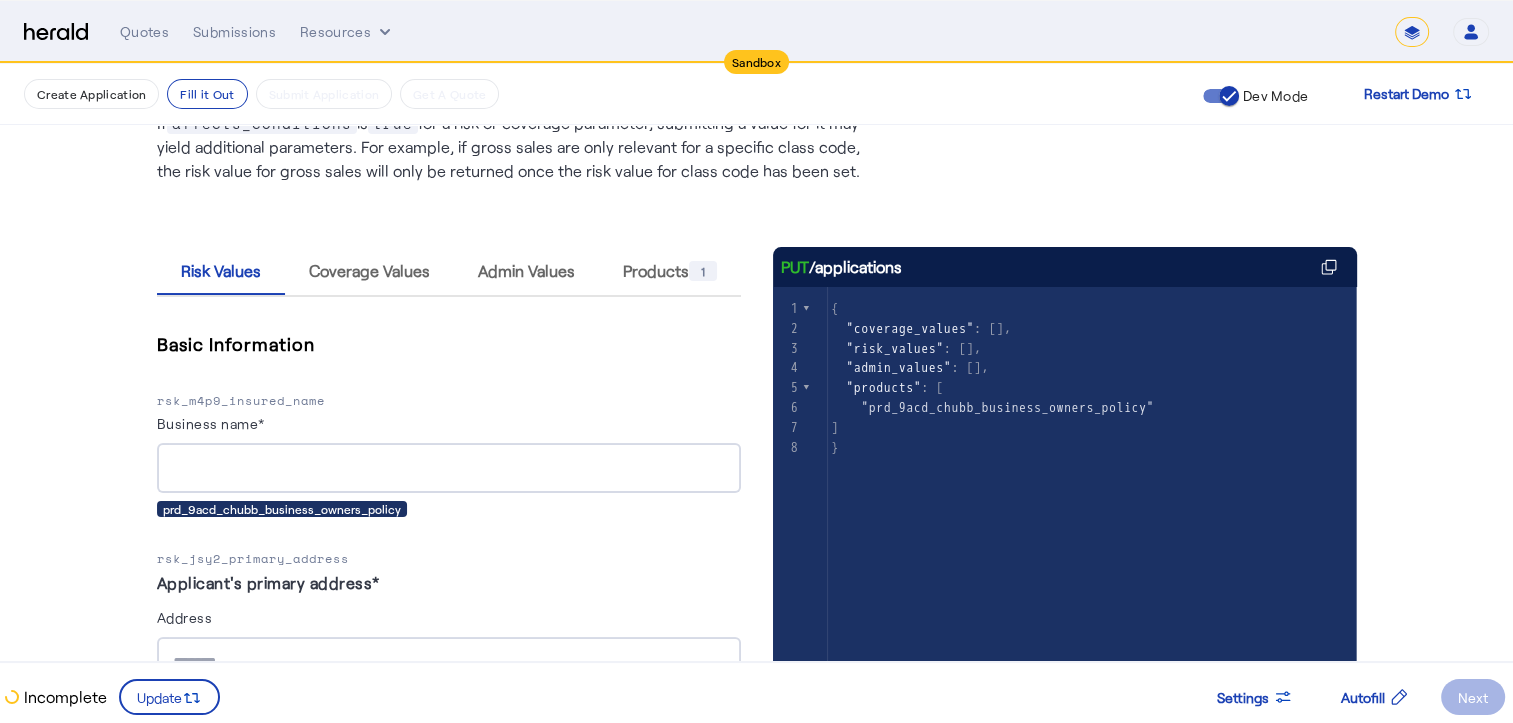 click on "prd_9acd_chubb_business_owners_policy" 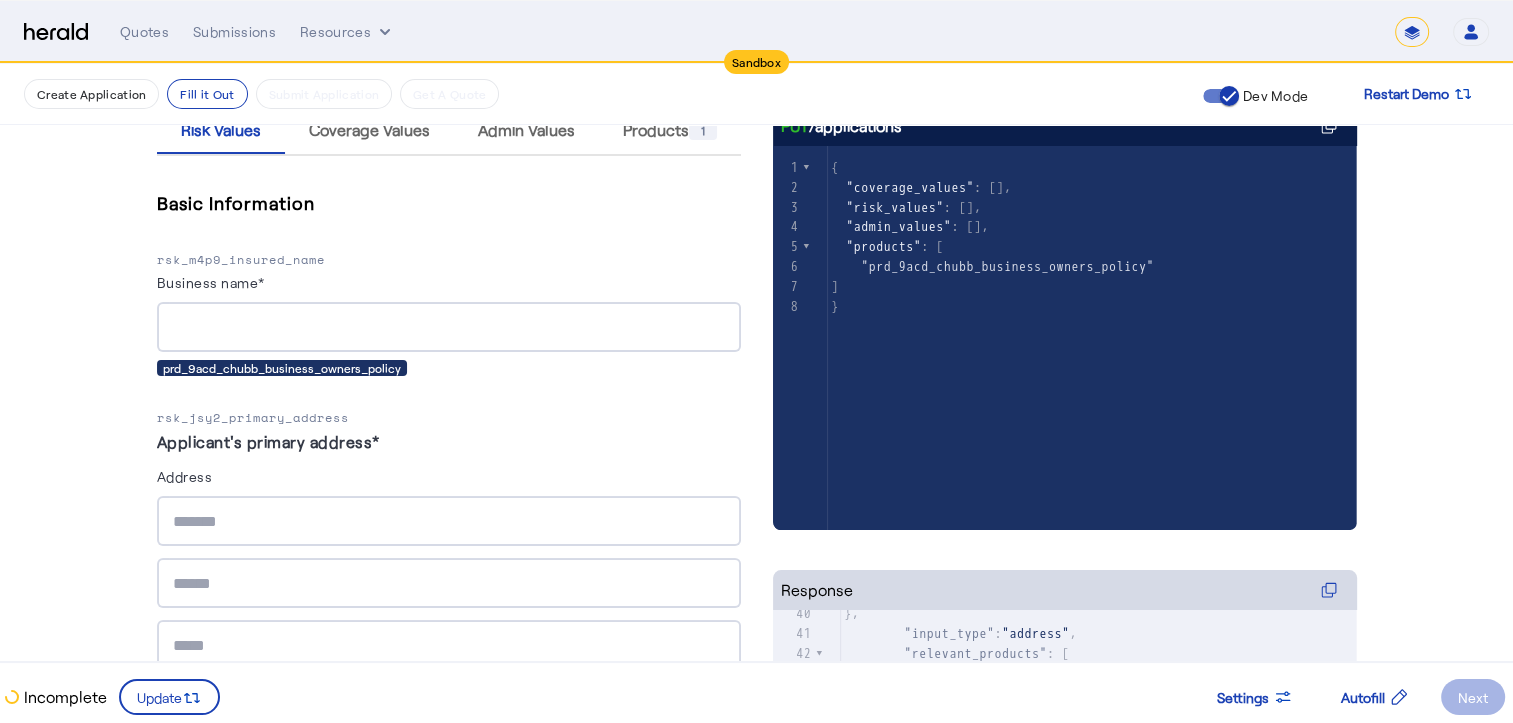 scroll, scrollTop: 0, scrollLeft: 0, axis: both 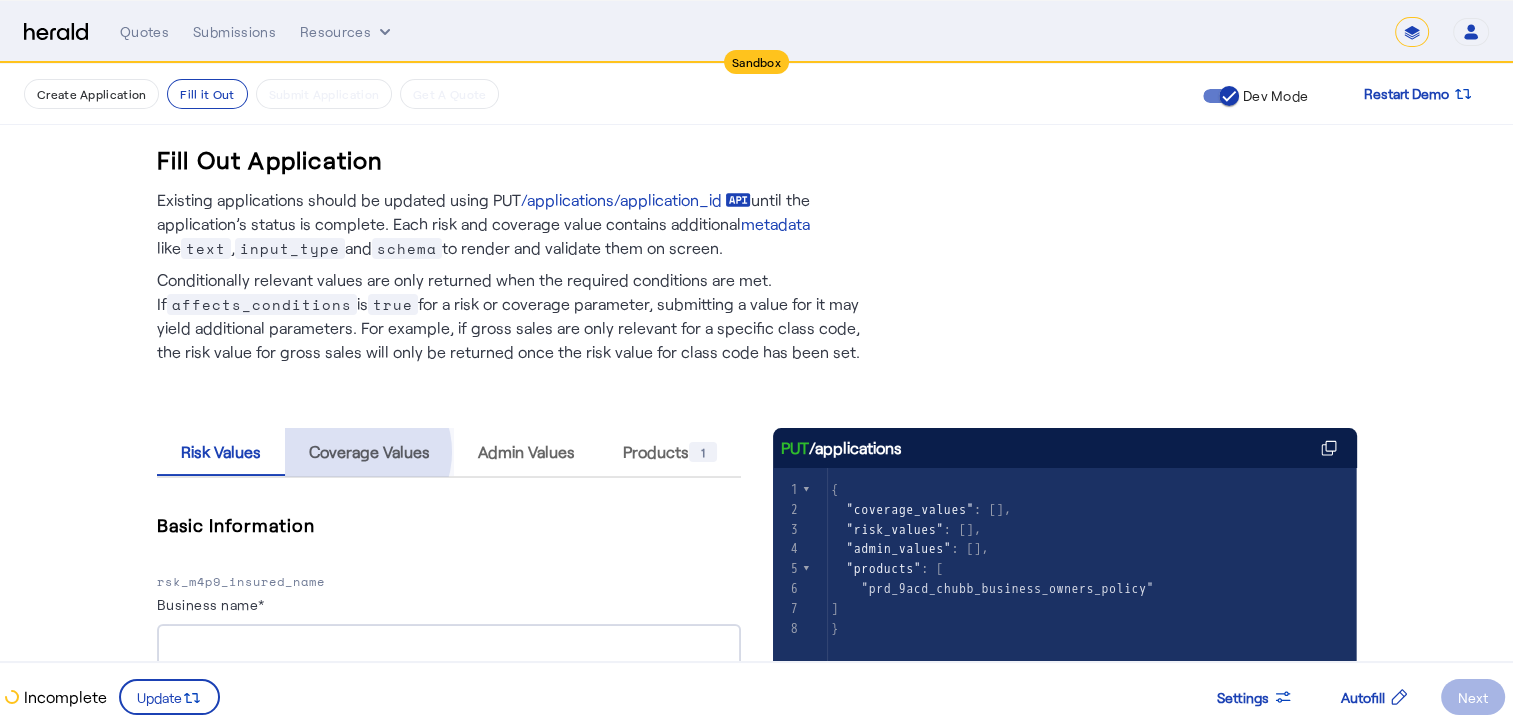 click on "Coverage Values" at bounding box center [369, 452] 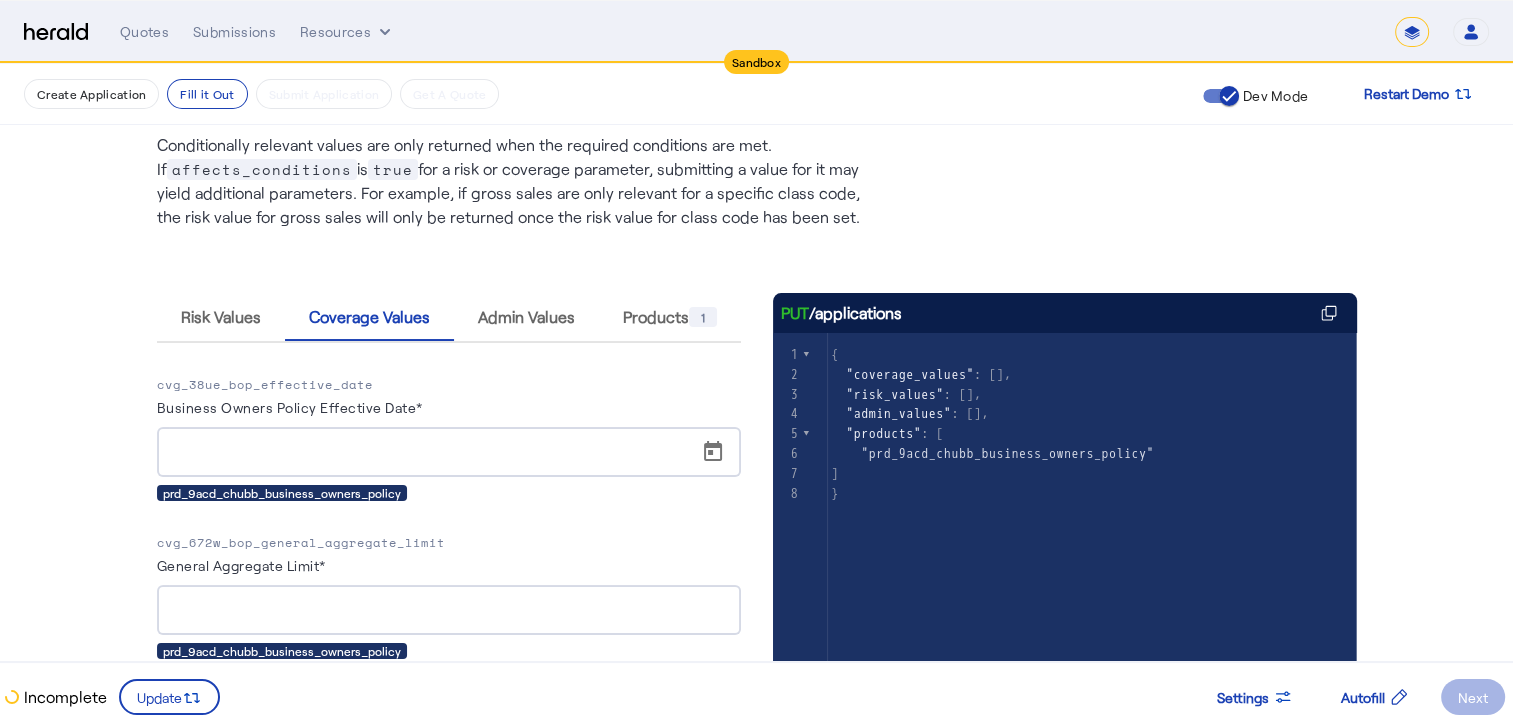 scroll, scrollTop: 0, scrollLeft: 0, axis: both 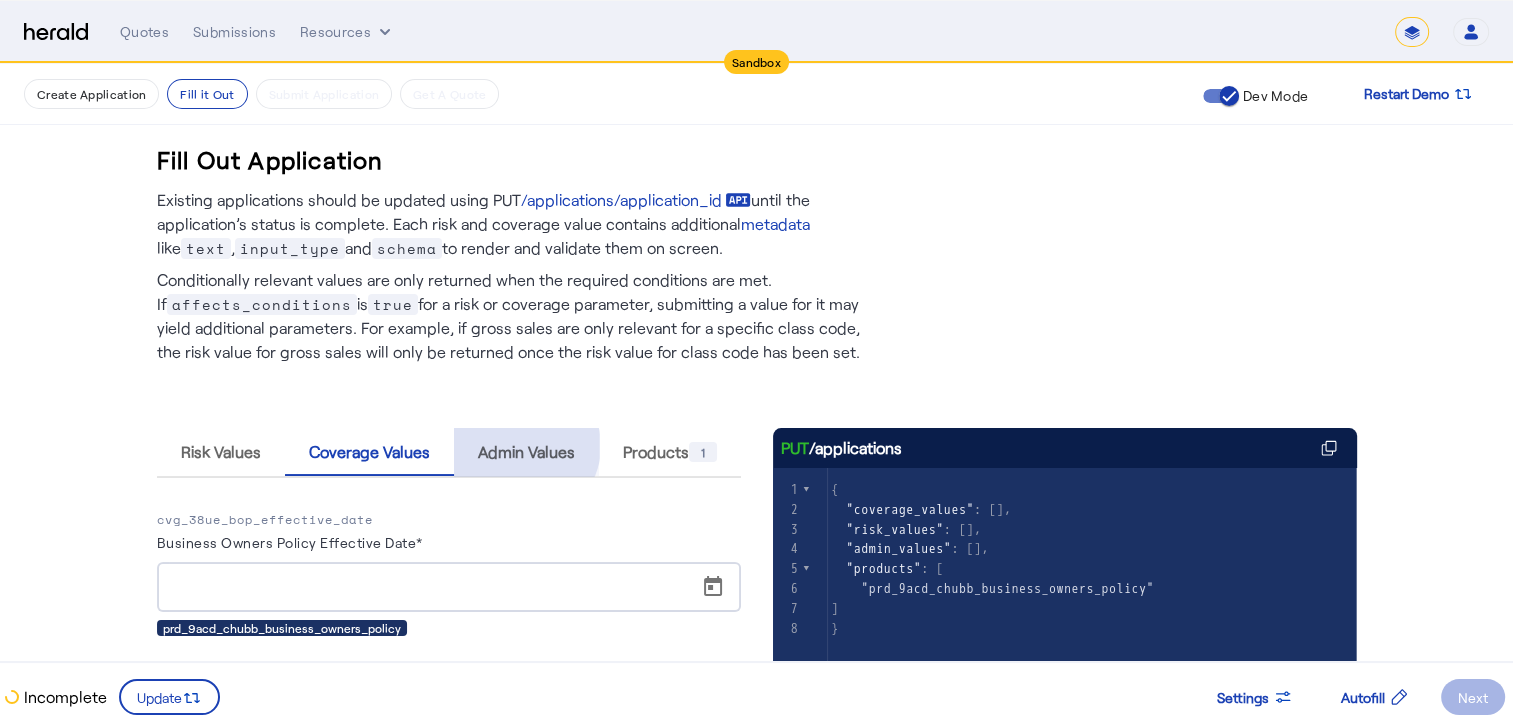 click on "Admin Values" at bounding box center (526, 452) 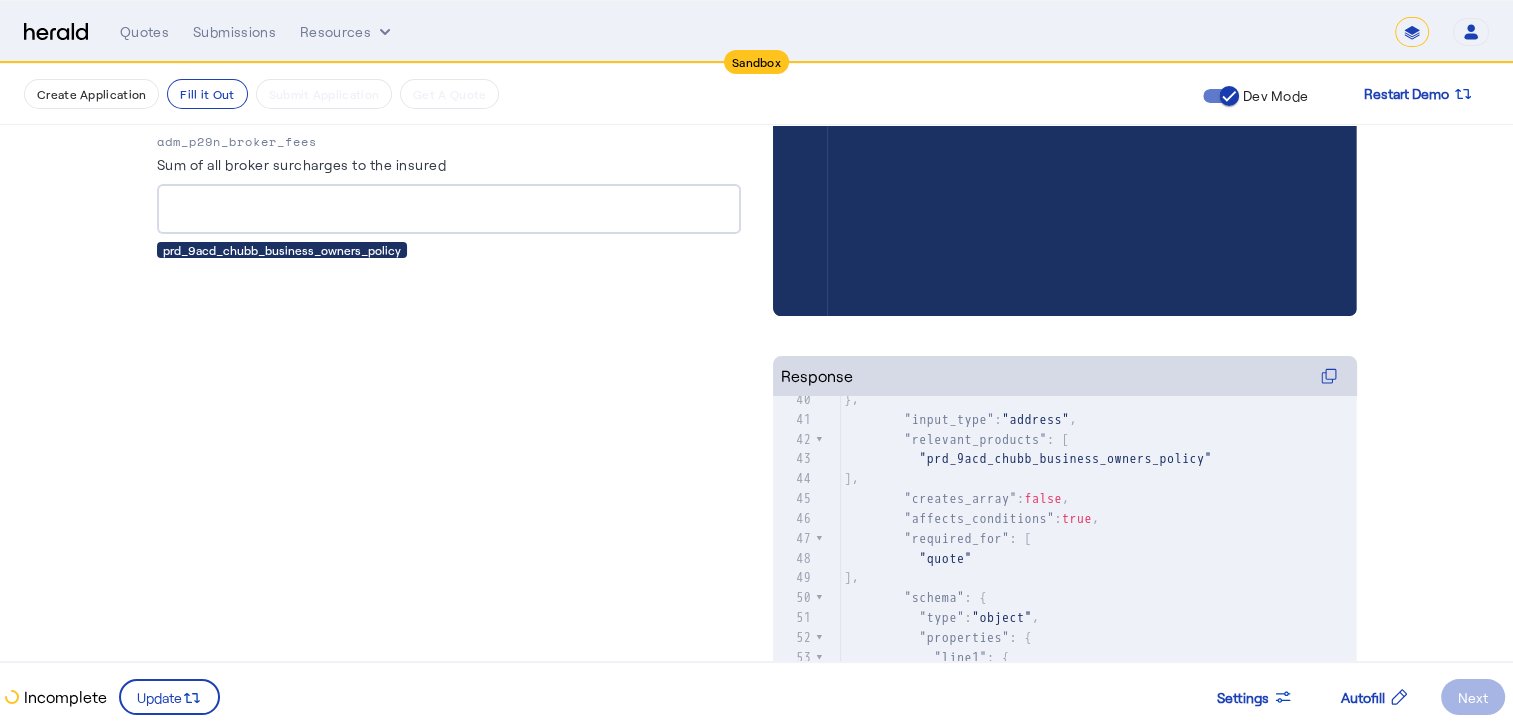 scroll, scrollTop: 539, scrollLeft: 0, axis: vertical 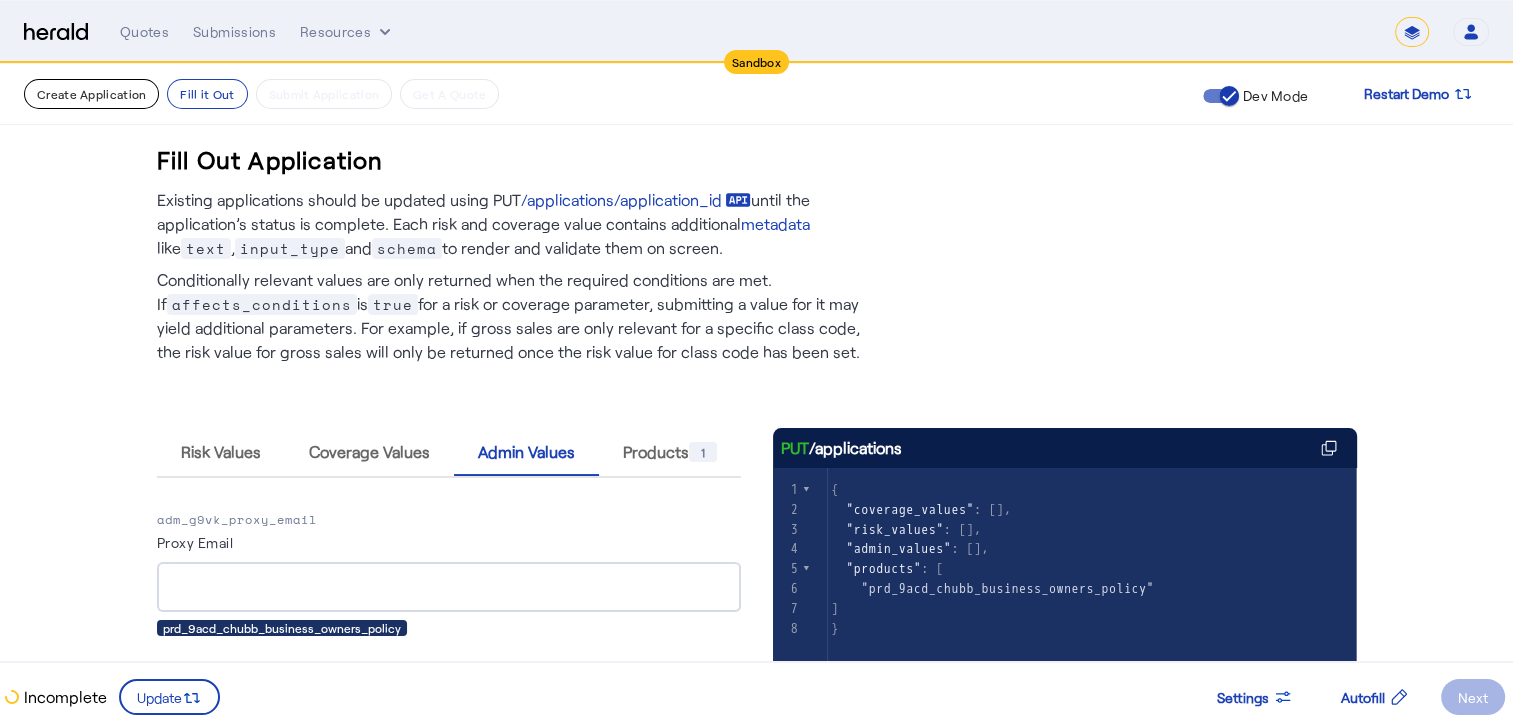 click on "Create Application" at bounding box center [91, 94] 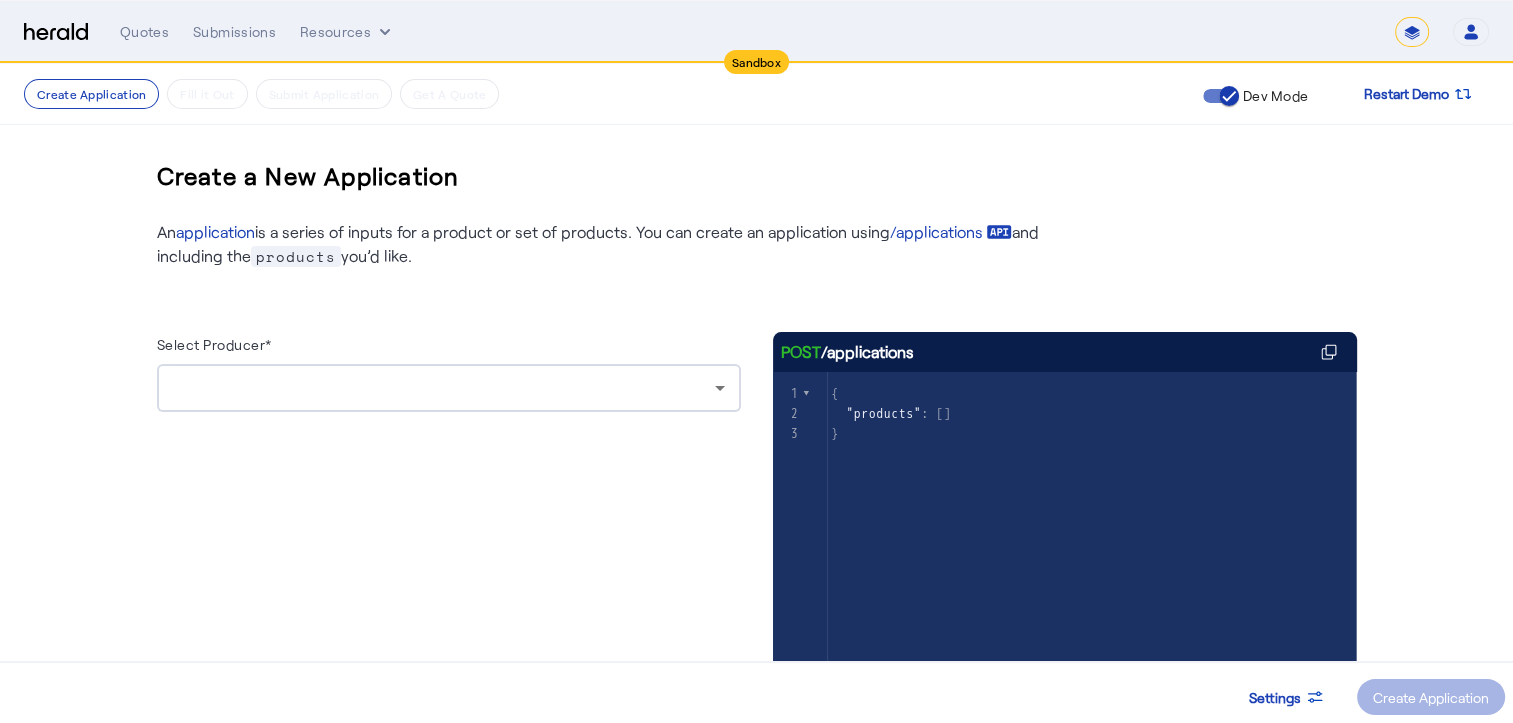 click 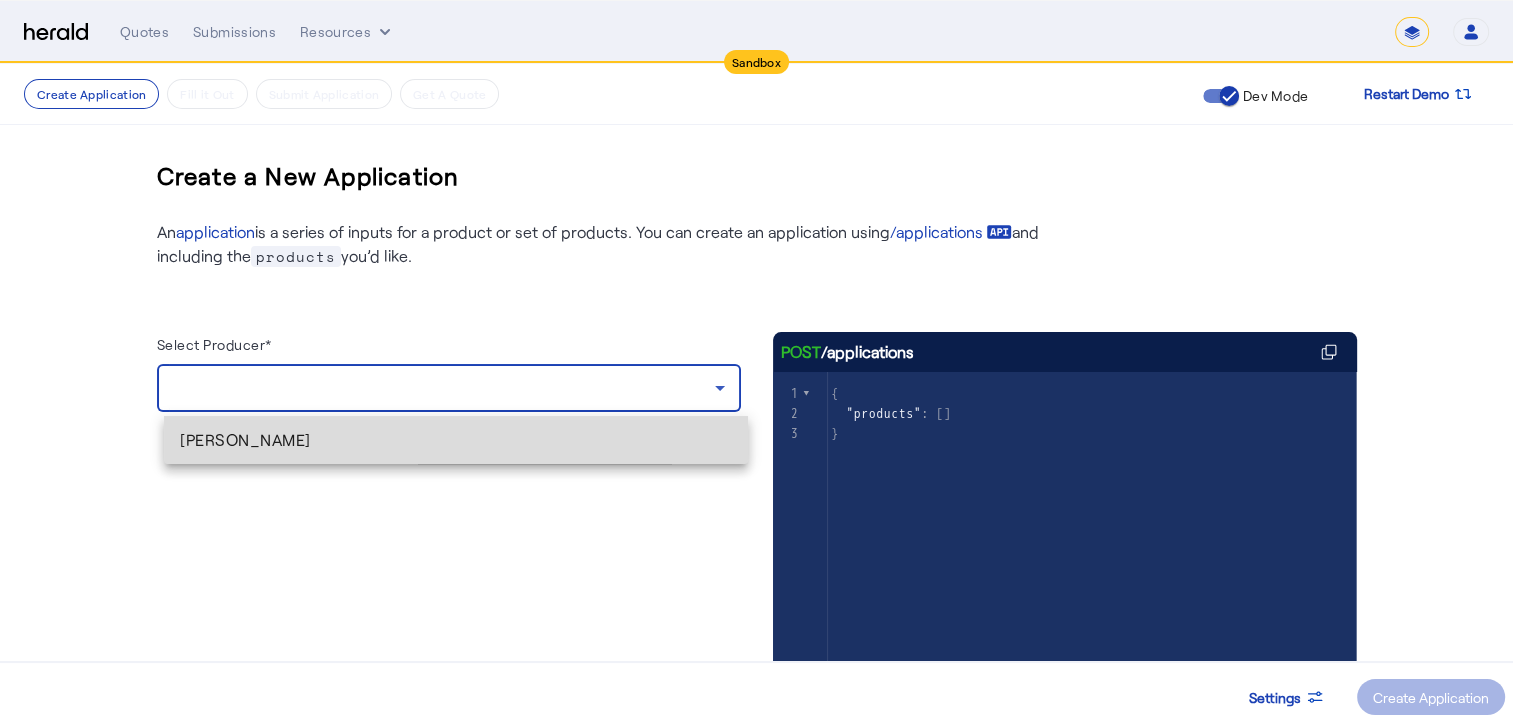 click on "[PERSON_NAME]" at bounding box center (456, 440) 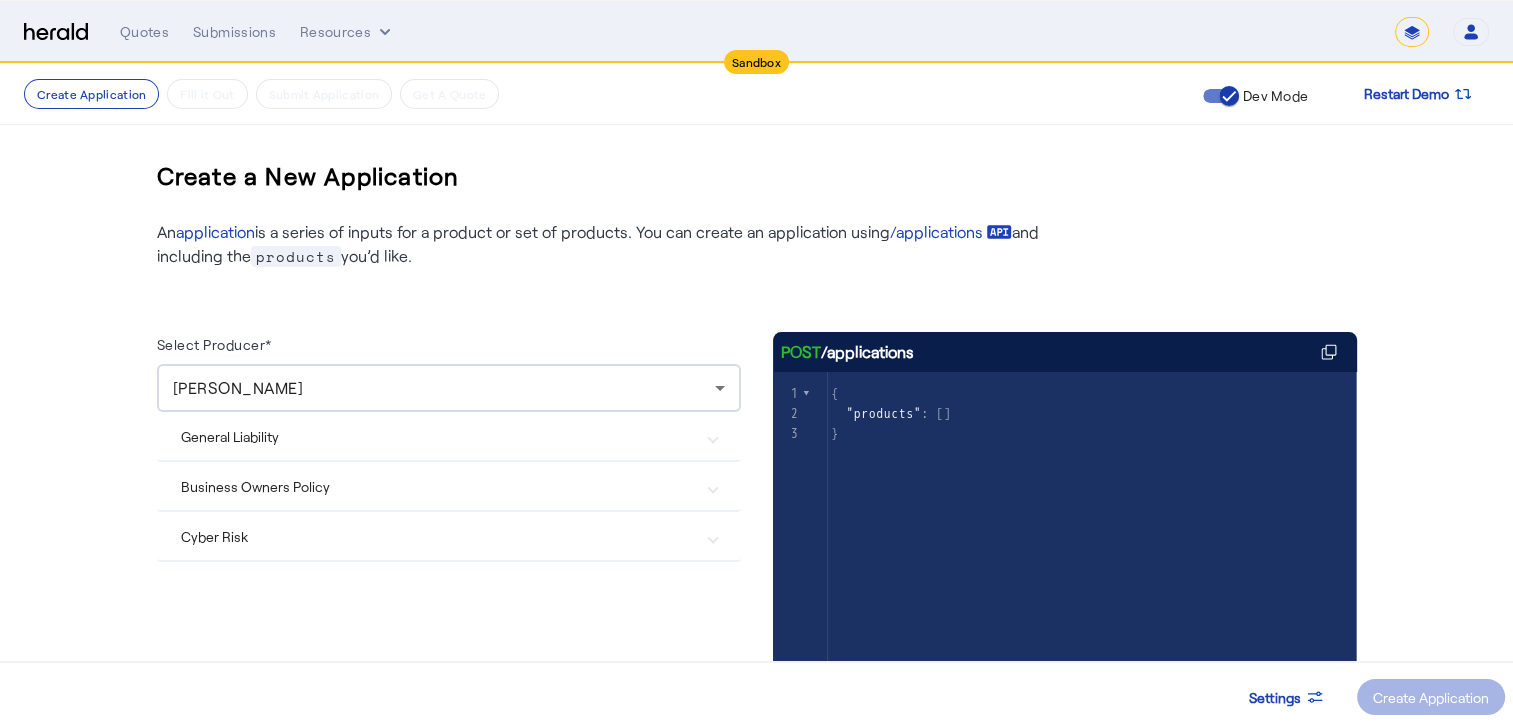 click at bounding box center [713, 436] 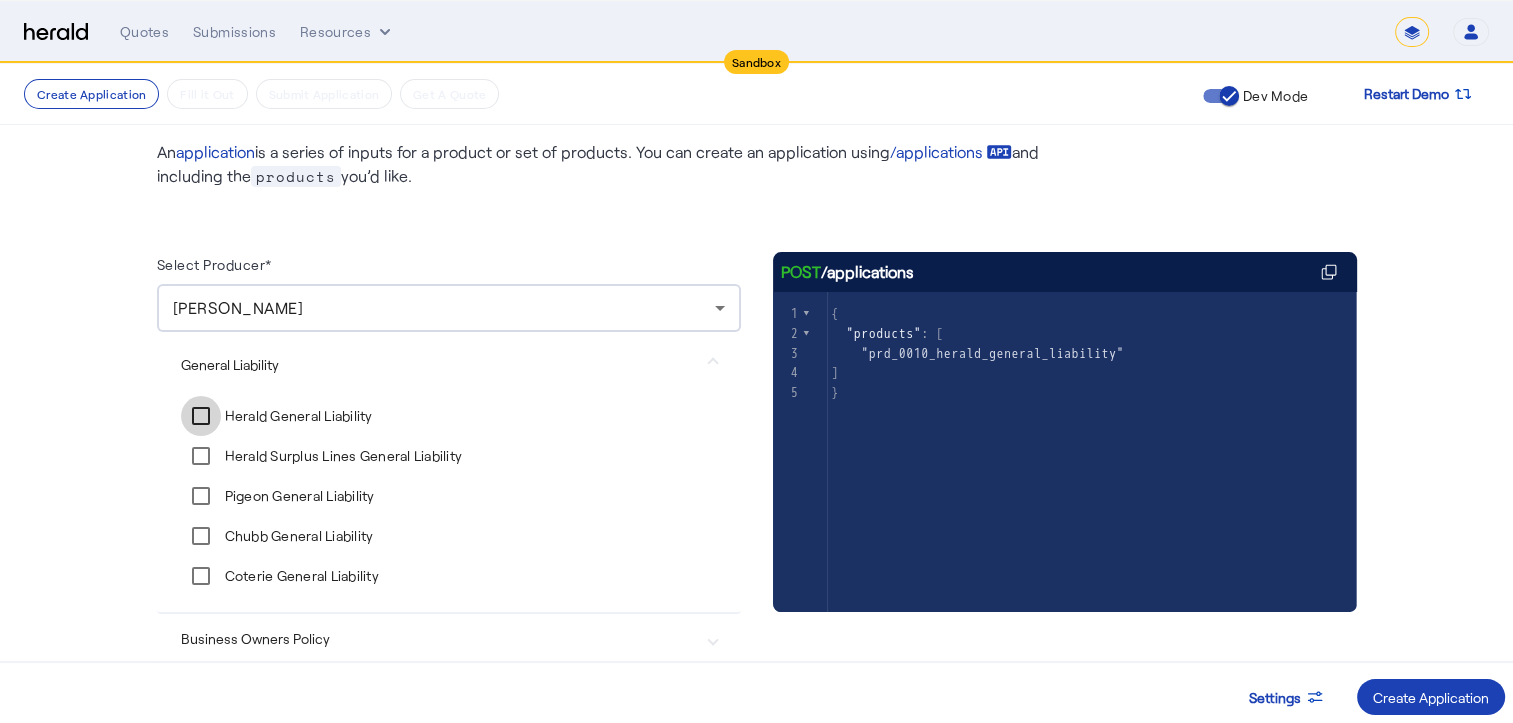 scroll, scrollTop: 77, scrollLeft: 0, axis: vertical 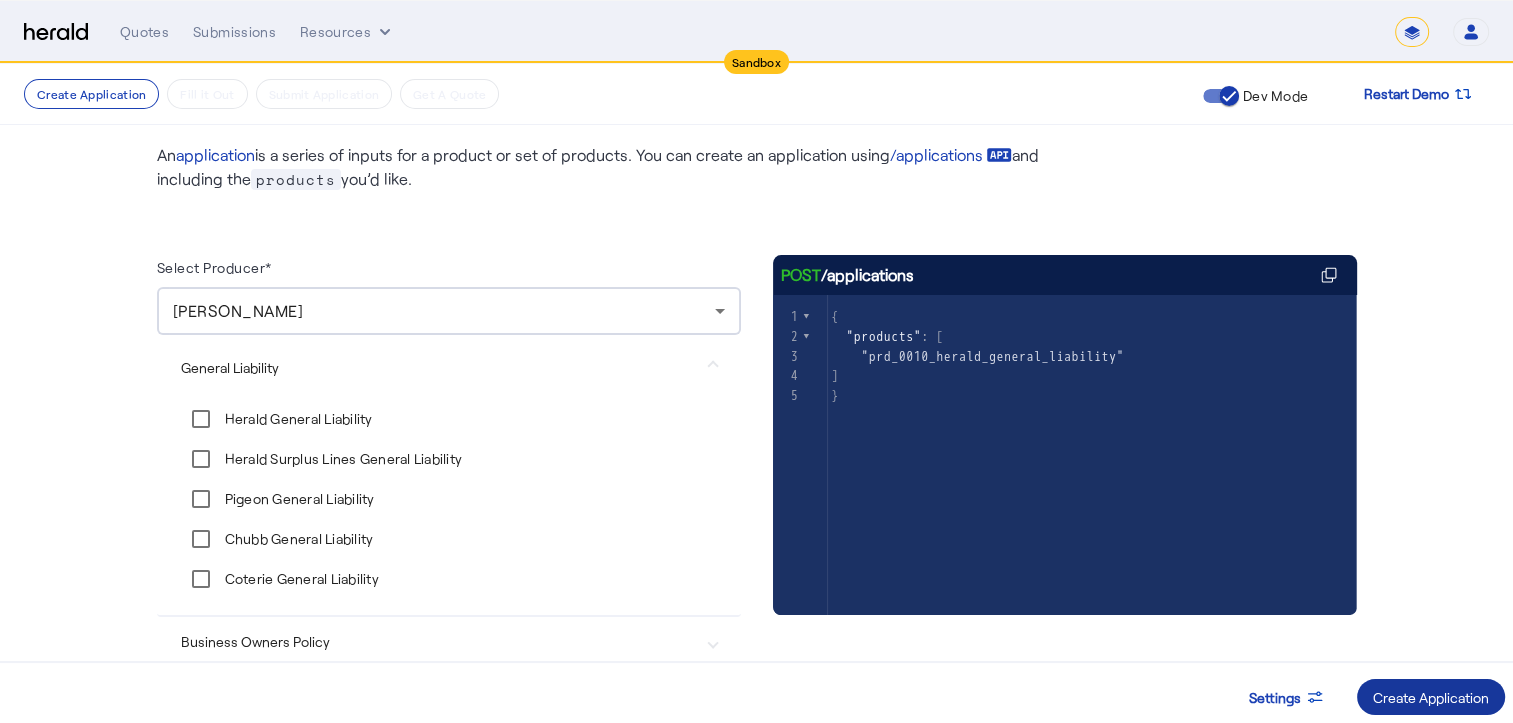click on "Create Application" at bounding box center (1431, 697) 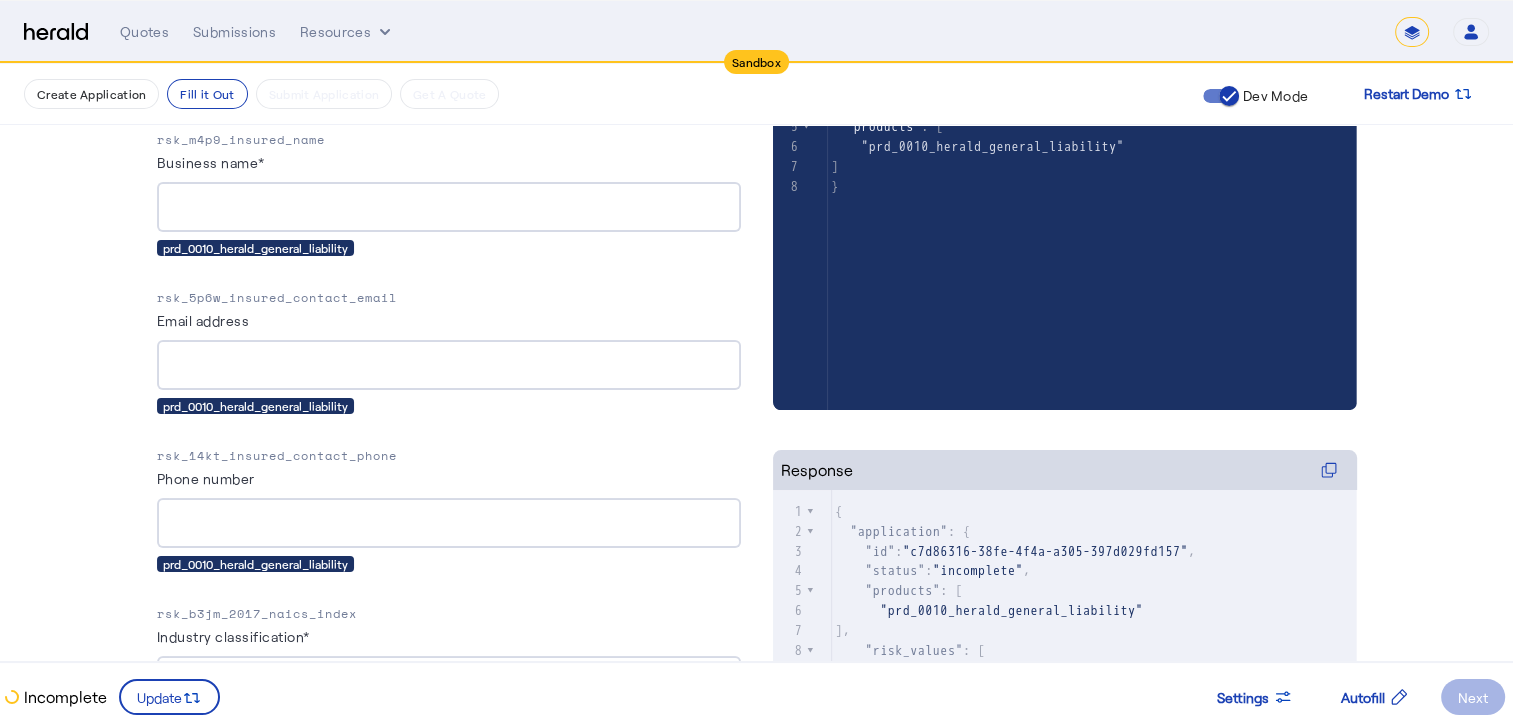 scroll, scrollTop: 443, scrollLeft: 15, axis: both 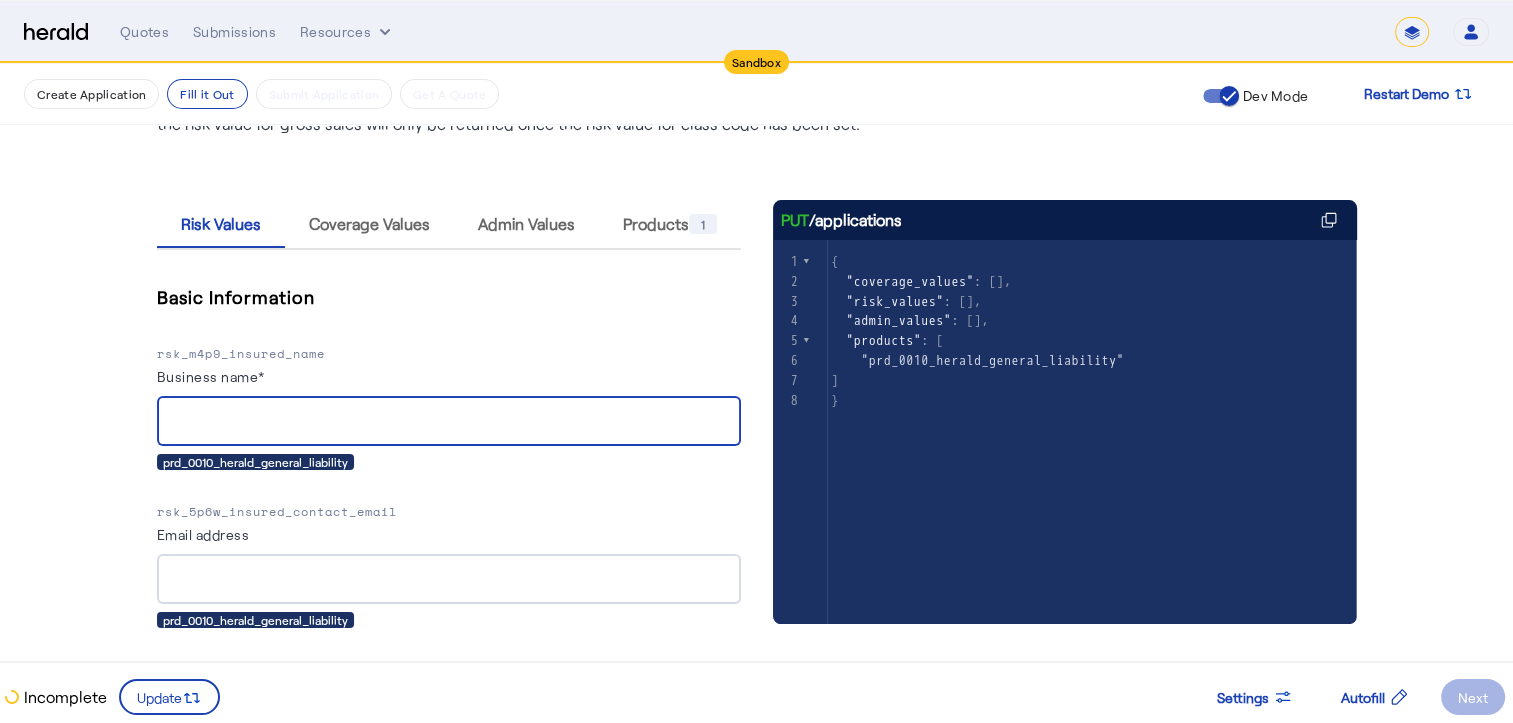 click on "Business name*" at bounding box center [449, 422] 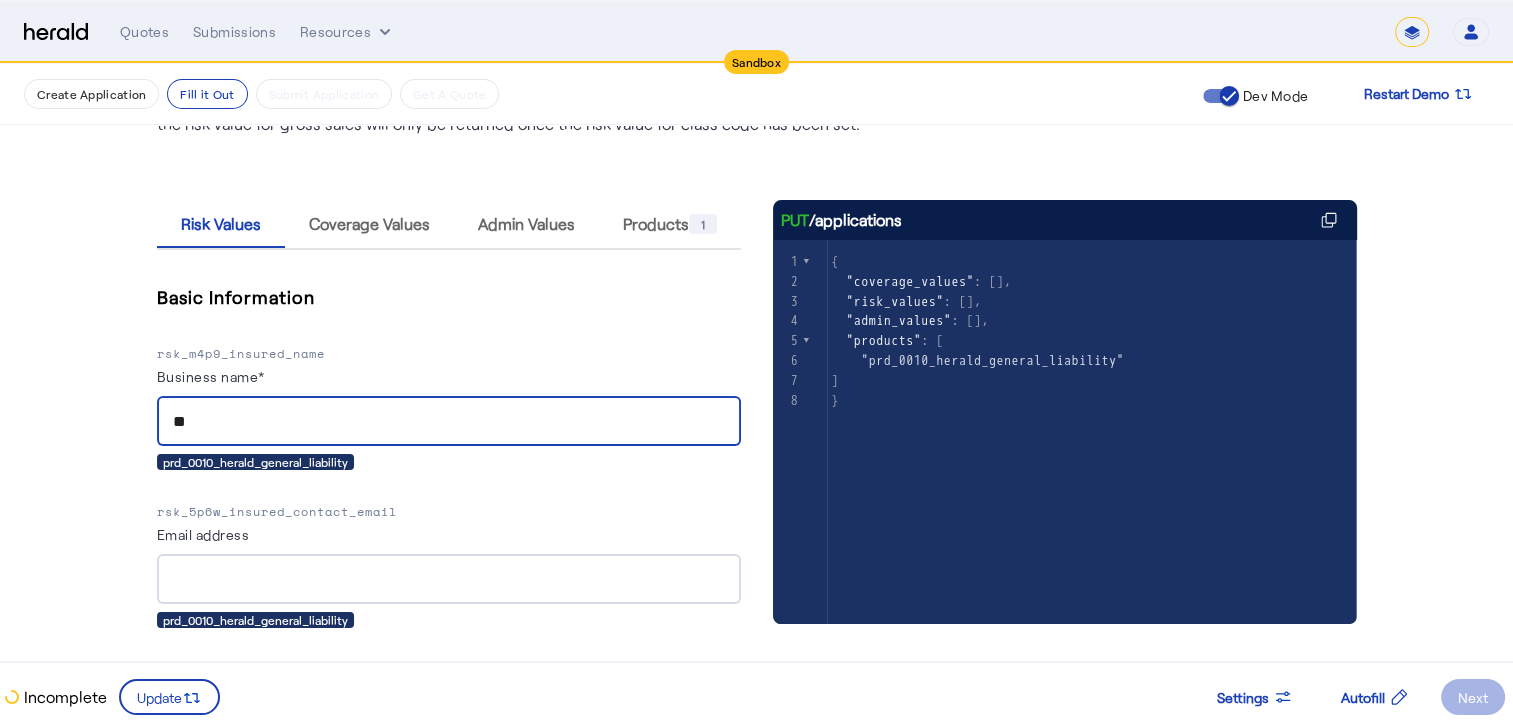 type on "*" 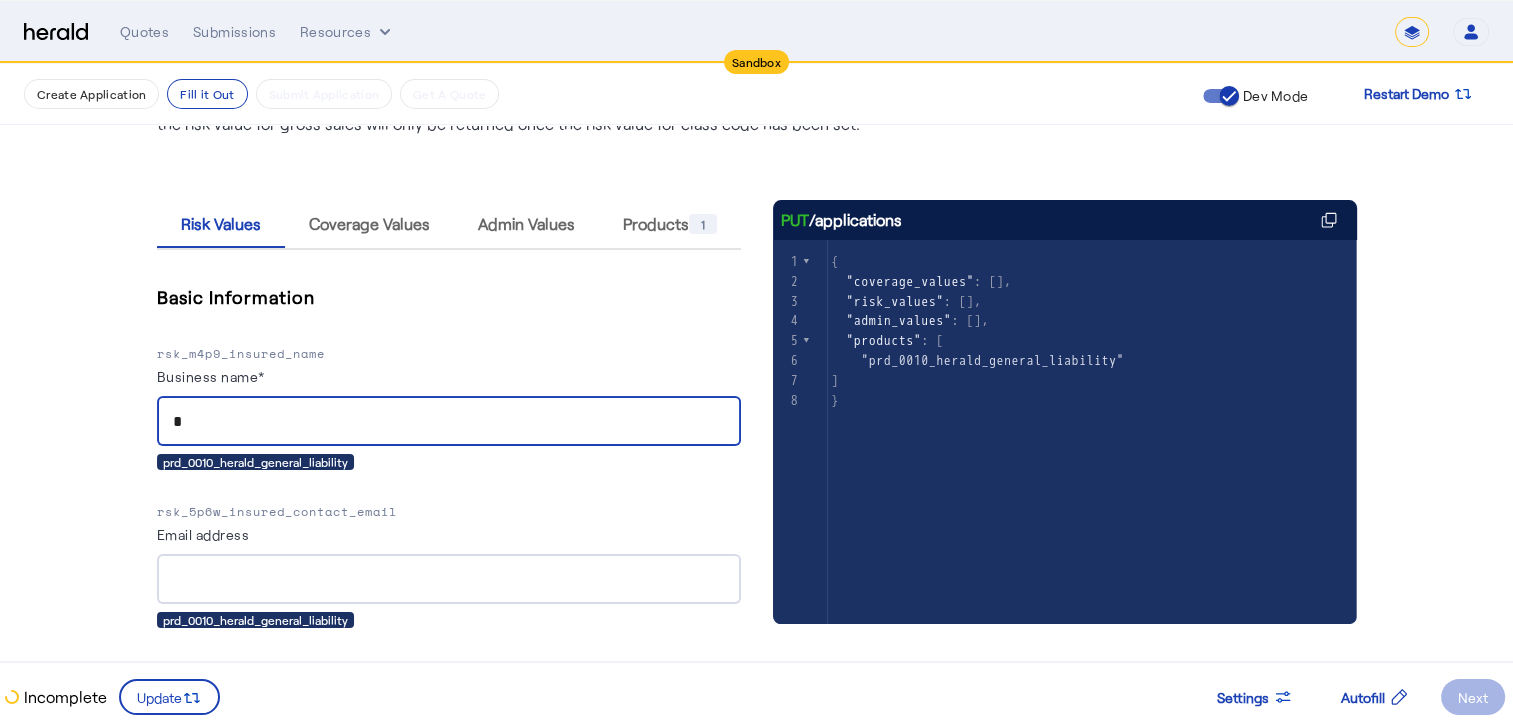 type 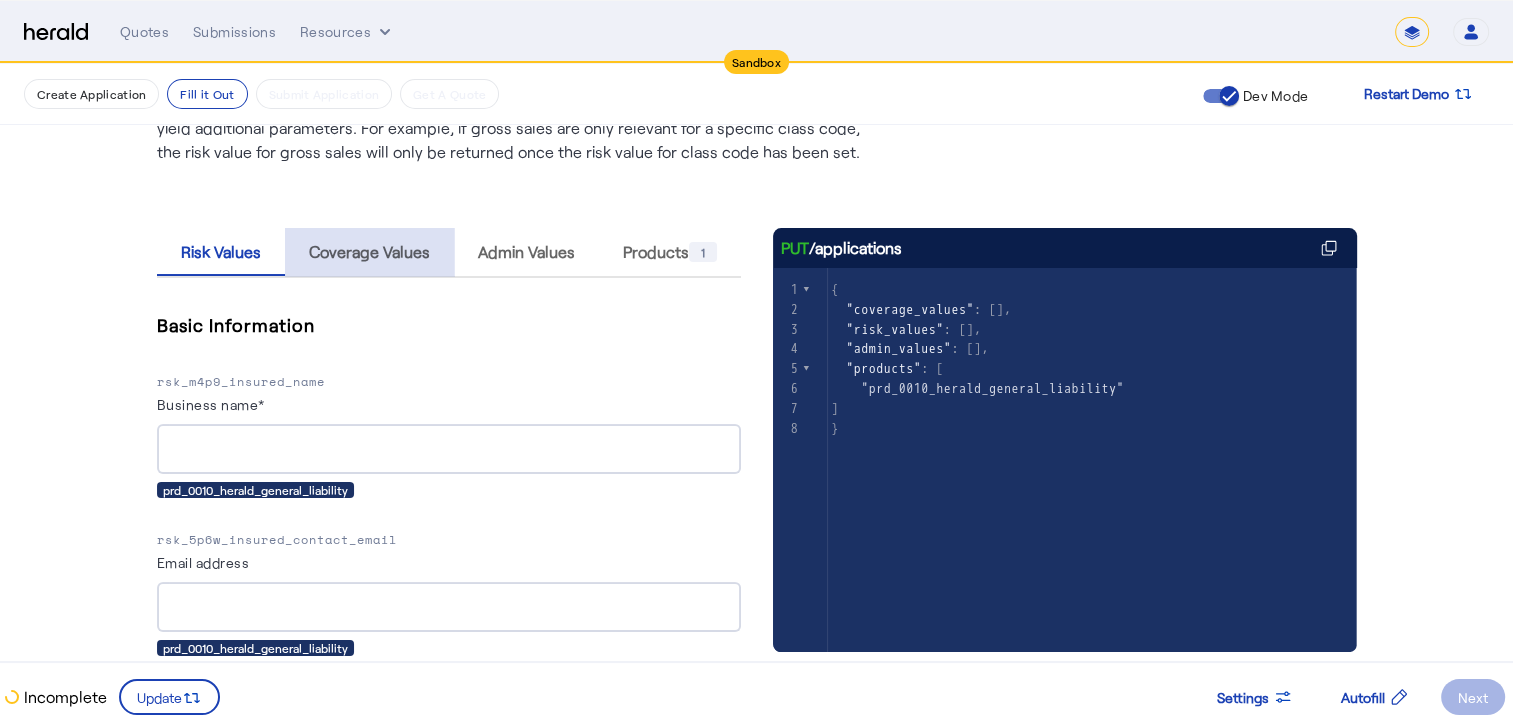 click on "Coverage Values" at bounding box center [369, 252] 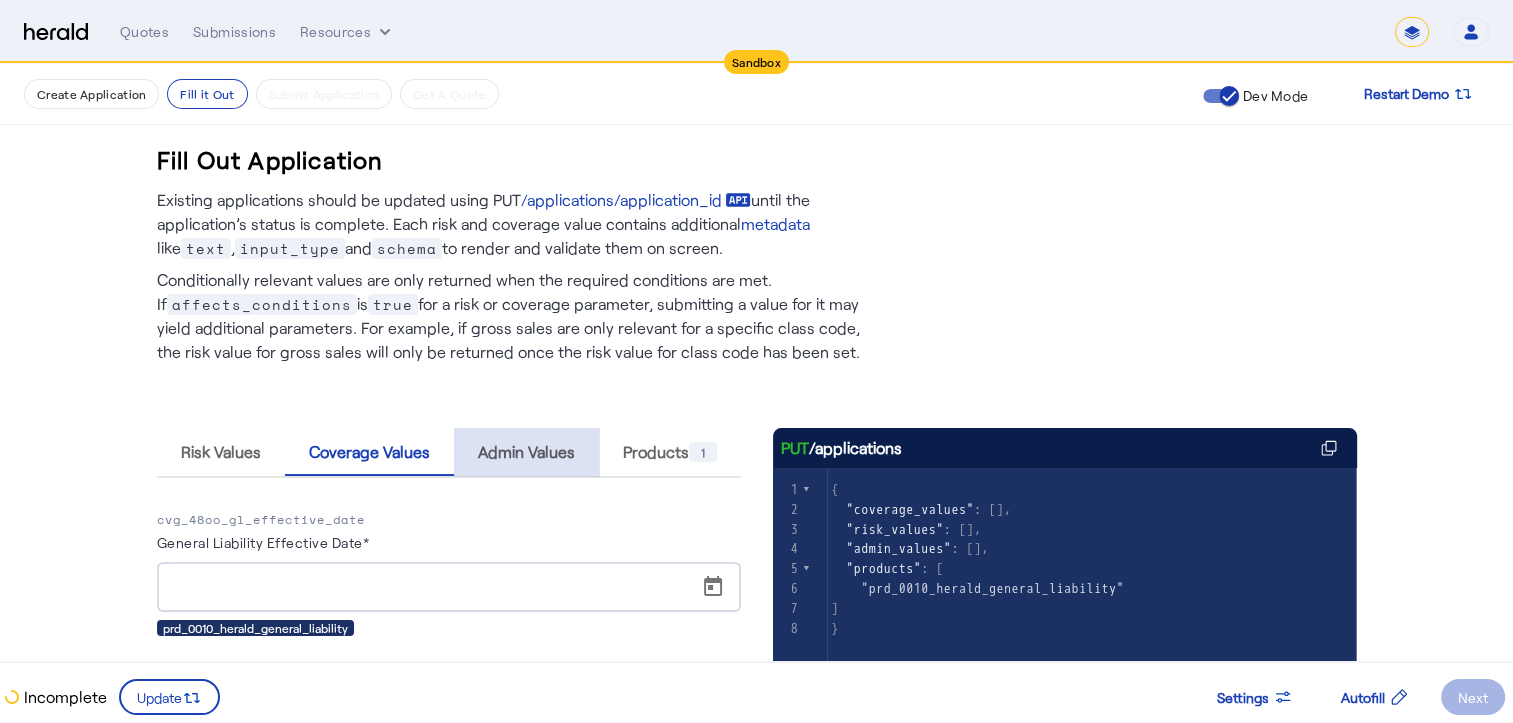 click on "Admin Values" at bounding box center (526, 452) 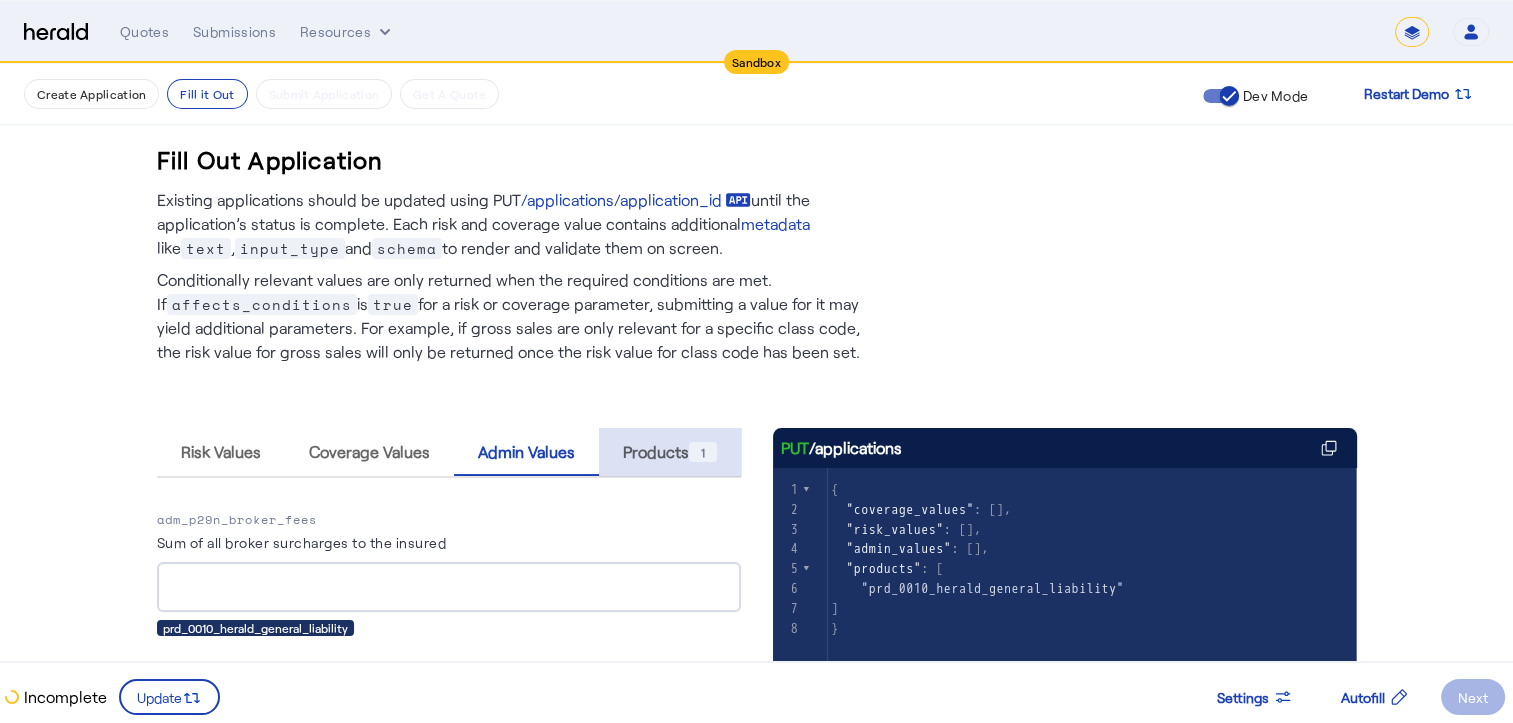 click on "Products       1" at bounding box center [670, 452] 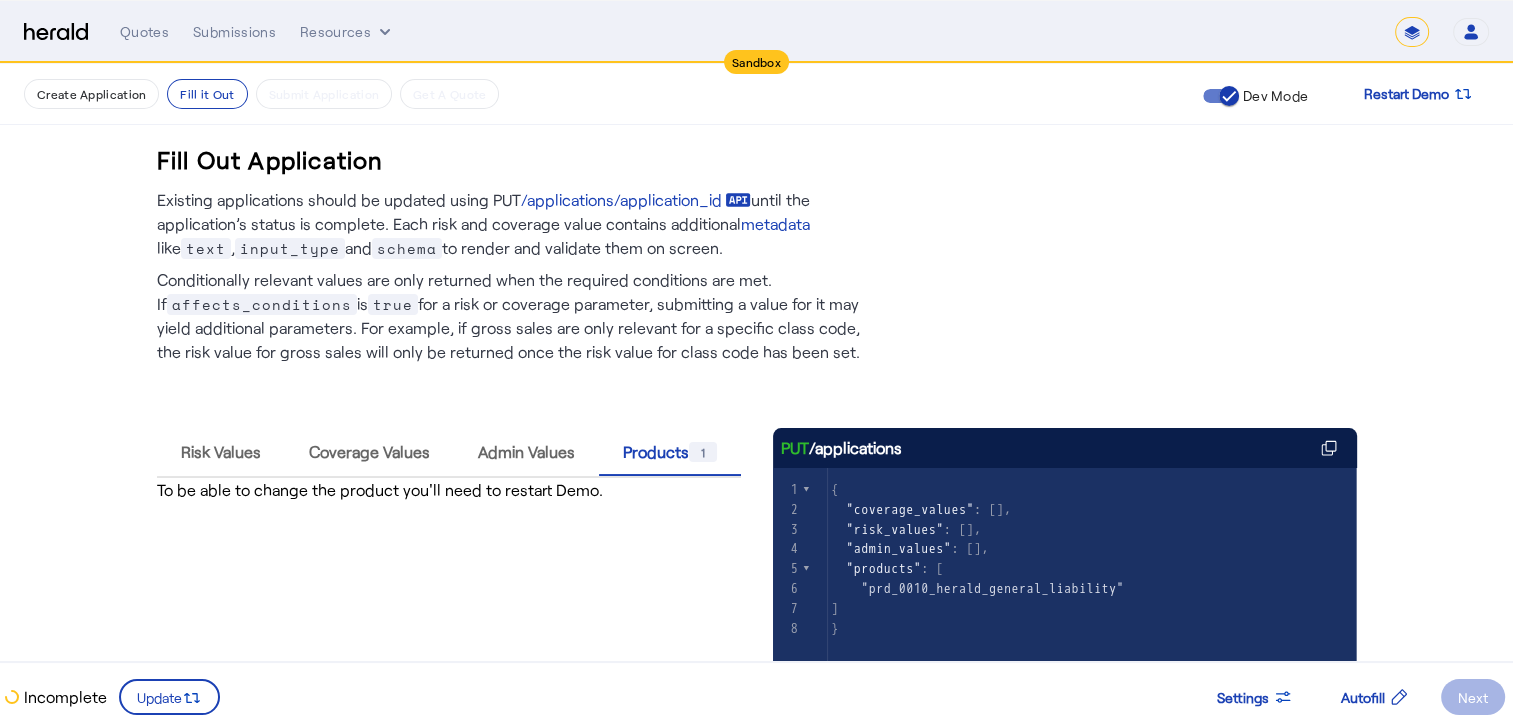 scroll, scrollTop: 66, scrollLeft: 15, axis: both 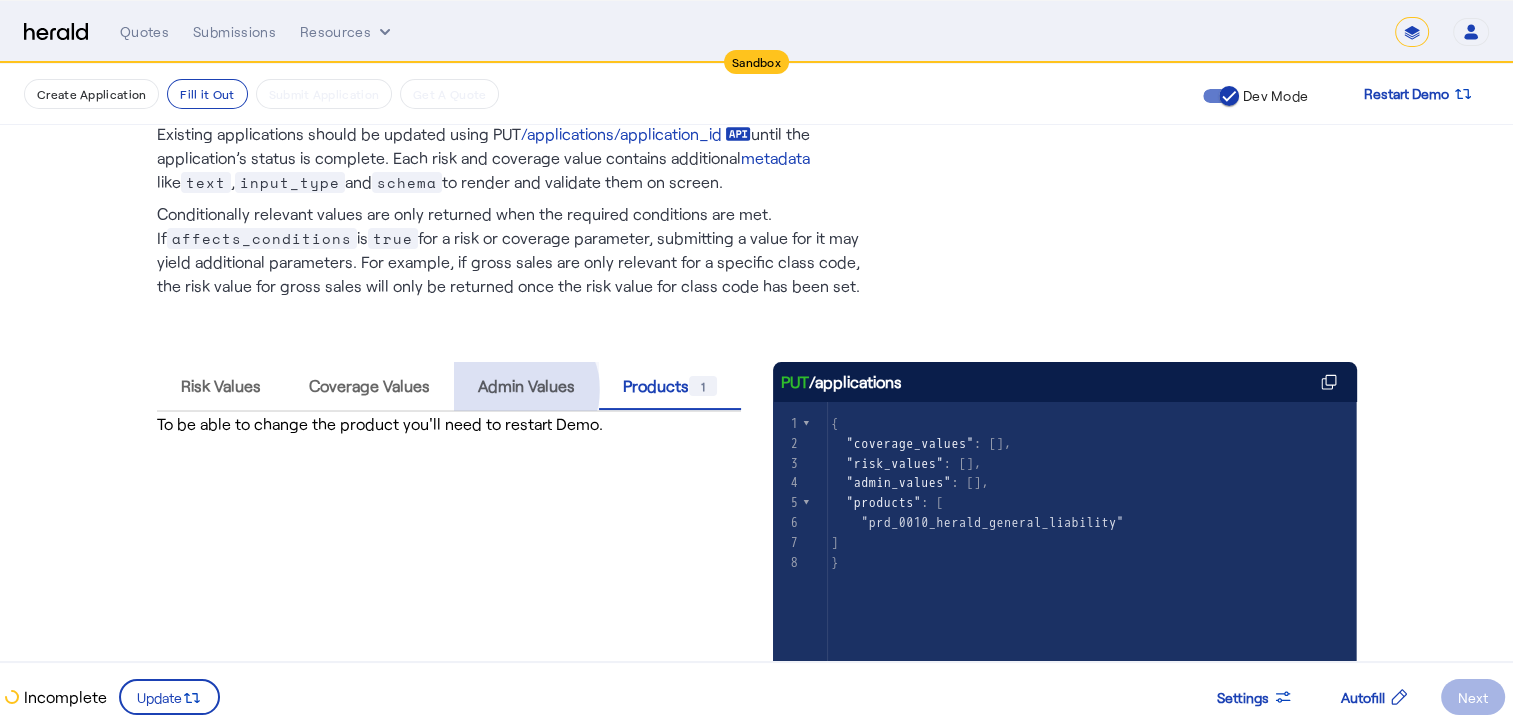 click on "Admin Values" at bounding box center [526, 386] 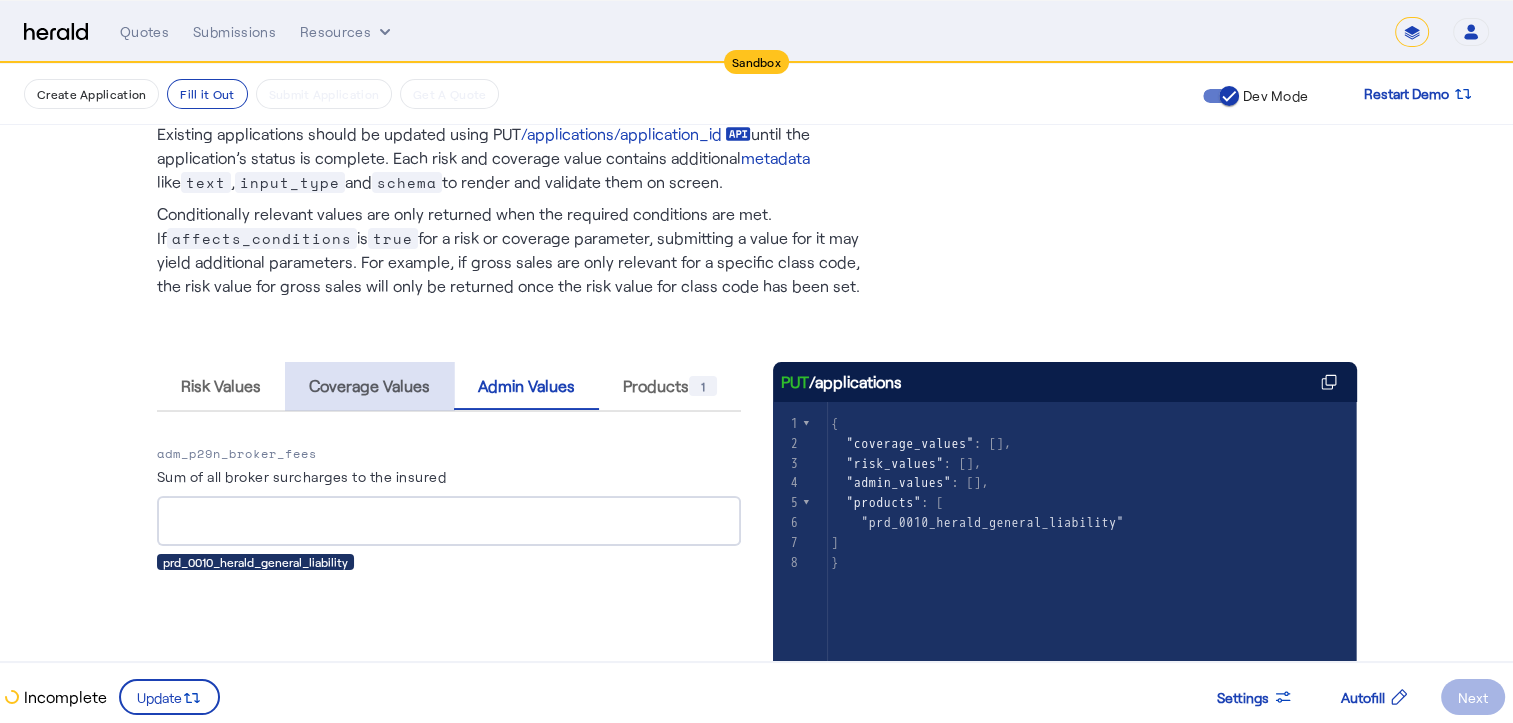 click on "Coverage Values" at bounding box center [369, 386] 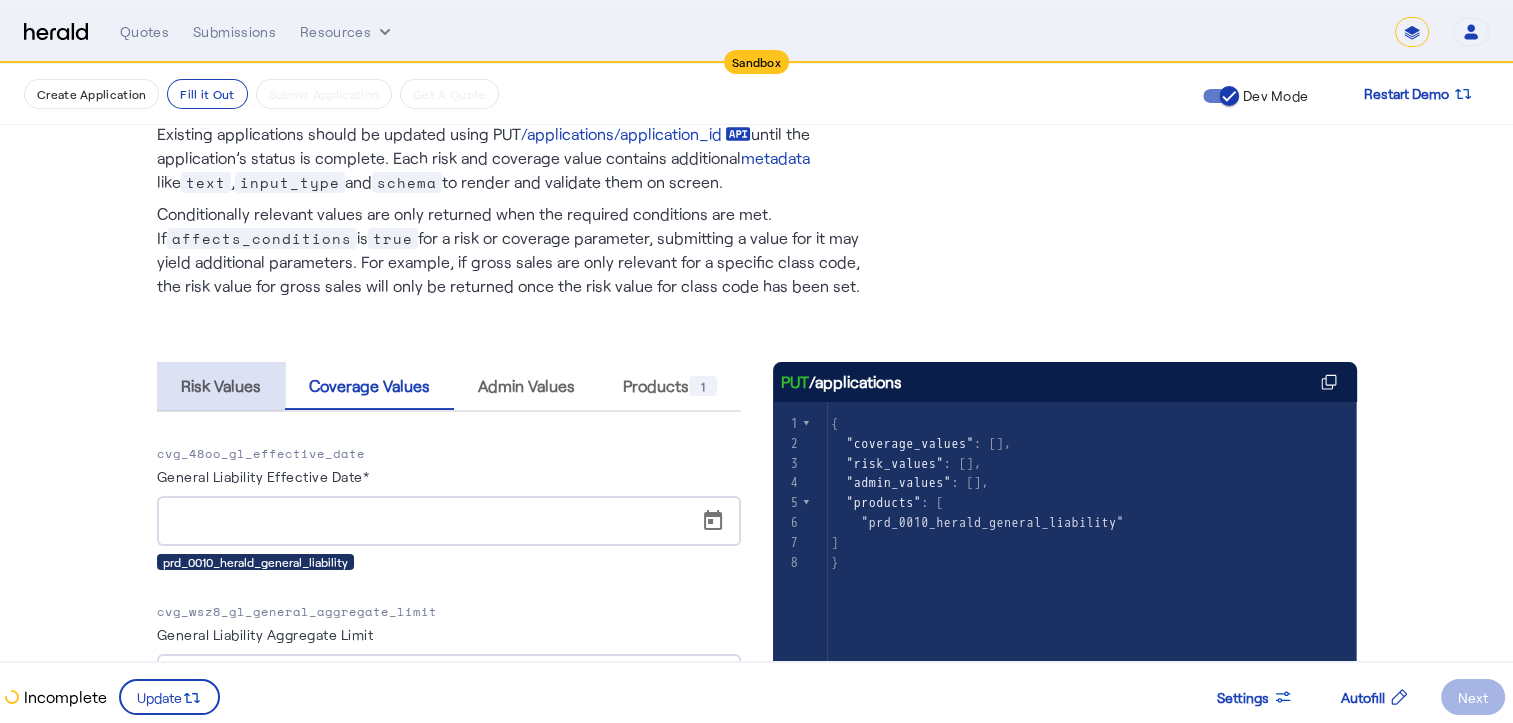 click on "Risk Values" at bounding box center (221, 386) 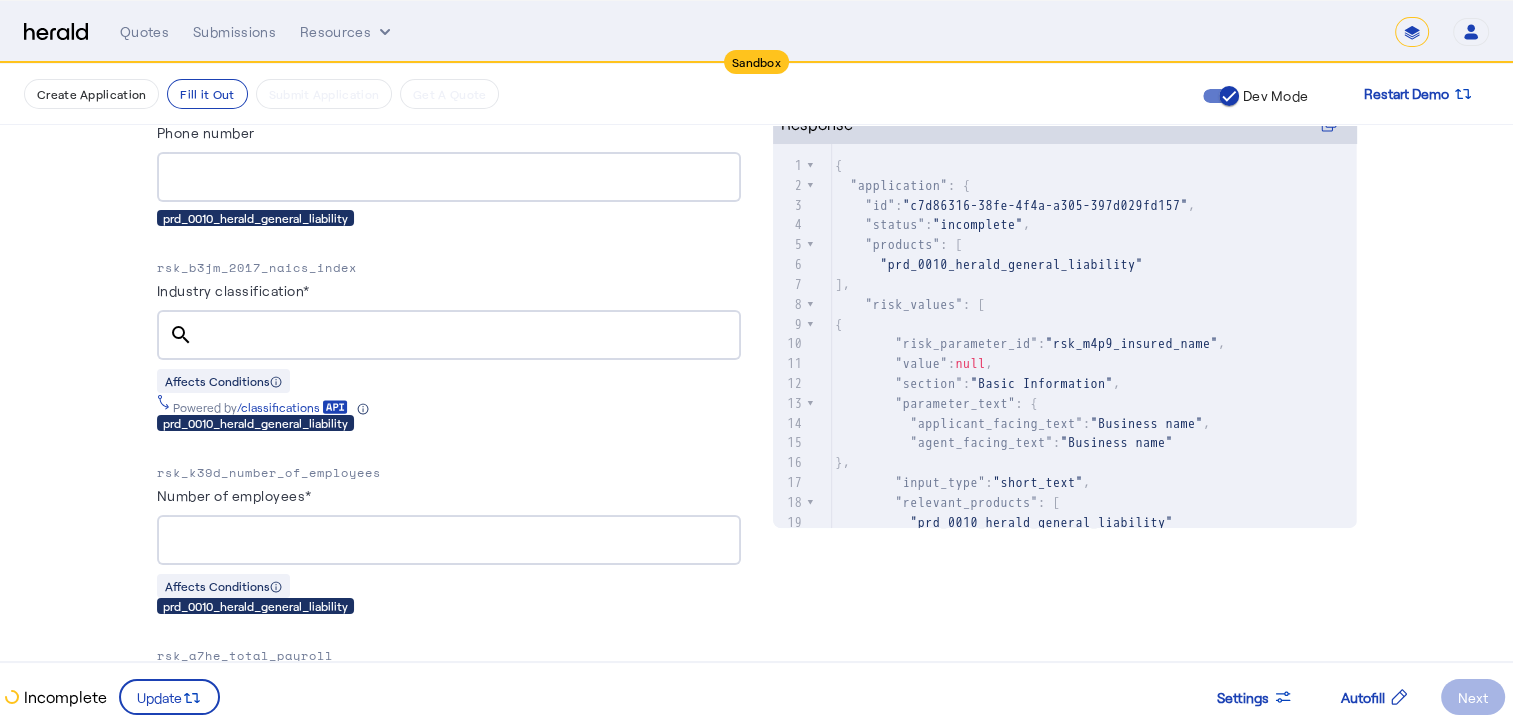 scroll, scrollTop: 0, scrollLeft: 15, axis: horizontal 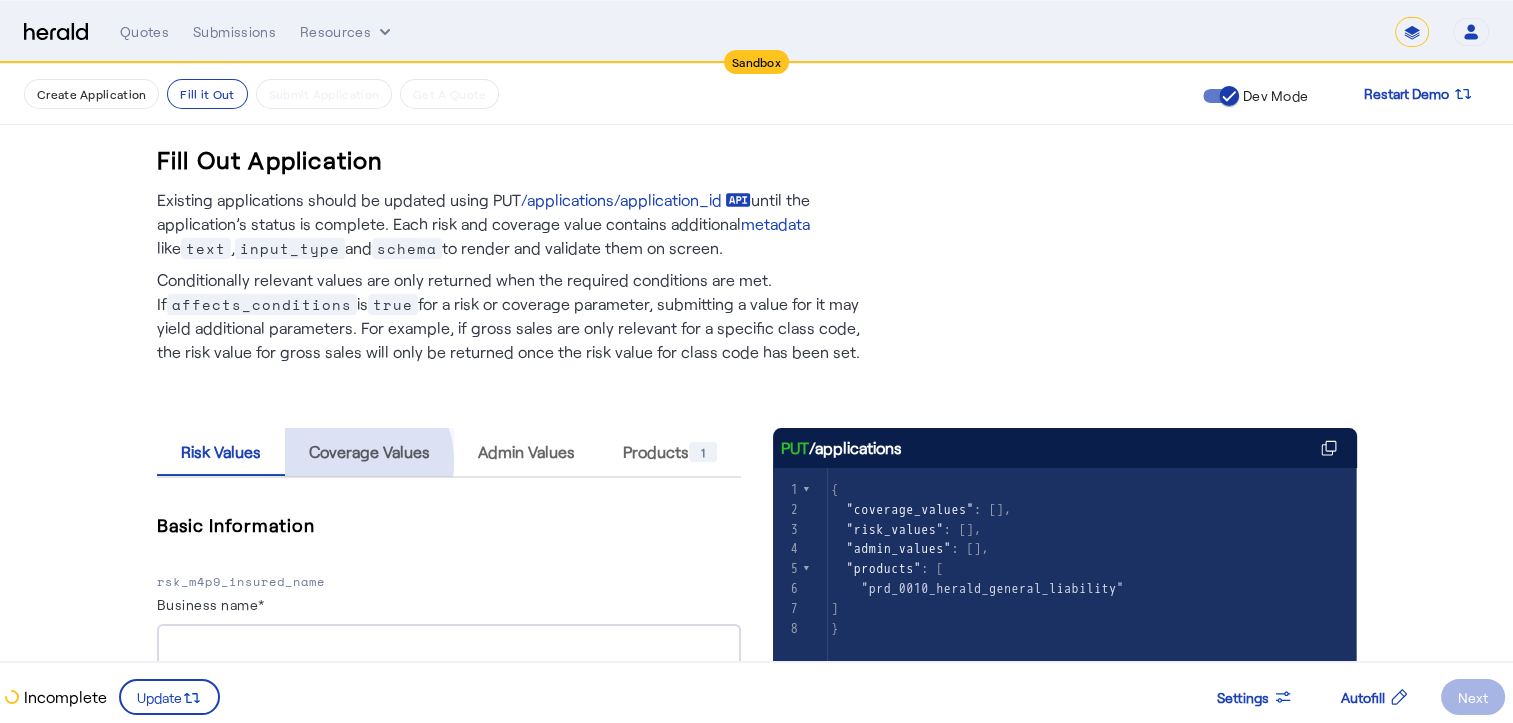 click on "Coverage Values" at bounding box center (369, 452) 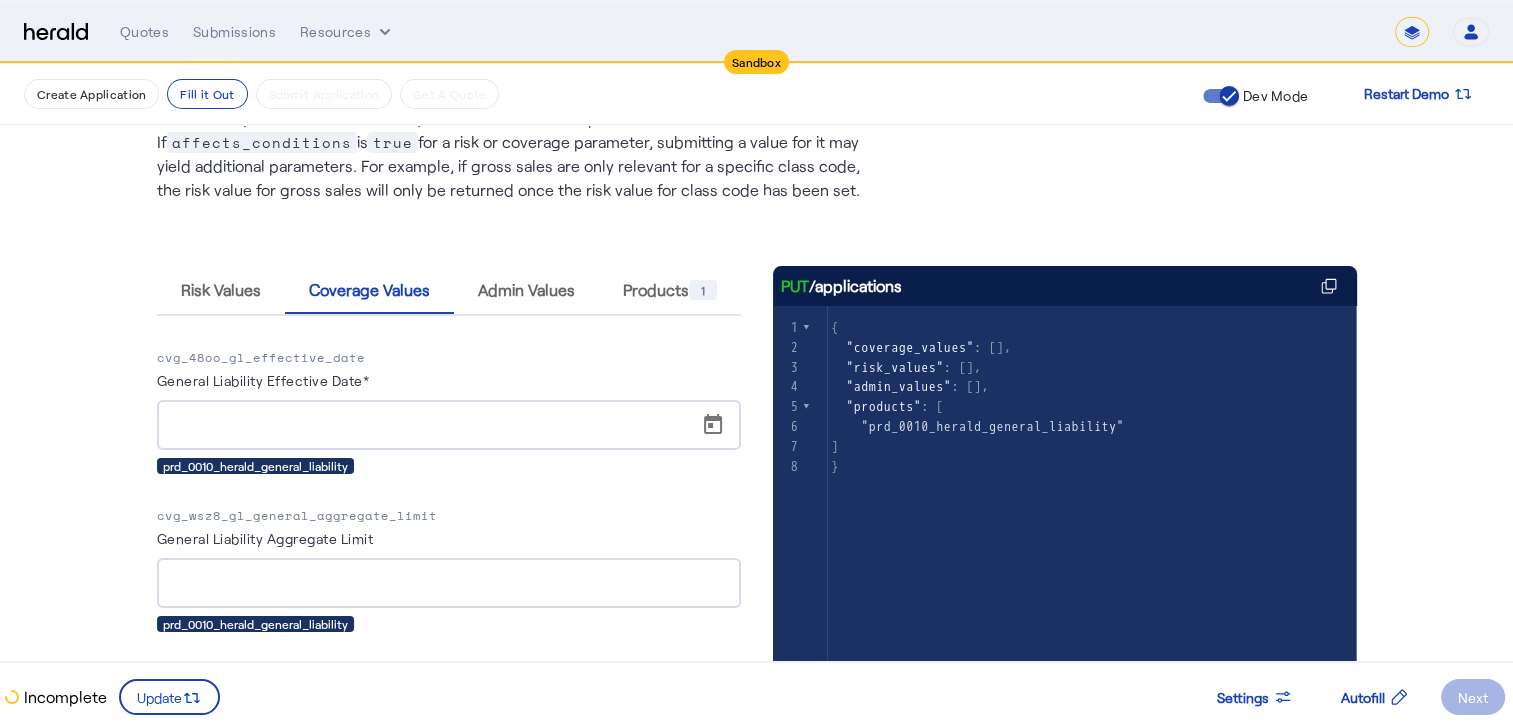 scroll, scrollTop: 166, scrollLeft: 15, axis: both 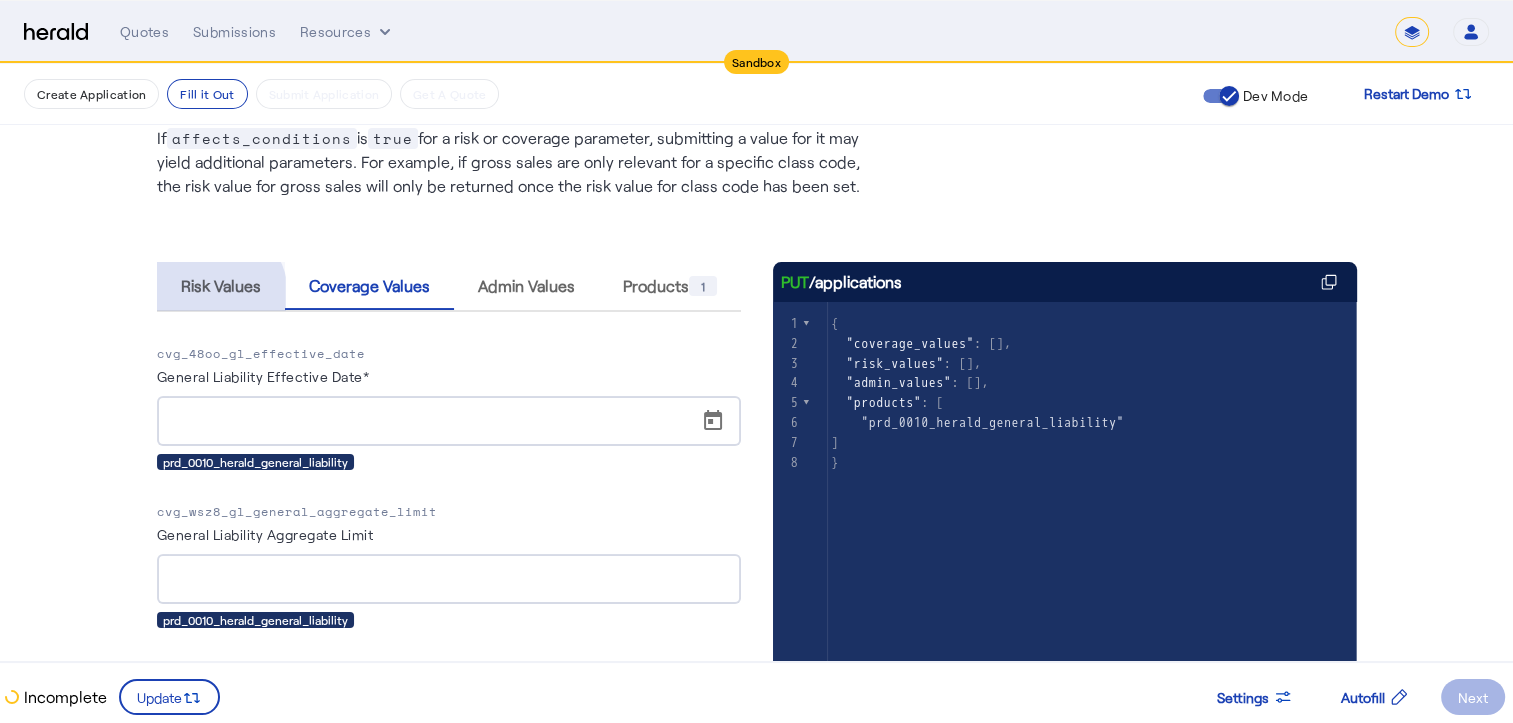click on "Risk Values" at bounding box center (221, 286) 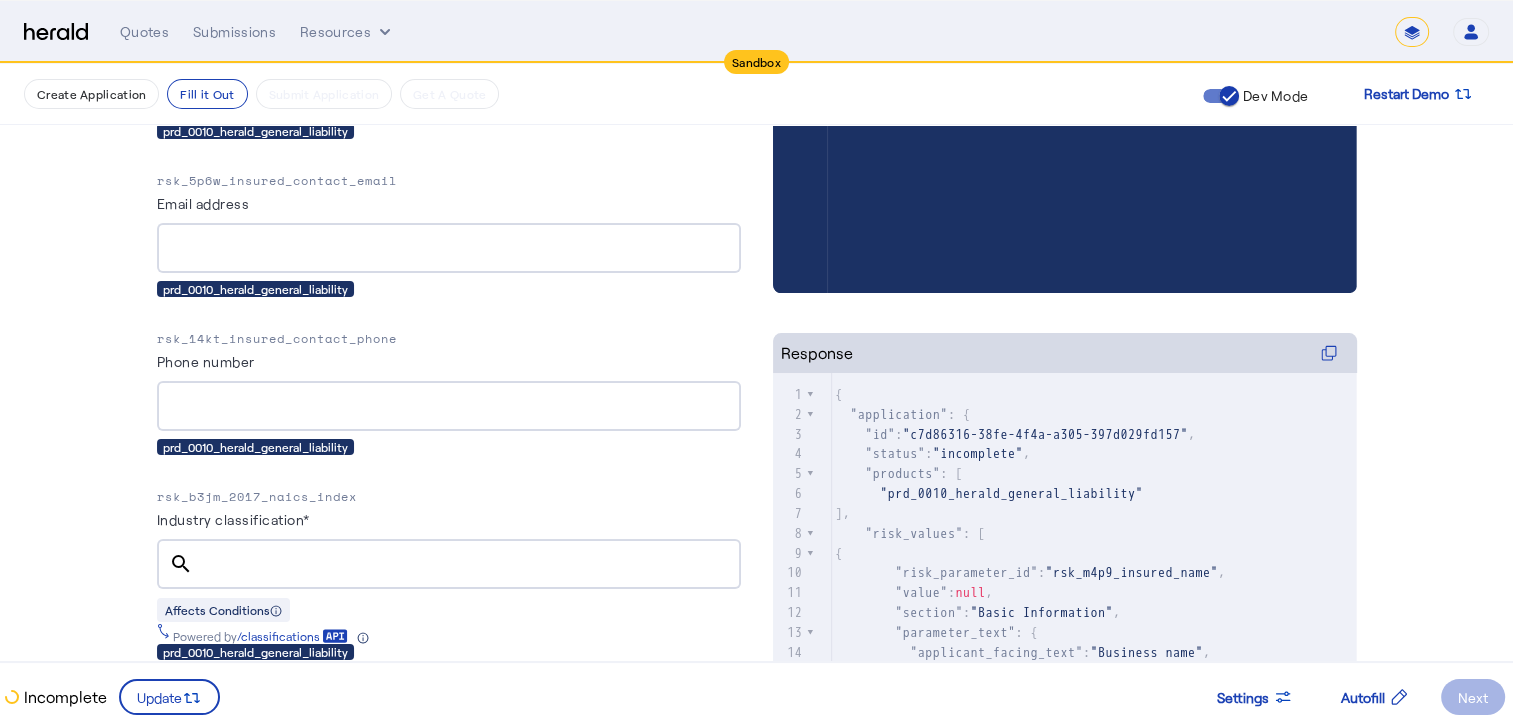 scroll, scrollTop: 560, scrollLeft: 15, axis: both 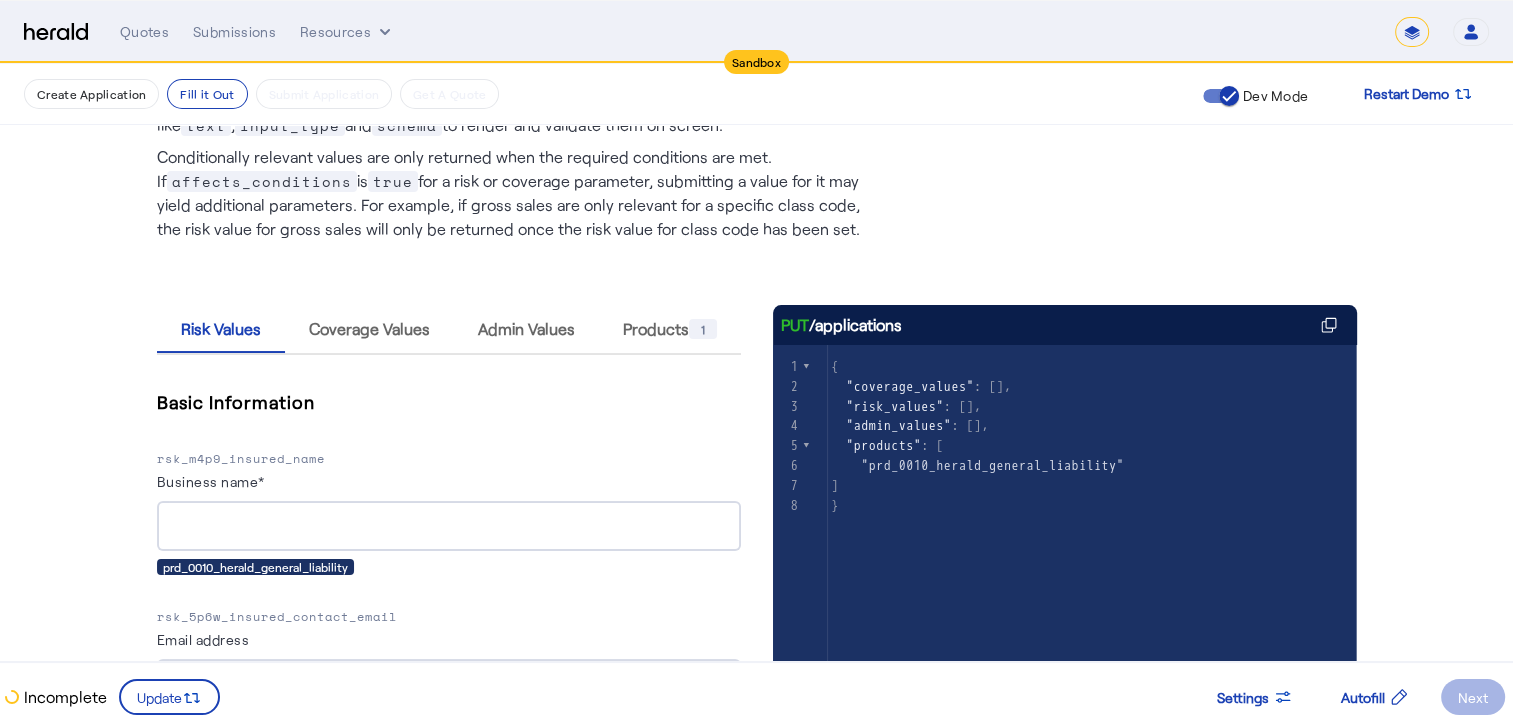 drag, startPoint x: 166, startPoint y: 457, endPoint x: 373, endPoint y: 458, distance: 207.00241 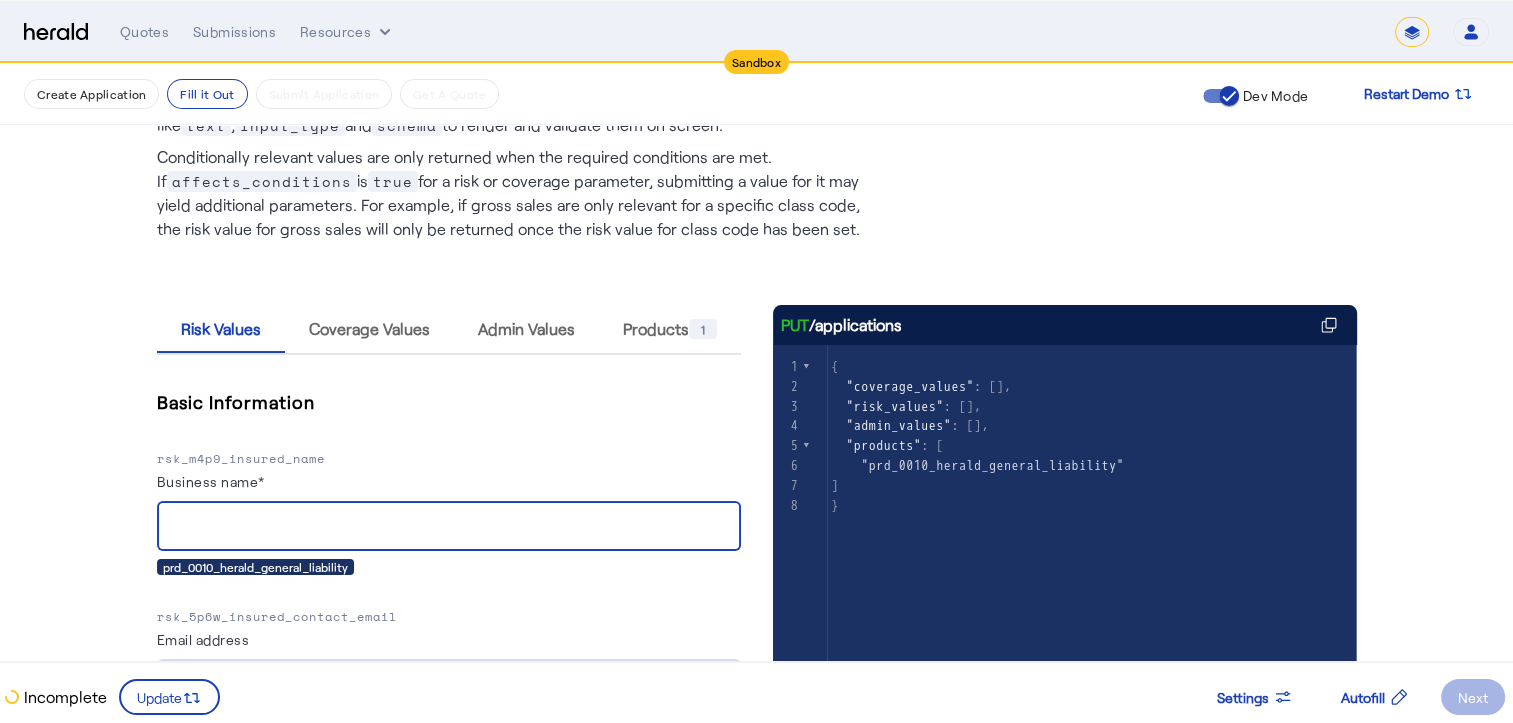 click on "Business name*" at bounding box center (449, 527) 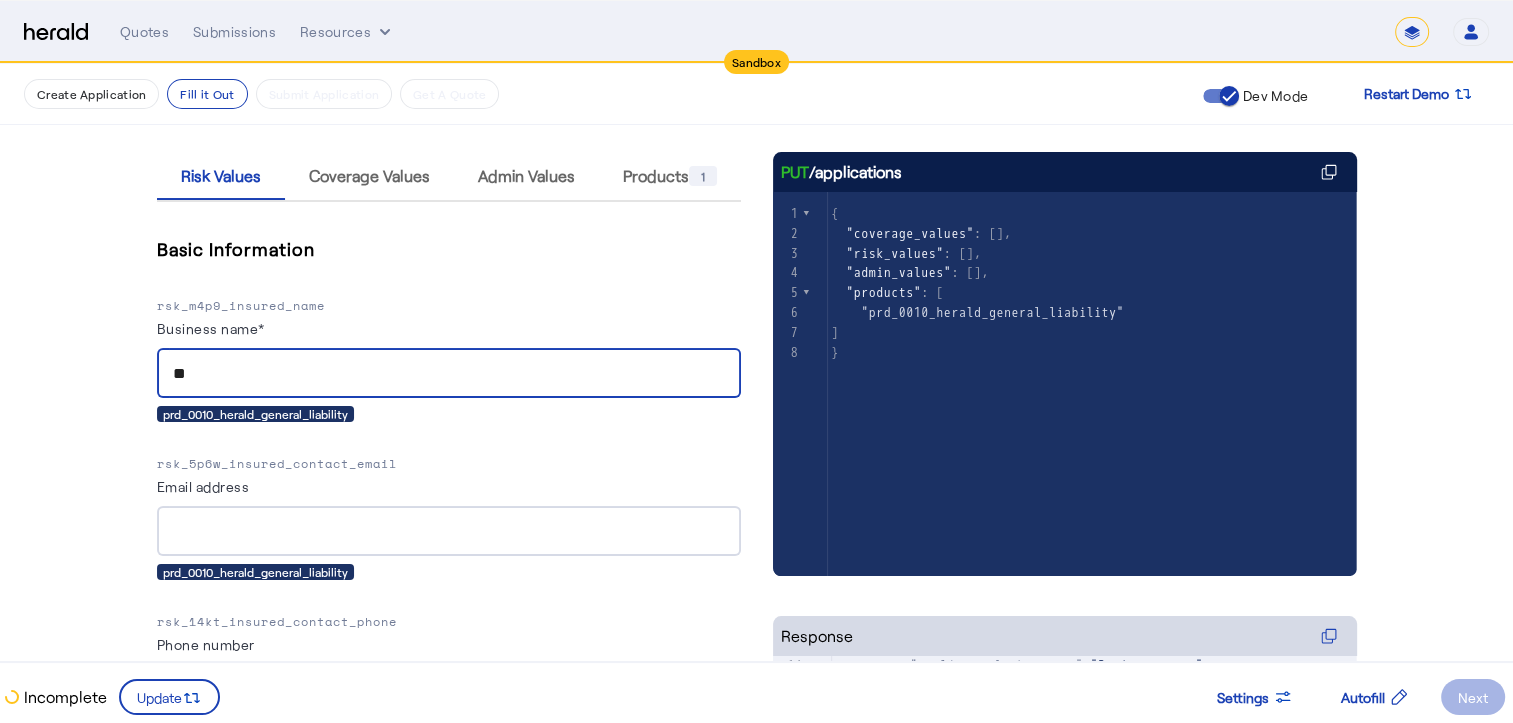 type on "*" 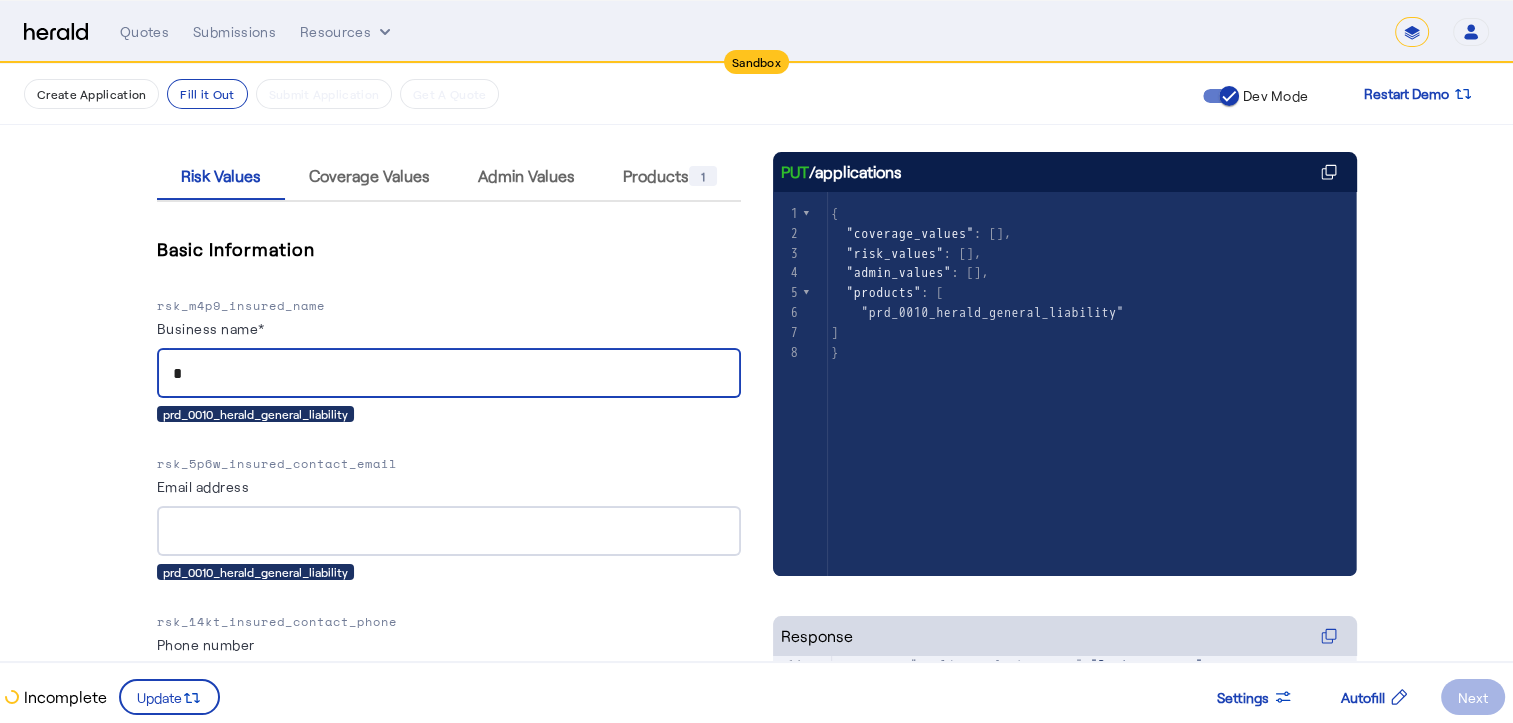 type 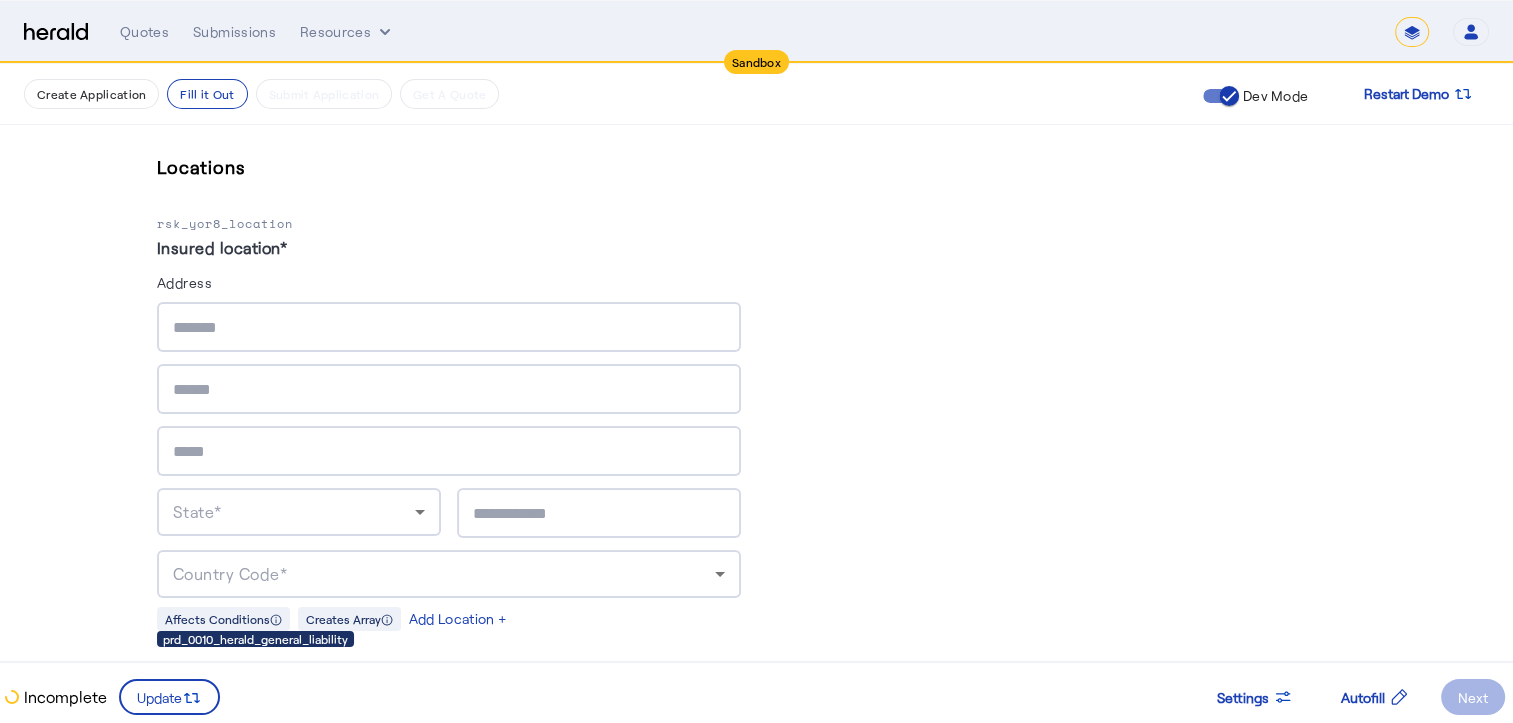 click at bounding box center [449, 327] 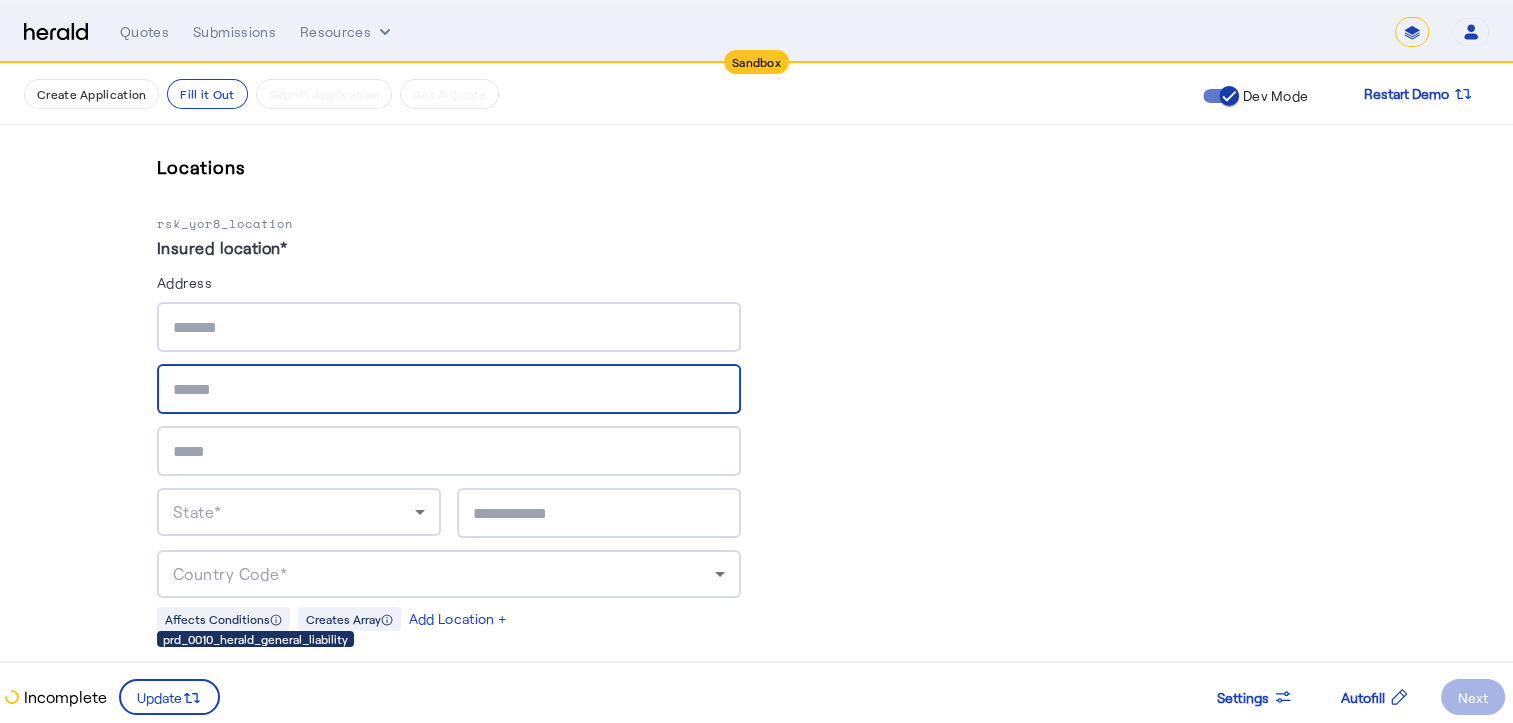 click at bounding box center [449, 390] 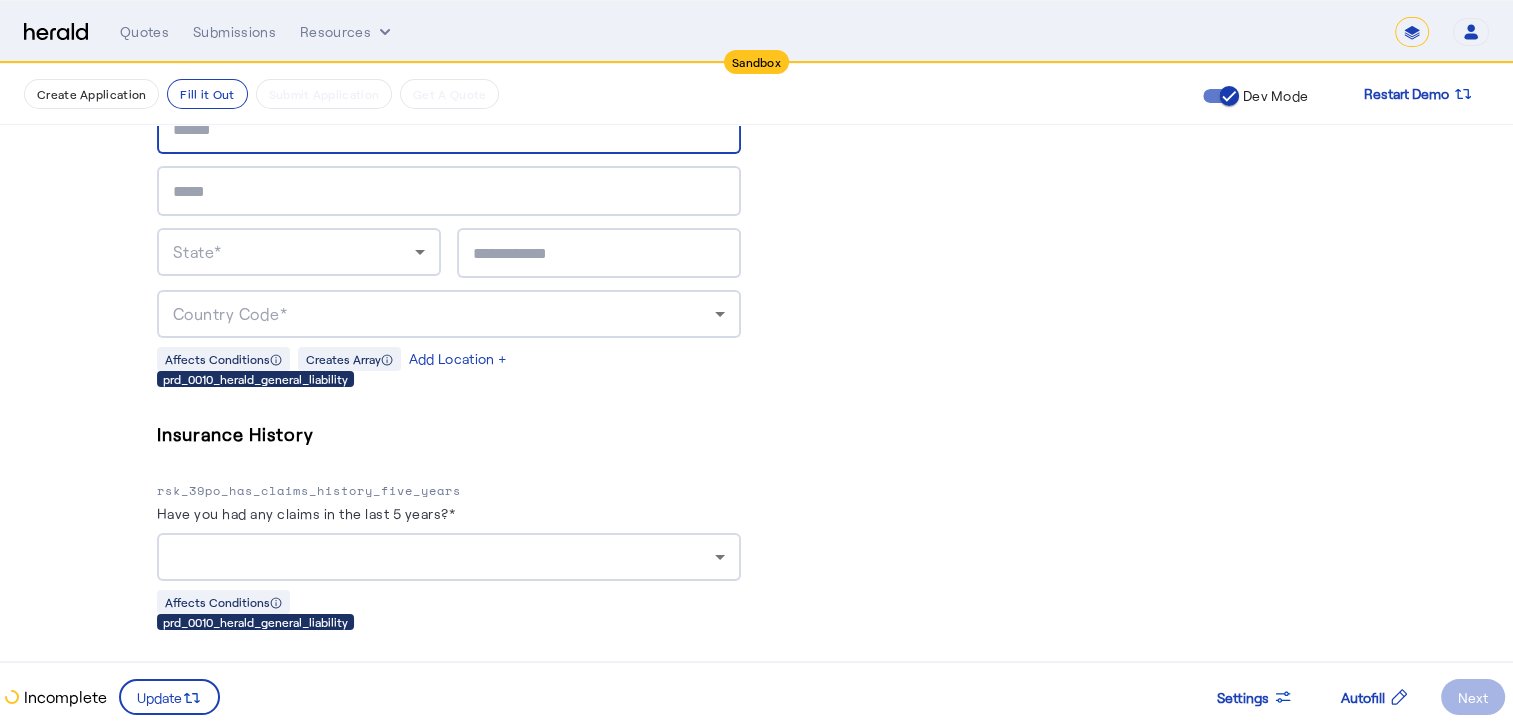 click 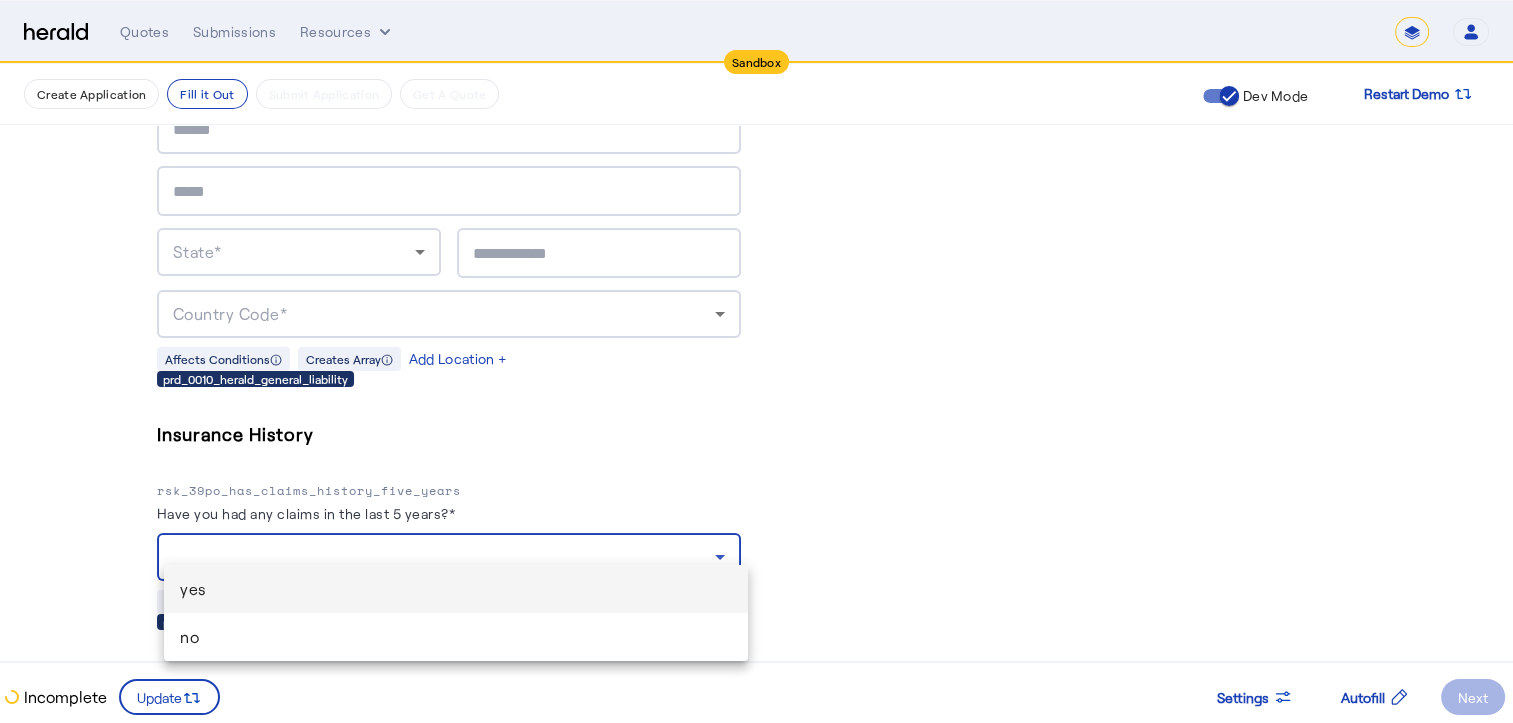 click at bounding box center [756, 361] 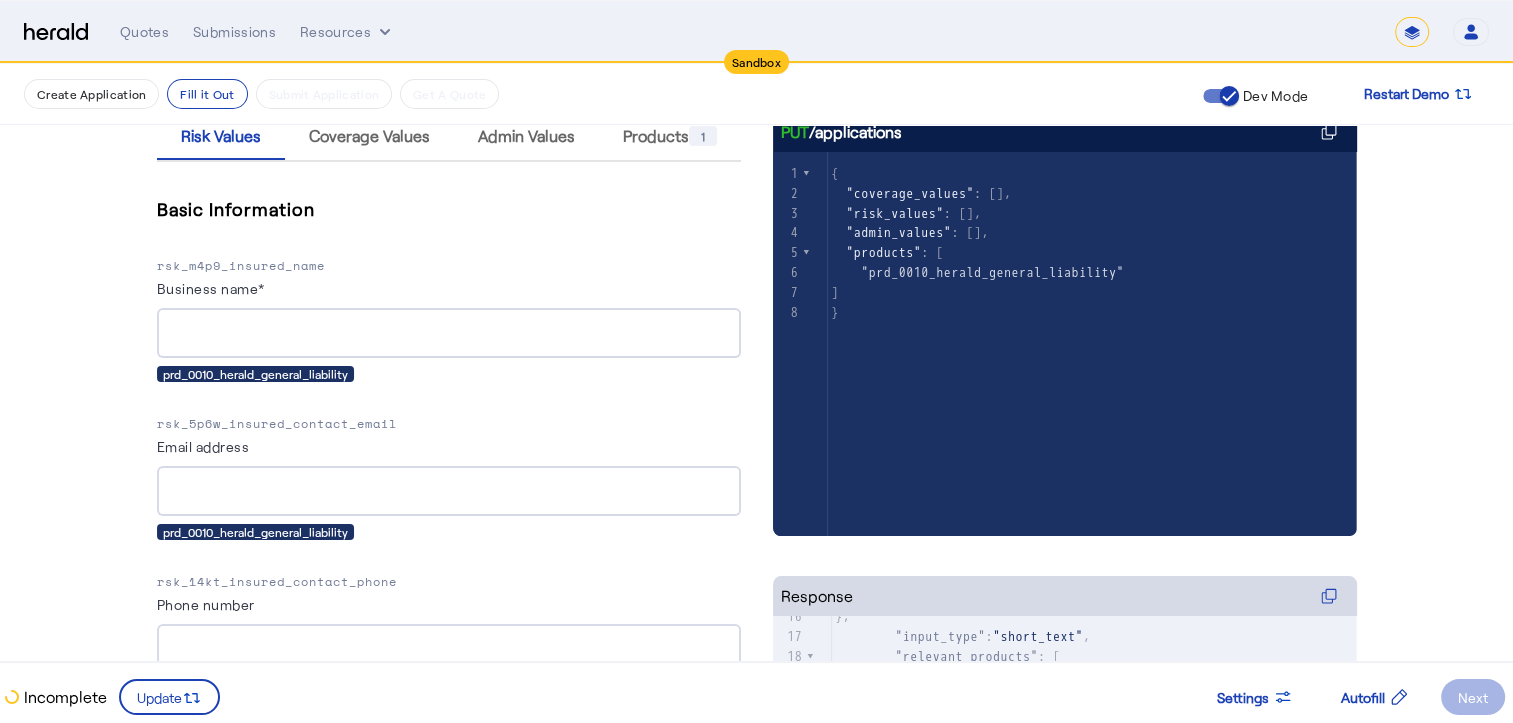 scroll, scrollTop: 316, scrollLeft: 7, axis: both 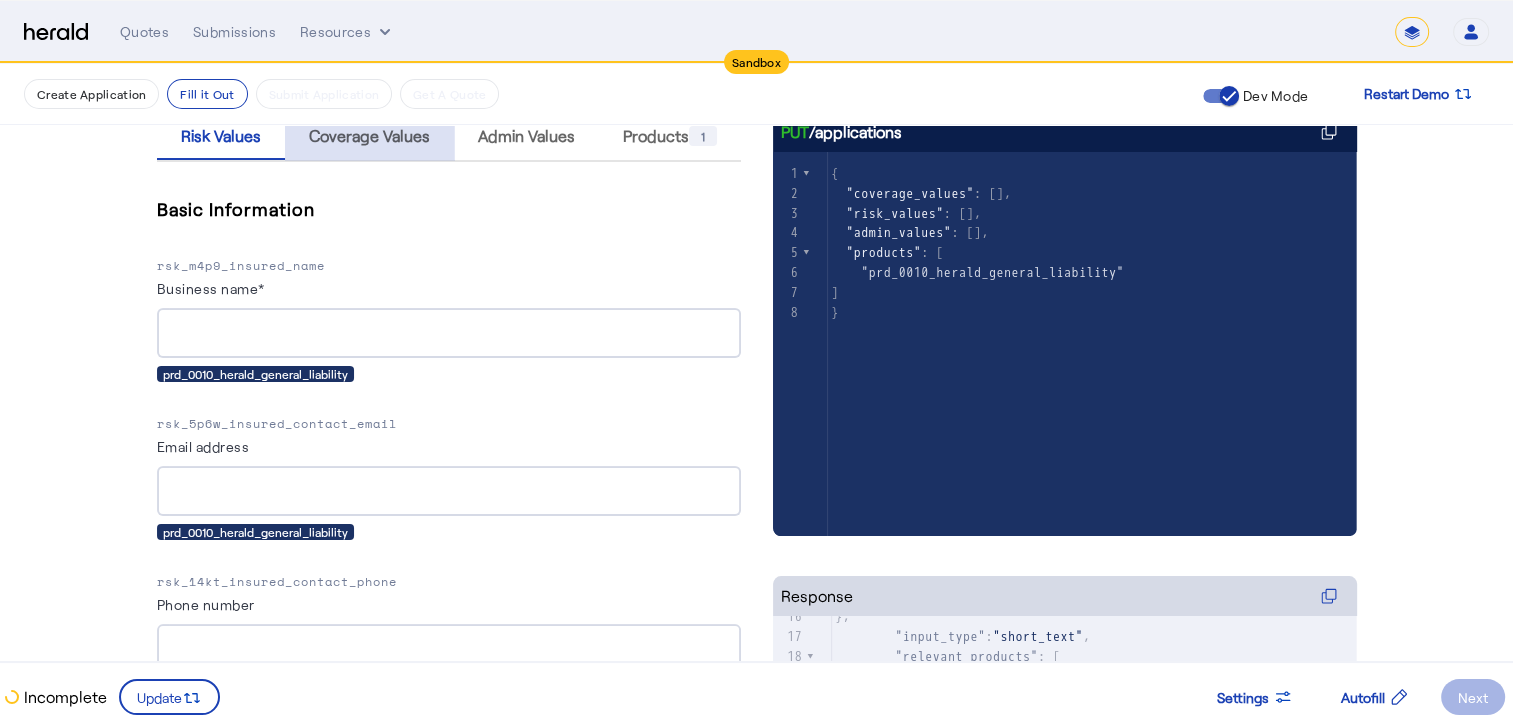click on "Coverage Values" at bounding box center (369, 136) 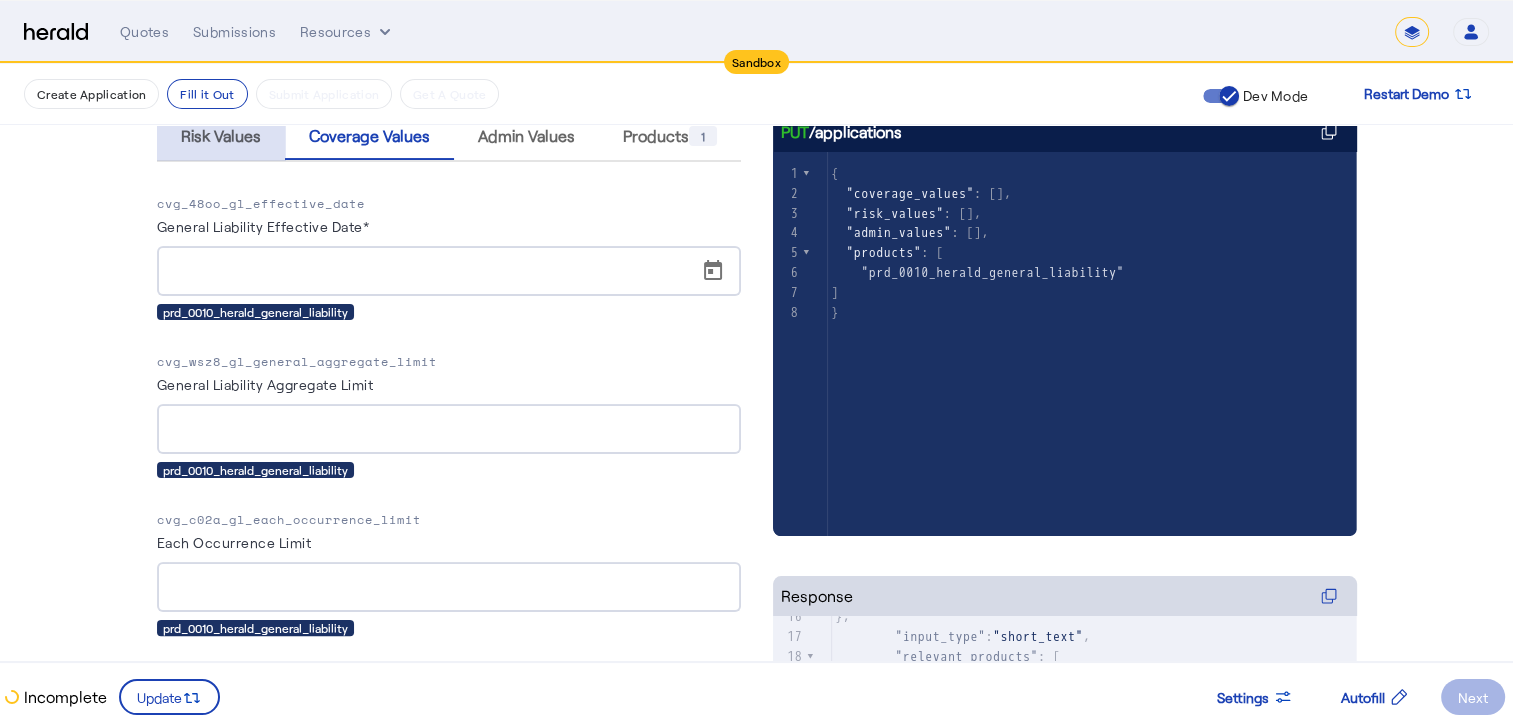 click on "Risk Values" at bounding box center (221, 136) 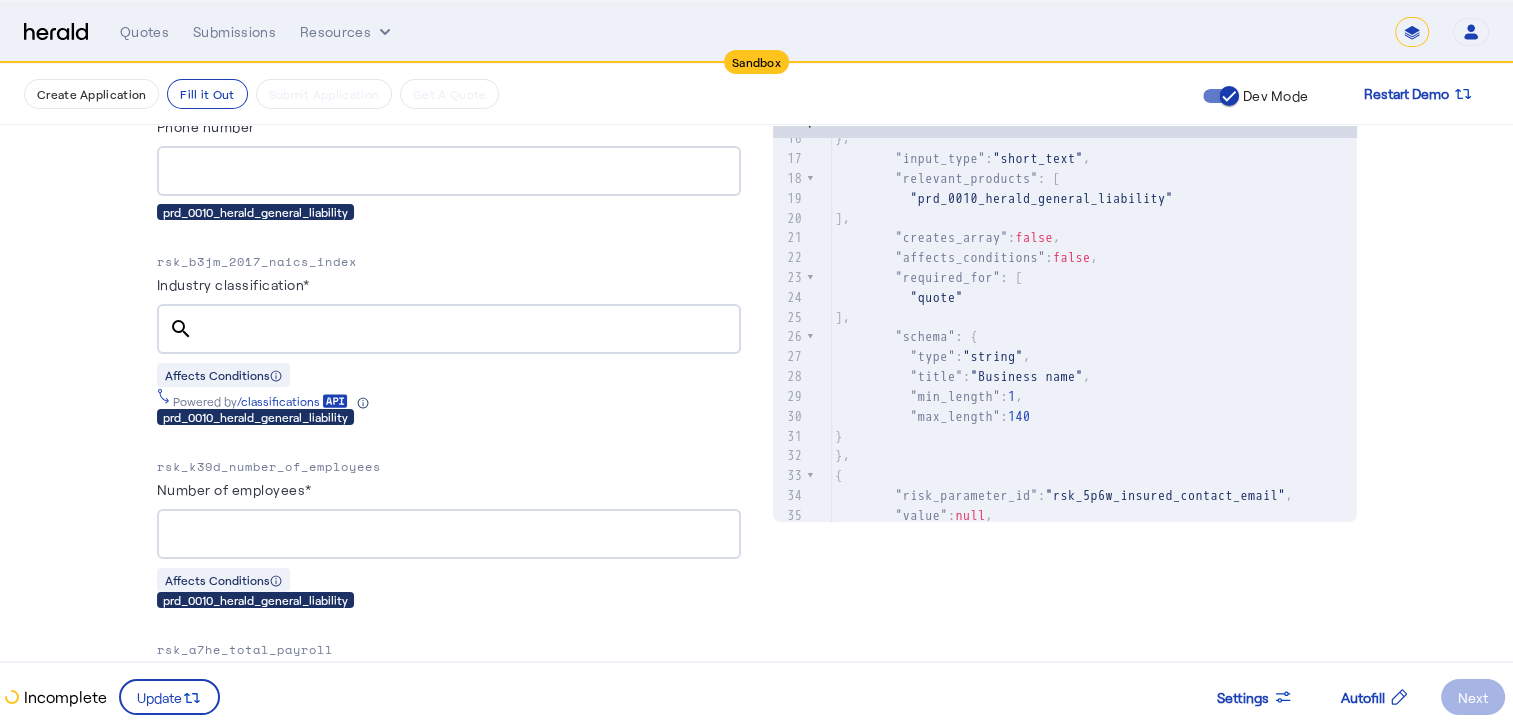 scroll, scrollTop: 804, scrollLeft: 0, axis: vertical 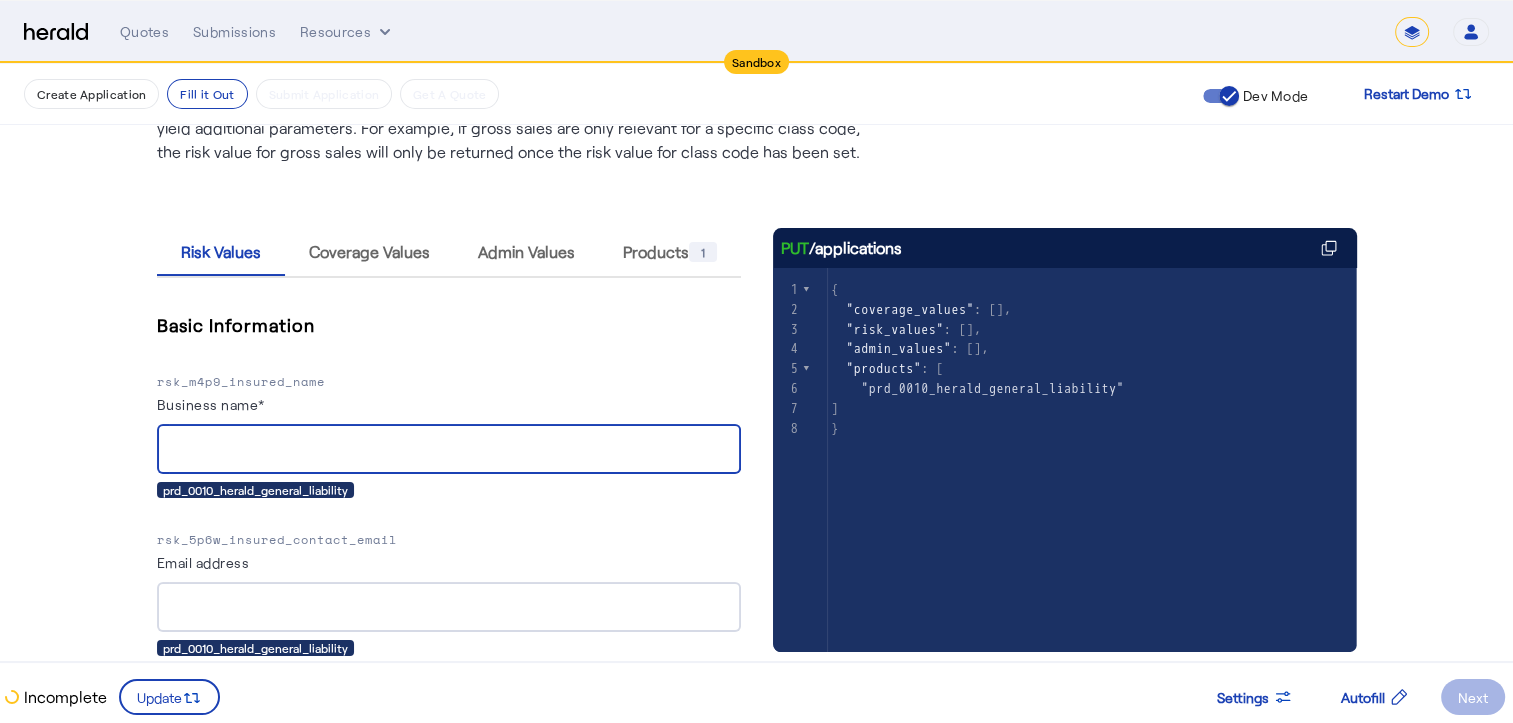 click on "Business name*" at bounding box center [449, 450] 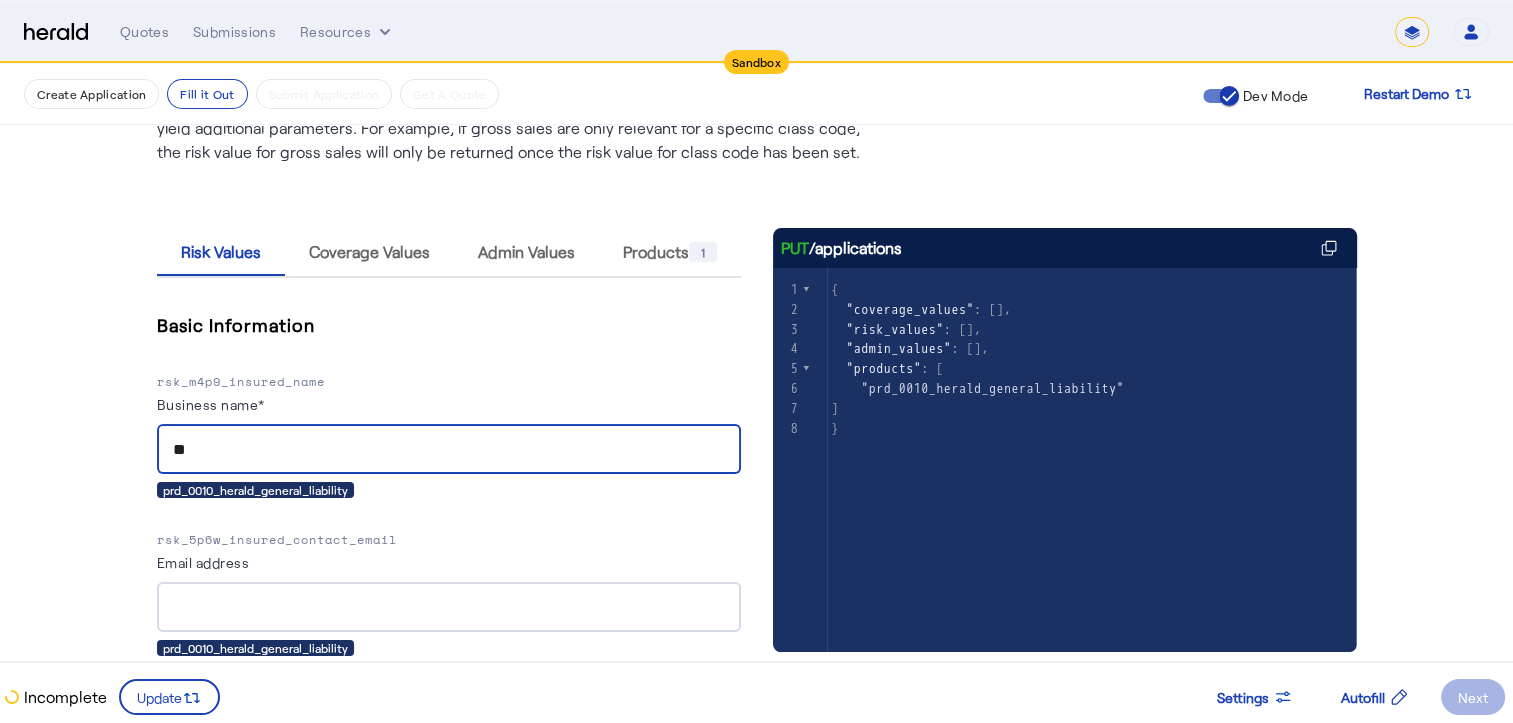 type on "*" 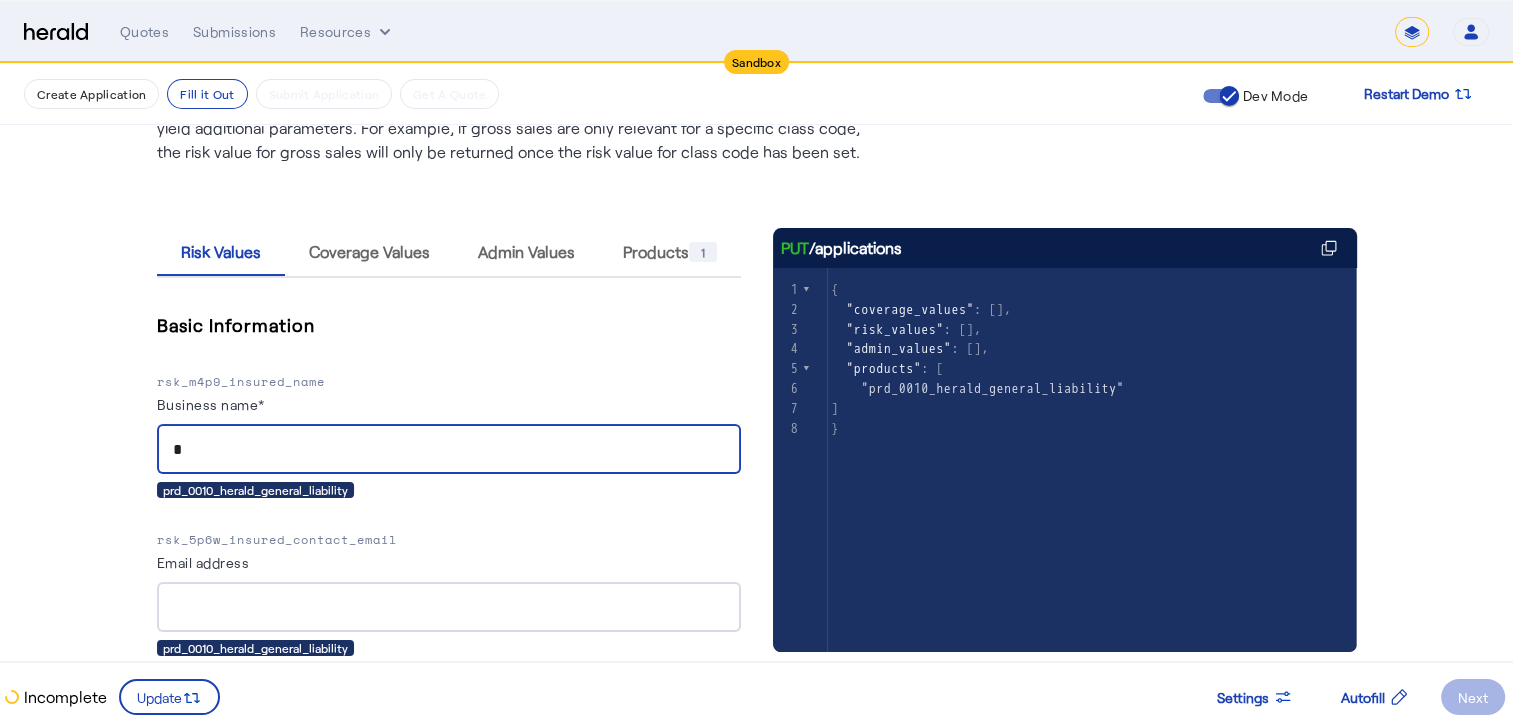 type 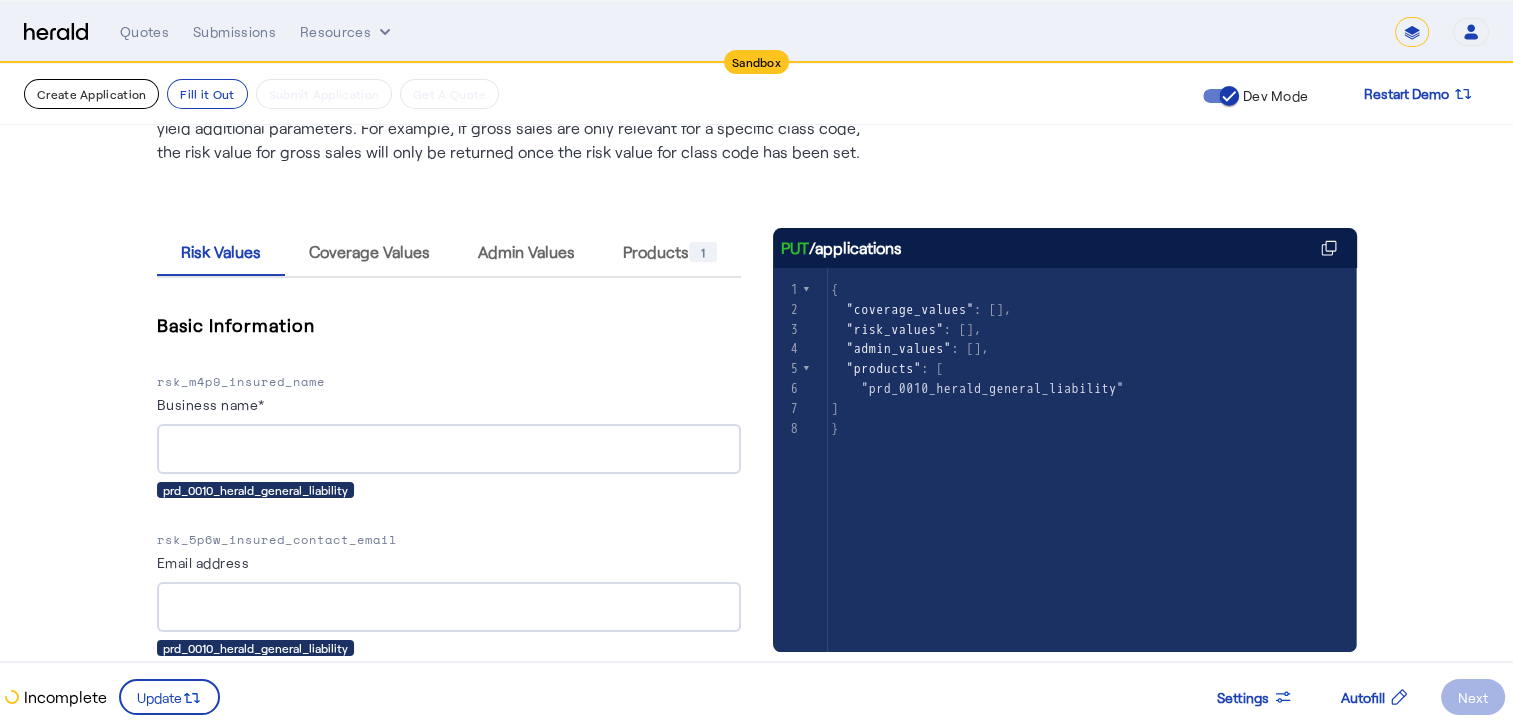 click on "Create Application" at bounding box center [91, 94] 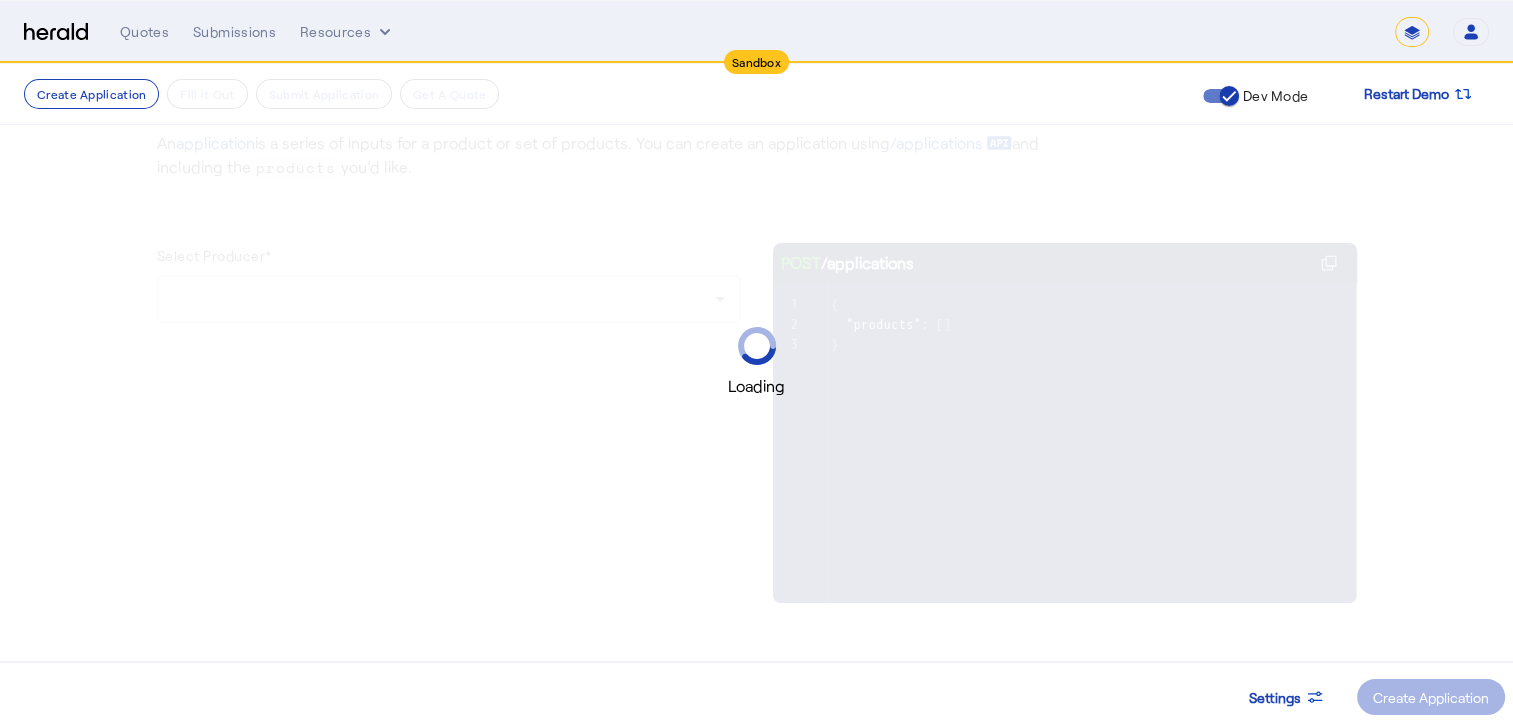 scroll, scrollTop: 0, scrollLeft: 0, axis: both 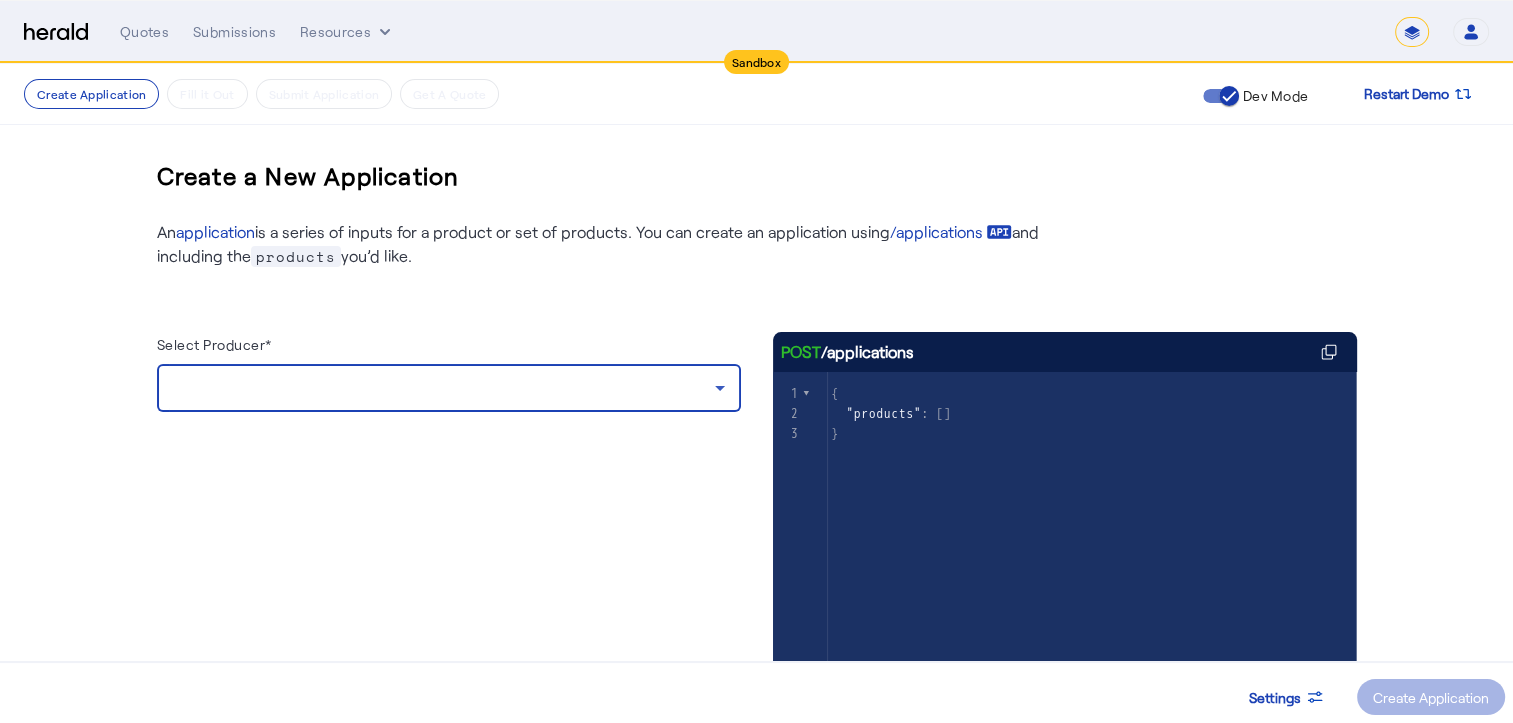 click at bounding box center [444, 388] 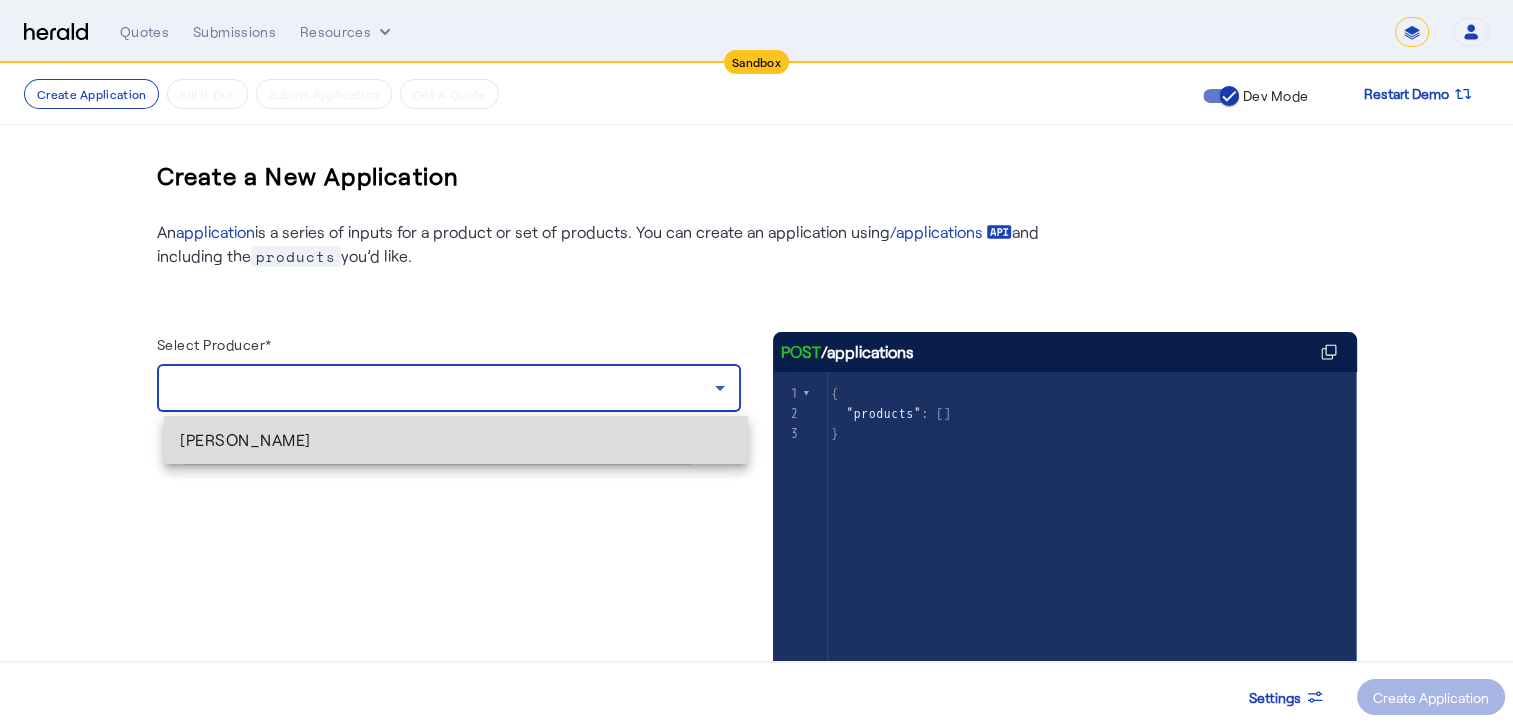 click on "[PERSON_NAME]" at bounding box center [456, 440] 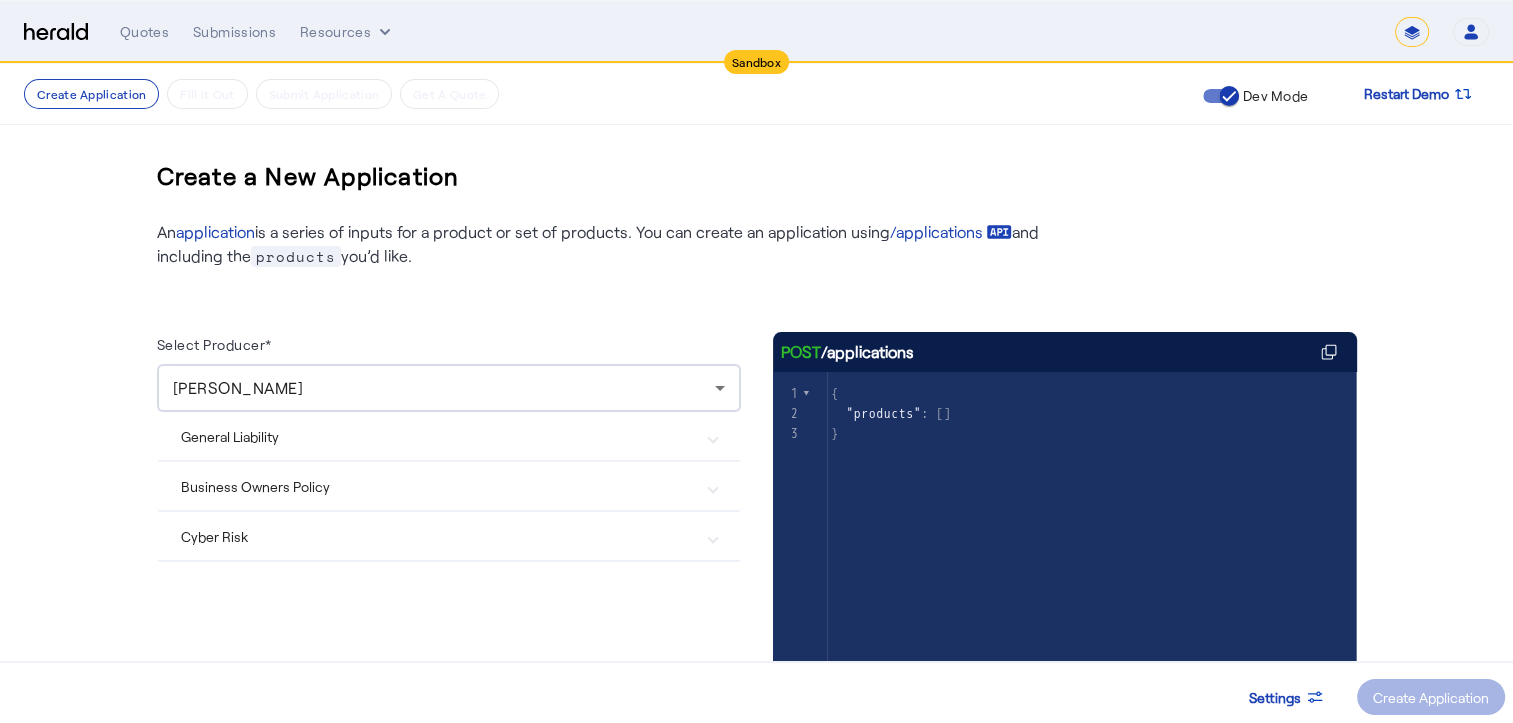 click at bounding box center (713, 436) 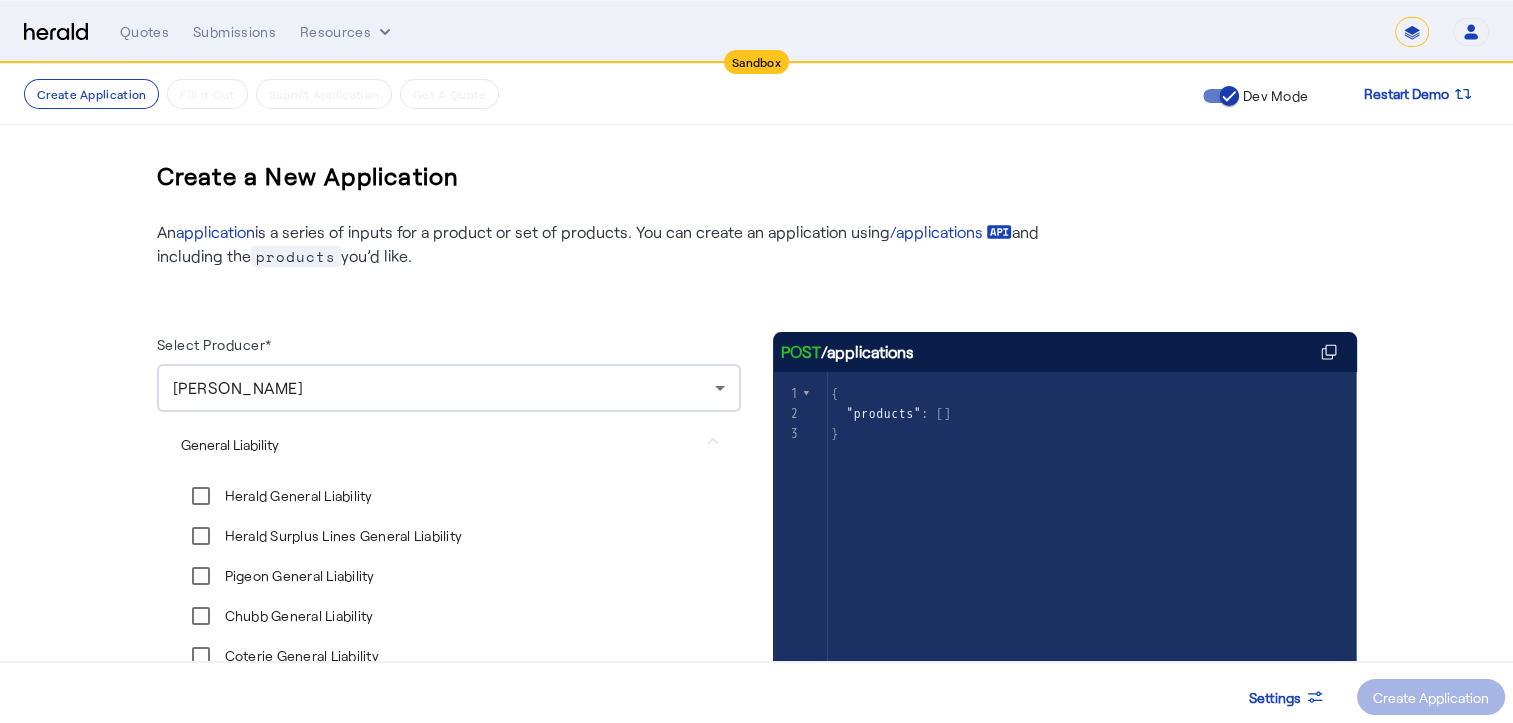 click at bounding box center [713, 444] 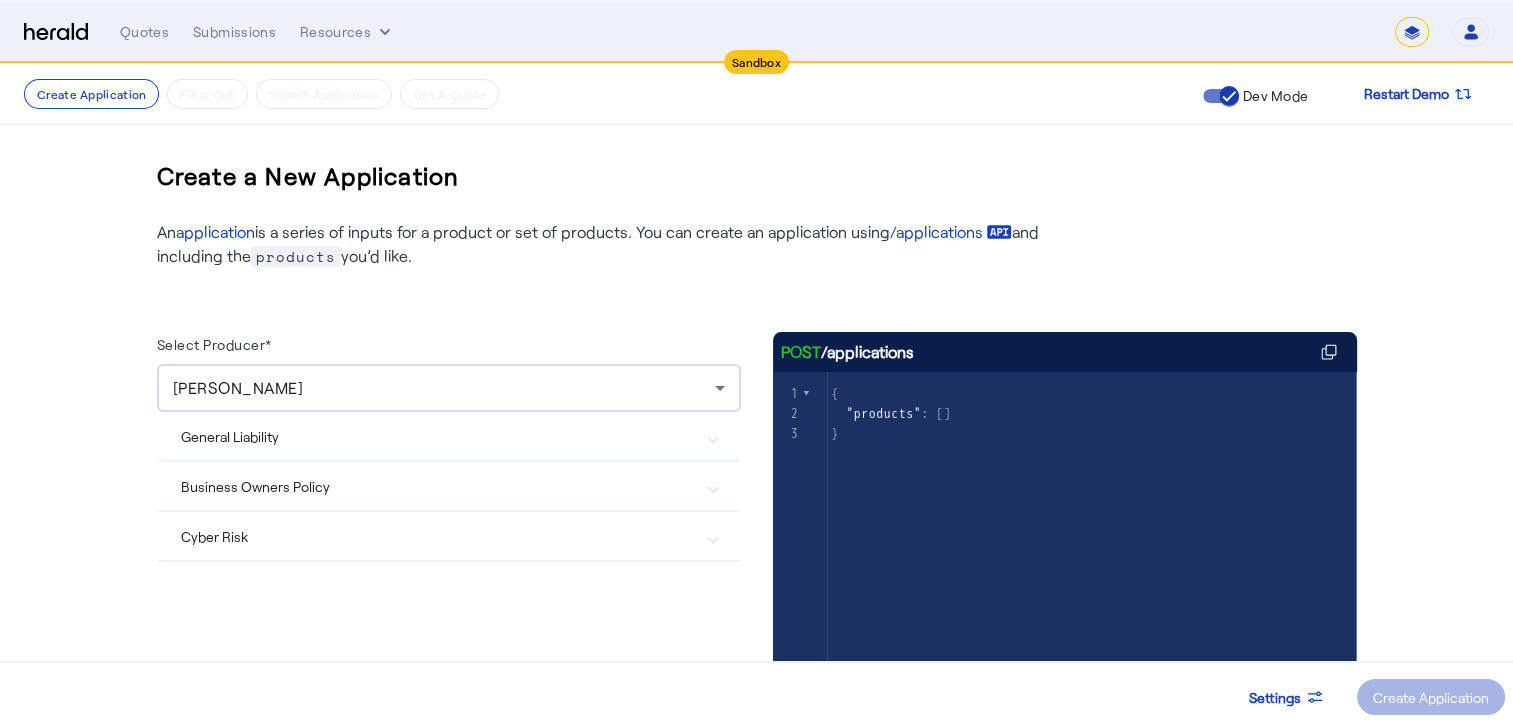 click at bounding box center [713, 436] 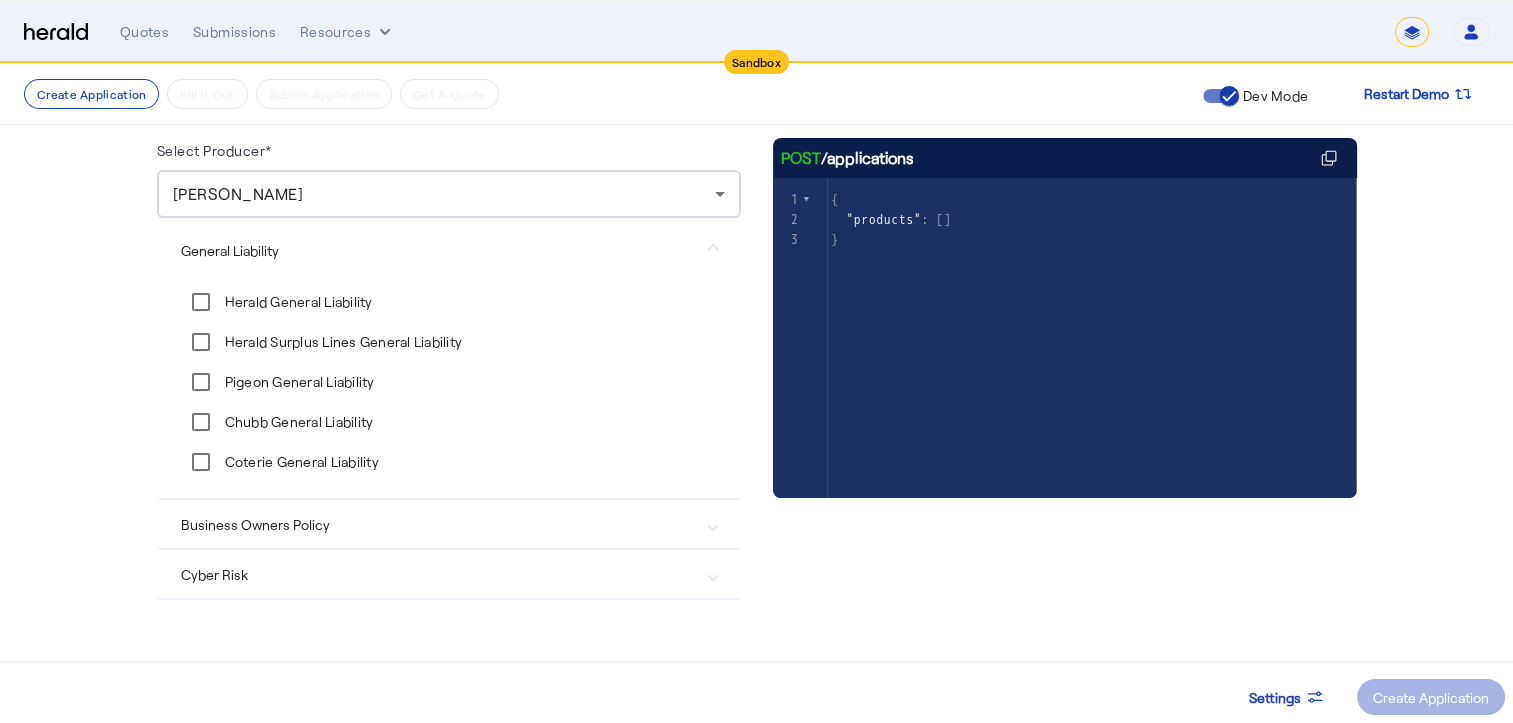 scroll, scrollTop: 196, scrollLeft: 0, axis: vertical 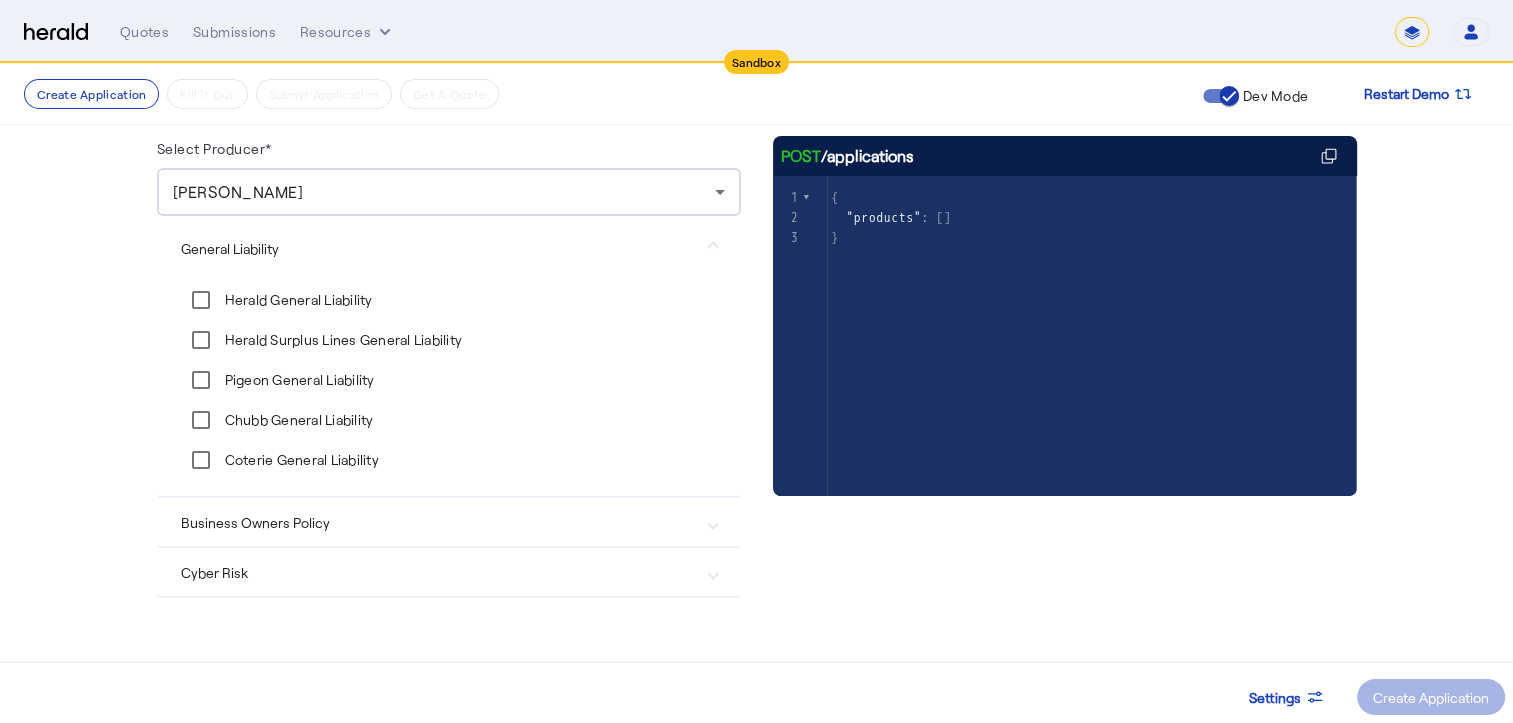 click on "Business Owners Policy" at bounding box center [449, 522] 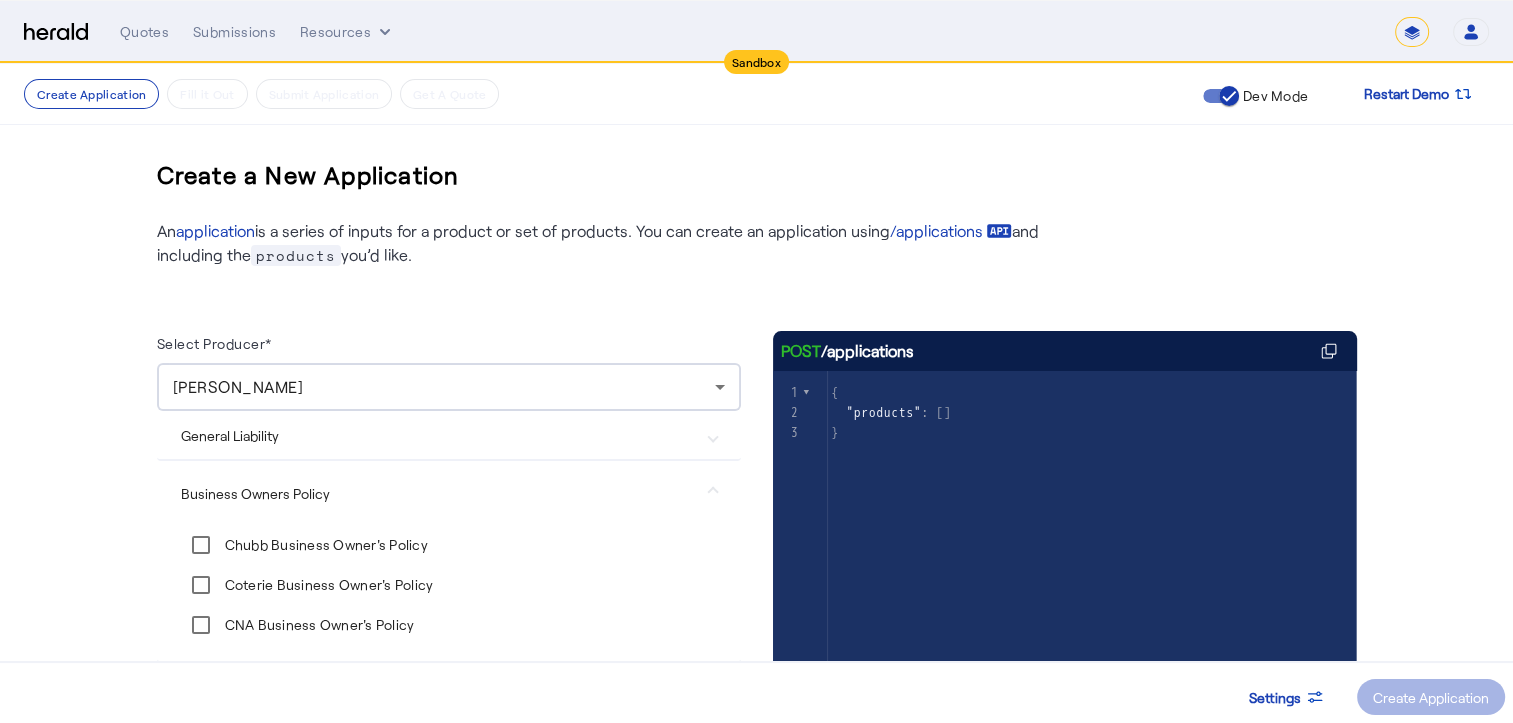 scroll, scrollTop: 0, scrollLeft: 0, axis: both 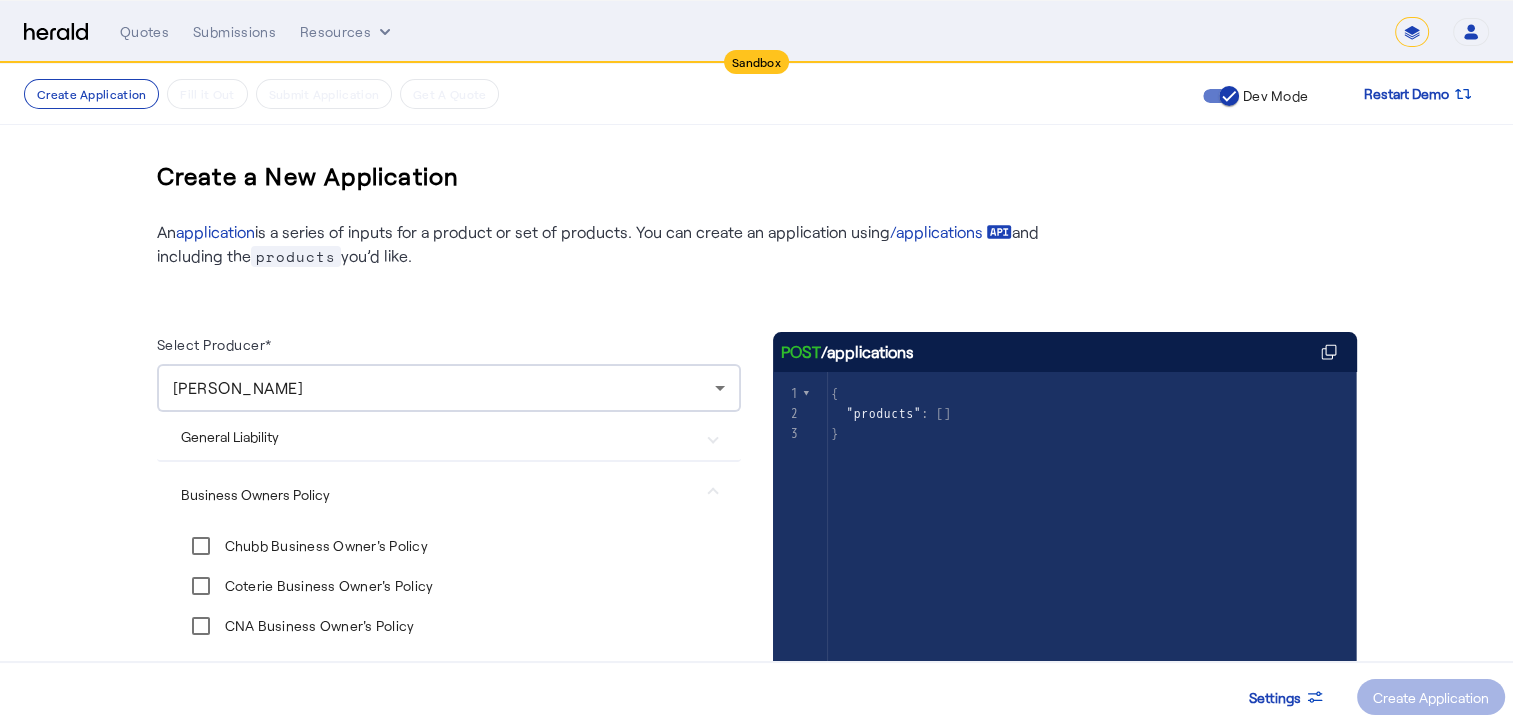 click on "General Liability" at bounding box center [449, 436] 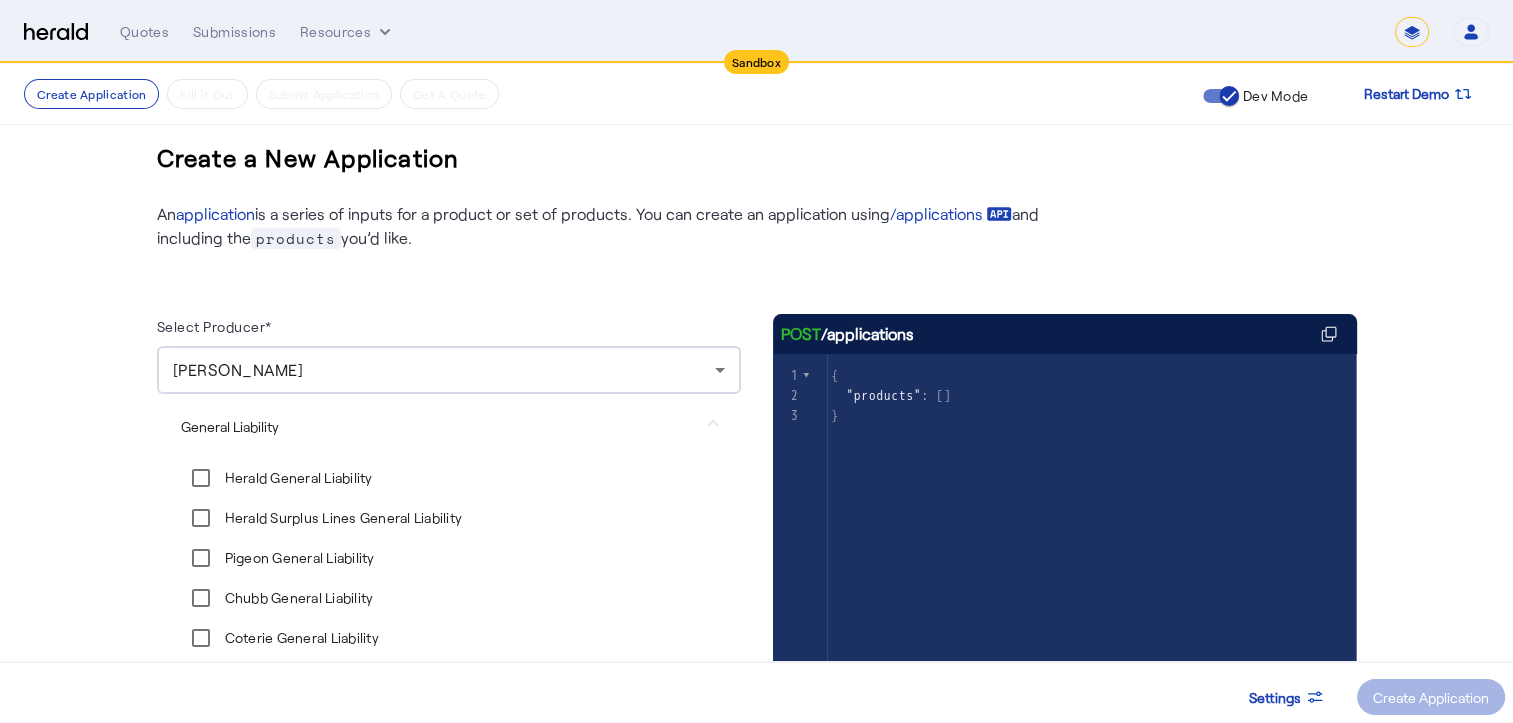 scroll, scrollTop: 16, scrollLeft: 0, axis: vertical 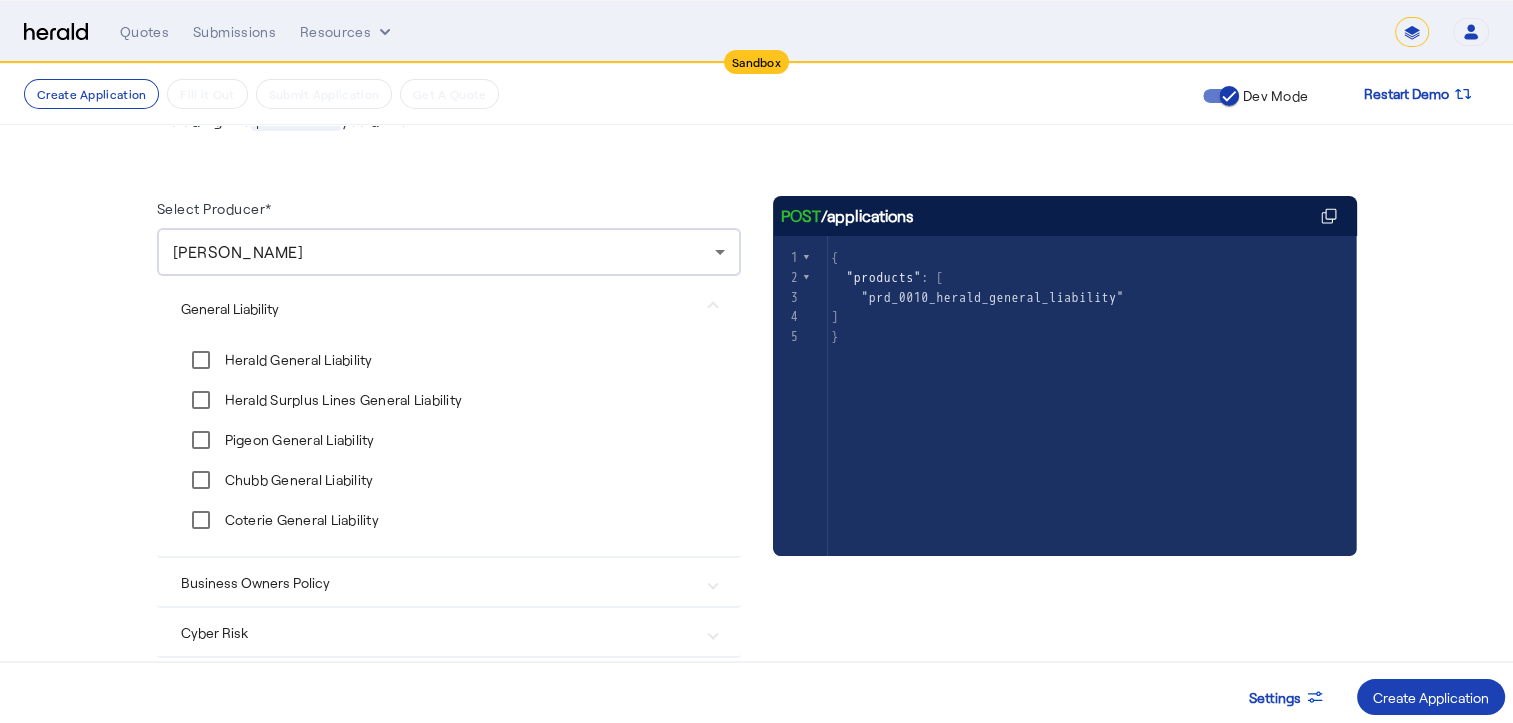 click on "General Liability" at bounding box center (449, 308) 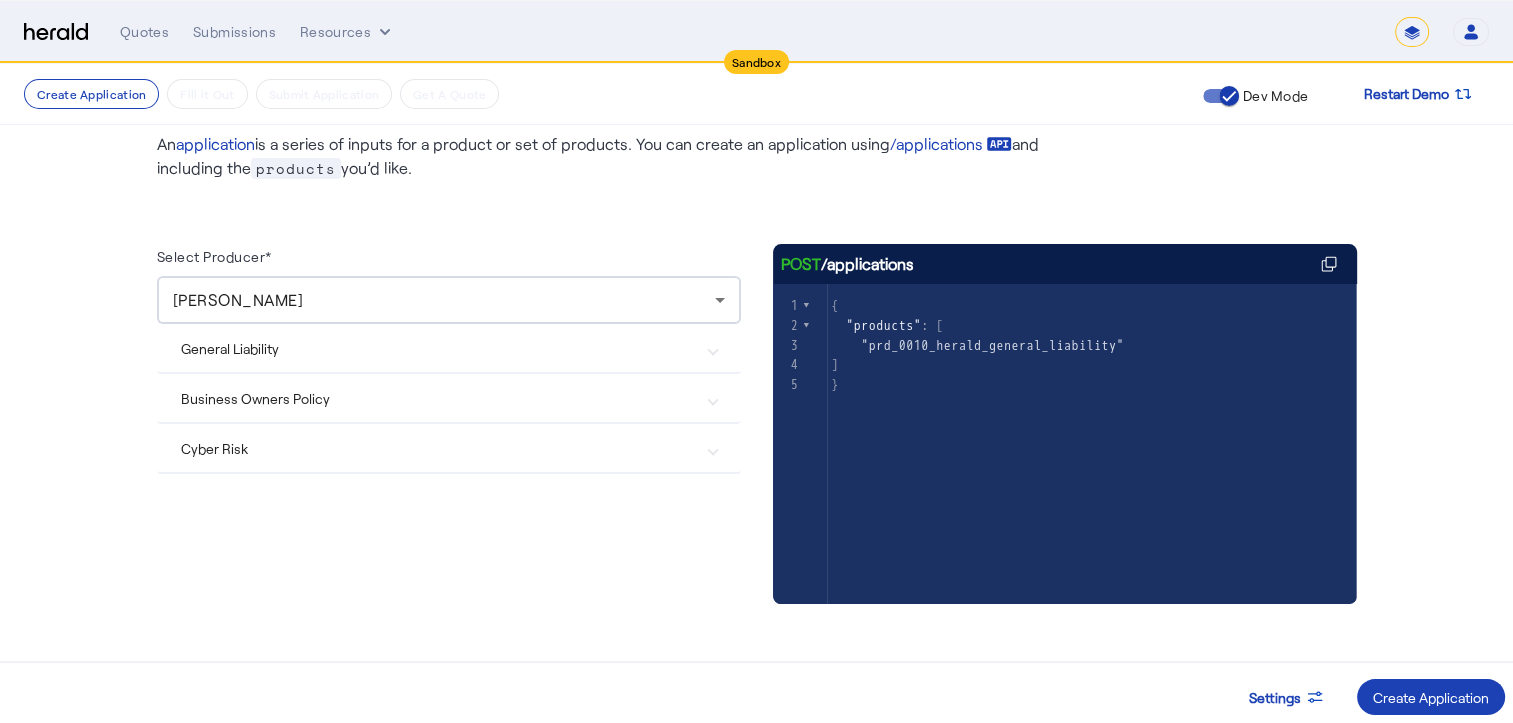 click on "General Liability" at bounding box center [437, 348] 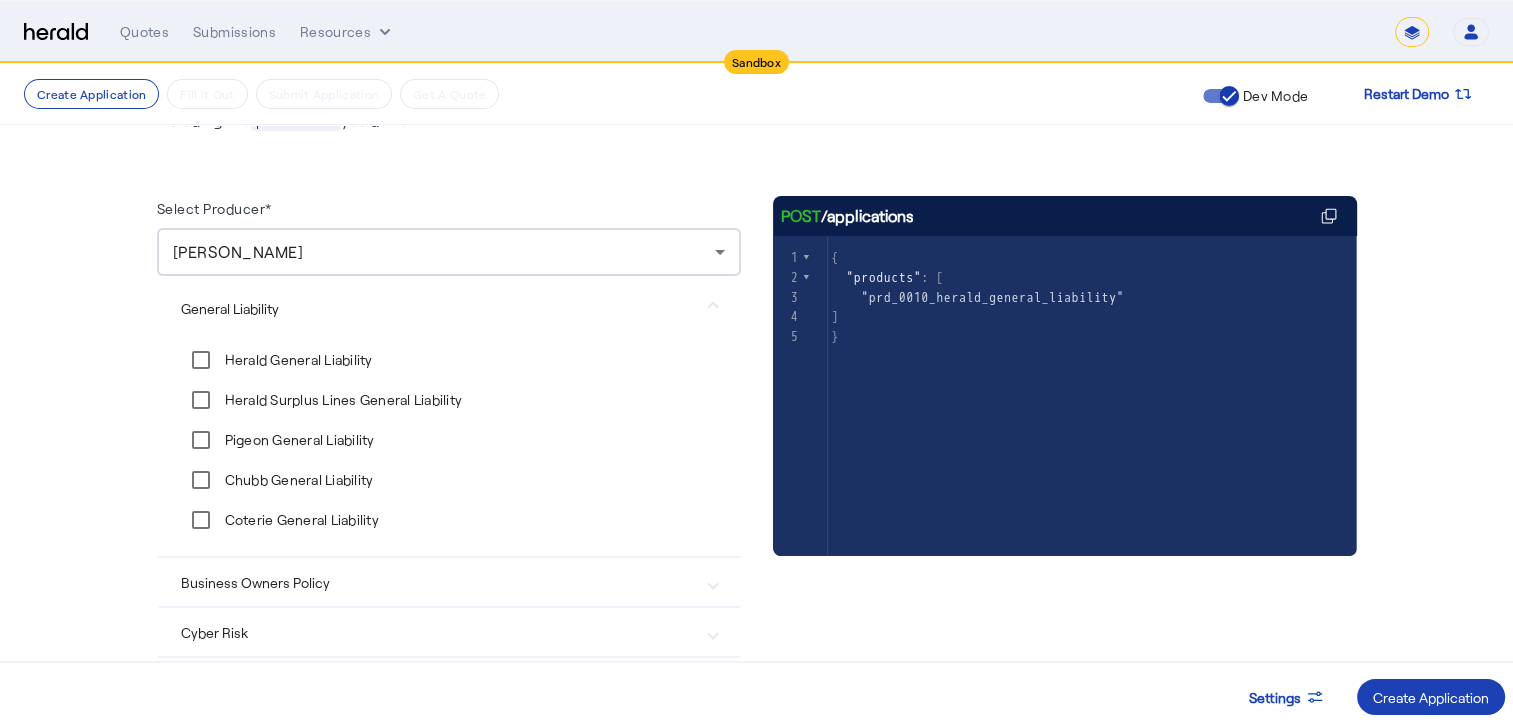 scroll, scrollTop: 221, scrollLeft: 0, axis: vertical 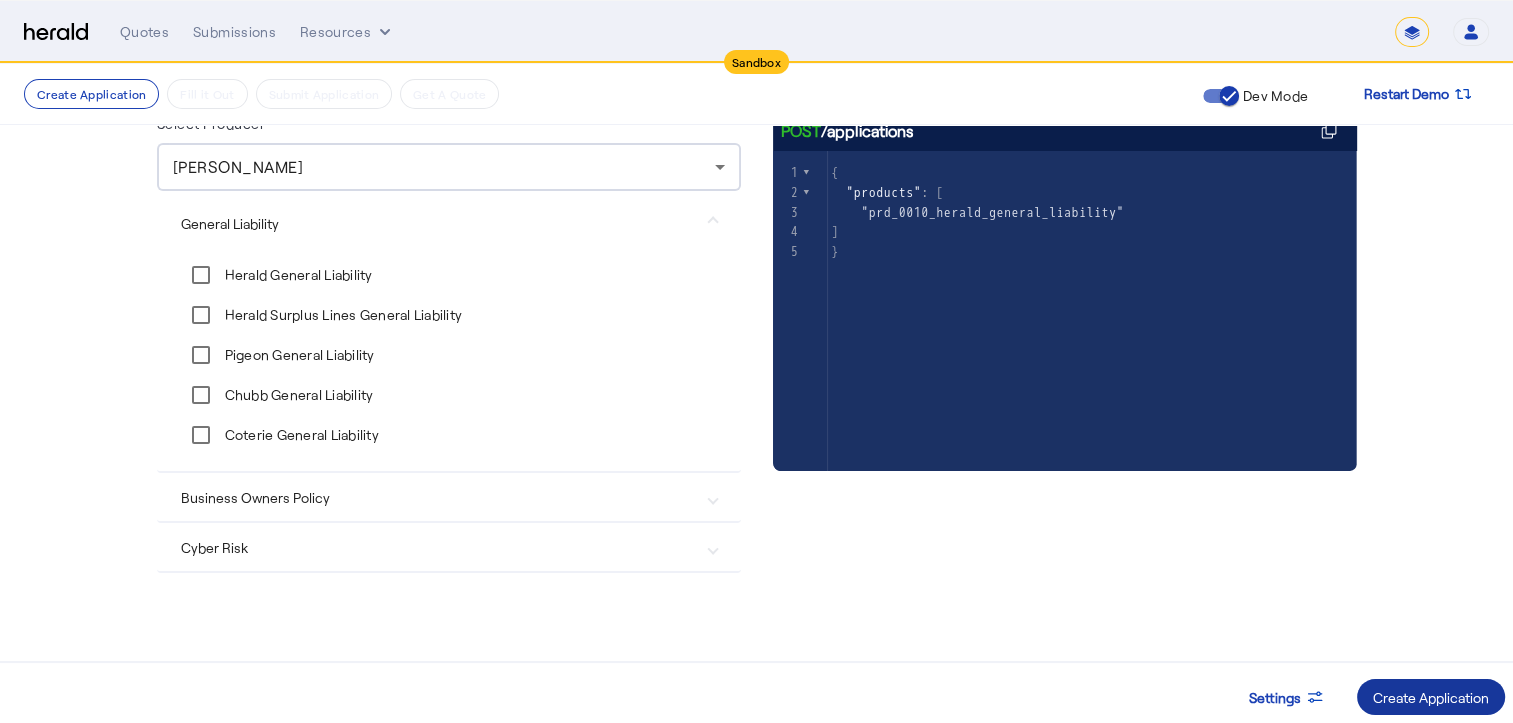 click on "Create Application" at bounding box center [1431, 697] 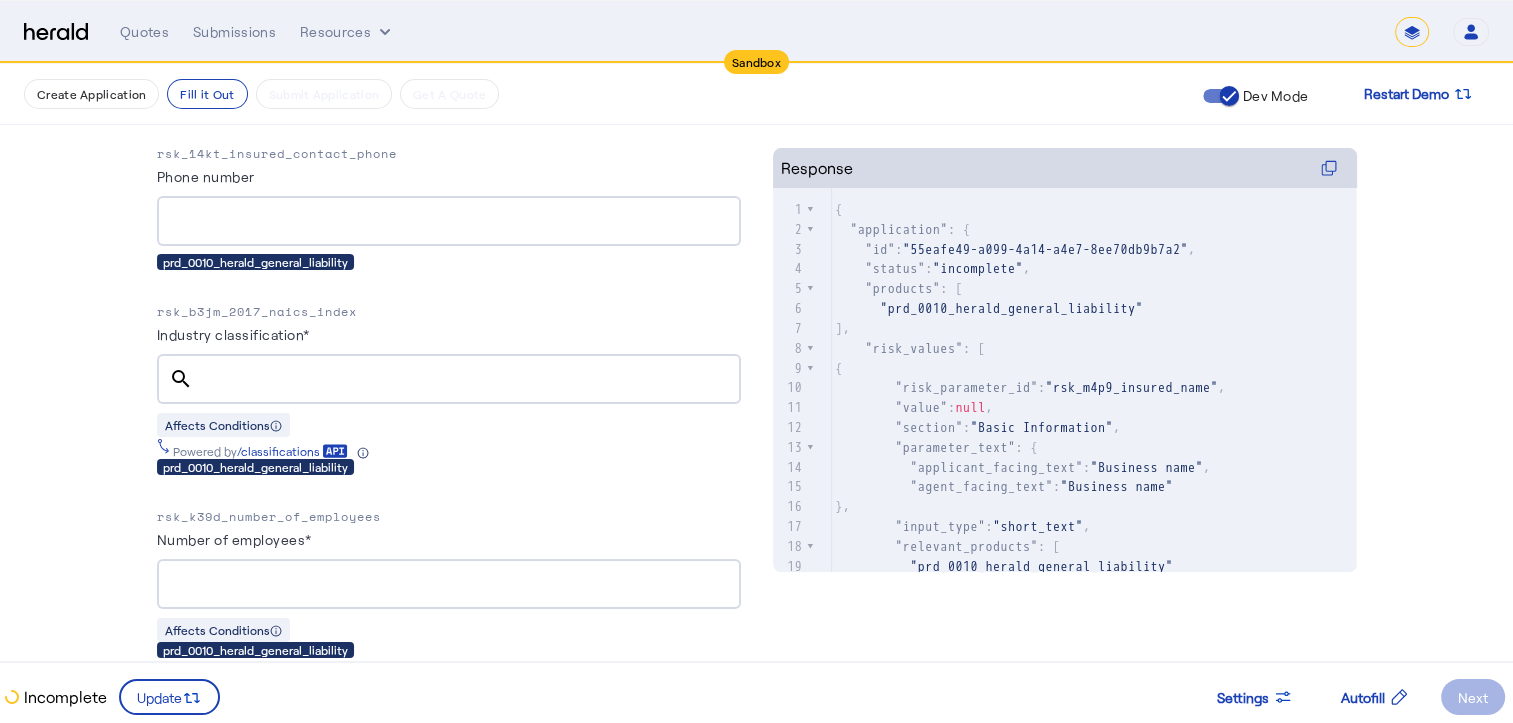 scroll, scrollTop: 746, scrollLeft: 0, axis: vertical 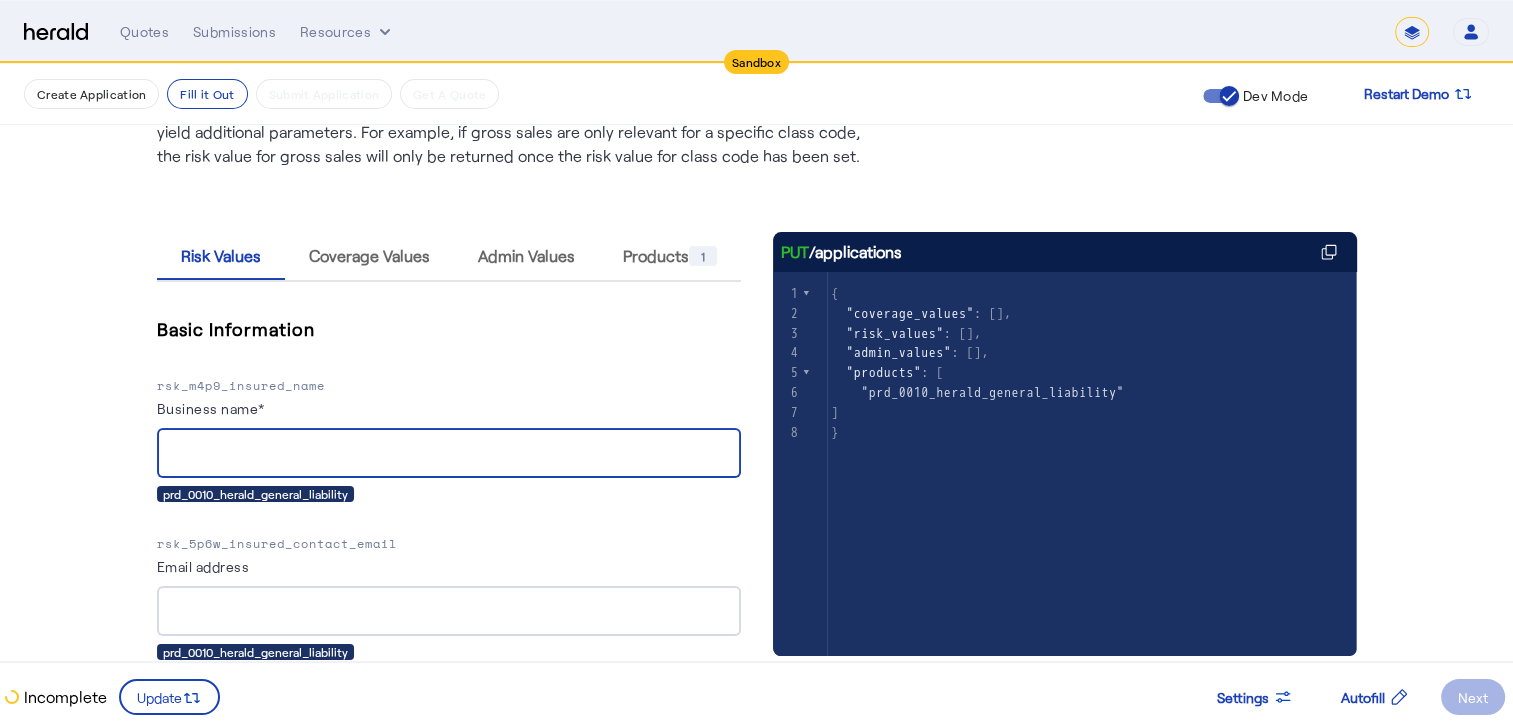 click on "Business name*" at bounding box center (449, 454) 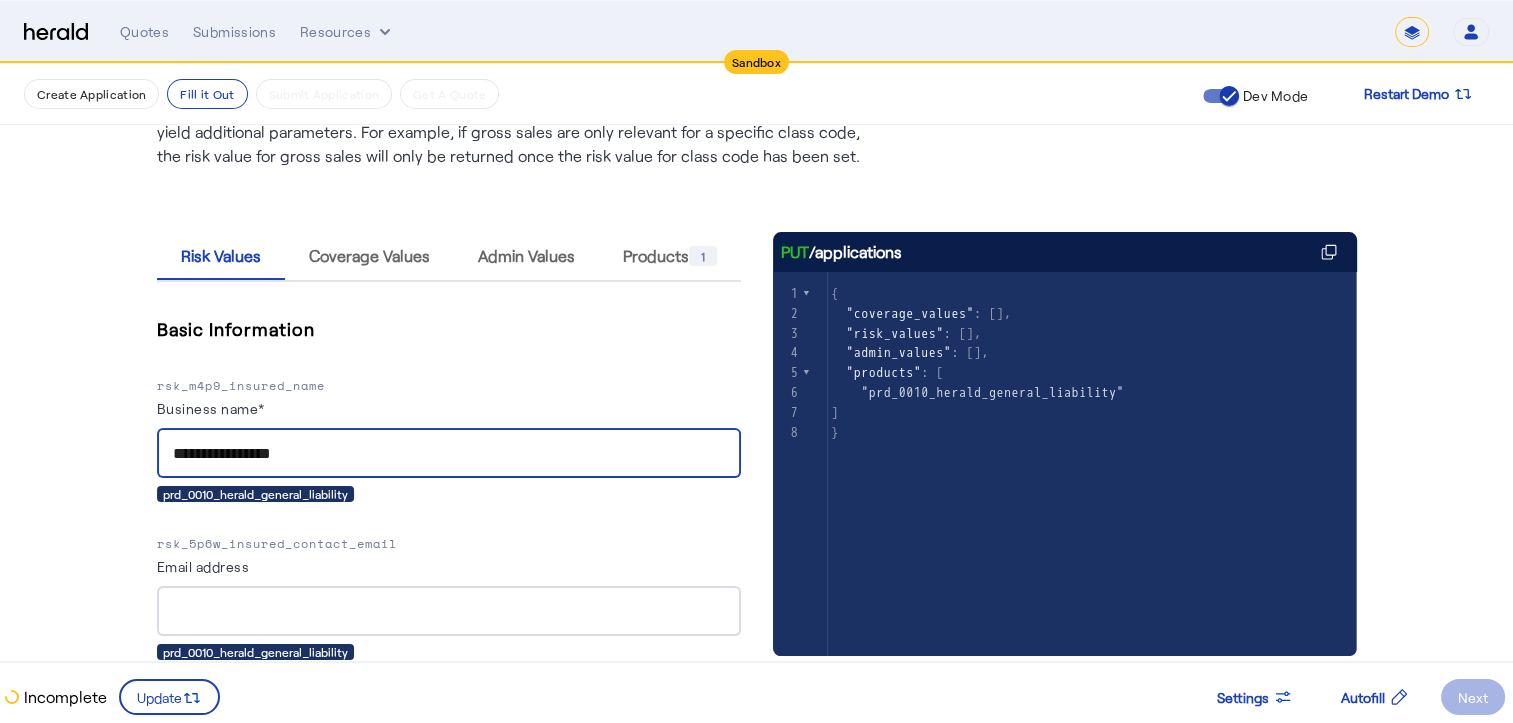 type on "**********" 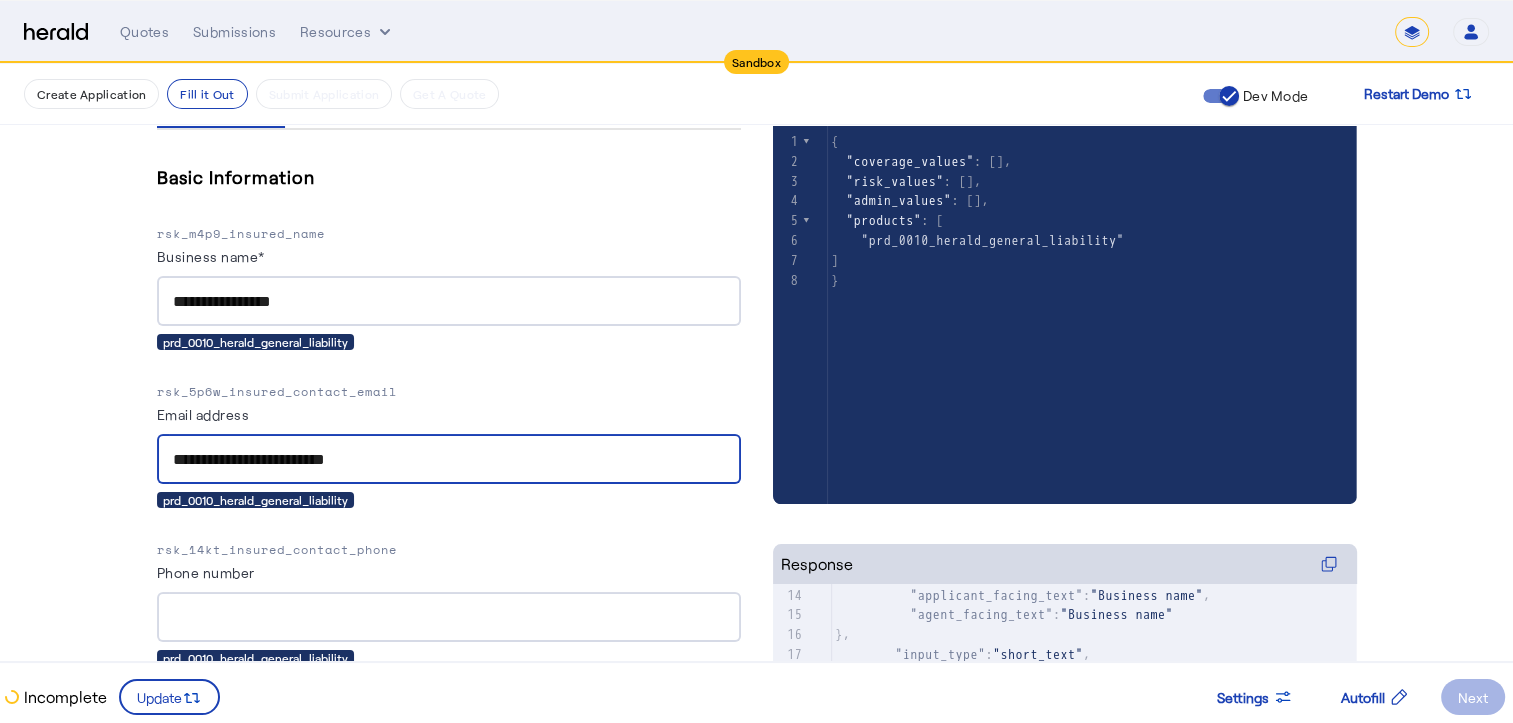 scroll, scrollTop: 358, scrollLeft: 0, axis: vertical 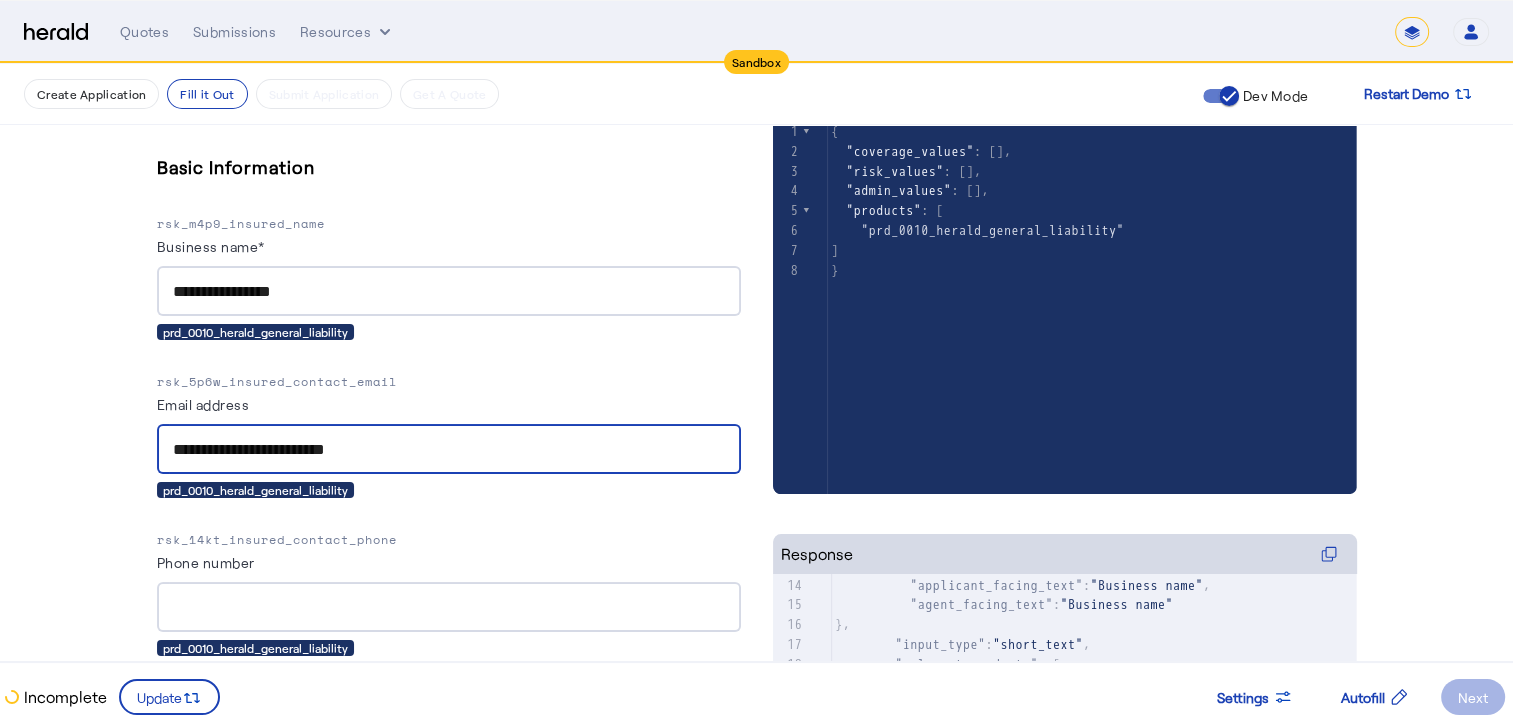 type on "**********" 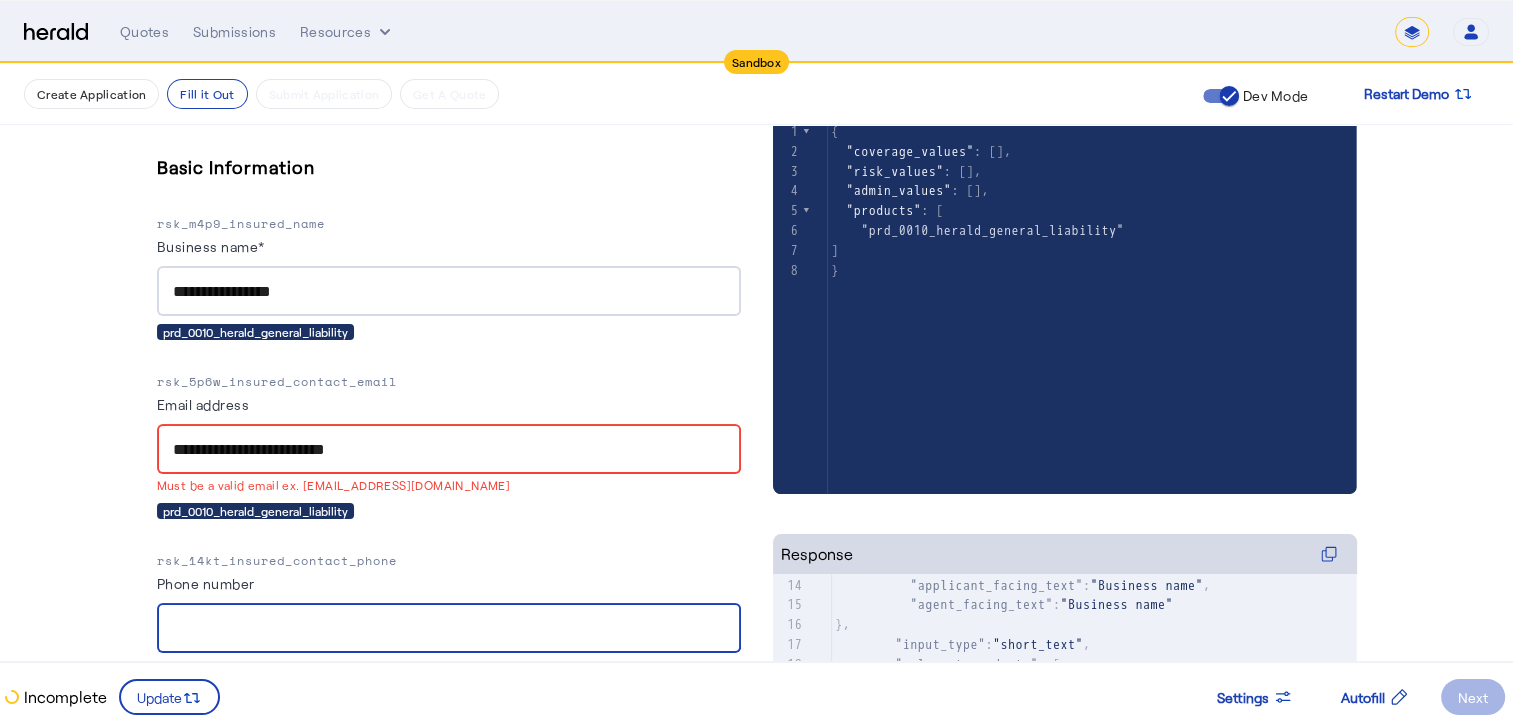 click on "Phone number" at bounding box center (449, 612) 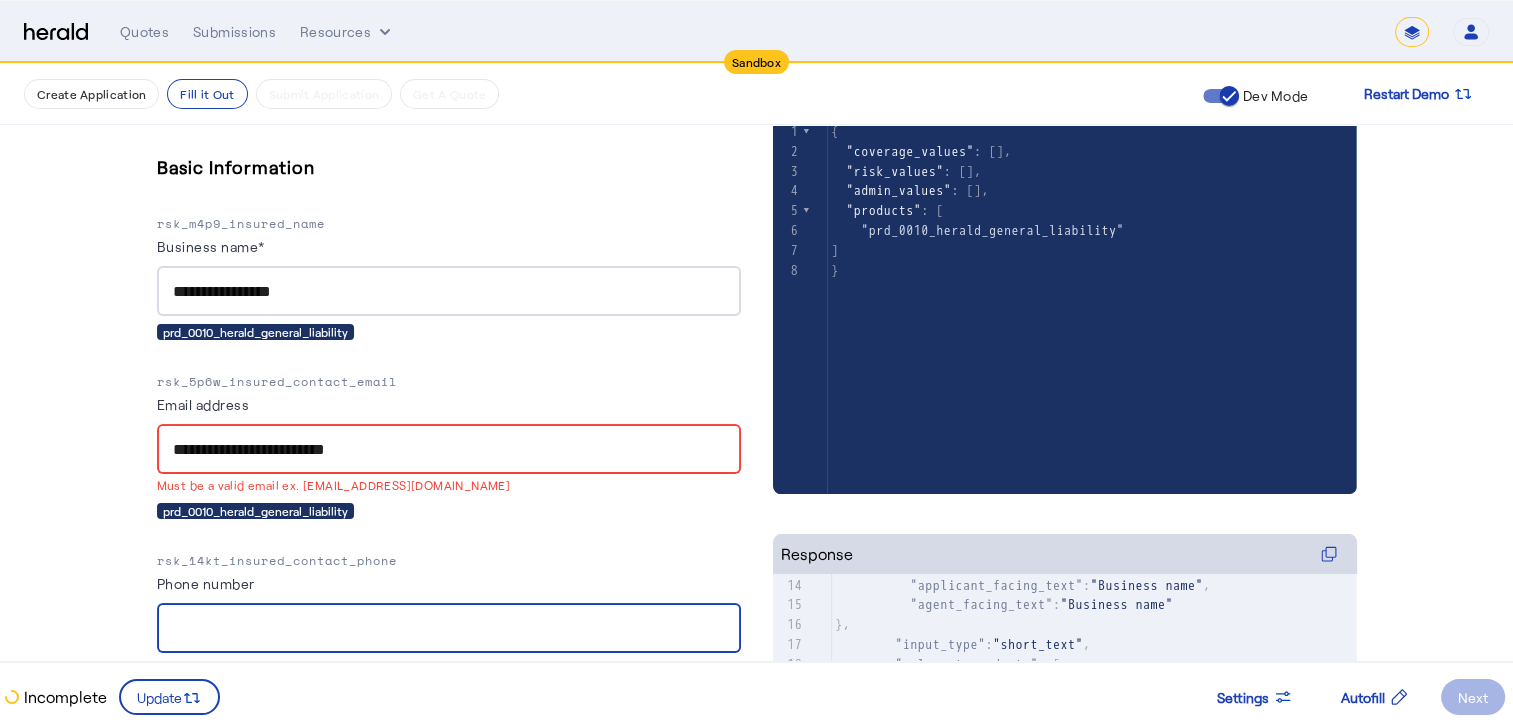 click on "Phone number" at bounding box center [449, 629] 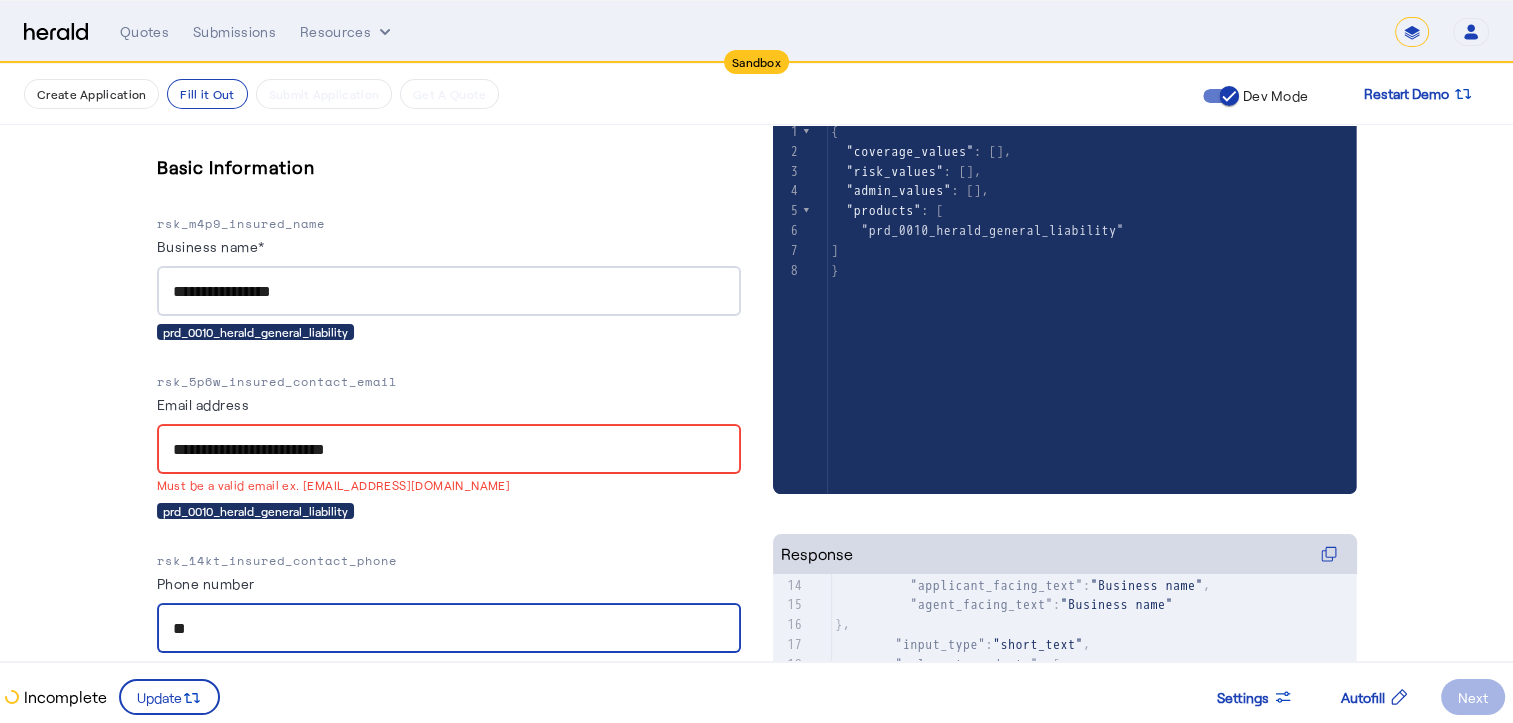 type on "**" 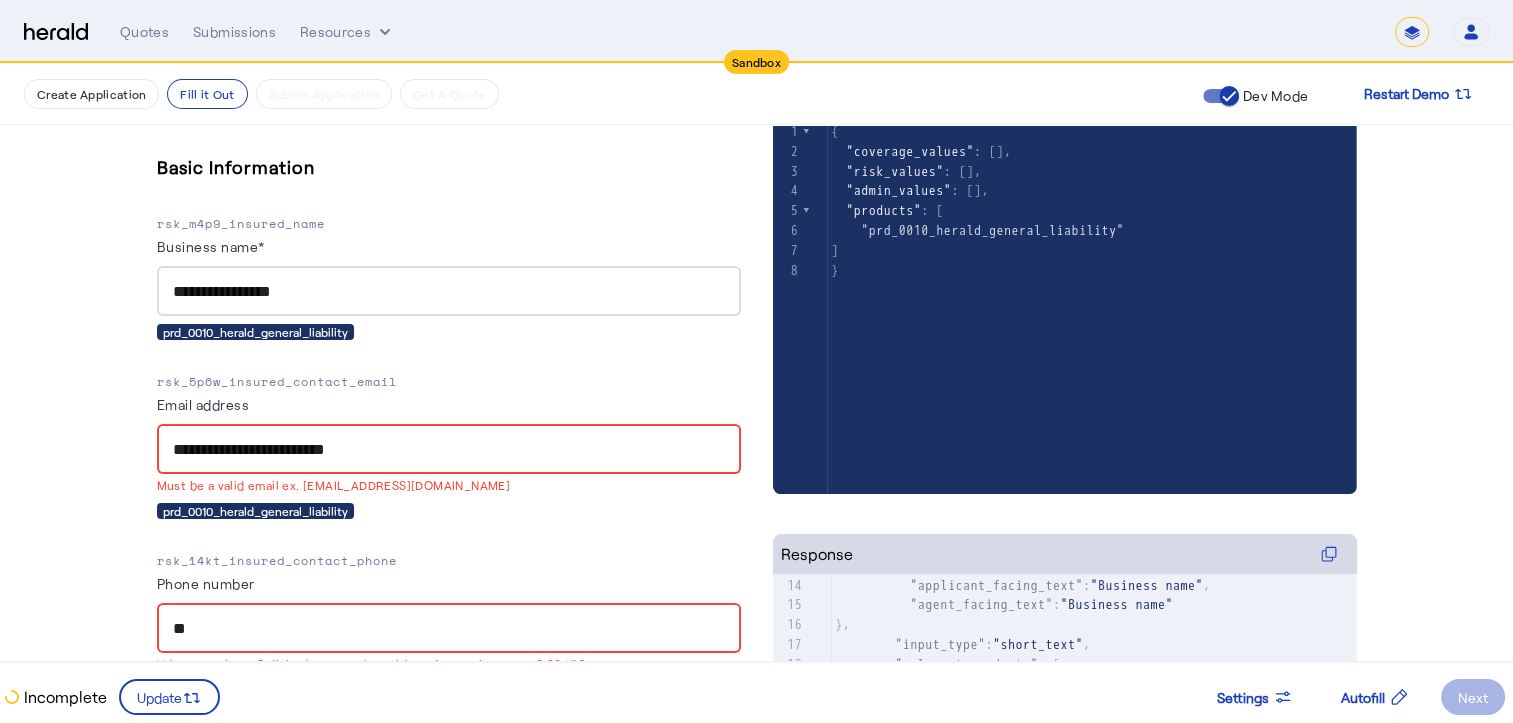 drag, startPoint x: 398, startPoint y: 442, endPoint x: 181, endPoint y: 449, distance: 217.11287 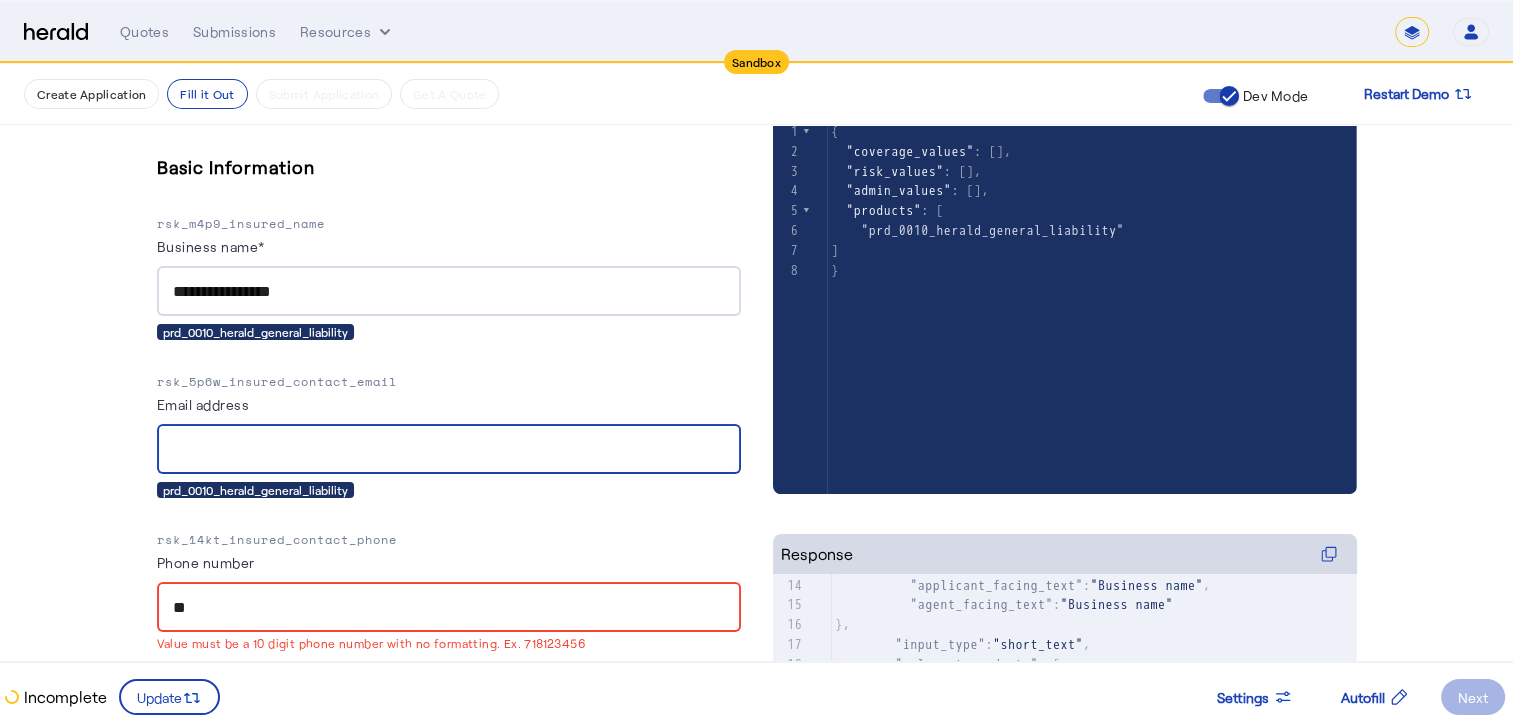 click on "Email address" at bounding box center (449, 450) 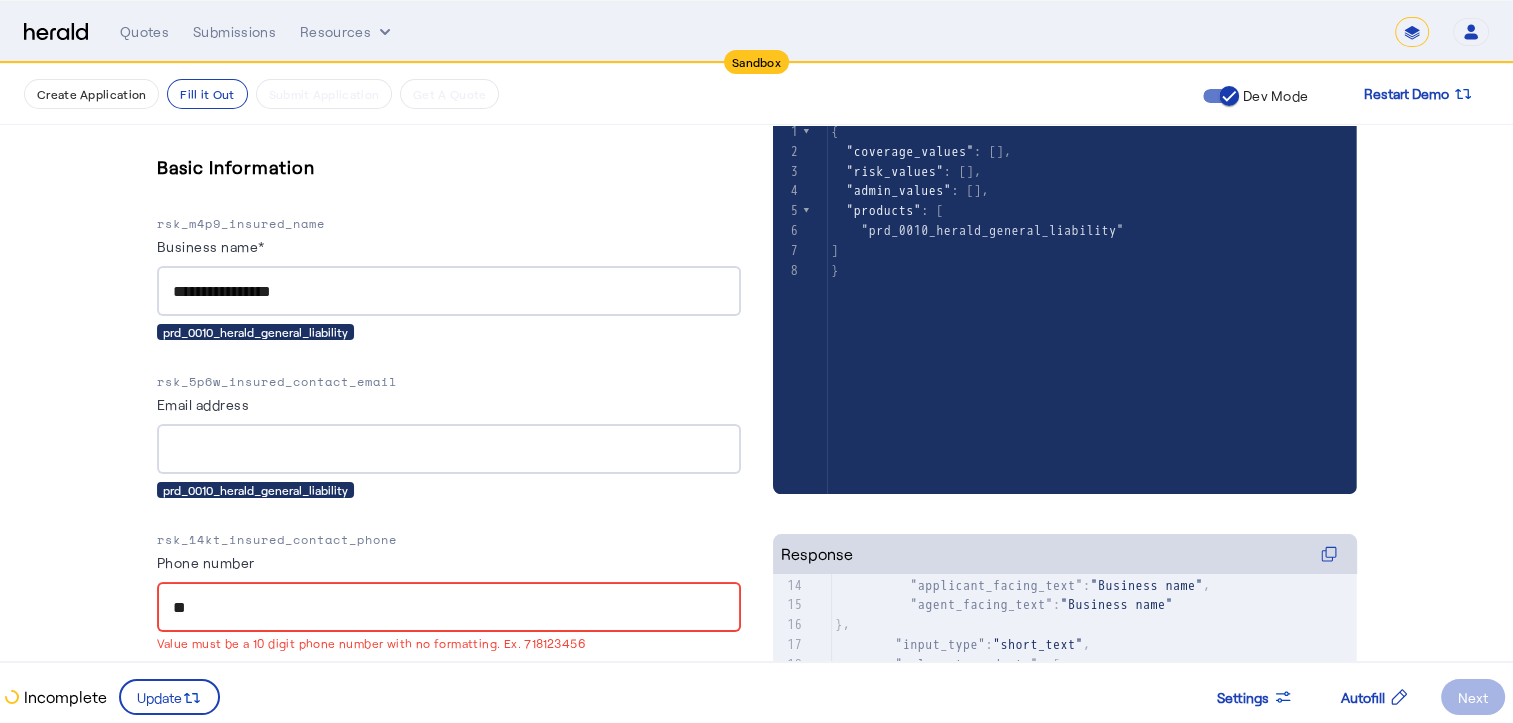 click on "**" at bounding box center (449, 608) 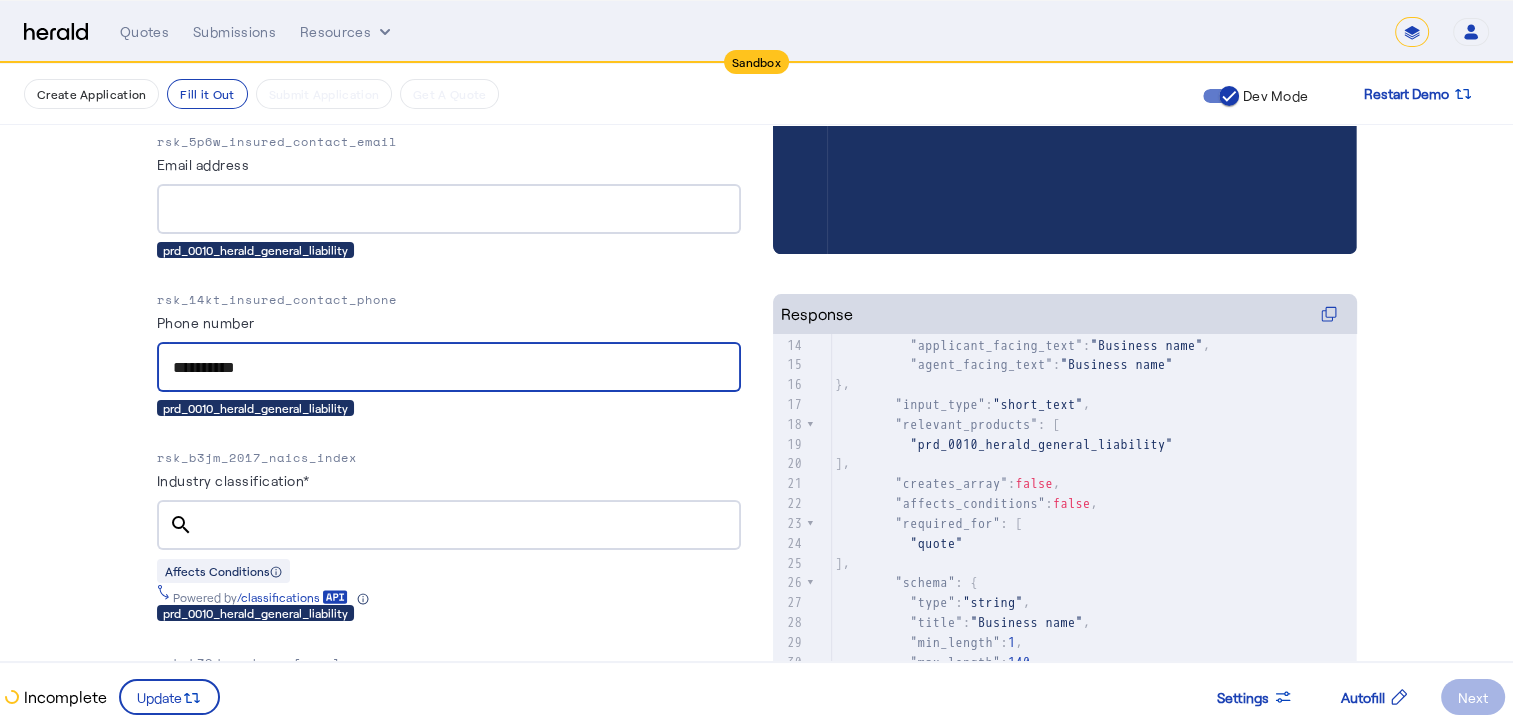 scroll, scrollTop: 616, scrollLeft: 0, axis: vertical 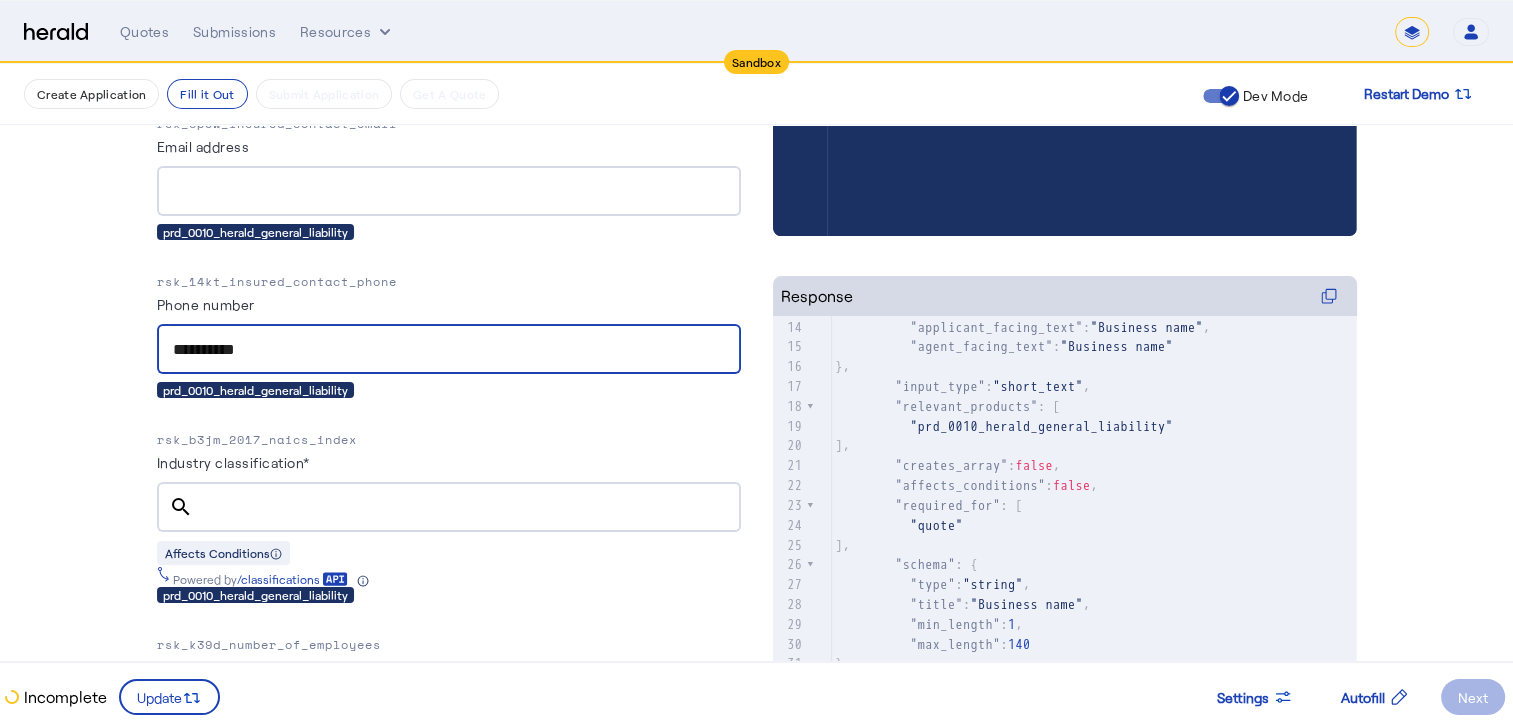 type on "**********" 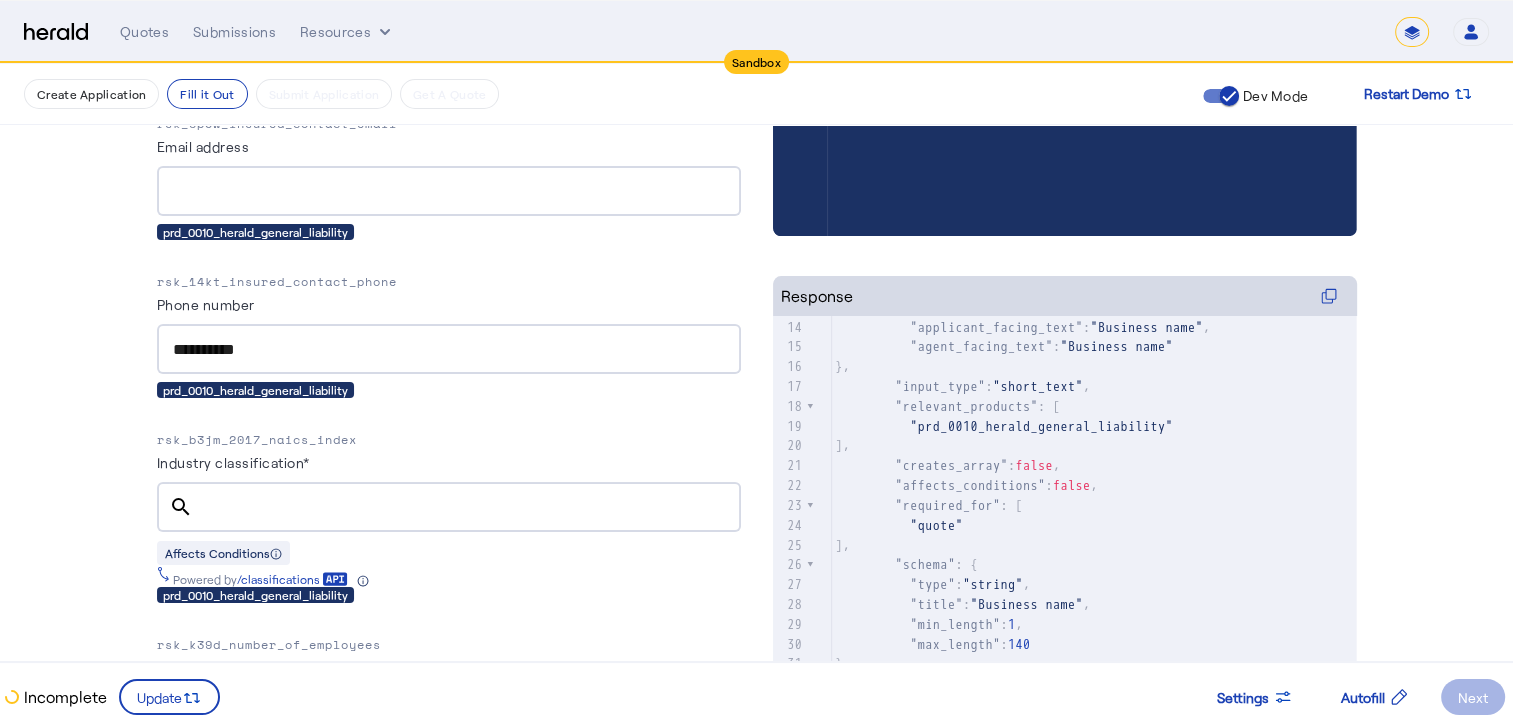 click at bounding box center (467, 507) 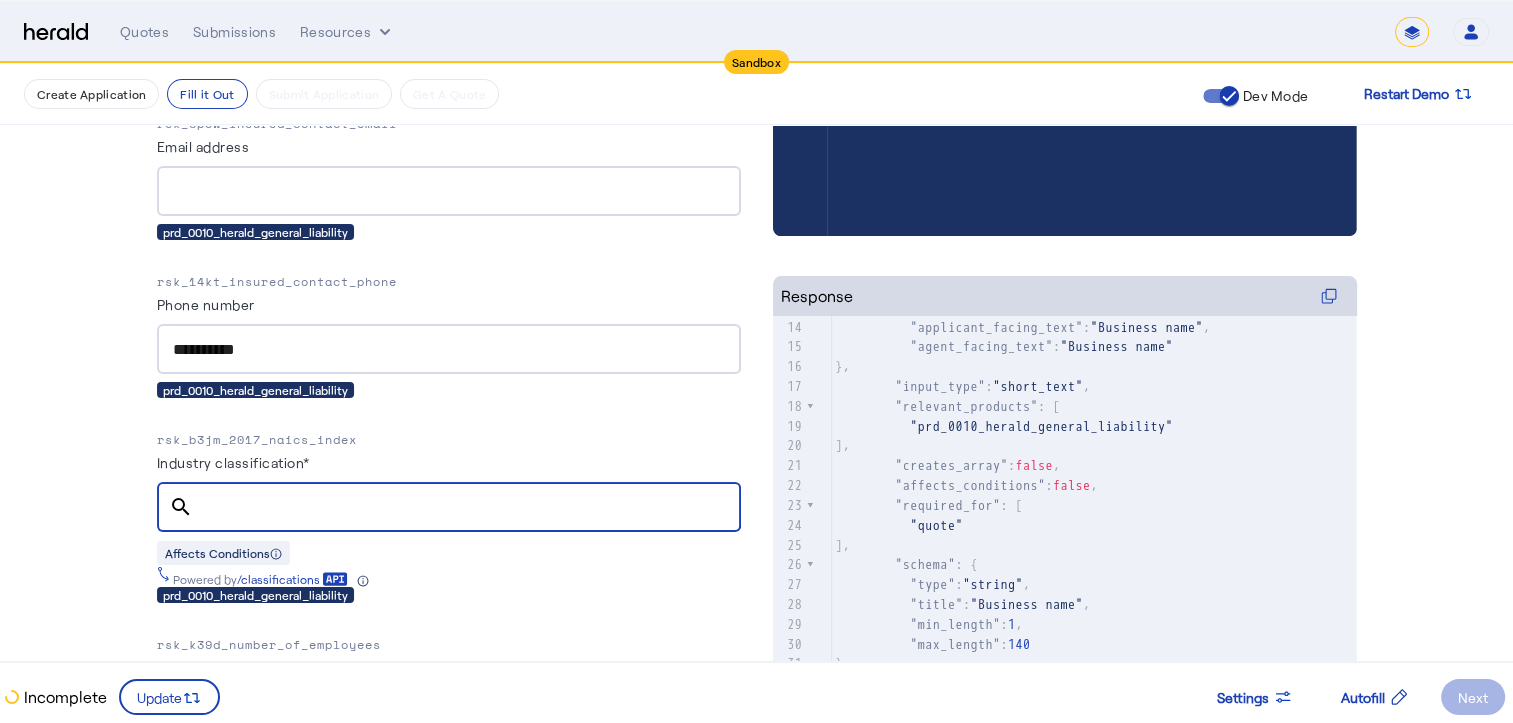 click on "Industry classification*" at bounding box center (467, 508) 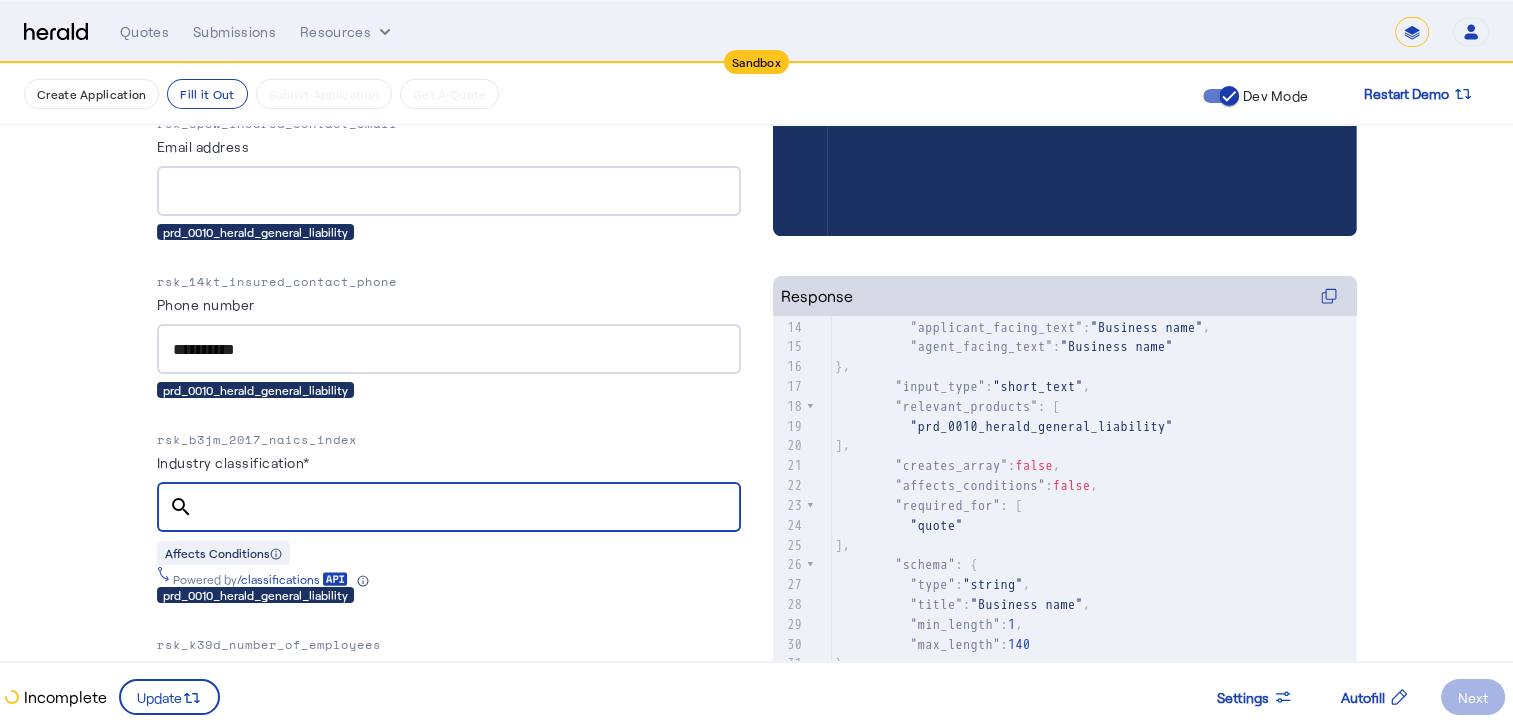 click on "Industry classification*" at bounding box center (467, 508) 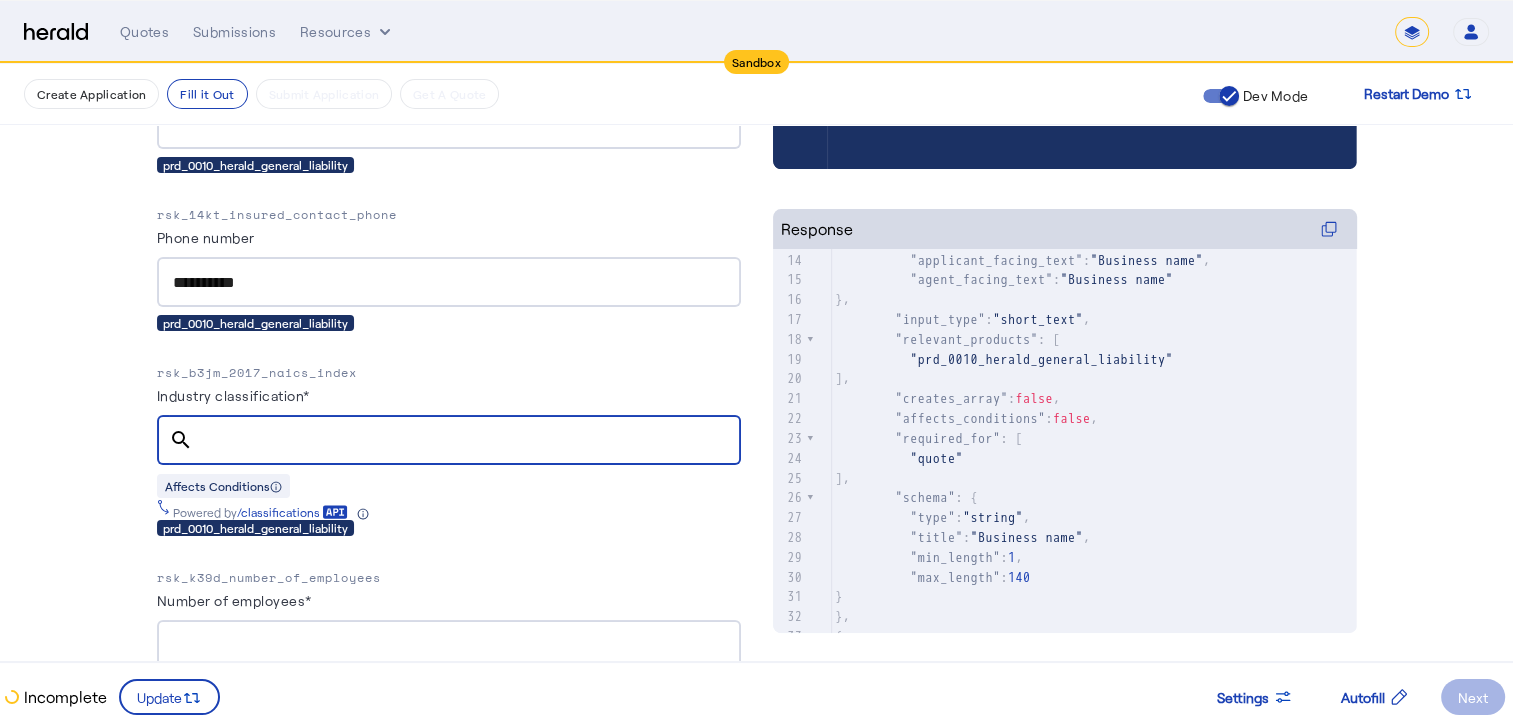 scroll, scrollTop: 422, scrollLeft: 0, axis: vertical 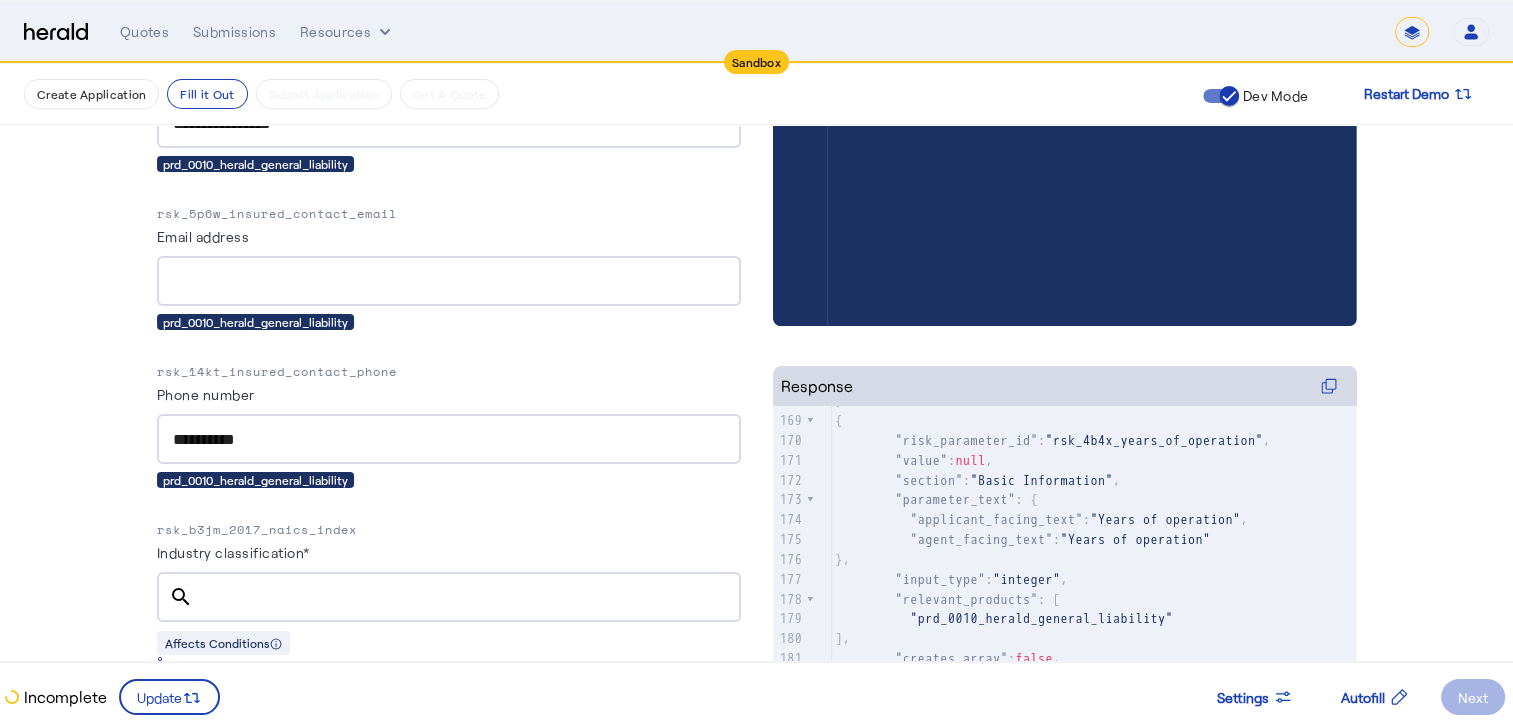 click at bounding box center [449, 281] 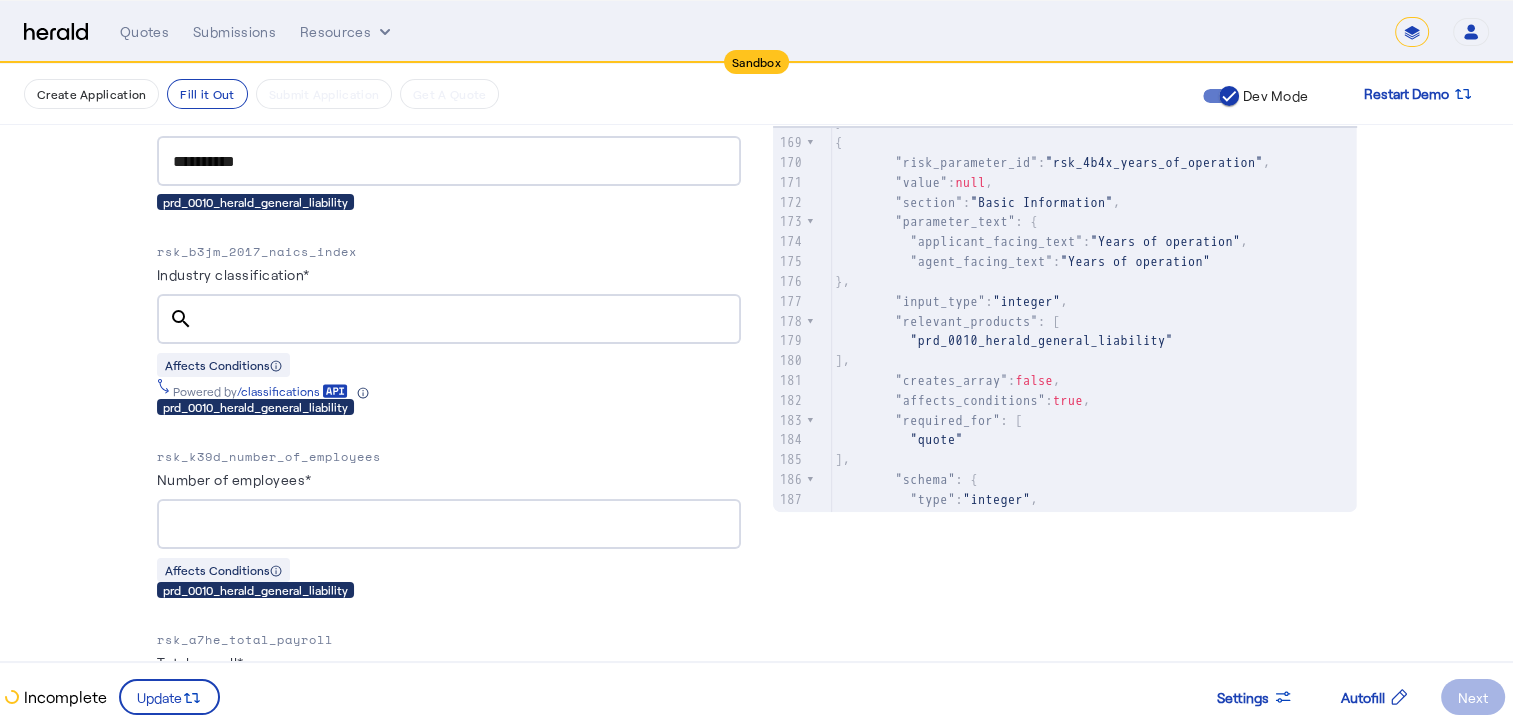 click at bounding box center (467, 319) 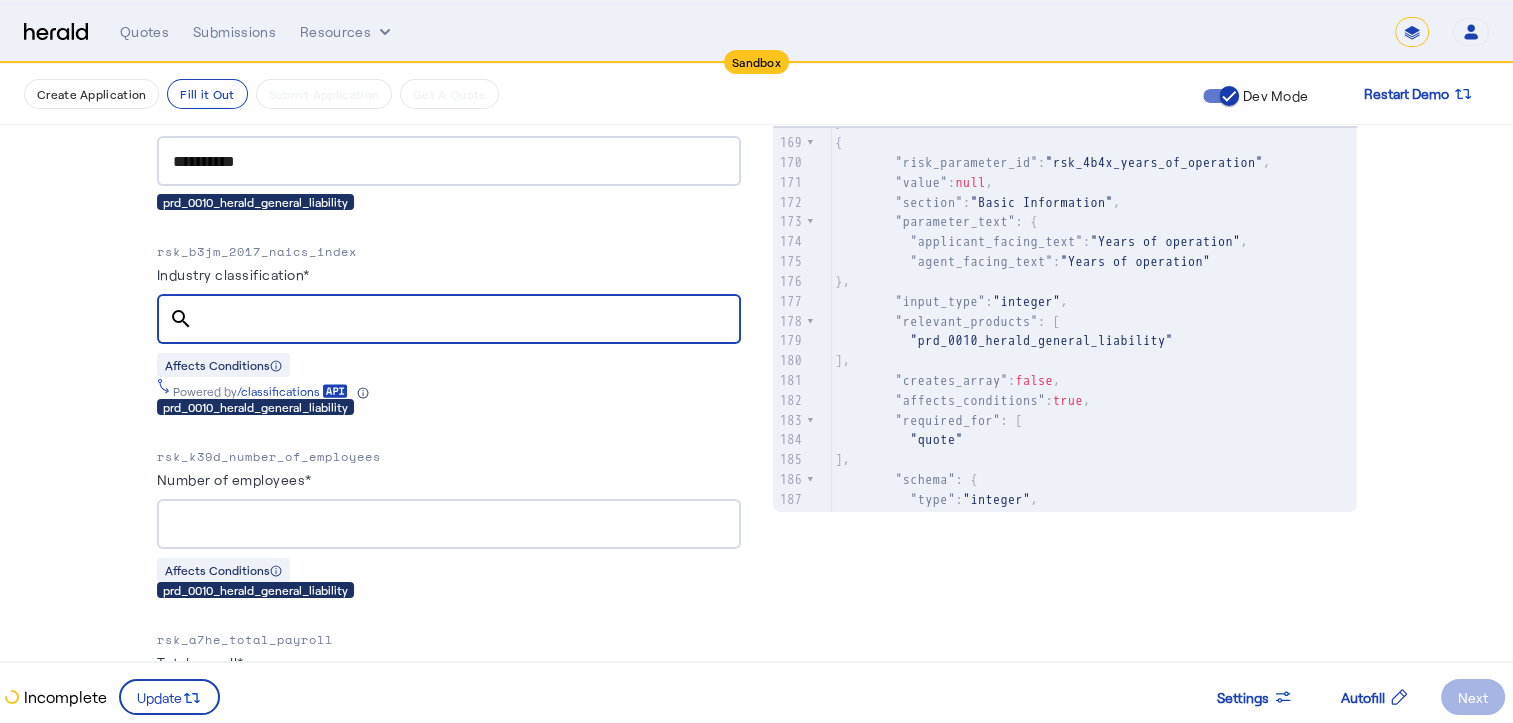 click on "Industry classification*" at bounding box center (467, 320) 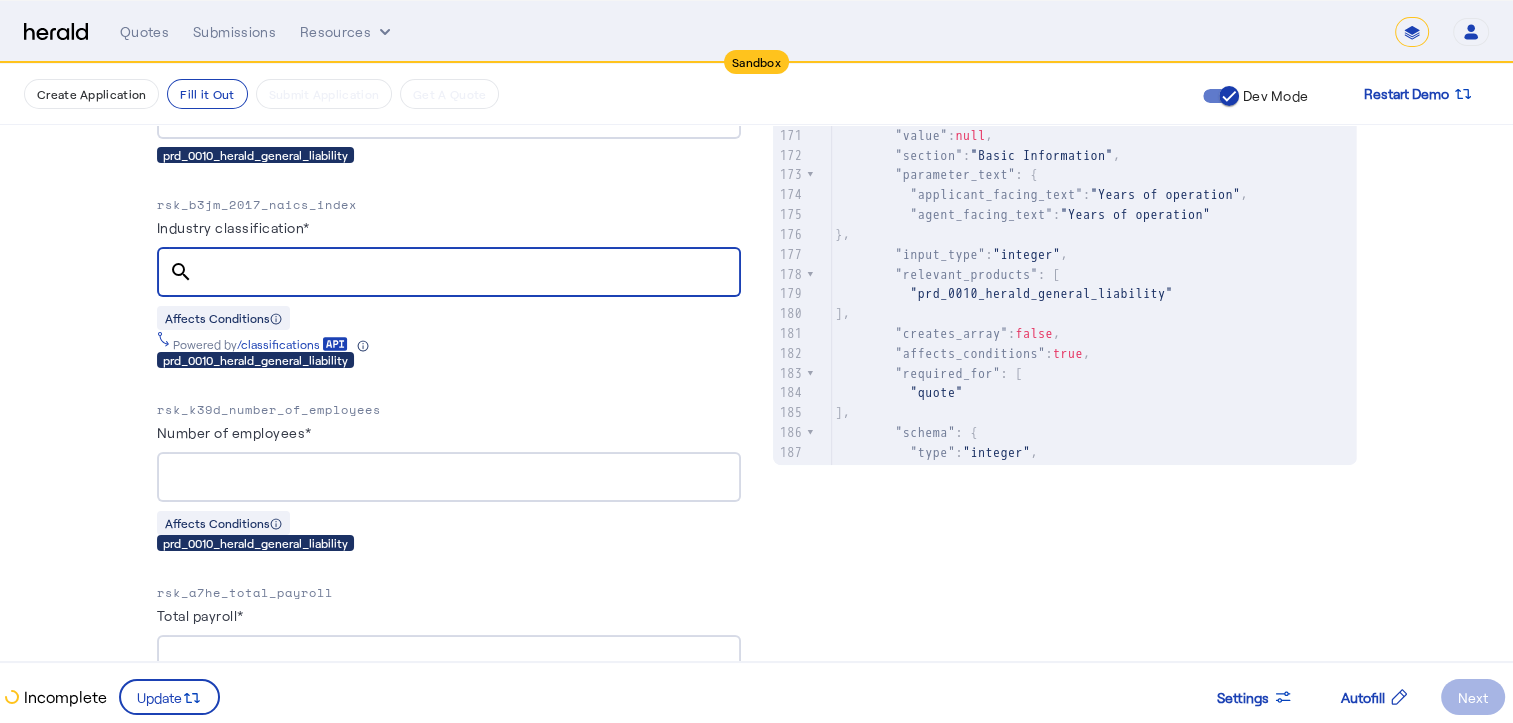 click on "Industry classification*" at bounding box center [467, 273] 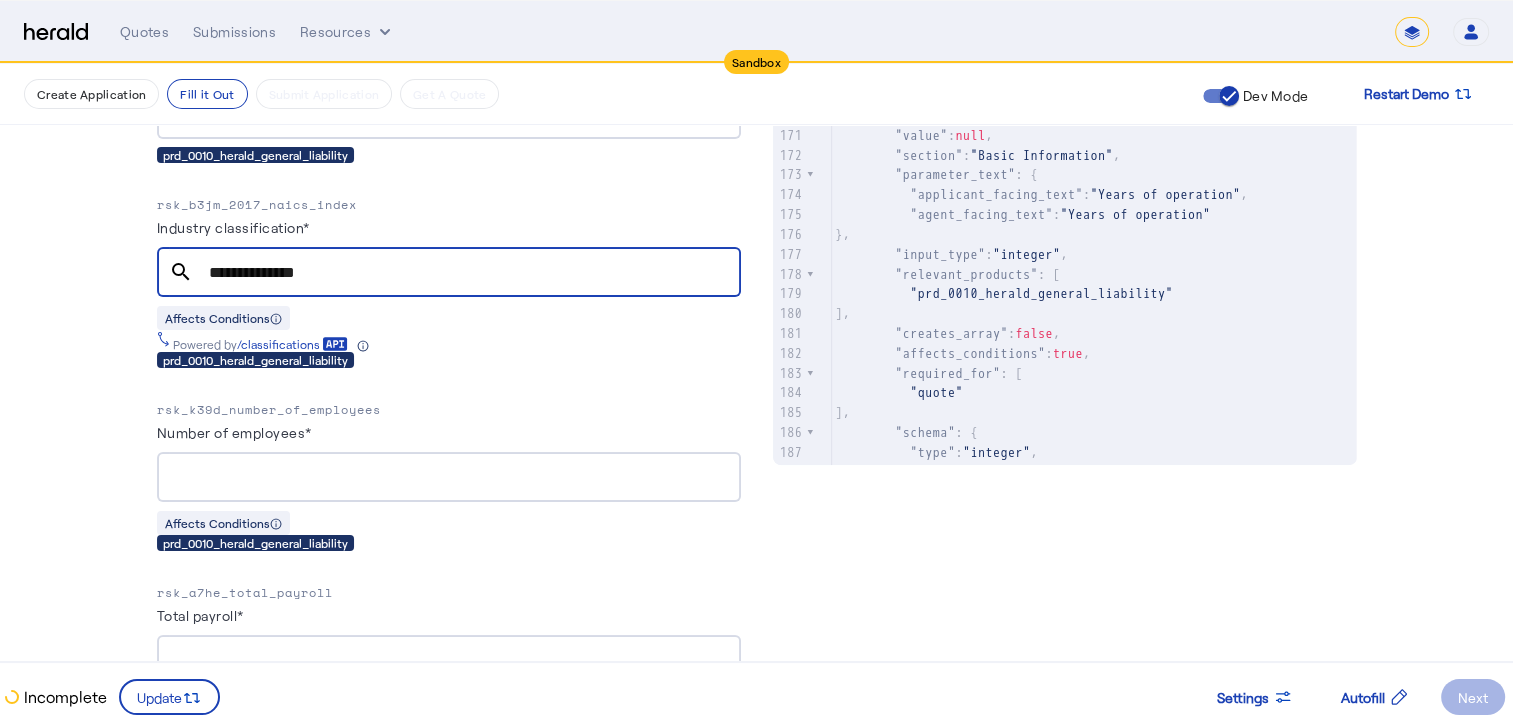 type on "**********" 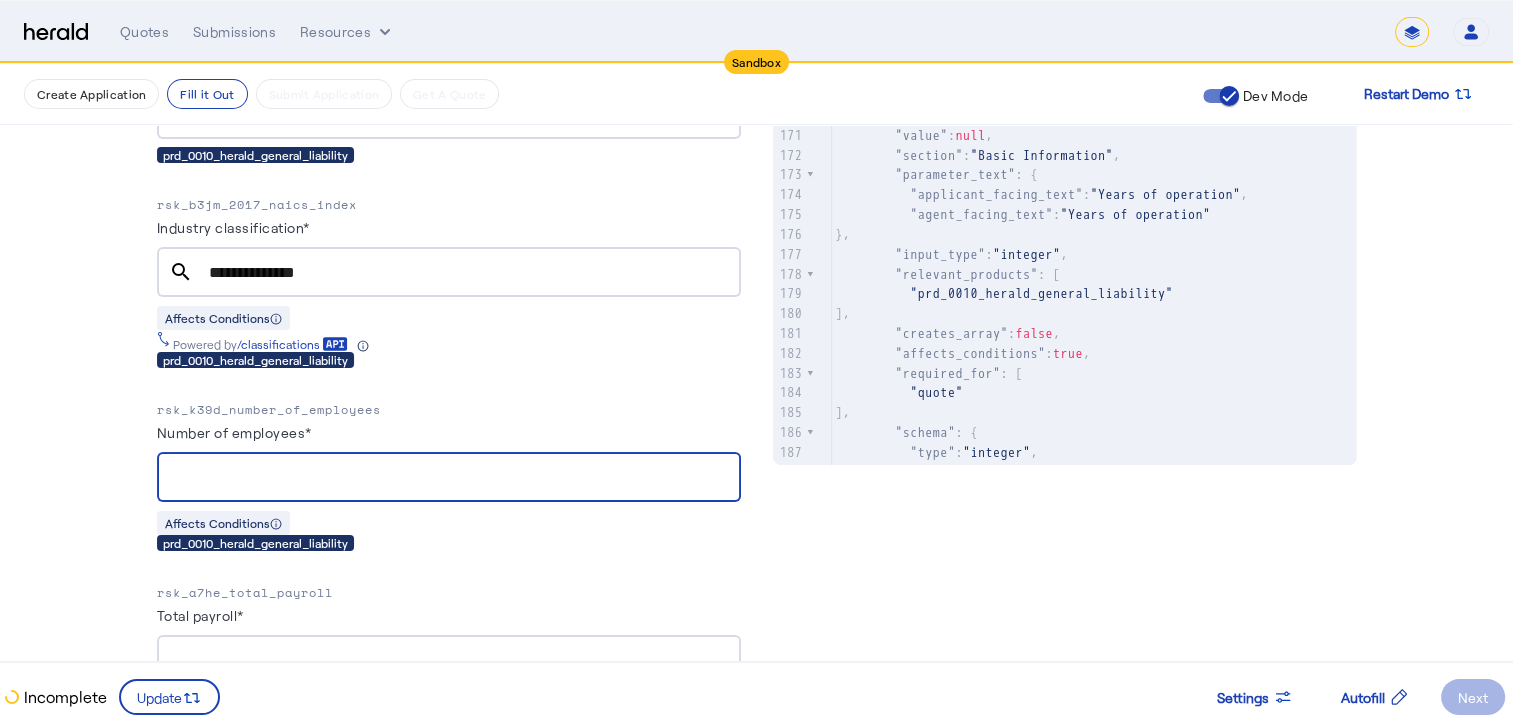 click on "Number of employees*" at bounding box center (449, 478) 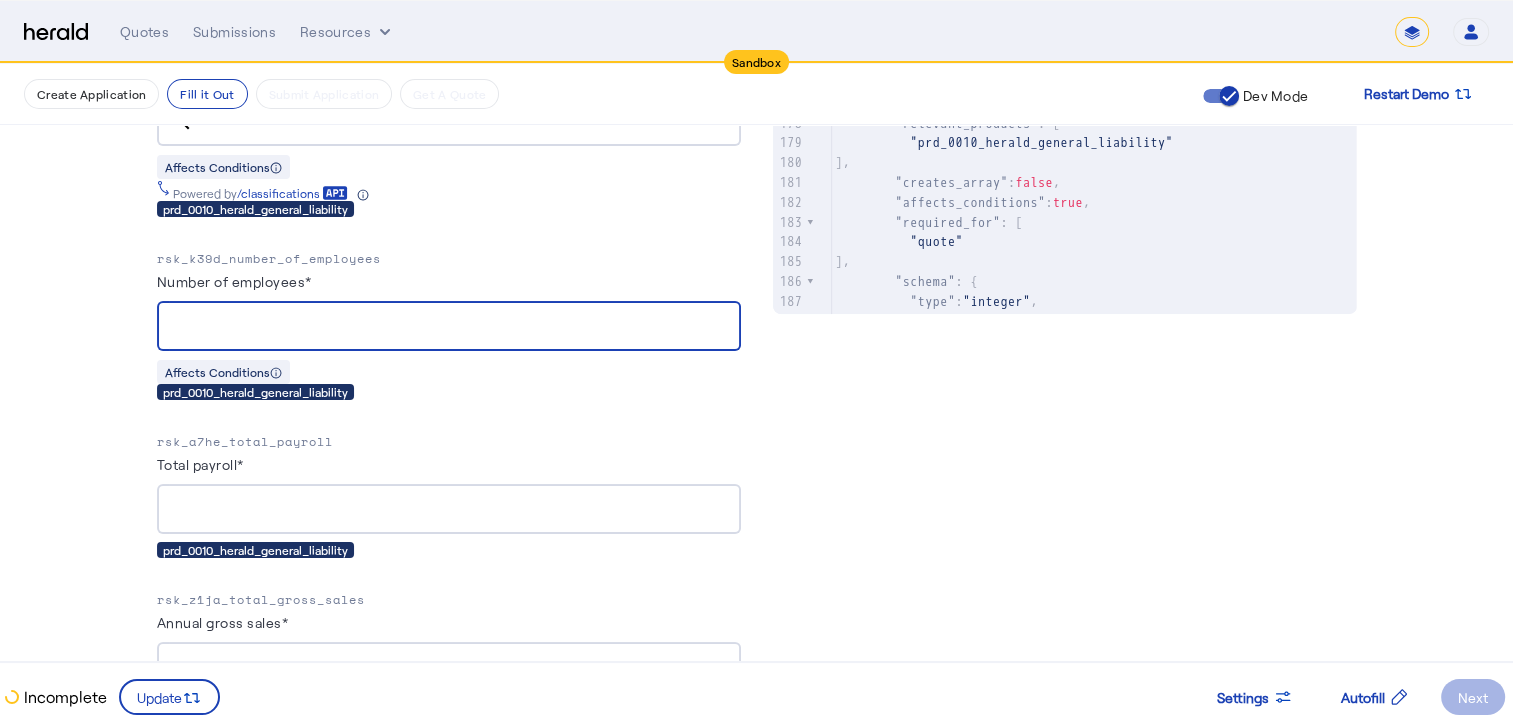 type on "*" 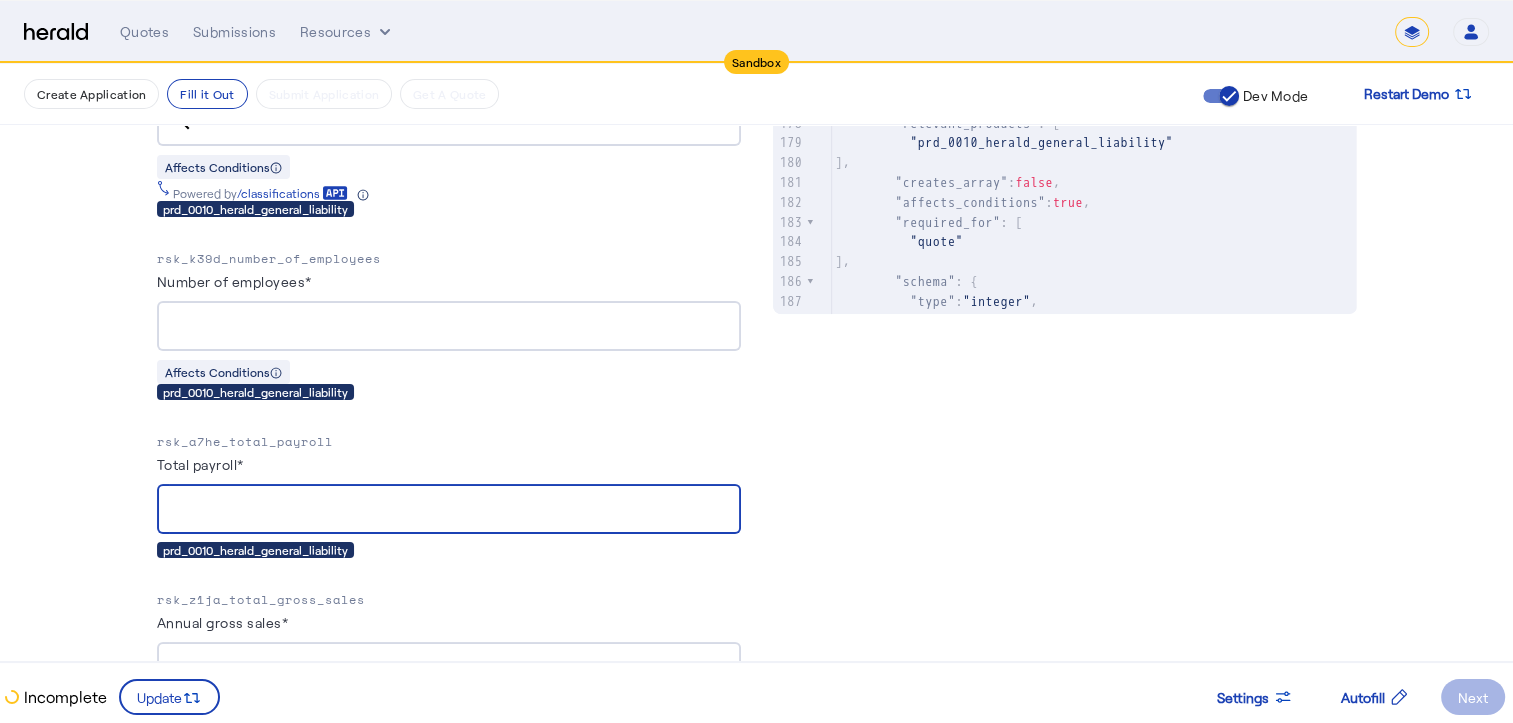 click on "Total payroll*" at bounding box center (449, 510) 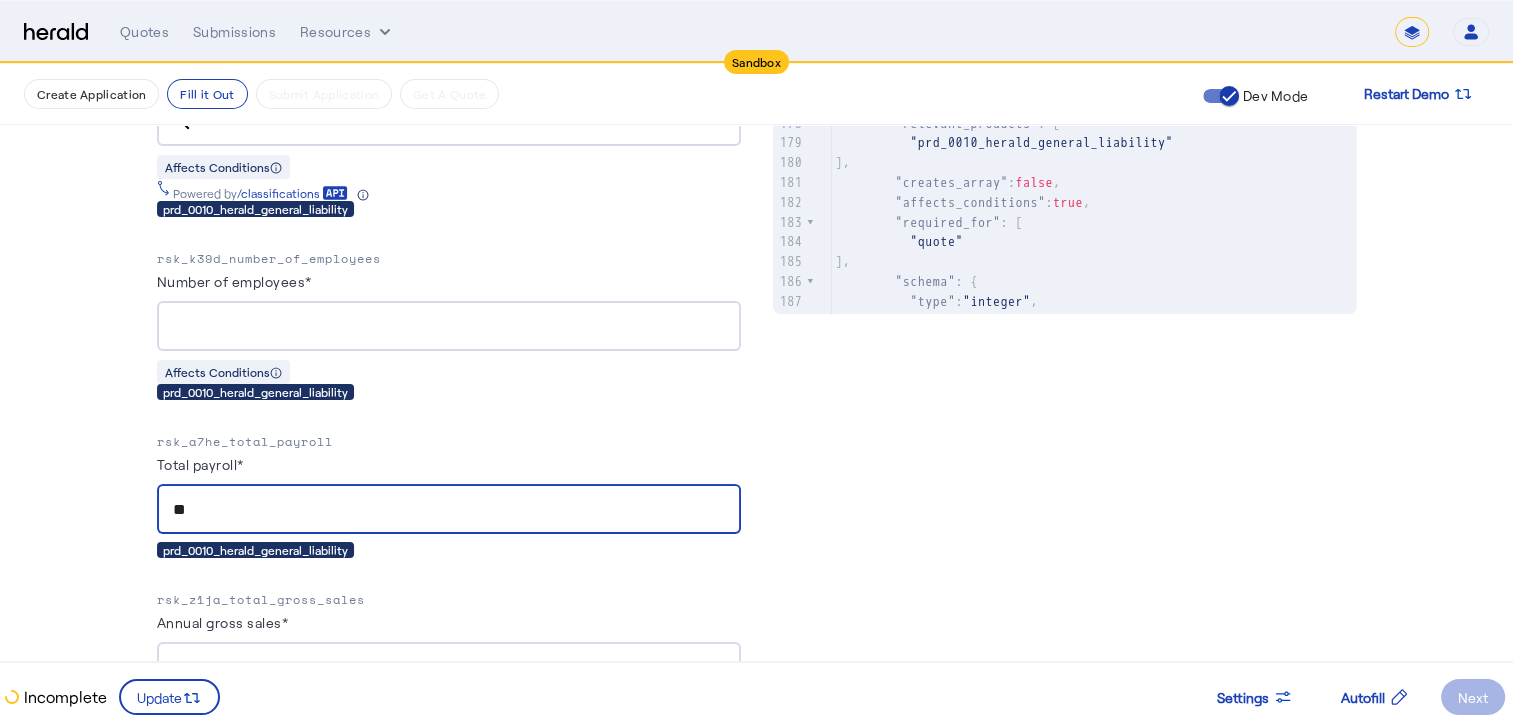 type on "*" 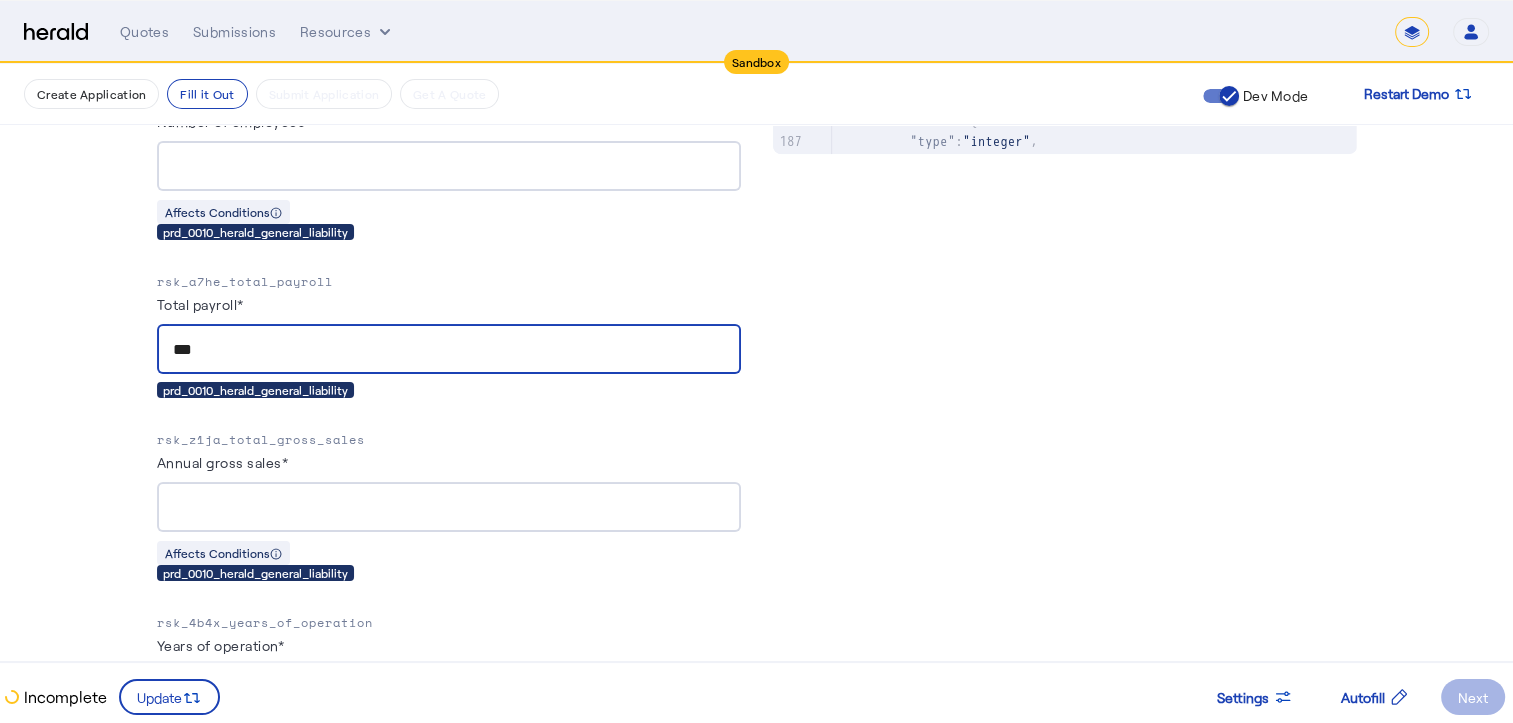 type on "***" 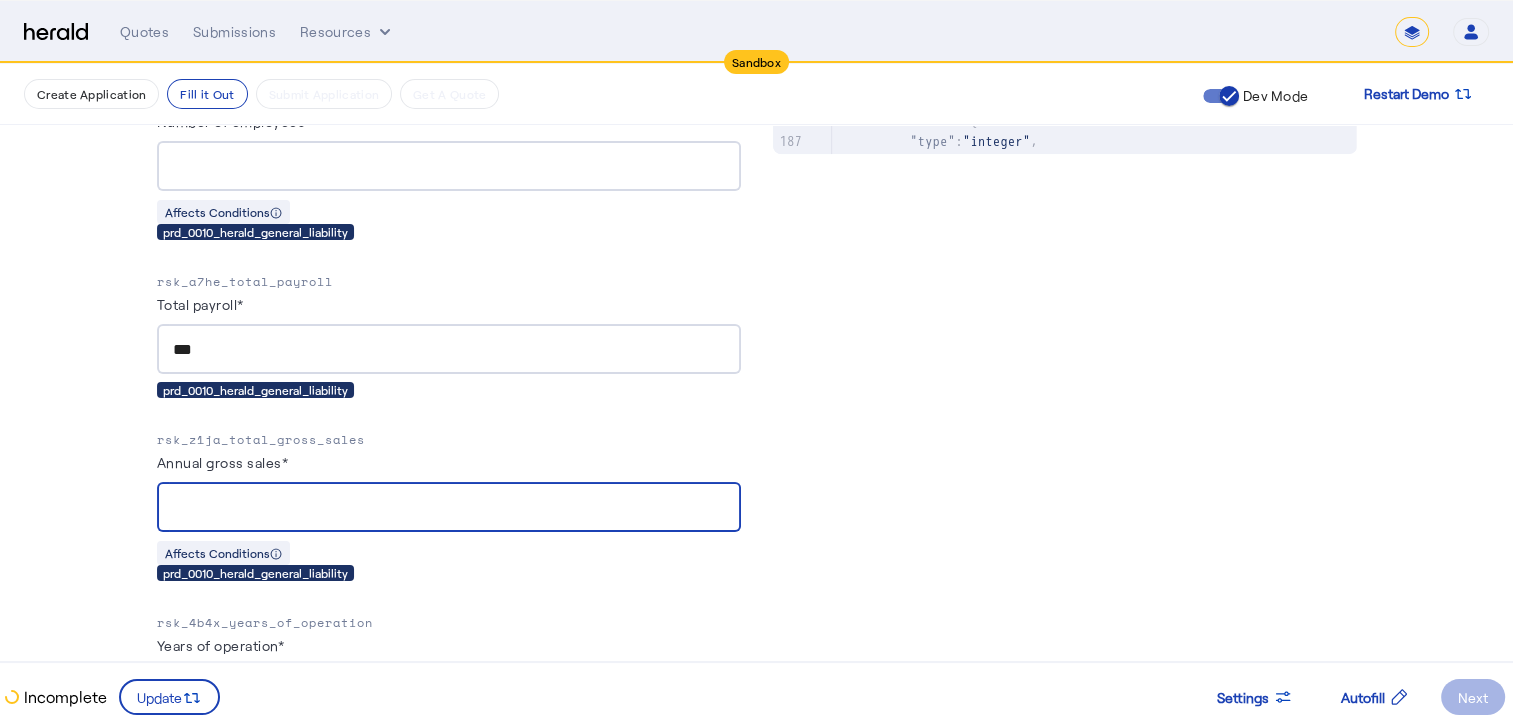 click on "Annual gross sales*" at bounding box center [449, 508] 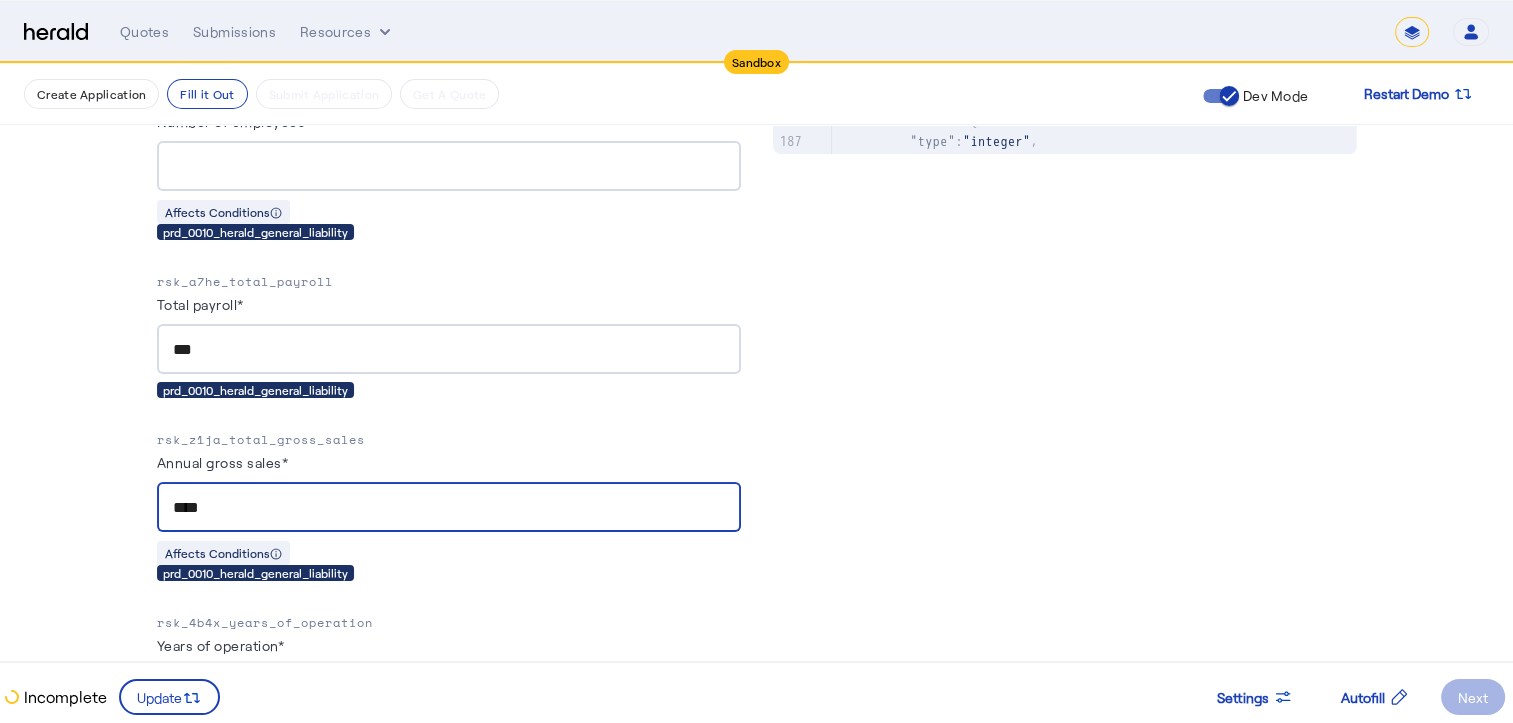 type on "****" 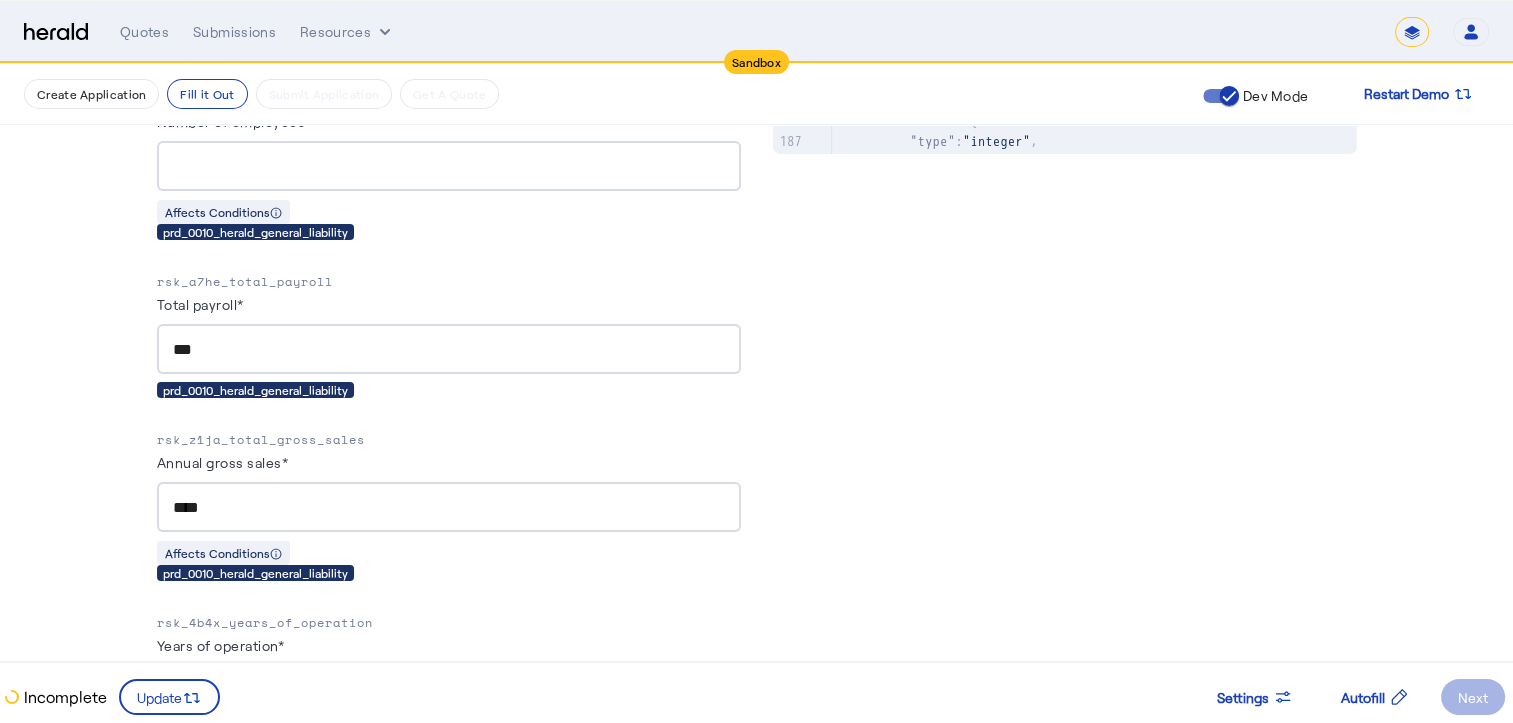 drag, startPoint x: 262, startPoint y: 297, endPoint x: 288, endPoint y: 298, distance: 26.019224 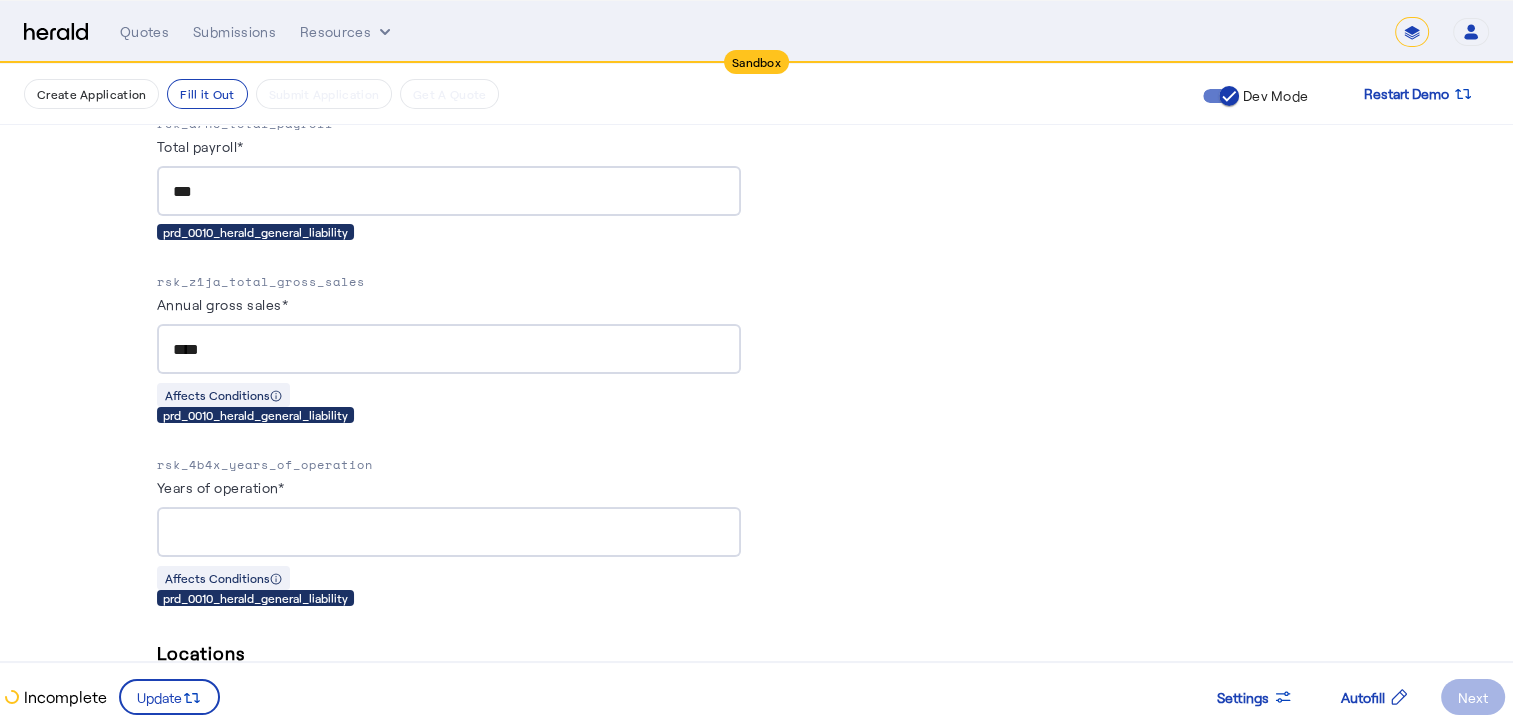 scroll, scrollTop: 1320, scrollLeft: 0, axis: vertical 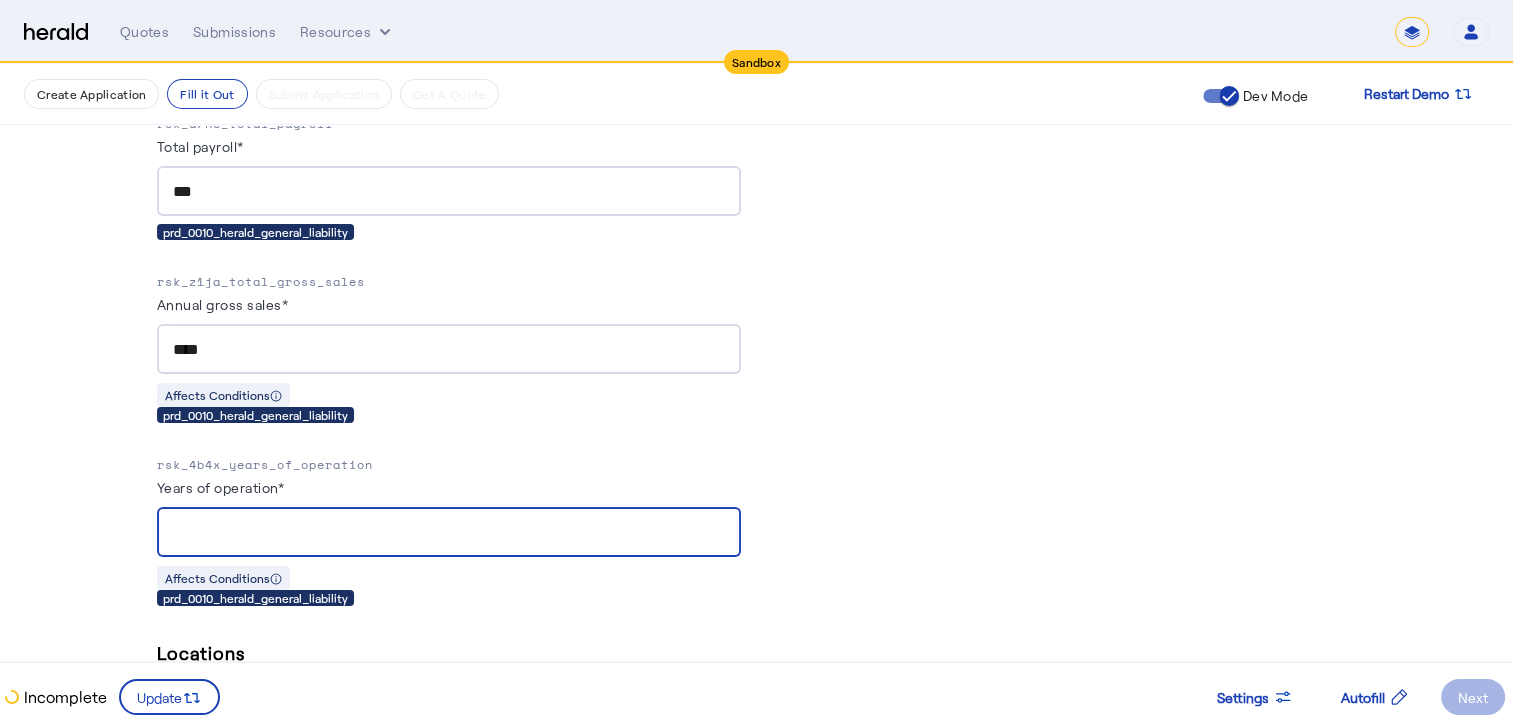 click on "Years of operation*" at bounding box center [449, 533] 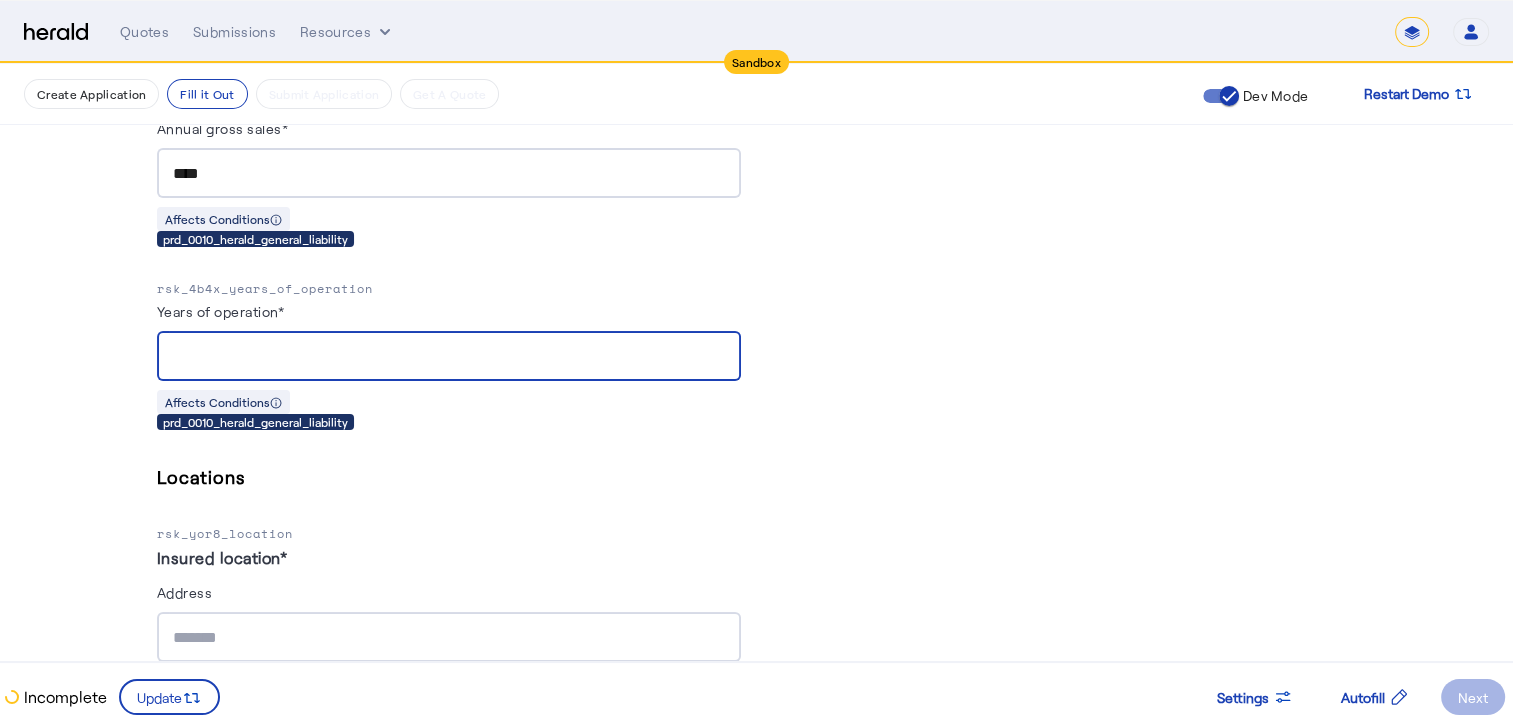 scroll, scrollTop: 1496, scrollLeft: 0, axis: vertical 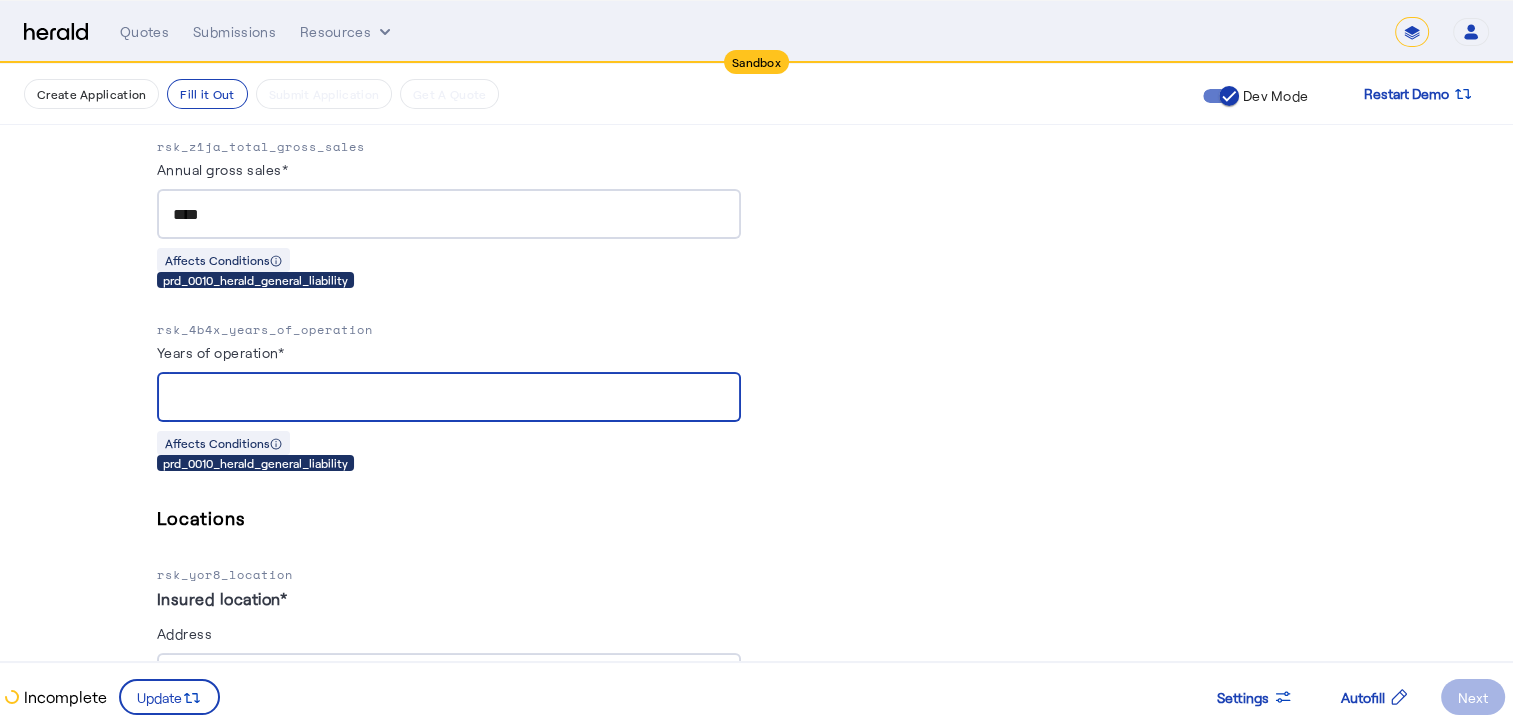 type on "*" 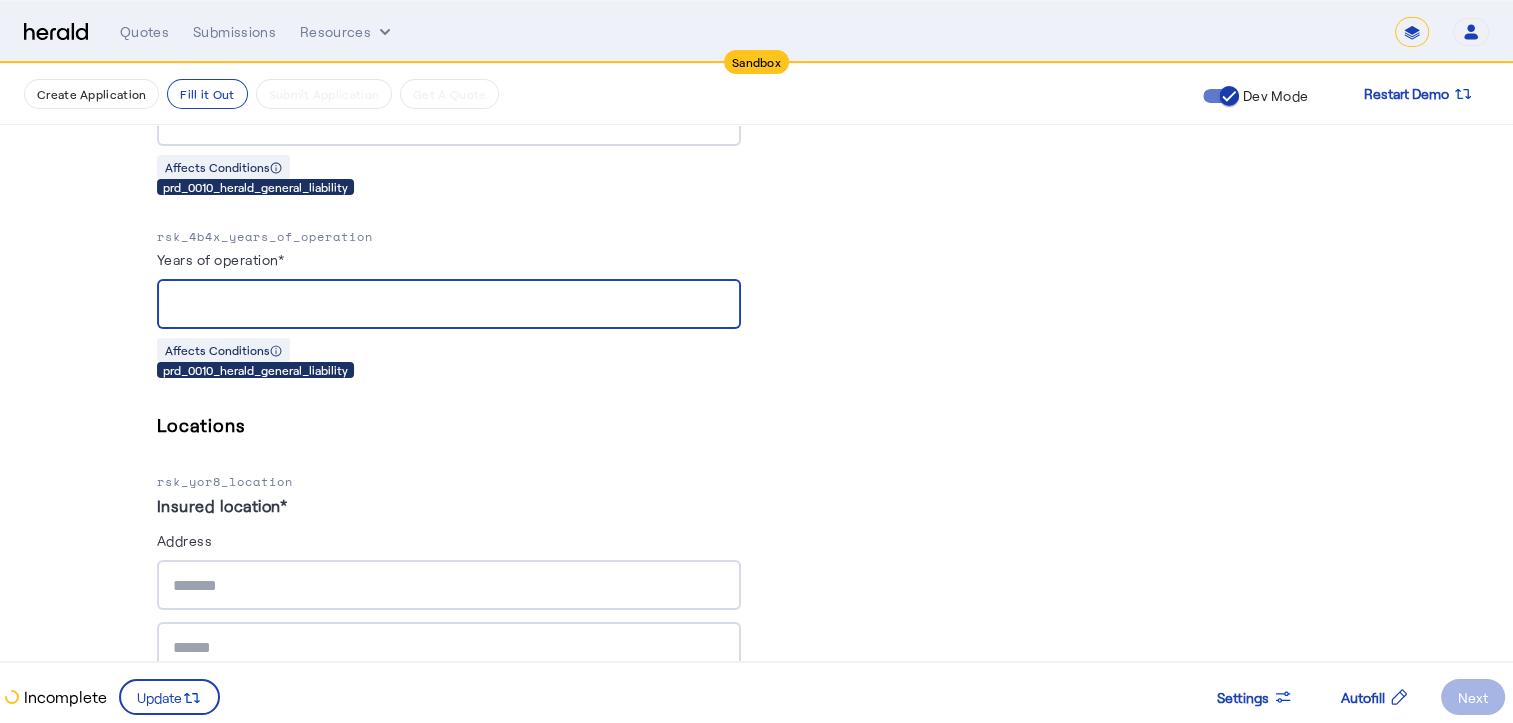 scroll, scrollTop: 1550, scrollLeft: 0, axis: vertical 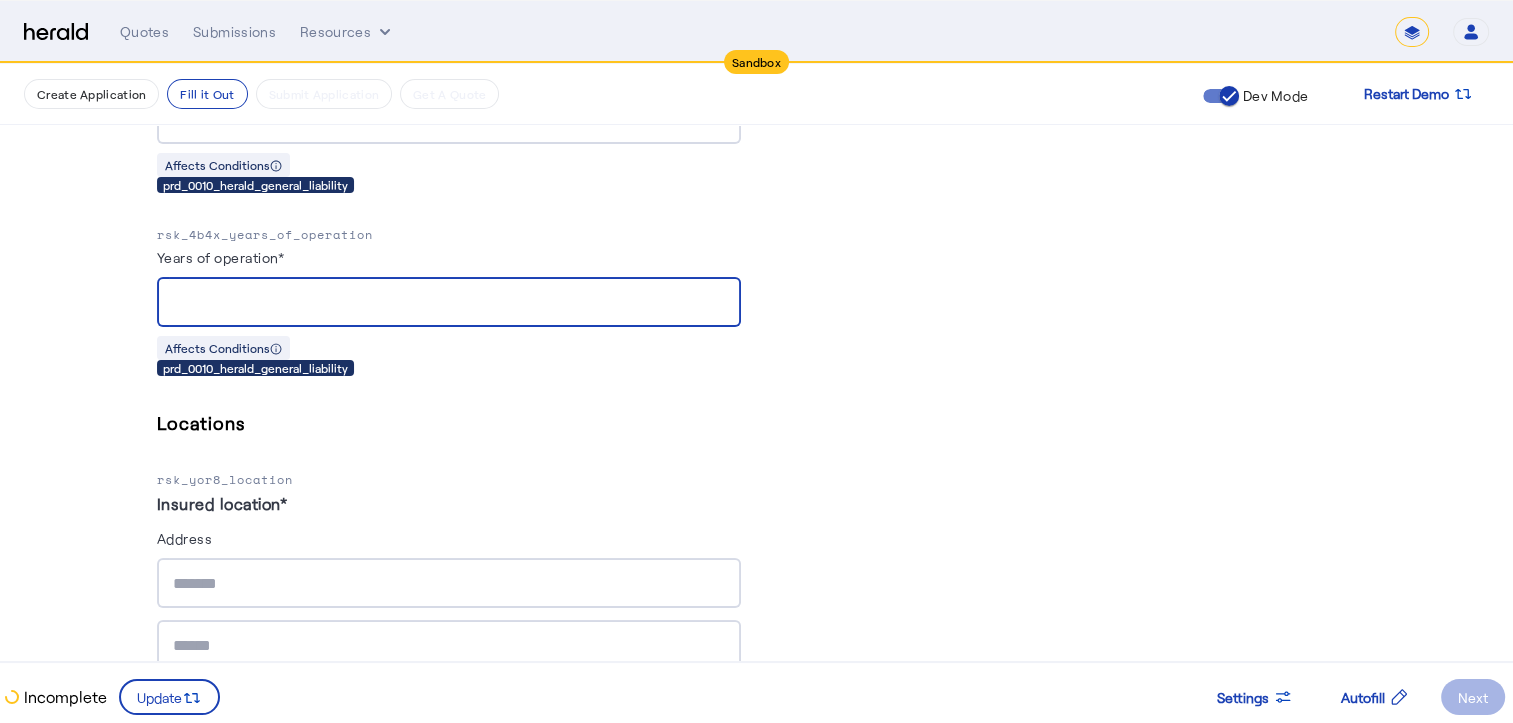 type on "*" 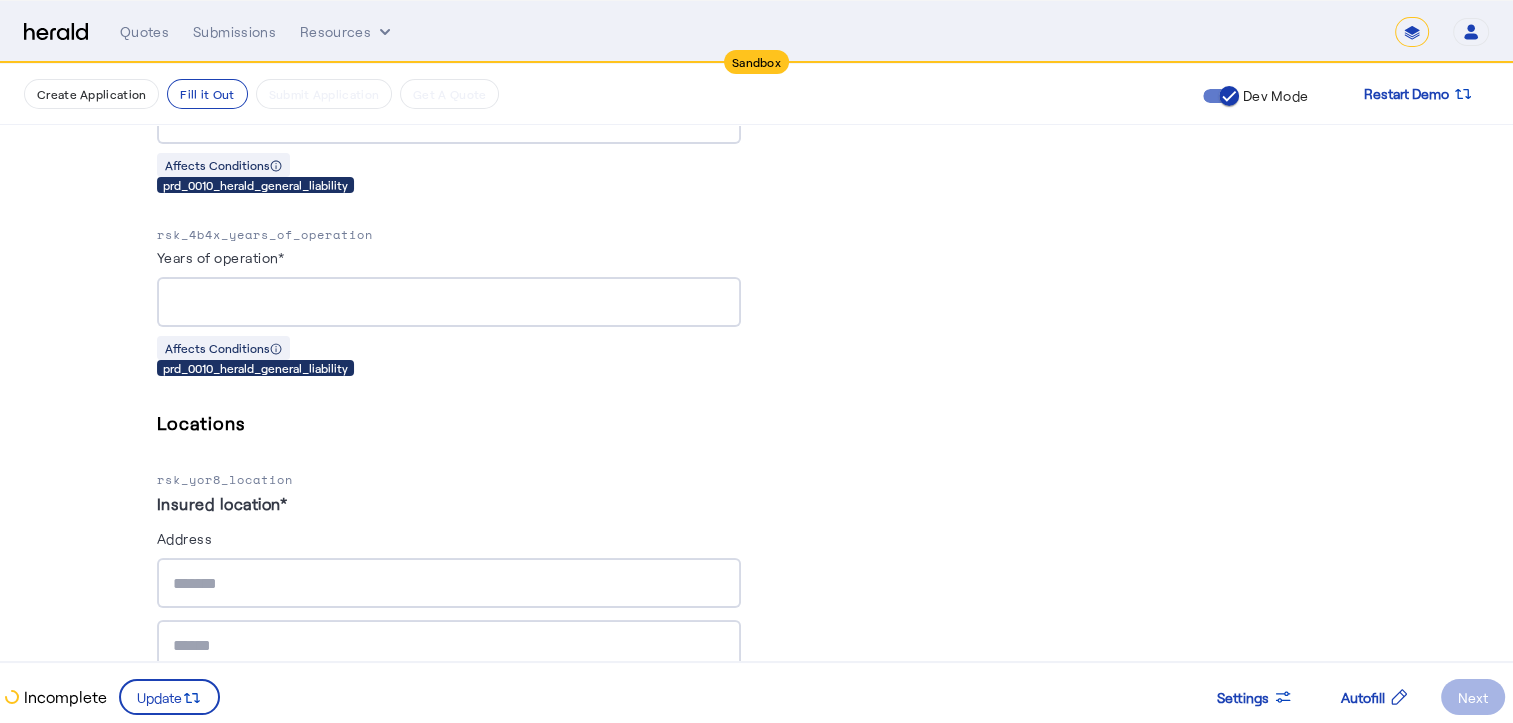 click on "Address" at bounding box center (449, 542) 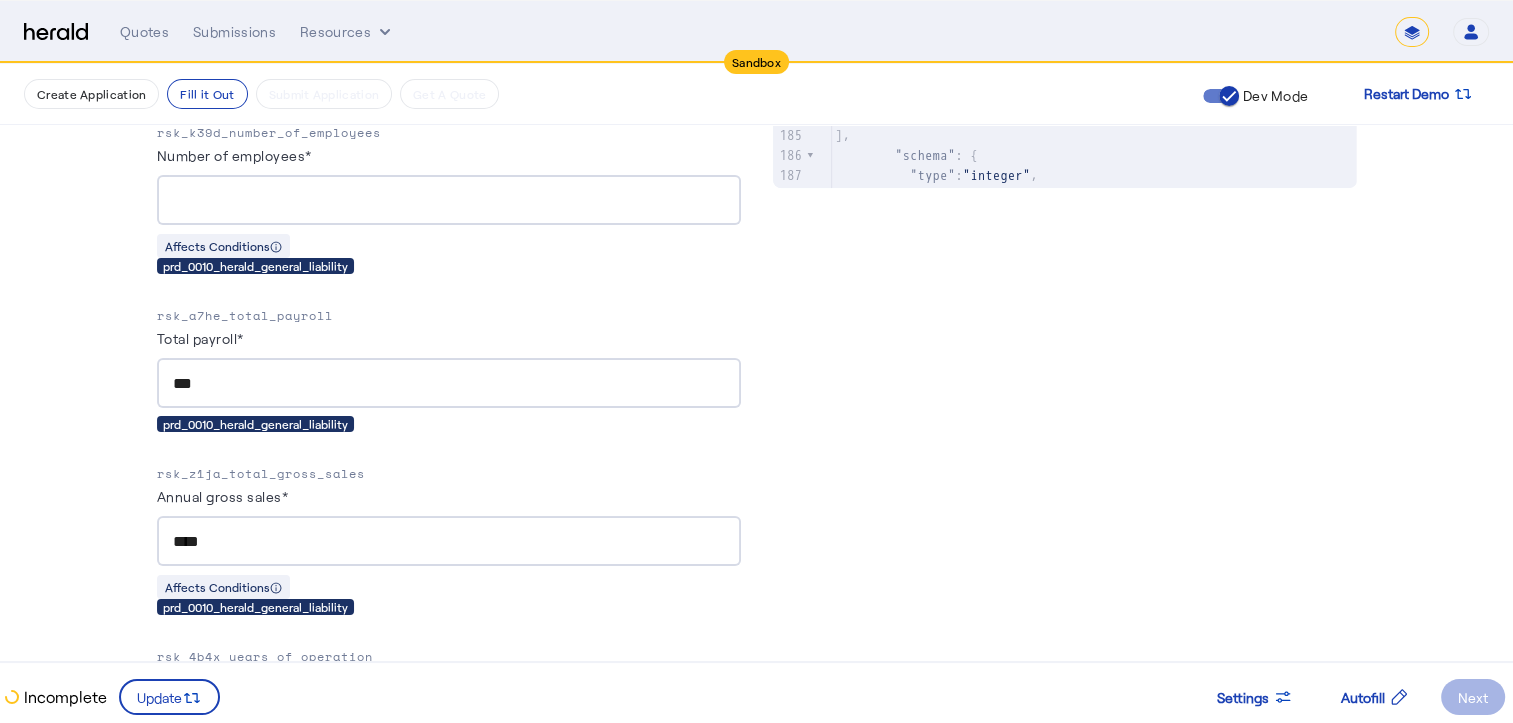 scroll, scrollTop: 1131, scrollLeft: 0, axis: vertical 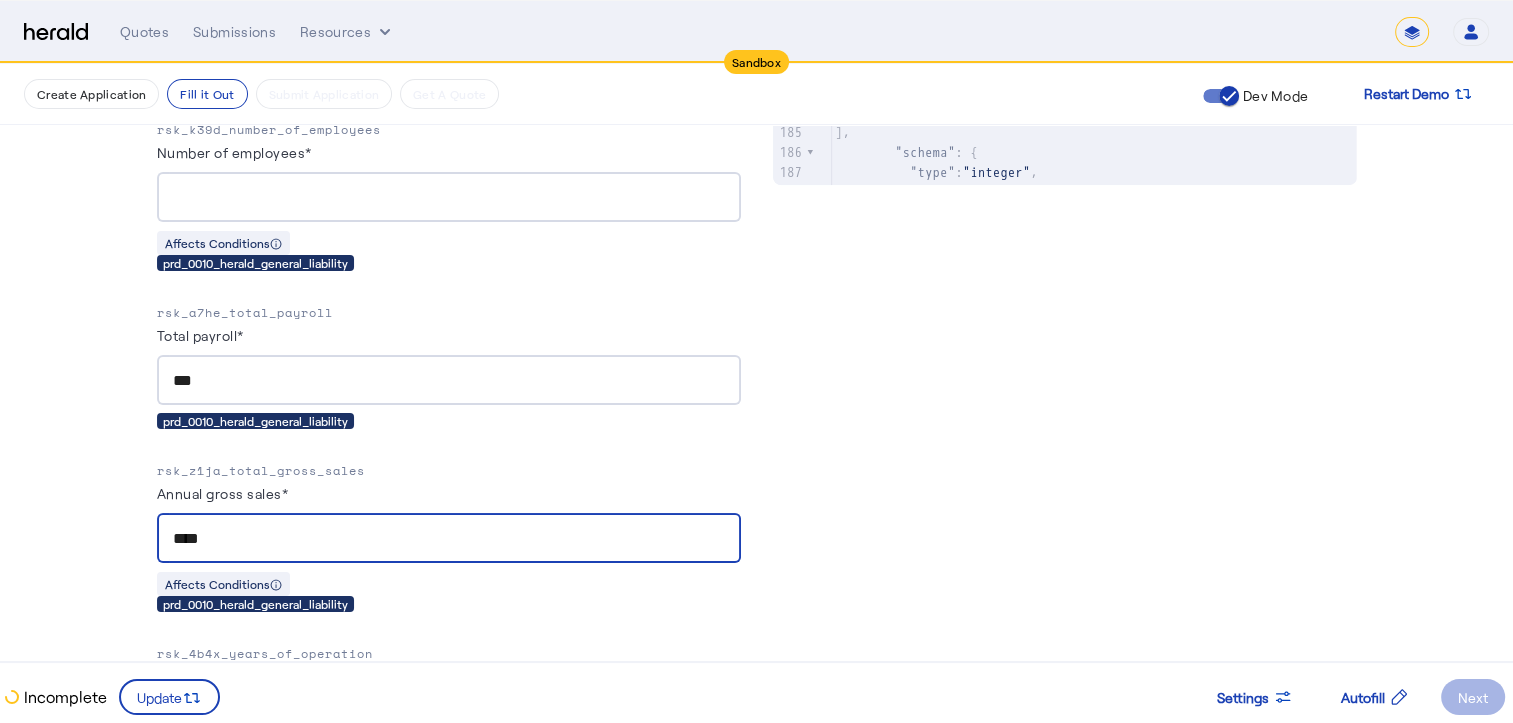 click on "****" at bounding box center [449, 539] 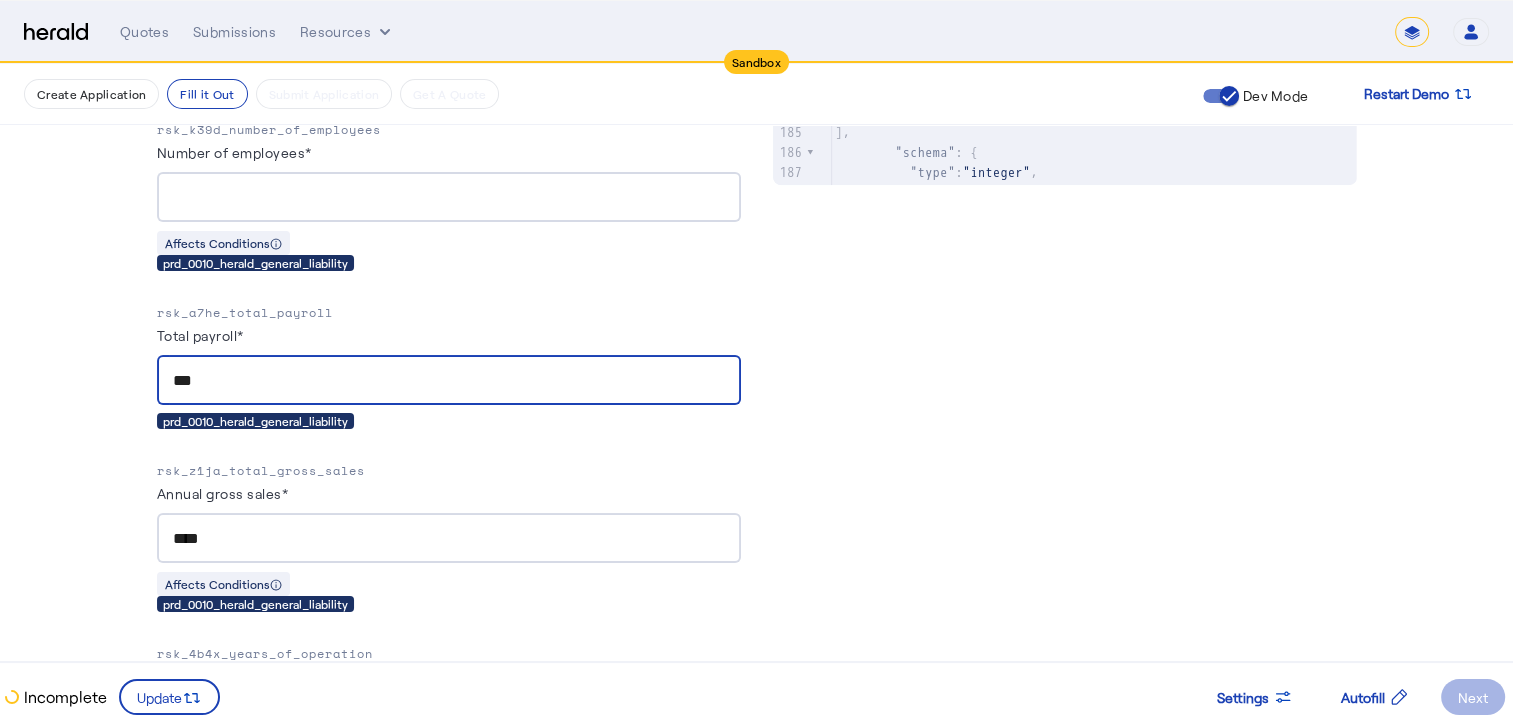 click on "***" at bounding box center [449, 381] 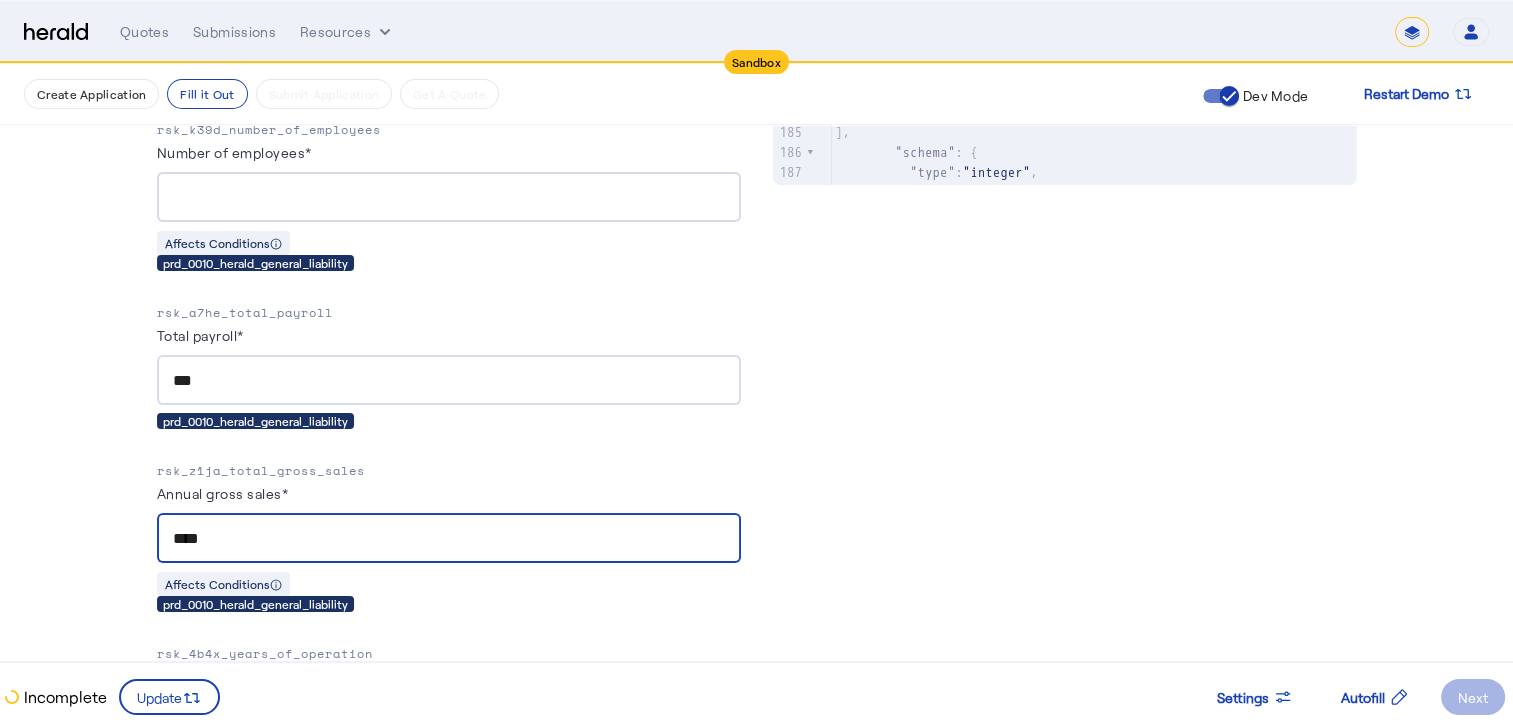 click on "****" at bounding box center (449, 539) 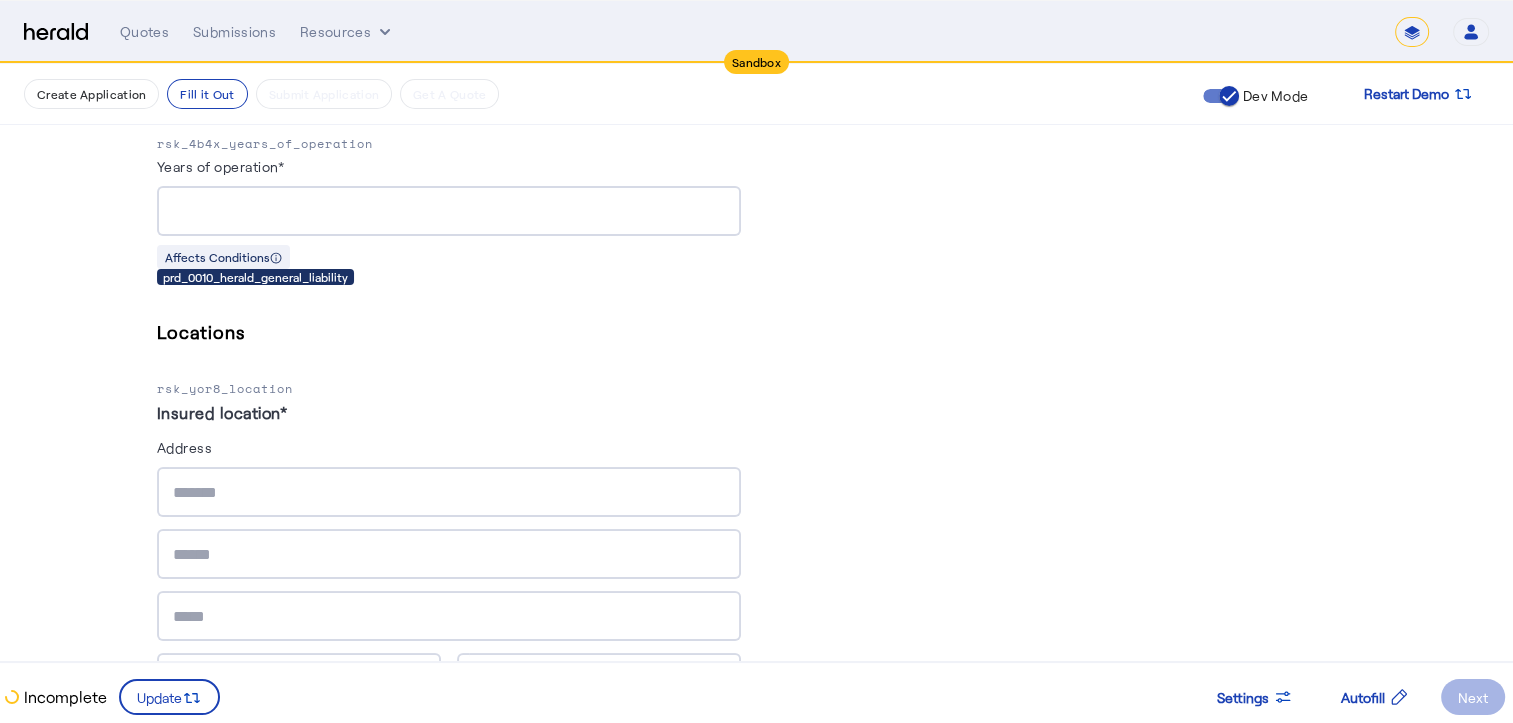 scroll, scrollTop: 1688, scrollLeft: 0, axis: vertical 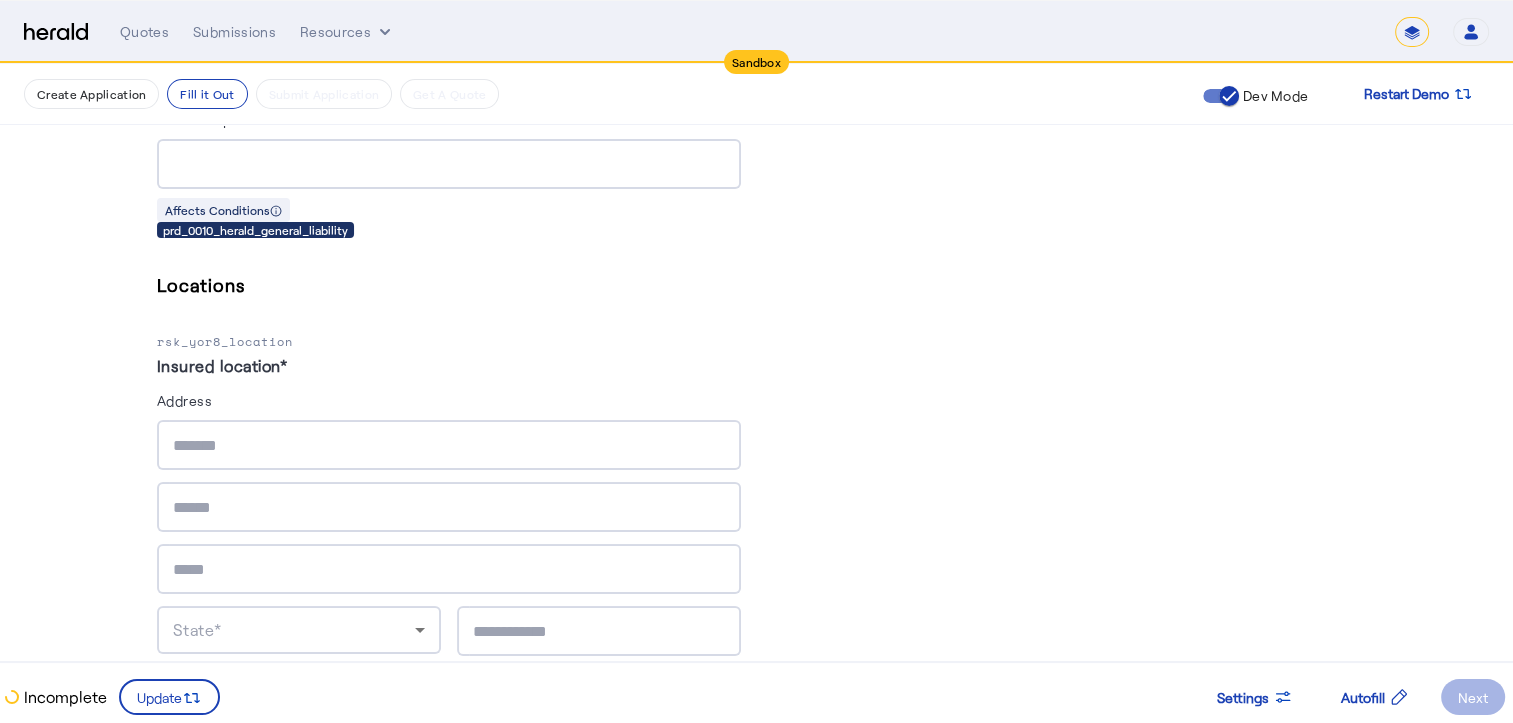 type on "***" 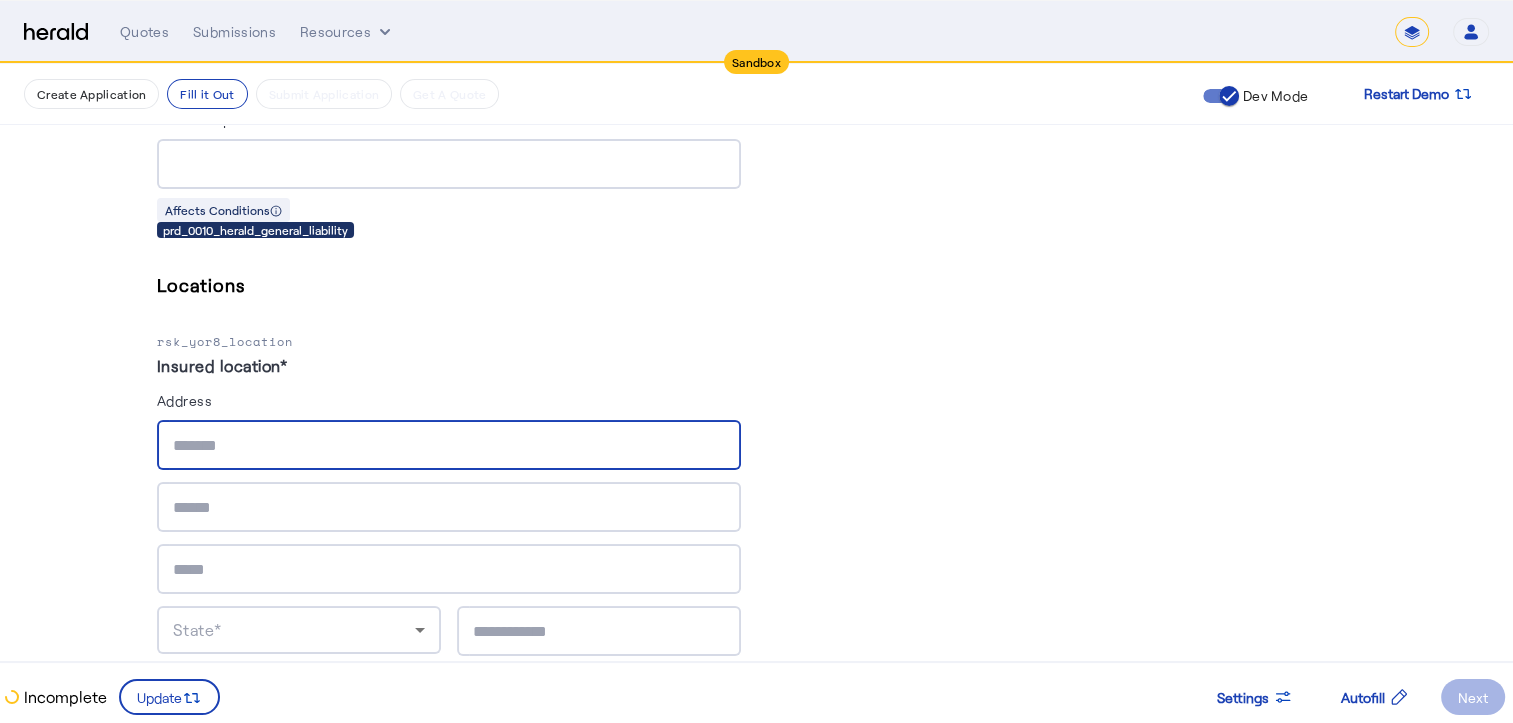 click at bounding box center [449, 446] 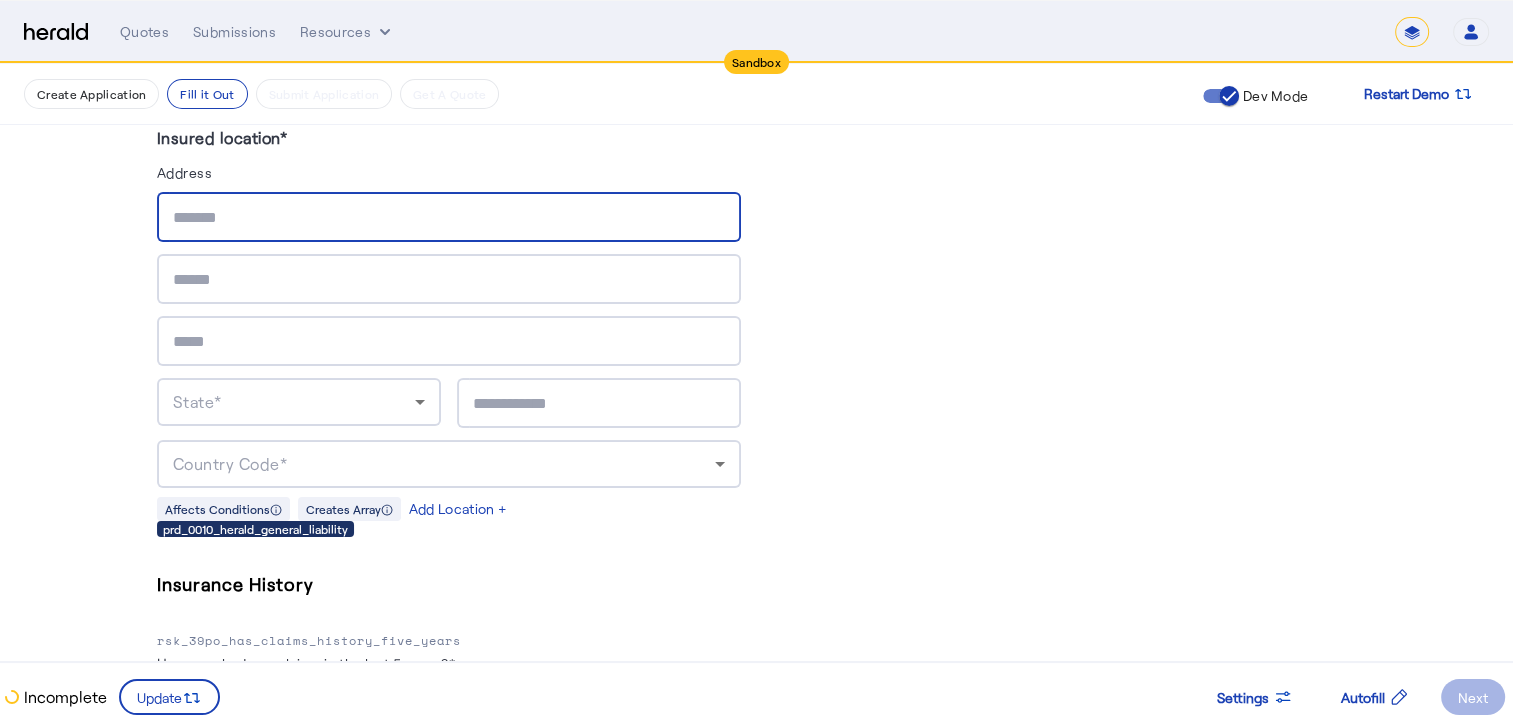 scroll, scrollTop: 1915, scrollLeft: 0, axis: vertical 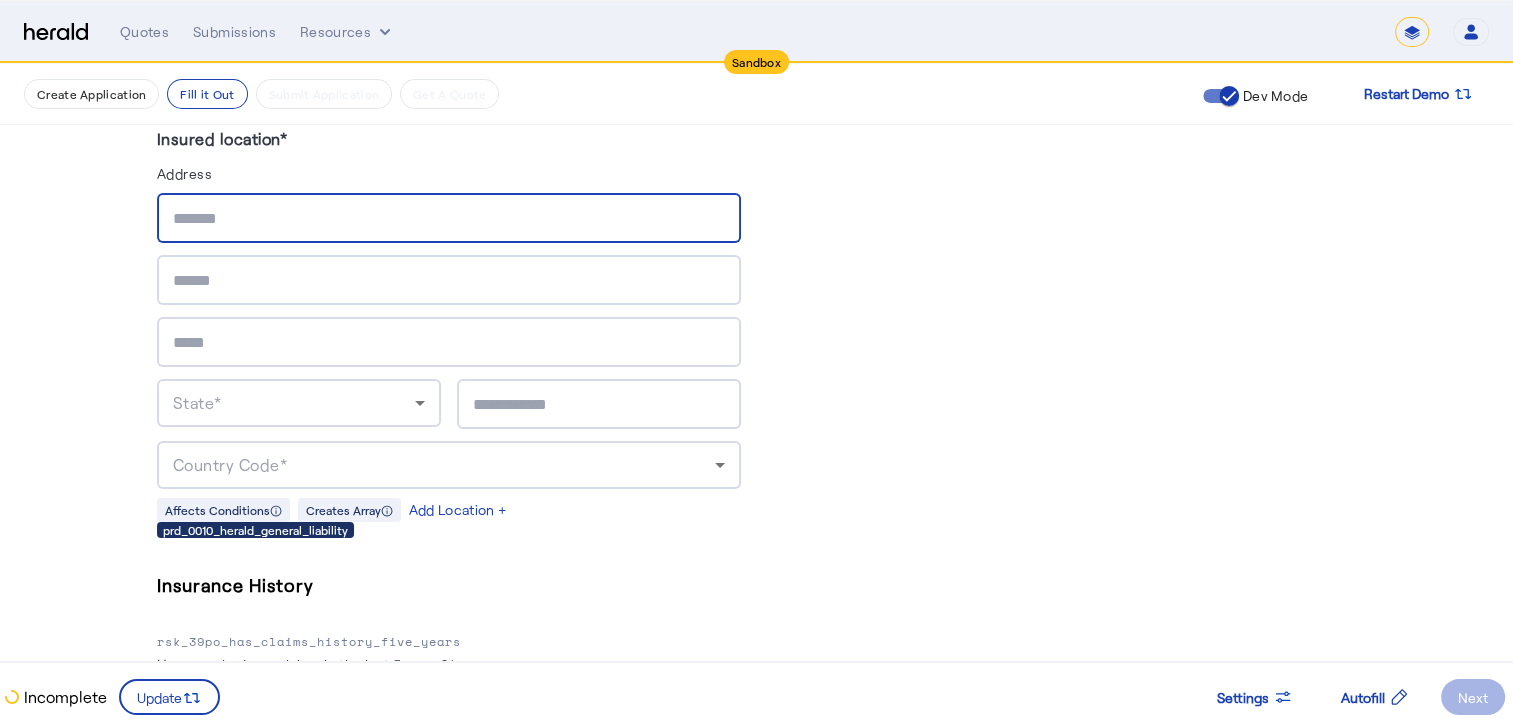 click at bounding box center [449, 219] 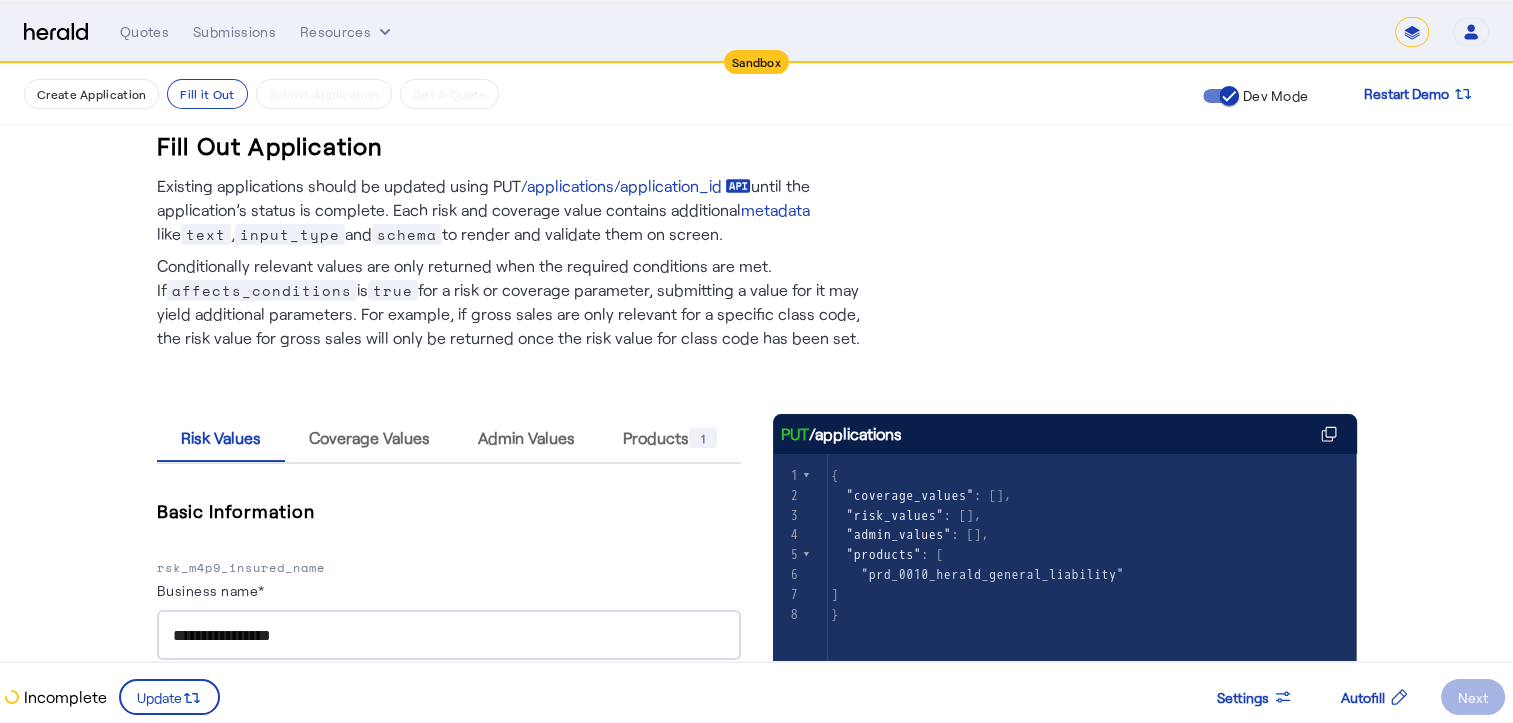 scroll, scrollTop: 0, scrollLeft: 0, axis: both 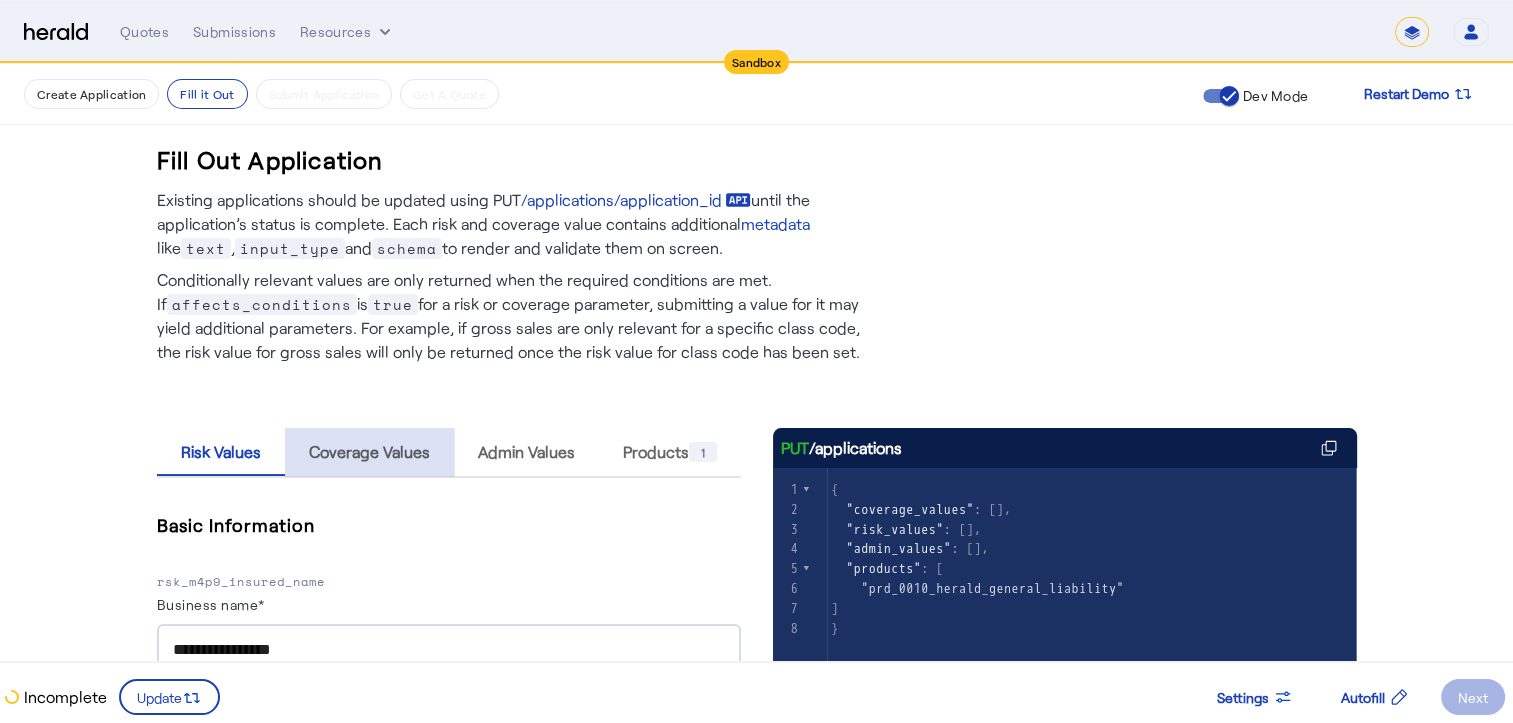 click on "Coverage Values" at bounding box center (369, 452) 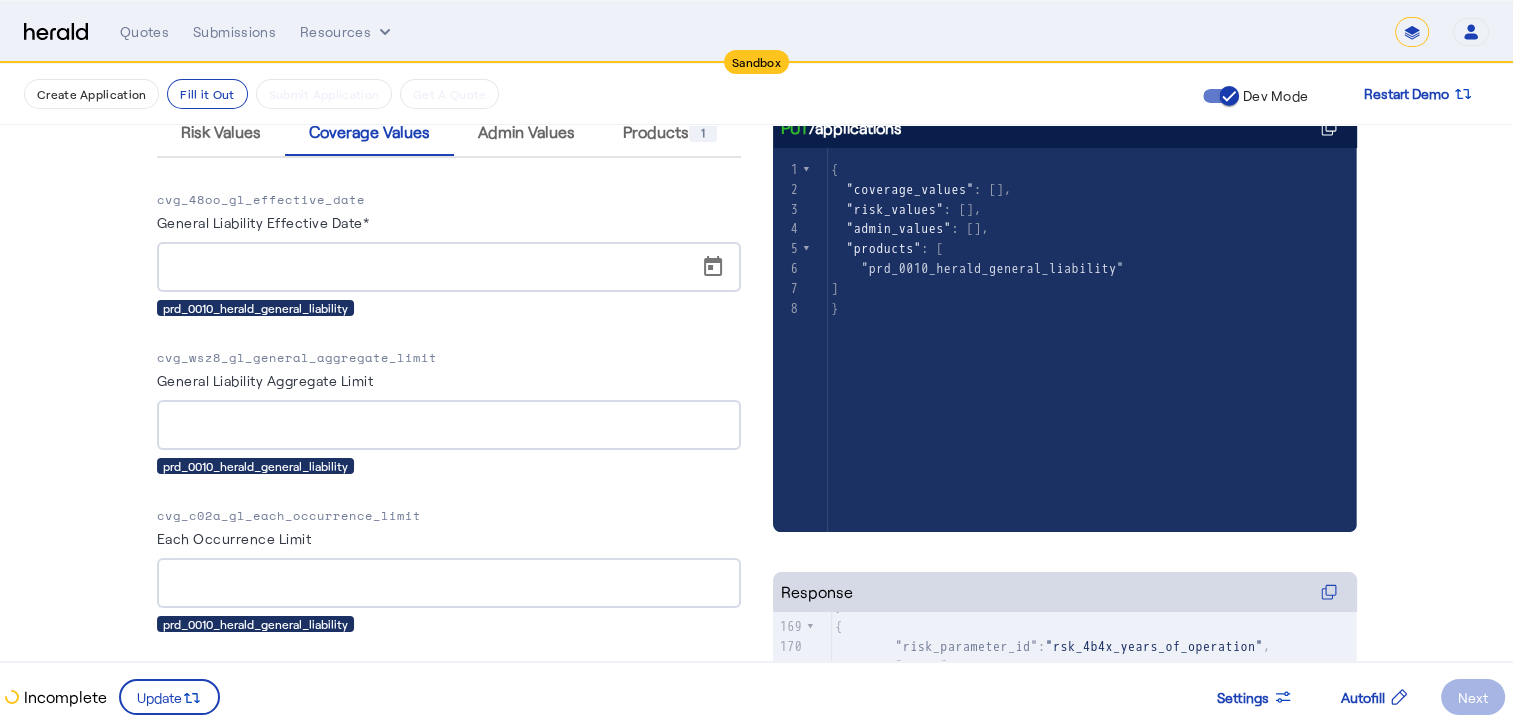 scroll, scrollTop: 0, scrollLeft: 0, axis: both 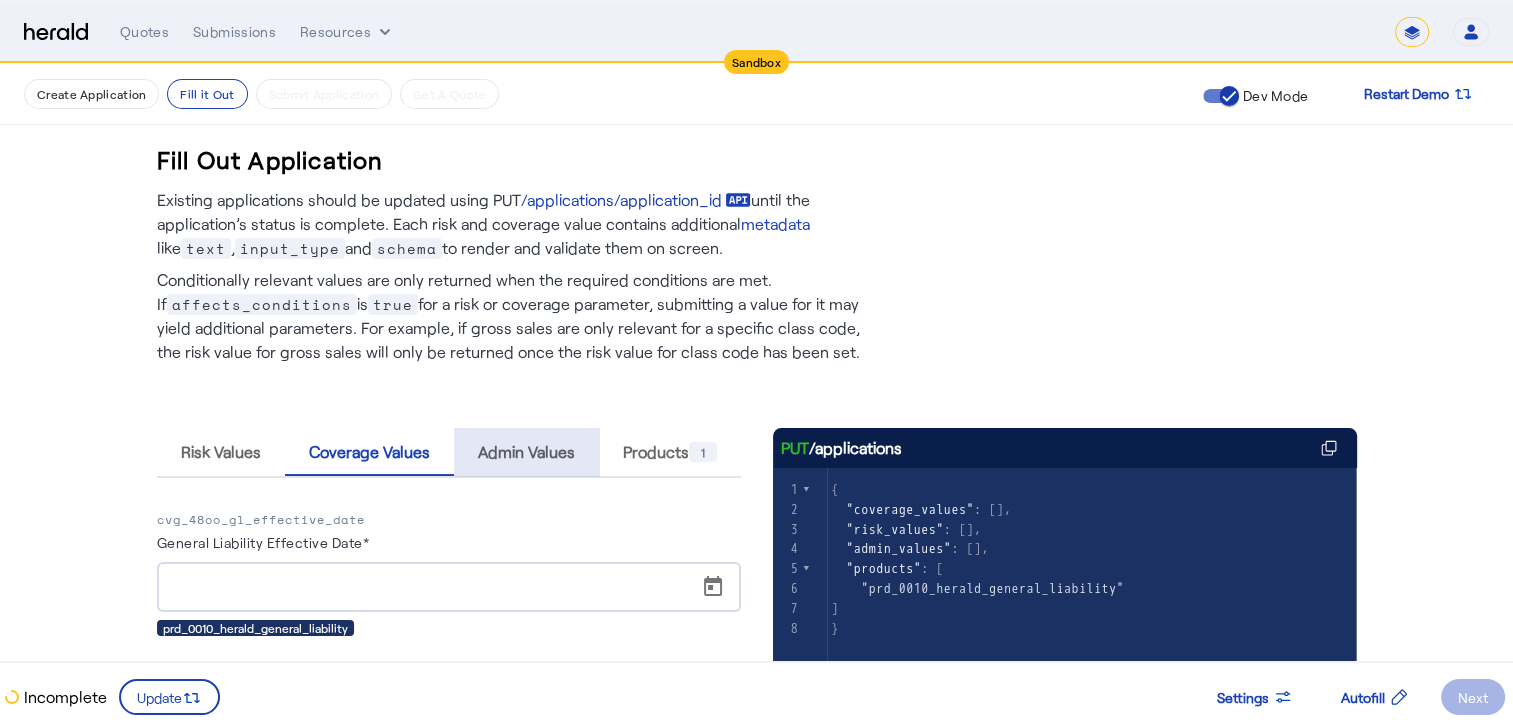 click on "Admin Values" at bounding box center (526, 452) 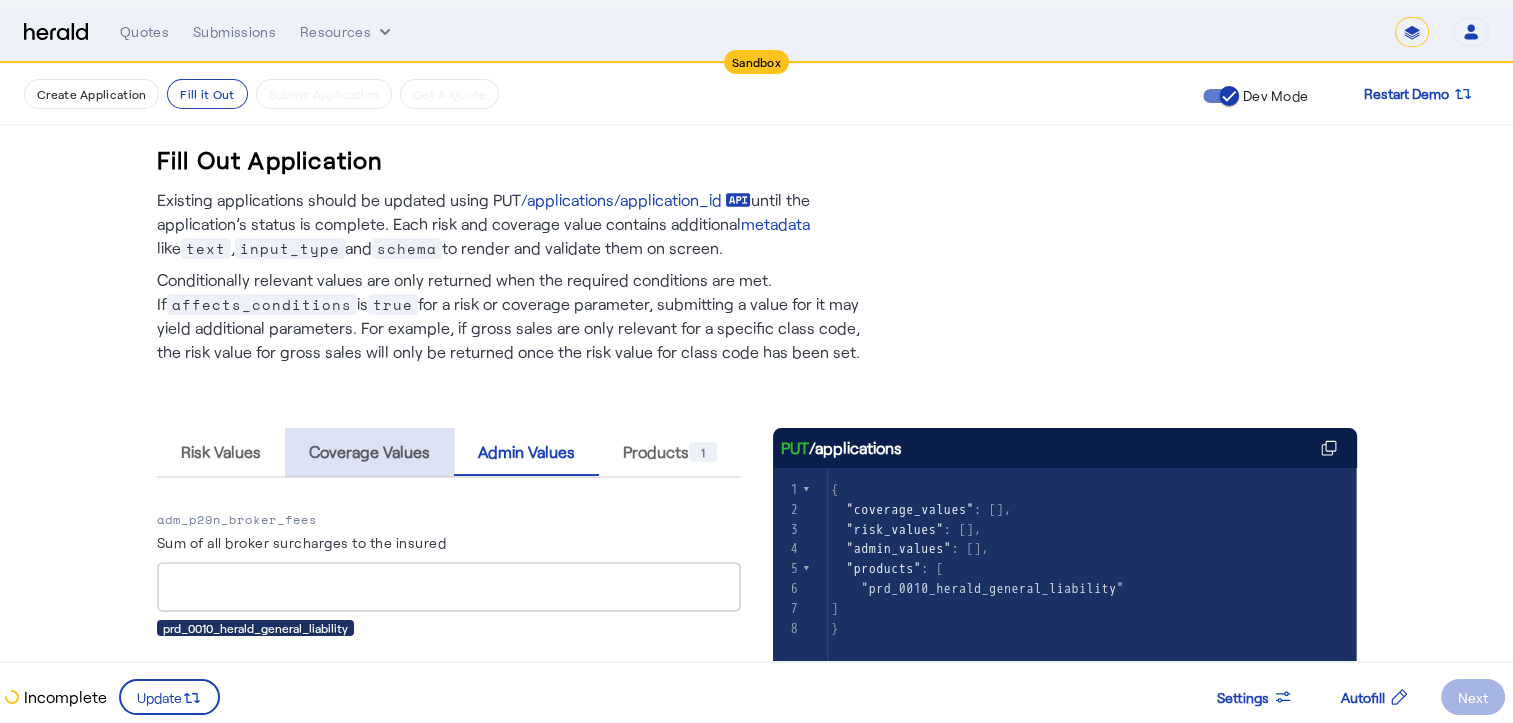 click on "Coverage Values" at bounding box center (369, 452) 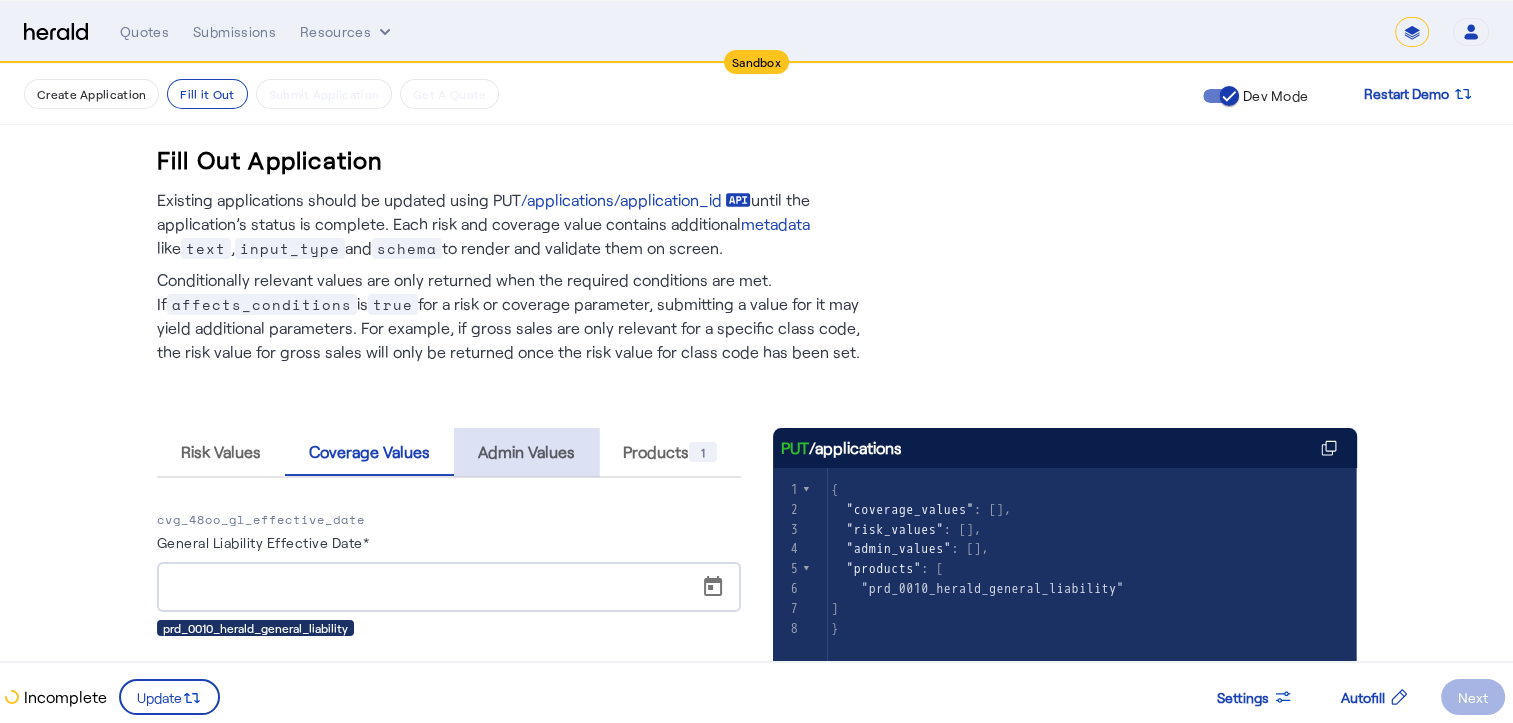 click on "Admin Values" at bounding box center (526, 452) 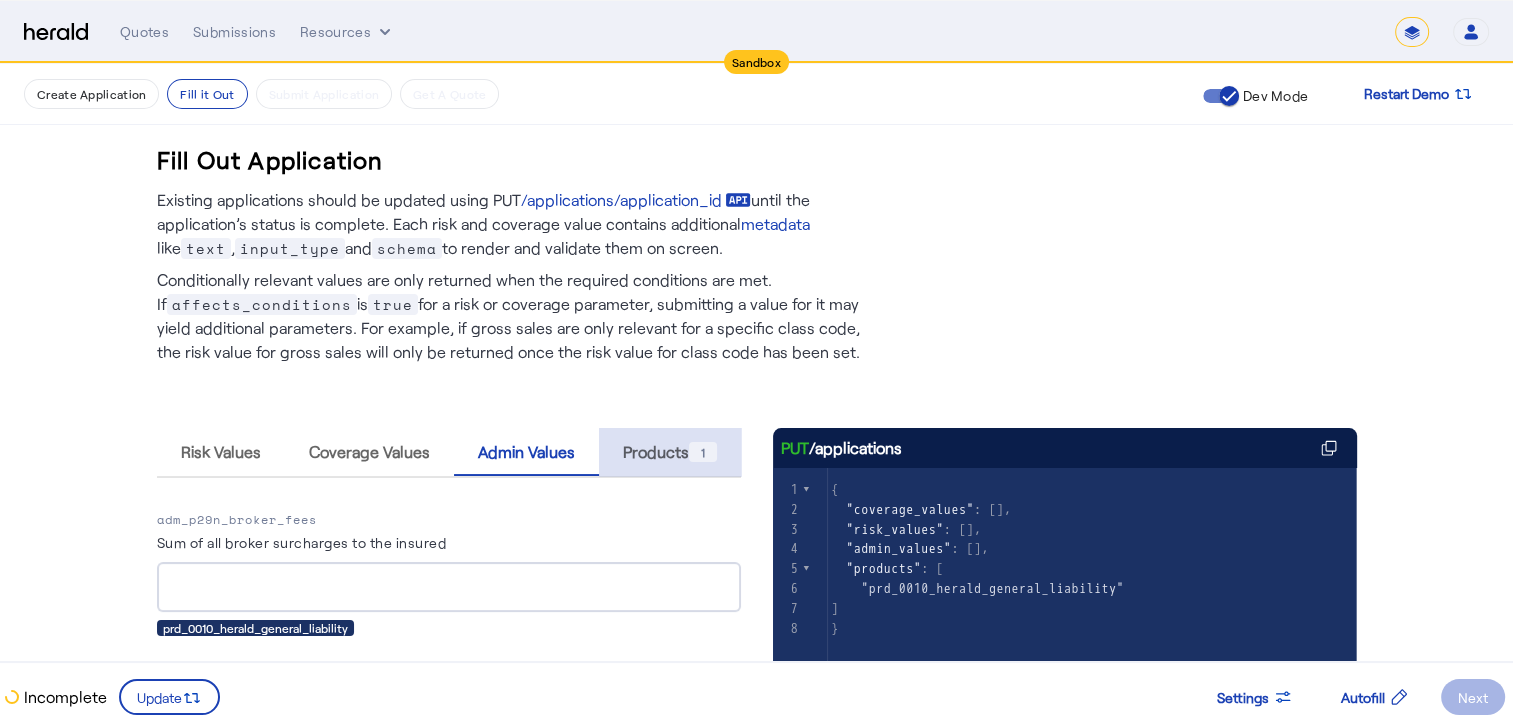 click on "Products       1" at bounding box center (670, 452) 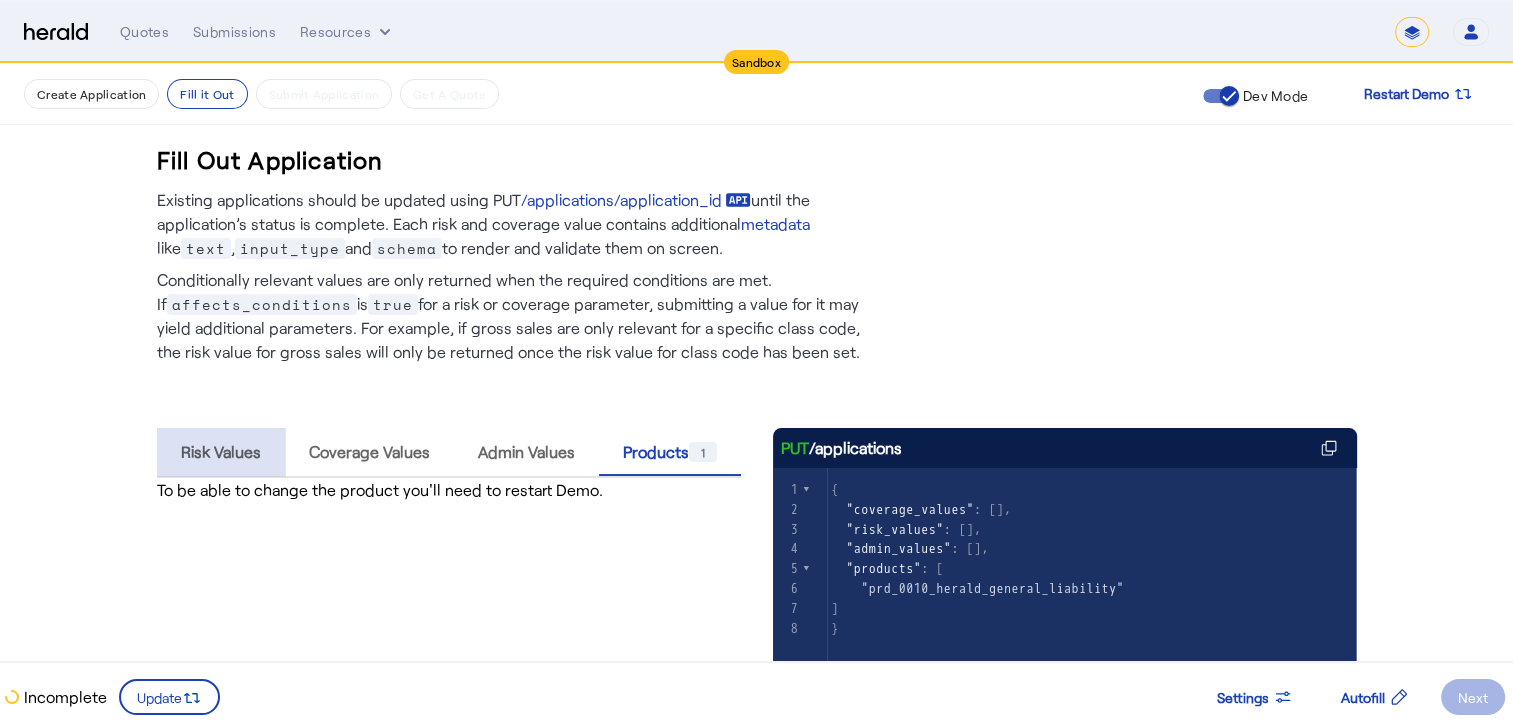 click on "Risk Values" at bounding box center [221, 452] 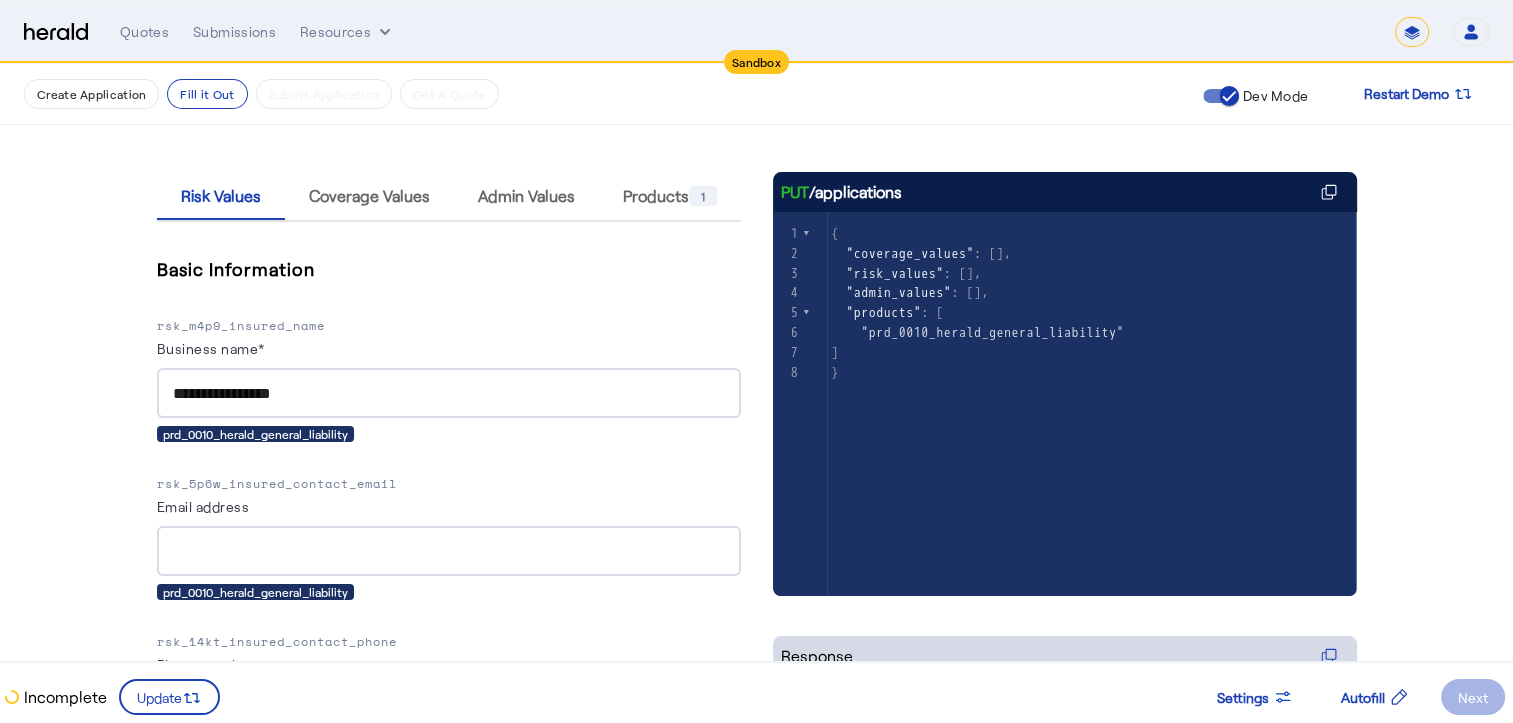 scroll, scrollTop: 256, scrollLeft: 0, axis: vertical 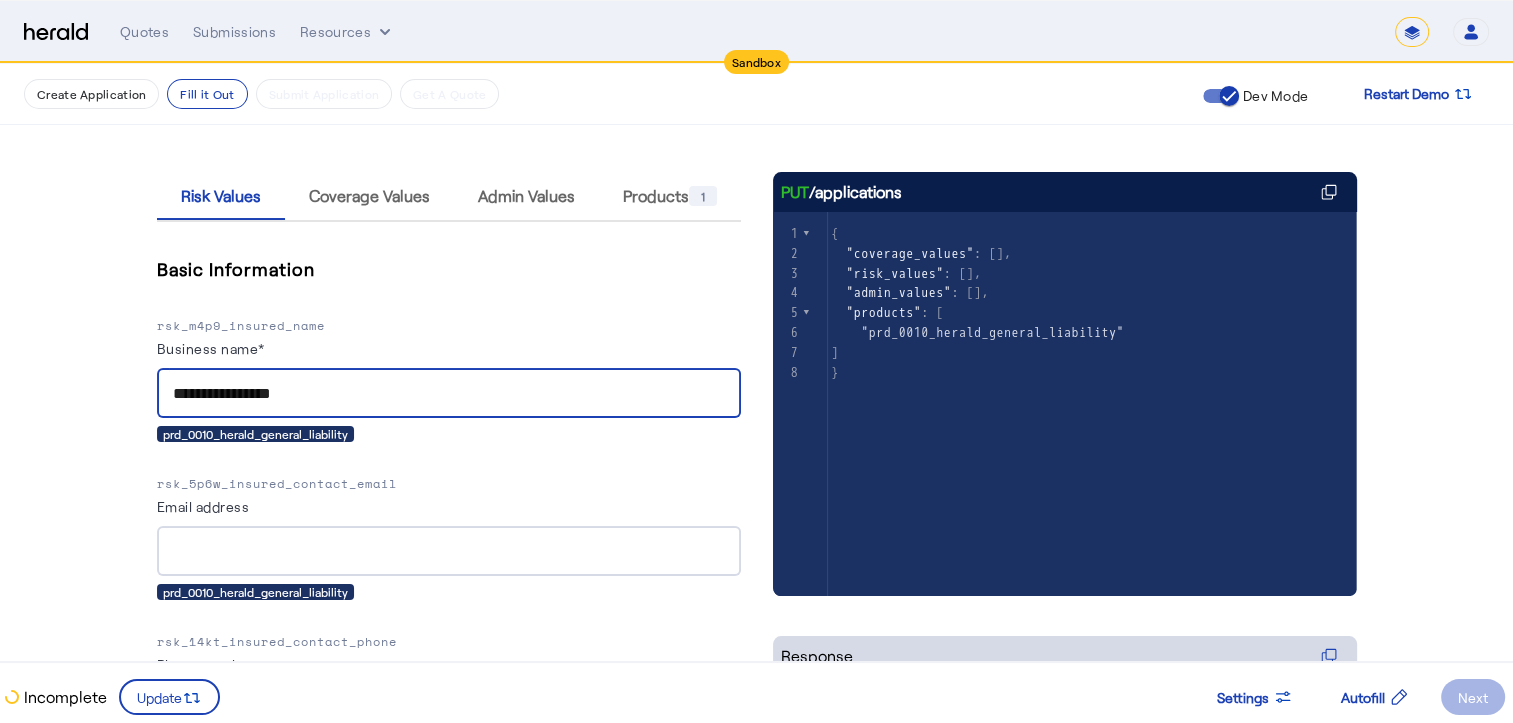 click on "**********" at bounding box center (449, 394) 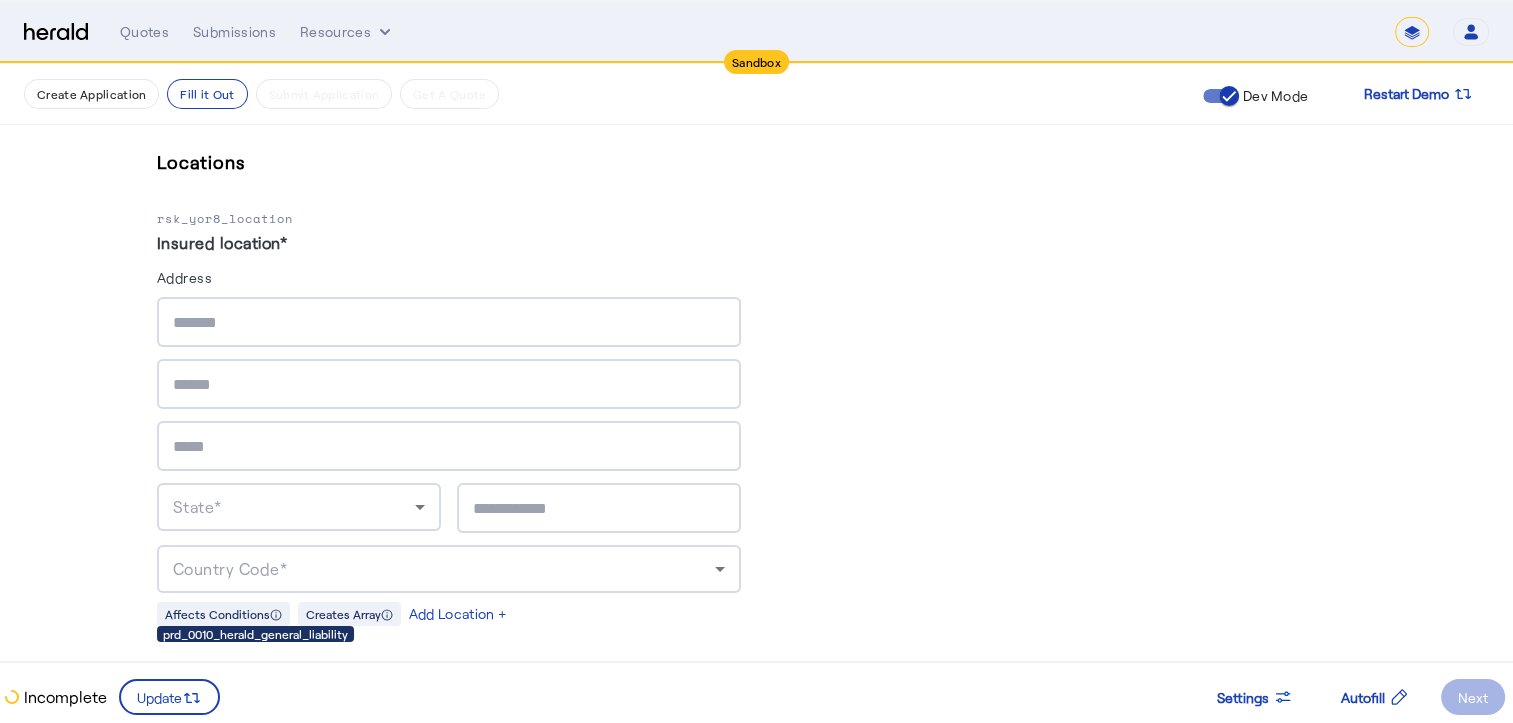 scroll, scrollTop: 1810, scrollLeft: 0, axis: vertical 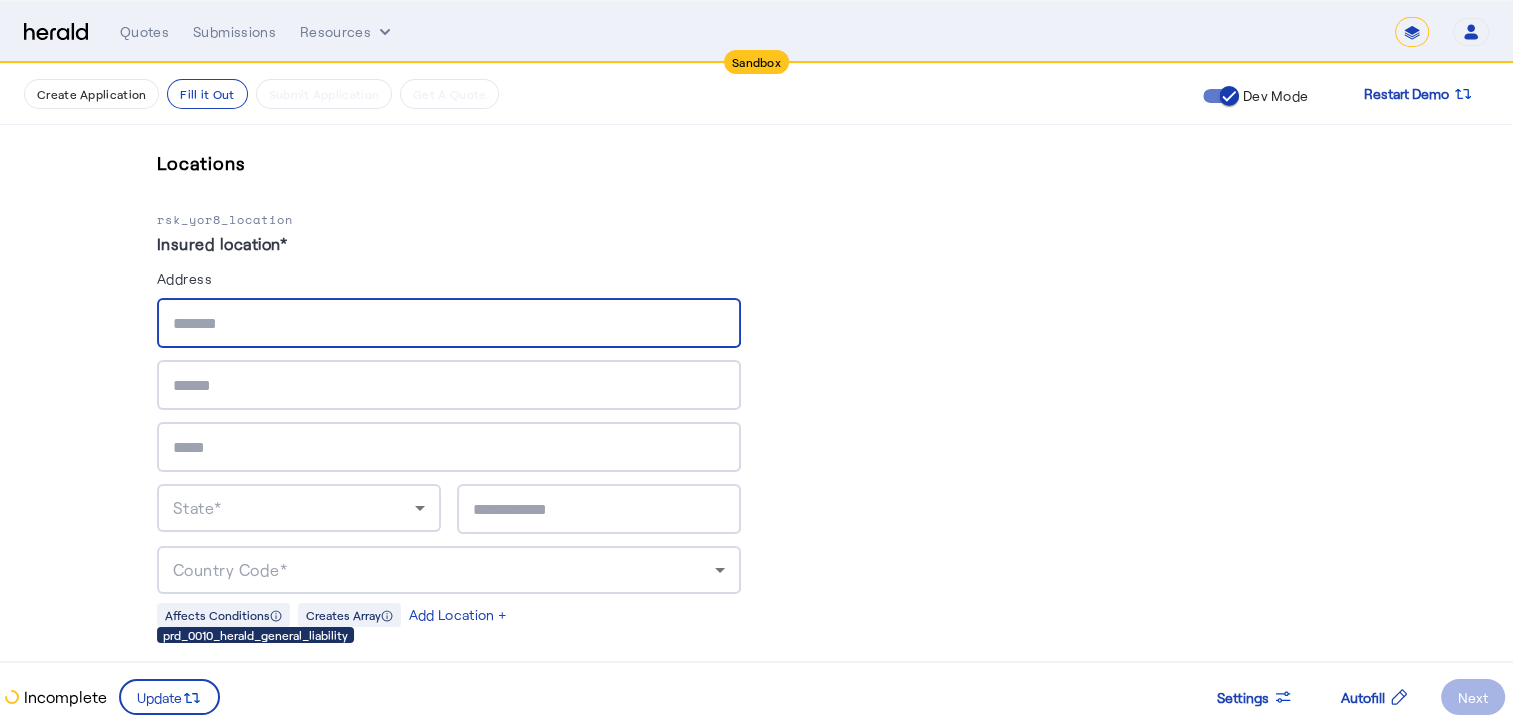 click at bounding box center [449, 324] 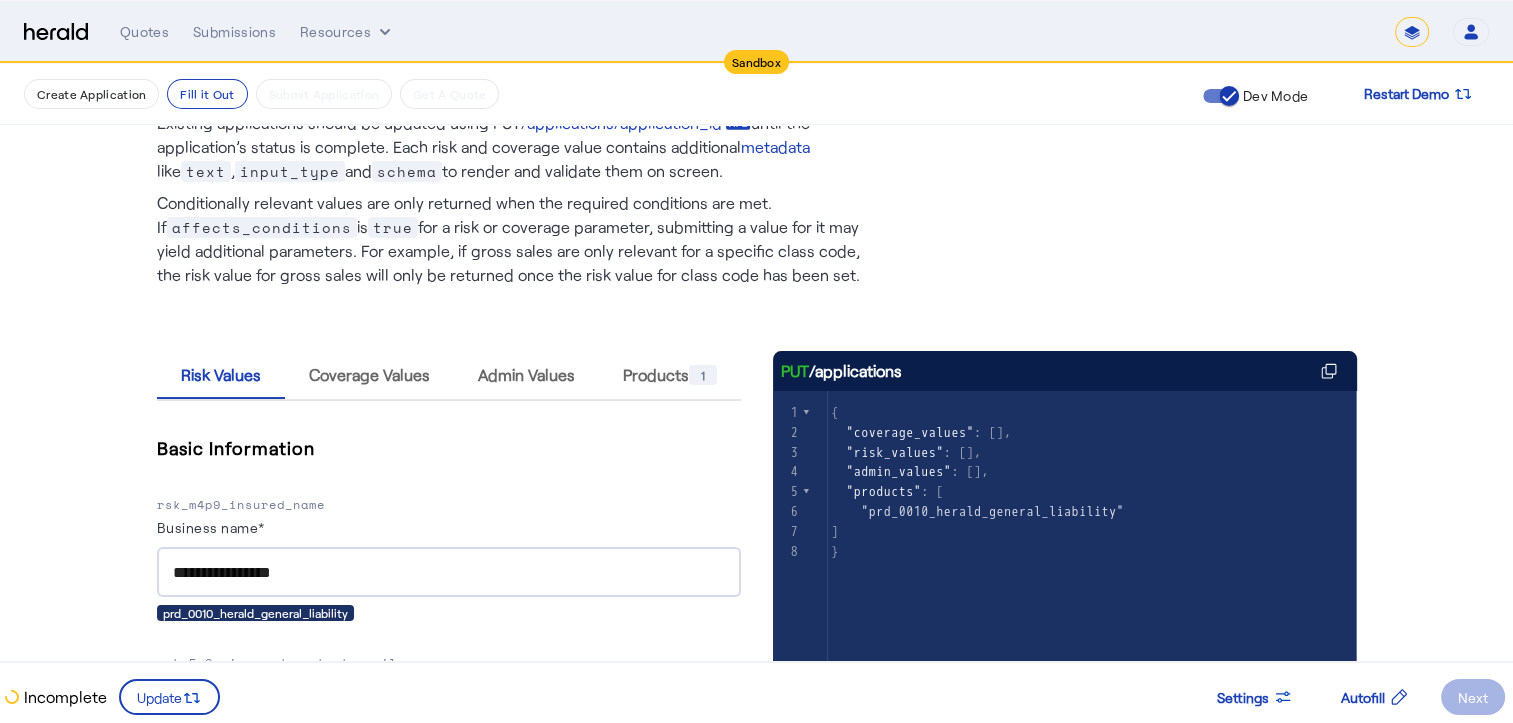 scroll, scrollTop: 0, scrollLeft: 0, axis: both 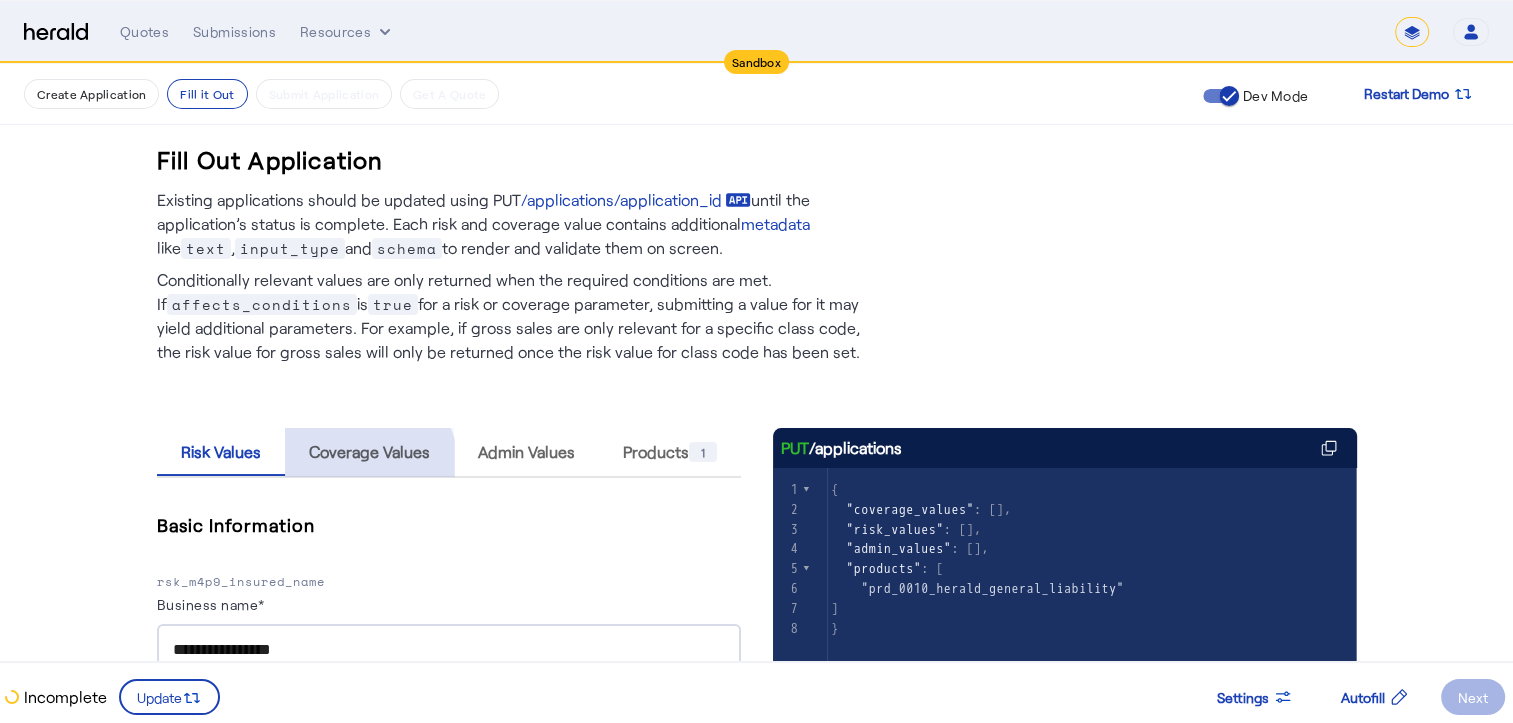 click on "Coverage Values" at bounding box center (369, 452) 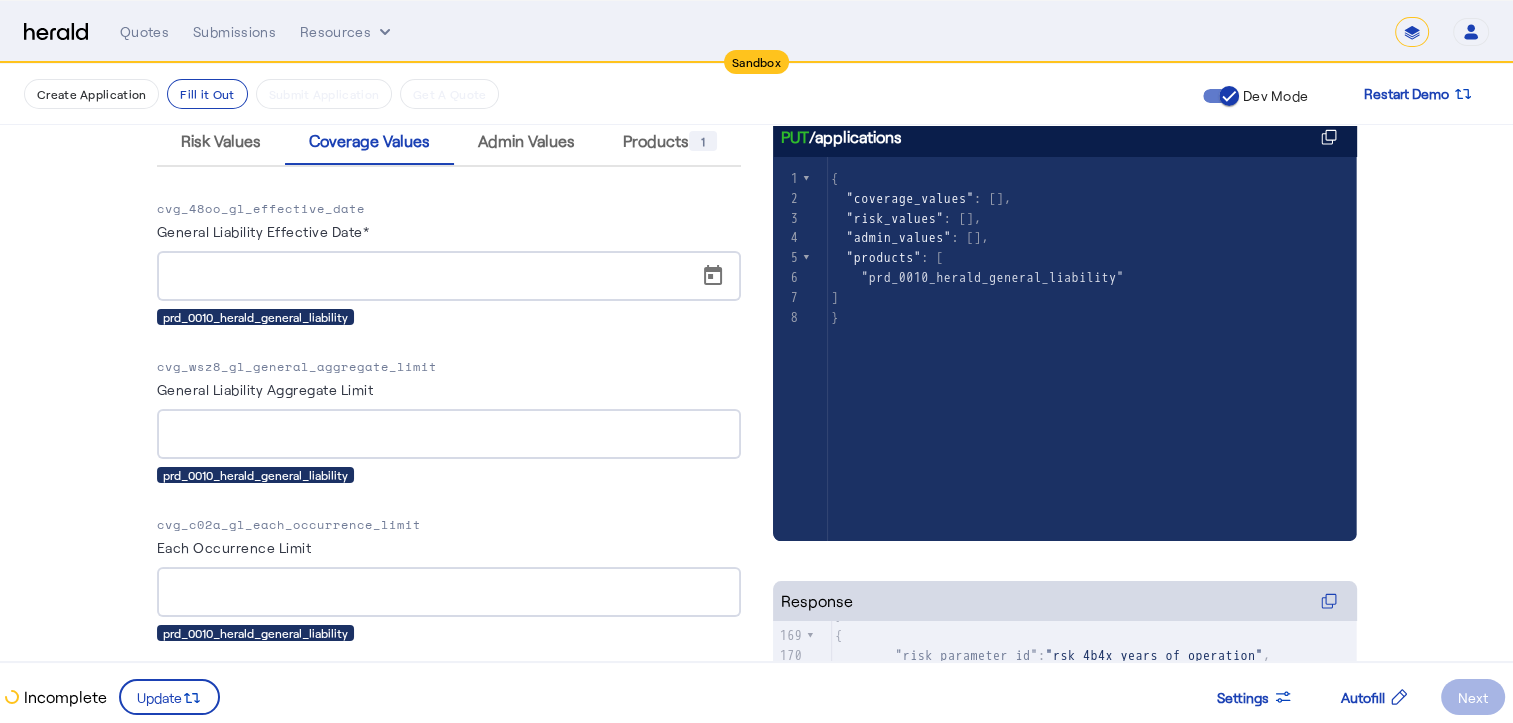 scroll, scrollTop: 310, scrollLeft: 0, axis: vertical 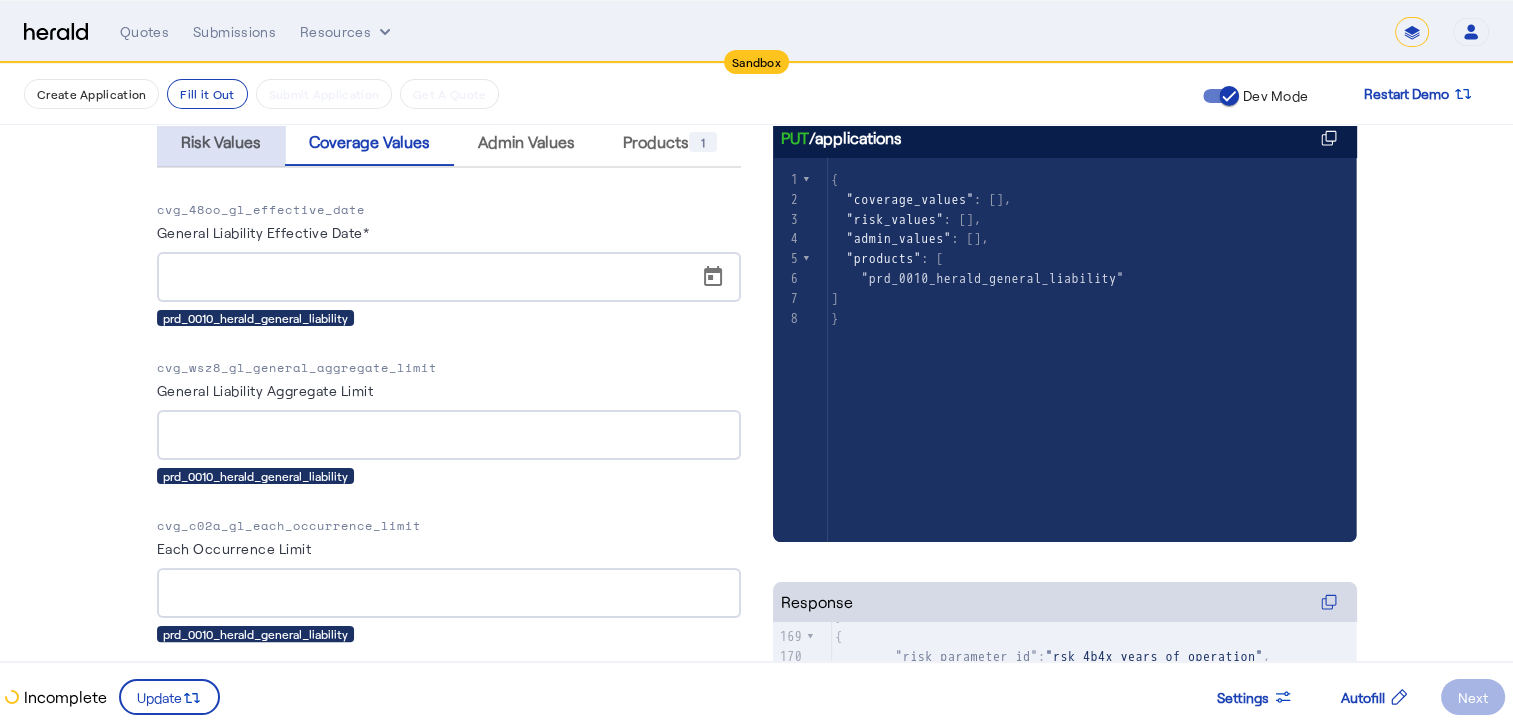 click on "Risk Values" at bounding box center [221, 142] 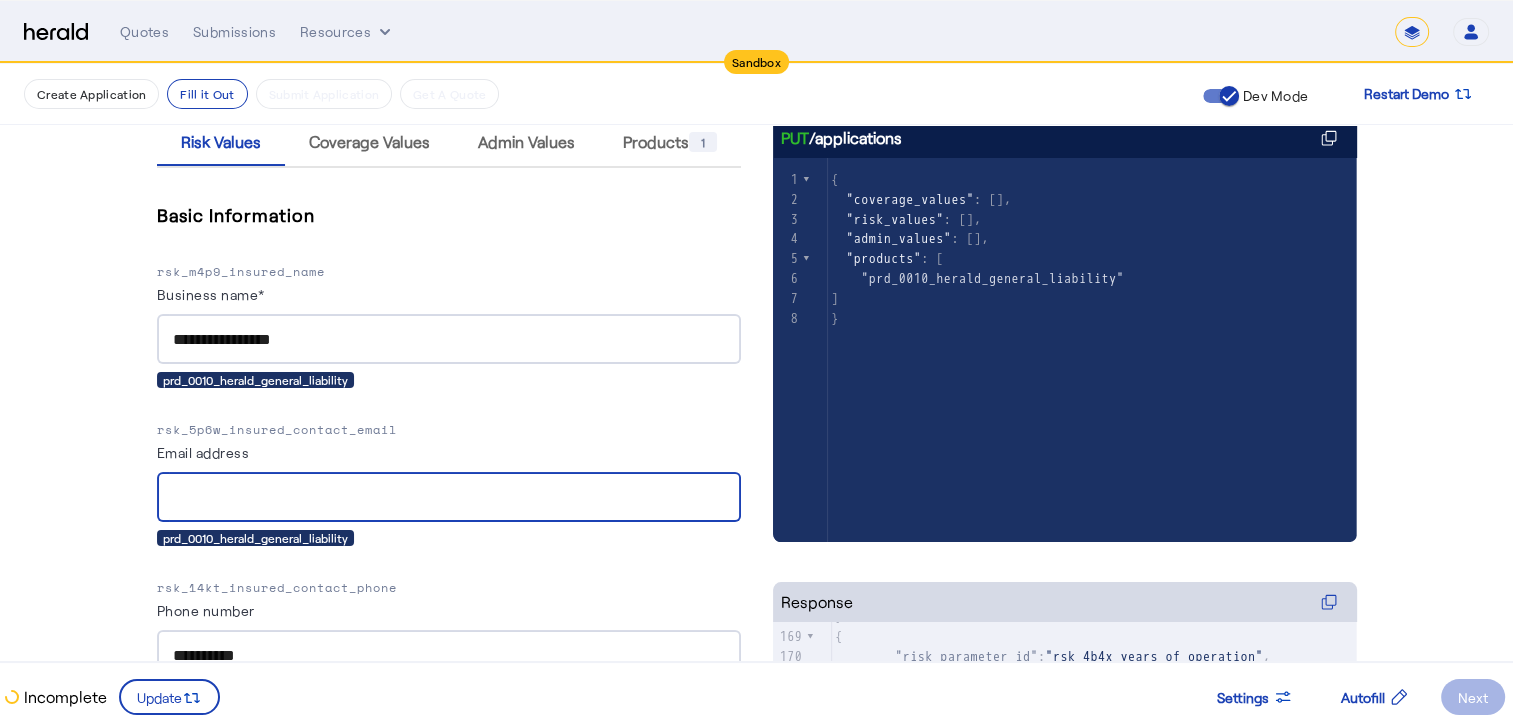 click on "Email address" at bounding box center (449, 498) 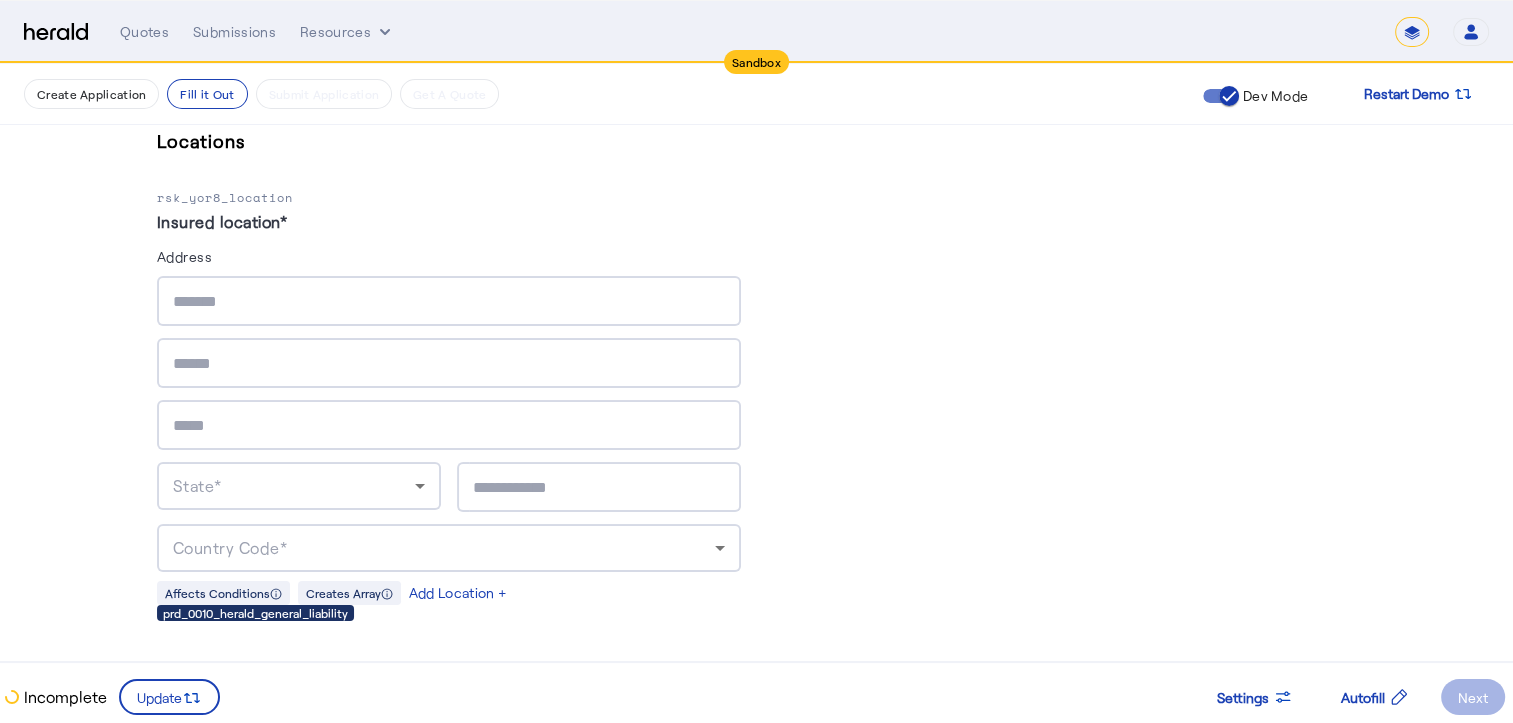 scroll, scrollTop: 1836, scrollLeft: 0, axis: vertical 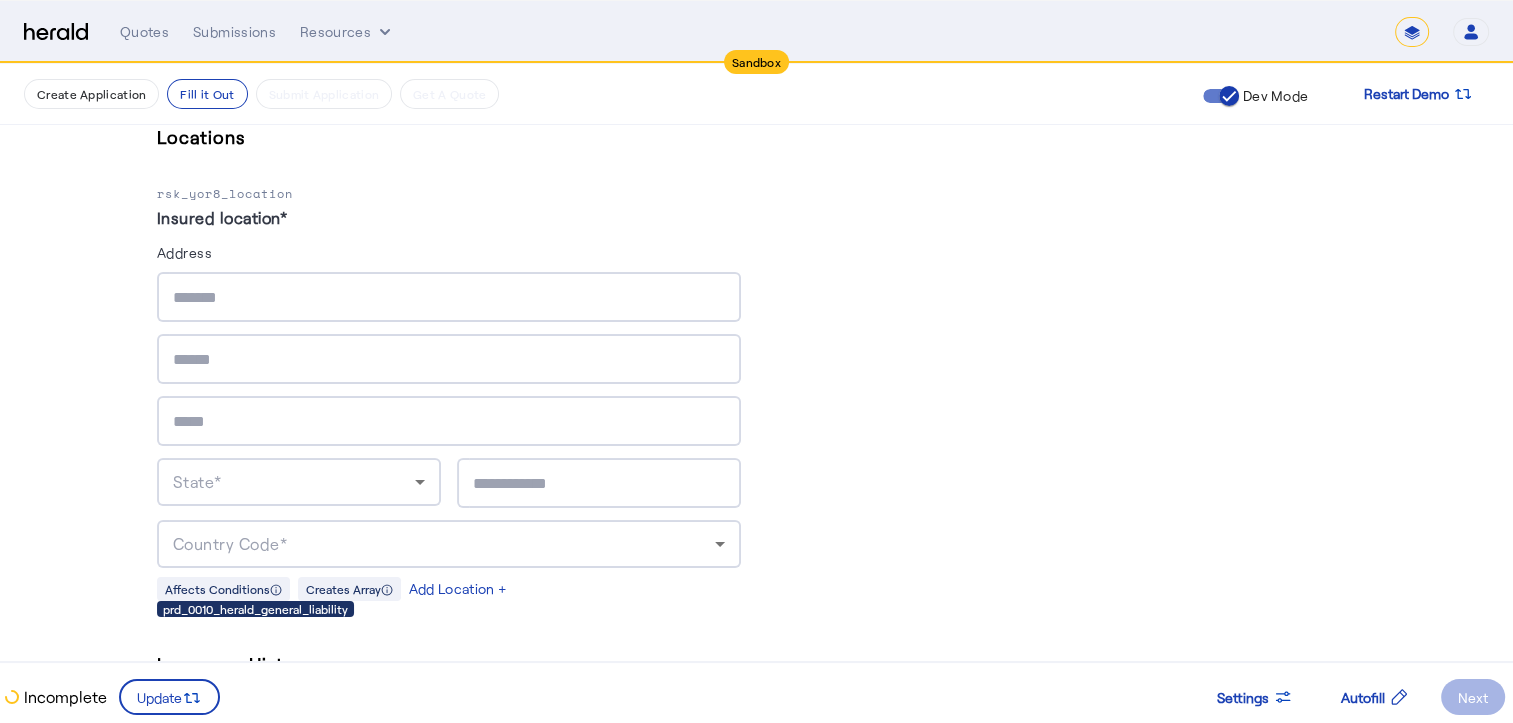 click at bounding box center [449, 297] 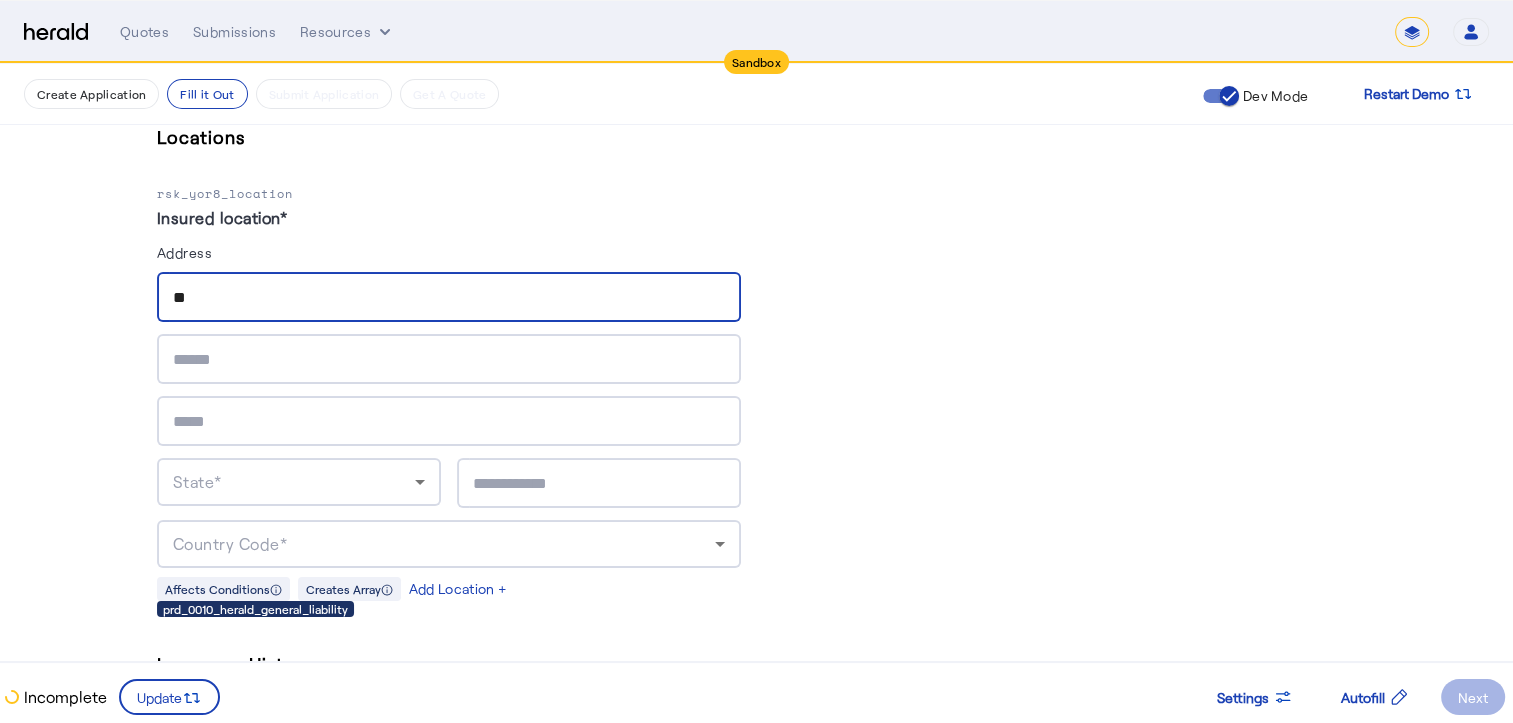 type on "*" 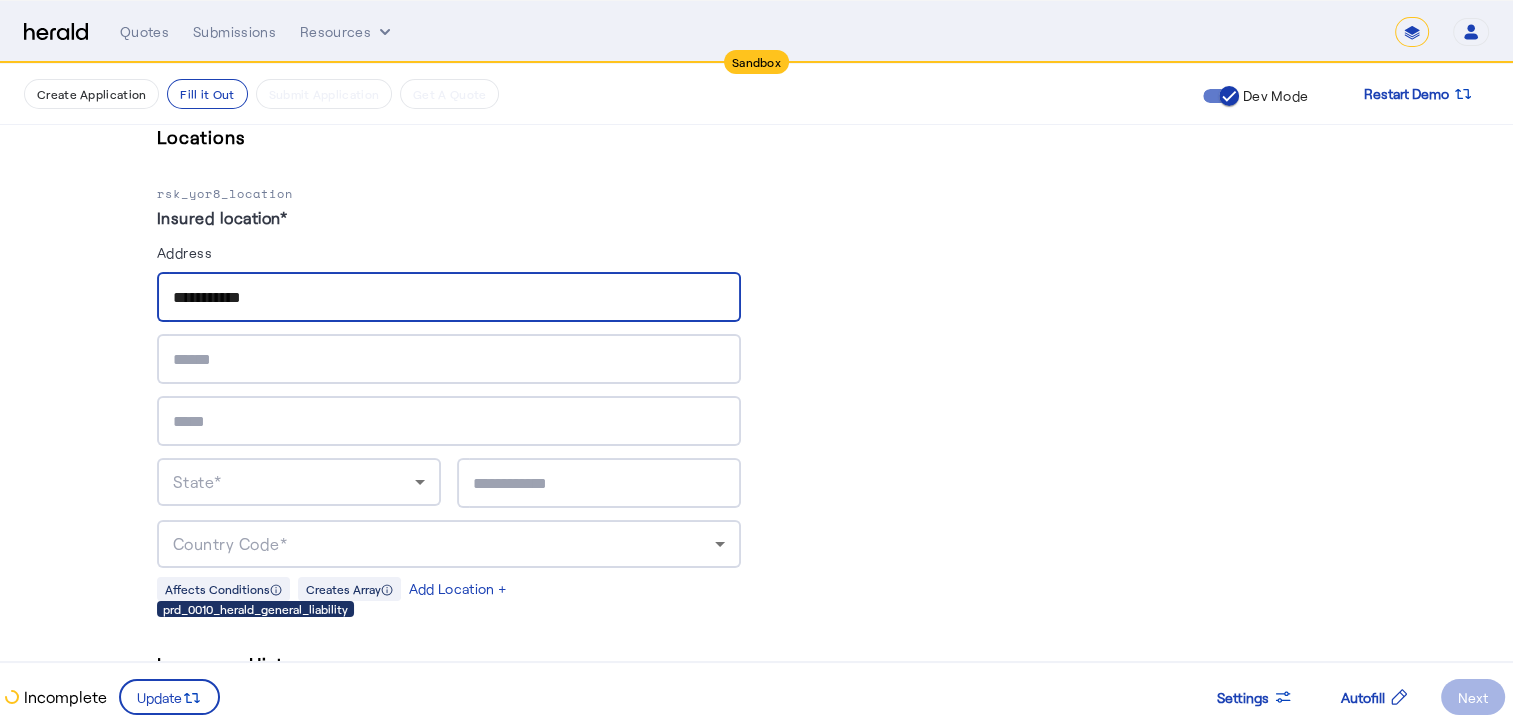type on "**********" 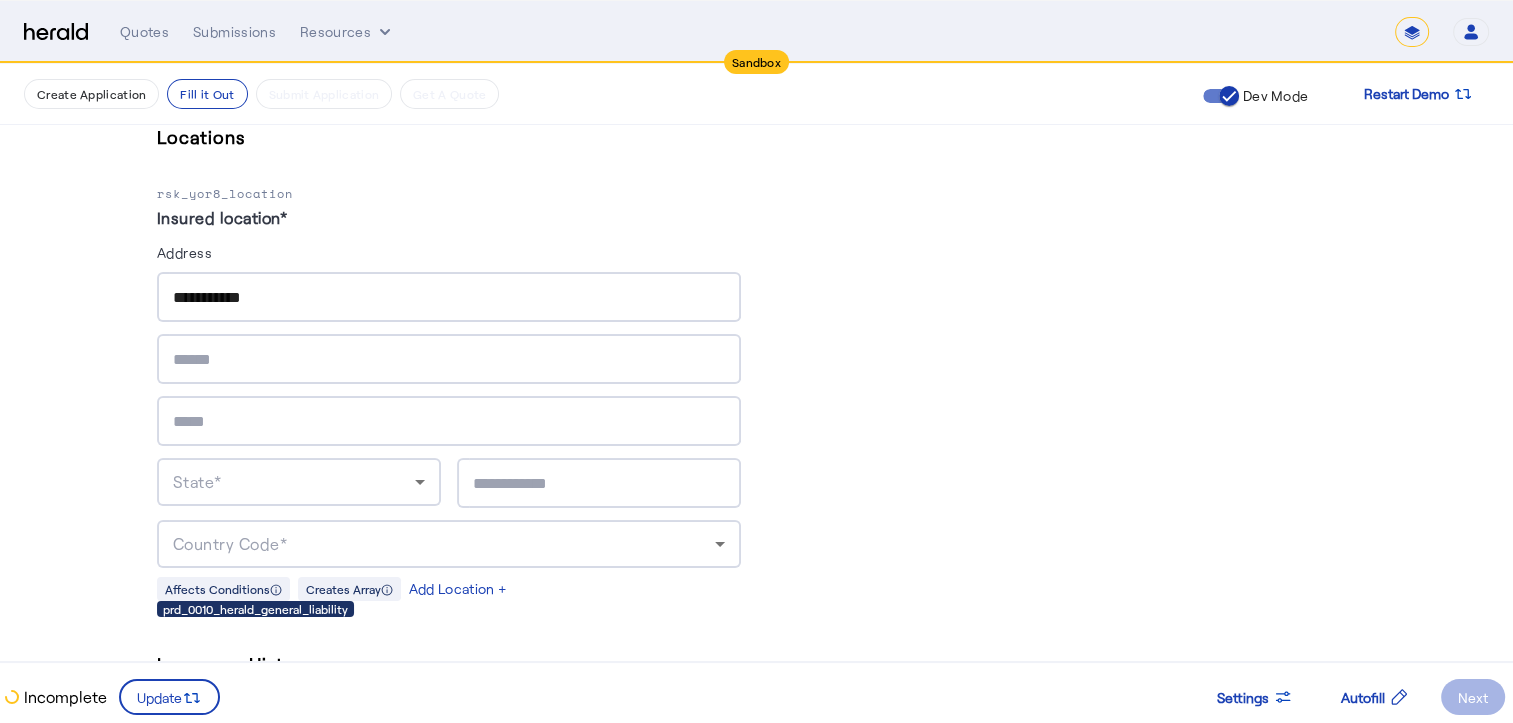click at bounding box center (449, 359) 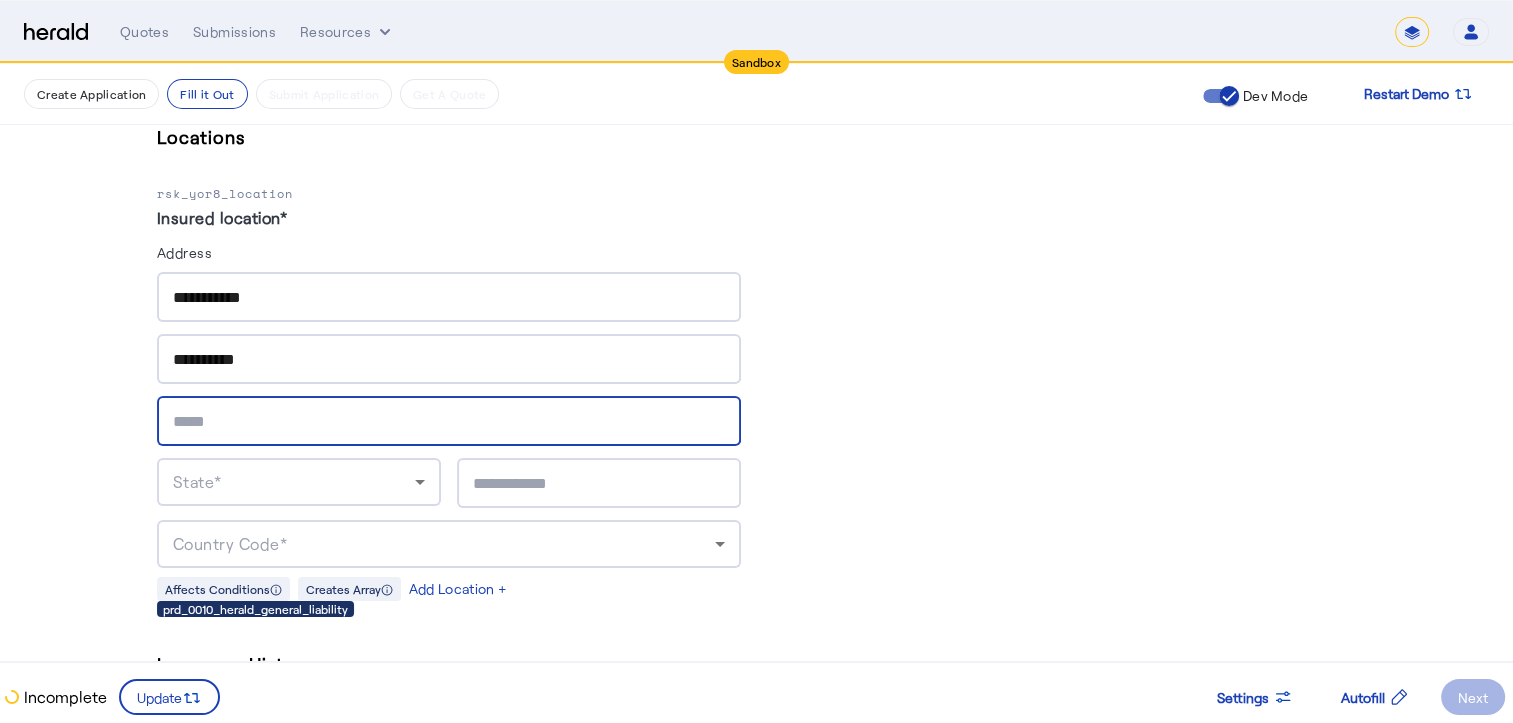 click at bounding box center (449, 422) 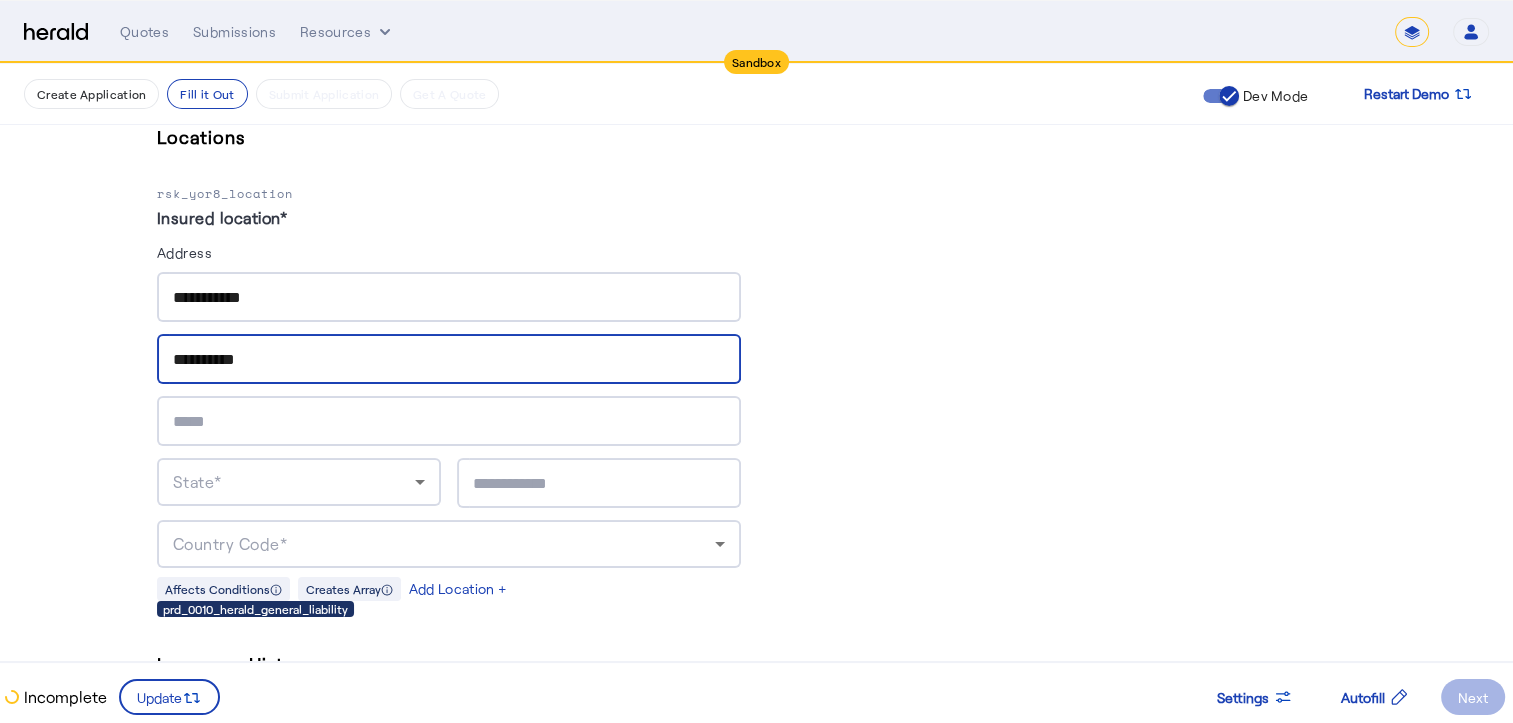 click on "**********" at bounding box center [449, 360] 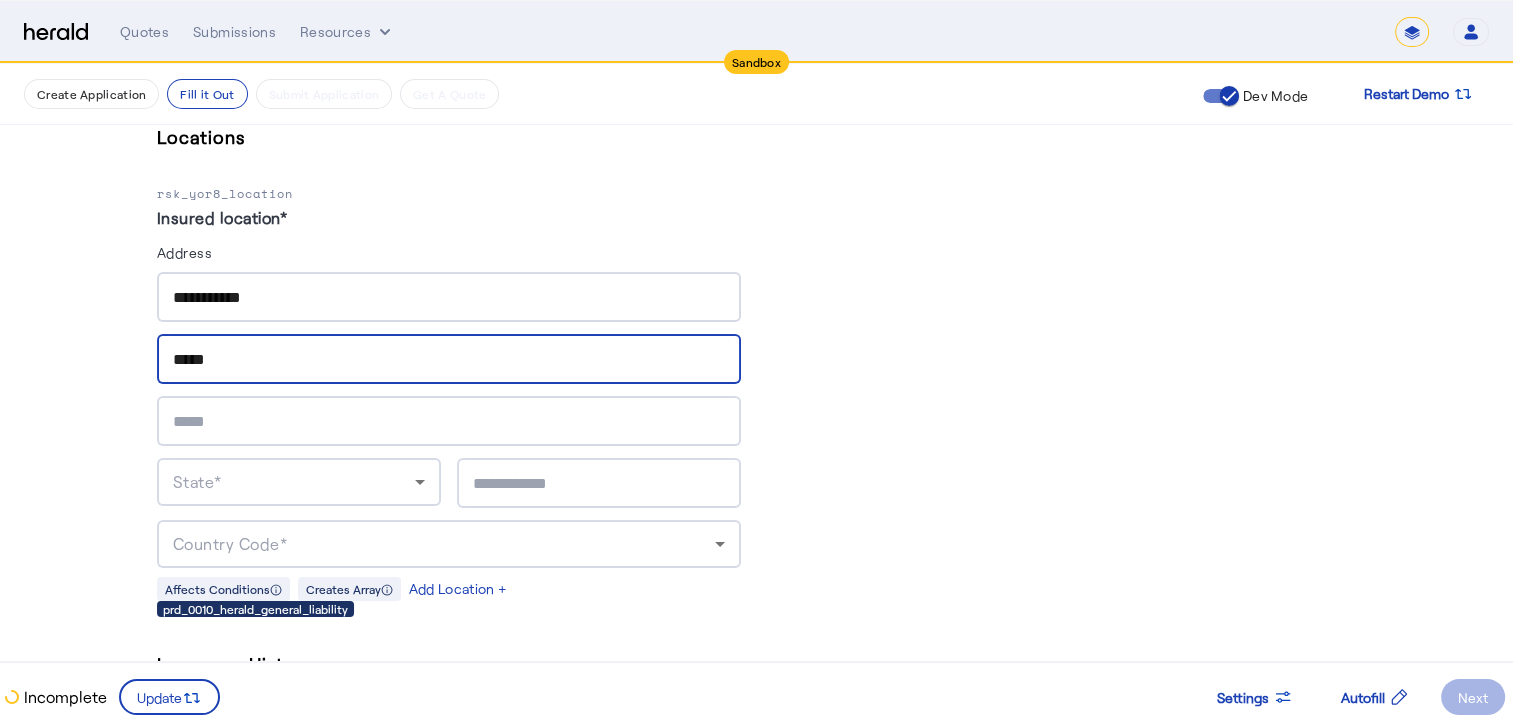 type on "*****" 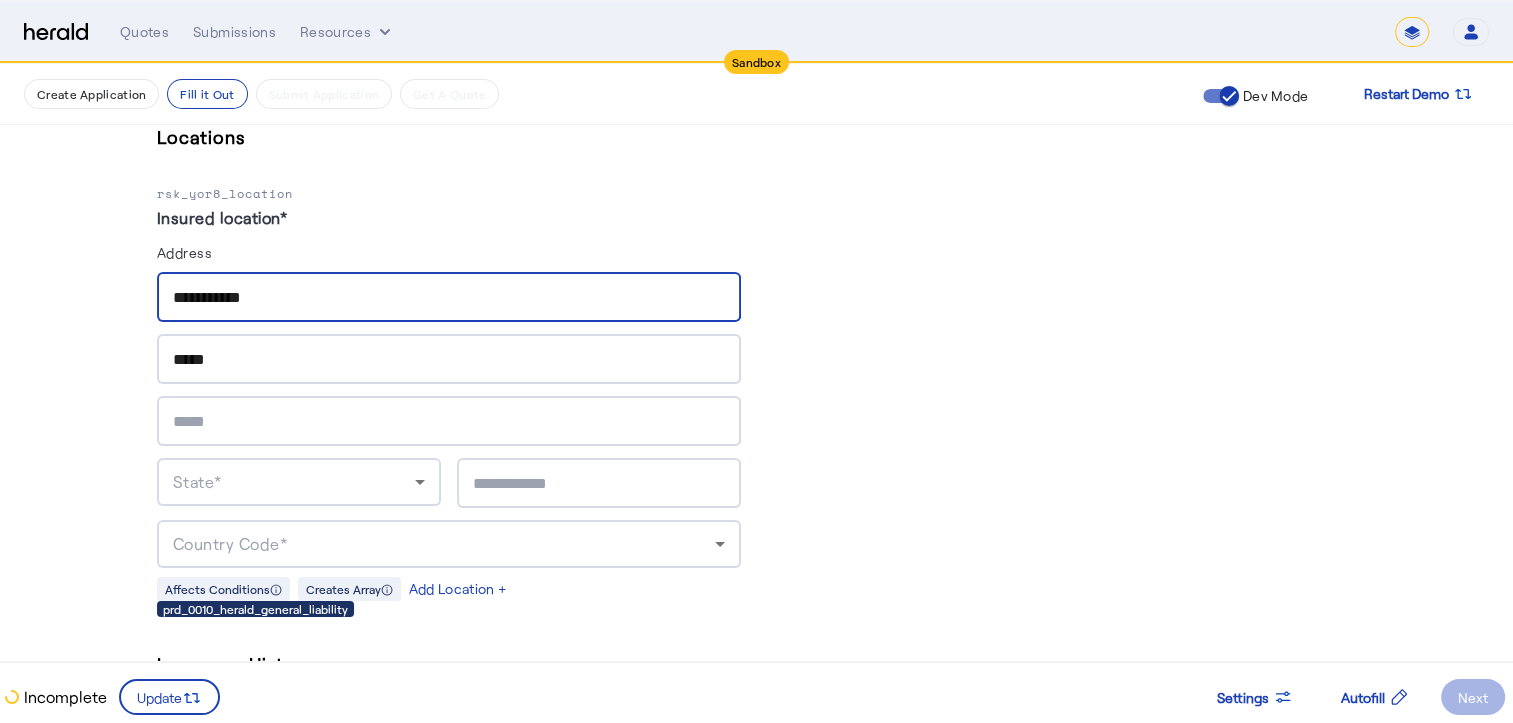 click on "**********" at bounding box center (449, 298) 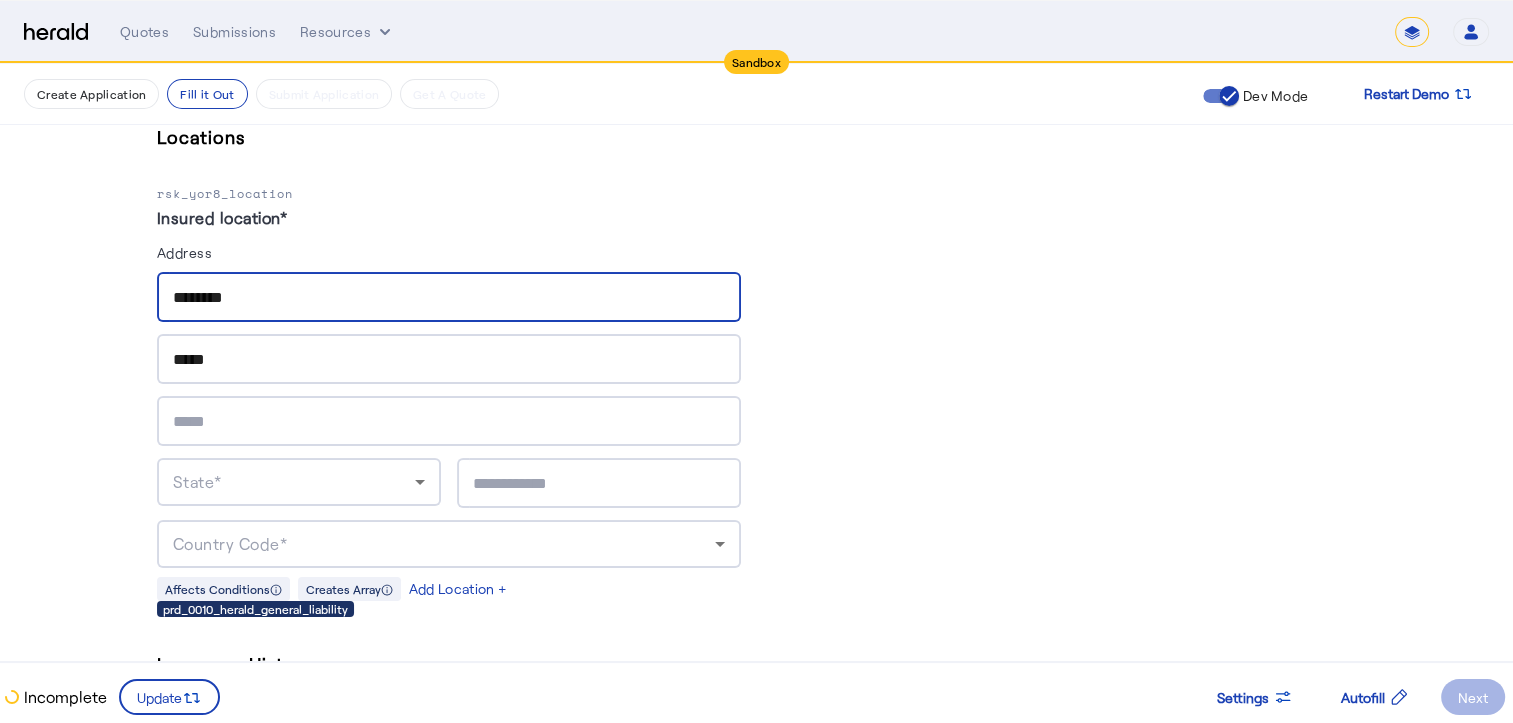 type on "*******" 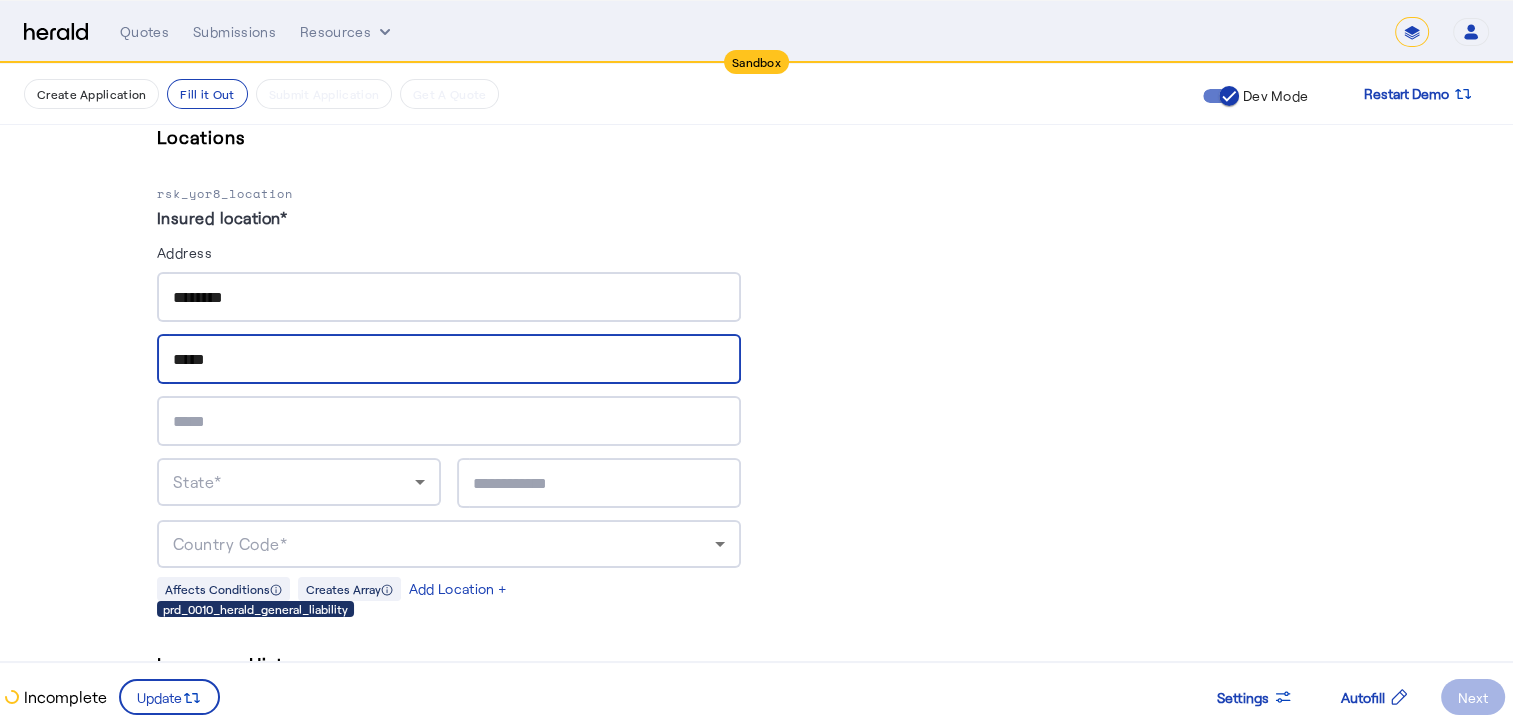 click on "*****" at bounding box center (449, 360) 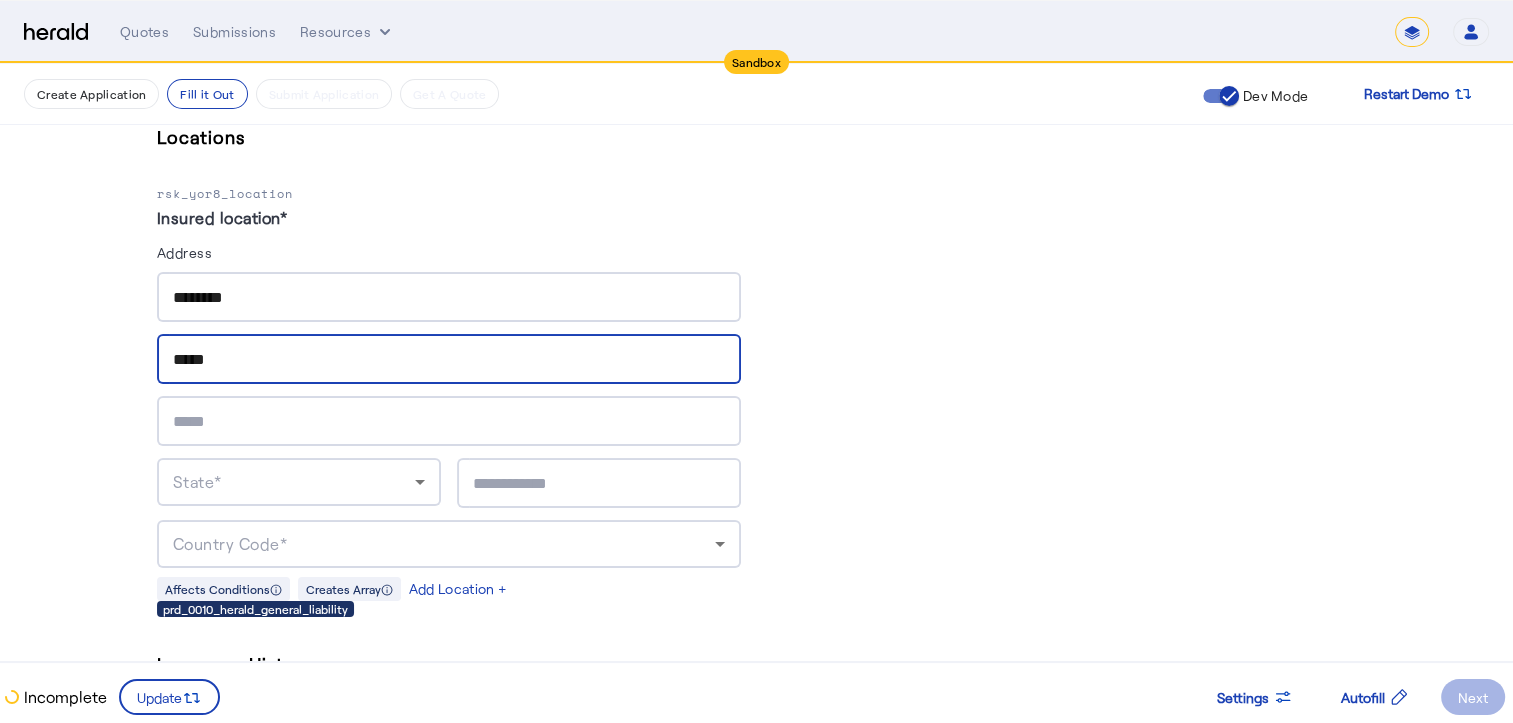 type on "*****" 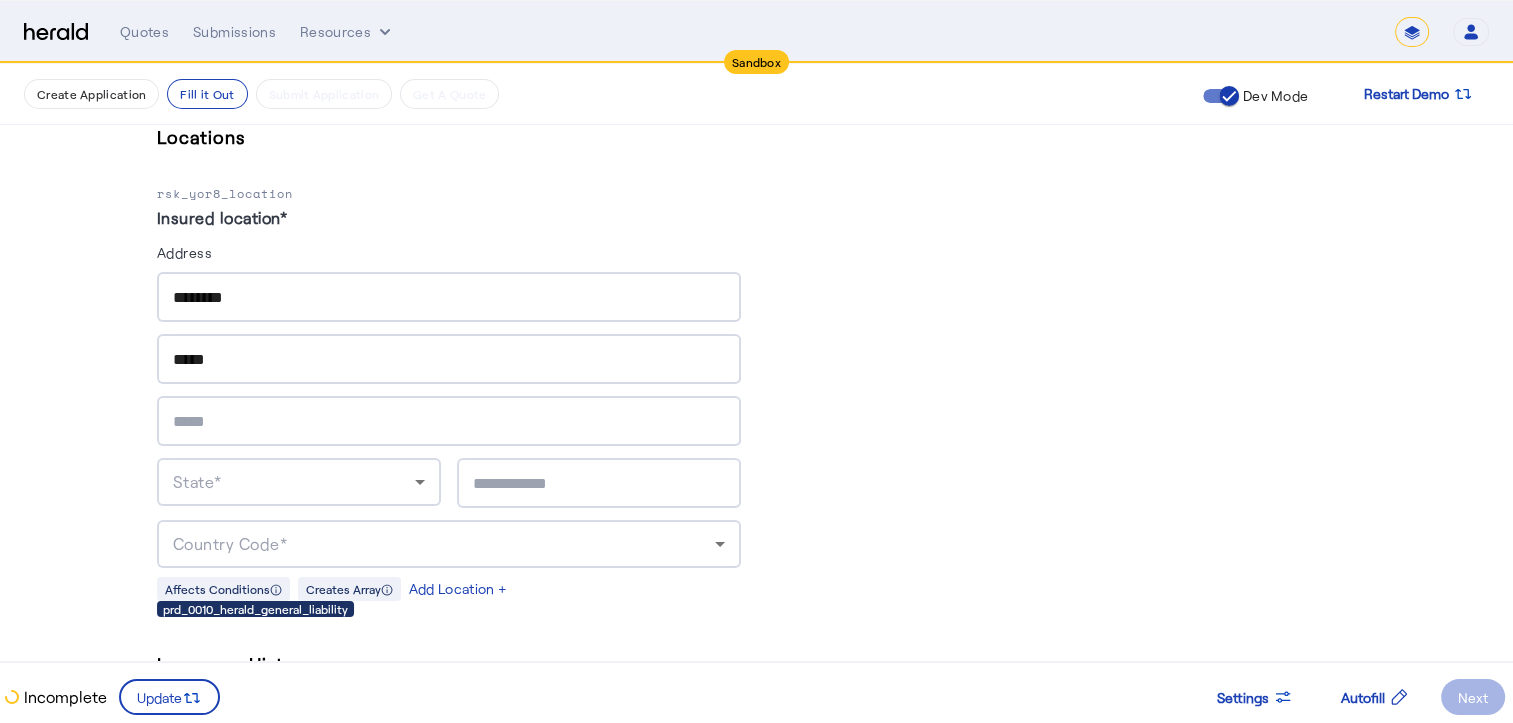 click at bounding box center (449, 421) 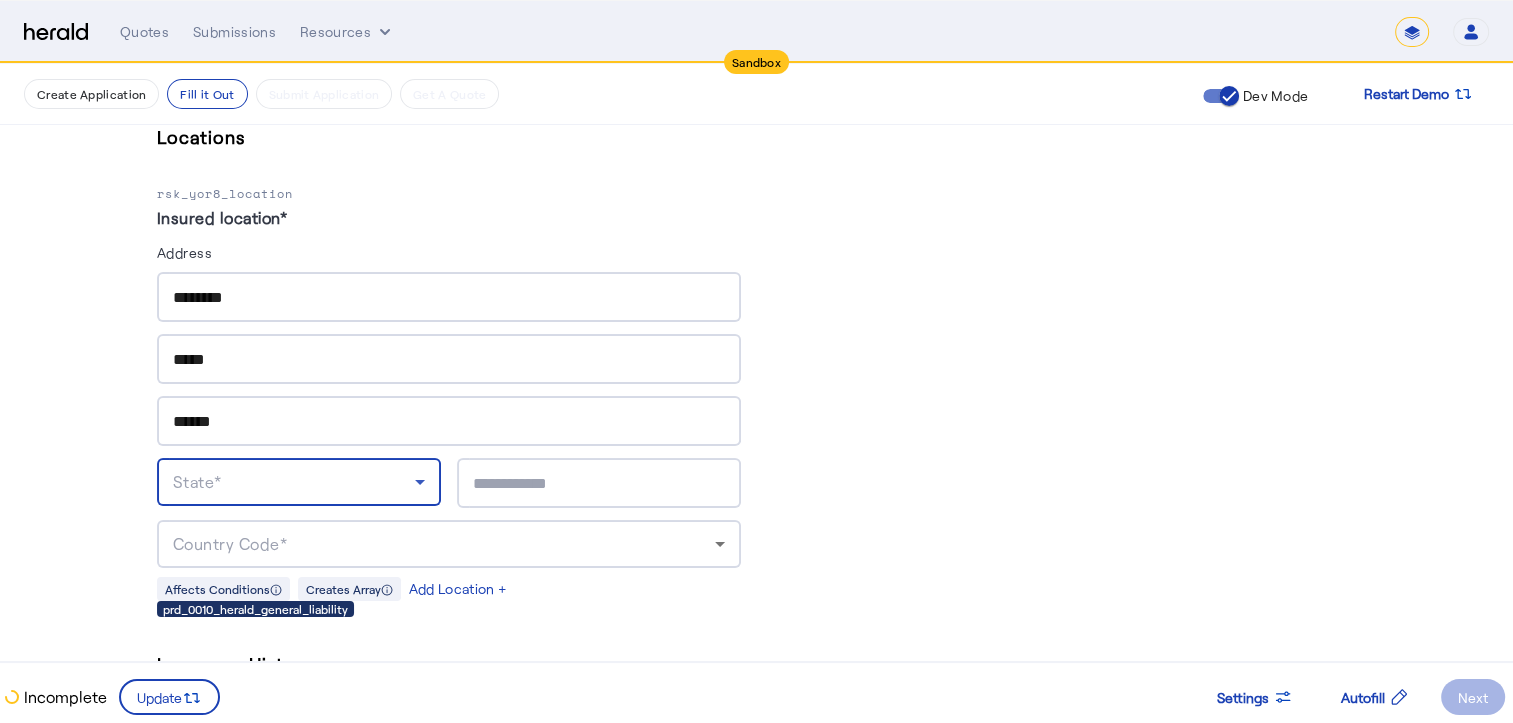 click 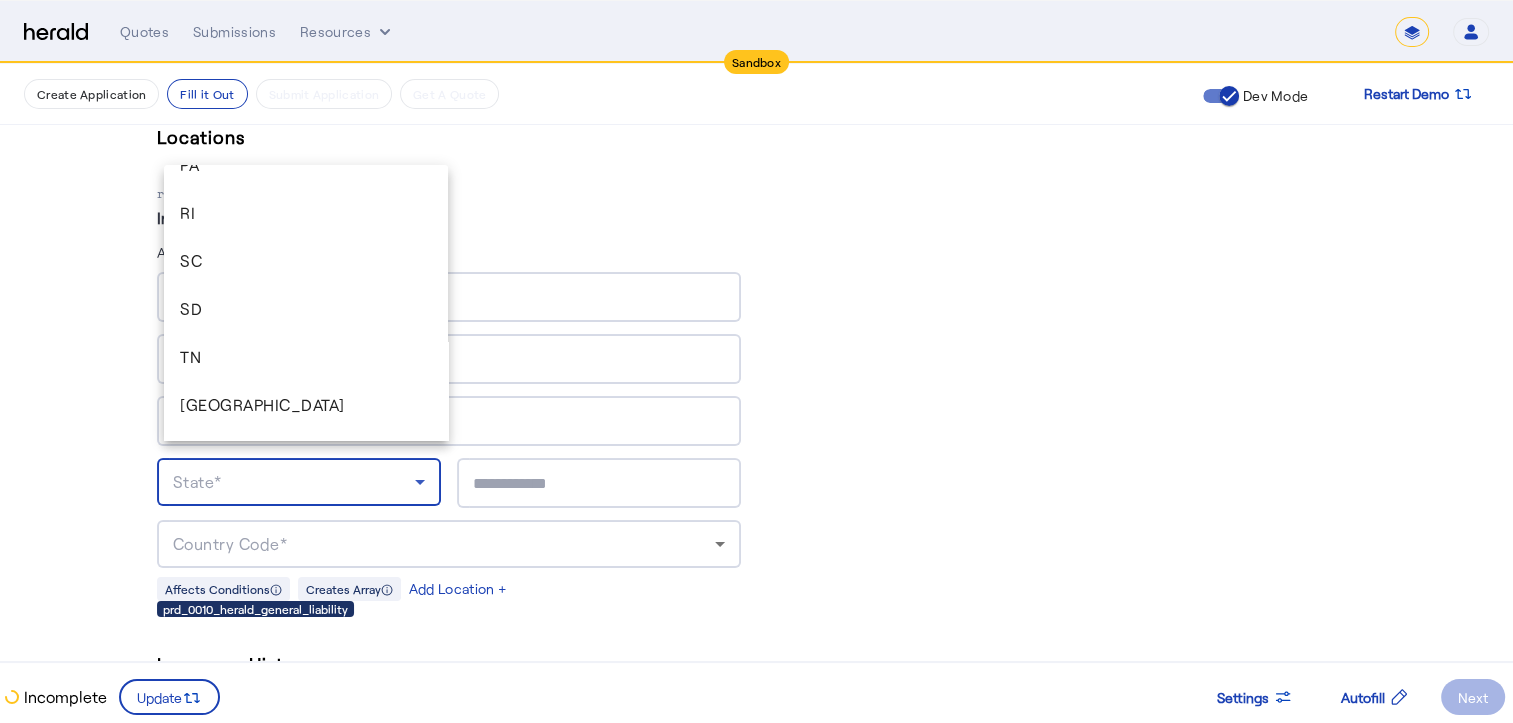 scroll, scrollTop: 2188, scrollLeft: 0, axis: vertical 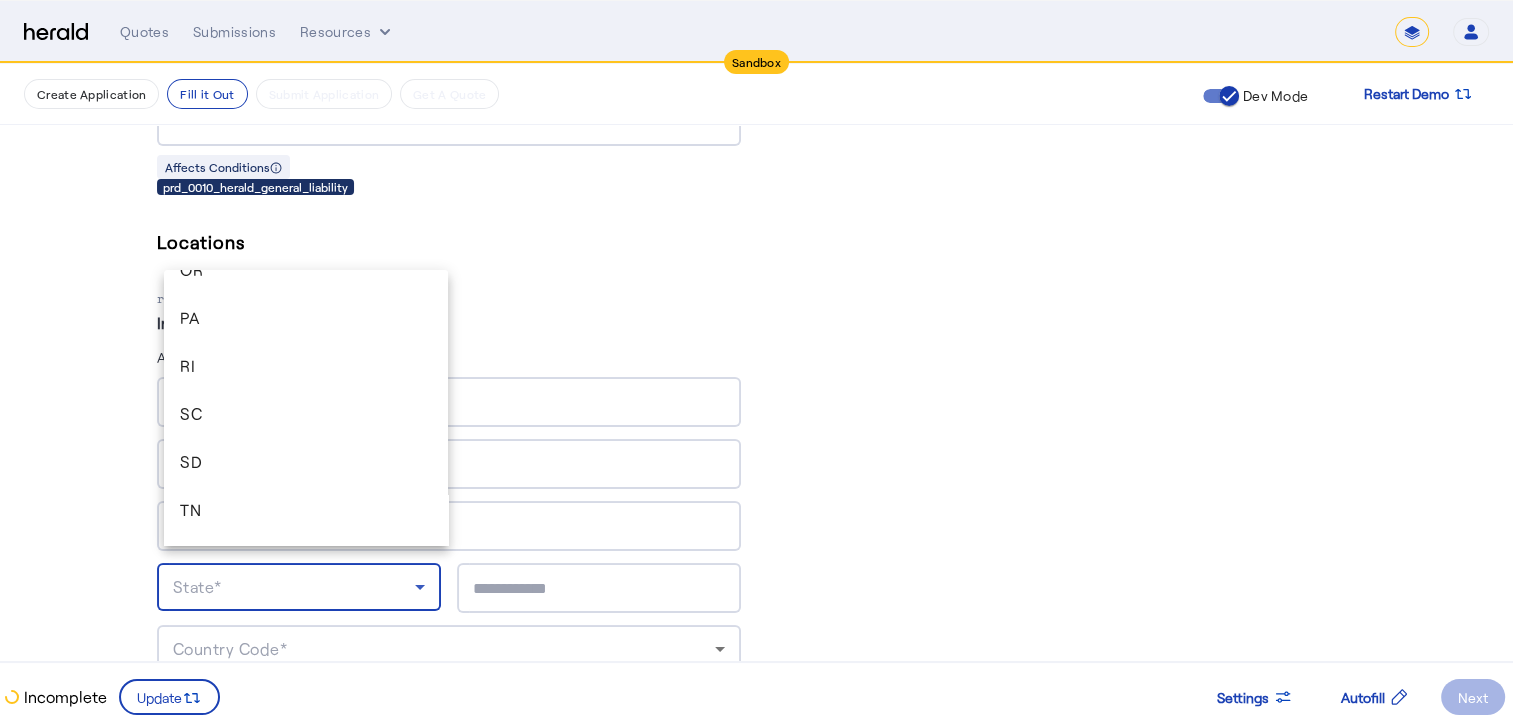 click at bounding box center (756, 361) 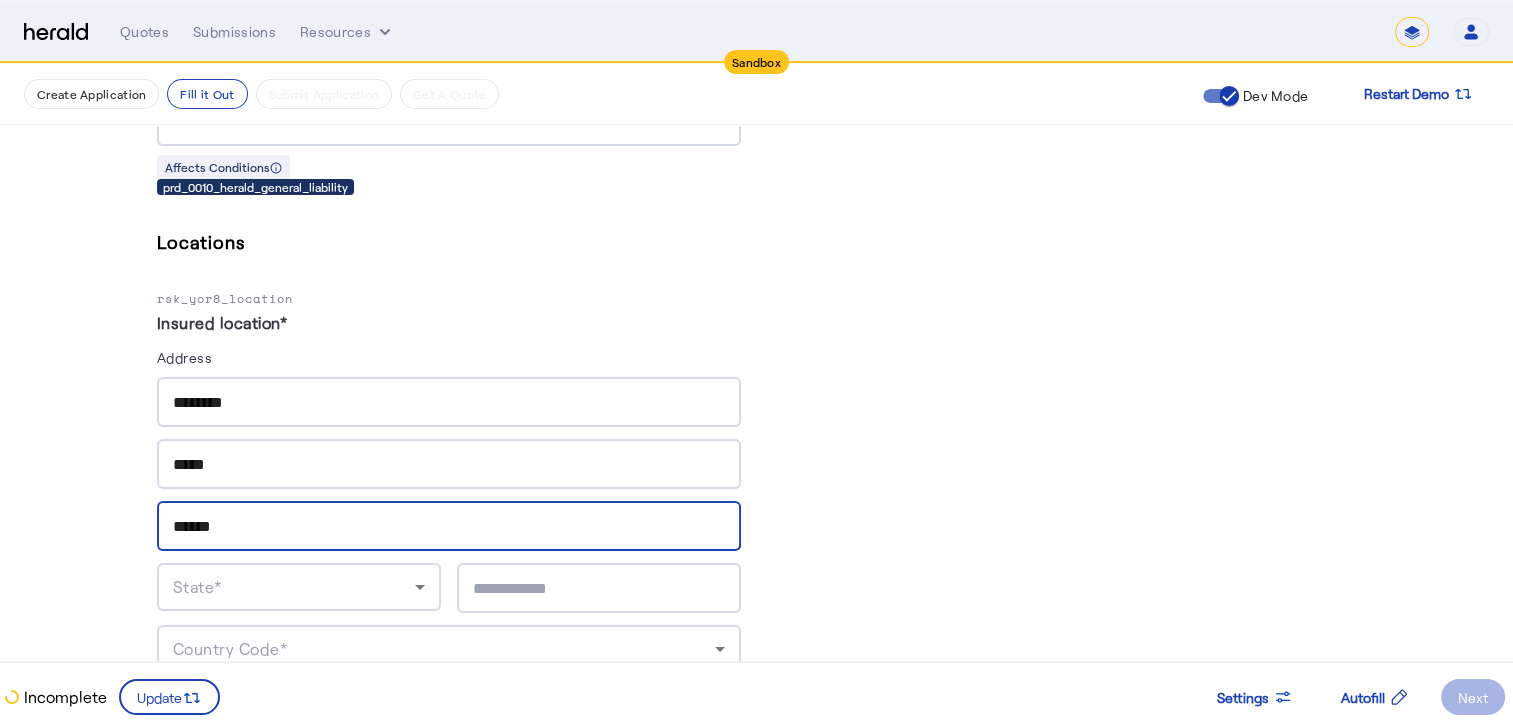 click on "******" at bounding box center [449, 527] 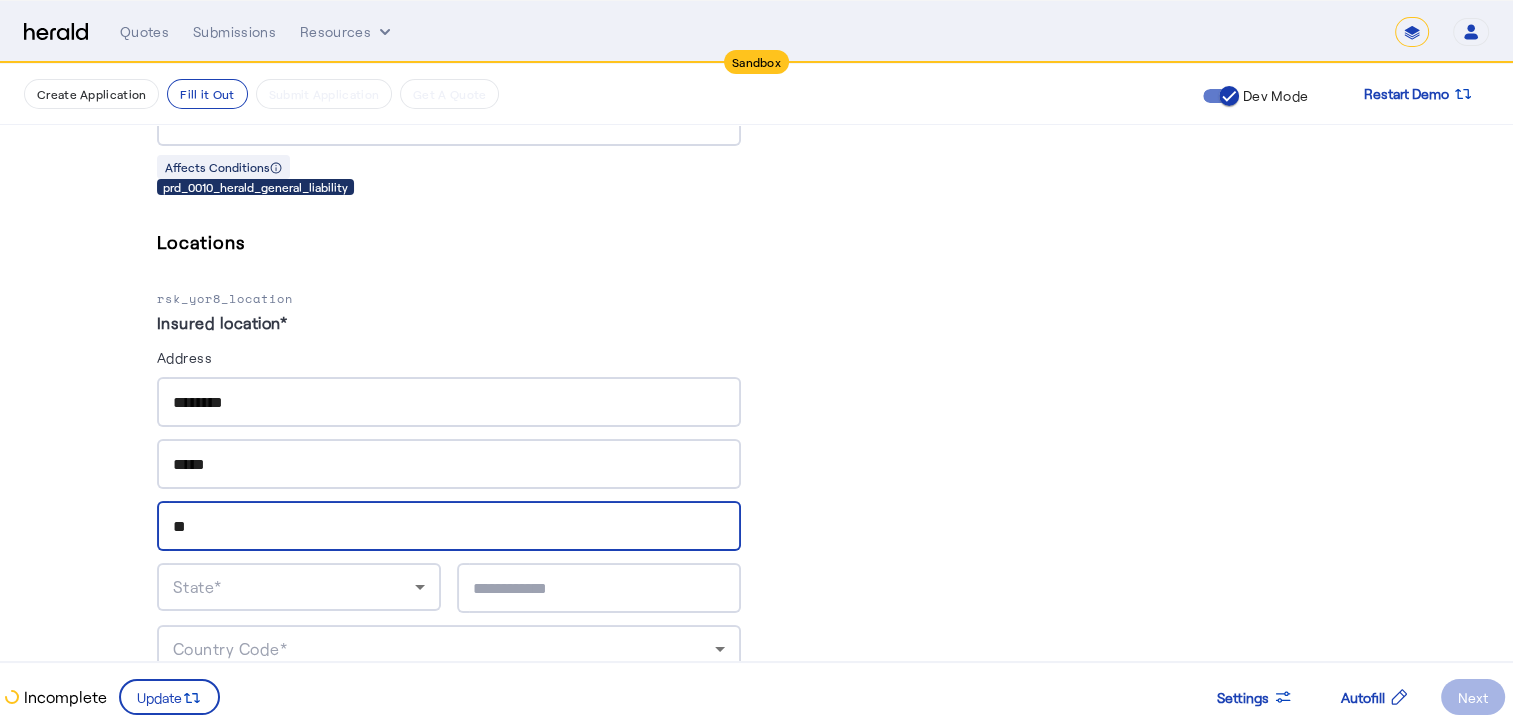 type on "*" 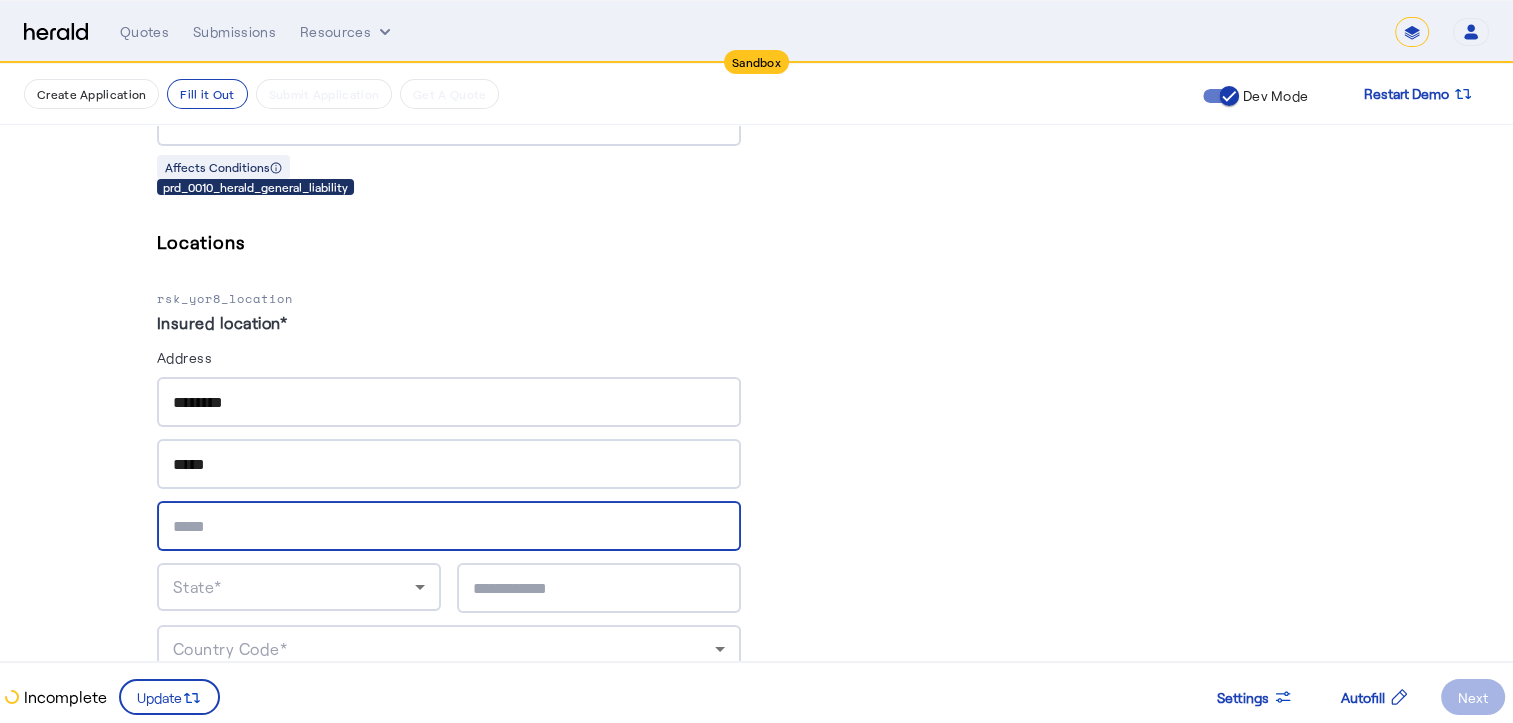 type 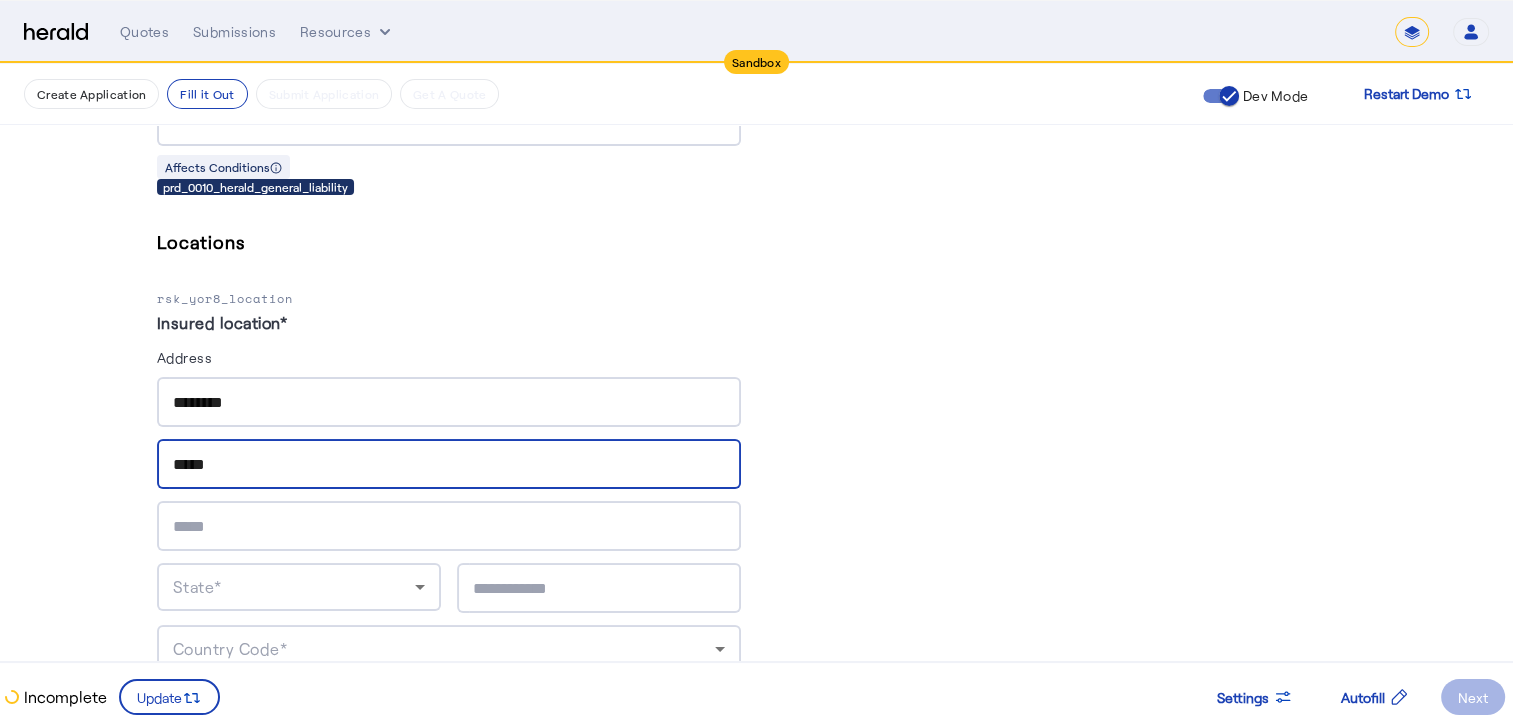 click on "*****" at bounding box center [449, 465] 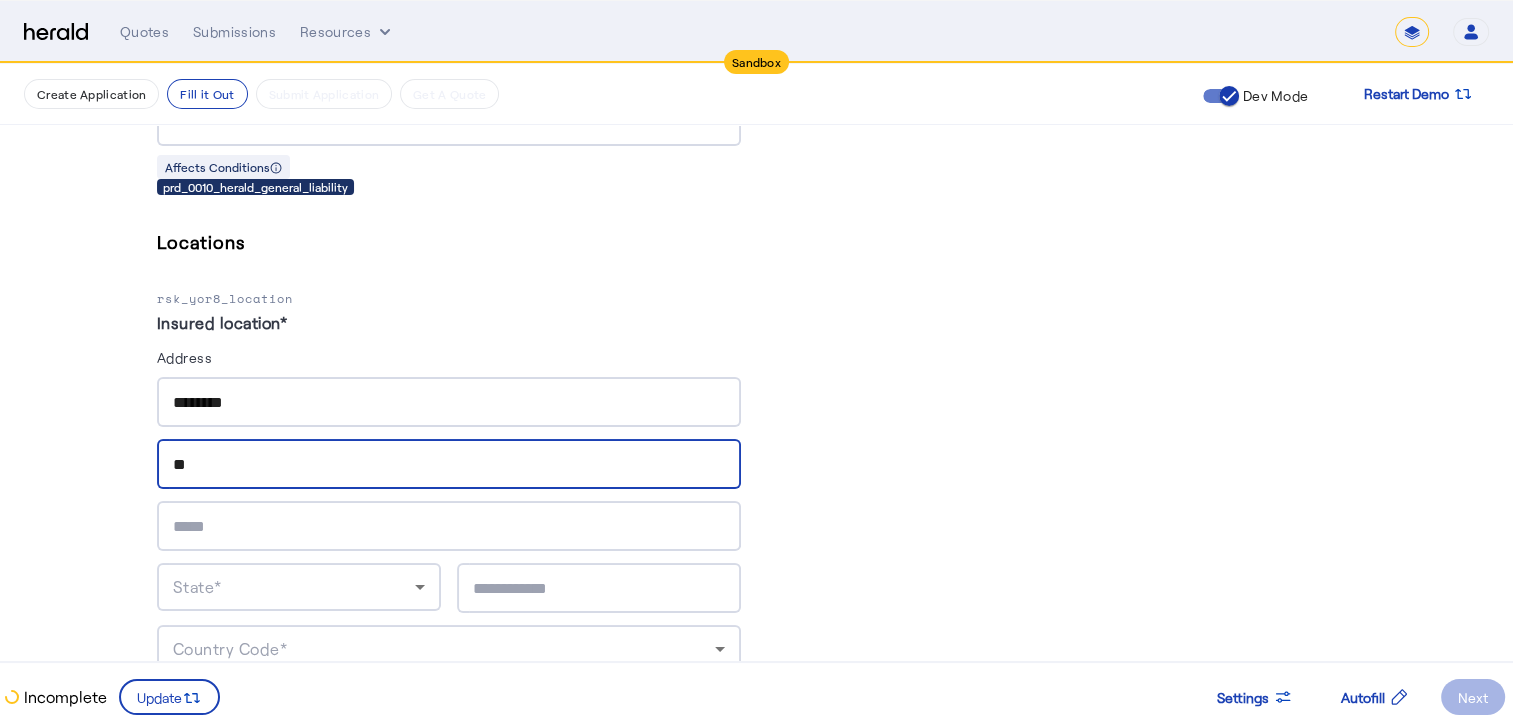 type on "*" 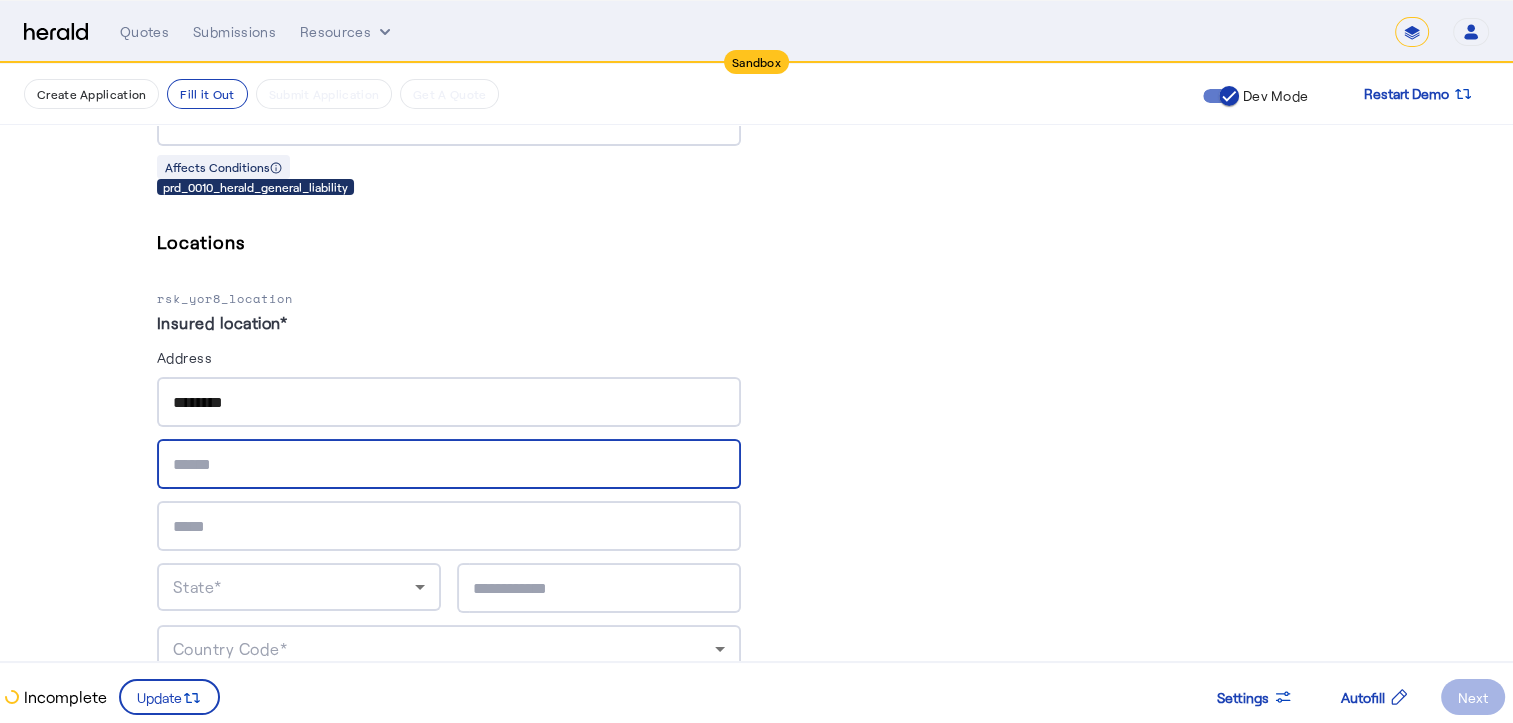 type 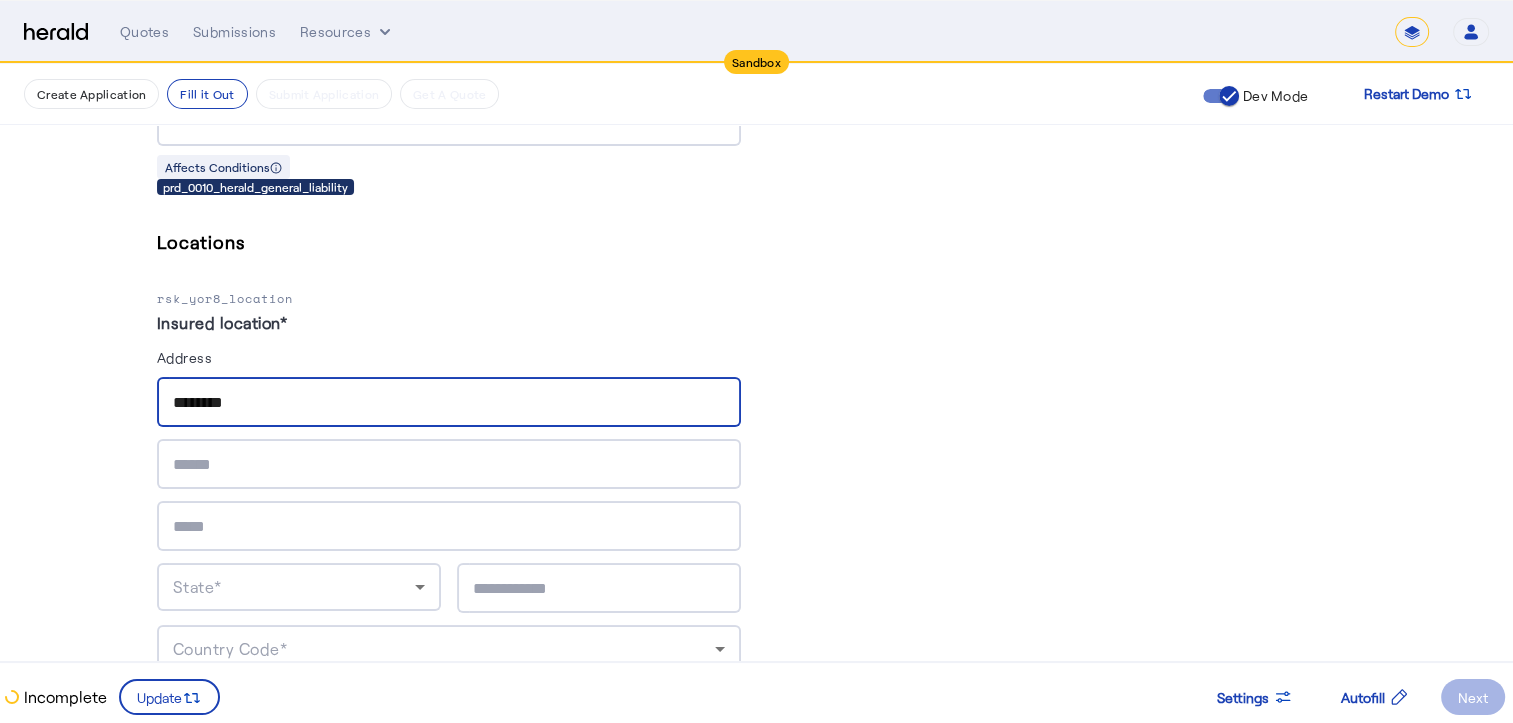 click on "*******" at bounding box center (449, 403) 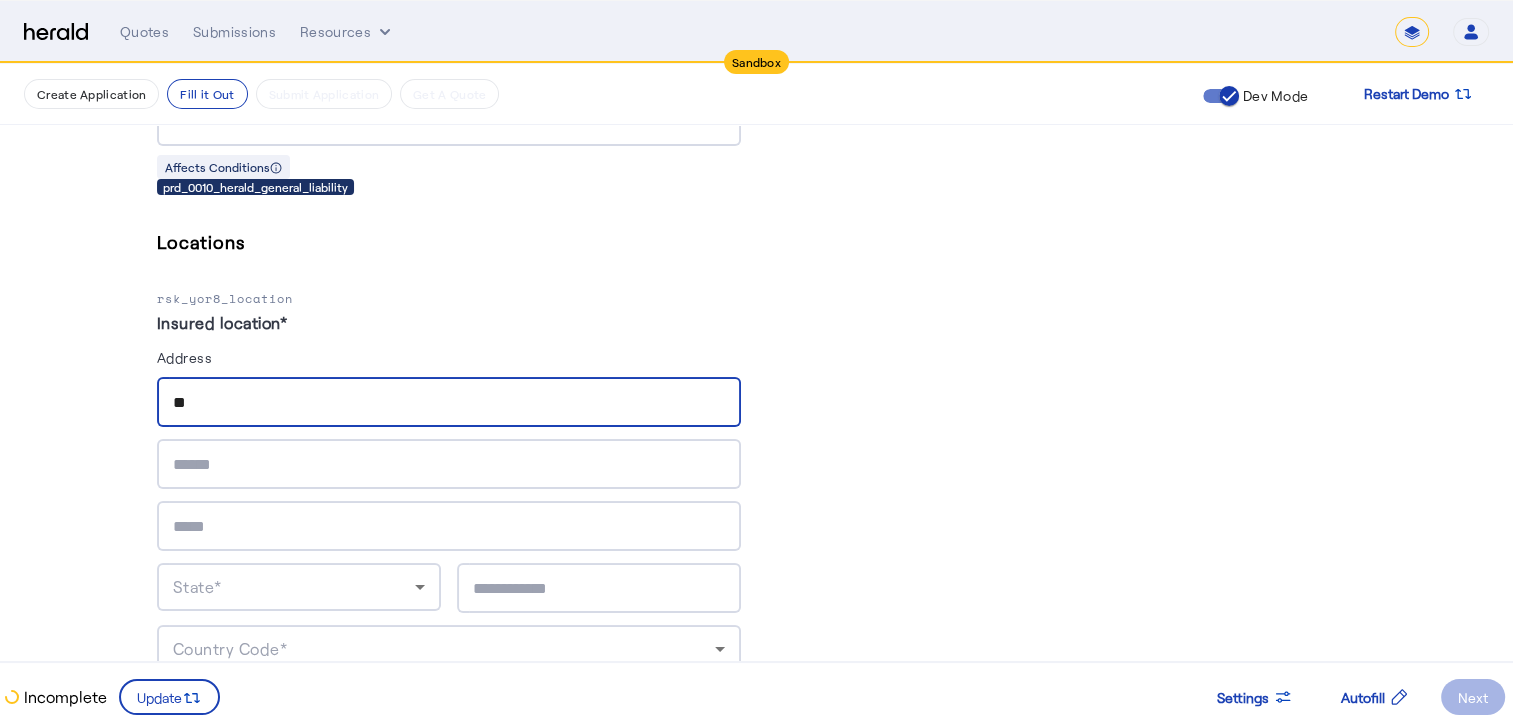 type on "*" 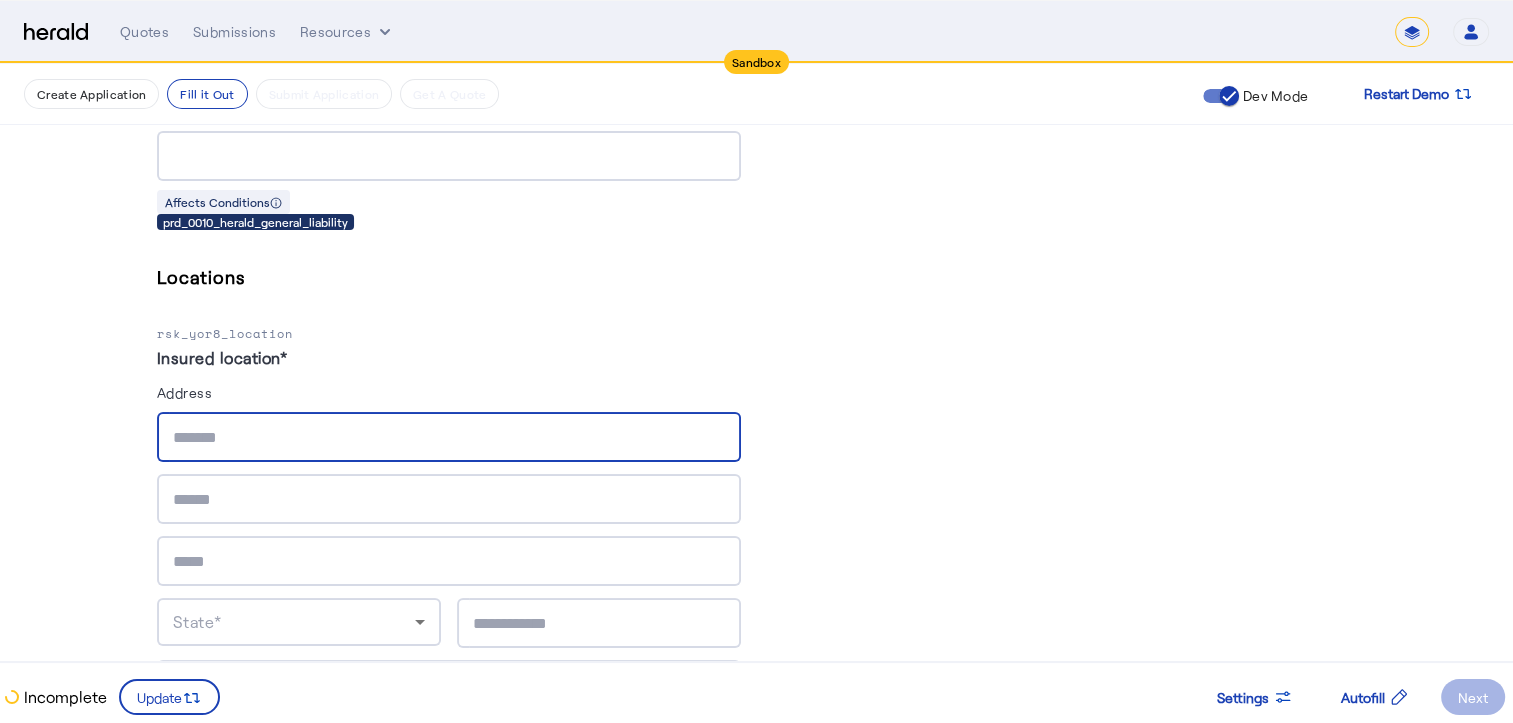 scroll, scrollTop: 1697, scrollLeft: 0, axis: vertical 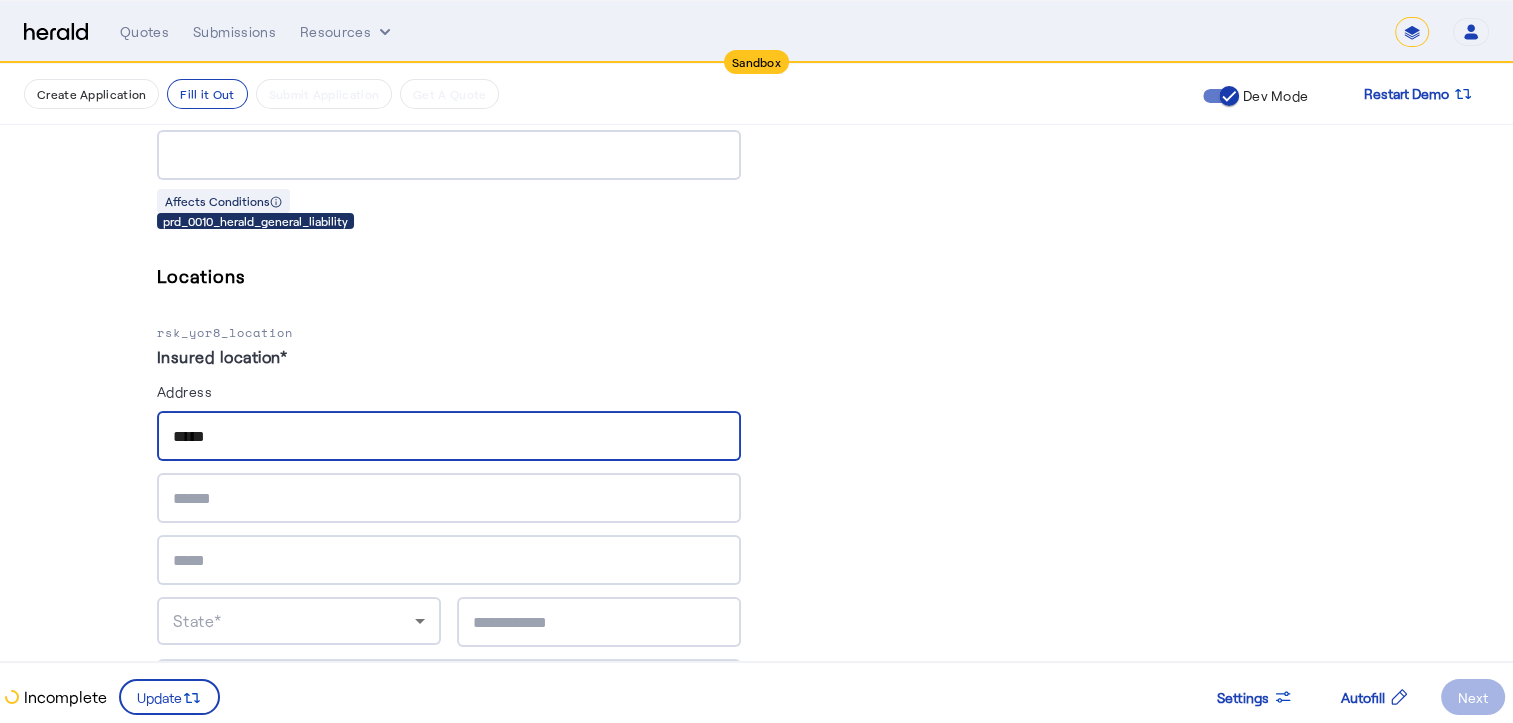 type on "*****" 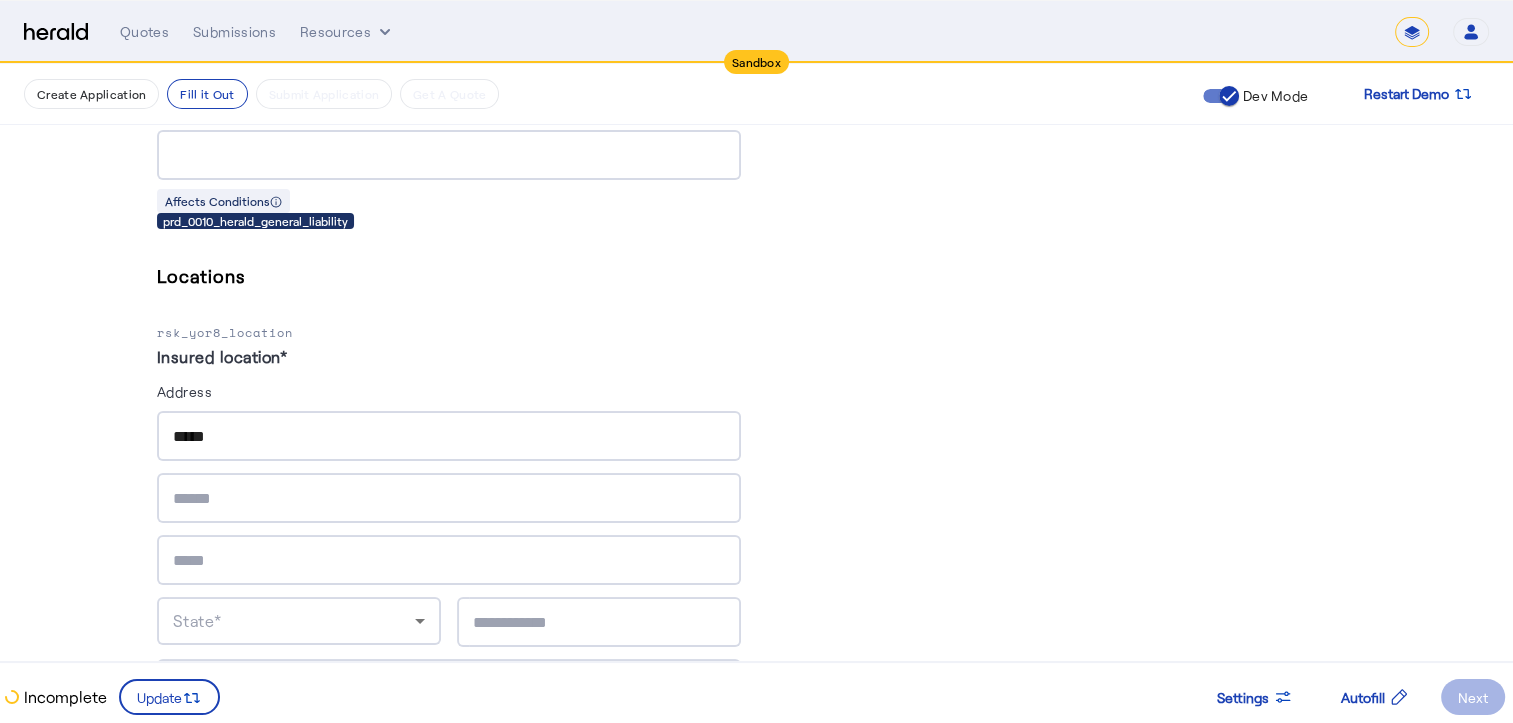 click at bounding box center [449, 498] 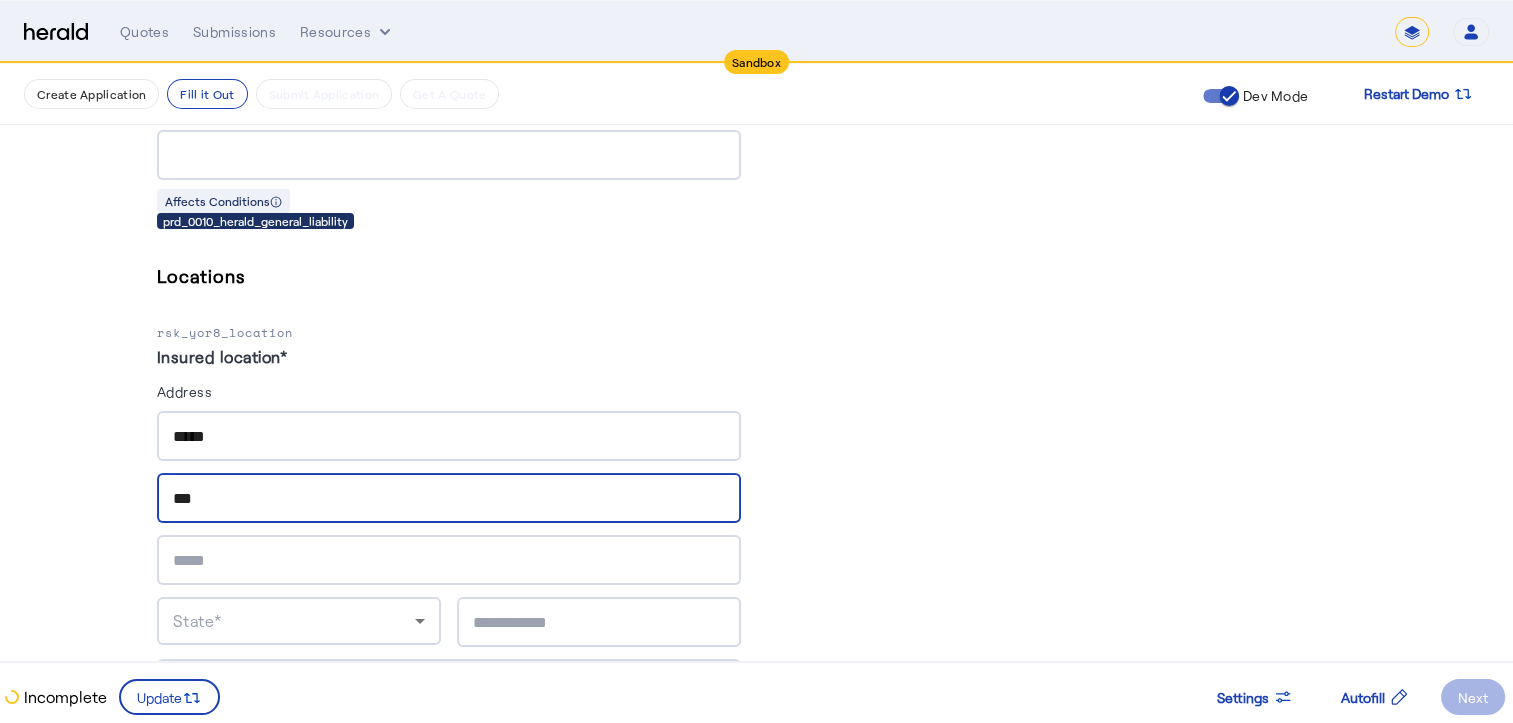 type on "***" 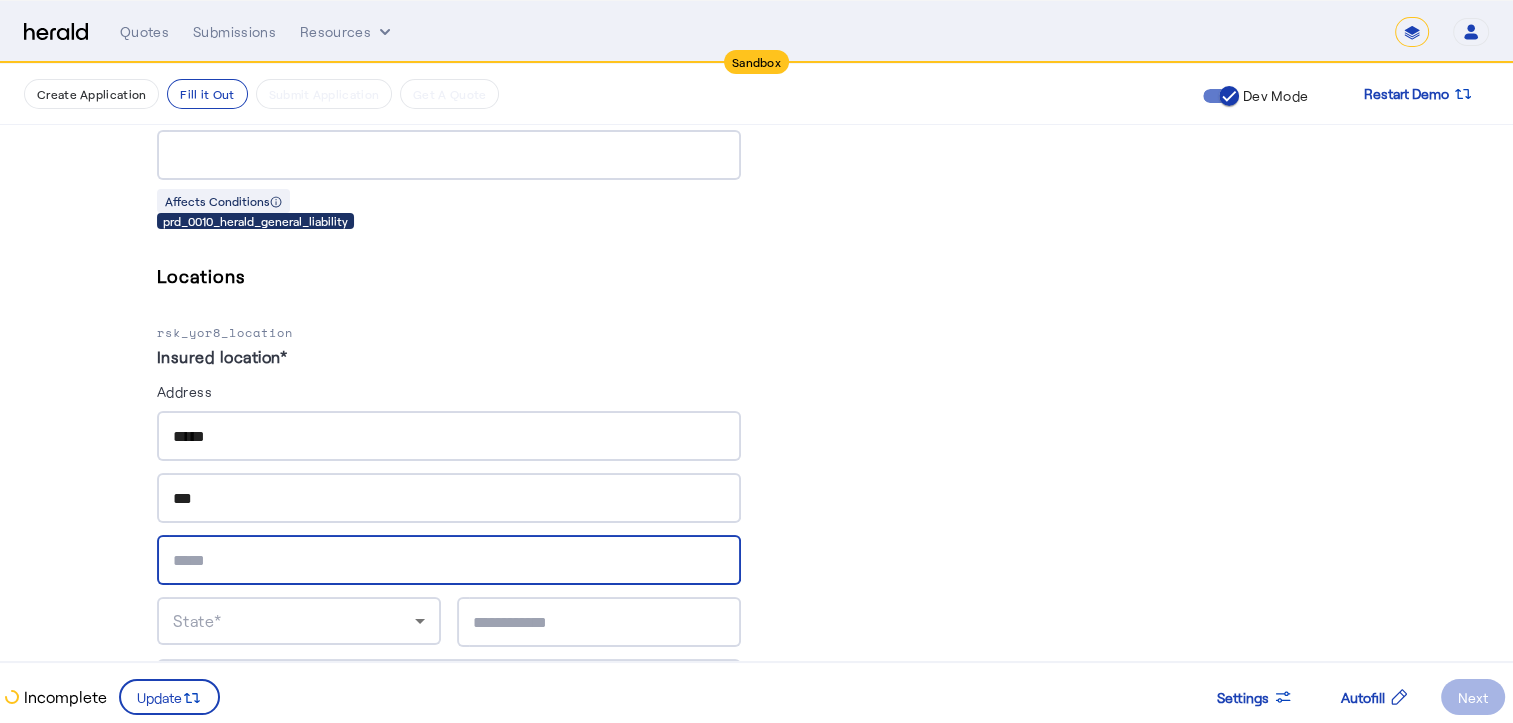 click at bounding box center [449, 561] 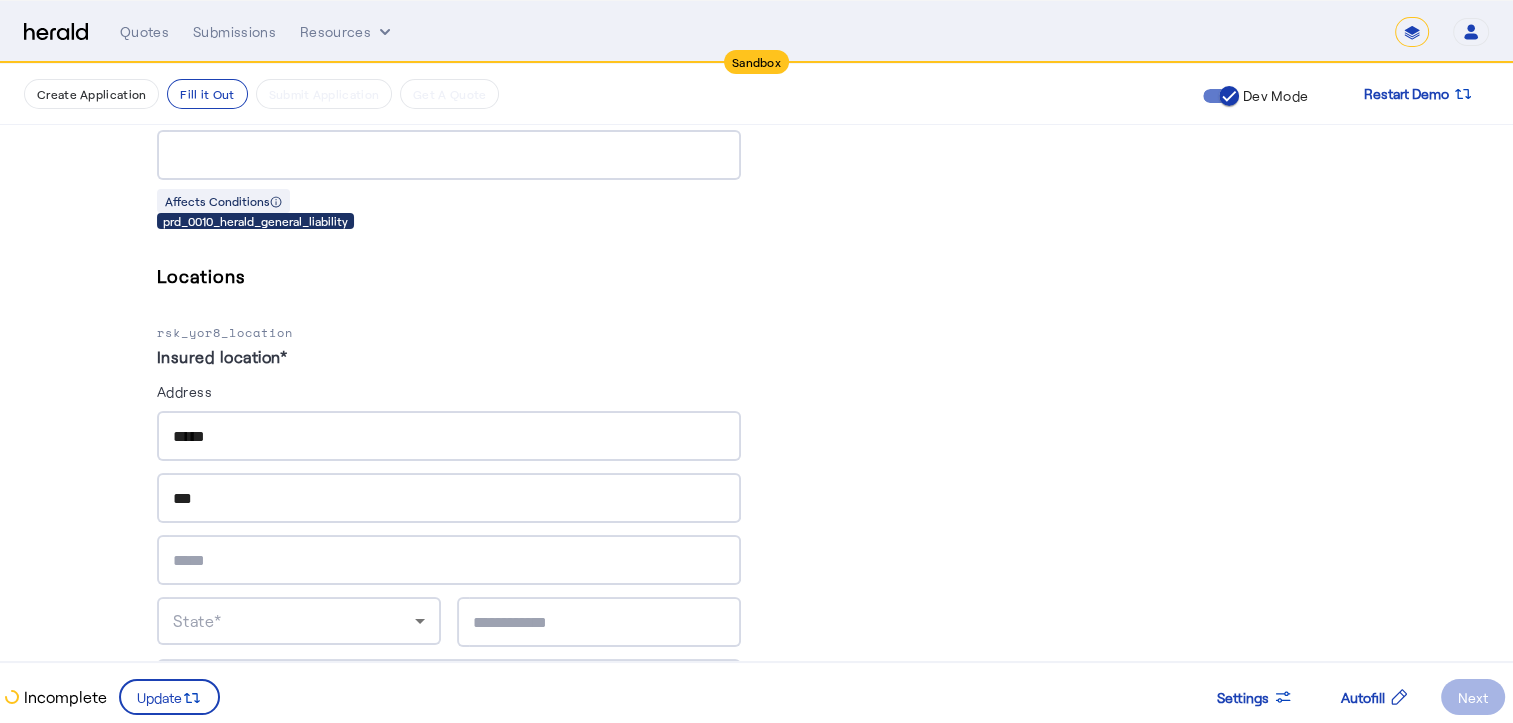 click at bounding box center [449, 560] 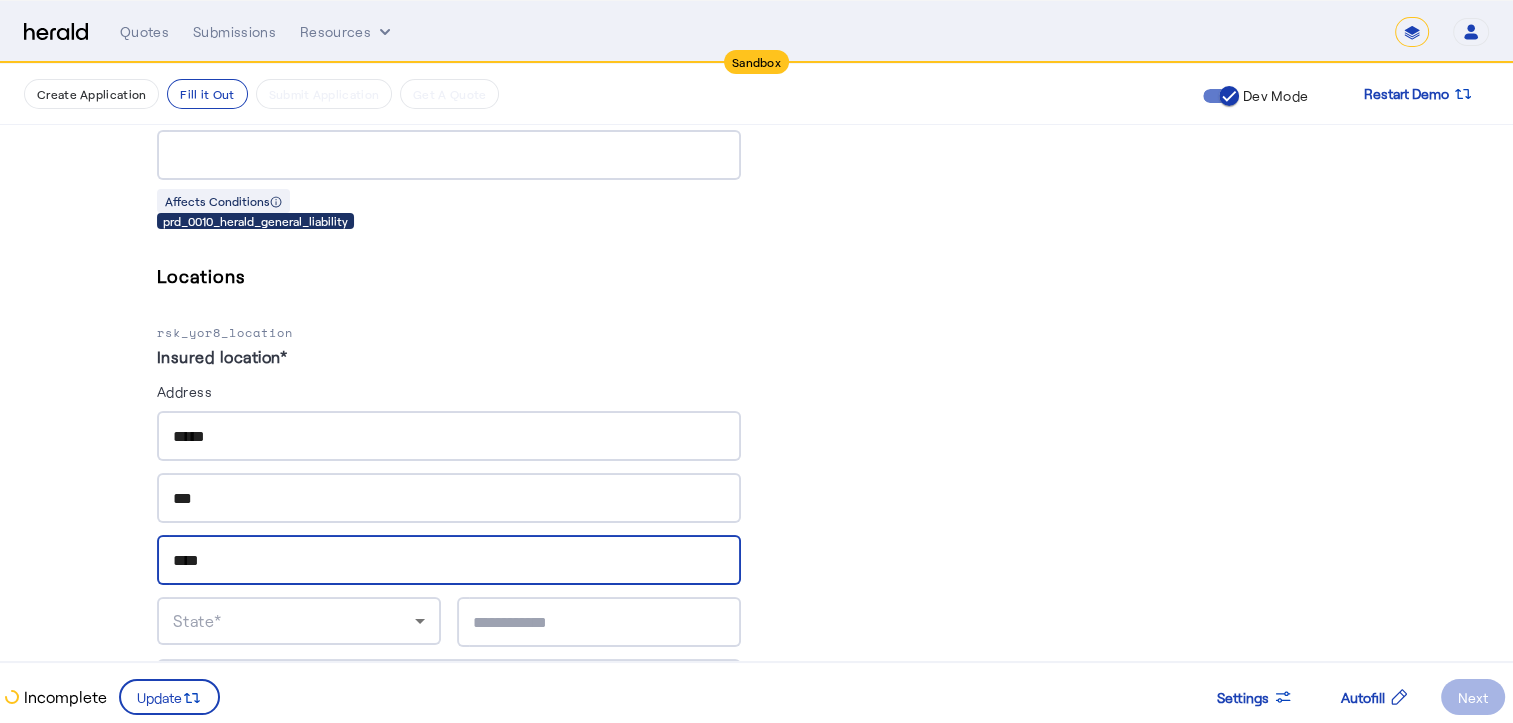 type on "****" 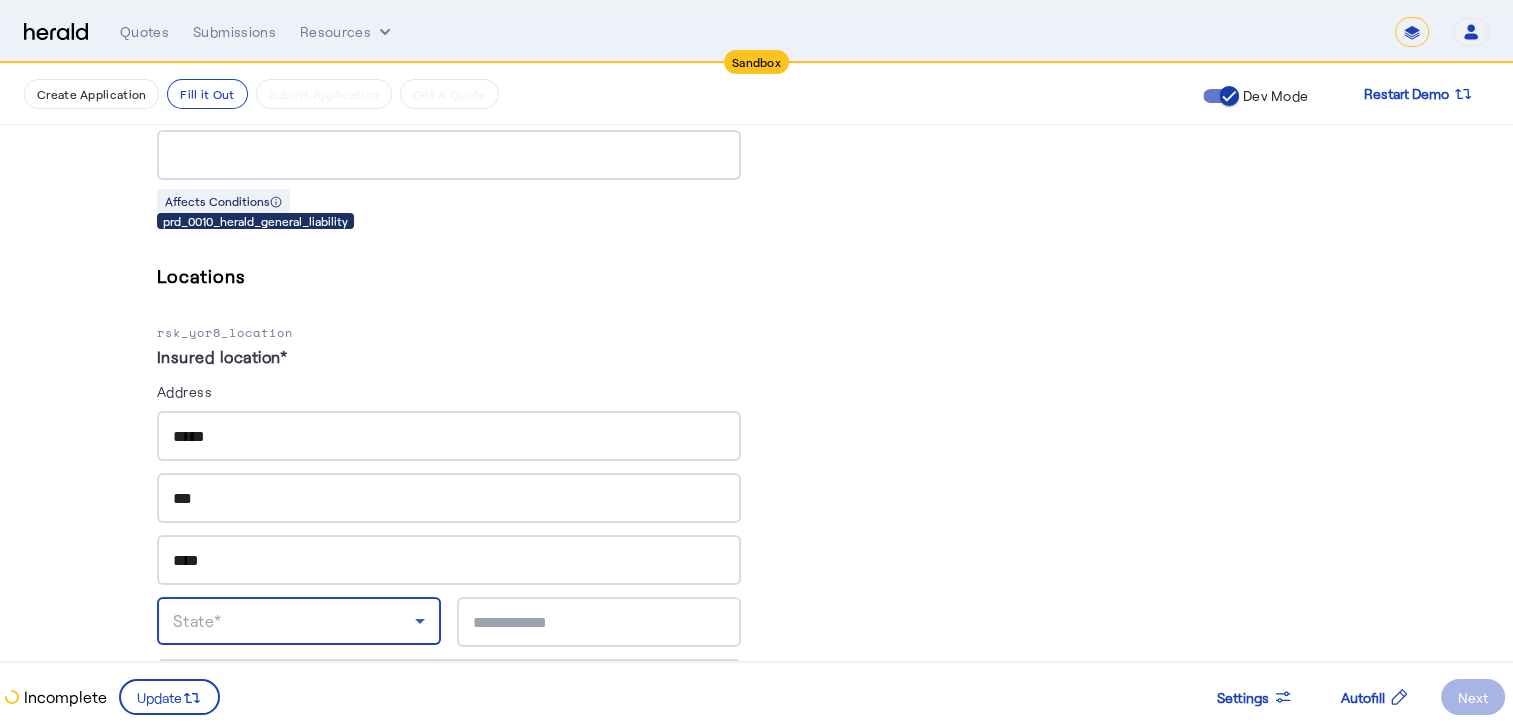 click 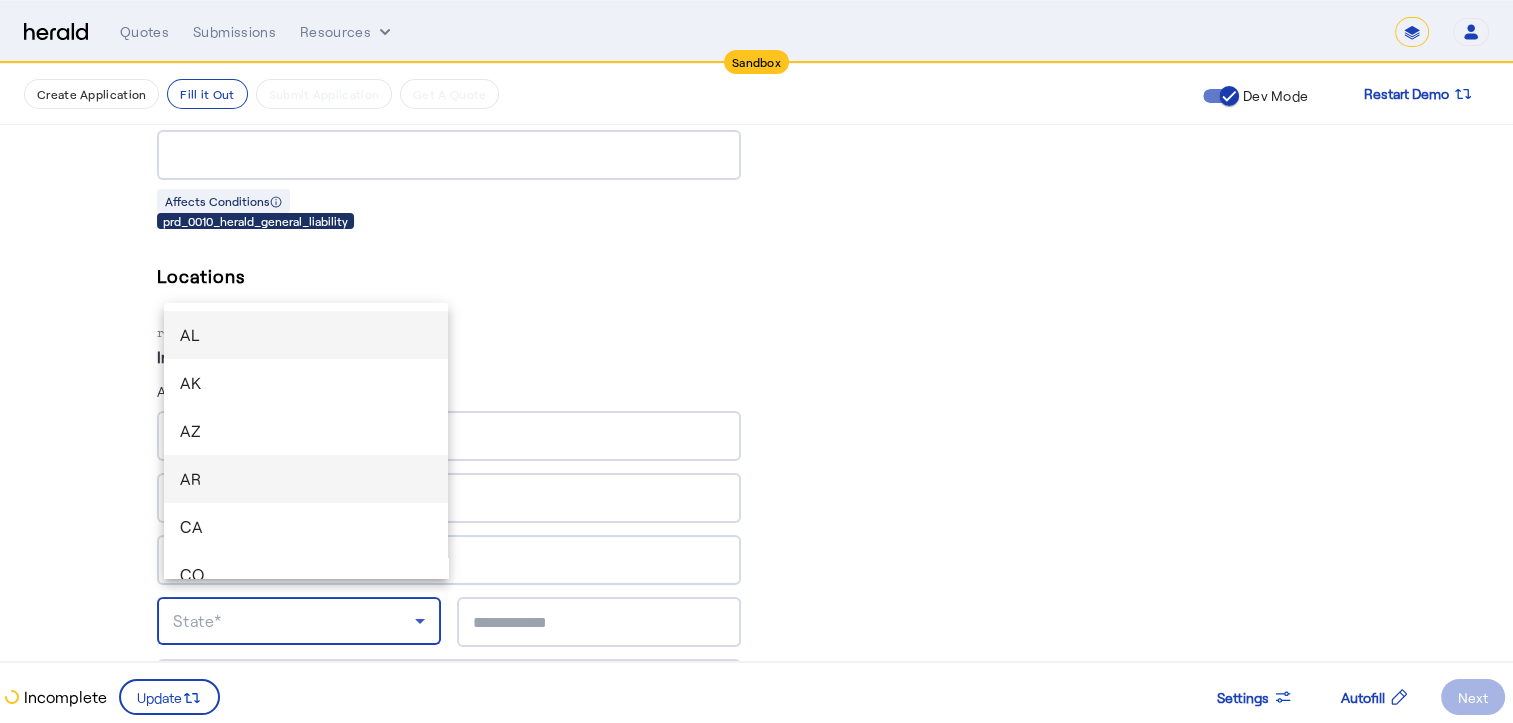 click on "AR" at bounding box center [306, 479] 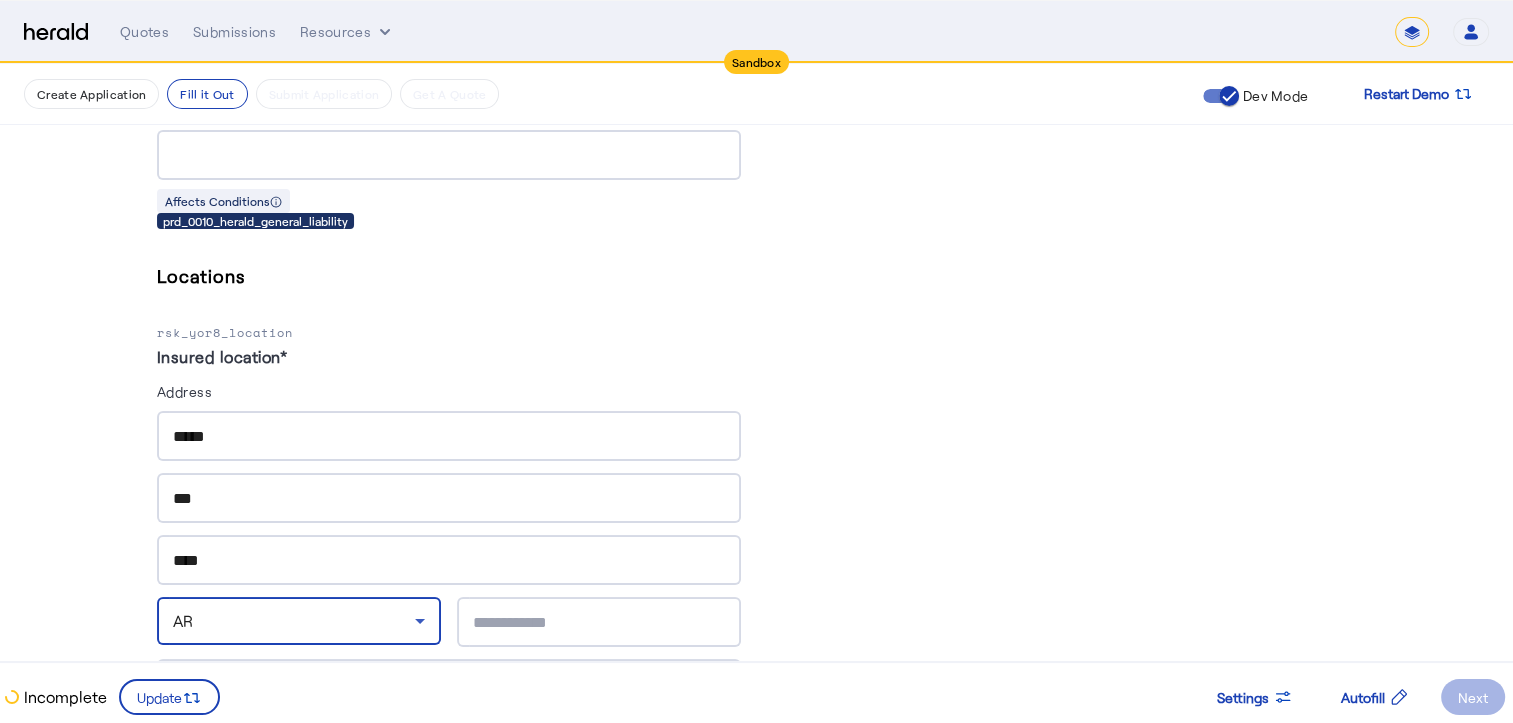 scroll, scrollTop: 1804, scrollLeft: 0, axis: vertical 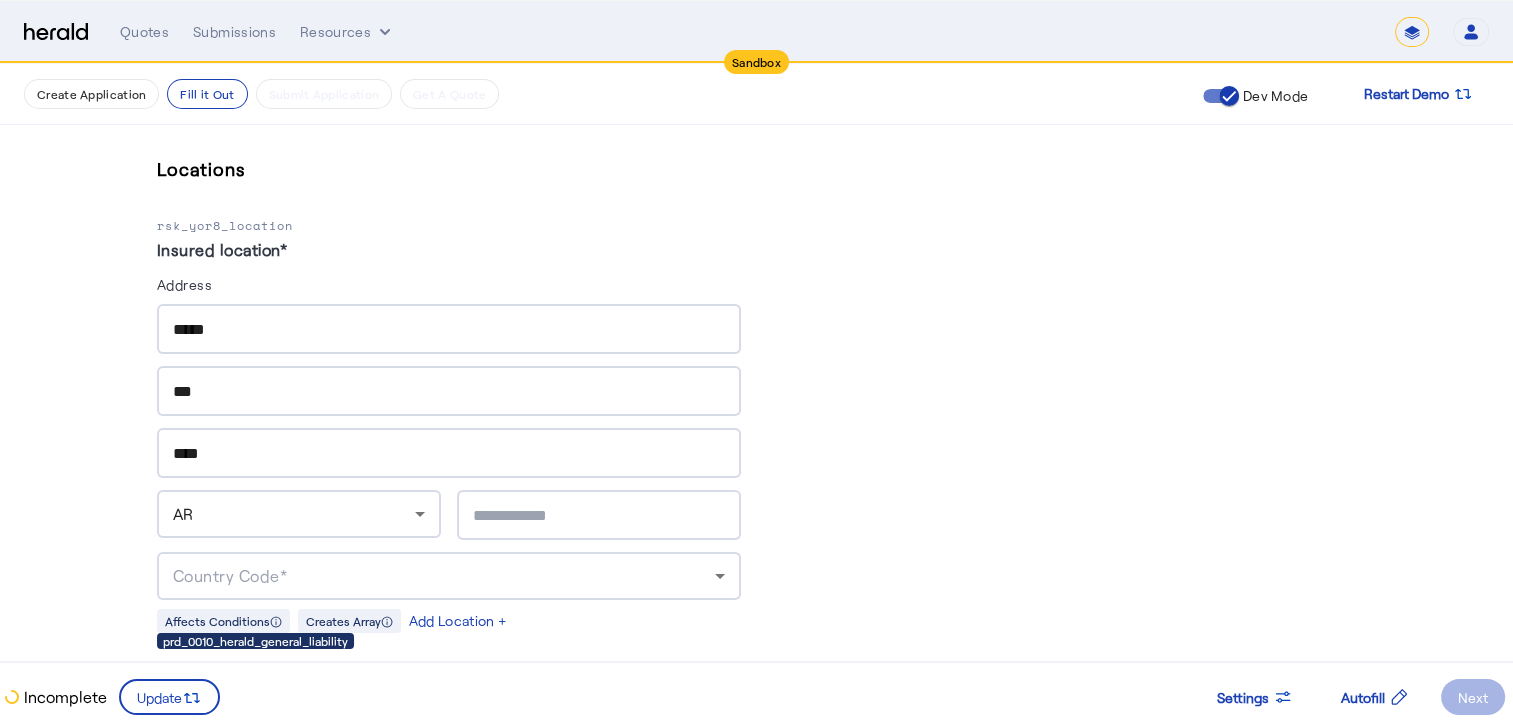 click at bounding box center [599, 515] 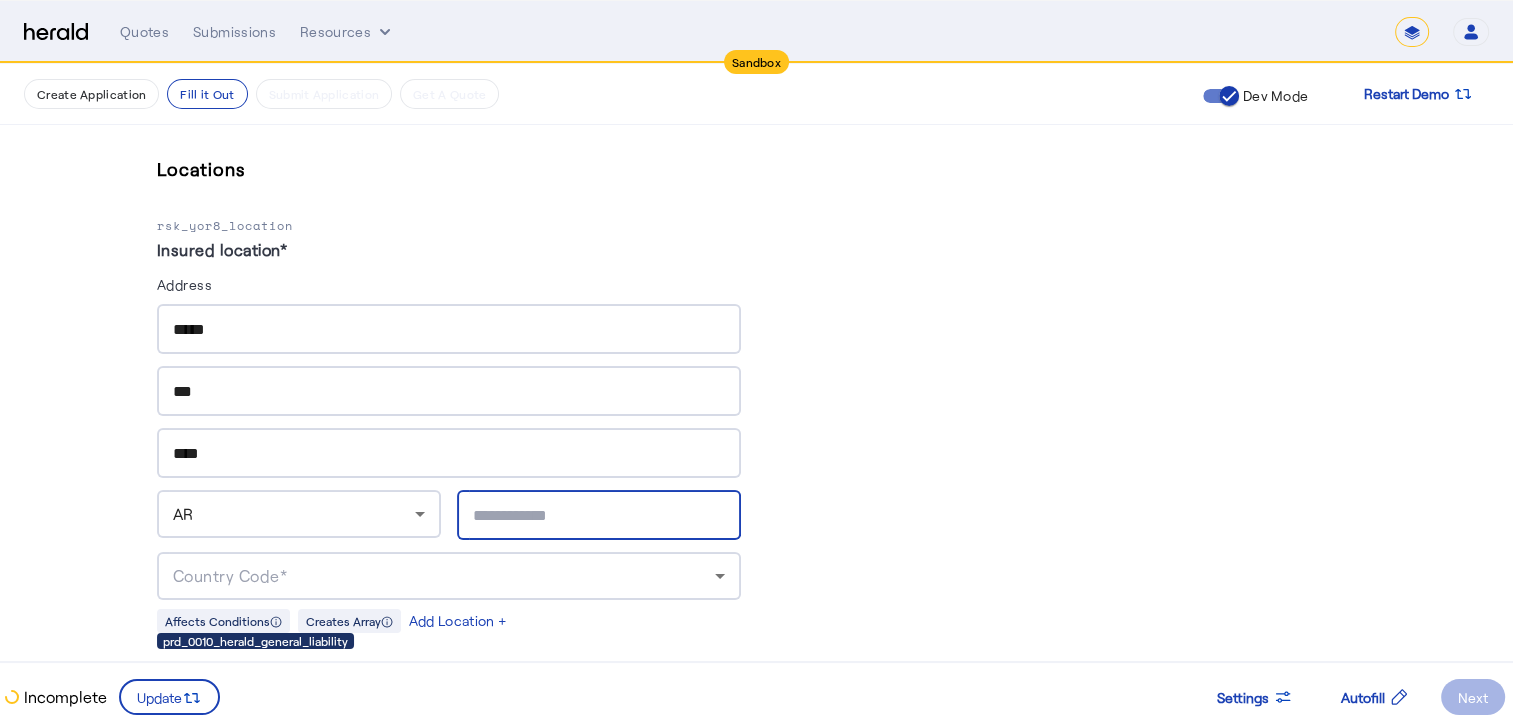 click at bounding box center [599, 515] 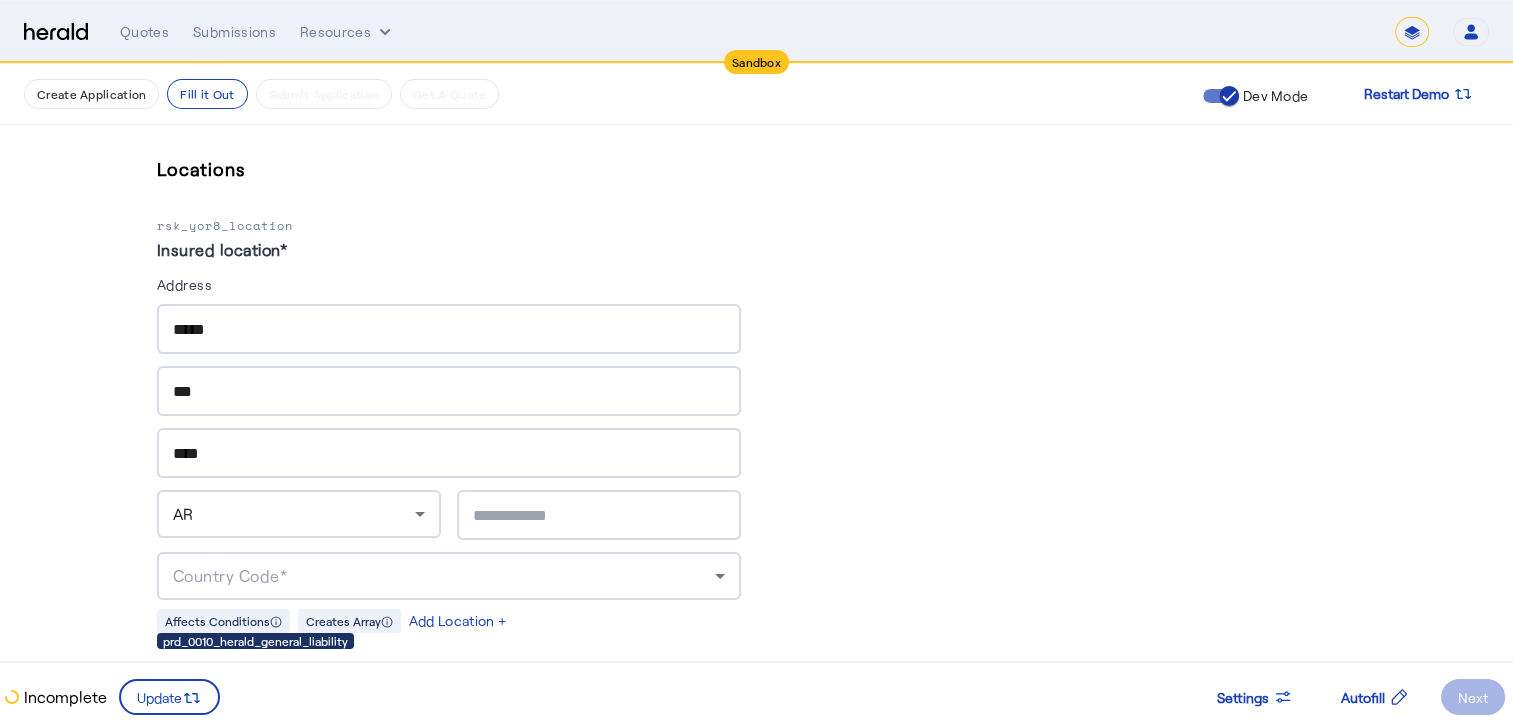 click at bounding box center [599, 515] 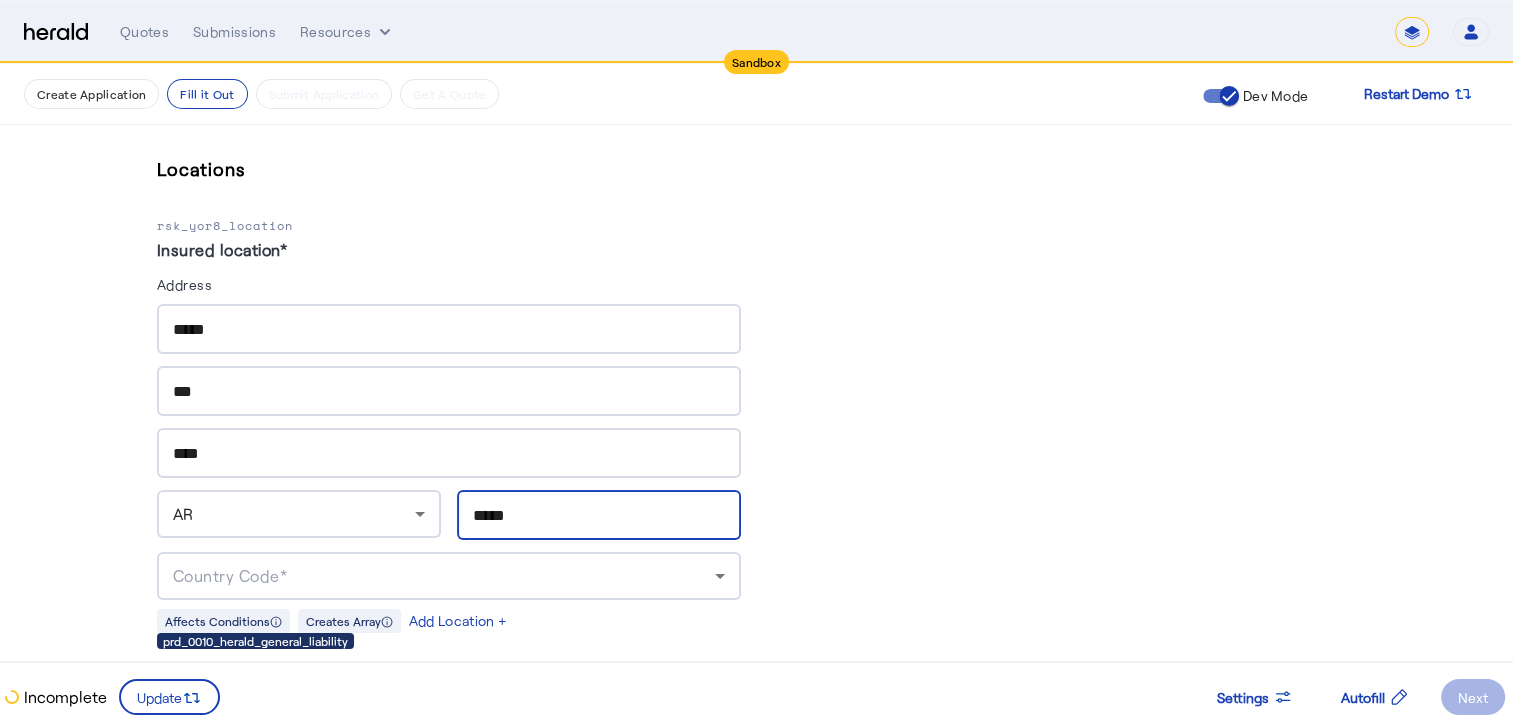 type on "*****" 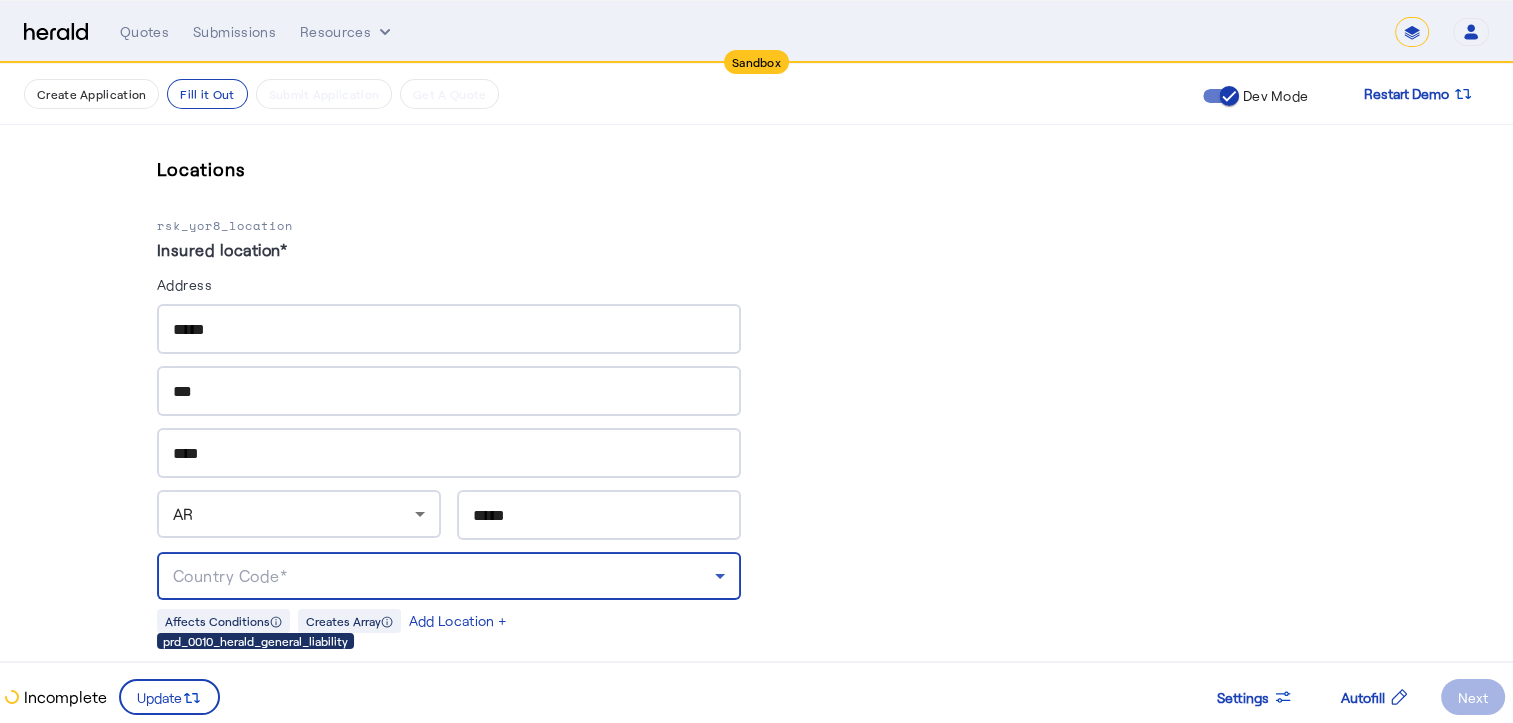 click 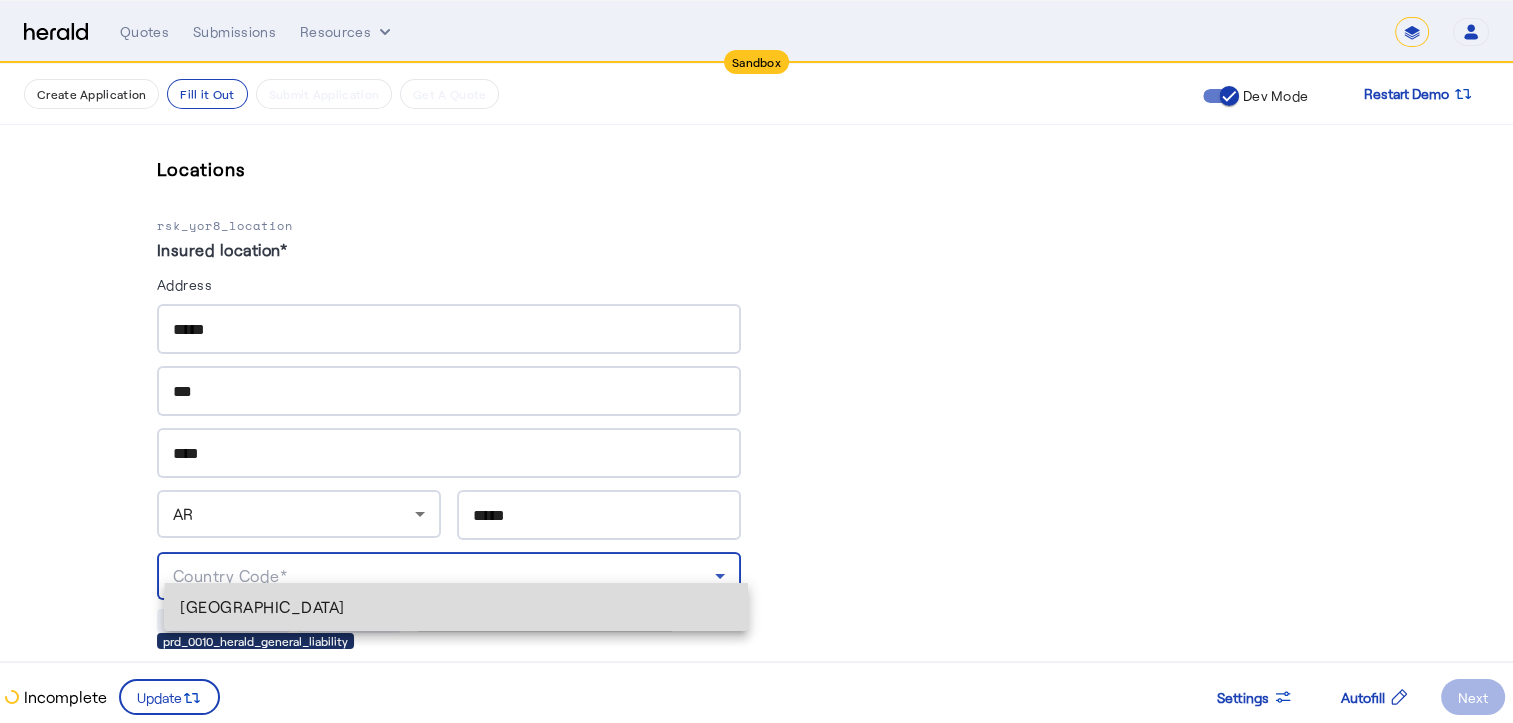 click on "[GEOGRAPHIC_DATA]" at bounding box center [456, 607] 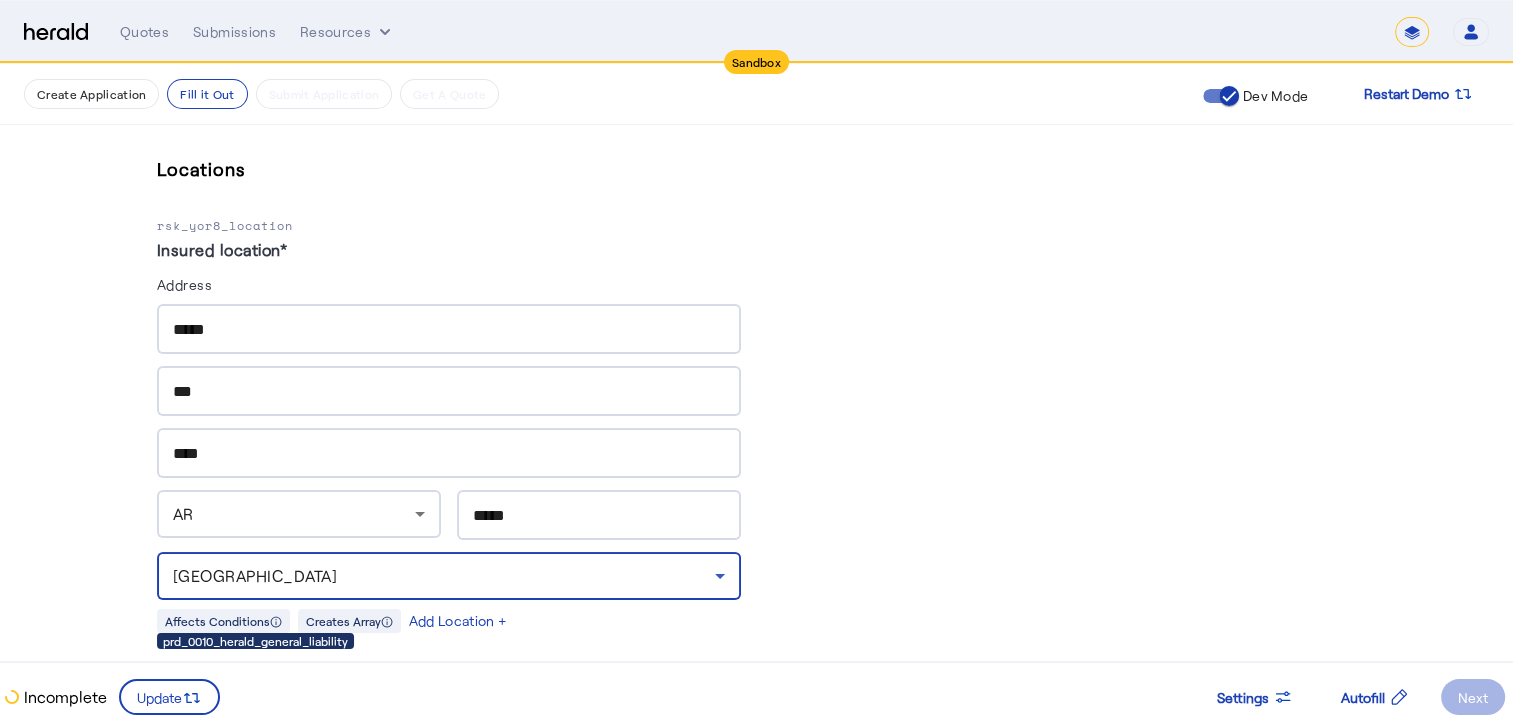 click 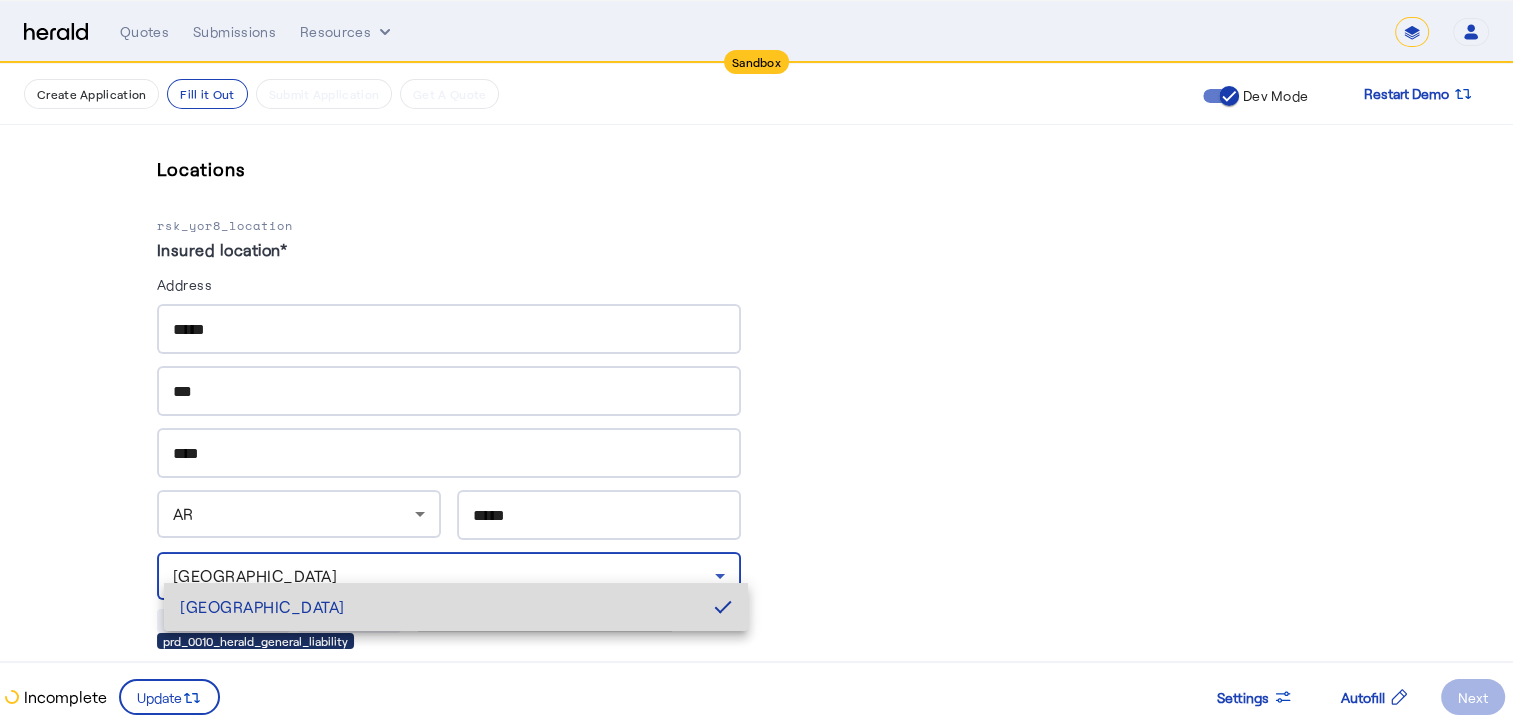 click at bounding box center [723, 607] 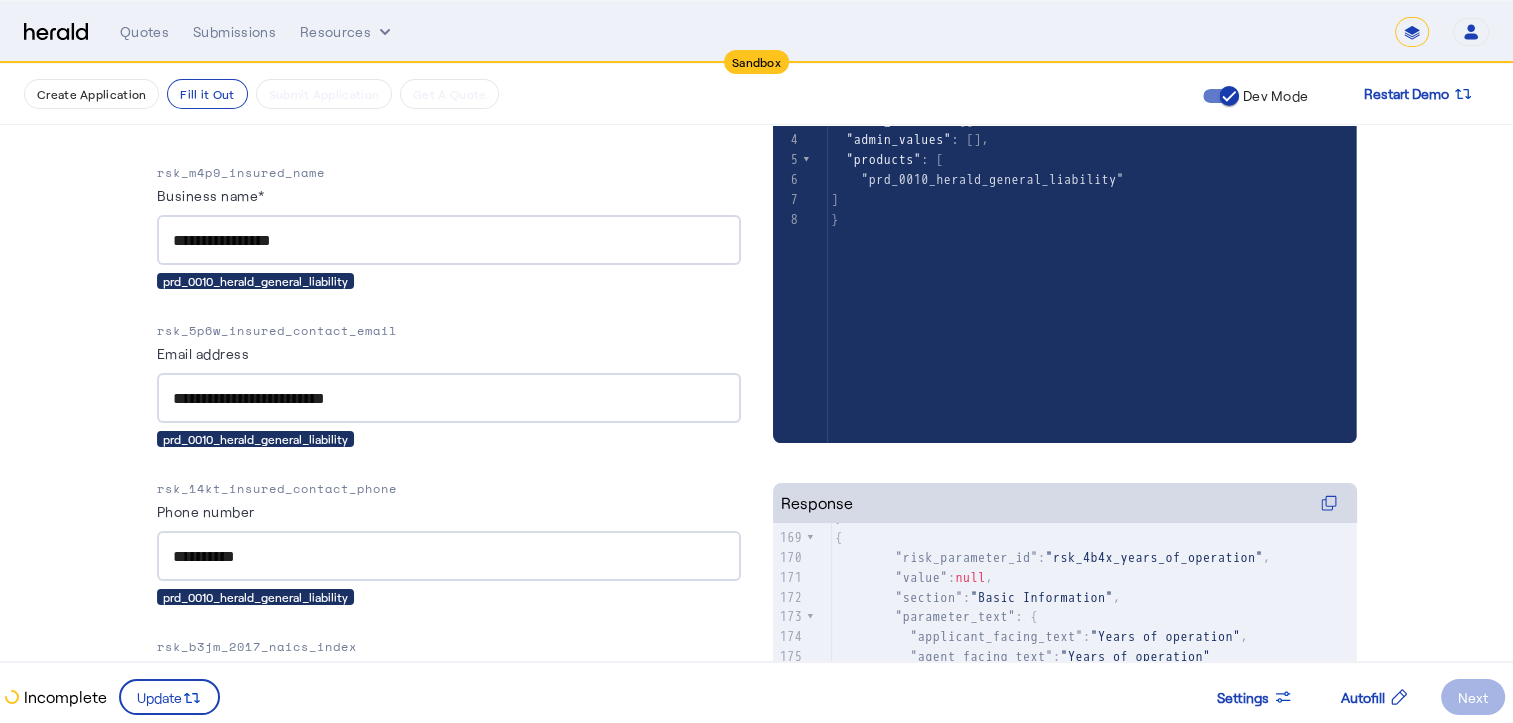 scroll, scrollTop: 399, scrollLeft: 0, axis: vertical 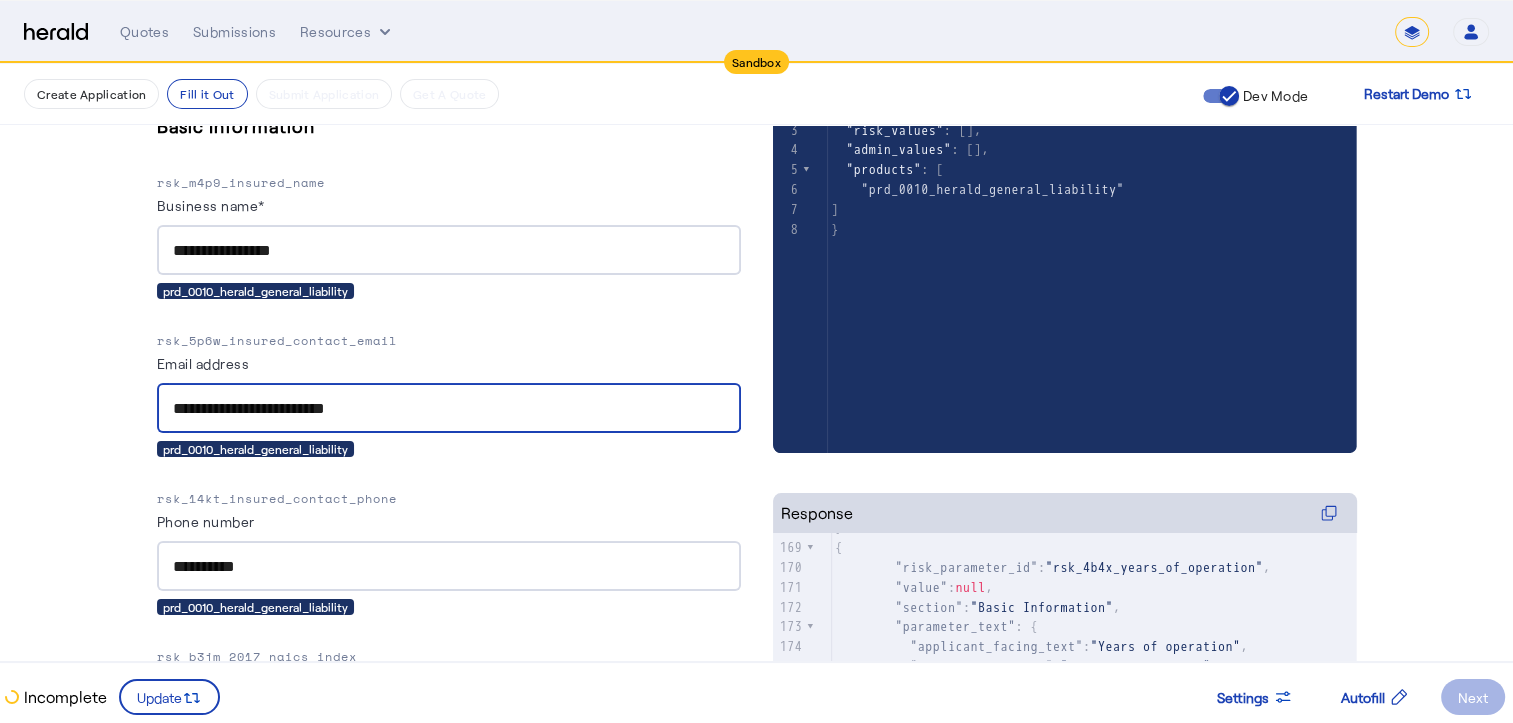 drag, startPoint x: 437, startPoint y: 399, endPoint x: 160, endPoint y: 406, distance: 277.08844 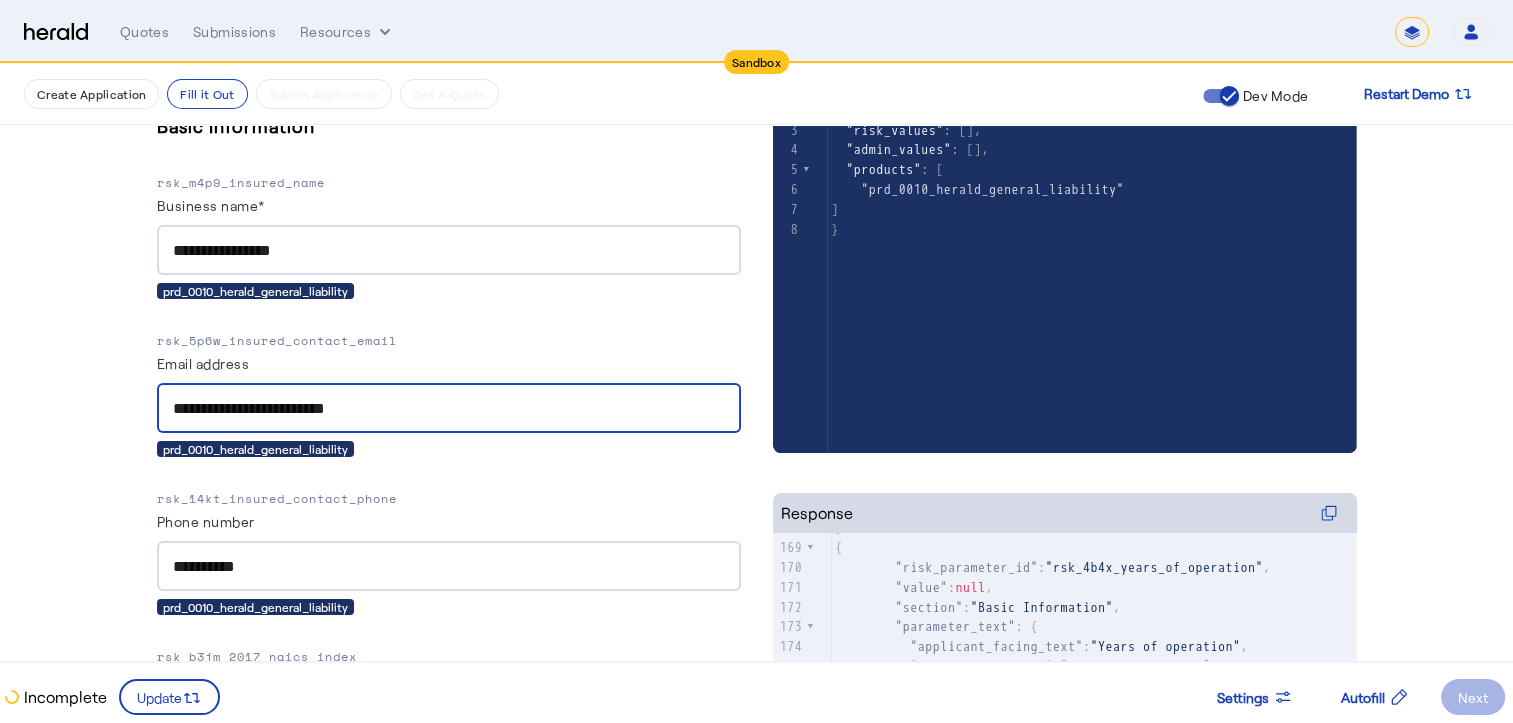 click on "**********" at bounding box center (449, 409) 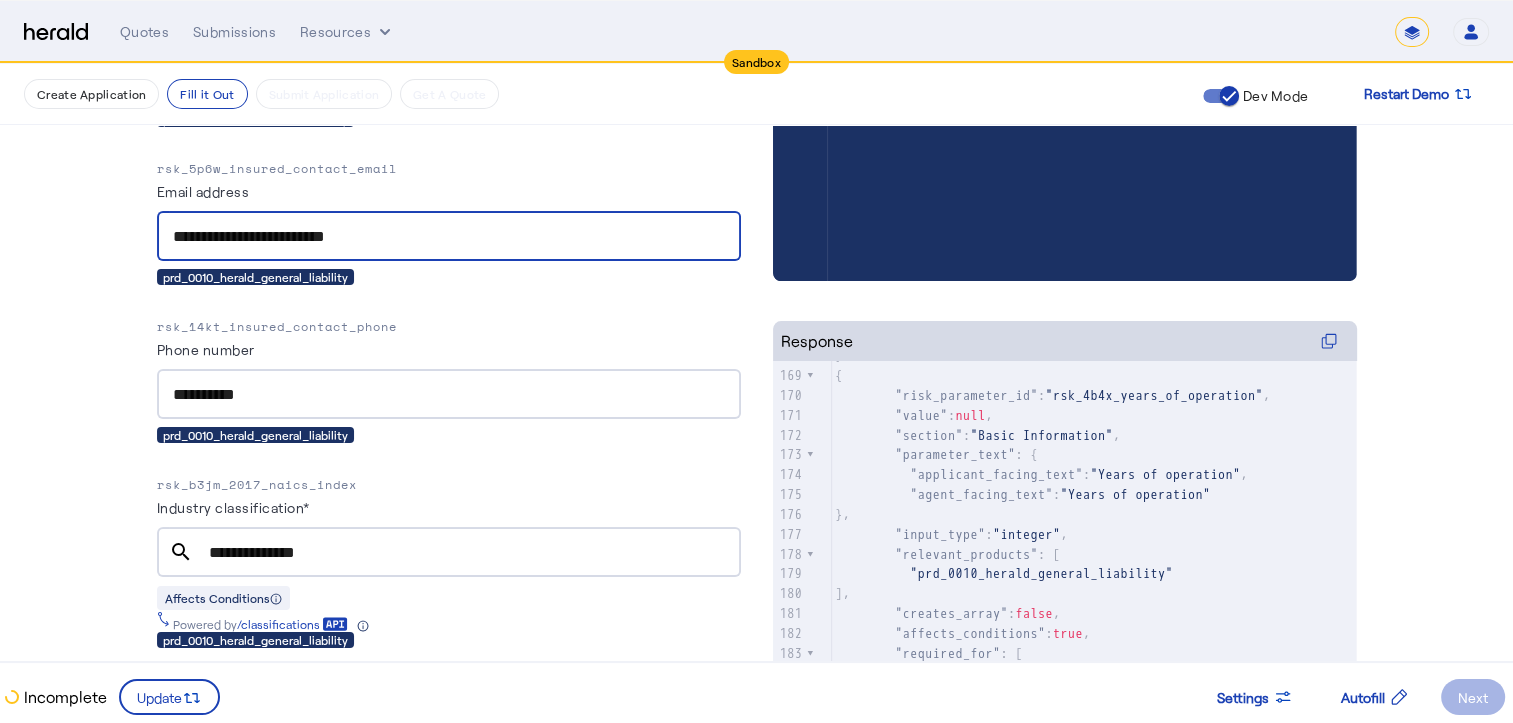 scroll, scrollTop: 579, scrollLeft: 0, axis: vertical 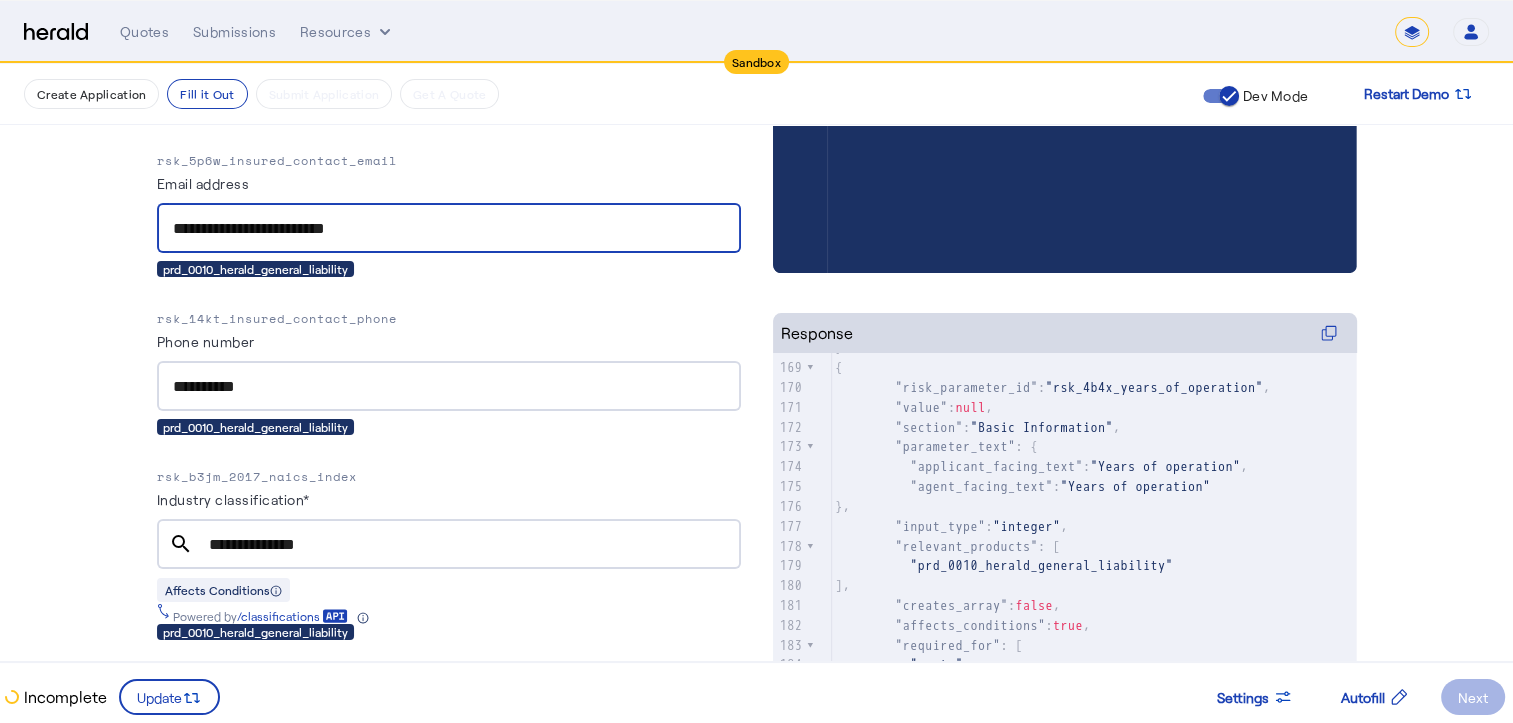 type on "**********" 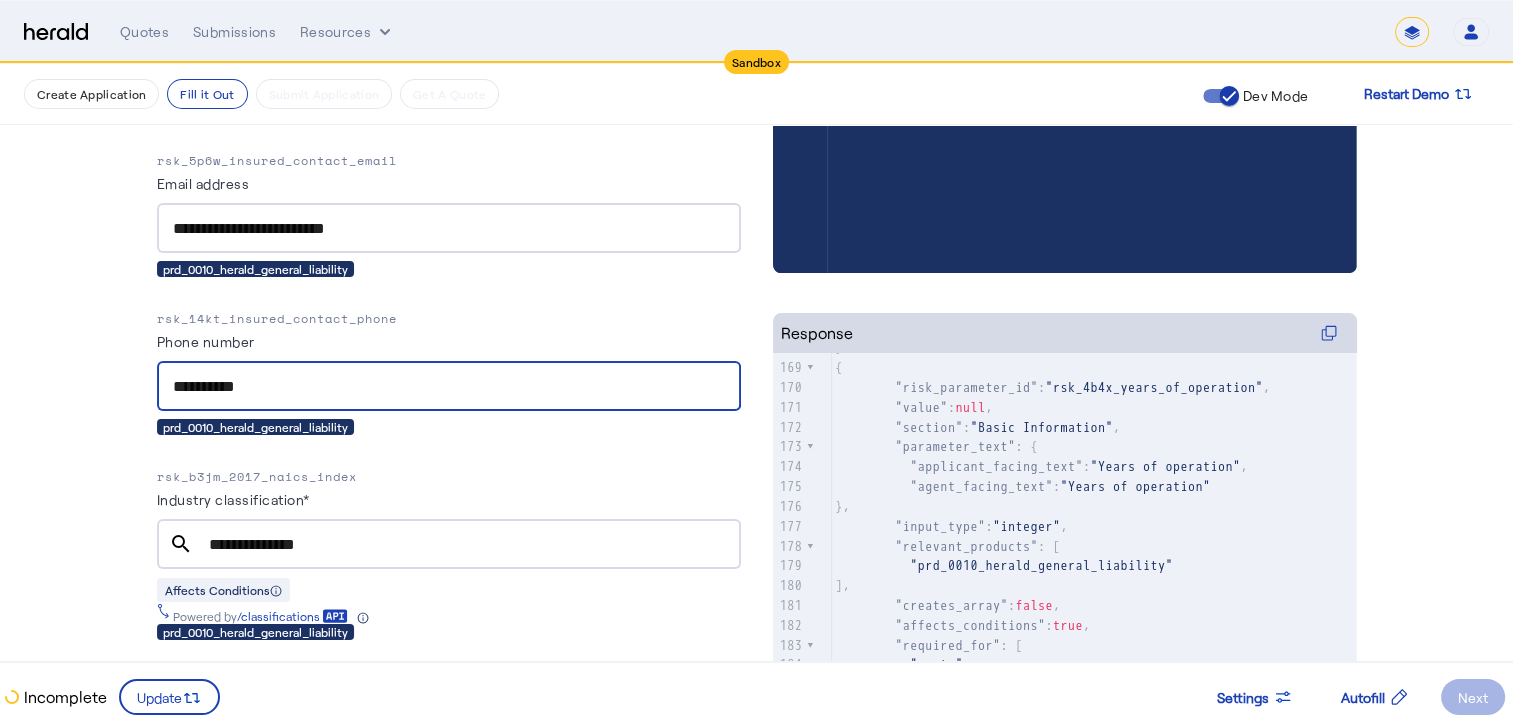 click on "**********" at bounding box center (449, 387) 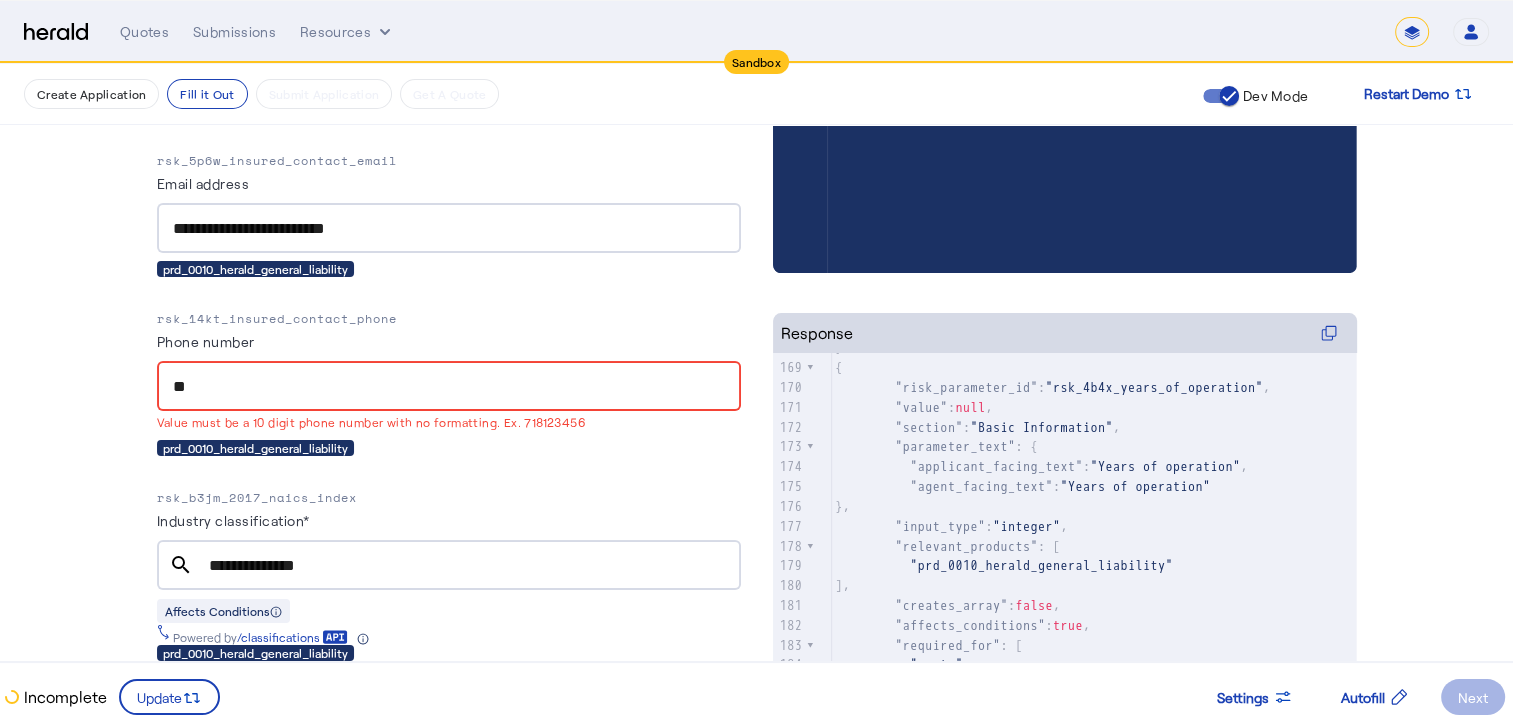 type on "*" 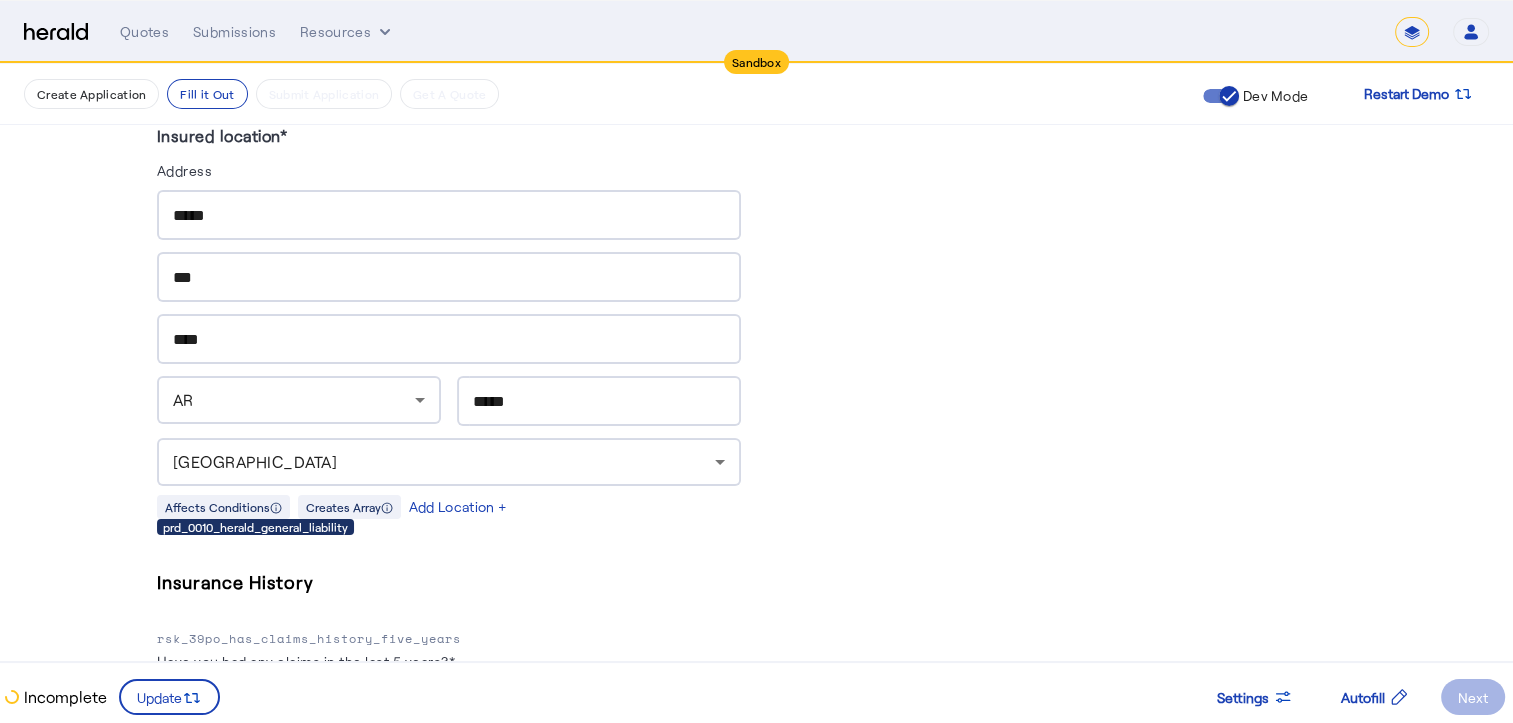 scroll, scrollTop: 2066, scrollLeft: 0, axis: vertical 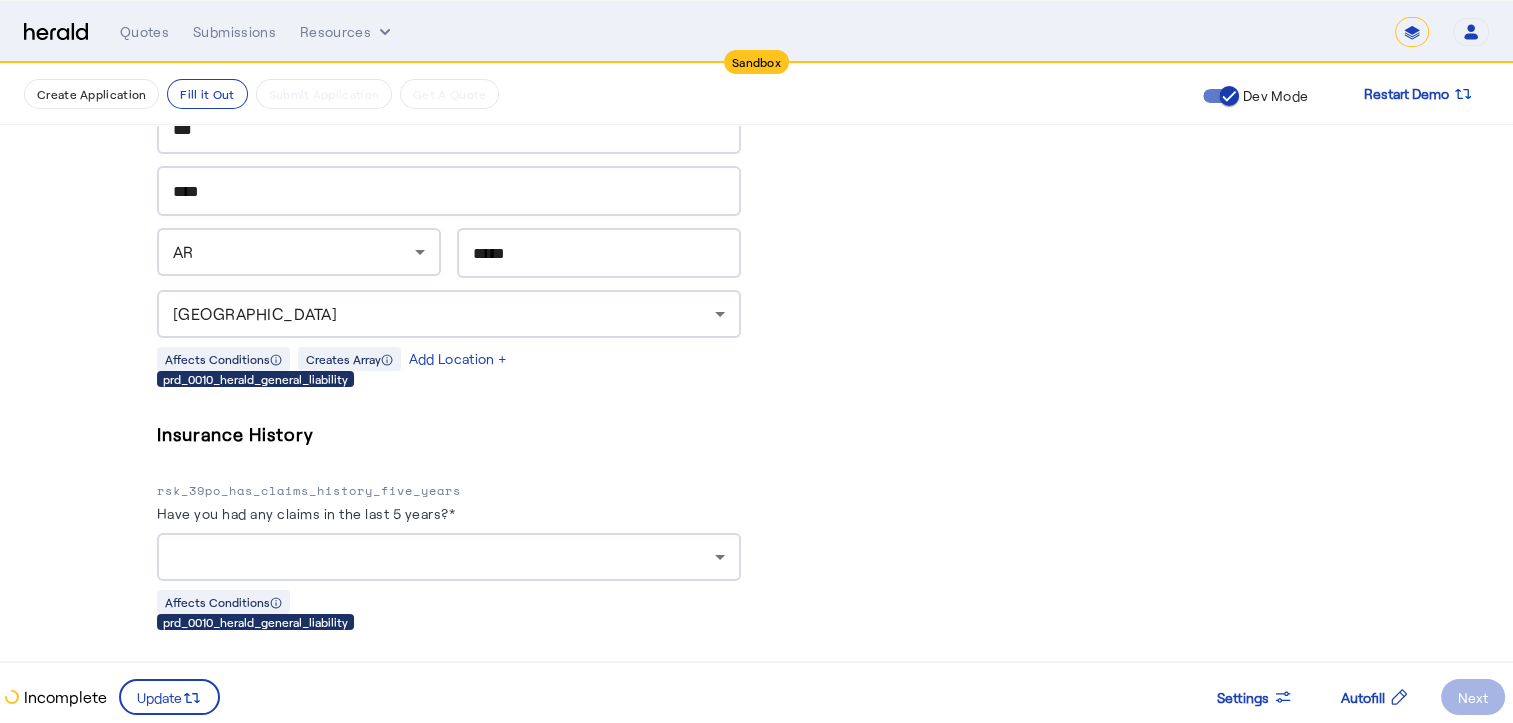 type on "**********" 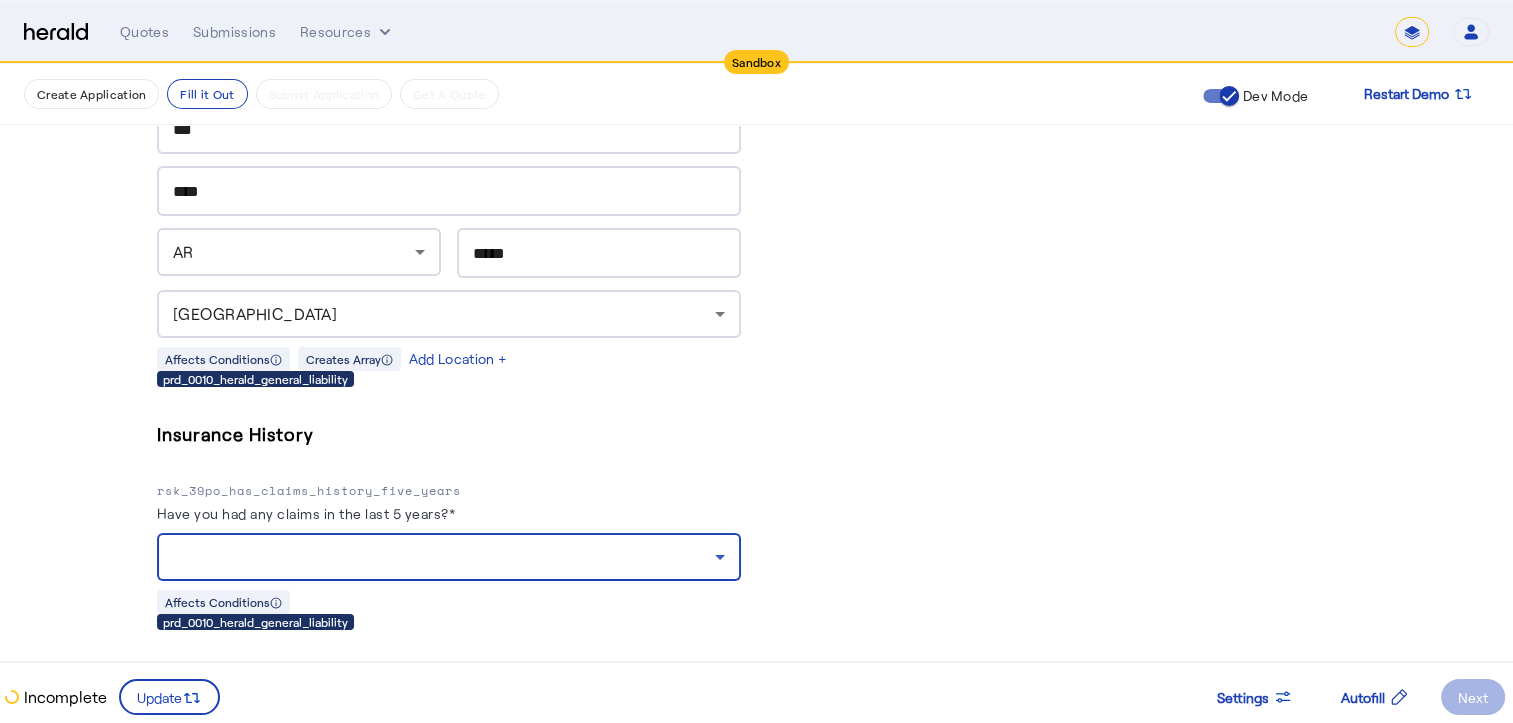 click at bounding box center (444, 557) 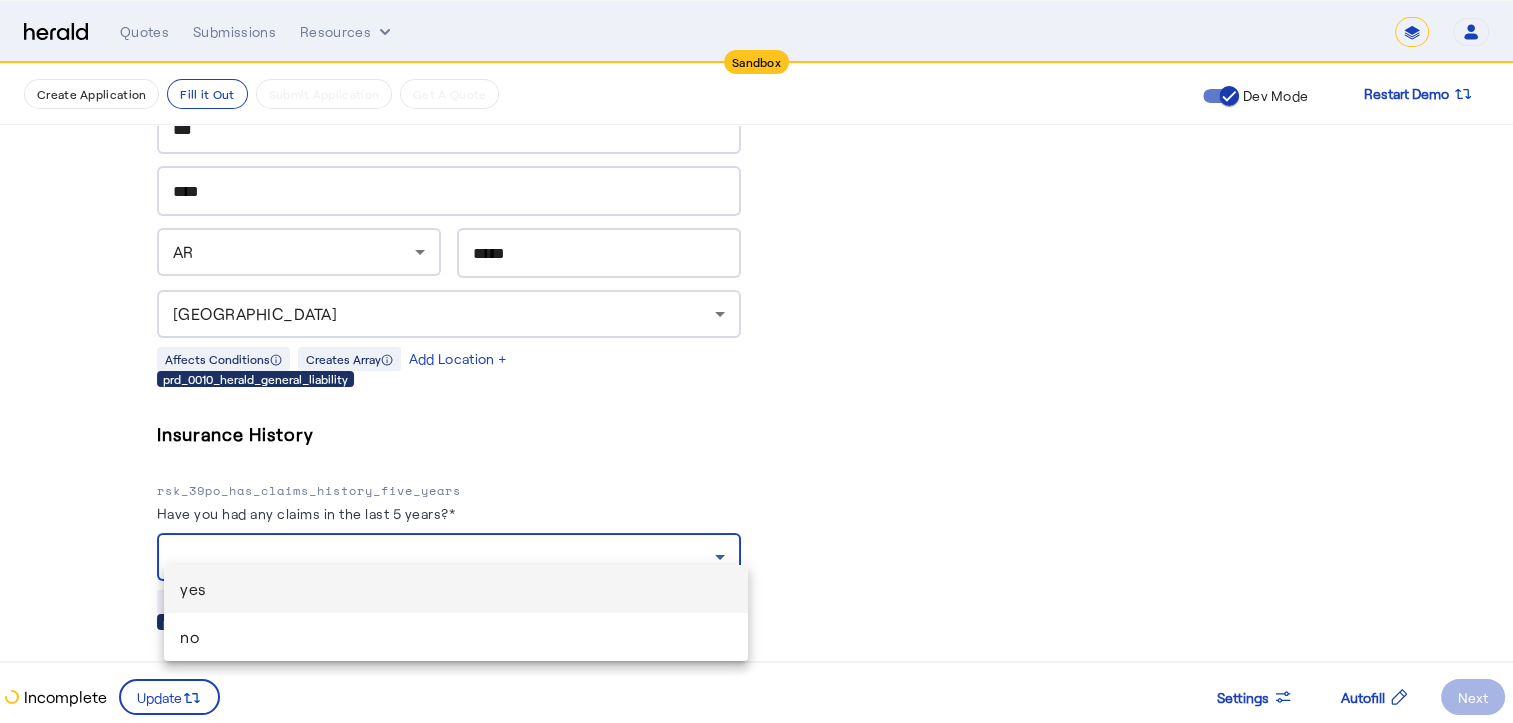 click at bounding box center [756, 361] 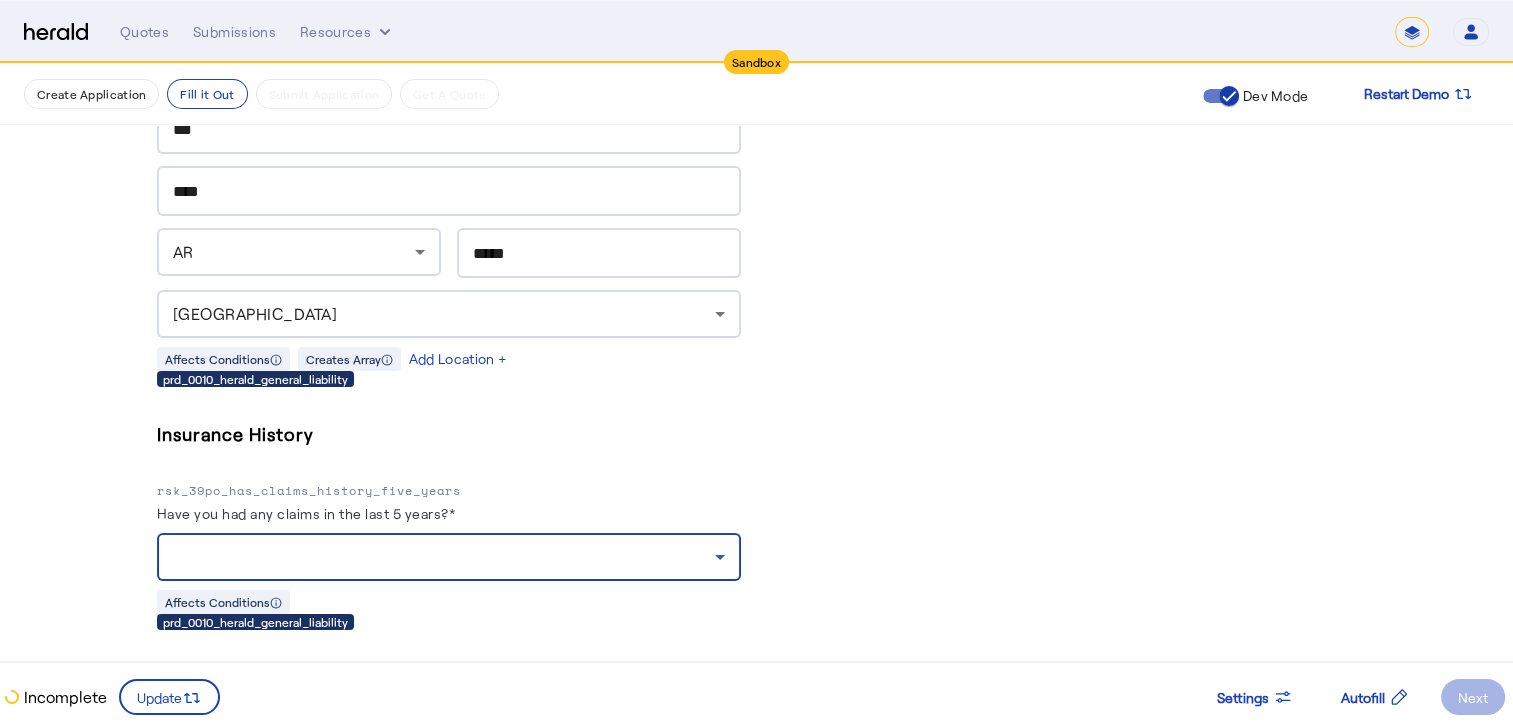 click at bounding box center (444, 557) 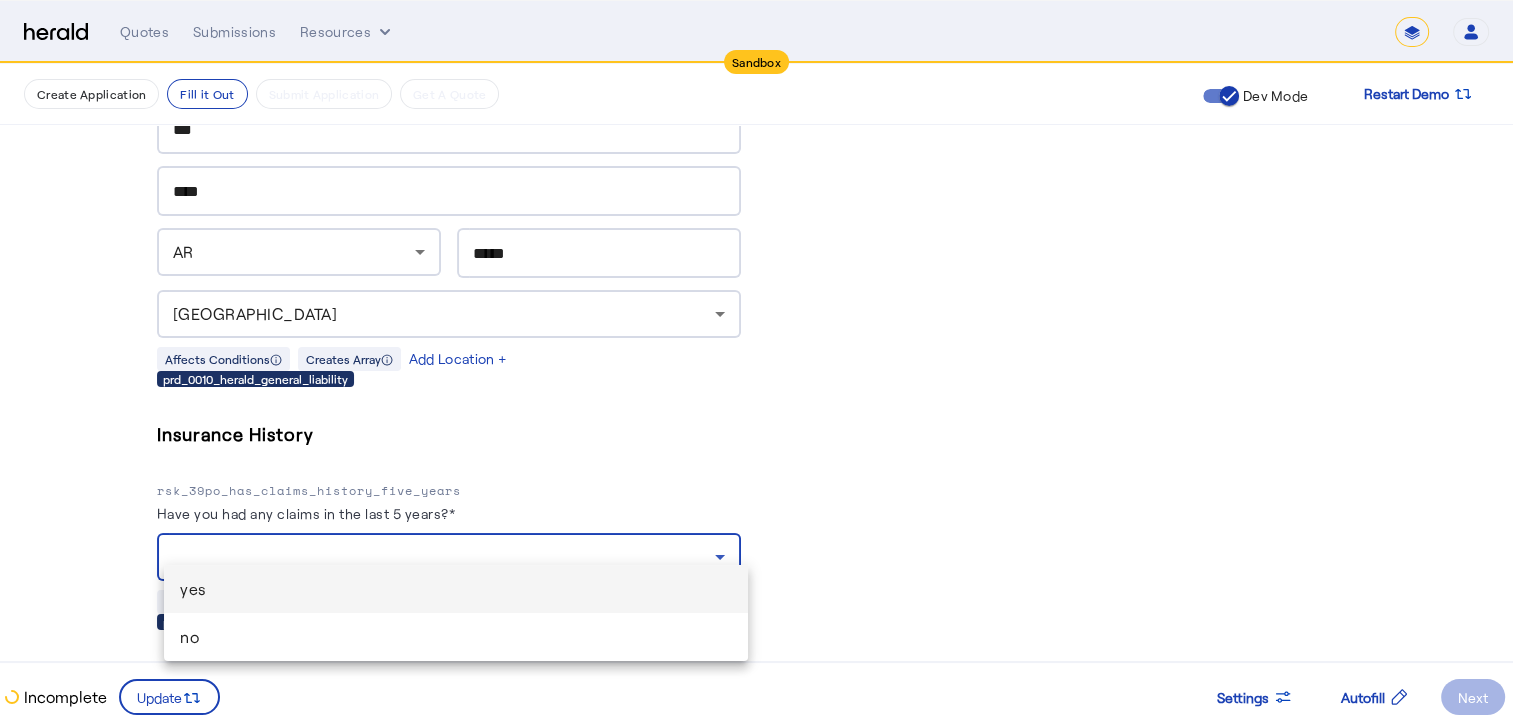click at bounding box center (756, 361) 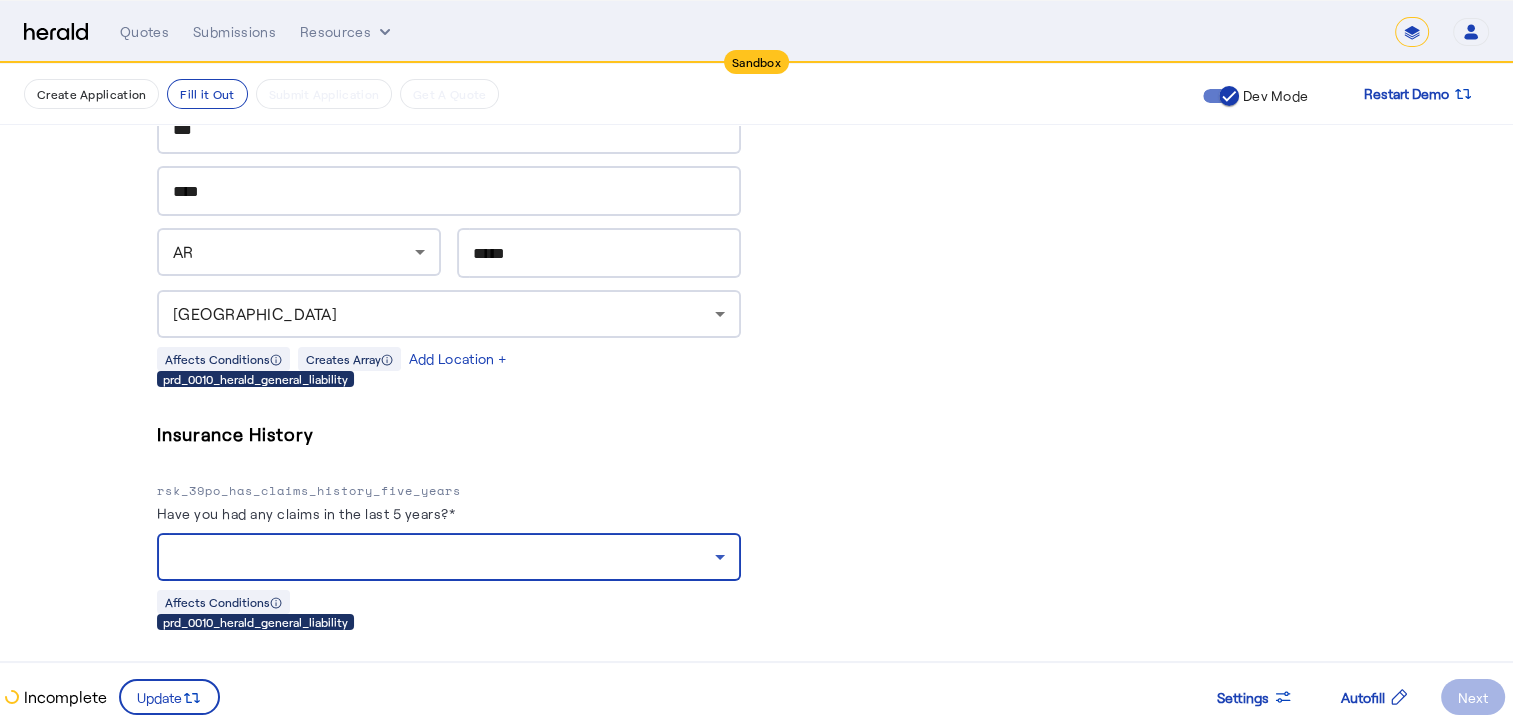 click 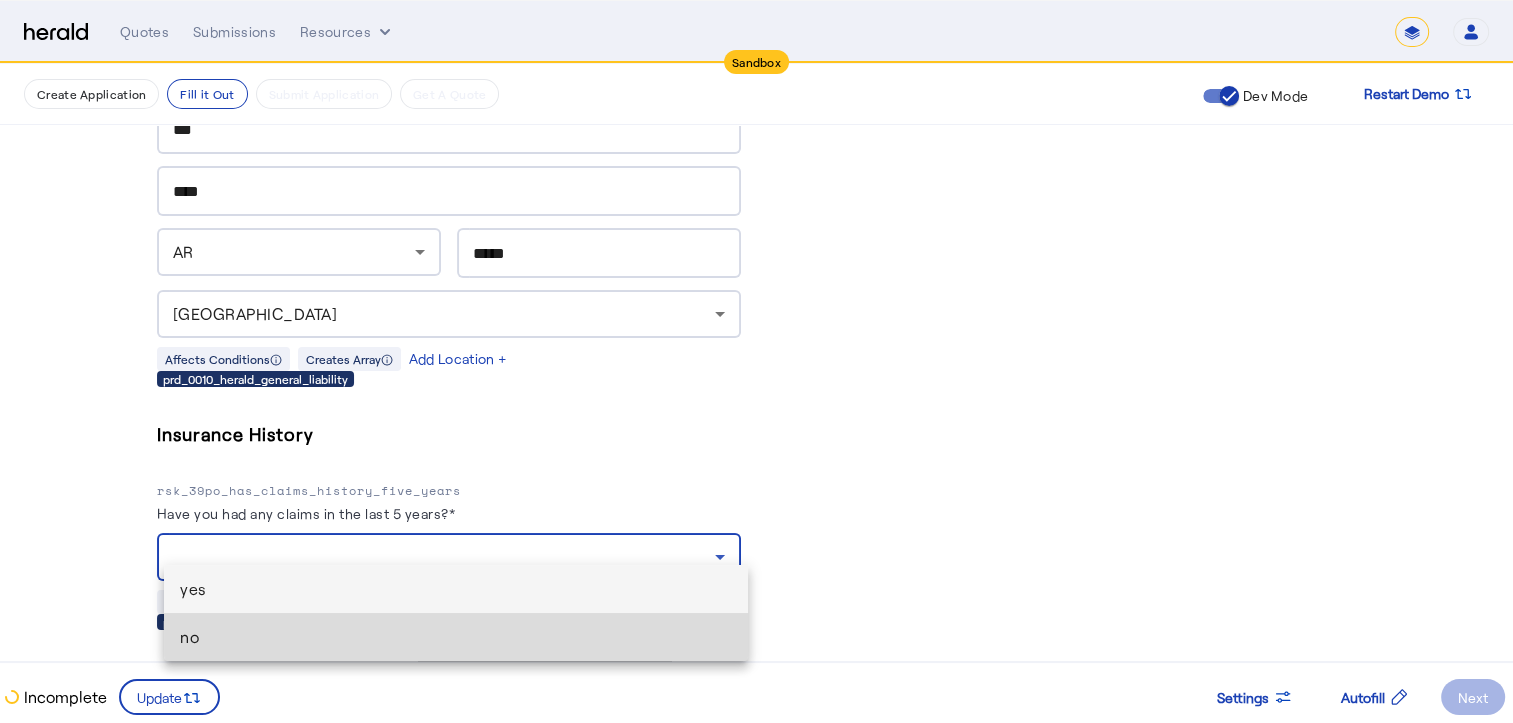 click on "no" at bounding box center (456, 637) 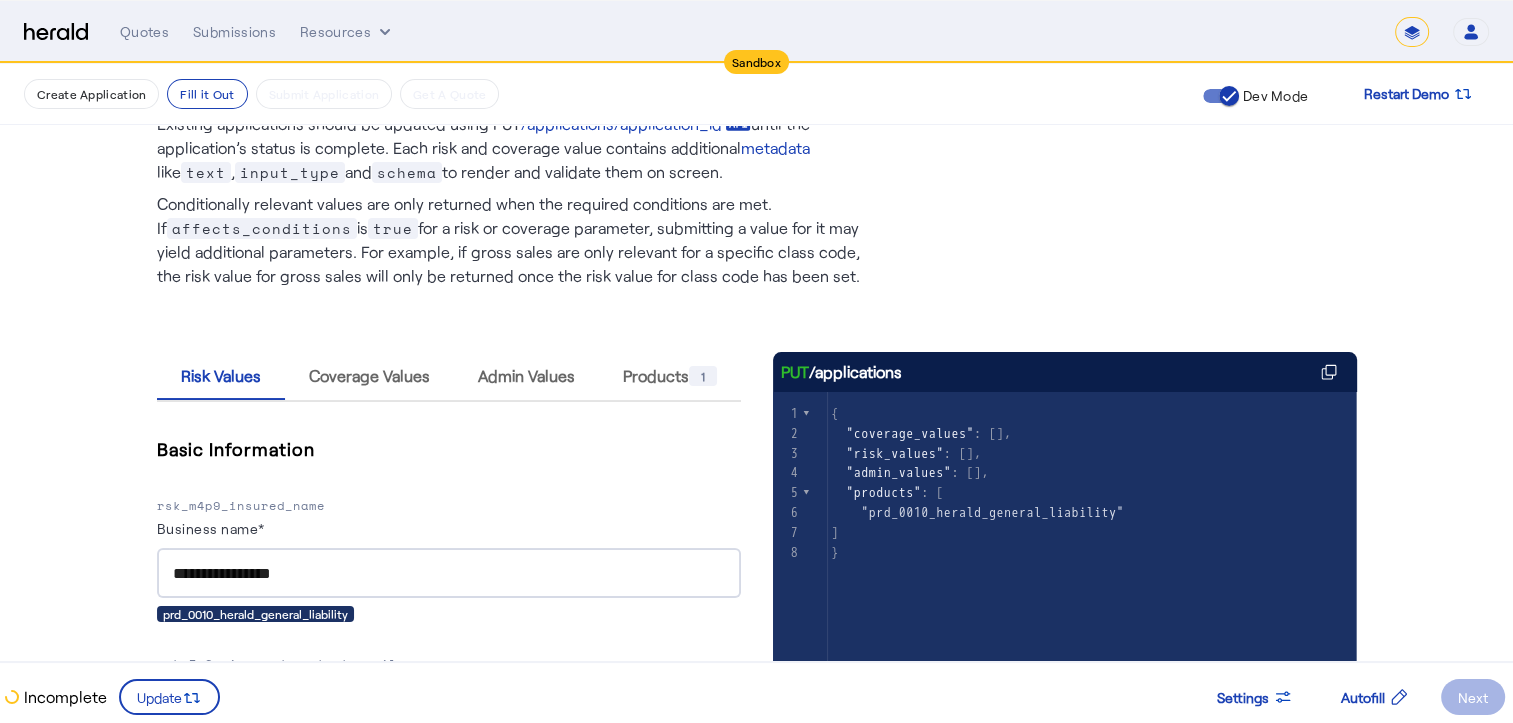 scroll, scrollTop: 0, scrollLeft: 0, axis: both 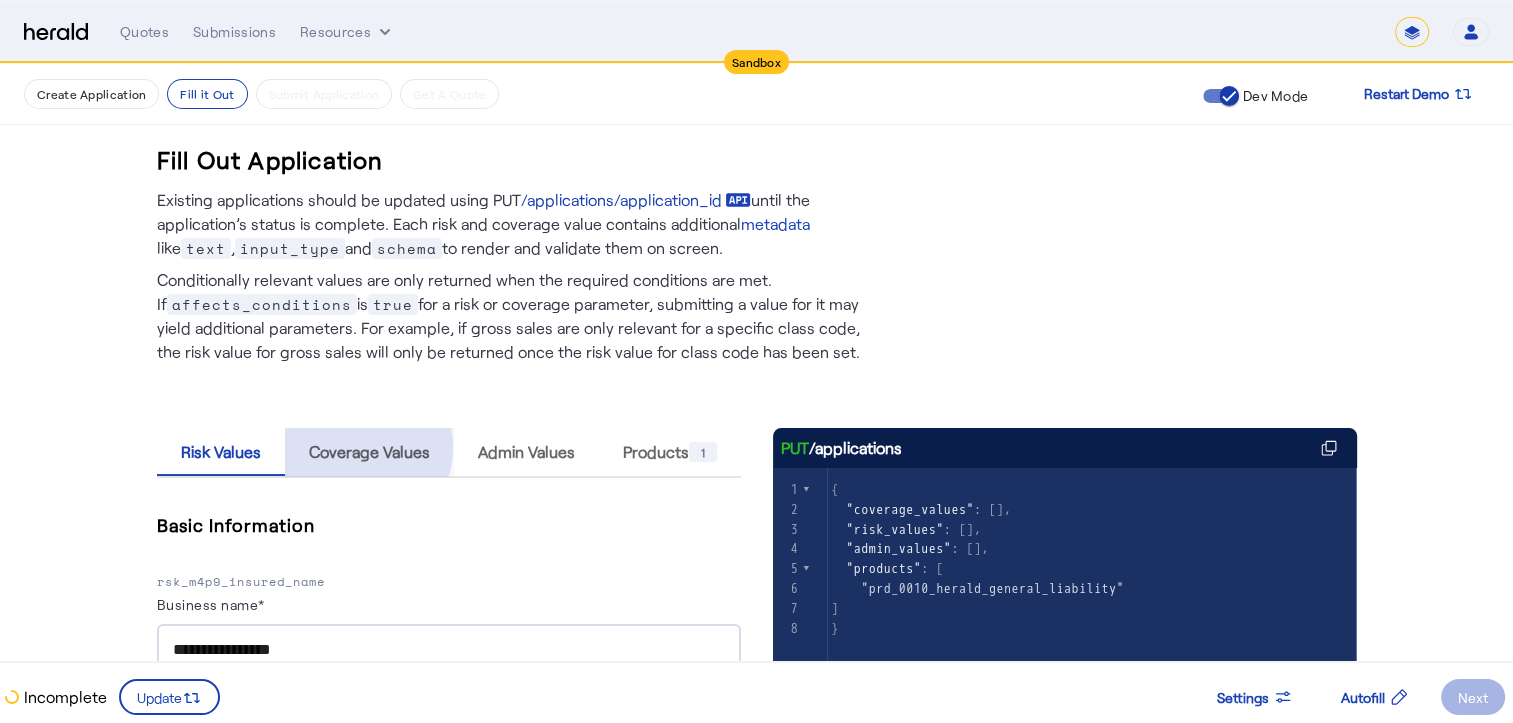 click on "Coverage Values" at bounding box center [369, 452] 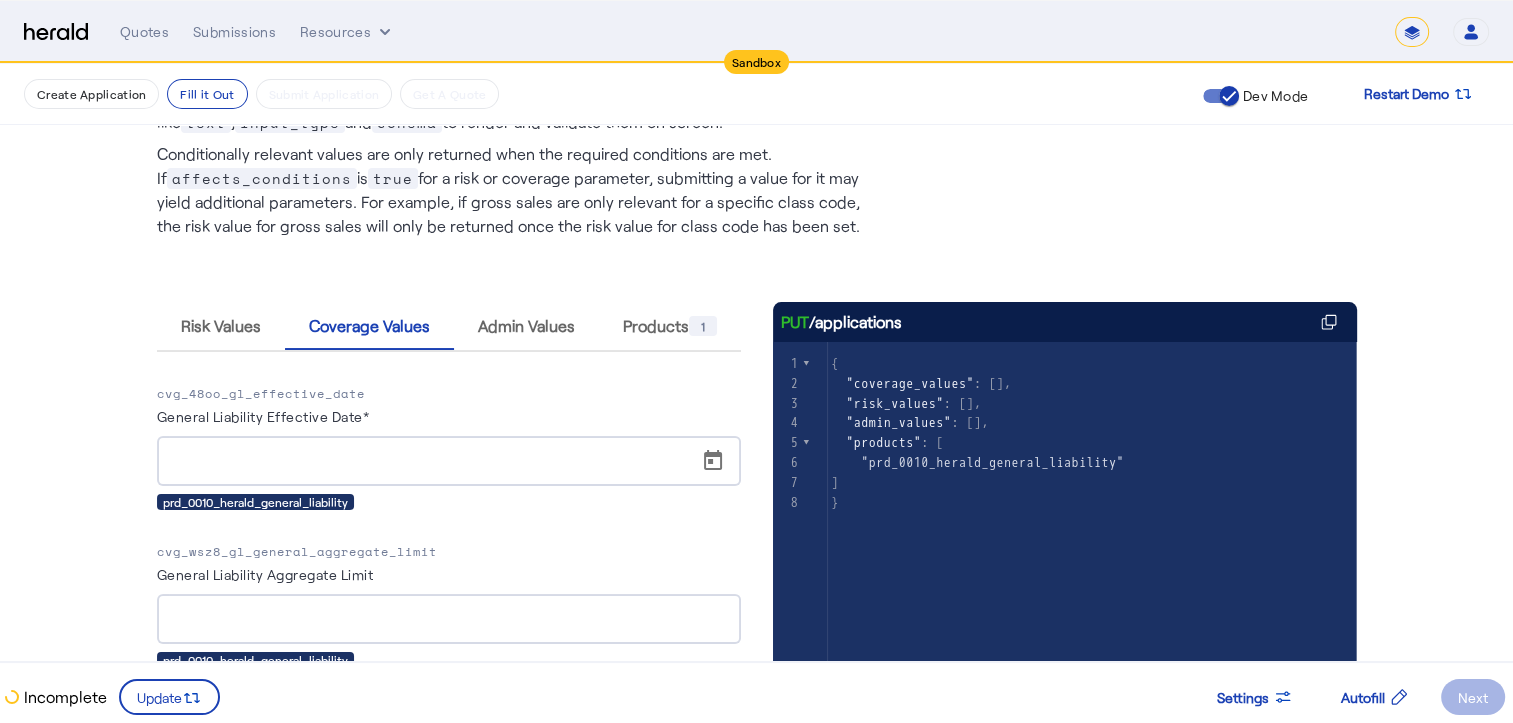 scroll, scrollTop: 127, scrollLeft: 0, axis: vertical 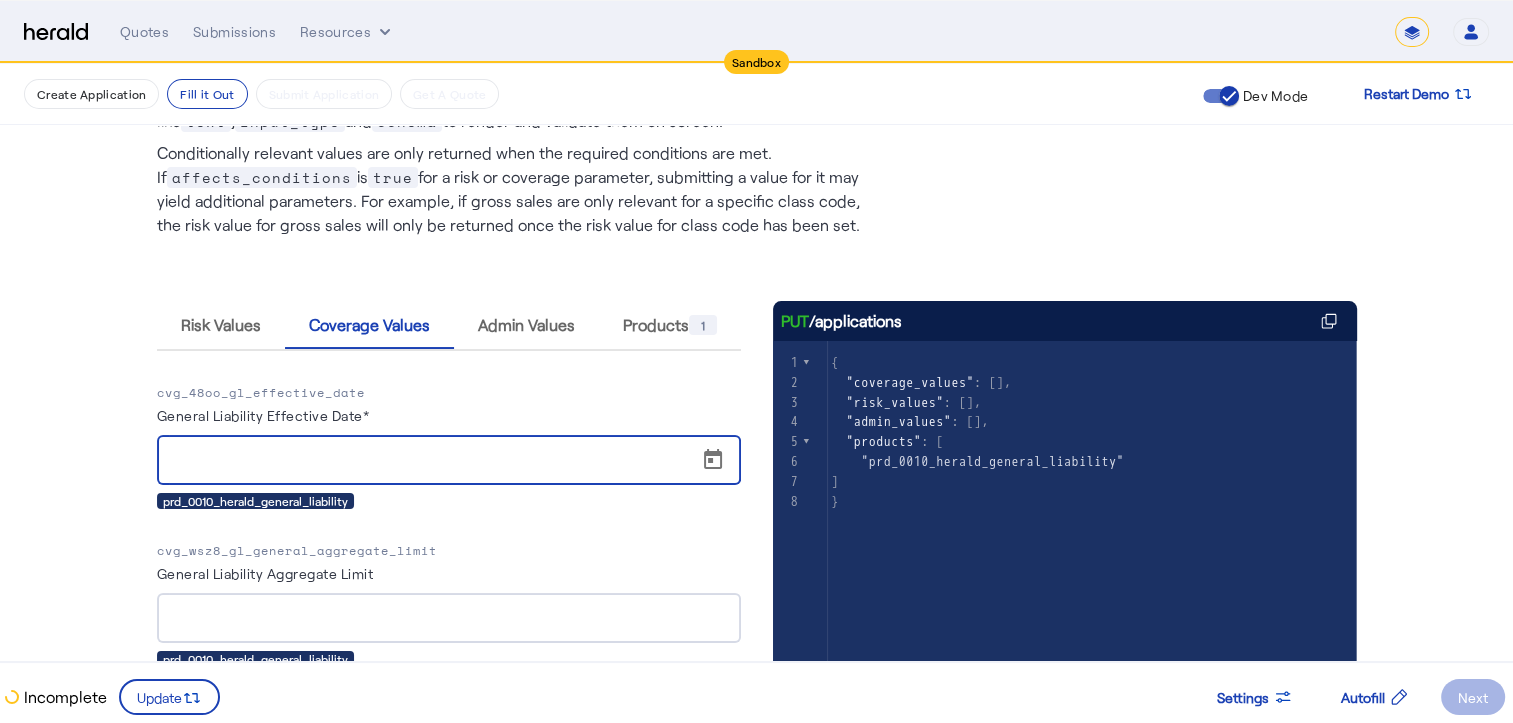 click on "General Liability Effective Date*" at bounding box center [455, 461] 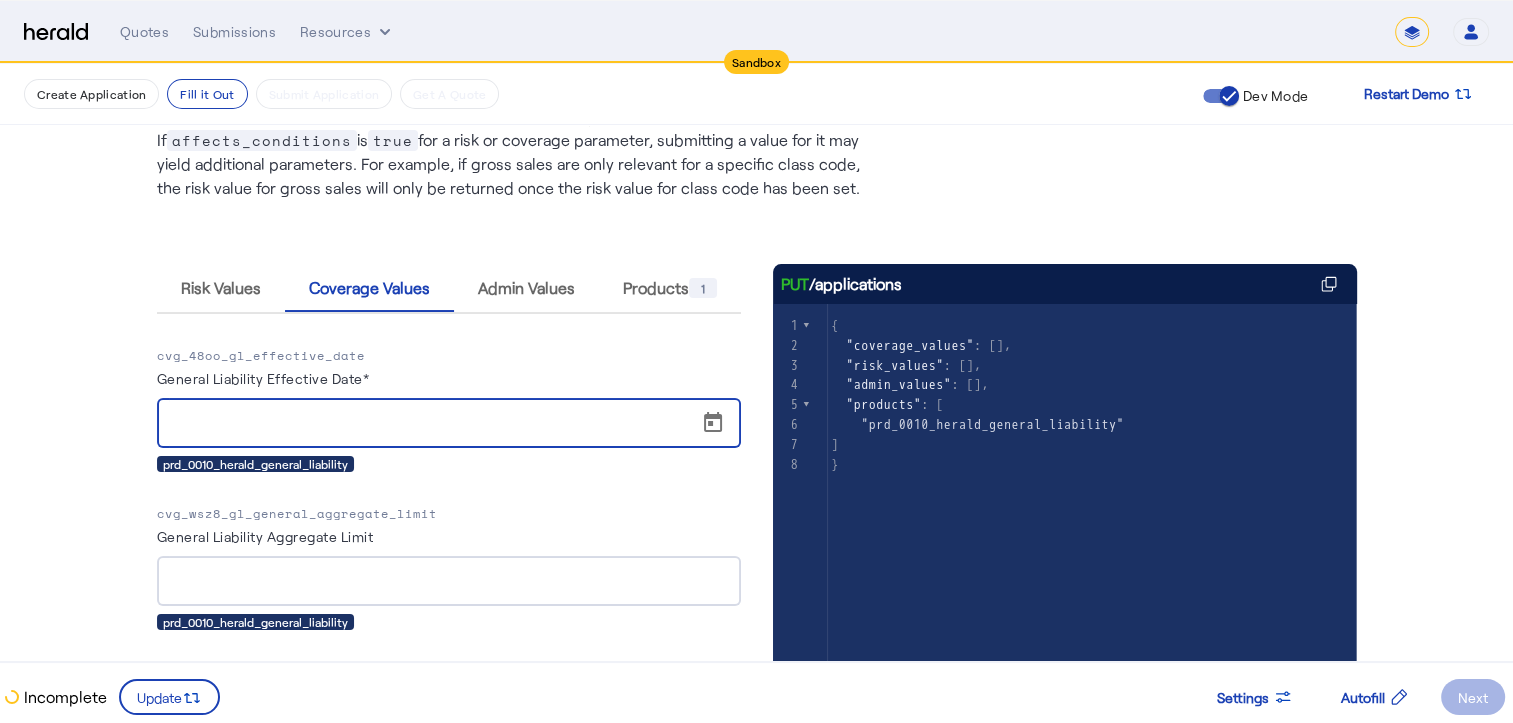 scroll, scrollTop: 167, scrollLeft: 0, axis: vertical 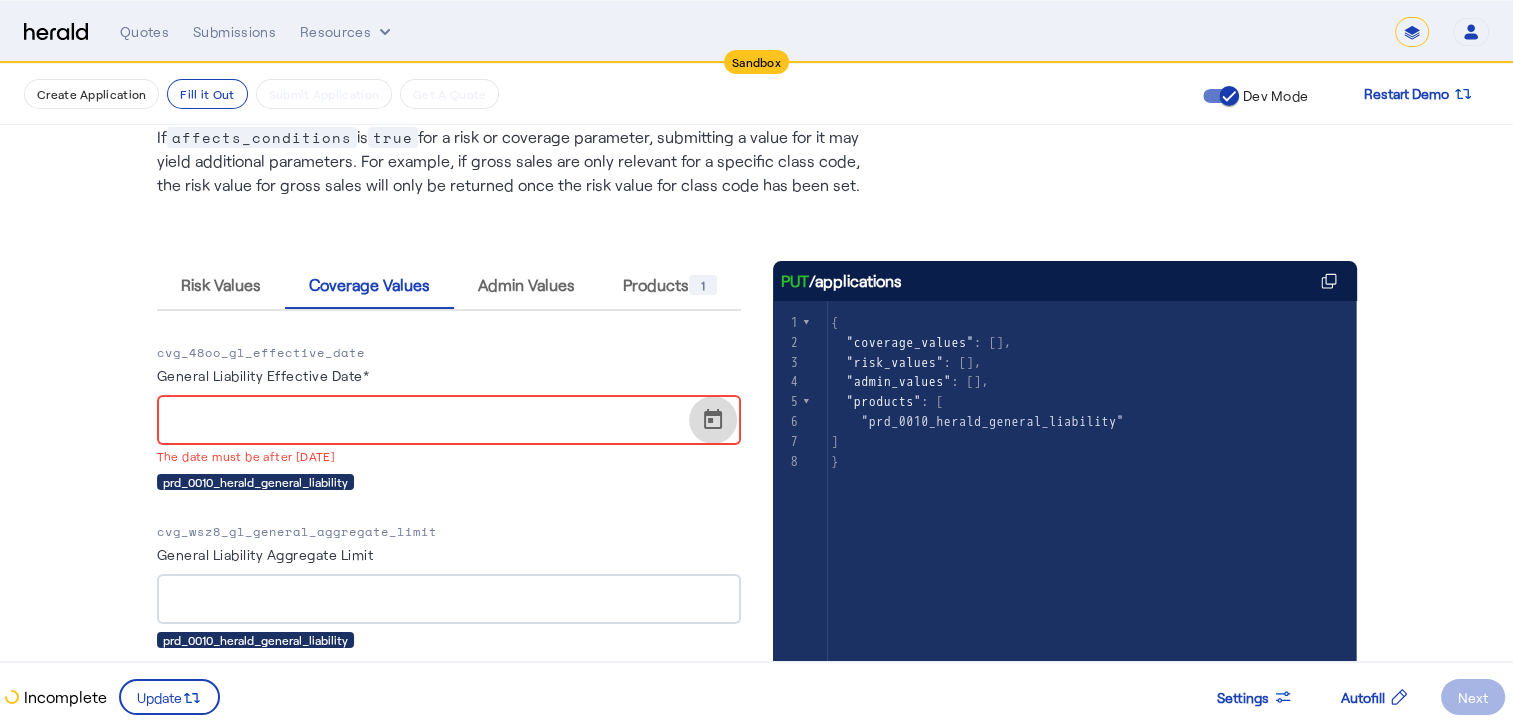 click 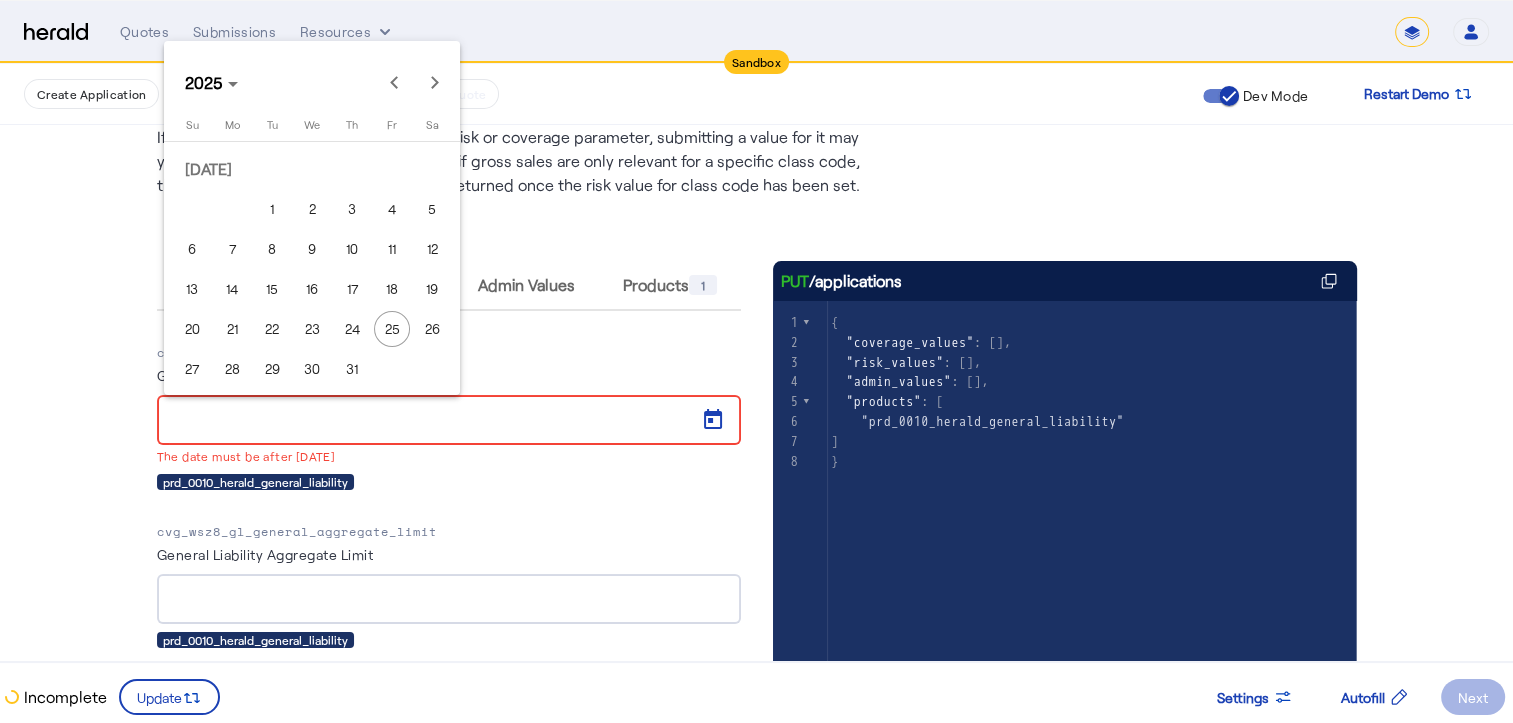 click on "17" at bounding box center (352, 289) 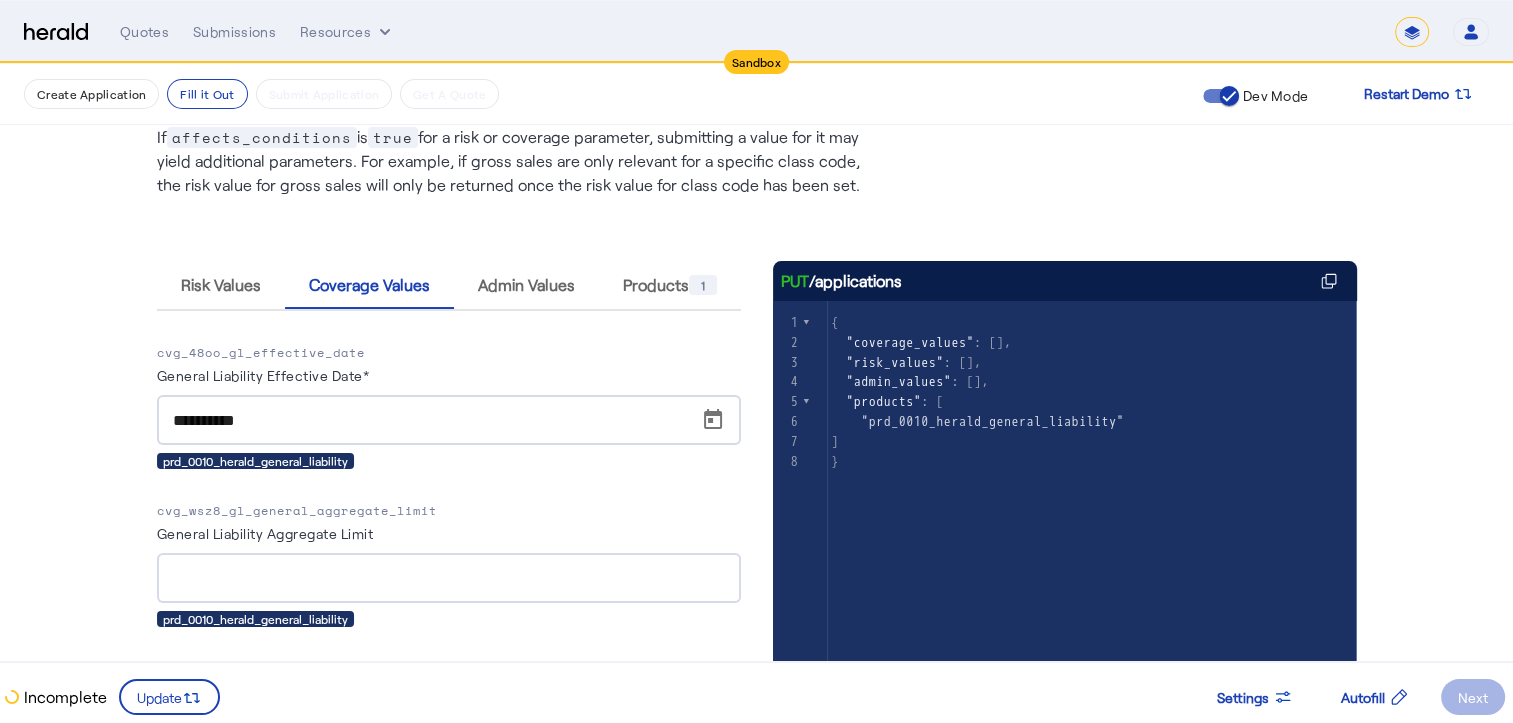 click at bounding box center [449, 578] 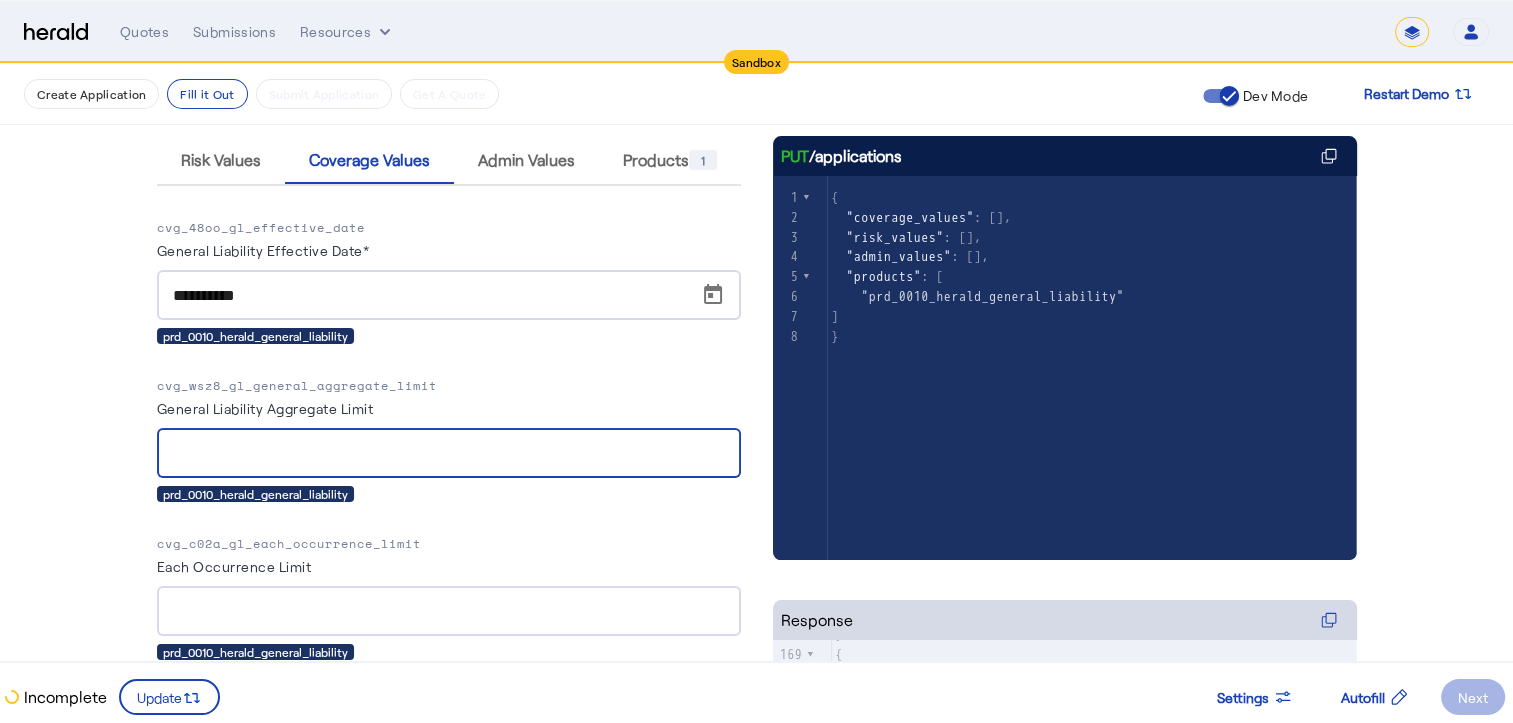 scroll, scrollTop: 350, scrollLeft: 0, axis: vertical 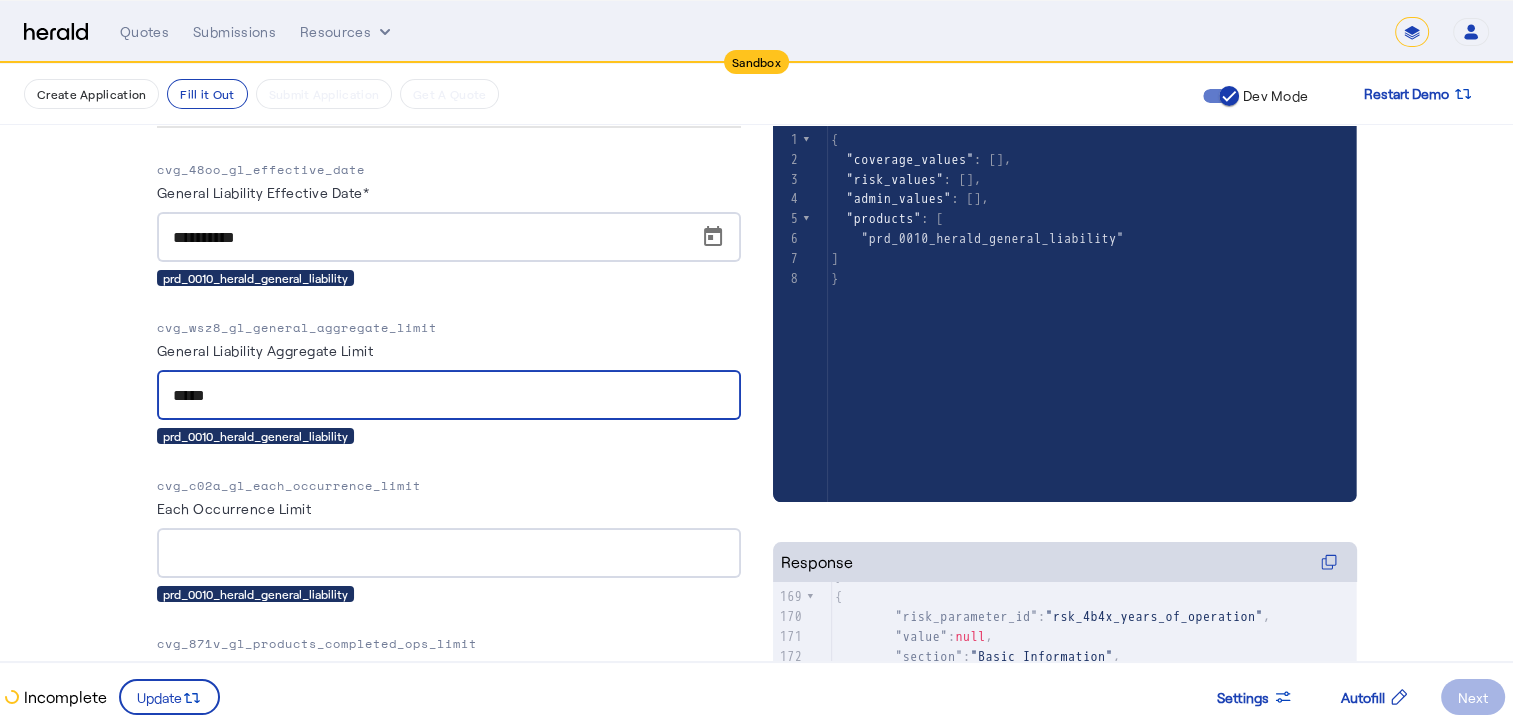 click at bounding box center (449, 553) 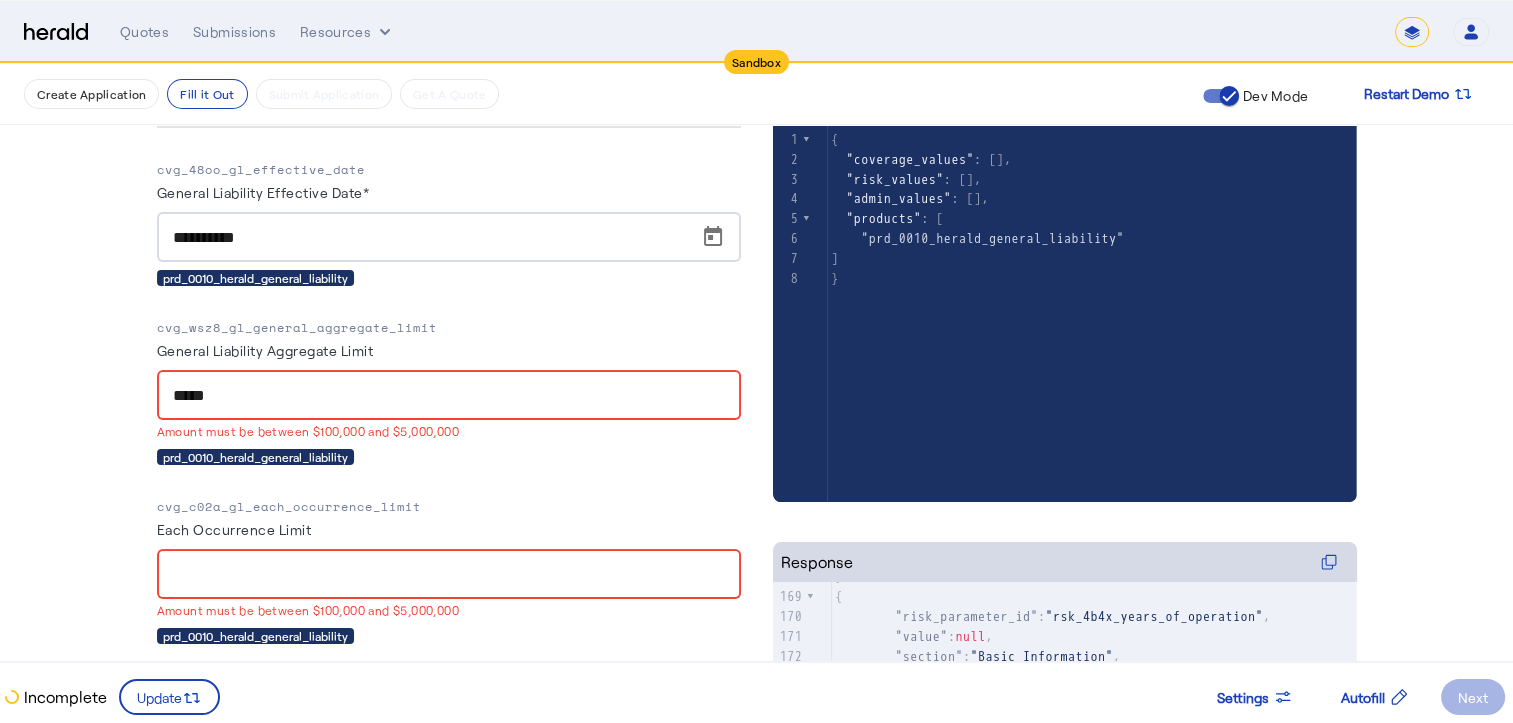 click on "*****" at bounding box center [449, 396] 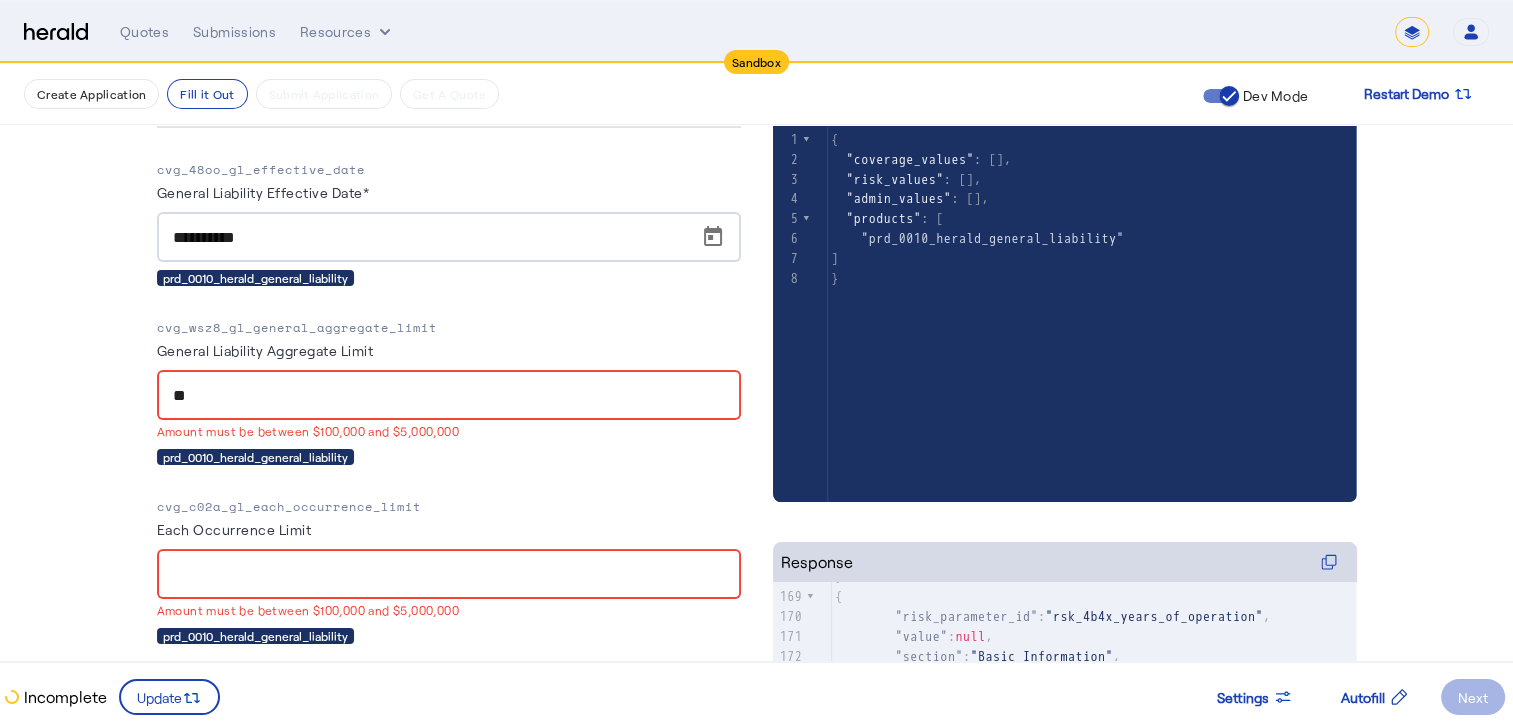 type on "*" 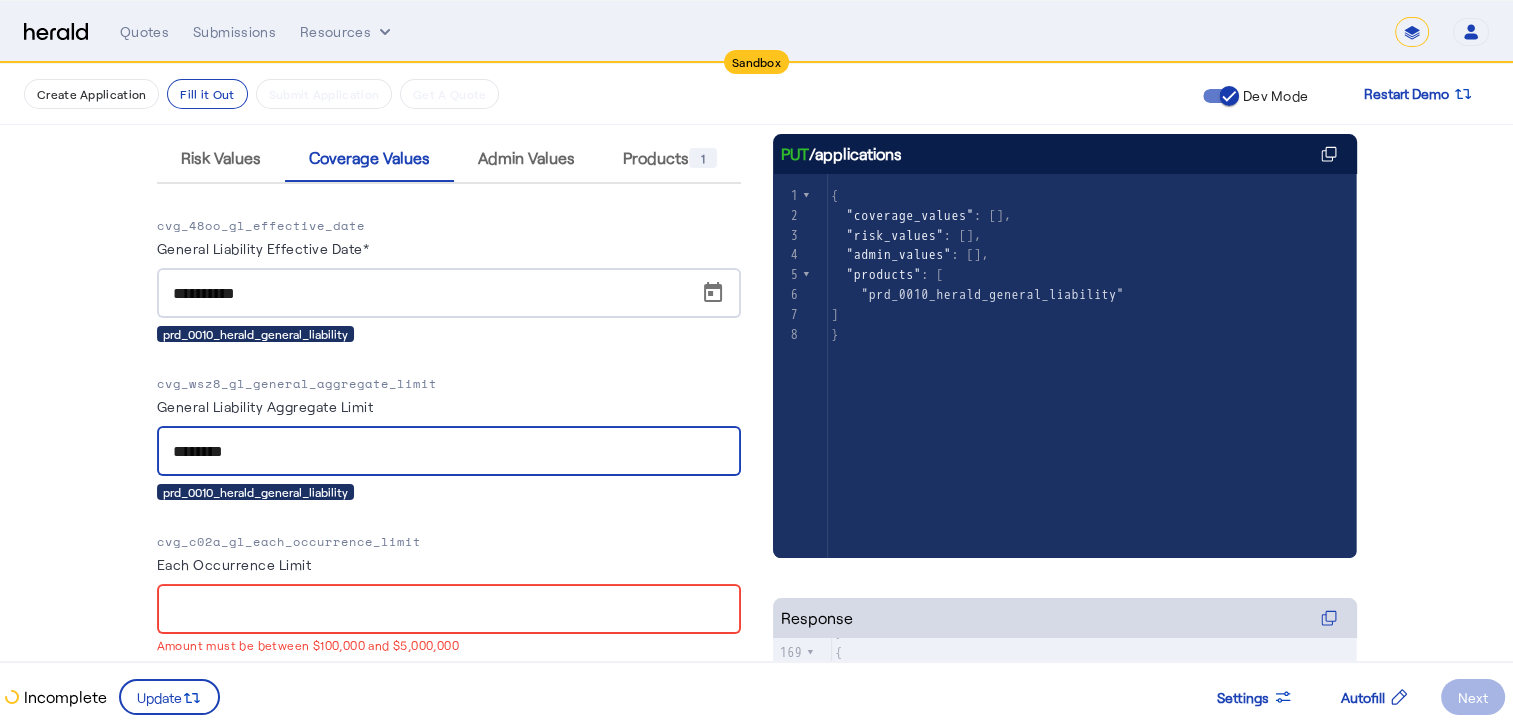 scroll, scrollTop: 296, scrollLeft: 15, axis: both 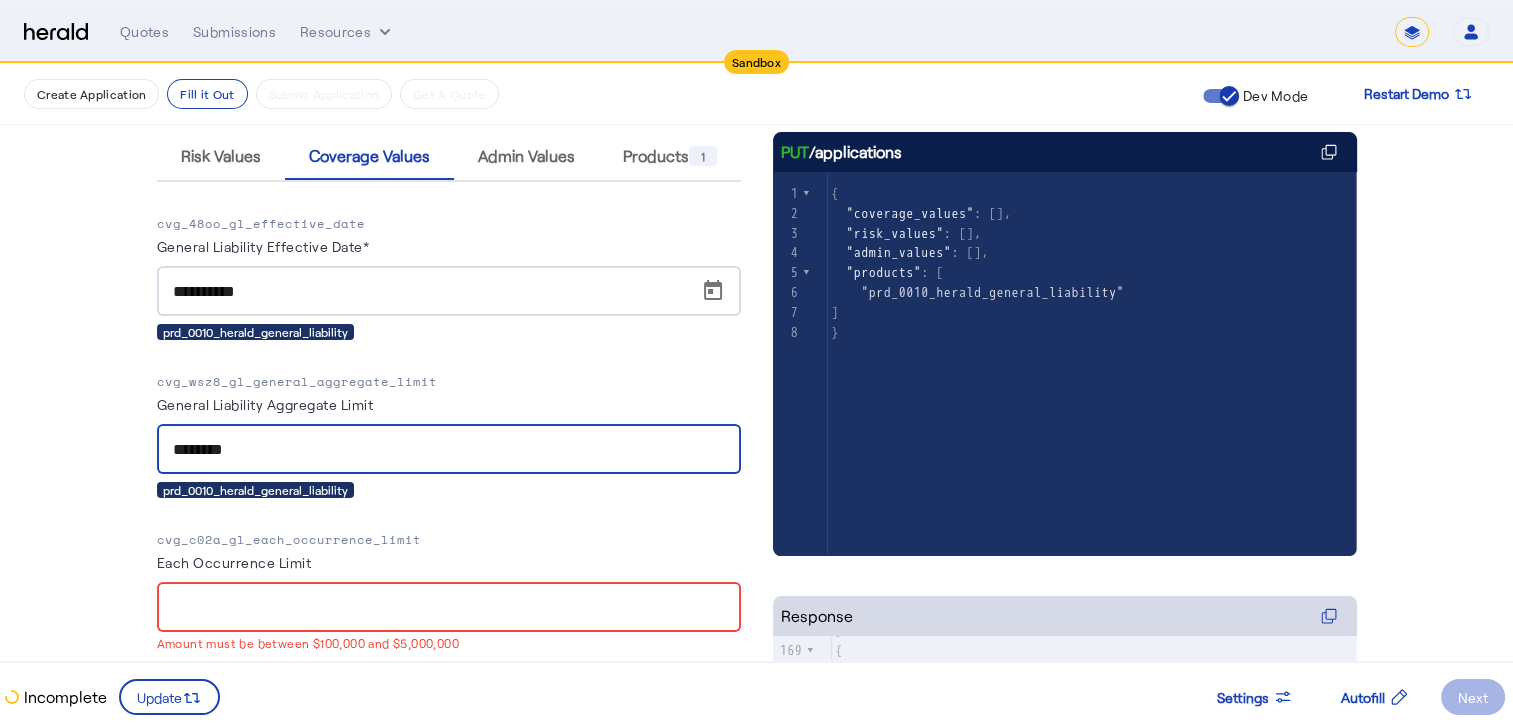 type on "********" 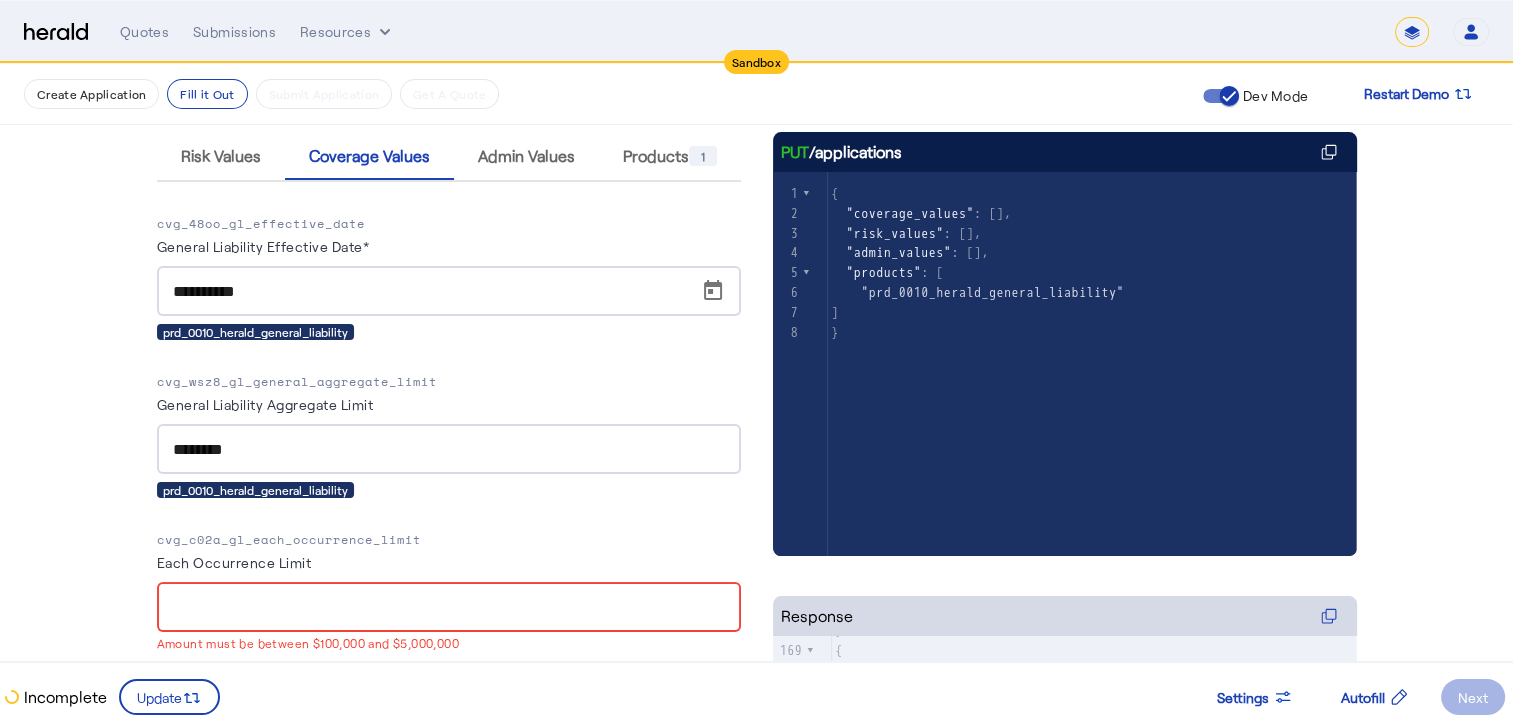 click at bounding box center [449, 607] 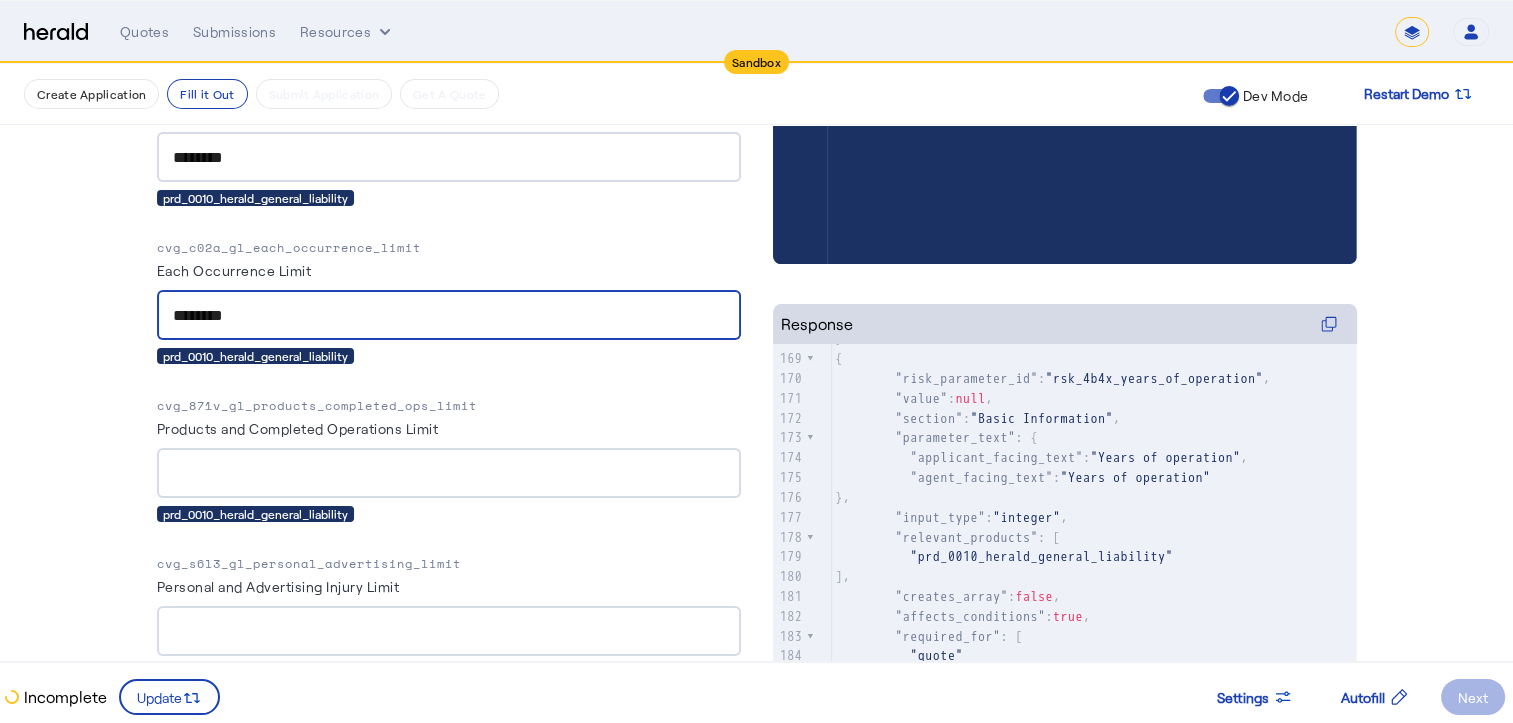scroll, scrollTop: 590, scrollLeft: 0, axis: vertical 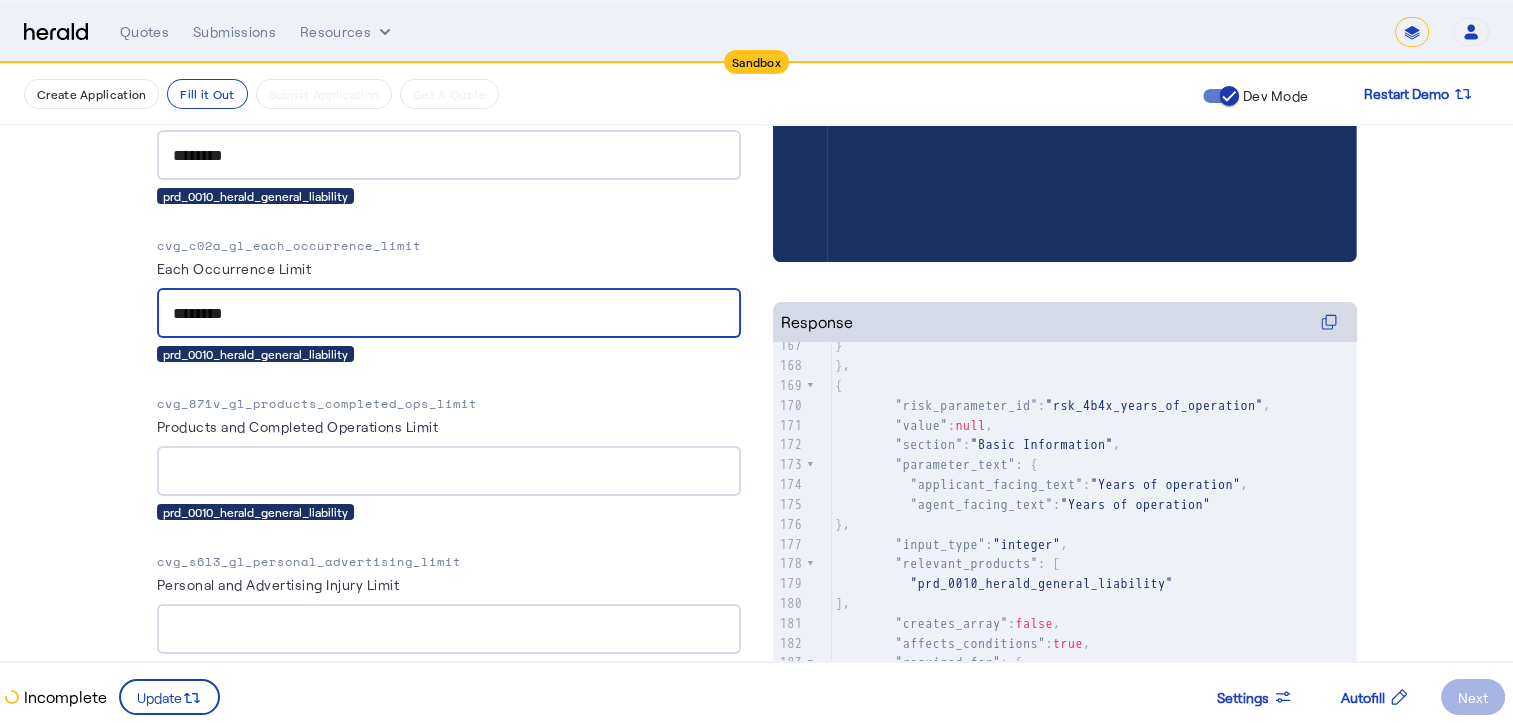 type on "********" 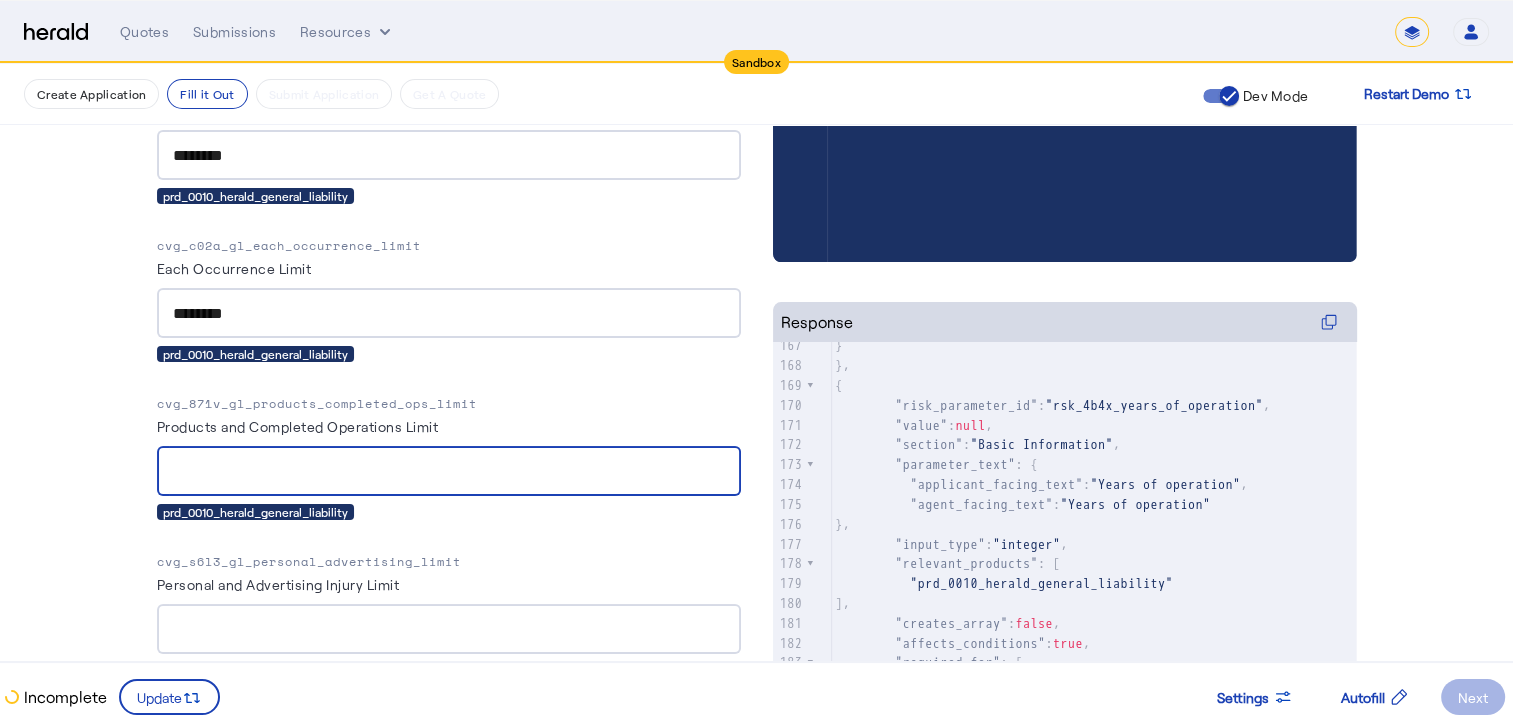 click on "Products and Completed Operations Limit" at bounding box center [449, 472] 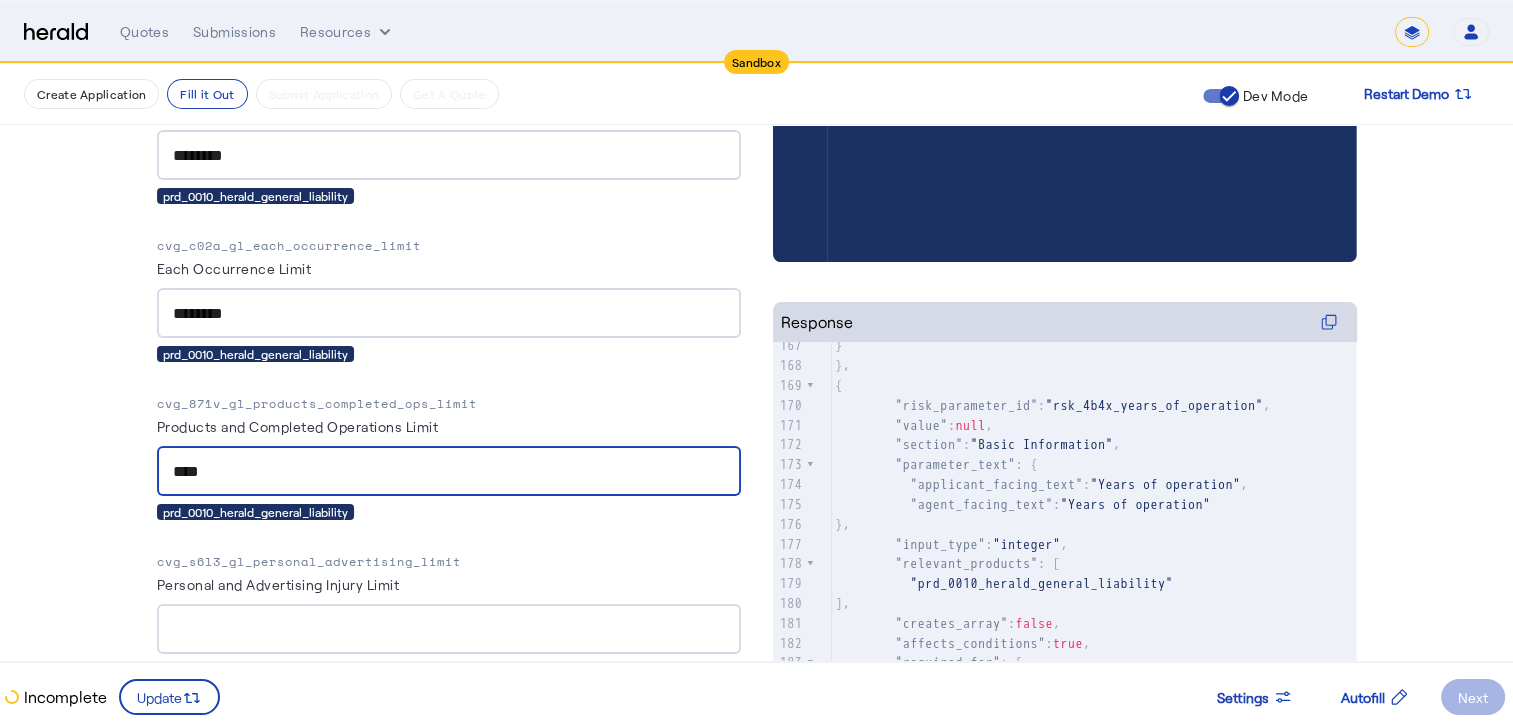 type on "****" 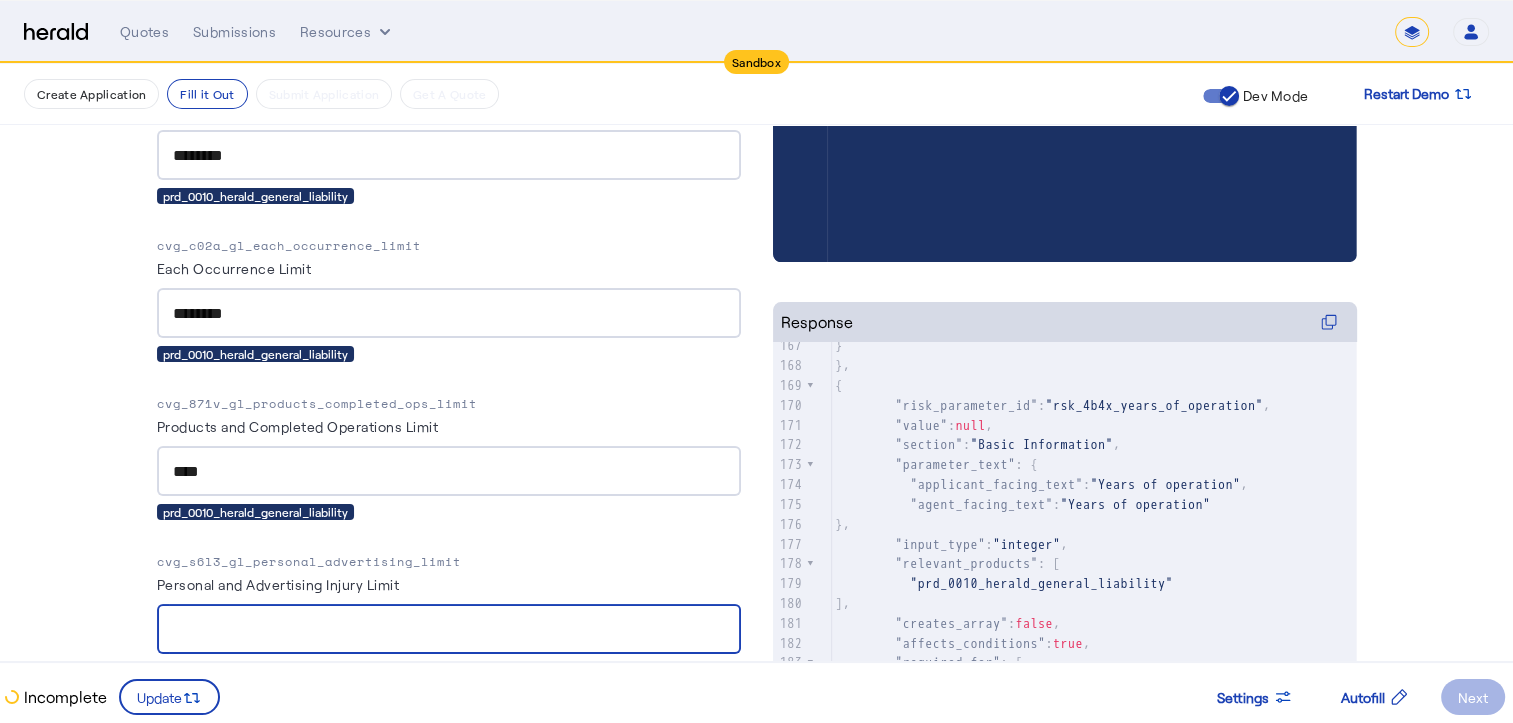 click on "Personal and Advertising Injury Limit" at bounding box center (449, 630) 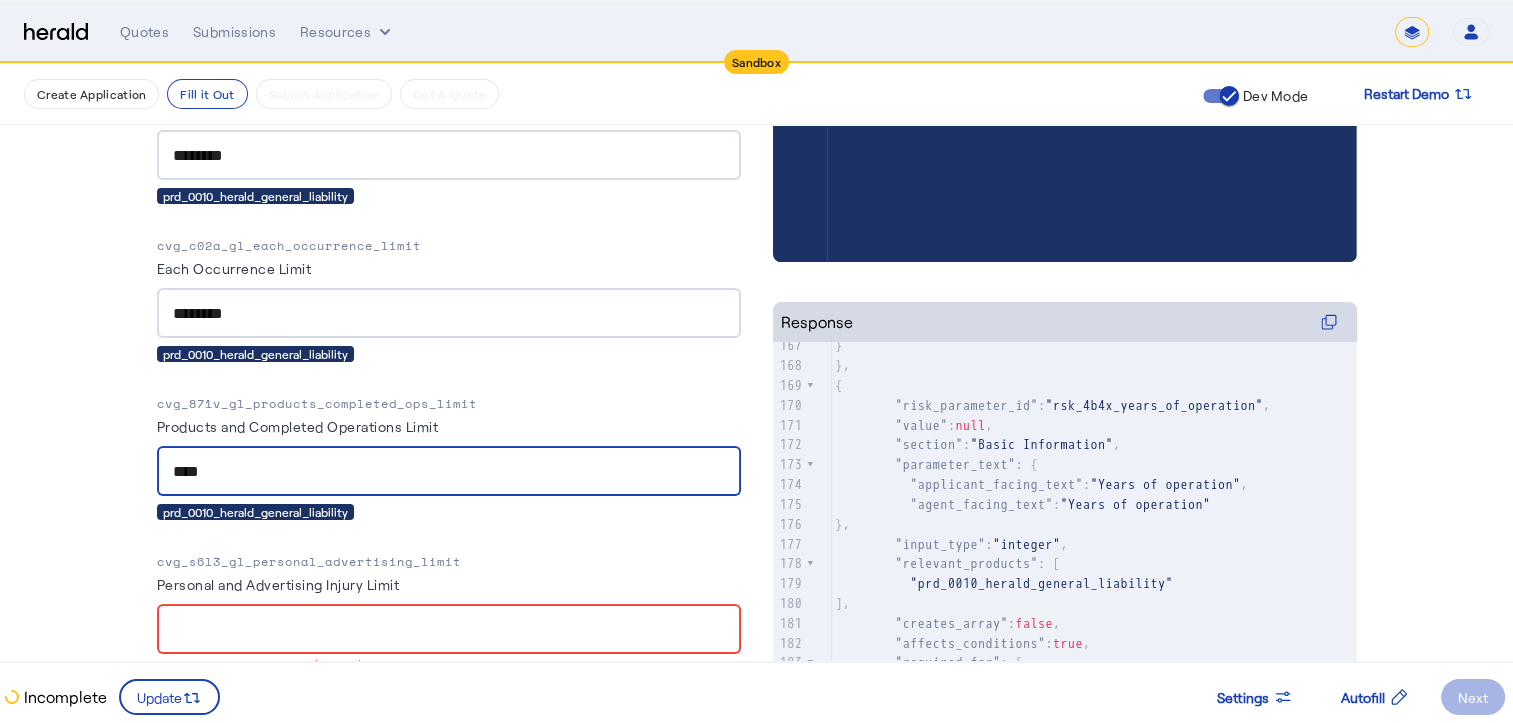 click on "****" at bounding box center (449, 472) 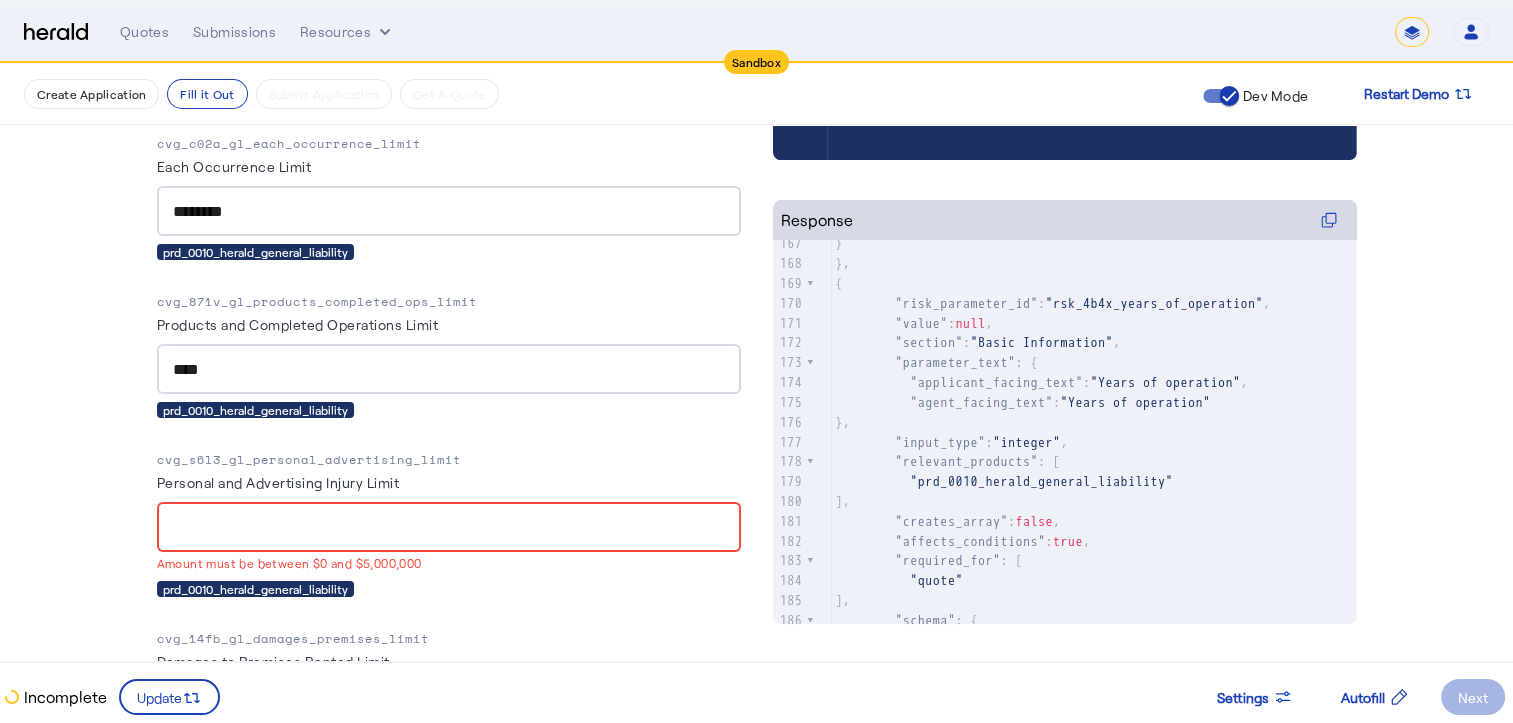 click on "Personal and Advertising Injury Limit" at bounding box center (449, 528) 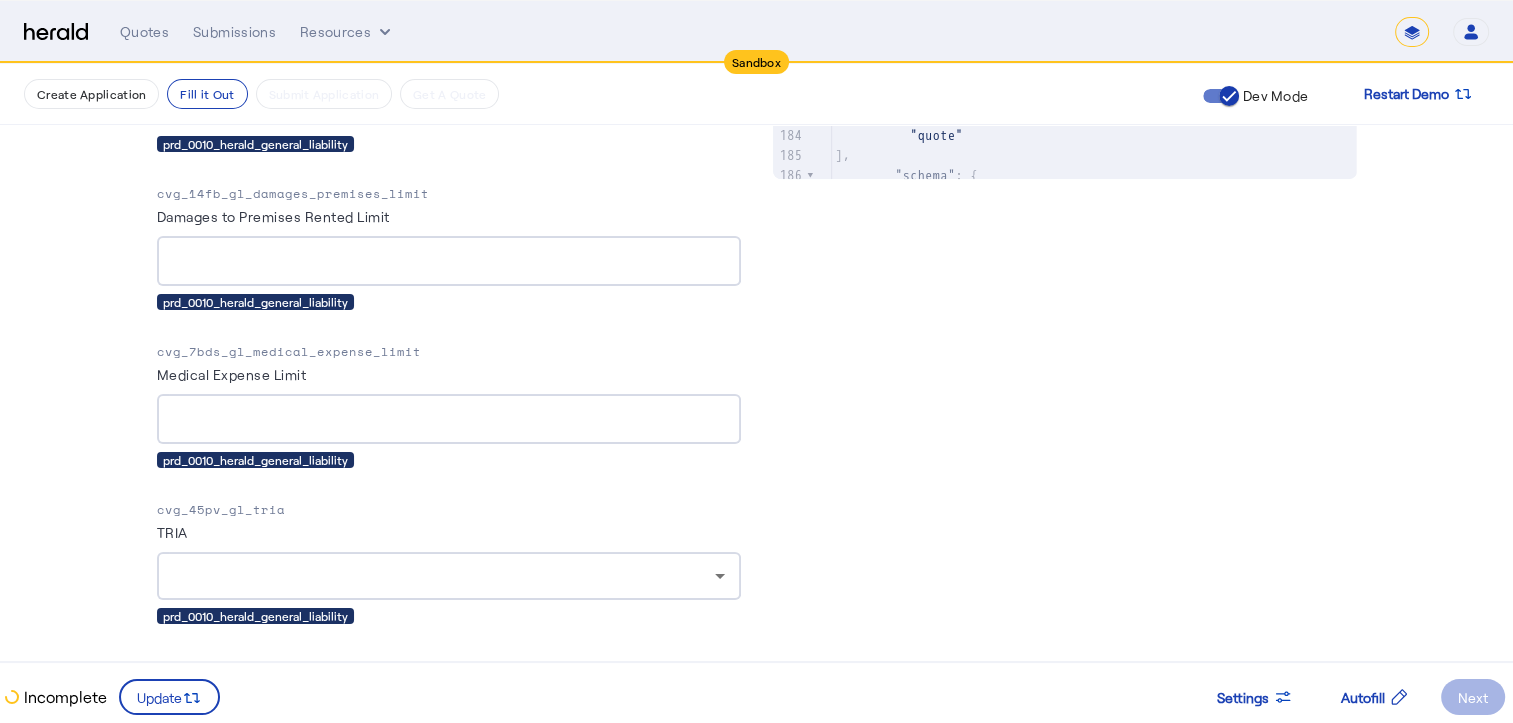 scroll, scrollTop: 1137, scrollLeft: 0, axis: vertical 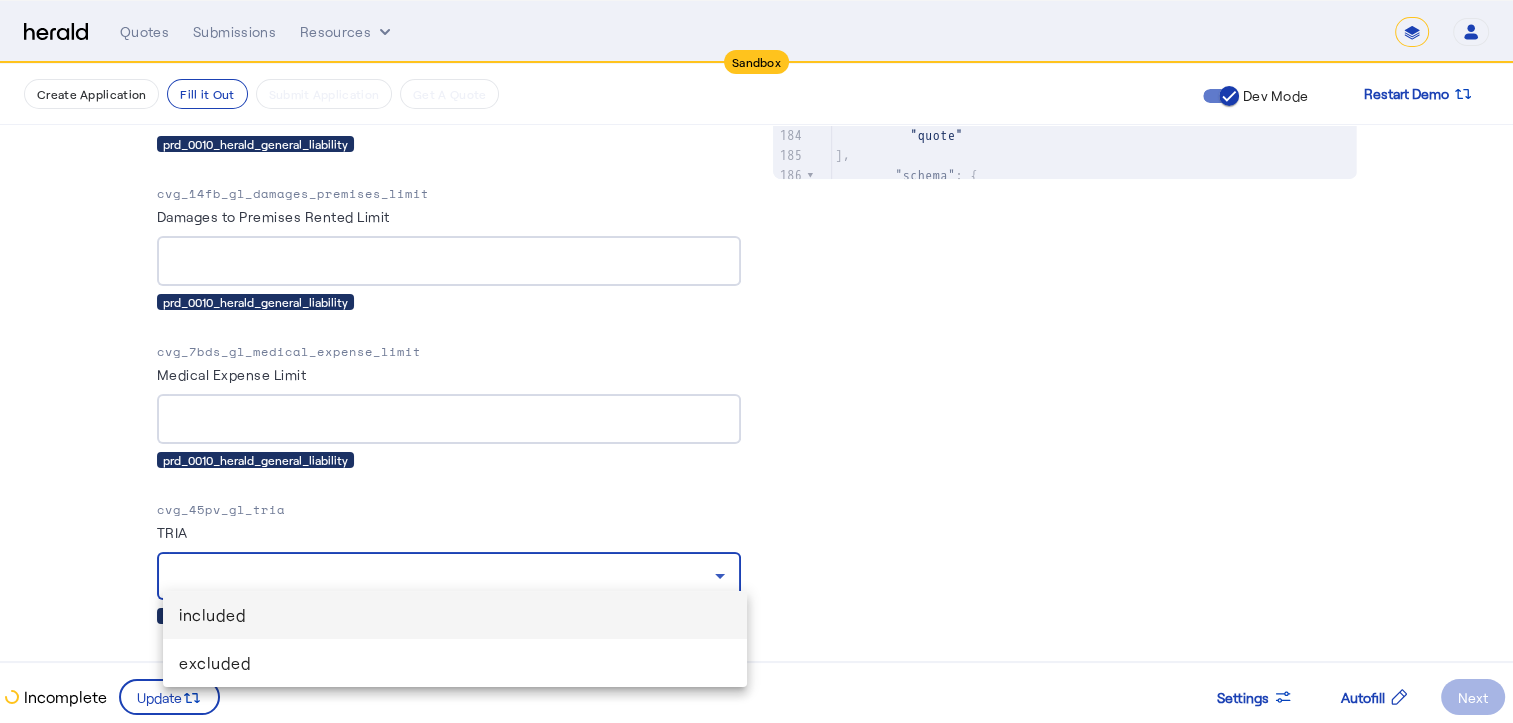 click at bounding box center [756, 361] 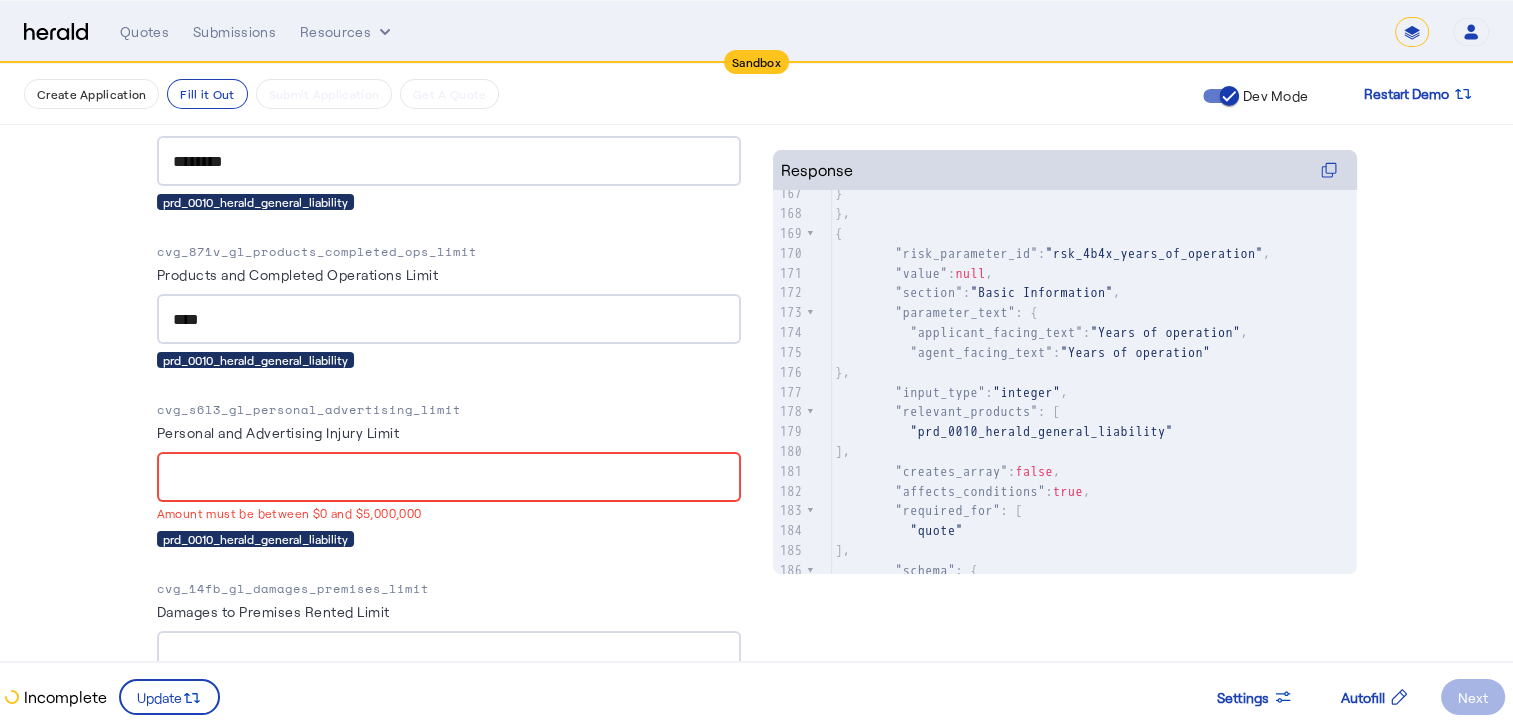 scroll, scrollTop: 741, scrollLeft: 0, axis: vertical 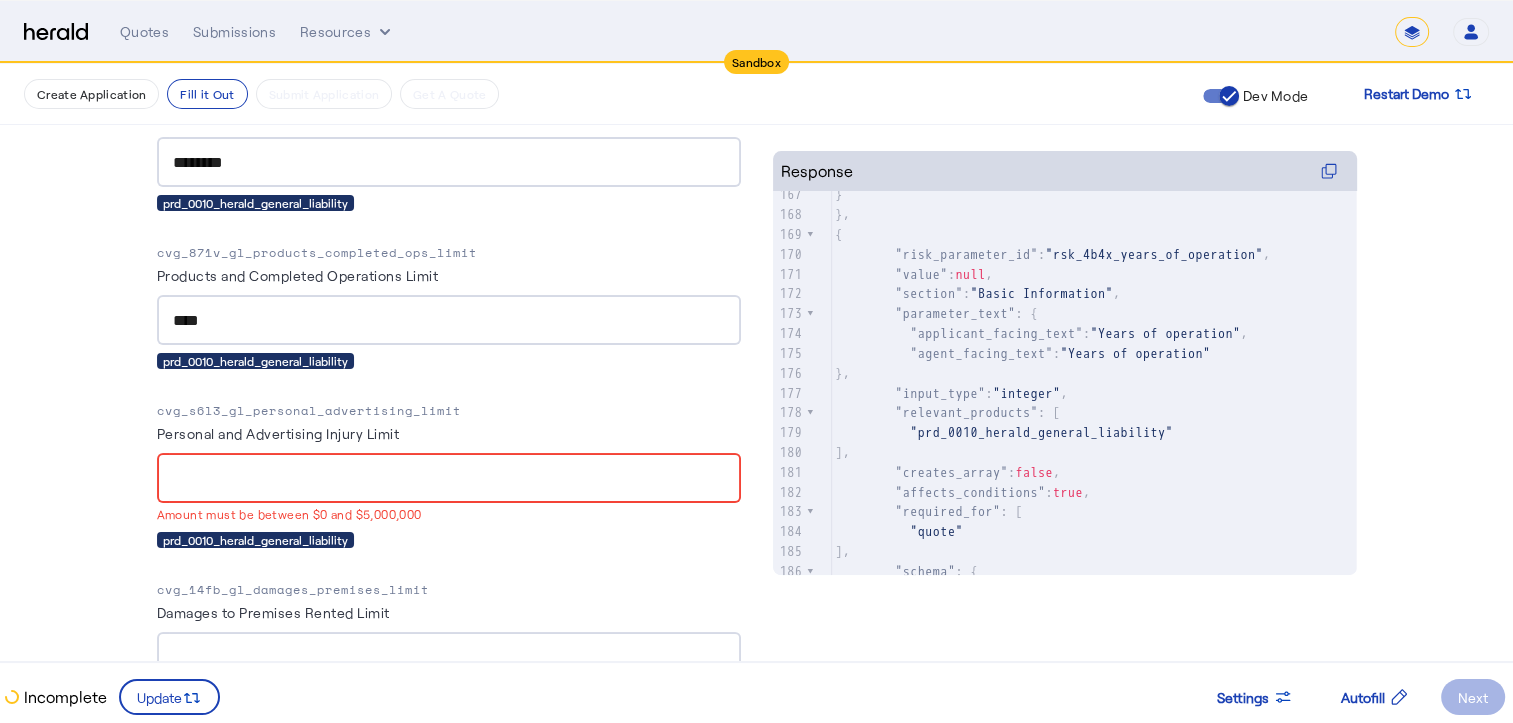 click on "Personal and Advertising Injury Limit" at bounding box center [449, 479] 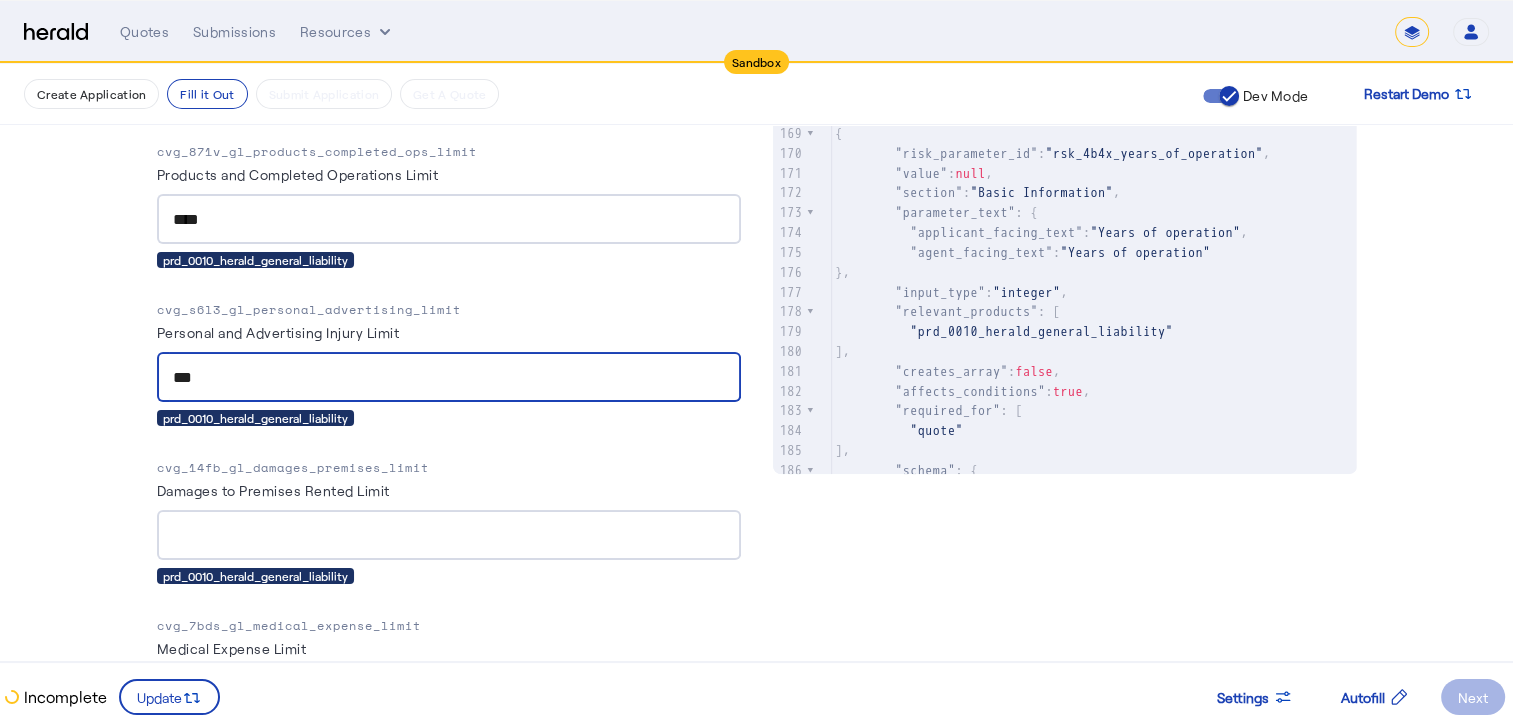 scroll, scrollTop: 852, scrollLeft: 0, axis: vertical 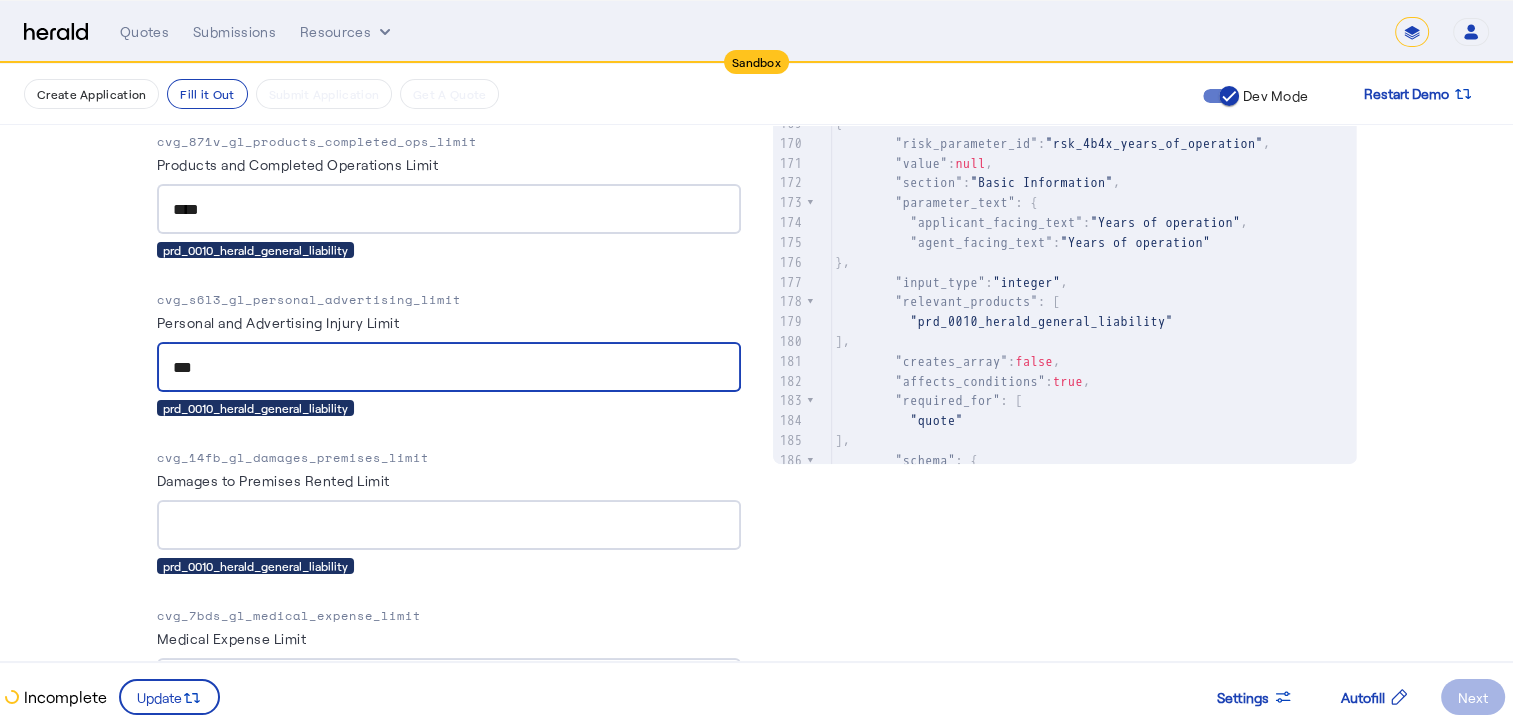 type on "***" 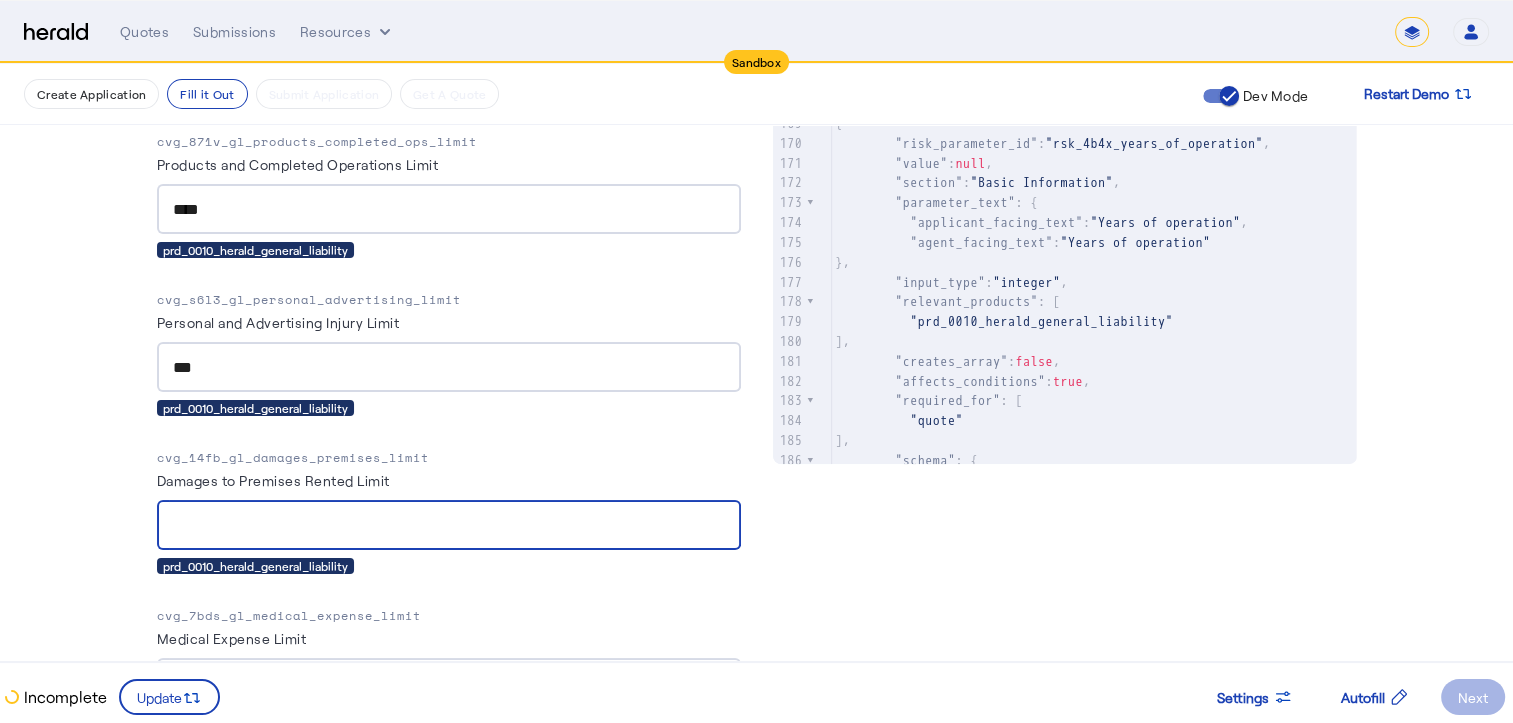 click on "Damages to Premises Rented Limit" at bounding box center [449, 526] 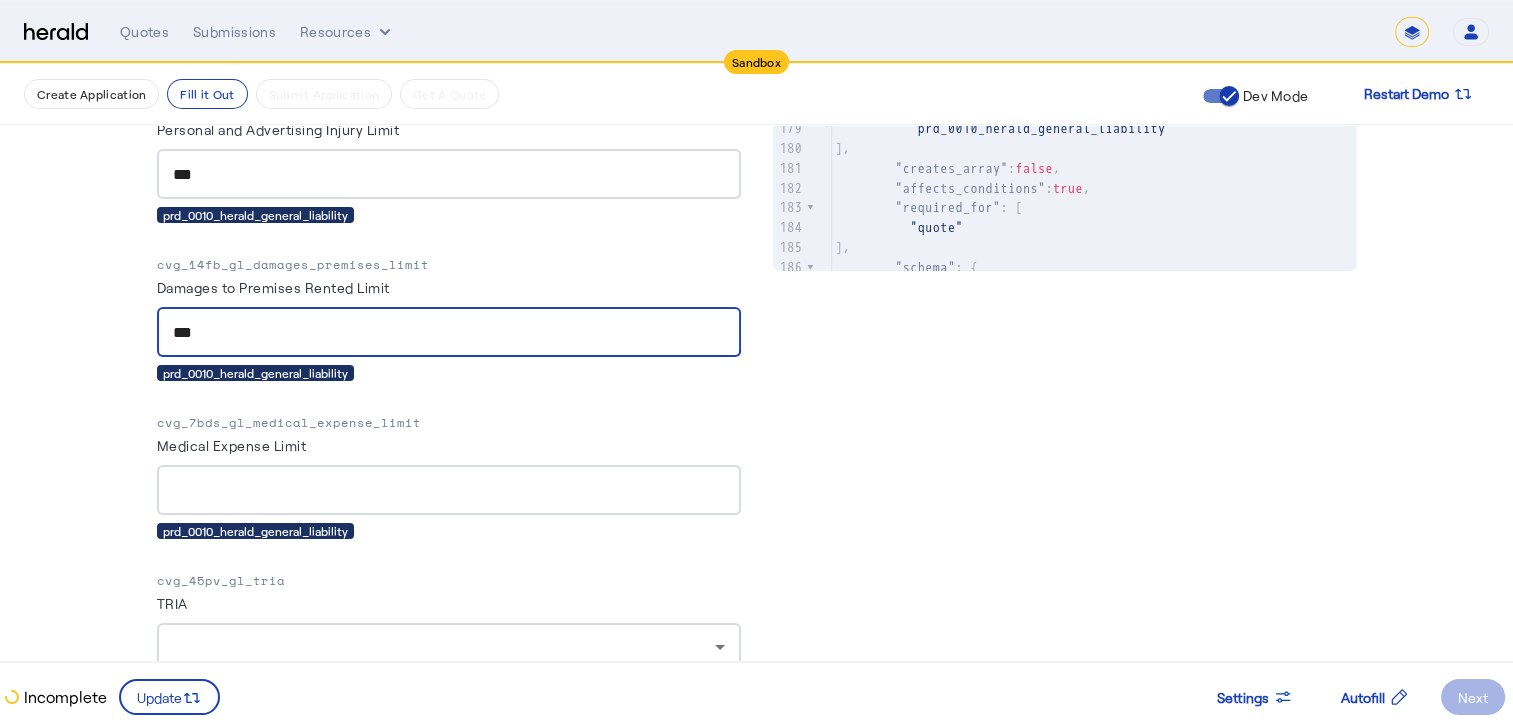 scroll, scrollTop: 1046, scrollLeft: 0, axis: vertical 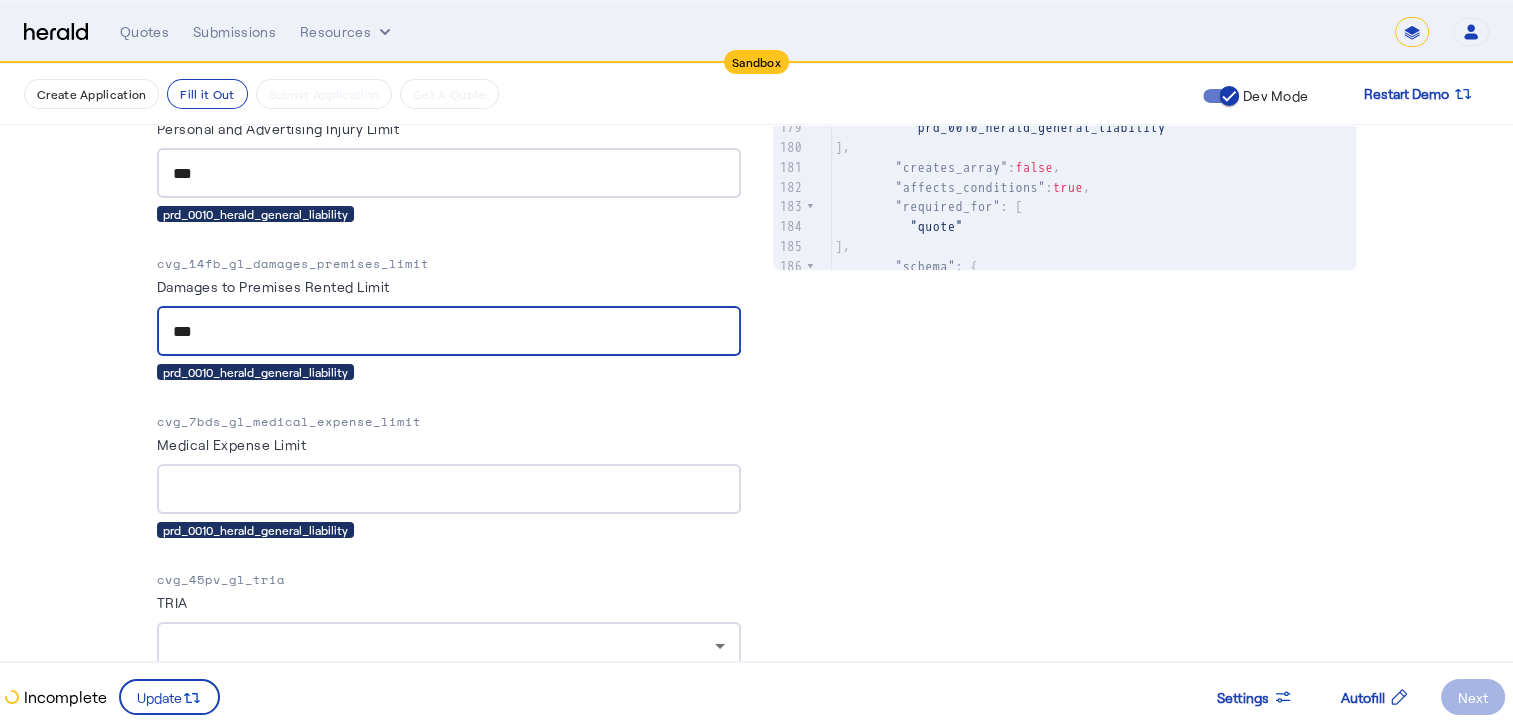 type on "***" 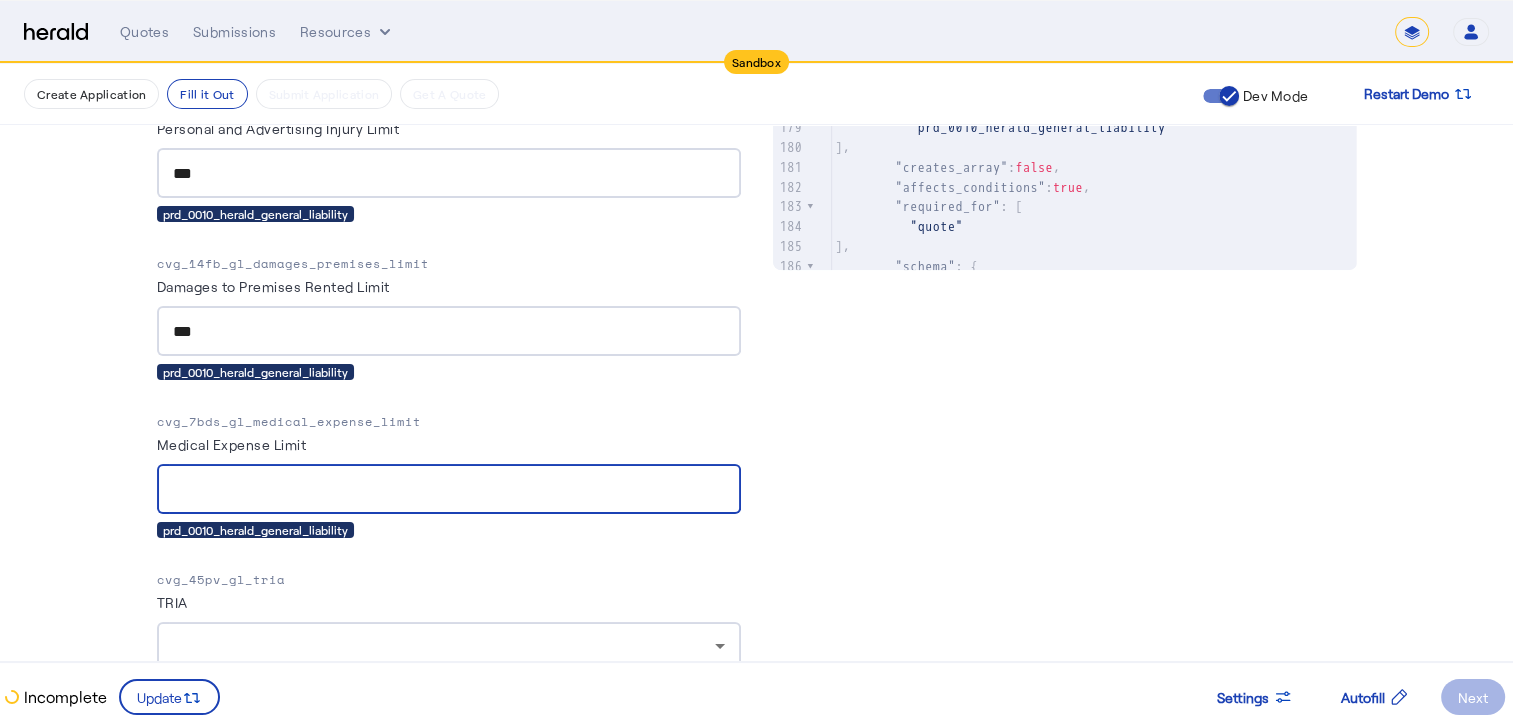 click on "Medical Expense Limit" at bounding box center [449, 490] 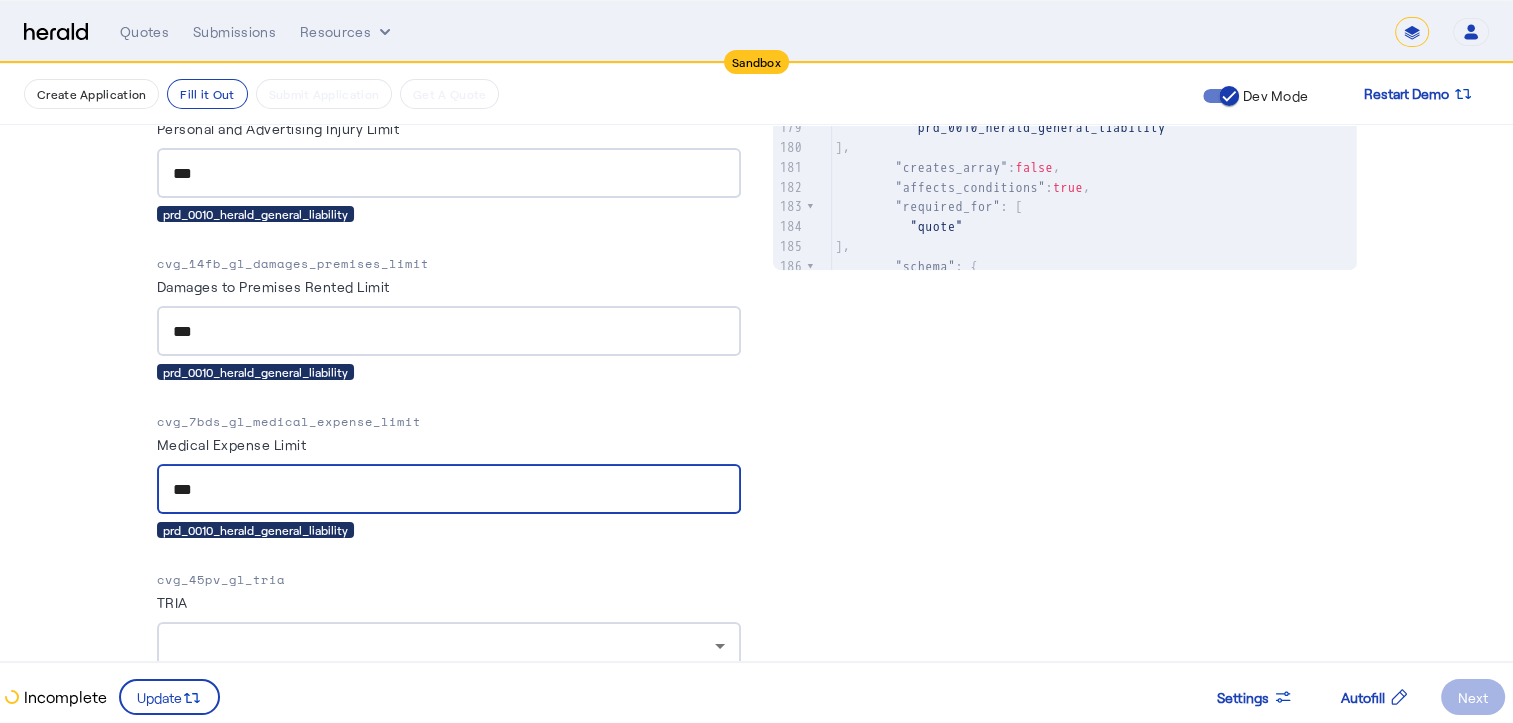 scroll, scrollTop: 1116, scrollLeft: 0, axis: vertical 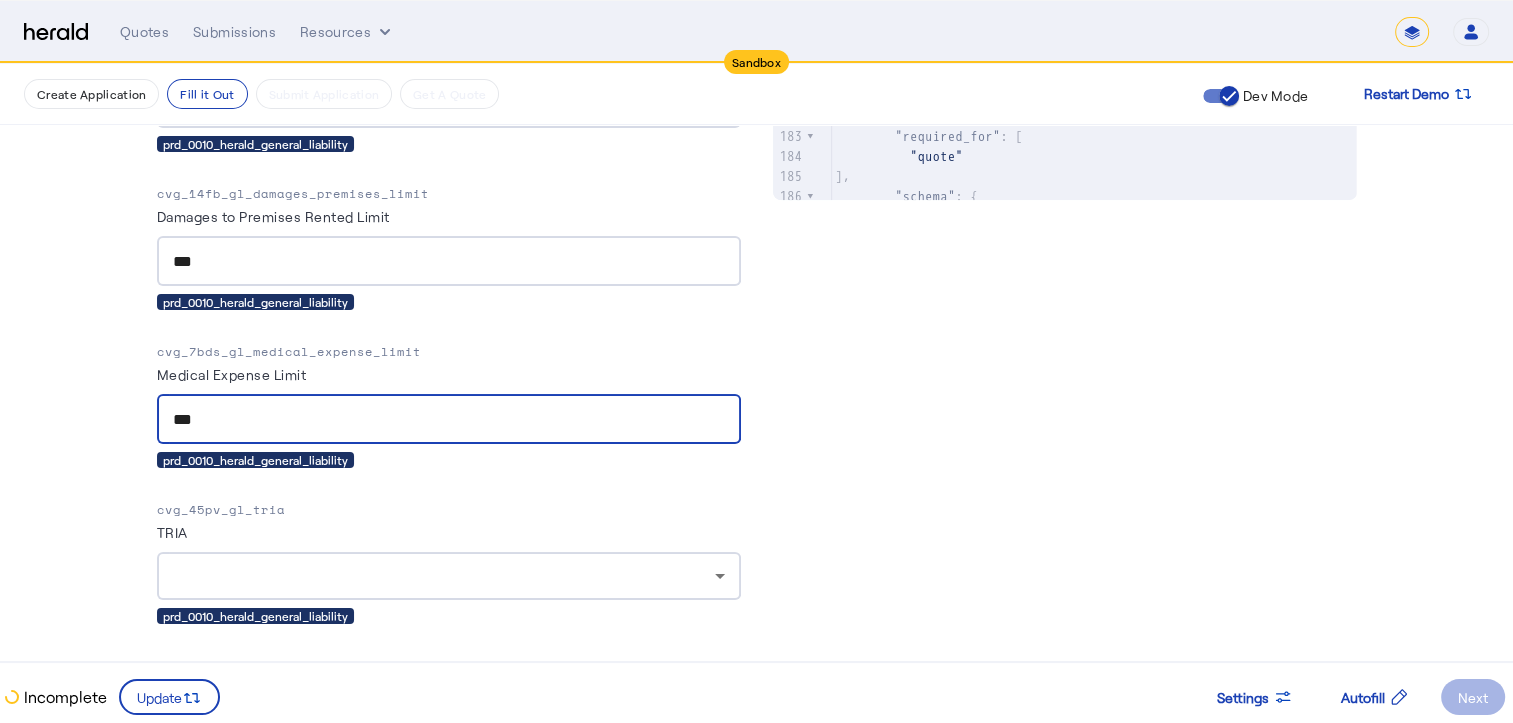 type on "***" 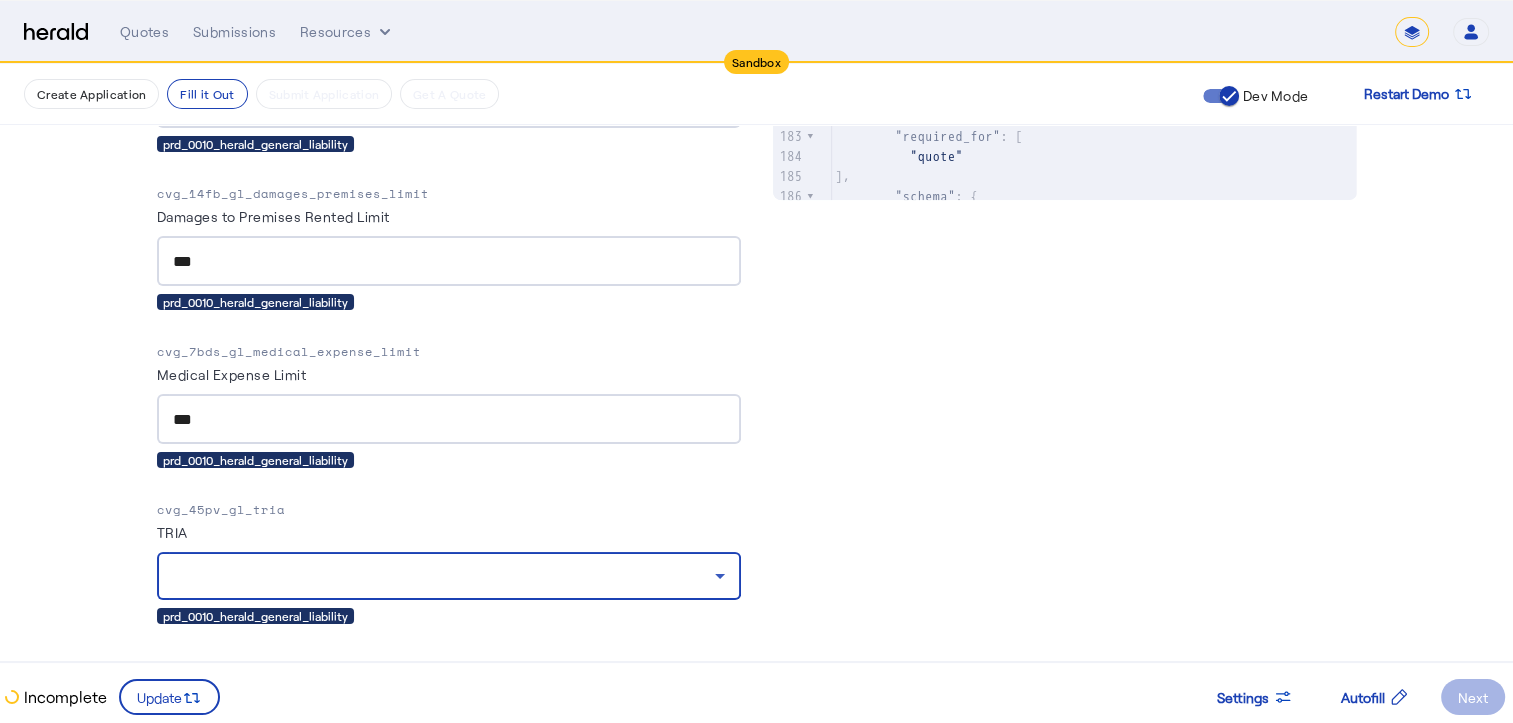 click 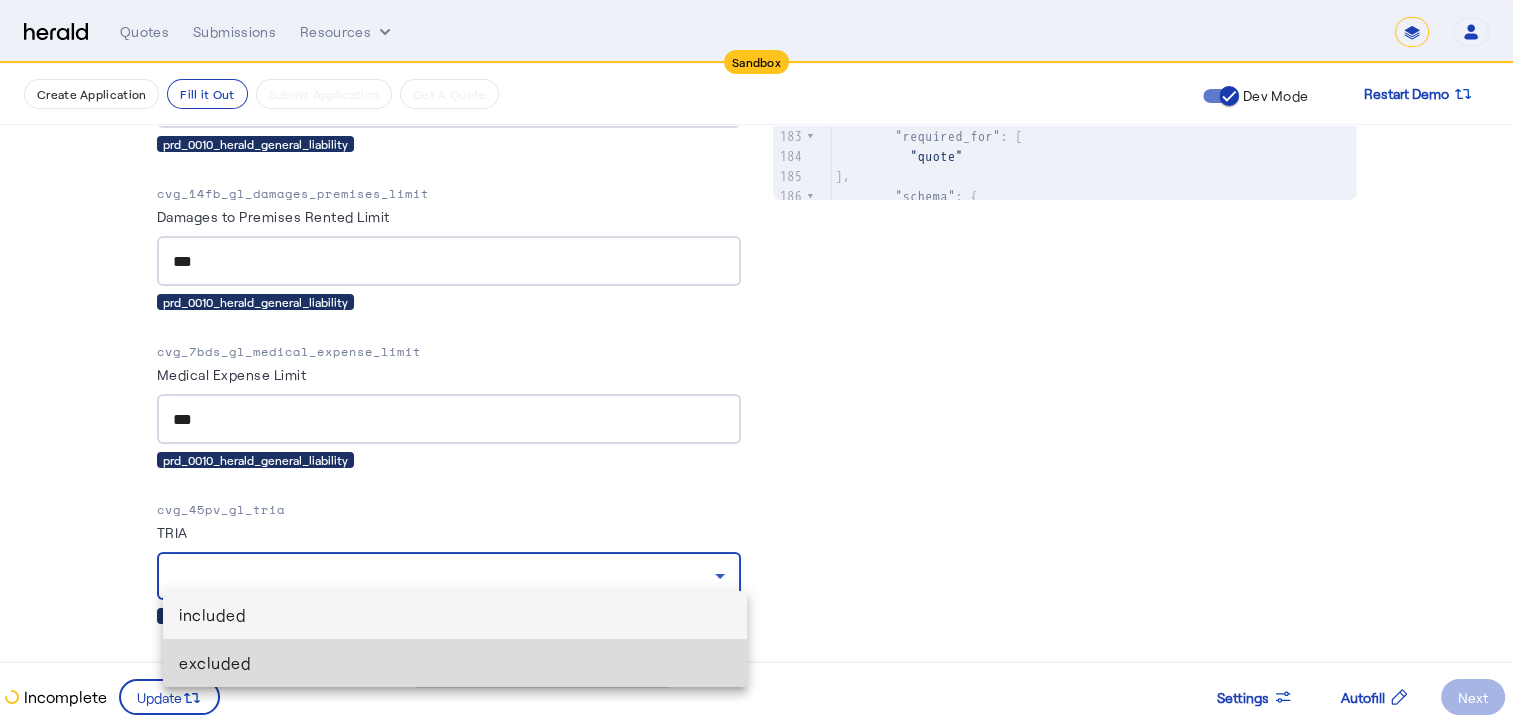 click on "excluded" at bounding box center (455, 663) 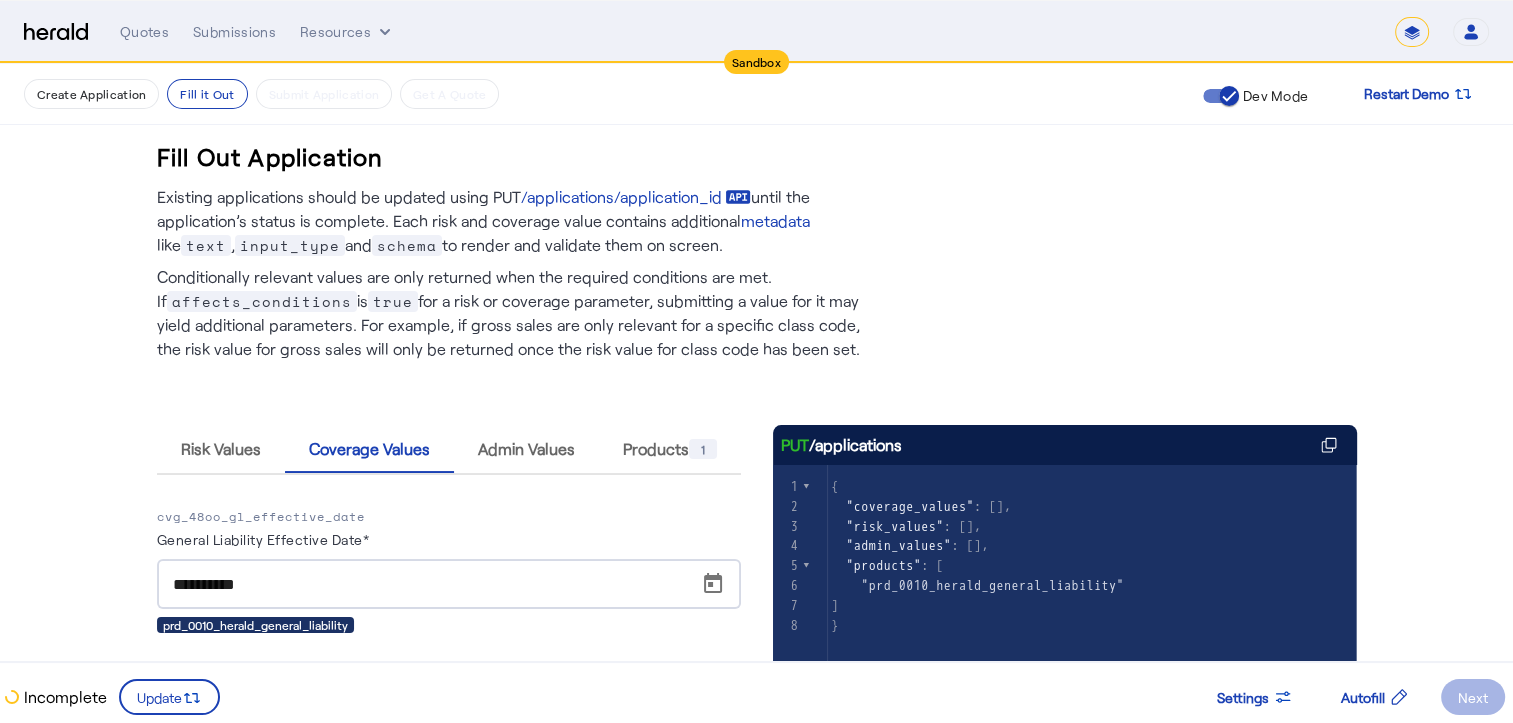 scroll, scrollTop: 0, scrollLeft: 0, axis: both 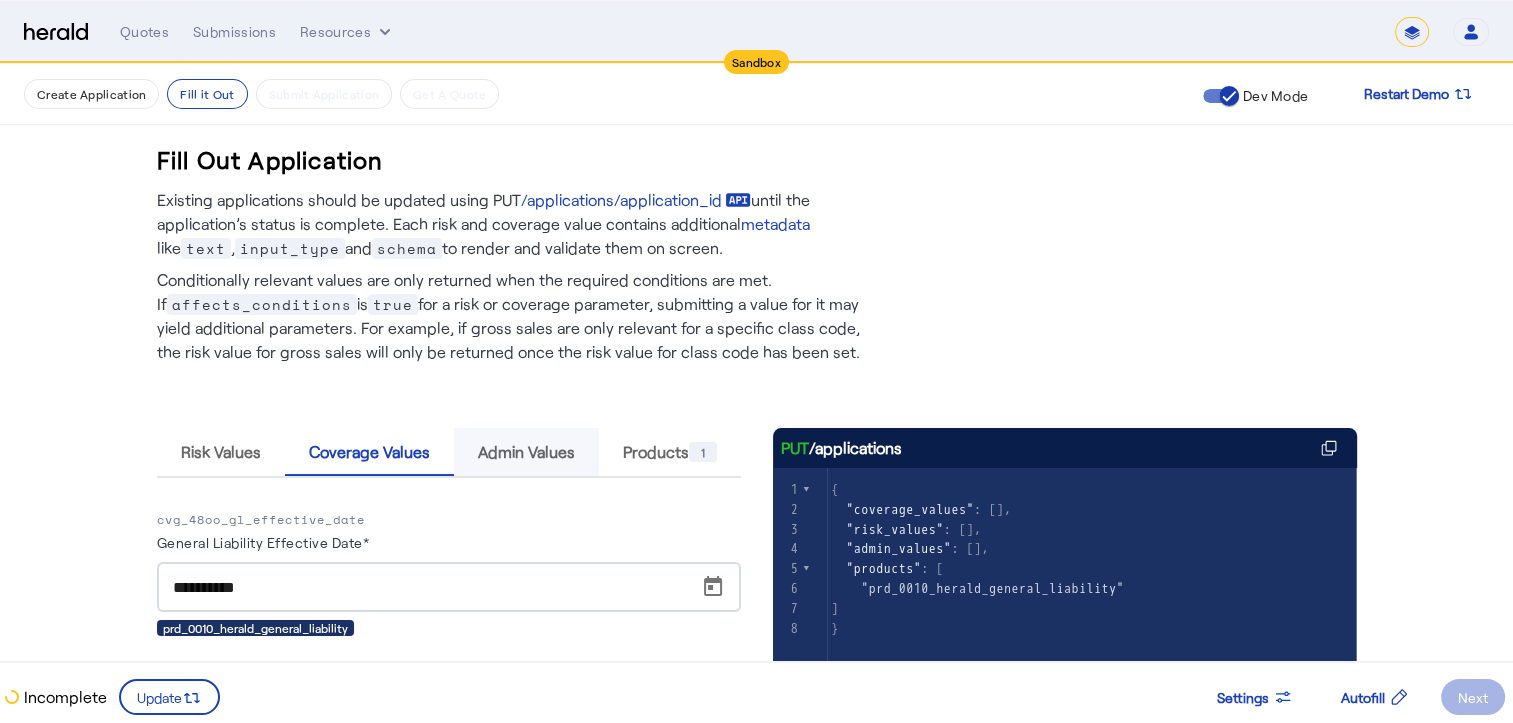 click on "Admin Values" at bounding box center [526, 452] 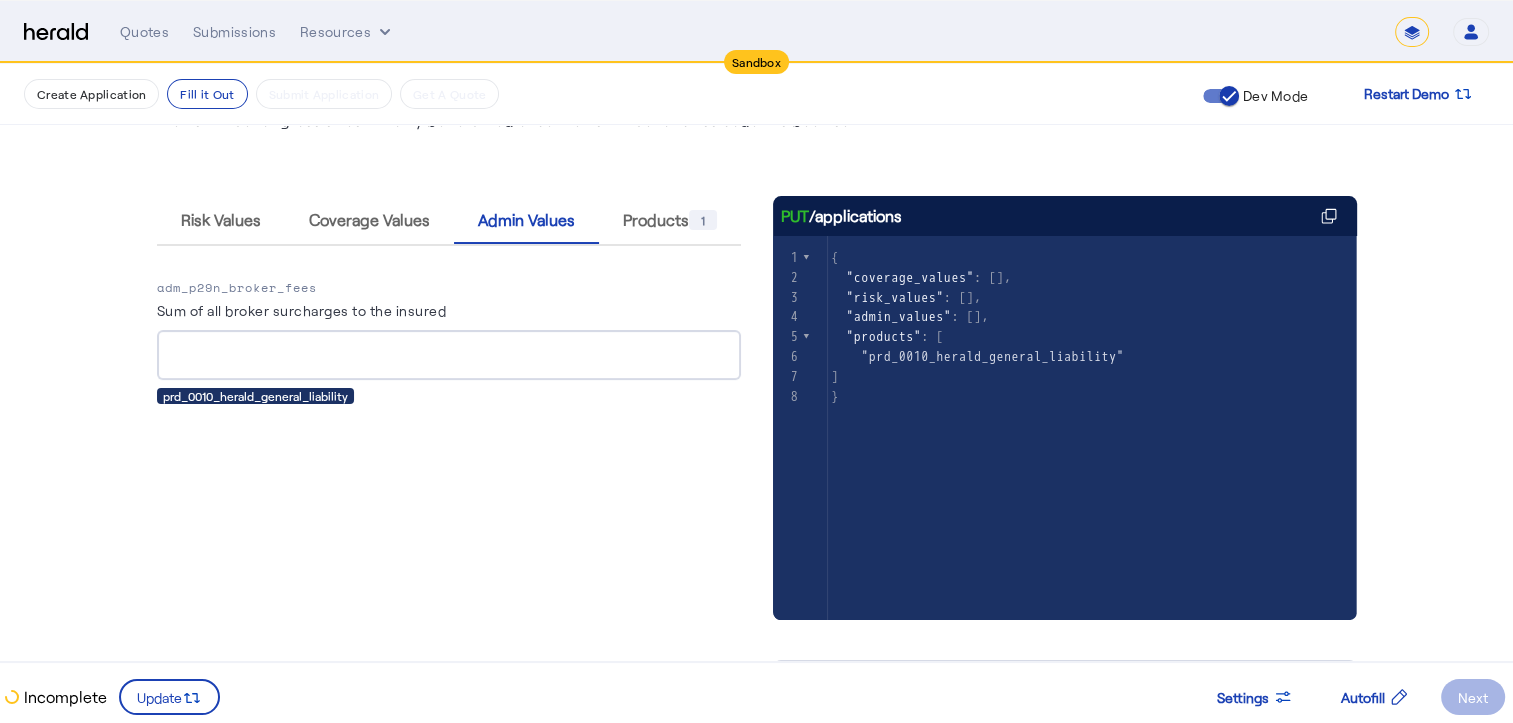 scroll, scrollTop: 224, scrollLeft: 0, axis: vertical 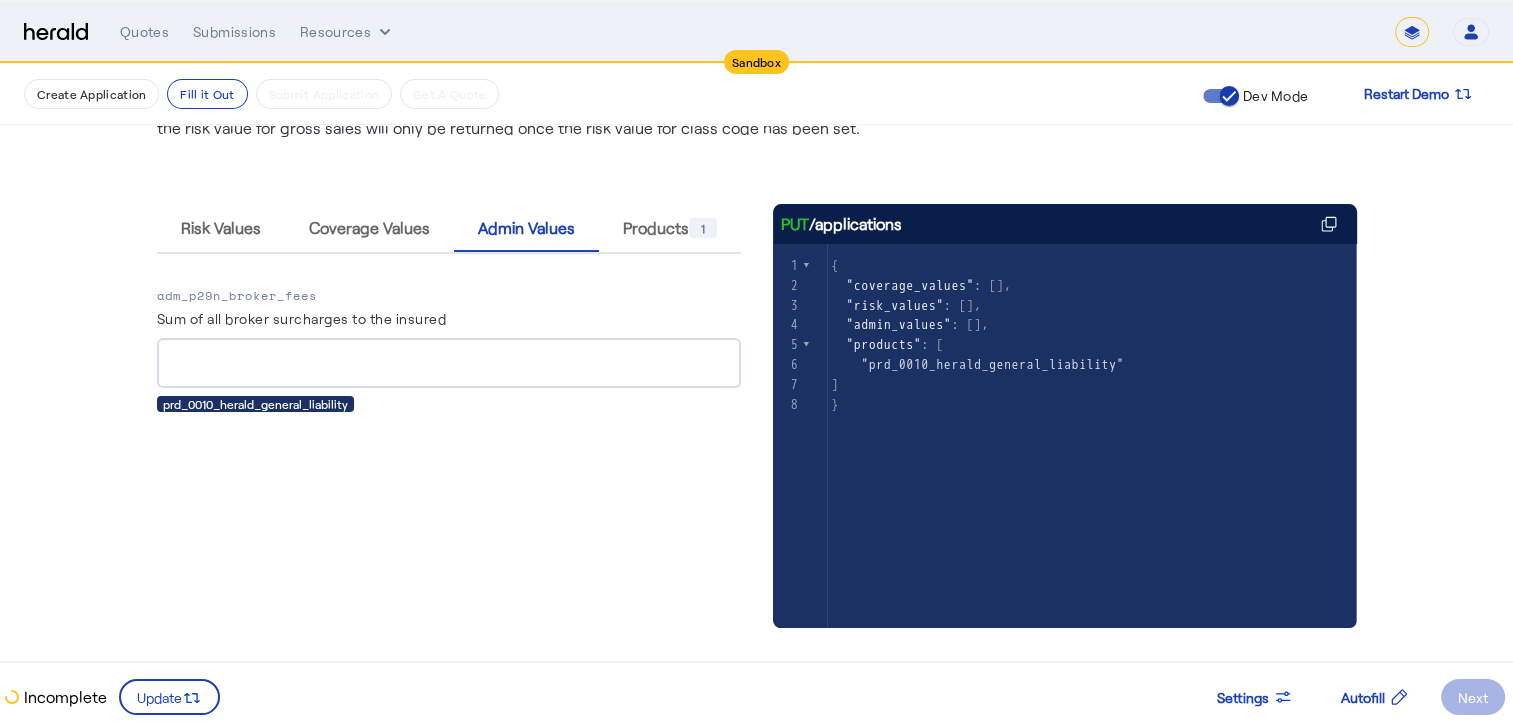 click on "Sum of all broker surcharges to the insured" at bounding box center [449, 364] 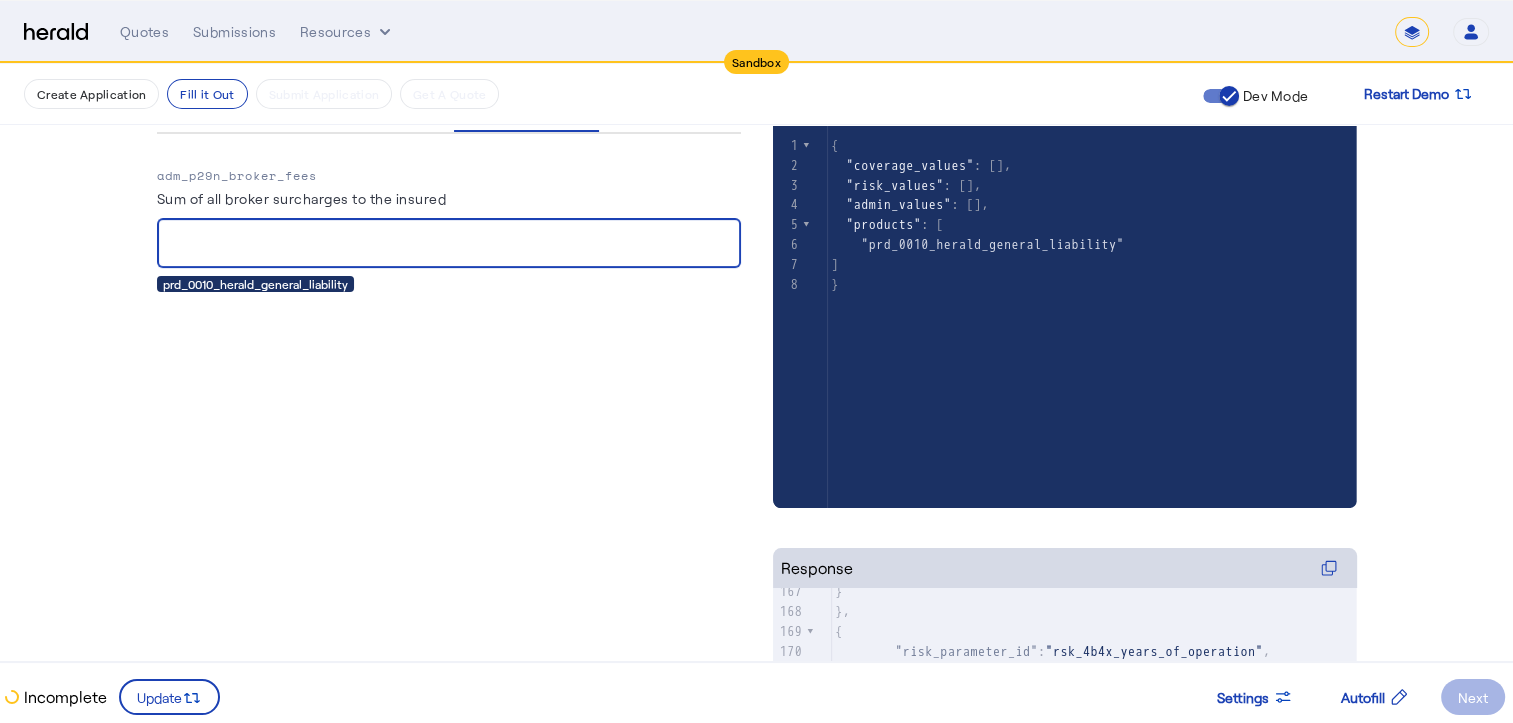 scroll, scrollTop: 0, scrollLeft: 0, axis: both 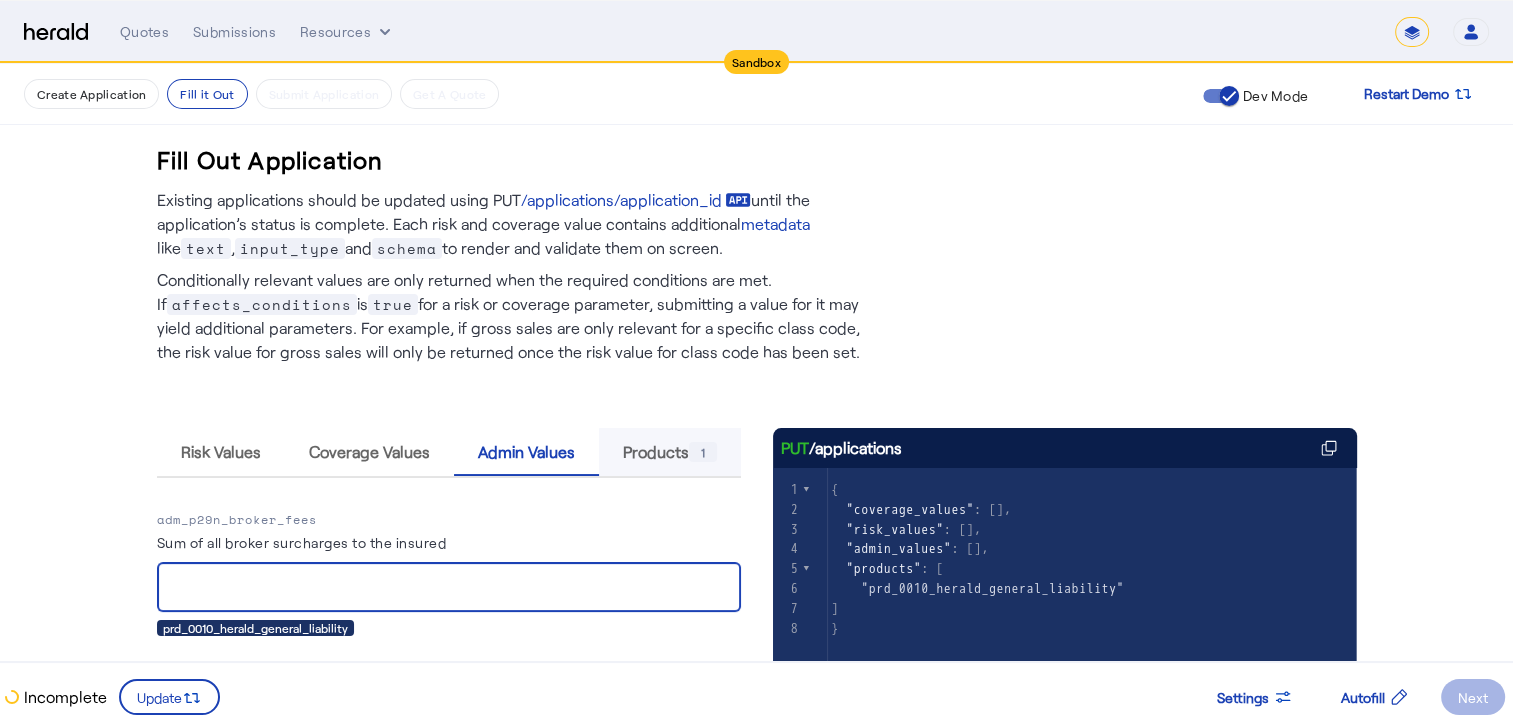 type on "*****" 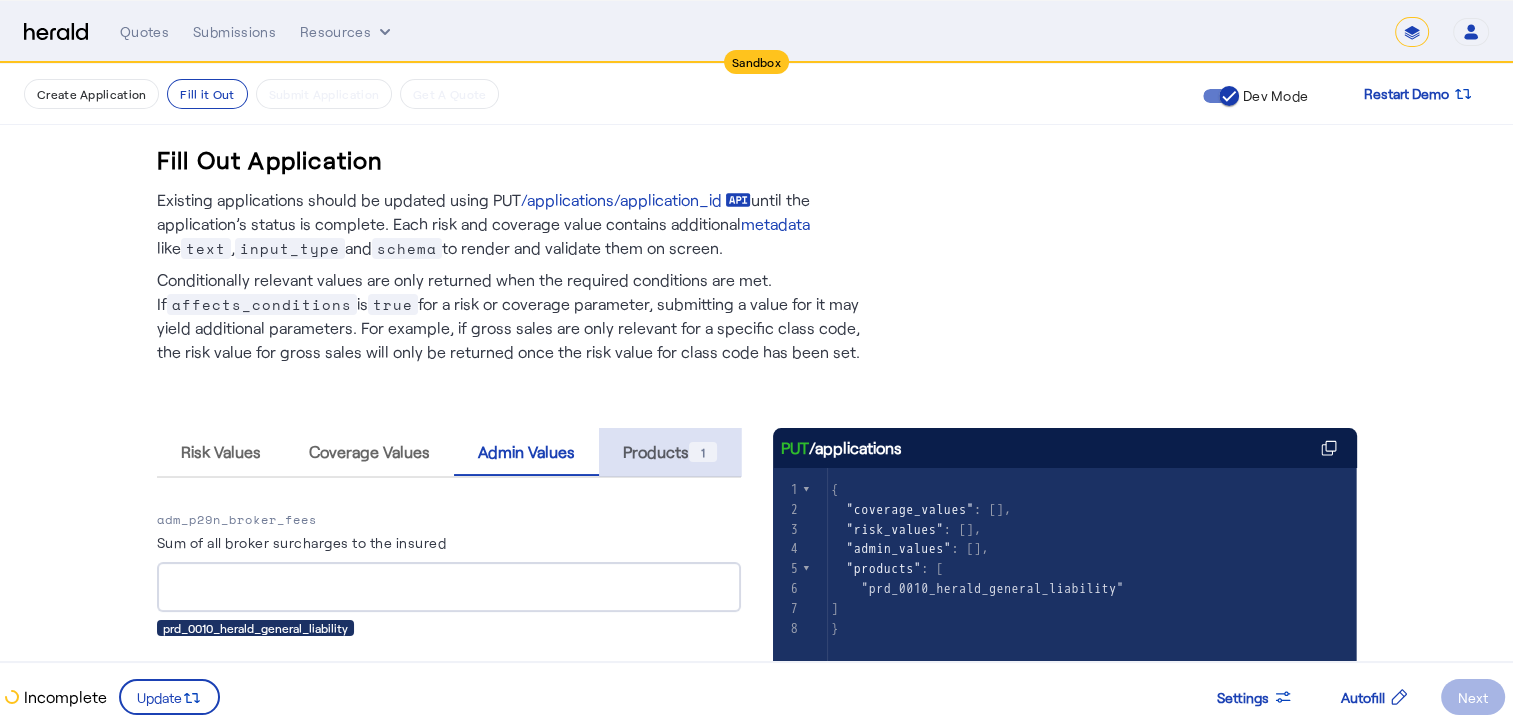 click on "Products       1" at bounding box center (670, 452) 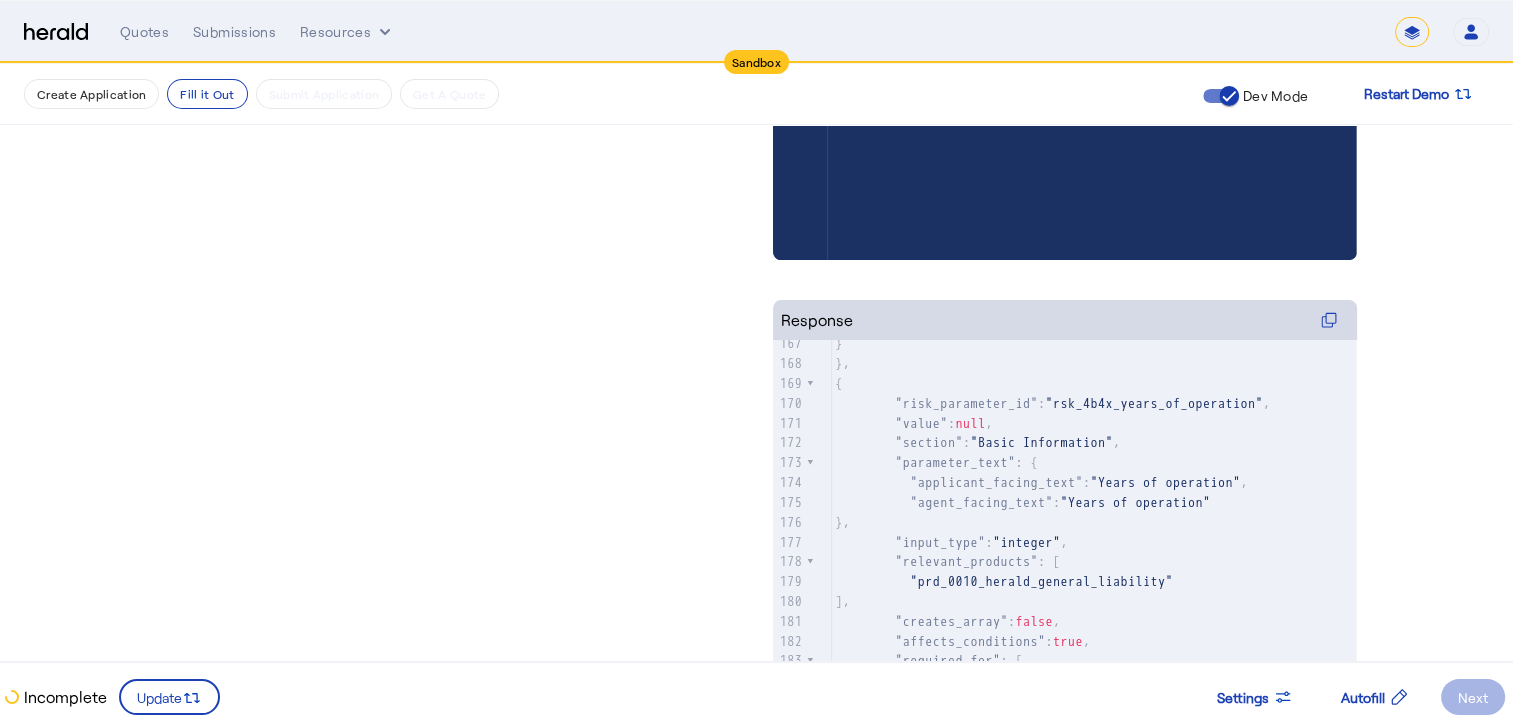 scroll, scrollTop: 712, scrollLeft: 0, axis: vertical 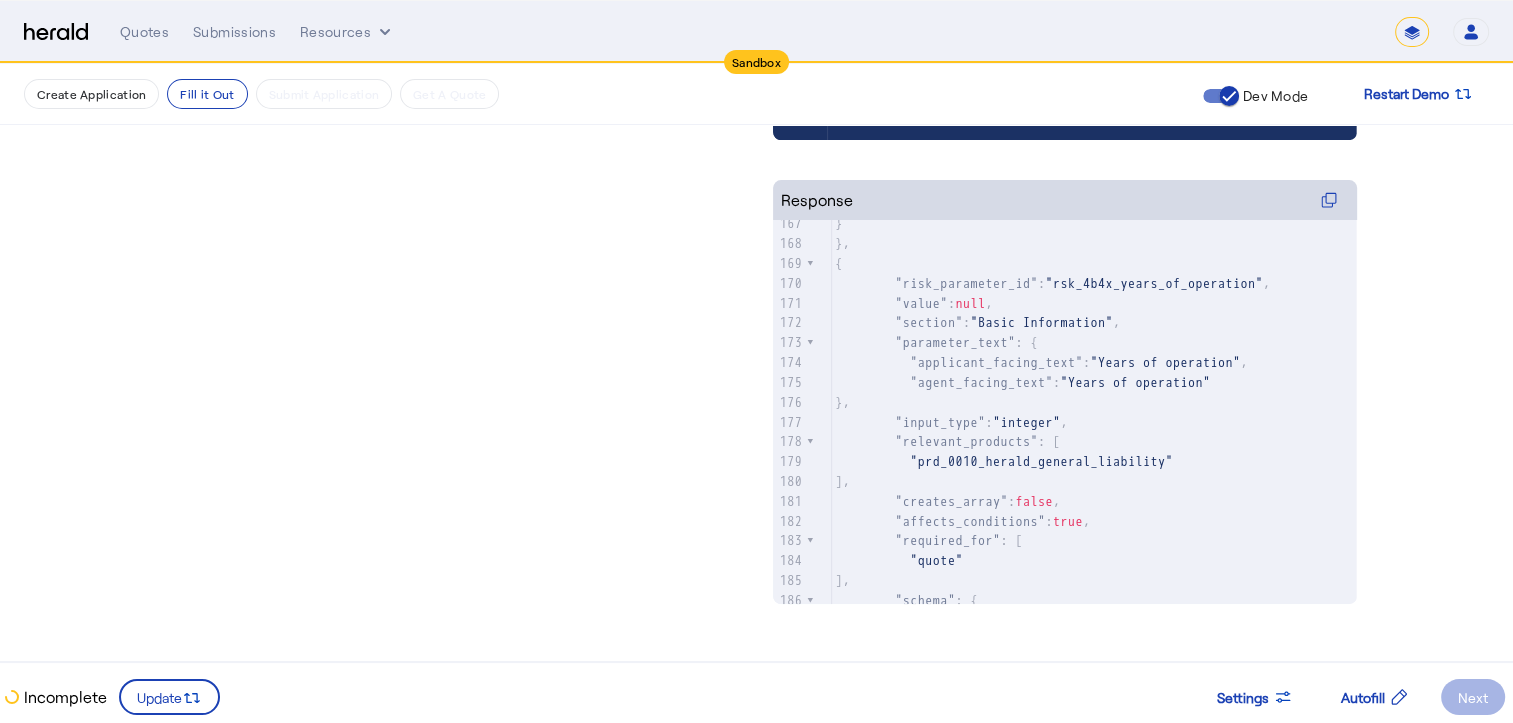 click on "Next" 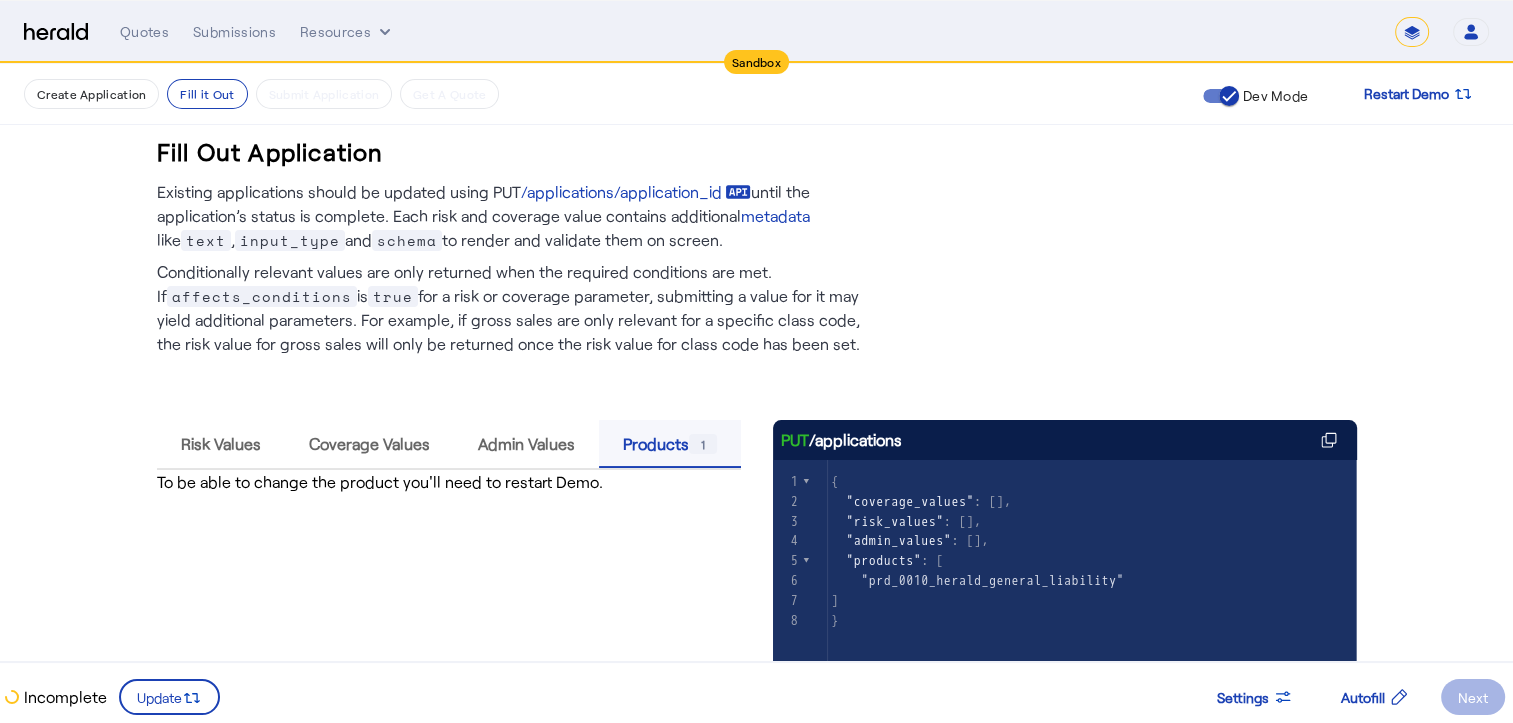 scroll, scrollTop: 0, scrollLeft: 0, axis: both 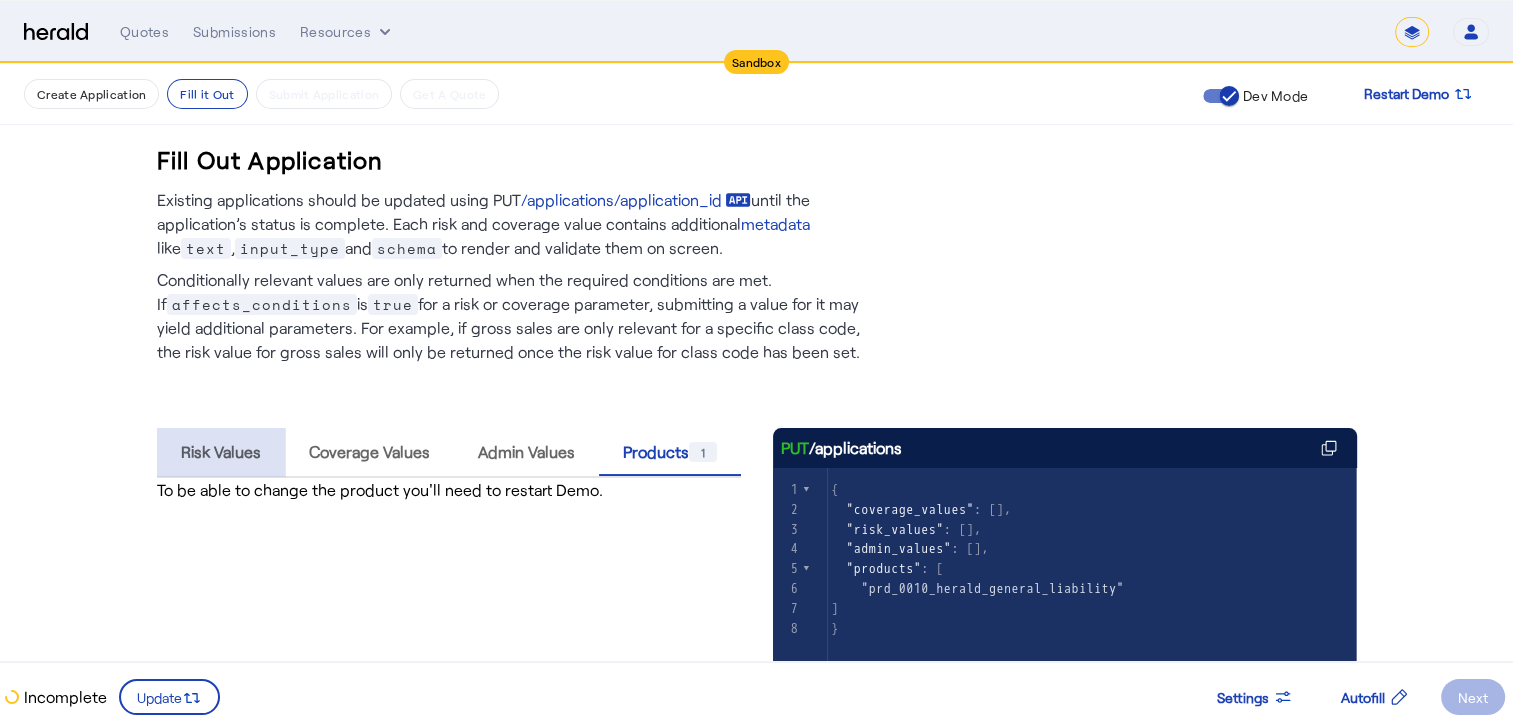 click on "Risk Values" at bounding box center (221, 452) 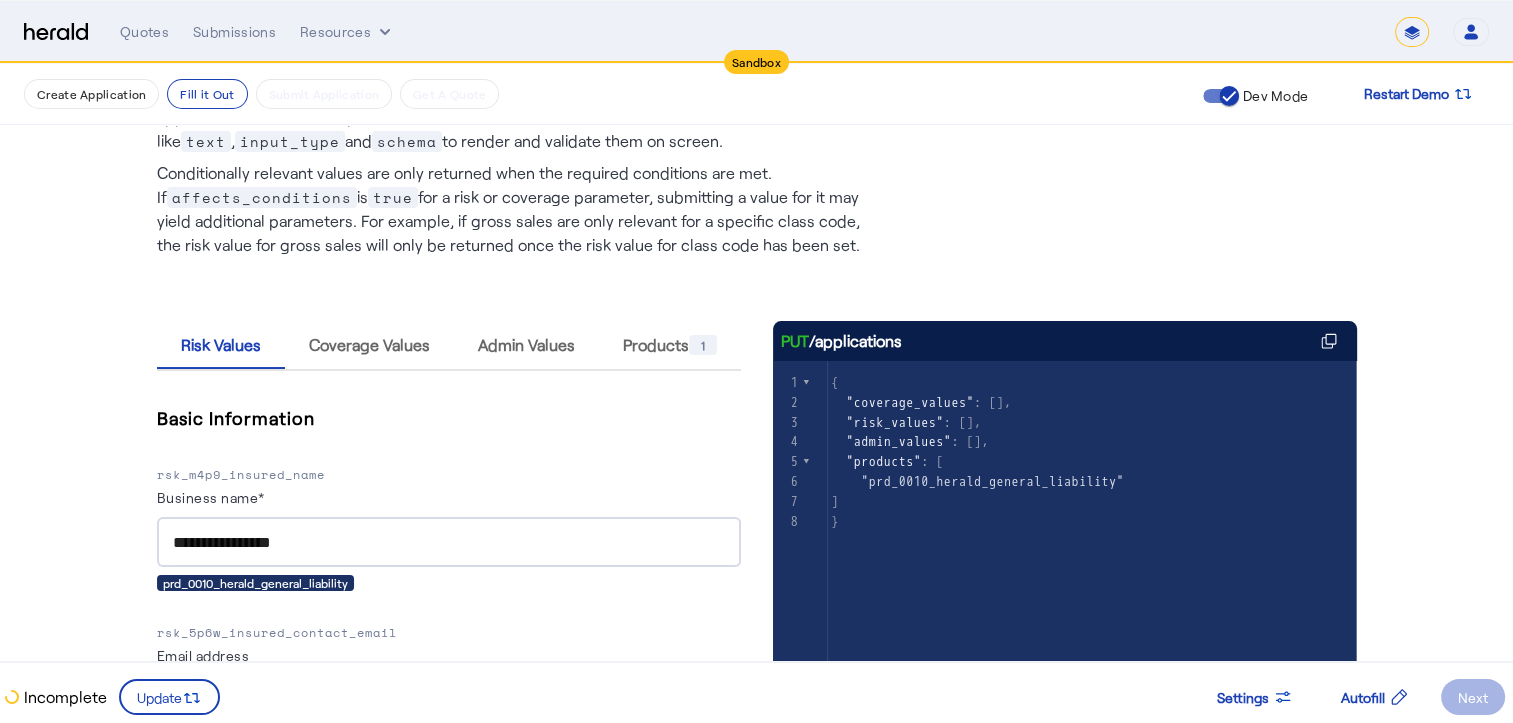scroll, scrollTop: 0, scrollLeft: 0, axis: both 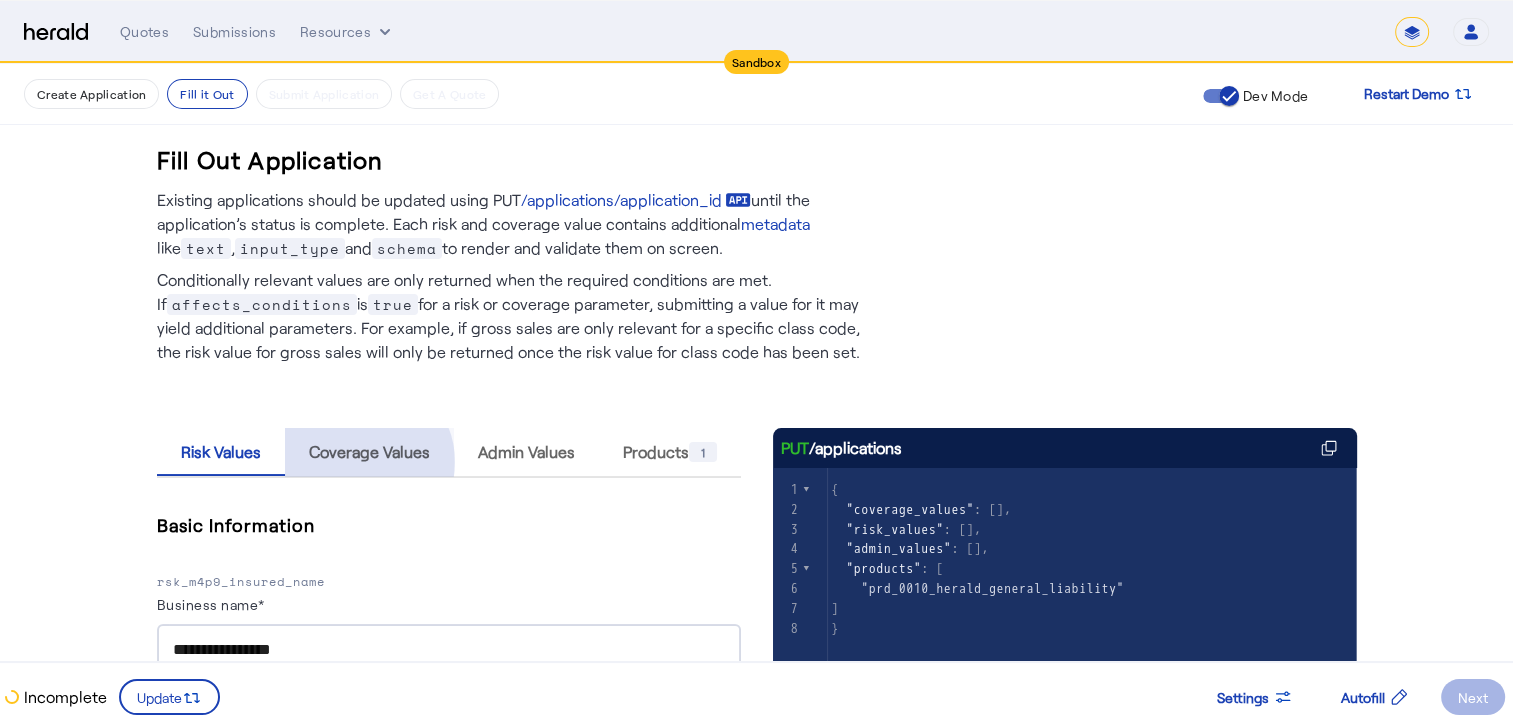 click on "Coverage Values" at bounding box center (369, 452) 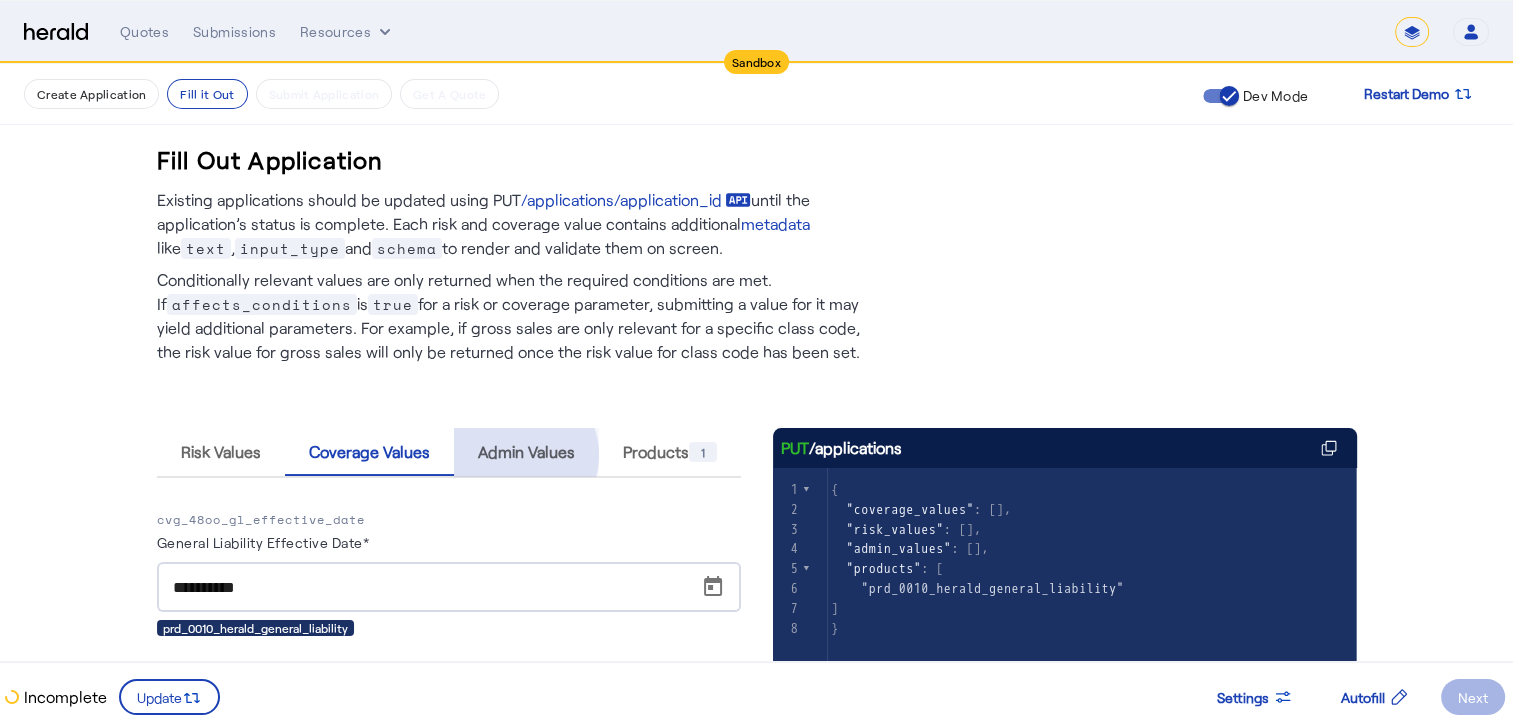 click on "Admin Values" at bounding box center (526, 452) 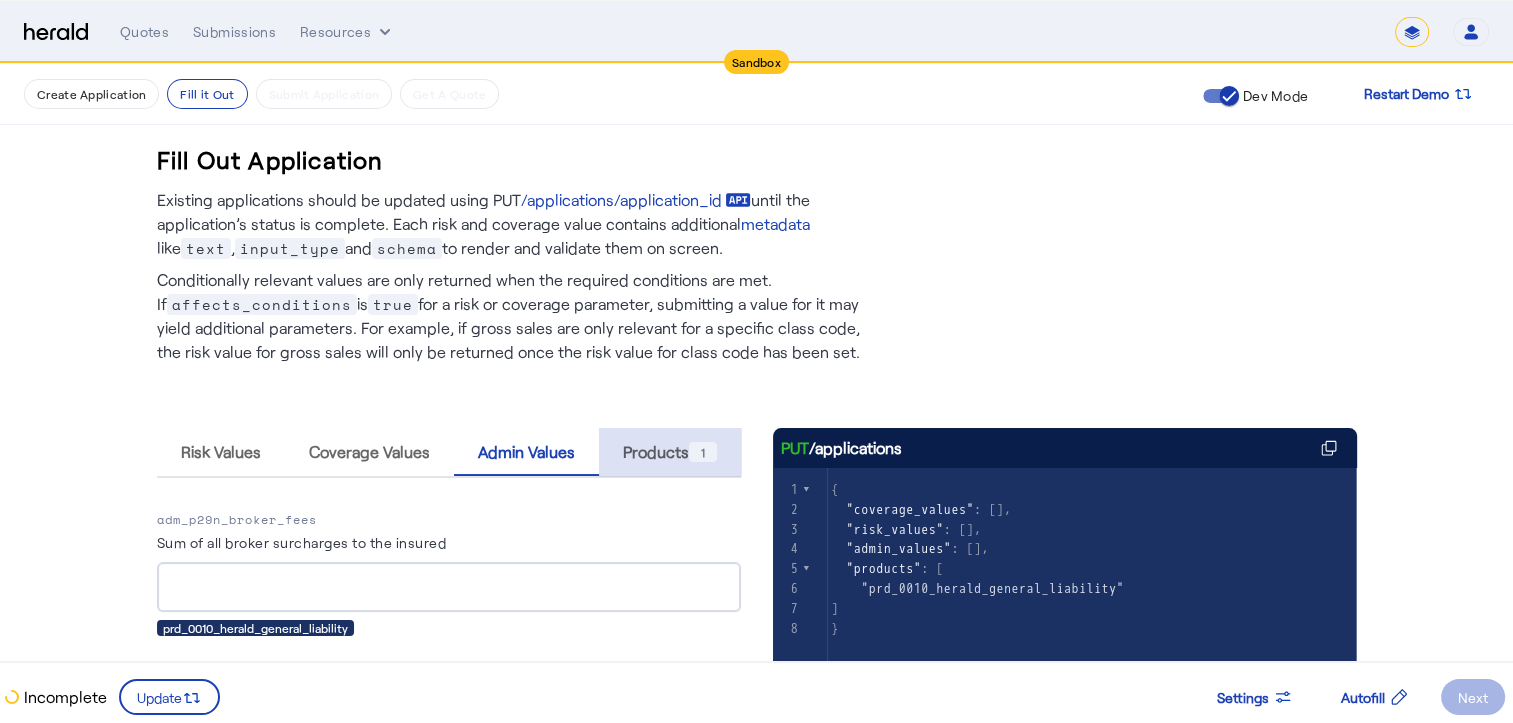 click on "Products       1" at bounding box center (670, 452) 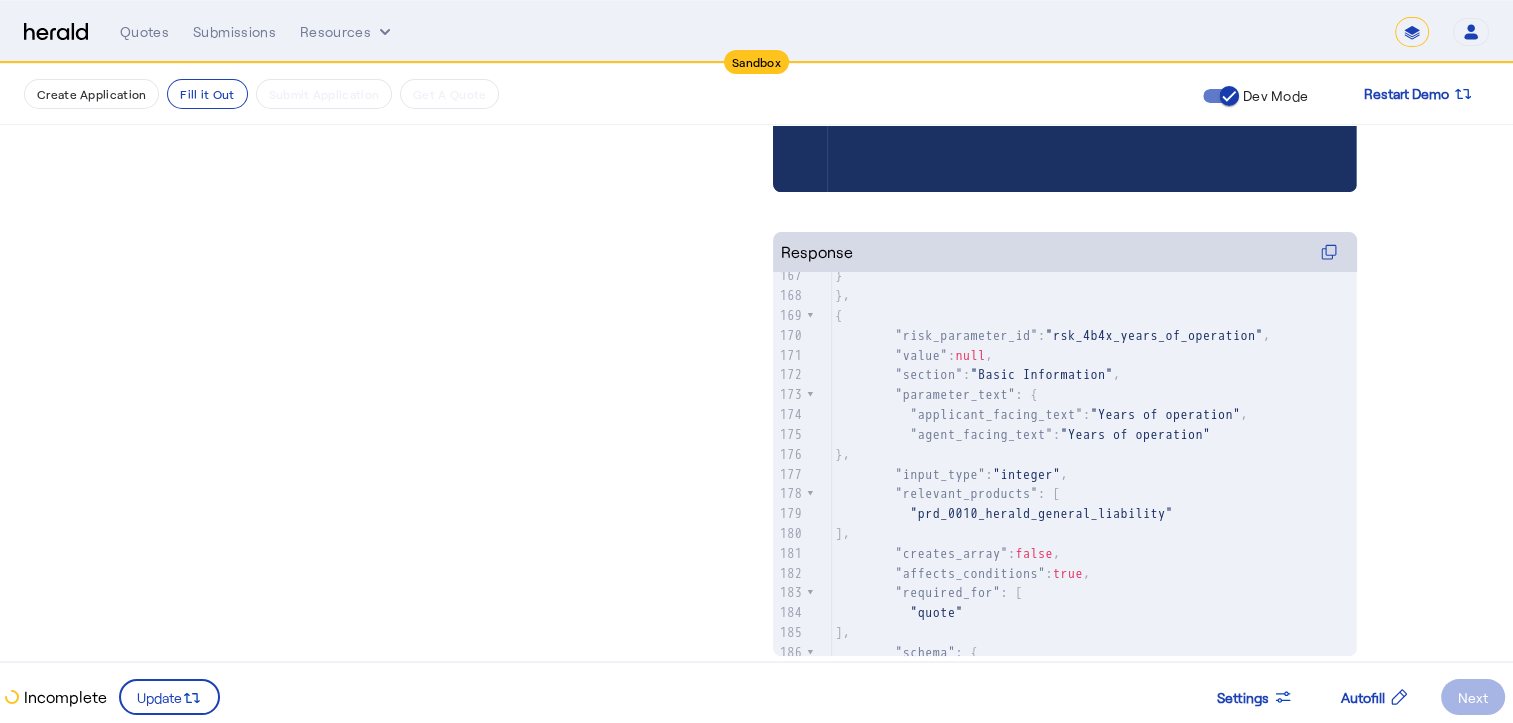 scroll, scrollTop: 712, scrollLeft: 0, axis: vertical 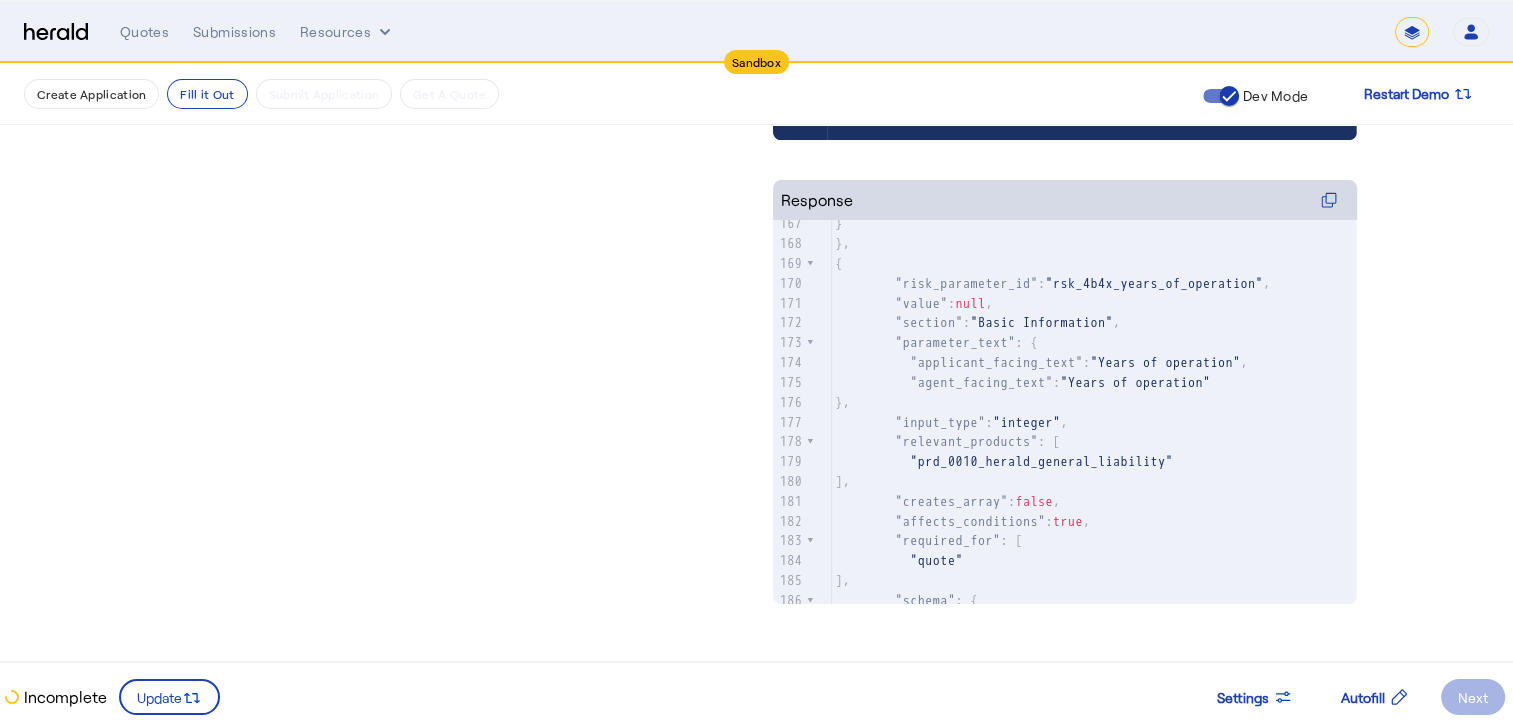 click on "Next" 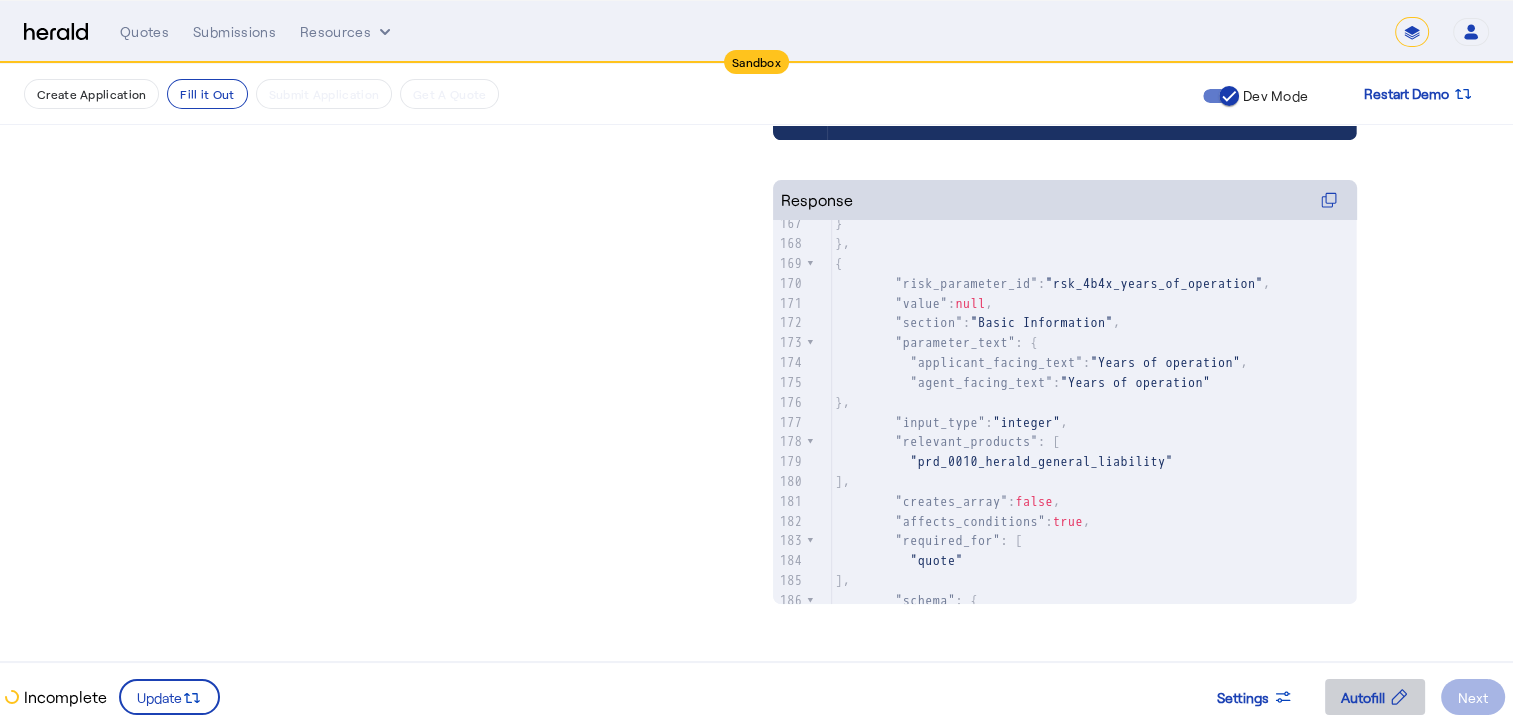 click 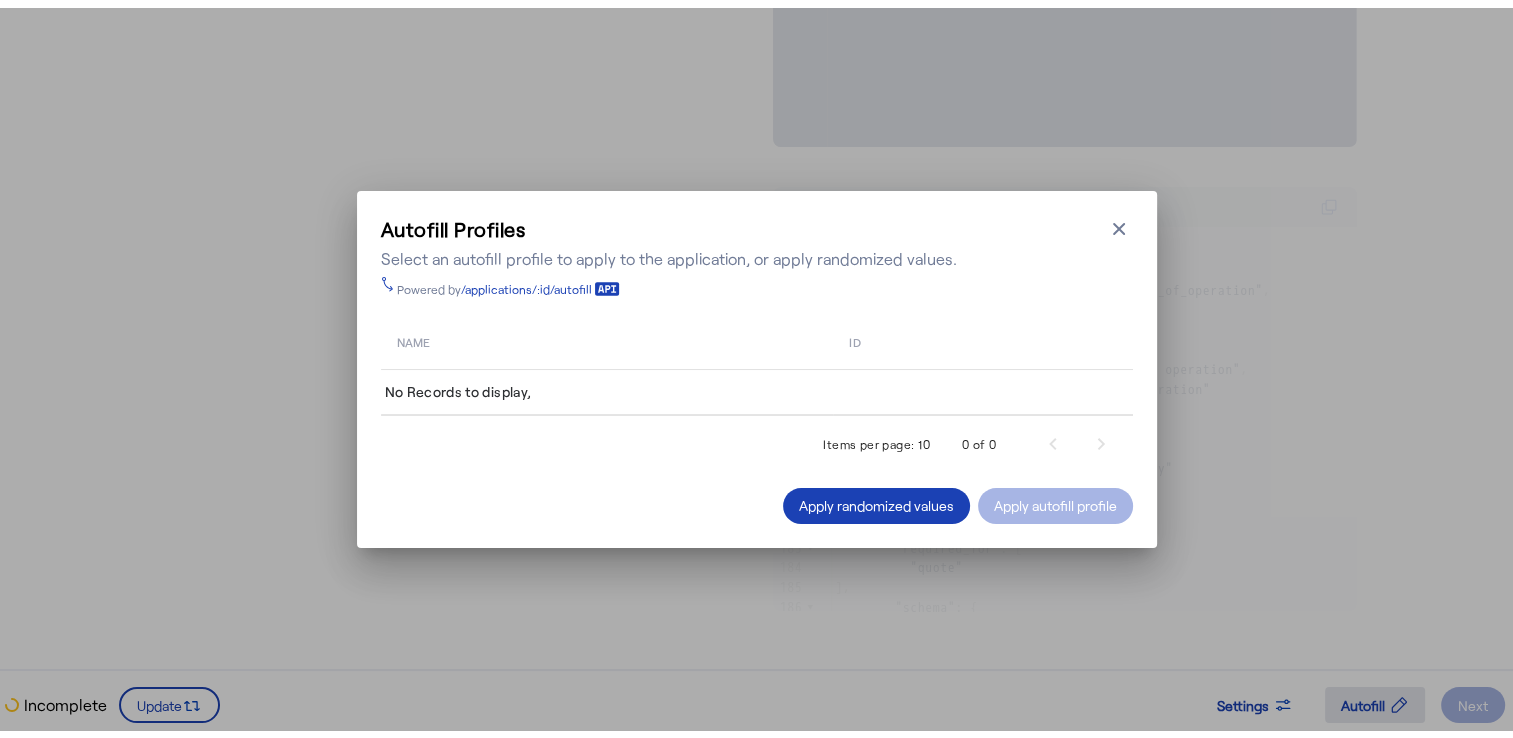 scroll, scrollTop: 0, scrollLeft: 0, axis: both 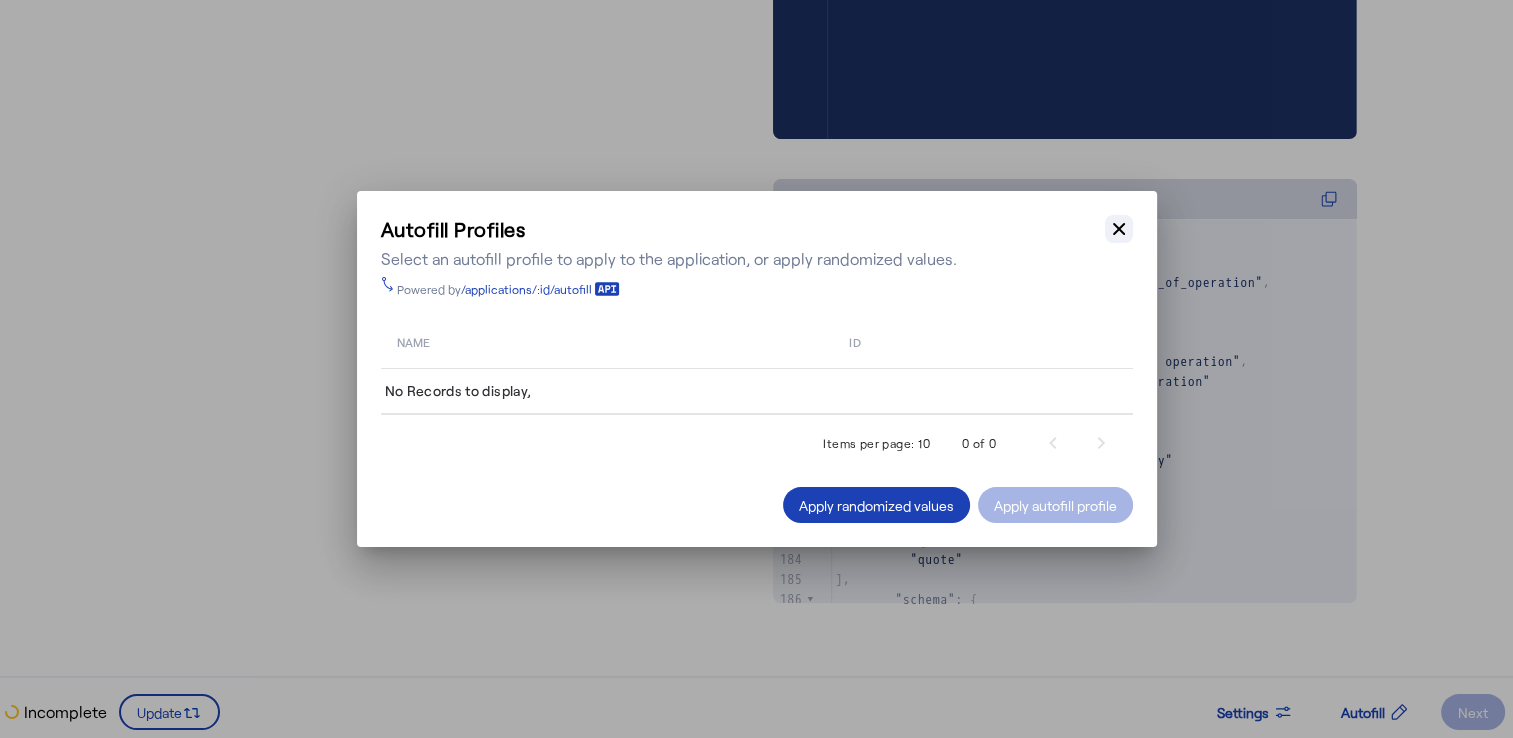 click 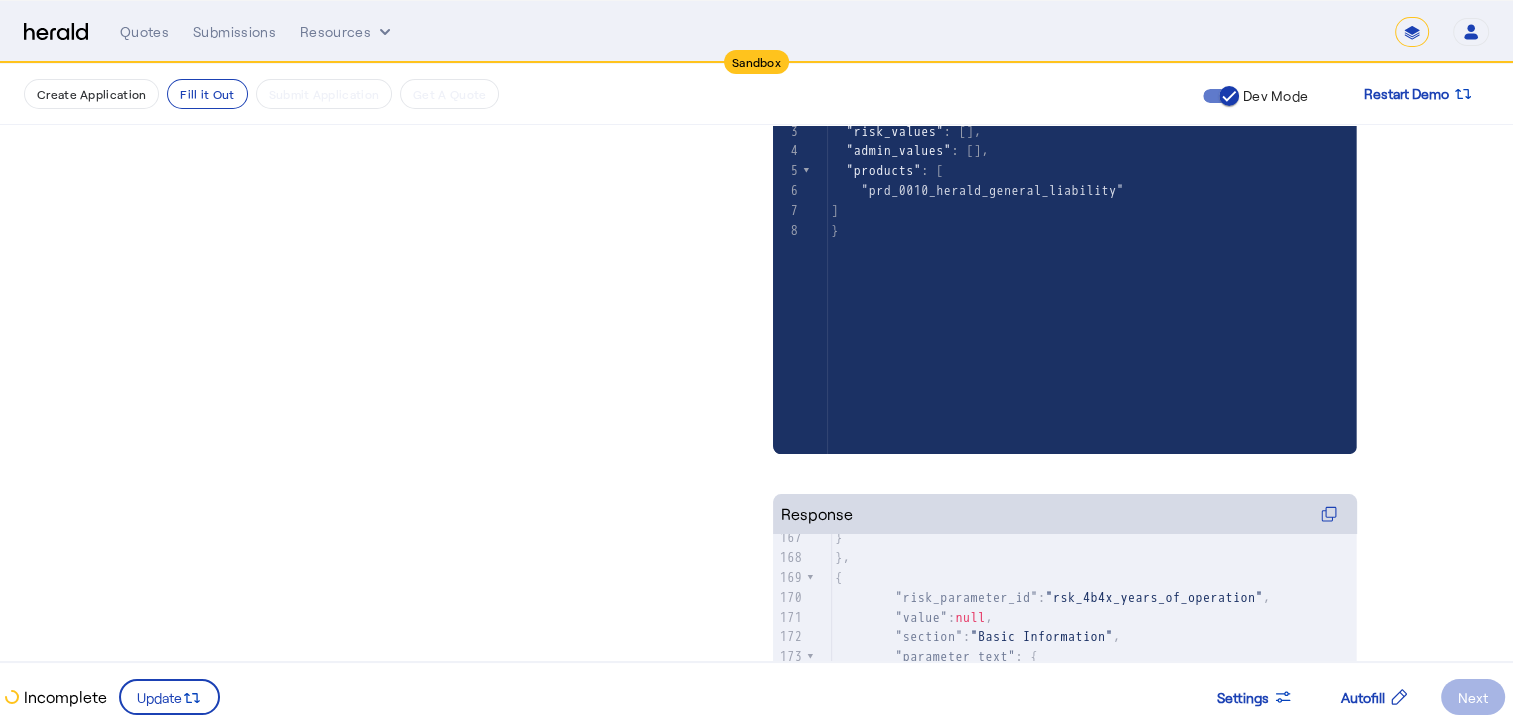 scroll, scrollTop: 712, scrollLeft: 0, axis: vertical 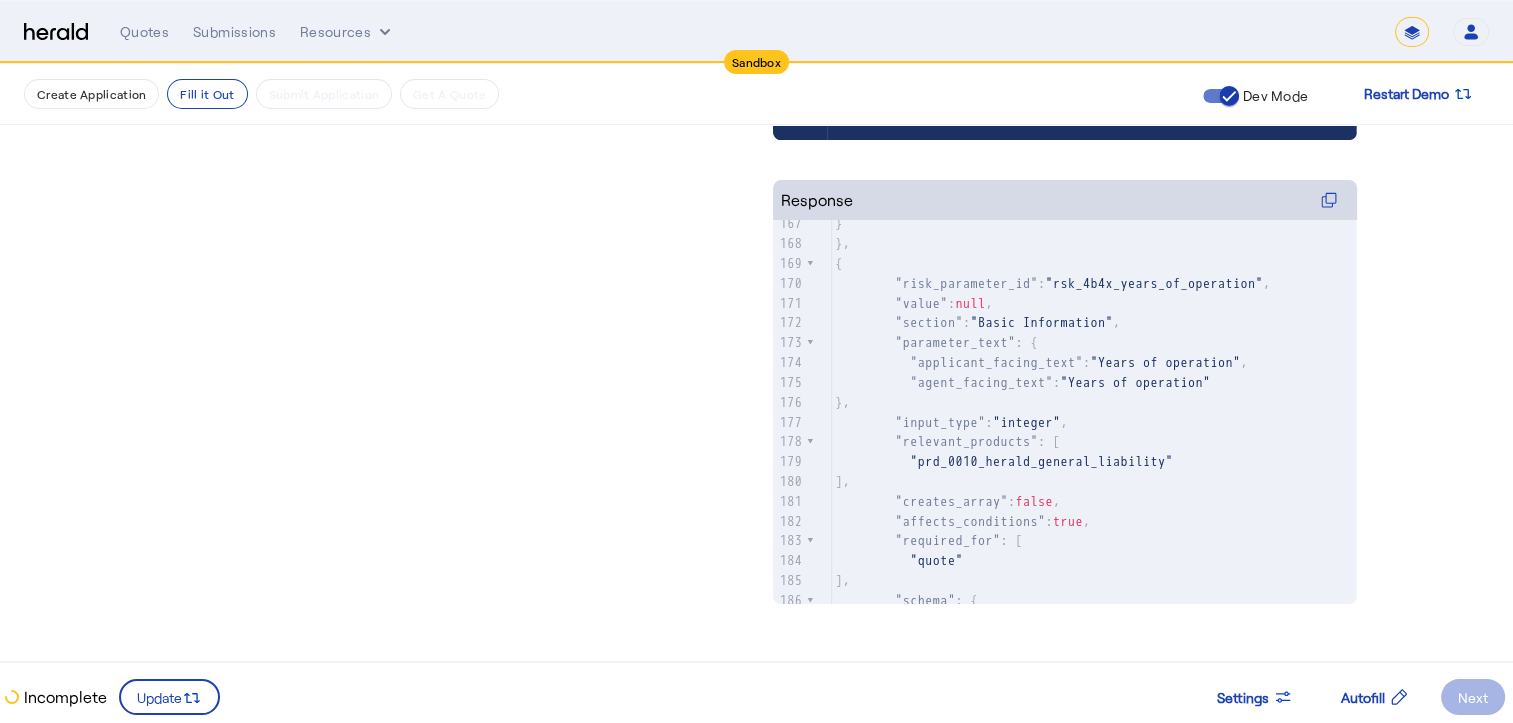 click on "Next" 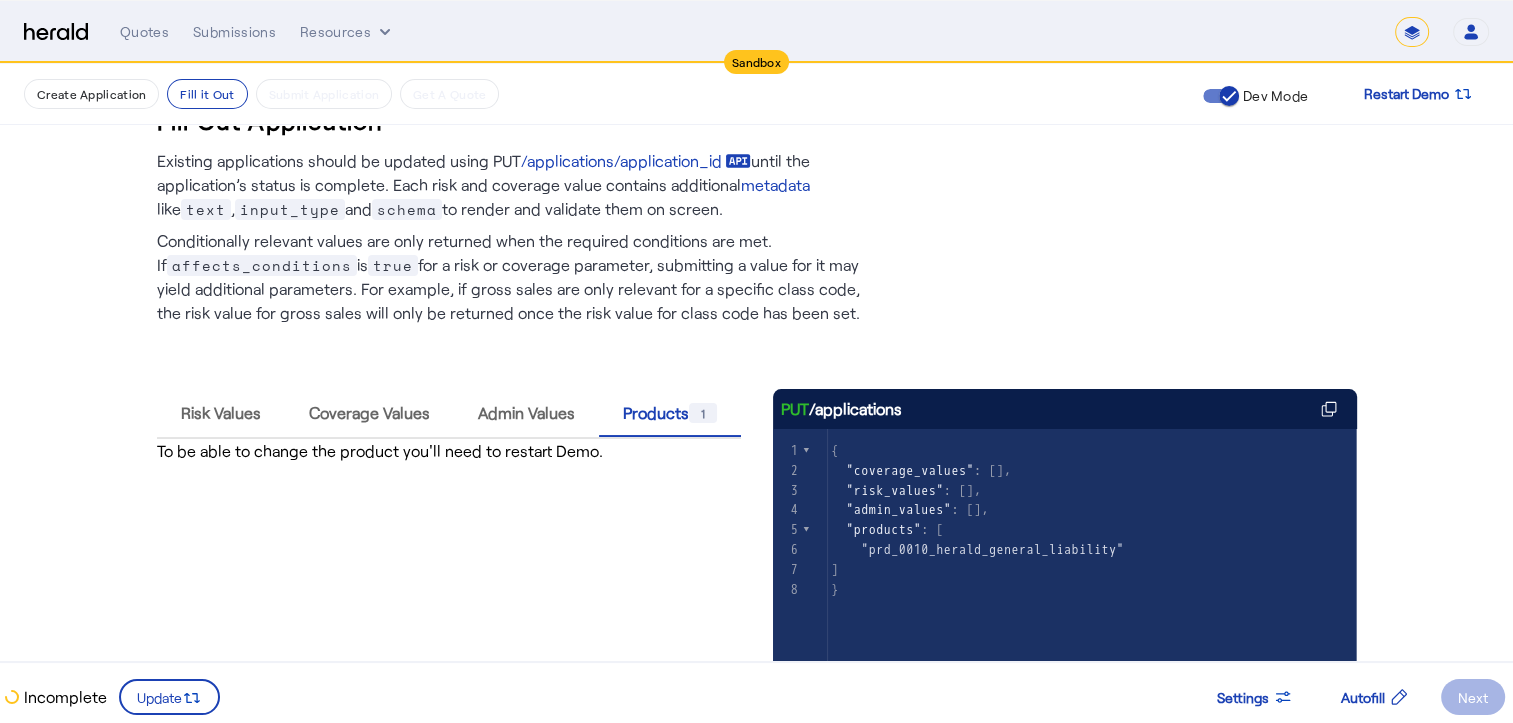 scroll, scrollTop: 37, scrollLeft: 0, axis: vertical 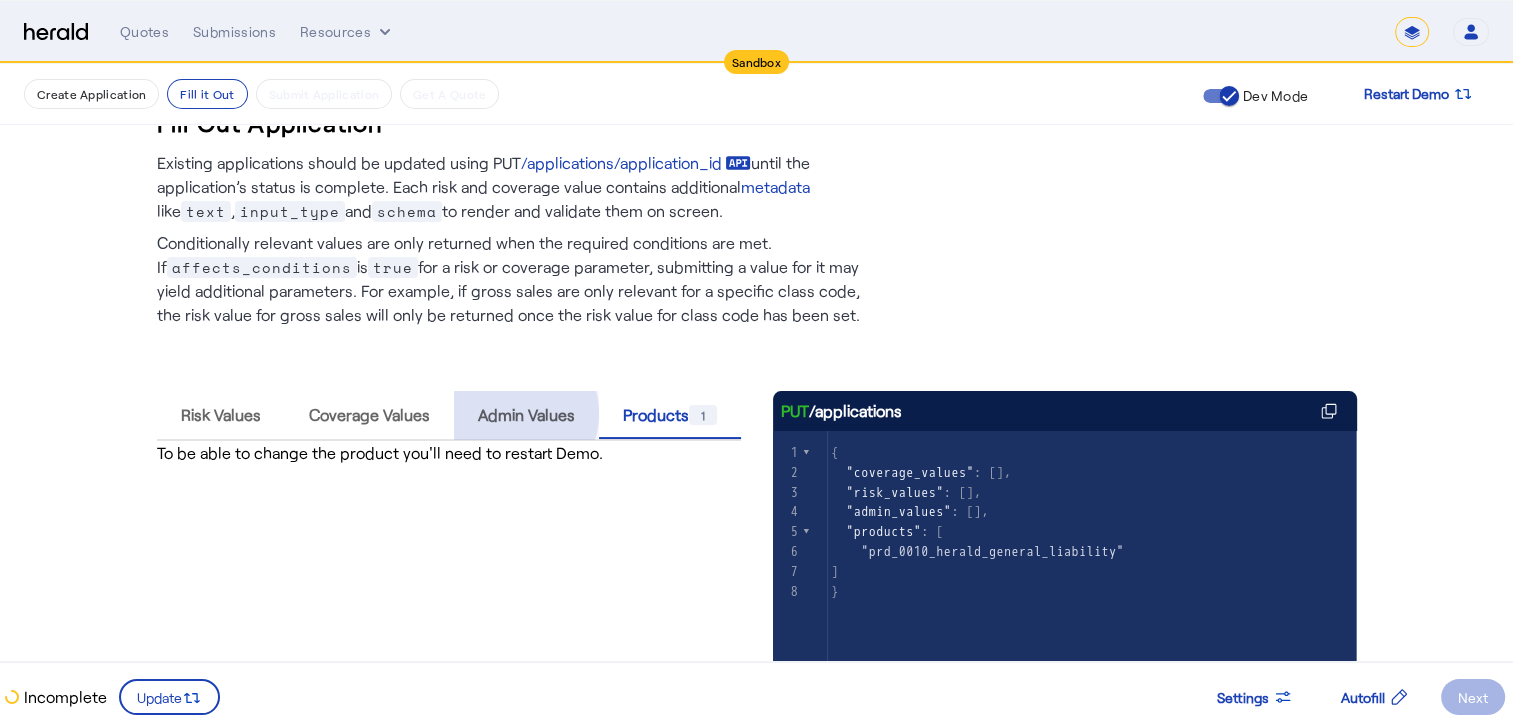 click on "Admin Values" at bounding box center [526, 415] 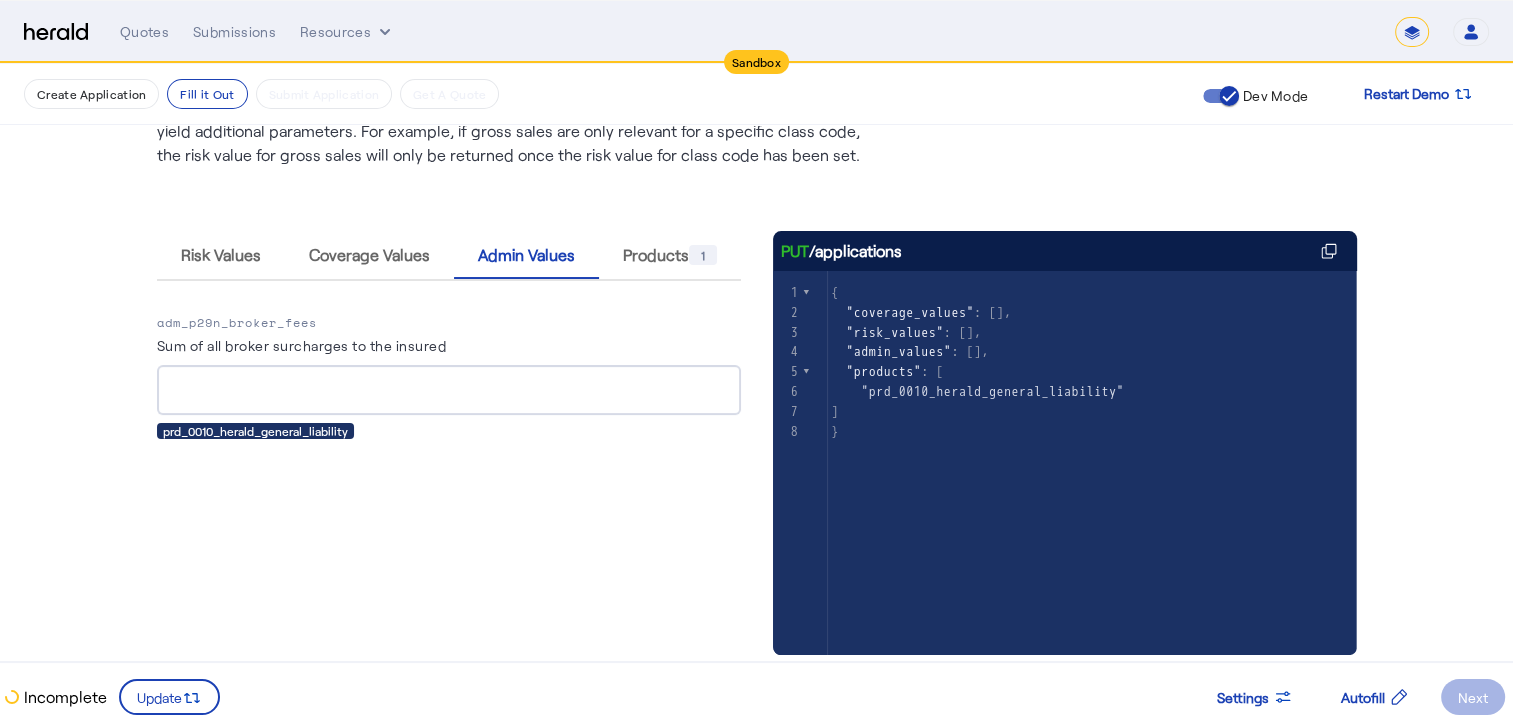 scroll, scrollTop: 200, scrollLeft: 0, axis: vertical 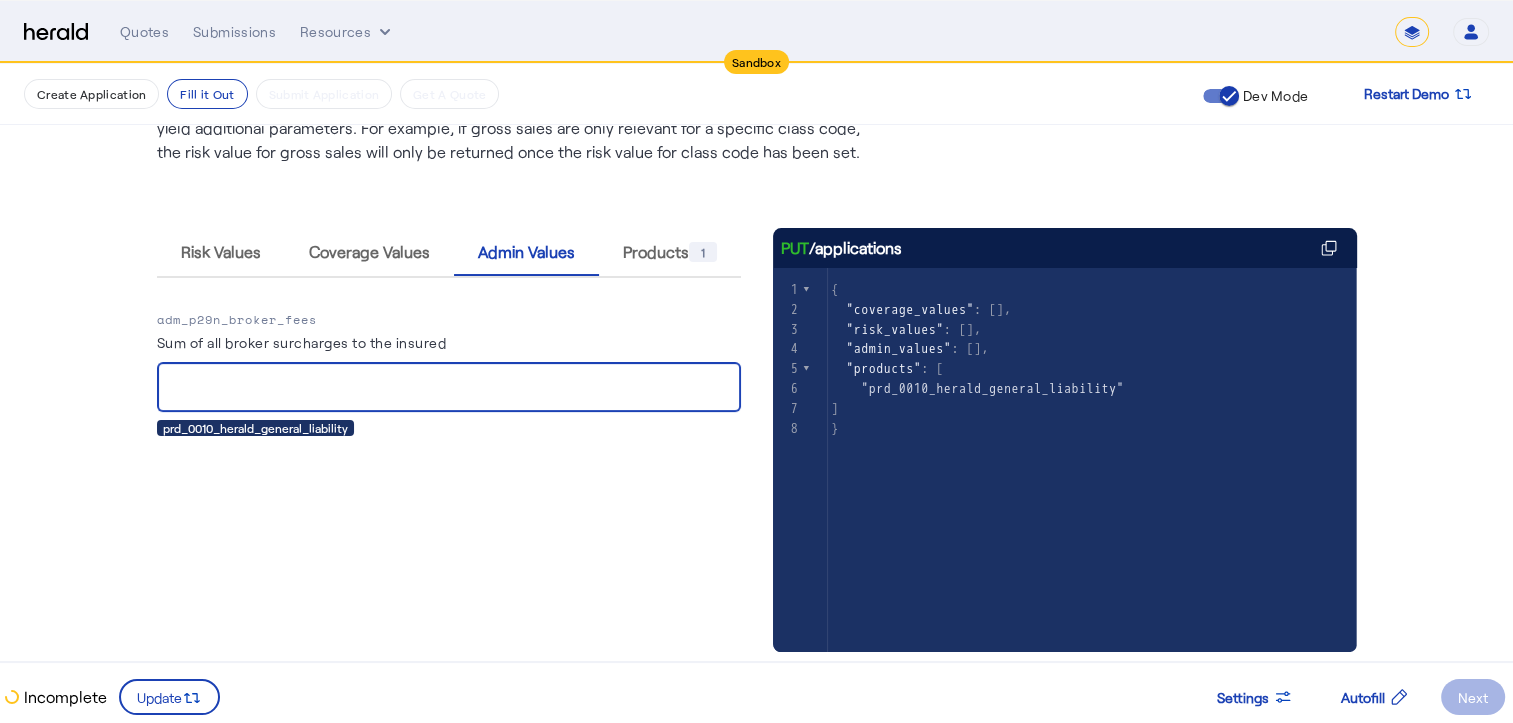 click on "*****" at bounding box center [449, 388] 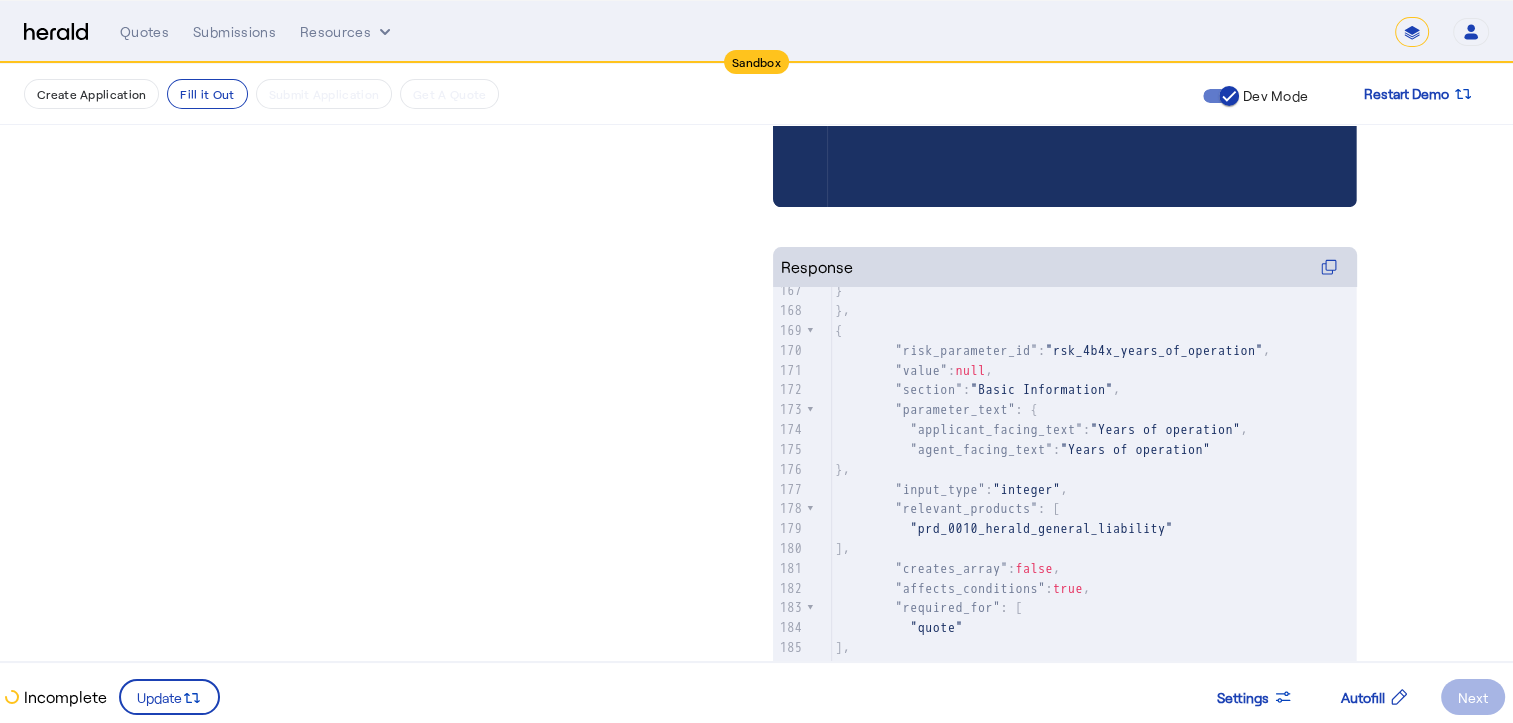 scroll, scrollTop: 712, scrollLeft: 0, axis: vertical 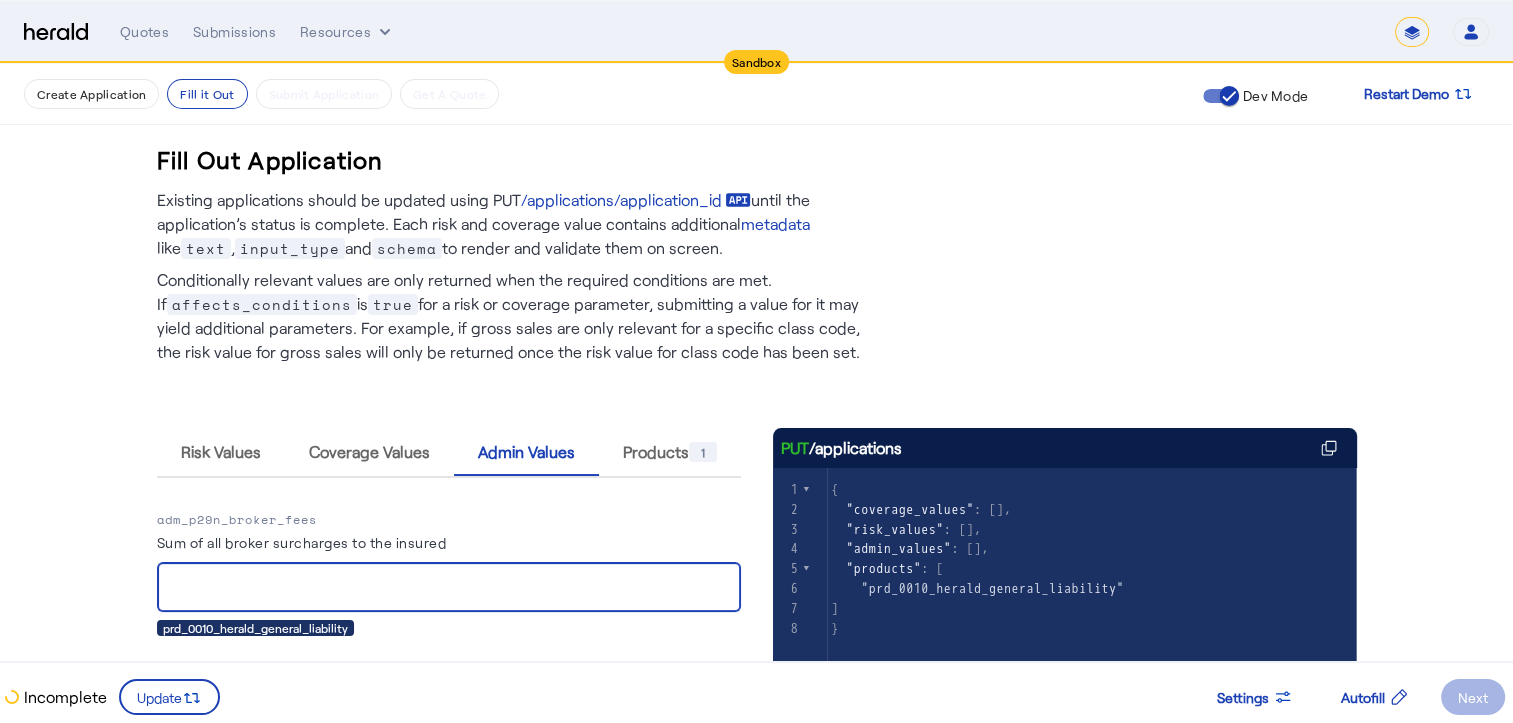 type on "******" 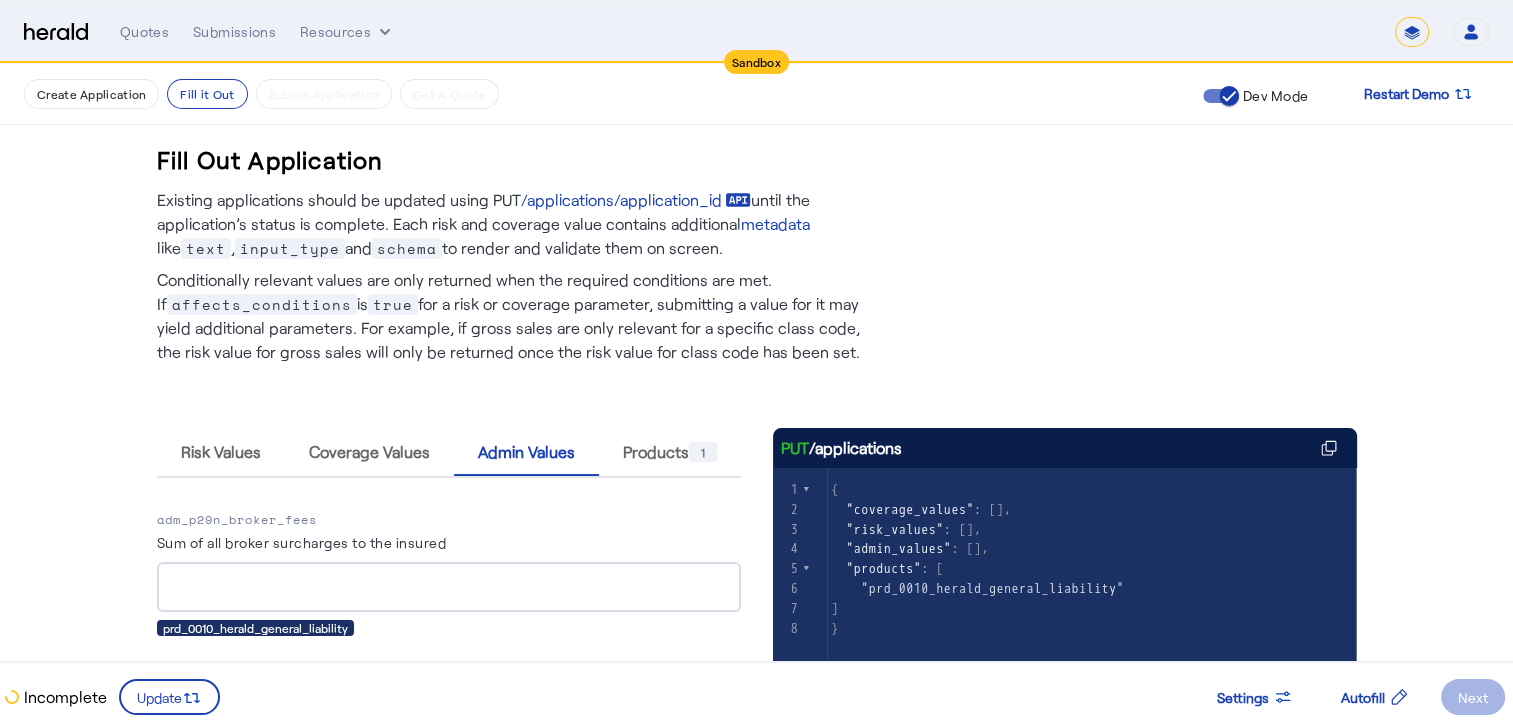click on "Next" 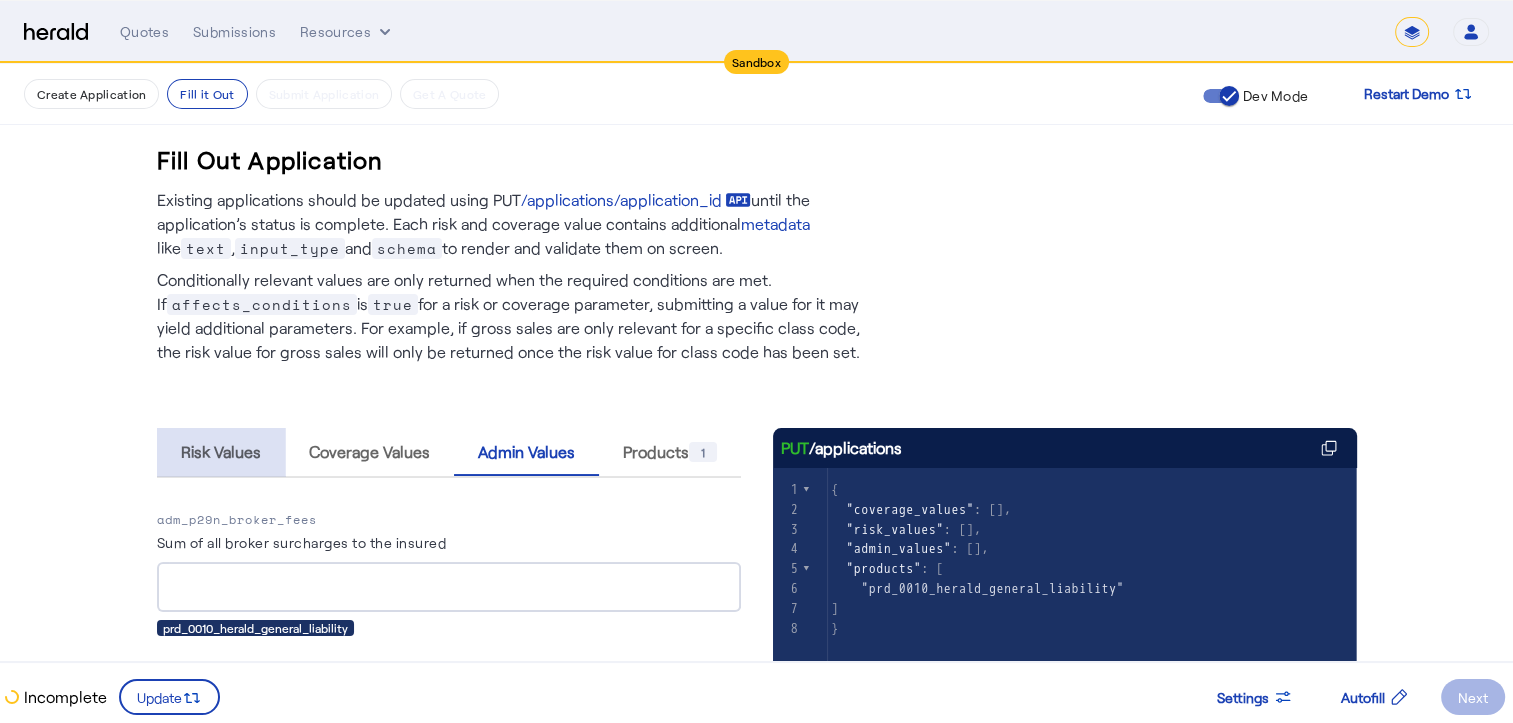 click on "Risk Values" at bounding box center (221, 452) 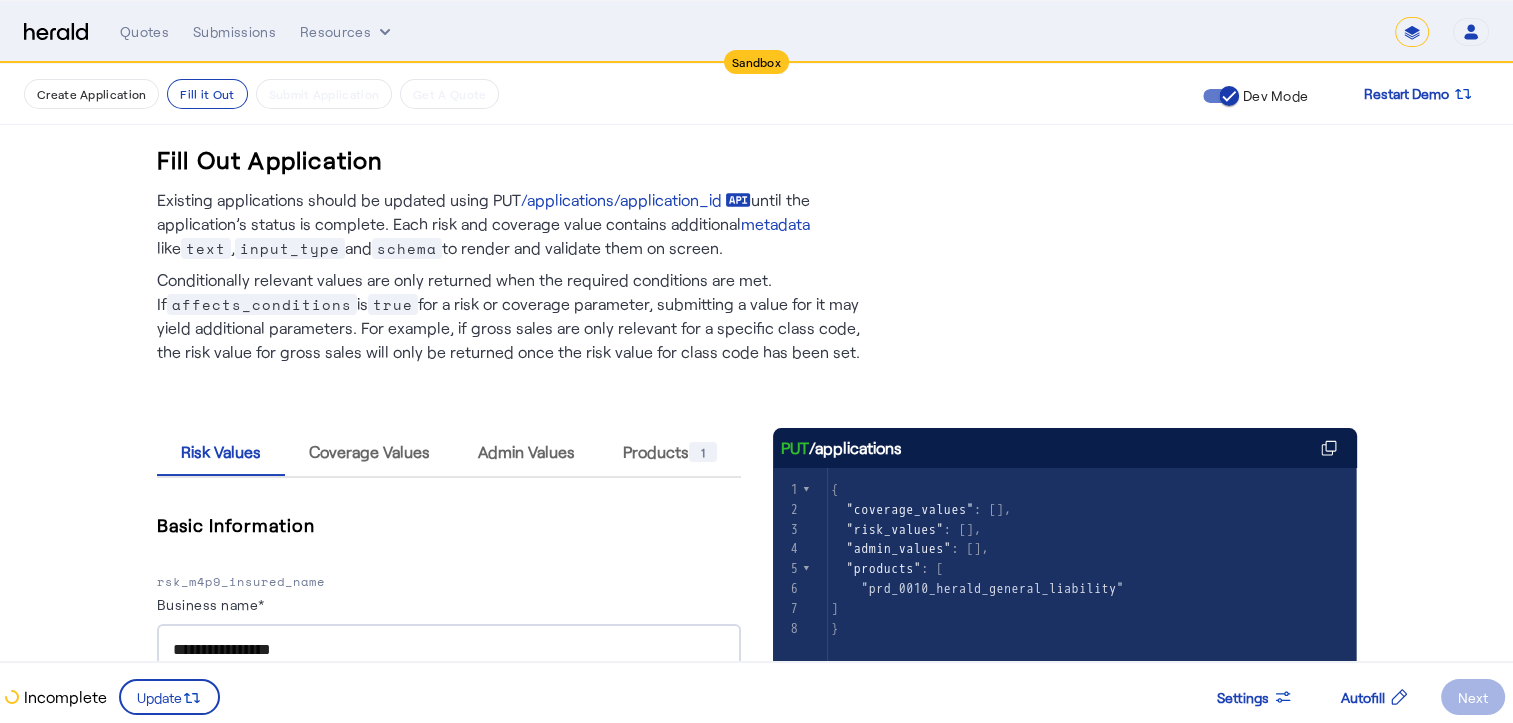 click on "Settings
Autofill
Next" 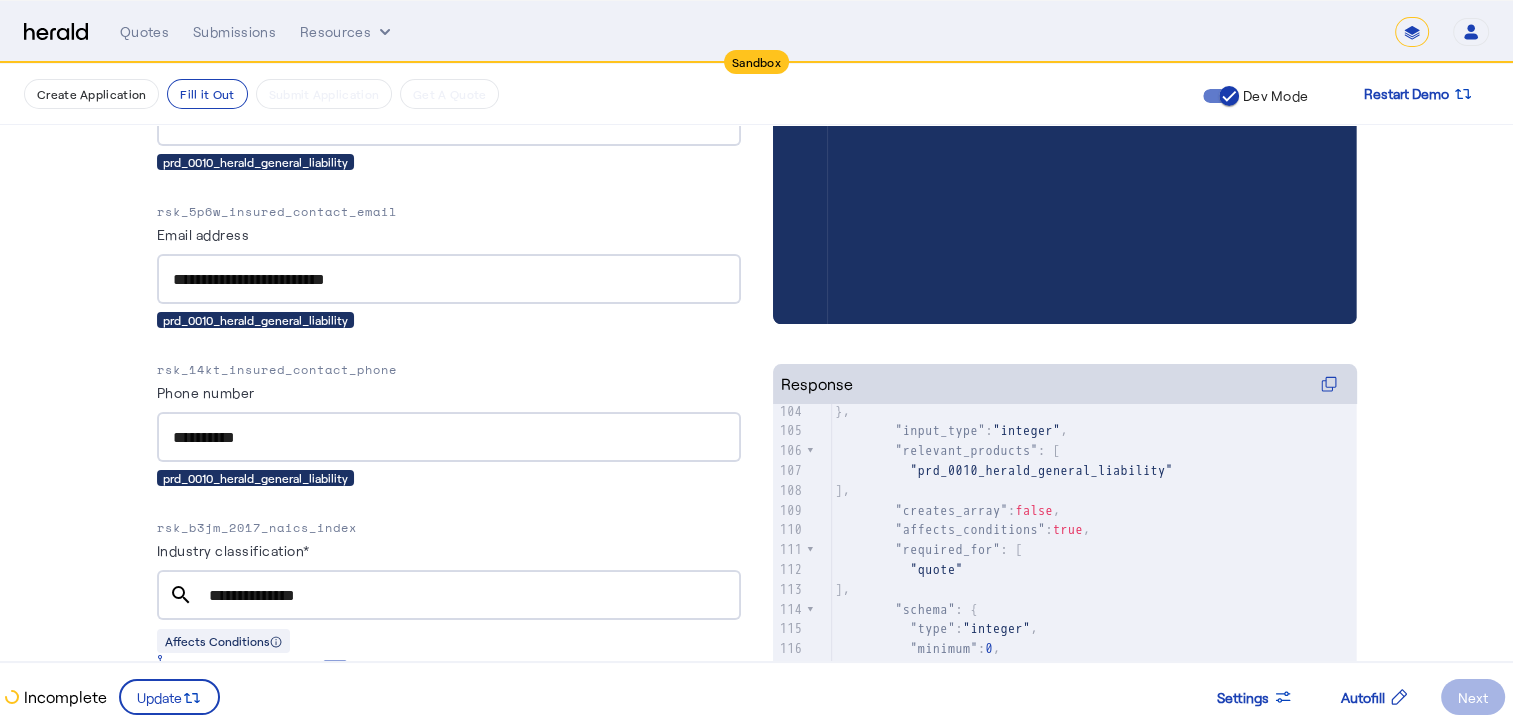 scroll, scrollTop: 532, scrollLeft: 0, axis: vertical 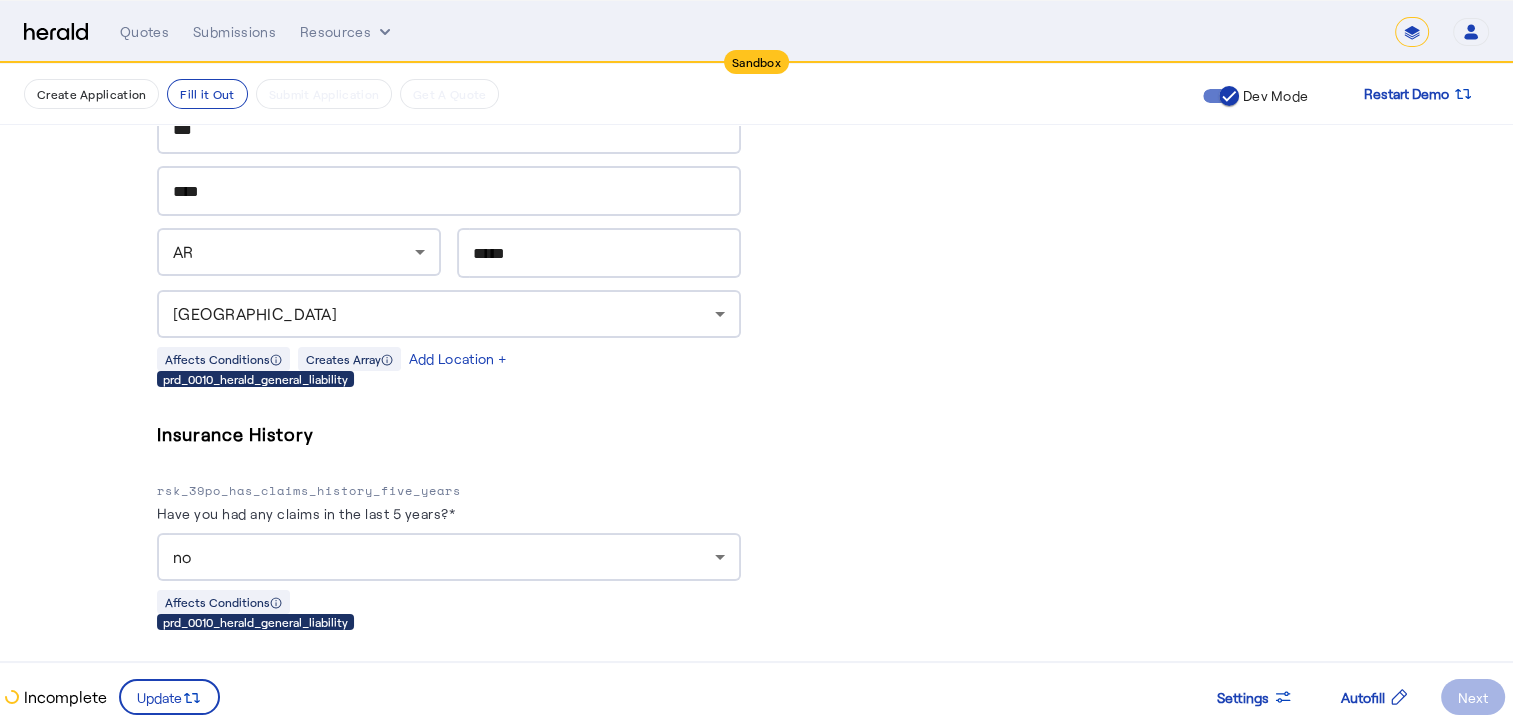 click on "prd_0010_herald_general_liability" 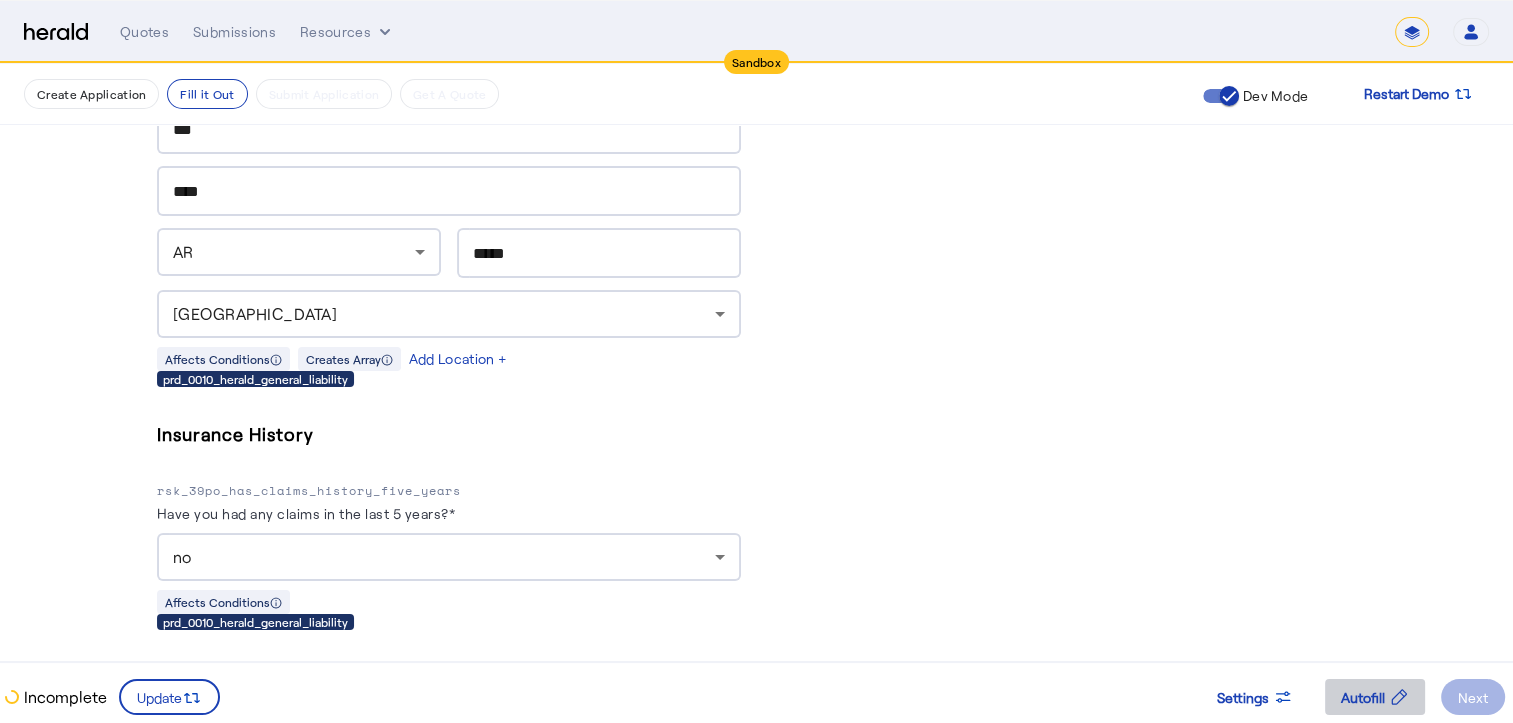 click 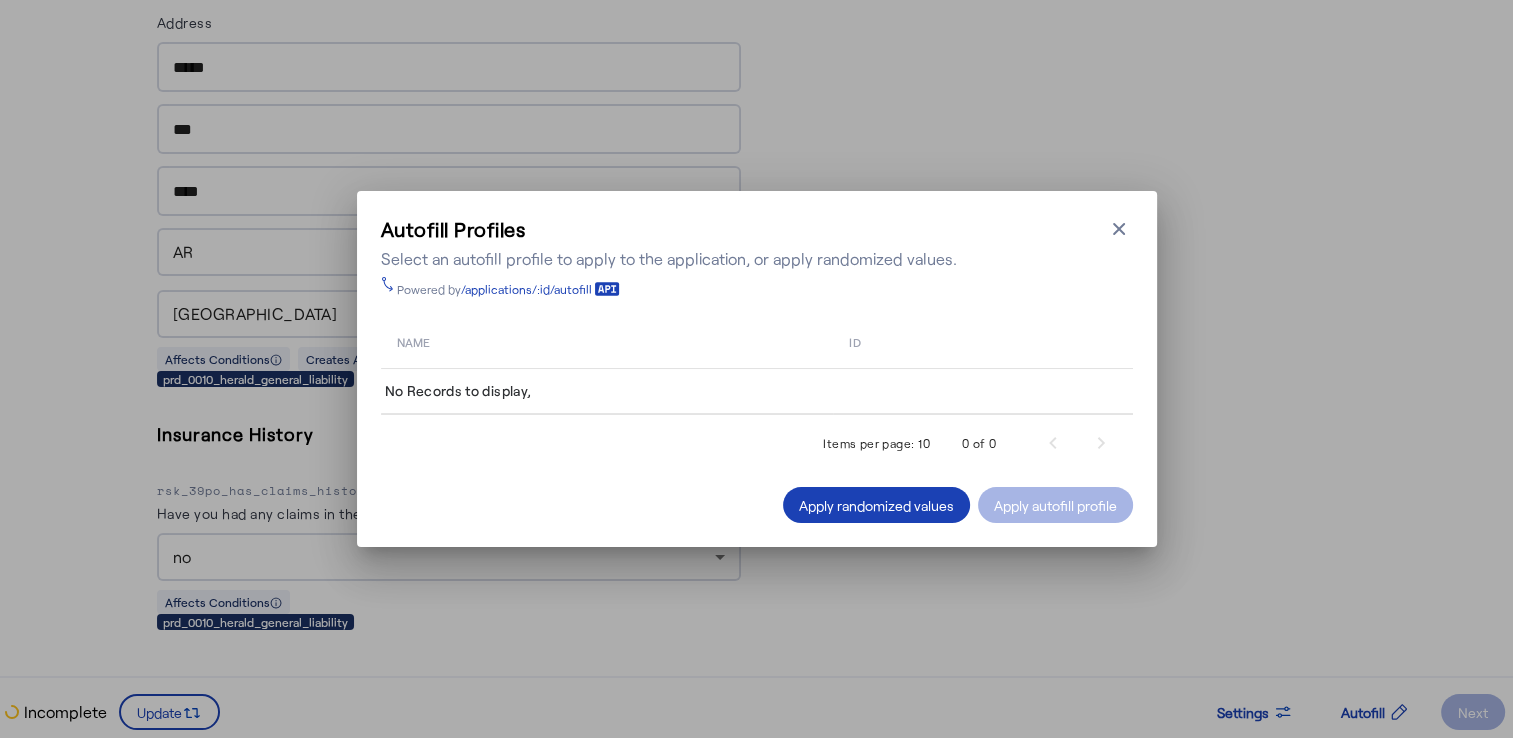 click on "No Records to display," at bounding box center (757, 392) 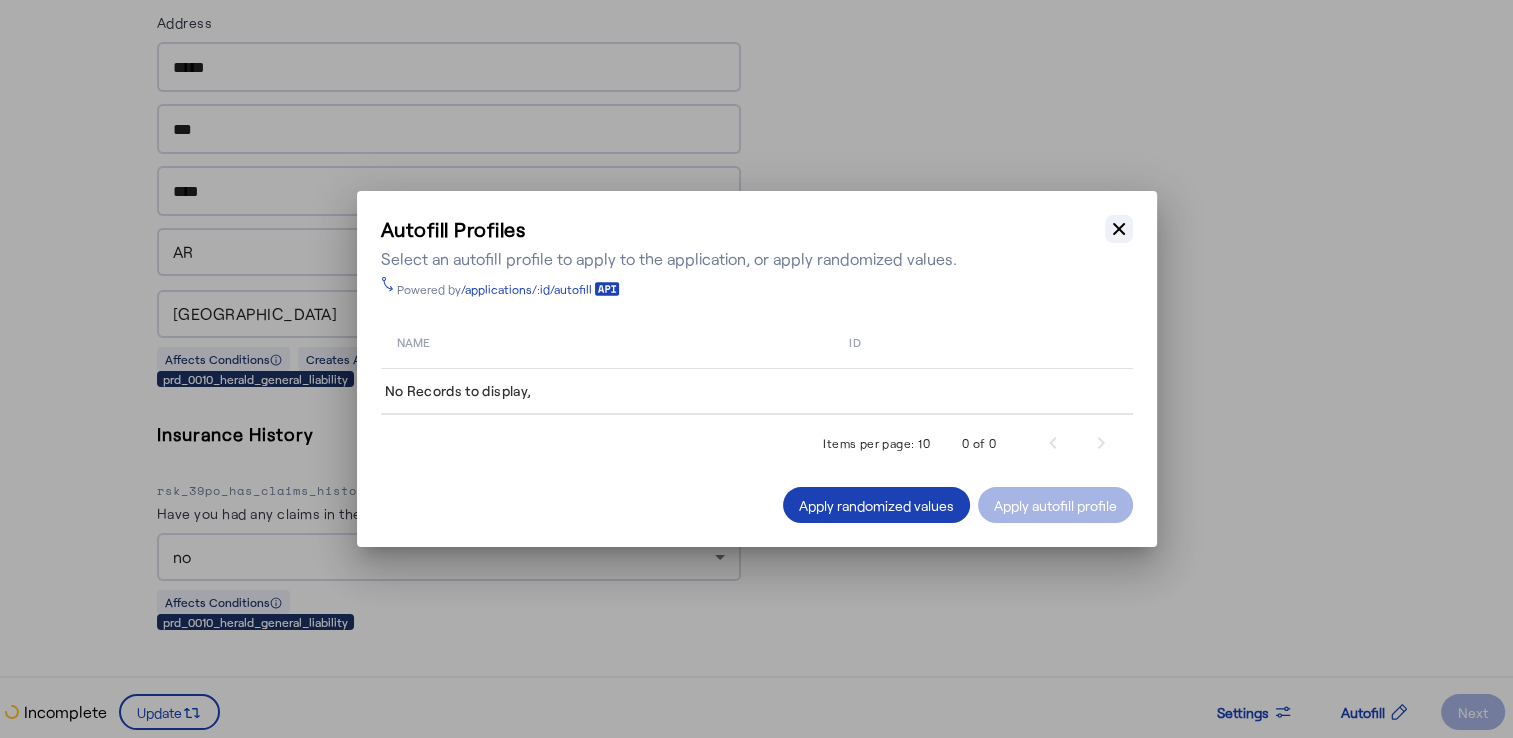 click 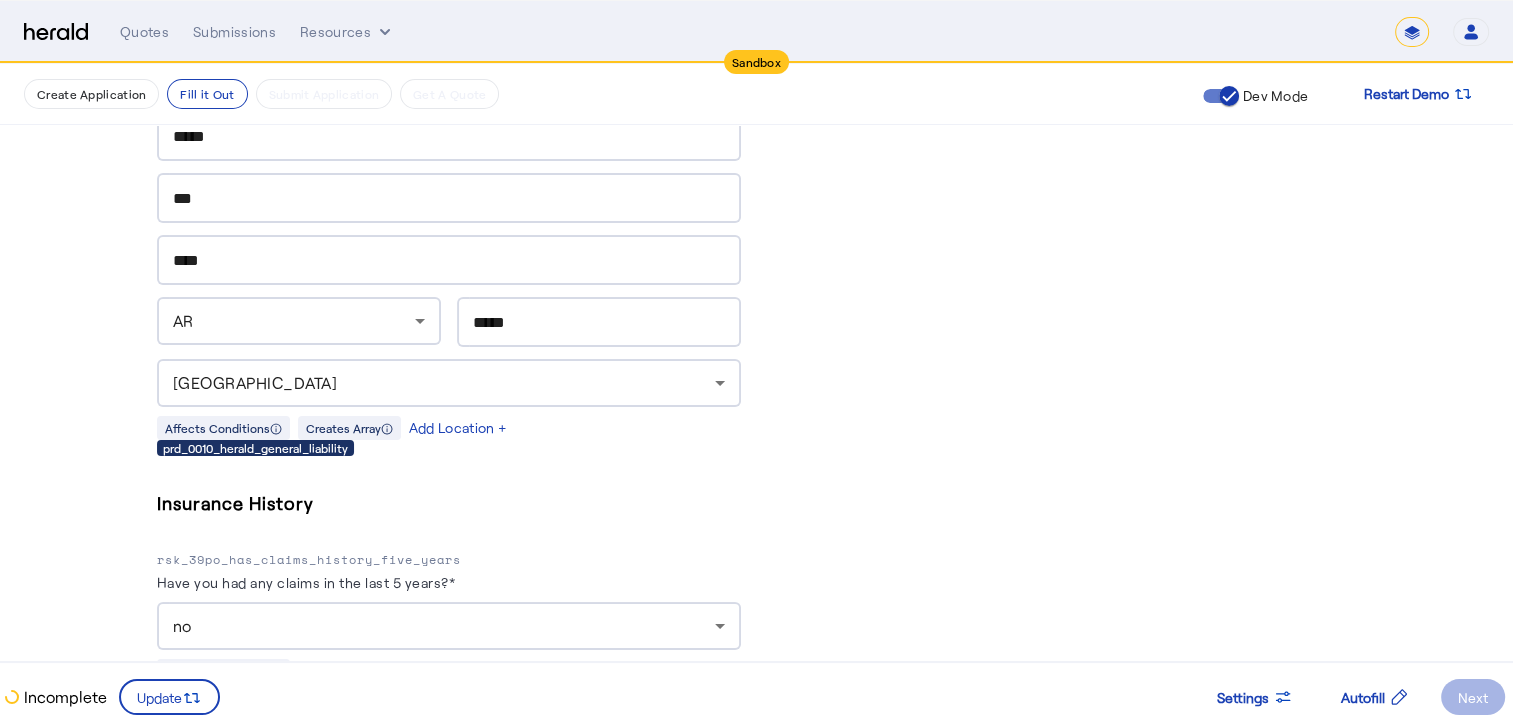 scroll, scrollTop: 1996, scrollLeft: 0, axis: vertical 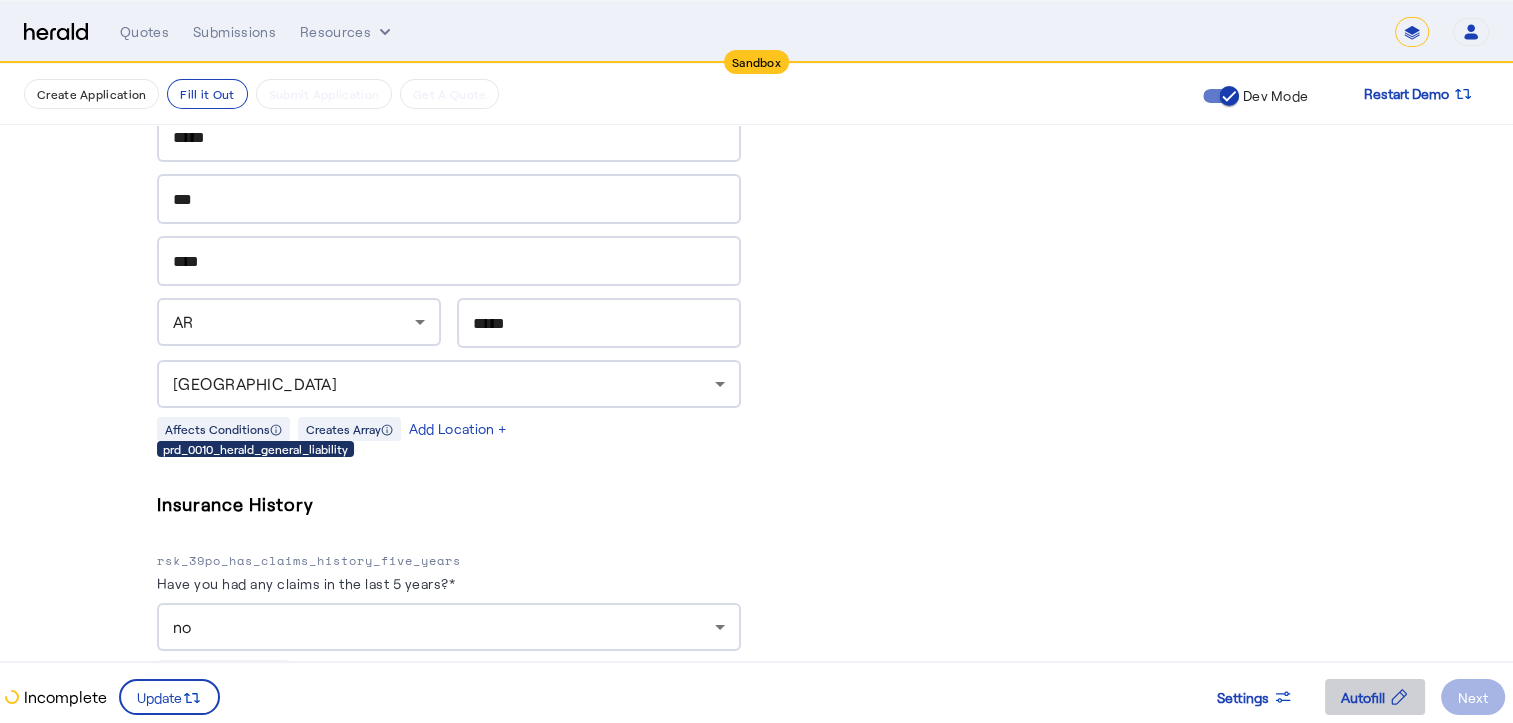 click on "Autofill" at bounding box center [1363, 697] 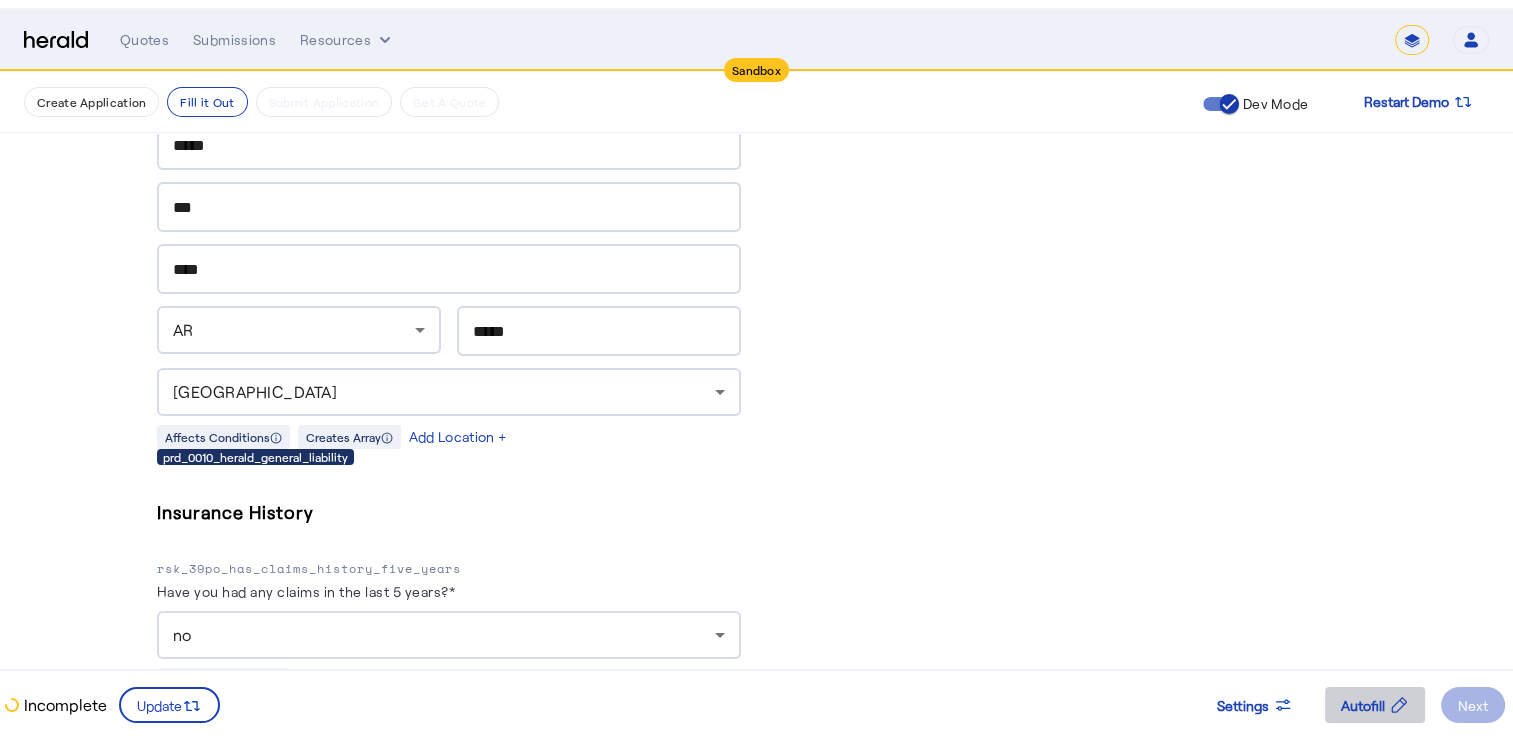 scroll, scrollTop: 0, scrollLeft: 0, axis: both 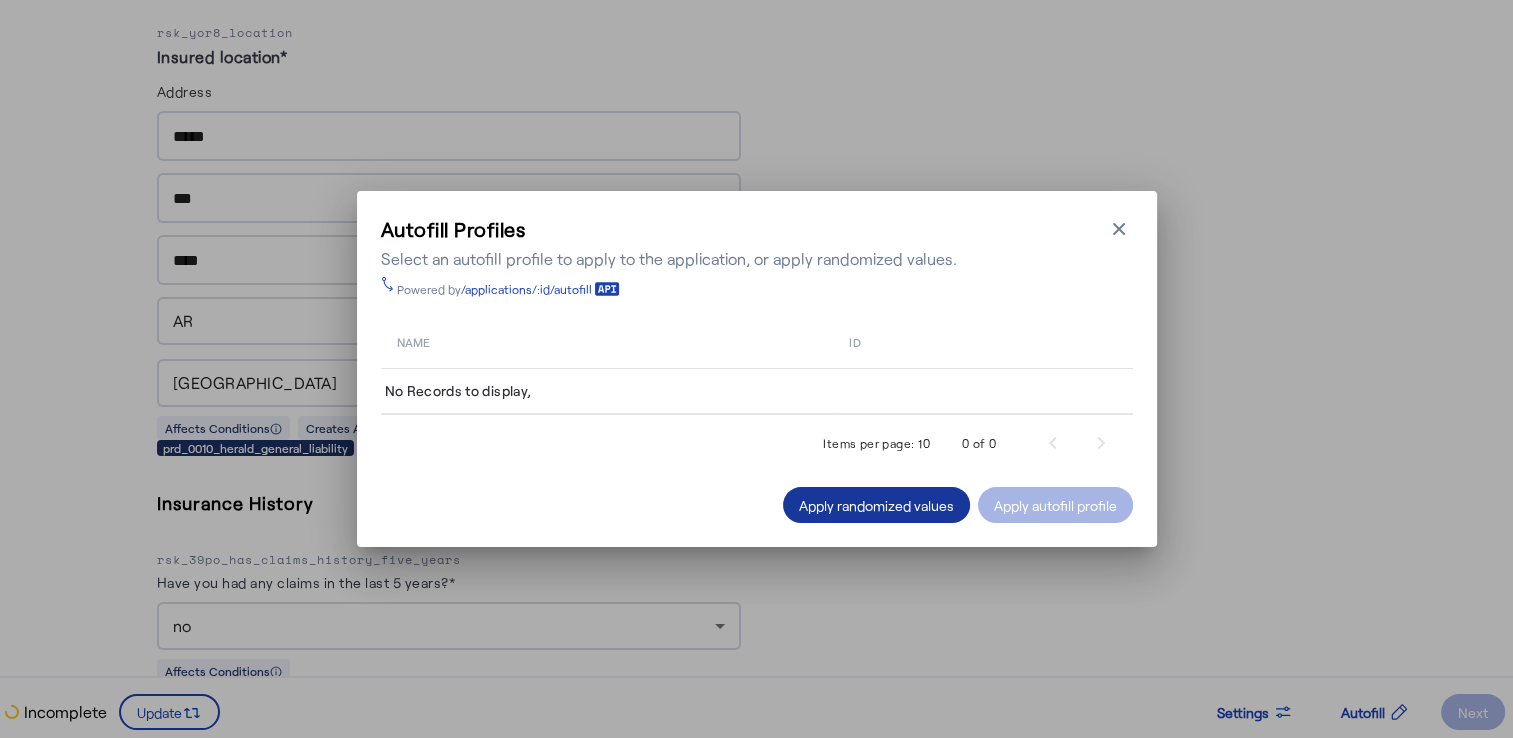 click on "Apply randomized values" at bounding box center (876, 505) 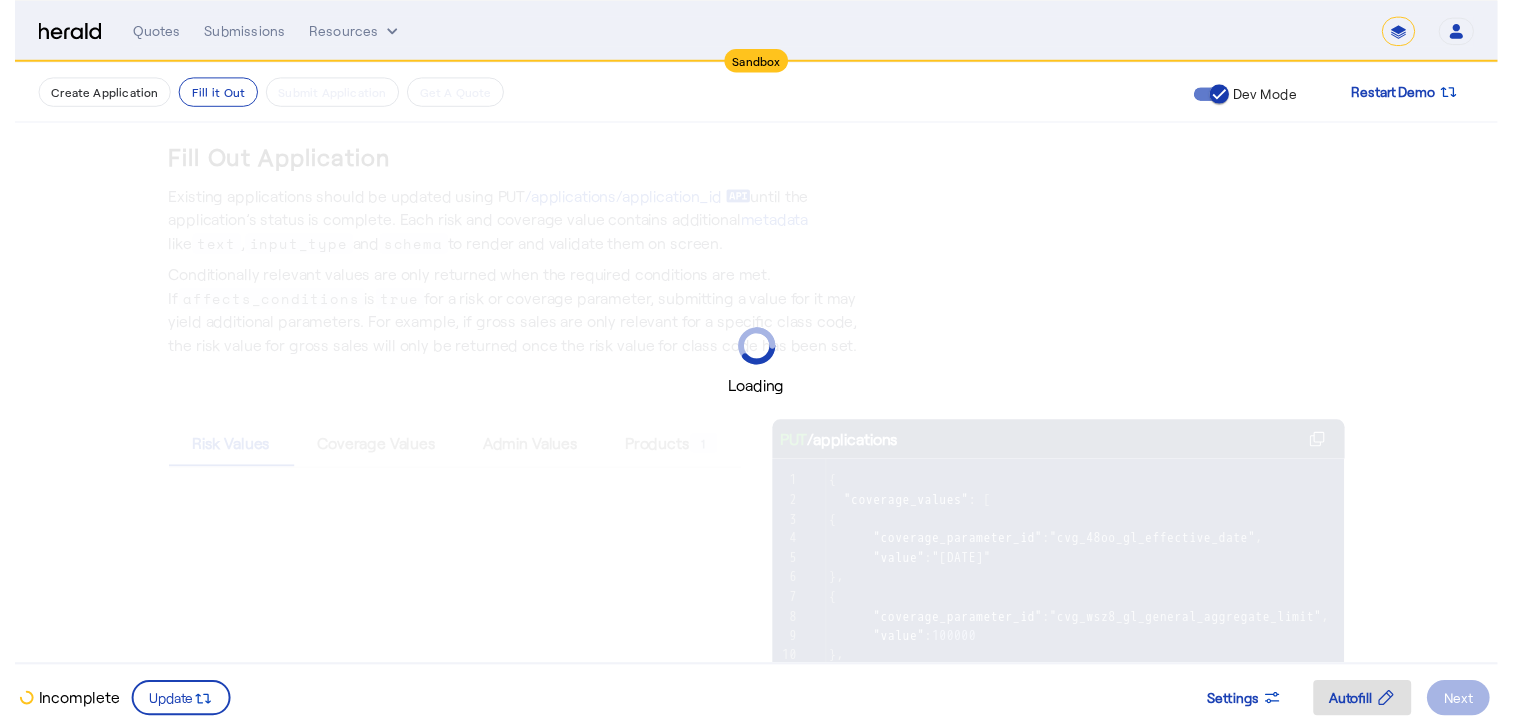 scroll, scrollTop: 712, scrollLeft: 0, axis: vertical 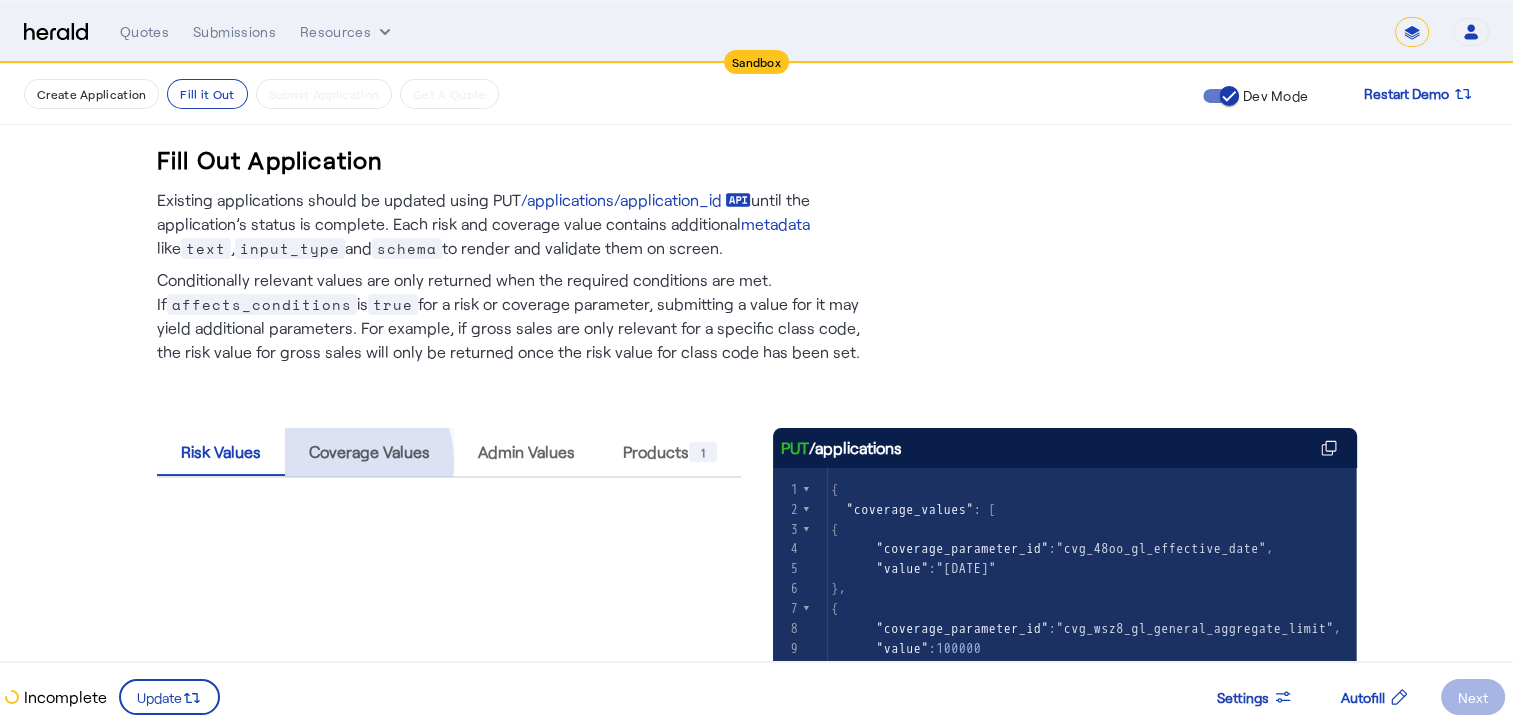 click on "Coverage Values" at bounding box center [369, 452] 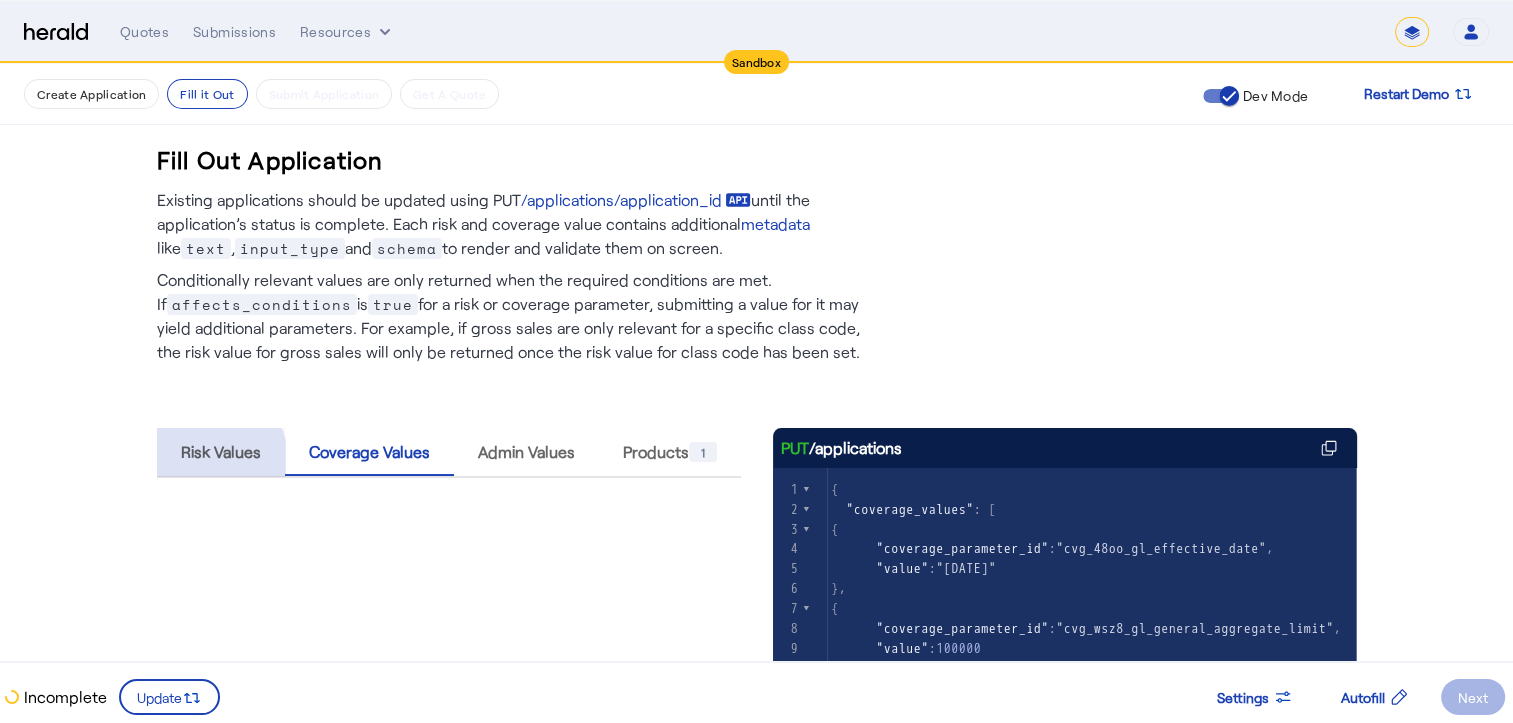 click on "Risk Values" at bounding box center (221, 452) 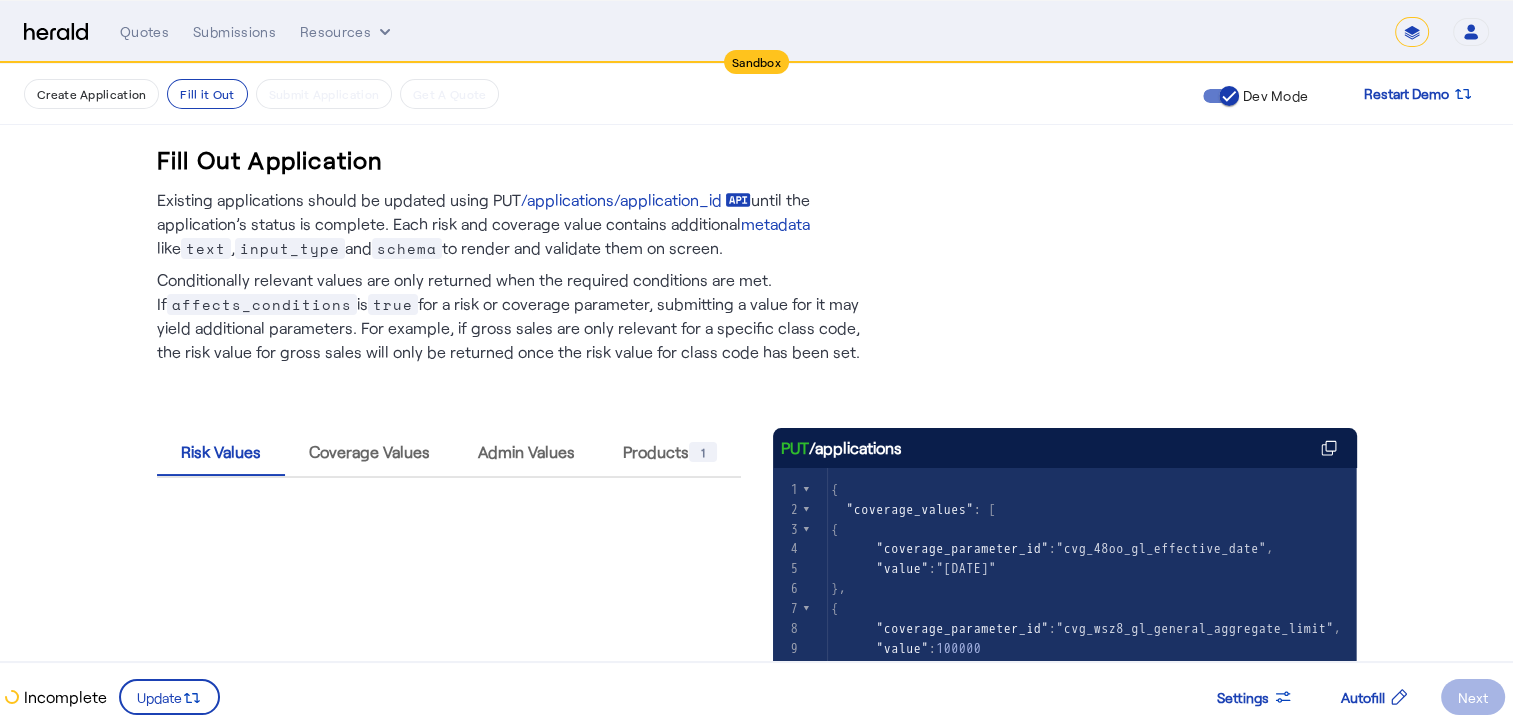 scroll, scrollTop: 712, scrollLeft: 0, axis: vertical 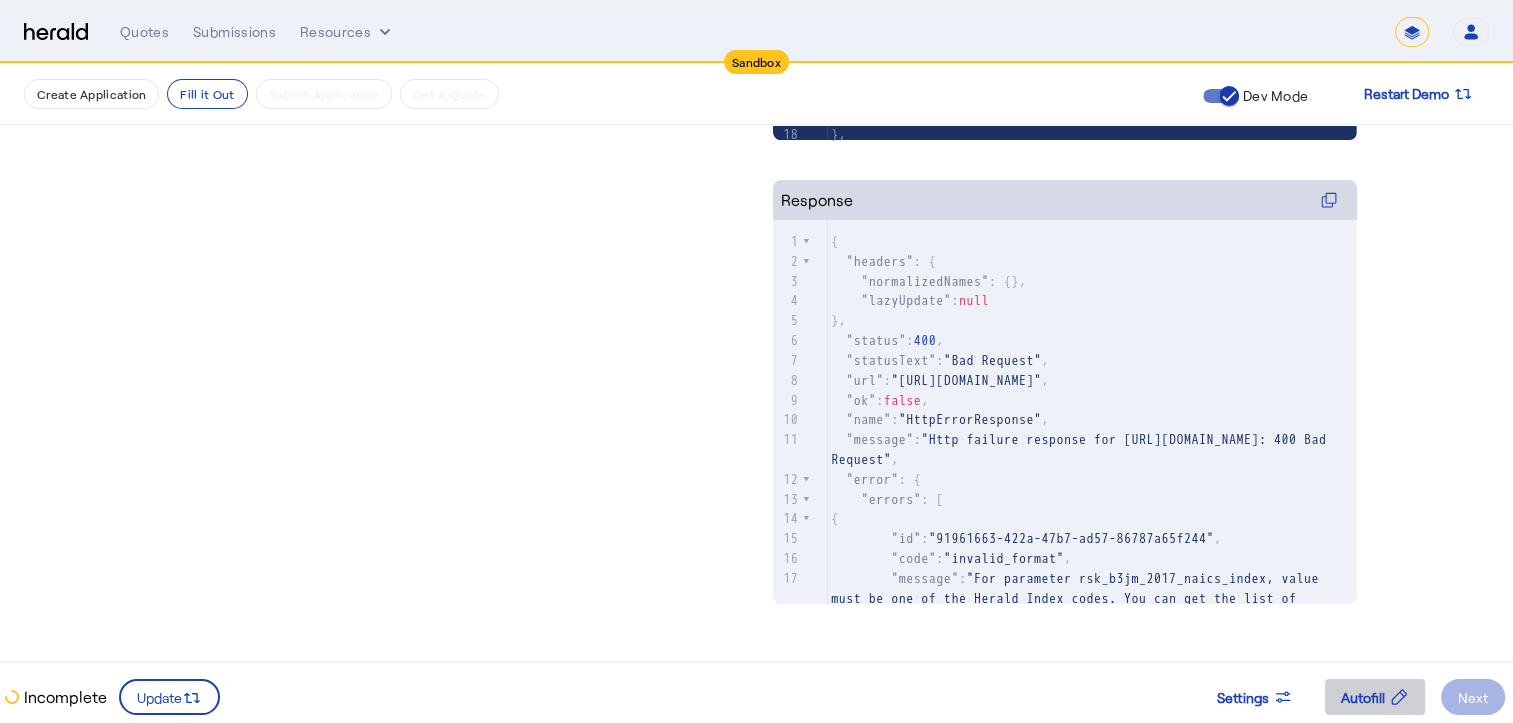 click at bounding box center [1375, 697] 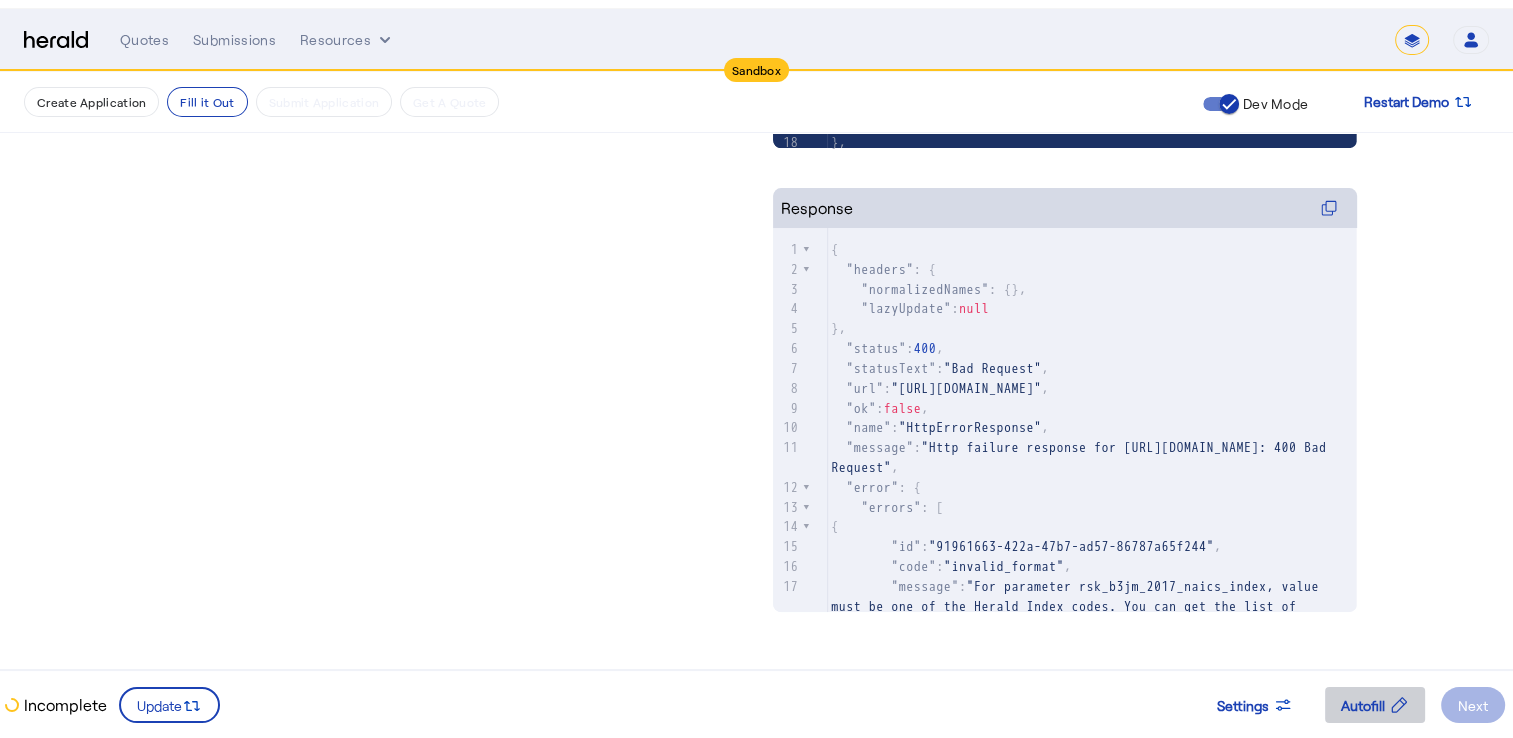 scroll, scrollTop: 0, scrollLeft: 0, axis: both 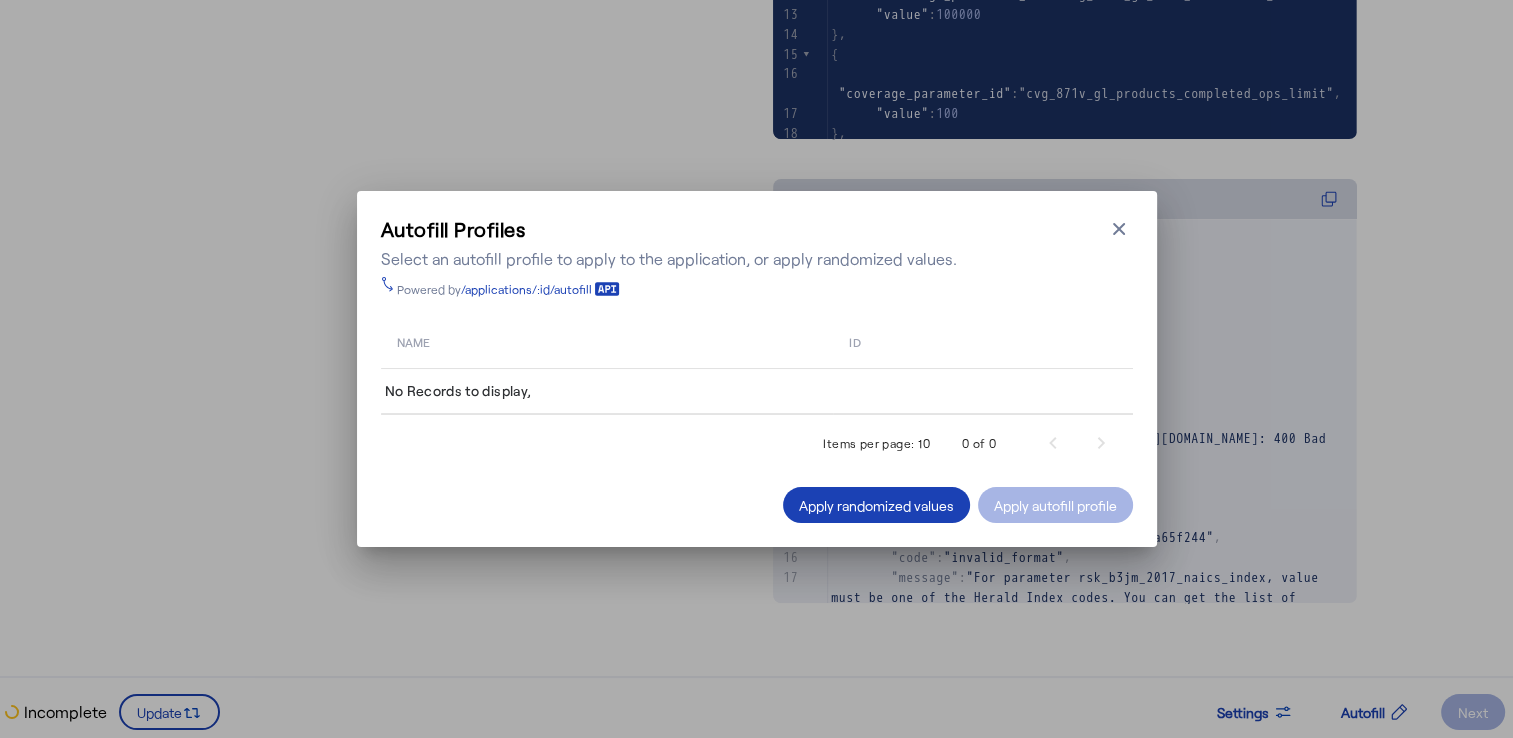 click on "No Records to display," at bounding box center (757, 392) 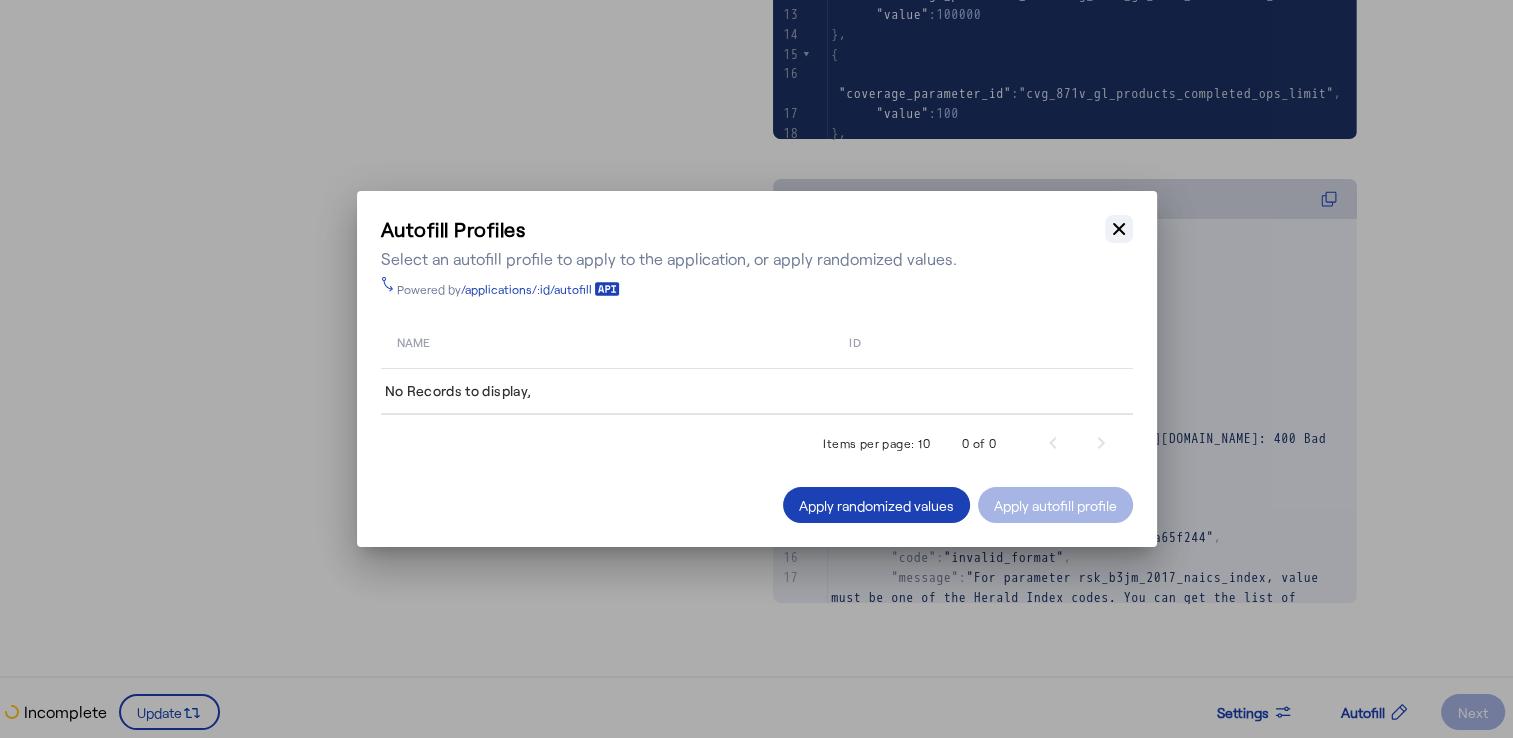 click on "Close modal" at bounding box center (1119, 229) 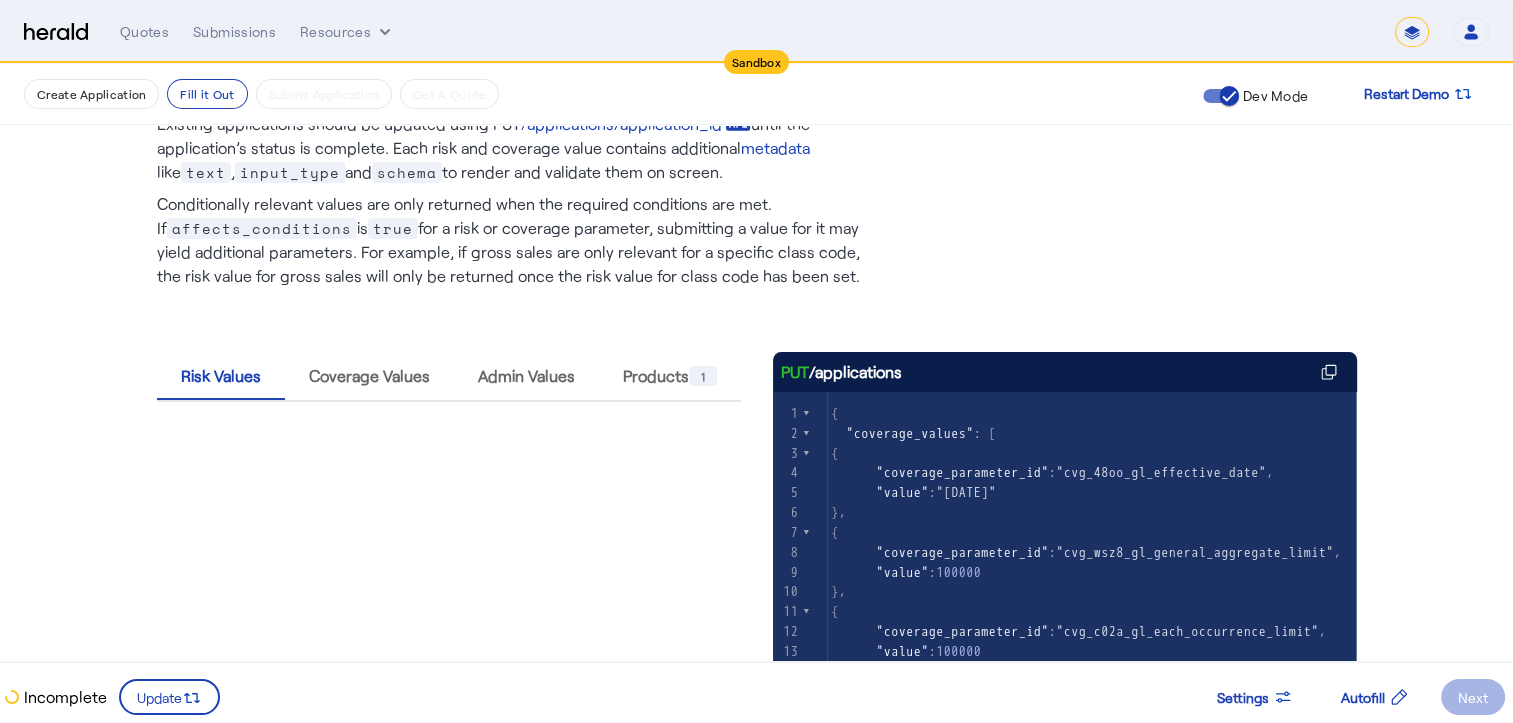 scroll, scrollTop: 0, scrollLeft: 0, axis: both 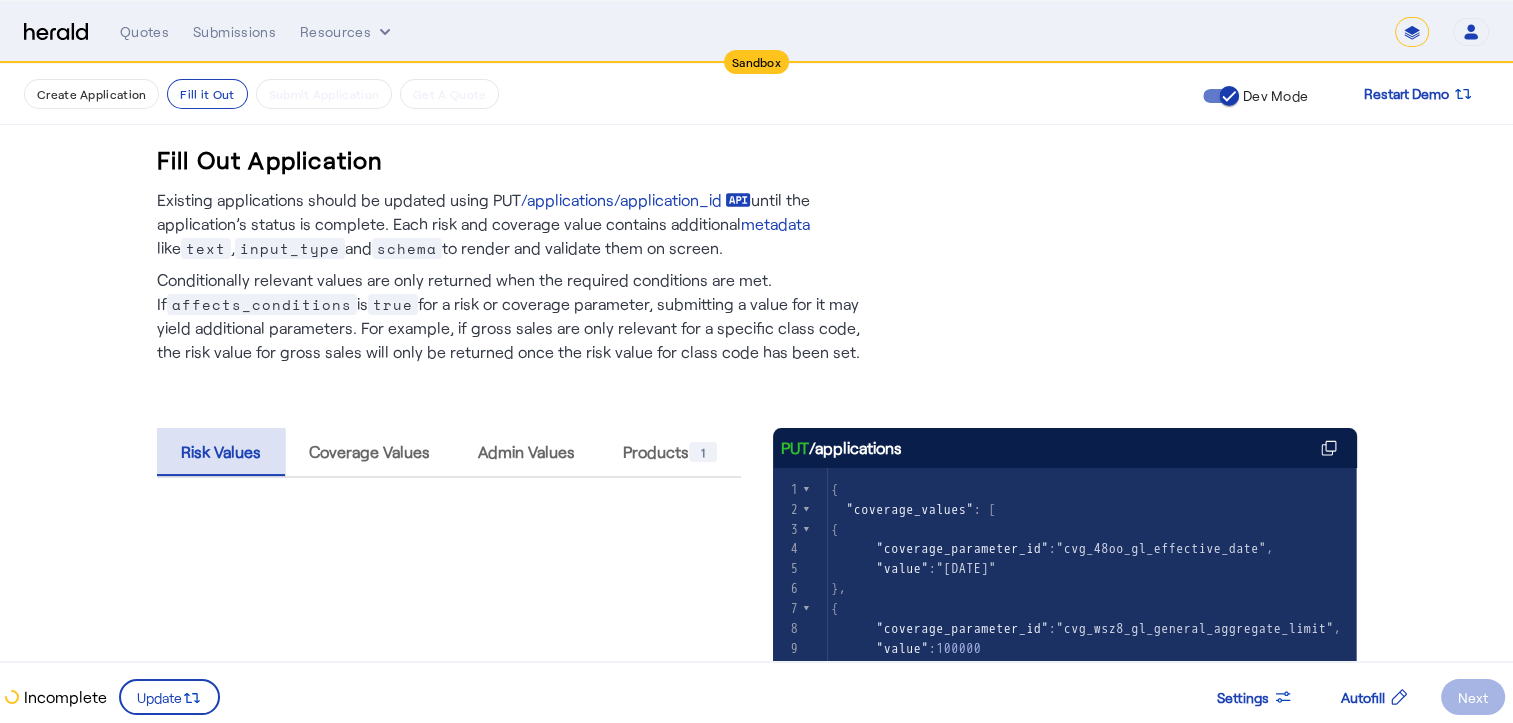 click on "Risk Values" at bounding box center (221, 452) 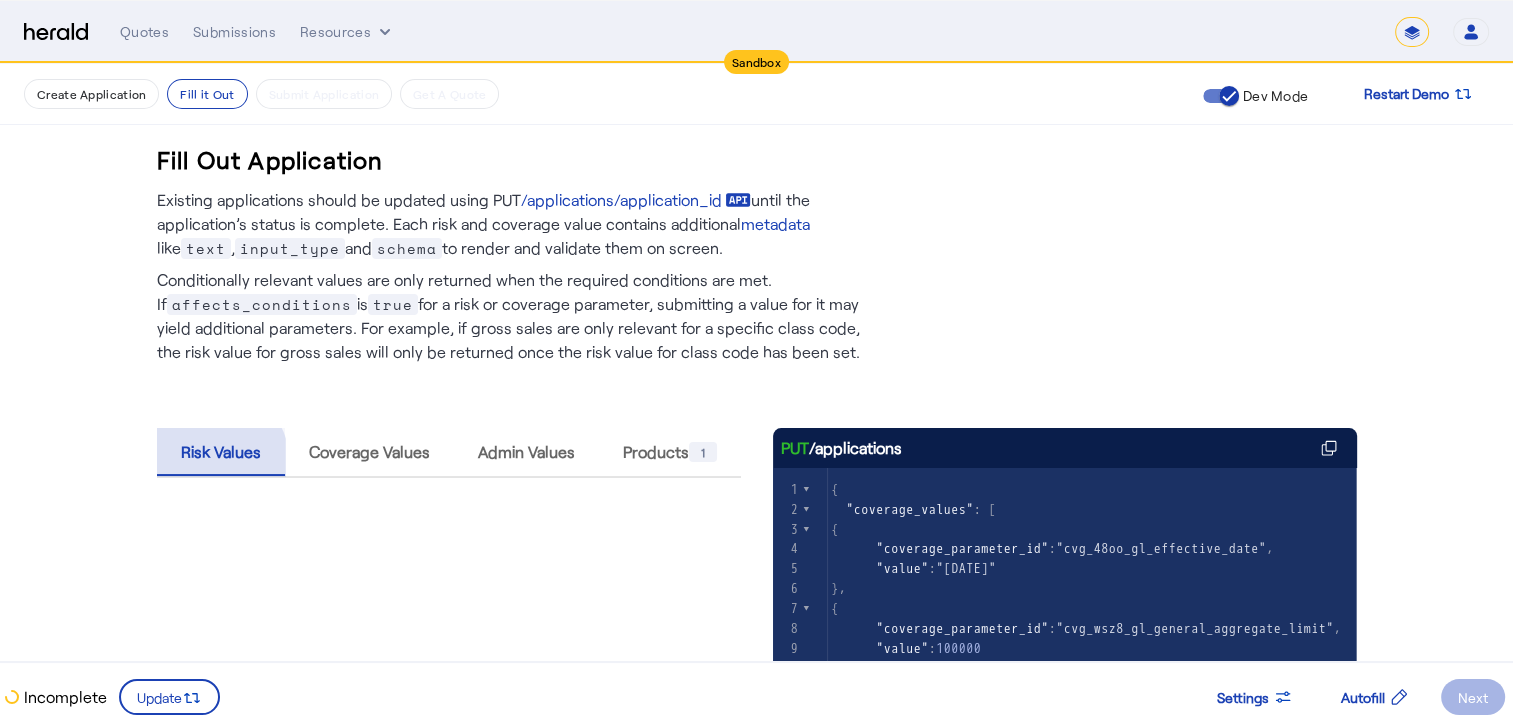 click on "Risk Values" at bounding box center [221, 452] 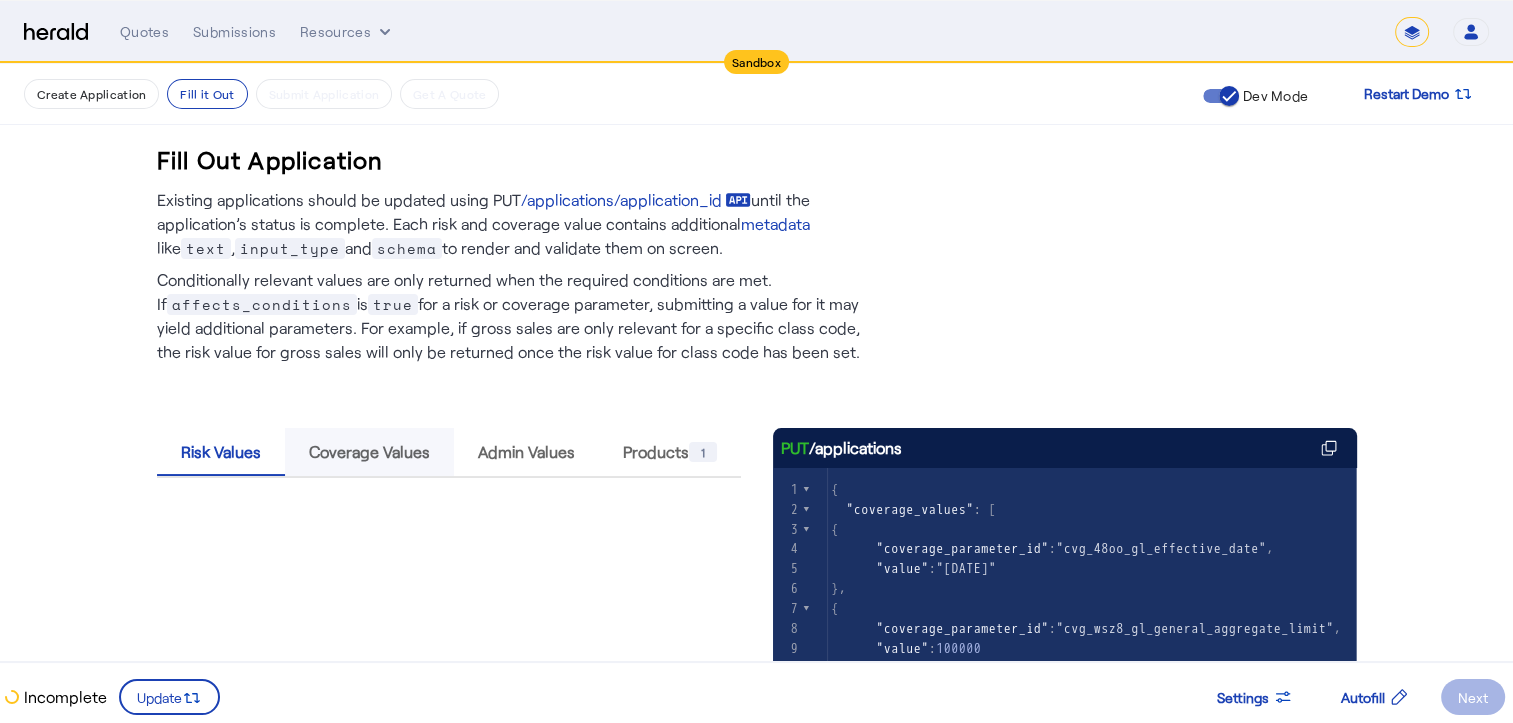 drag, startPoint x: 228, startPoint y: 461, endPoint x: 375, endPoint y: 465, distance: 147.05441 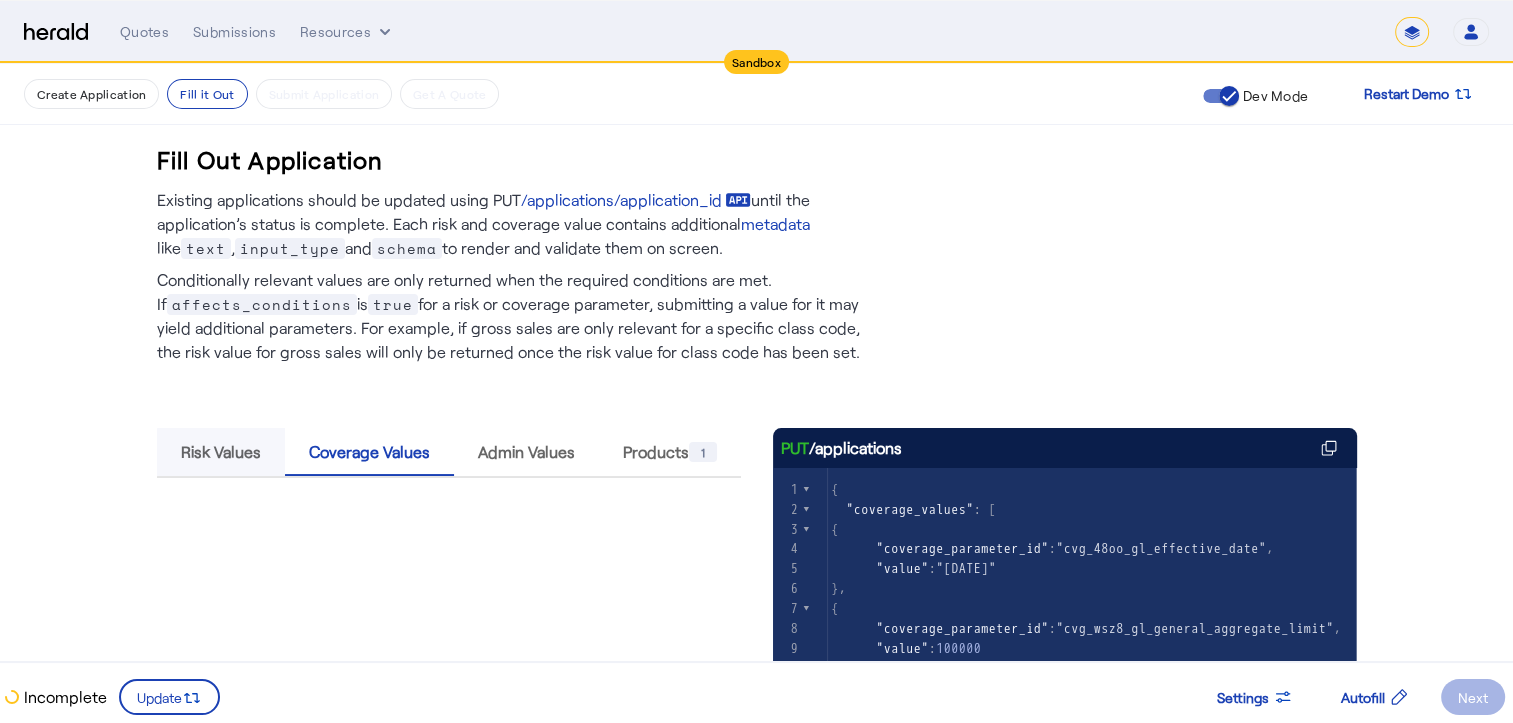 click on "Risk Values" at bounding box center (221, 452) 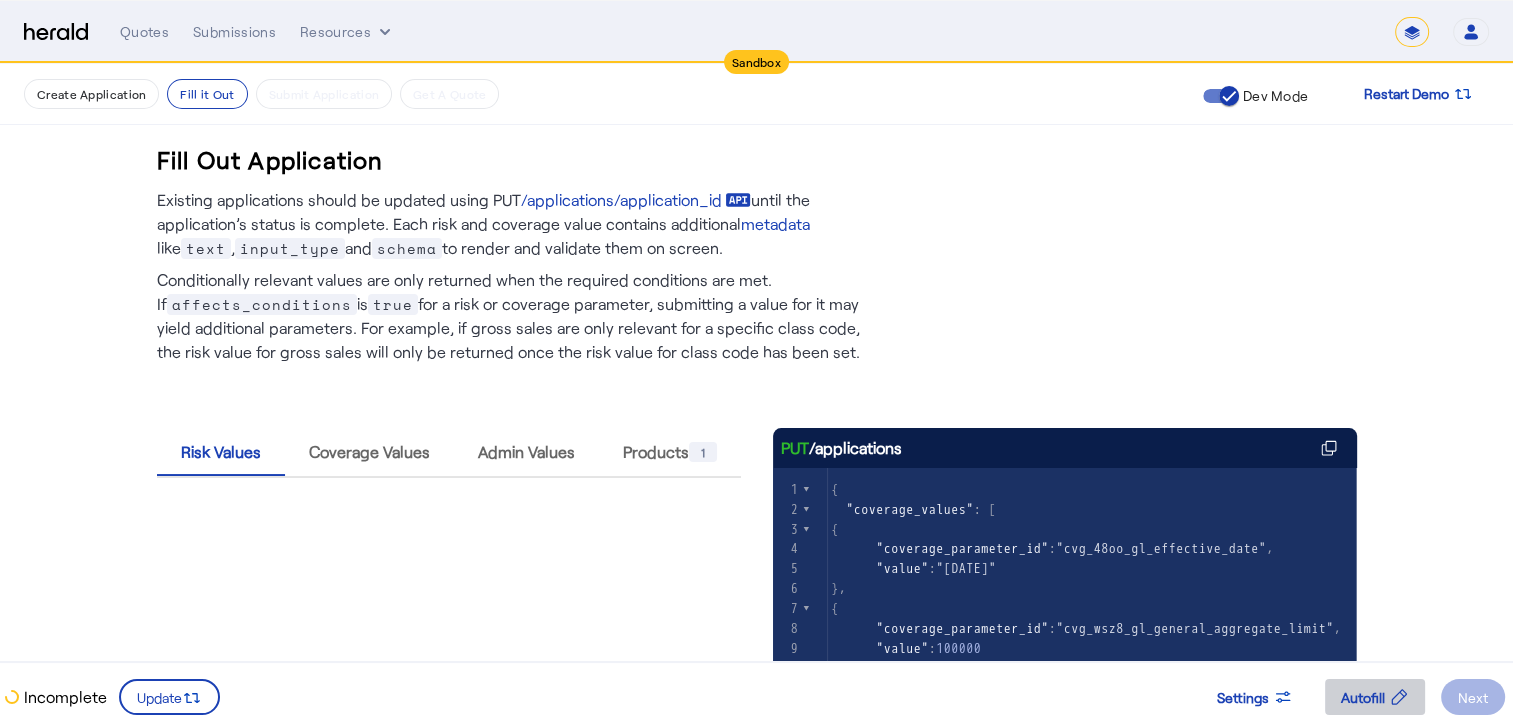 click on "Autofill" at bounding box center [1363, 697] 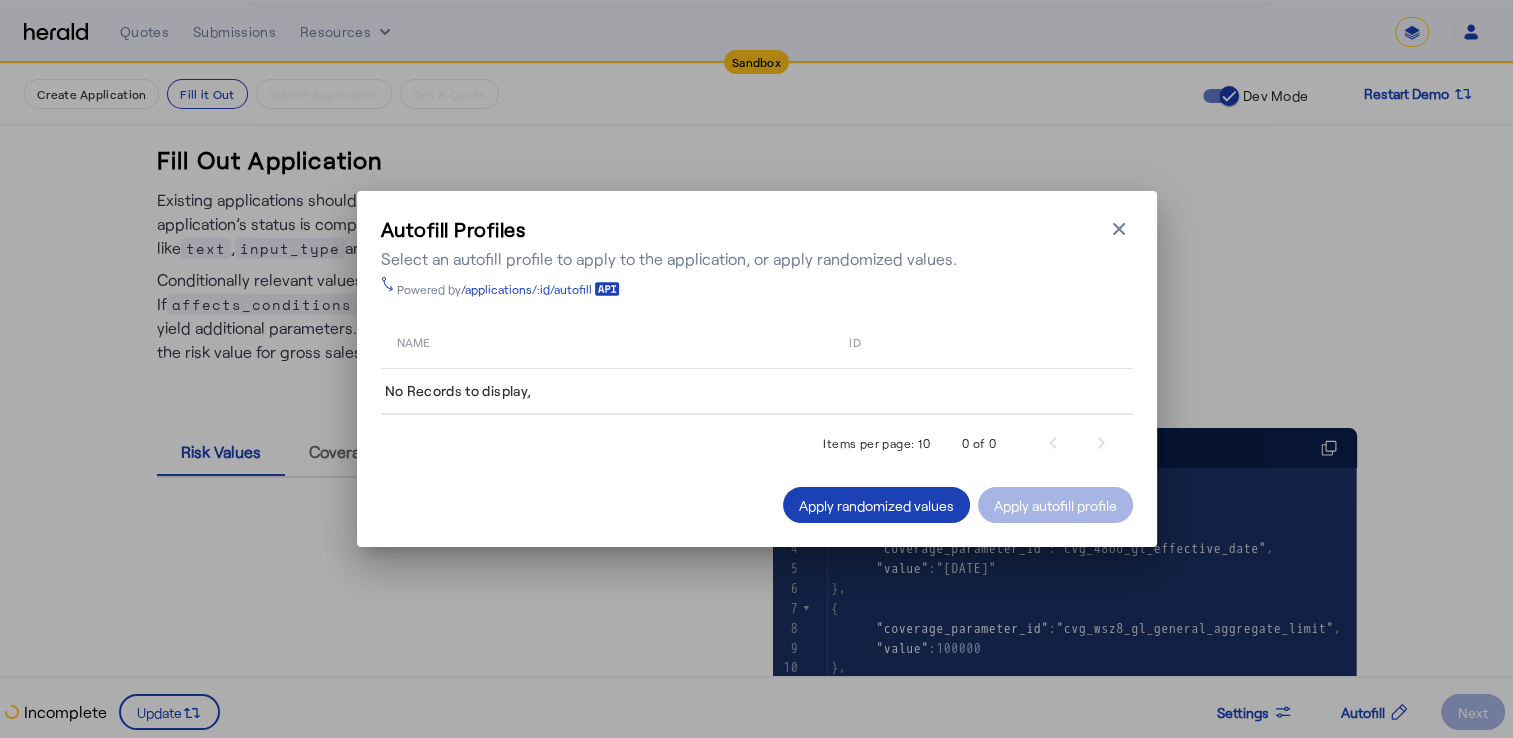 click on "Apply autofill profile" at bounding box center (1055, 505) 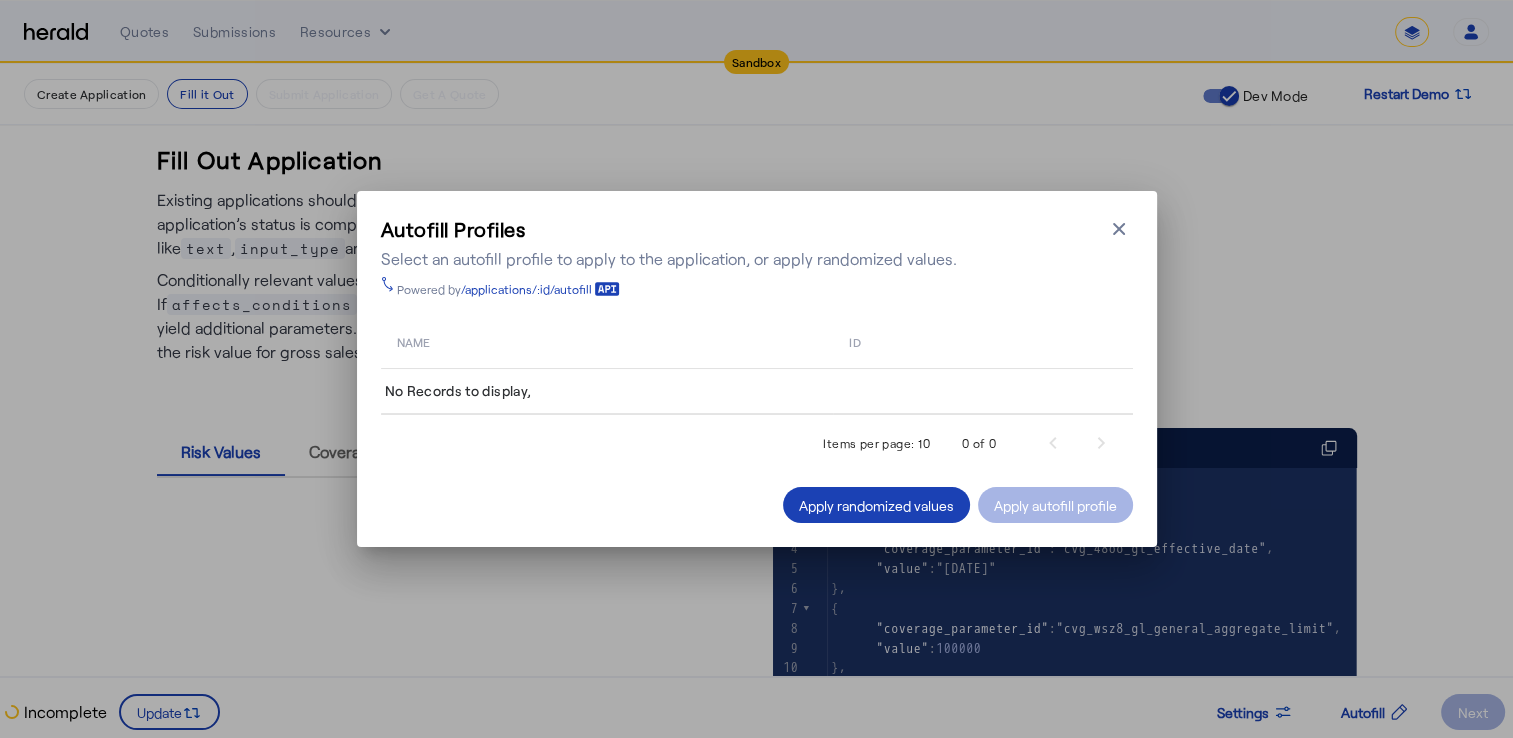 drag, startPoint x: 898, startPoint y: 466, endPoint x: 918, endPoint y: 444, distance: 29.732138 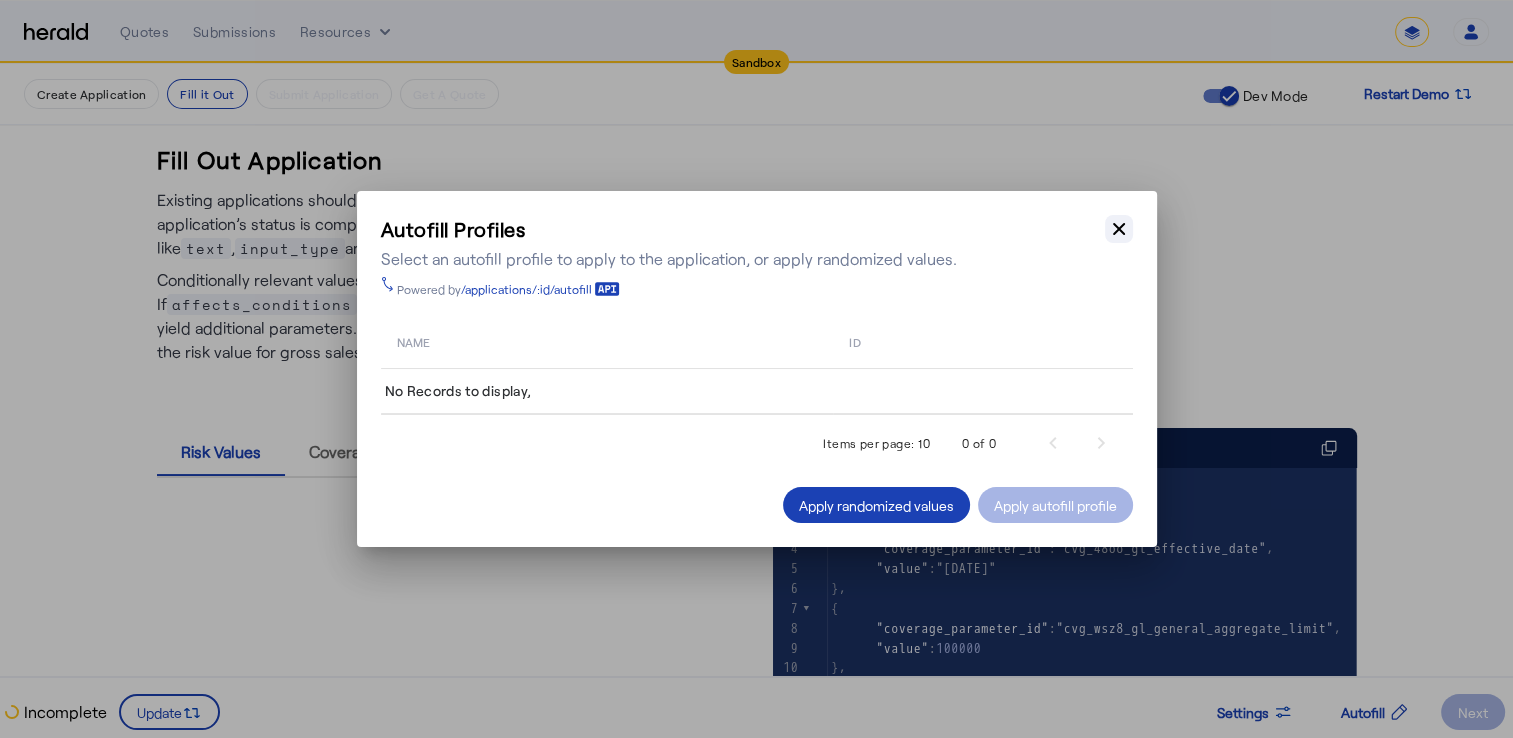 drag, startPoint x: 988, startPoint y: 436, endPoint x: 1114, endPoint y: 222, distance: 248.33849 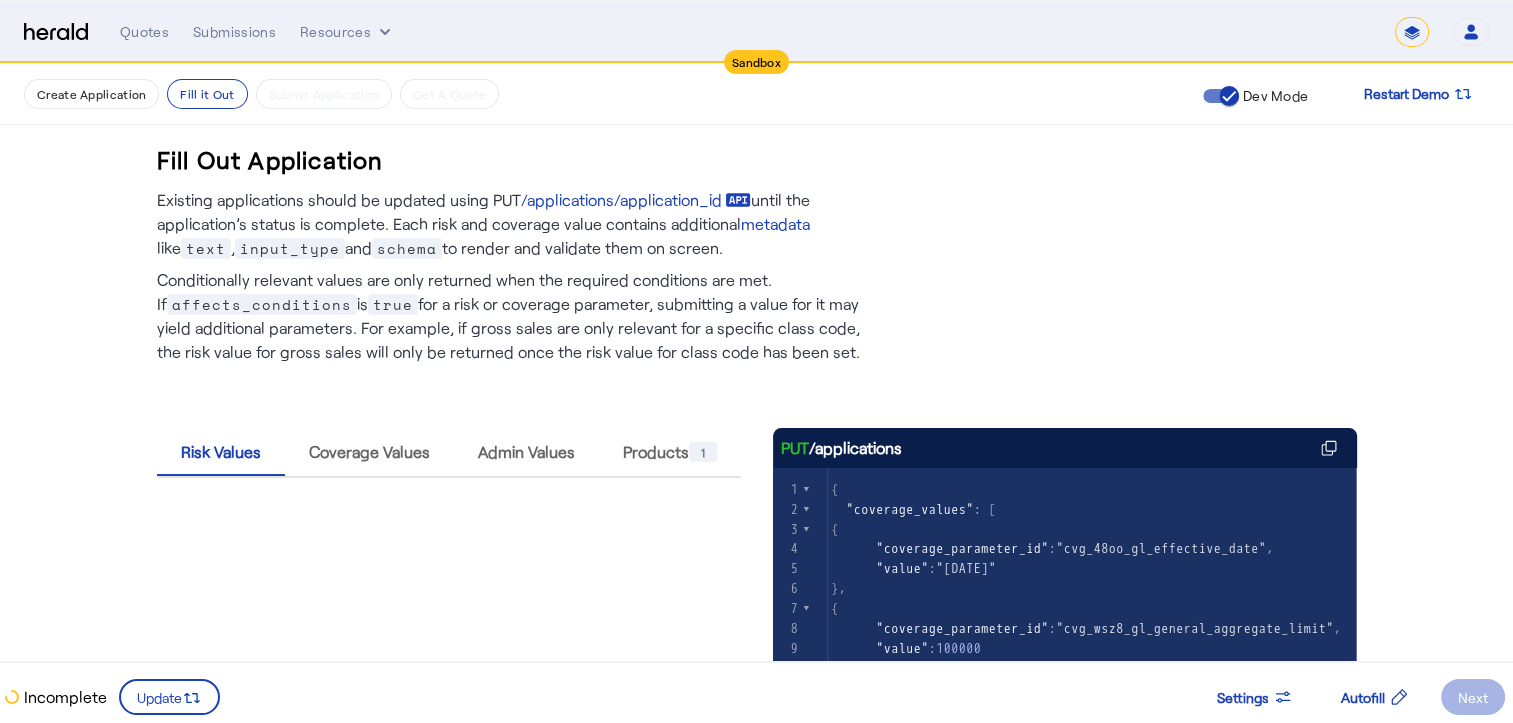 scroll, scrollTop: 278, scrollLeft: 0, axis: vertical 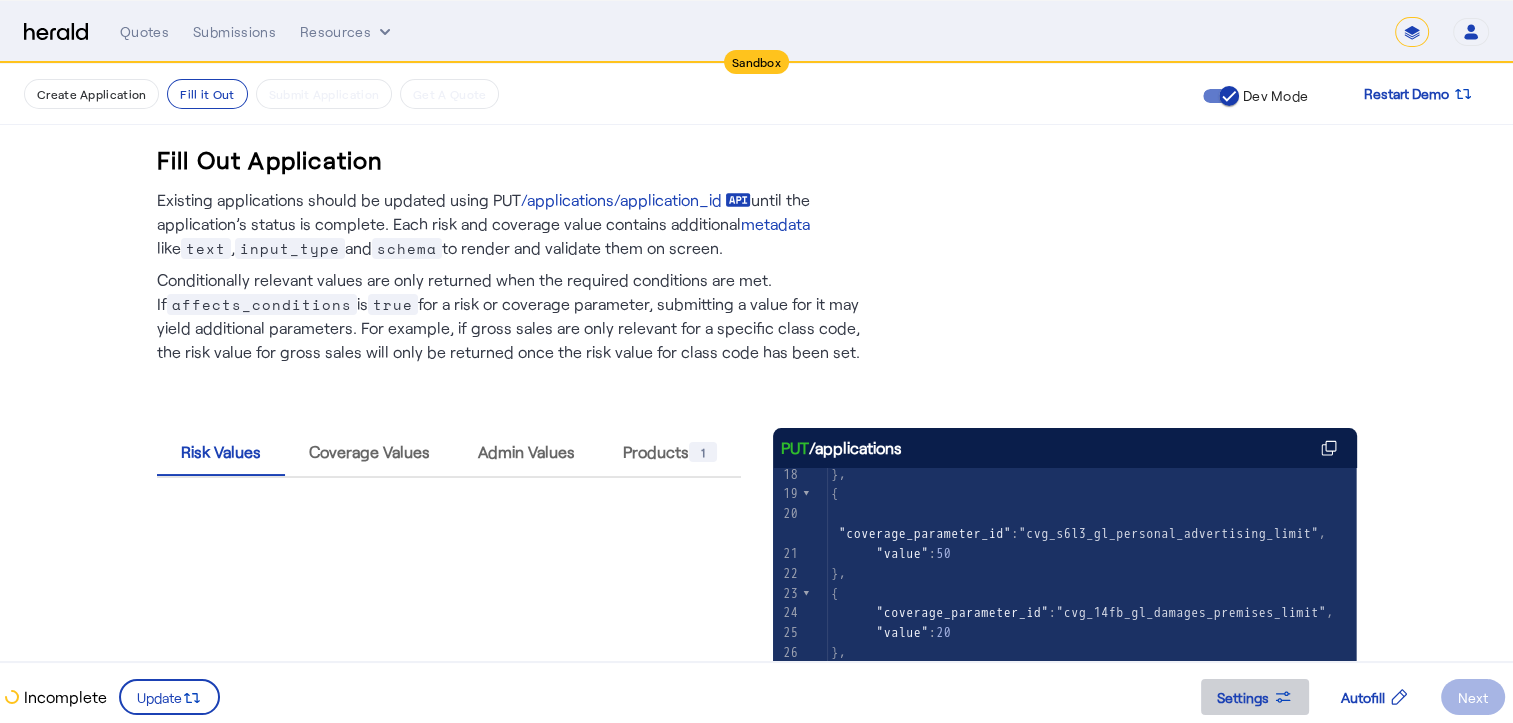 click 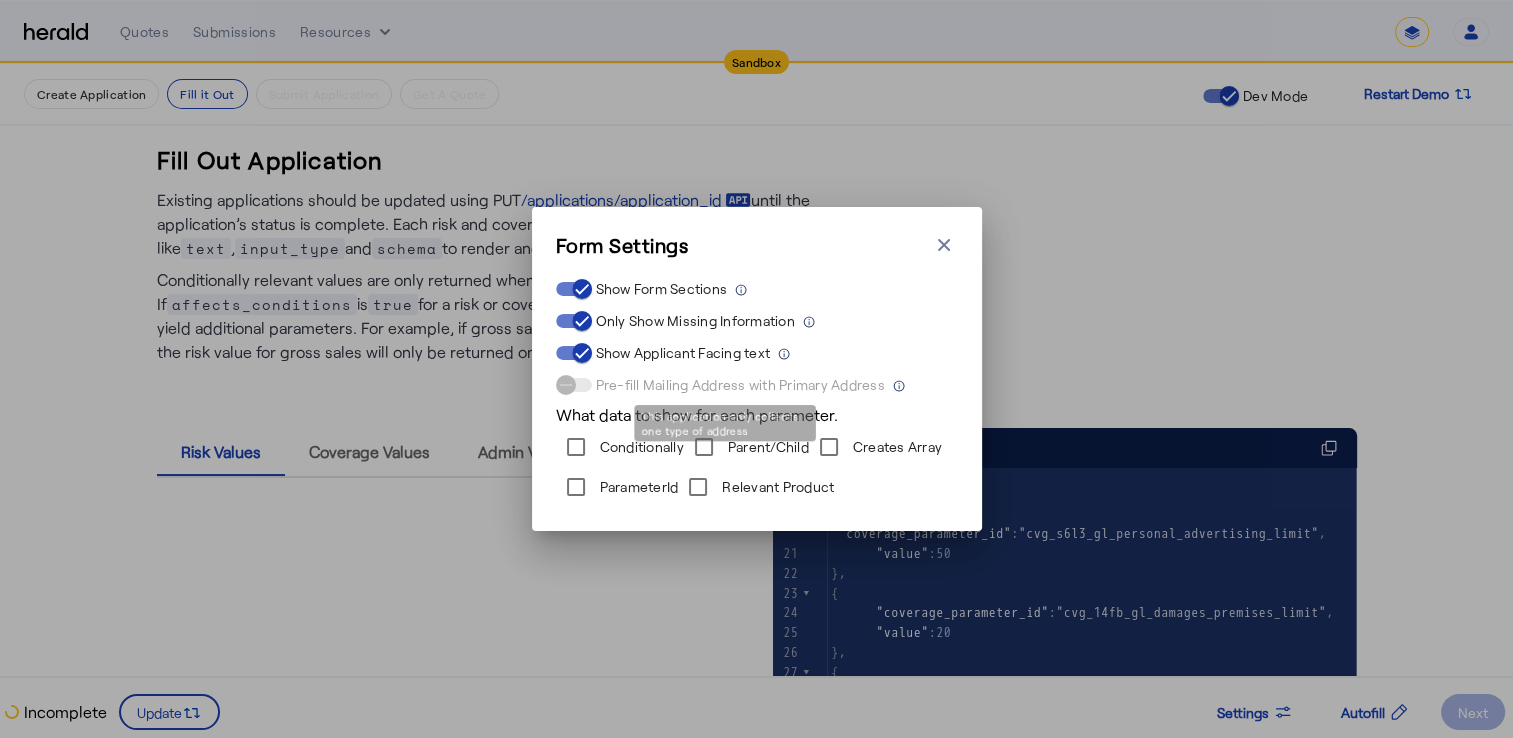 click on "Pre-fill Mailing Address with Primary Address" at bounding box center [738, 385] 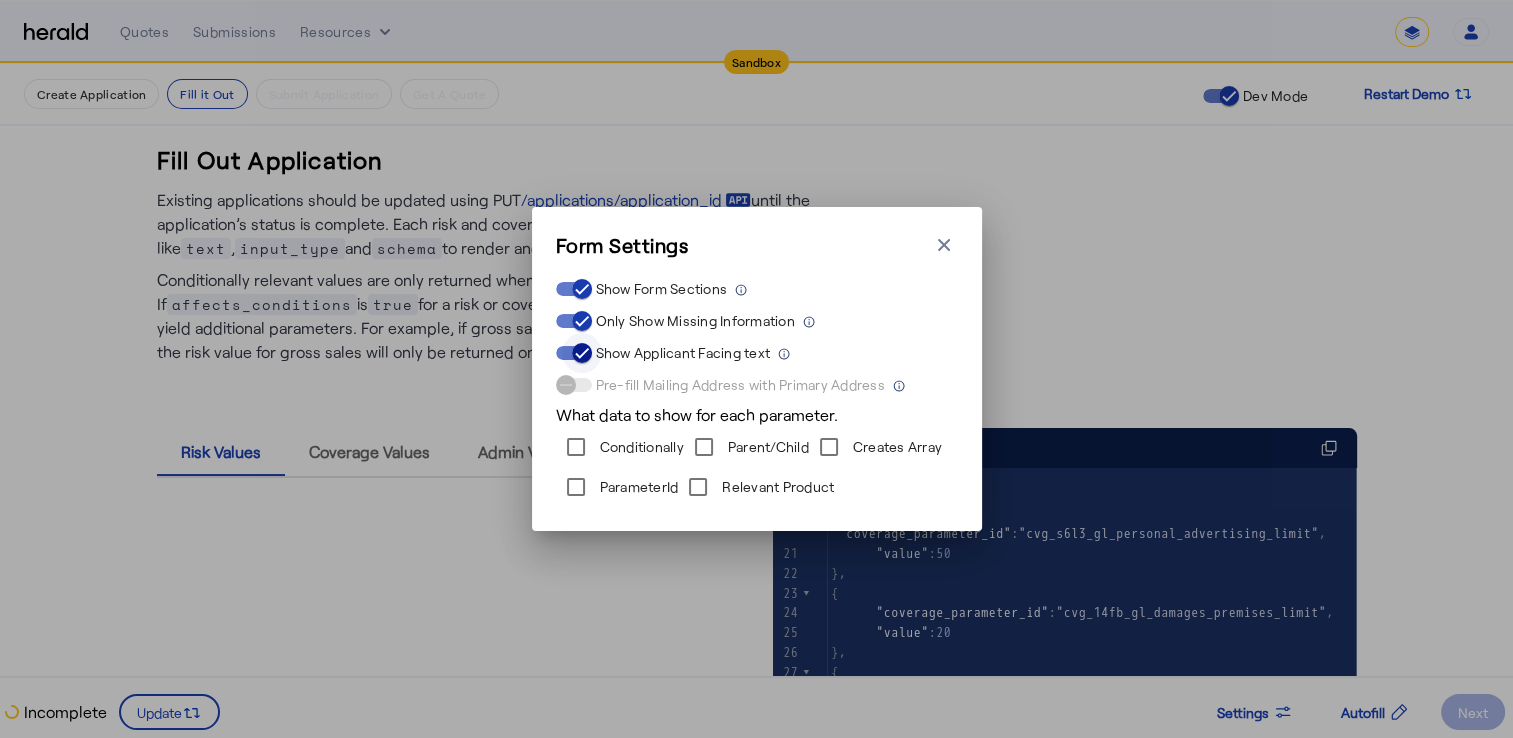 click 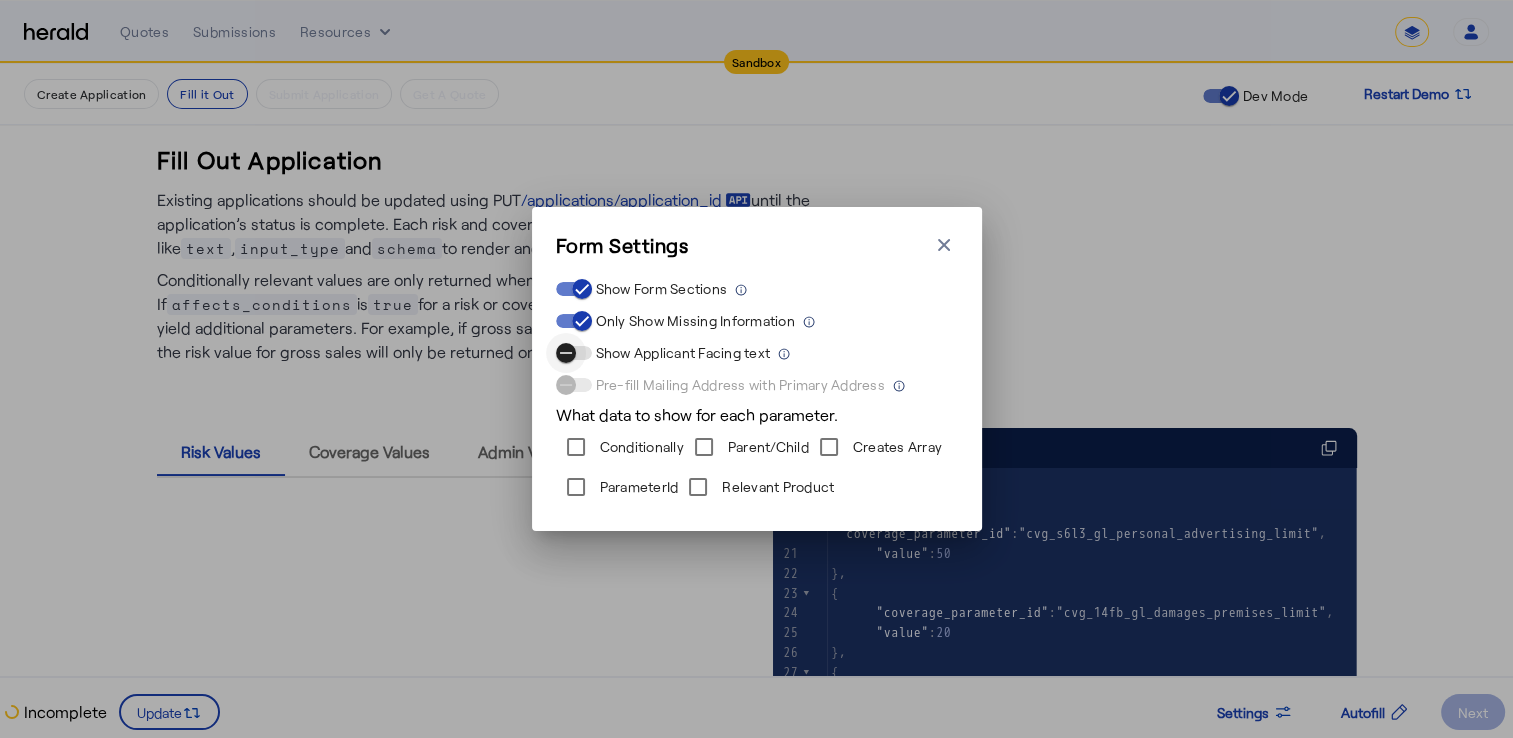 click at bounding box center [566, 353] 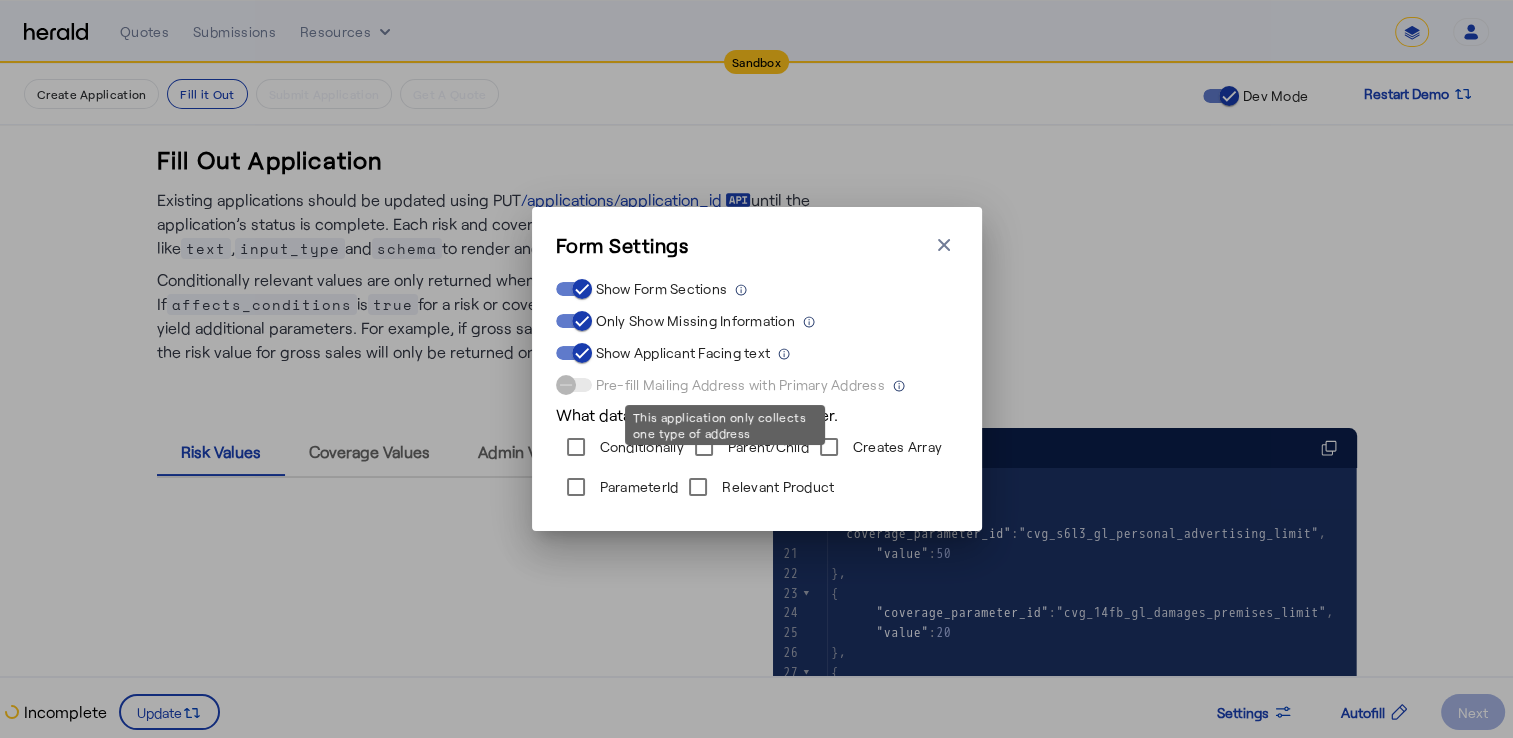 click on "Pre-fill Mailing Address with Primary Address" at bounding box center (720, 385) 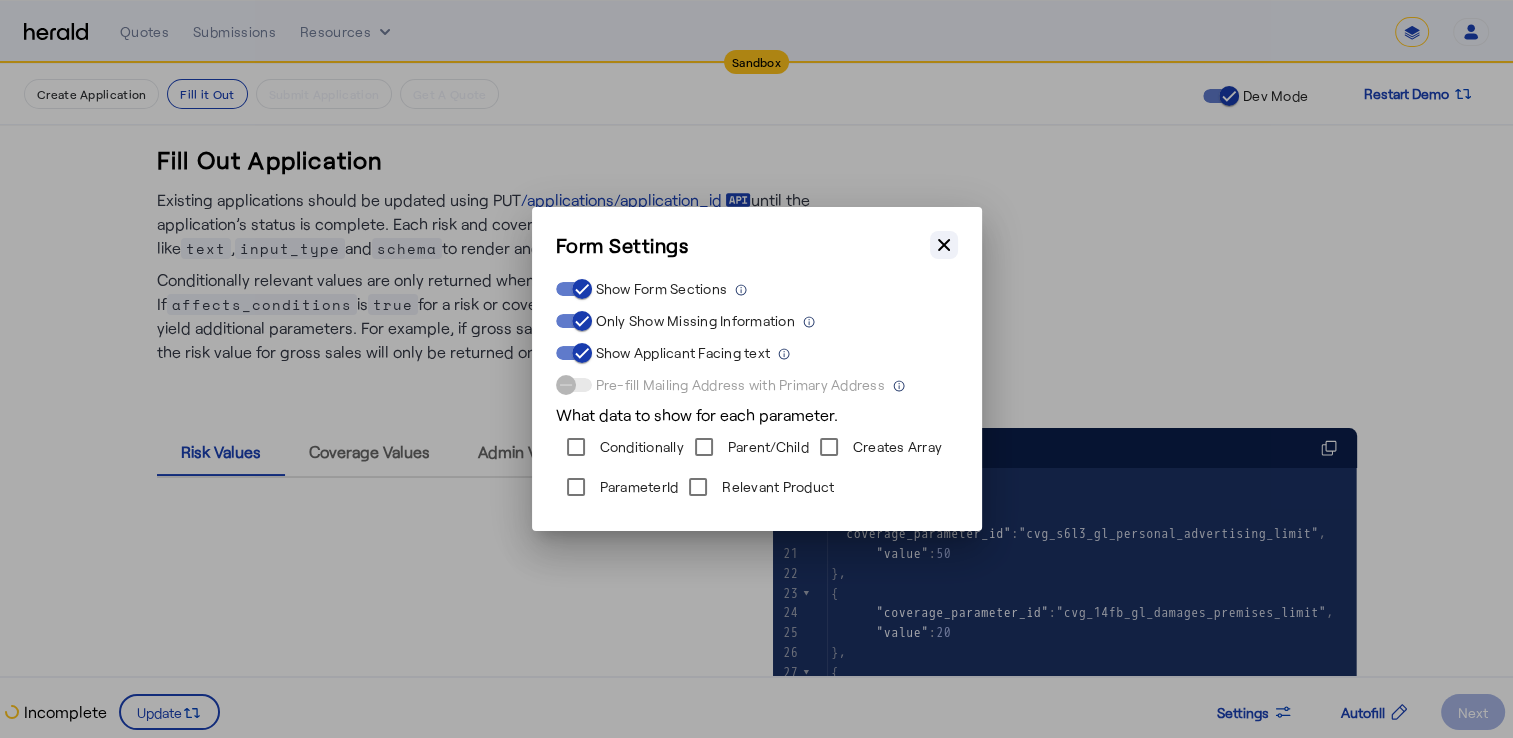 click 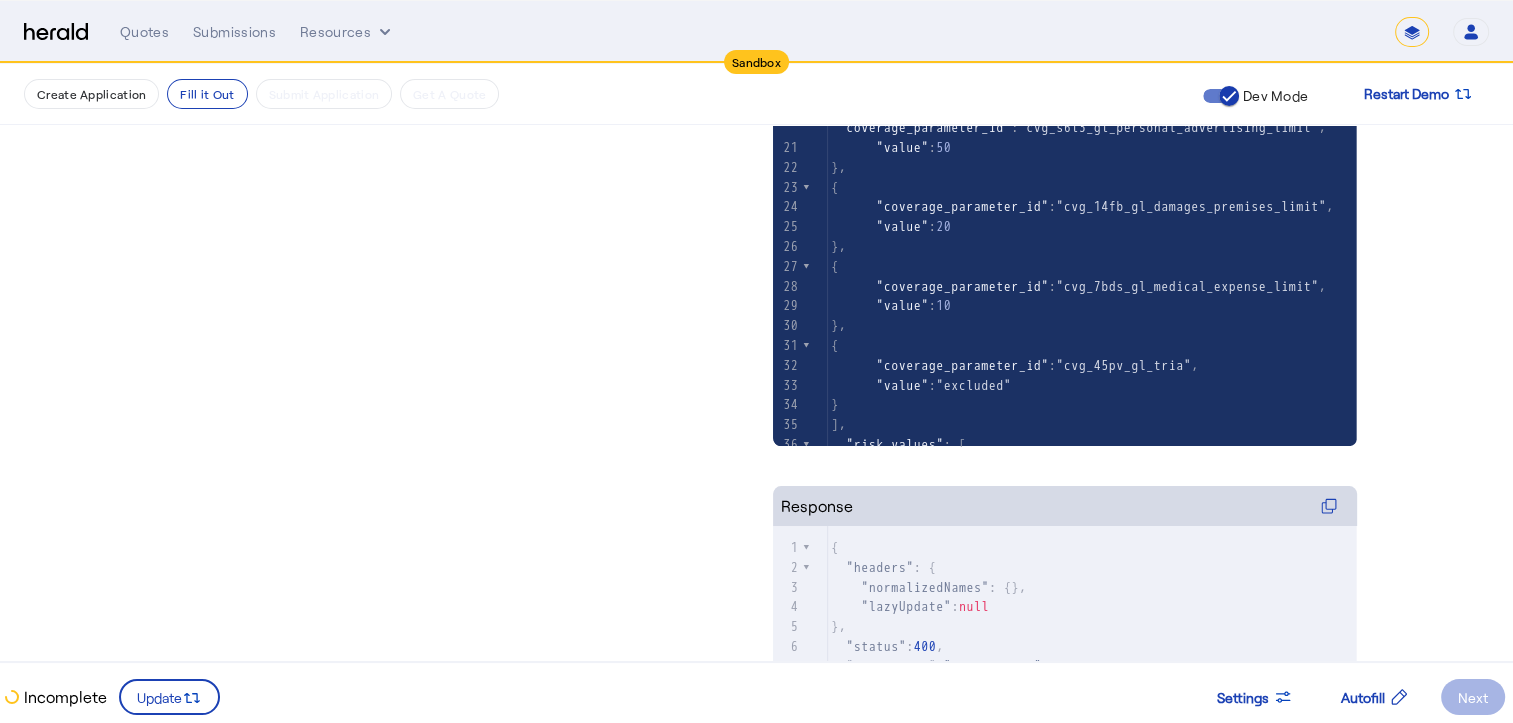 scroll, scrollTop: 0, scrollLeft: 0, axis: both 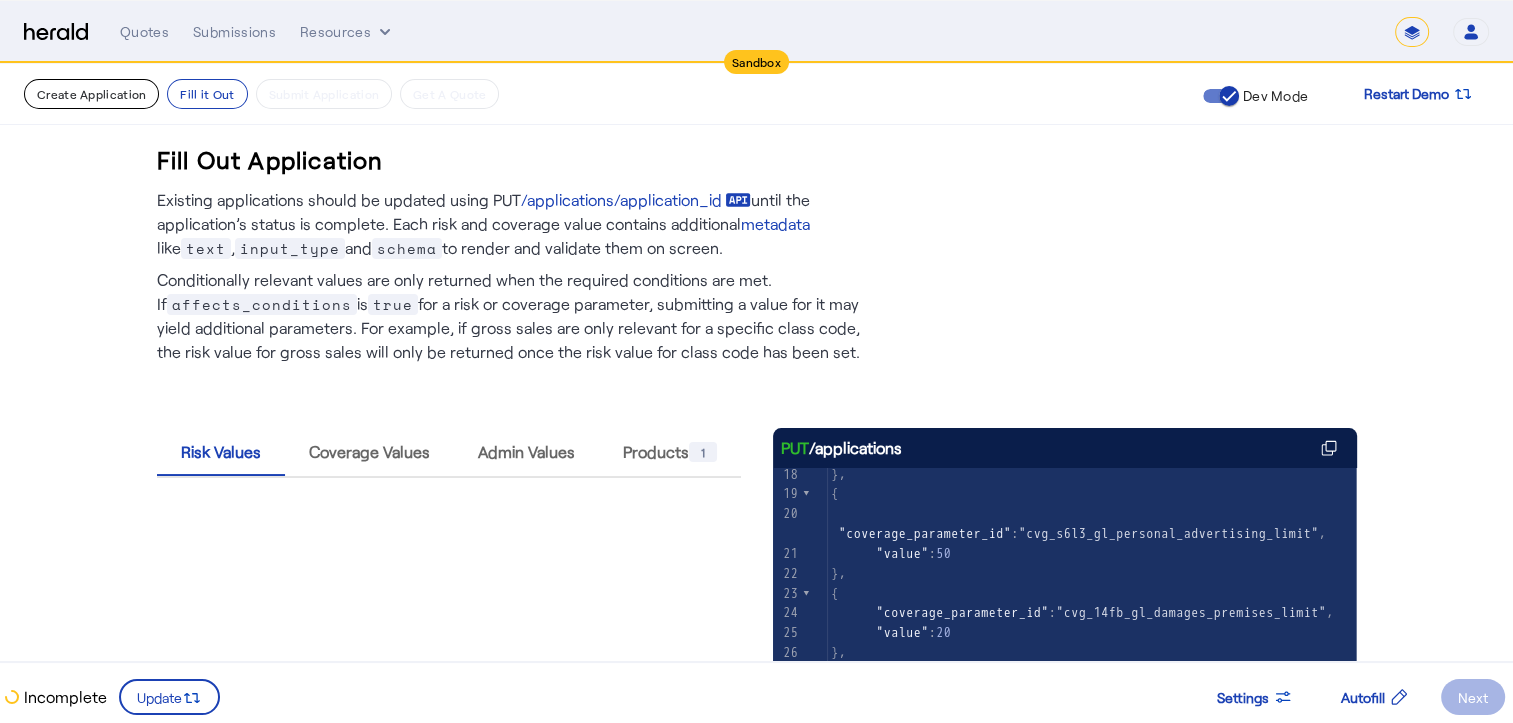click on "Create Application" at bounding box center (91, 94) 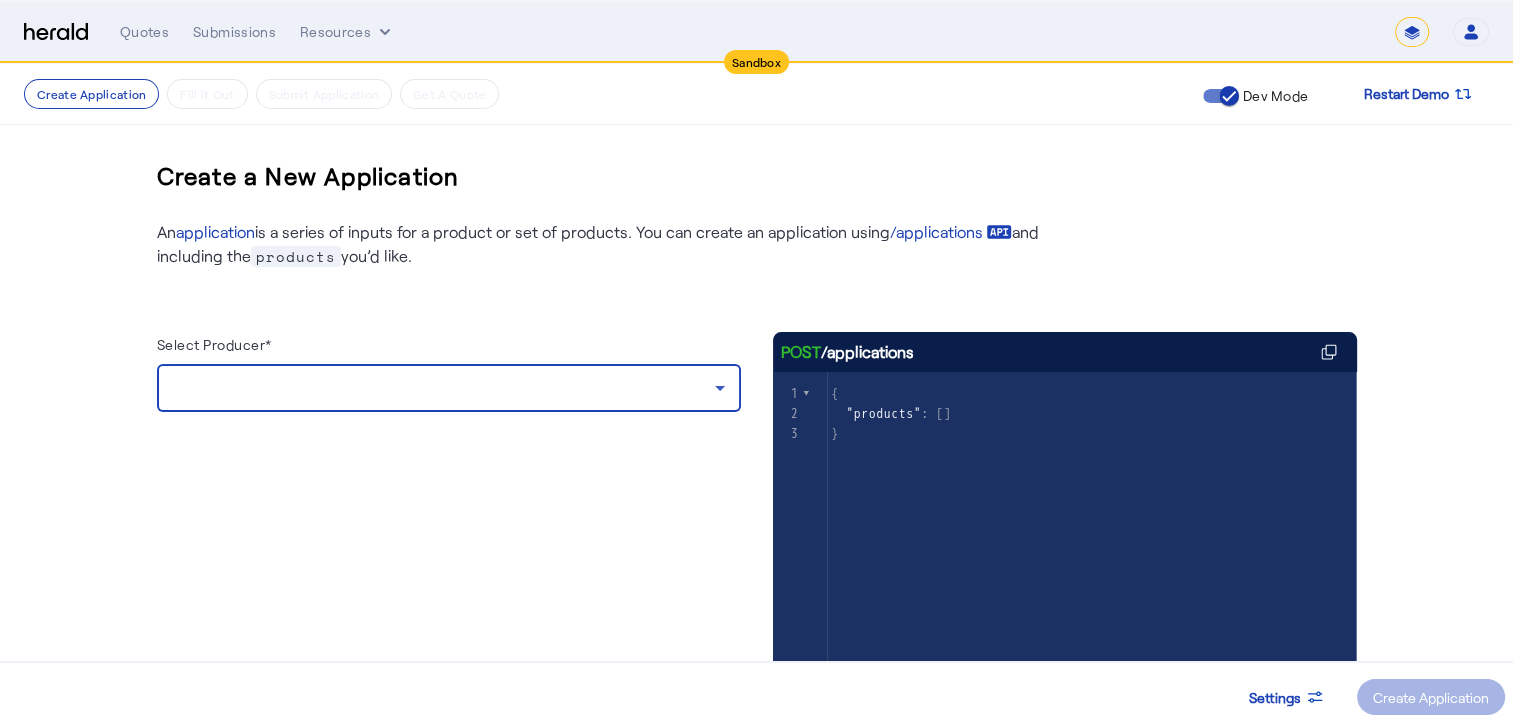 click 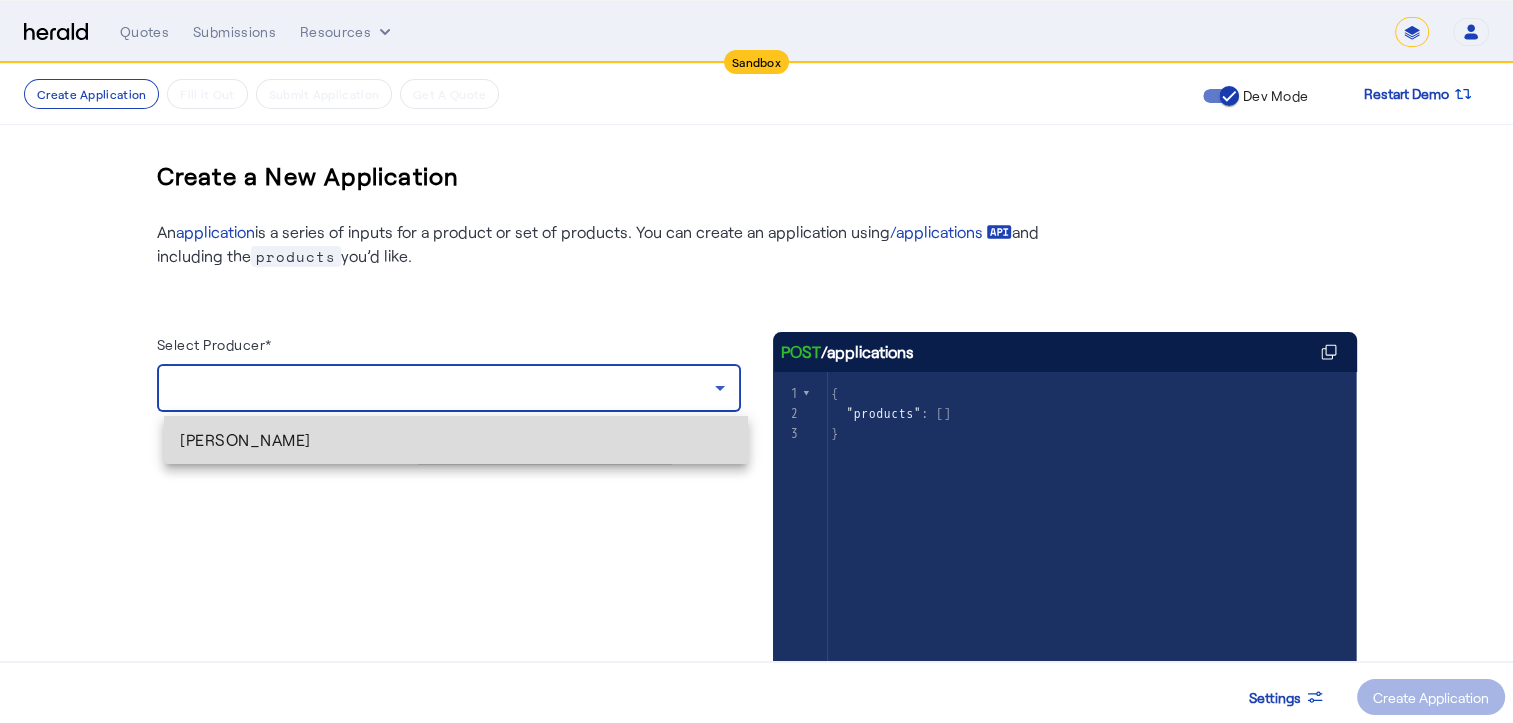 click on "[PERSON_NAME]" at bounding box center (456, 440) 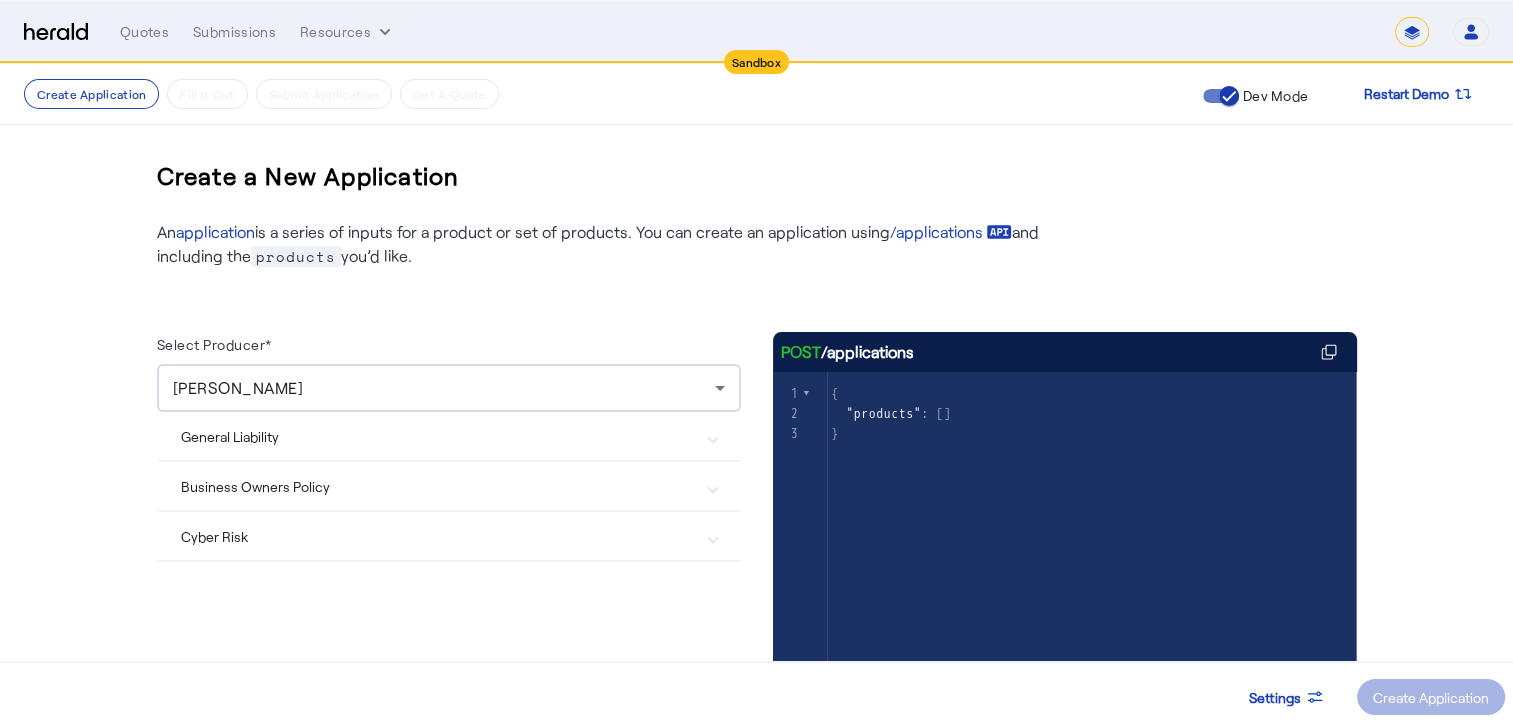click on "General Liability" at bounding box center (449, 436) 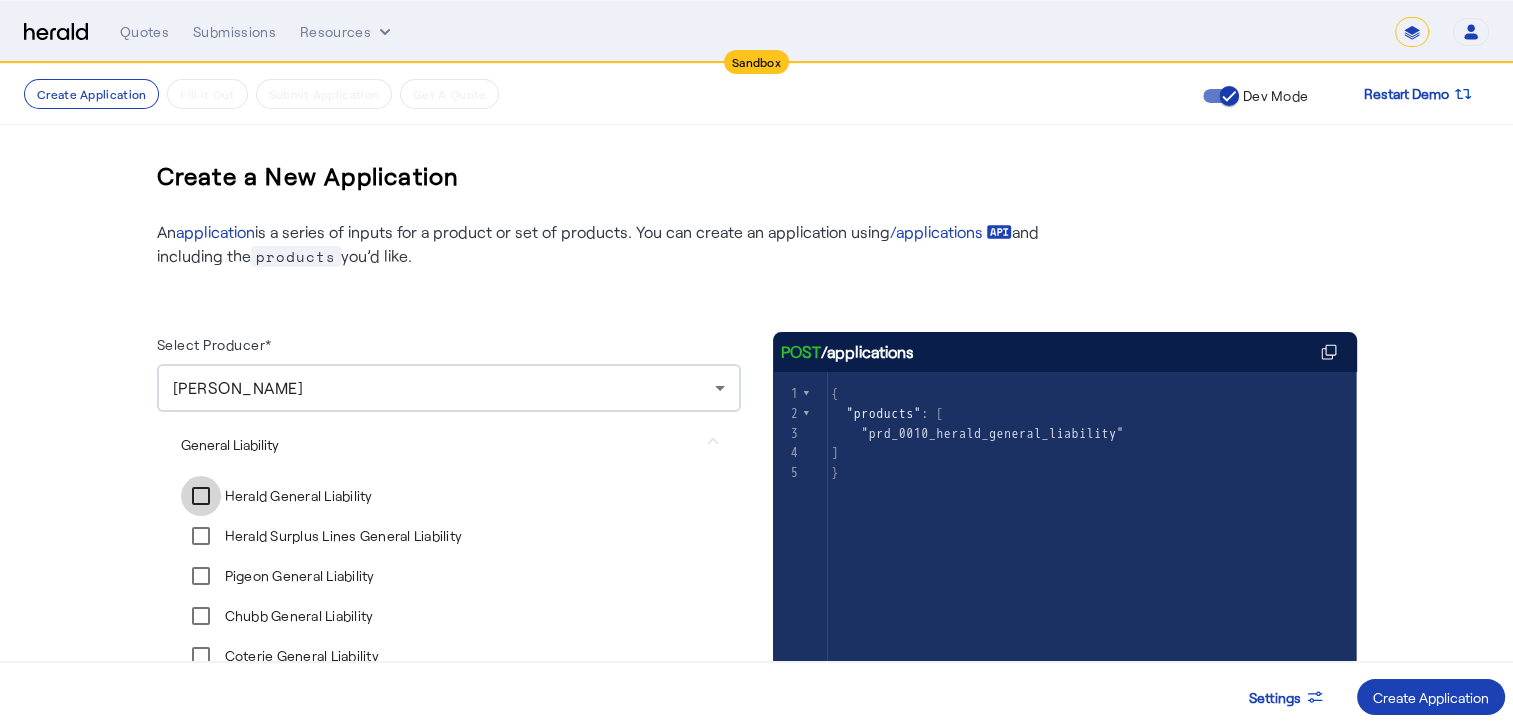 scroll, scrollTop: 221, scrollLeft: 0, axis: vertical 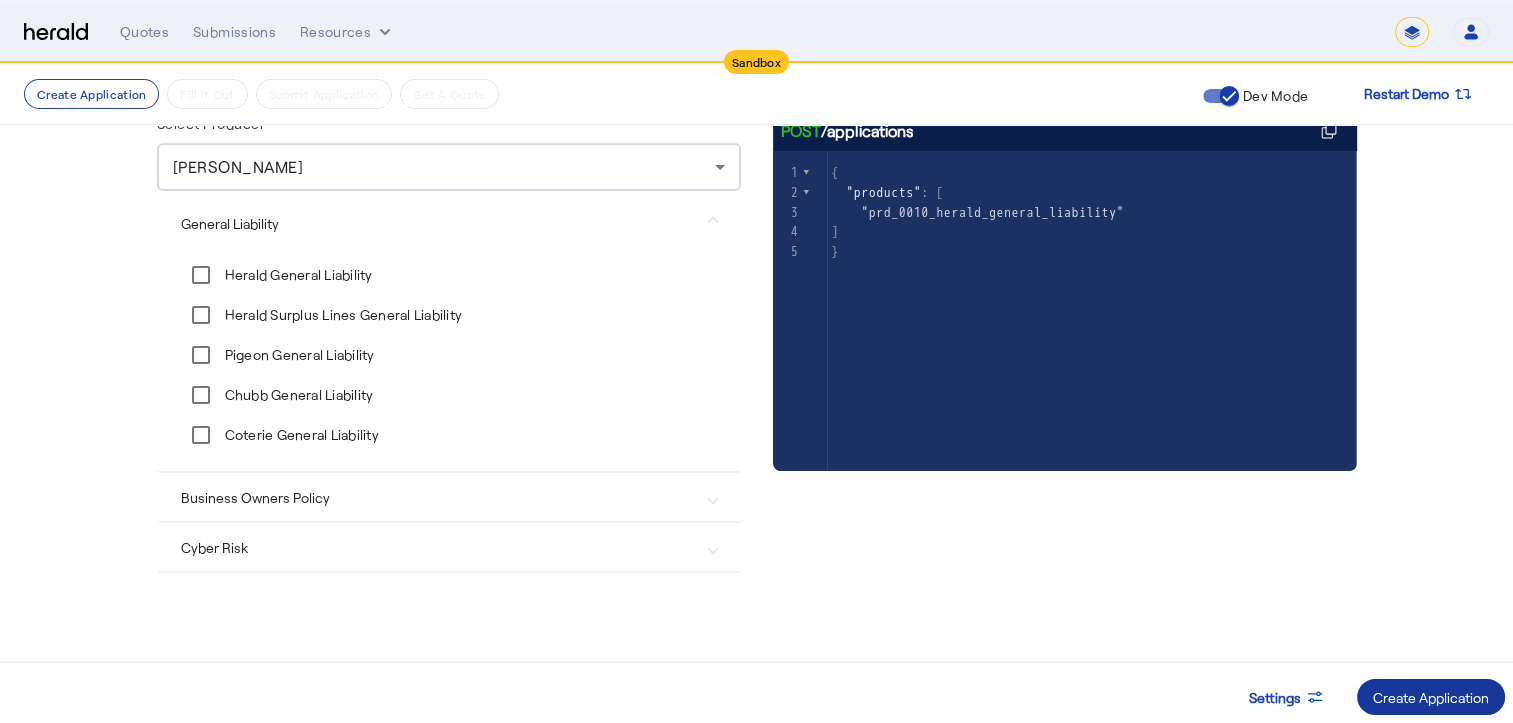 click on "Create Application" at bounding box center [1431, 697] 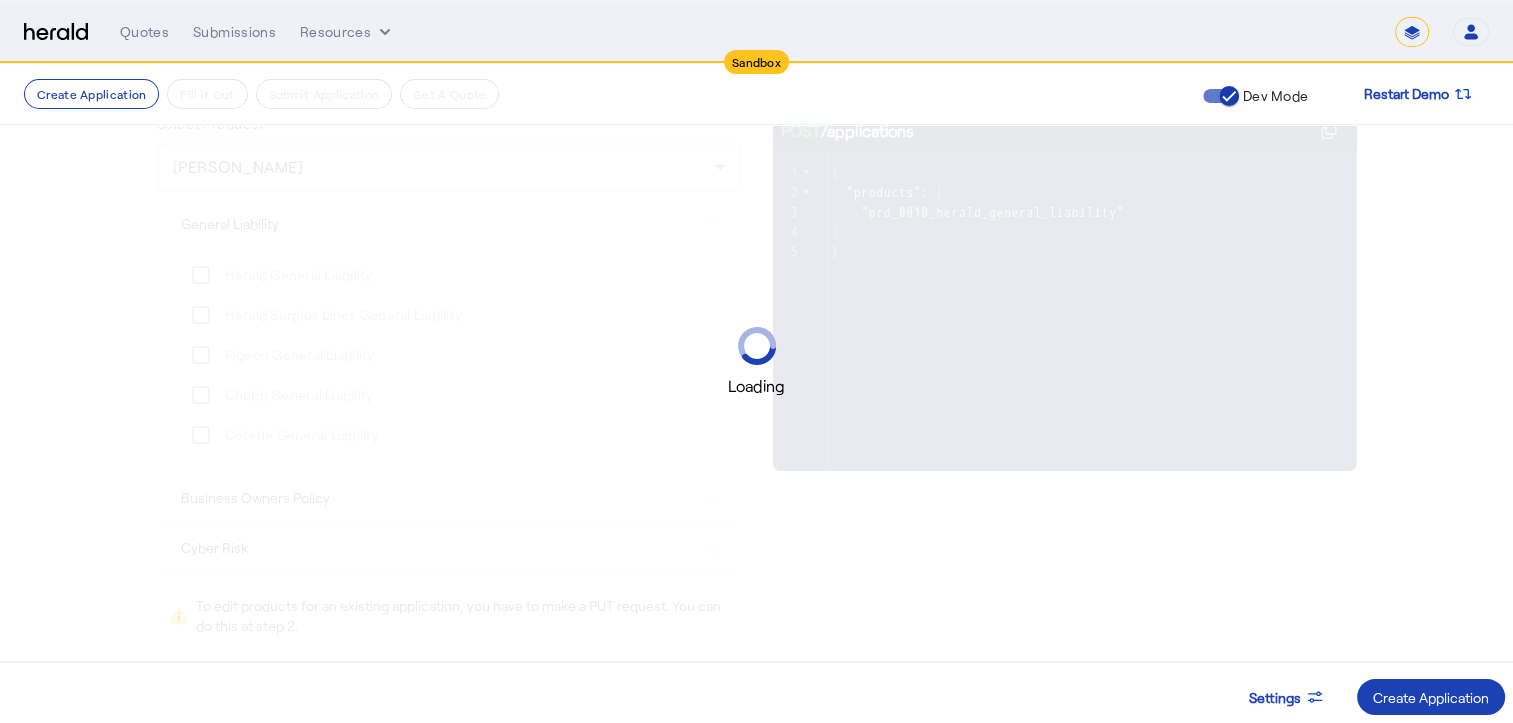 scroll, scrollTop: 0, scrollLeft: 0, axis: both 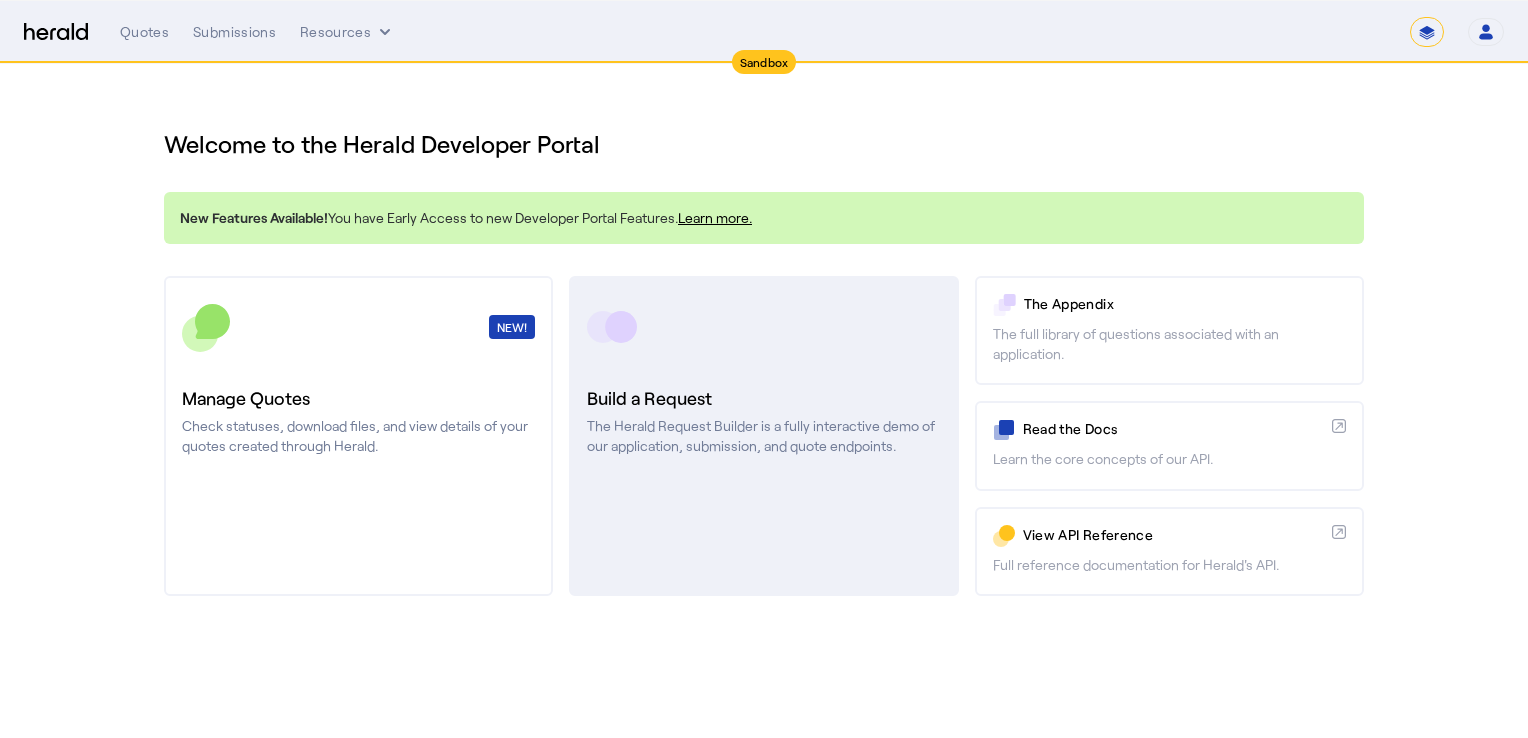 click on "Build a Request" at bounding box center (763, 398) 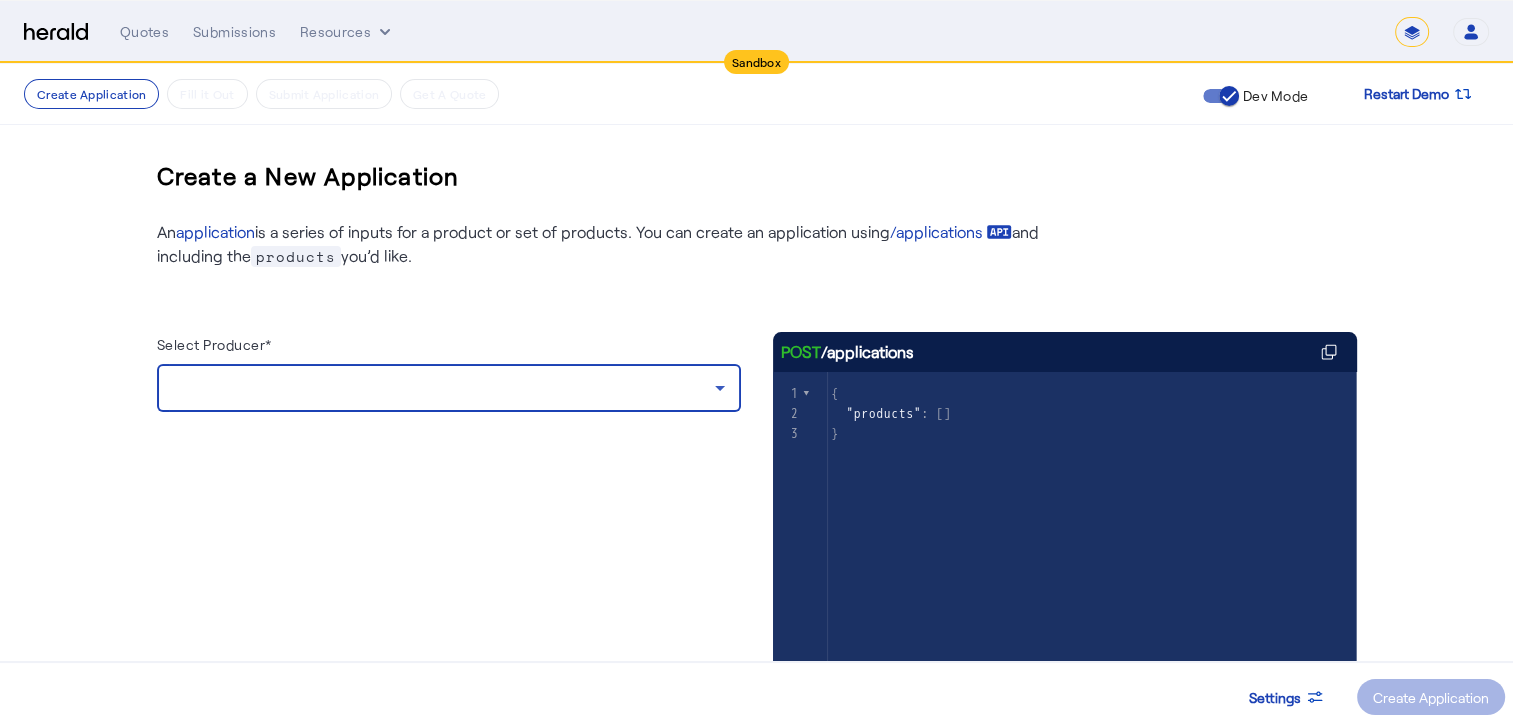 click 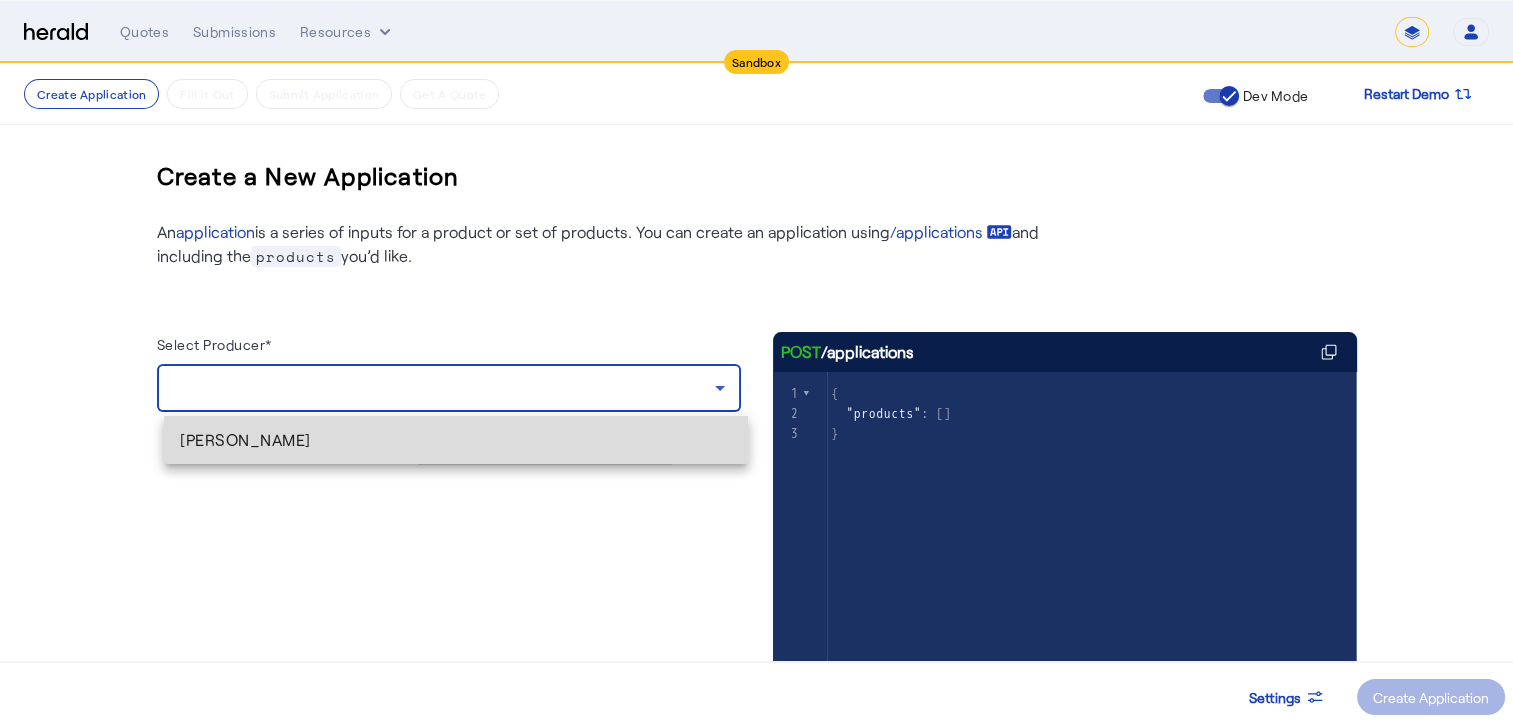 click on "[PERSON_NAME]" at bounding box center [456, 440] 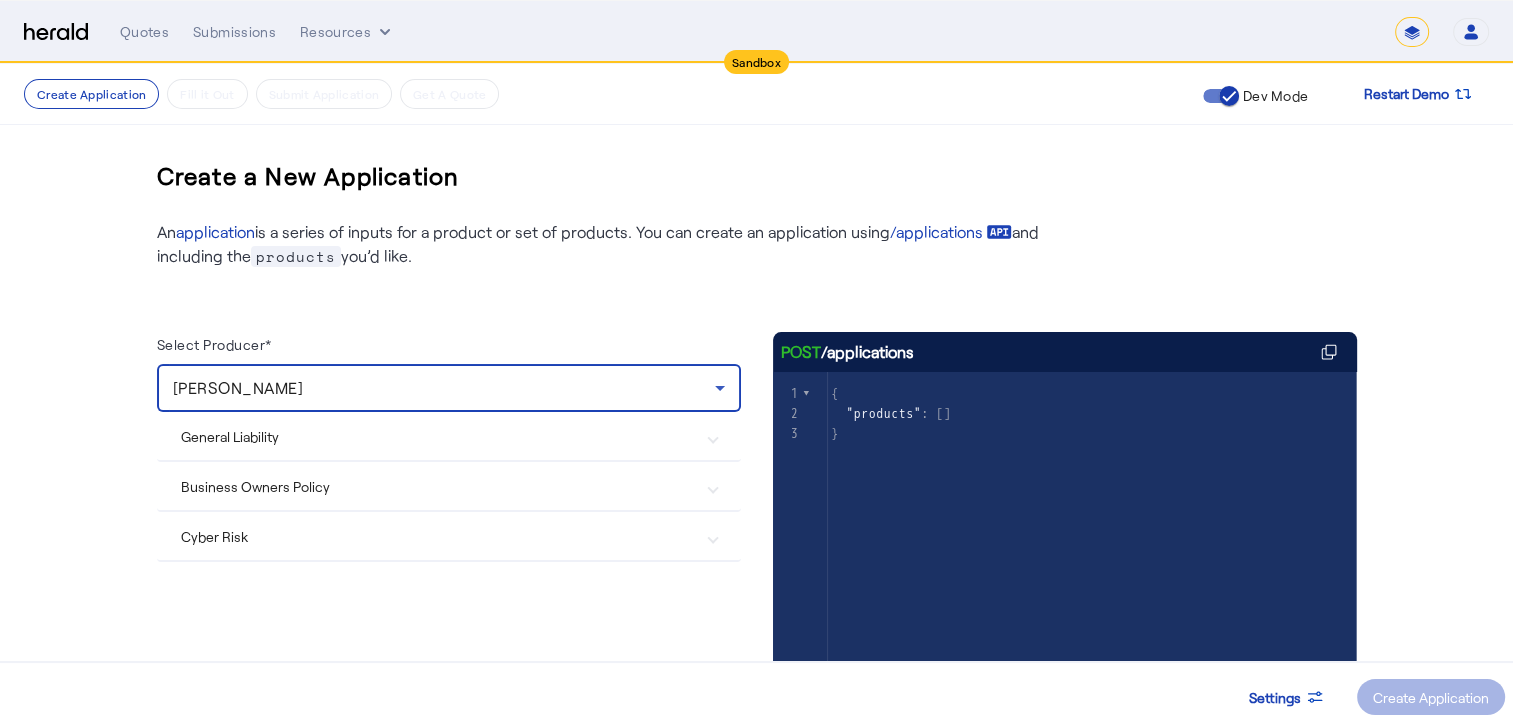 click on "General Liability" at bounding box center [449, 436] 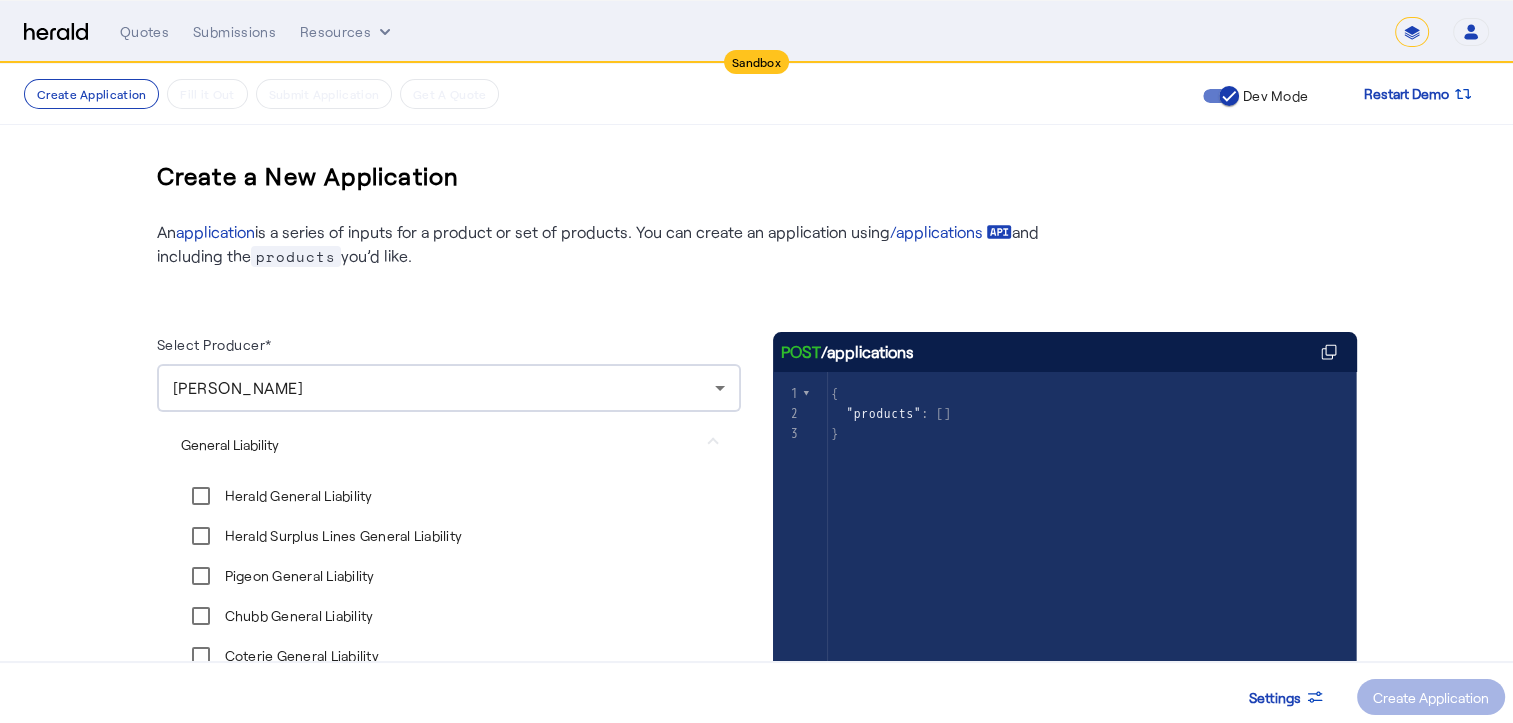 click on "Herald General Liability" at bounding box center (449, 496) 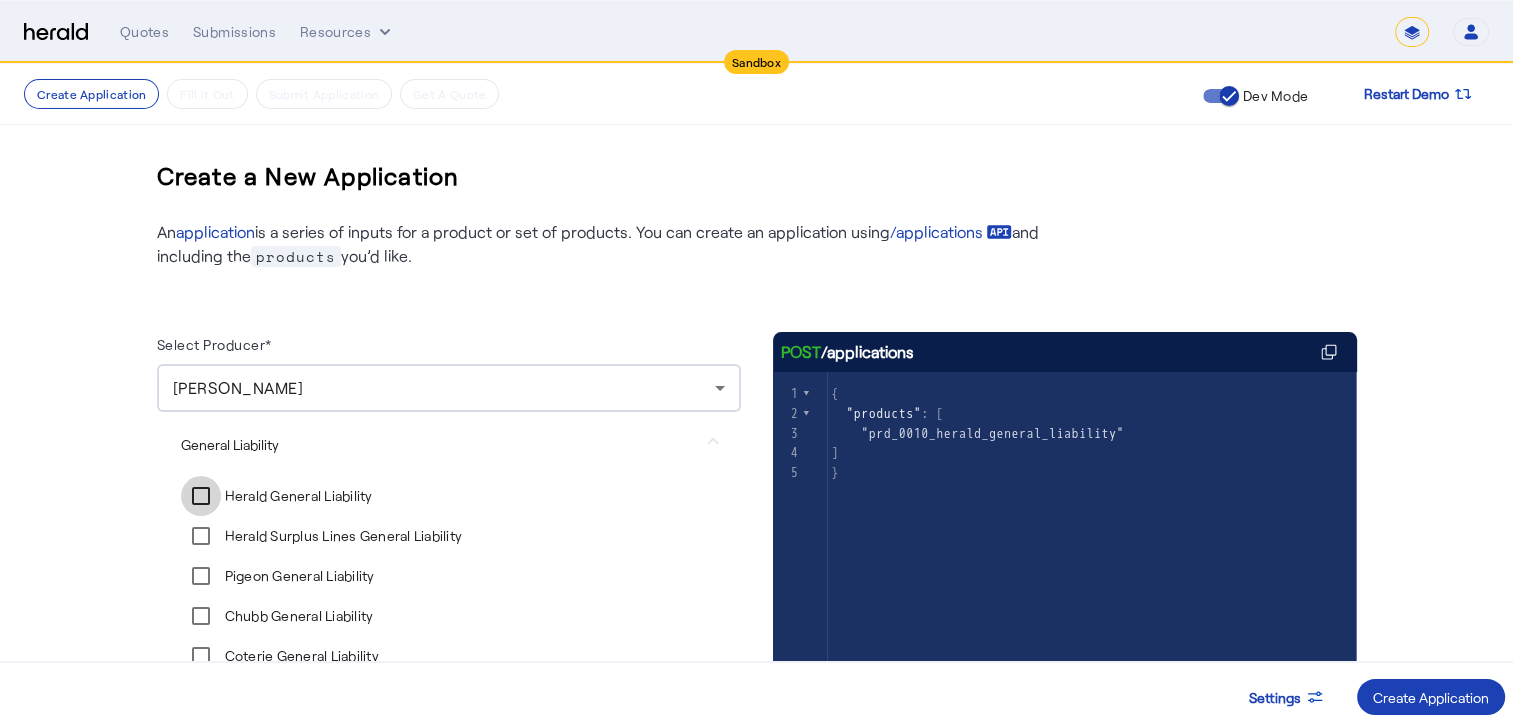 scroll, scrollTop: 221, scrollLeft: 0, axis: vertical 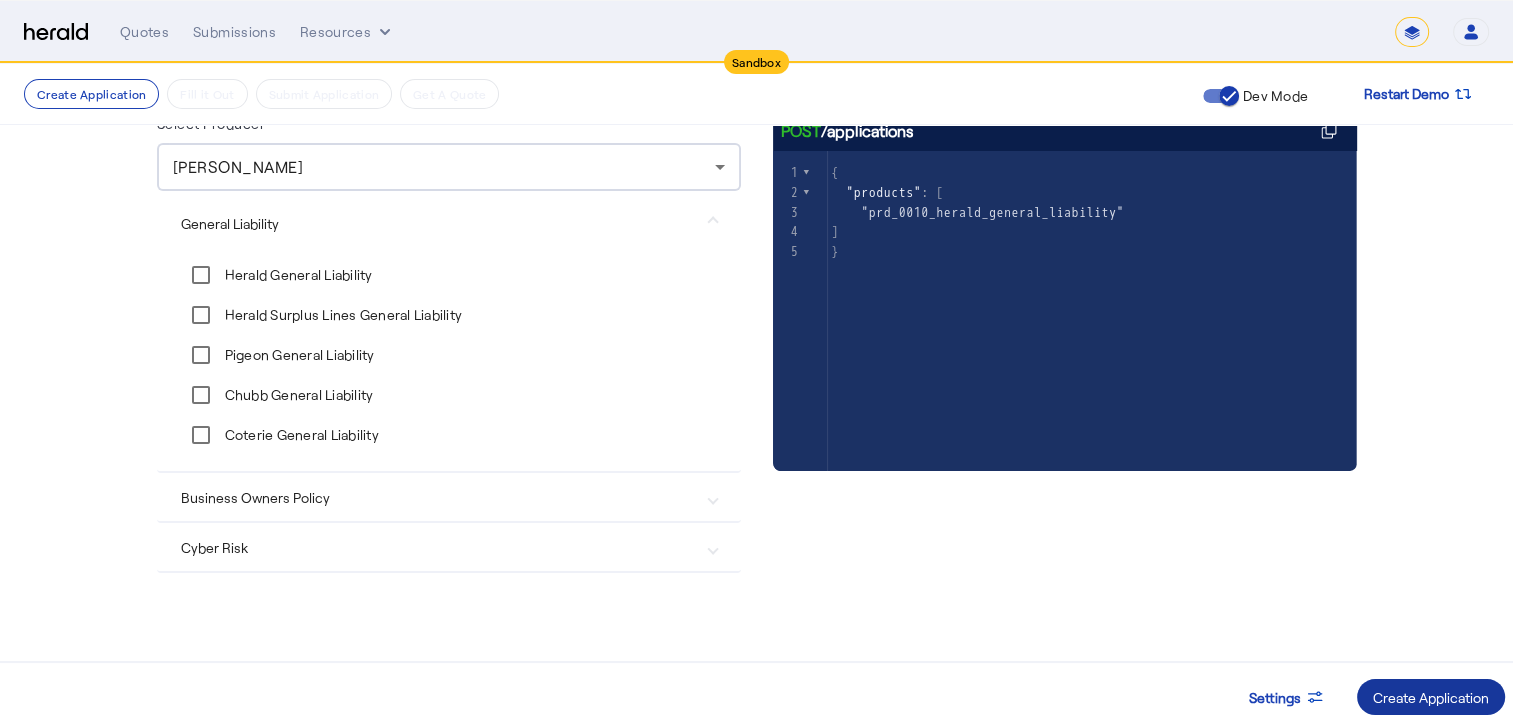 click on "Create Application" at bounding box center (1431, 697) 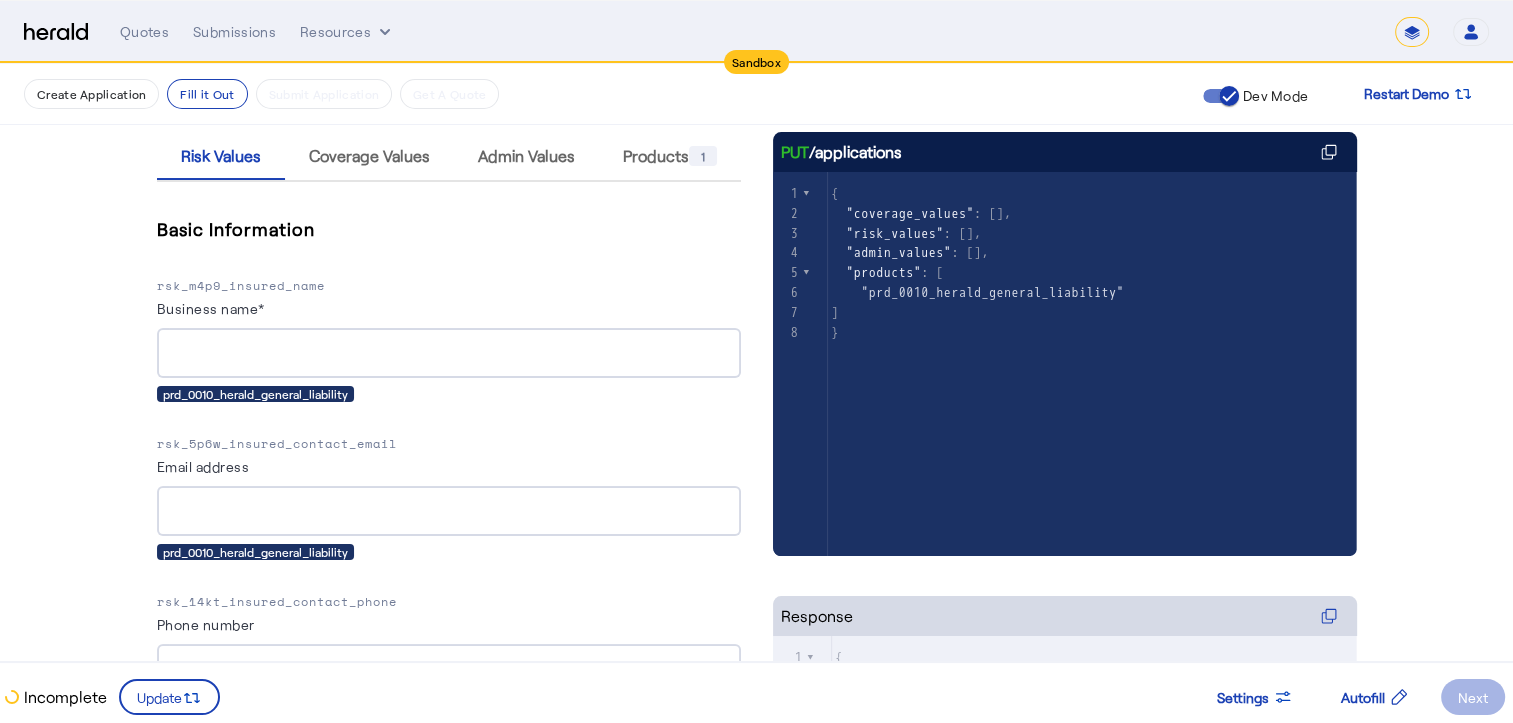 scroll, scrollTop: 290, scrollLeft: 0, axis: vertical 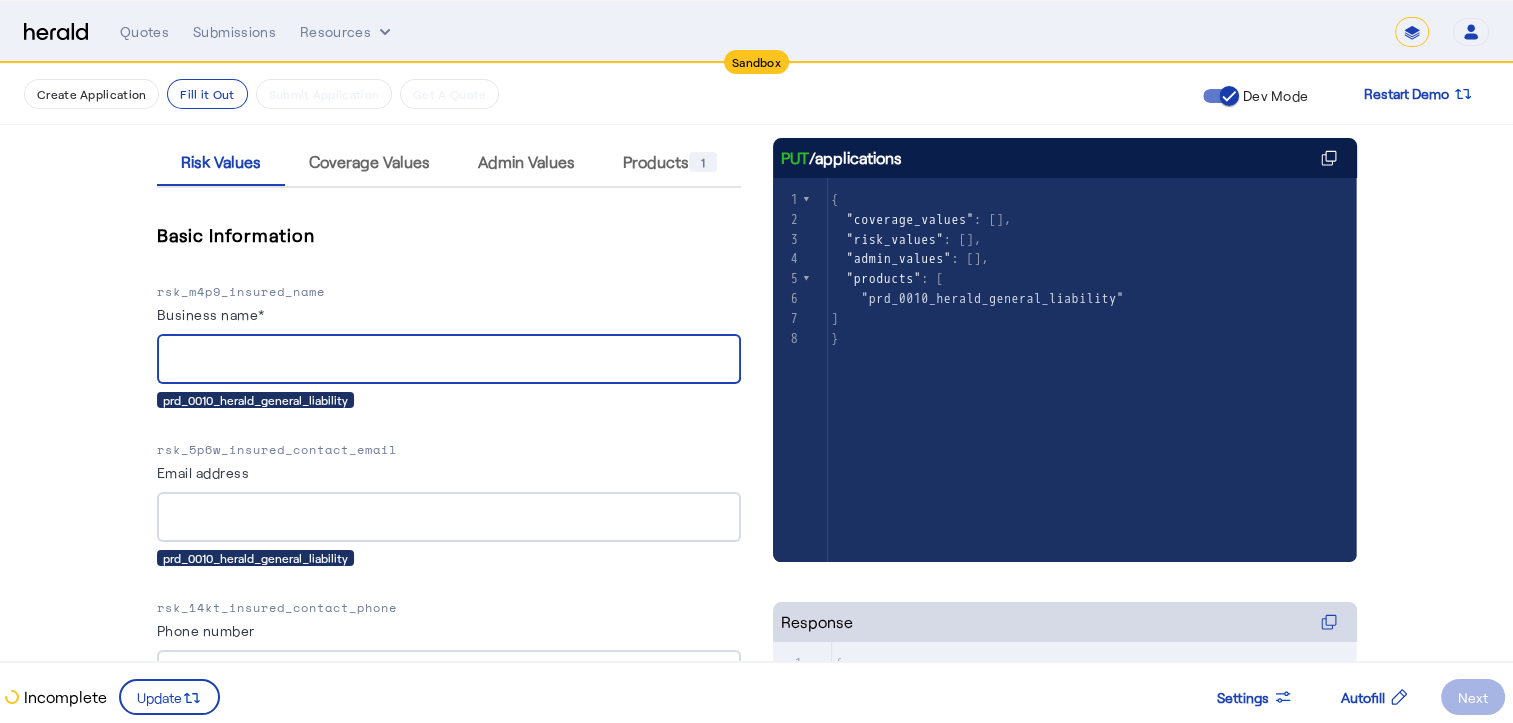 click on "Business name*" at bounding box center (449, 360) 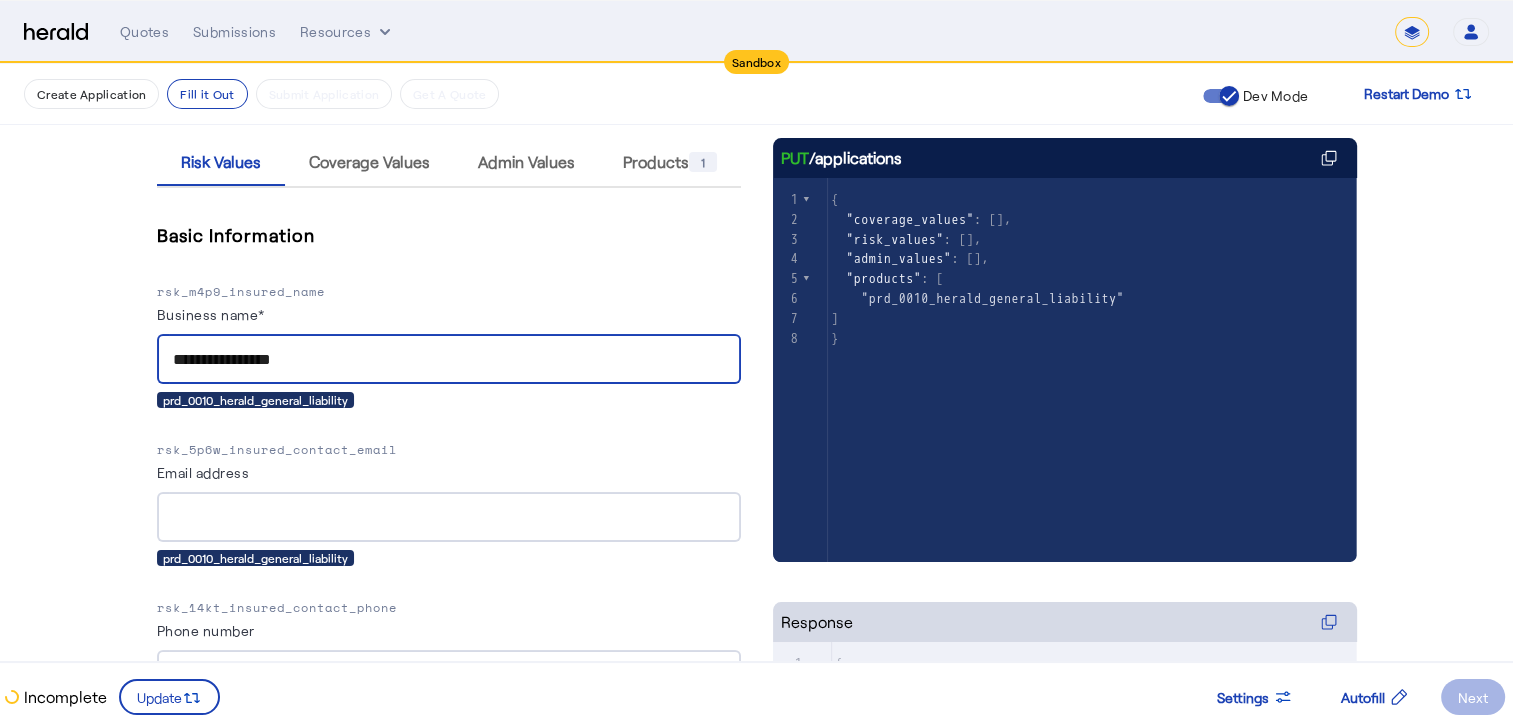 type on "**********" 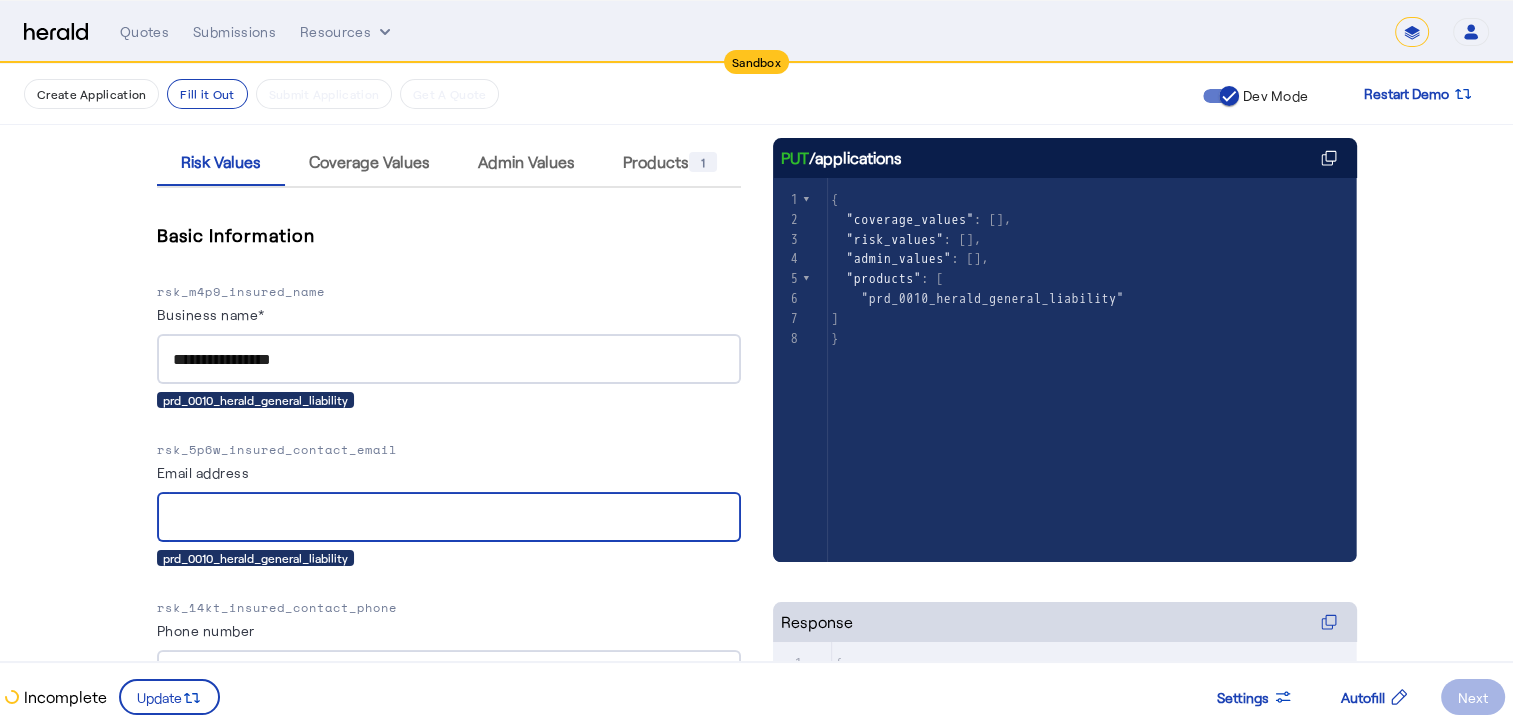 click on "Email address" at bounding box center (449, 518) 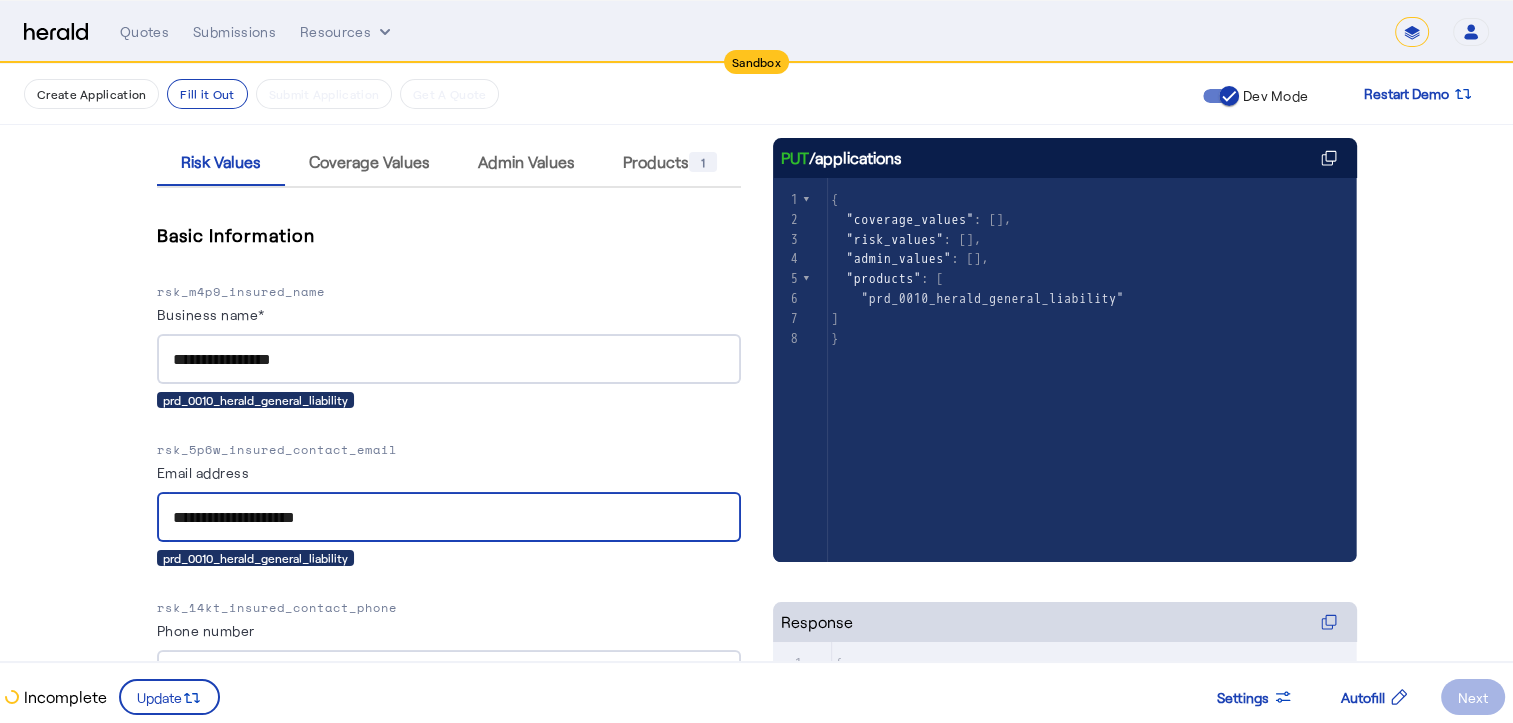 scroll, scrollTop: 367, scrollLeft: 0, axis: vertical 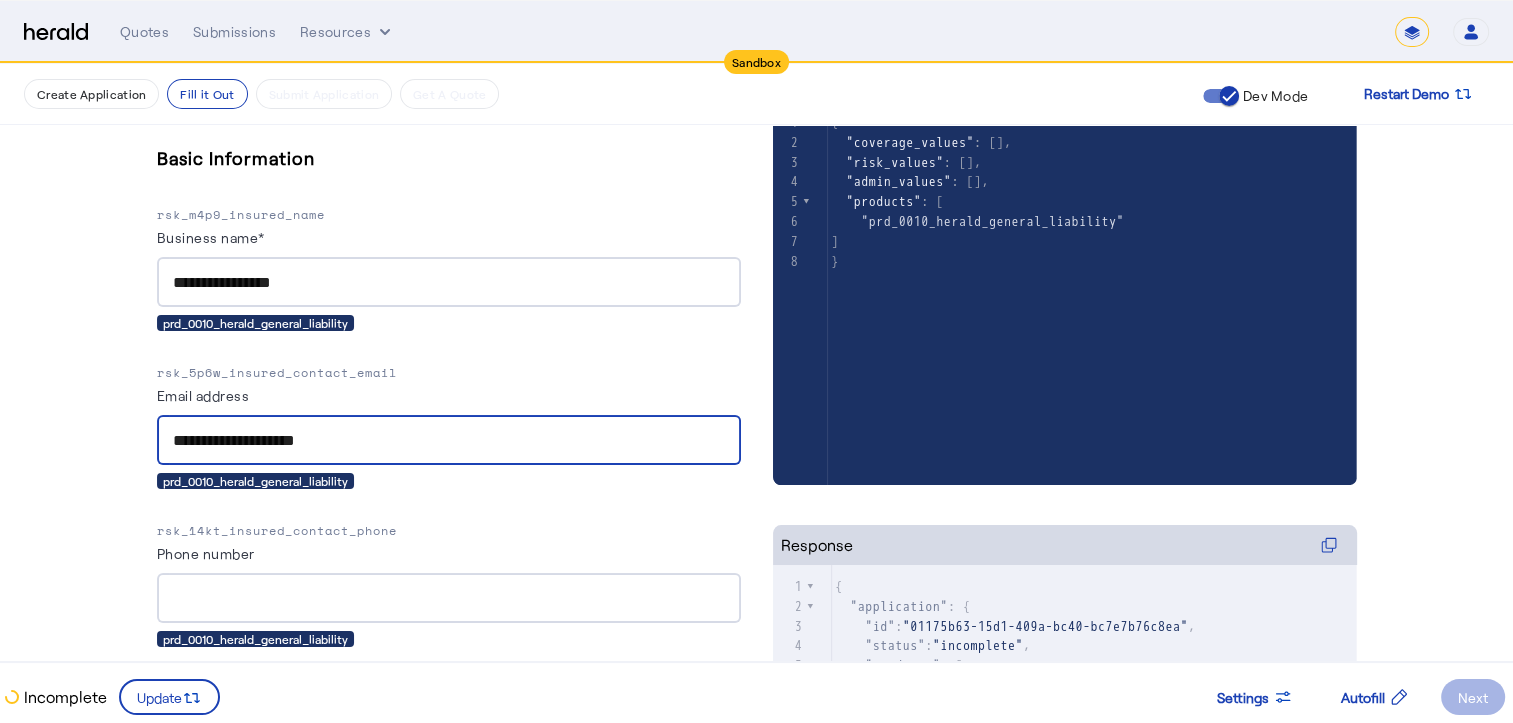 type on "**********" 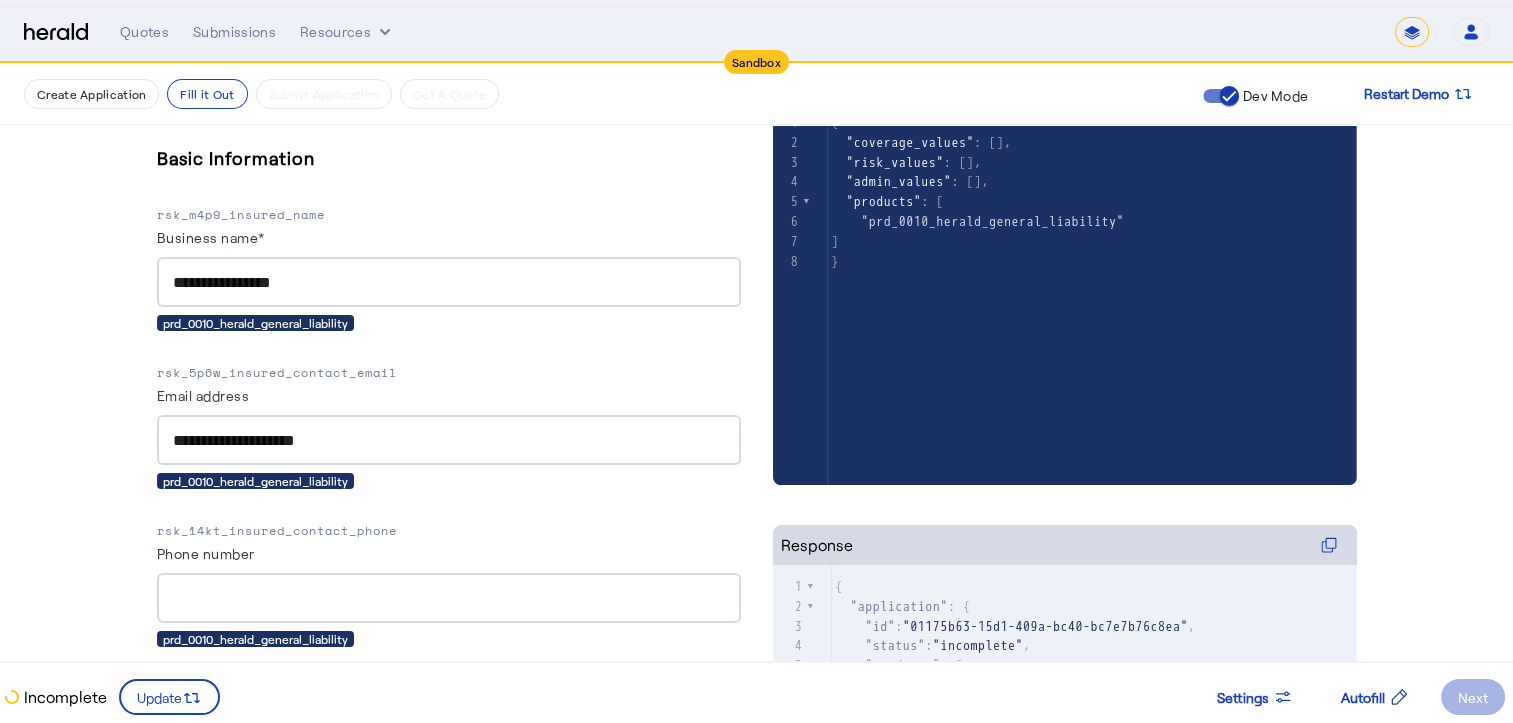 click at bounding box center (449, 598) 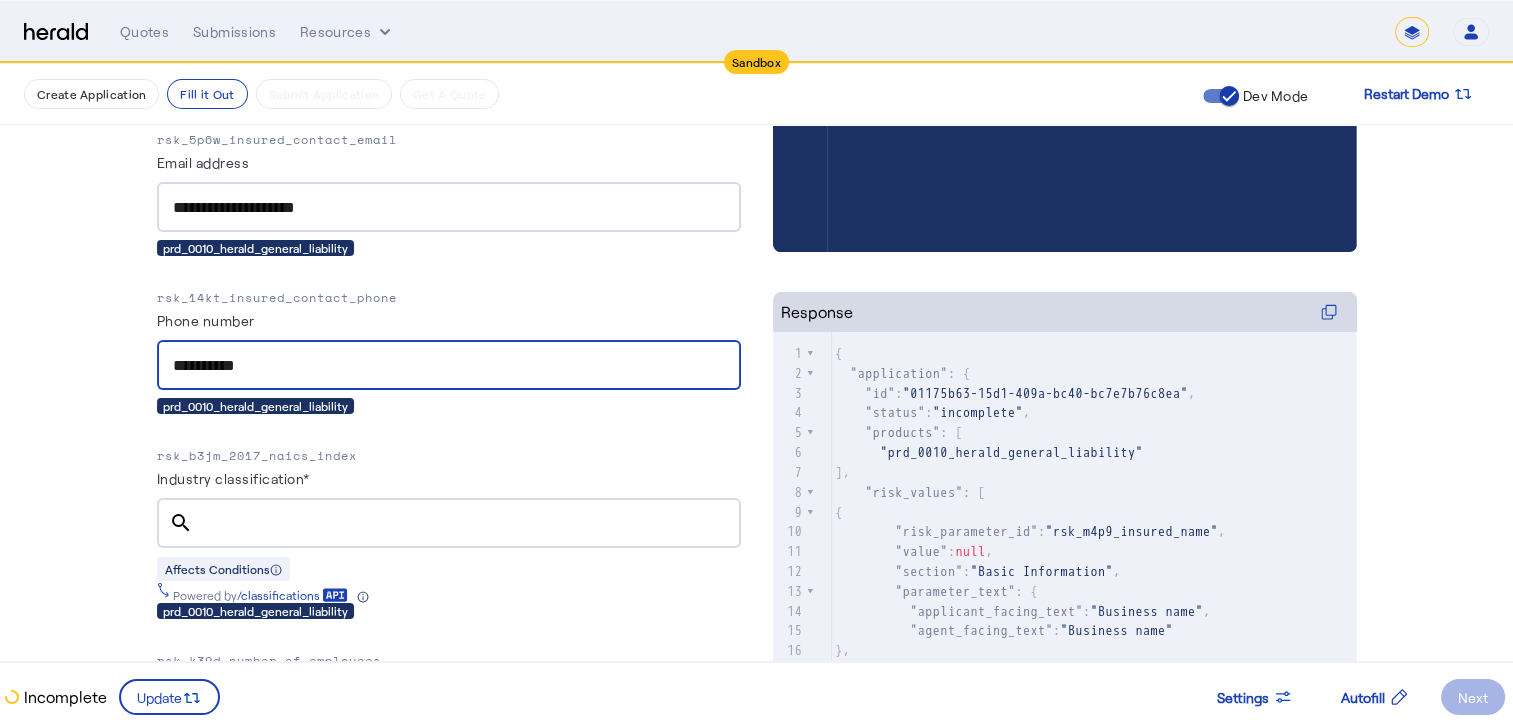 scroll, scrollTop: 635, scrollLeft: 0, axis: vertical 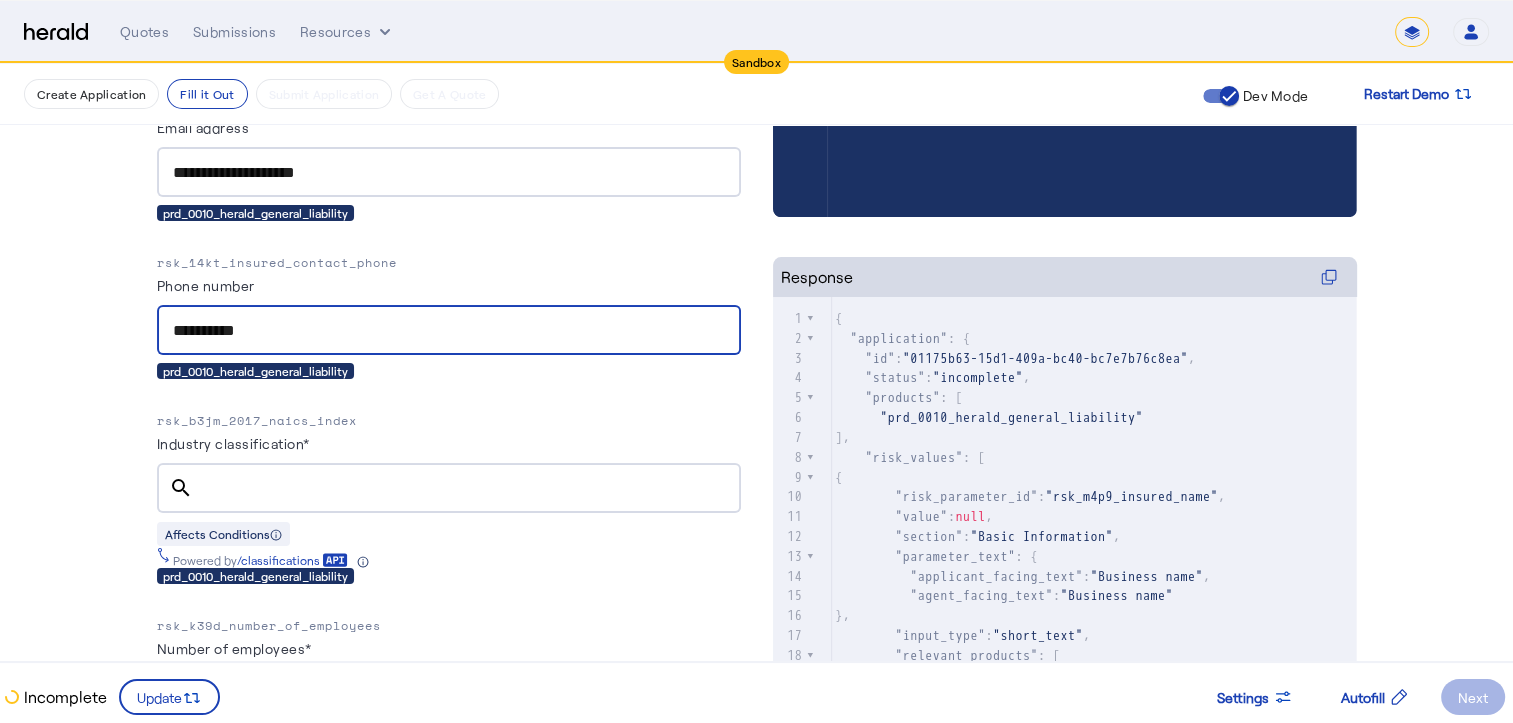 type on "**********" 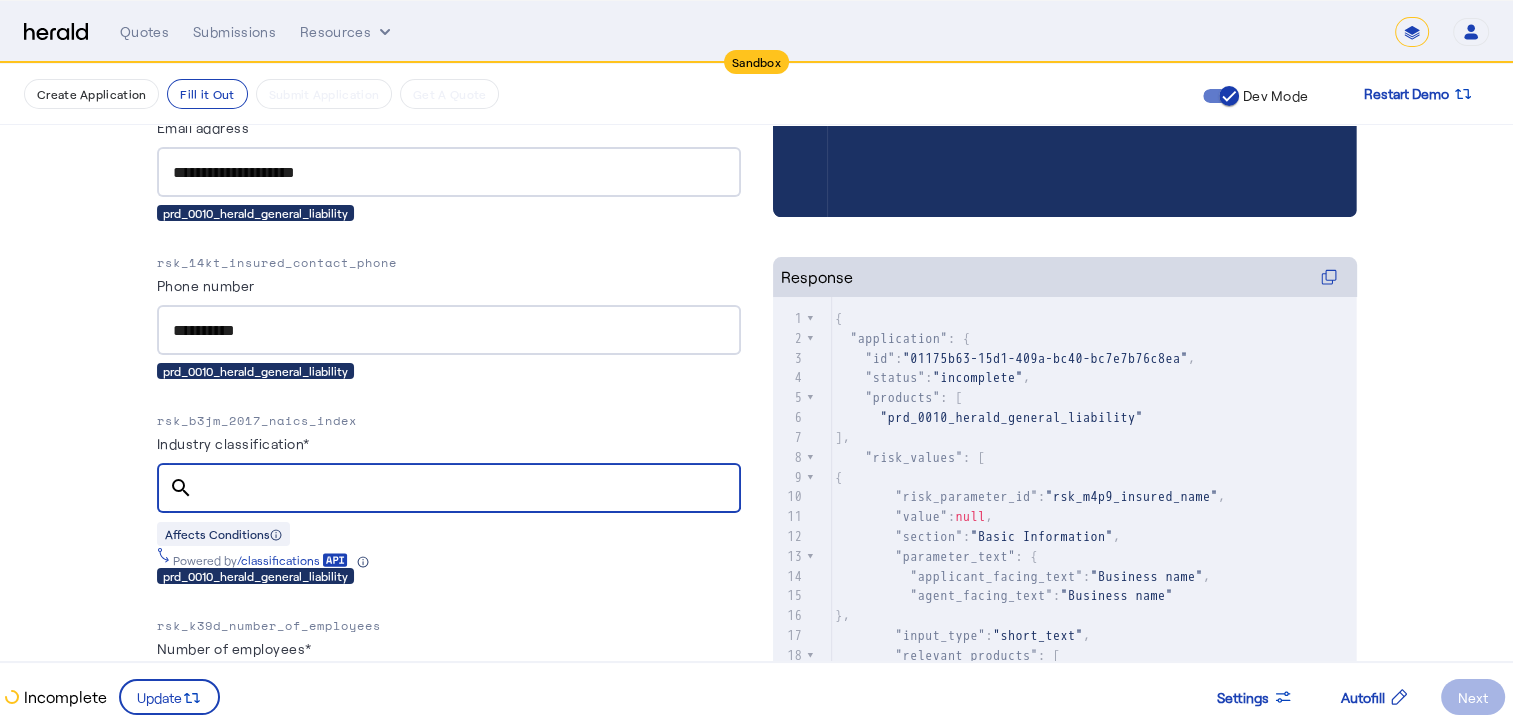 click on "Industry classification*" at bounding box center (467, 489) 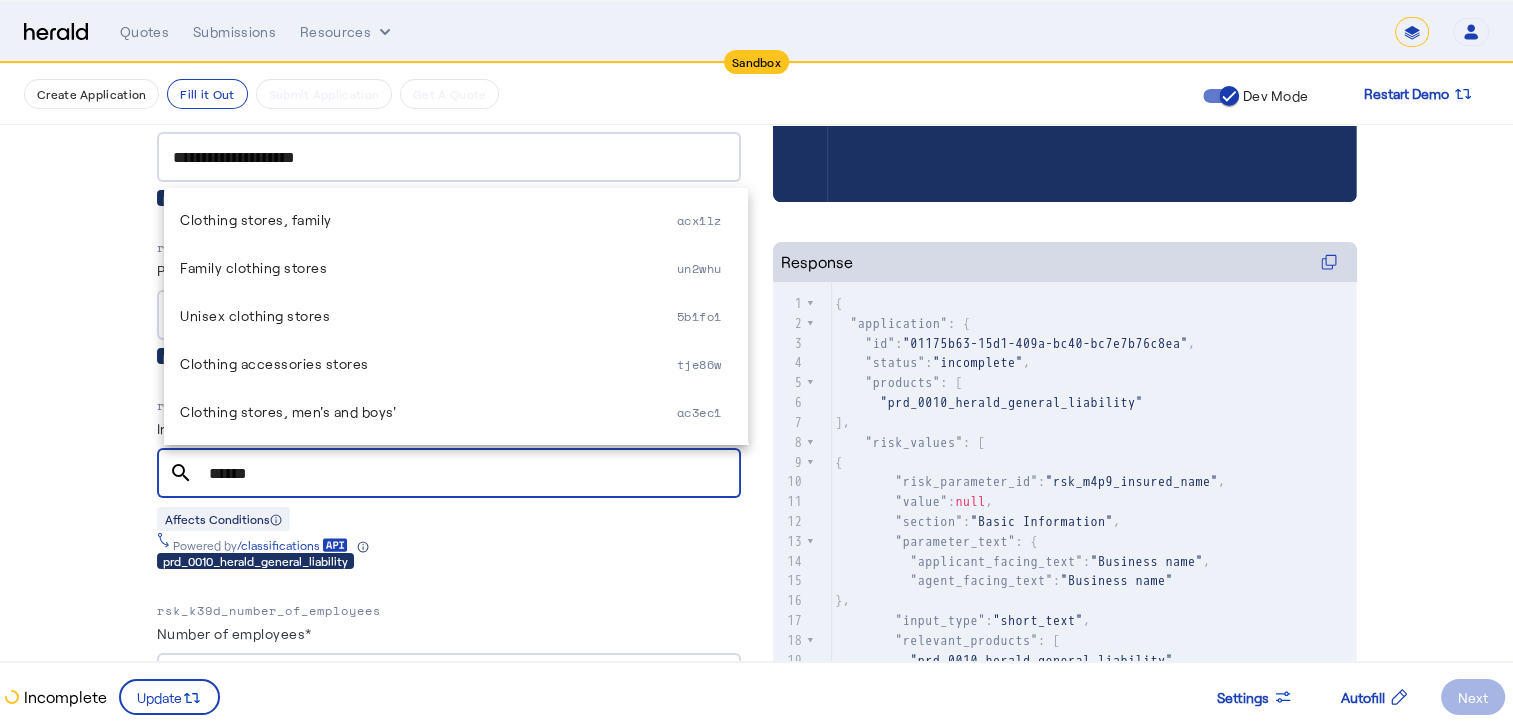 scroll, scrollTop: 647, scrollLeft: 0, axis: vertical 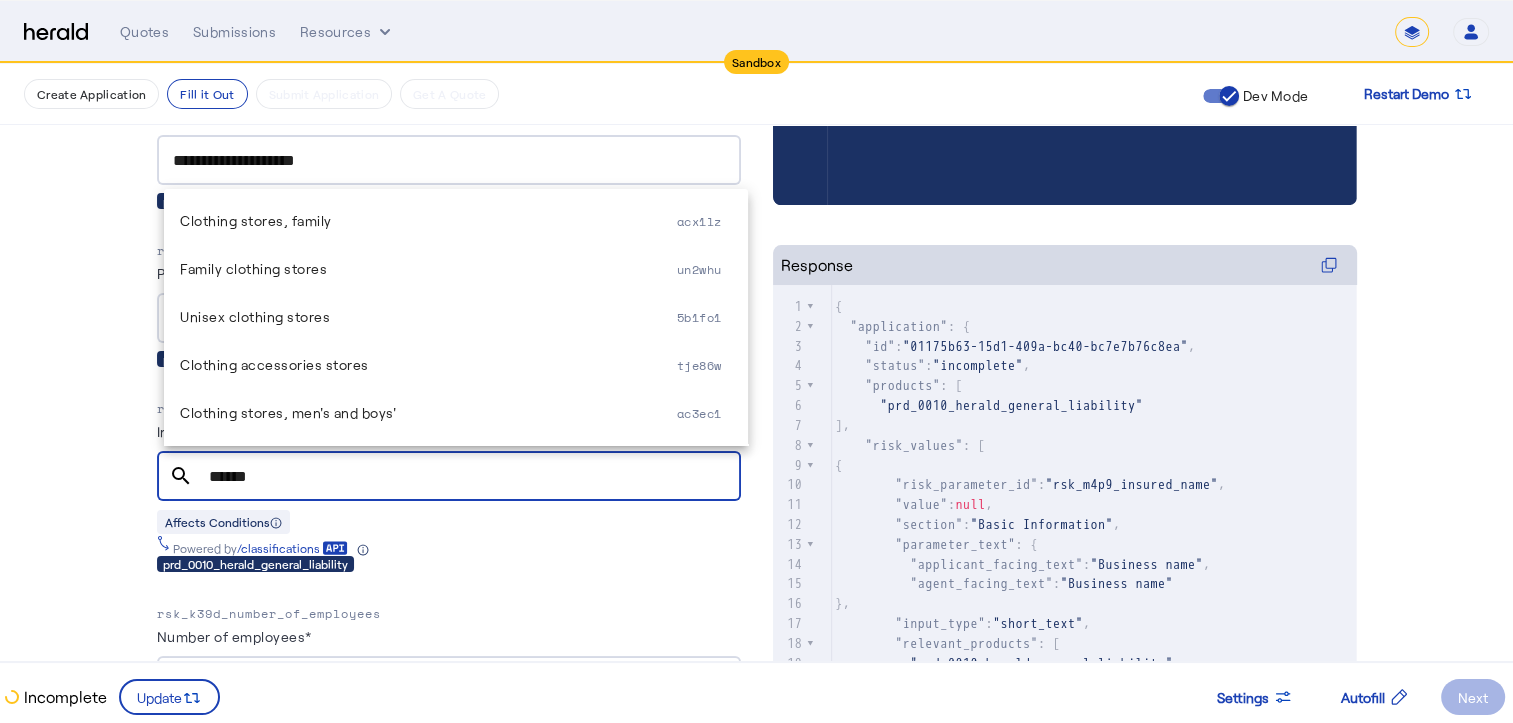 type on "*****" 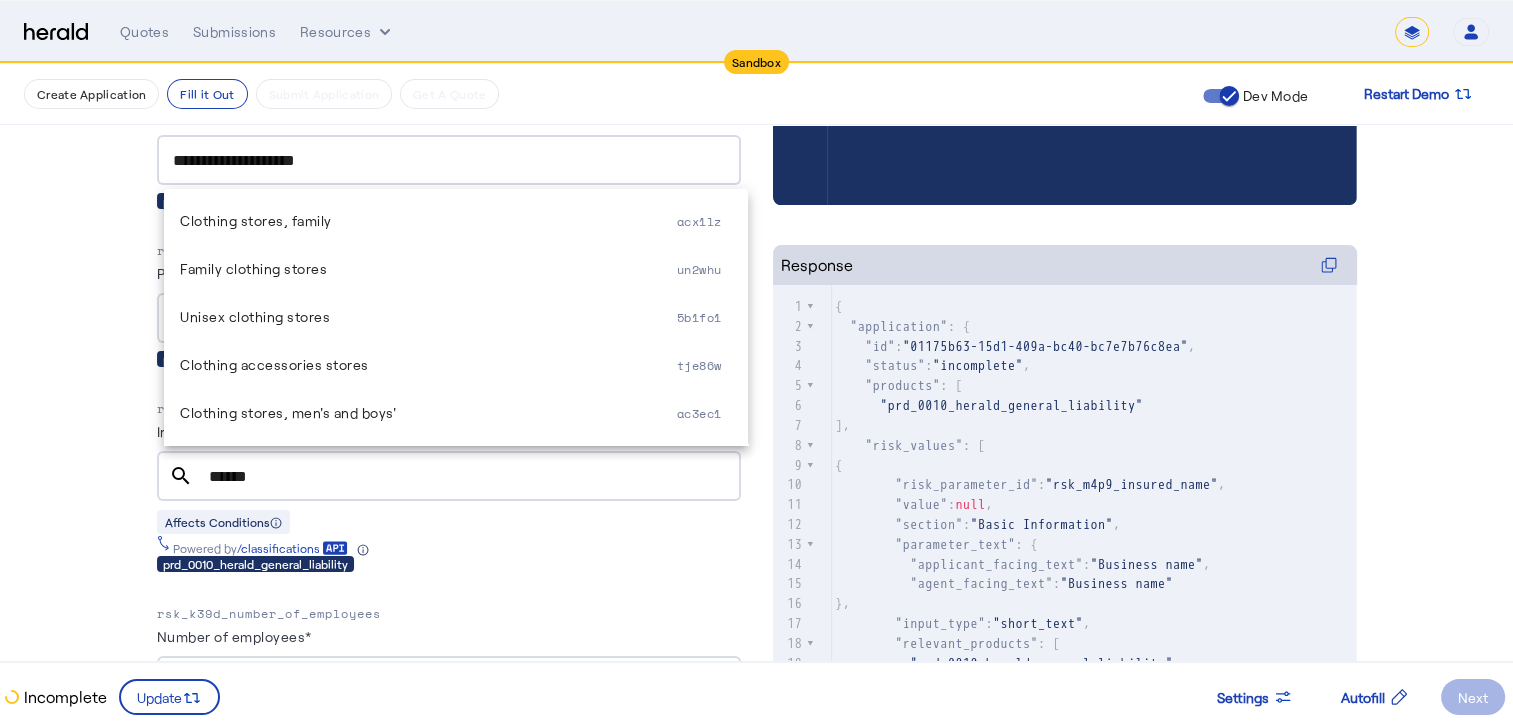 click on "*****" at bounding box center [467, 476] 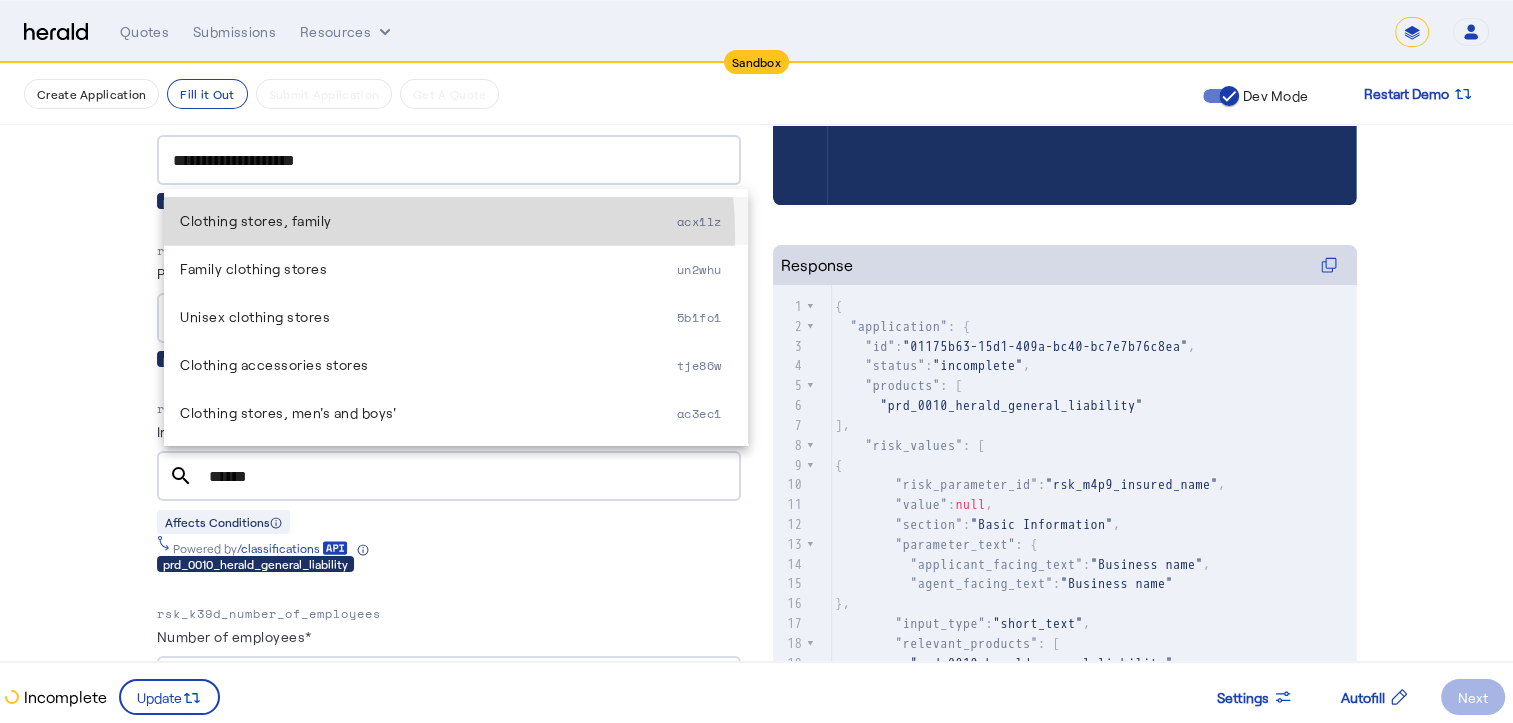 click on "Clothing stores, family acx1lz" at bounding box center [456, 221] 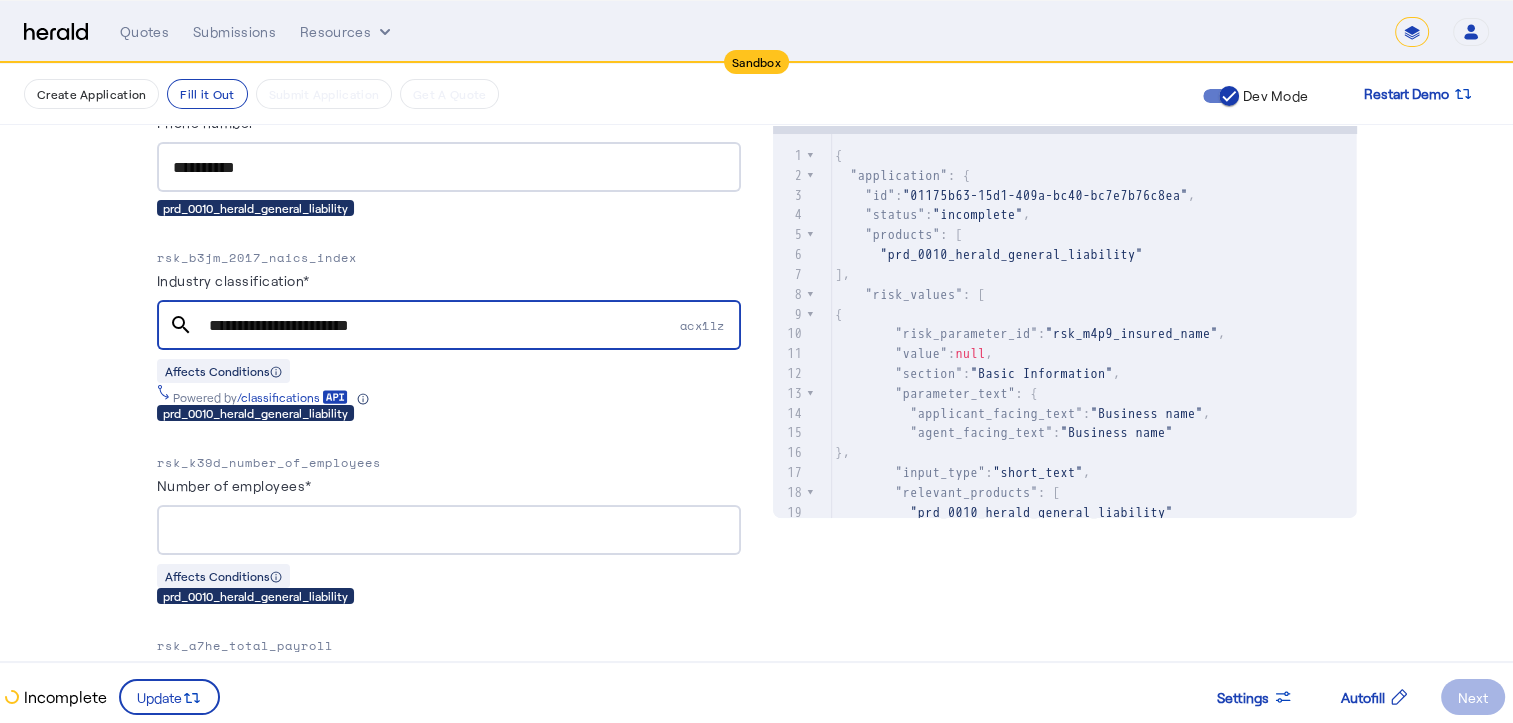 scroll, scrollTop: 866, scrollLeft: 0, axis: vertical 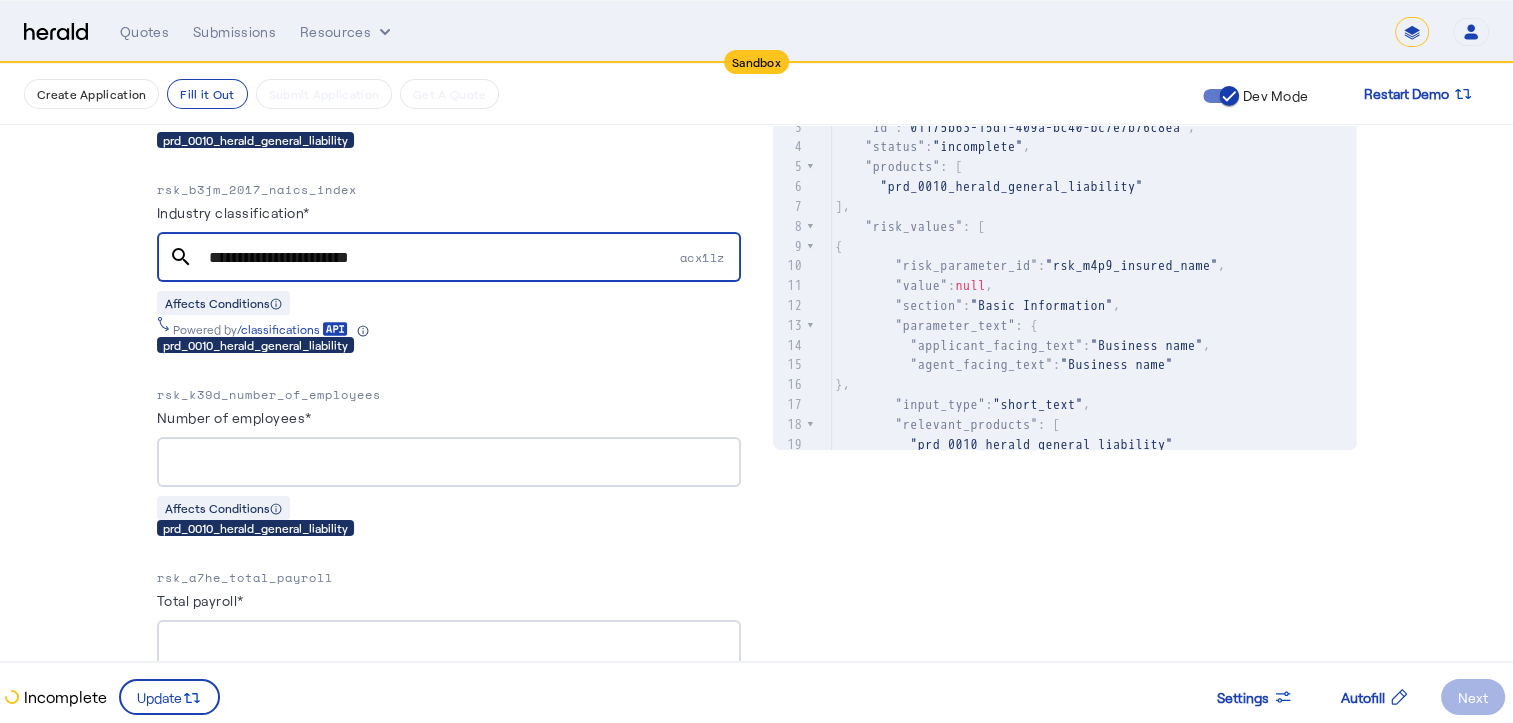 click on "**********" at bounding box center [442, 258] 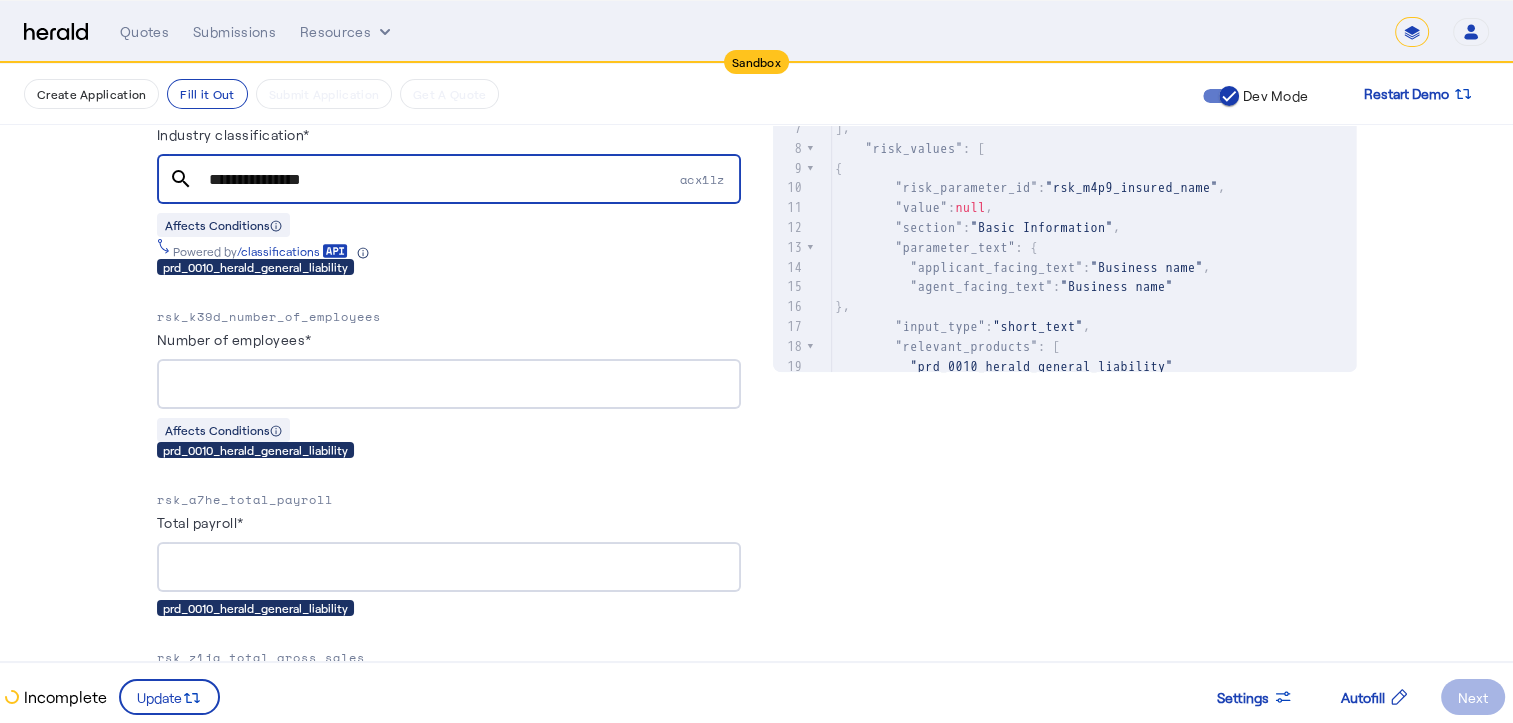 scroll, scrollTop: 944, scrollLeft: 0, axis: vertical 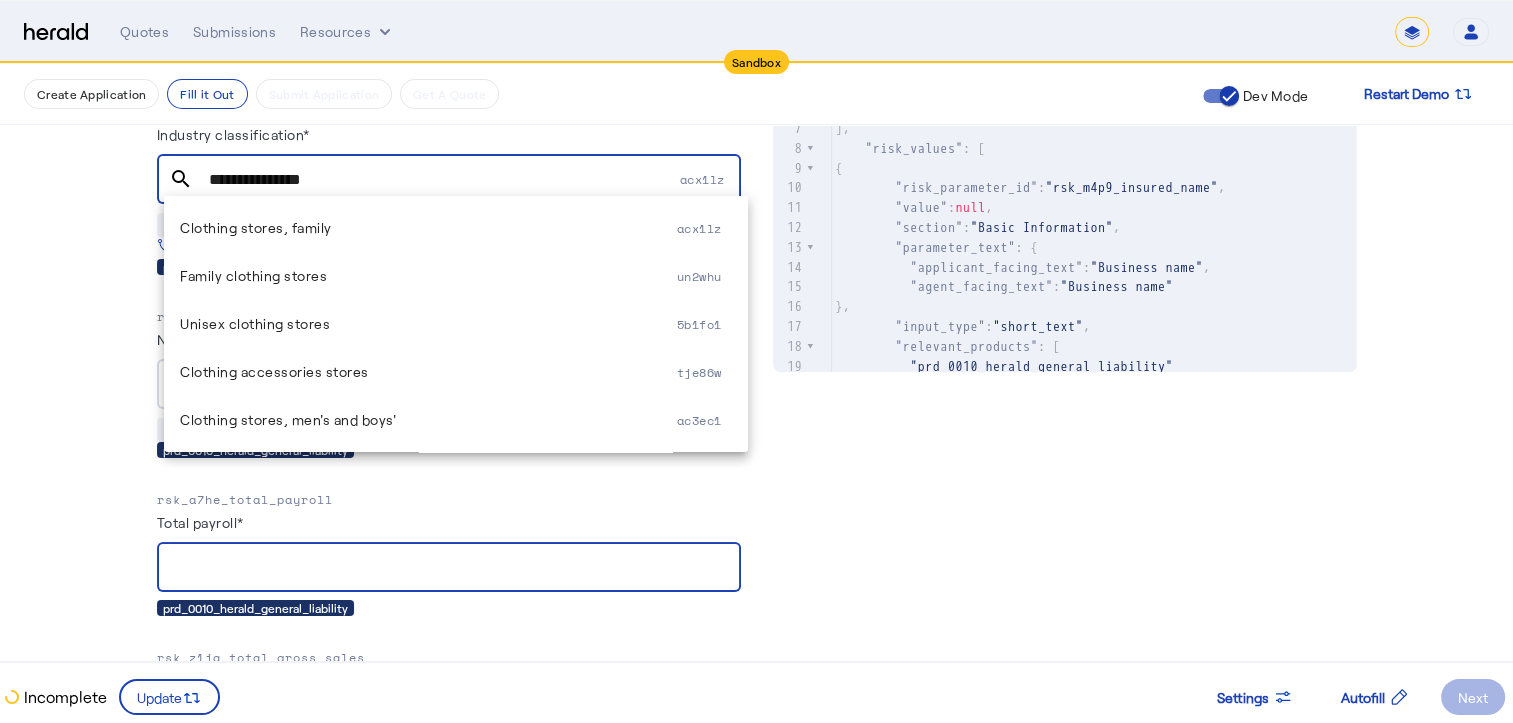 click on "Total payroll*" at bounding box center [449, 568] 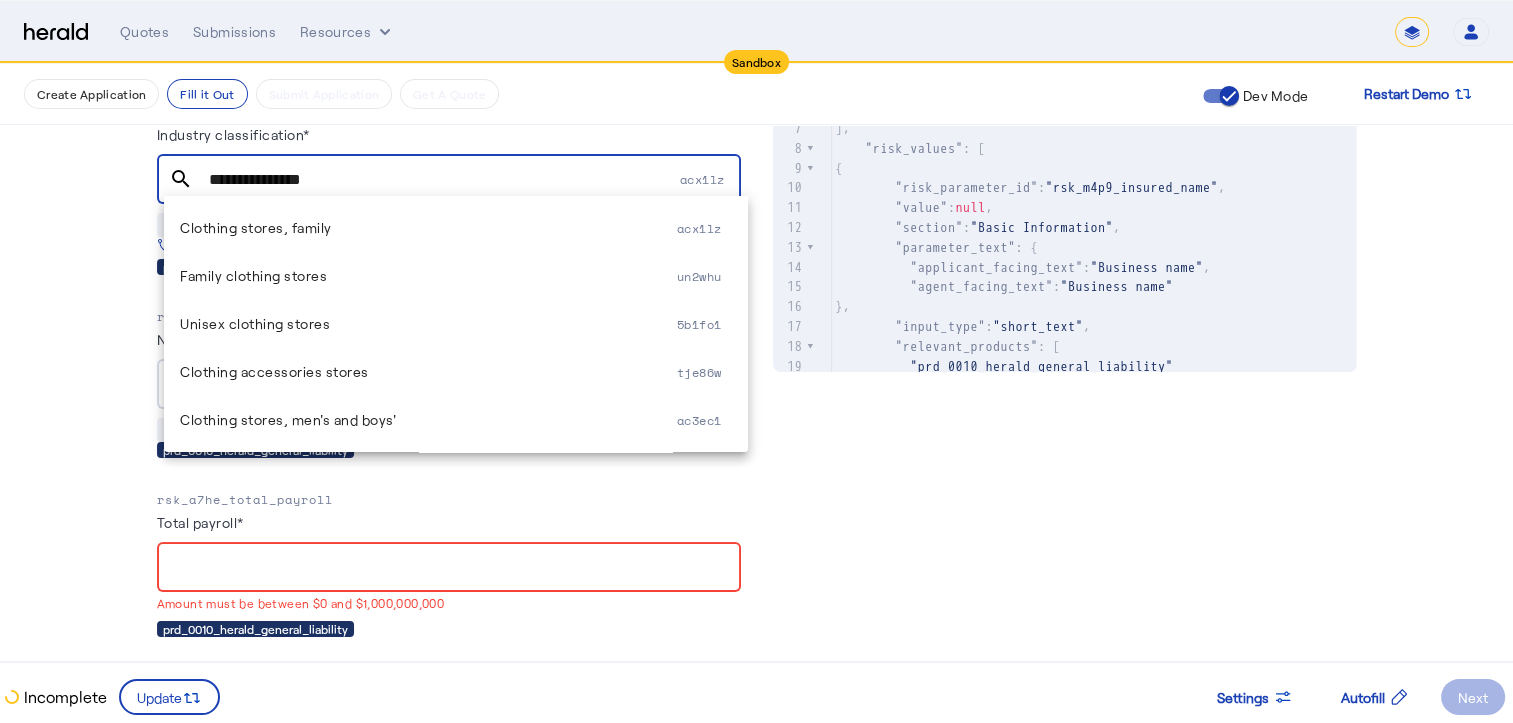 click on "**********" at bounding box center (442, 180) 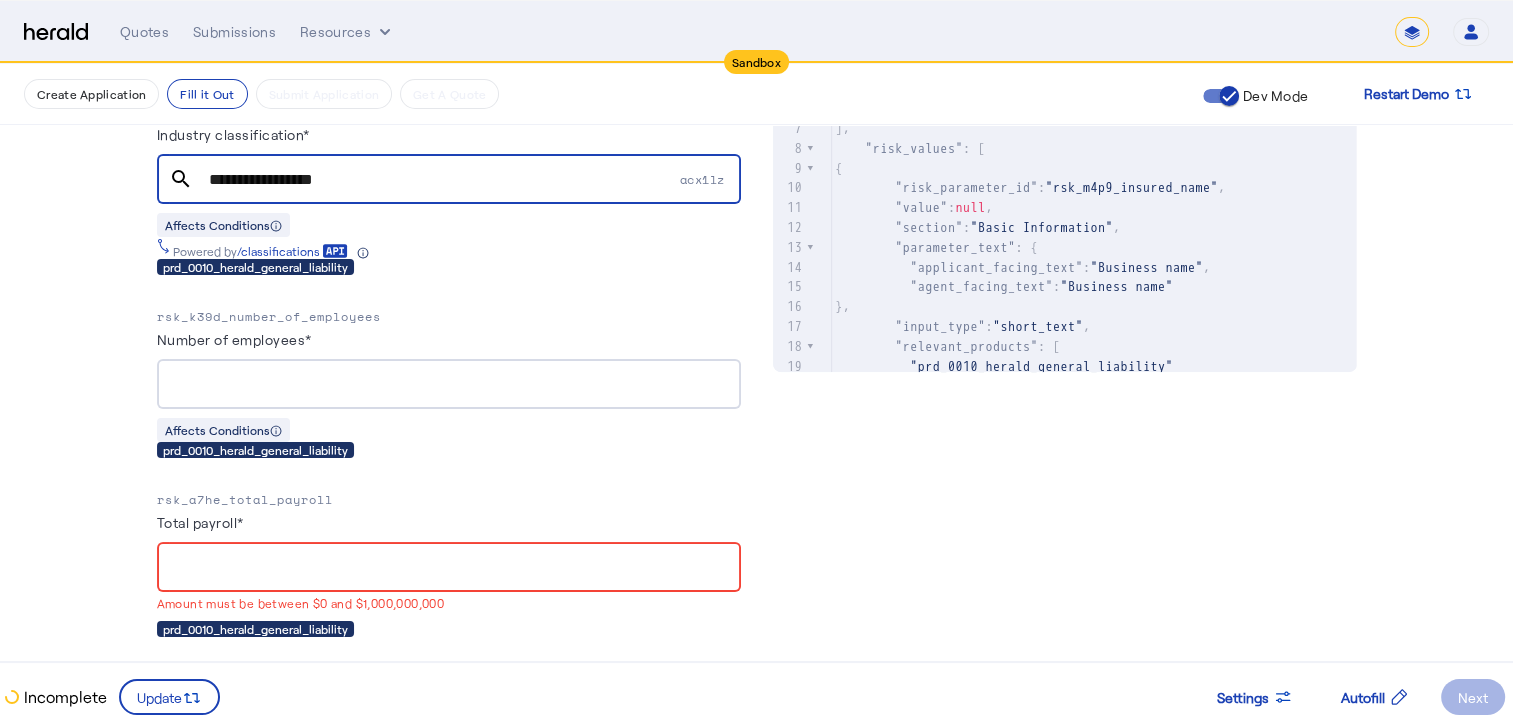 type on "**********" 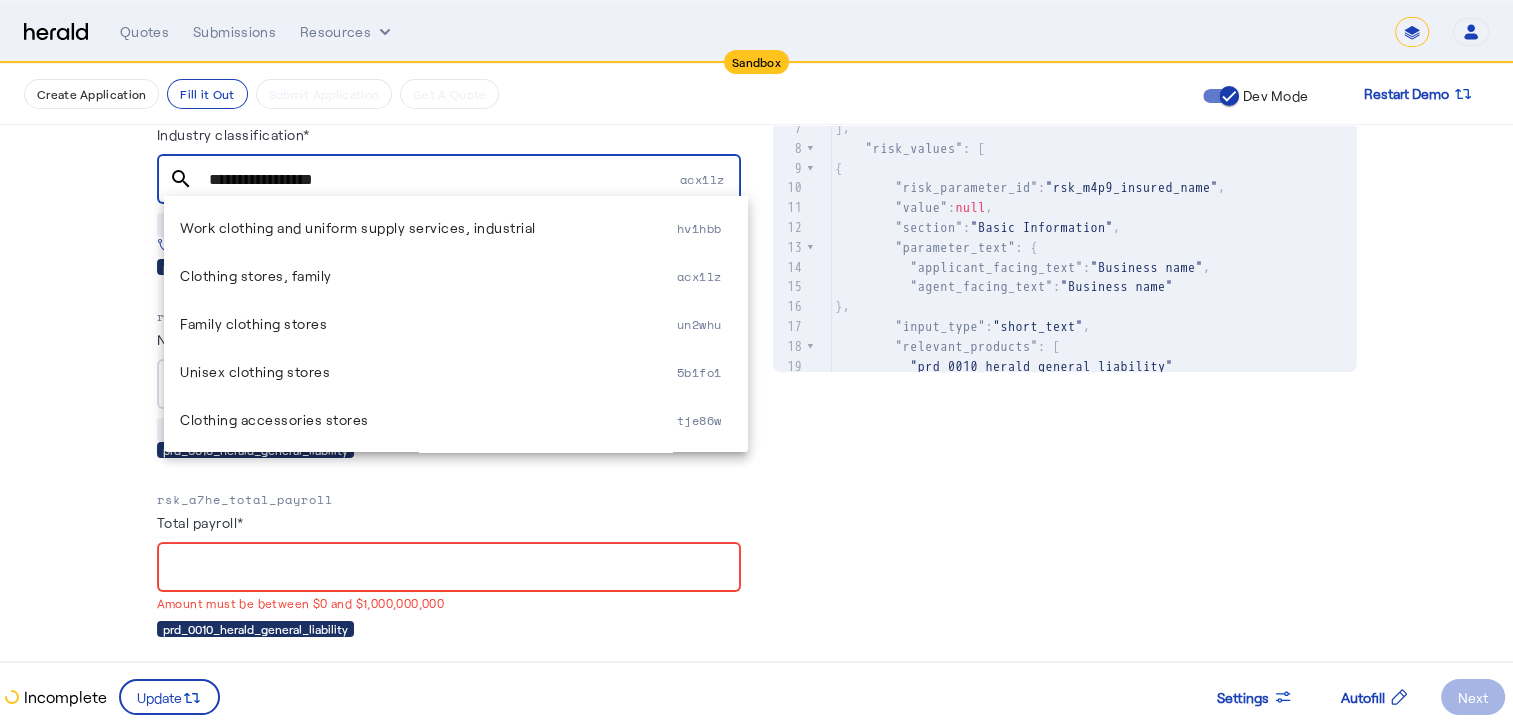 click at bounding box center (449, 567) 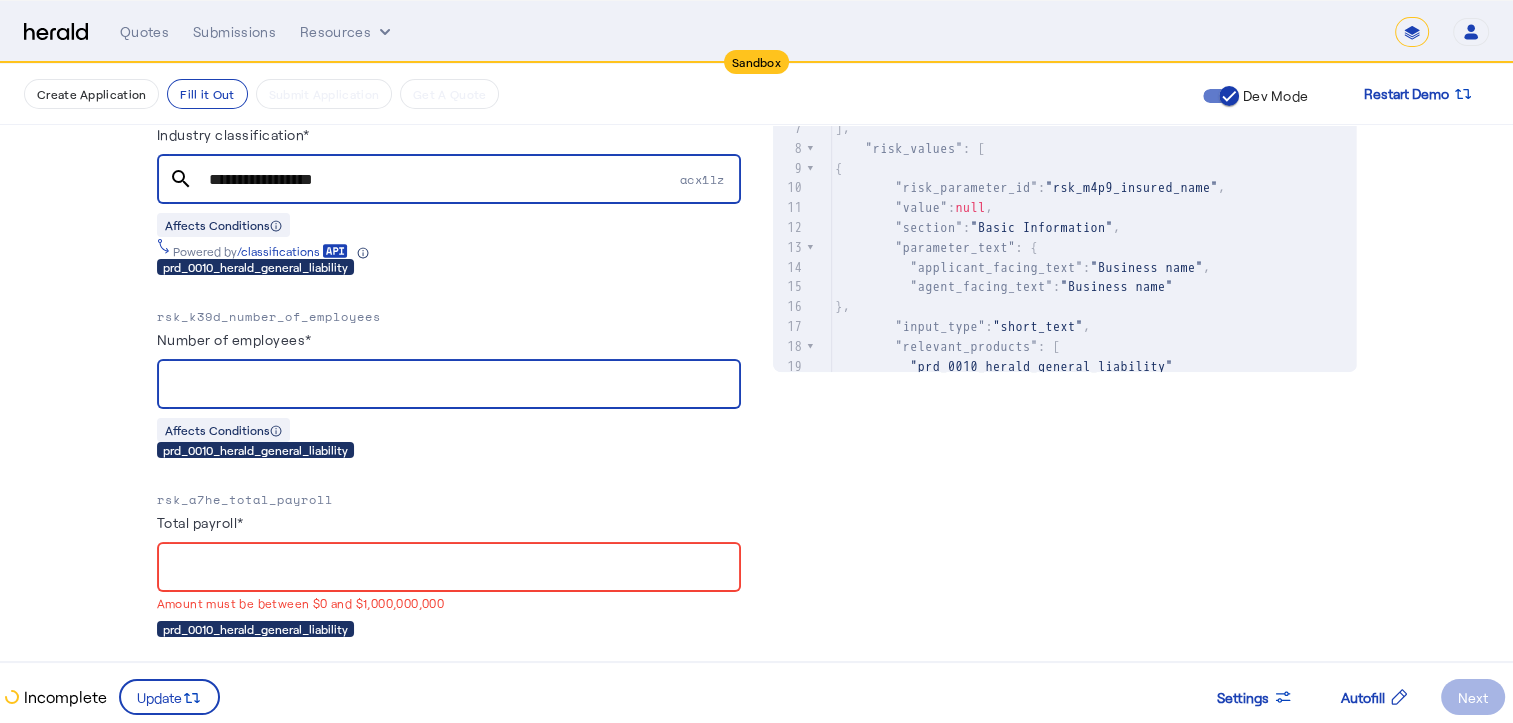 click on "Number of employees*" at bounding box center [449, 385] 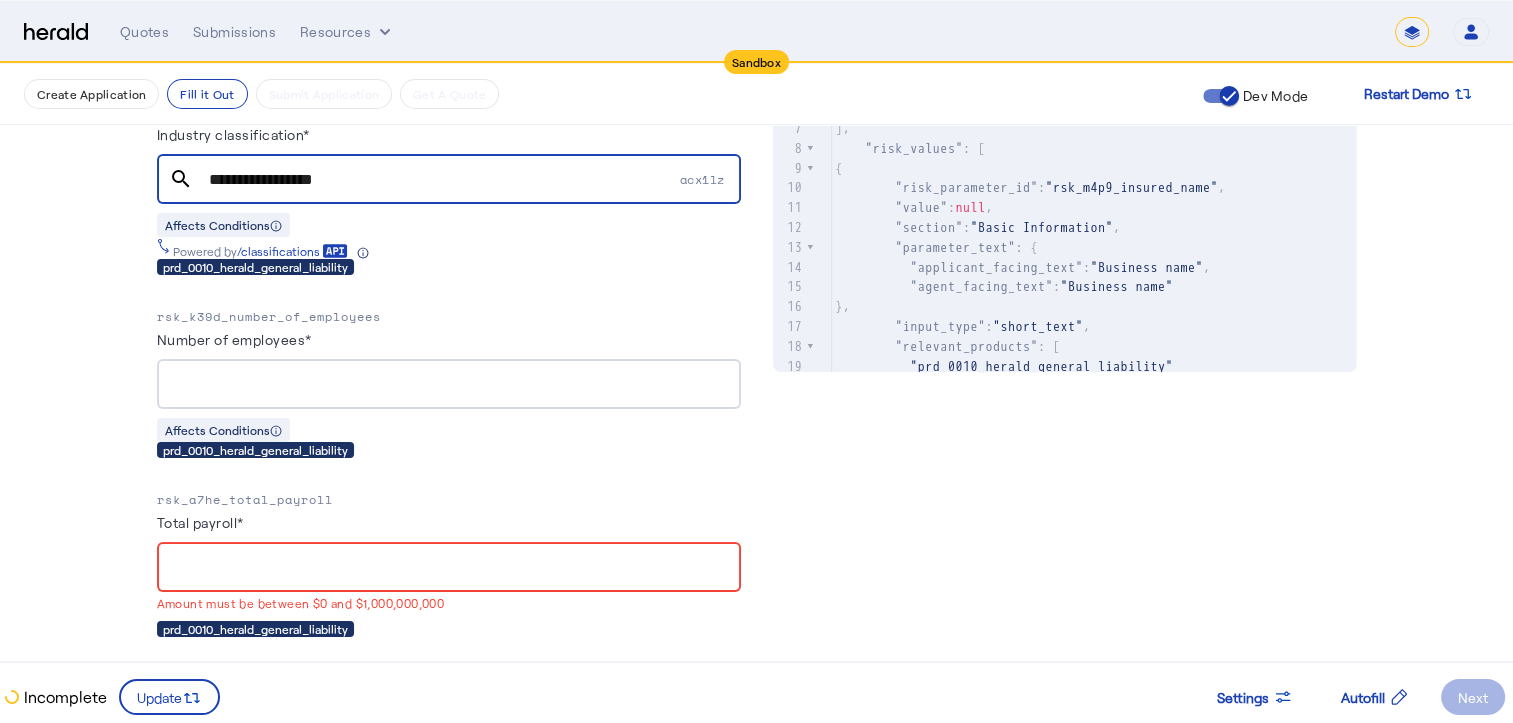 click on "Total payroll*" at bounding box center [449, 568] 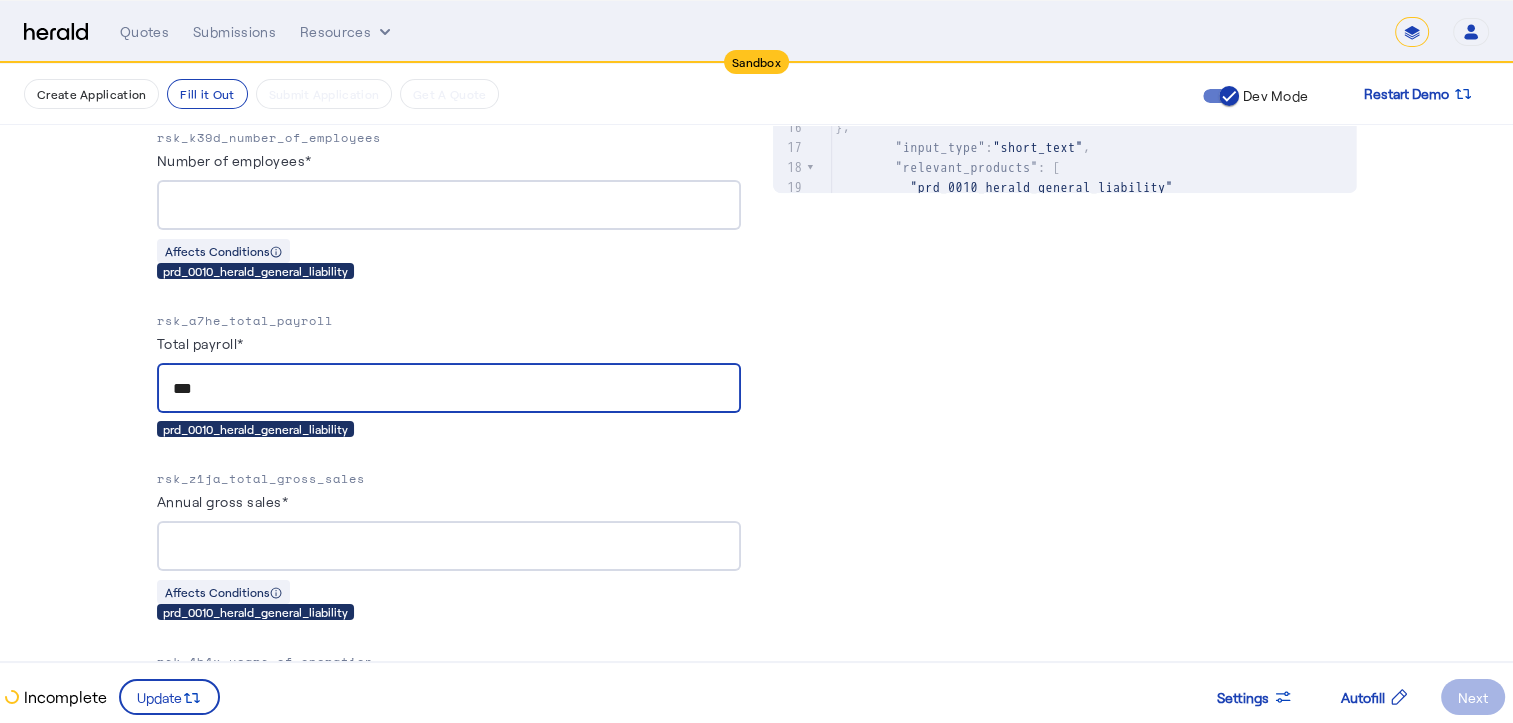 scroll, scrollTop: 1124, scrollLeft: 0, axis: vertical 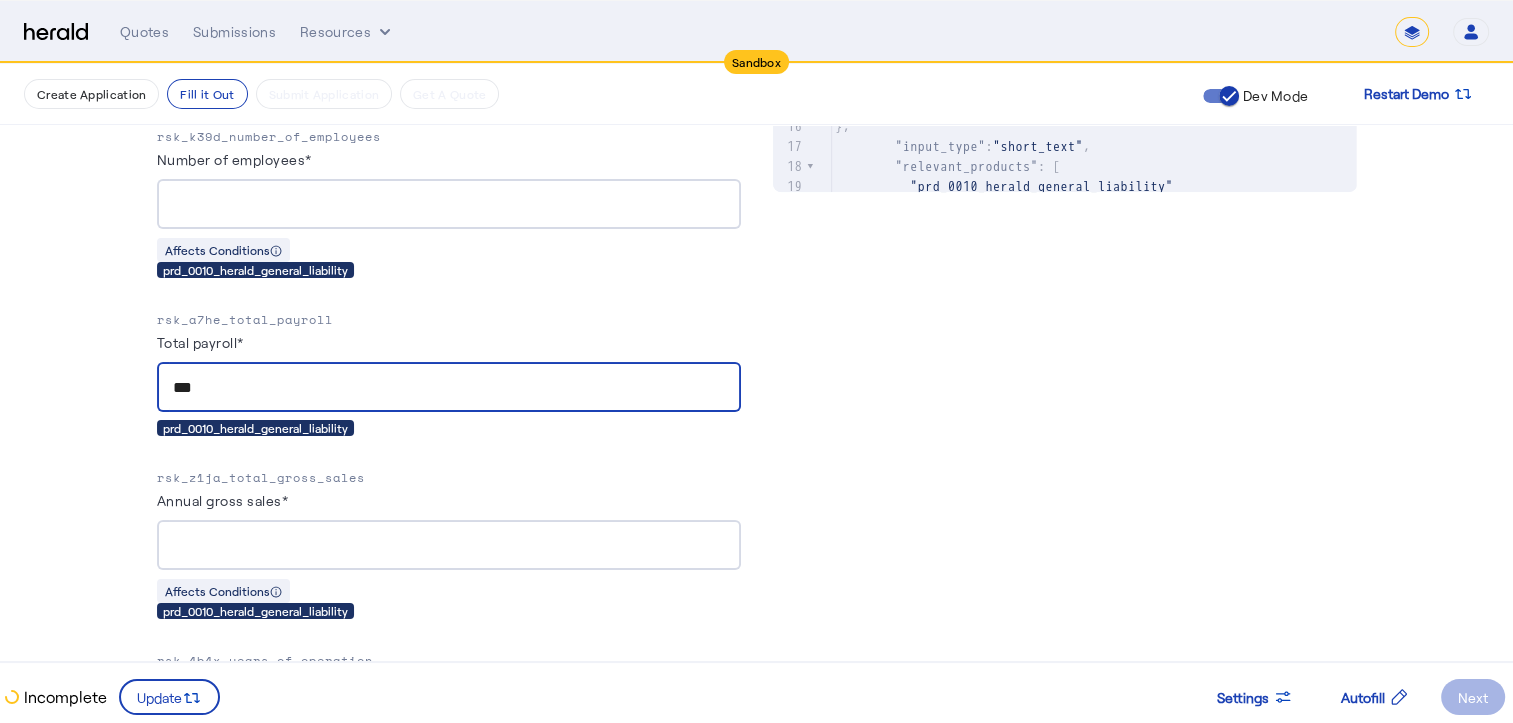 type on "***" 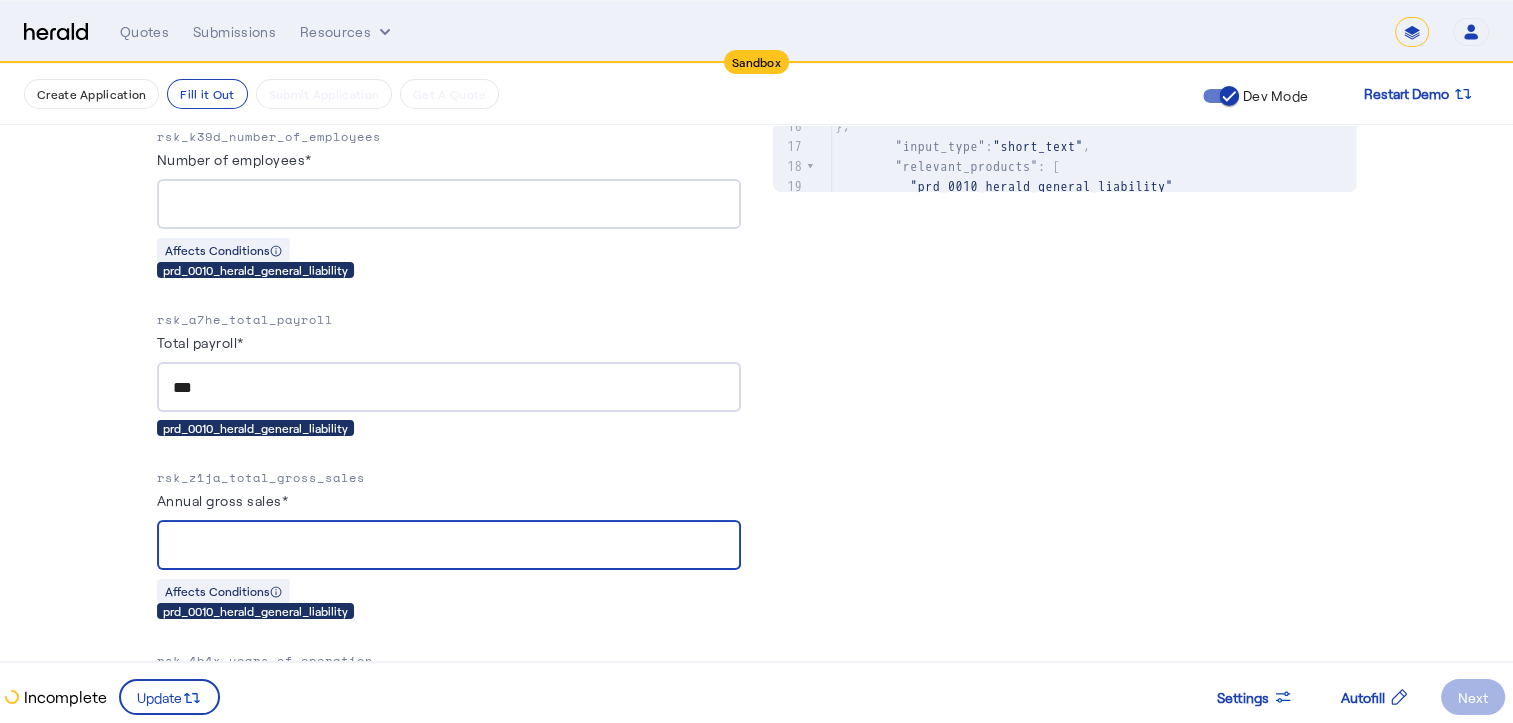 click on "Annual gross sales*" at bounding box center [449, 546] 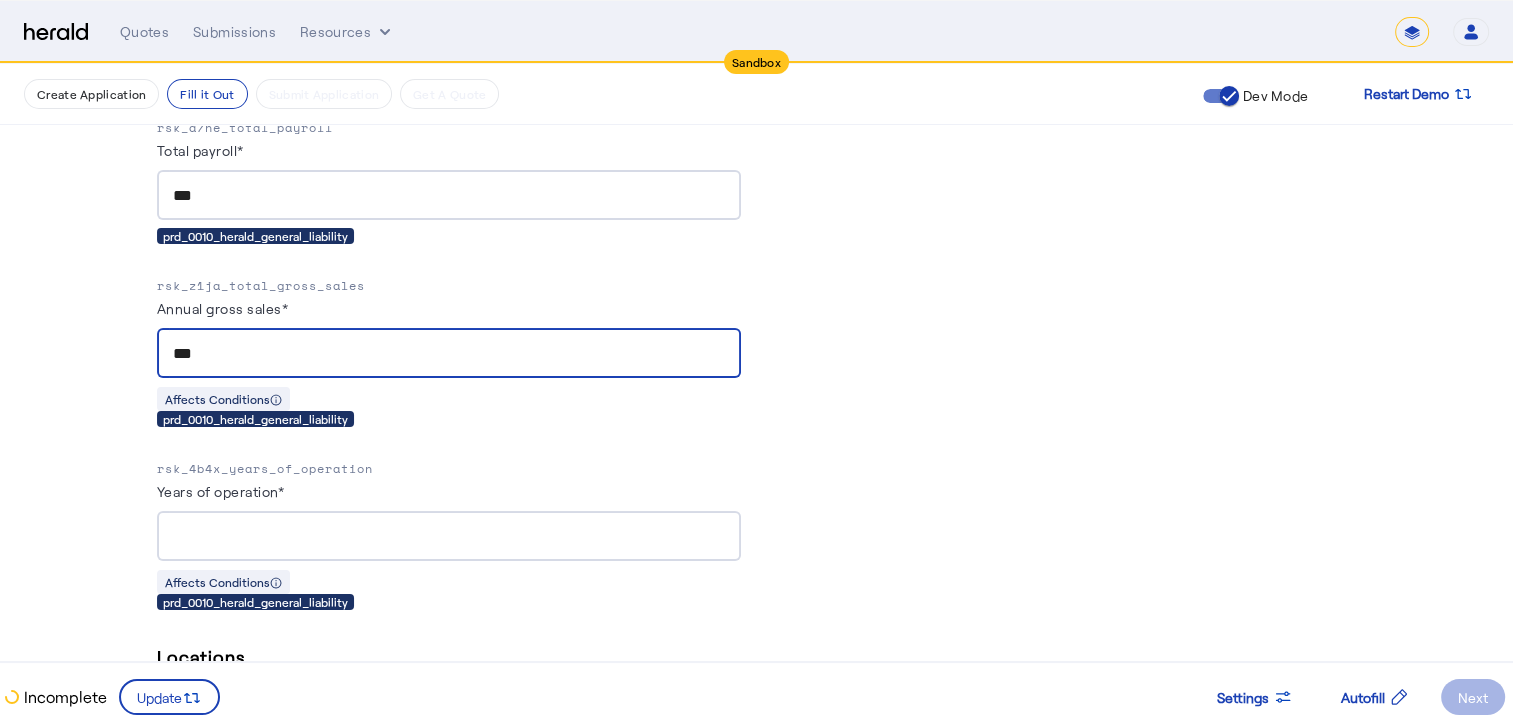scroll, scrollTop: 1320, scrollLeft: 0, axis: vertical 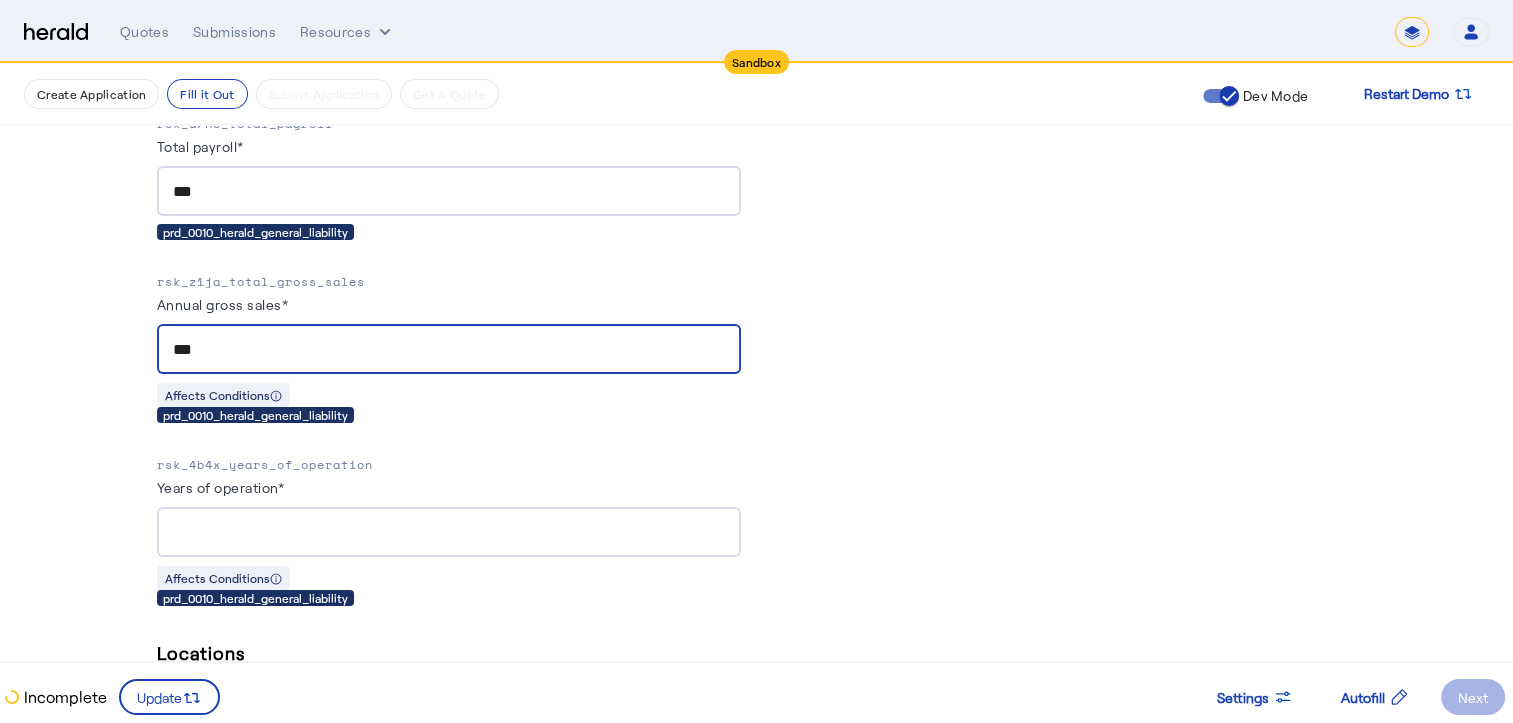 type on "***" 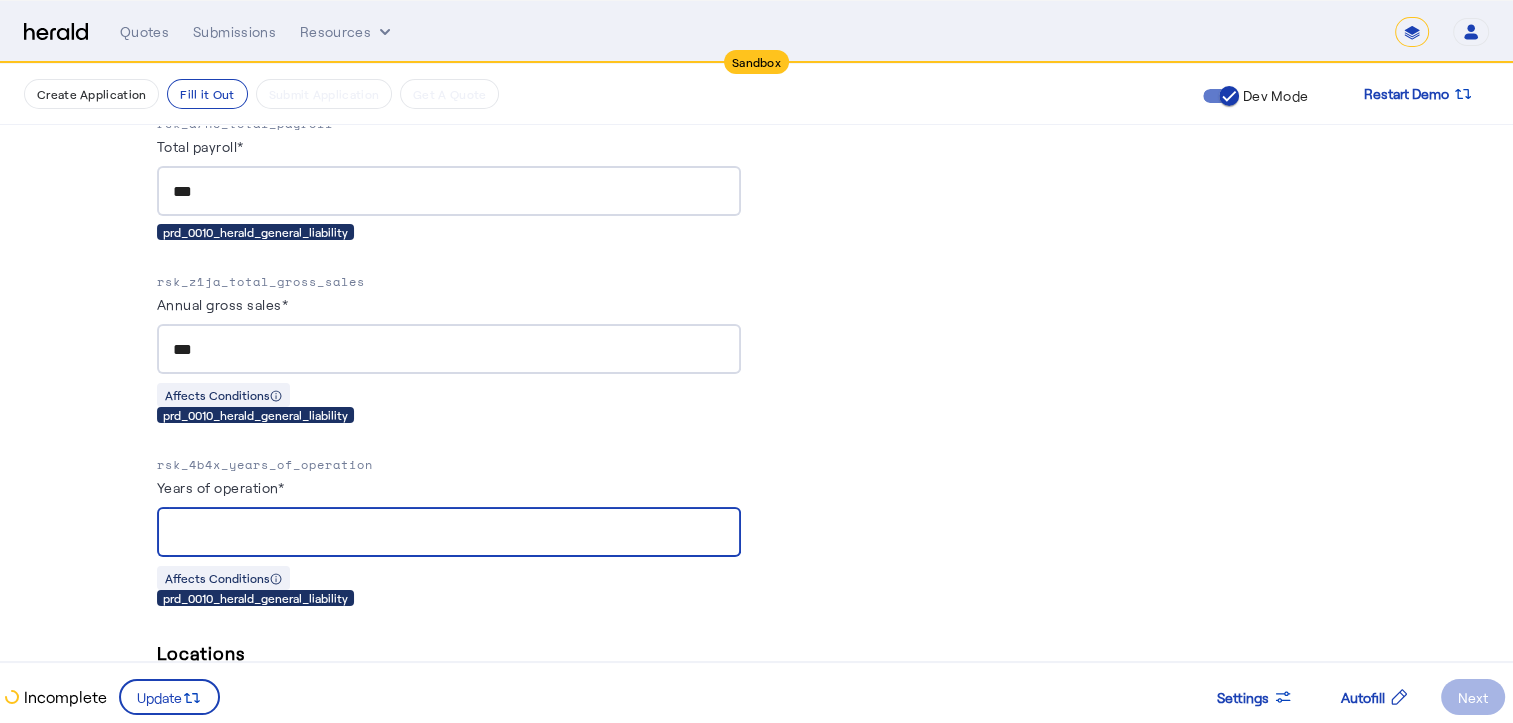 click on "Years of operation*" at bounding box center [449, 533] 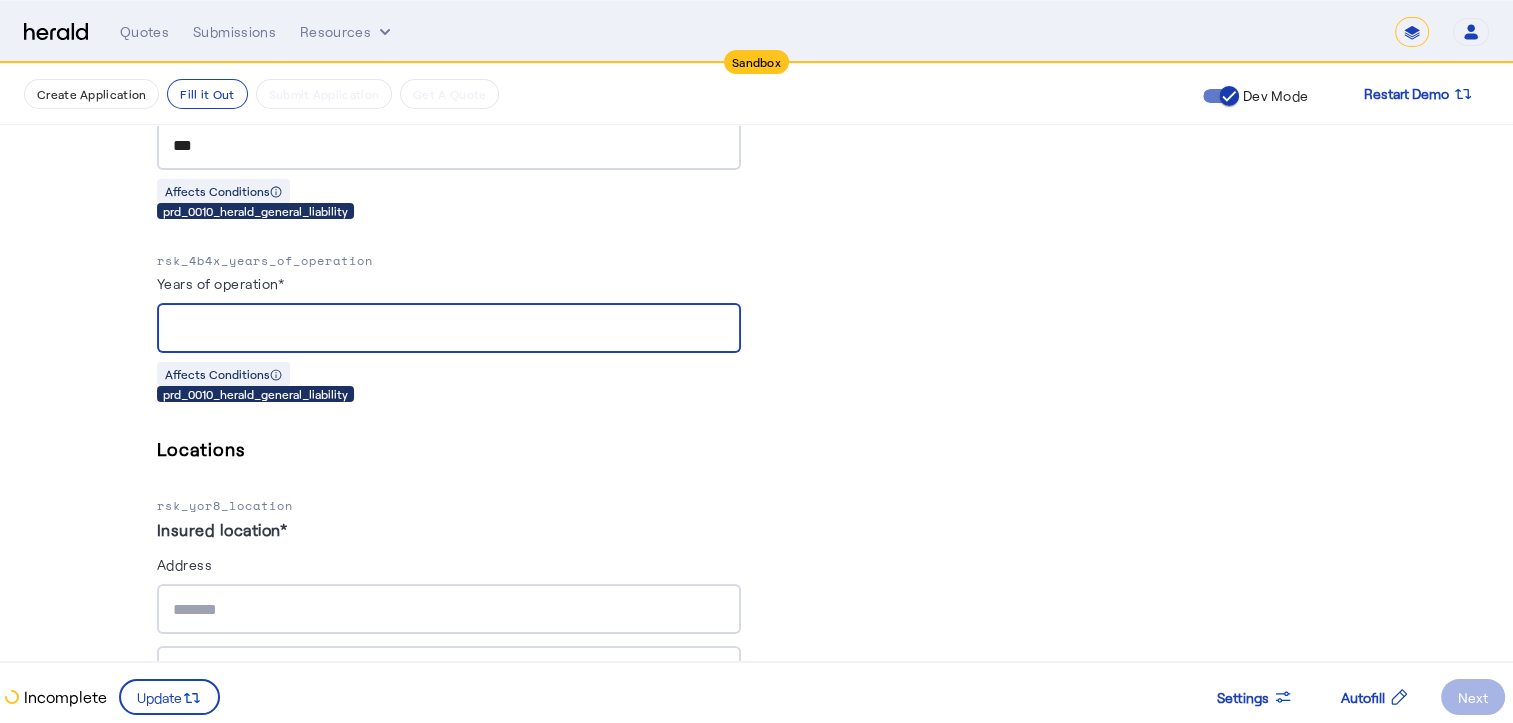 scroll, scrollTop: 1532, scrollLeft: 0, axis: vertical 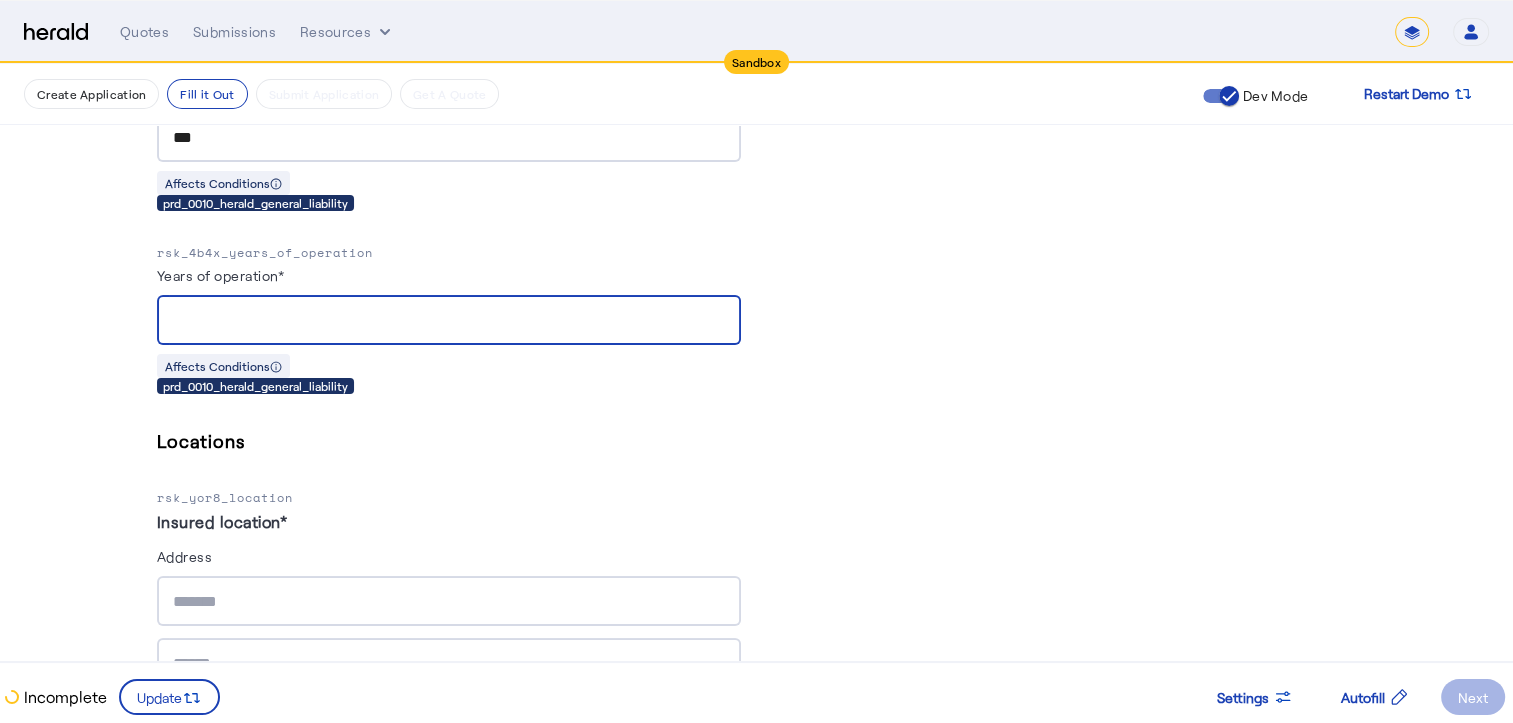 type on "*" 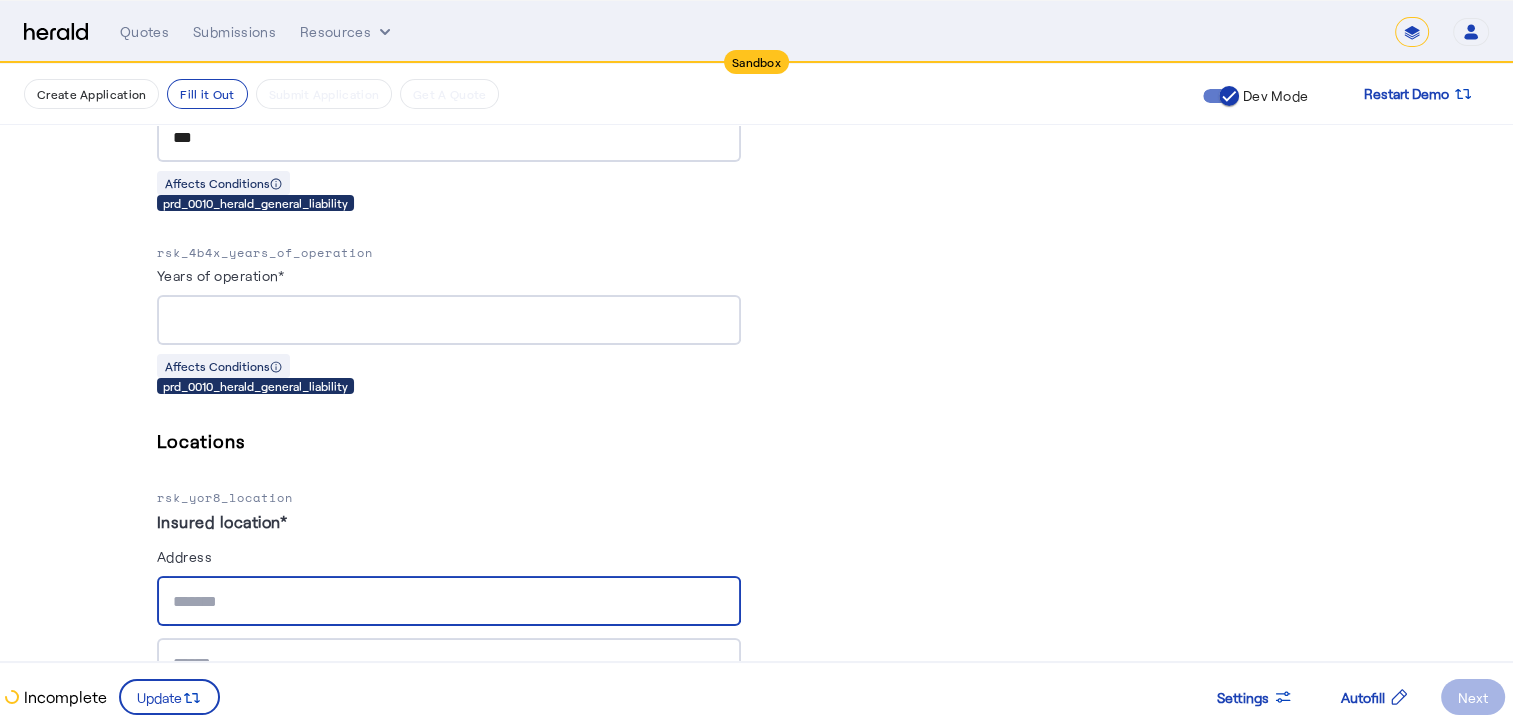 click at bounding box center [449, 602] 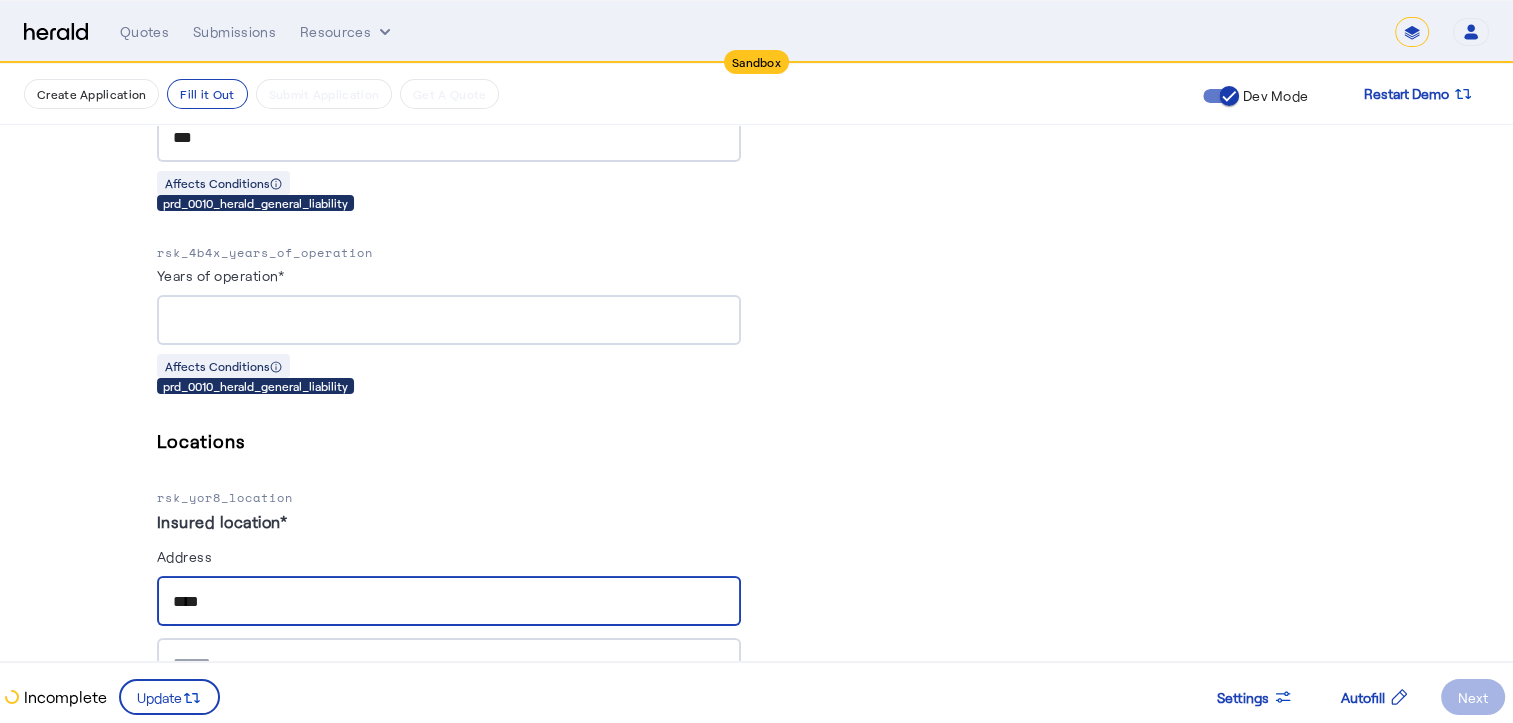 scroll, scrollTop: 1542, scrollLeft: 0, axis: vertical 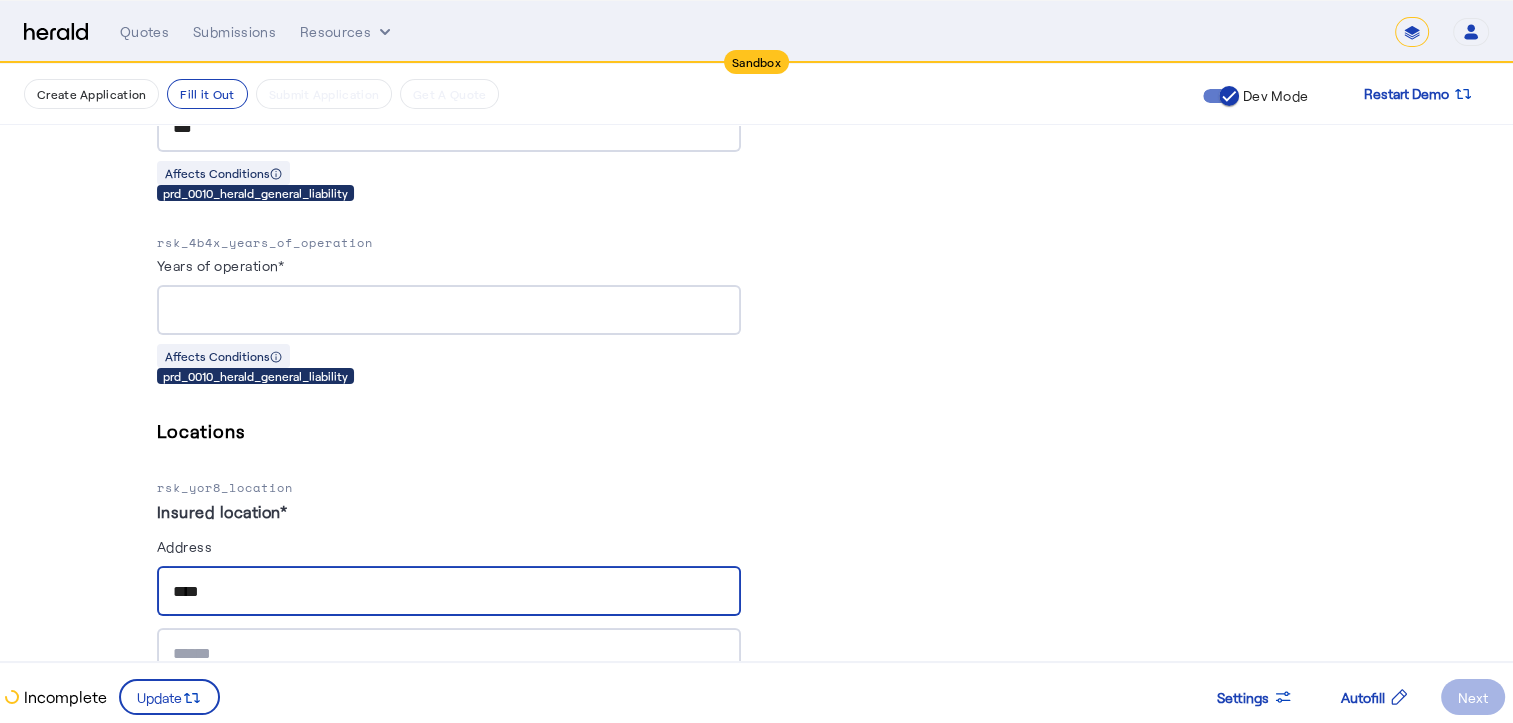 type on "****" 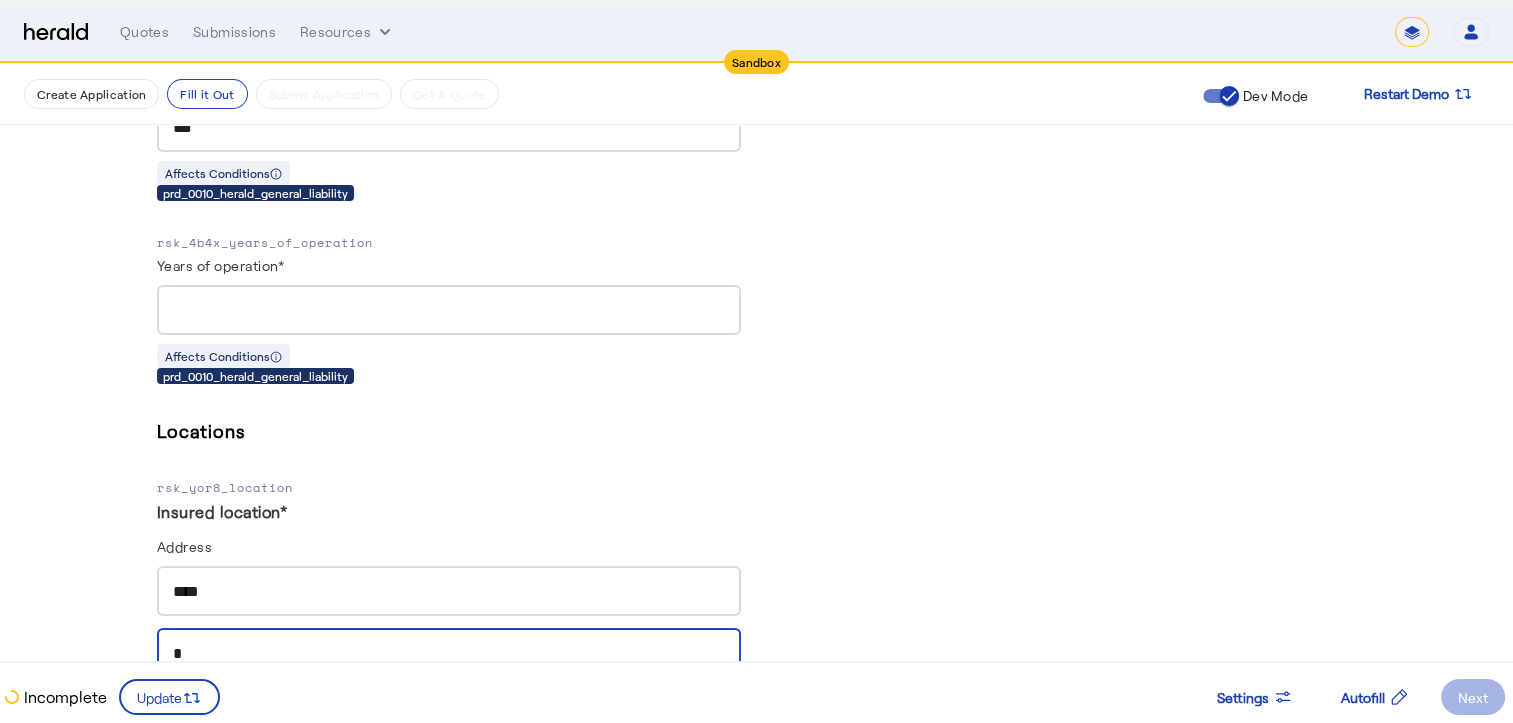 click on "*" at bounding box center (449, 654) 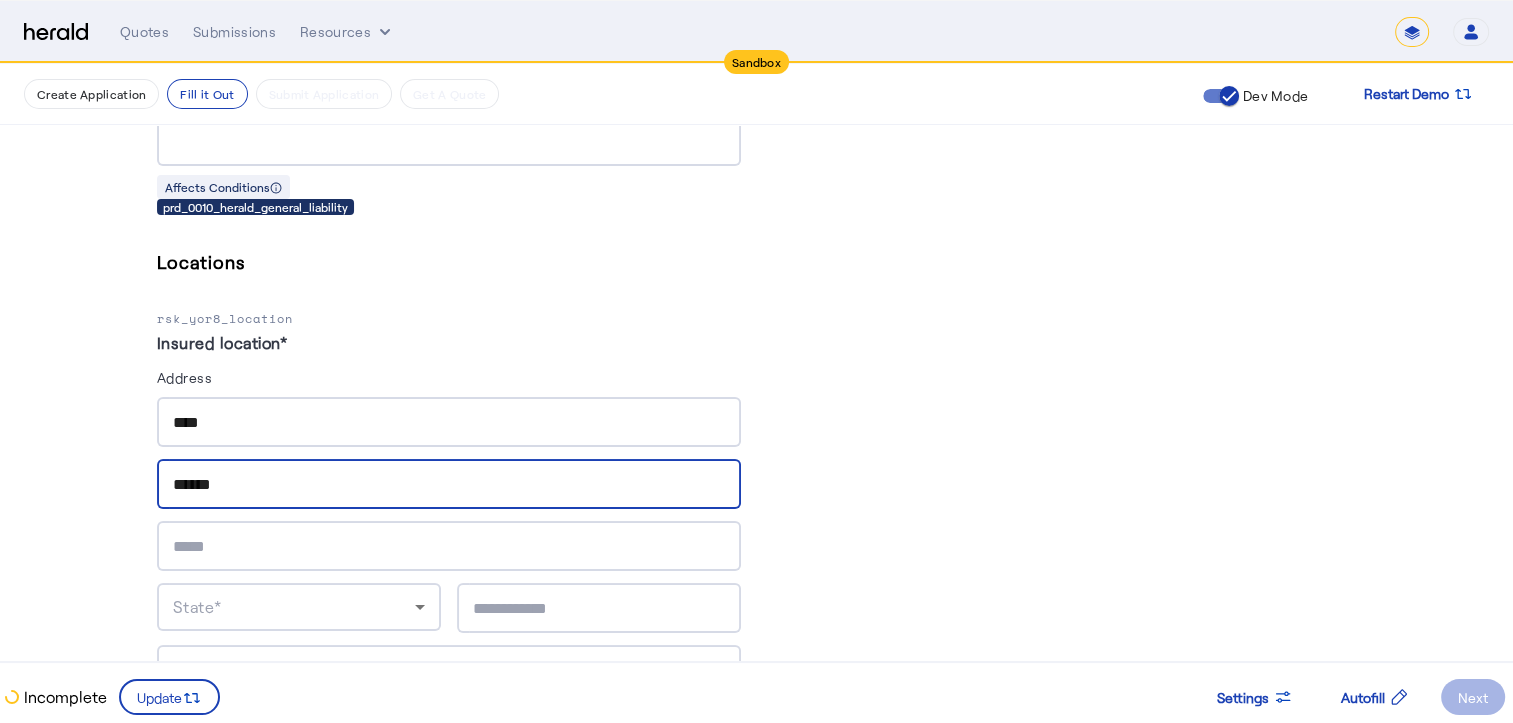 scroll, scrollTop: 1712, scrollLeft: 0, axis: vertical 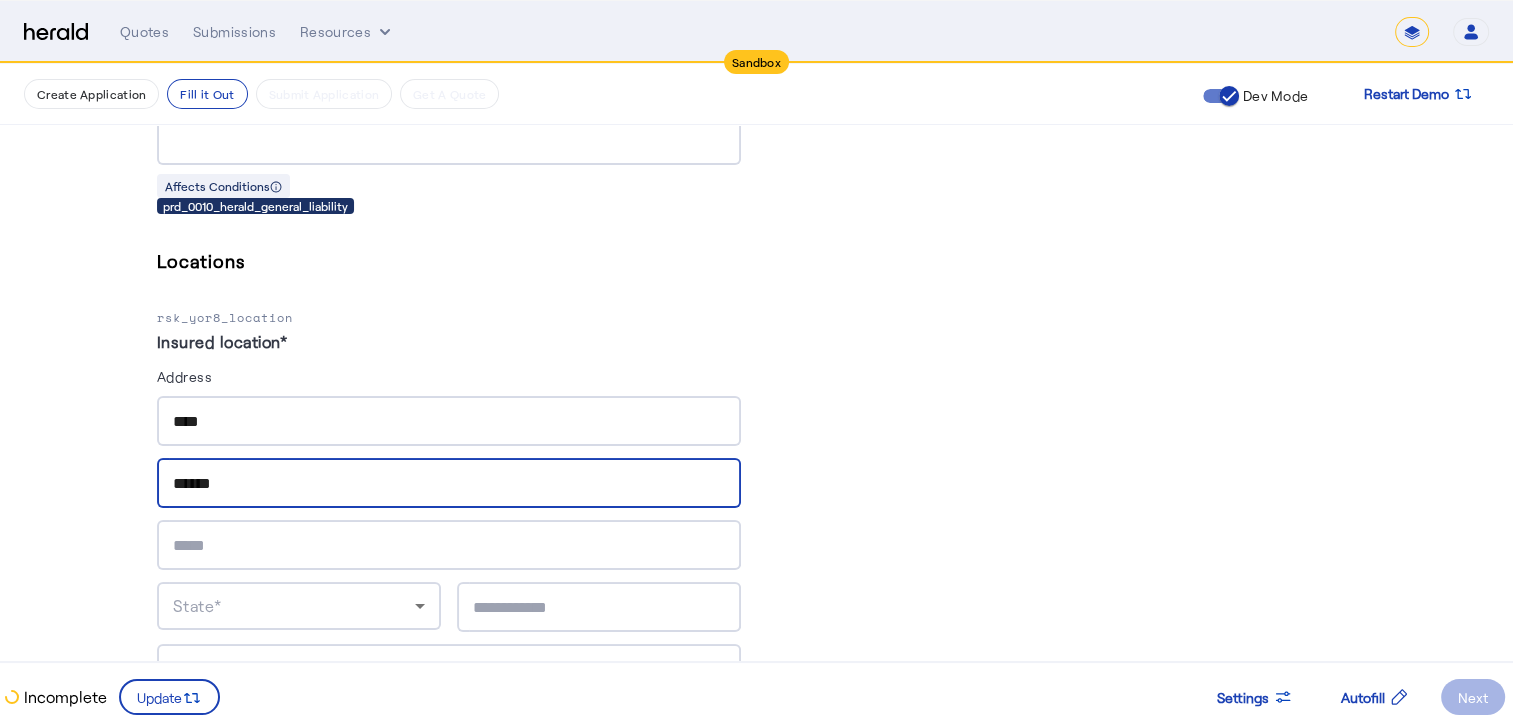type on "******" 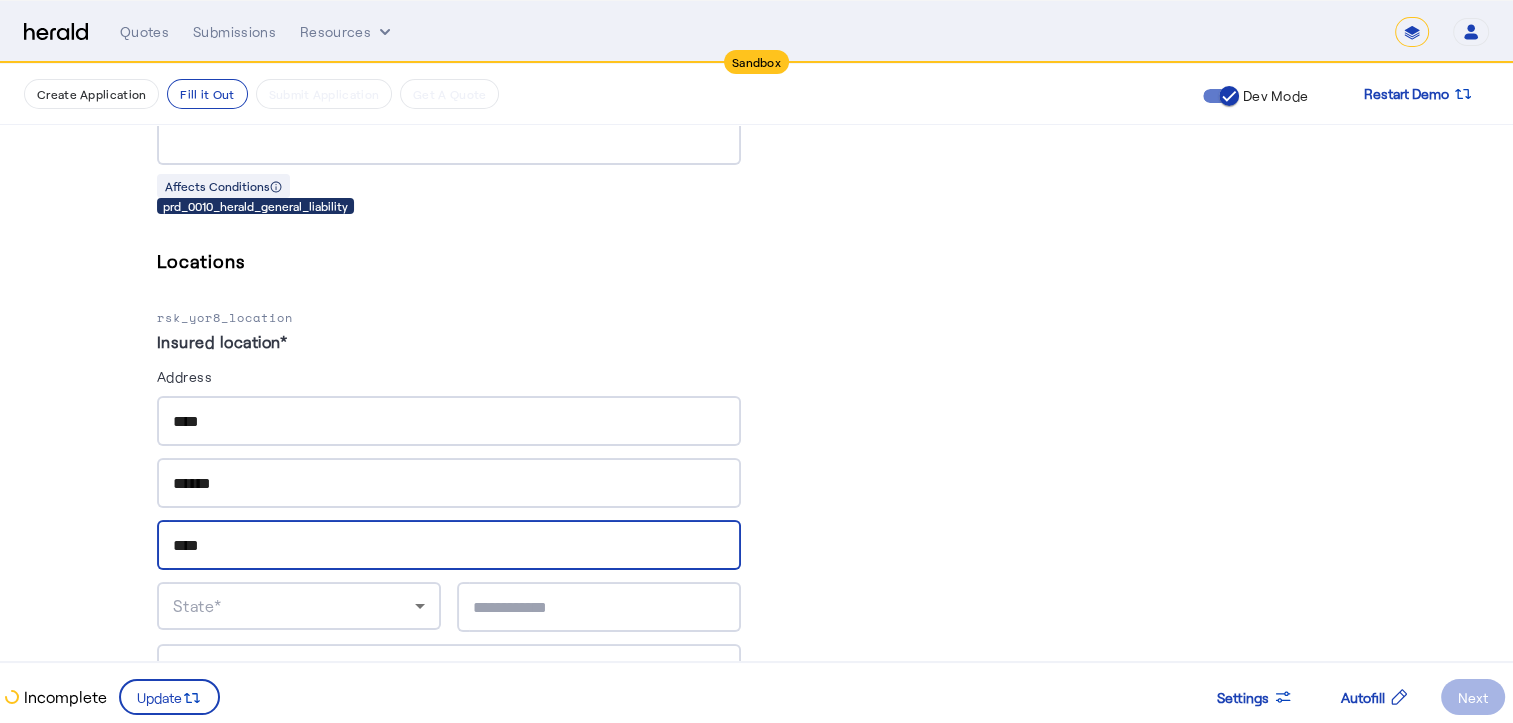 type on "****" 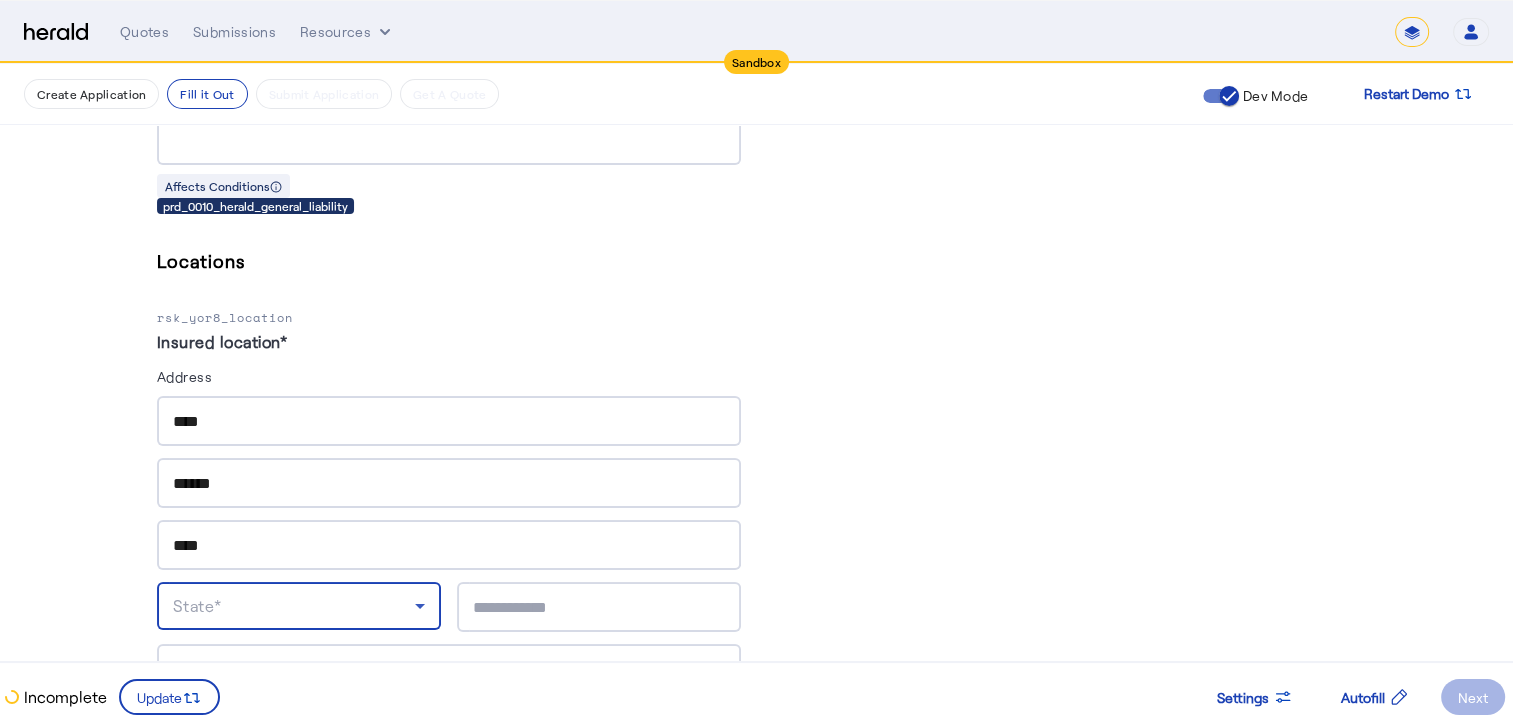 click 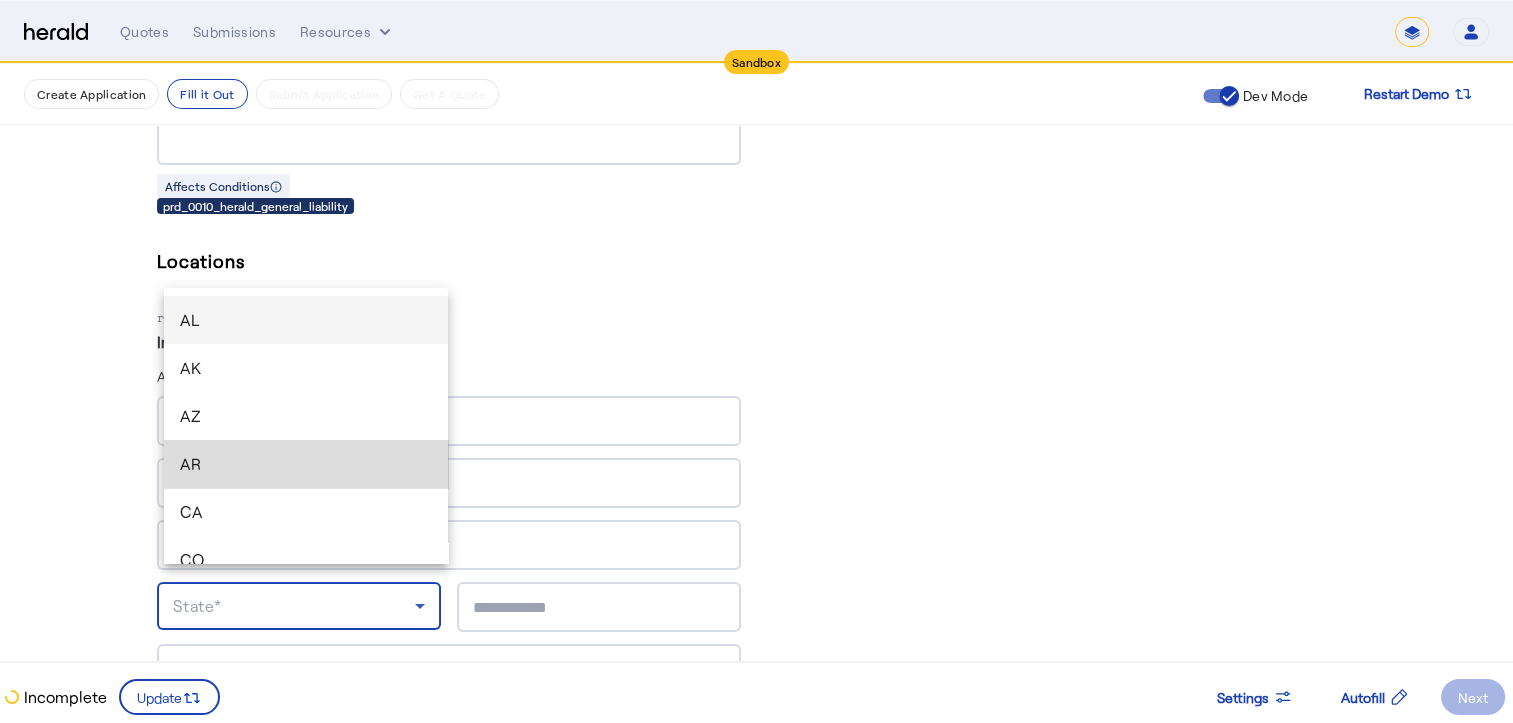 click on "AR" at bounding box center (306, 464) 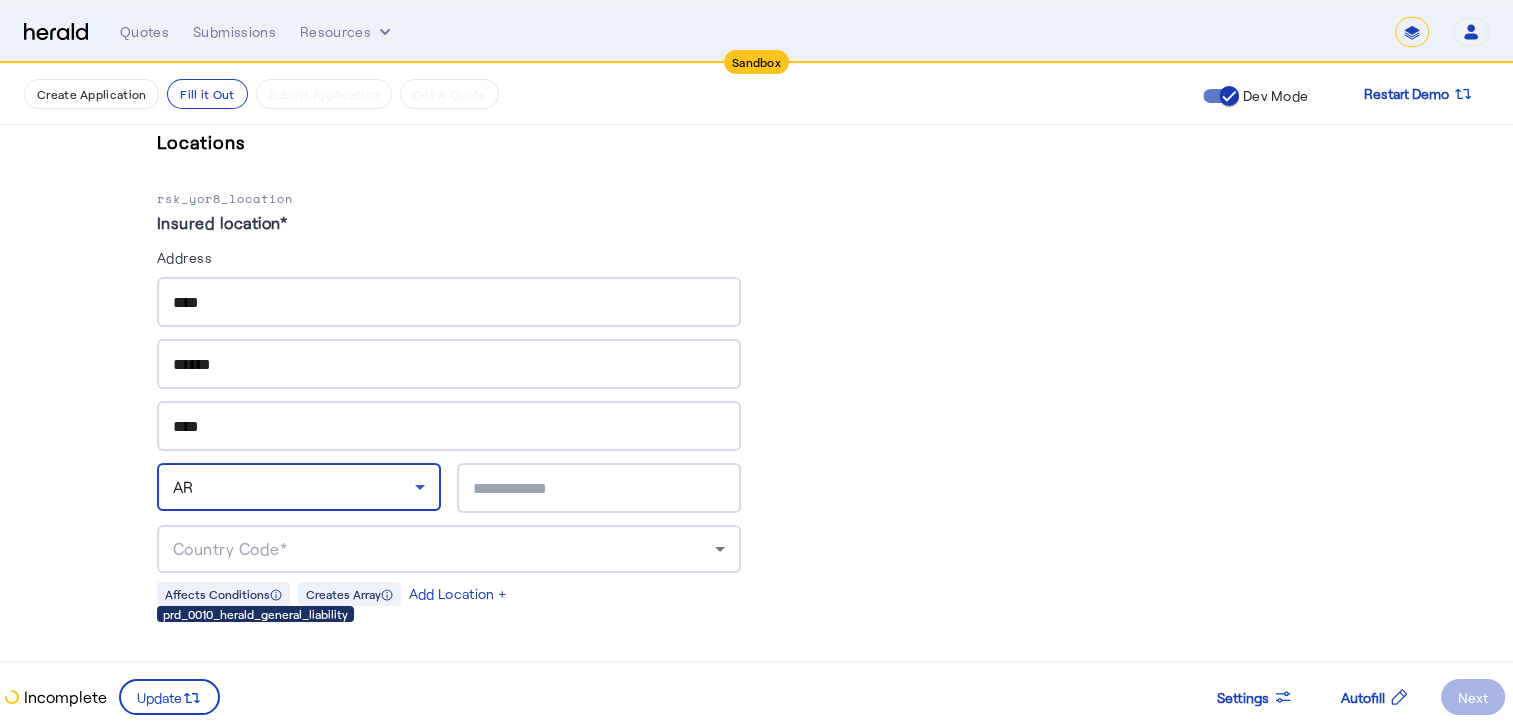 scroll, scrollTop: 1840, scrollLeft: 0, axis: vertical 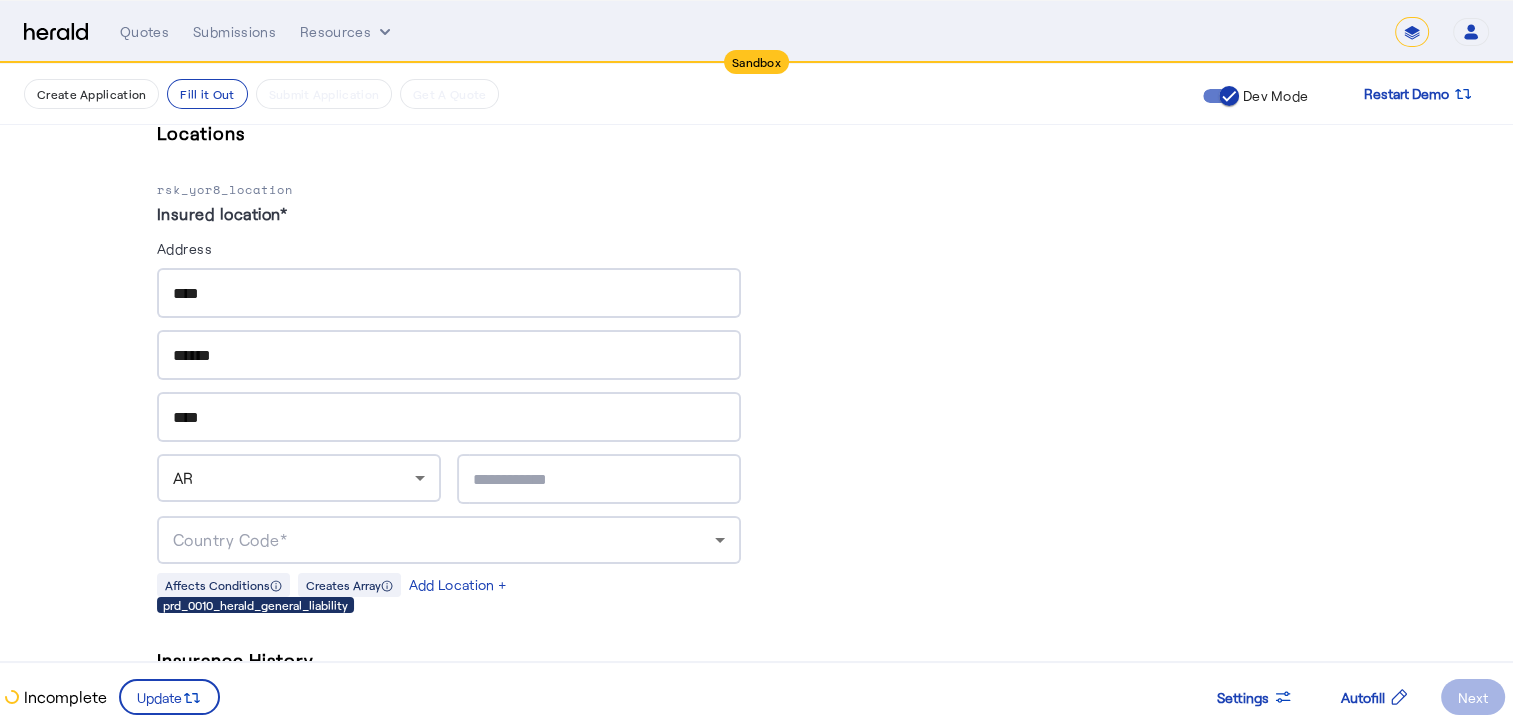 click at bounding box center [599, 479] 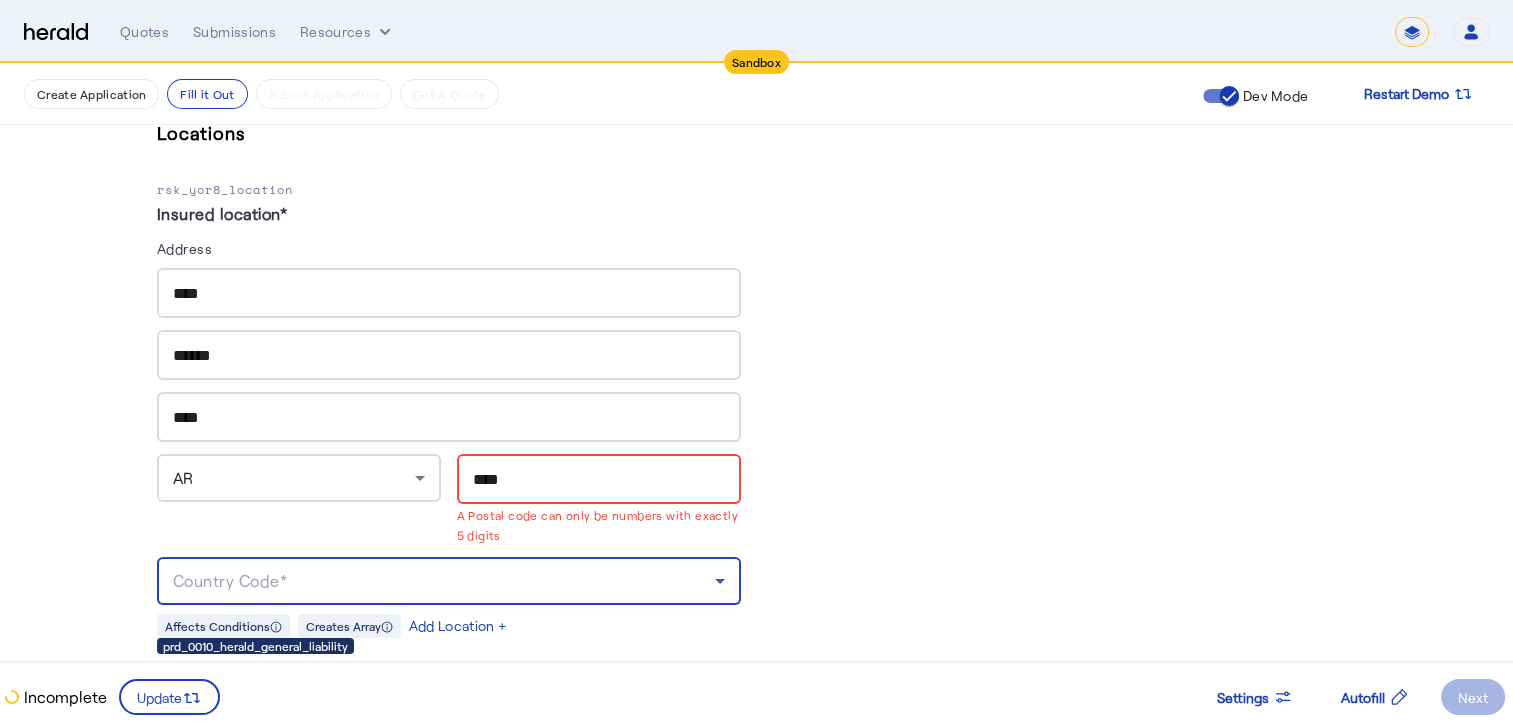 click on "**** ****** **** AR ****  A Postal code can only be numbers with exactly 5 digits  Country Code*" at bounding box center (449, 436) 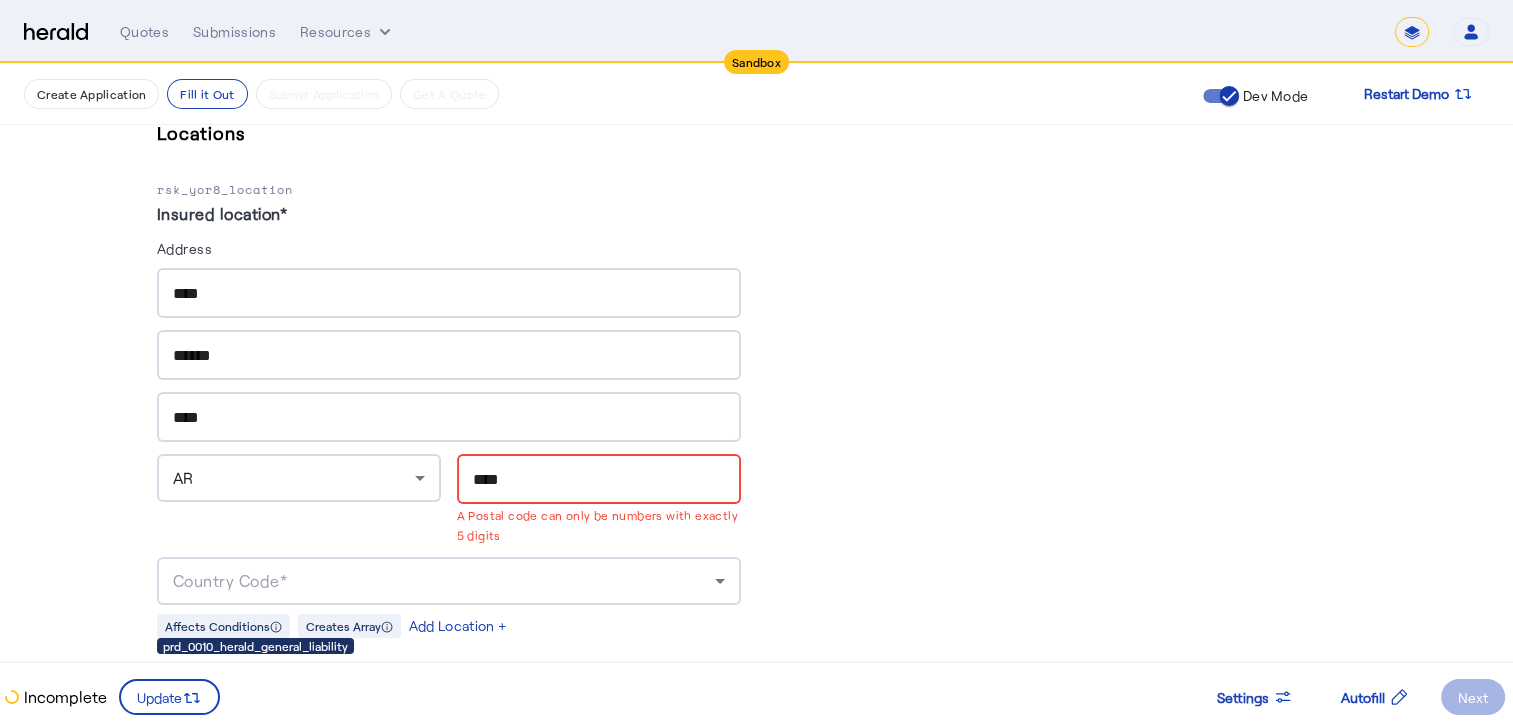 click on "****" at bounding box center (599, 480) 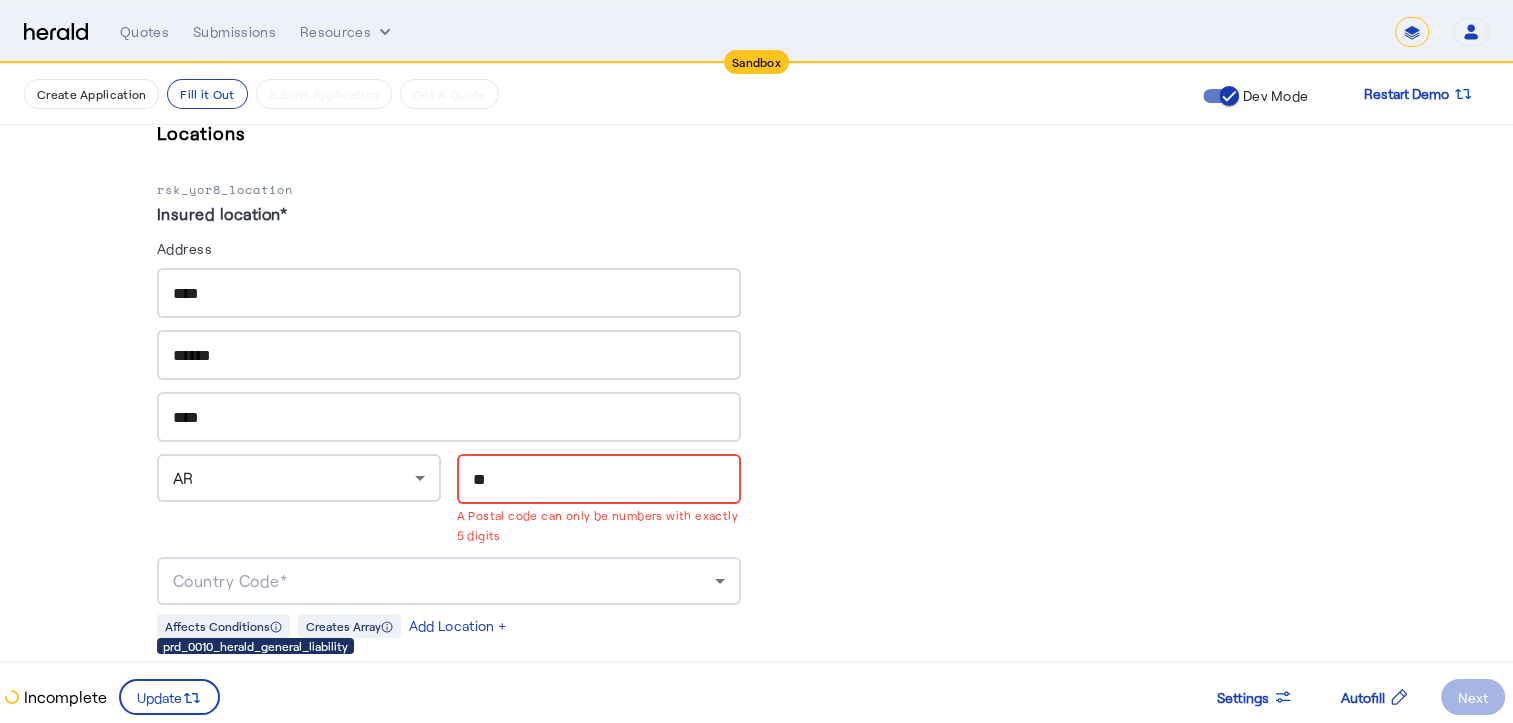 type on "*" 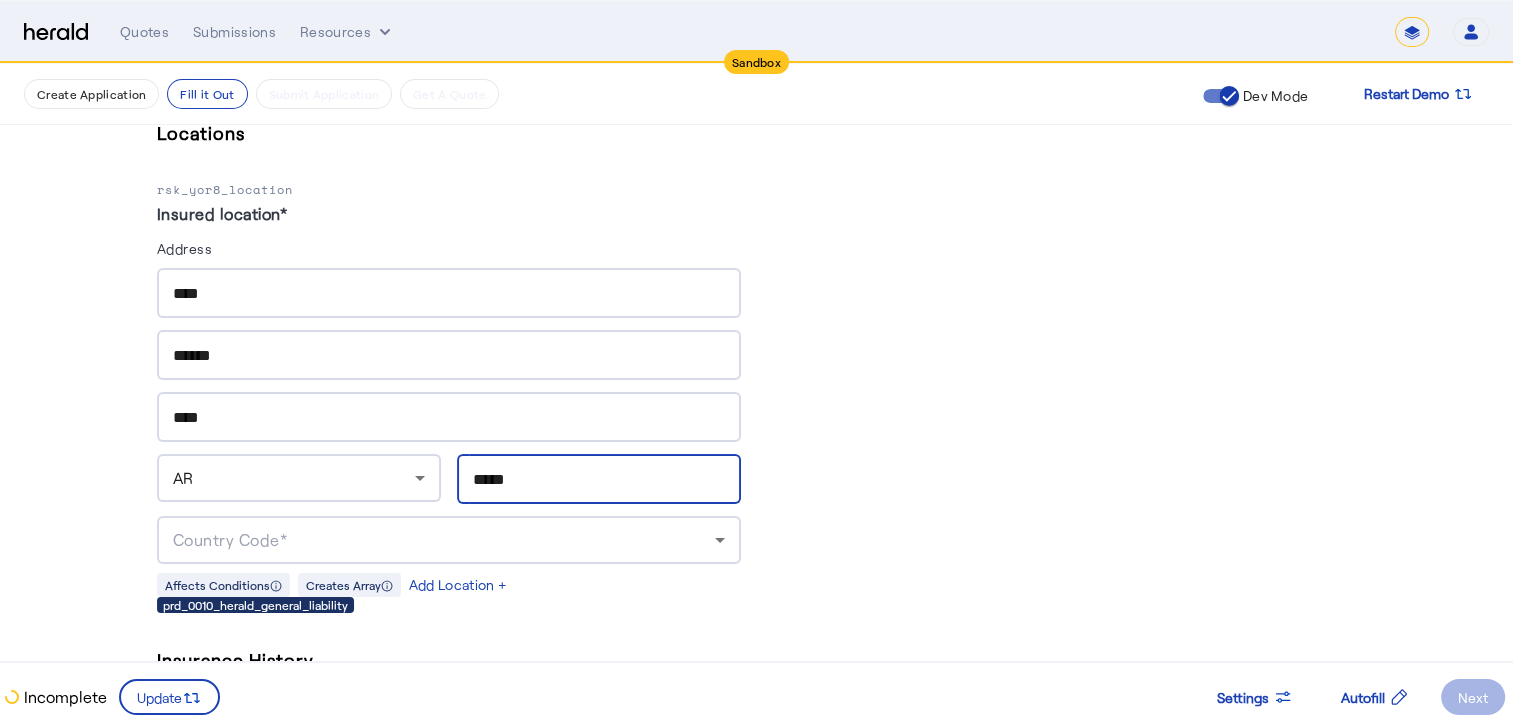 scroll, scrollTop: 1946, scrollLeft: 0, axis: vertical 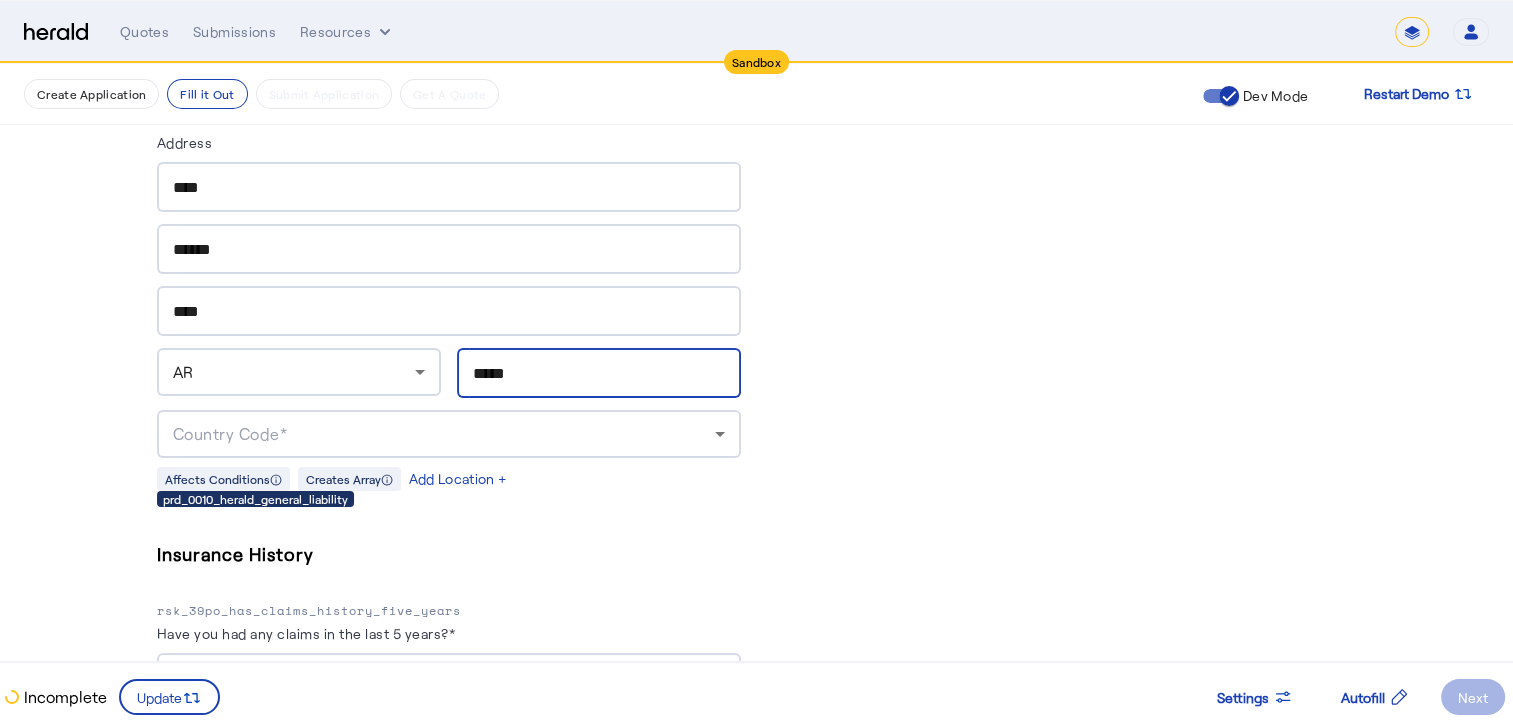 type on "*****" 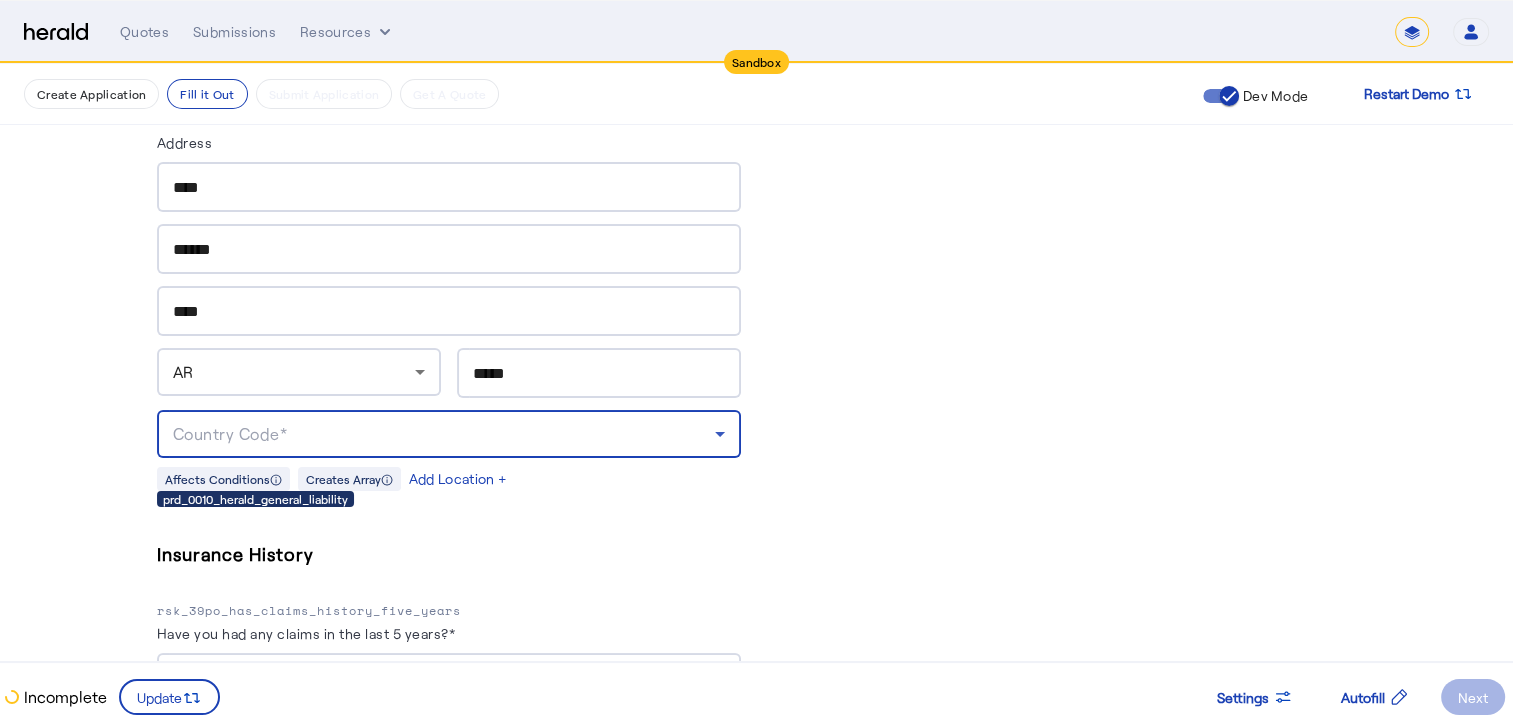 click on "Country Code*" at bounding box center [444, 434] 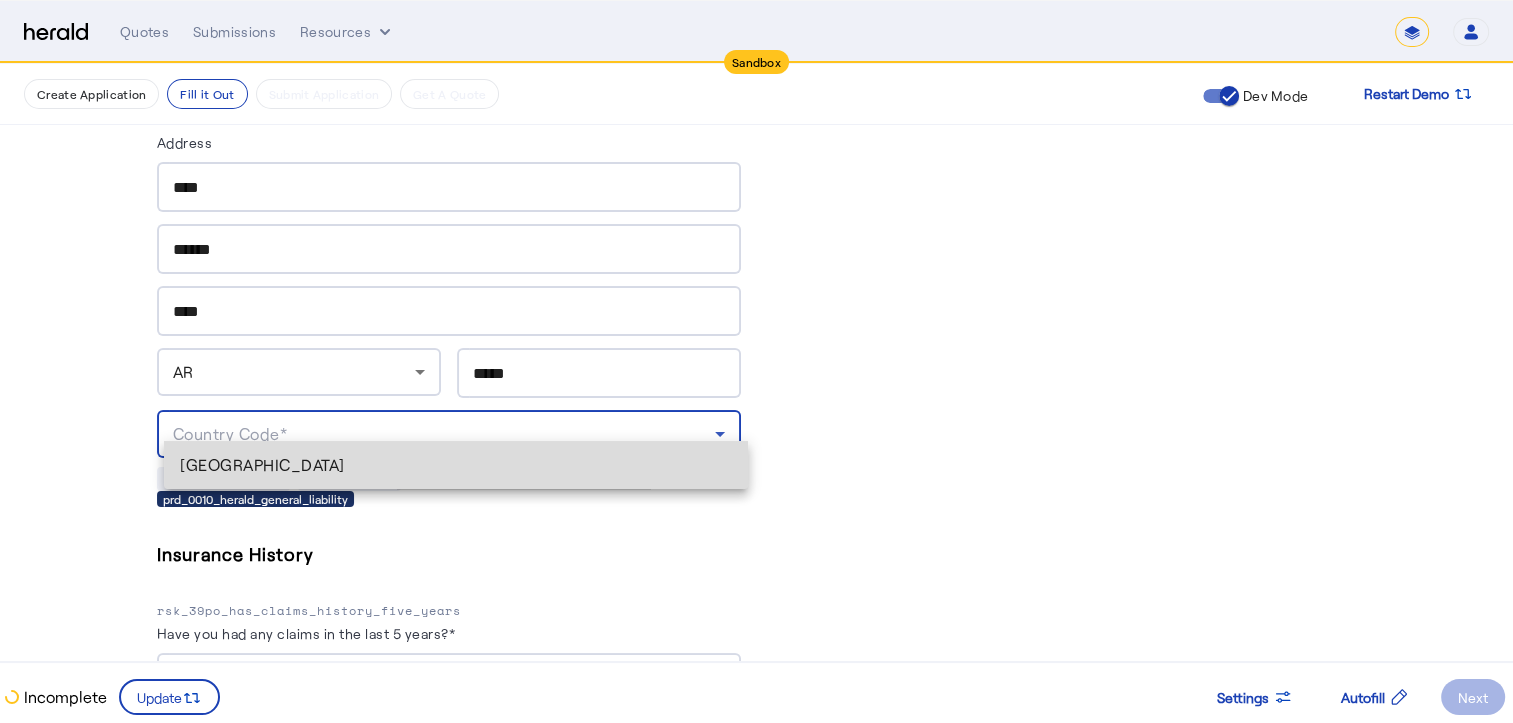 click on "[GEOGRAPHIC_DATA]" at bounding box center (456, 465) 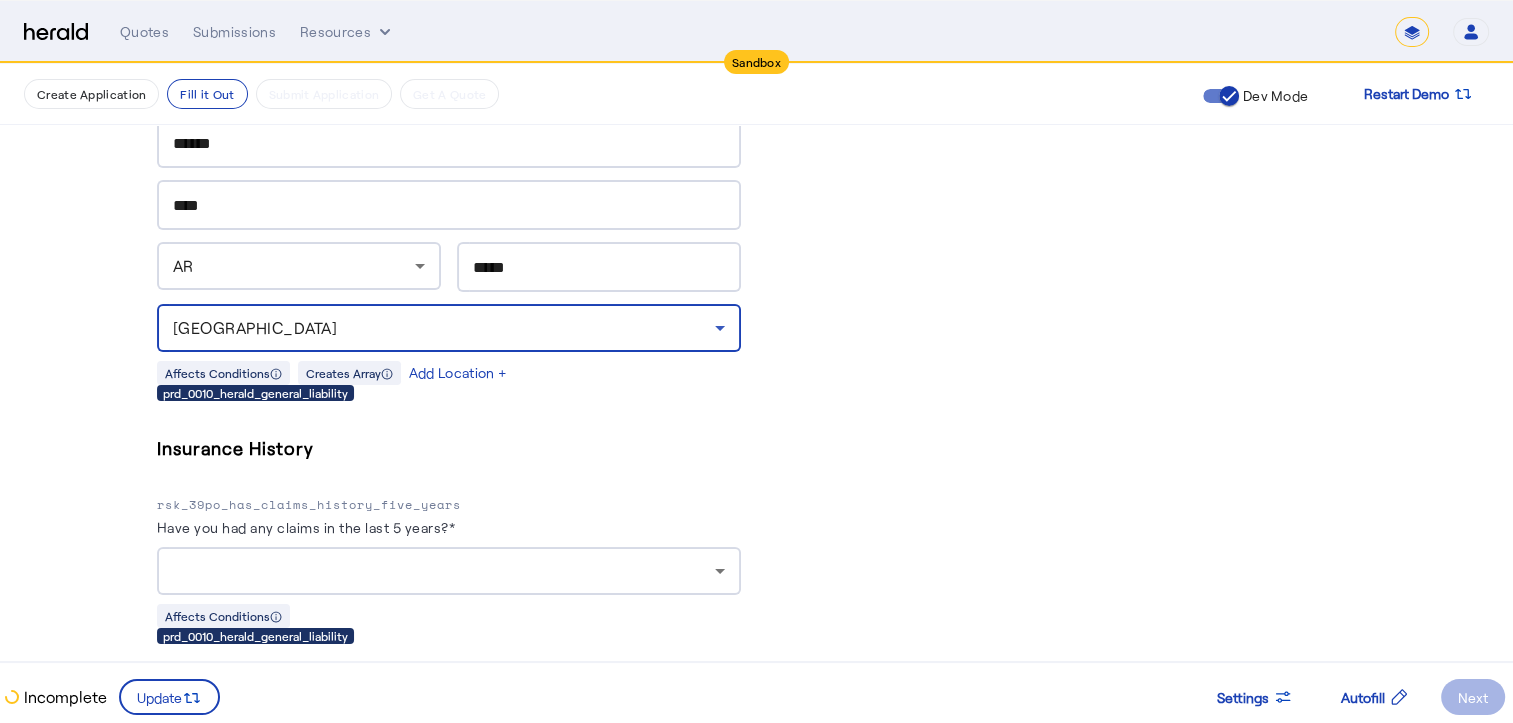 scroll, scrollTop: 2066, scrollLeft: 0, axis: vertical 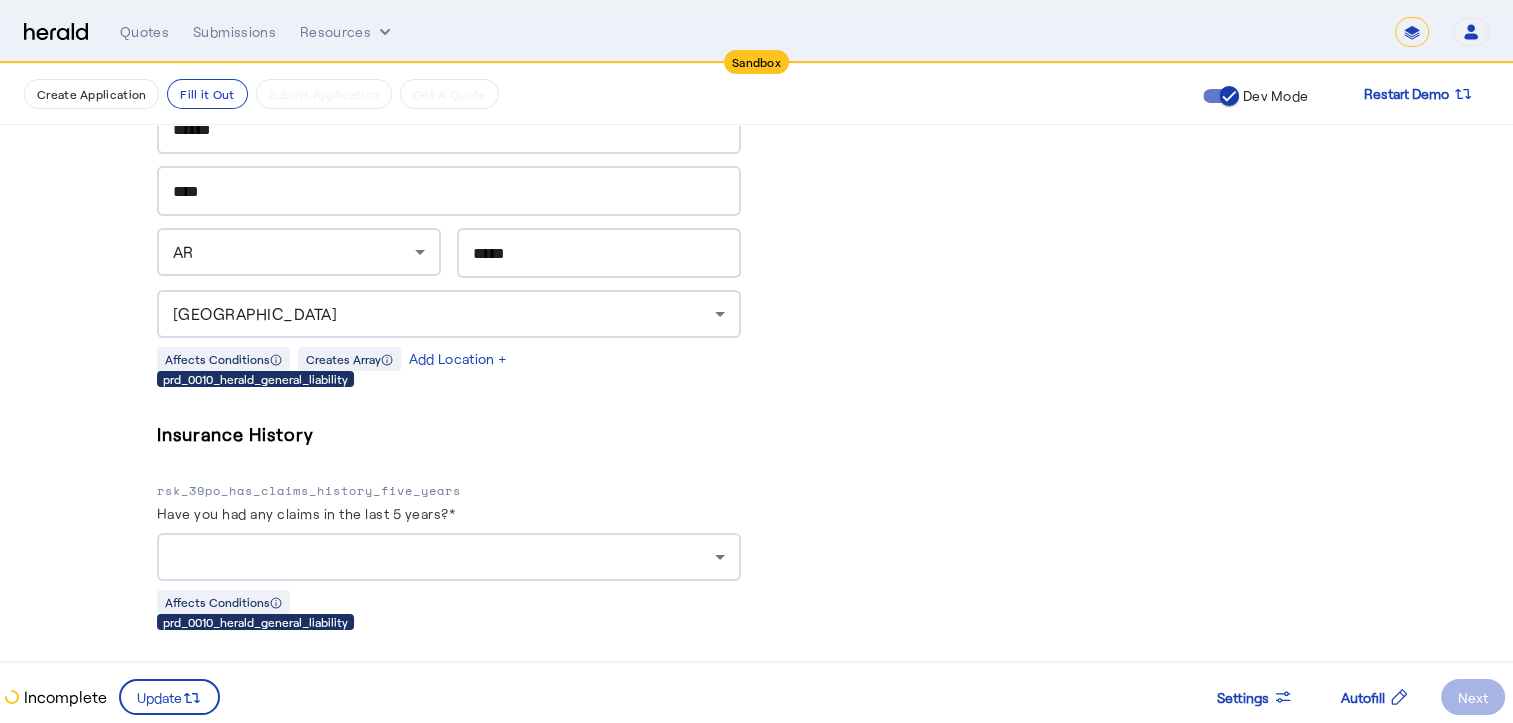 click at bounding box center [449, 557] 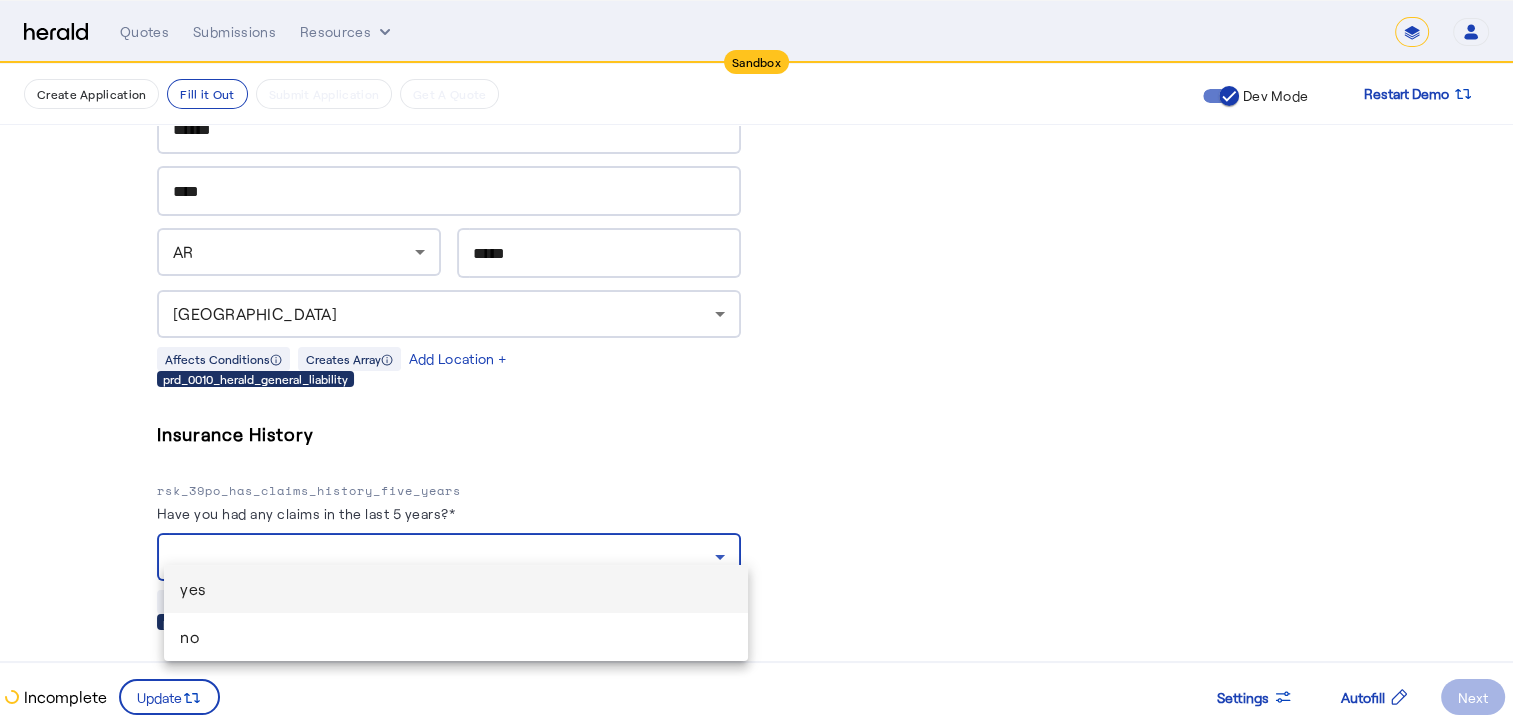 click on "yes" at bounding box center [456, 589] 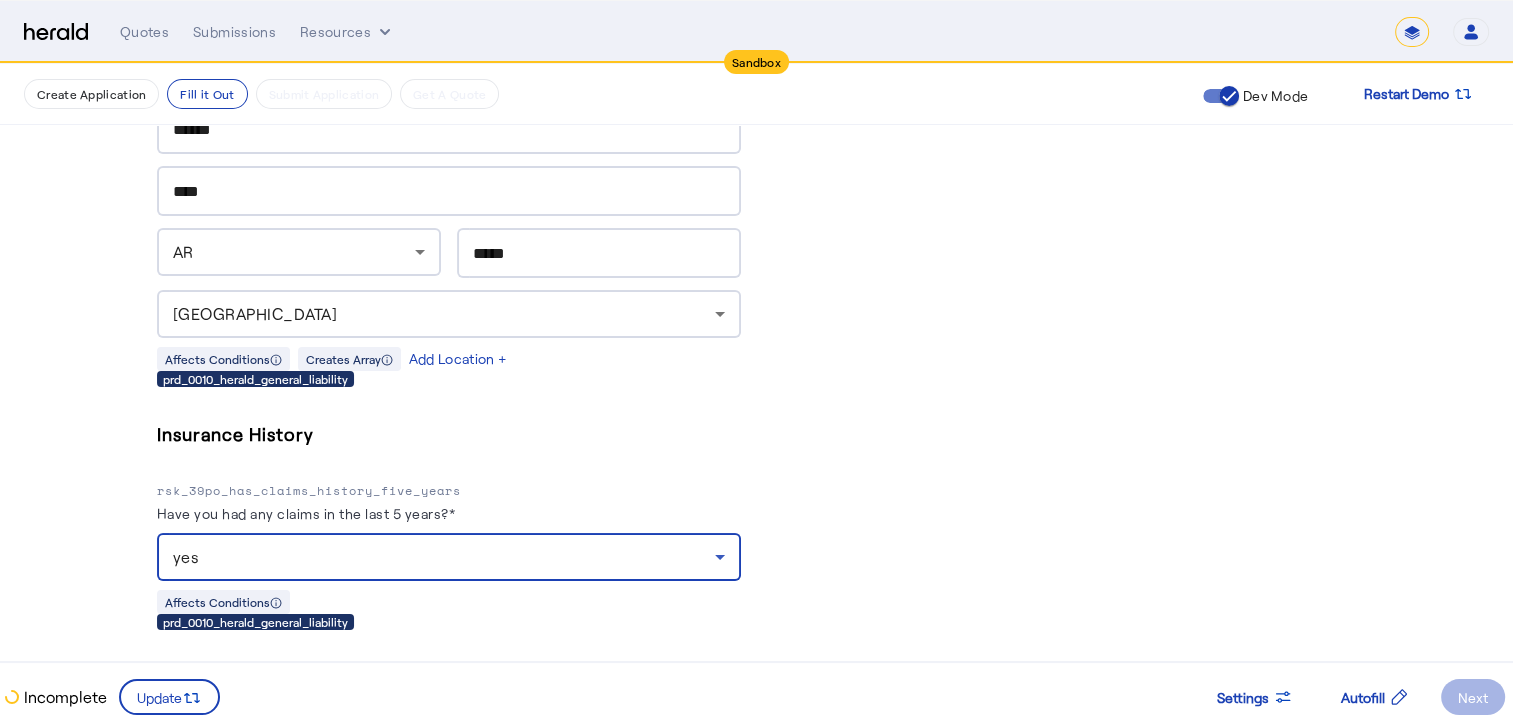 click on "yes" at bounding box center (444, 557) 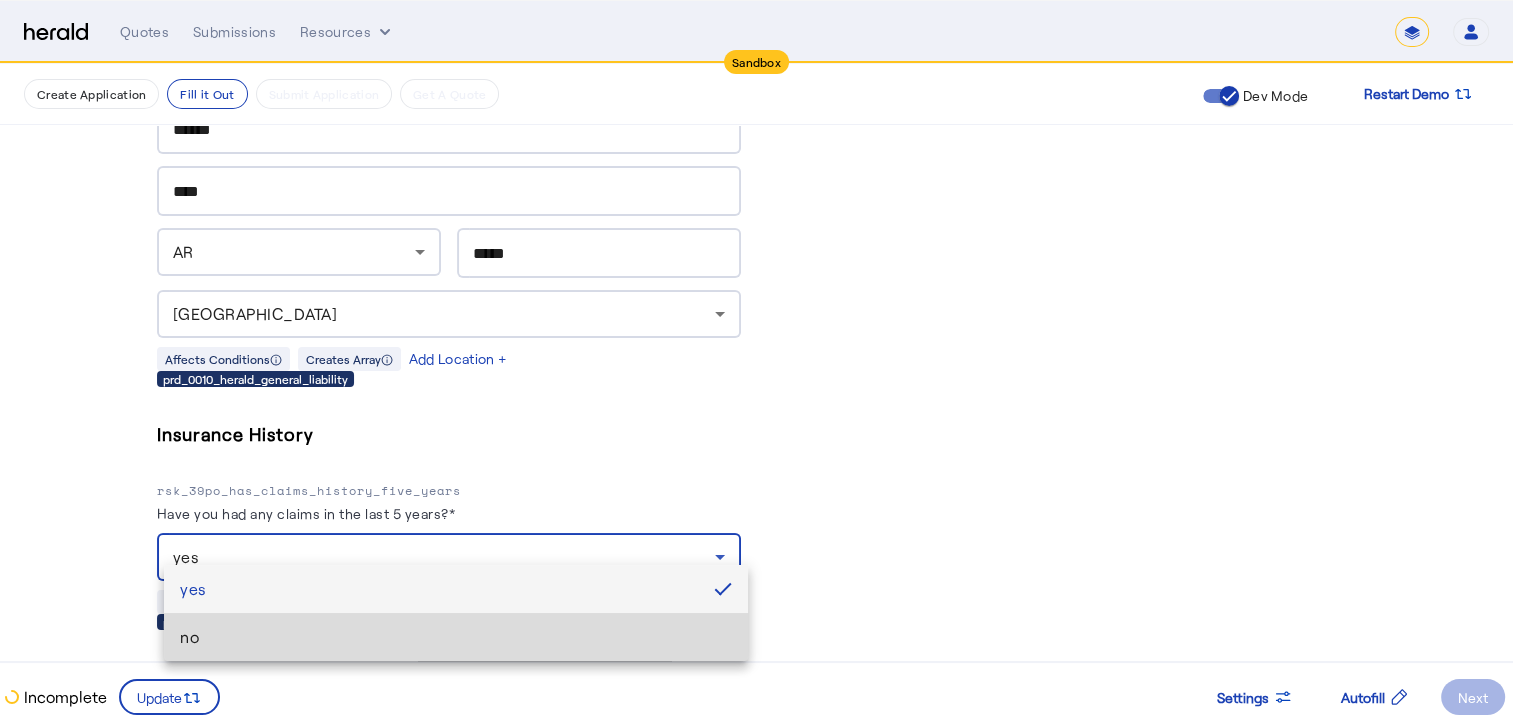 click on "no" at bounding box center [456, 637] 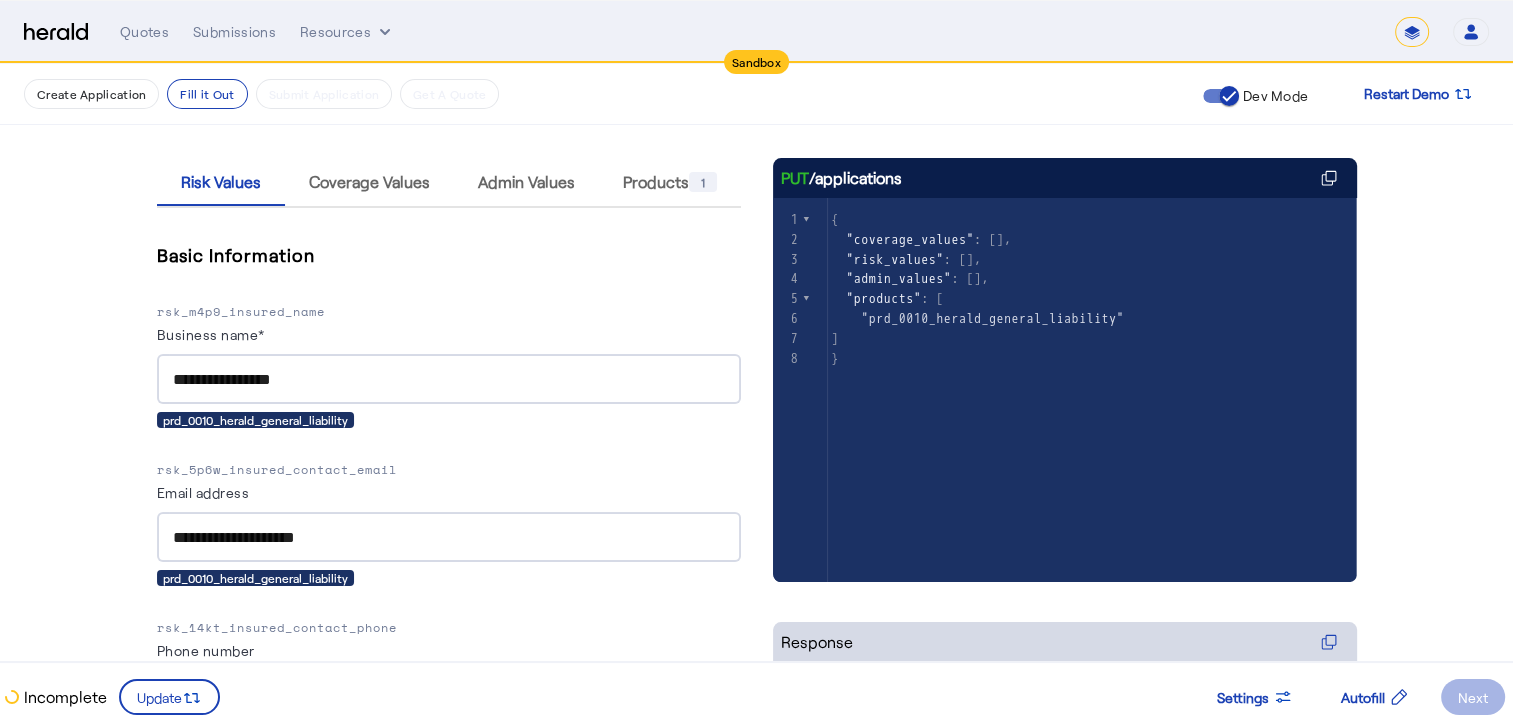 scroll, scrollTop: 0, scrollLeft: 0, axis: both 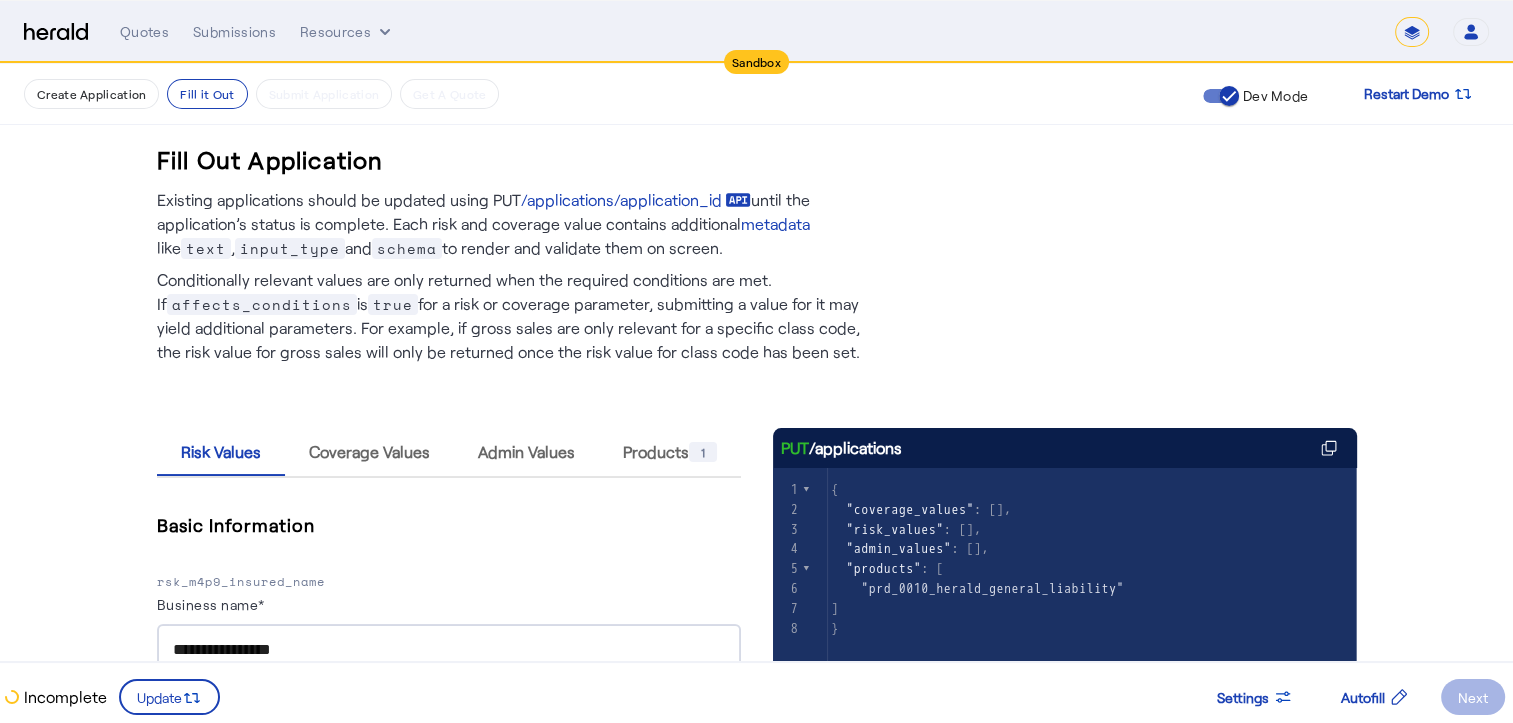 click on "**********" at bounding box center (449, 1603) 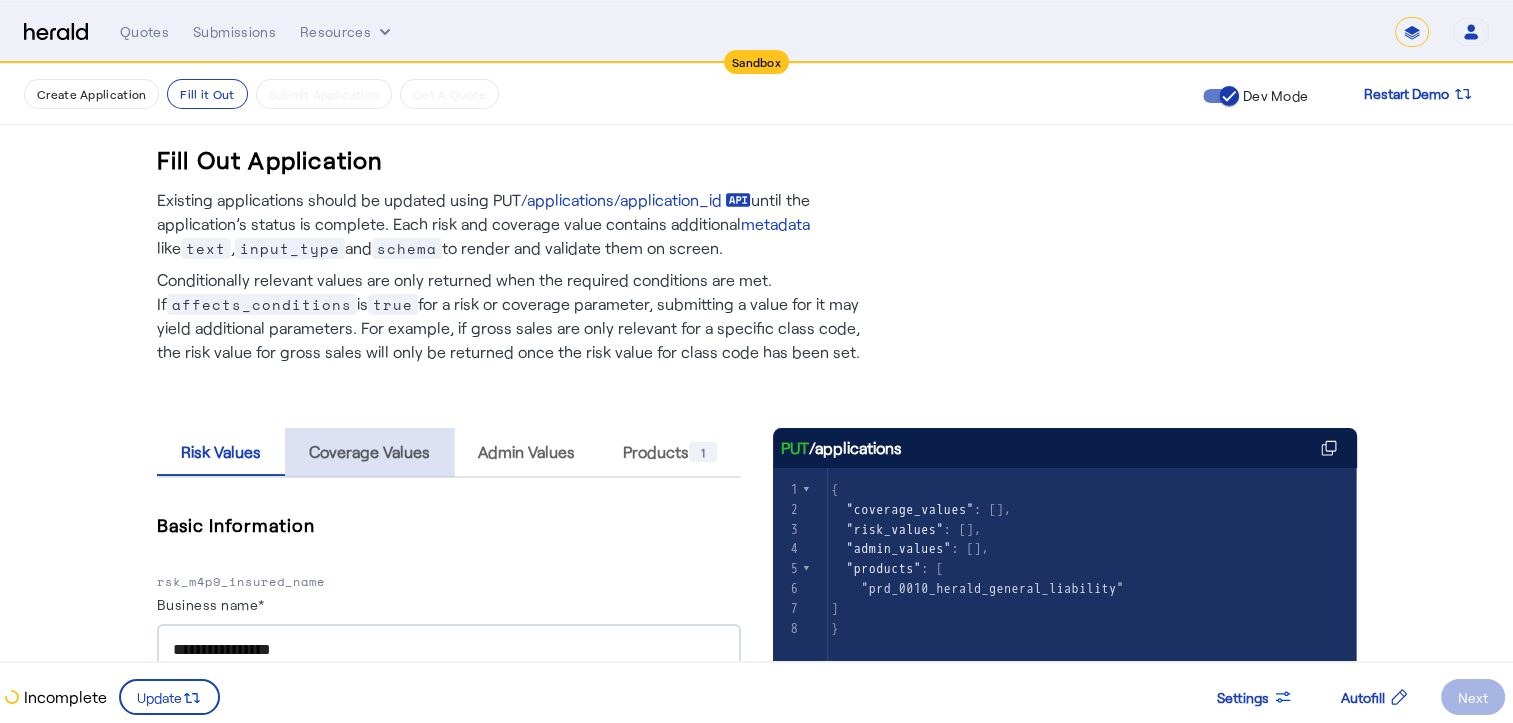 click on "Coverage Values" at bounding box center (369, 452) 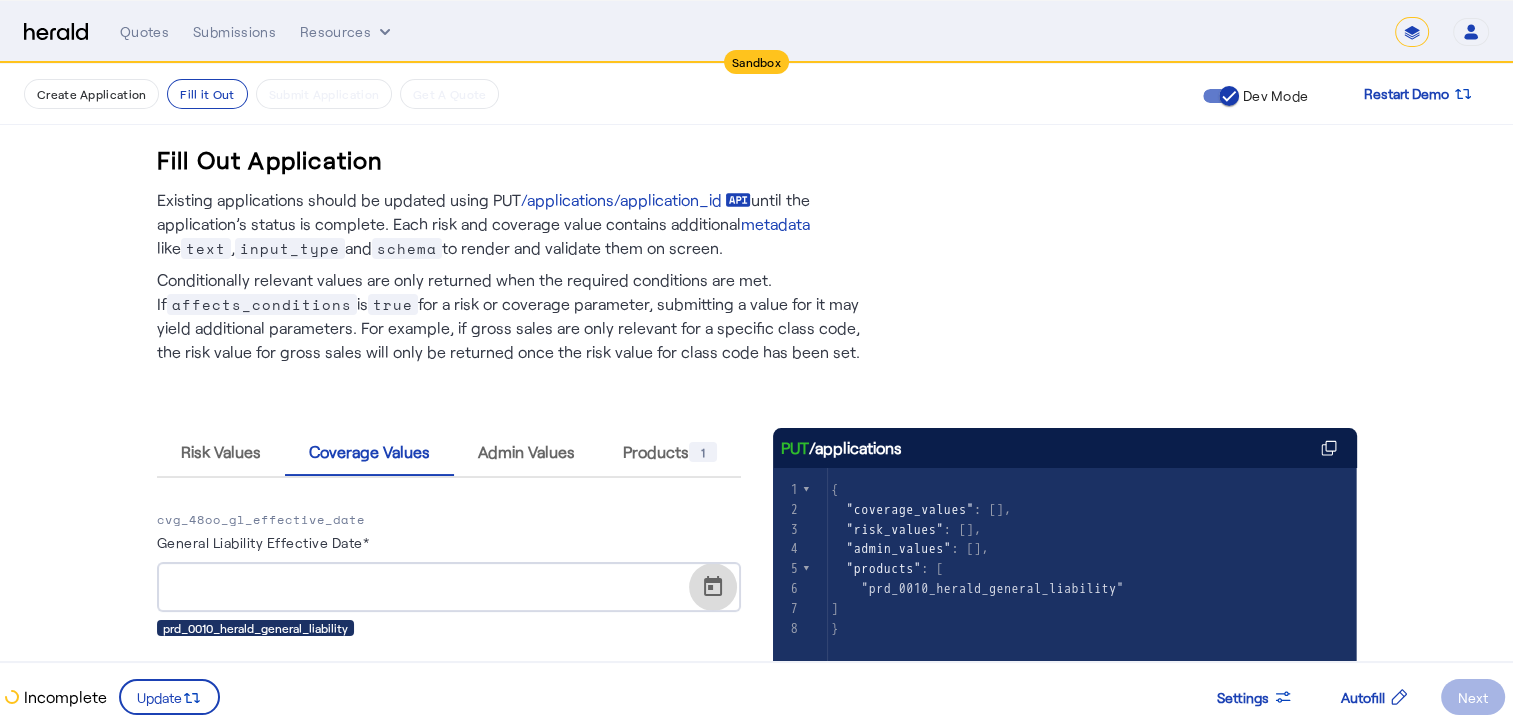 click 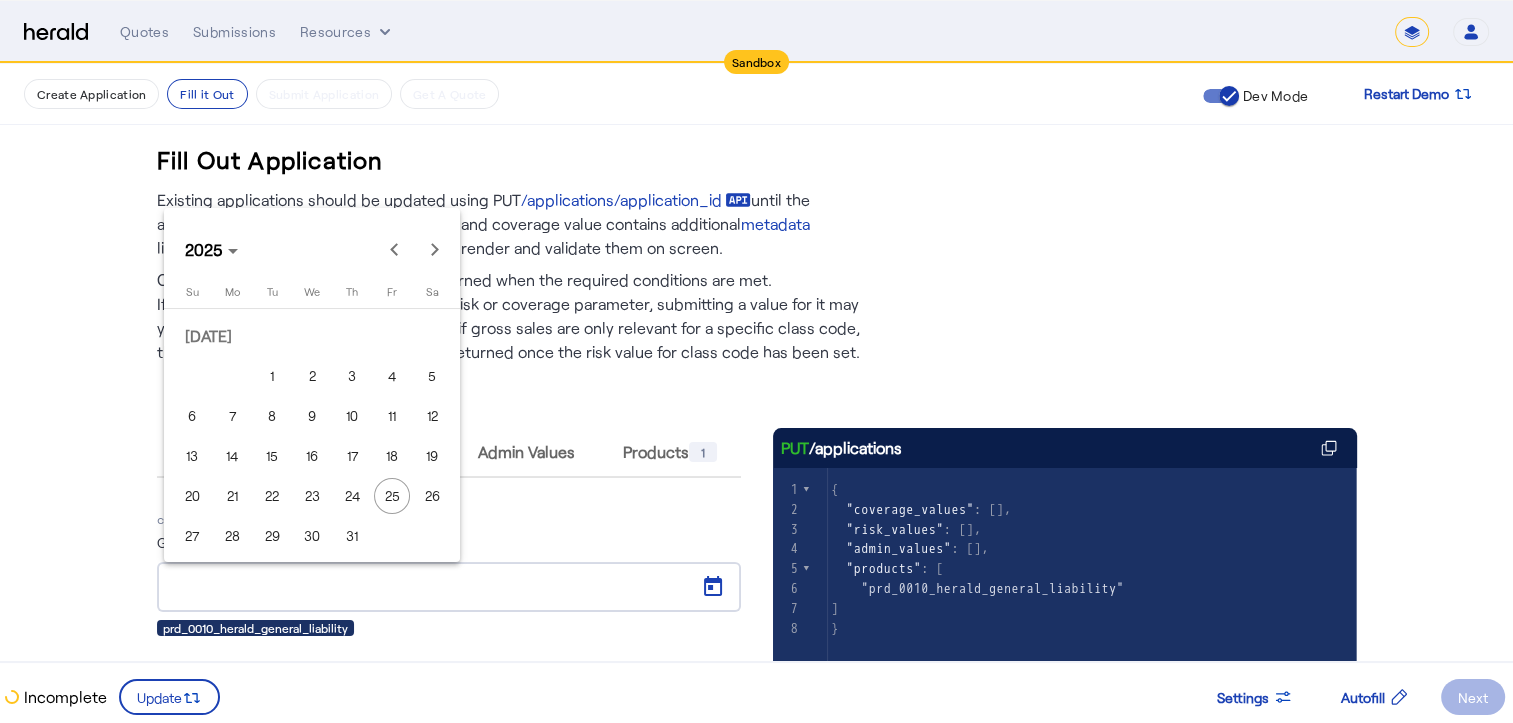 click on "16" at bounding box center (312, 456) 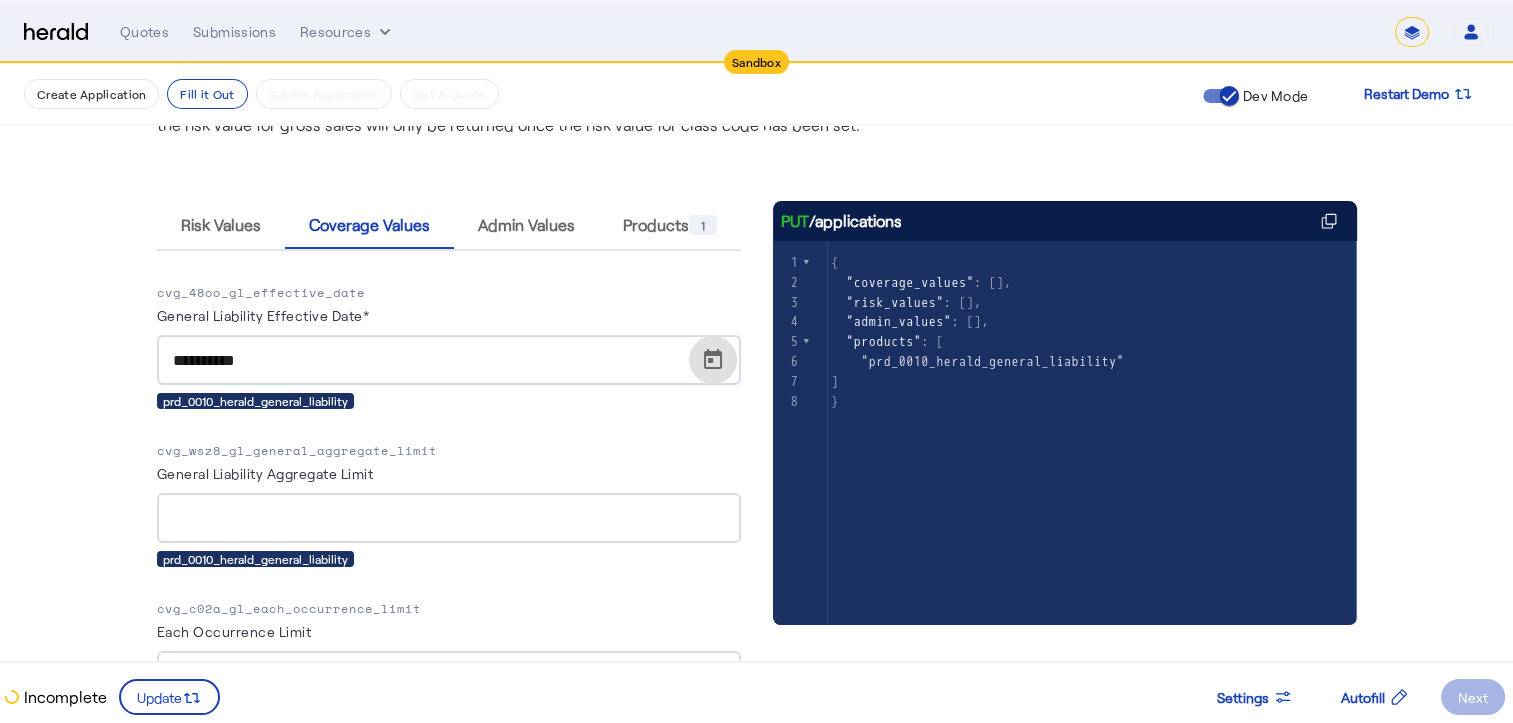 scroll, scrollTop: 228, scrollLeft: 0, axis: vertical 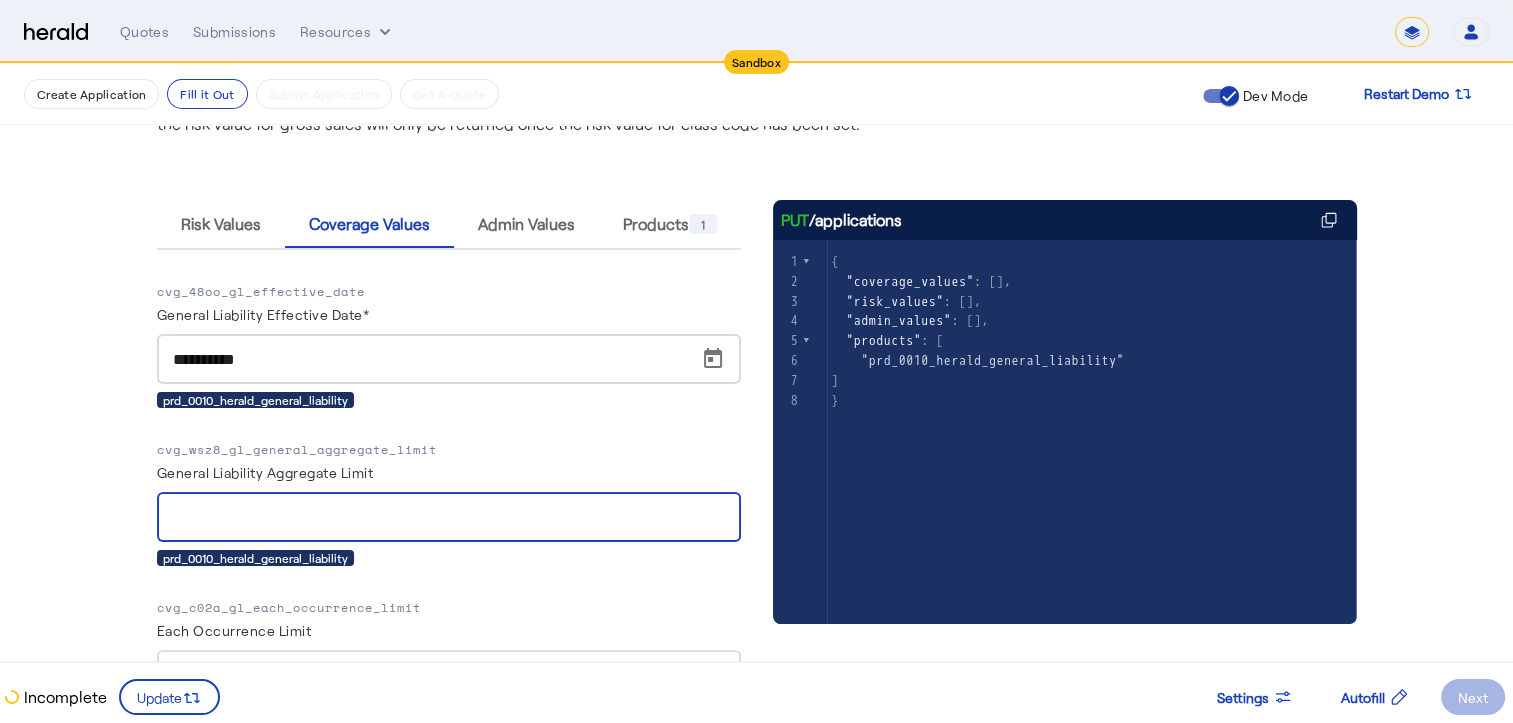 click on "General Liability Aggregate Limit" at bounding box center [449, 518] 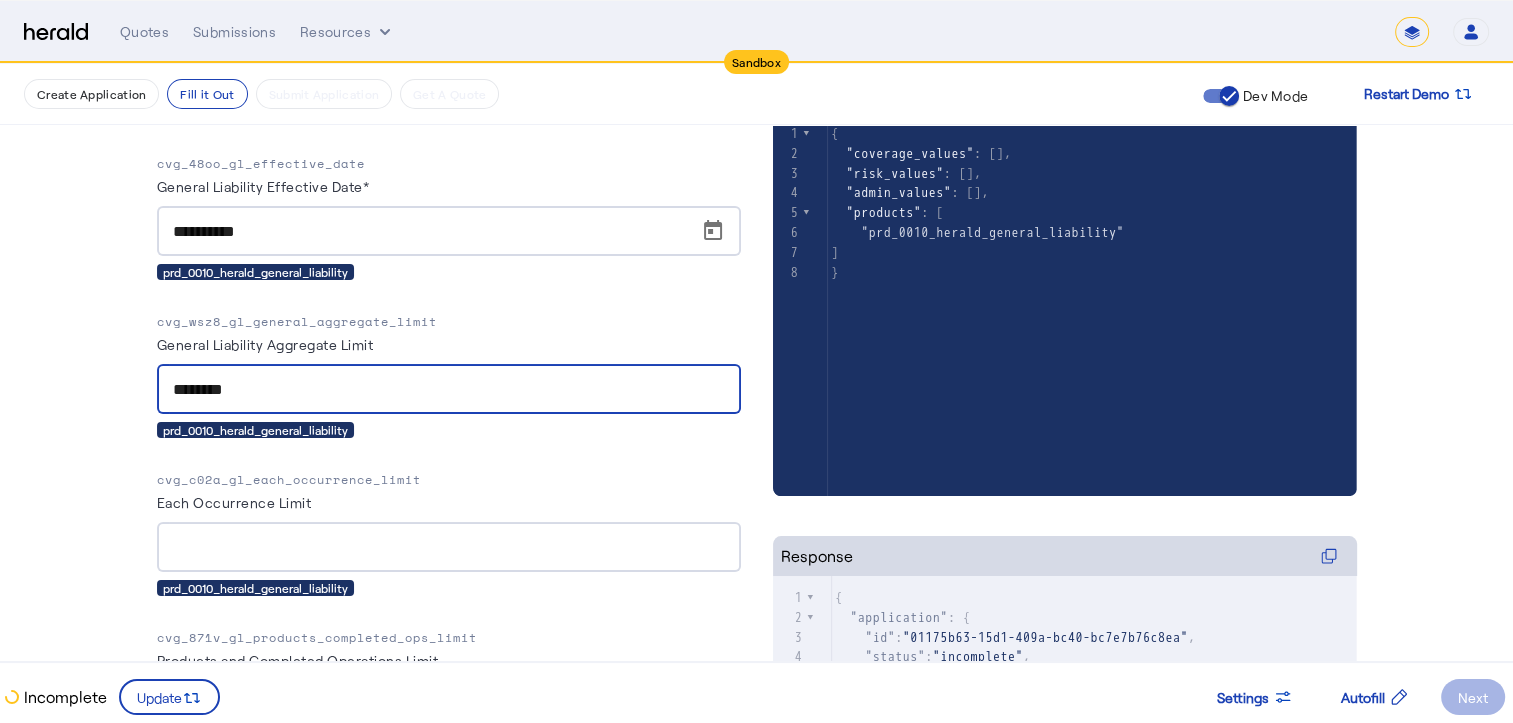 scroll, scrollTop: 356, scrollLeft: 0, axis: vertical 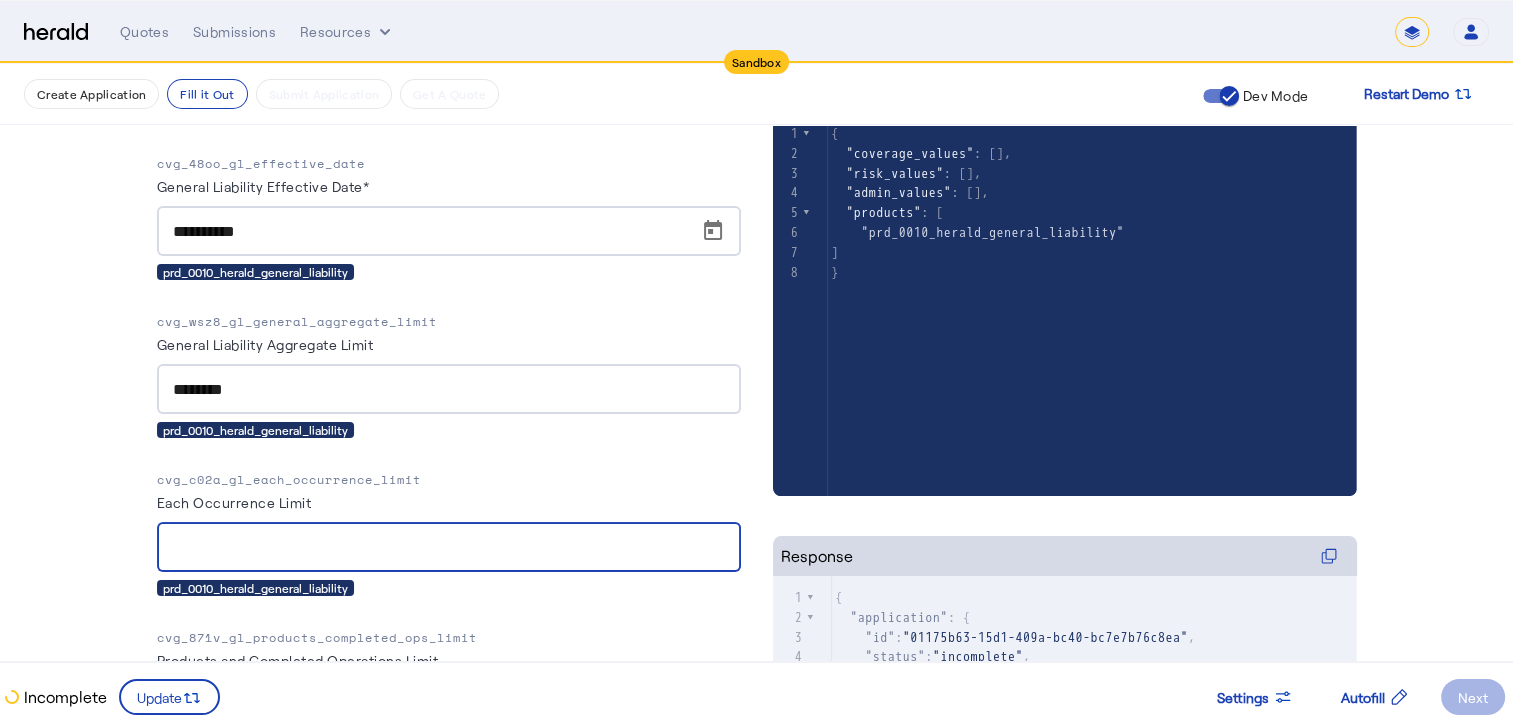 click on "Each Occurrence Limit" at bounding box center [449, 548] 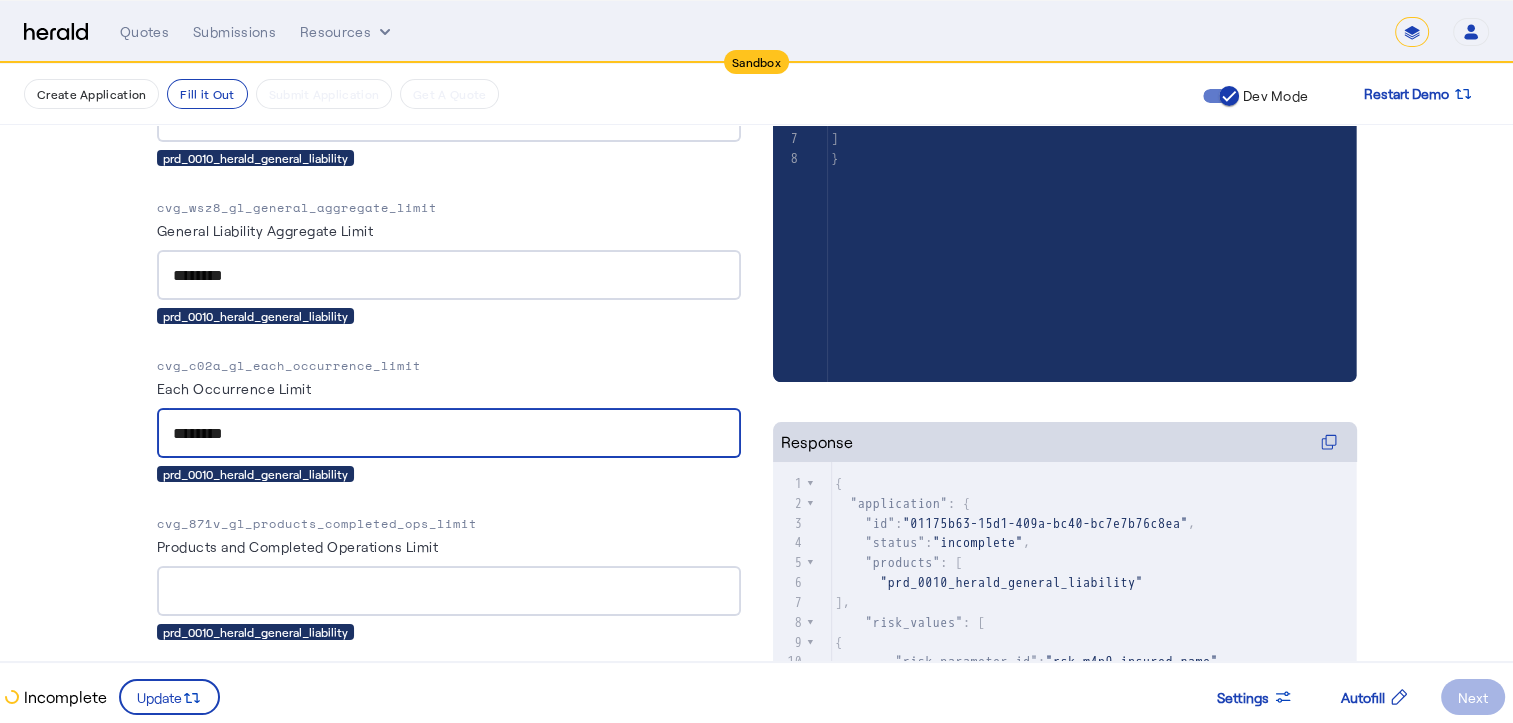 scroll, scrollTop: 468, scrollLeft: 0, axis: vertical 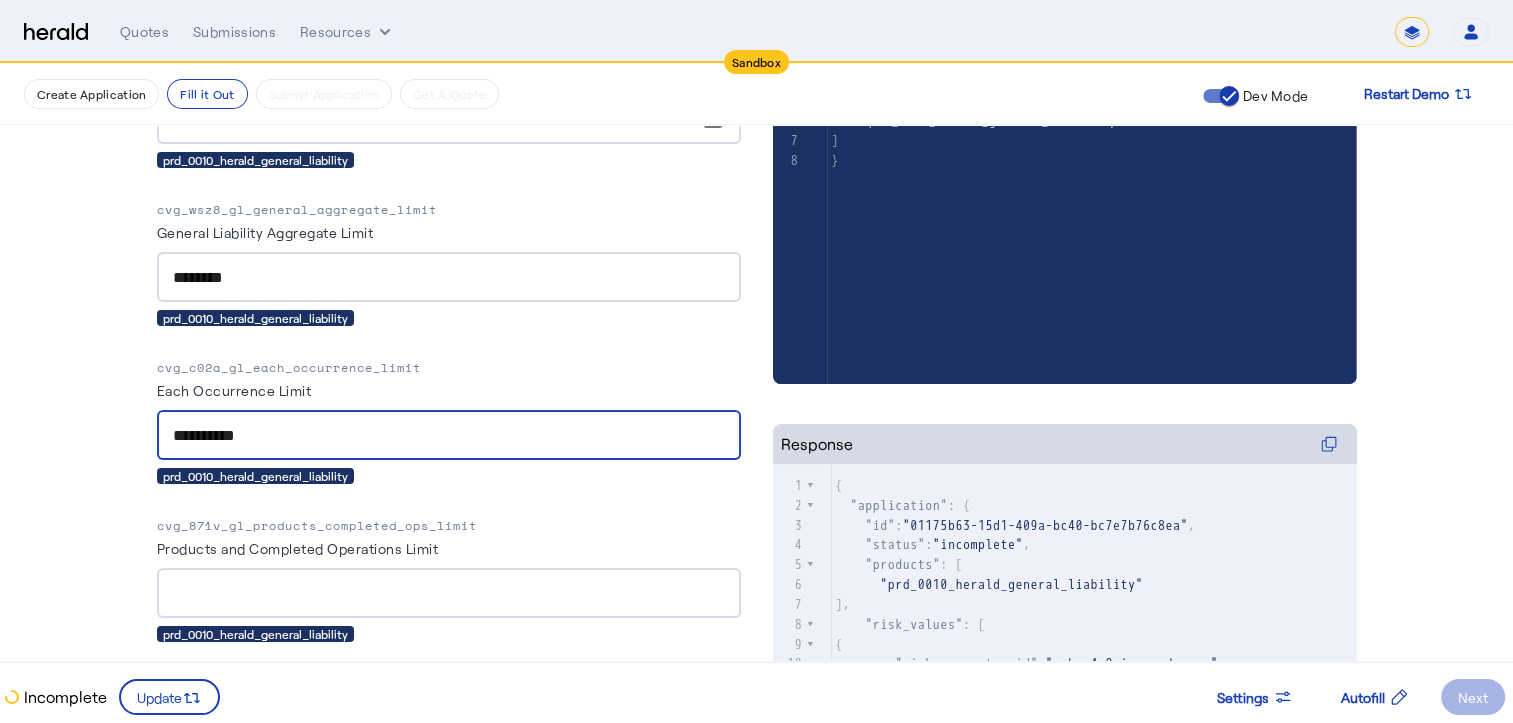 type on "**********" 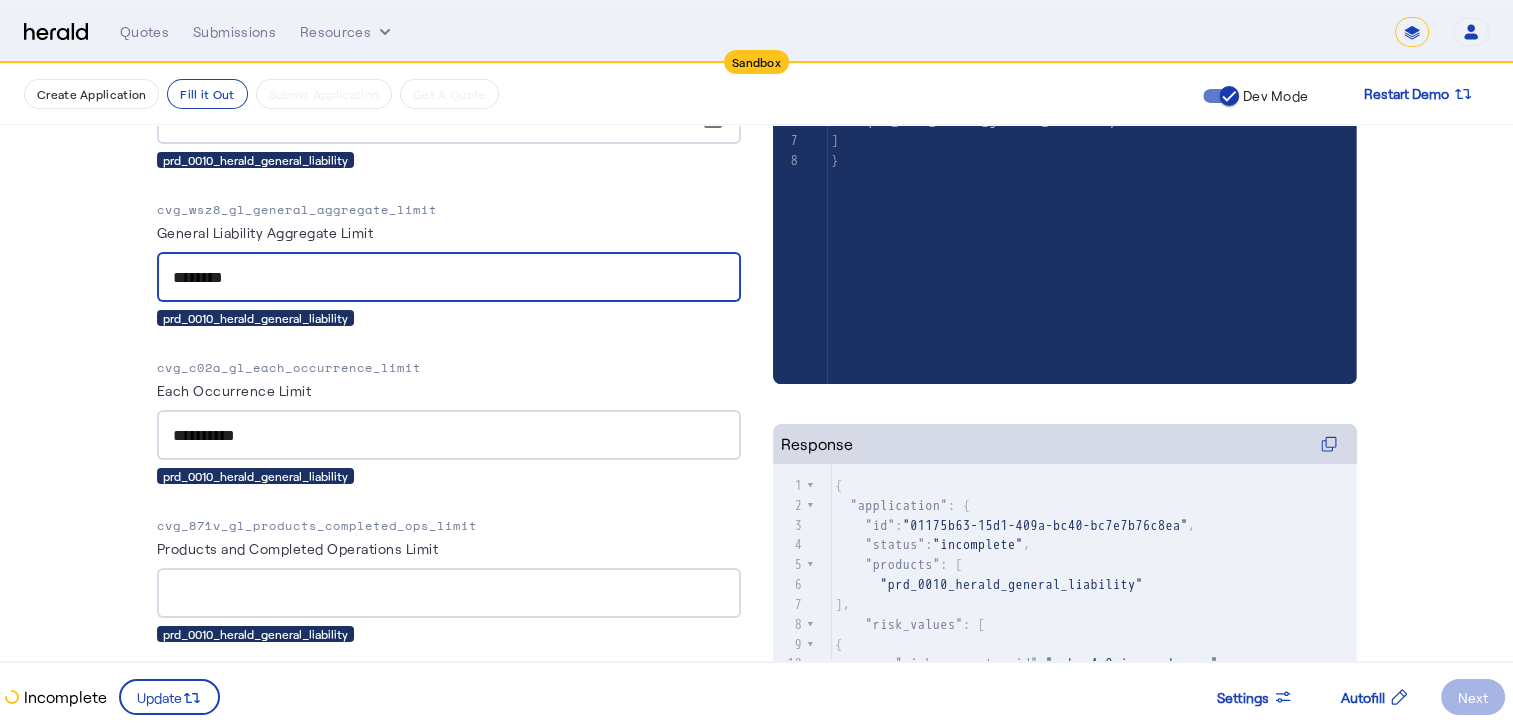 click on "********" at bounding box center (449, 278) 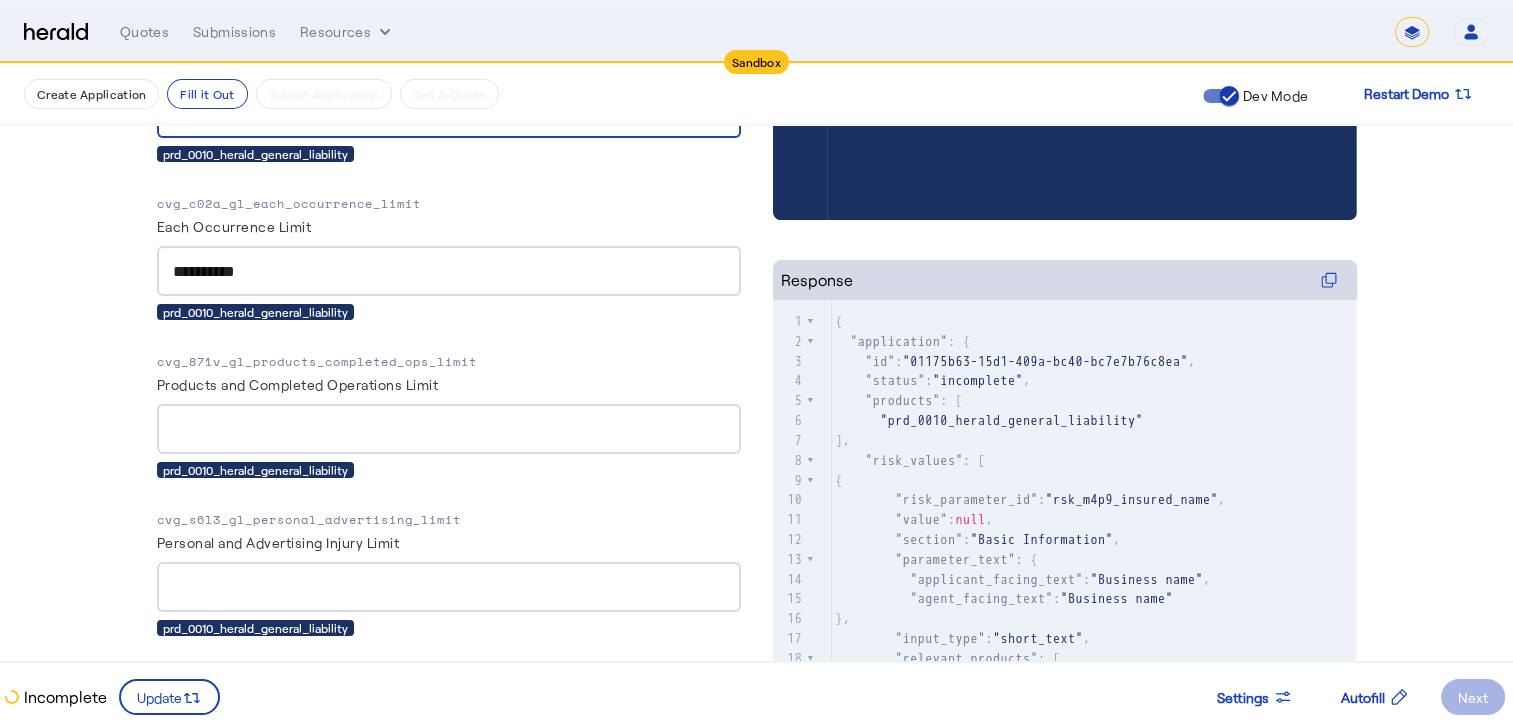 scroll, scrollTop: 634, scrollLeft: 0, axis: vertical 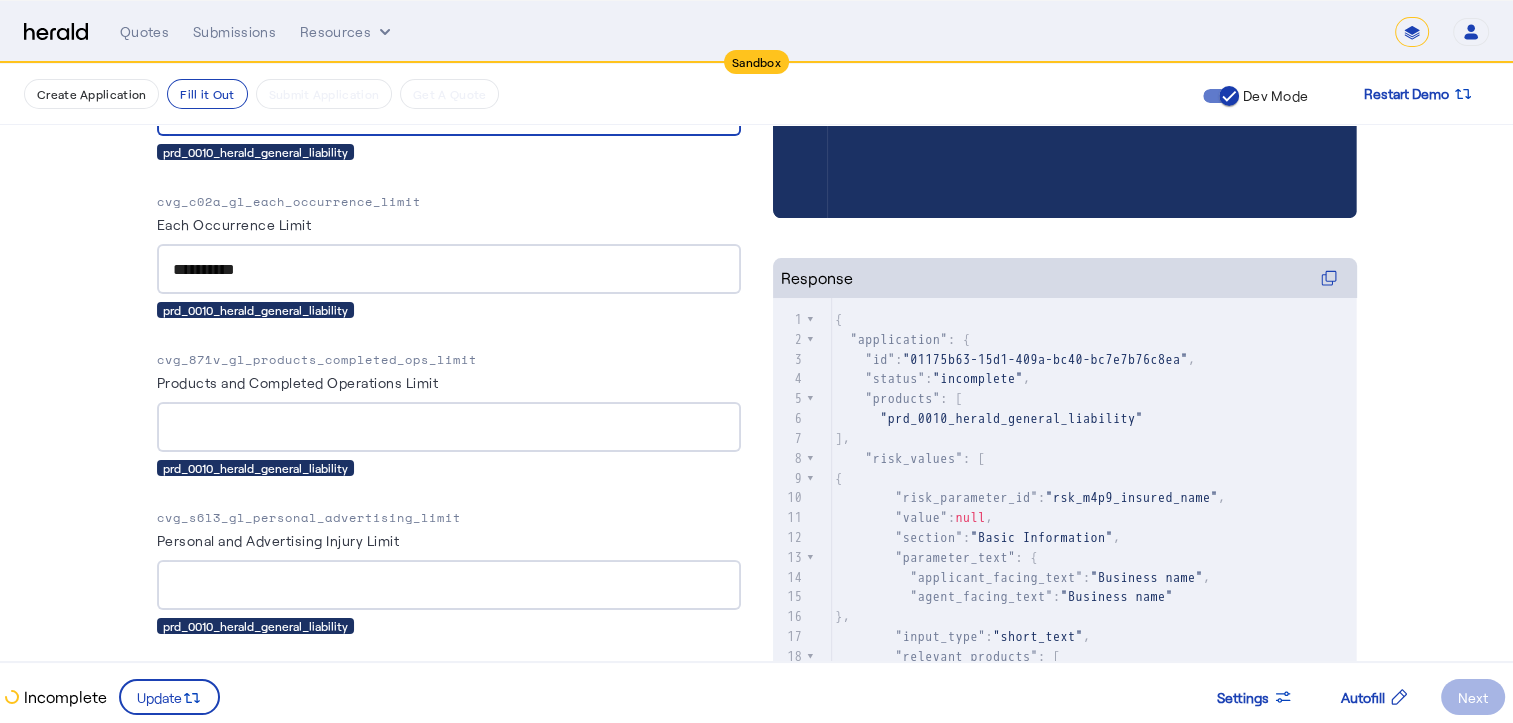 type on "**********" 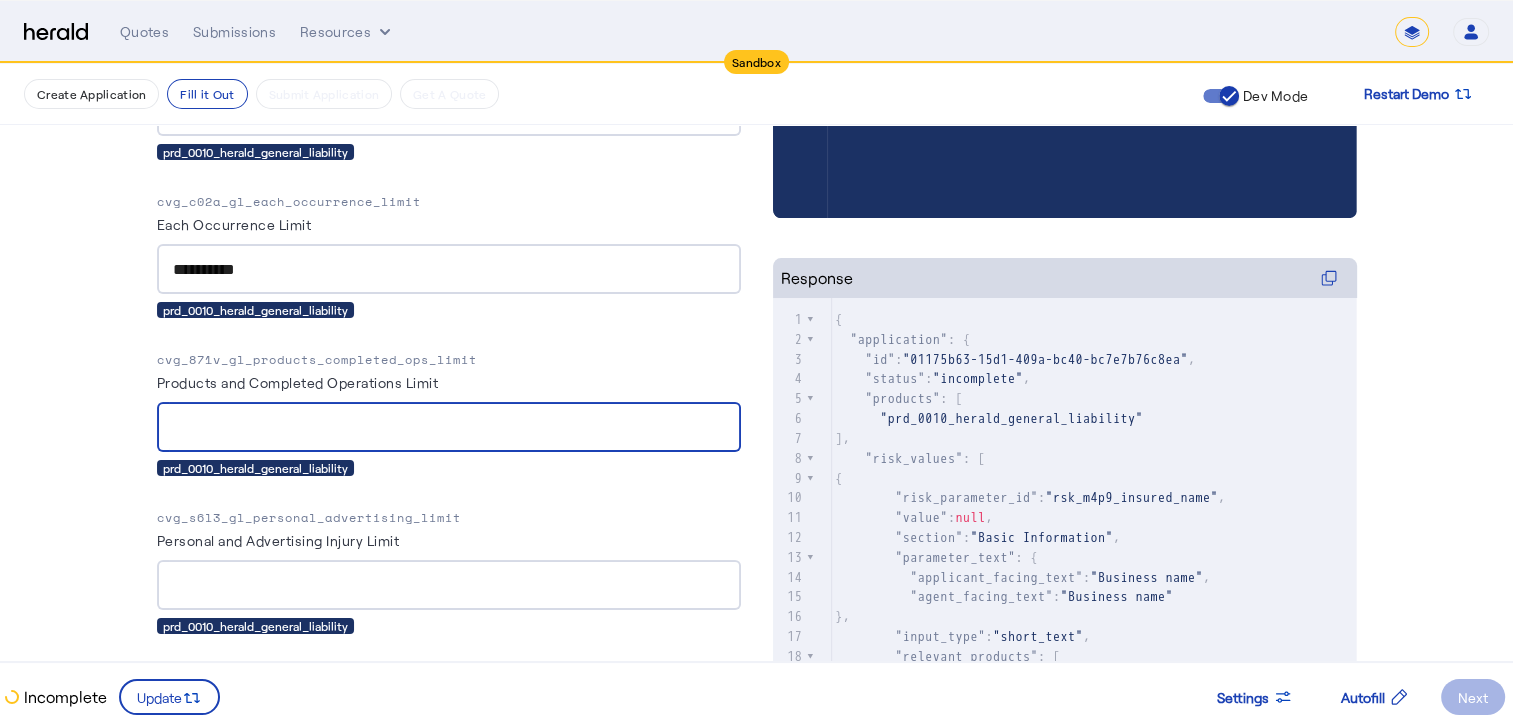 click on "Products and Completed Operations Limit" at bounding box center [449, 428] 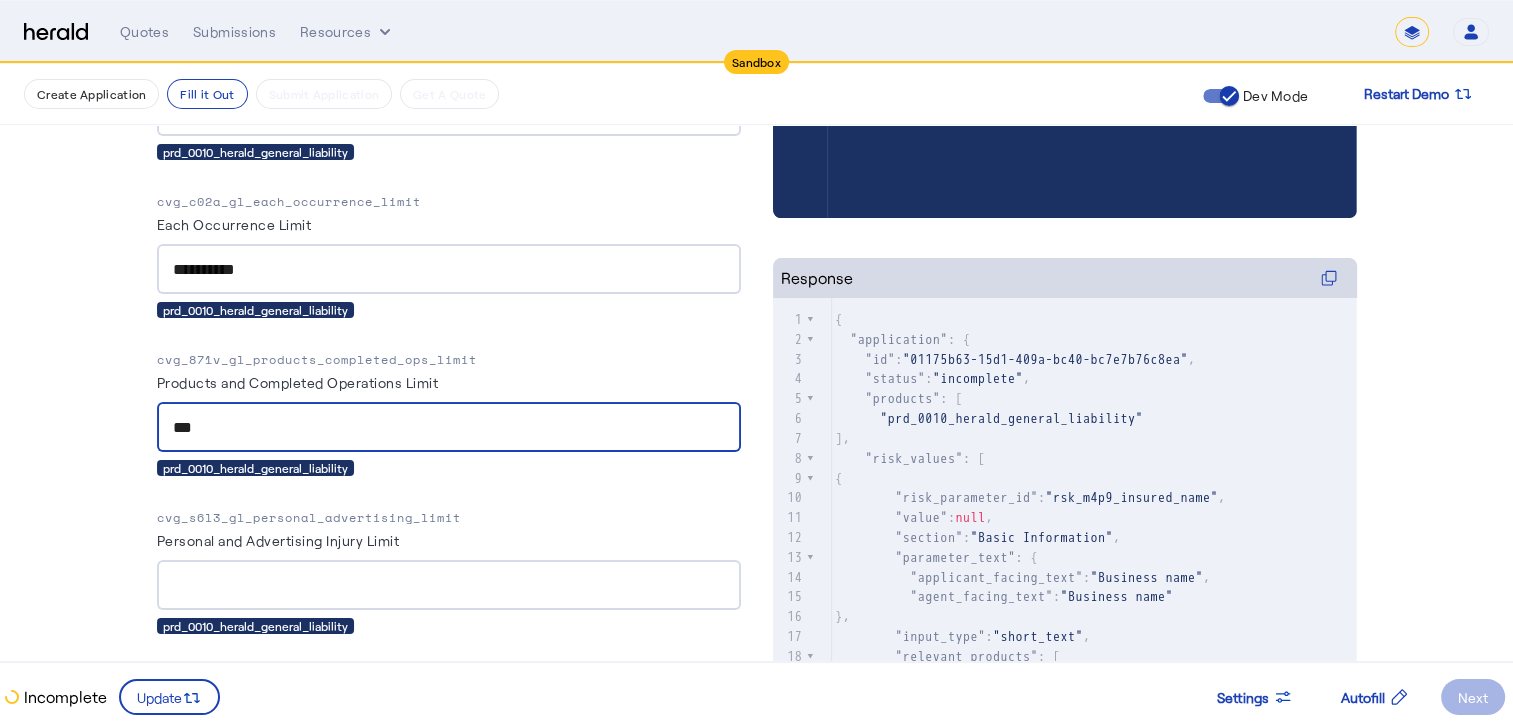 type on "***" 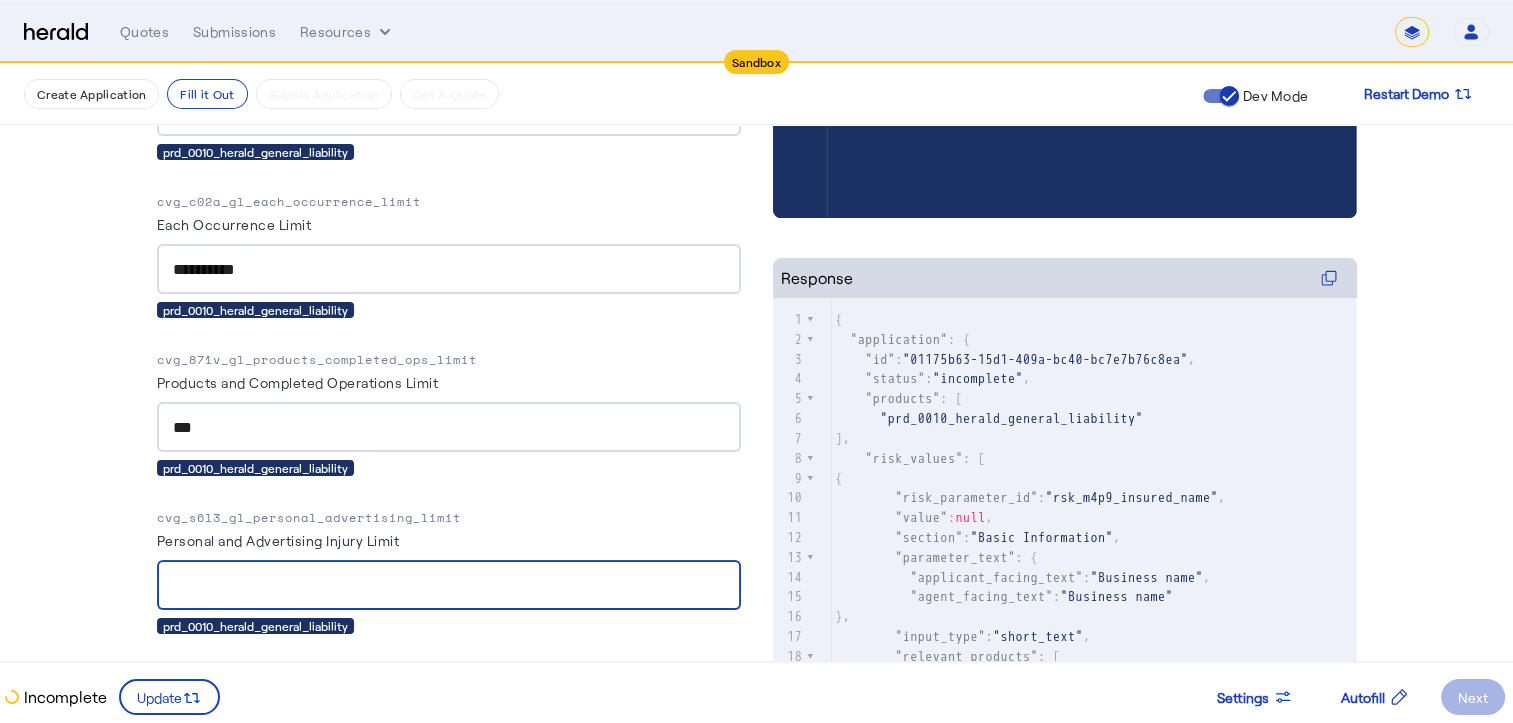 click on "Personal and Advertising Injury Limit" at bounding box center (449, 586) 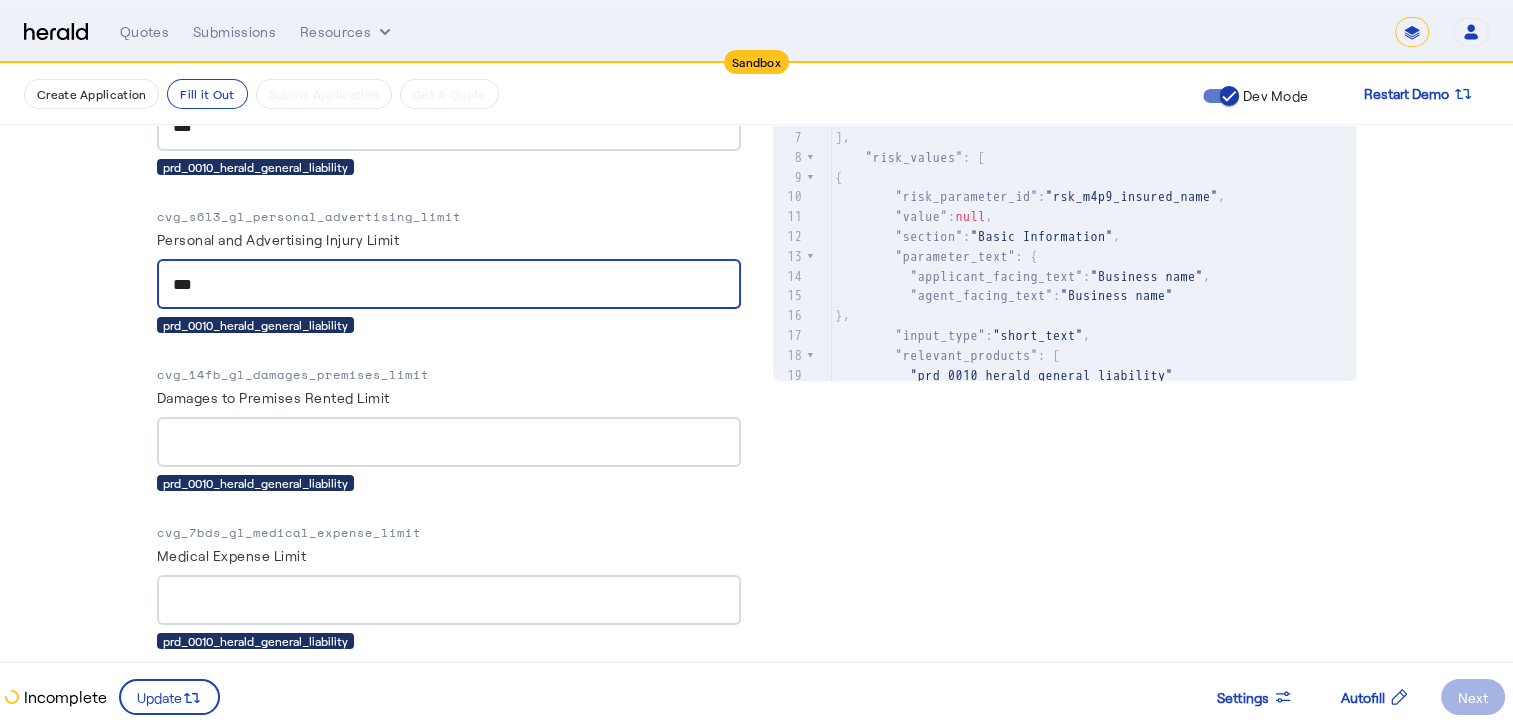 scroll, scrollTop: 943, scrollLeft: 0, axis: vertical 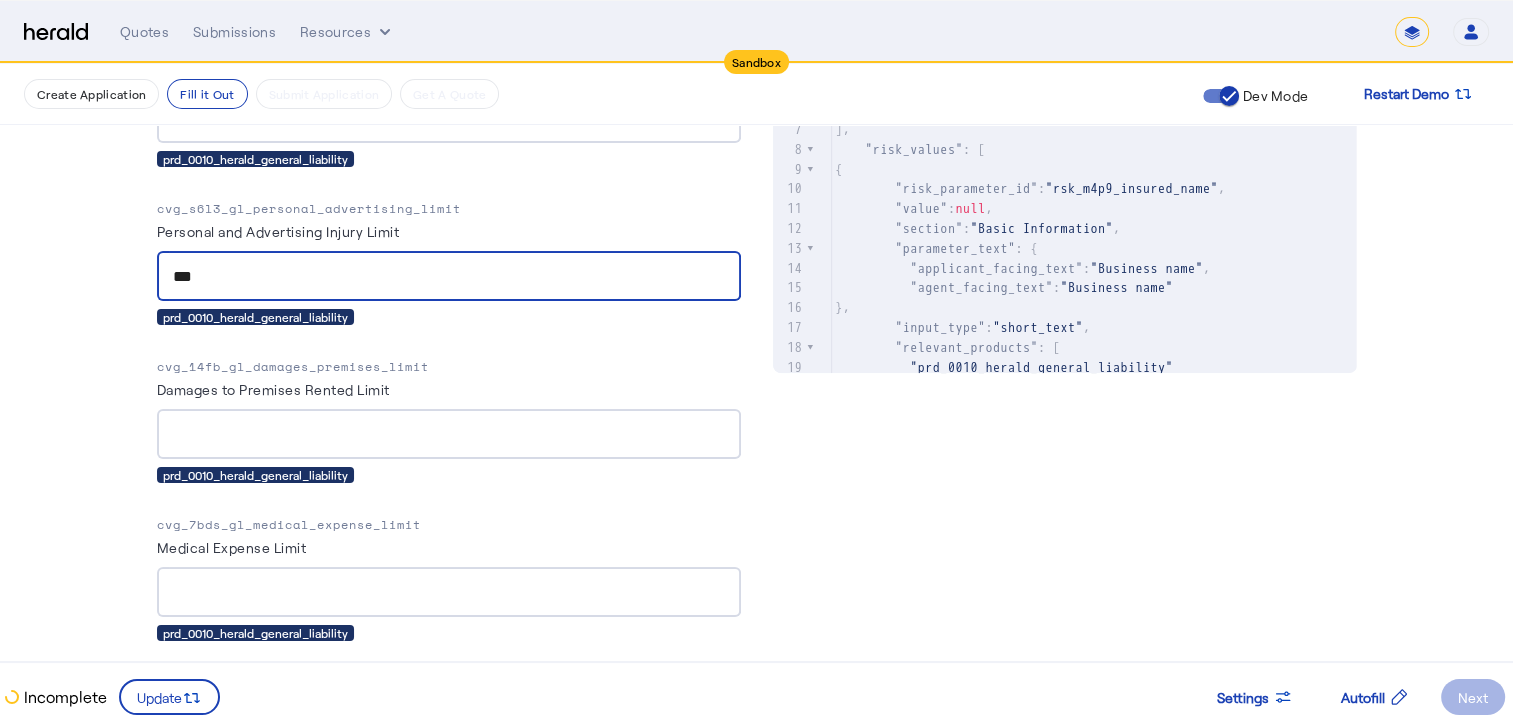type on "***" 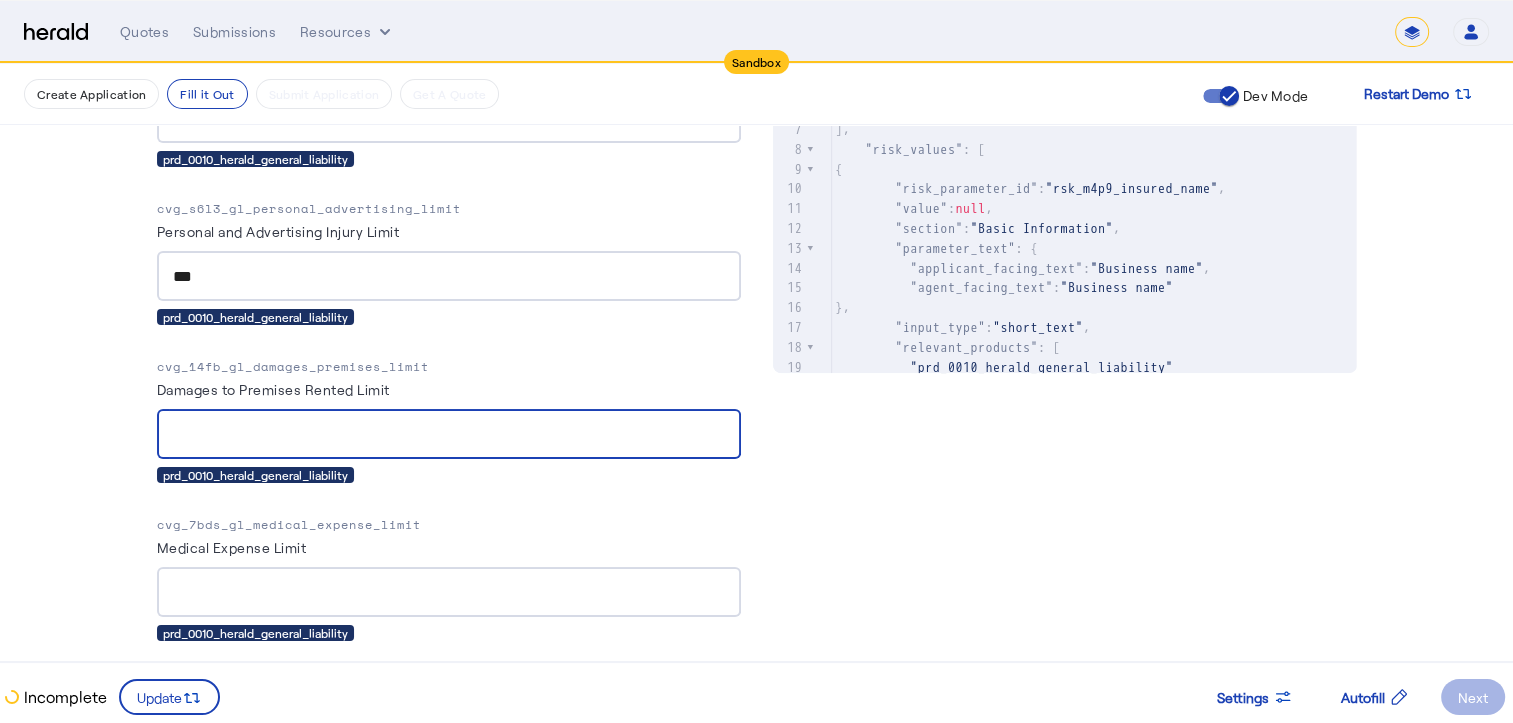 click on "Damages to Premises Rented Limit" at bounding box center (449, 435) 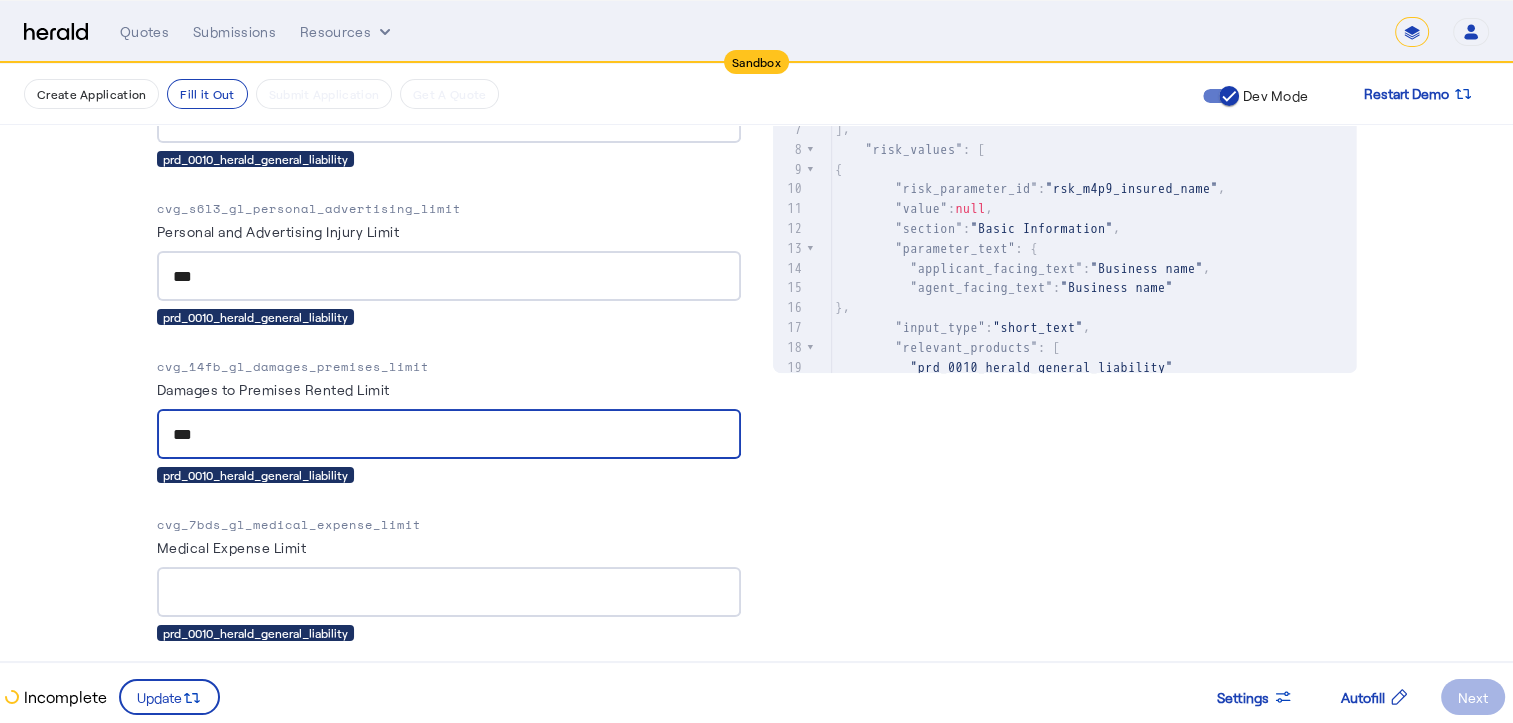 scroll, scrollTop: 1071, scrollLeft: 0, axis: vertical 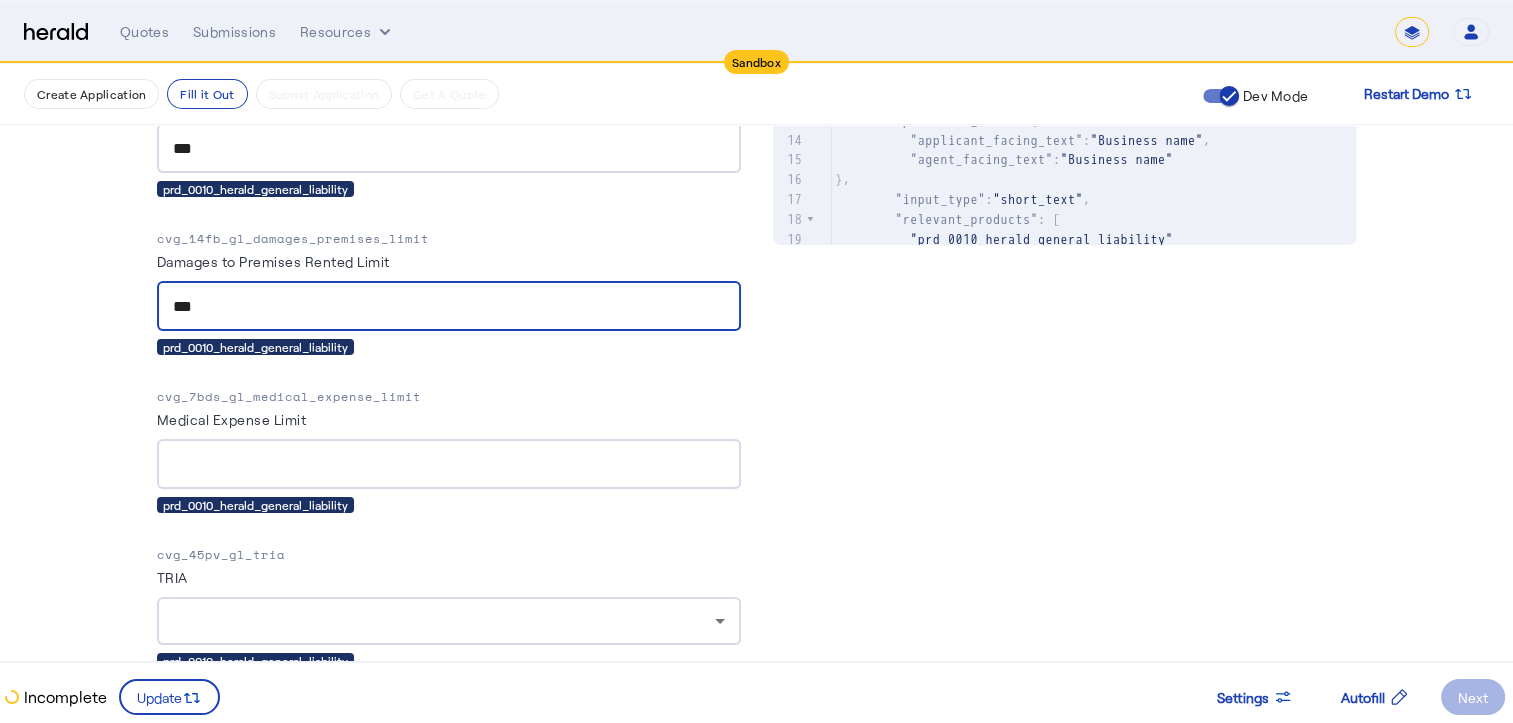 type on "***" 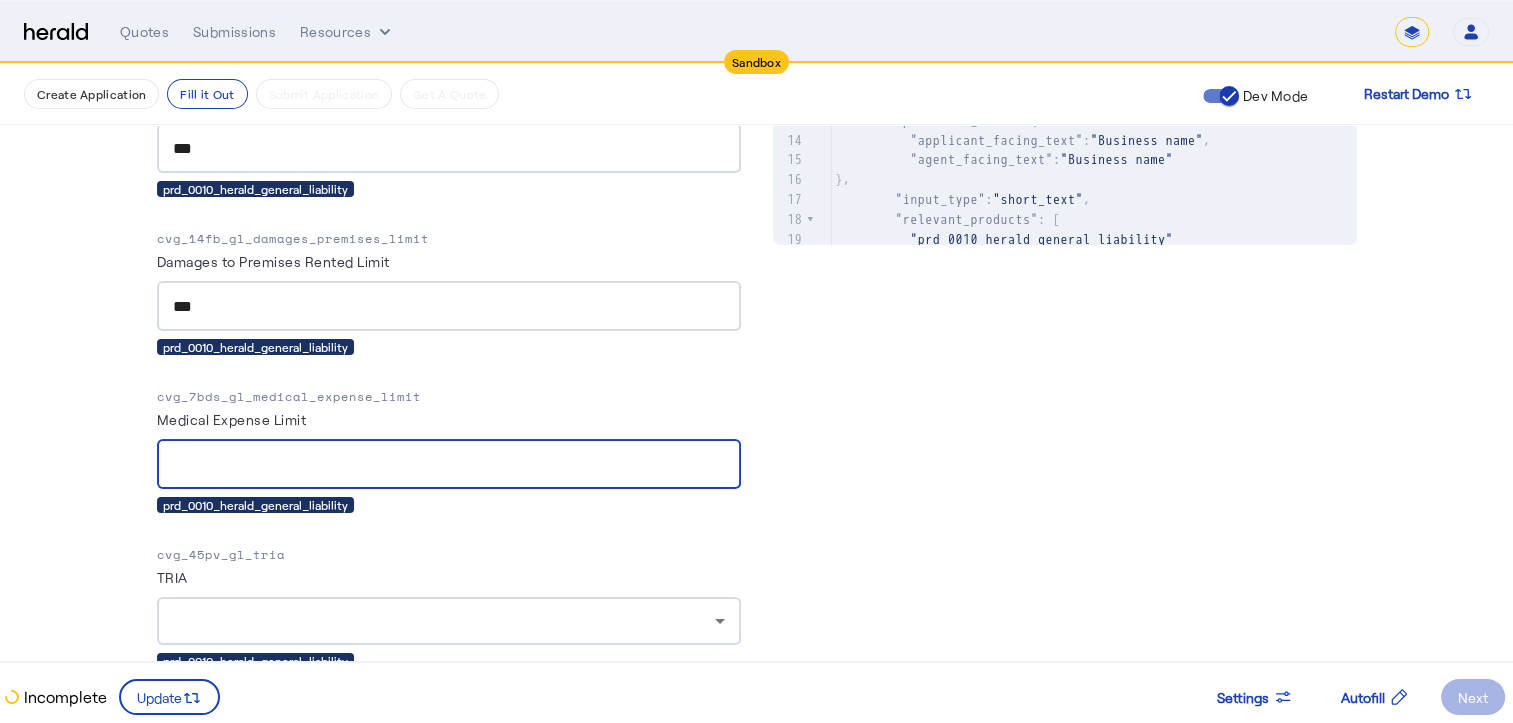 click on "Medical Expense Limit" at bounding box center [449, 465] 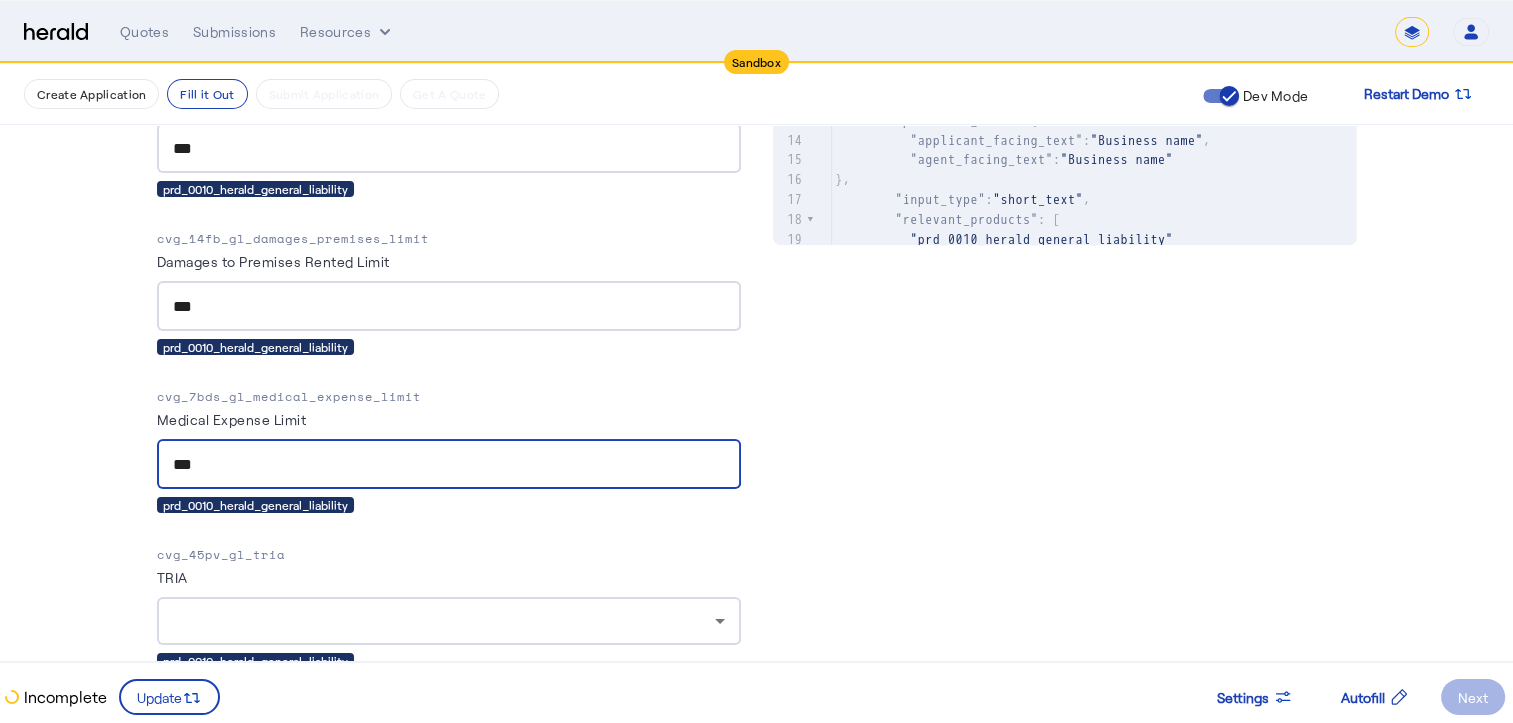 scroll, scrollTop: 1116, scrollLeft: 0, axis: vertical 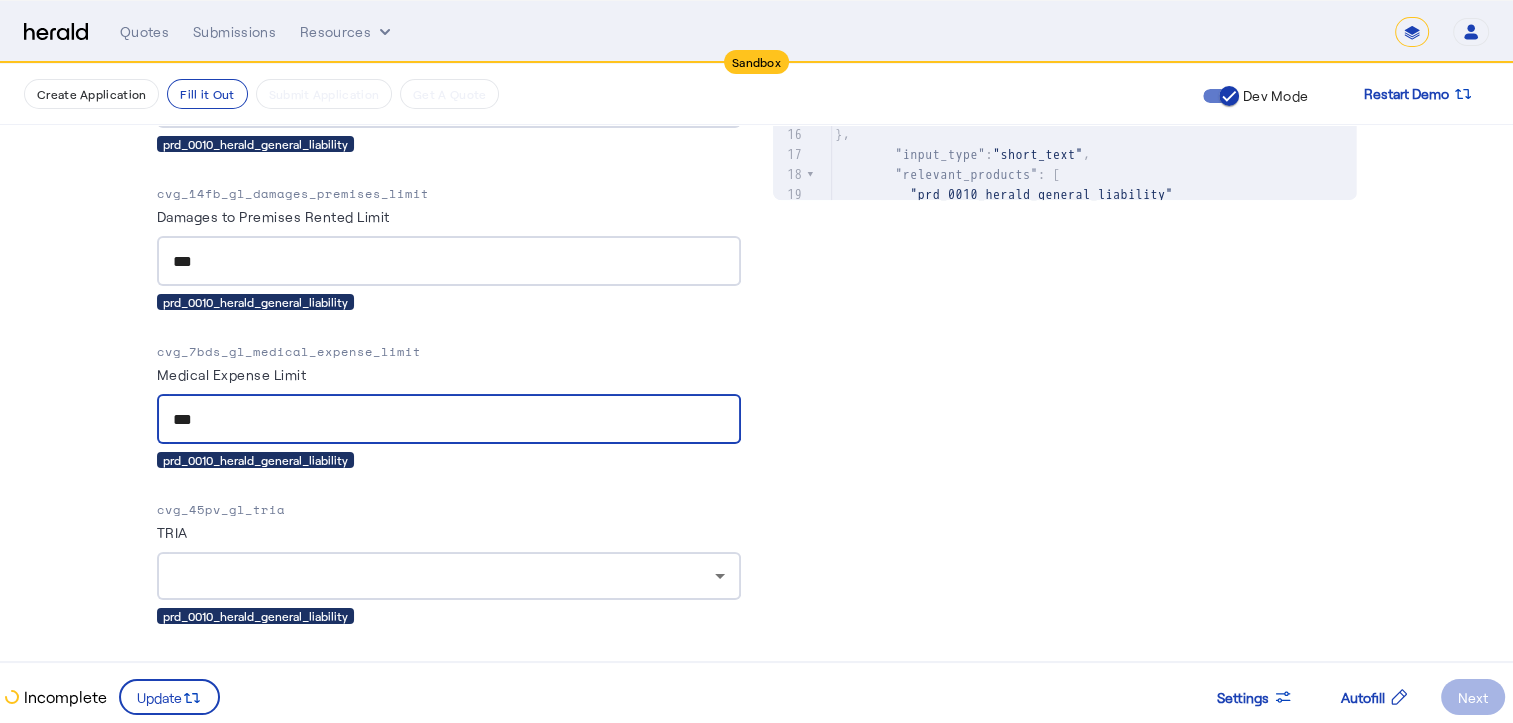 type on "***" 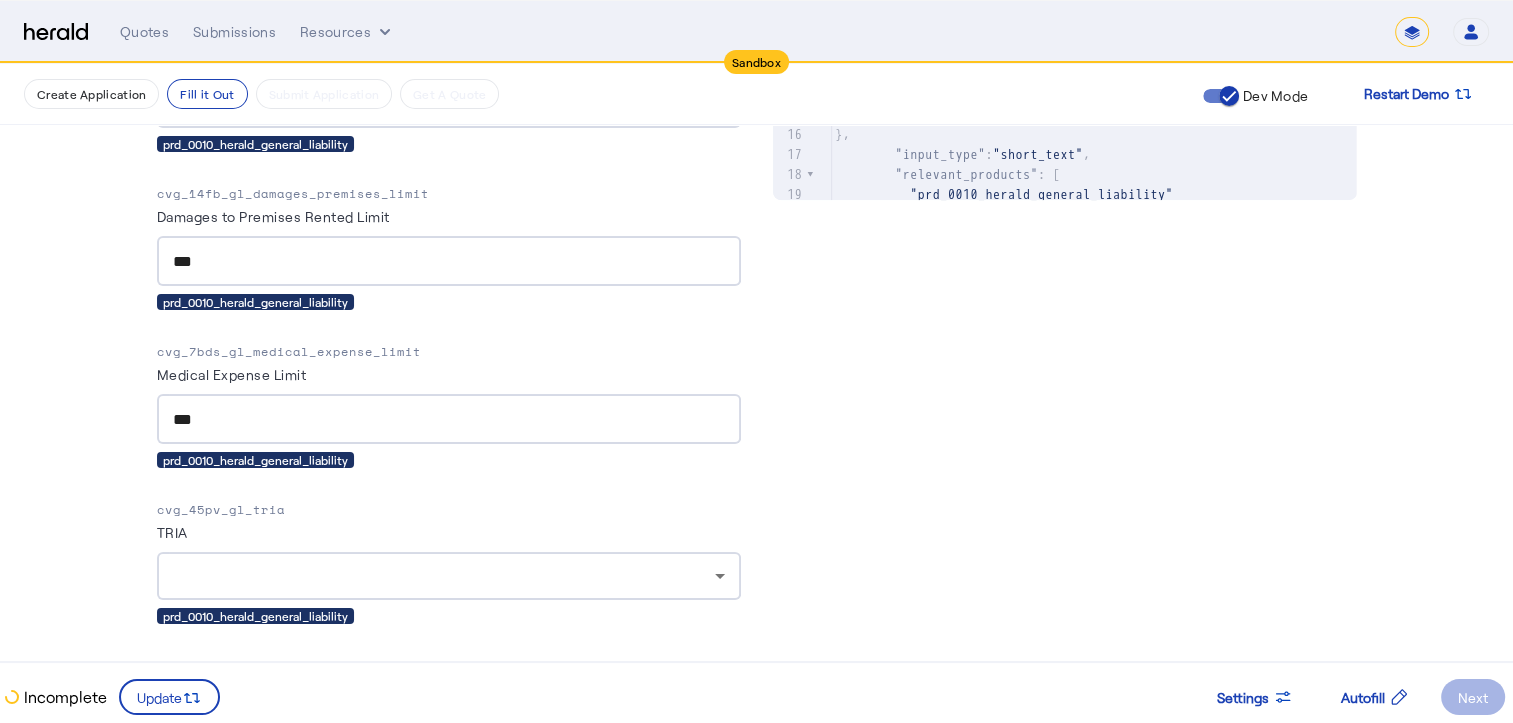 click at bounding box center [449, 576] 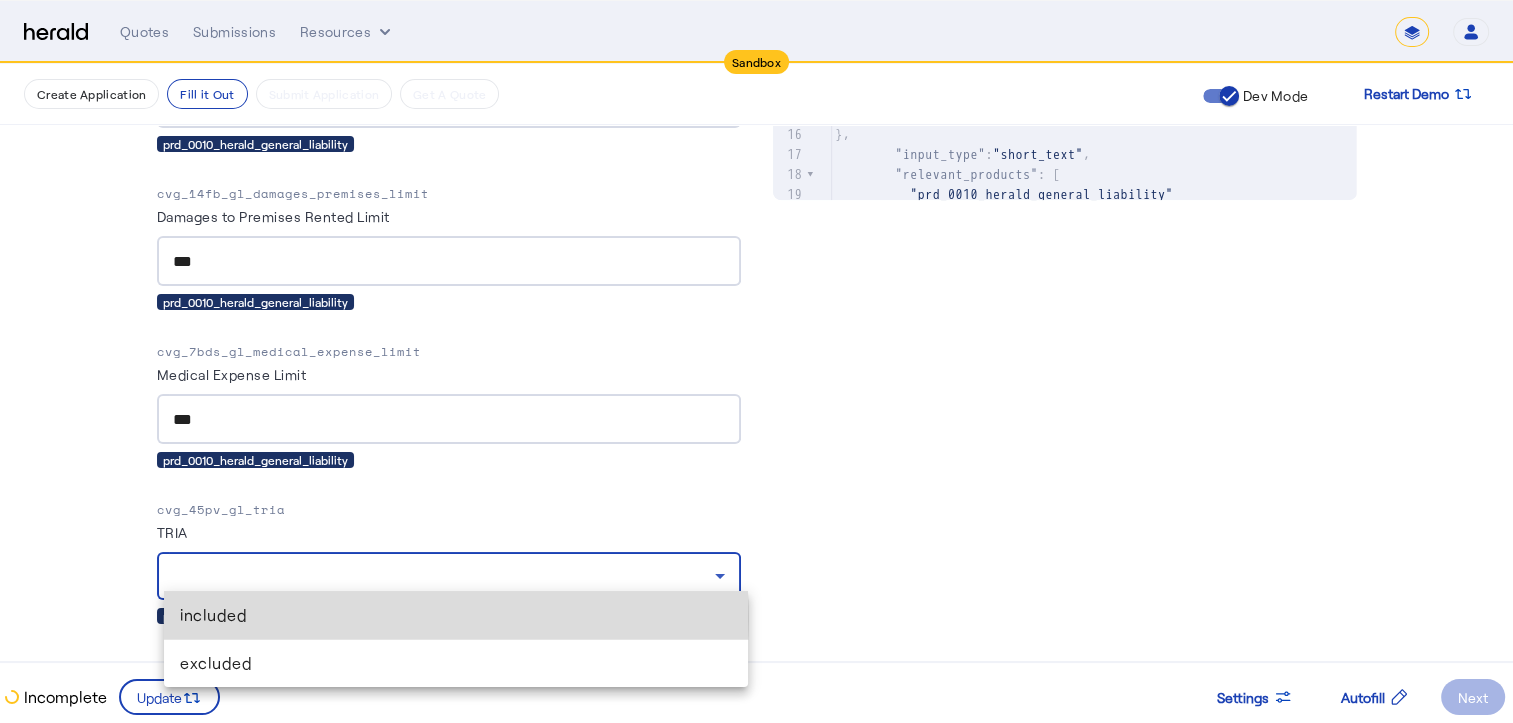 click on "included" at bounding box center [456, 615] 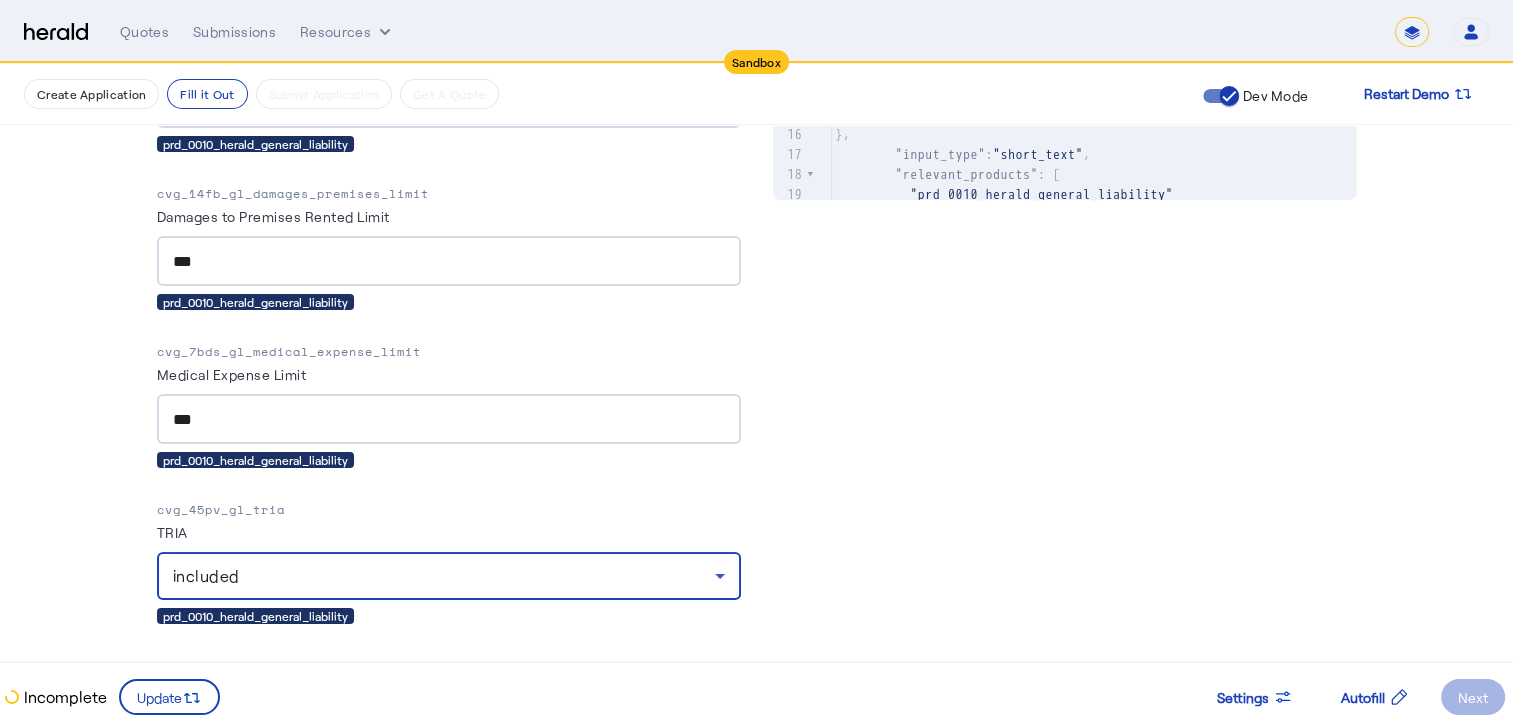 click on "included" at bounding box center [449, 576] 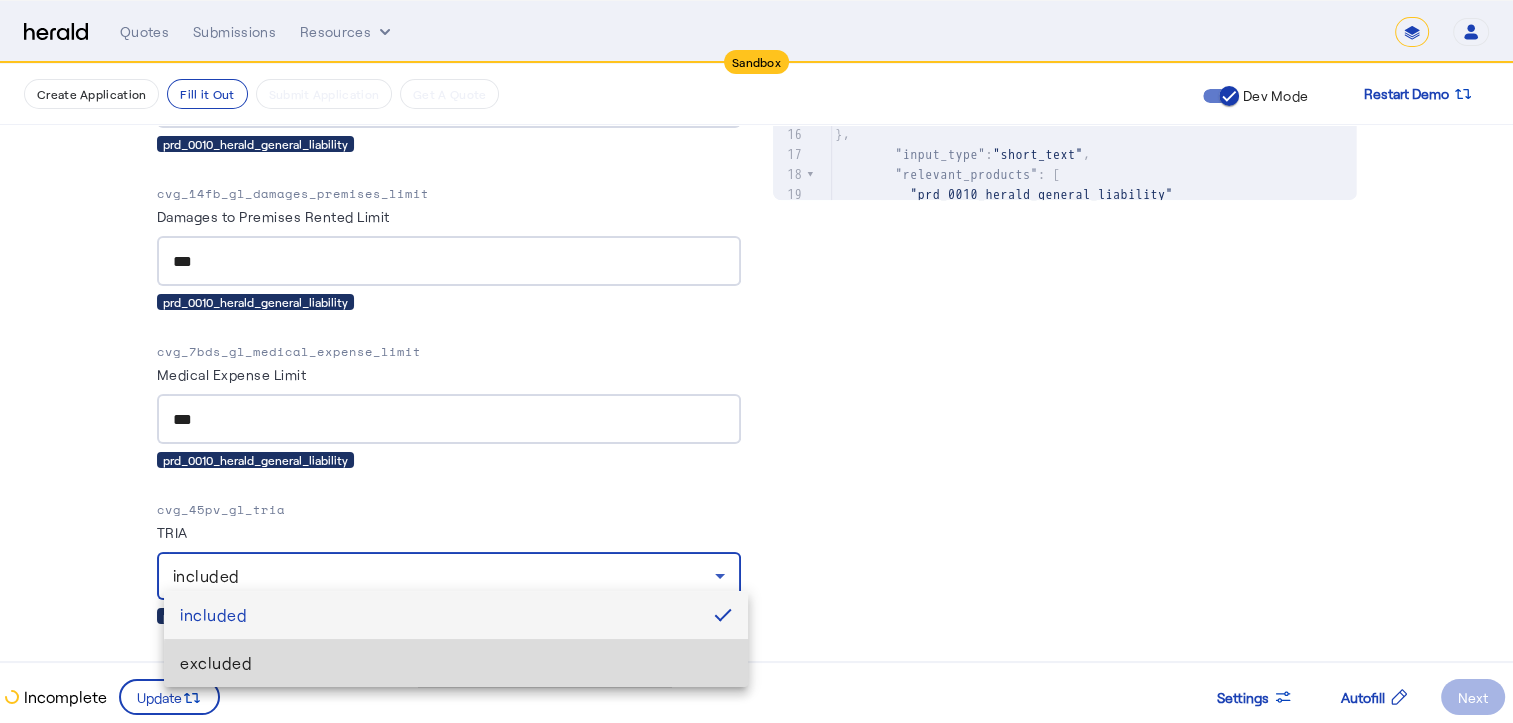 click on "excluded" at bounding box center (456, 663) 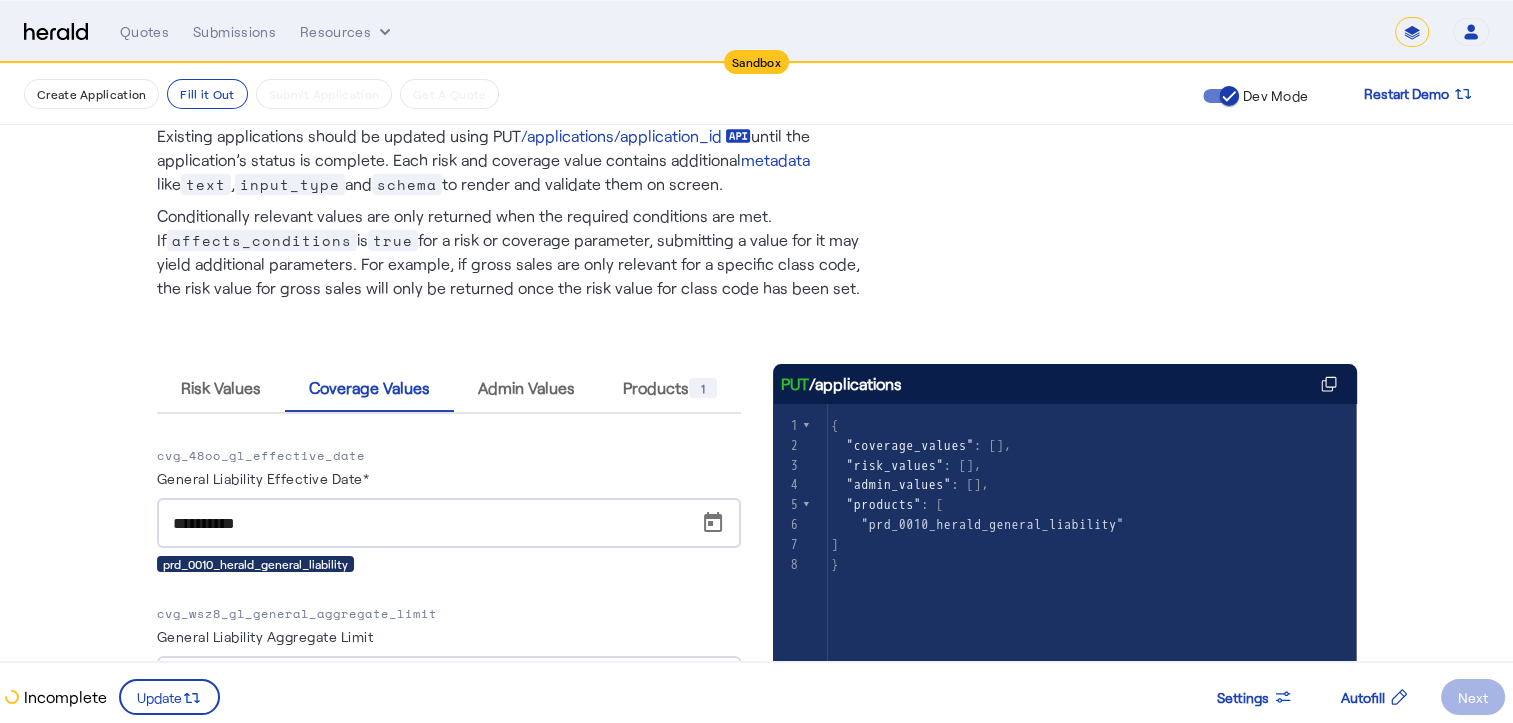 scroll, scrollTop: 0, scrollLeft: 0, axis: both 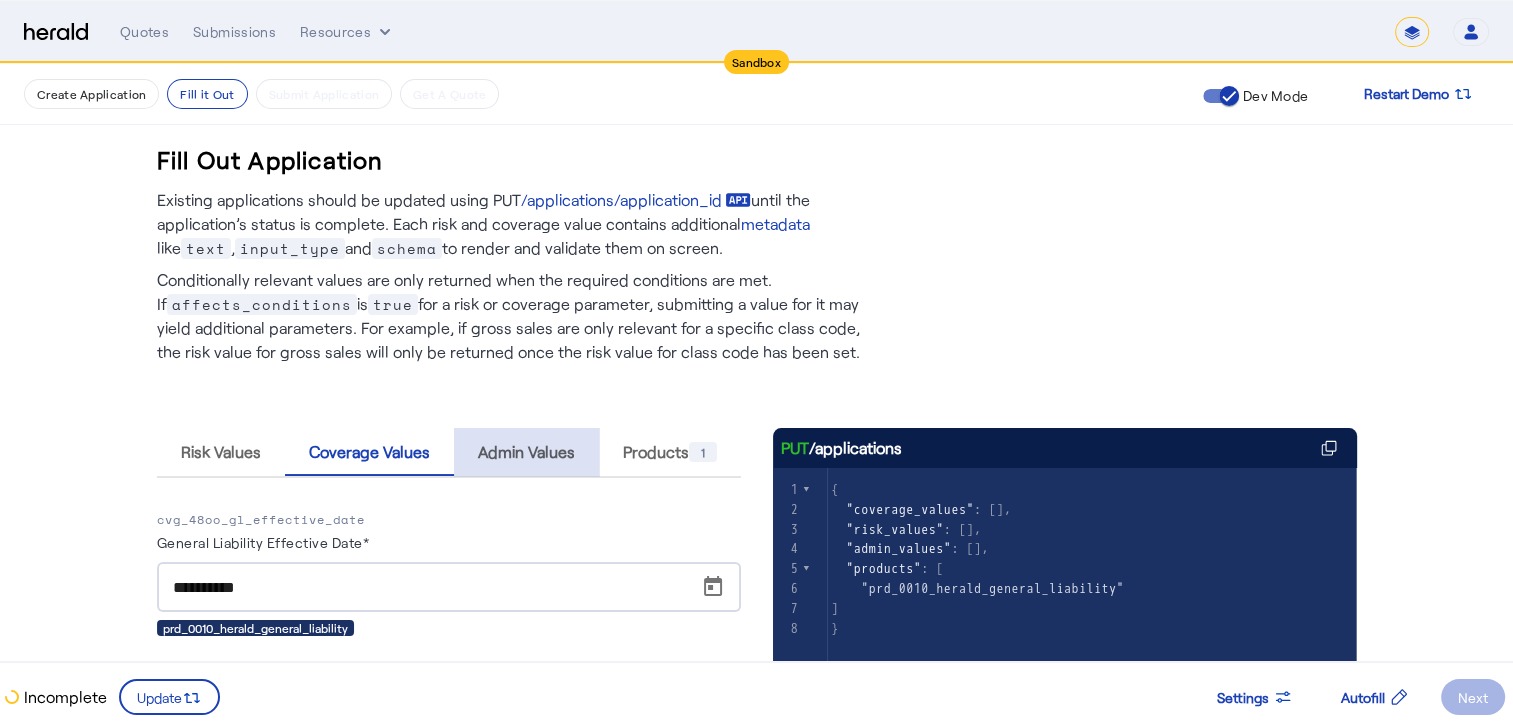 click on "Admin Values" at bounding box center [526, 452] 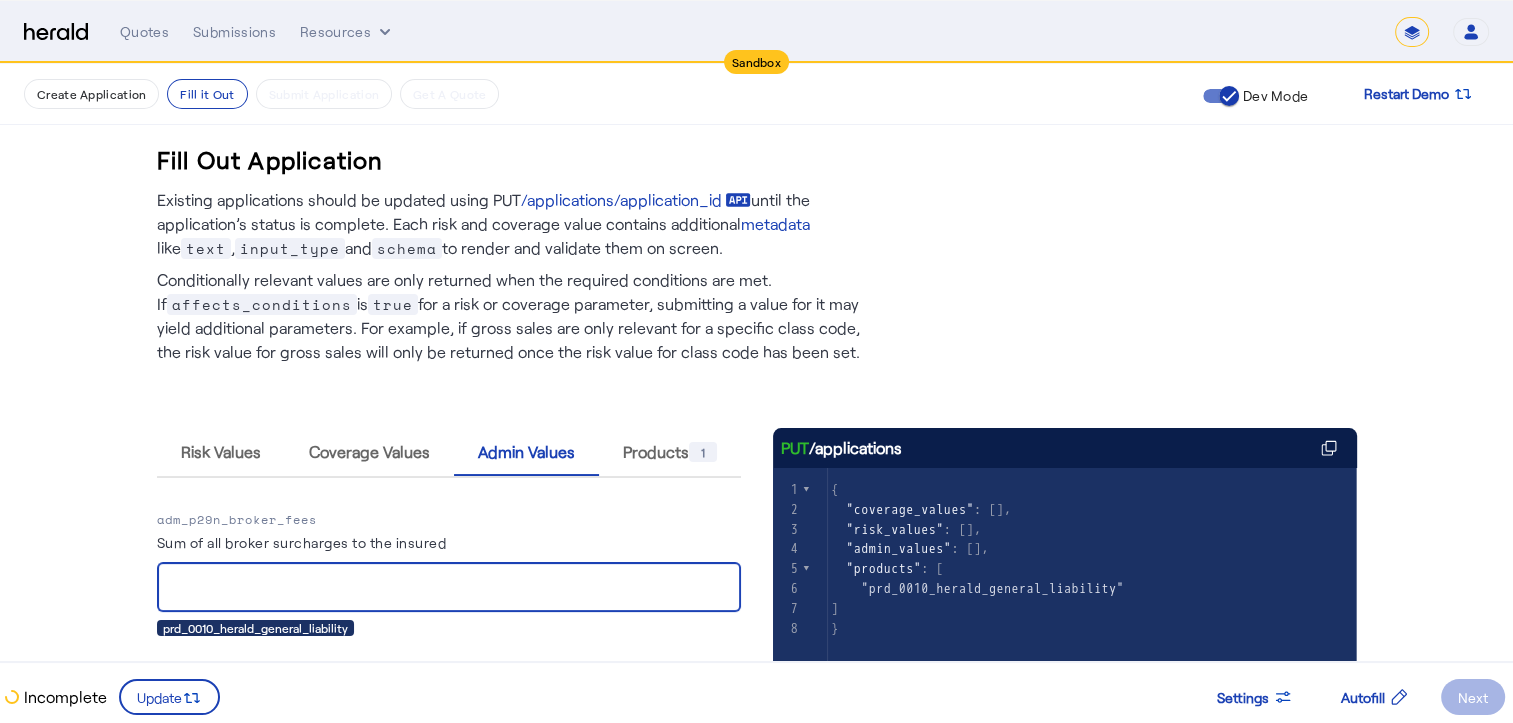 click on "Sum of all broker surcharges to the insured" at bounding box center [449, 588] 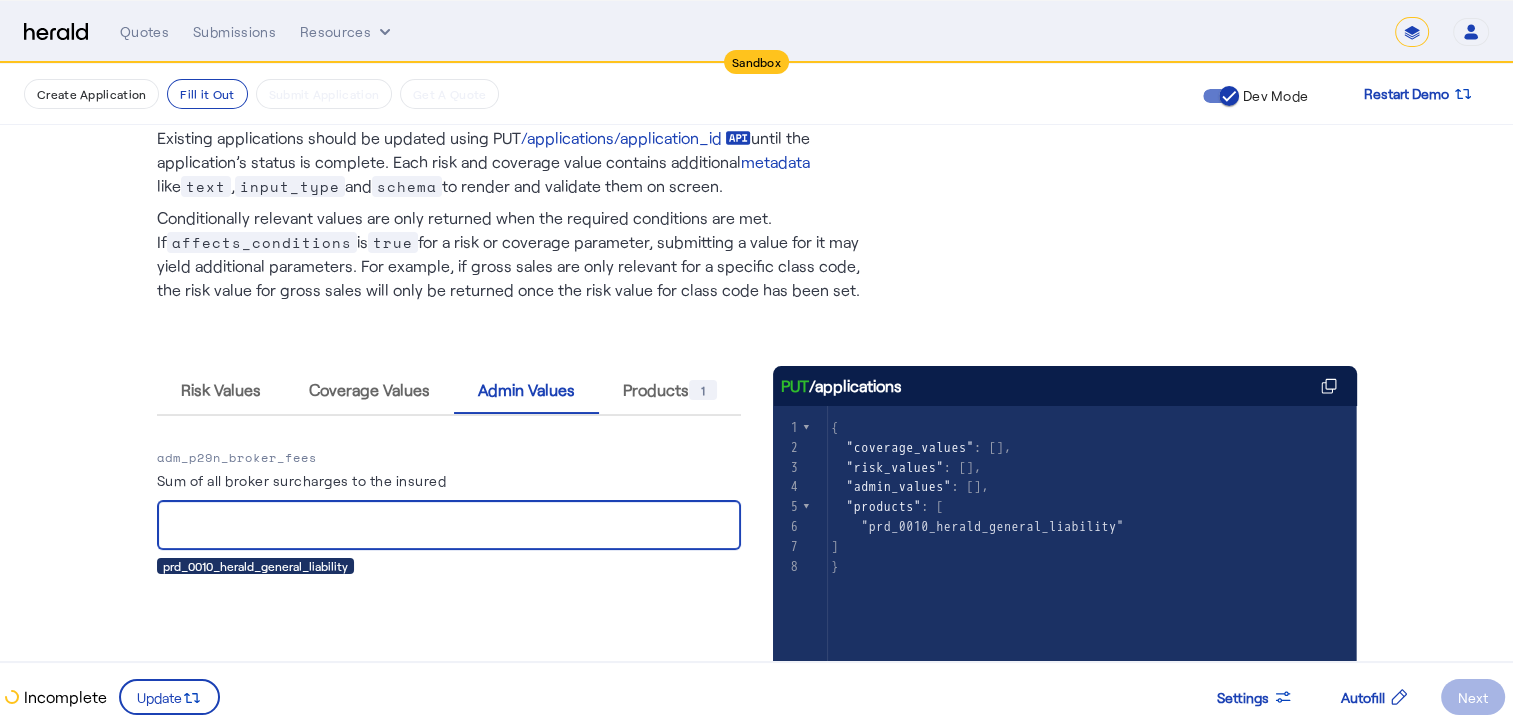 scroll, scrollTop: 63, scrollLeft: 0, axis: vertical 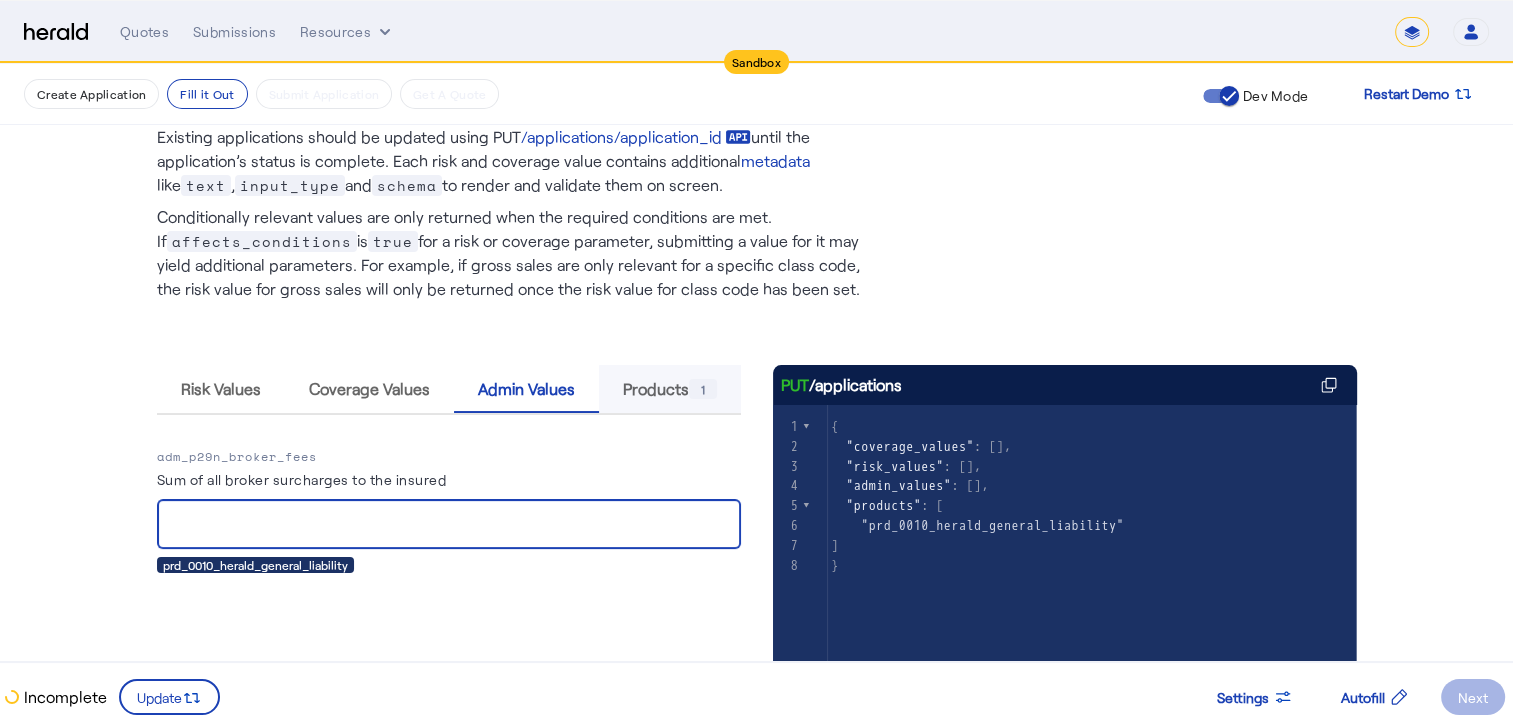 type on "*****" 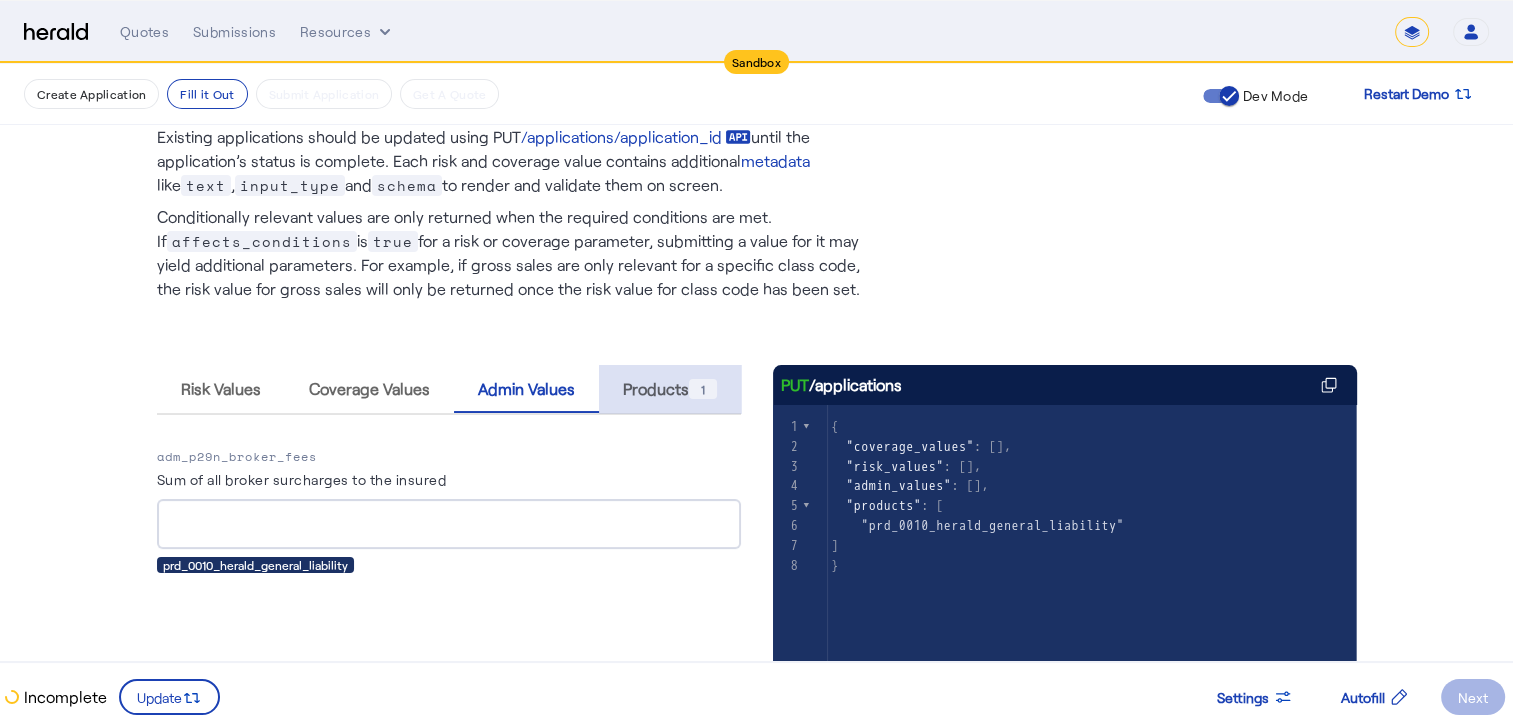click on "Products       1" at bounding box center [670, 389] 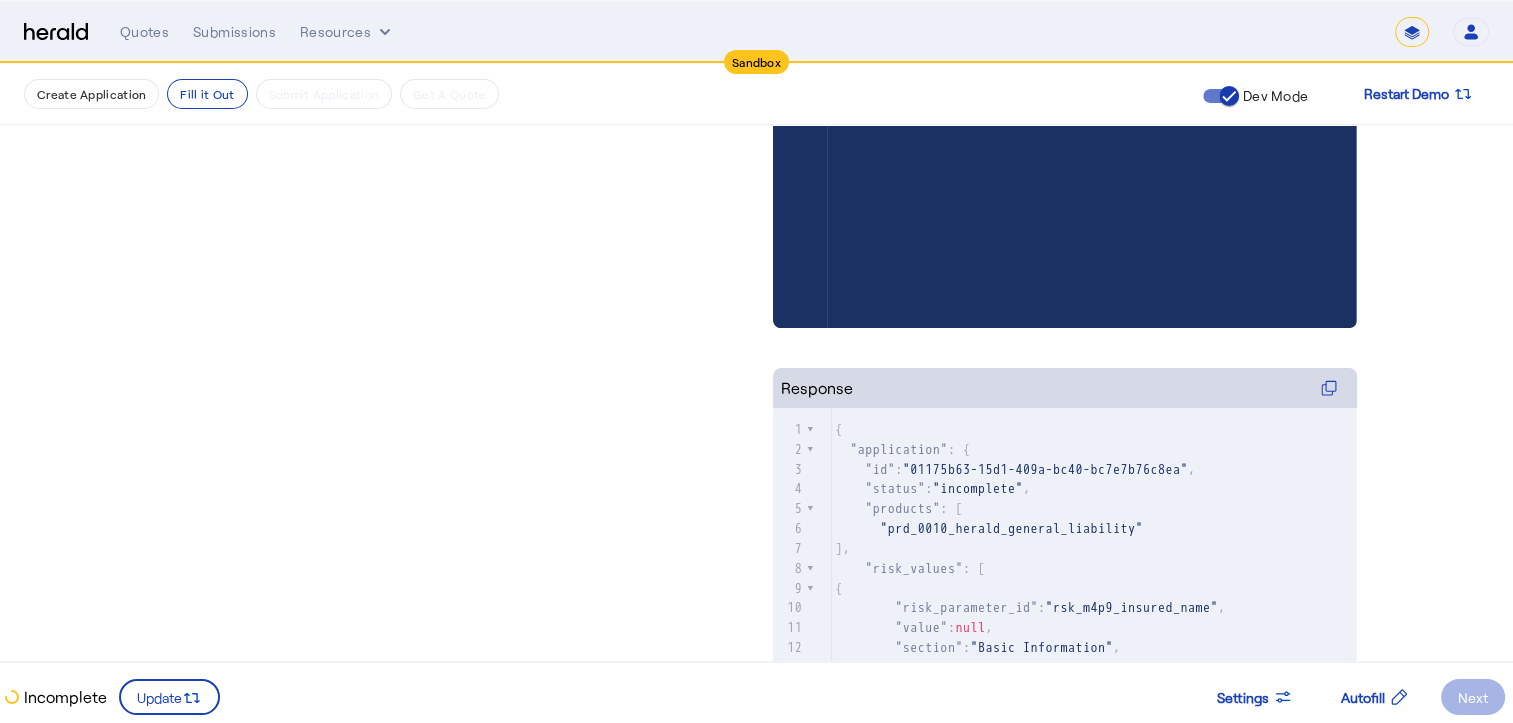 scroll, scrollTop: 536, scrollLeft: 0, axis: vertical 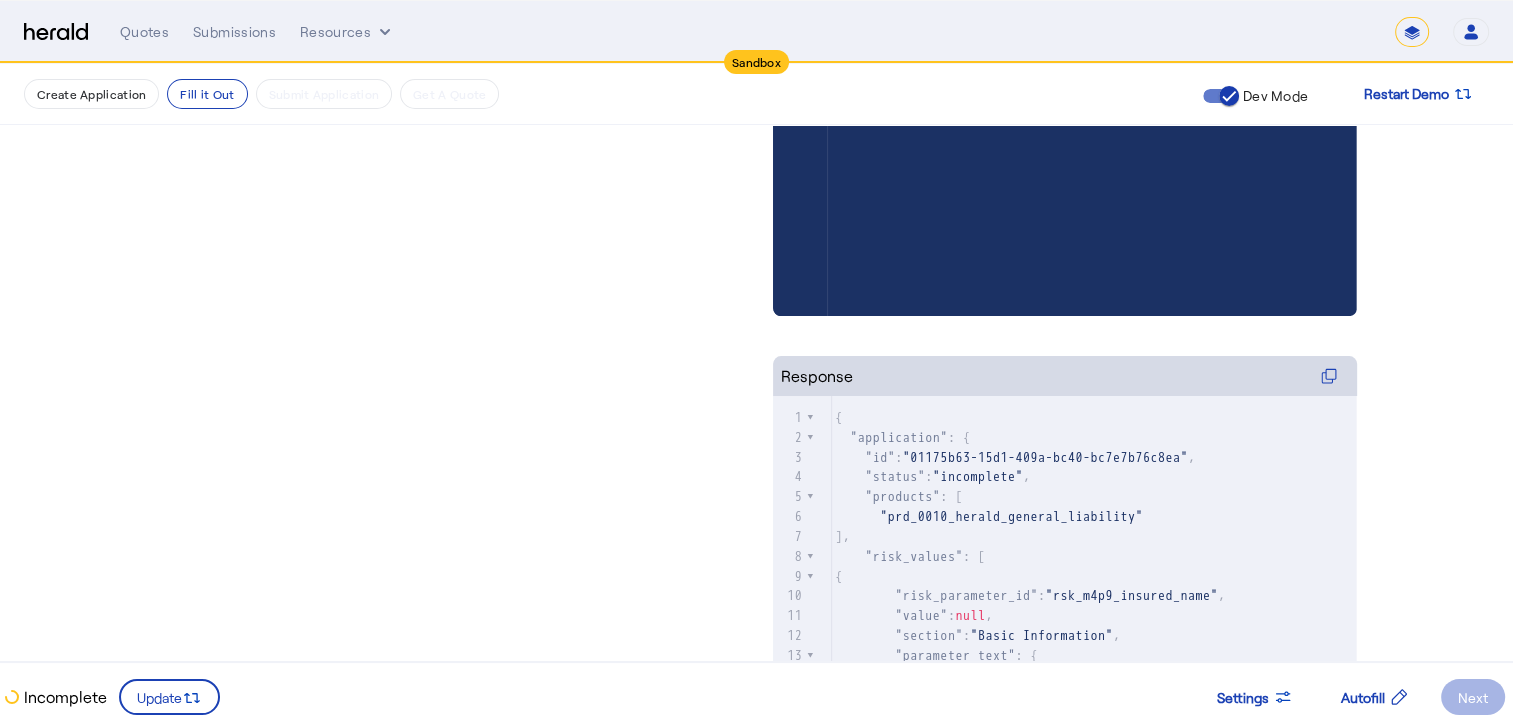 click on "Next" 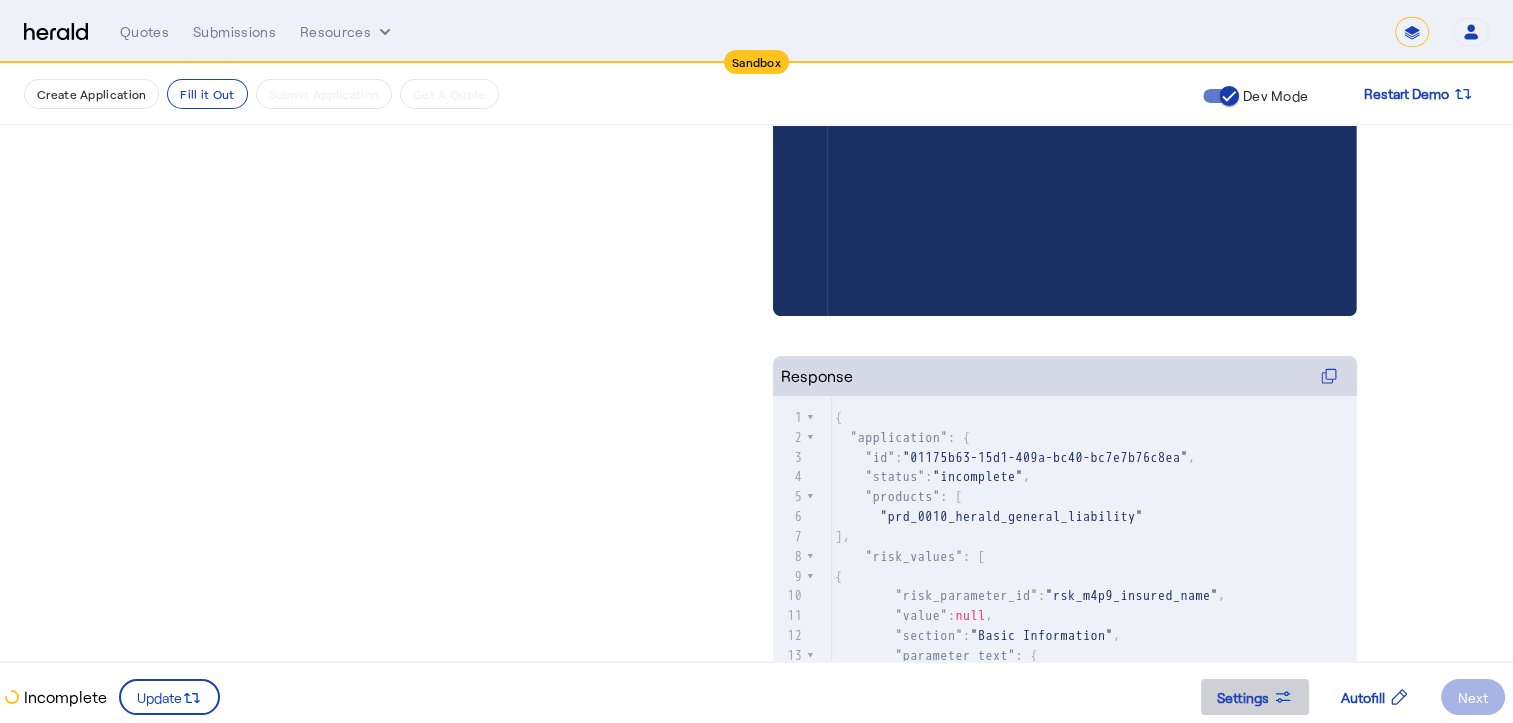 click on "Settings" at bounding box center (1255, 697) 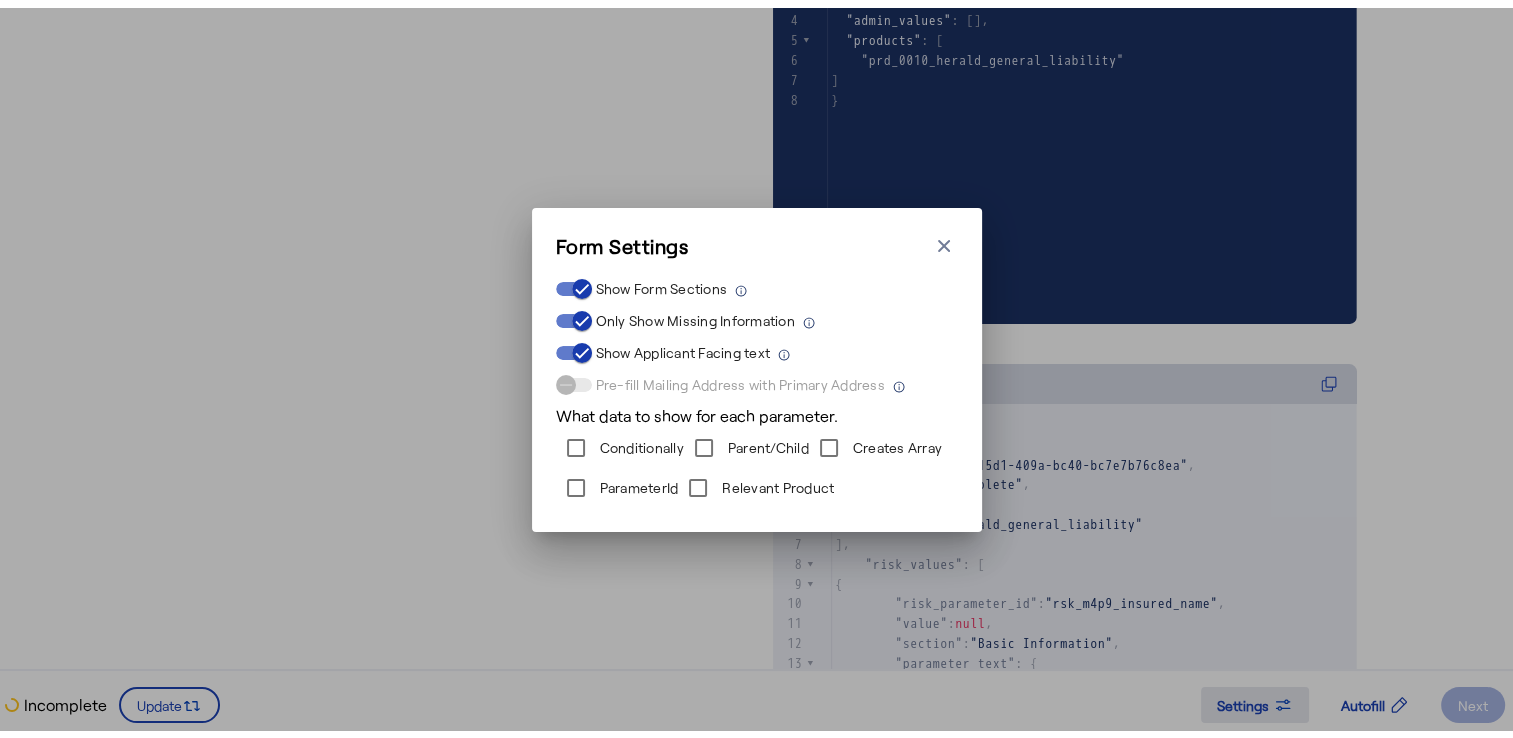 scroll, scrollTop: 0, scrollLeft: 0, axis: both 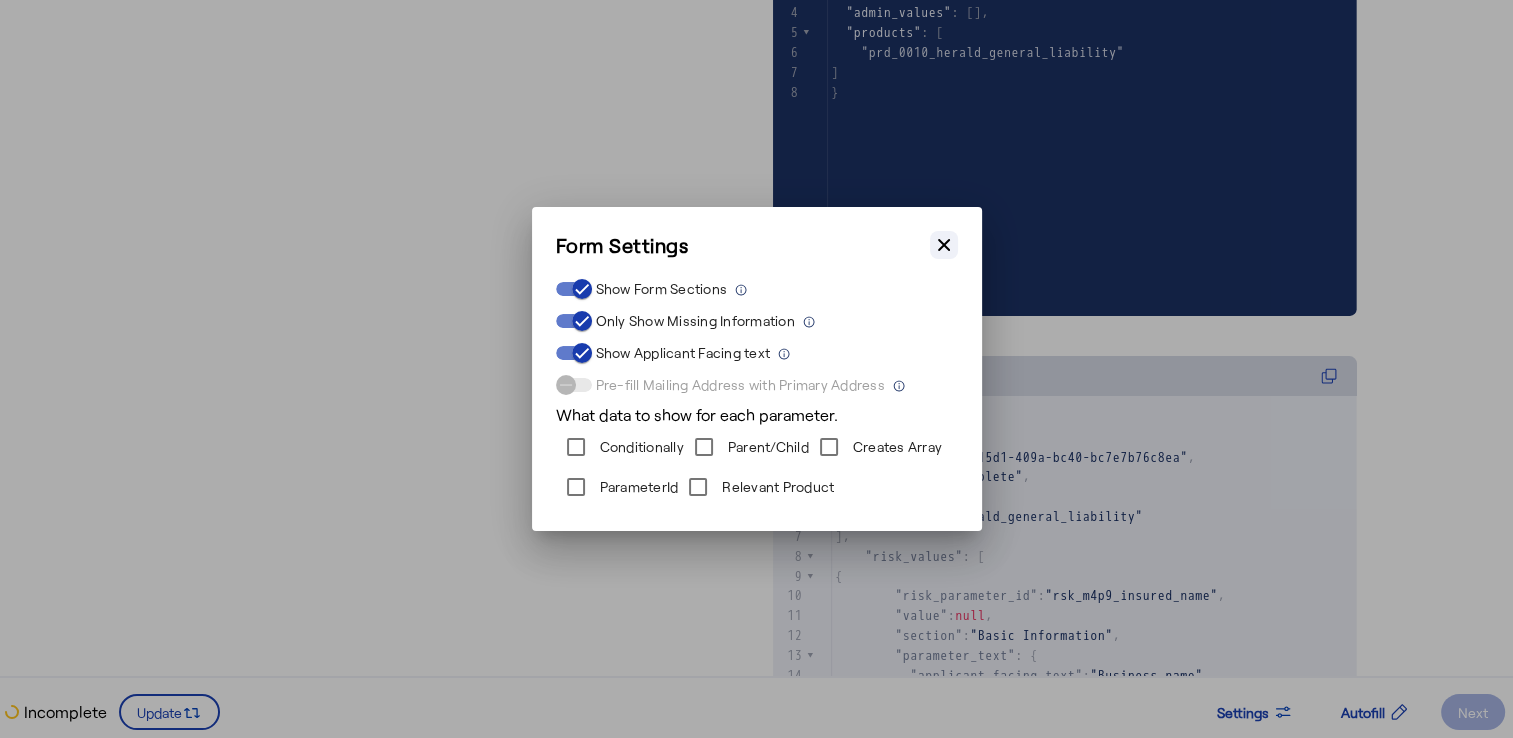 click 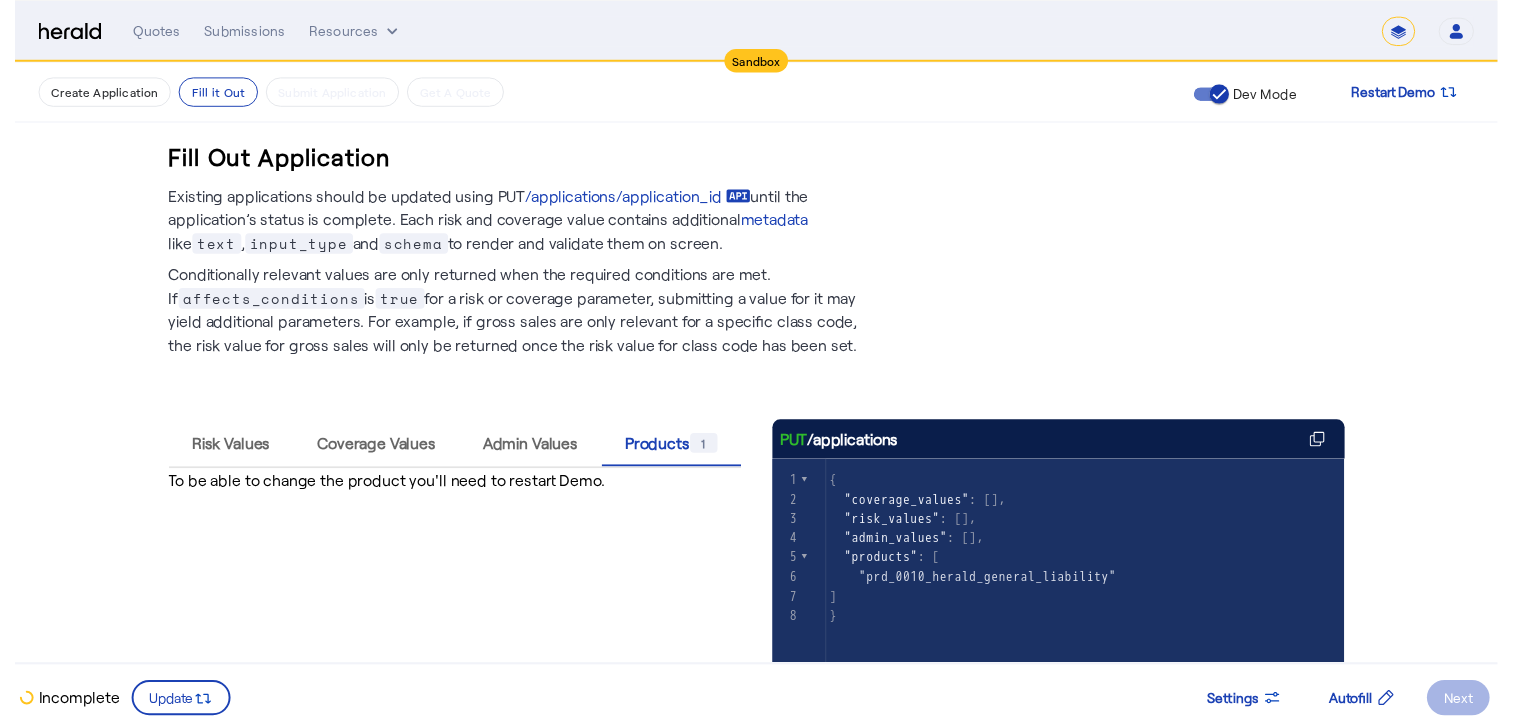 scroll, scrollTop: 536, scrollLeft: 0, axis: vertical 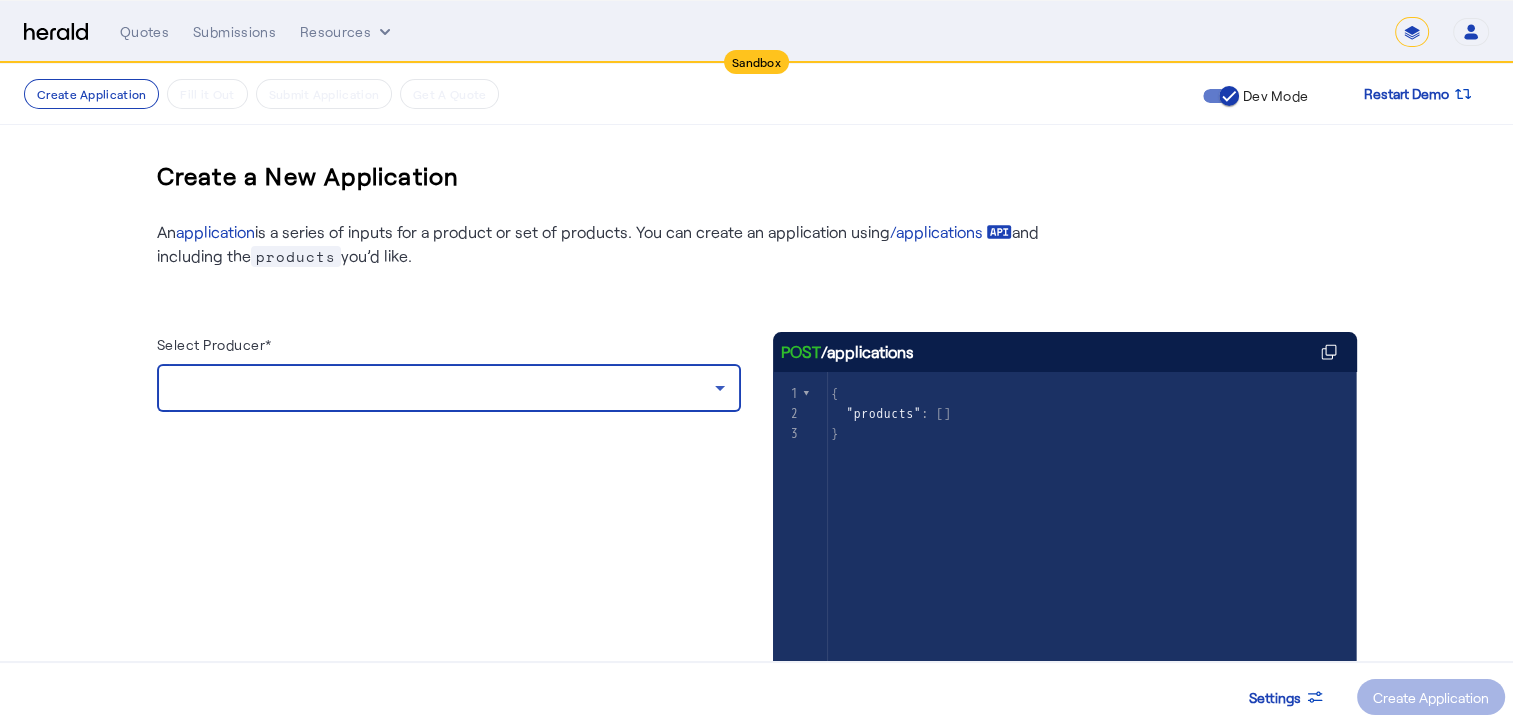 click 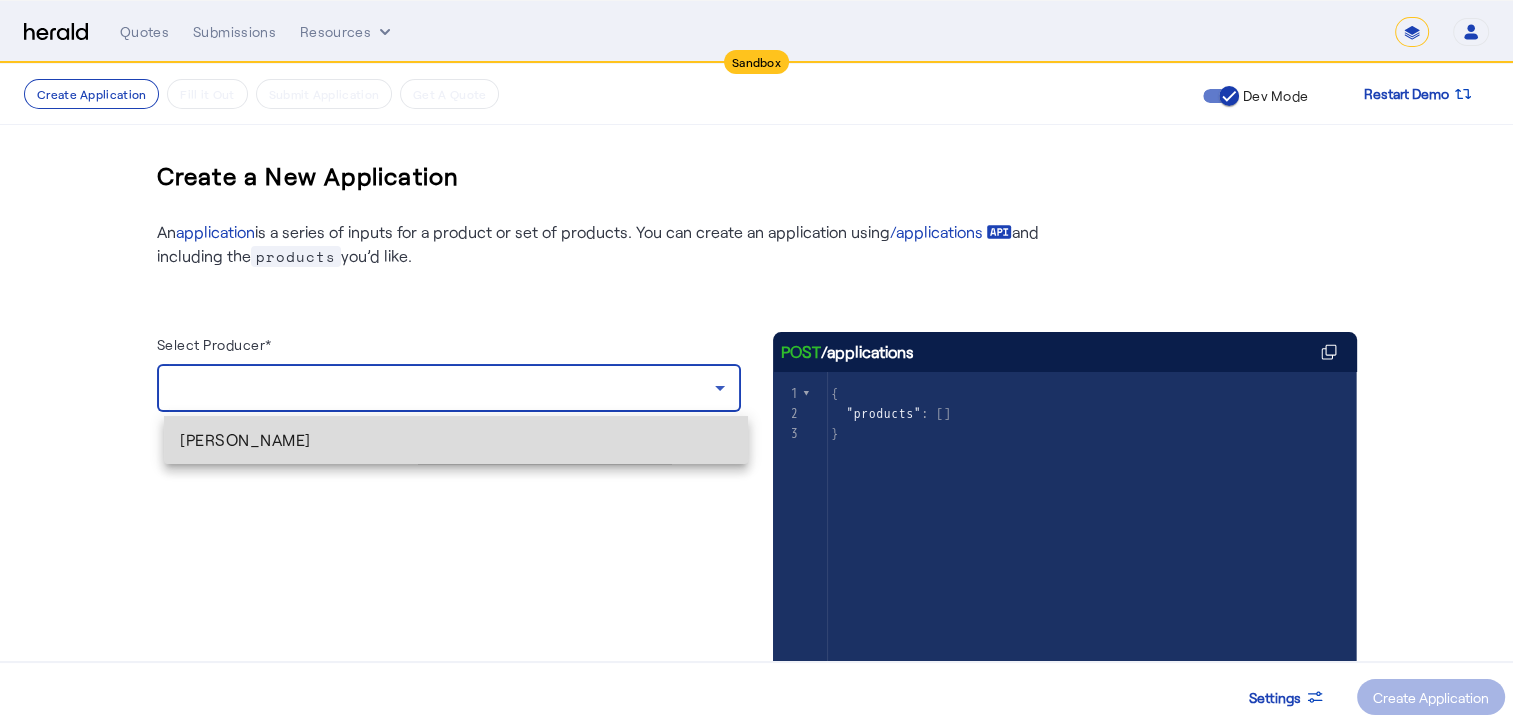 click on "[PERSON_NAME]" at bounding box center (456, 440) 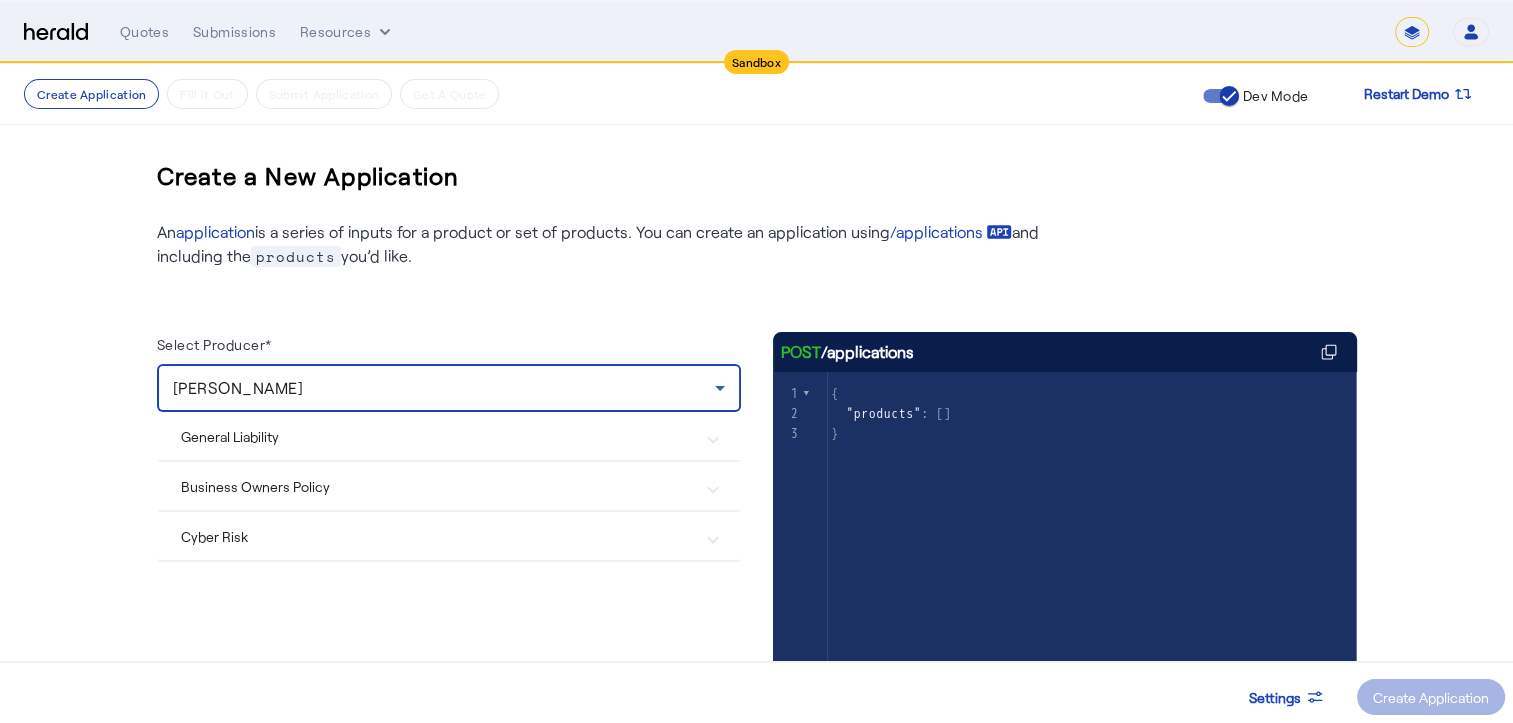 click on "General Liability" at bounding box center [449, 436] 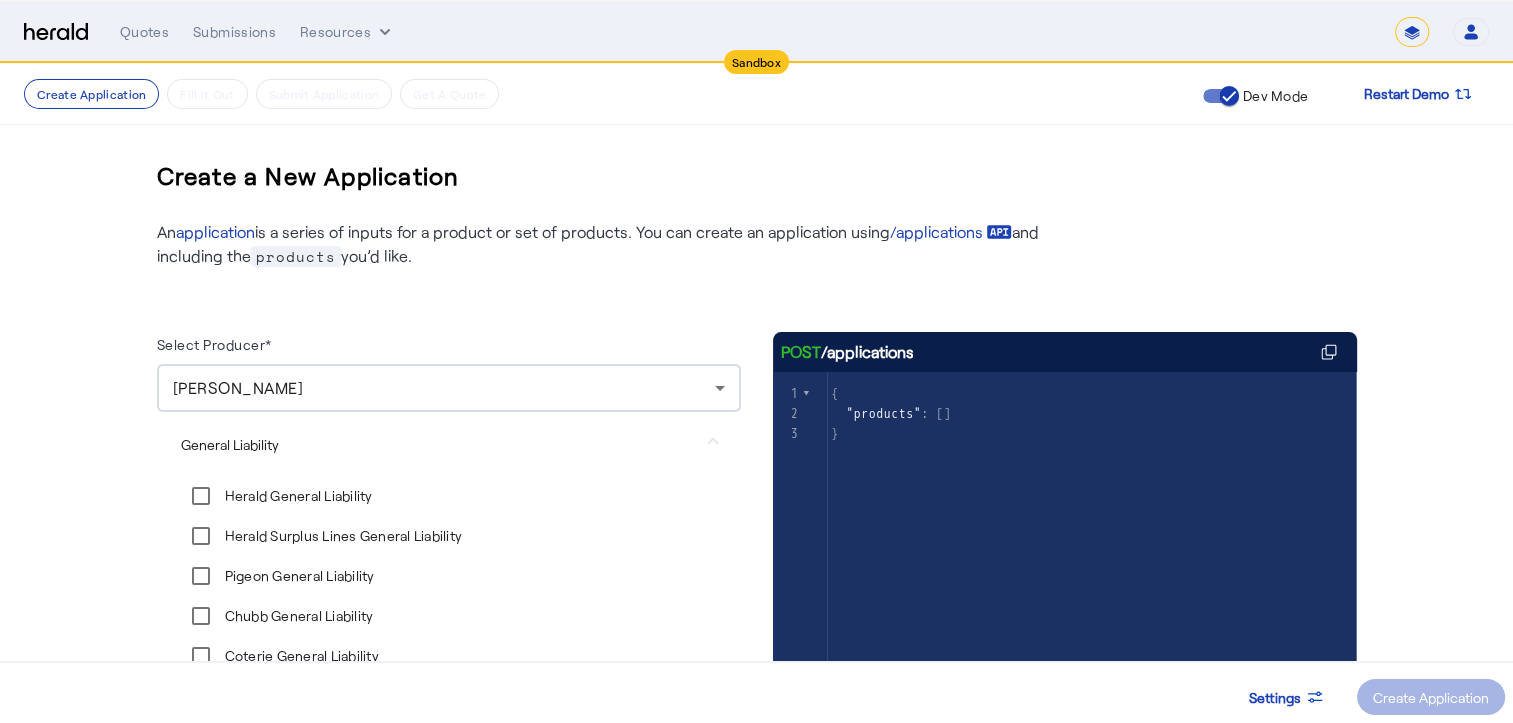 click on "General Liability" at bounding box center [445, 444] 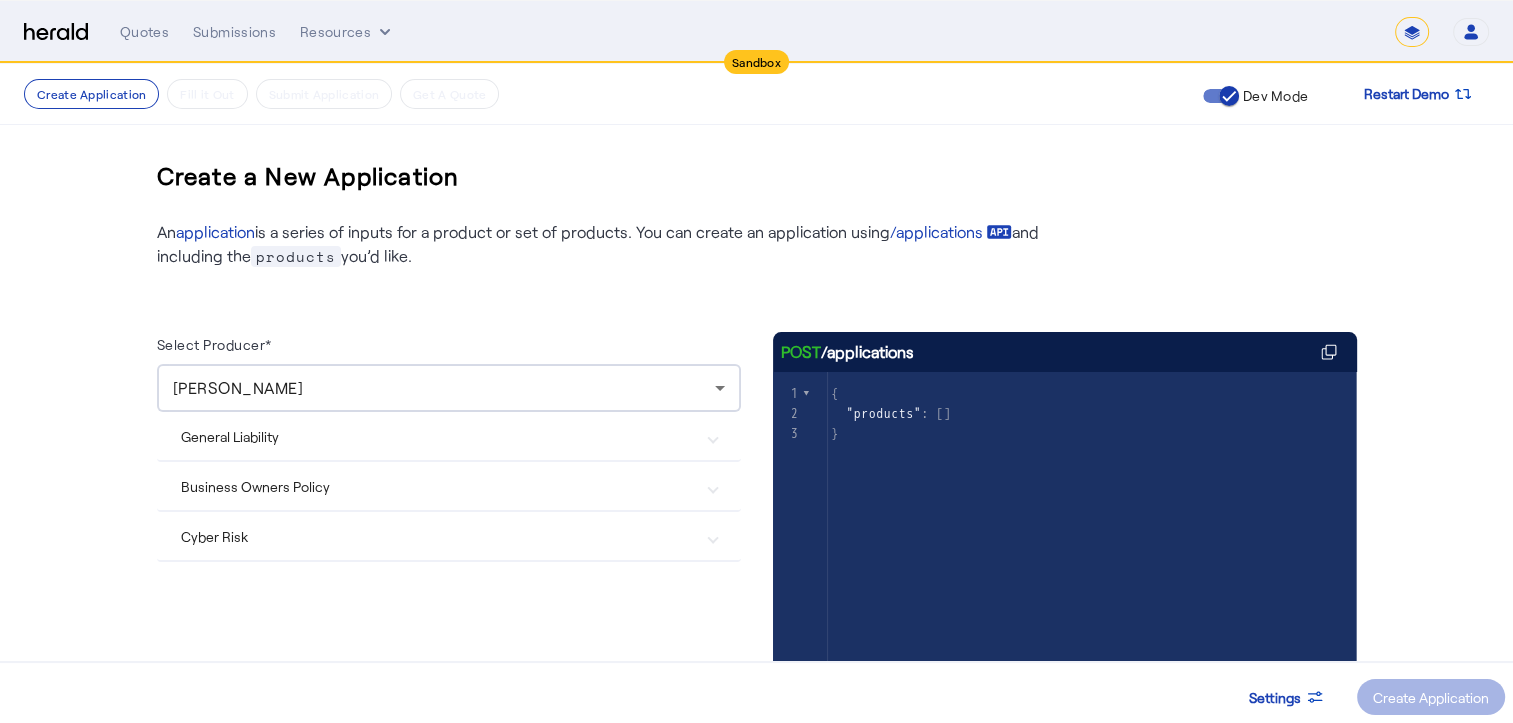 click at bounding box center [713, 486] 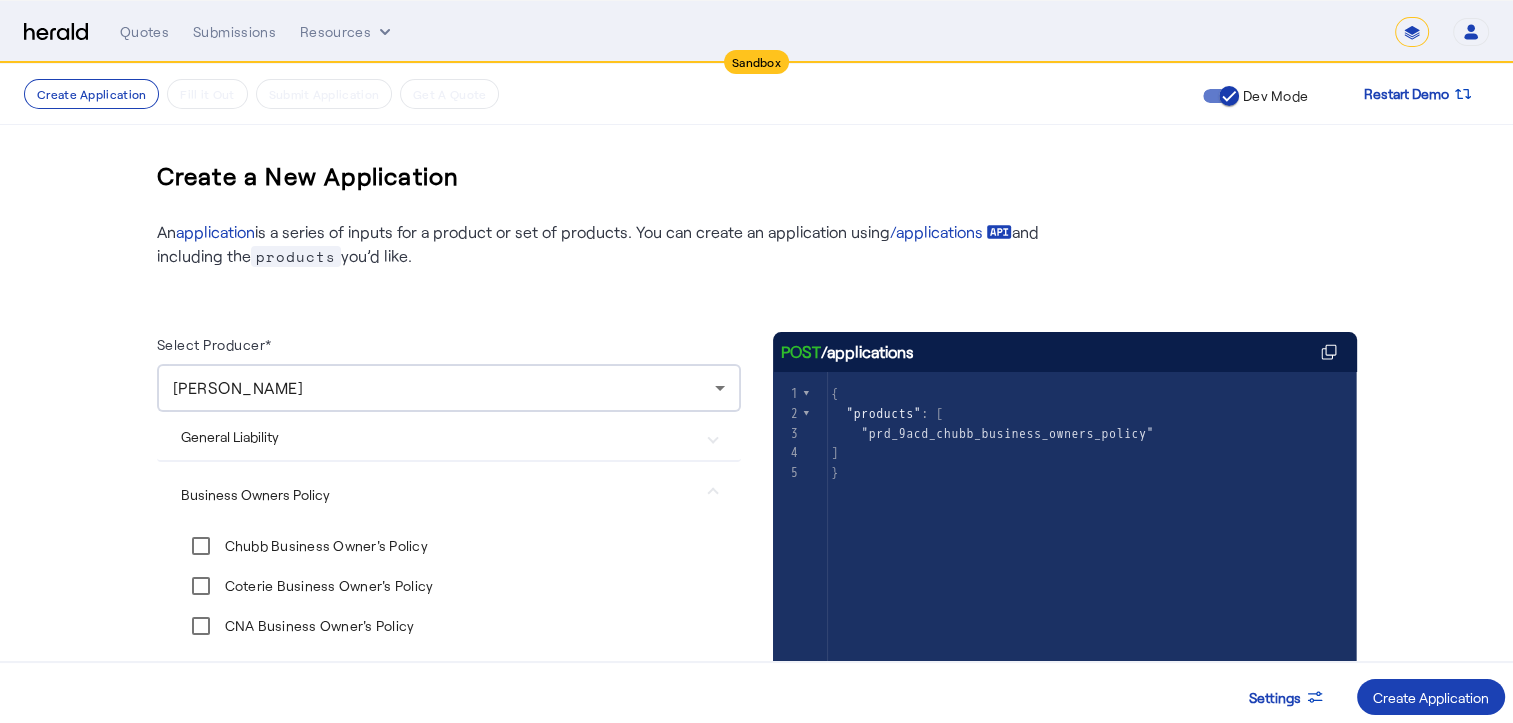click at bounding box center [713, 494] 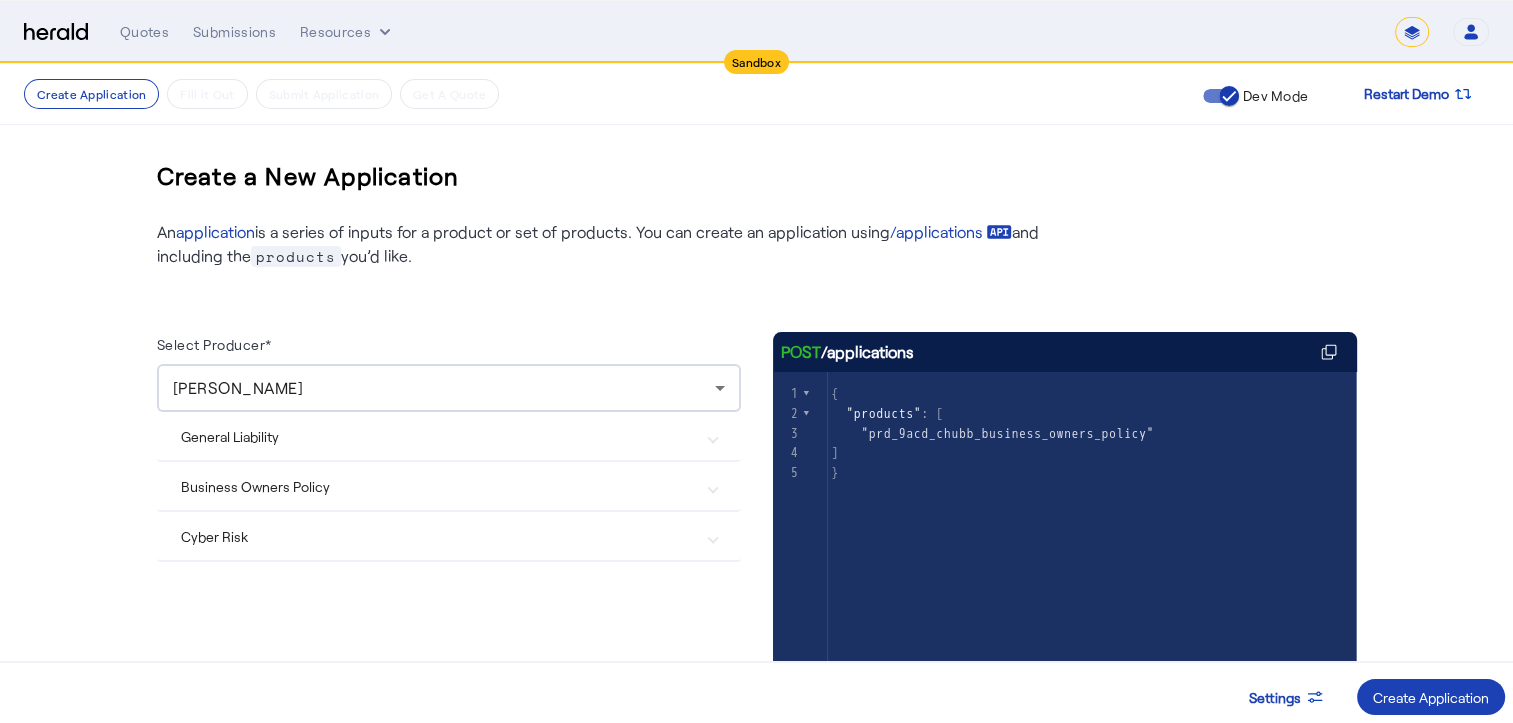 click at bounding box center (713, 486) 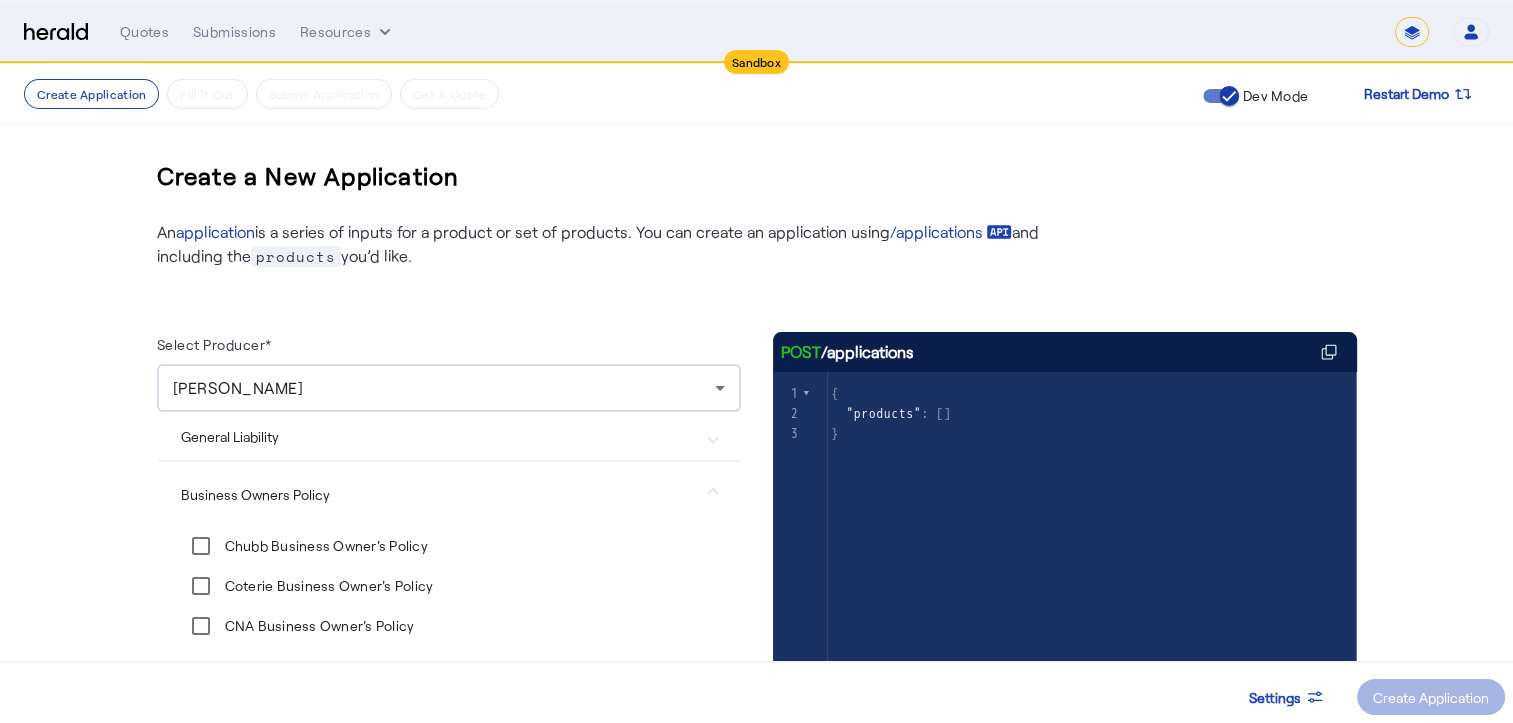 click at bounding box center [713, 494] 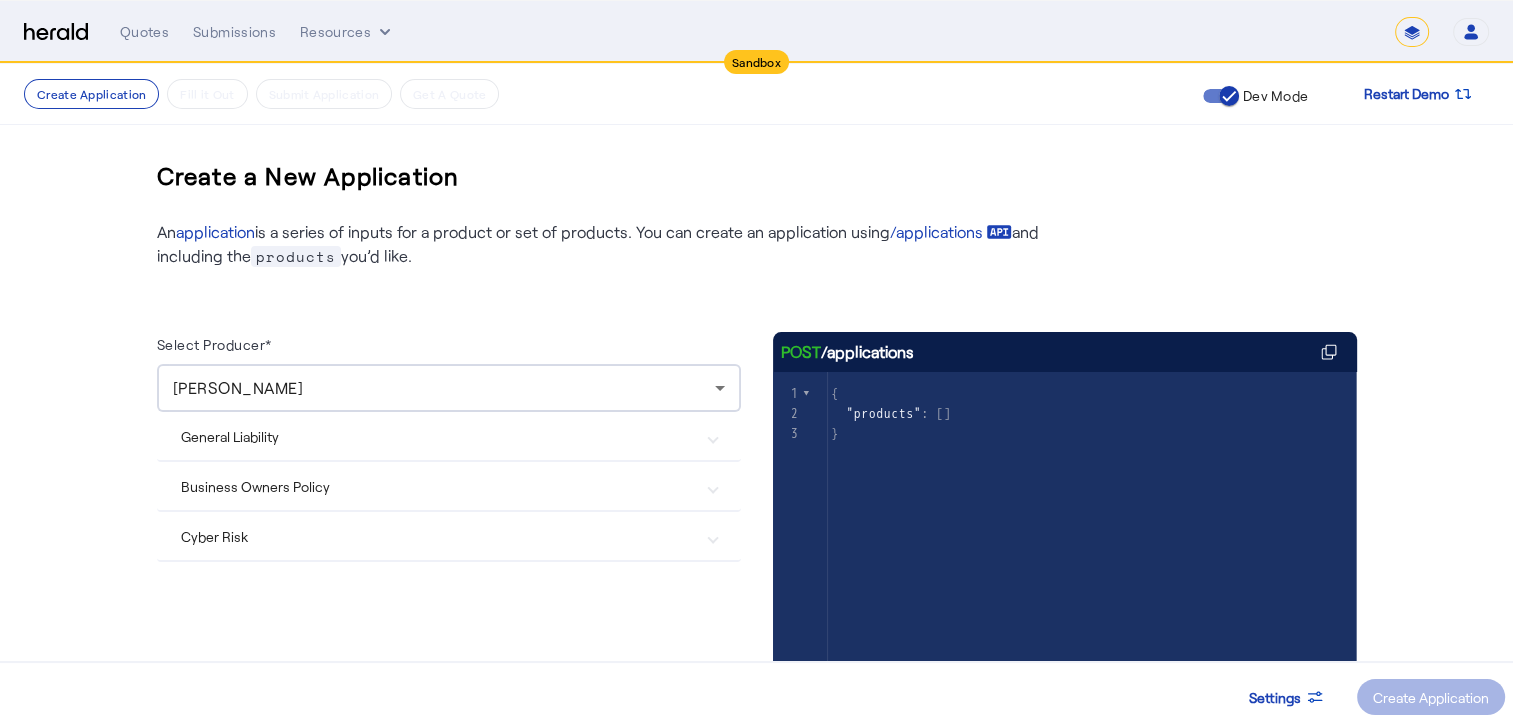 click on "General Liability" at bounding box center (449, 436) 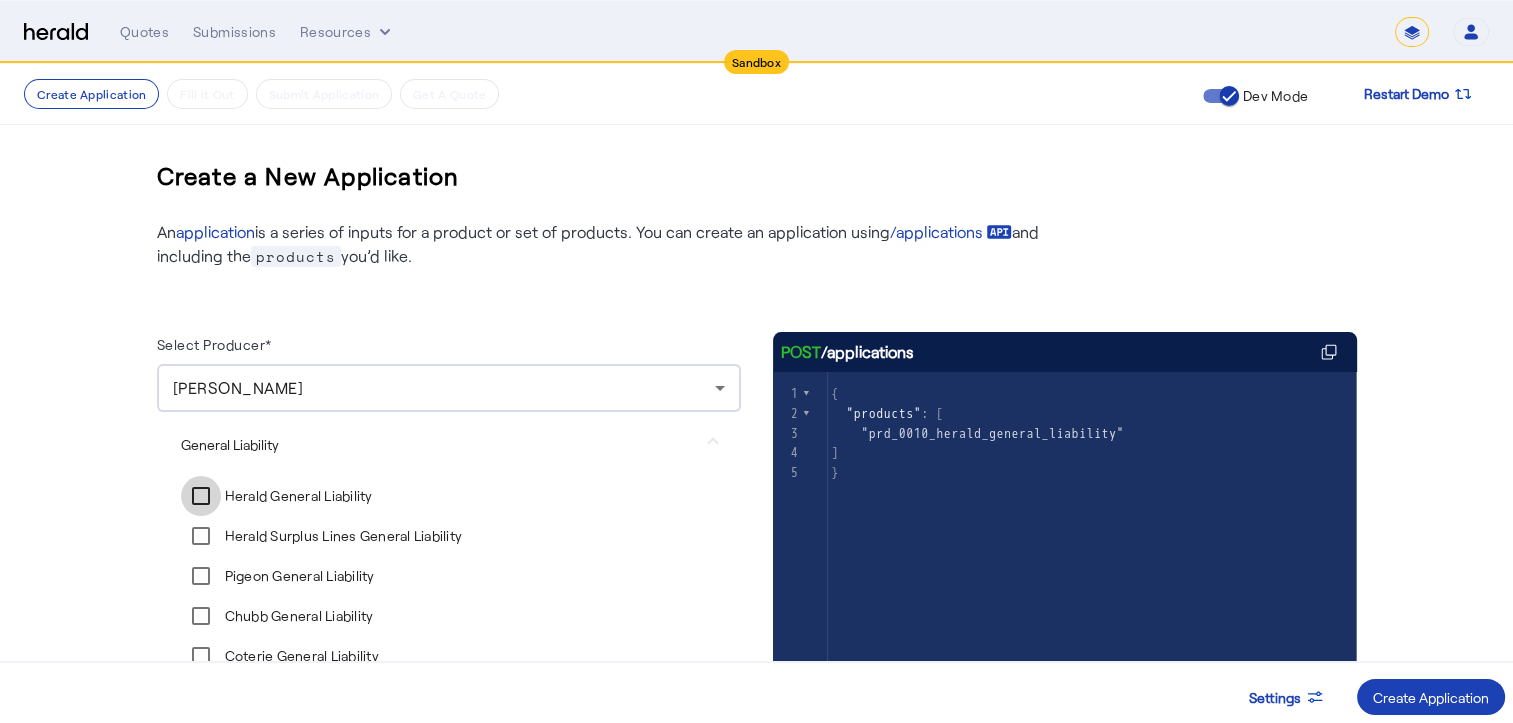 scroll, scrollTop: 221, scrollLeft: 0, axis: vertical 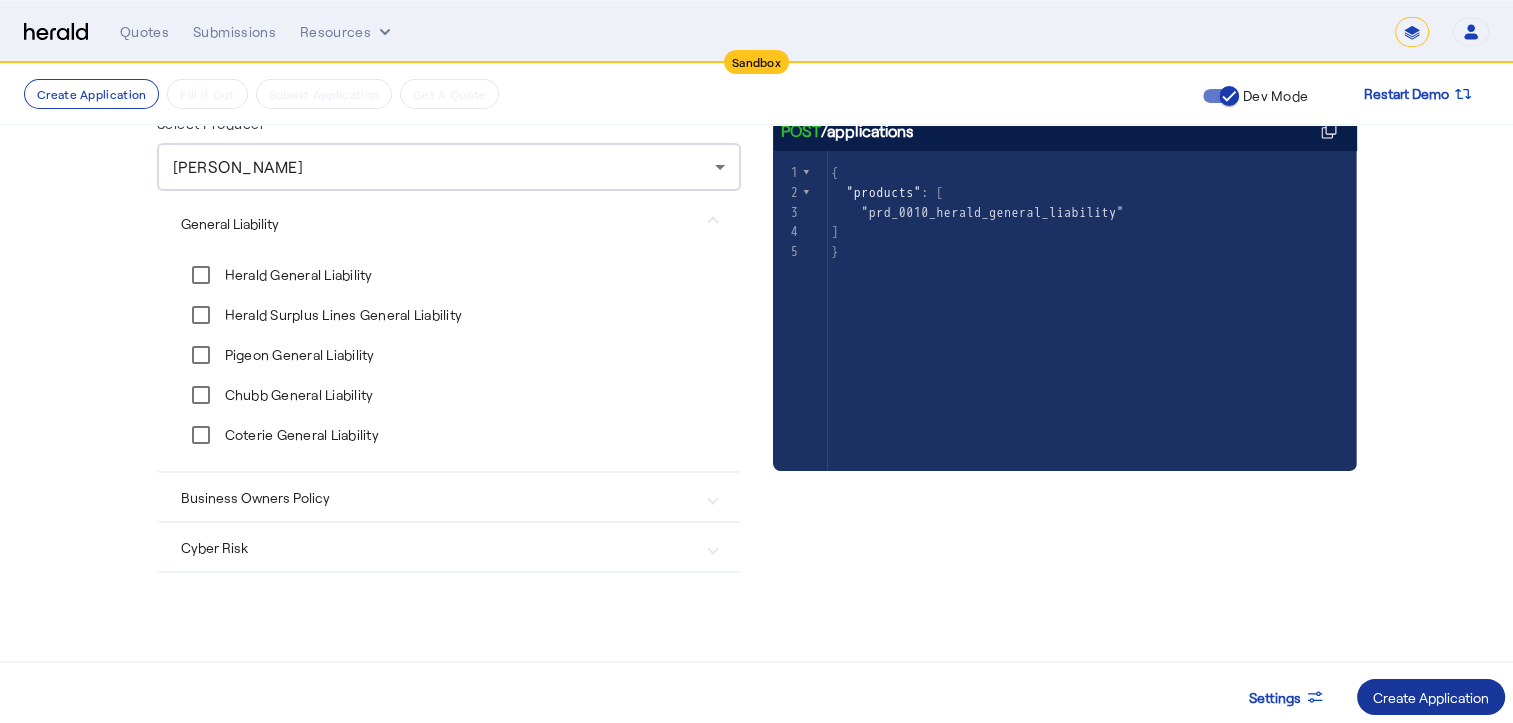 click on "Create Application" at bounding box center (1431, 697) 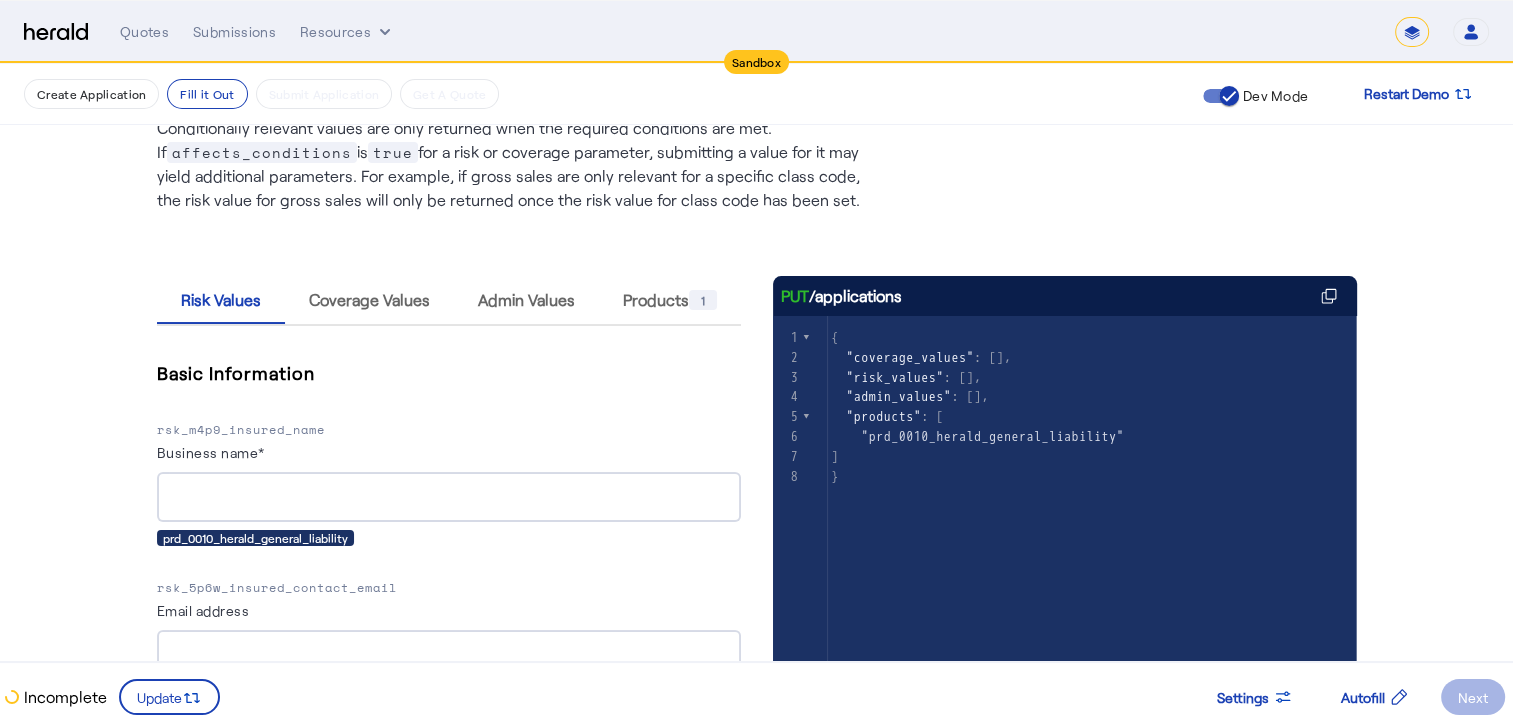 scroll, scrollTop: 152, scrollLeft: 0, axis: vertical 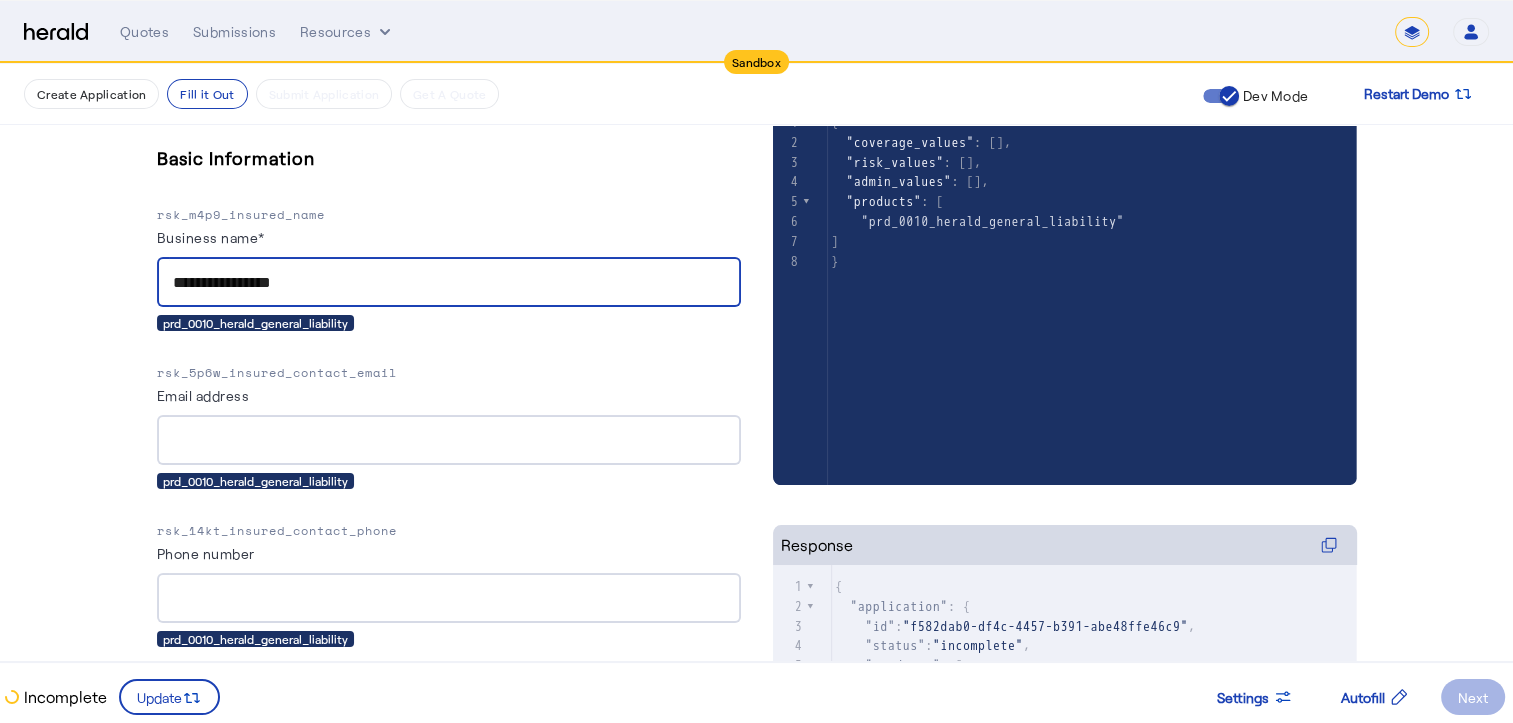 type on "**********" 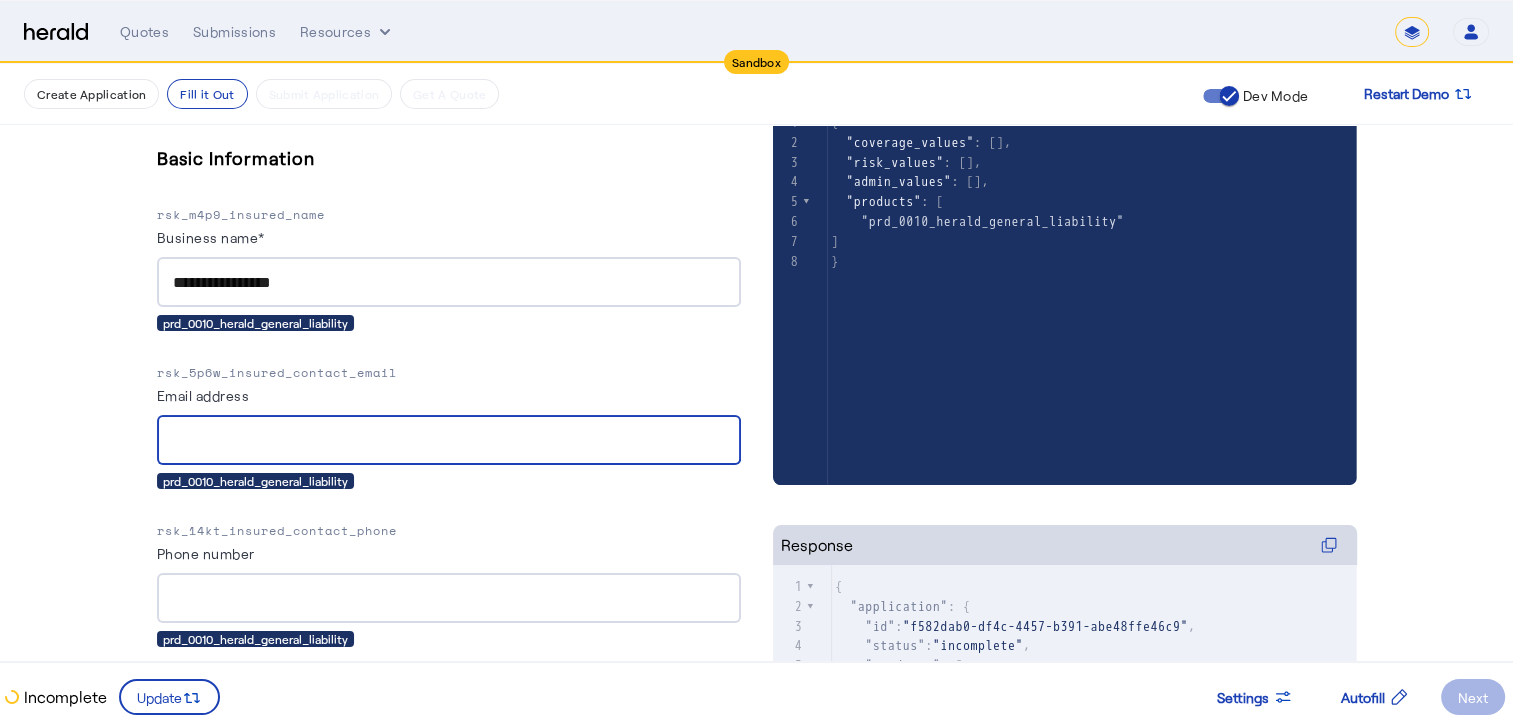 click on "Email address" at bounding box center [449, 441] 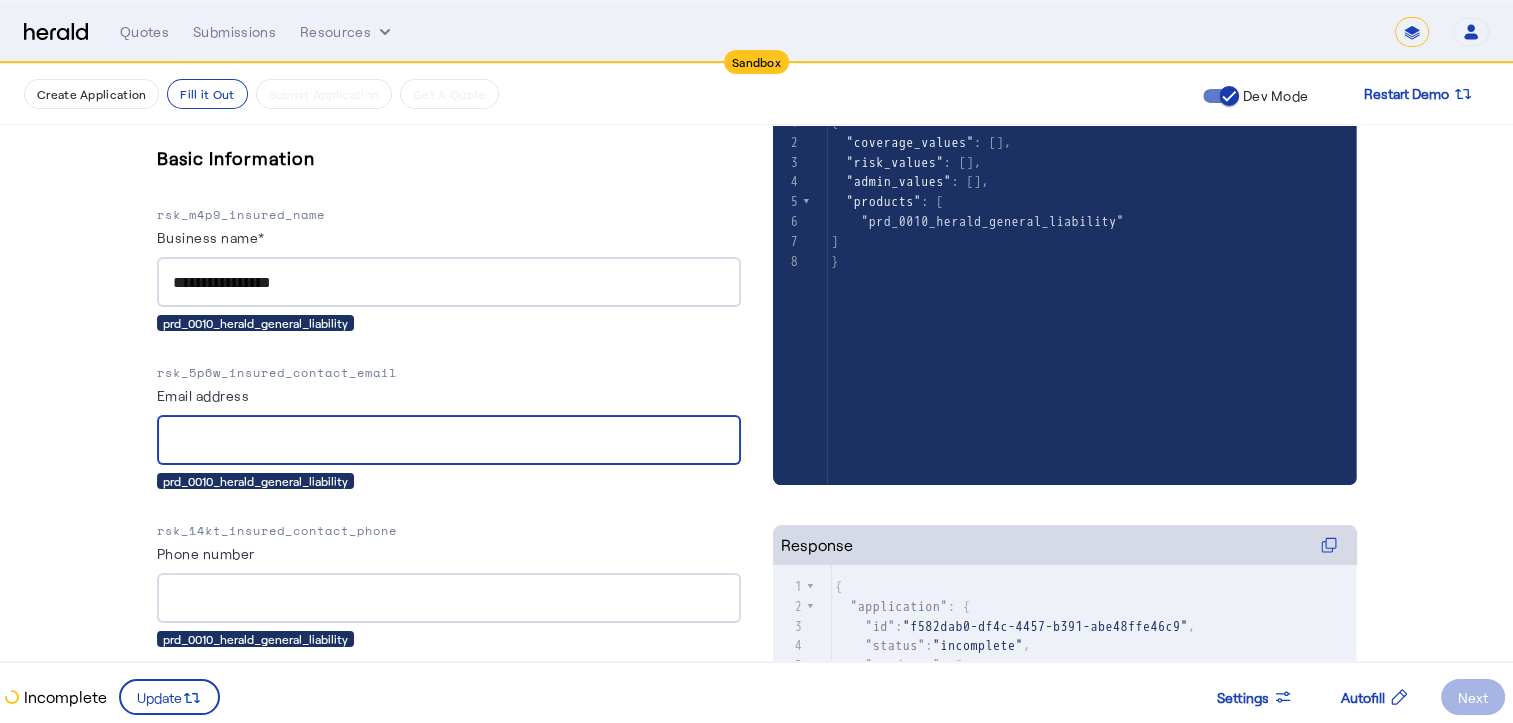 click on "Email address" at bounding box center [449, 441] 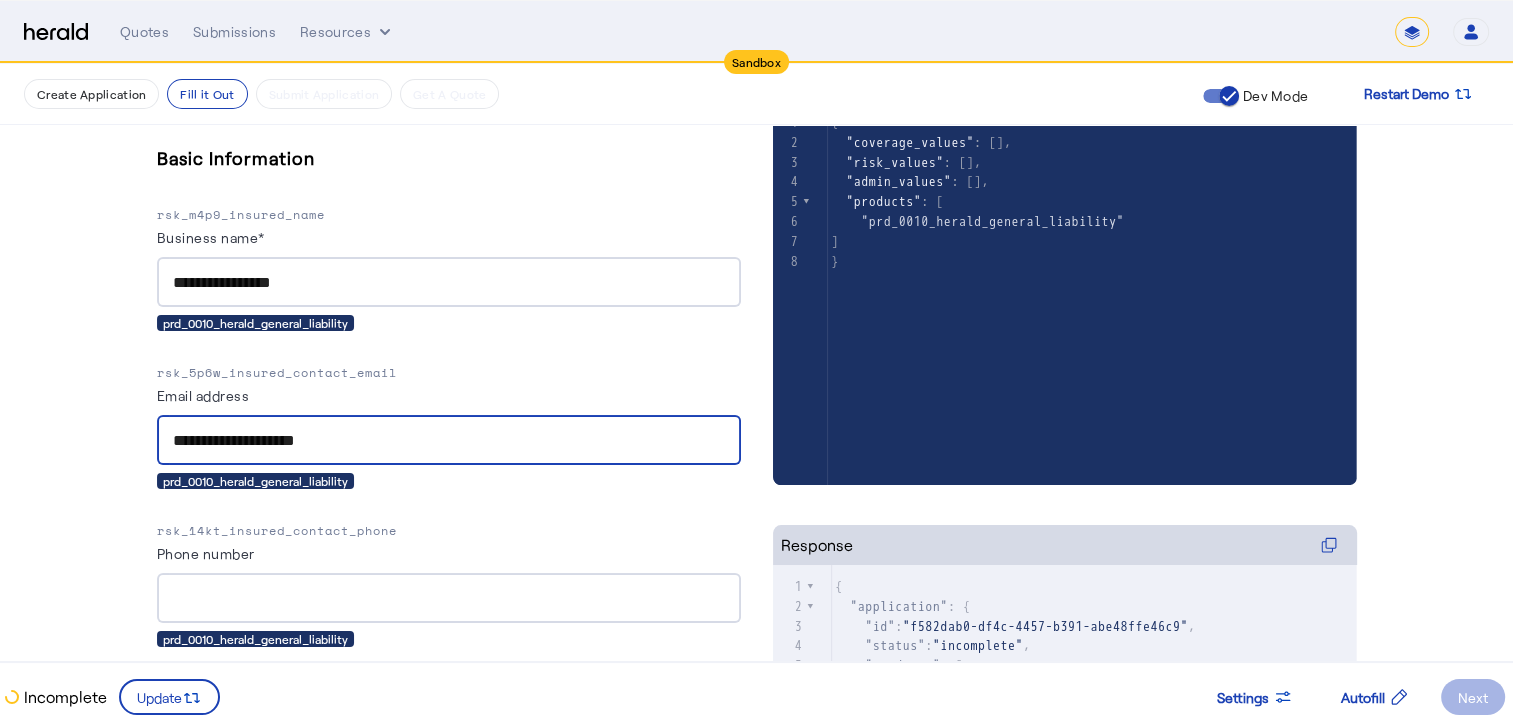 type on "****" 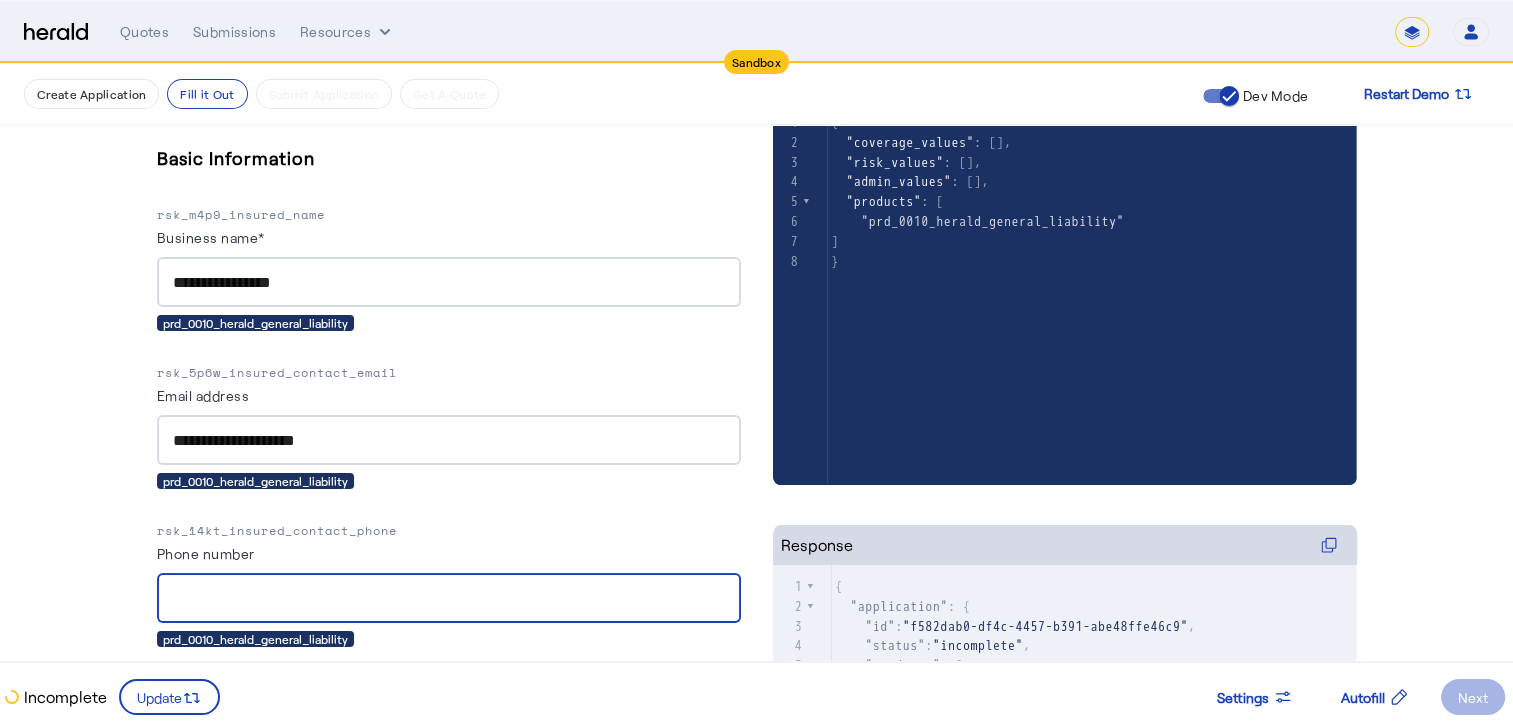 click on "Phone number" at bounding box center [449, 599] 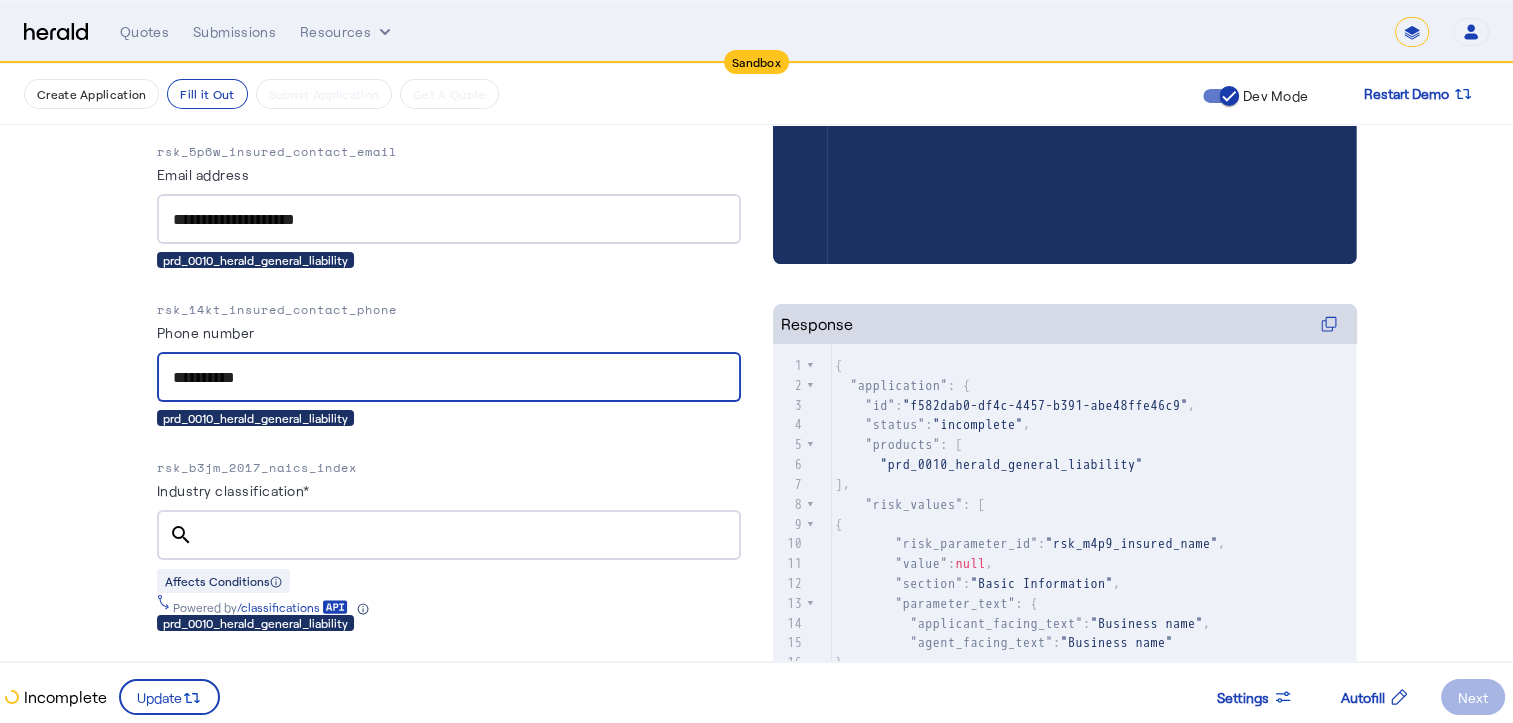 scroll, scrollTop: 603, scrollLeft: 0, axis: vertical 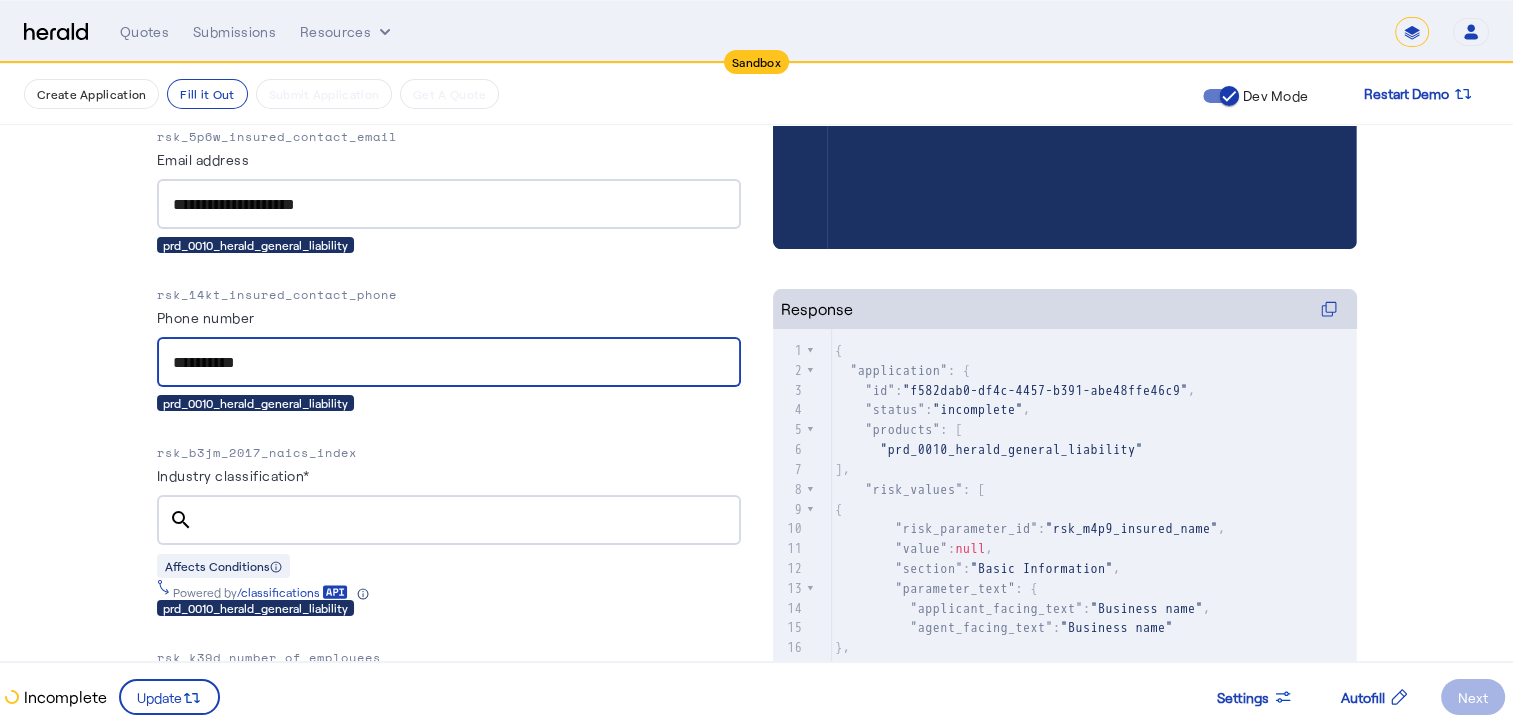 type on "**********" 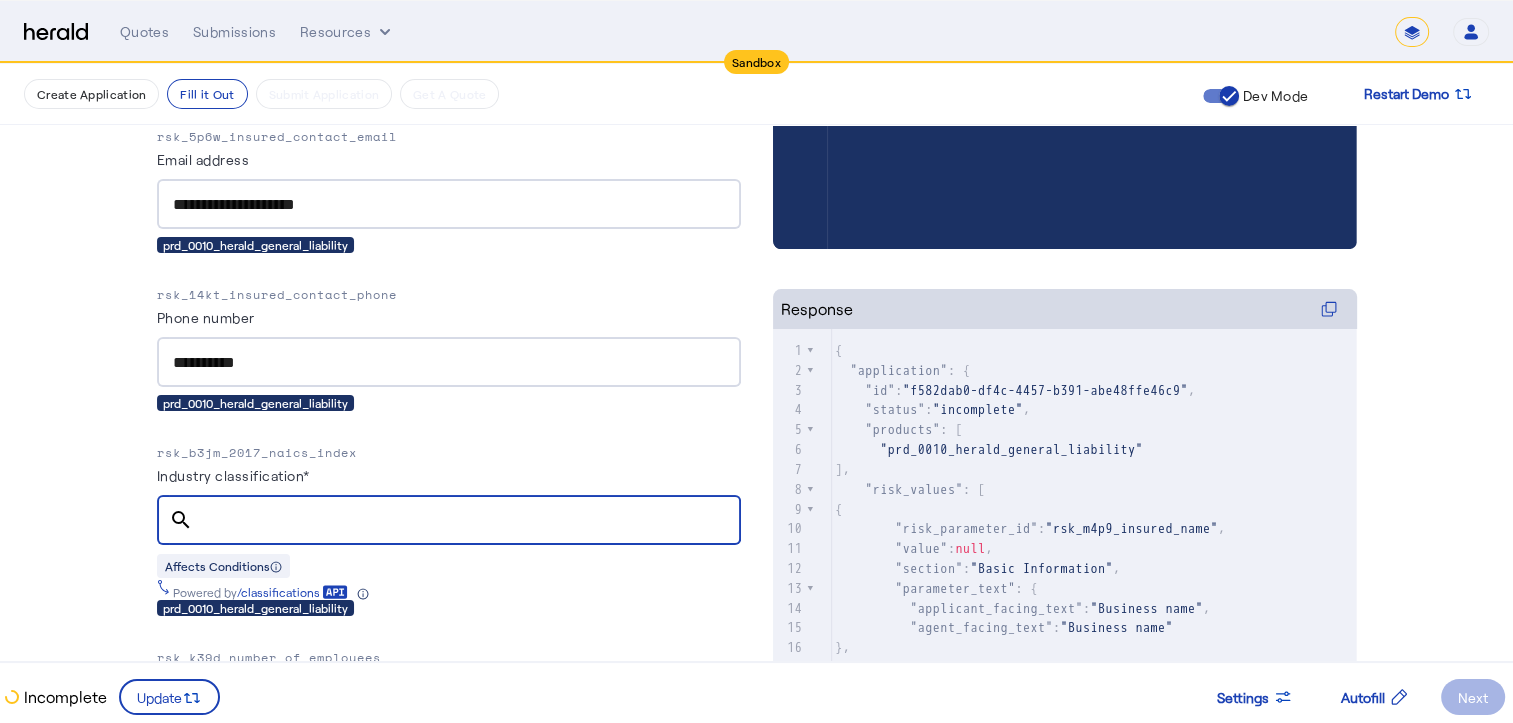 click on "Industry classification*" at bounding box center [467, 521] 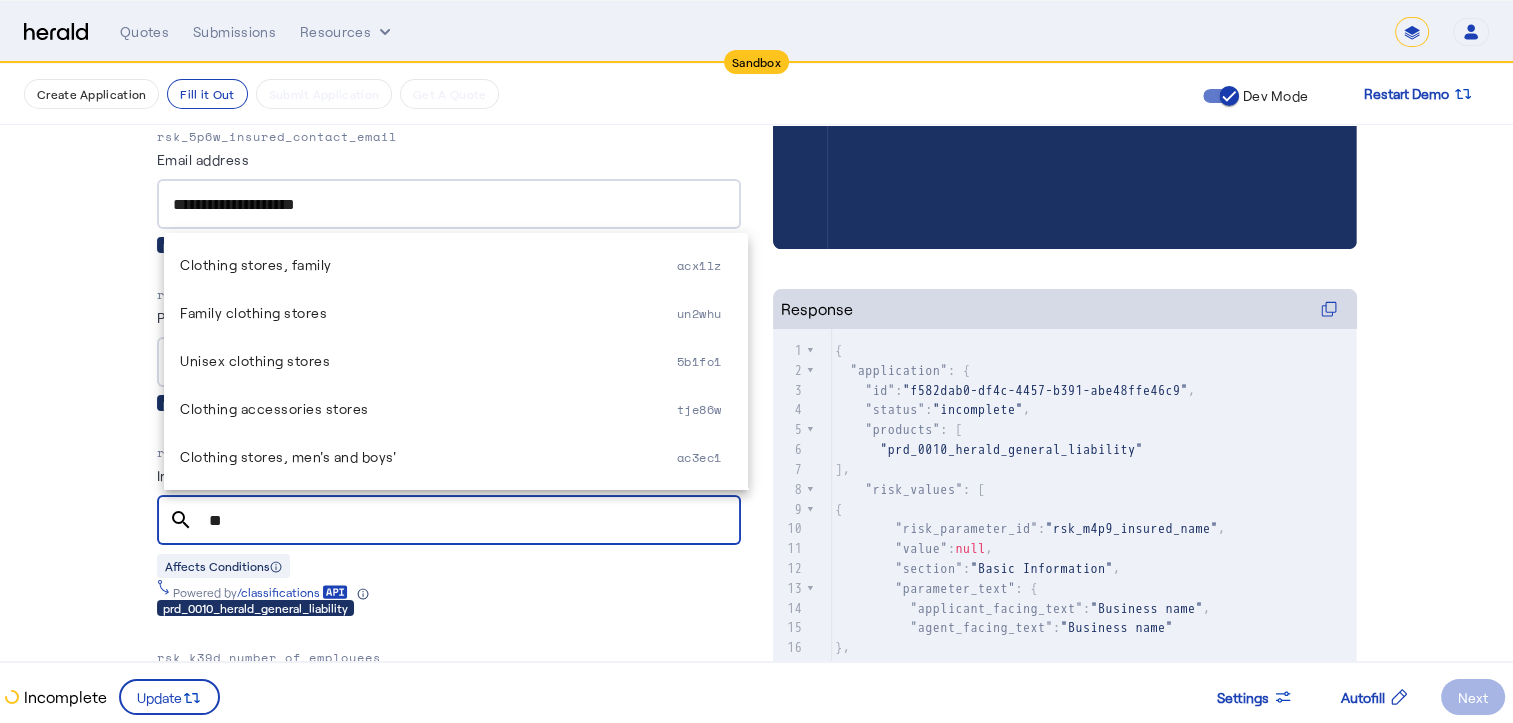 type on "*" 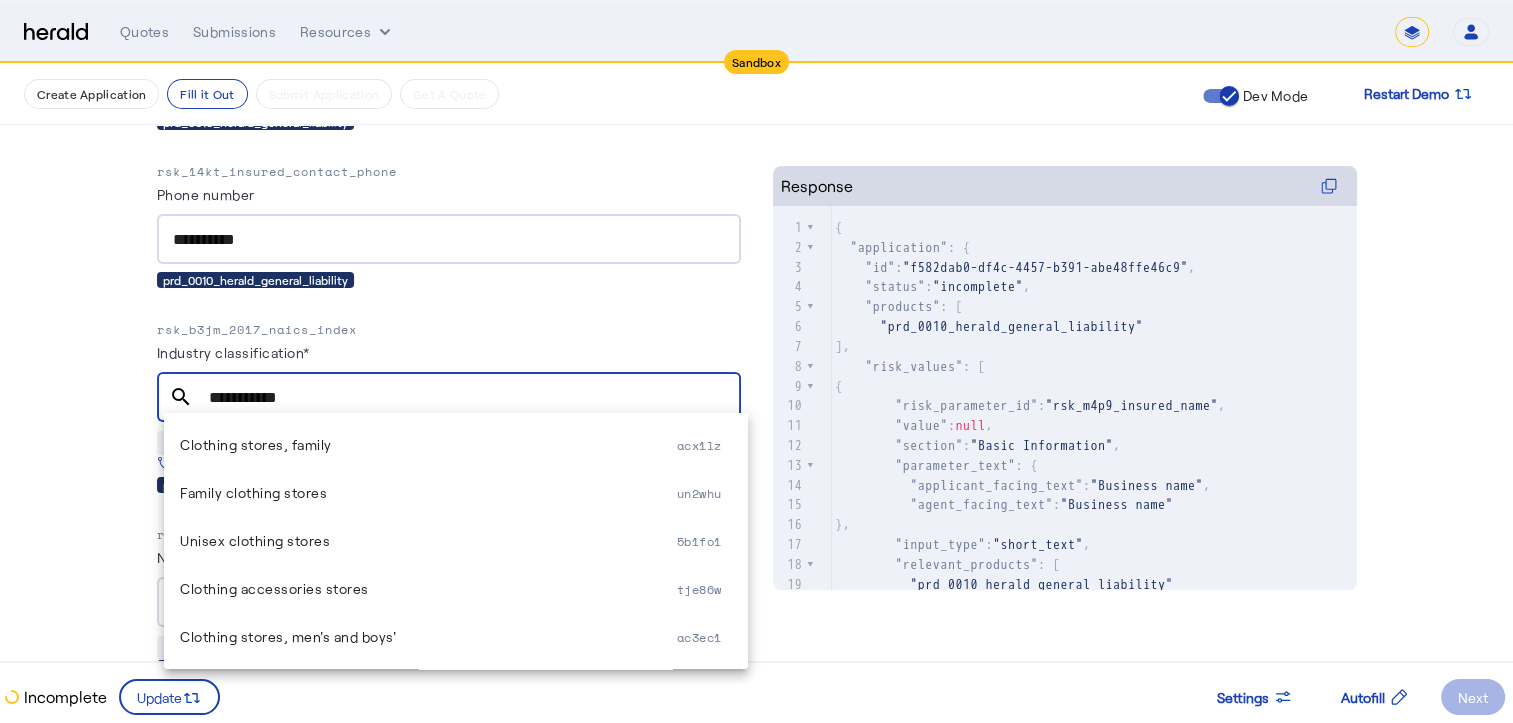 scroll, scrollTop: 727, scrollLeft: 0, axis: vertical 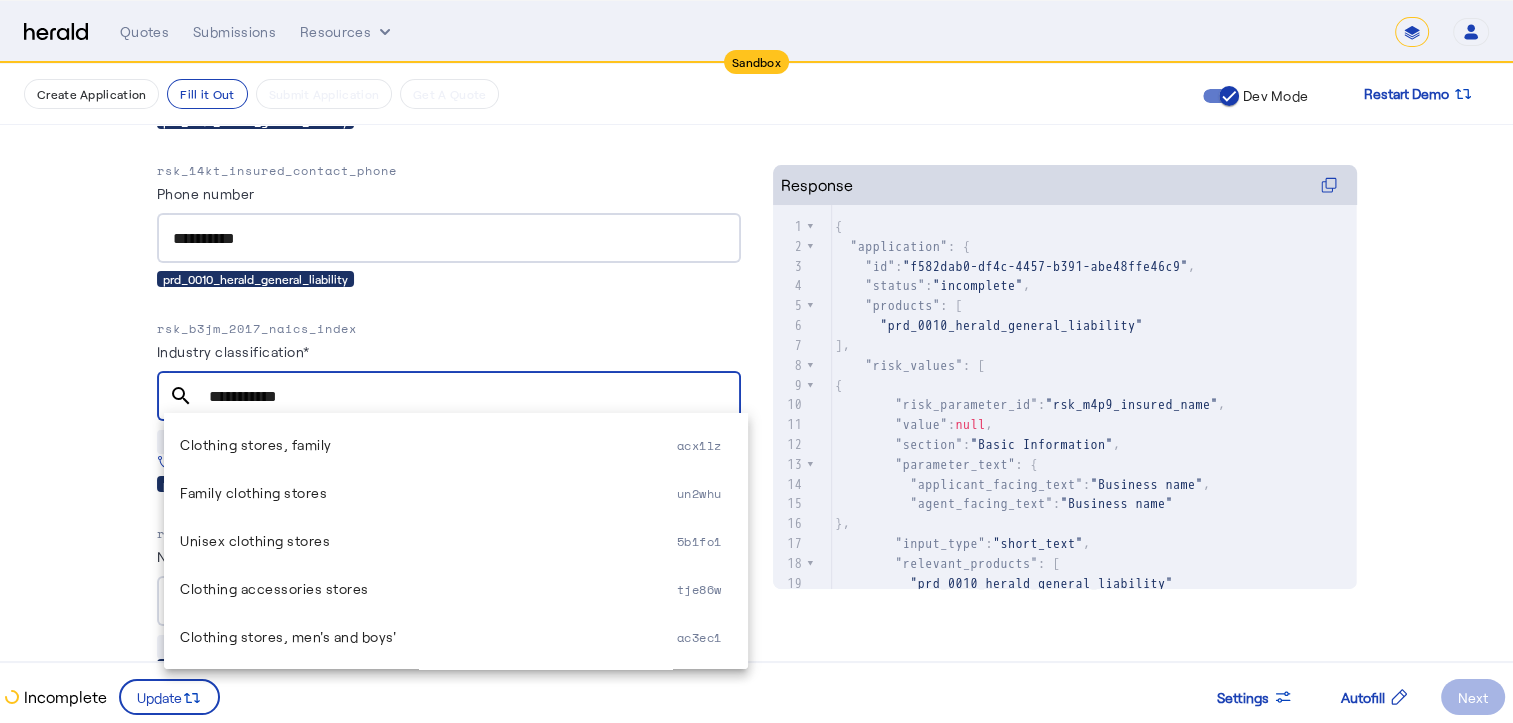 type on "**********" 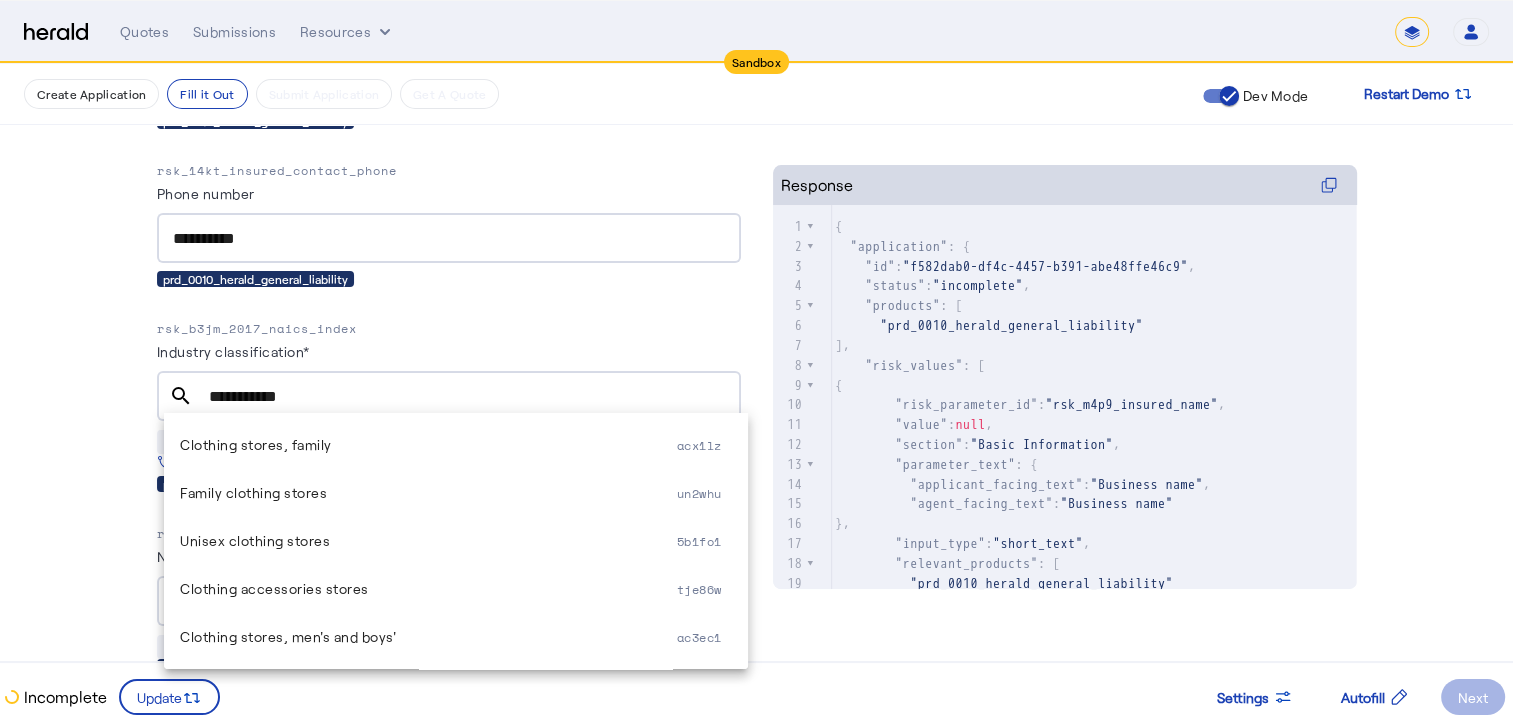 click on "rsk_b3jm_2017_naics_index" at bounding box center (449, 329) 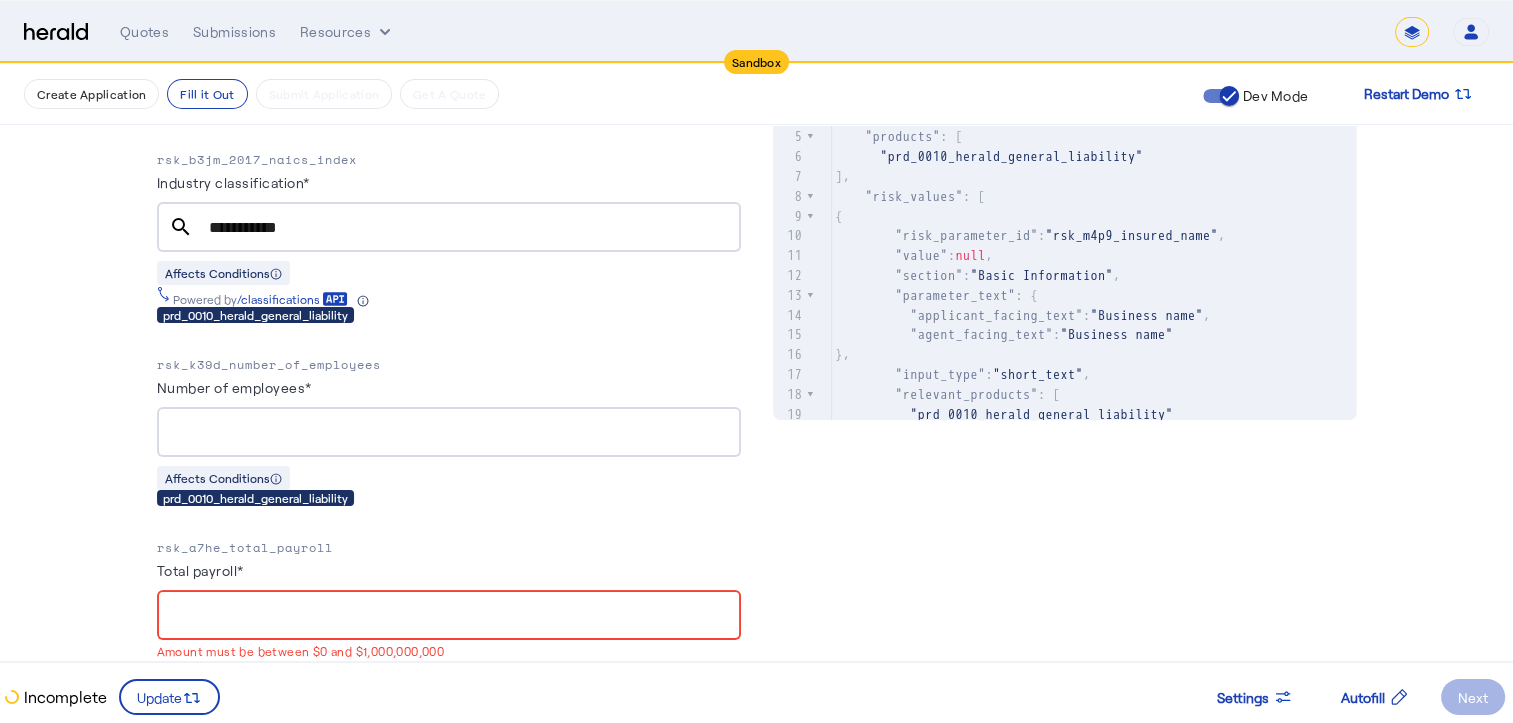 scroll, scrollTop: 898, scrollLeft: 0, axis: vertical 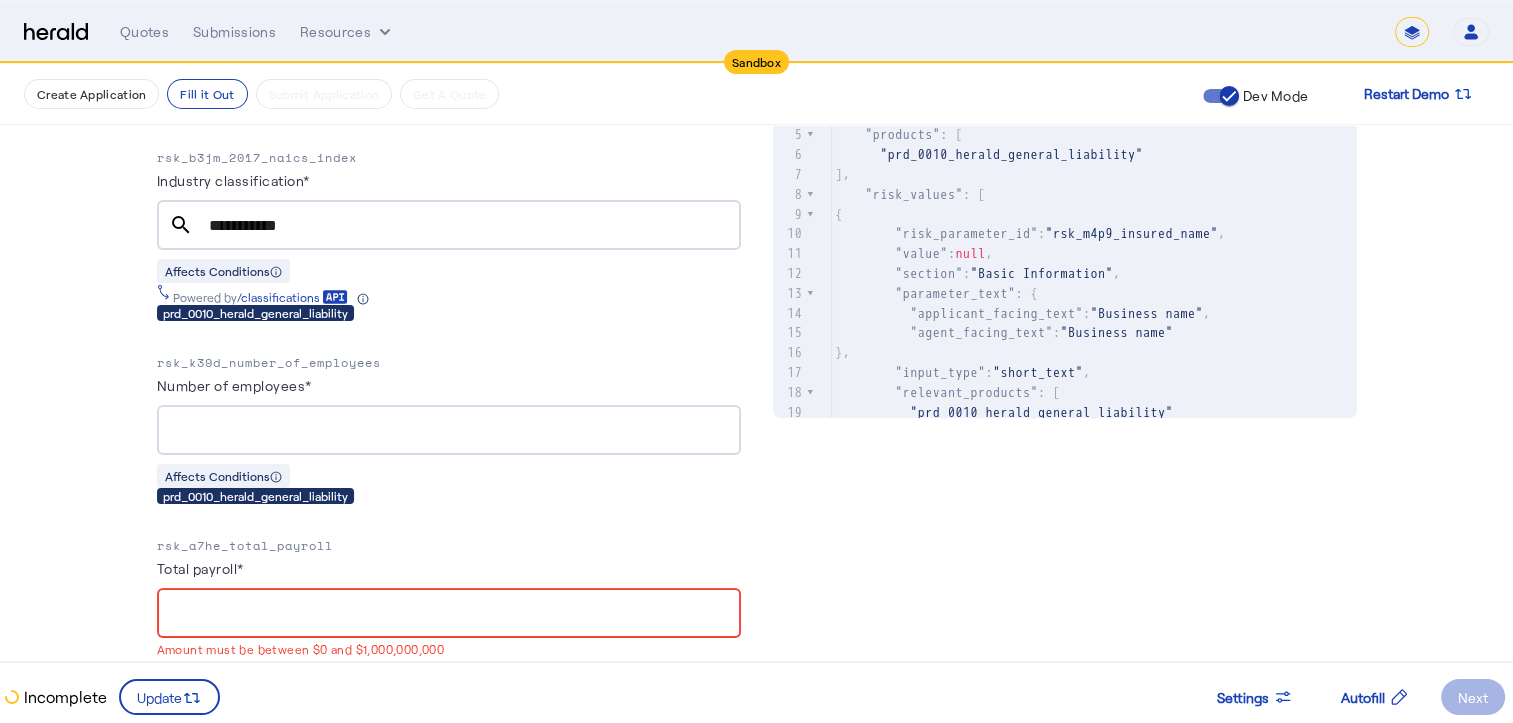 click at bounding box center (449, 430) 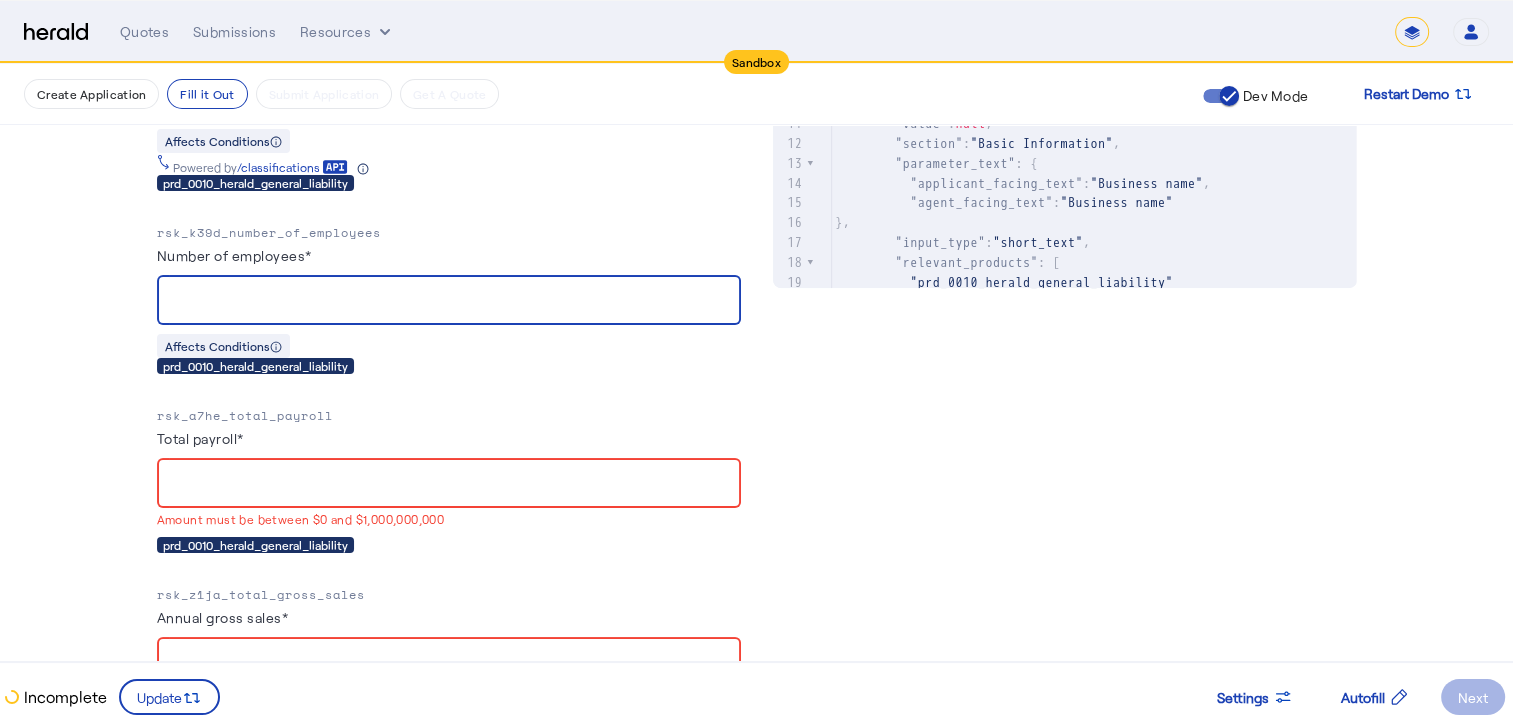 scroll, scrollTop: 1032, scrollLeft: 0, axis: vertical 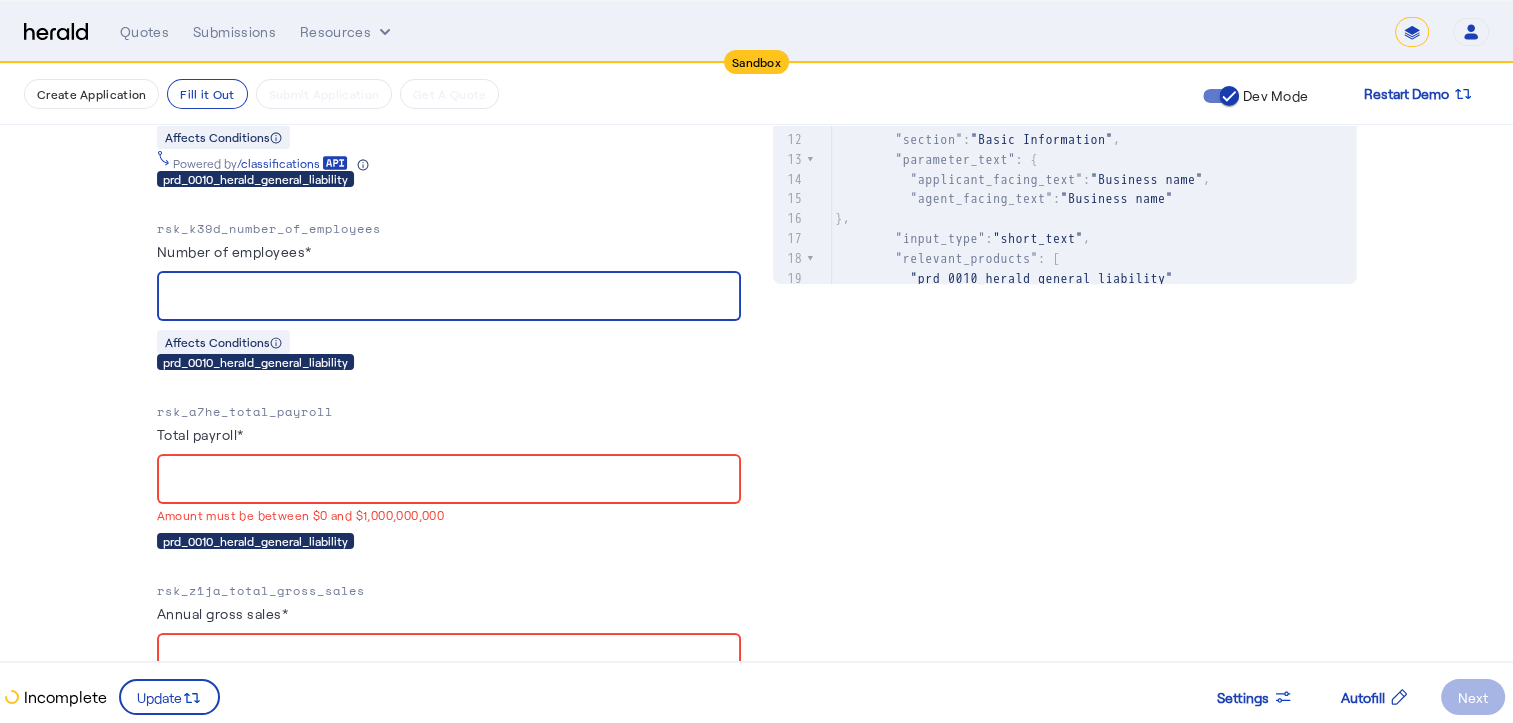 type on "*" 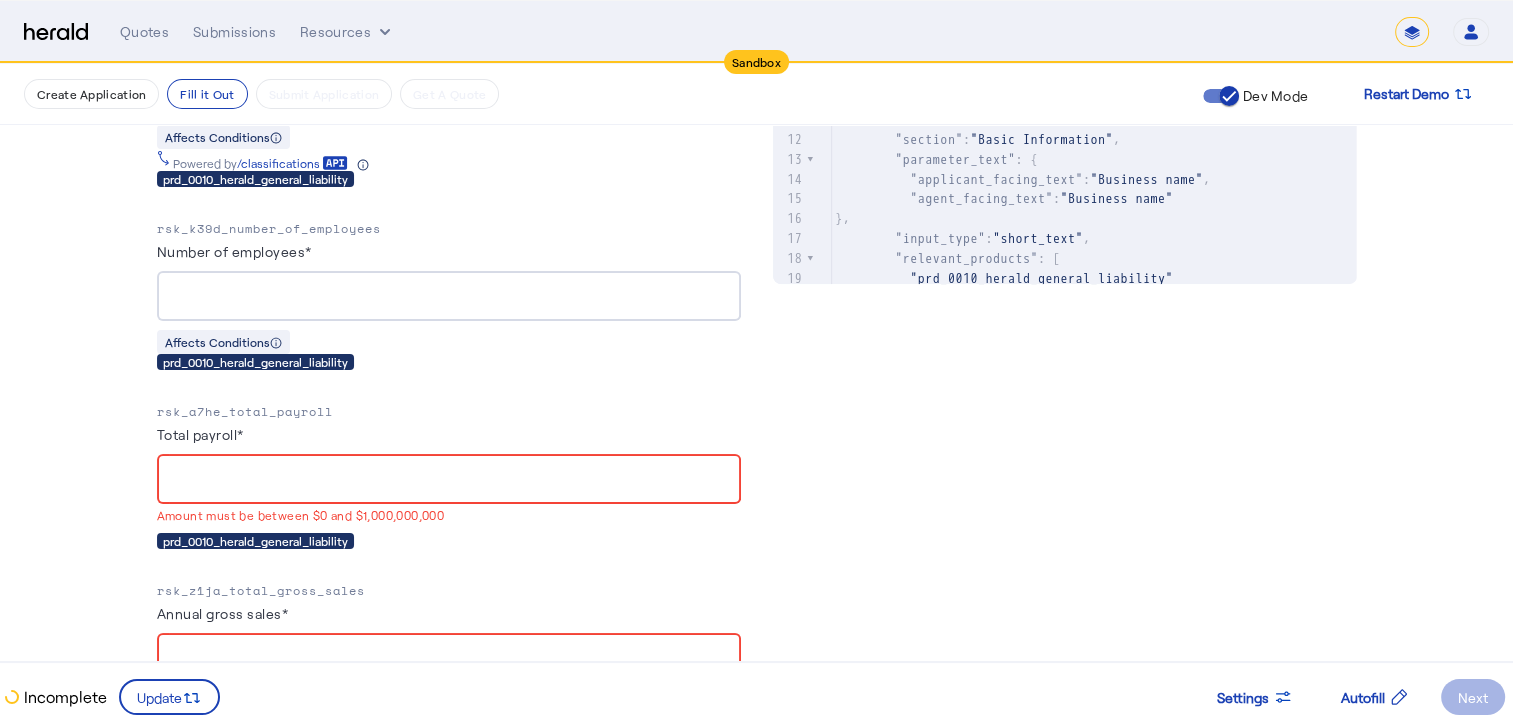 click at bounding box center [449, 479] 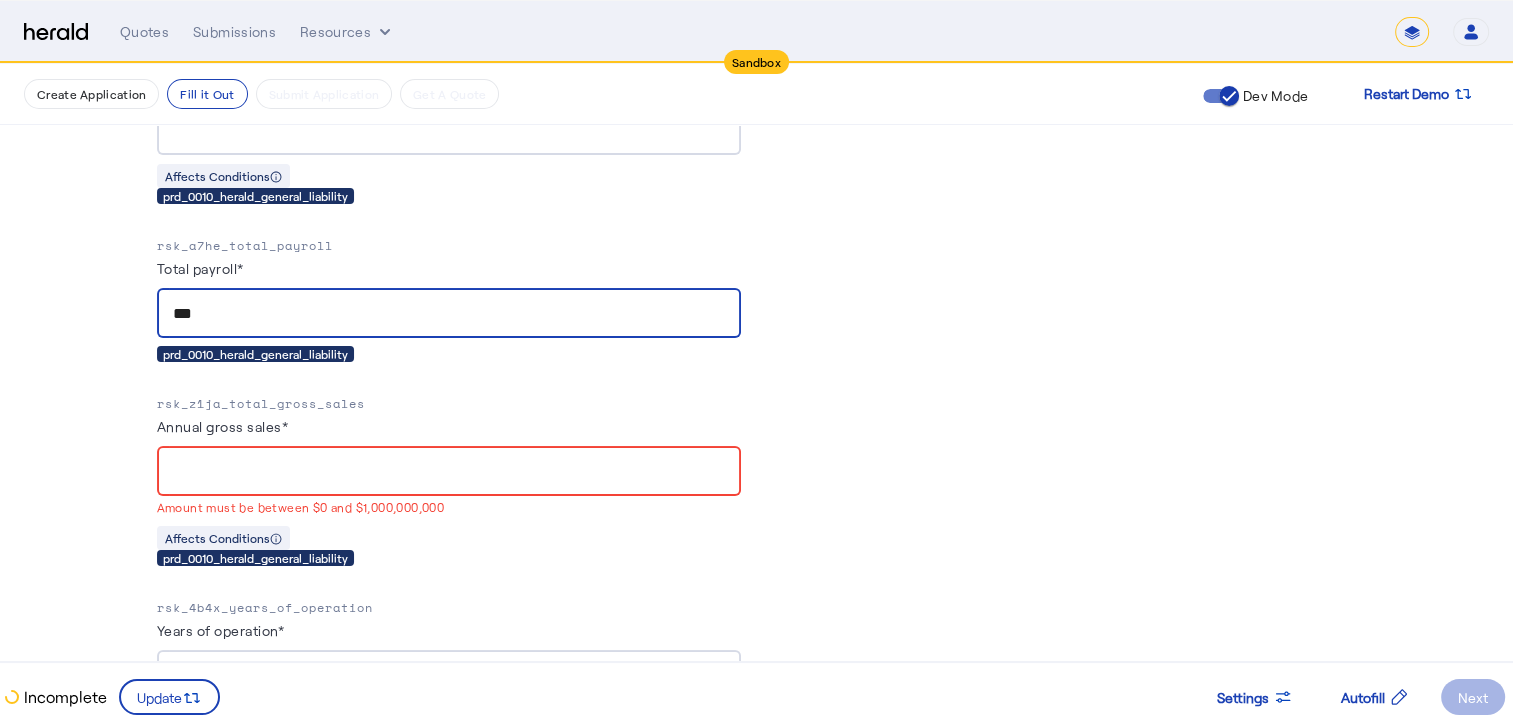 scroll, scrollTop: 1196, scrollLeft: 0, axis: vertical 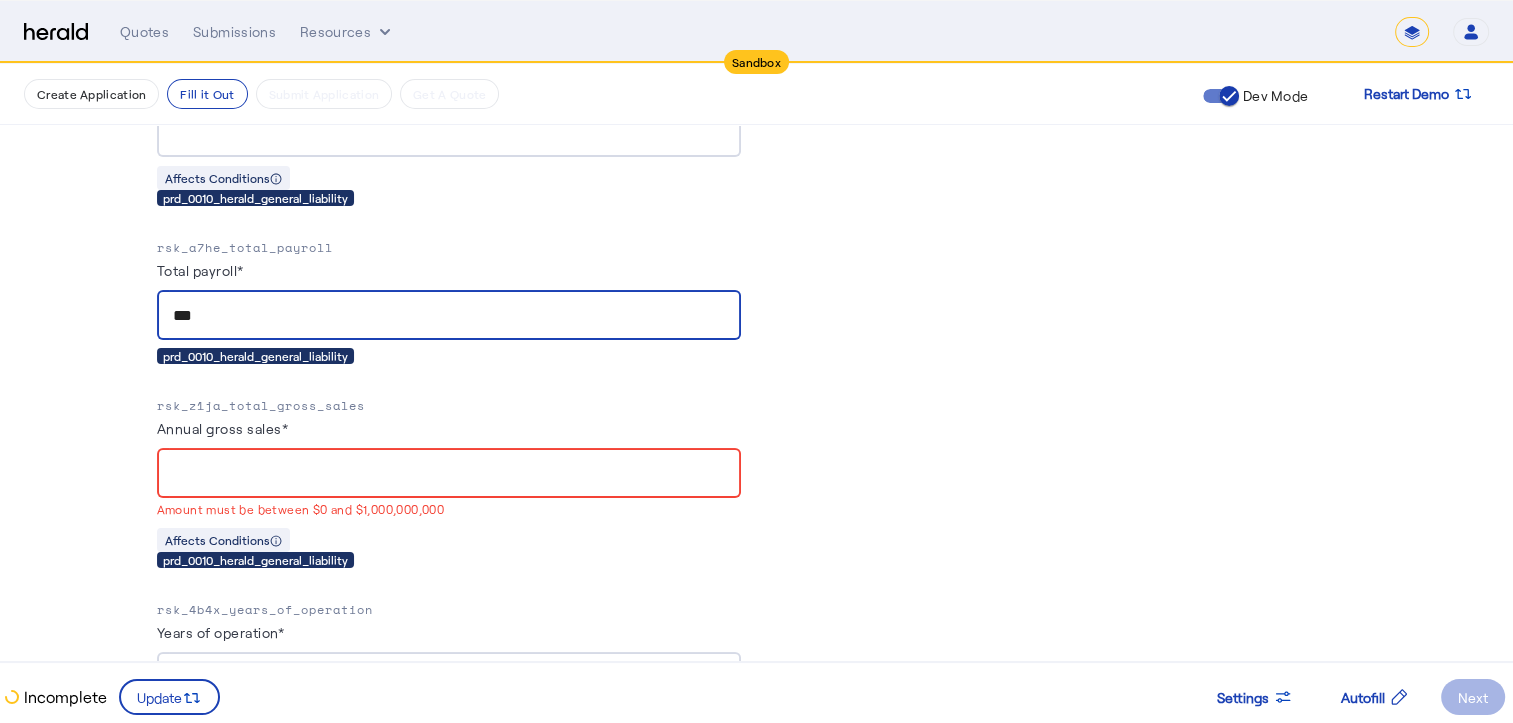type on "***" 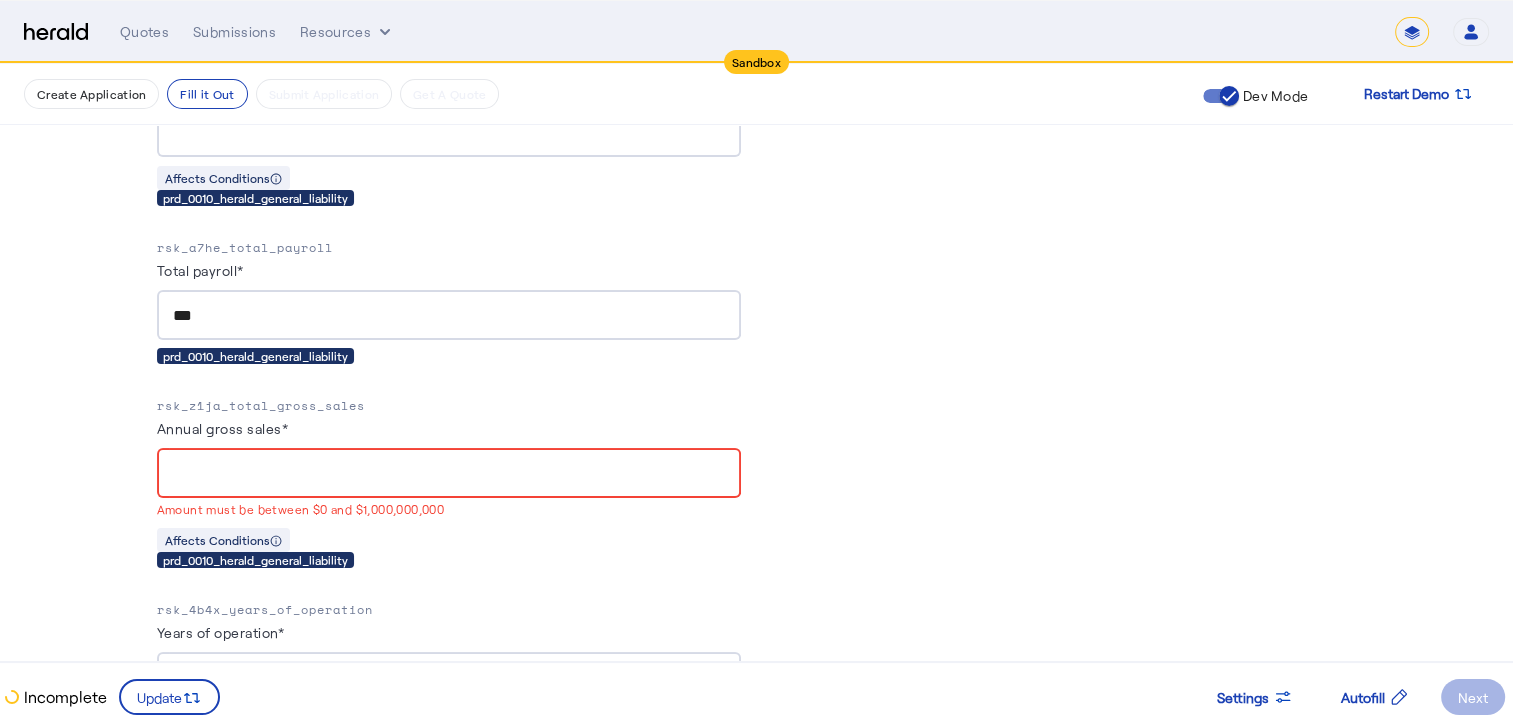click on "Annual gross sales*" at bounding box center (449, 474) 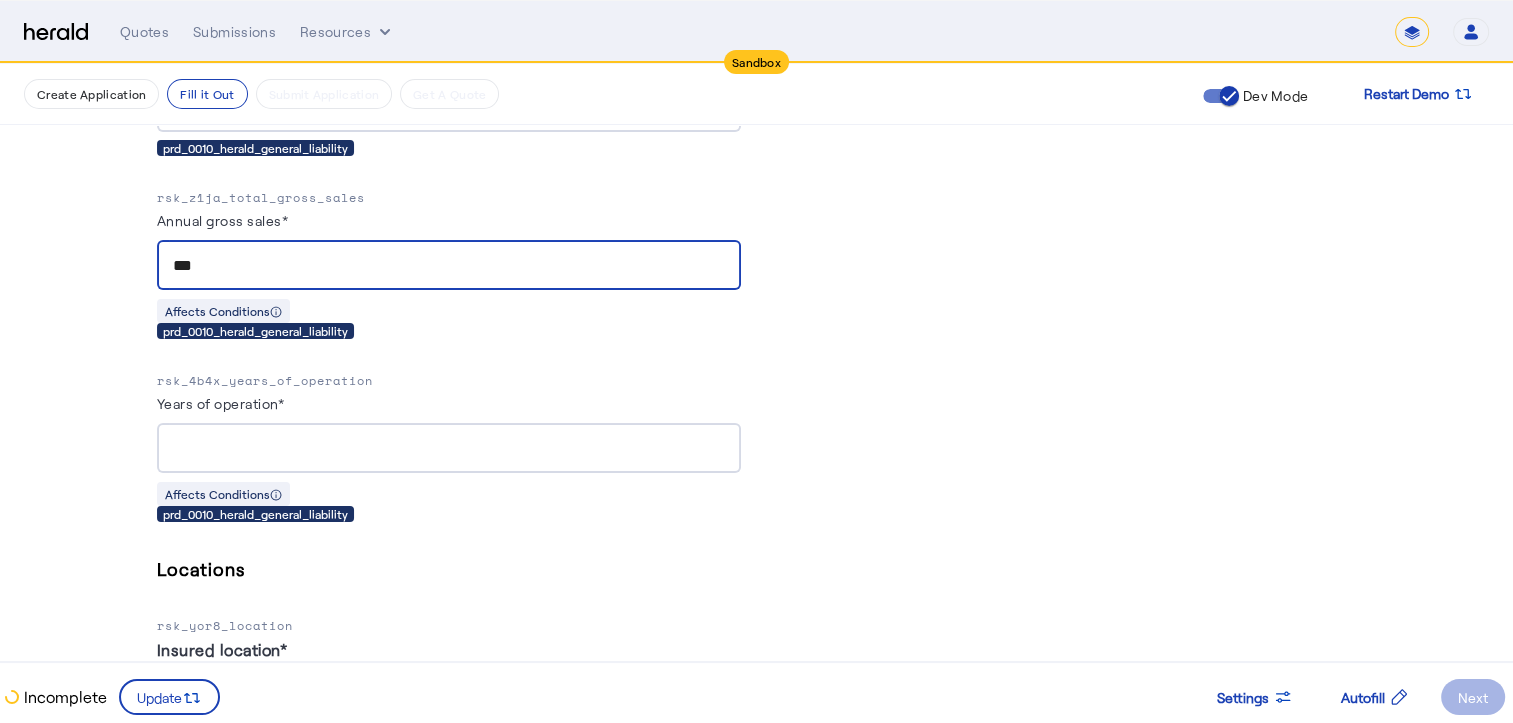 scroll, scrollTop: 1412, scrollLeft: 0, axis: vertical 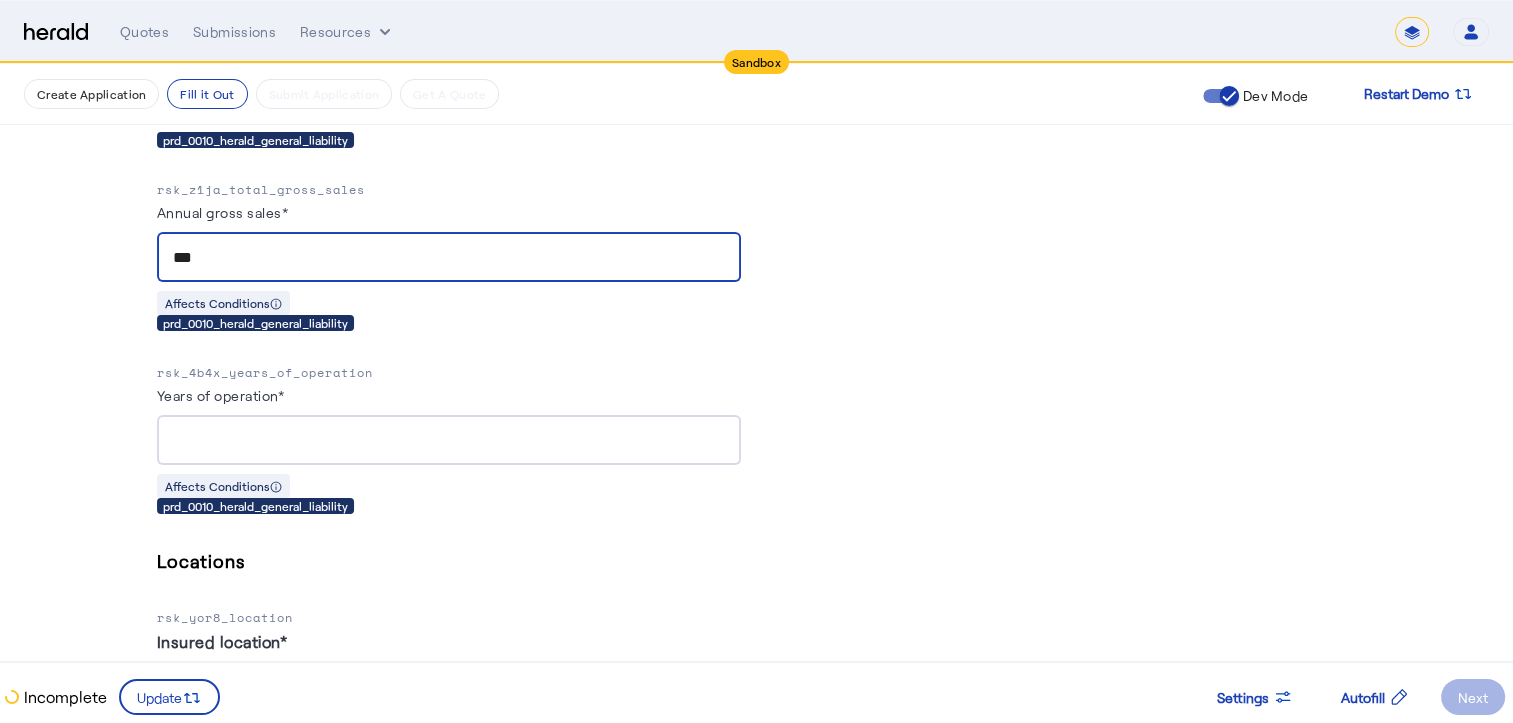 type on "***" 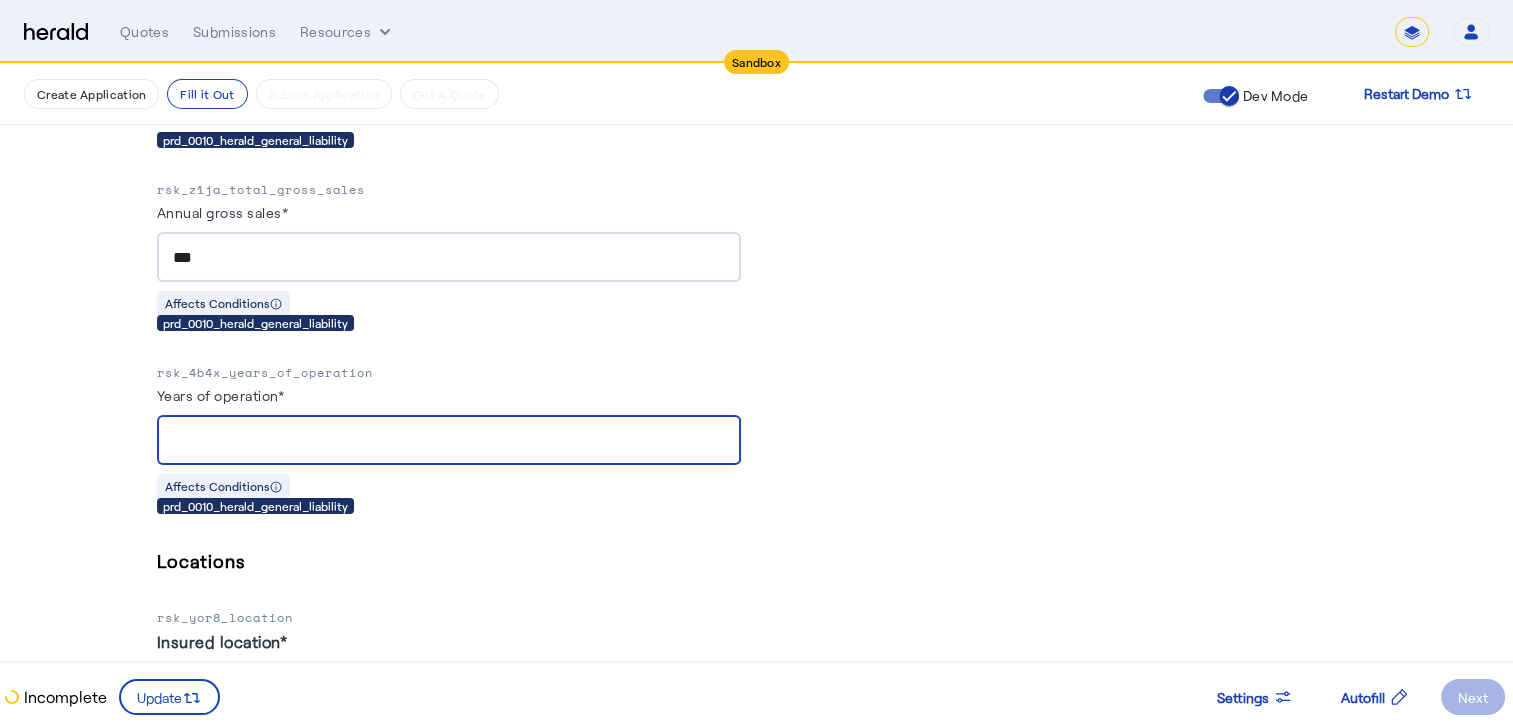 click on "Years of operation*" at bounding box center (449, 441) 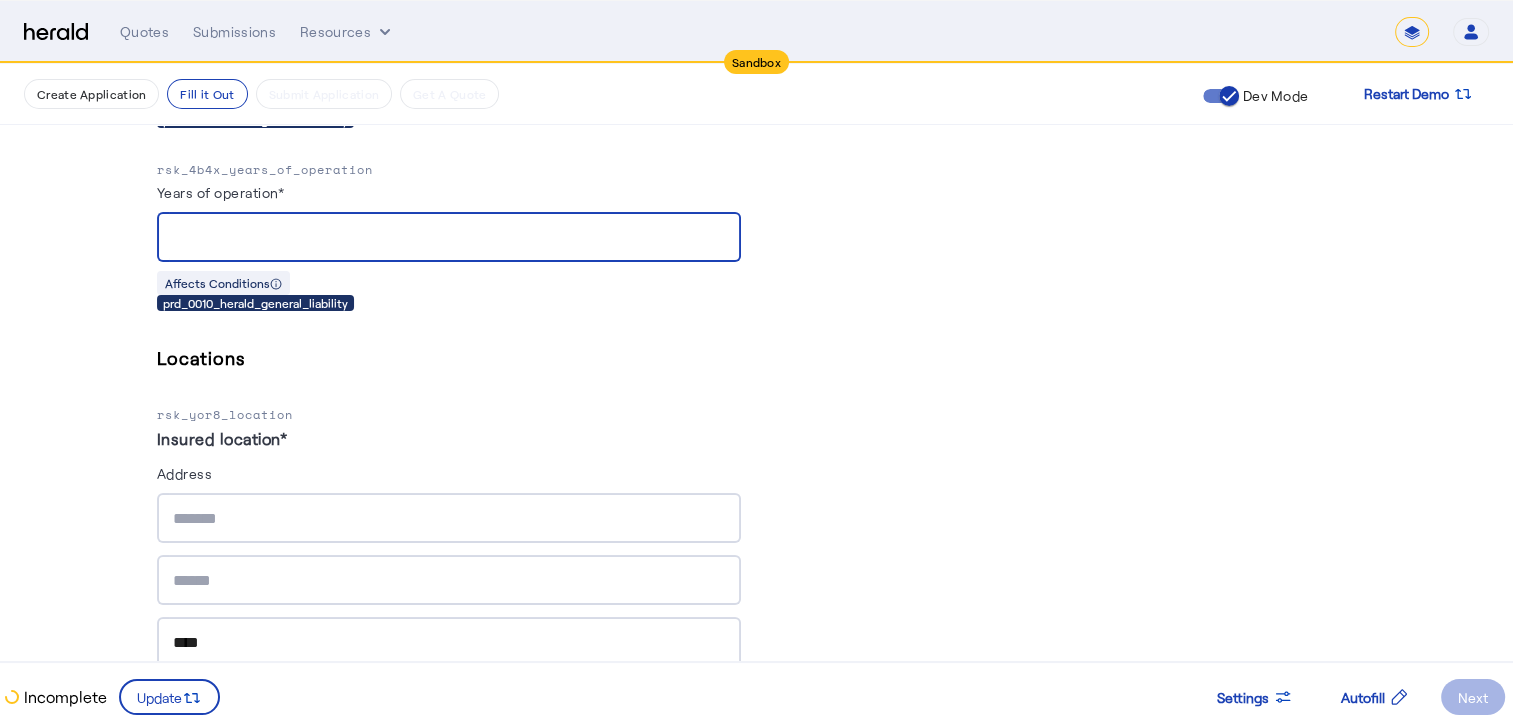 scroll, scrollTop: 1616, scrollLeft: 0, axis: vertical 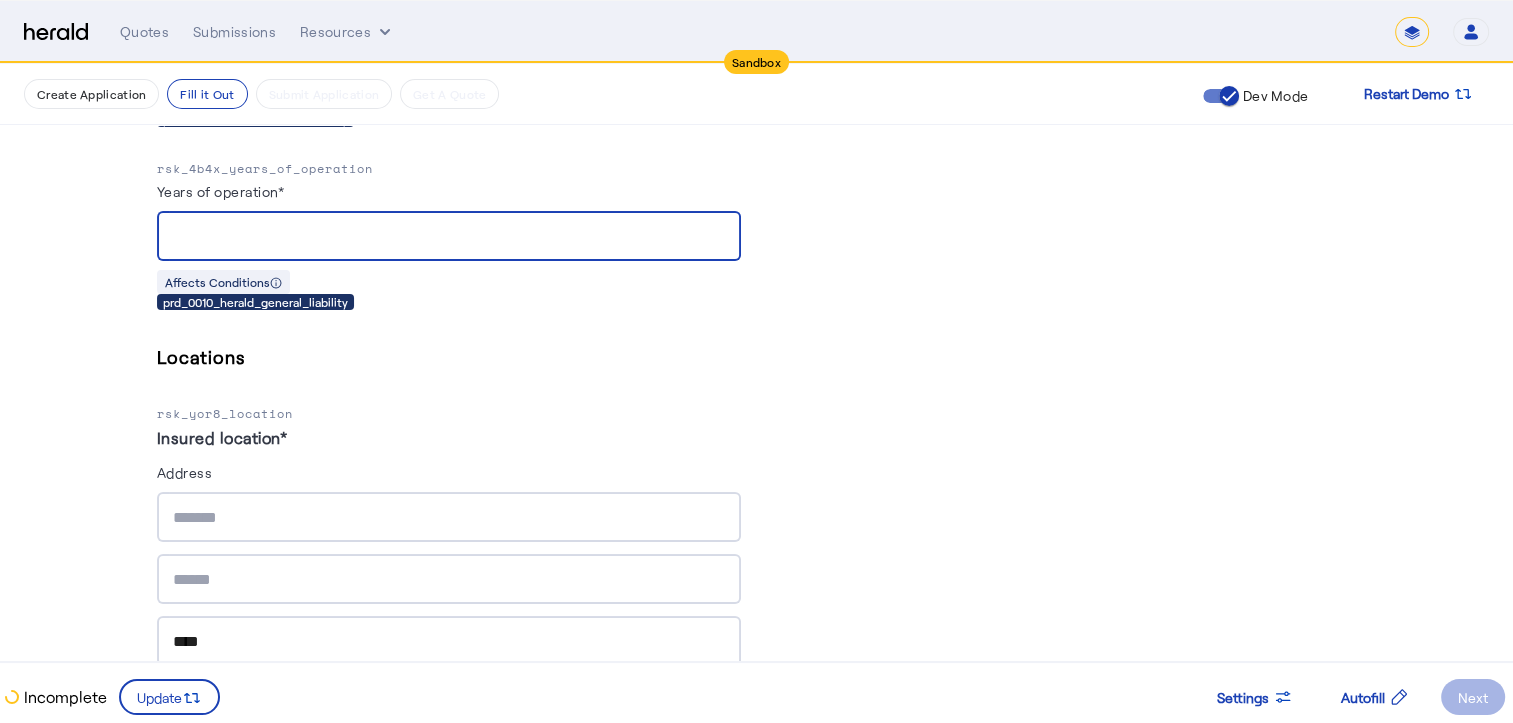 type on "*" 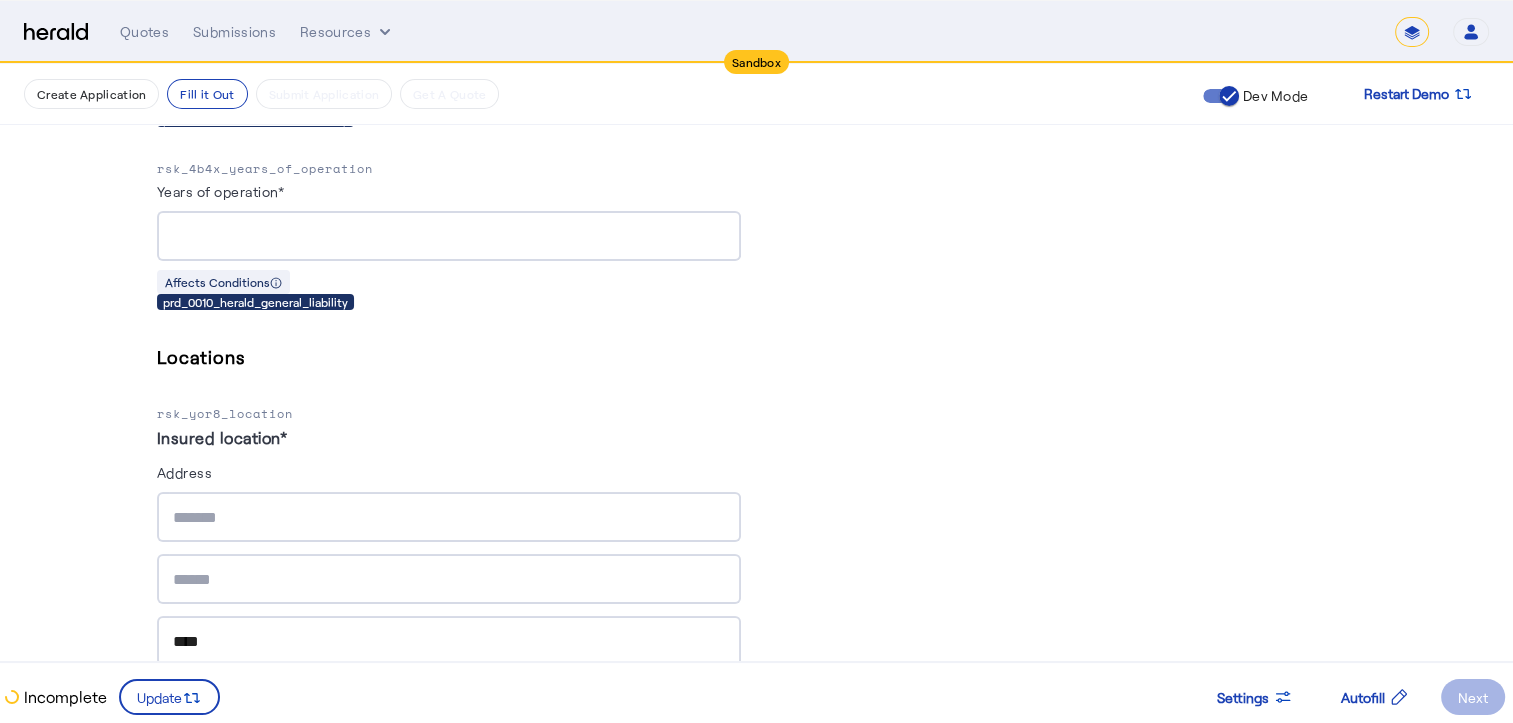 click at bounding box center (449, 517) 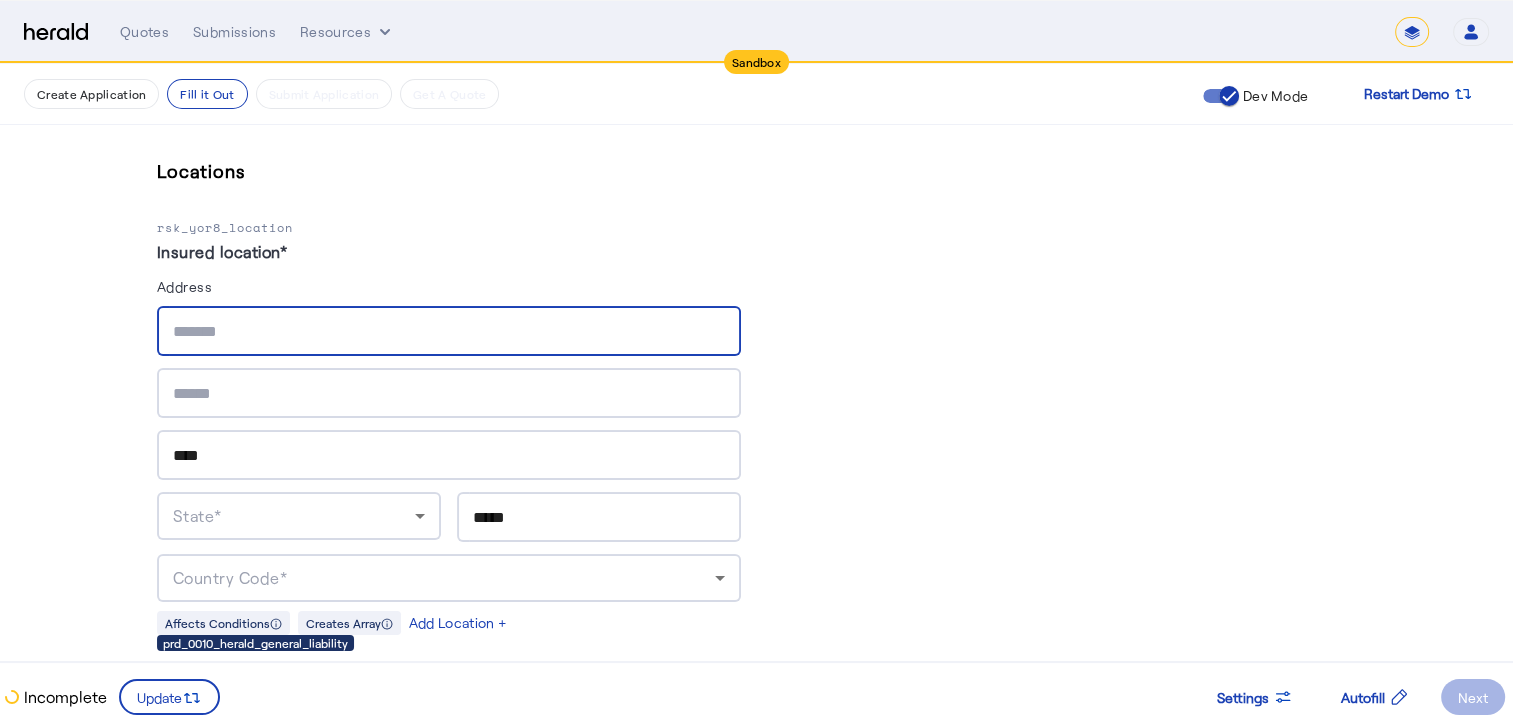 scroll, scrollTop: 1804, scrollLeft: 0, axis: vertical 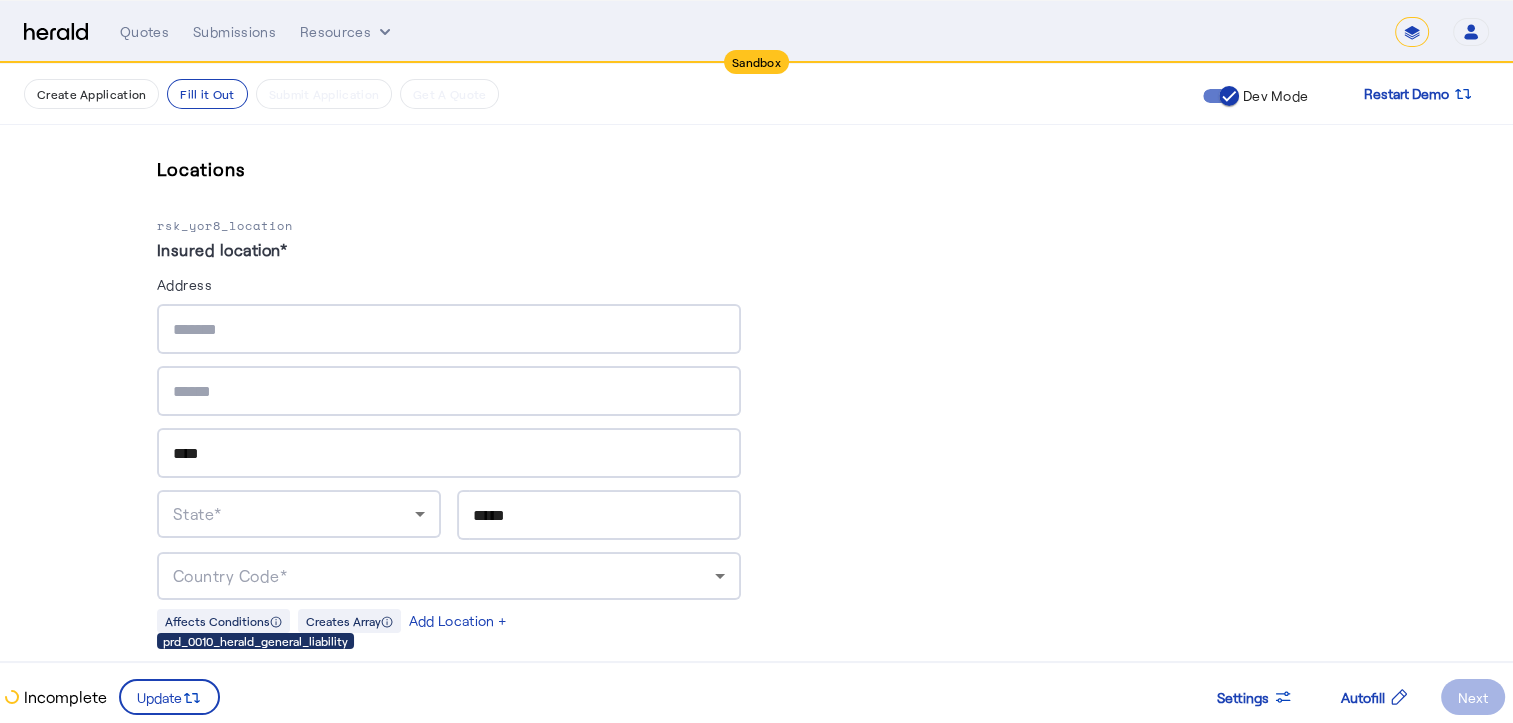 click on "****" at bounding box center [449, 453] 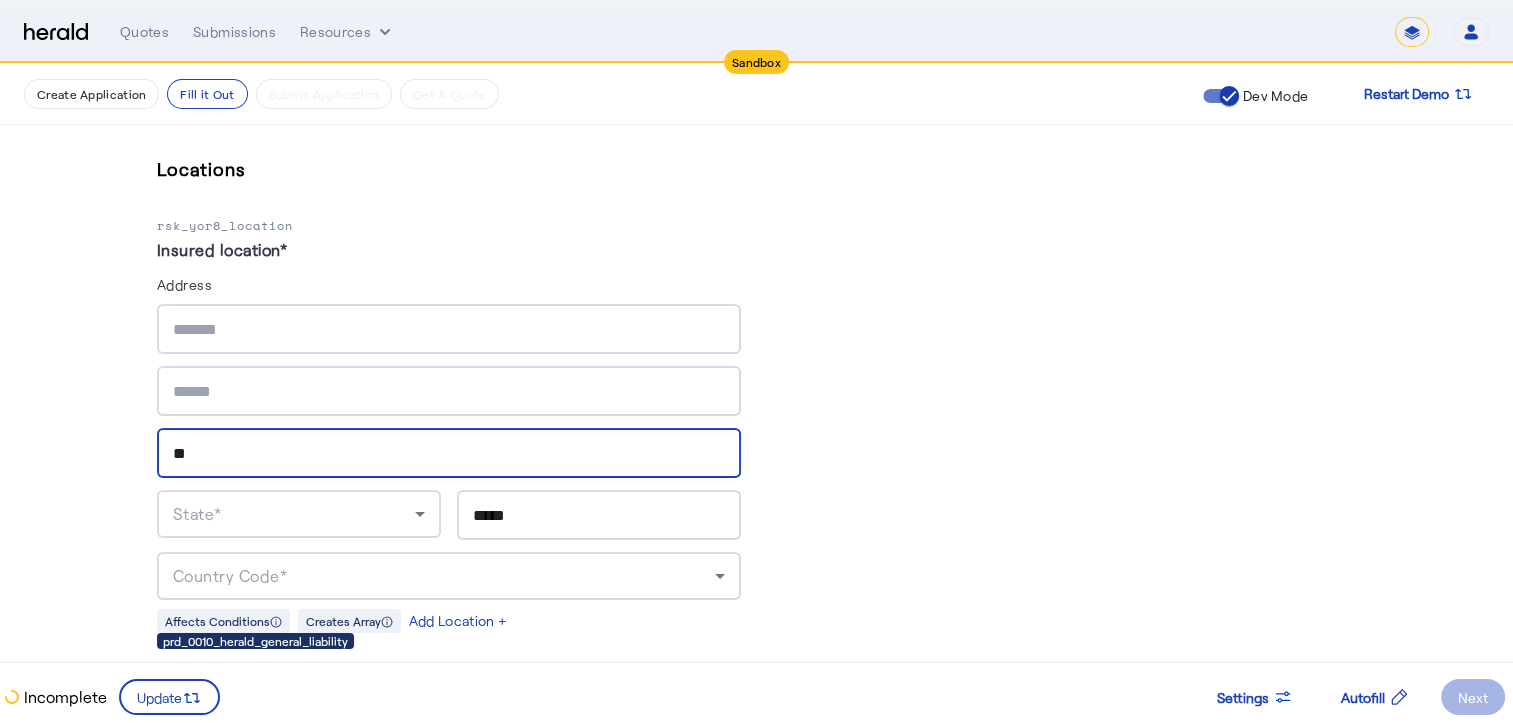type on "*" 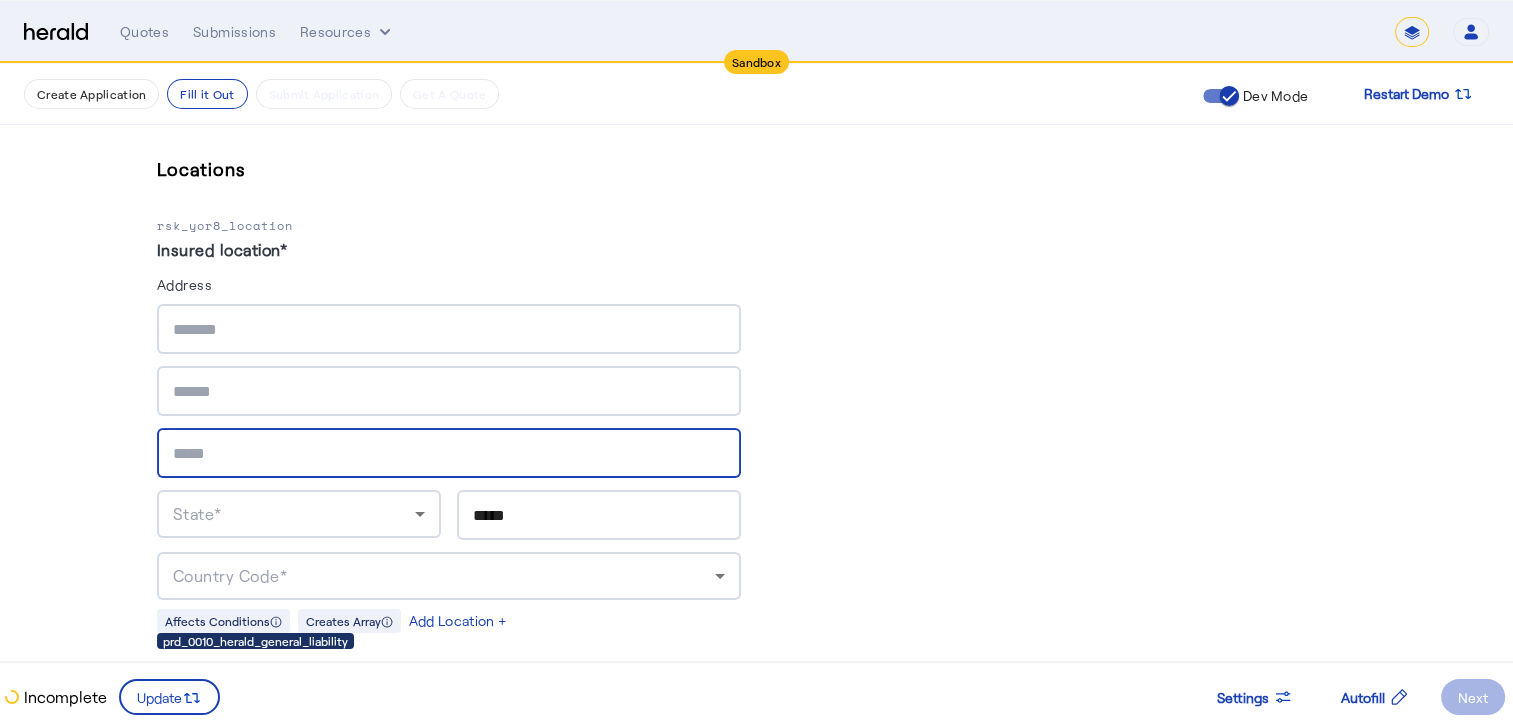 click at bounding box center [449, 454] 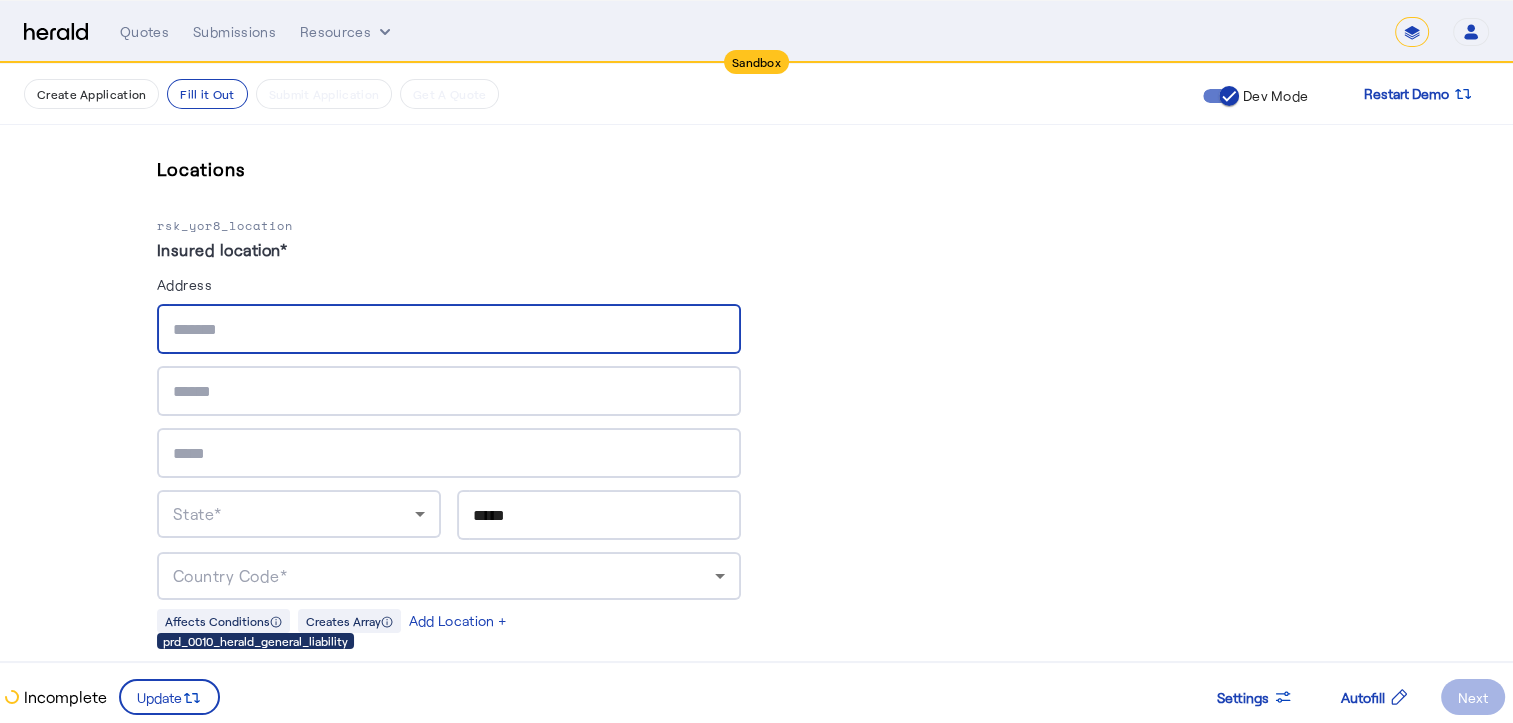 click at bounding box center (449, 330) 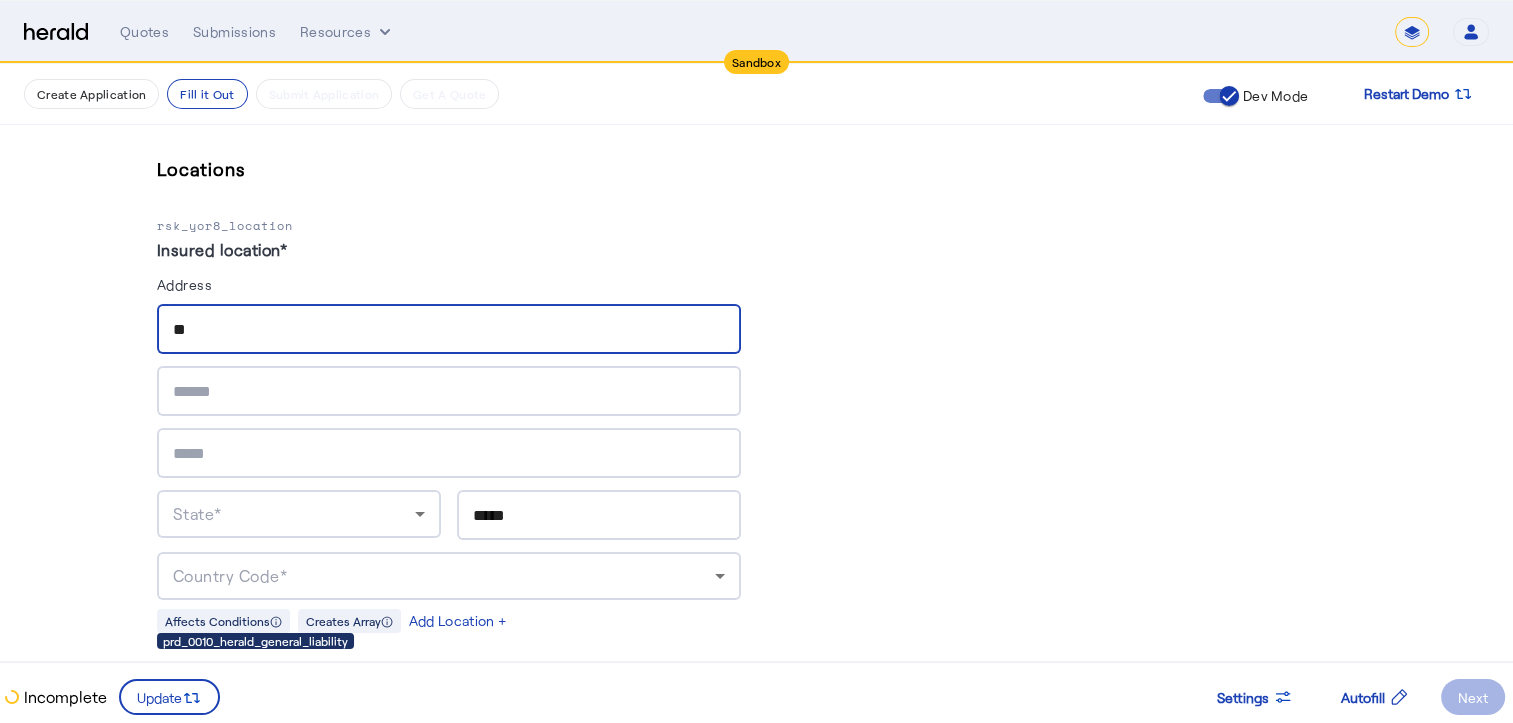 type on "**" 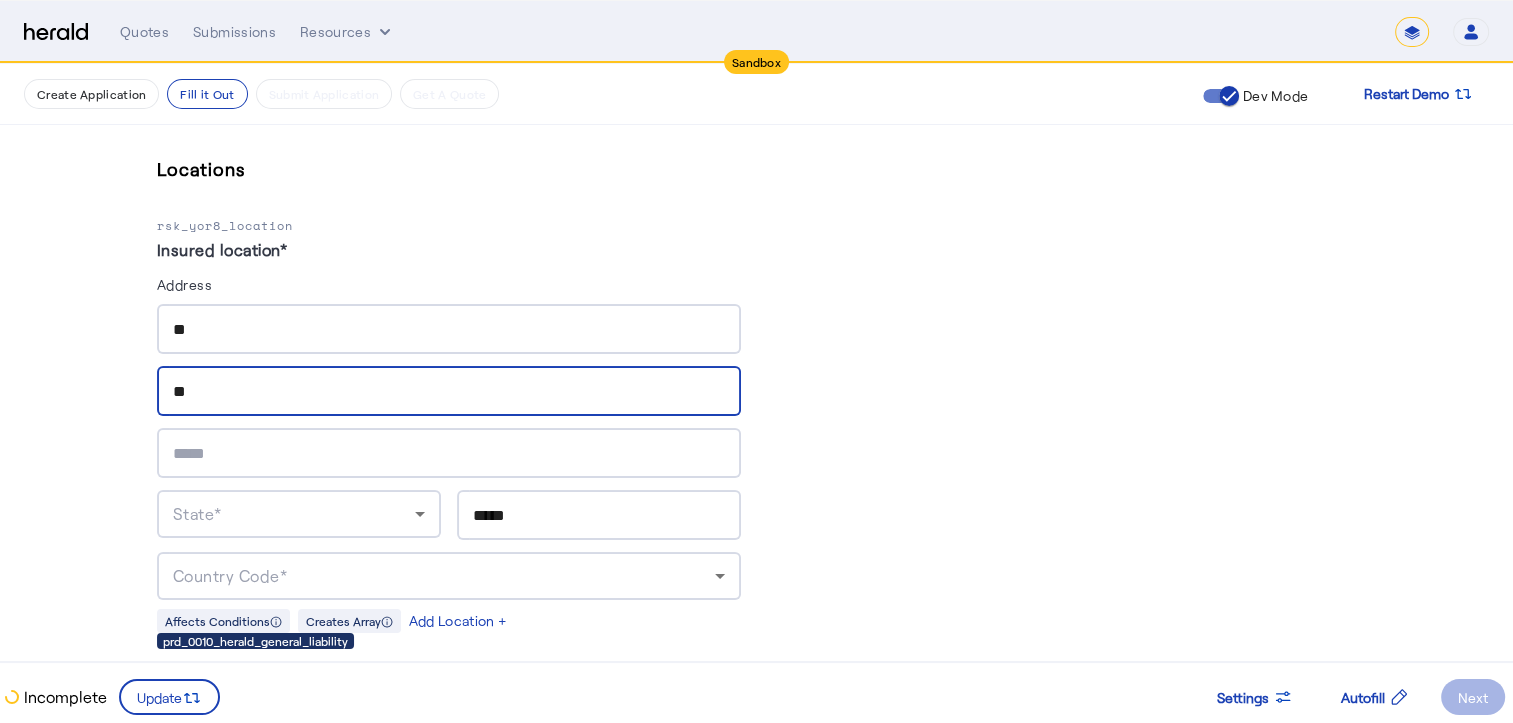 type on "**" 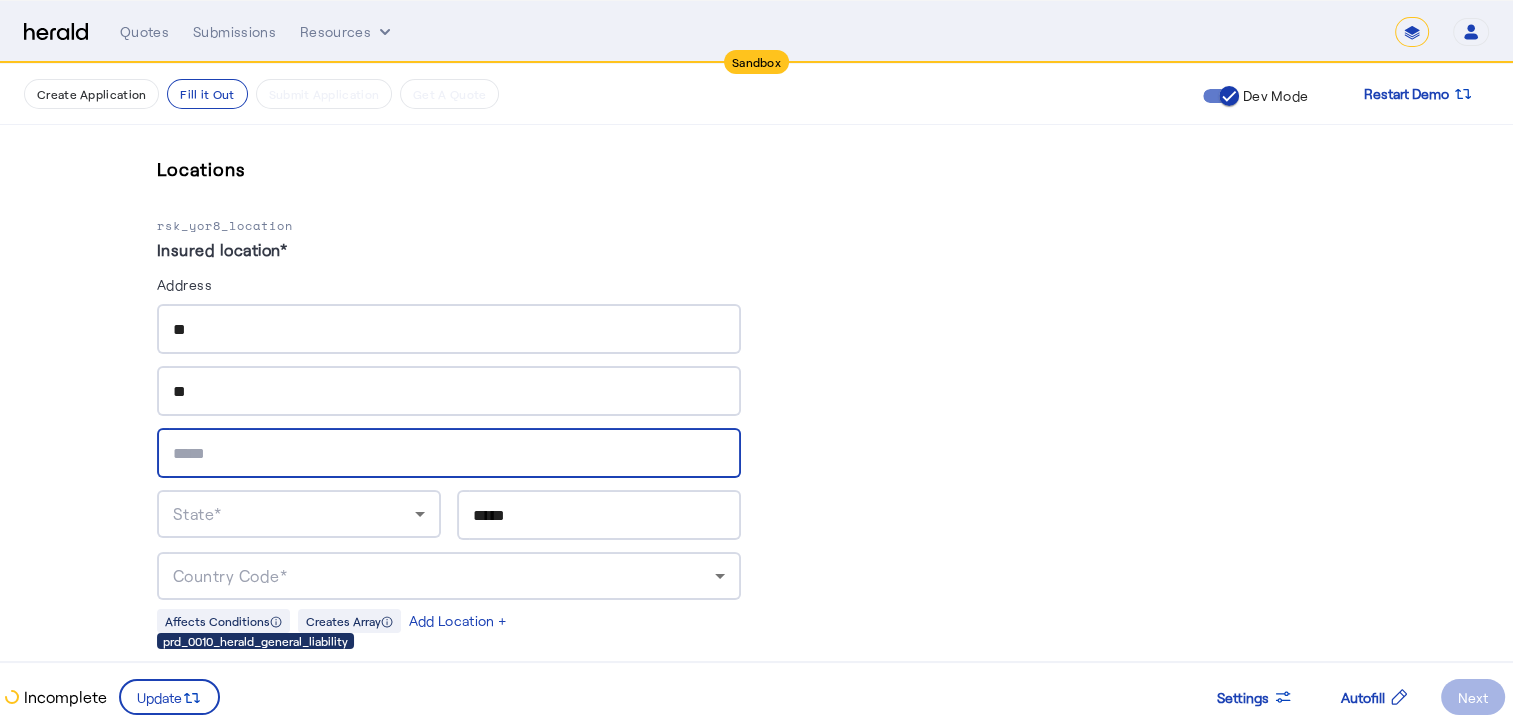 click at bounding box center (449, 454) 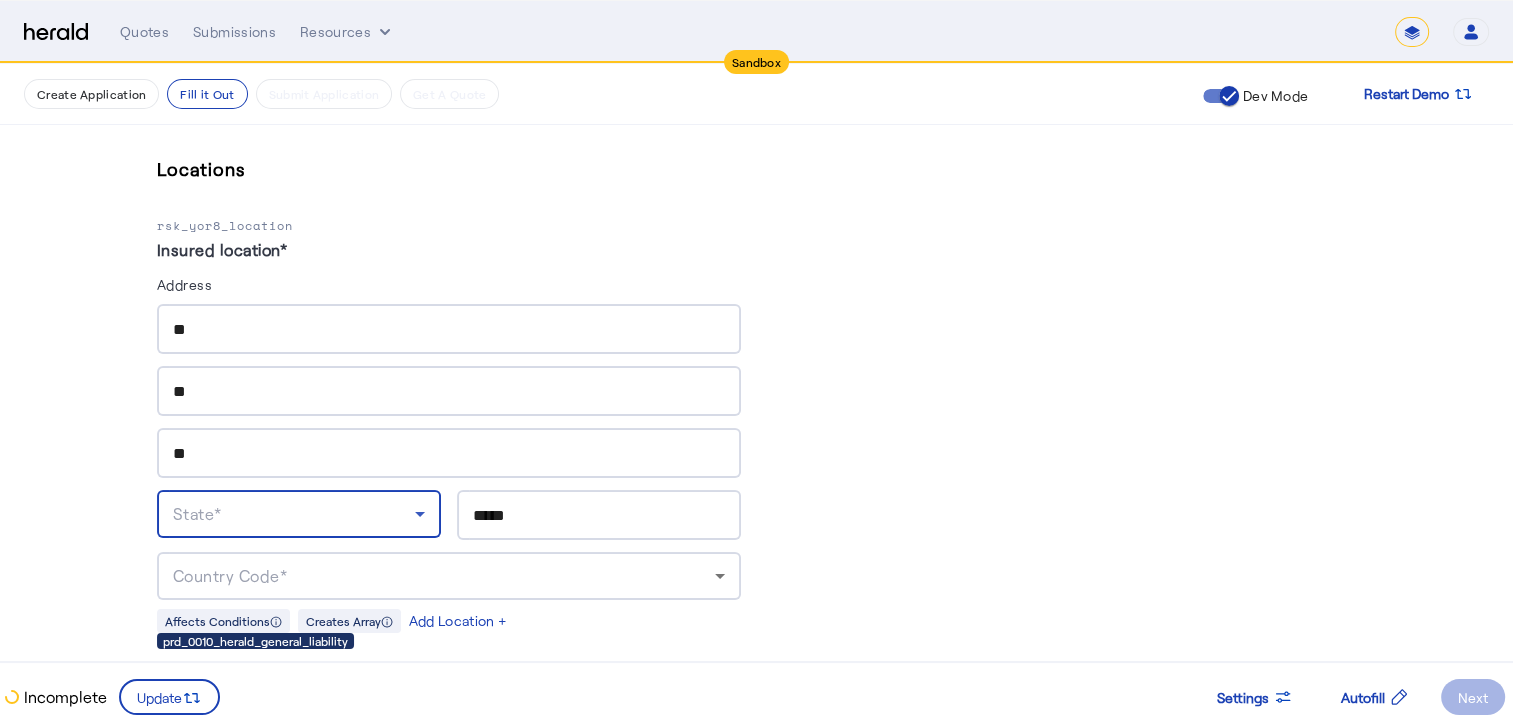 click on "State*" at bounding box center (294, 514) 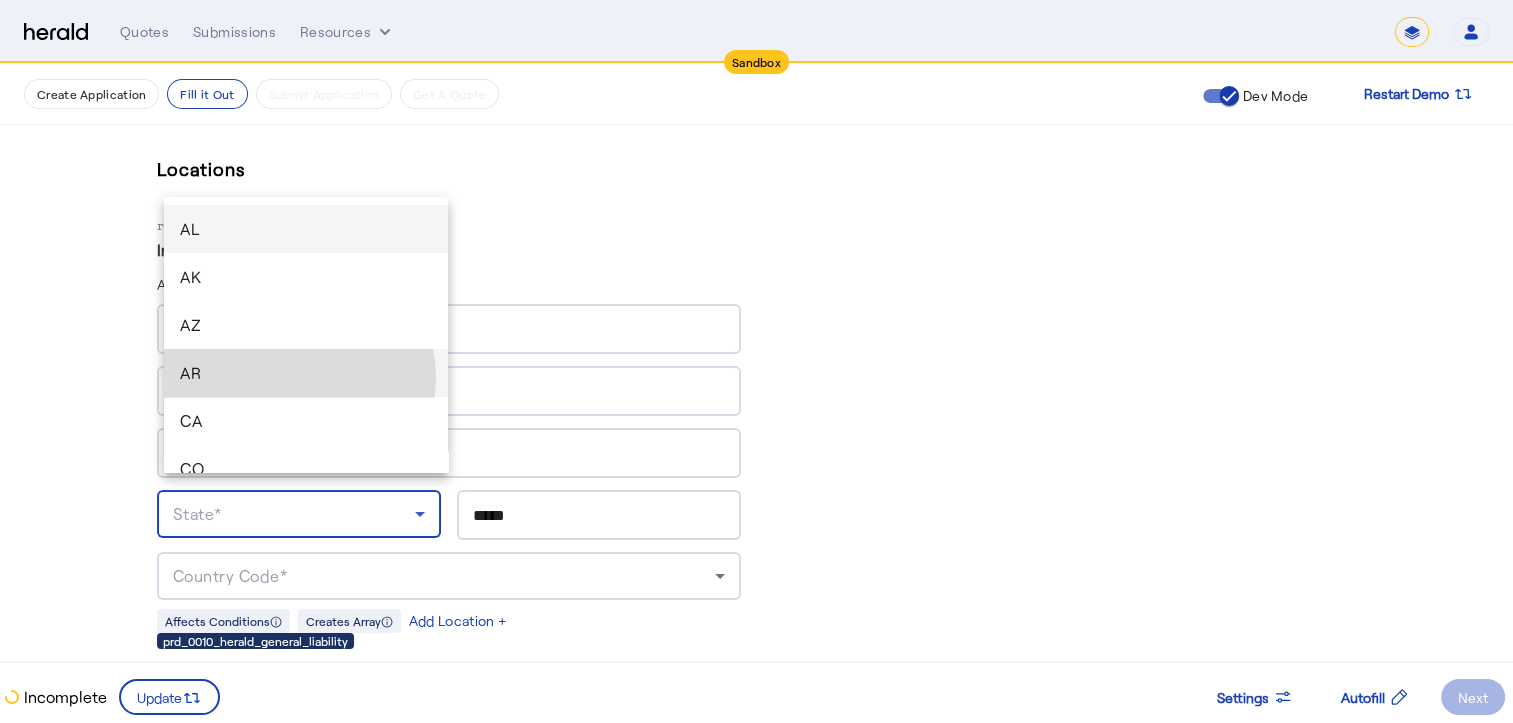 click on "AR" at bounding box center [306, 373] 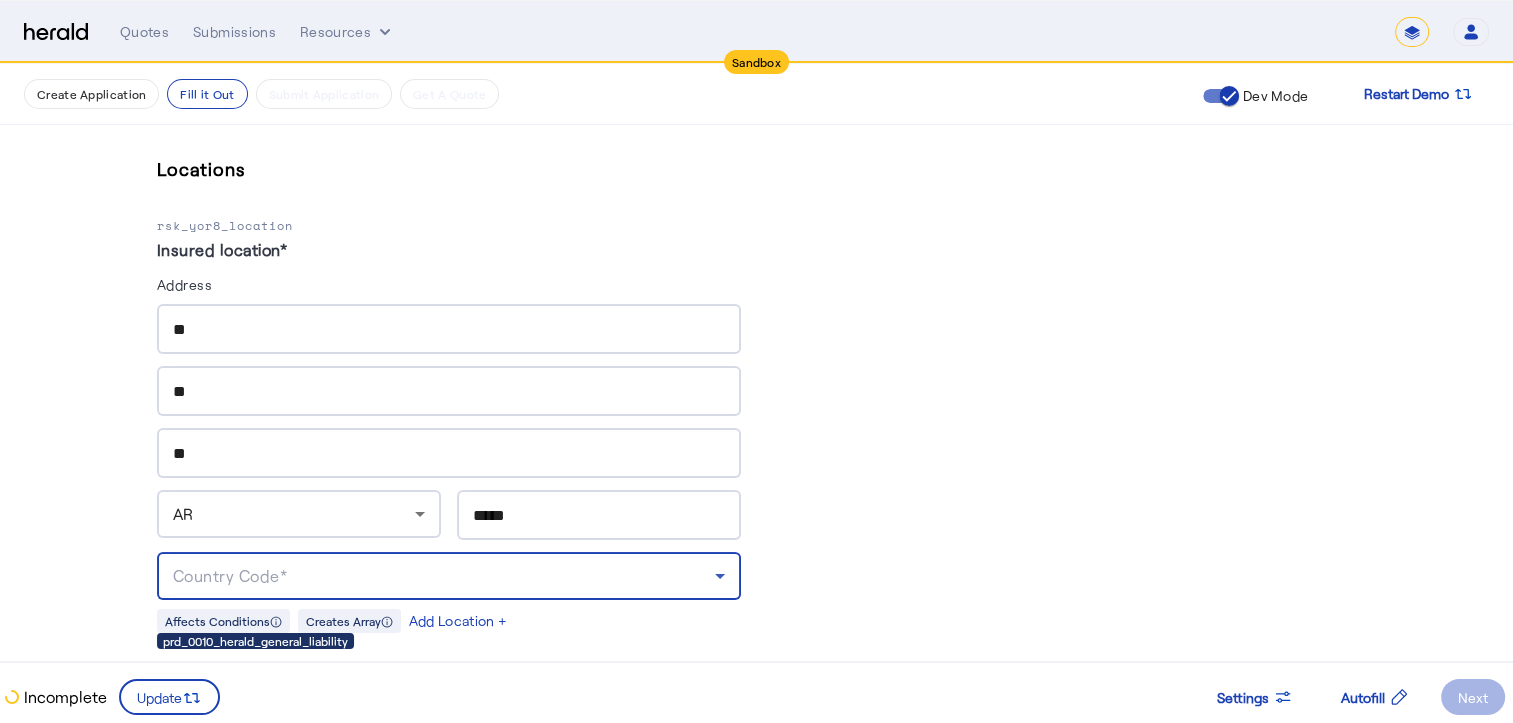 click on "Country Code*" at bounding box center (444, 576) 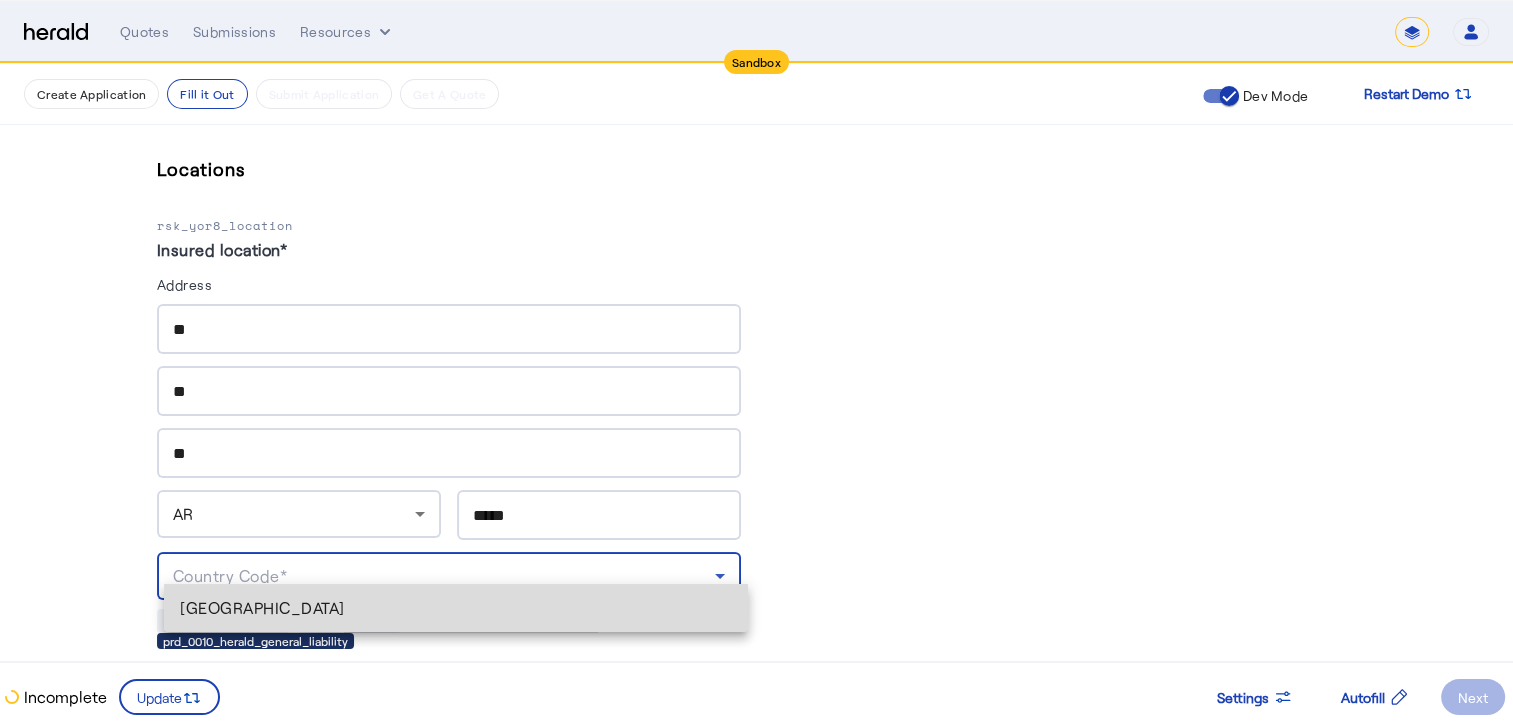 click on "[GEOGRAPHIC_DATA]" at bounding box center (456, 608) 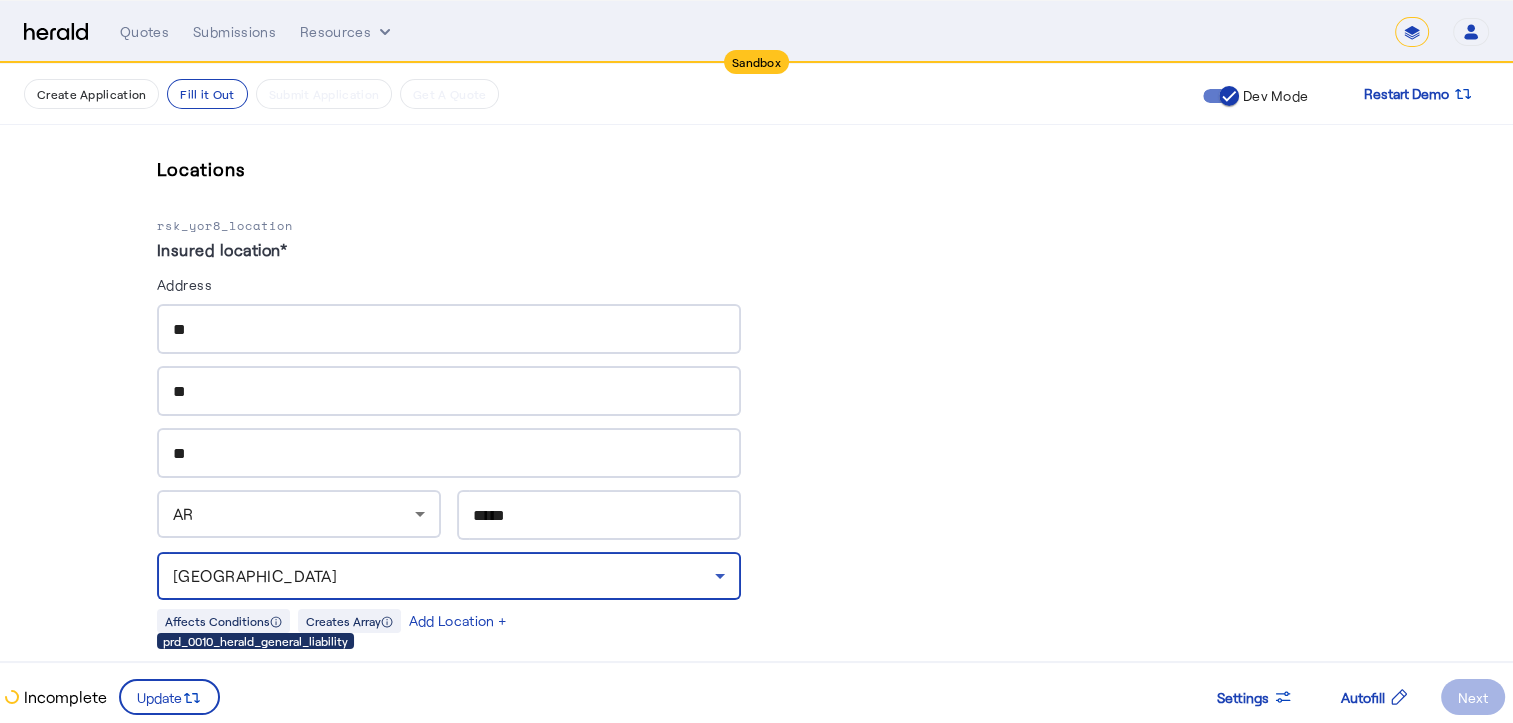 click 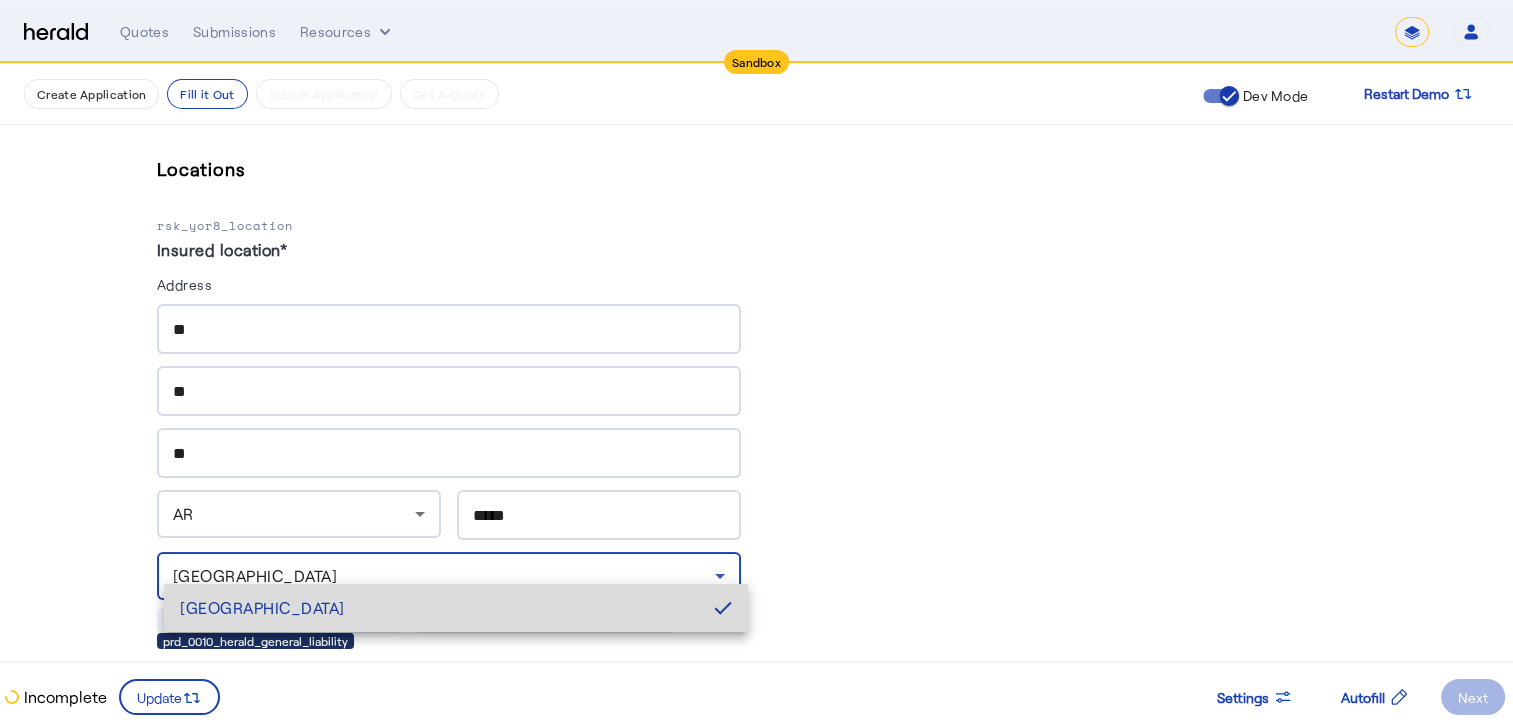 click on "[GEOGRAPHIC_DATA]" at bounding box center (439, 608) 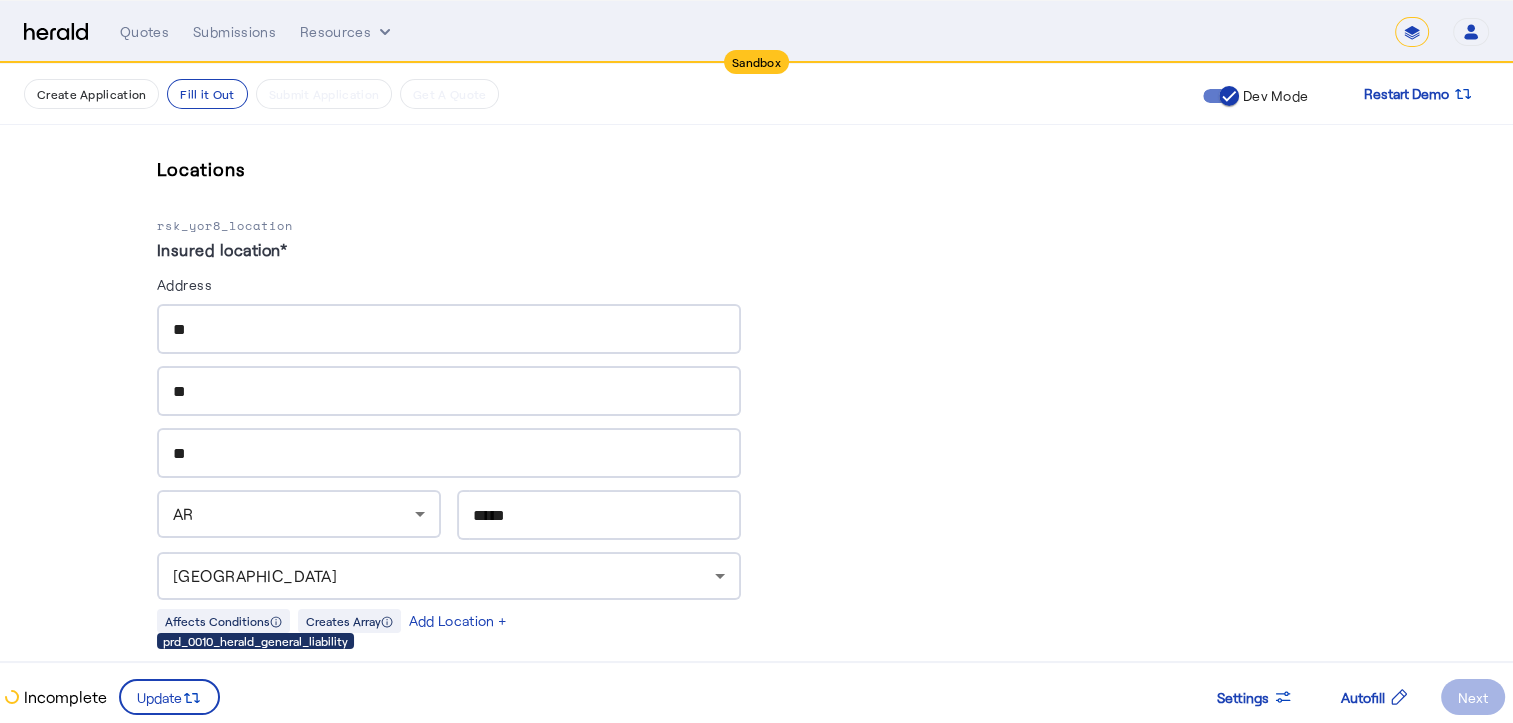 click on "[GEOGRAPHIC_DATA]" 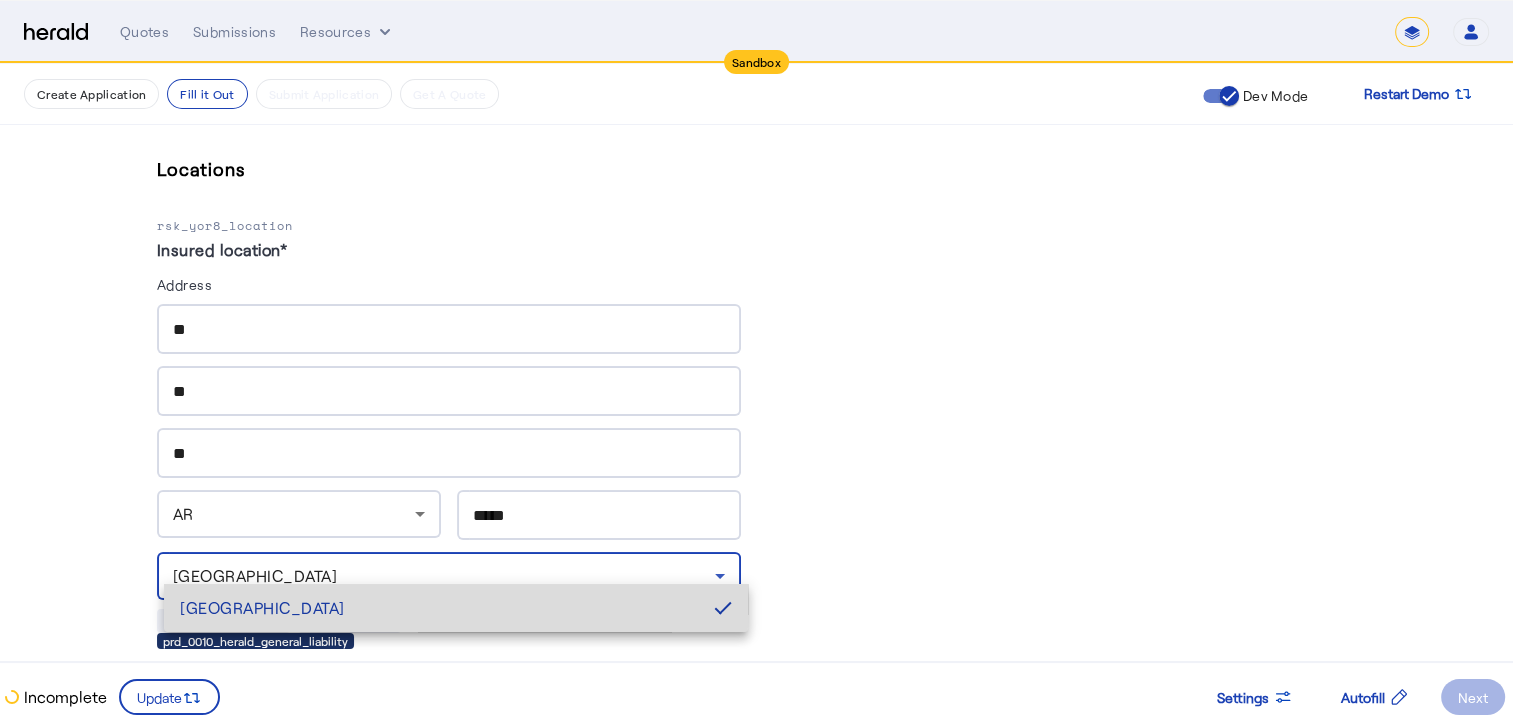 click on "[GEOGRAPHIC_DATA]" at bounding box center (439, 608) 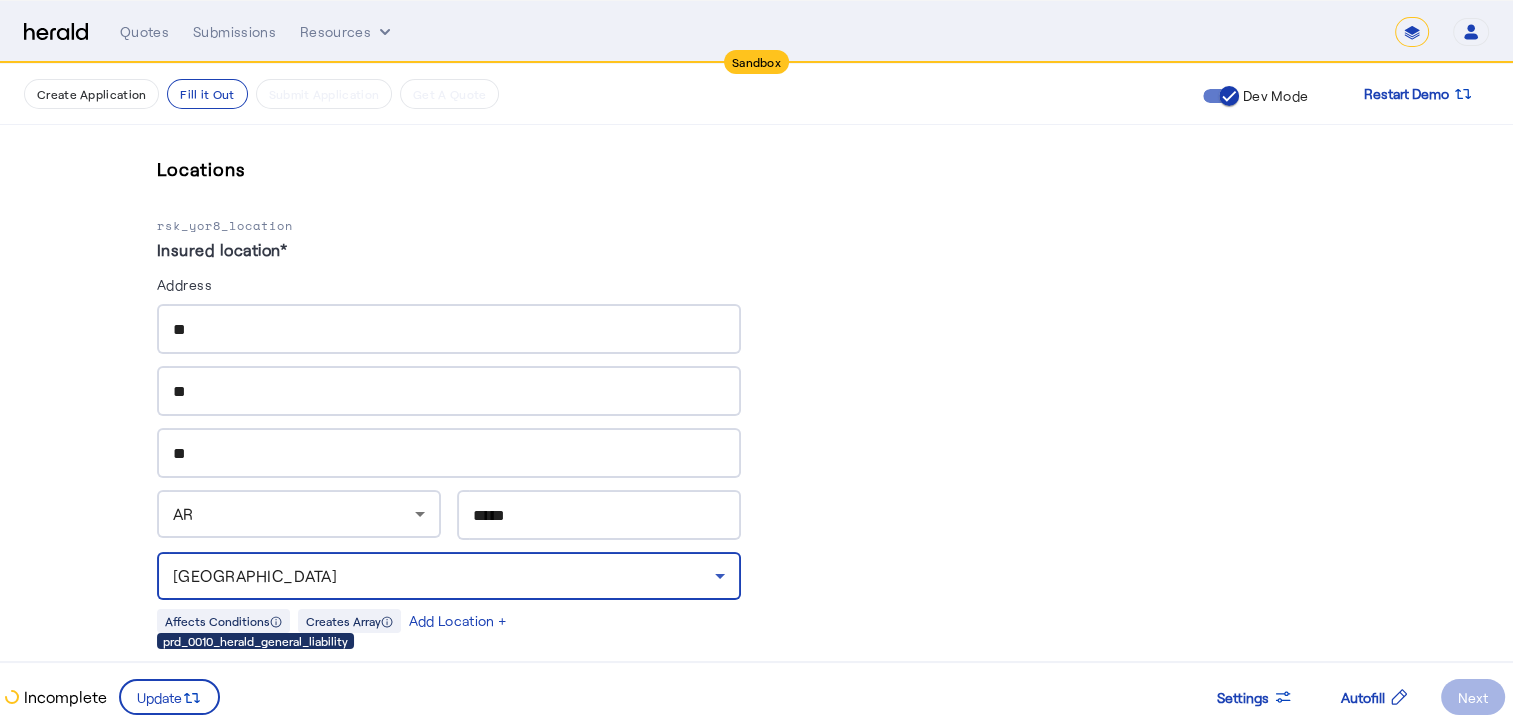click on "**" at bounding box center [449, 330] 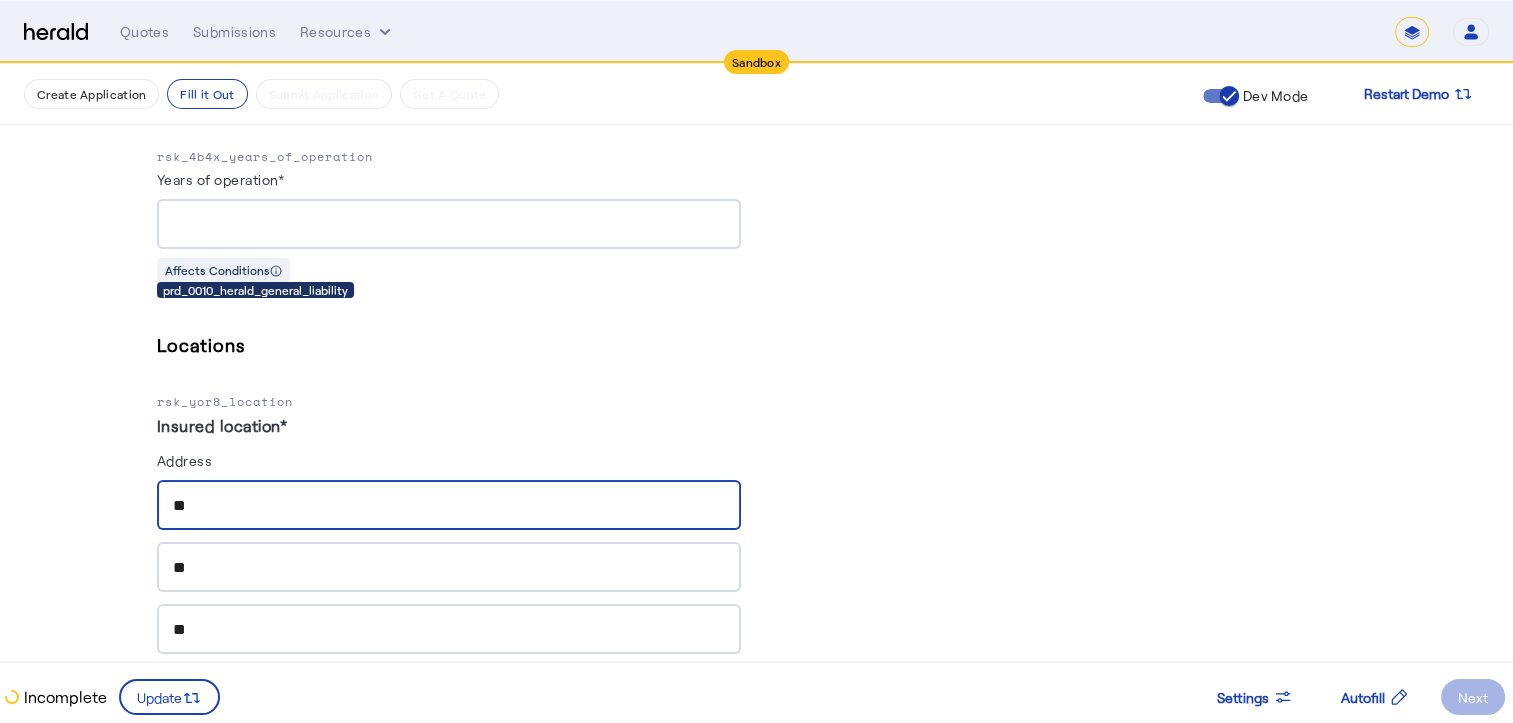 scroll, scrollTop: 2066, scrollLeft: 0, axis: vertical 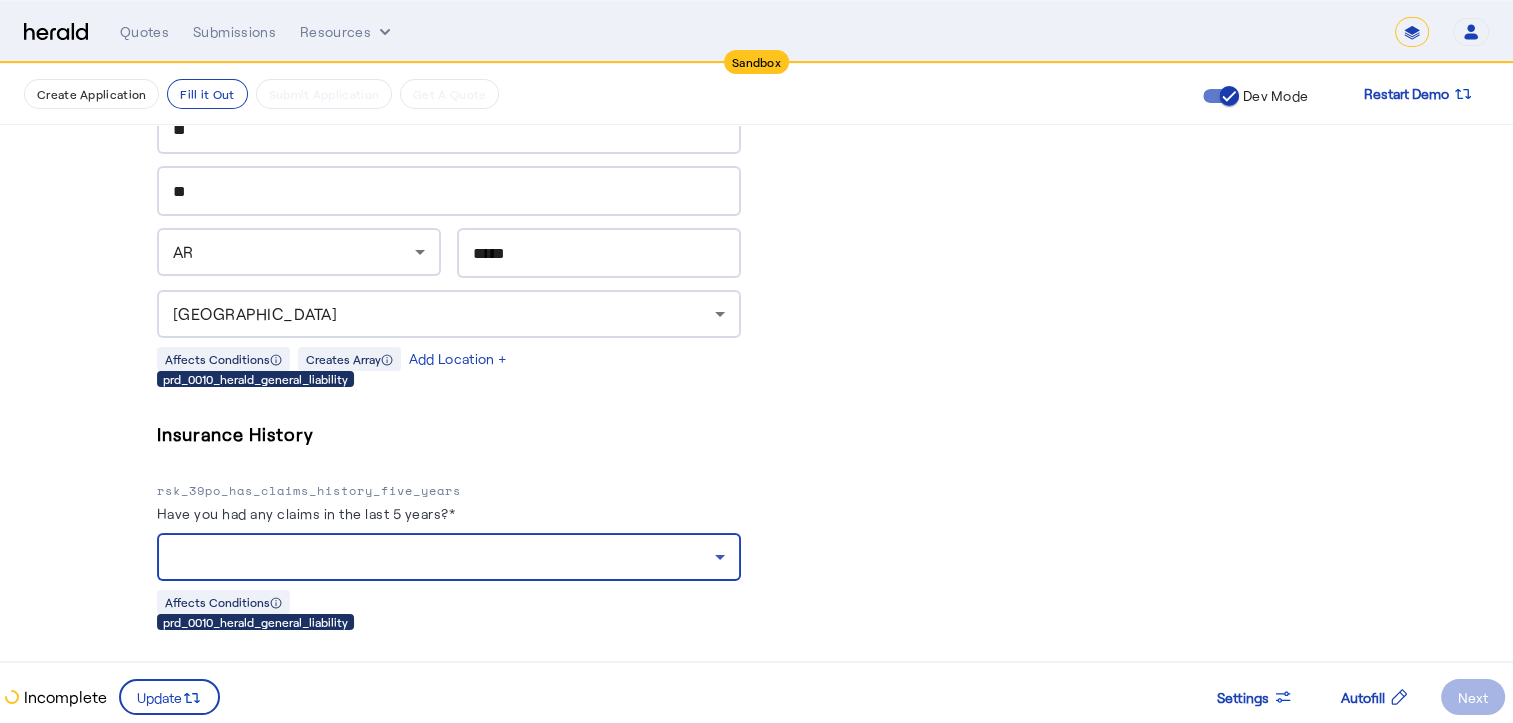 click at bounding box center (444, 557) 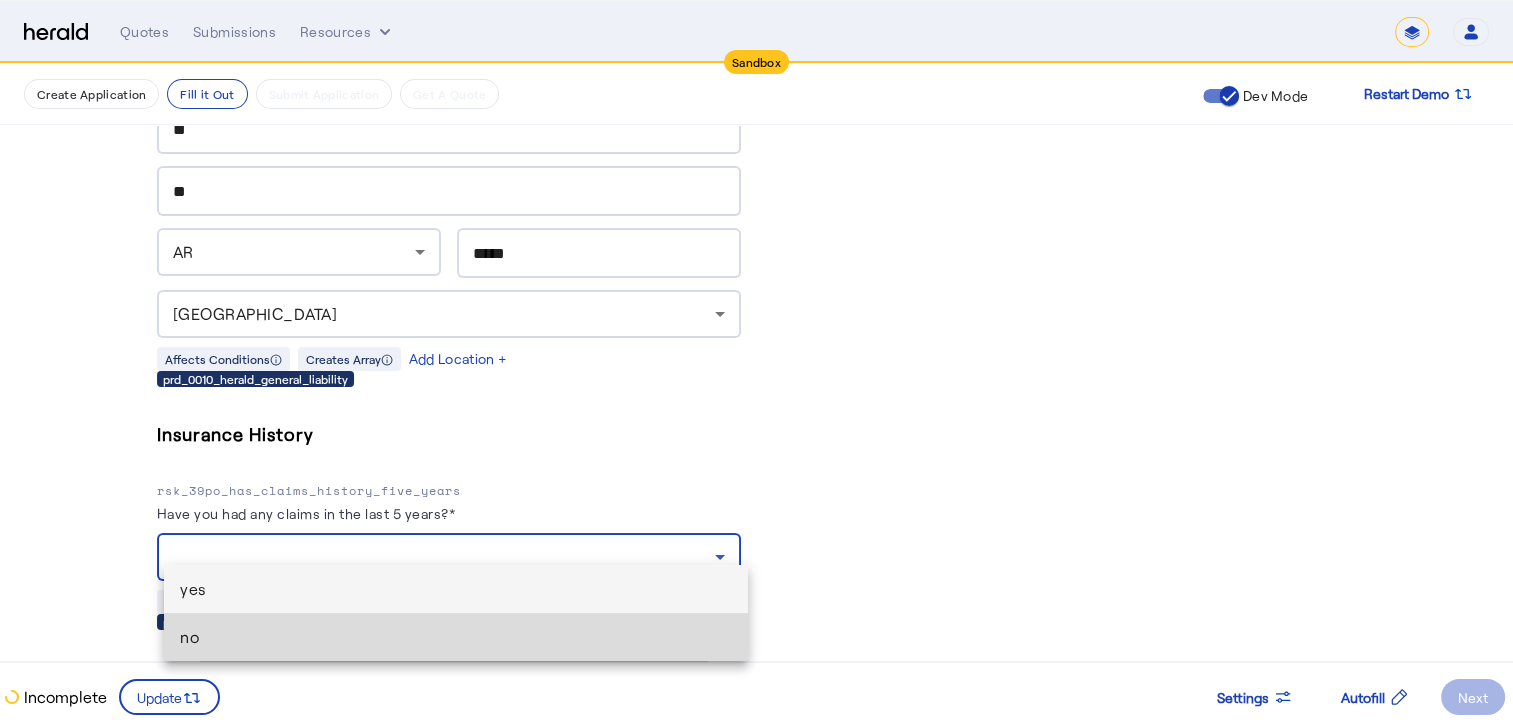 click on "no" at bounding box center [456, 637] 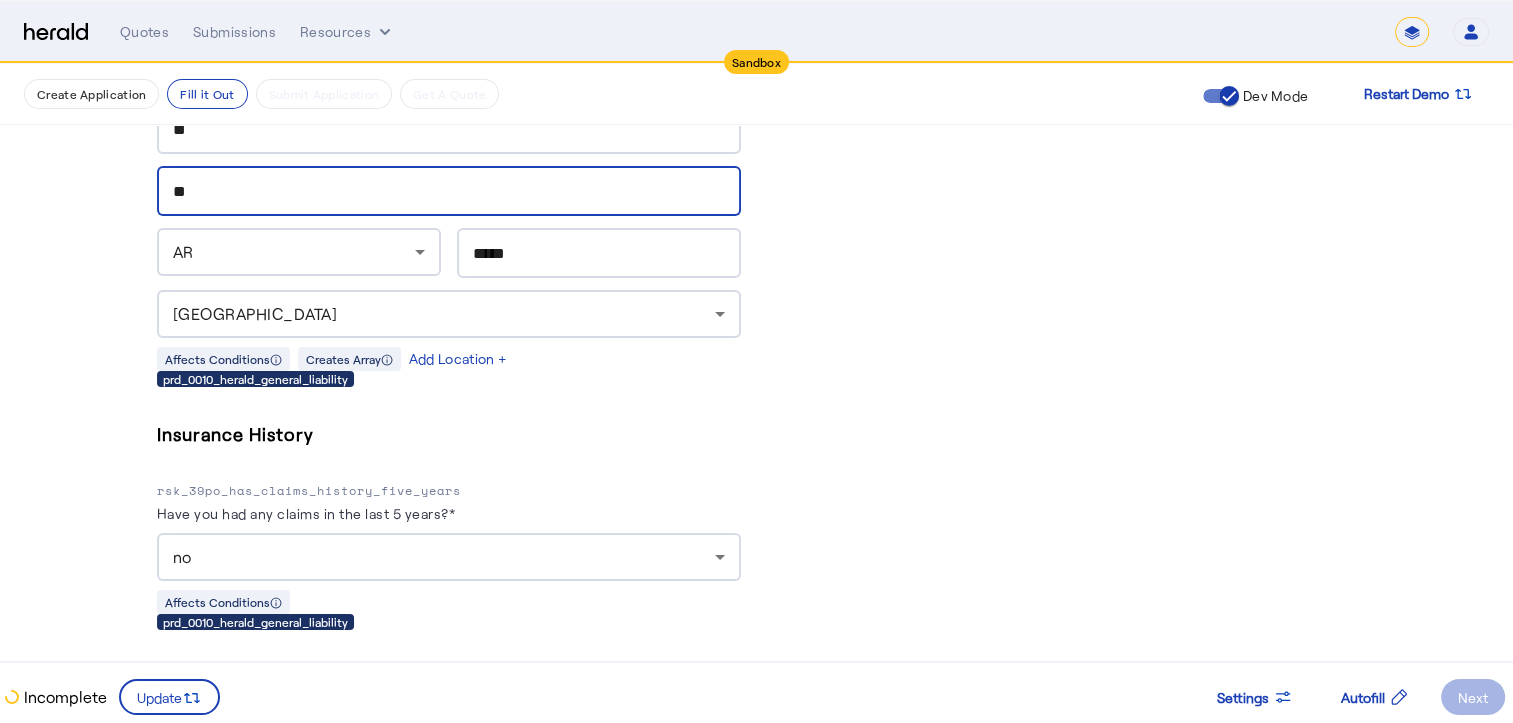 click on "**" at bounding box center [449, 192] 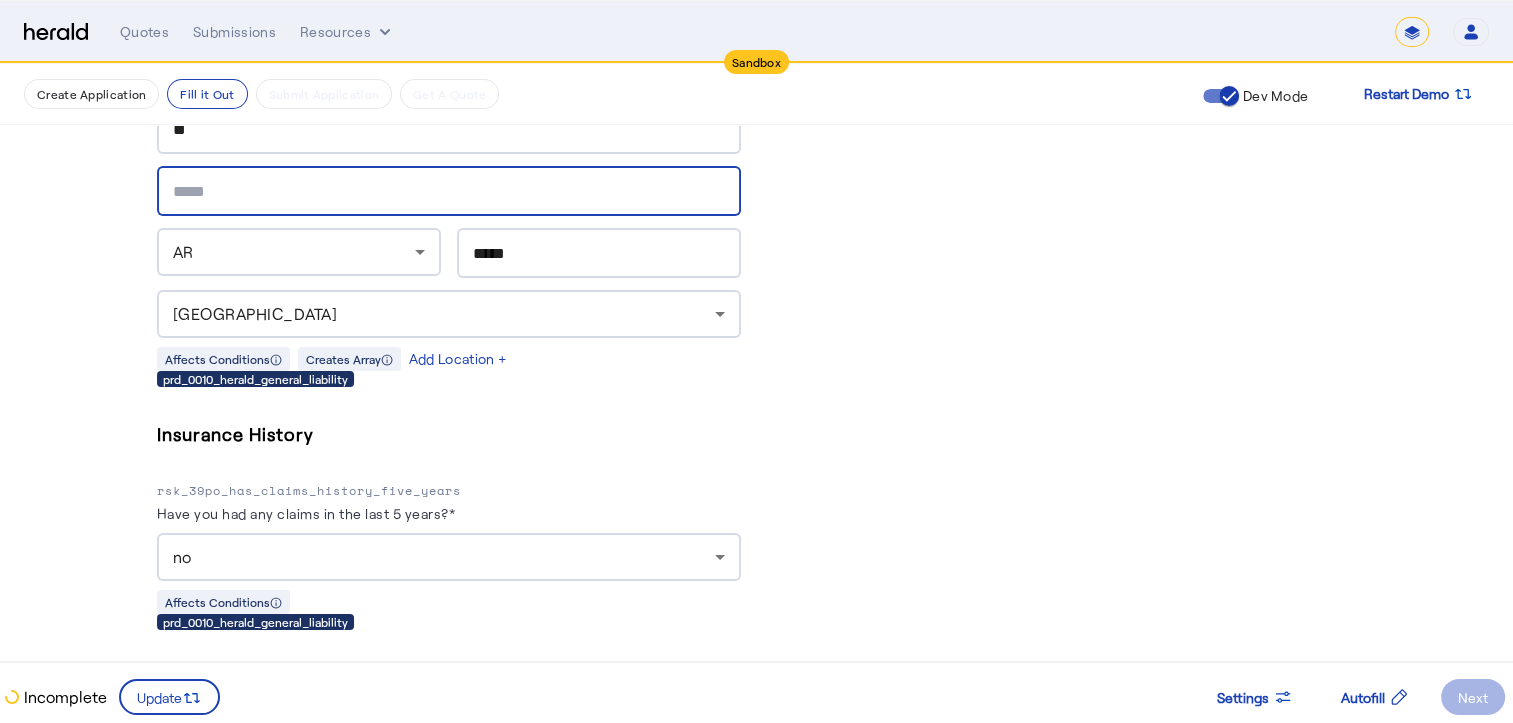 type 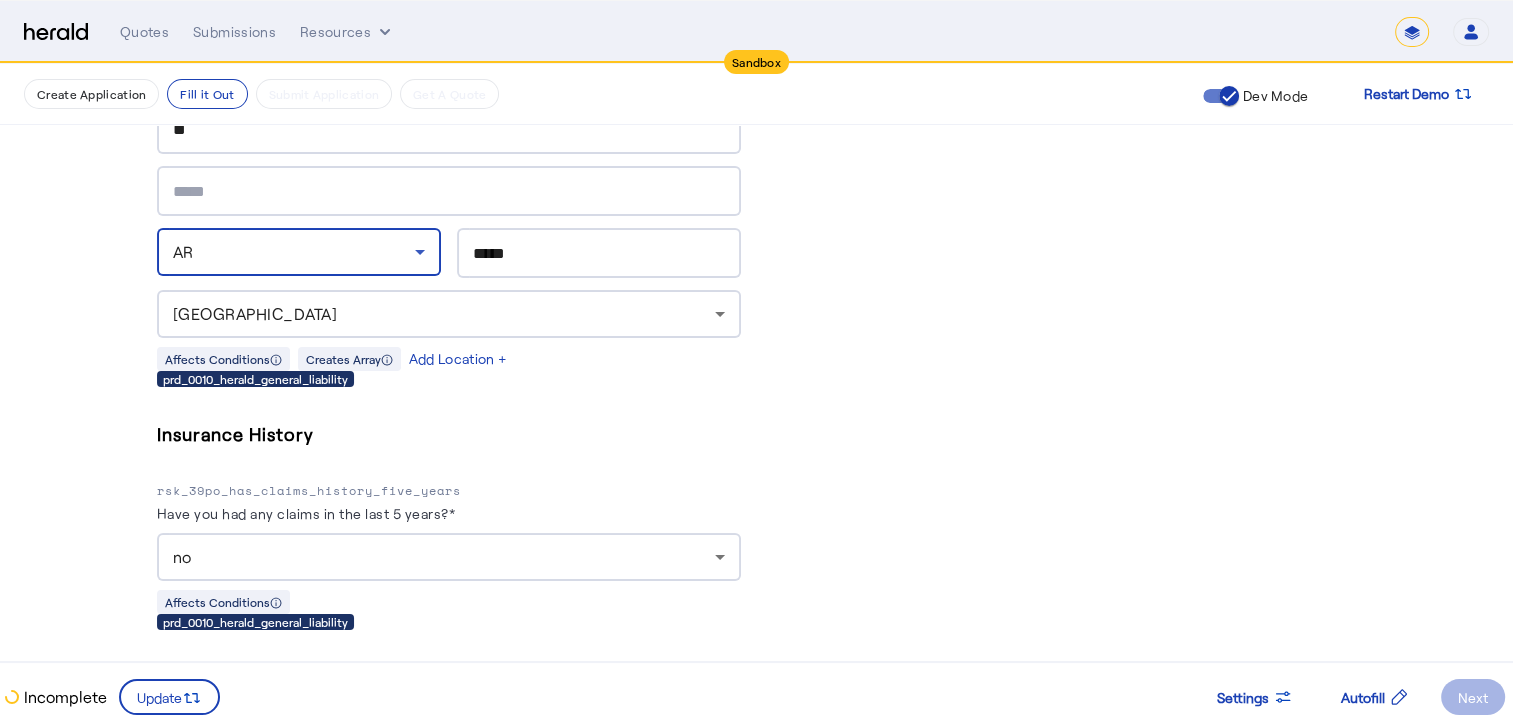 click on "AR" at bounding box center (294, 252) 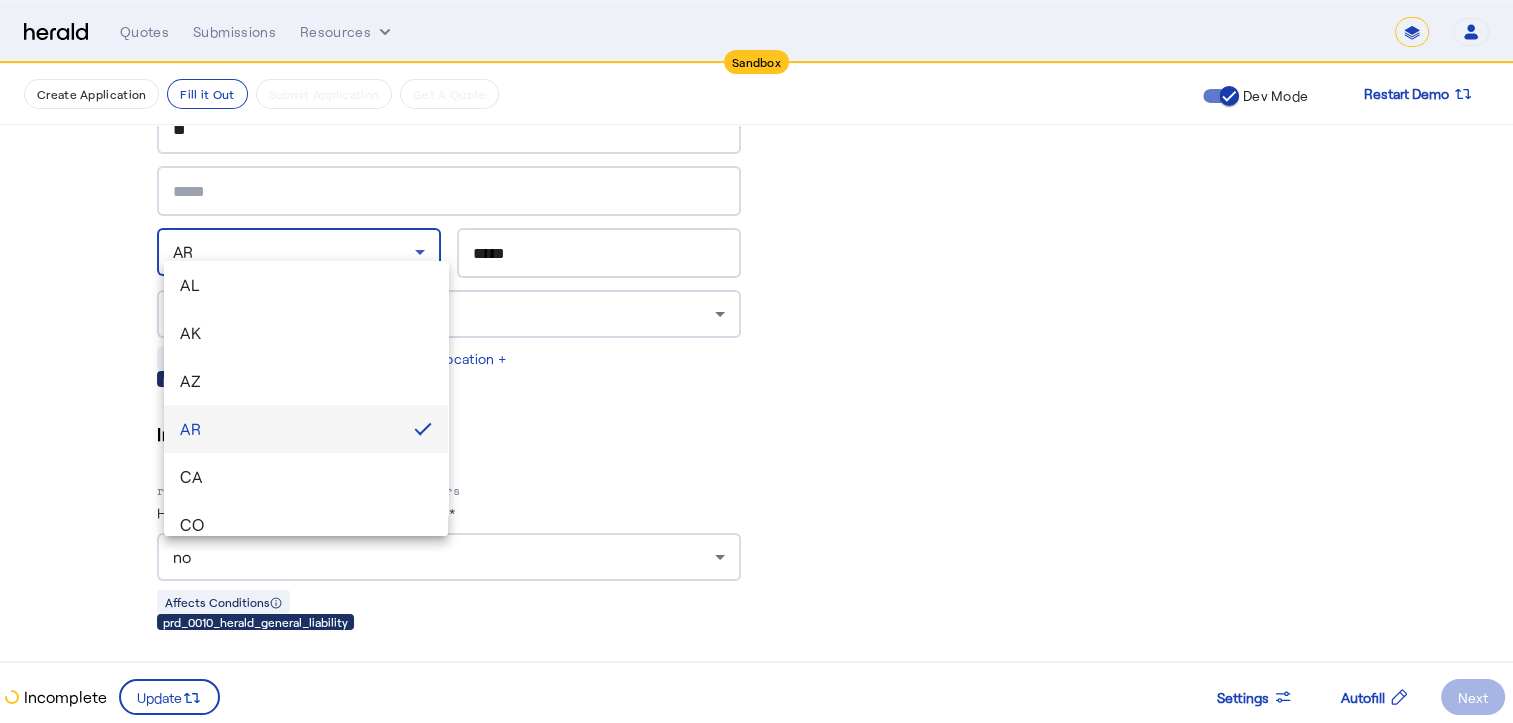 click at bounding box center [756, 361] 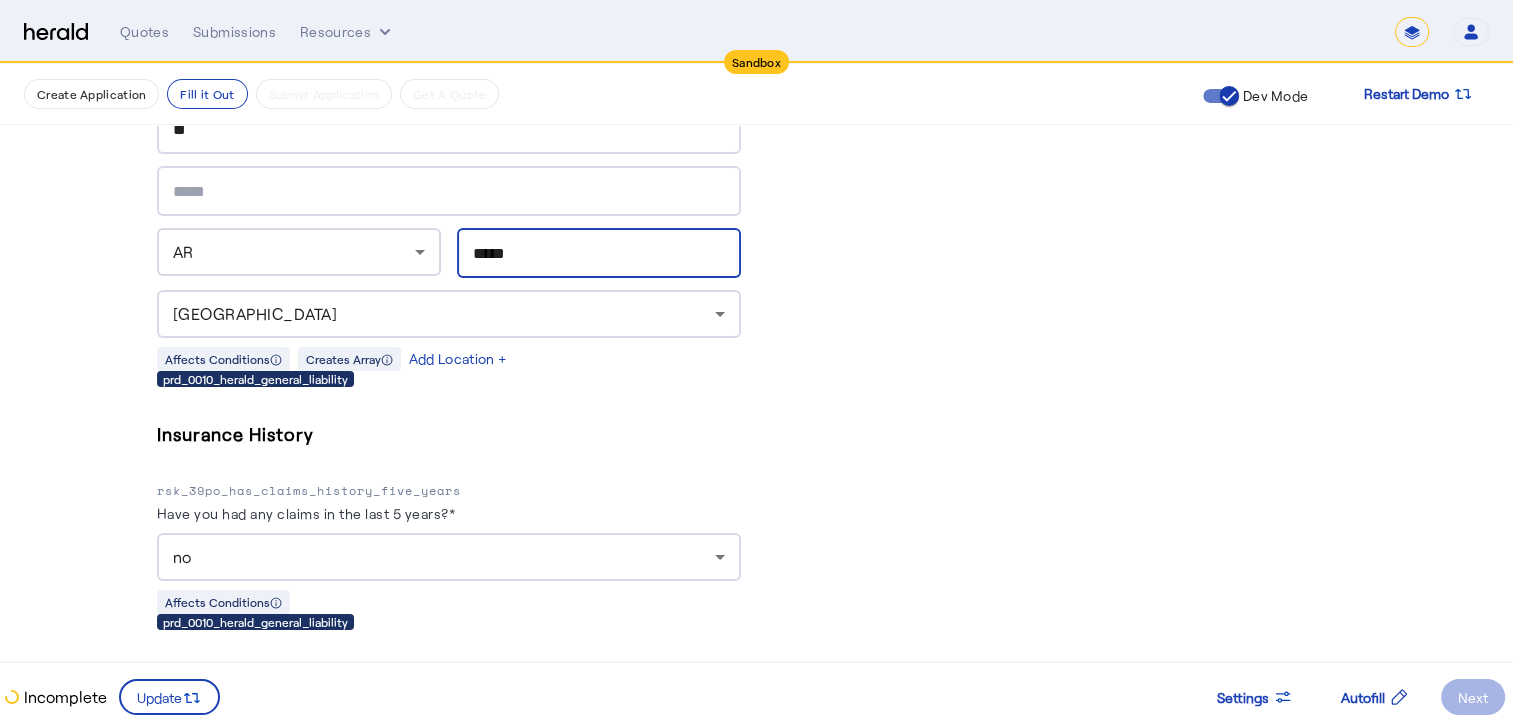 click on "*****" at bounding box center (599, 254) 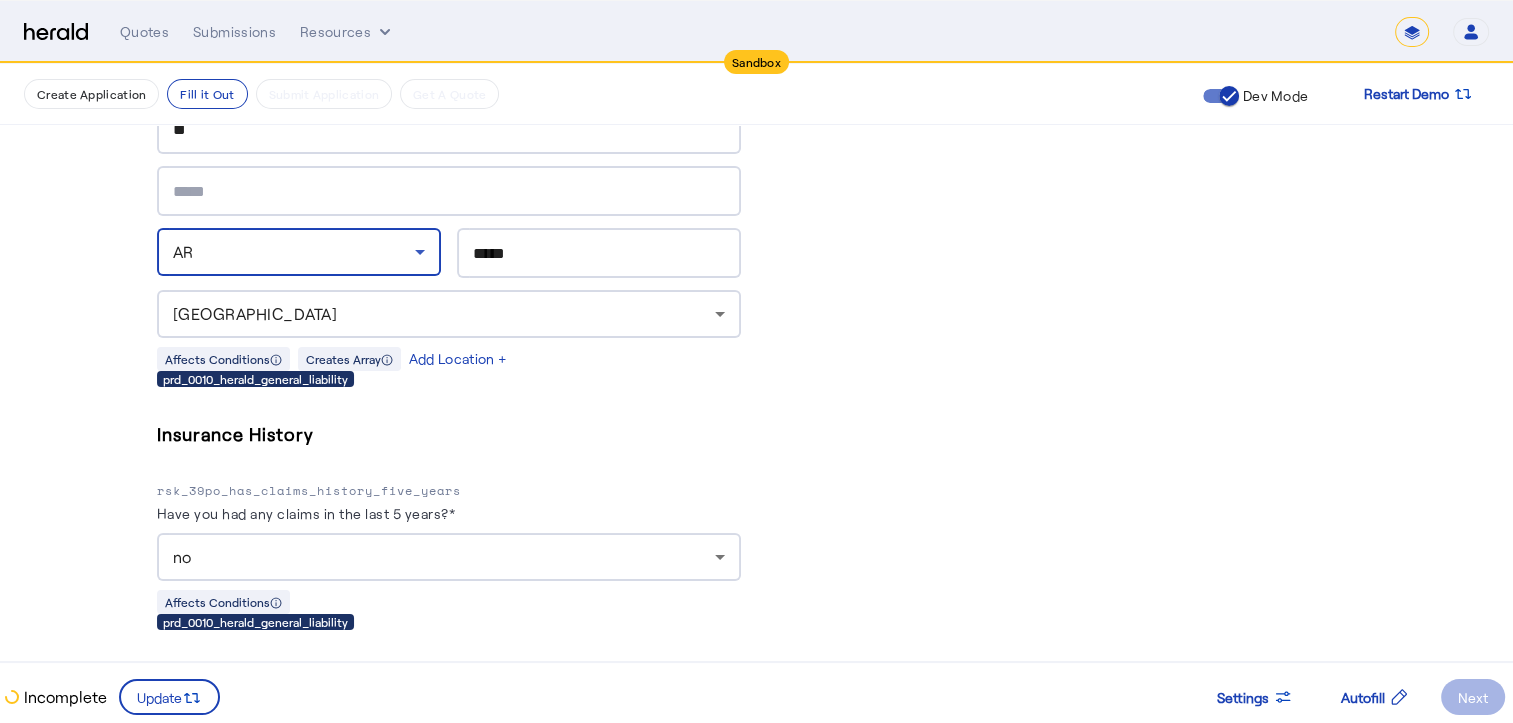 click 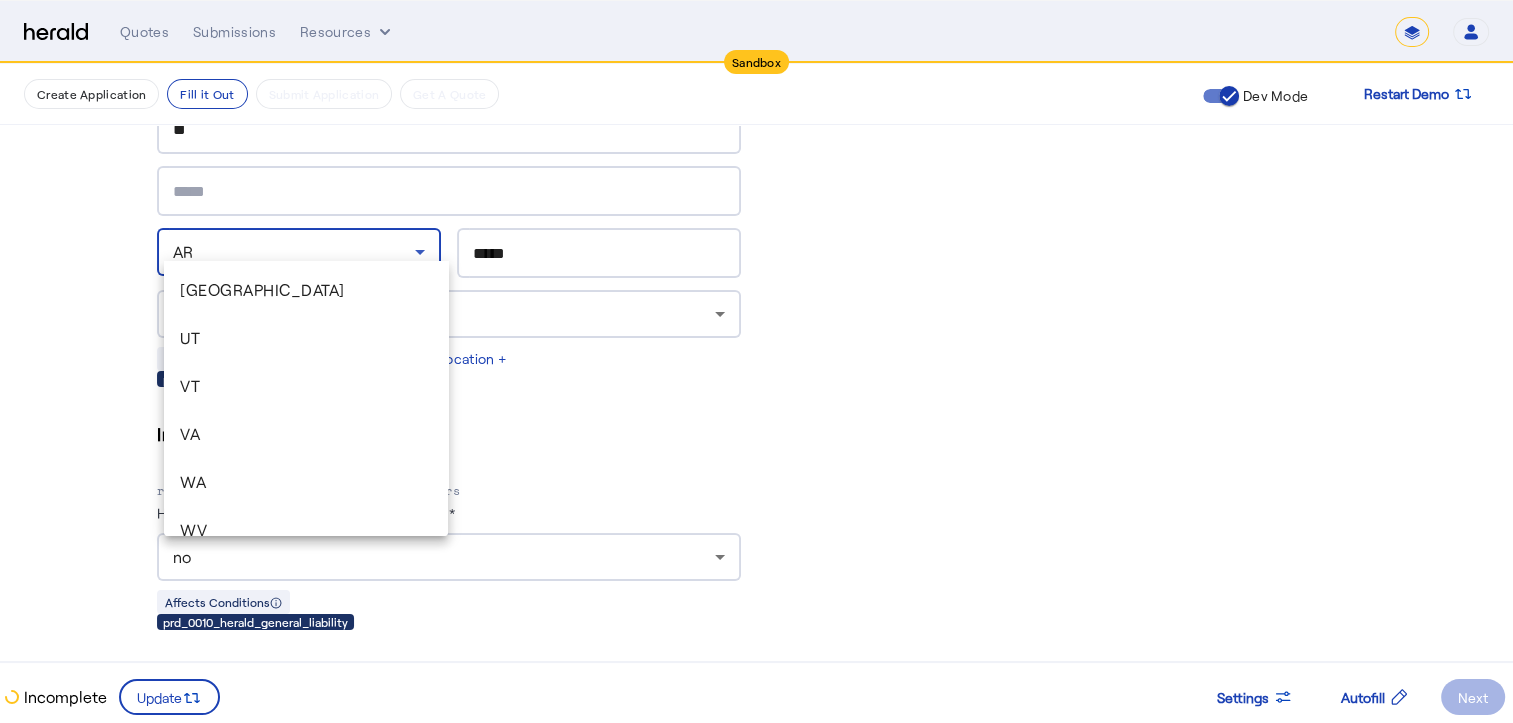 scroll, scrollTop: 2172, scrollLeft: 0, axis: vertical 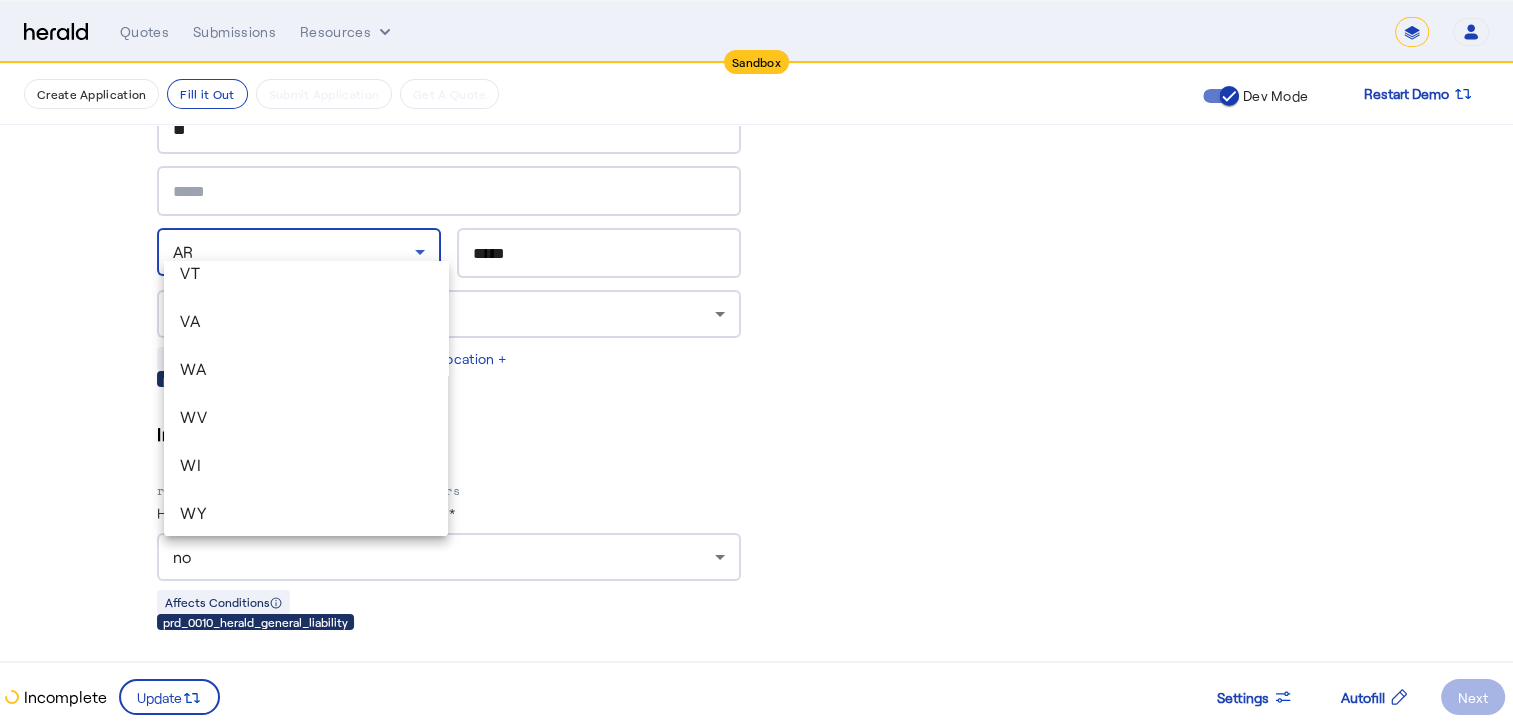 click at bounding box center (756, 361) 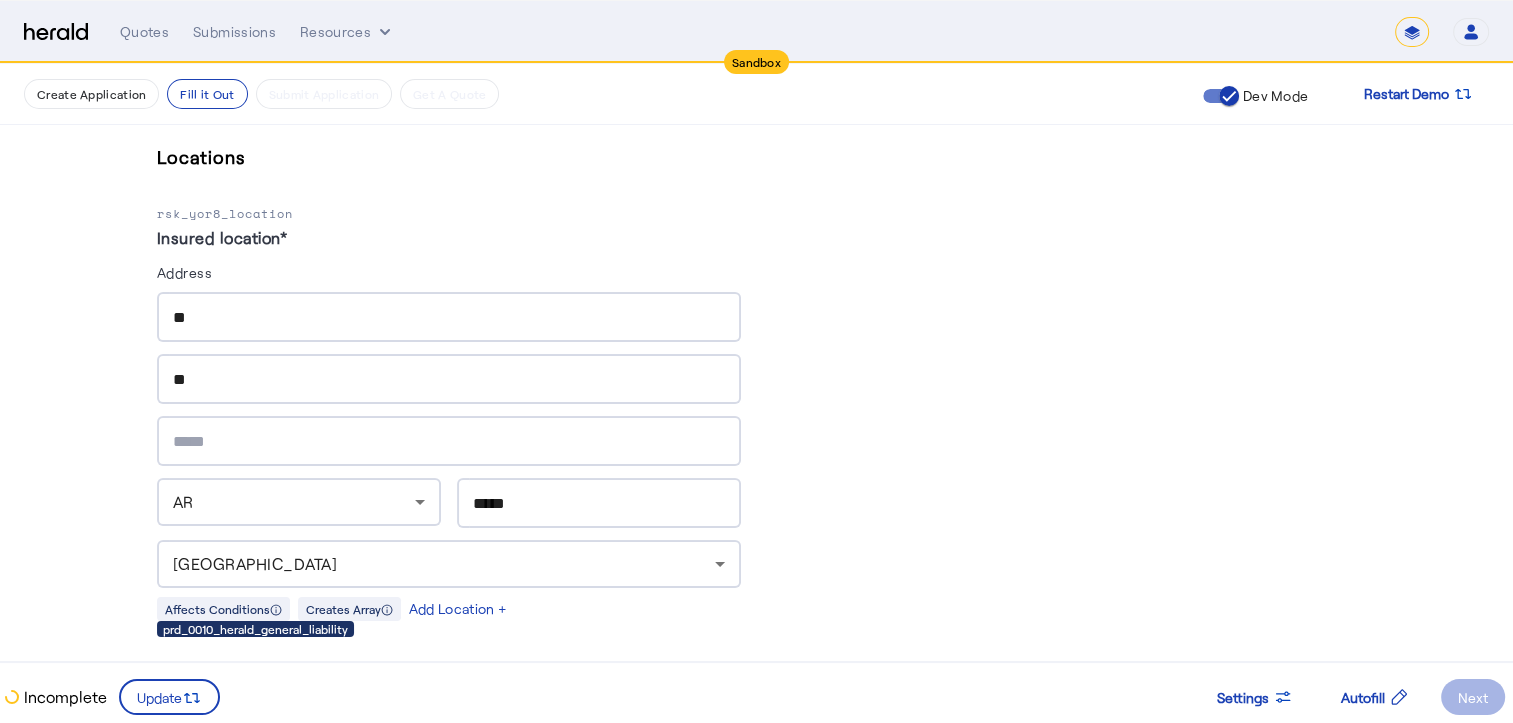 scroll, scrollTop: 1812, scrollLeft: 0, axis: vertical 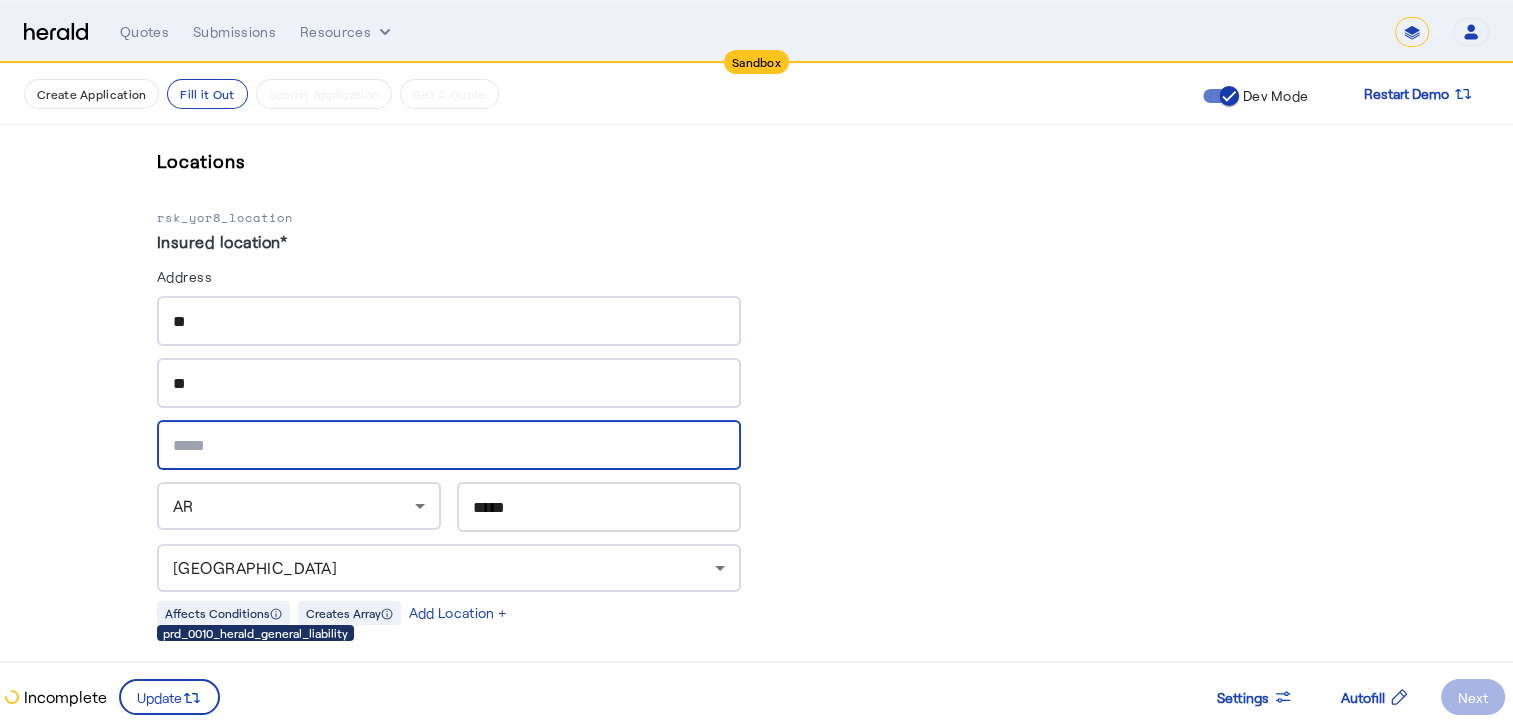 click at bounding box center [449, 446] 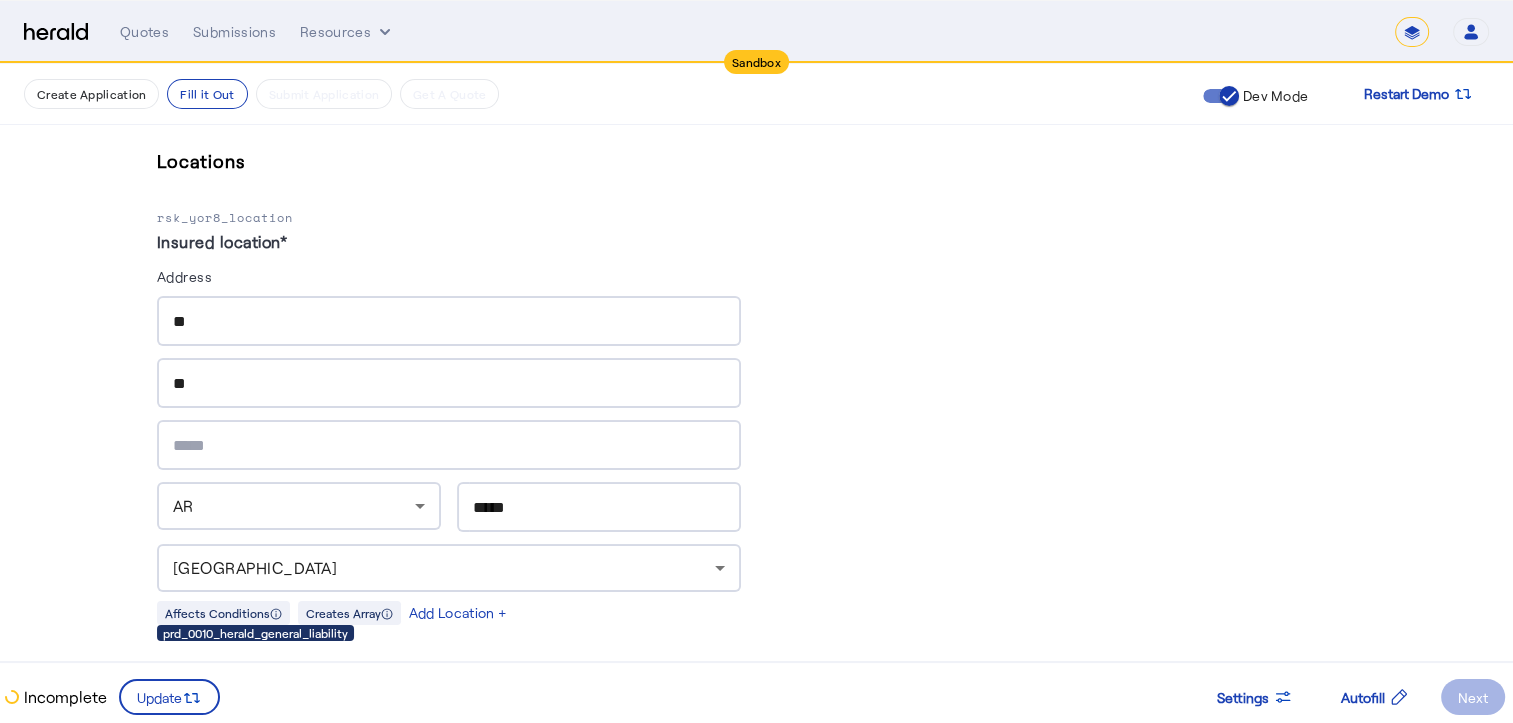 click on "Address" at bounding box center (449, 280) 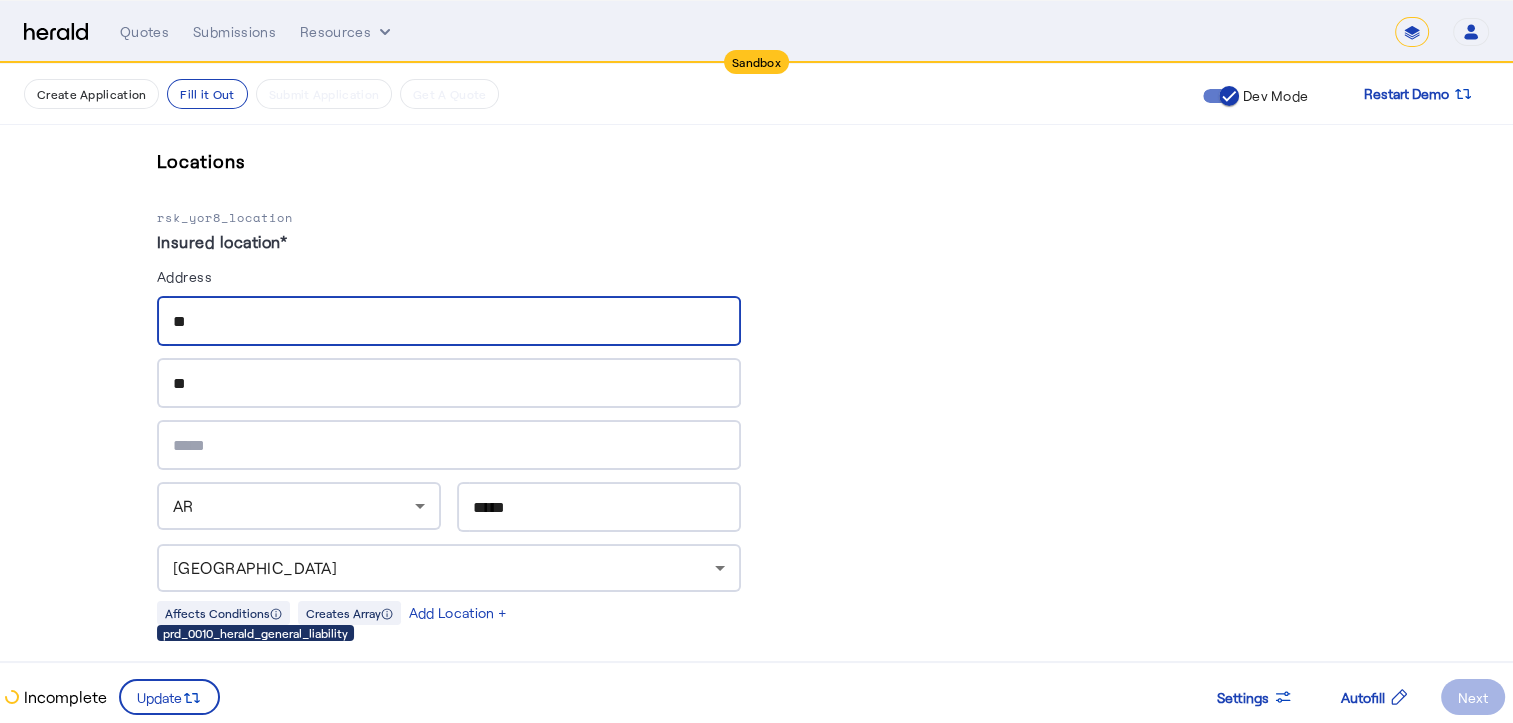 type on "*" 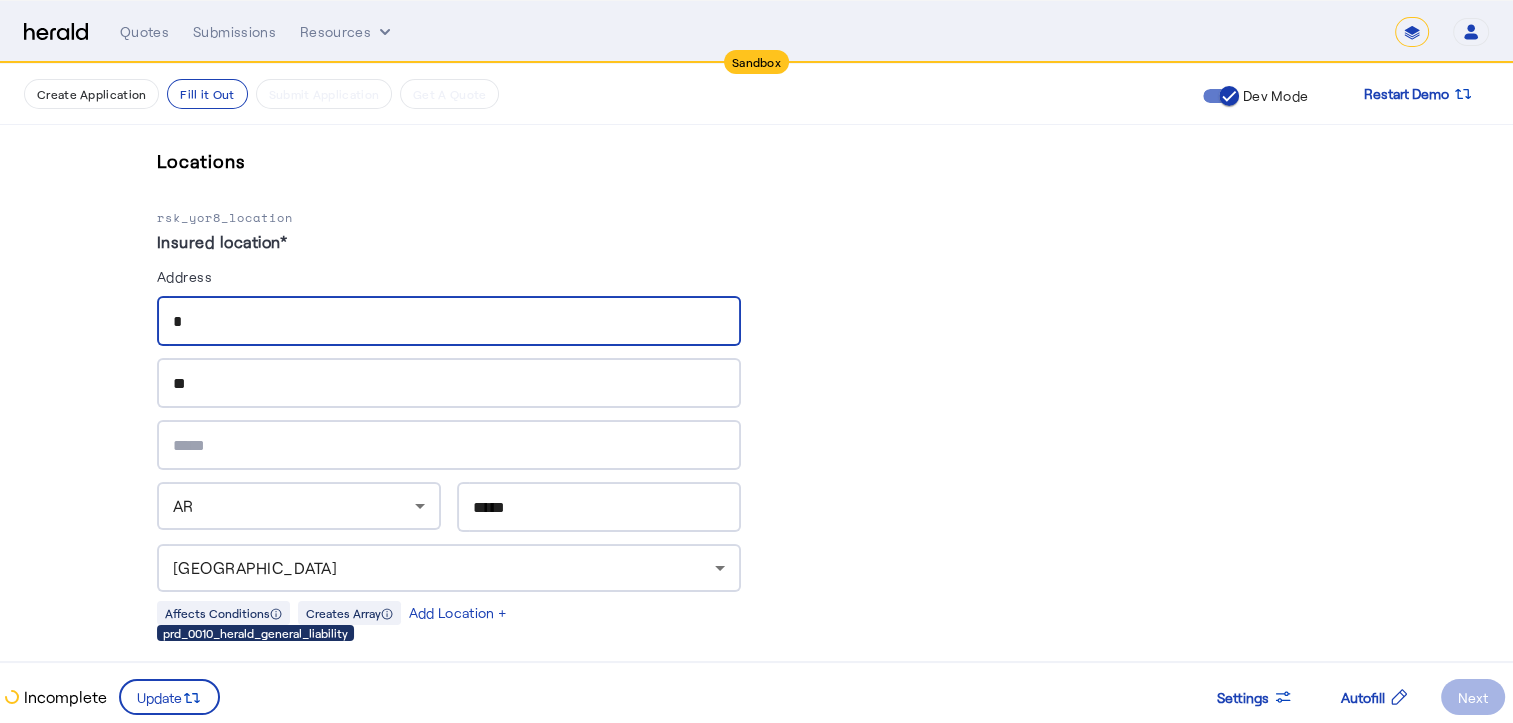 type on "*" 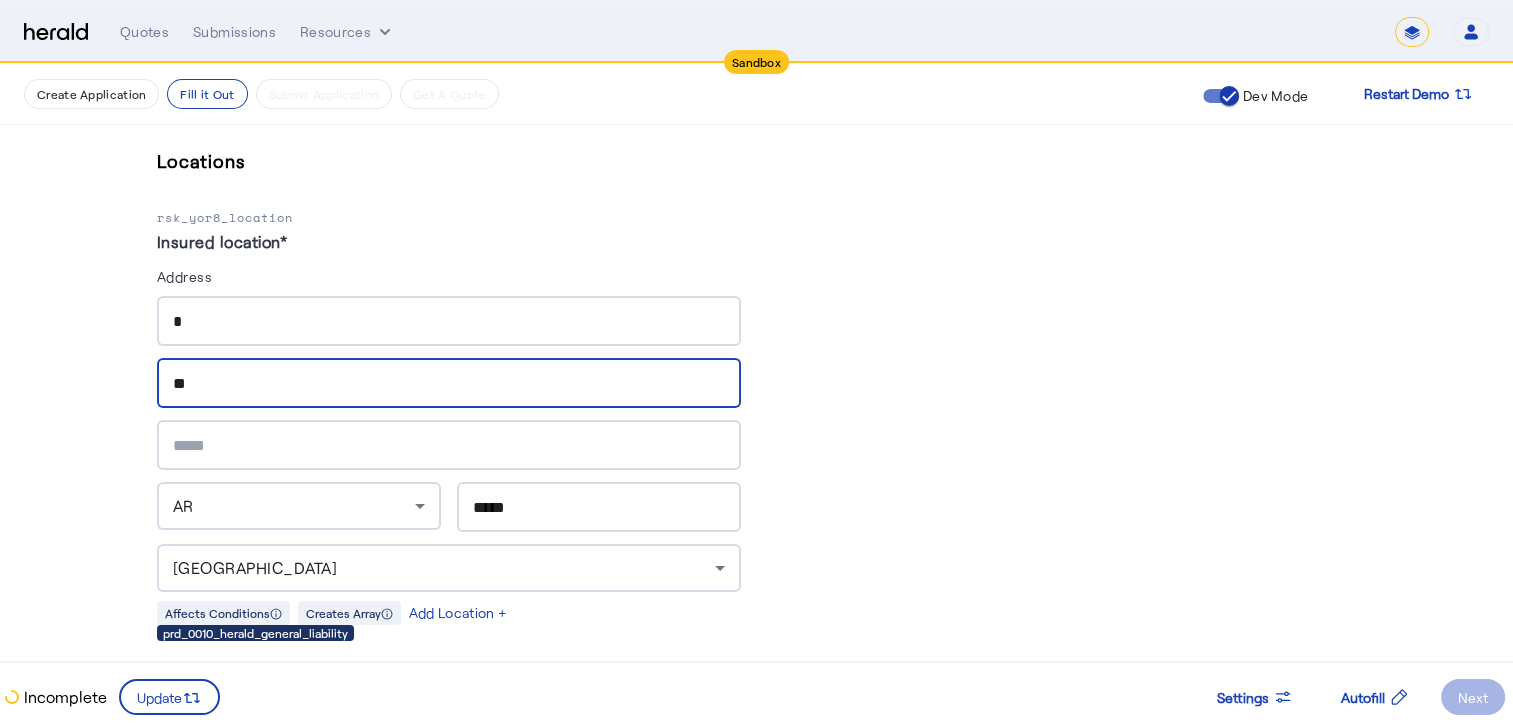 type on "*" 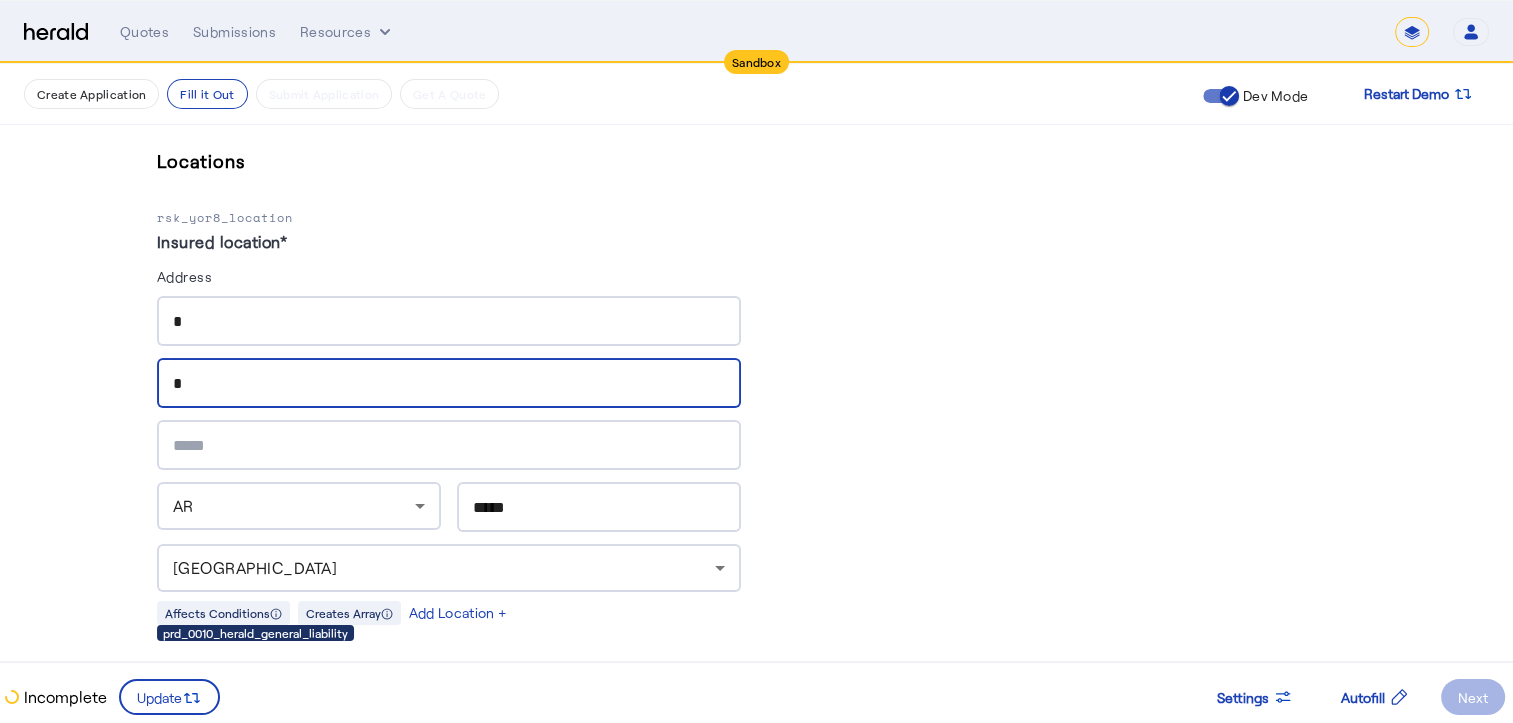 type on "*" 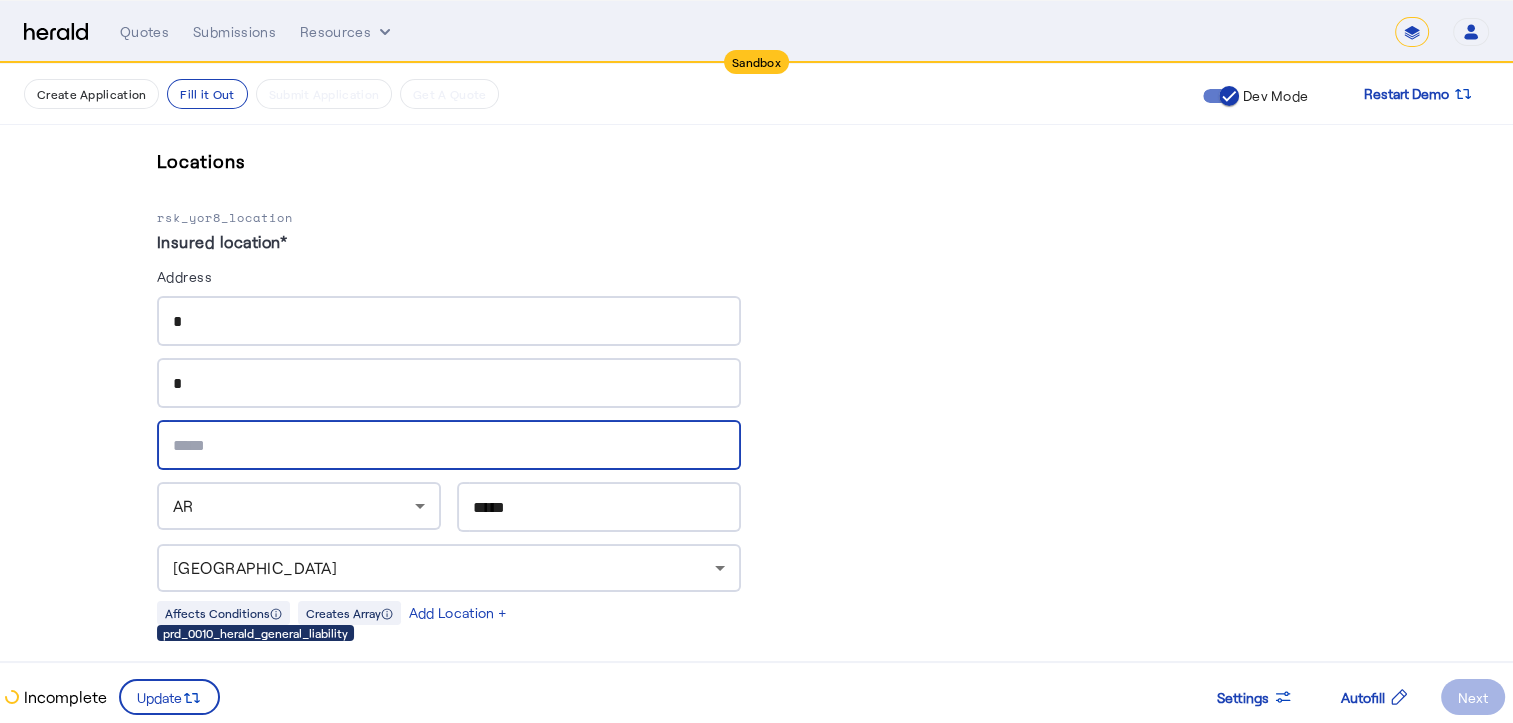click at bounding box center [449, 446] 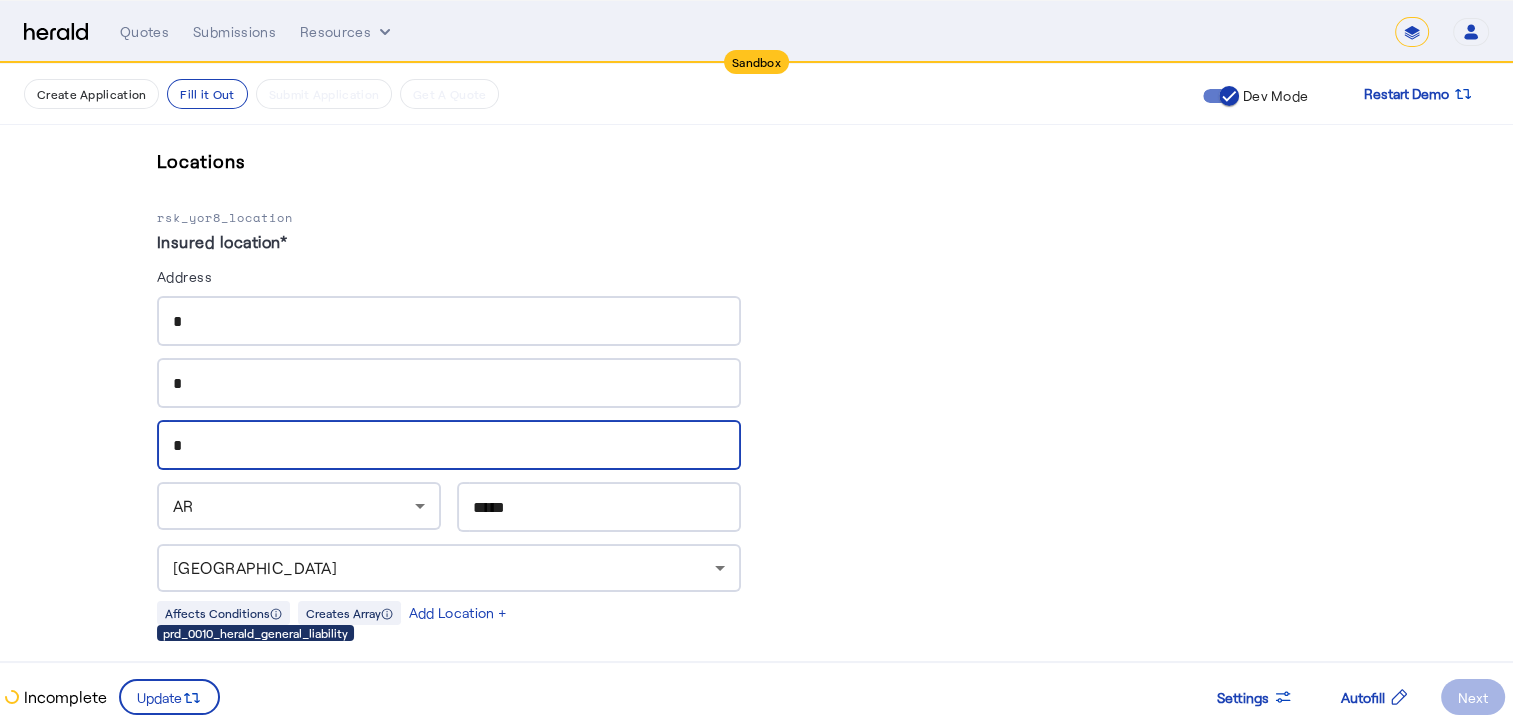 type on "*" 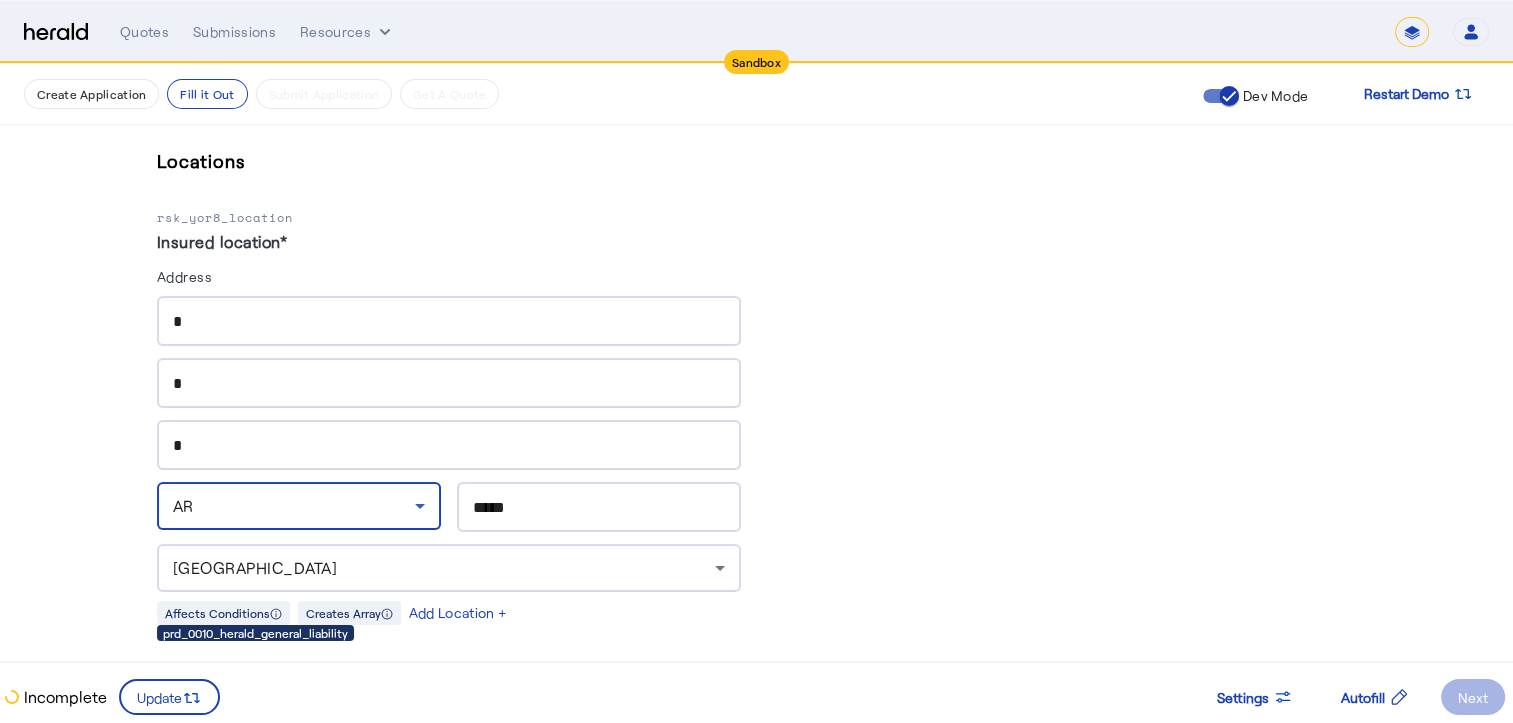 click on "AR" at bounding box center [294, 506] 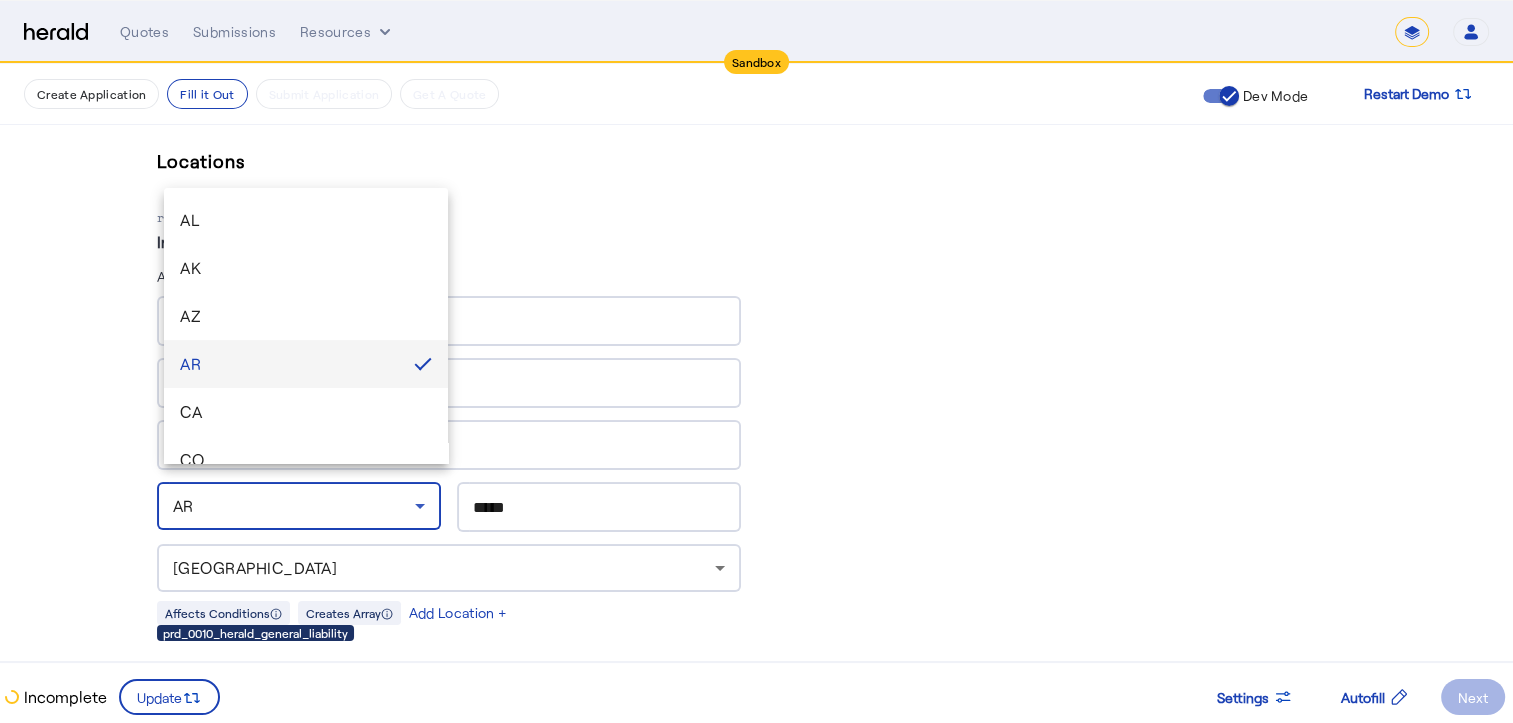 click at bounding box center (756, 361) 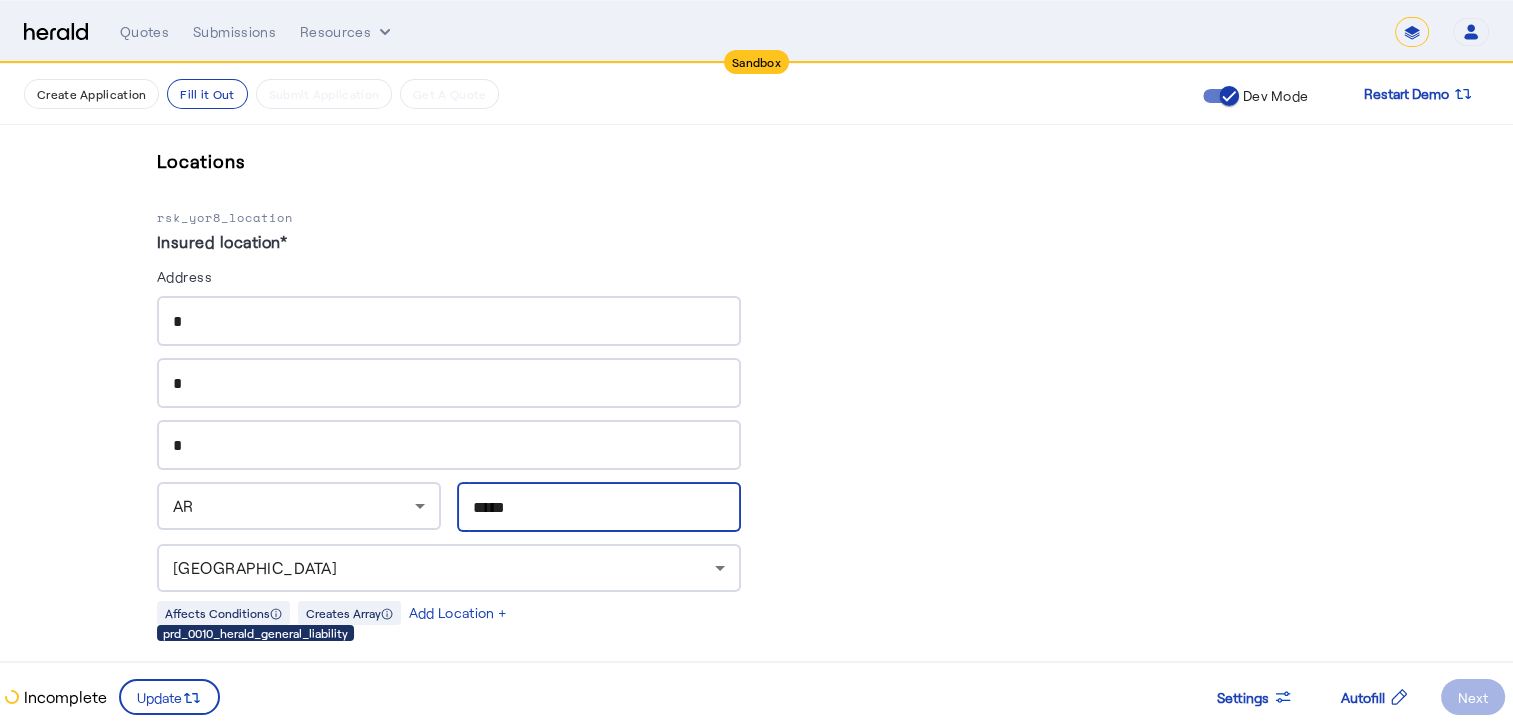 click on "*****" at bounding box center (599, 508) 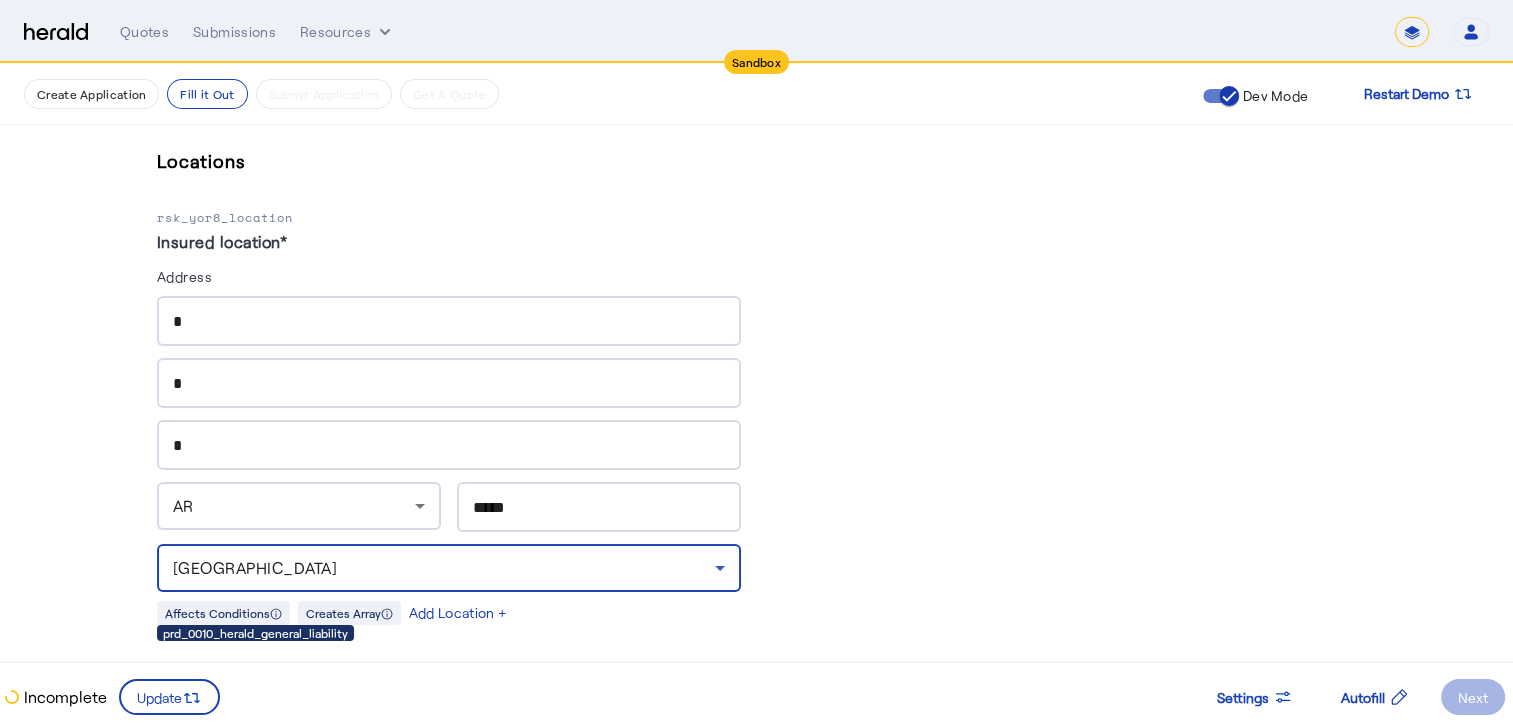click on "[GEOGRAPHIC_DATA]" at bounding box center [444, 568] 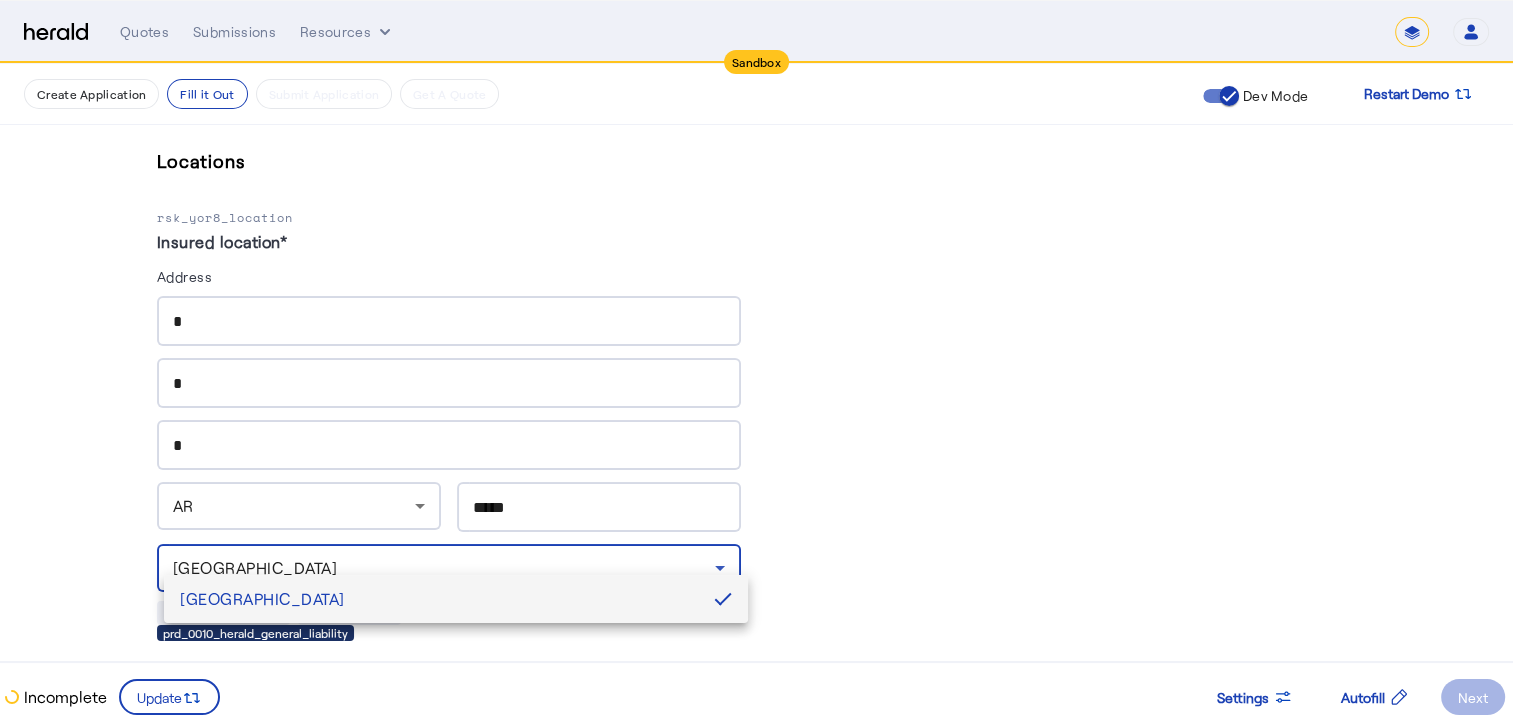 click at bounding box center [756, 361] 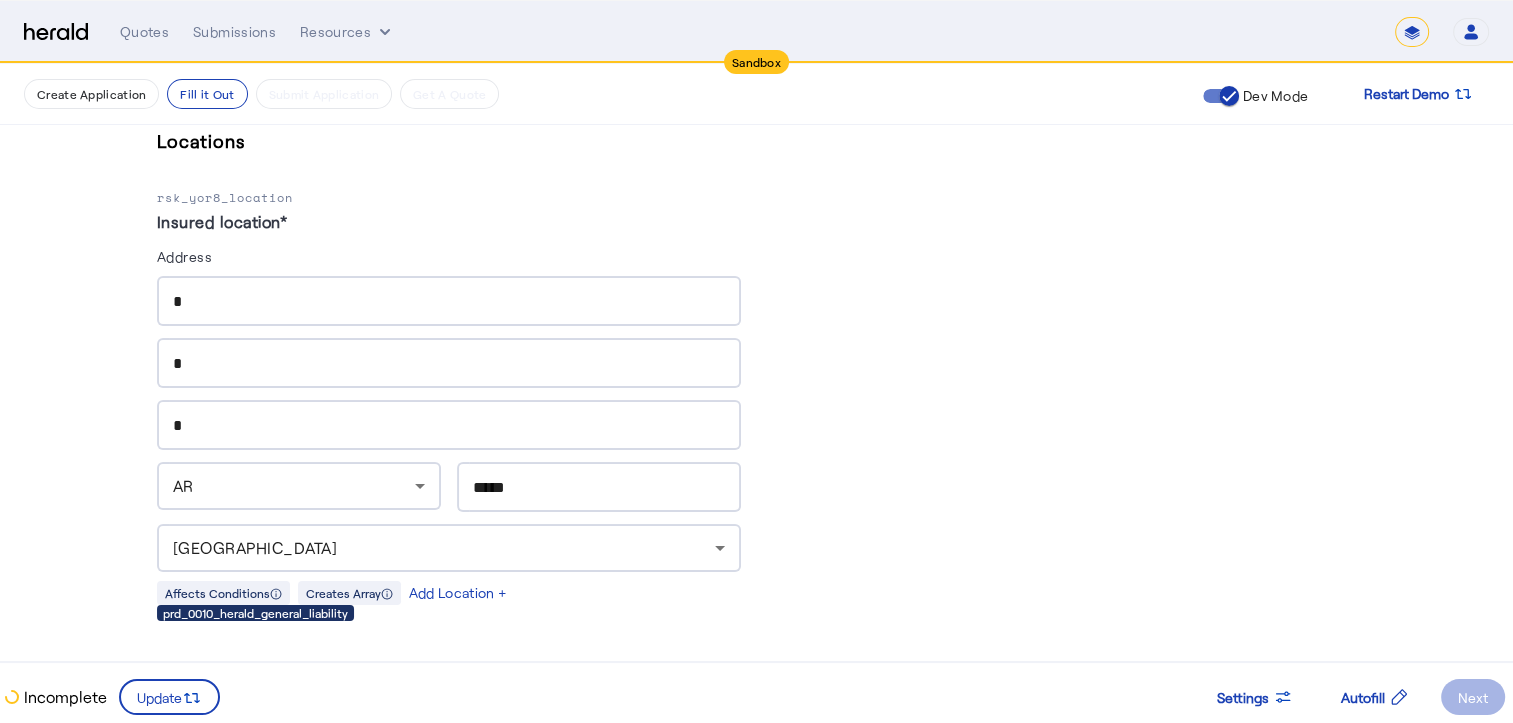 scroll, scrollTop: 1834, scrollLeft: 15, axis: both 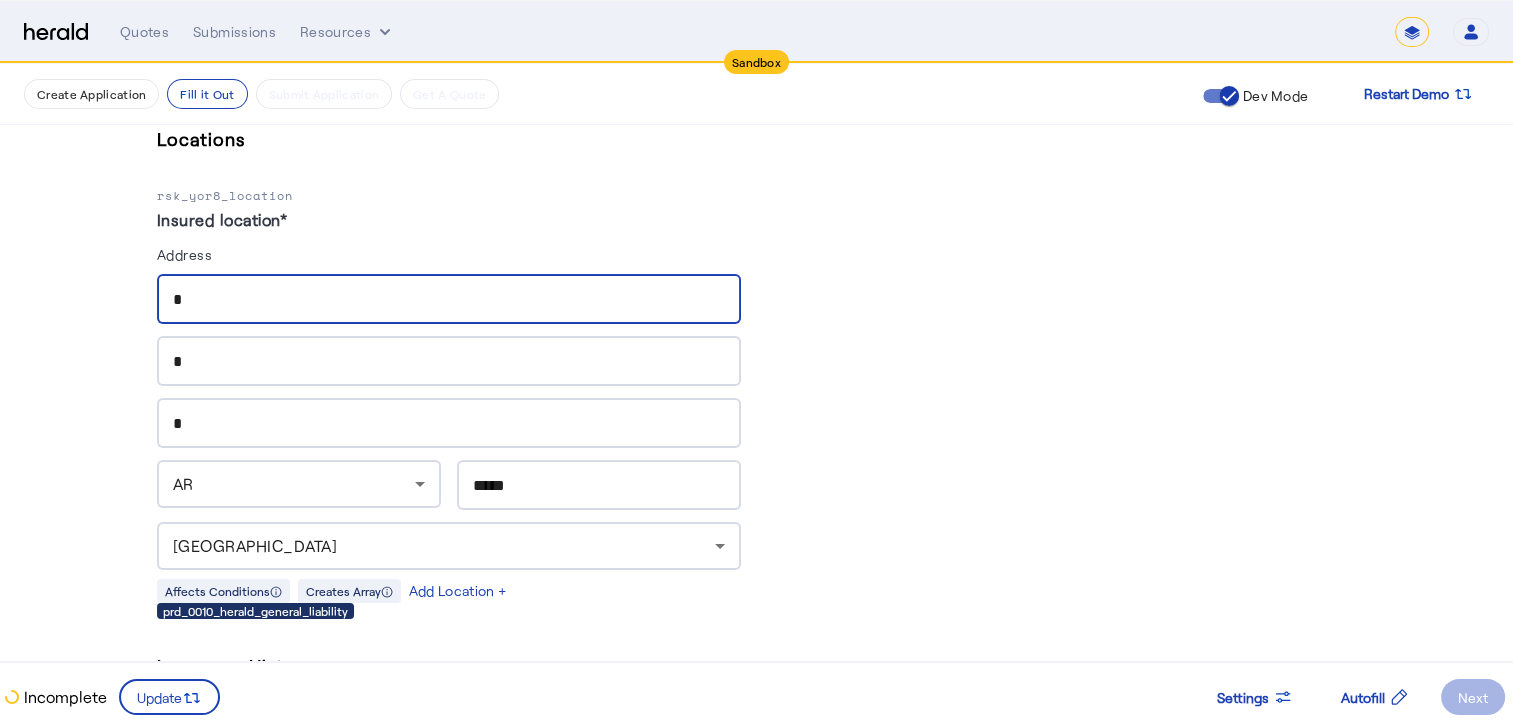 click on "*" at bounding box center [449, 300] 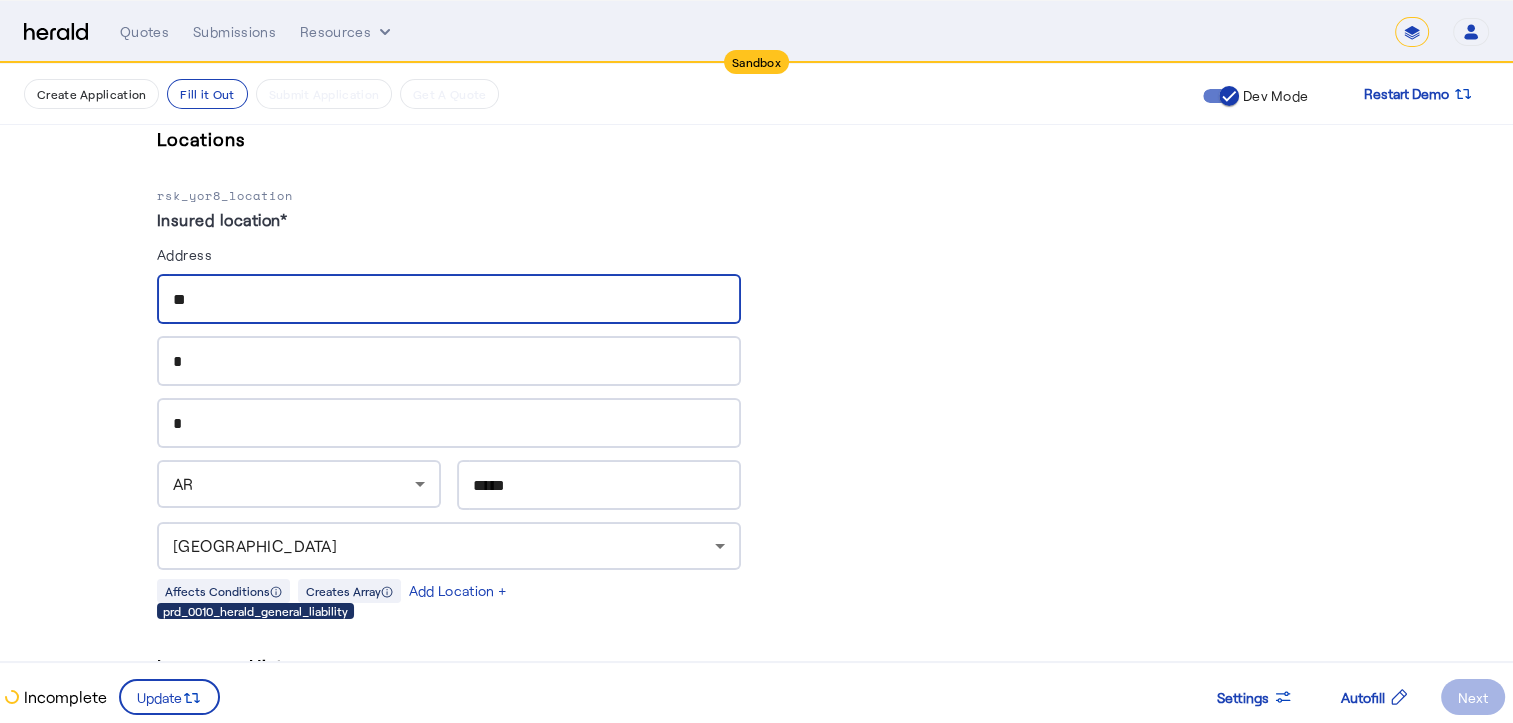 type on "**" 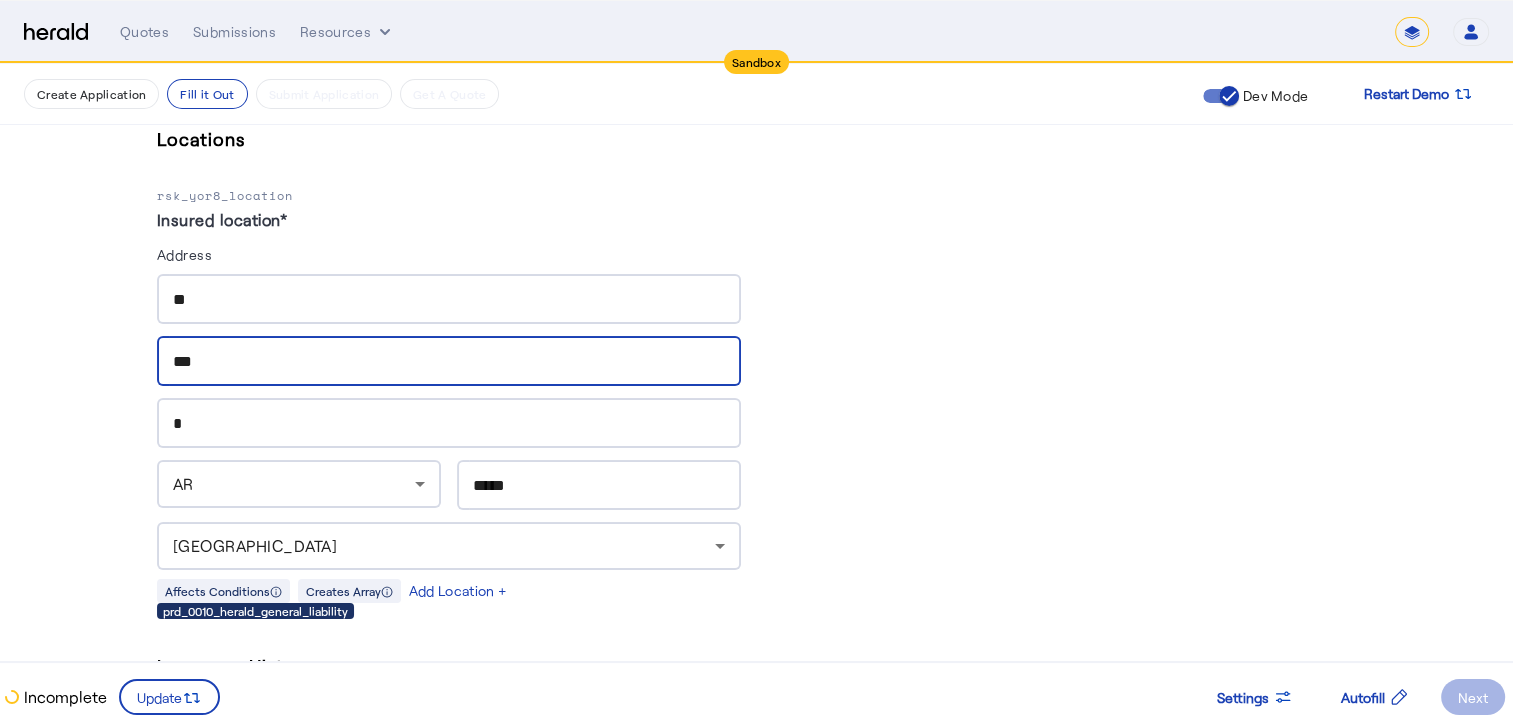type on "***" 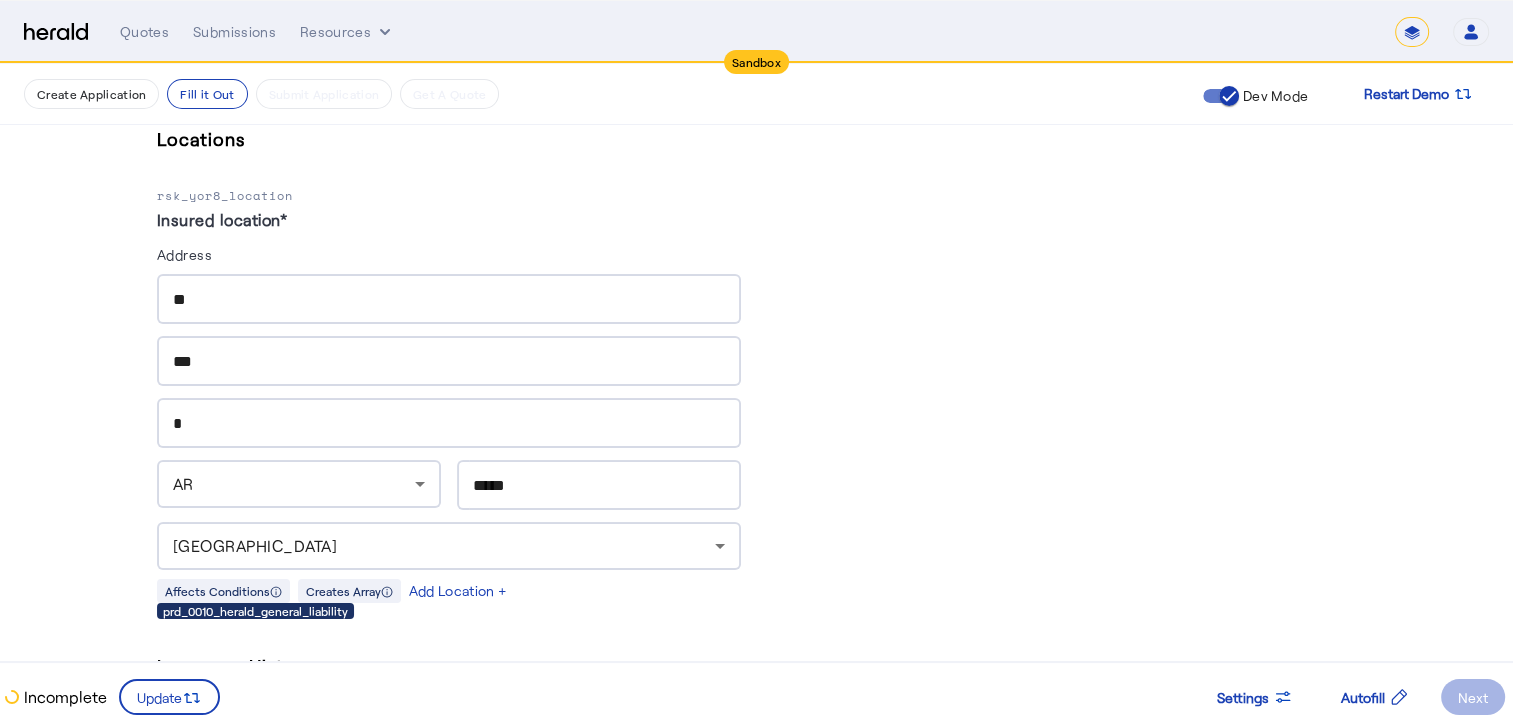 click on "*" at bounding box center [449, 423] 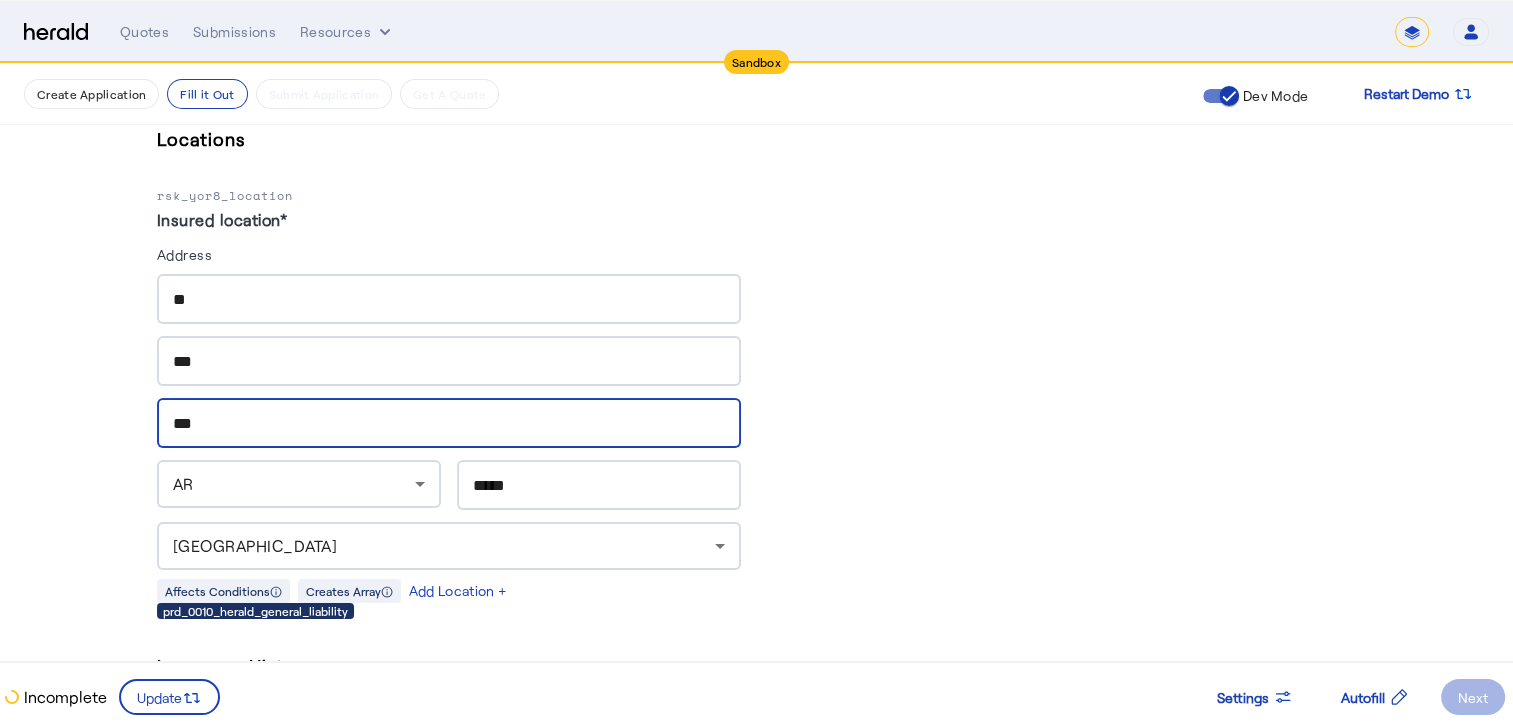 scroll, scrollTop: 1982, scrollLeft: 15, axis: both 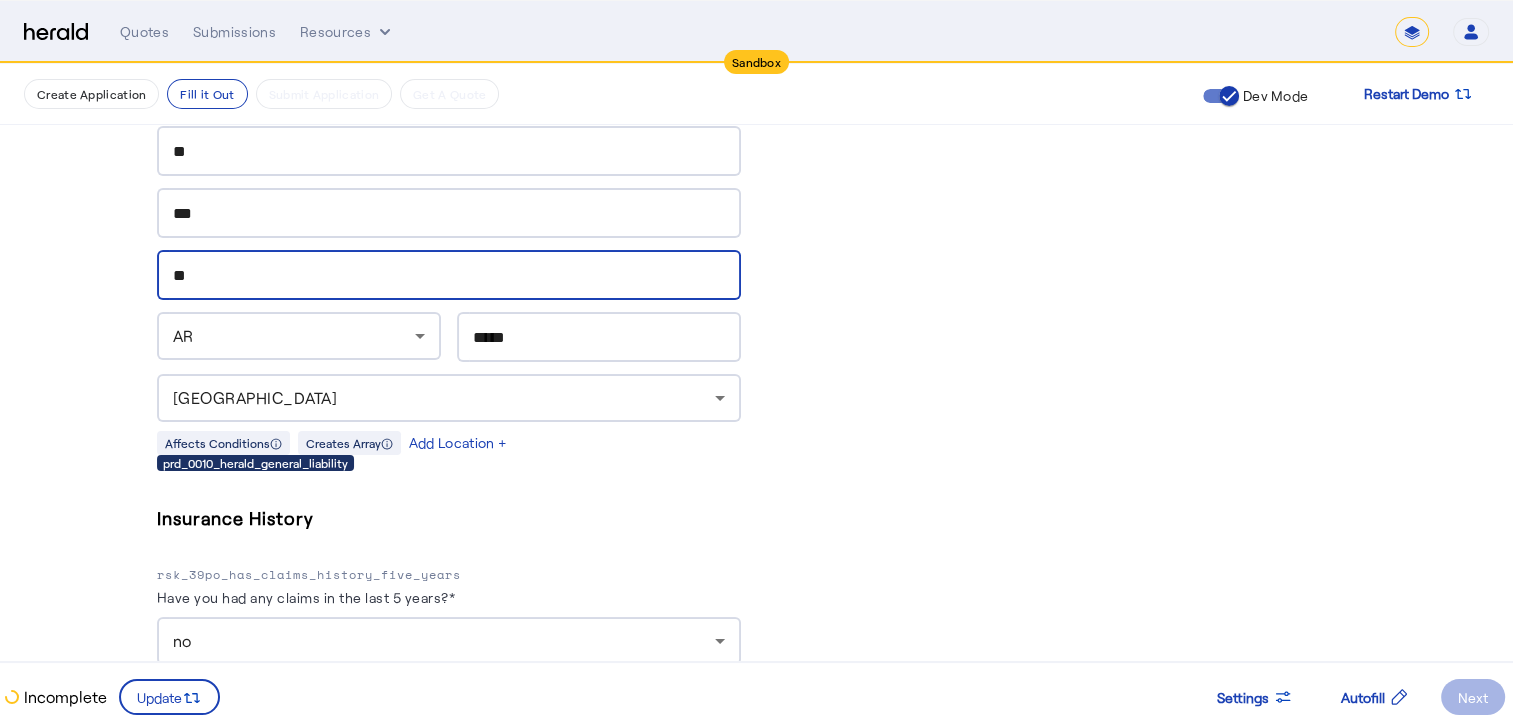 type on "*" 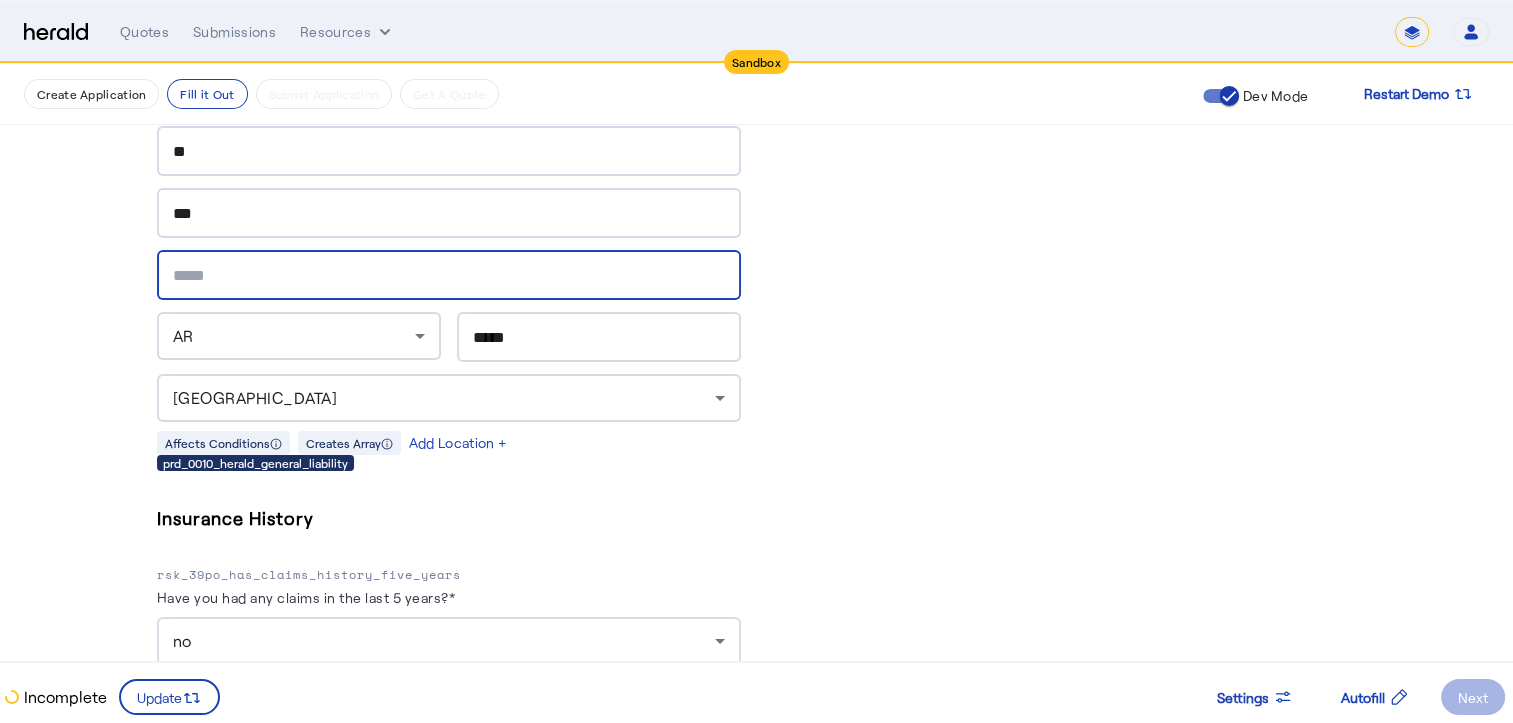 click at bounding box center (449, 276) 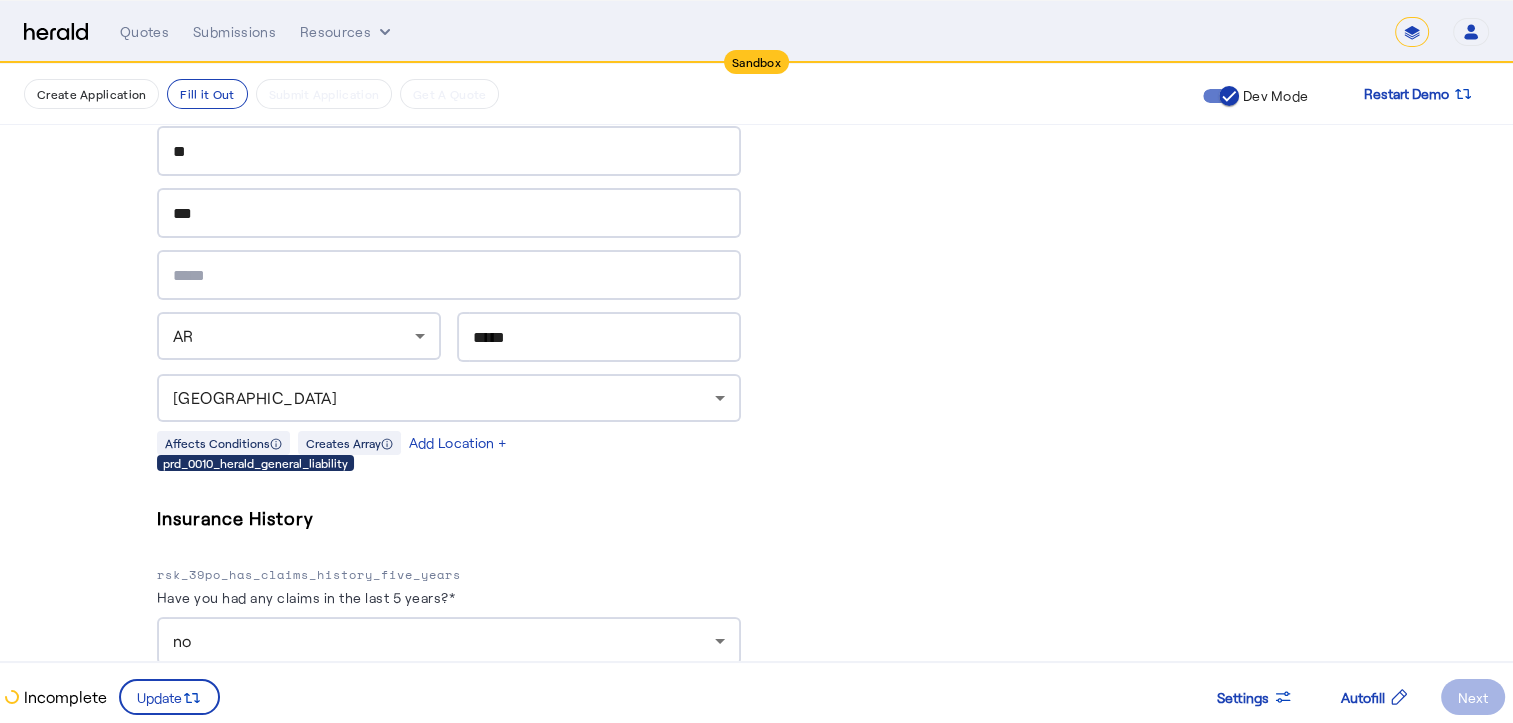 click at bounding box center (449, 275) 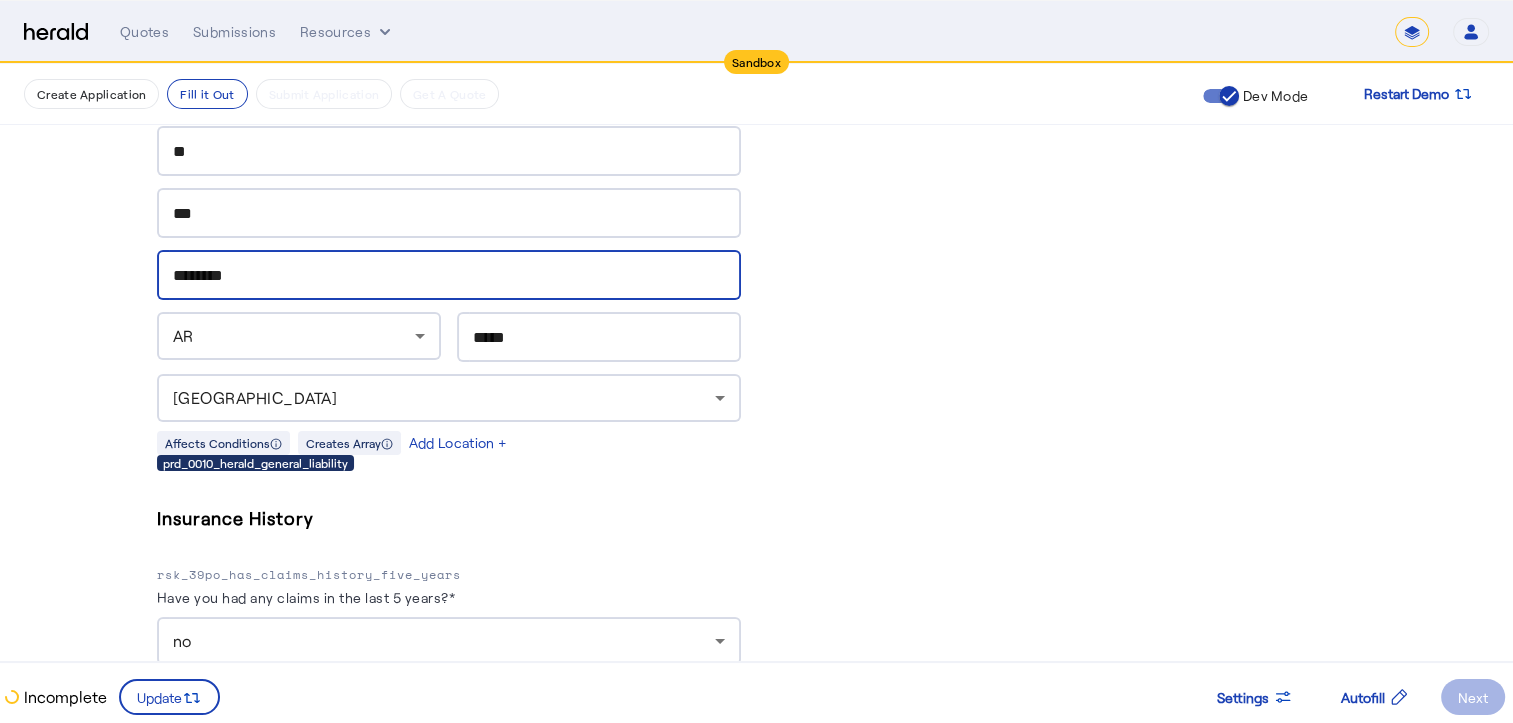 type on "********" 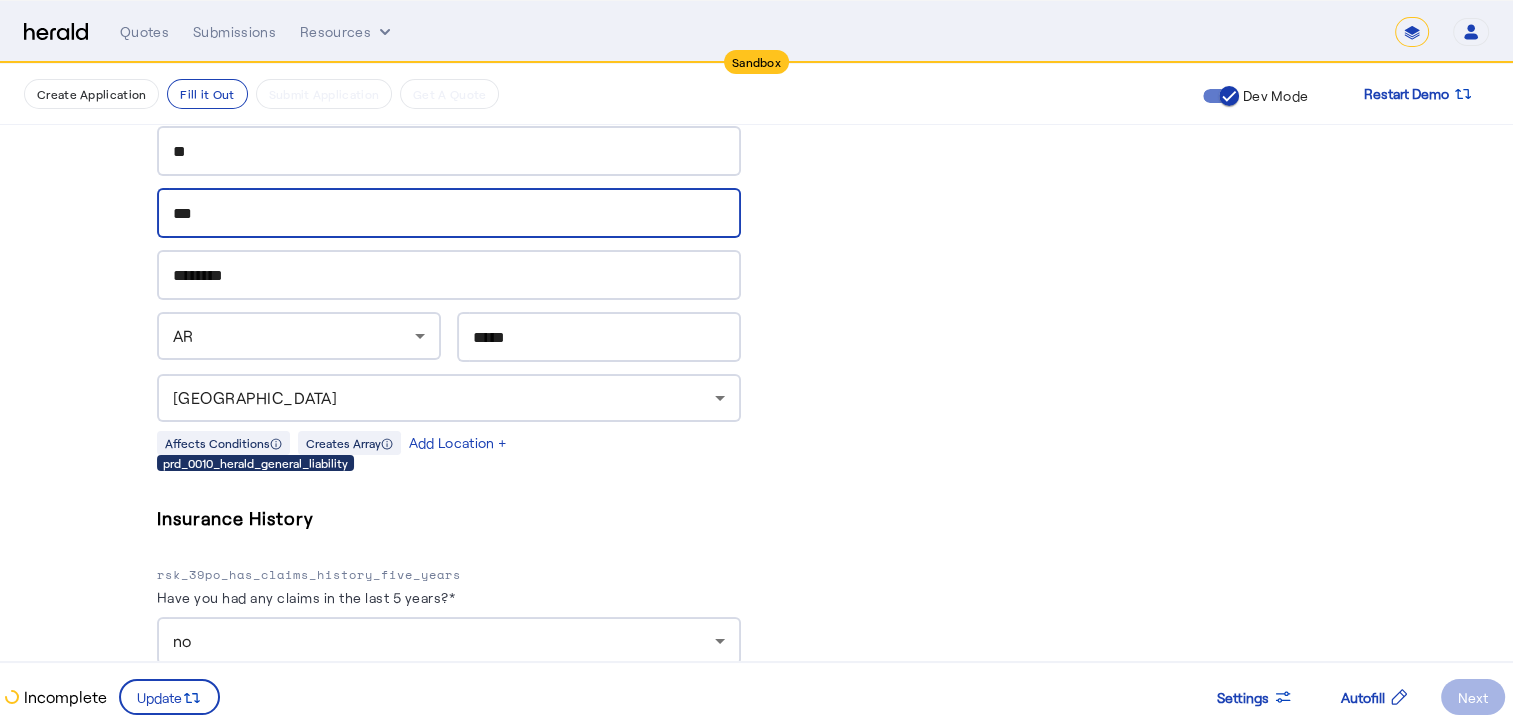 click on "***" at bounding box center (449, 214) 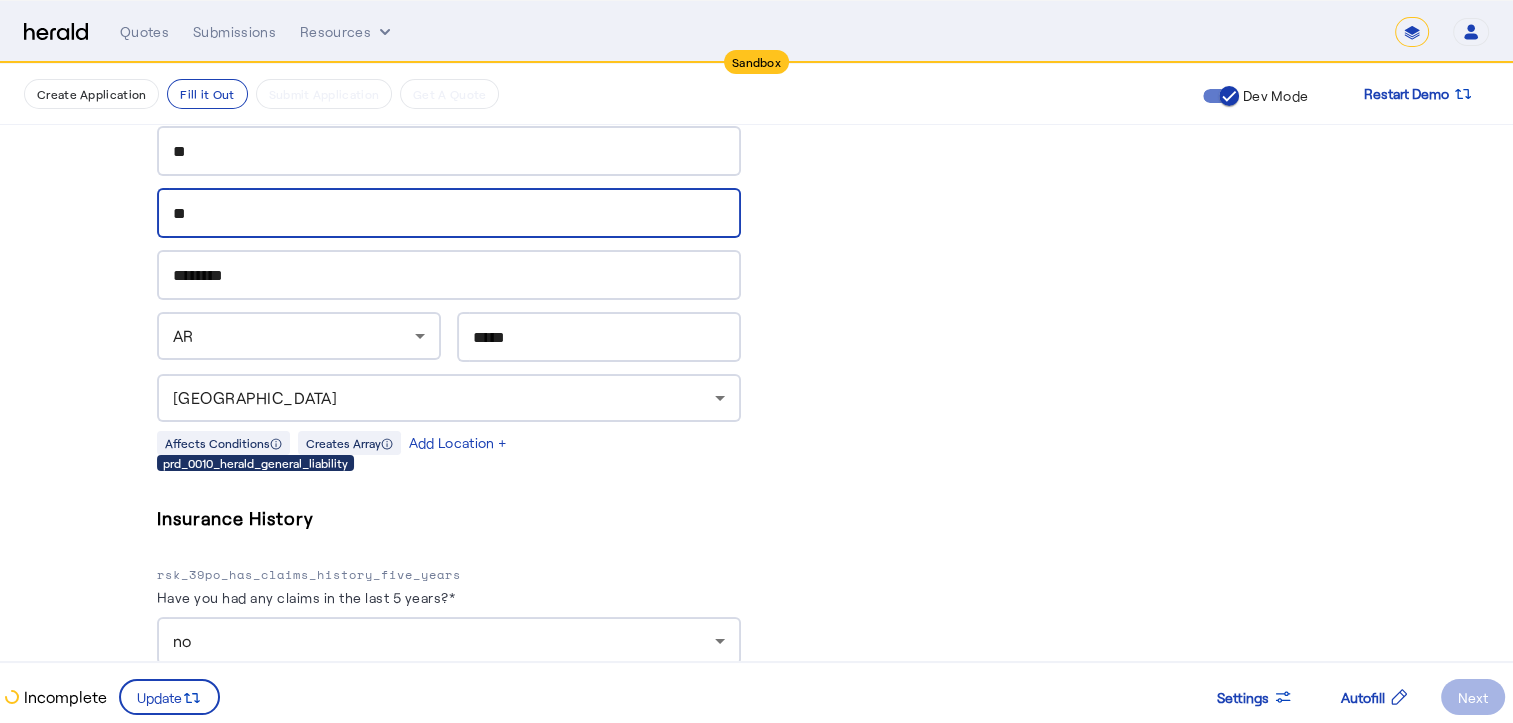 type on "*" 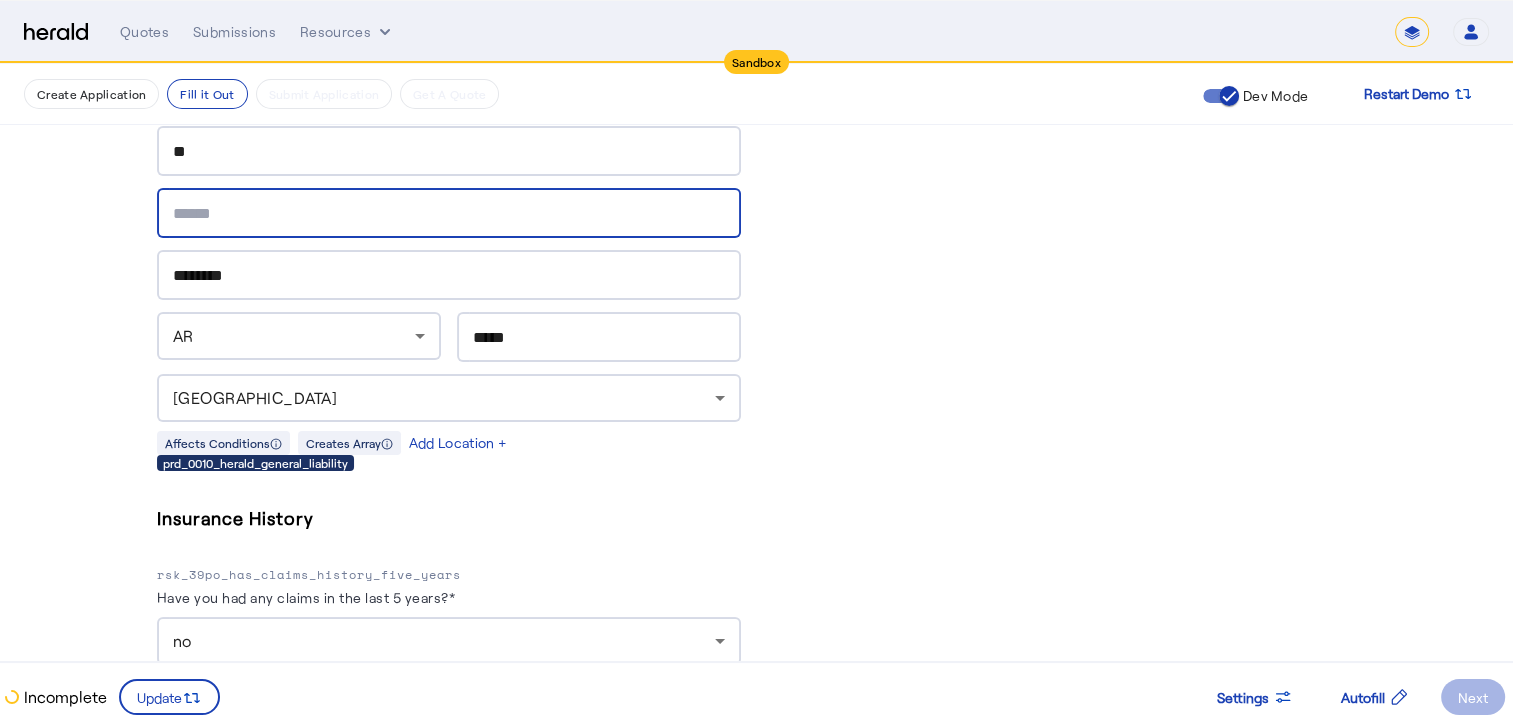type 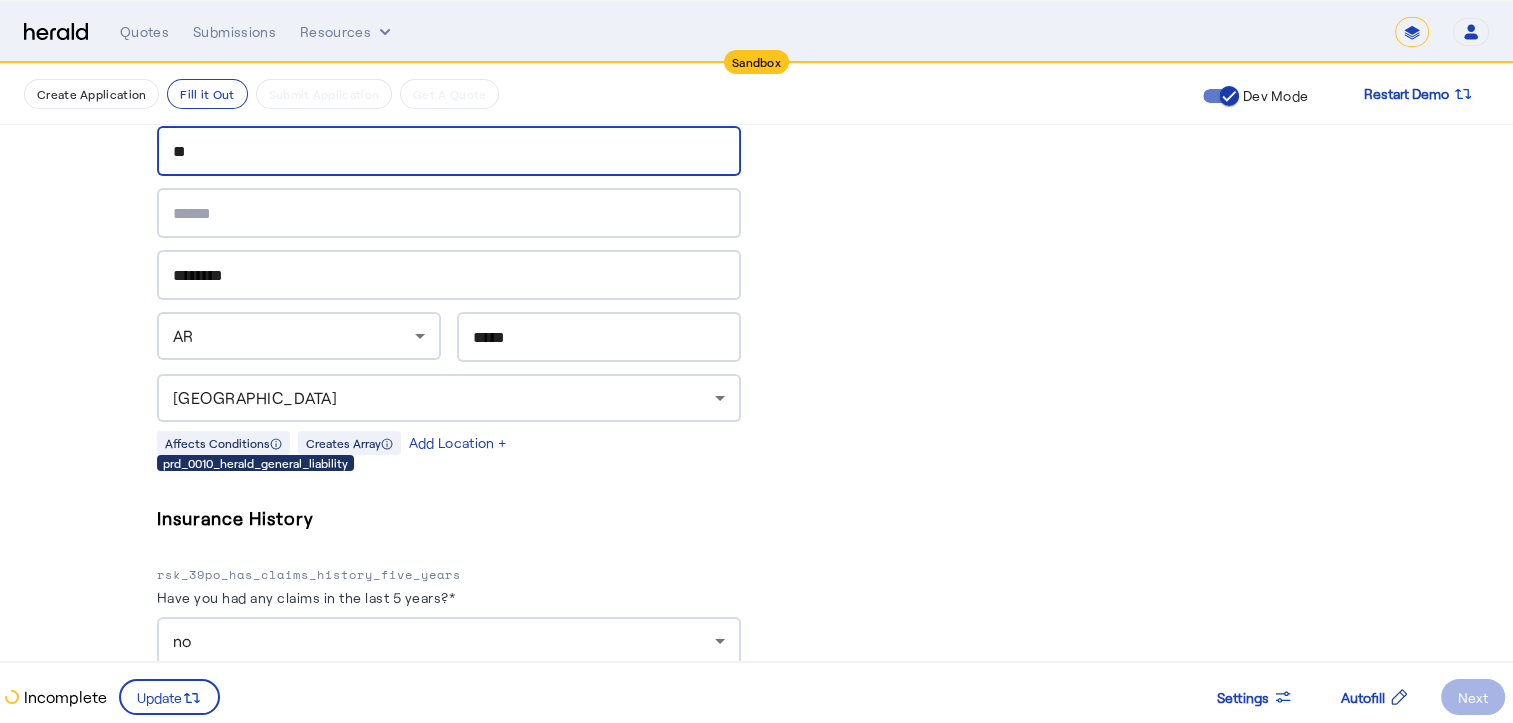 click on "**" at bounding box center [449, 152] 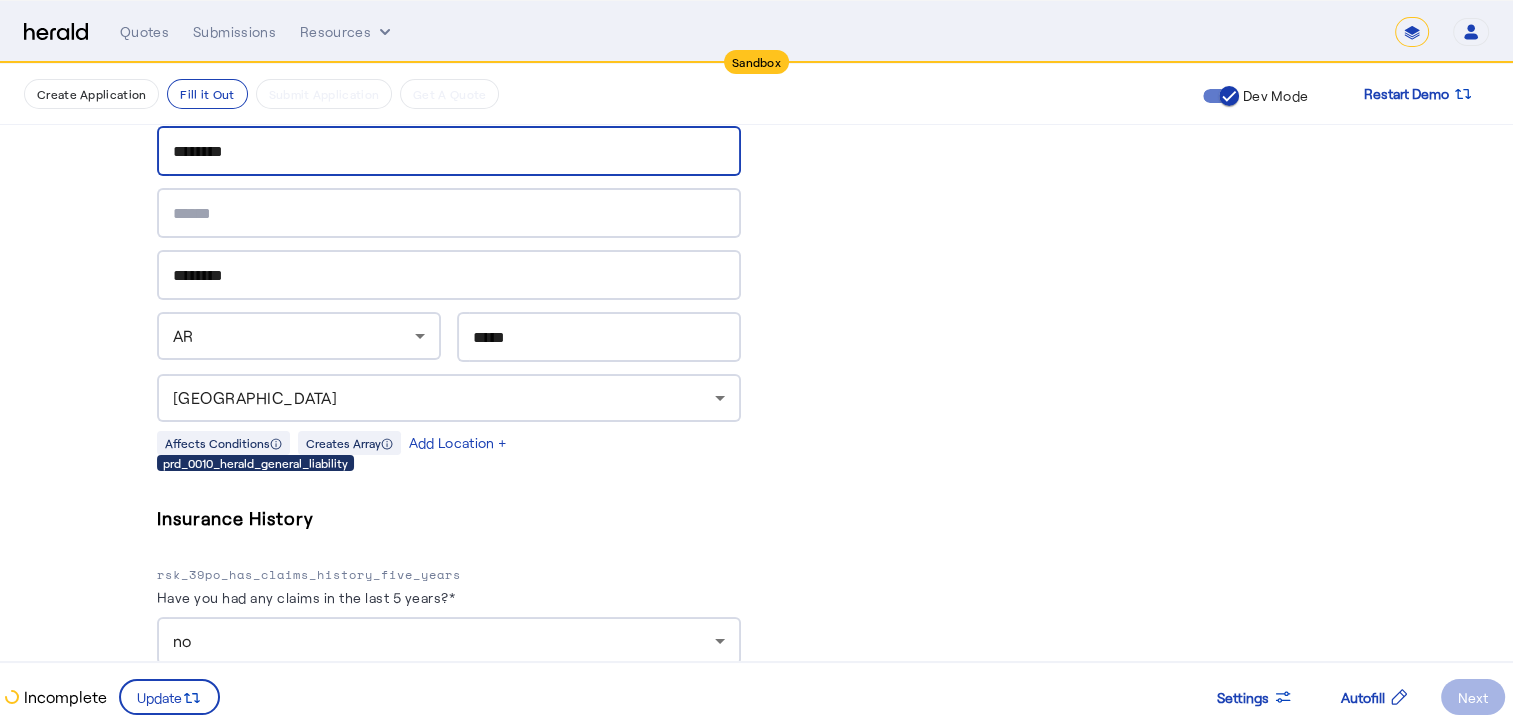 type on "********" 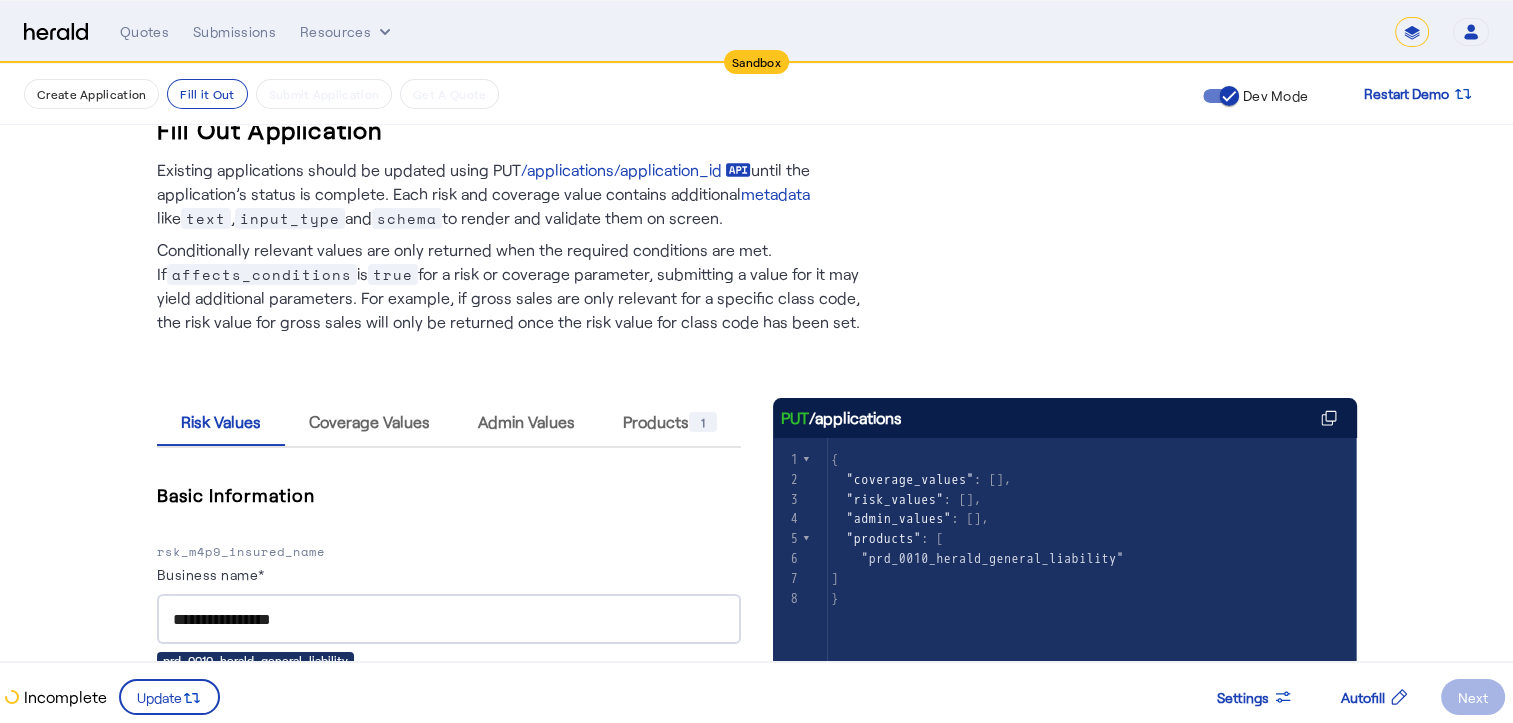 scroll, scrollTop: 0, scrollLeft: 15, axis: horizontal 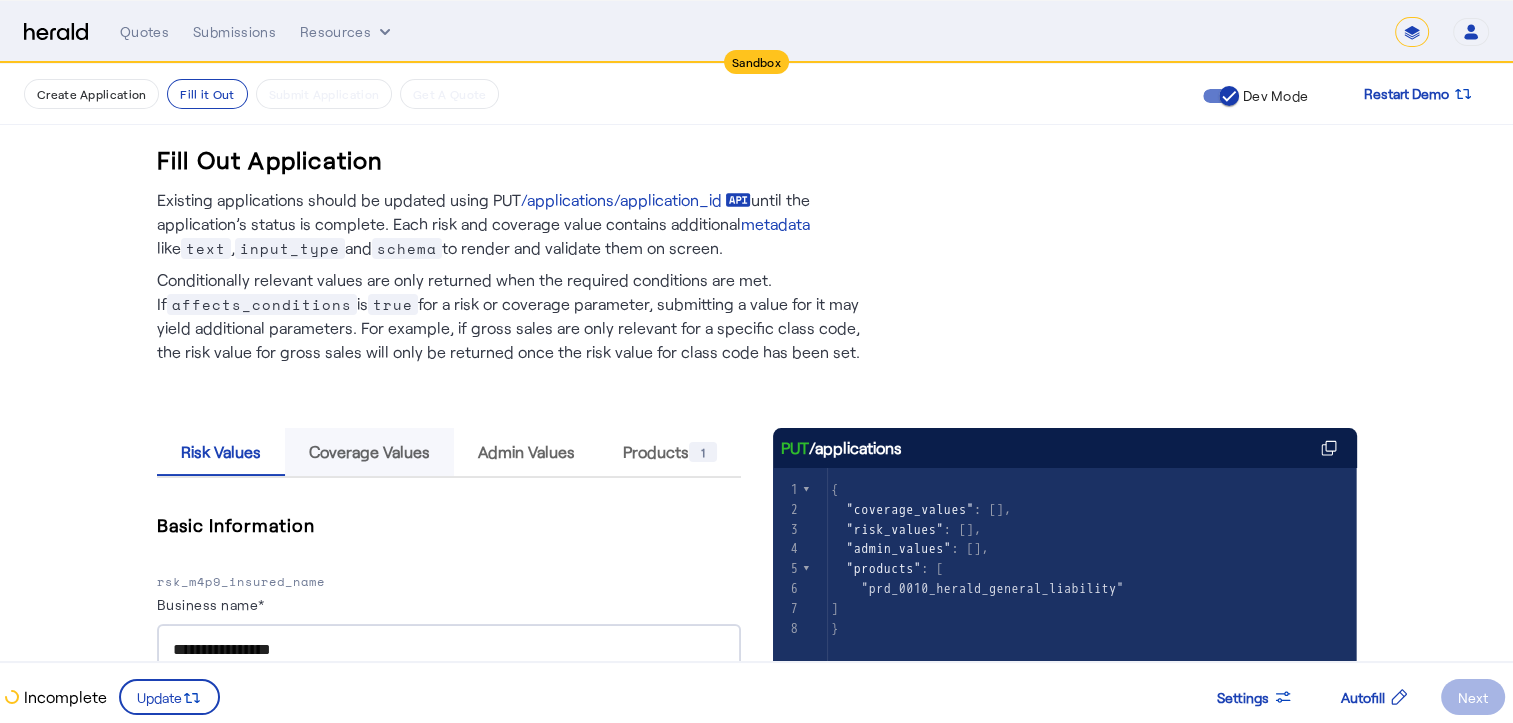 type on "********" 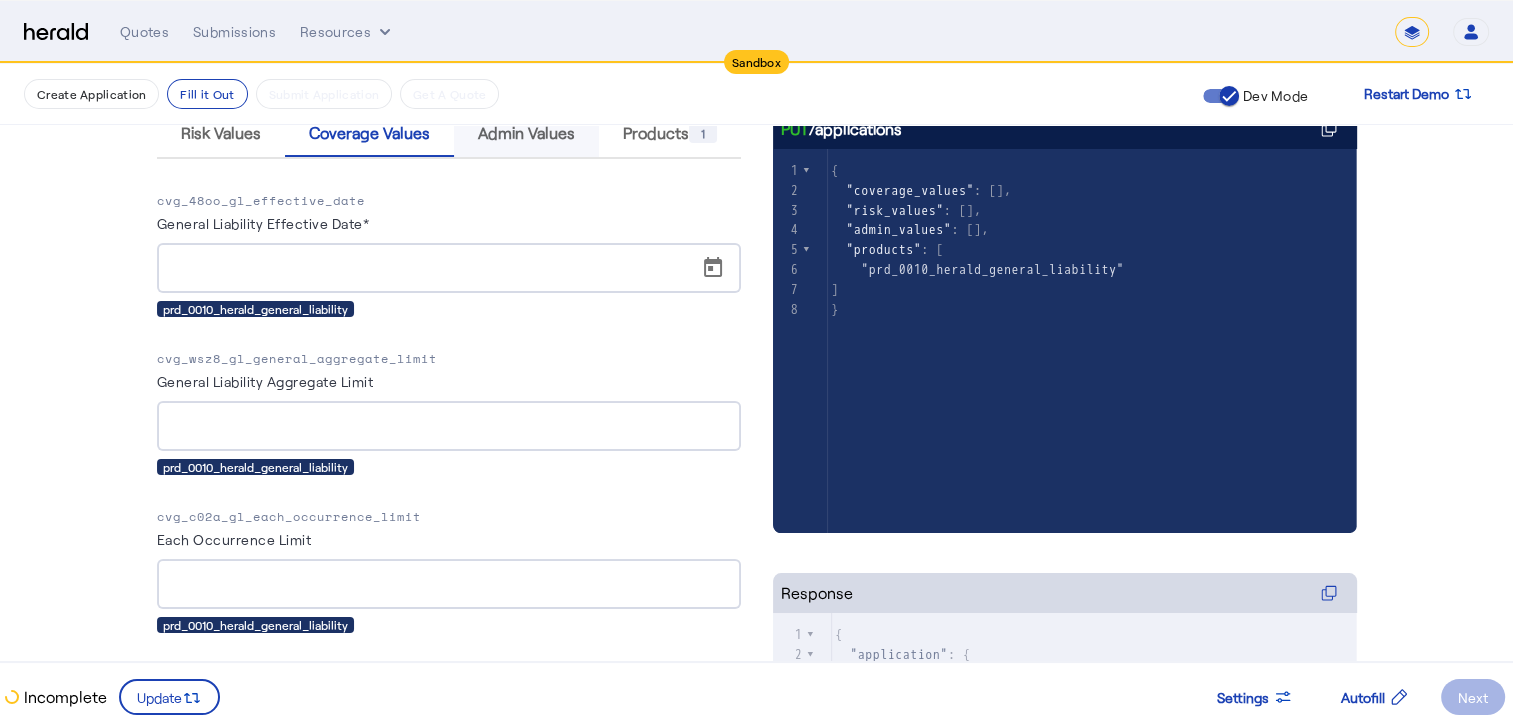 scroll, scrollTop: 320, scrollLeft: 15, axis: both 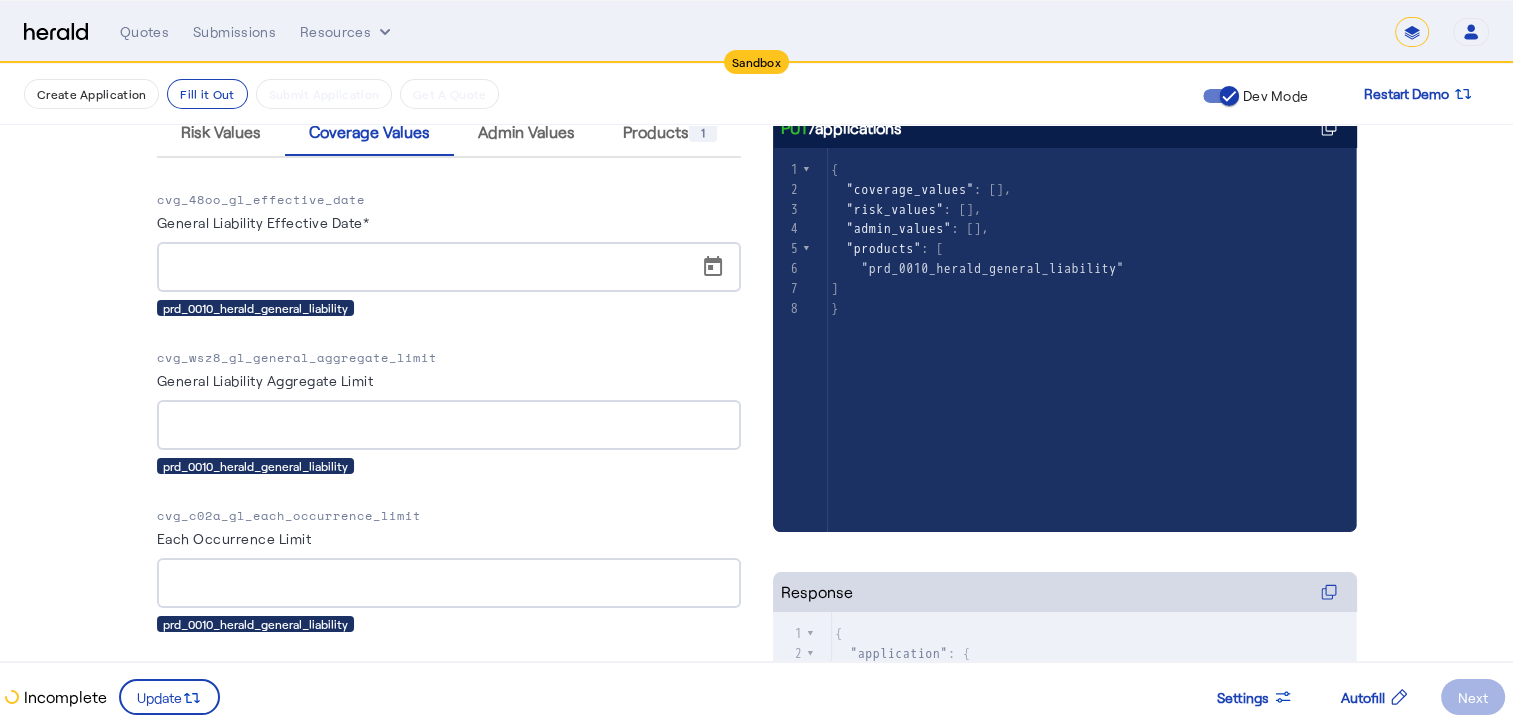 click on "cvg_48oo_gl_effective_date  General Liability Effective Date*  prd_0010_herald_general_liability" at bounding box center (449, 253) 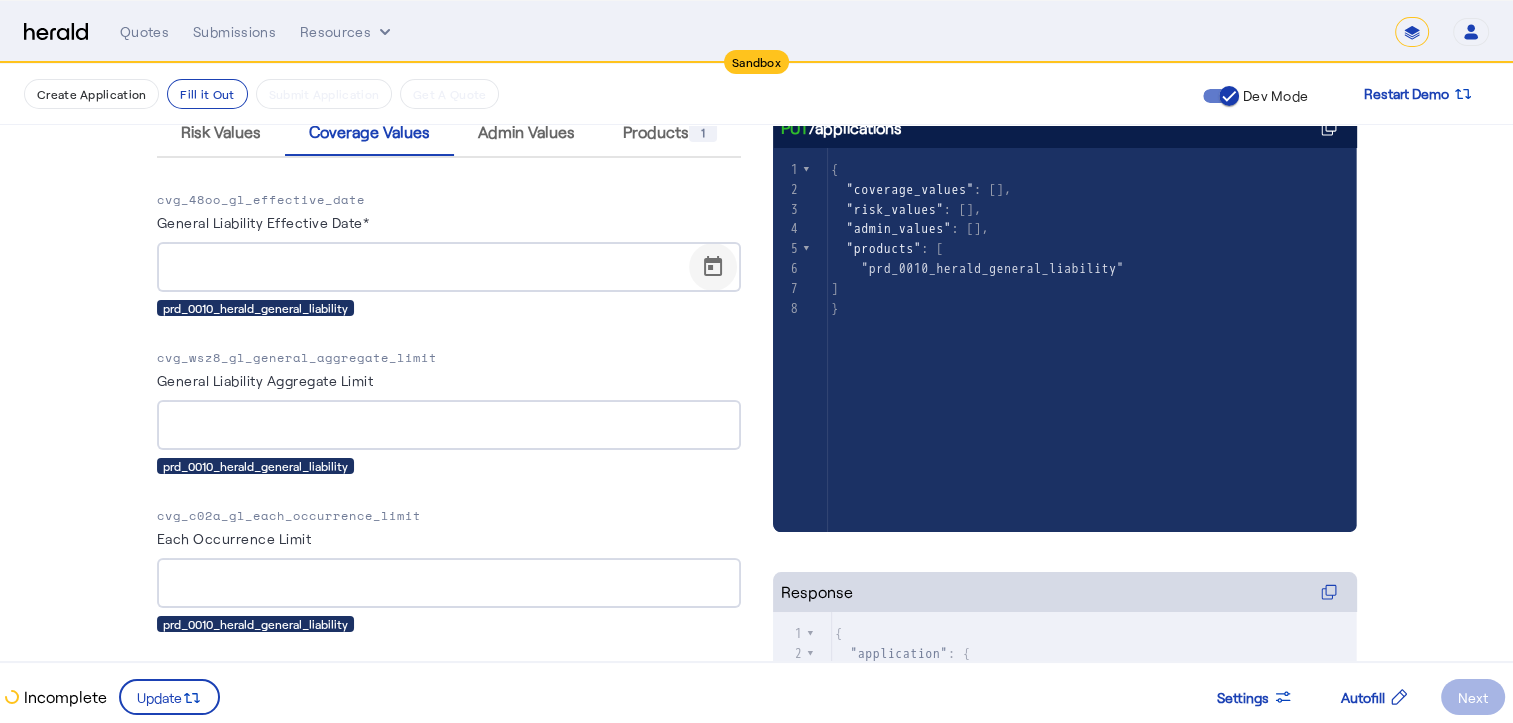 click 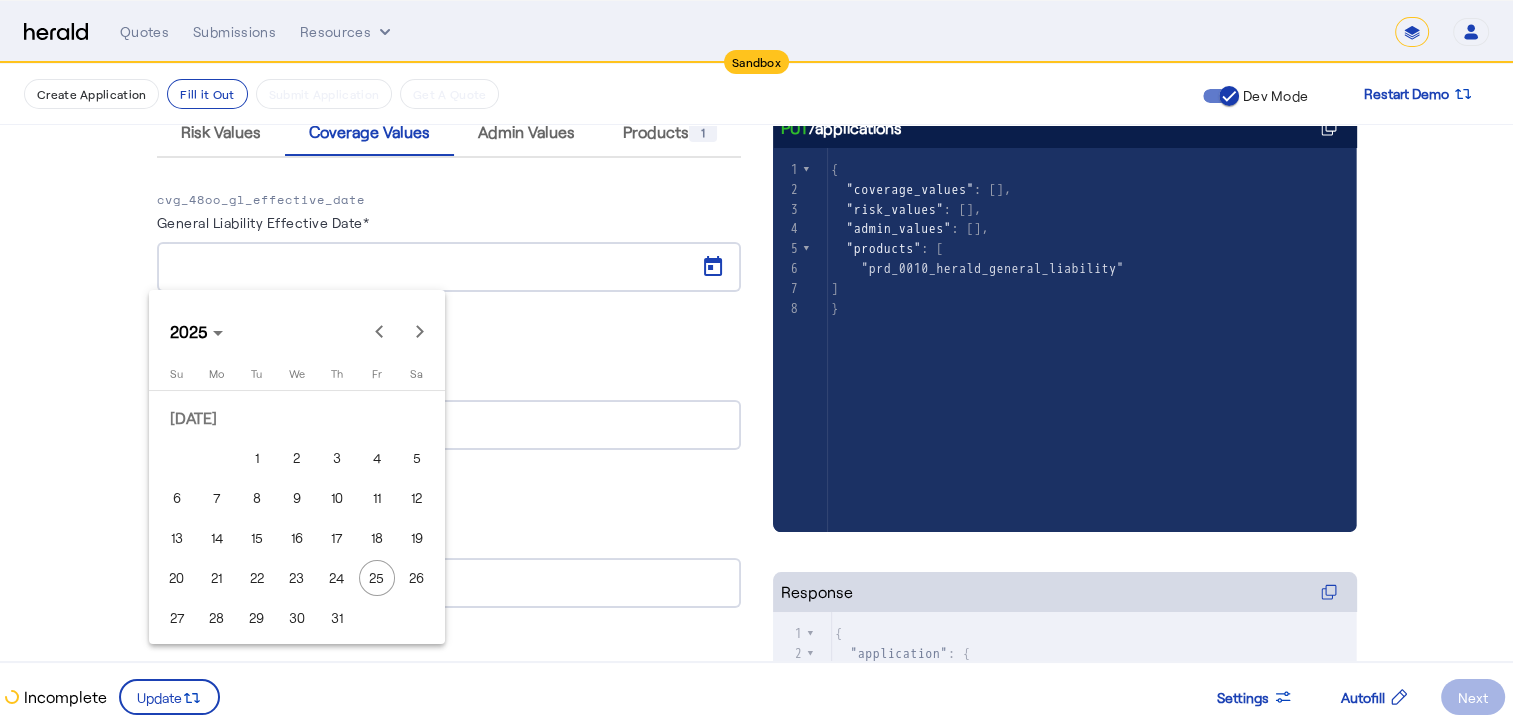 click on "10" at bounding box center [337, 498] 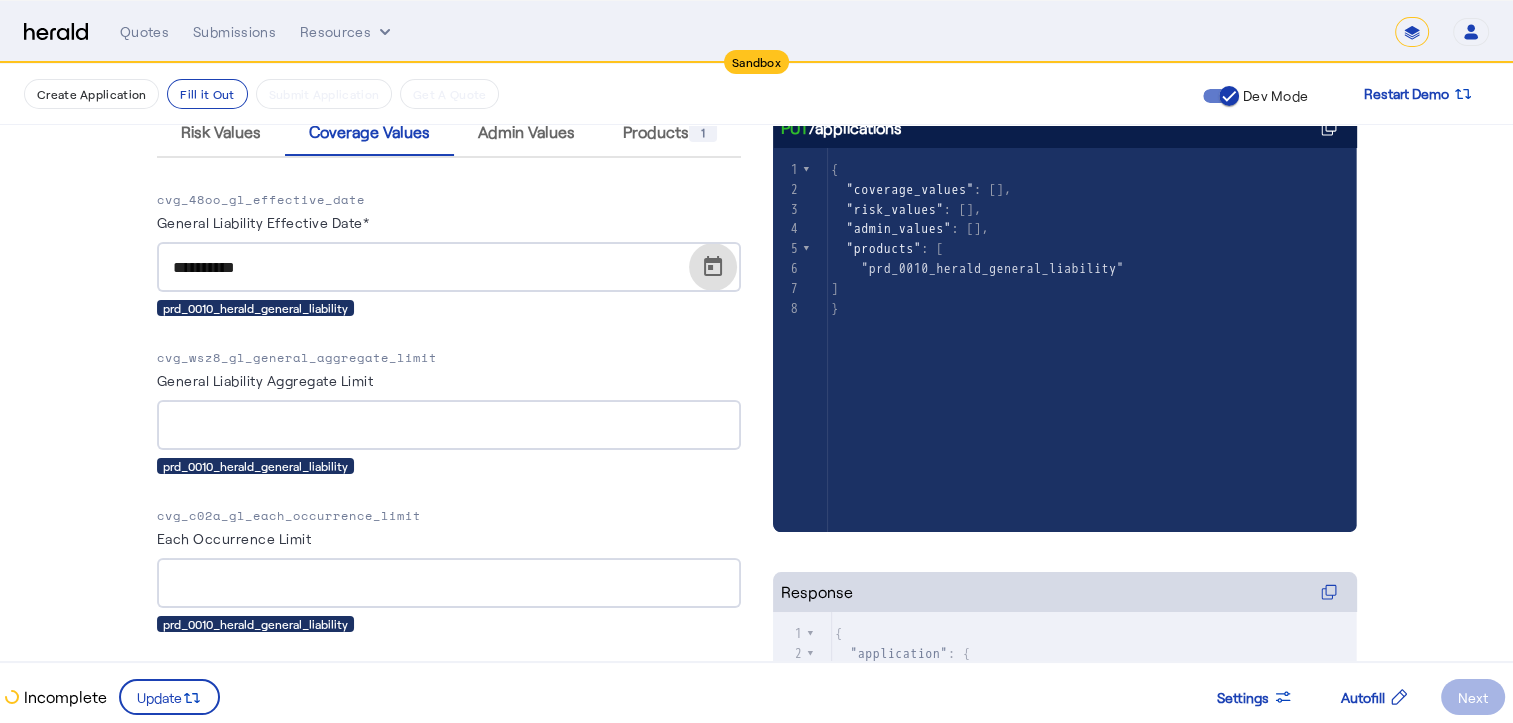 click on "cvg_wsz8_gl_general_aggregate_limit  General Liability Aggregate Limit  prd_0010_herald_general_liability" at bounding box center [449, 411] 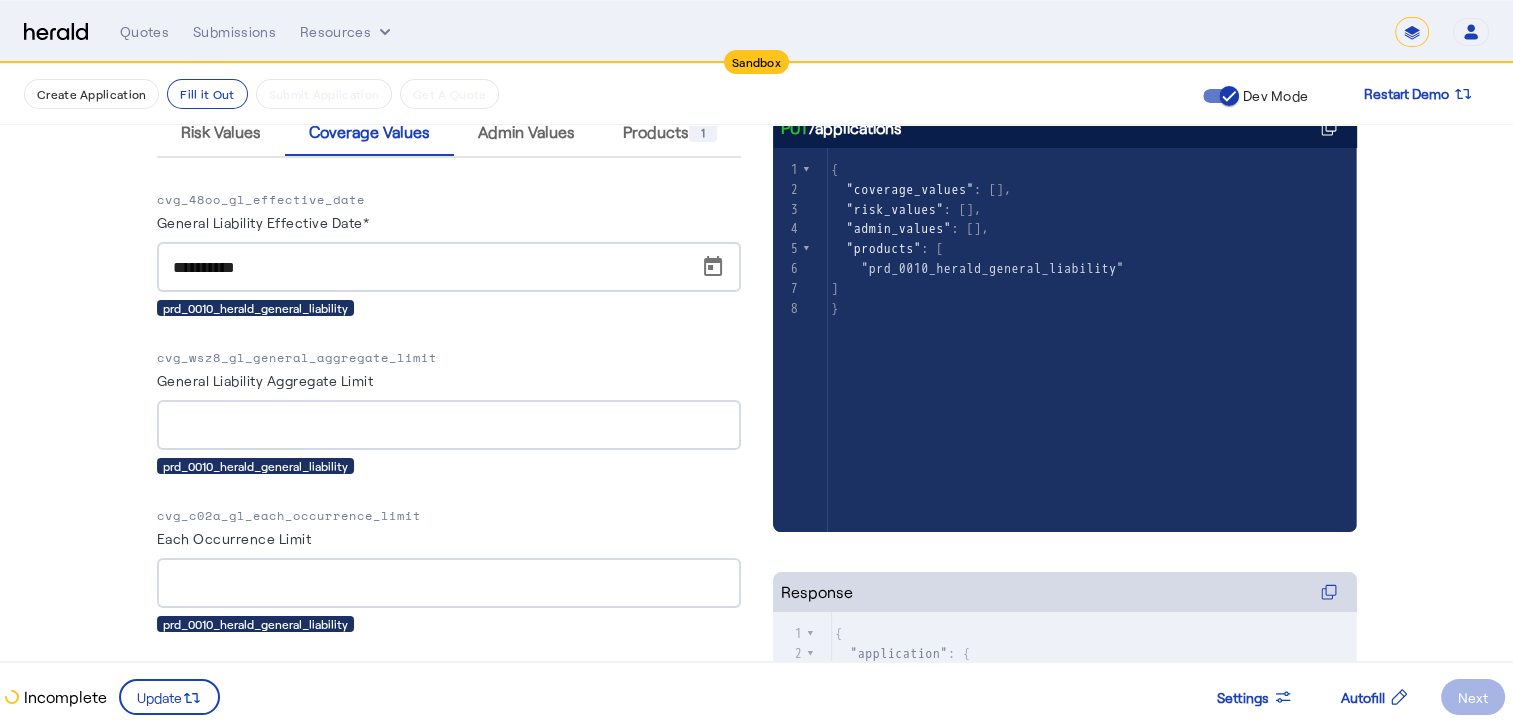 click at bounding box center [449, 425] 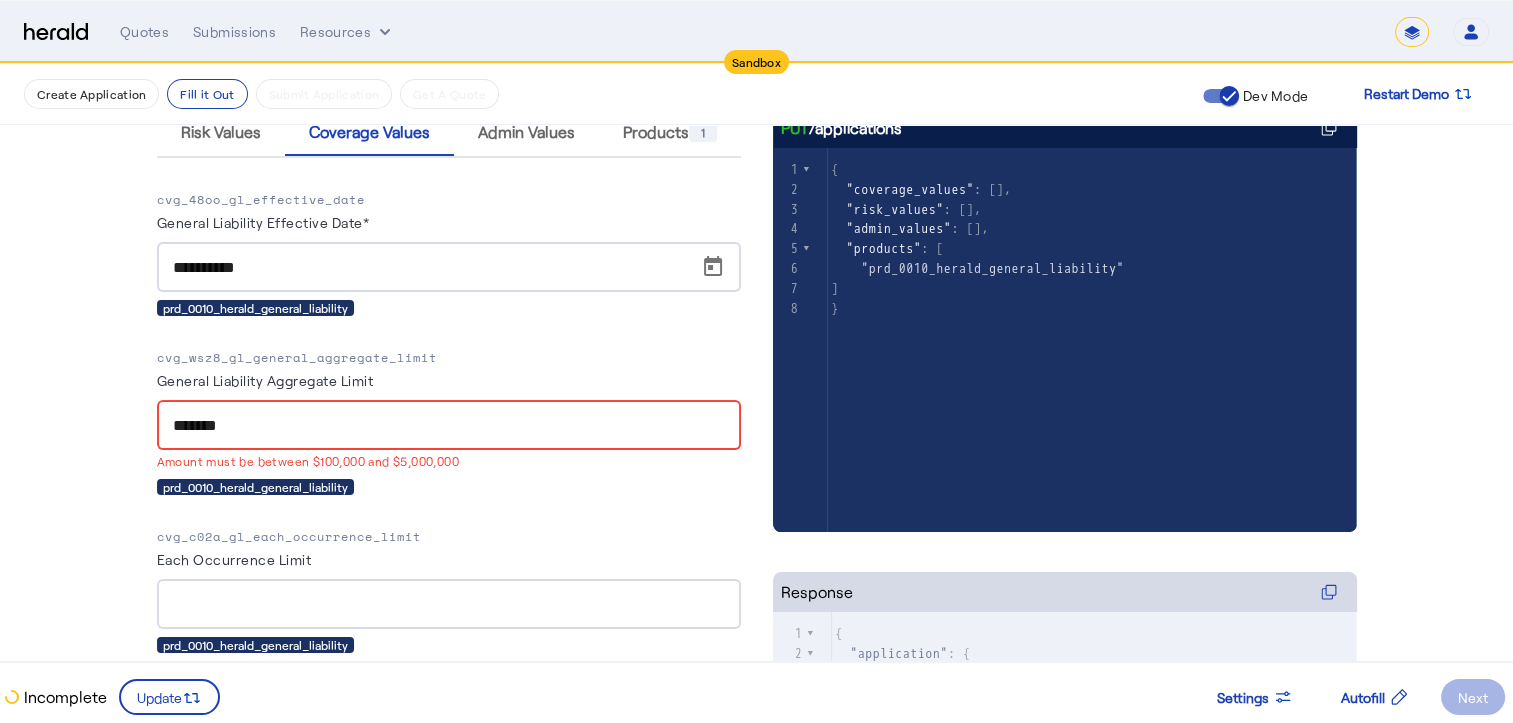 click at bounding box center (449, 604) 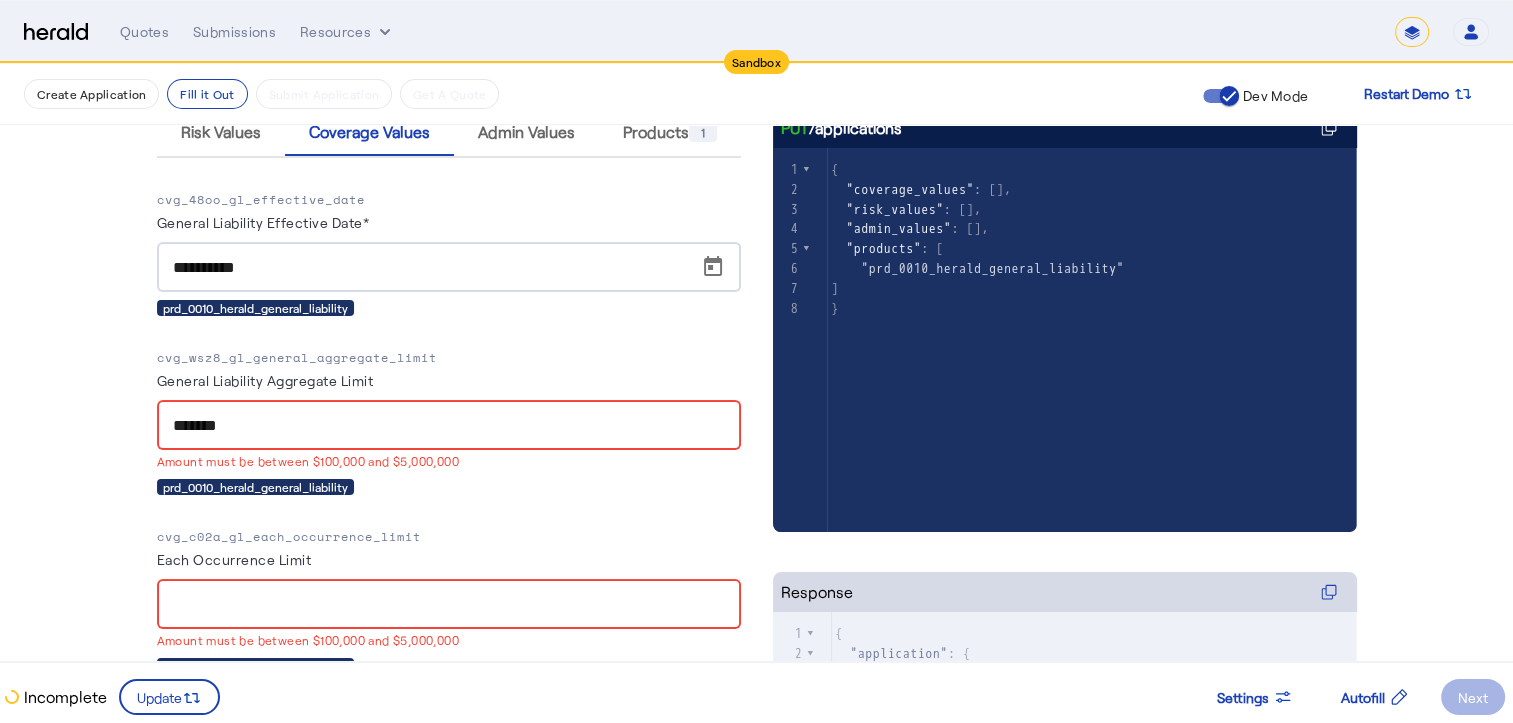 click on "*******" at bounding box center (449, 426) 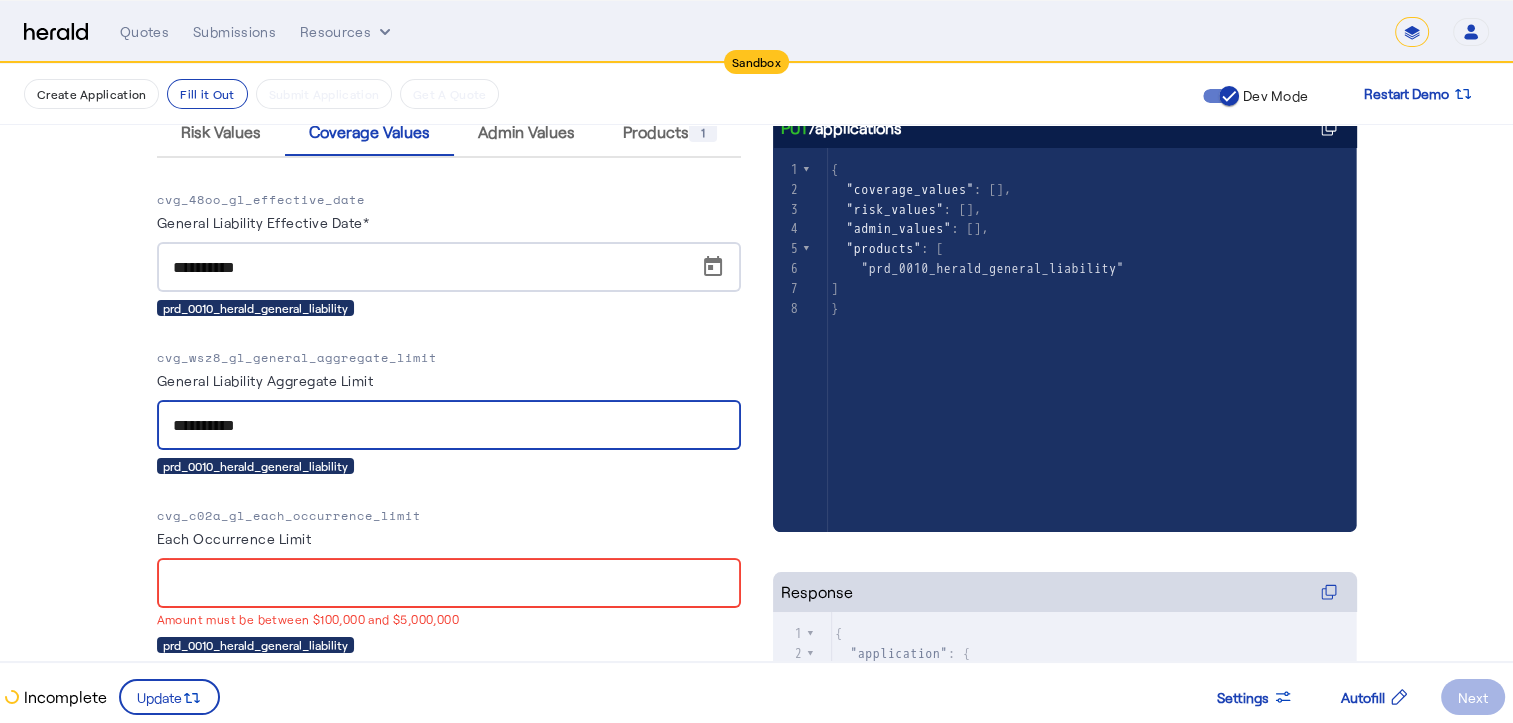 click on "**********" at bounding box center (449, 426) 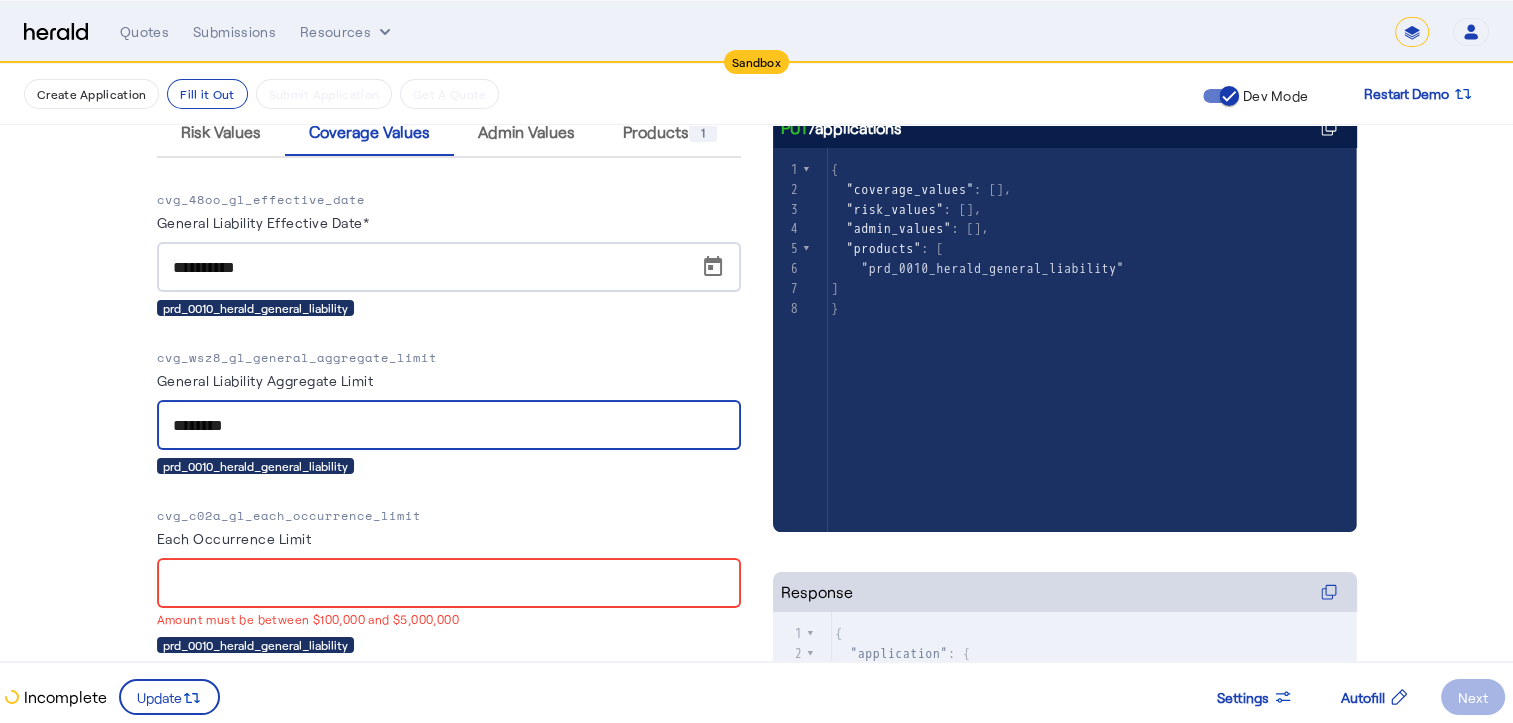 click on "********" at bounding box center (449, 426) 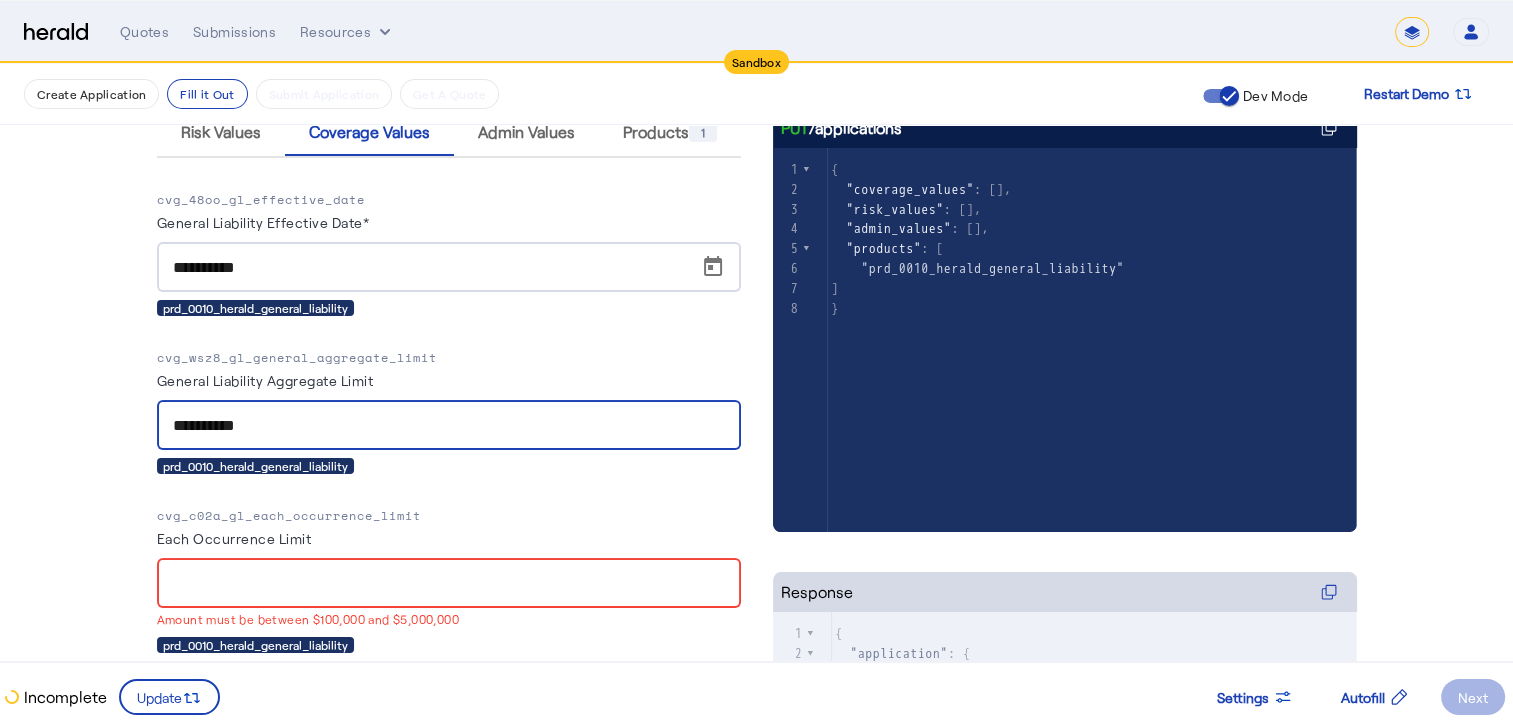 click on "**********" at bounding box center [449, 426] 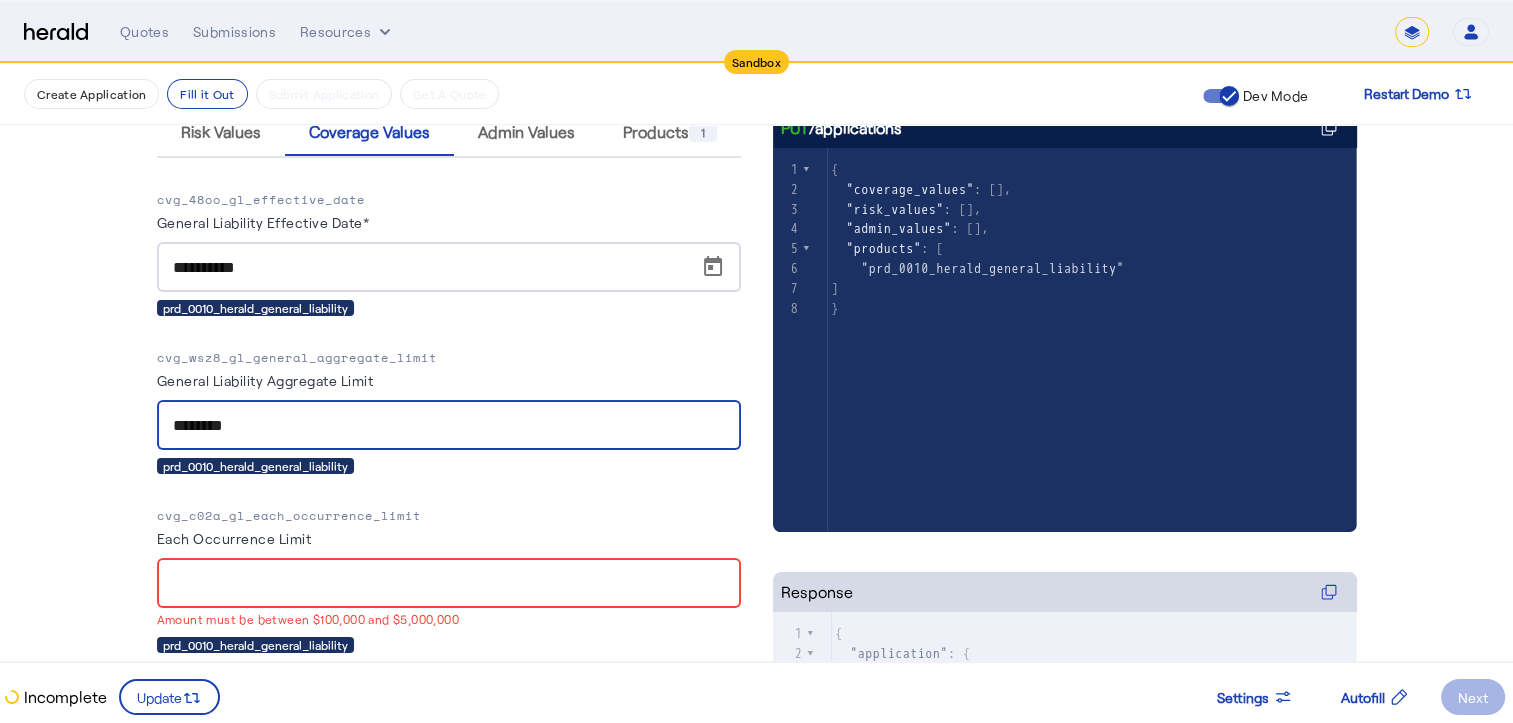 type on "********" 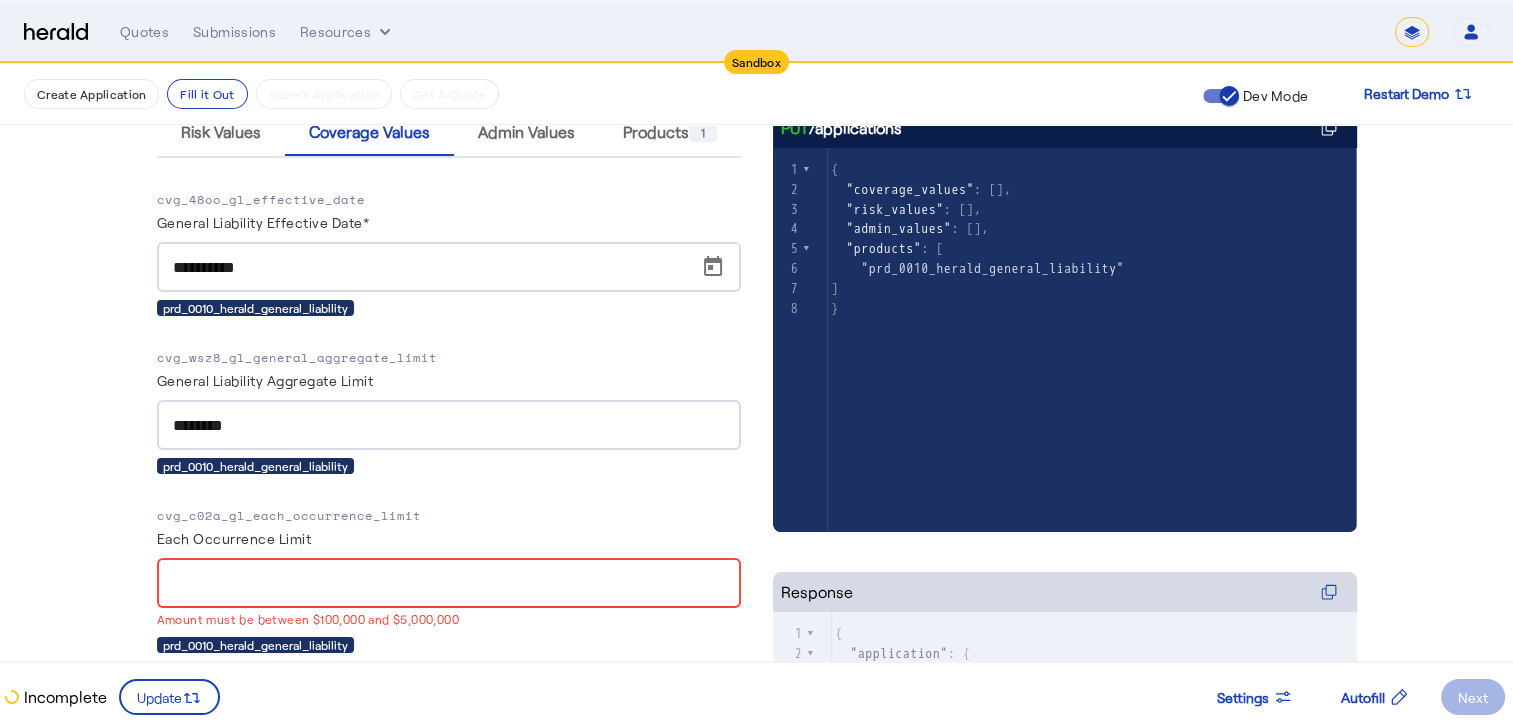 click on "Each Occurrence Limit" at bounding box center (449, 584) 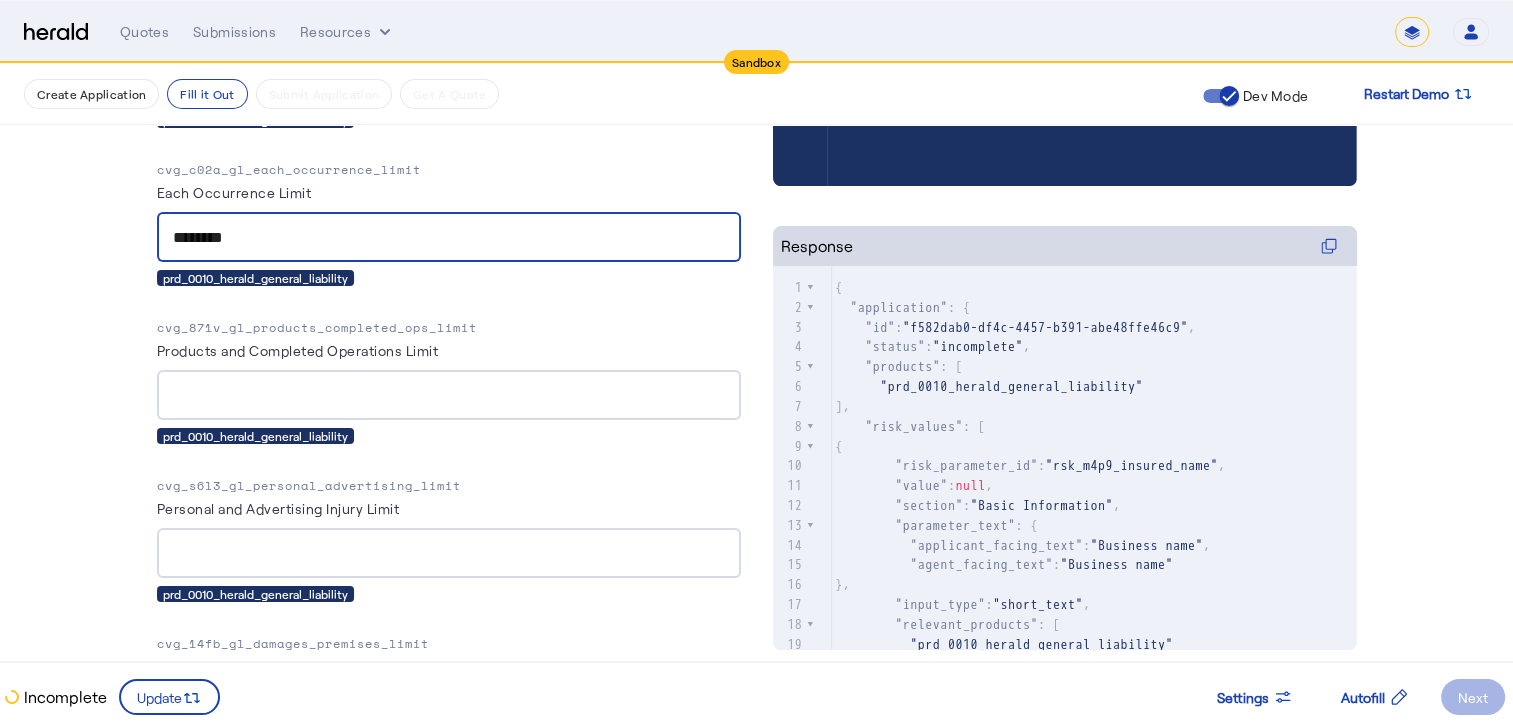scroll, scrollTop: 671, scrollLeft: 15, axis: both 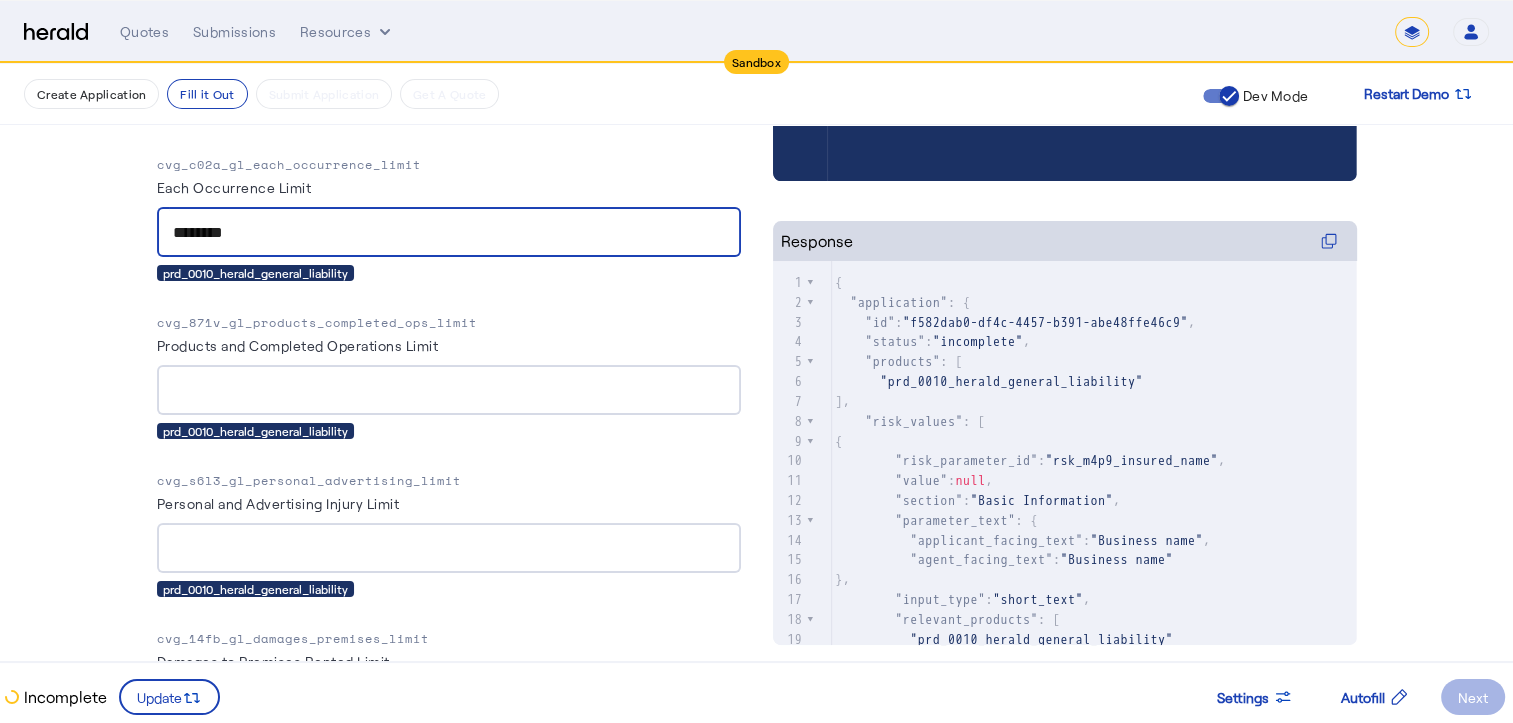 type on "********" 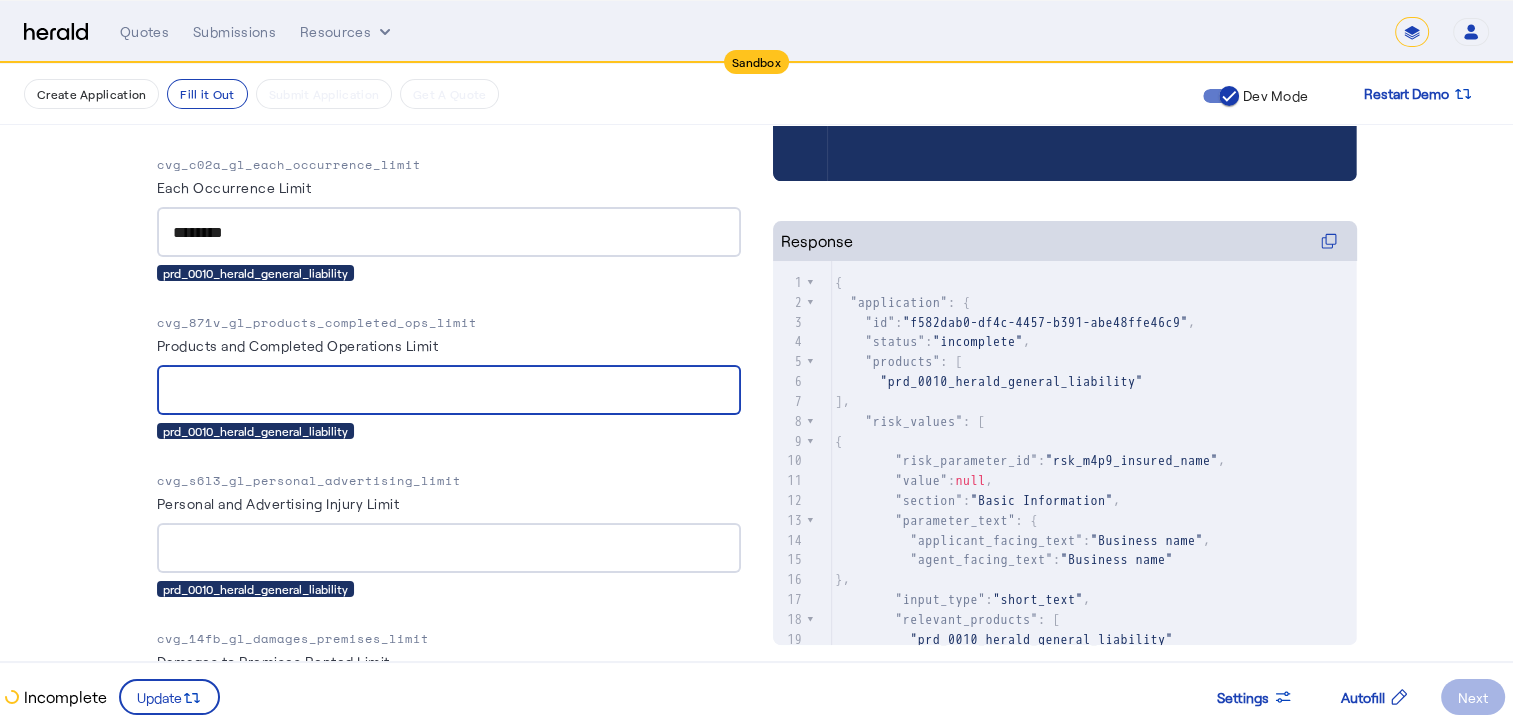 click on "Products and Completed Operations Limit" at bounding box center [449, 391] 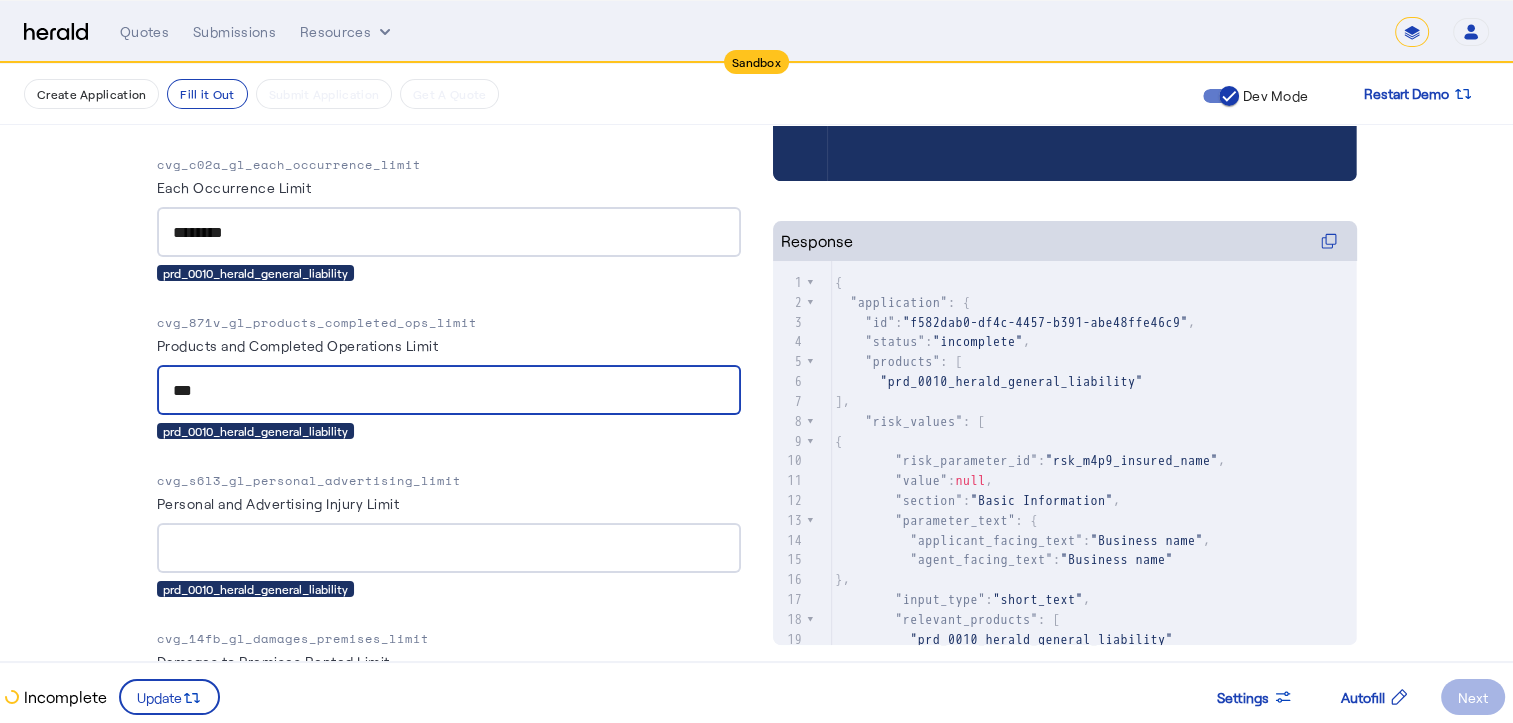 type on "***" 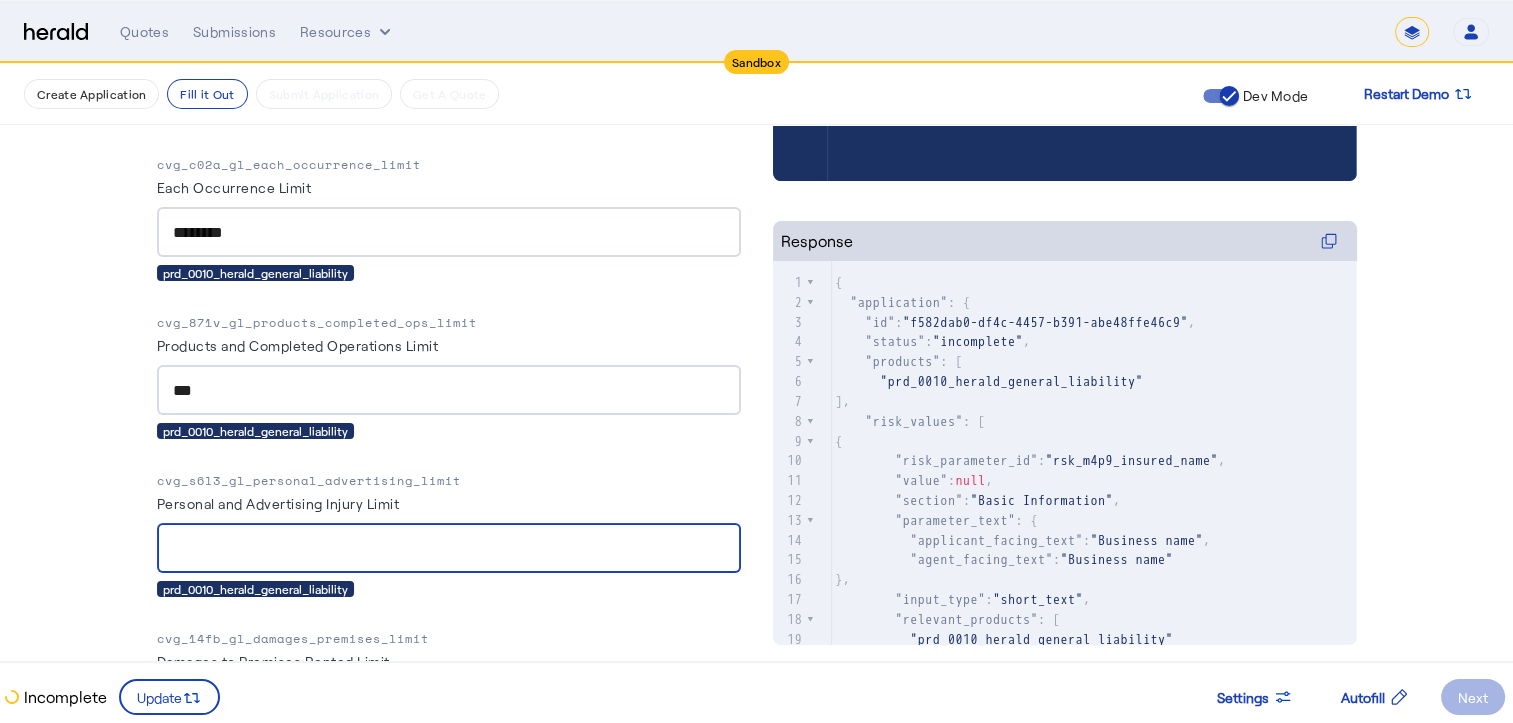 click on "Personal and Advertising Injury Limit" at bounding box center [449, 549] 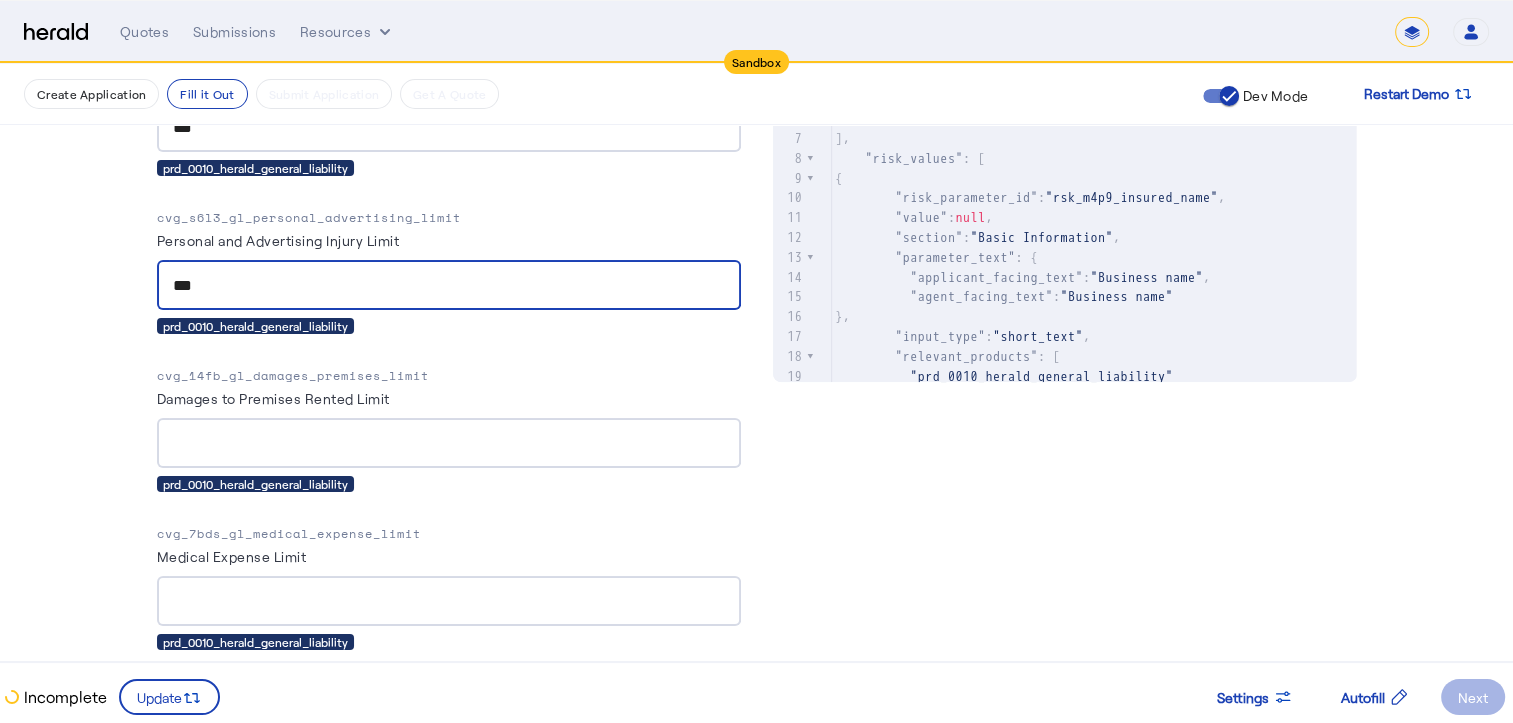 scroll, scrollTop: 936, scrollLeft: 15, axis: both 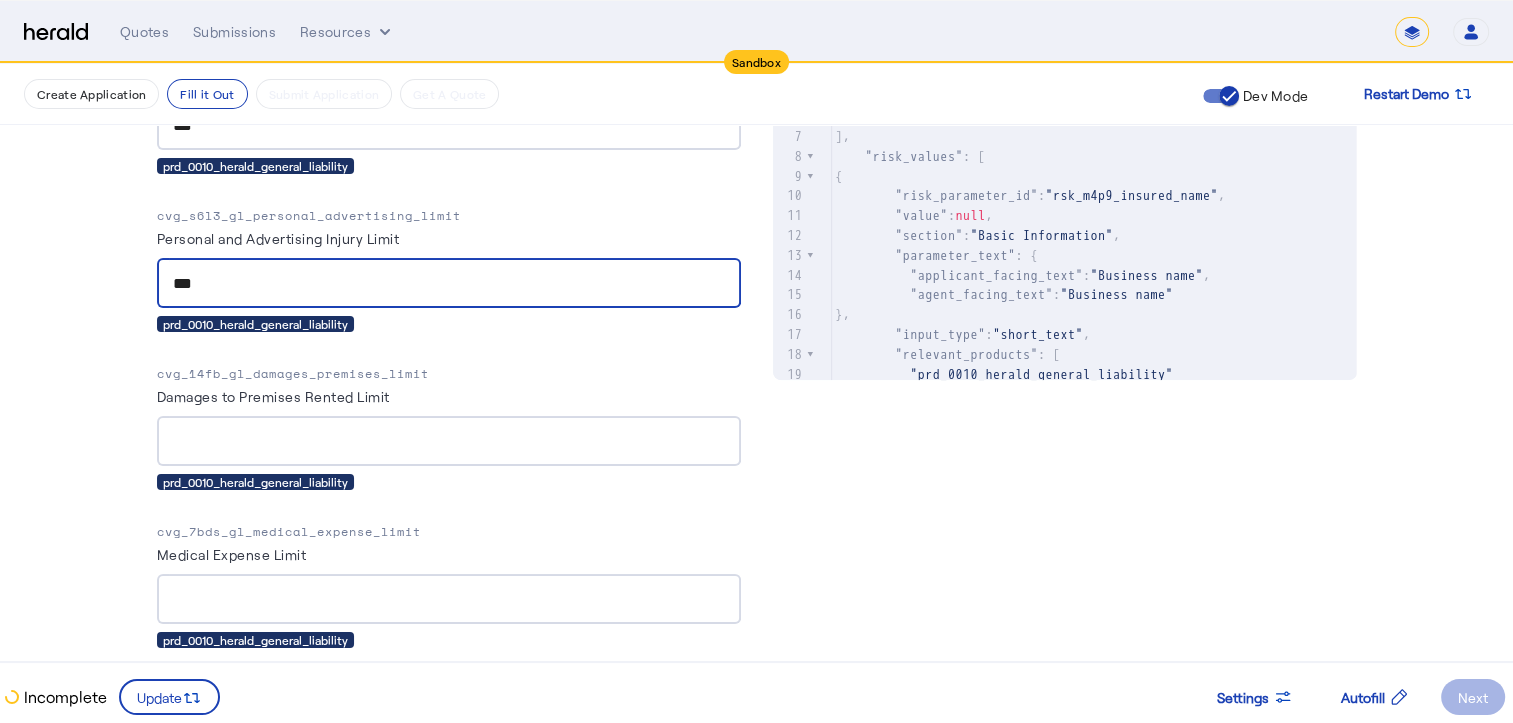 type on "***" 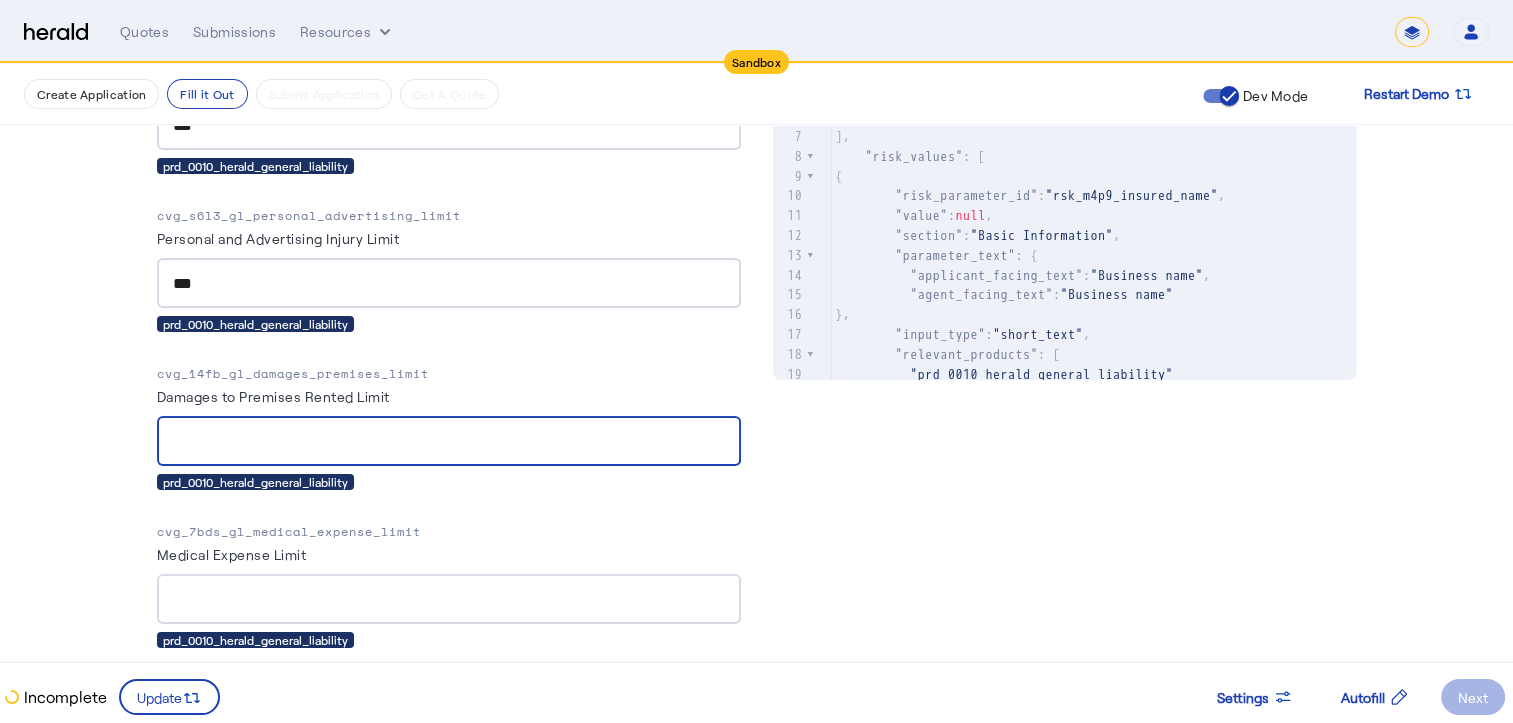 click on "Damages to Premises Rented Limit" at bounding box center [449, 442] 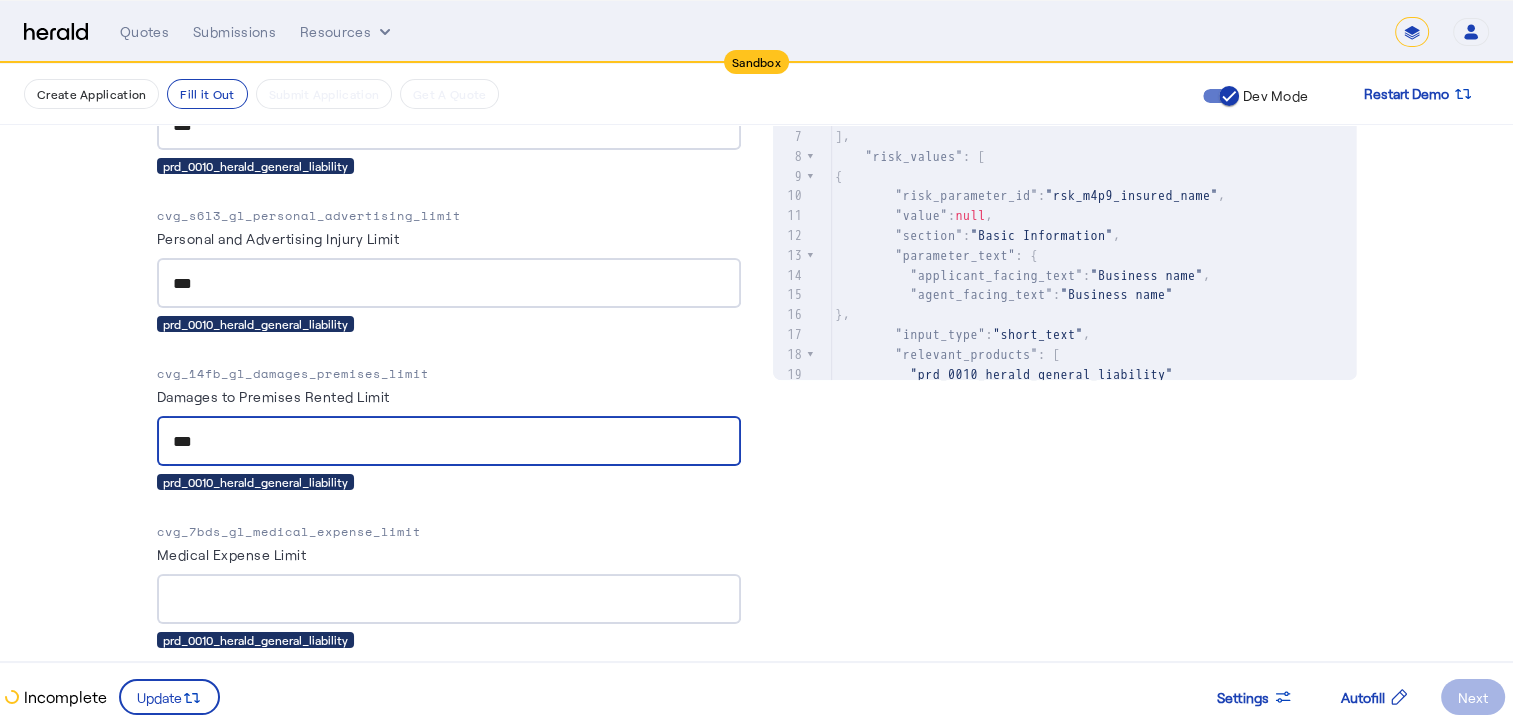 scroll, scrollTop: 1116, scrollLeft: 15, axis: both 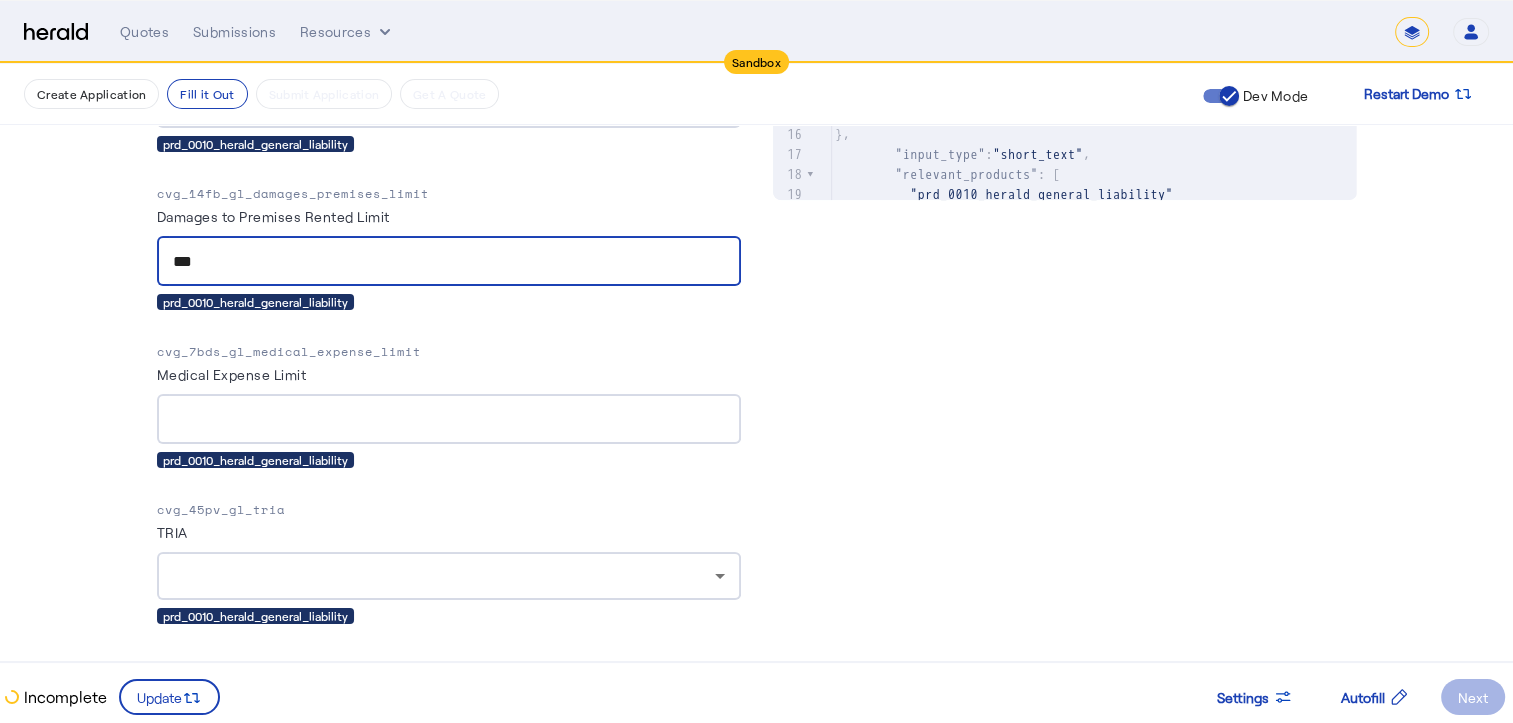 type on "***" 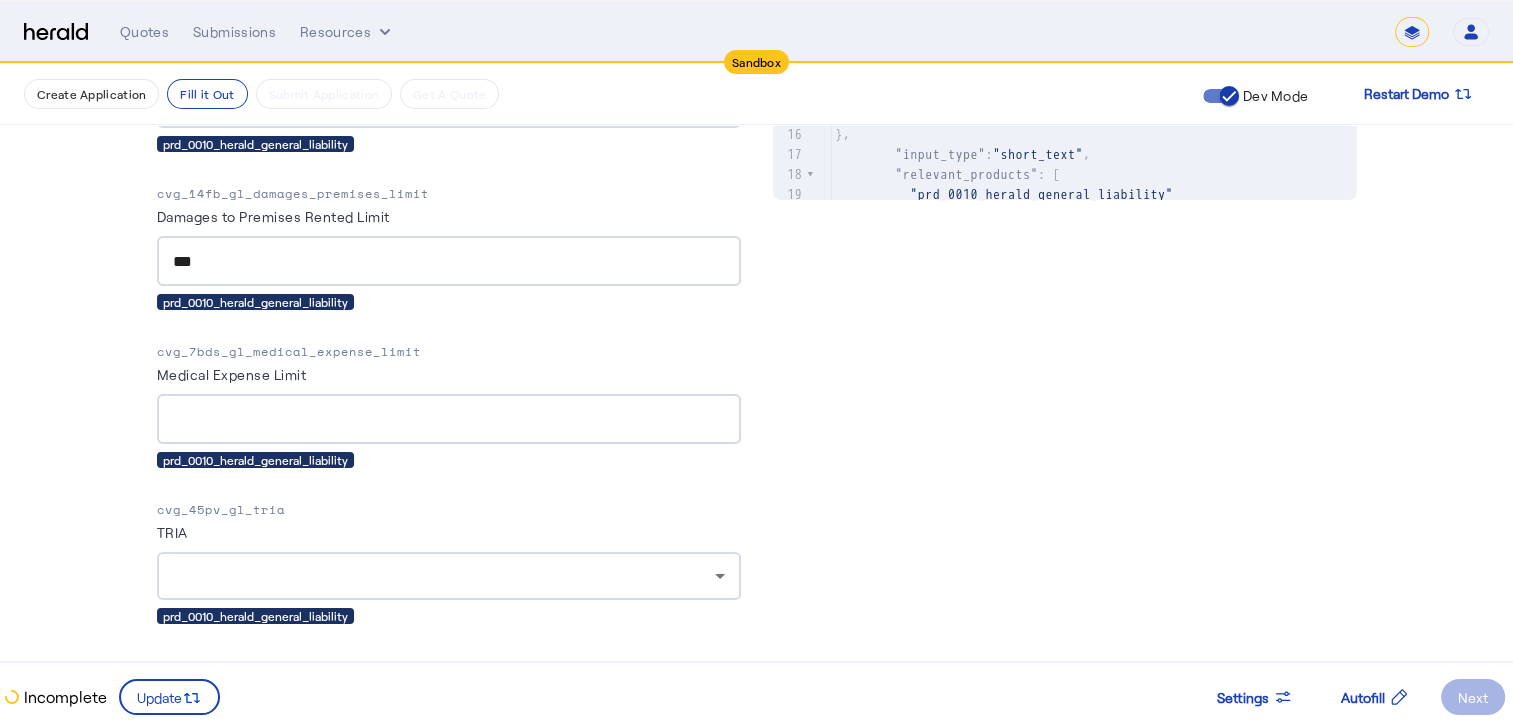 click at bounding box center (449, 419) 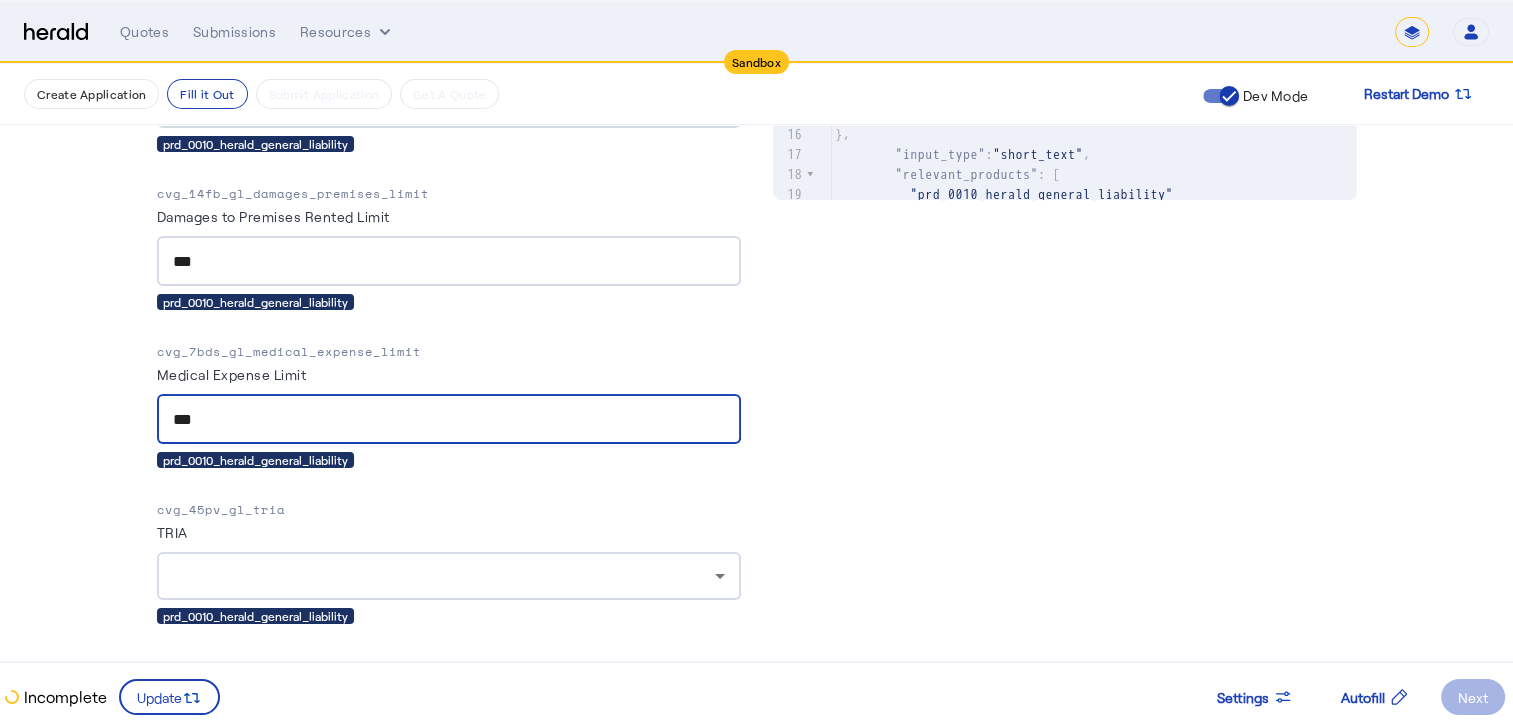 type on "***" 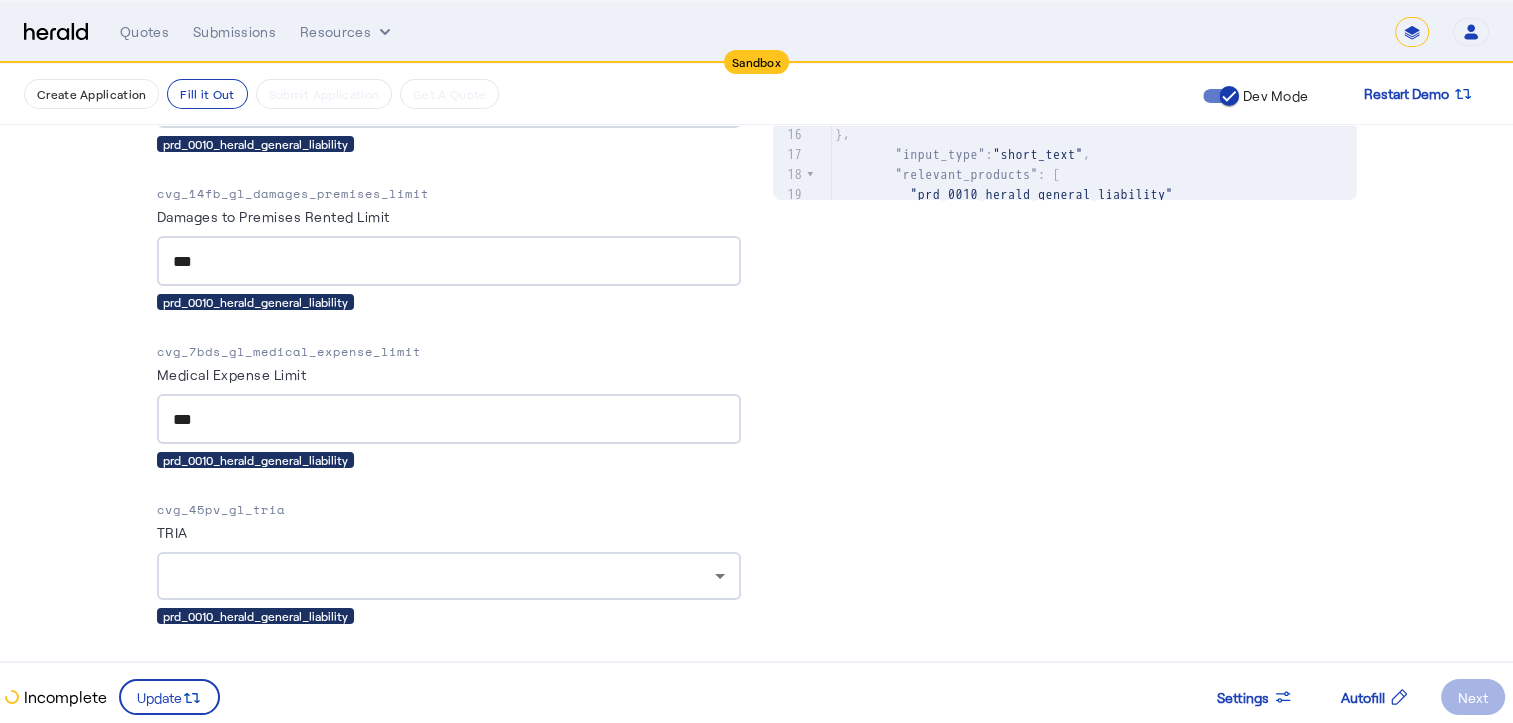 click at bounding box center (449, 576) 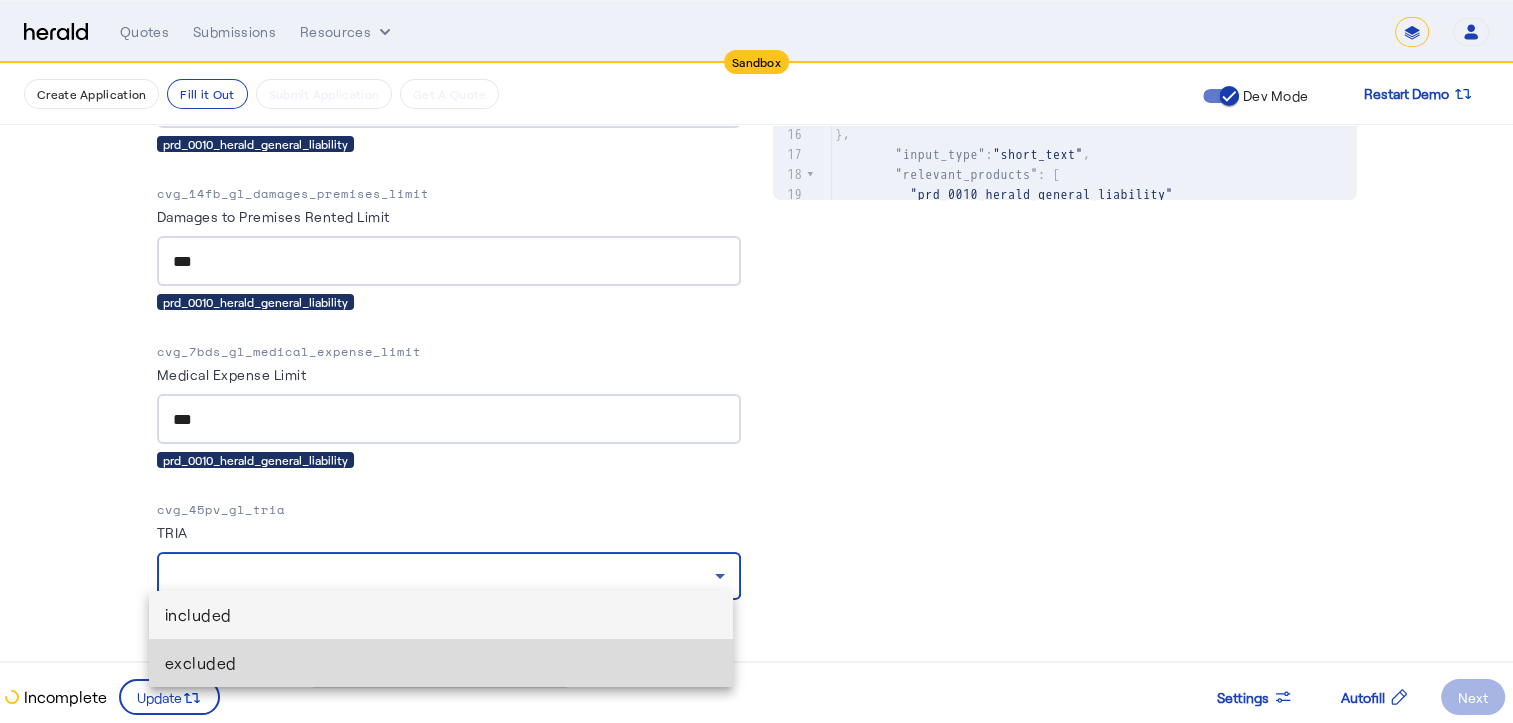 click on "excluded" at bounding box center [441, 663] 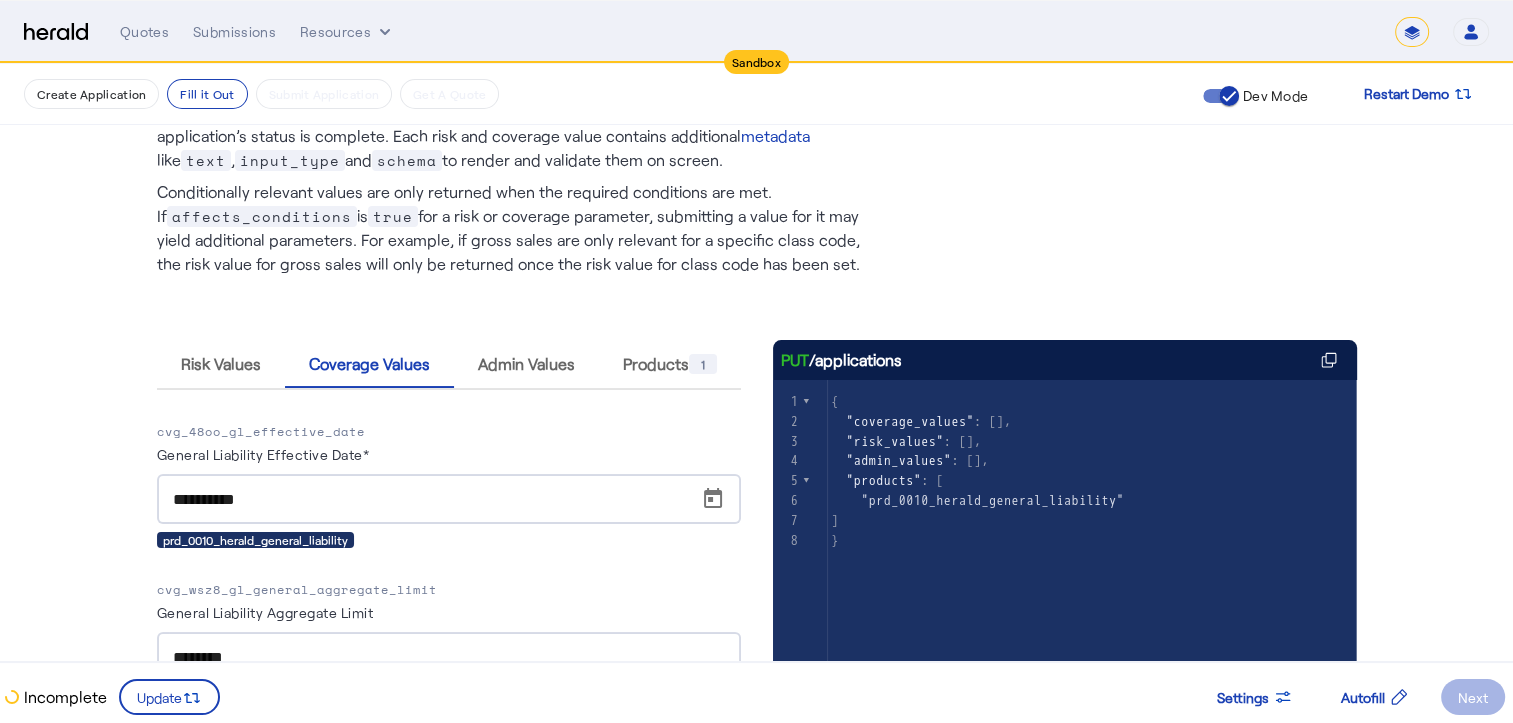 scroll, scrollTop: 0, scrollLeft: 15, axis: horizontal 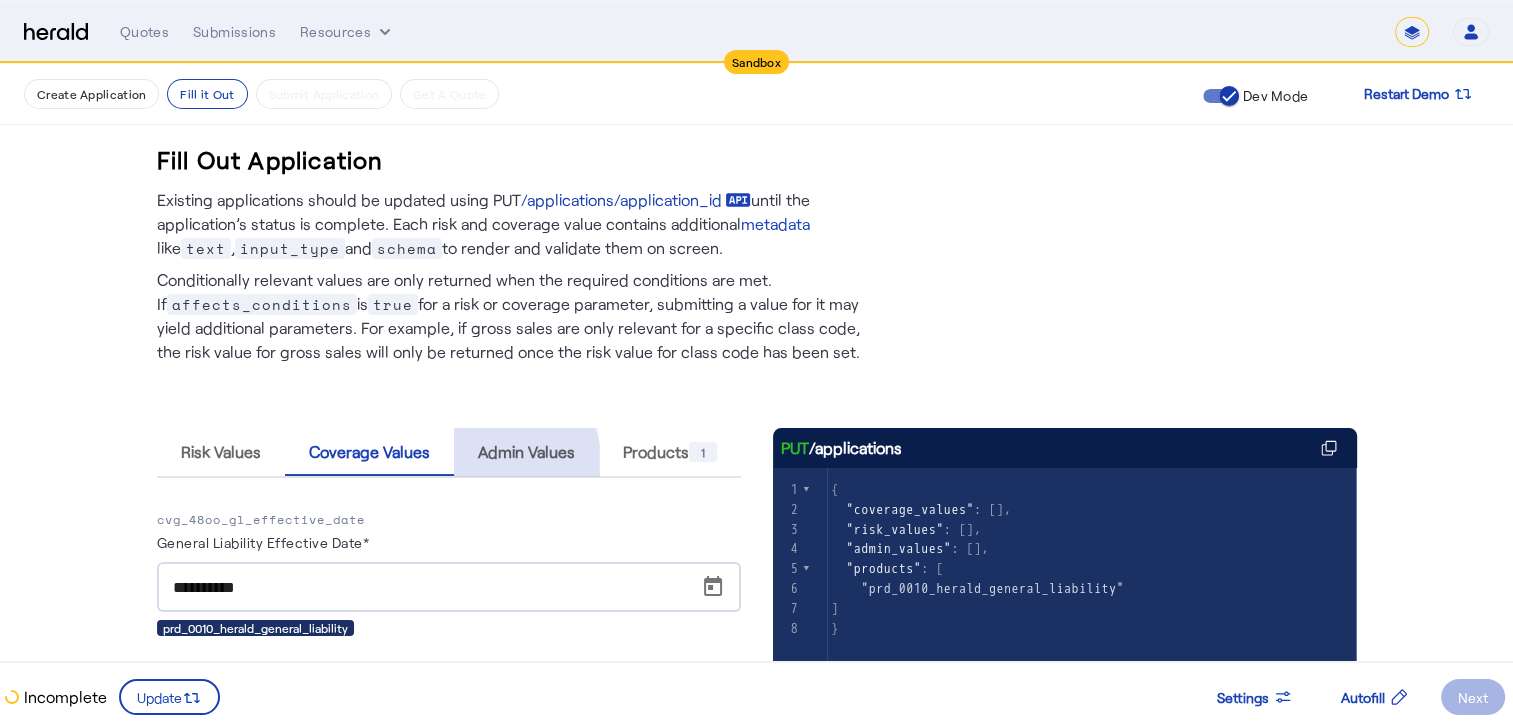 click on "Admin Values" at bounding box center [526, 452] 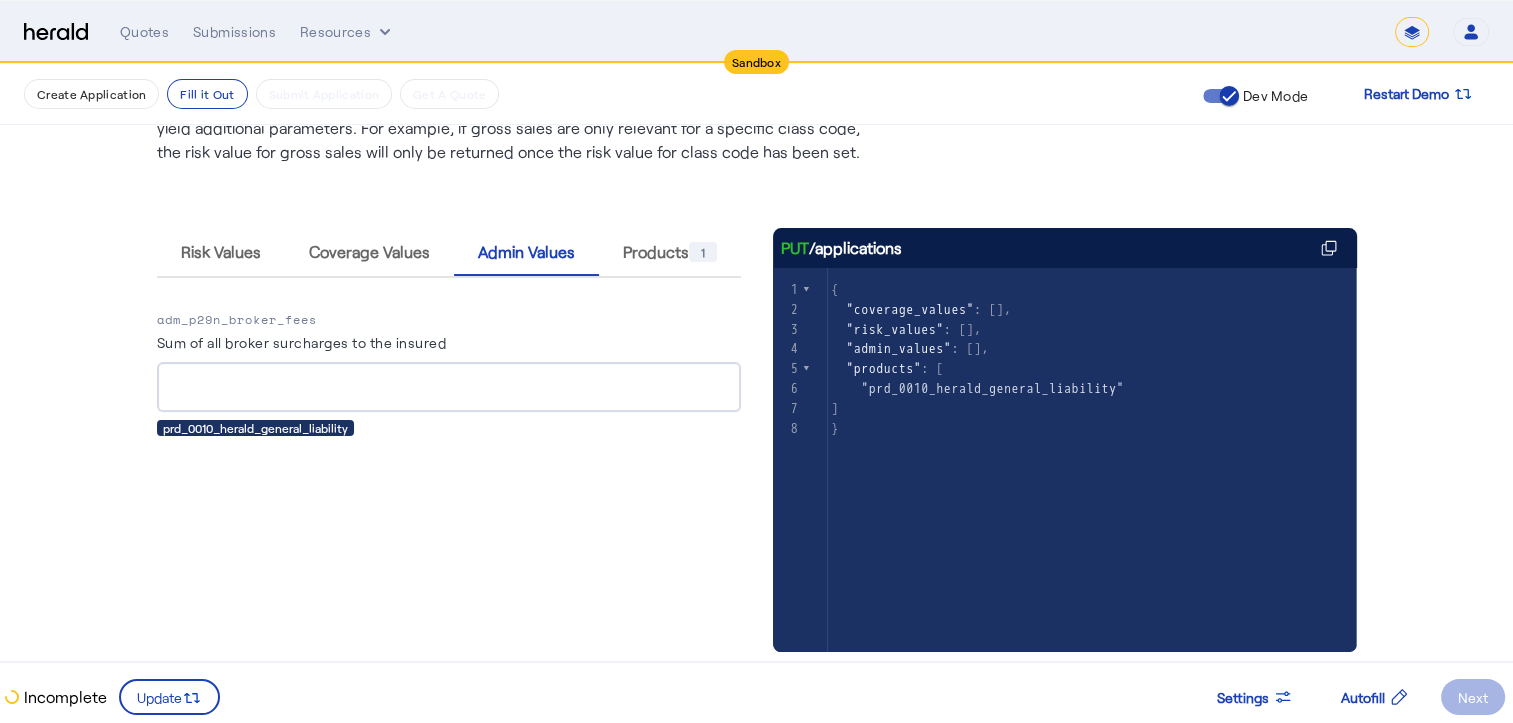 scroll, scrollTop: 214, scrollLeft: 15, axis: both 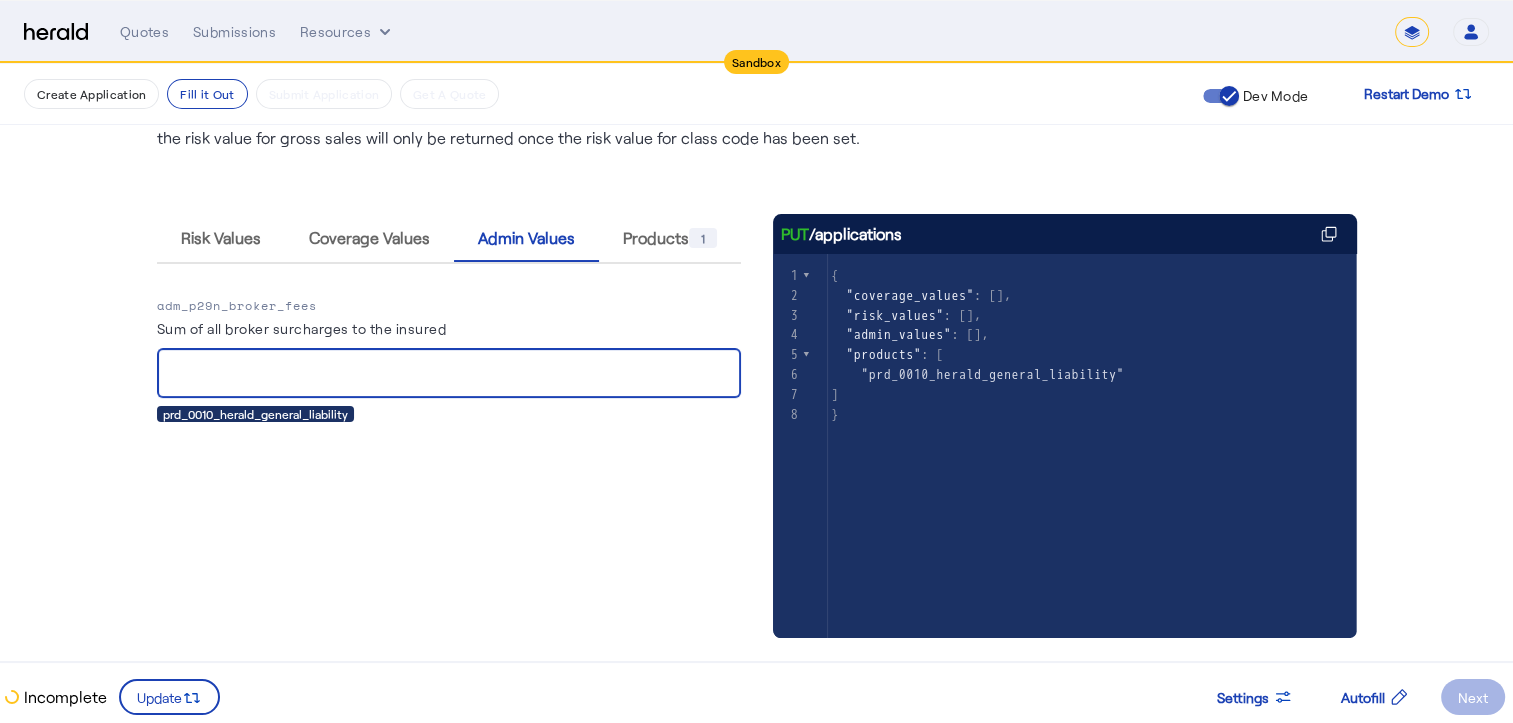 click on "Sum of all broker surcharges to the insured" at bounding box center [449, 374] 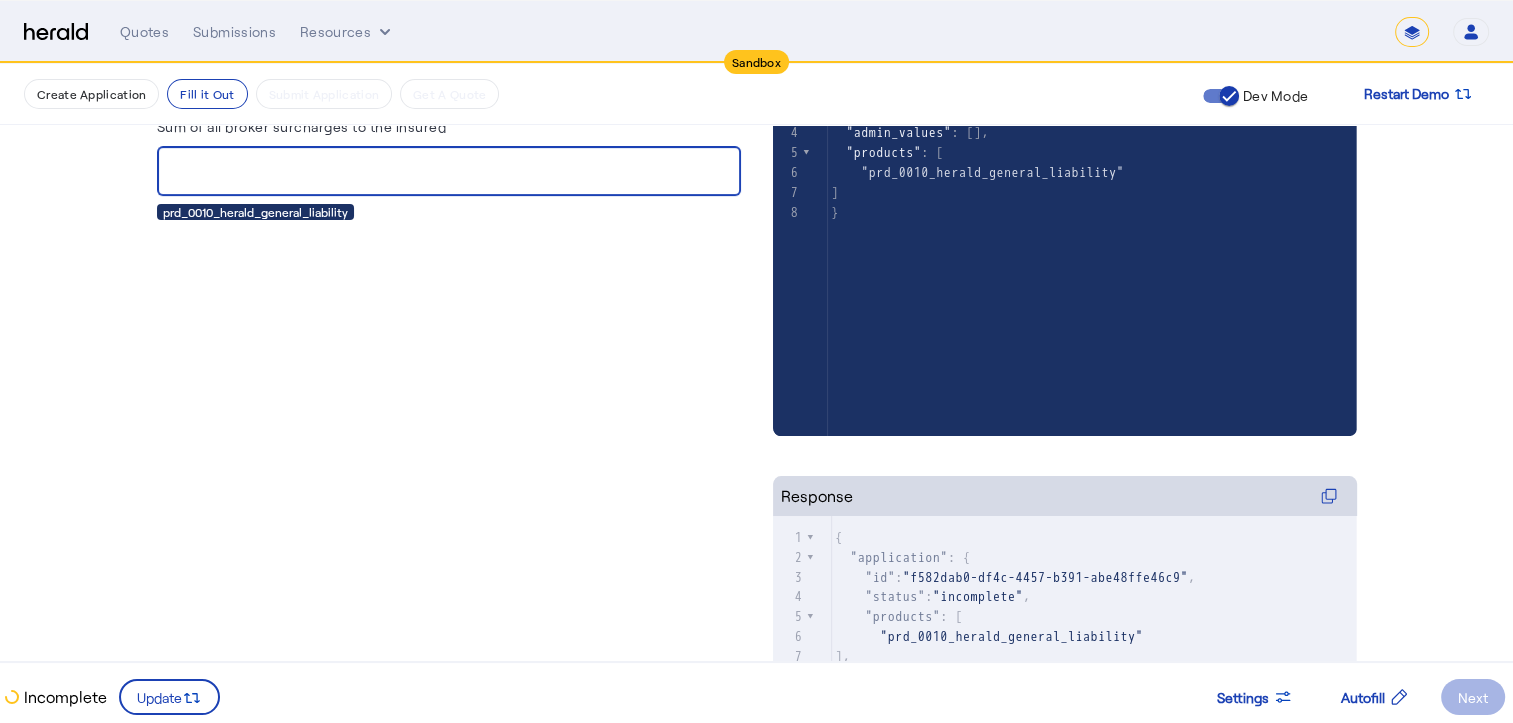 scroll, scrollTop: 426, scrollLeft: 15, axis: both 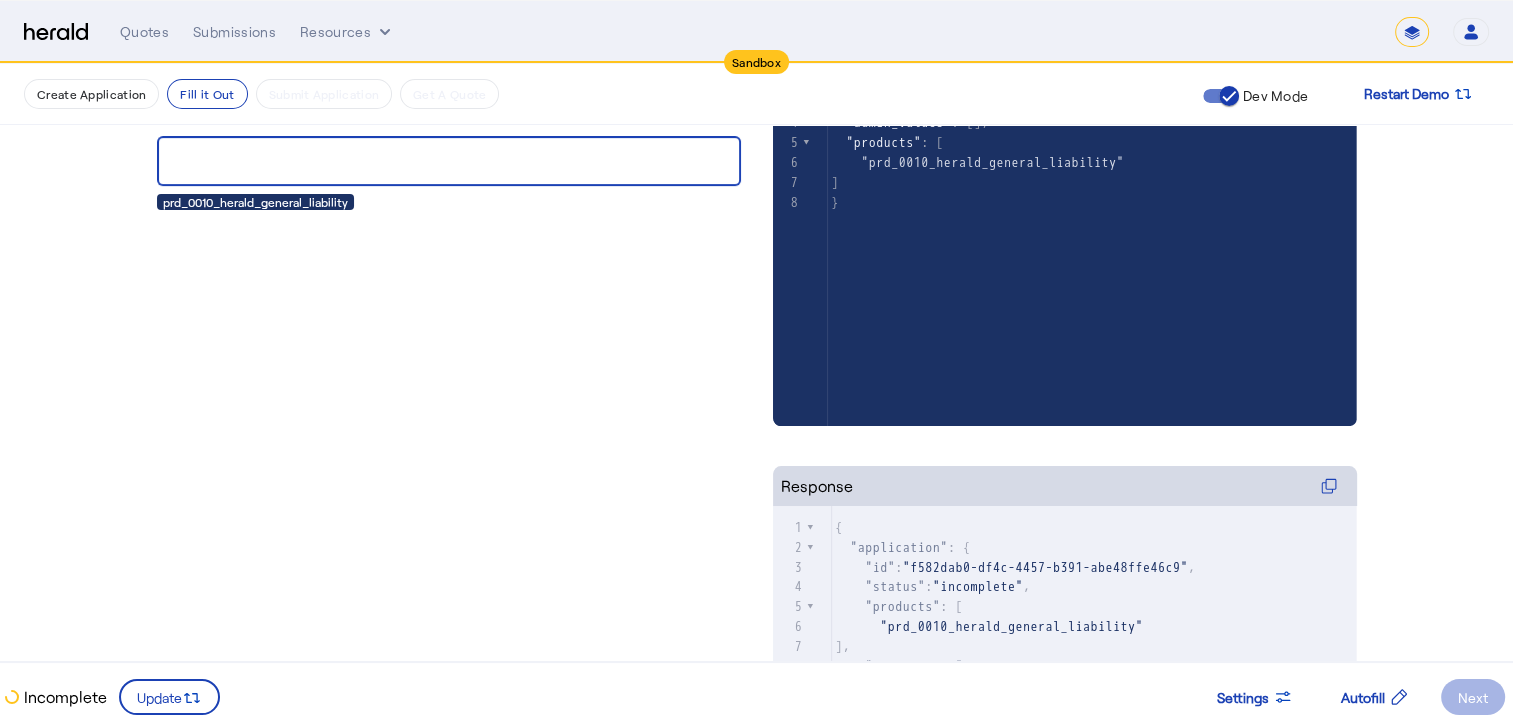 type on "******" 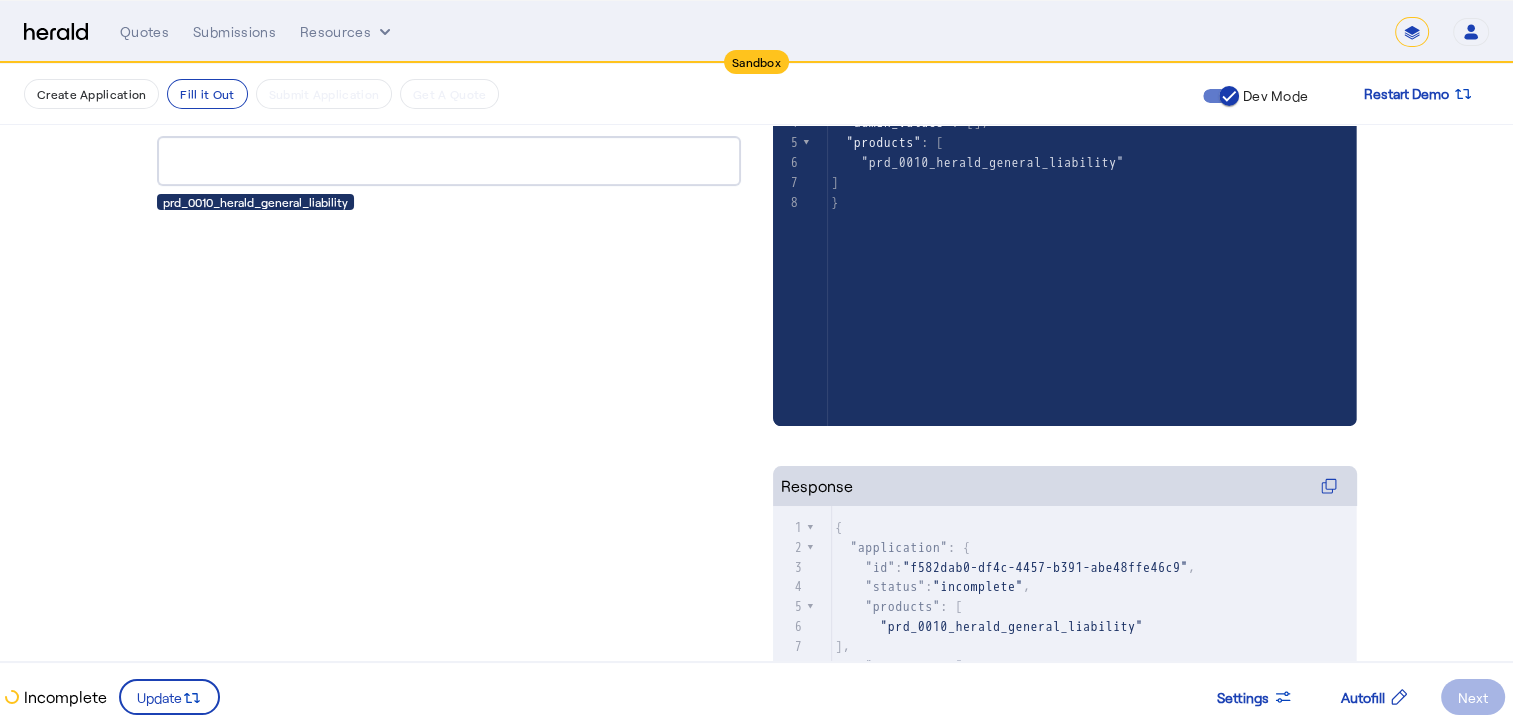 click on "Next" 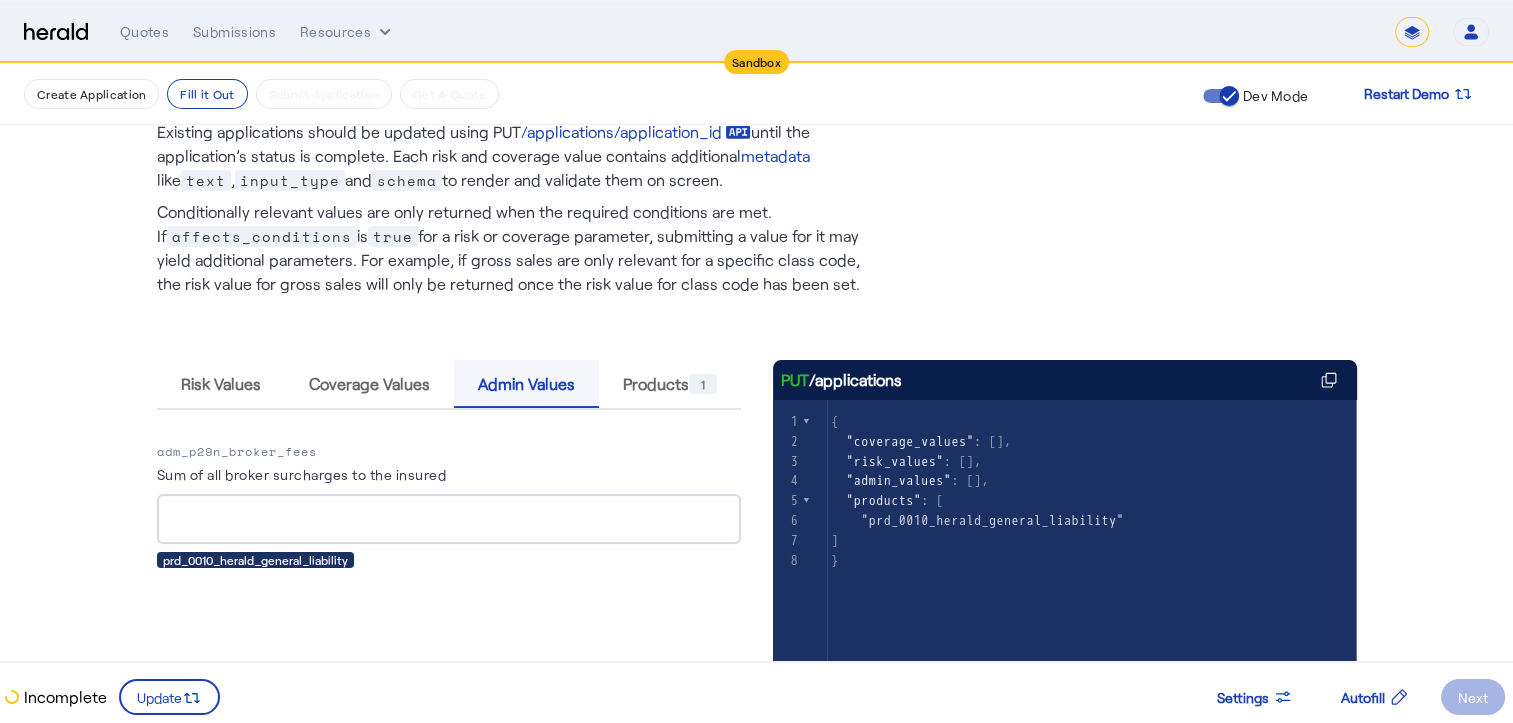 scroll, scrollTop: 76, scrollLeft: 15, axis: both 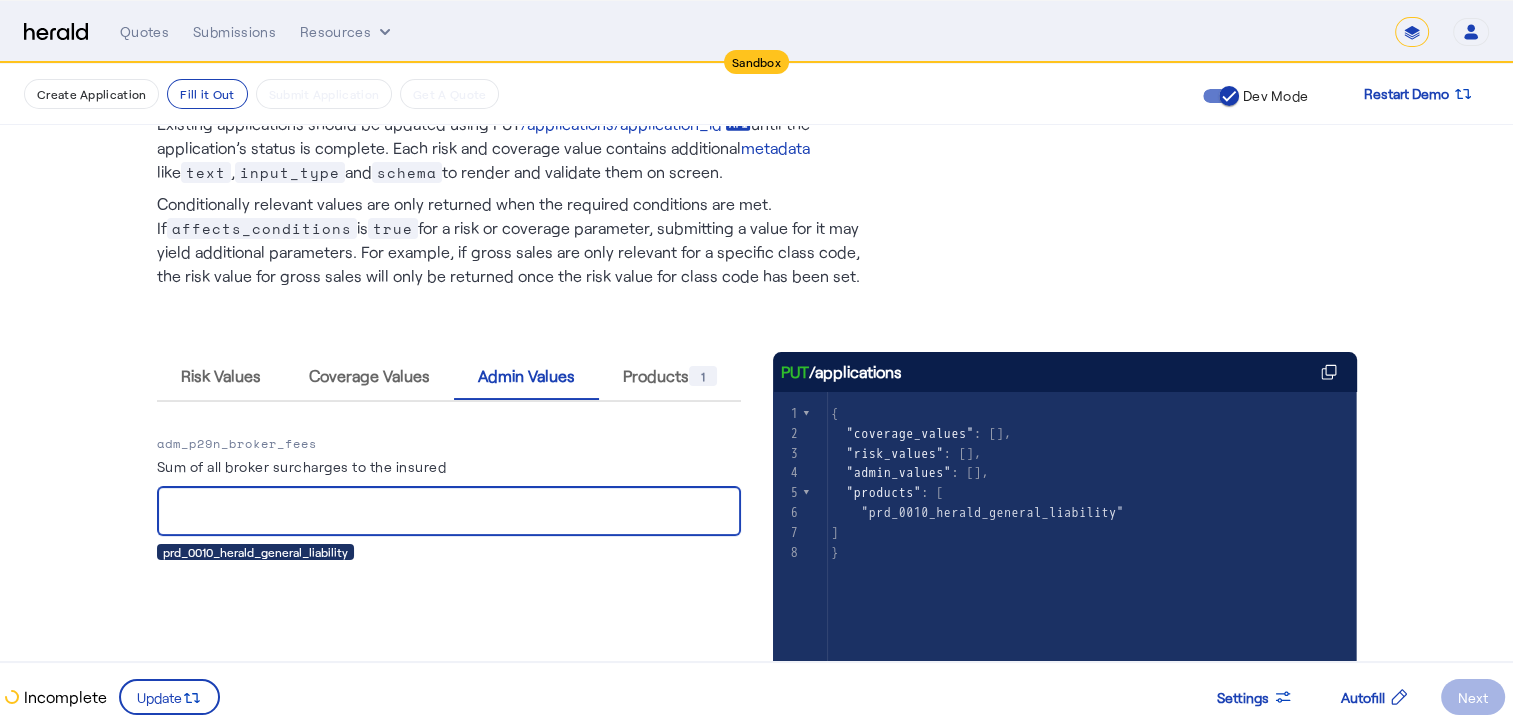 click on "******" at bounding box center [449, 512] 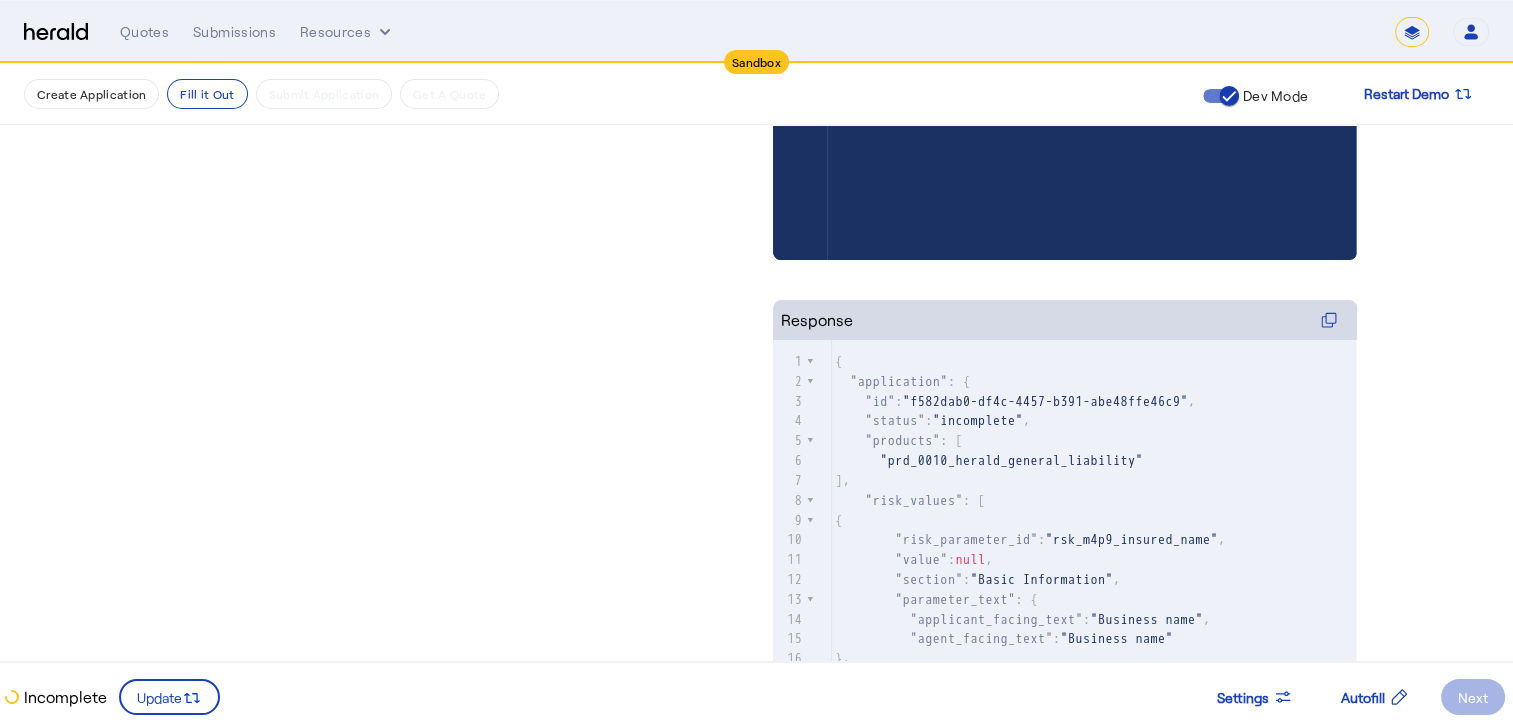 scroll, scrollTop: 596, scrollLeft: 4, axis: both 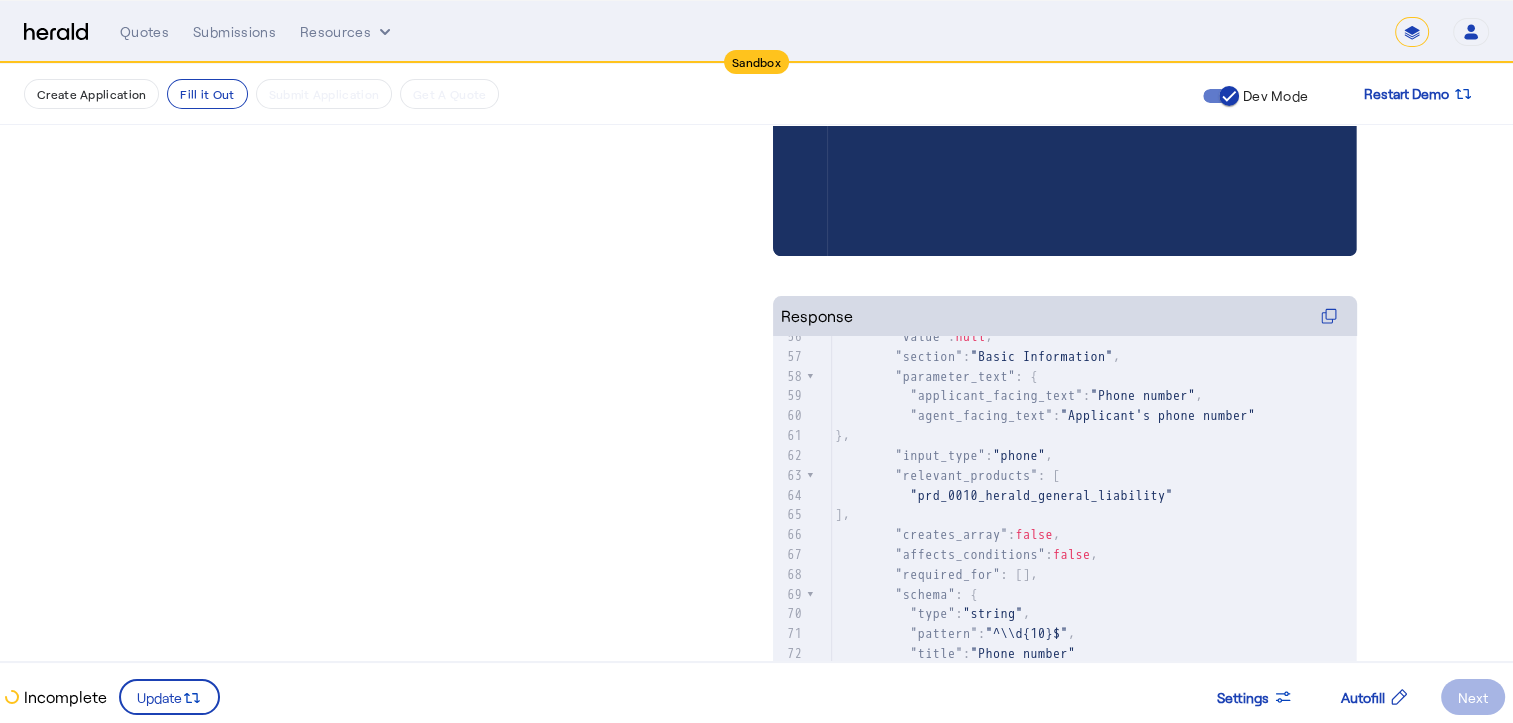 click on "Next" 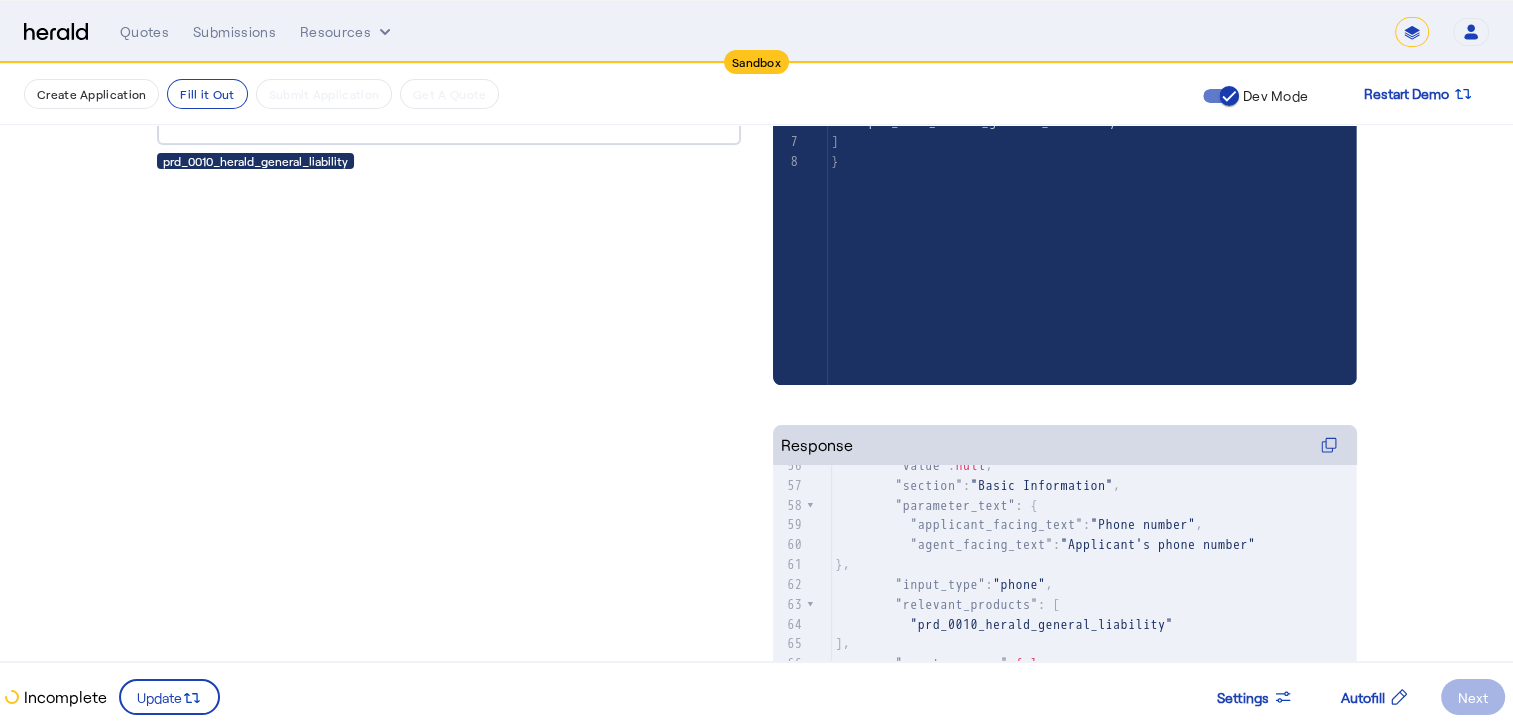 scroll, scrollTop: 712, scrollLeft: 4, axis: both 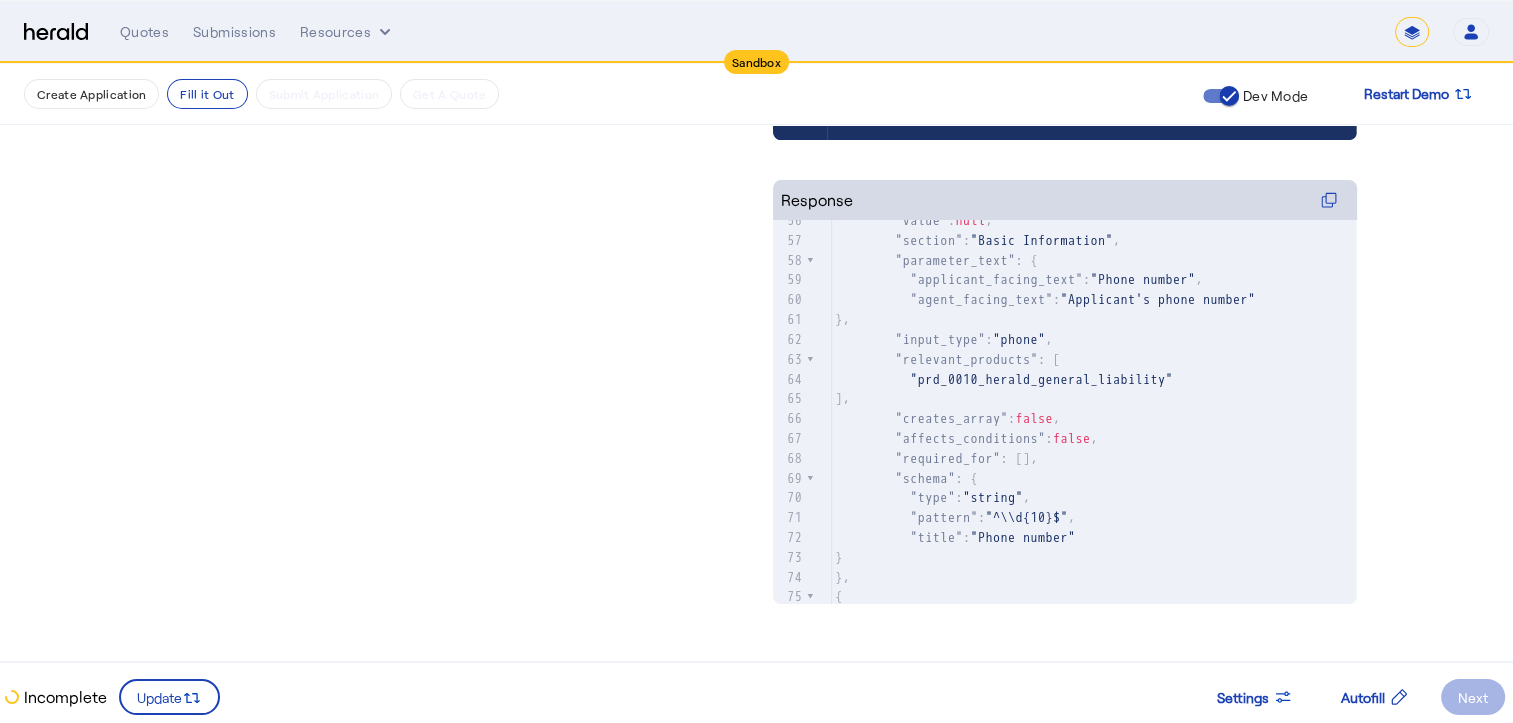 click on "Next" 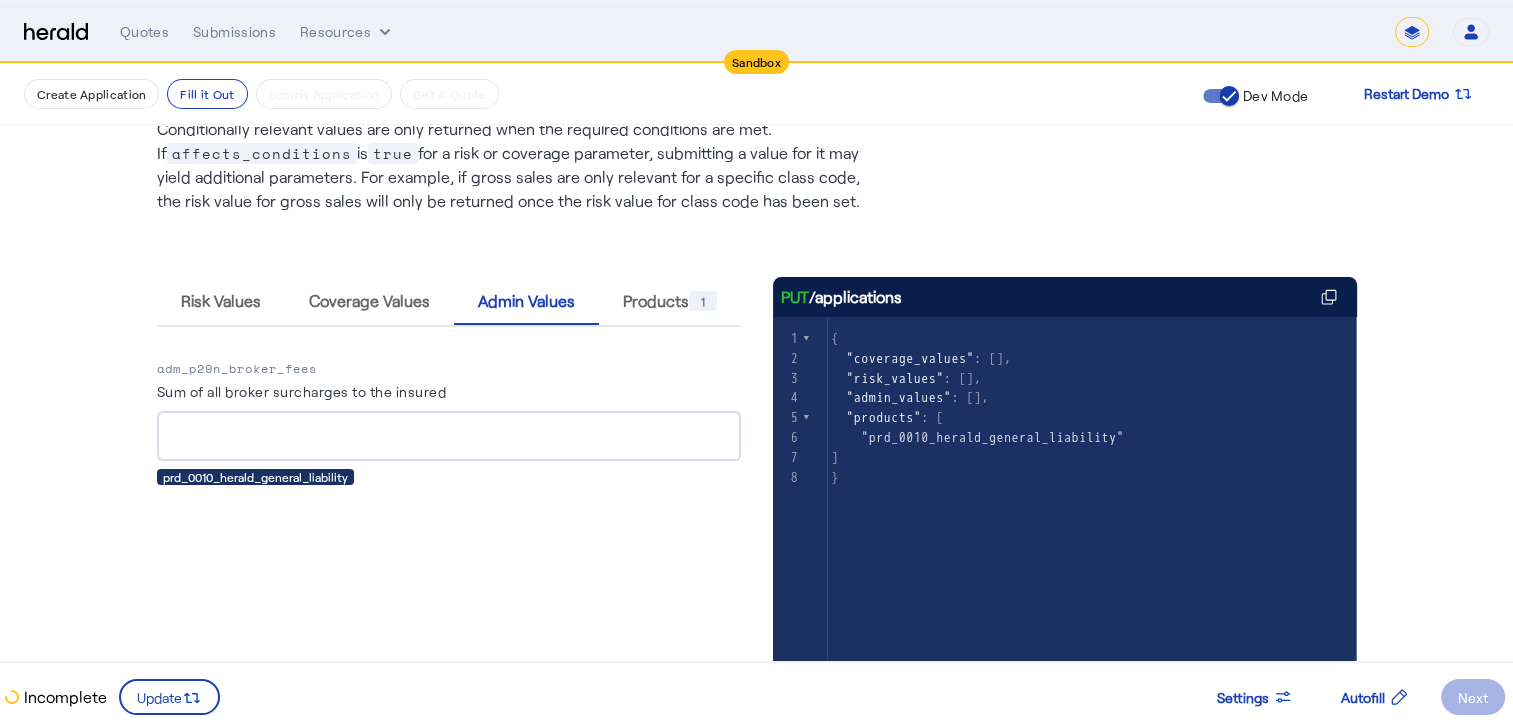 scroll, scrollTop: 0, scrollLeft: 4, axis: horizontal 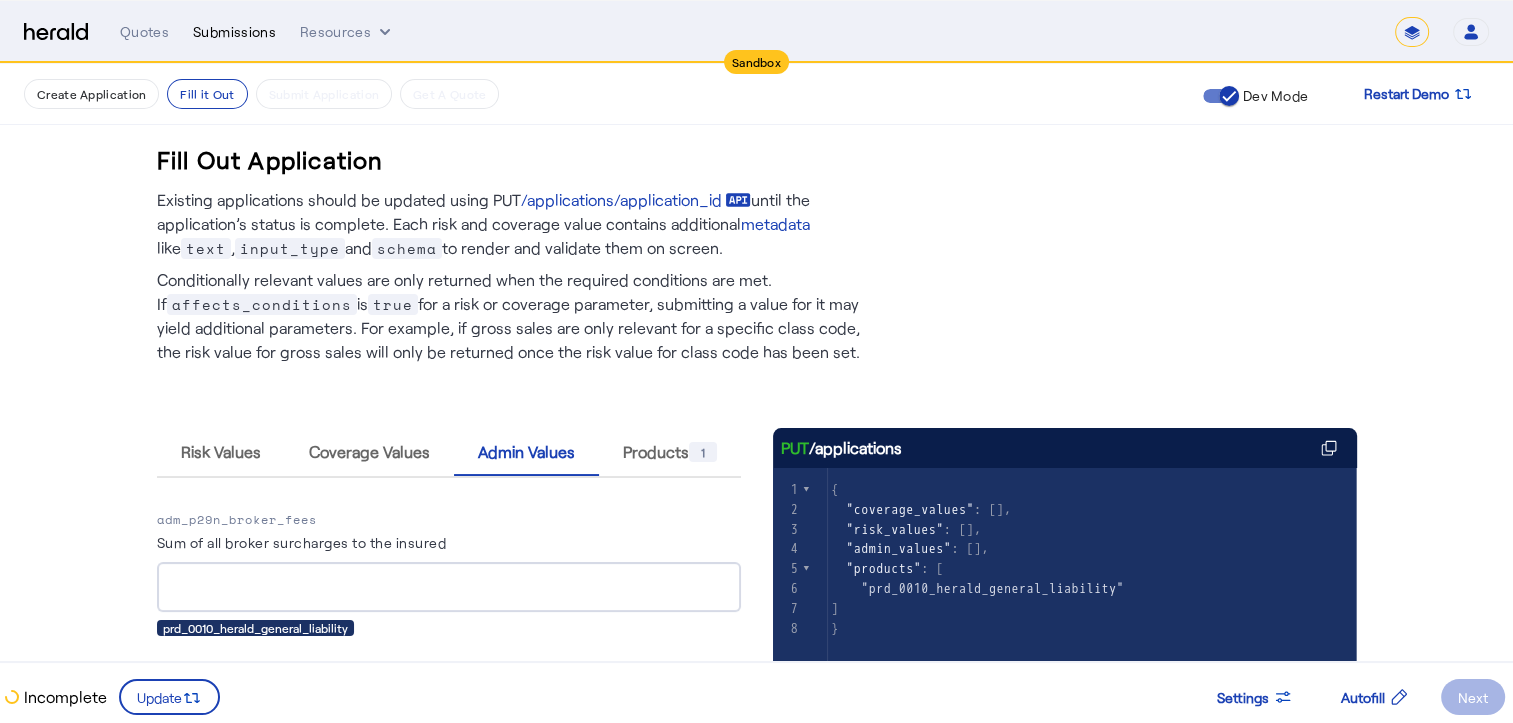 click on "Submissions" at bounding box center (234, 32) 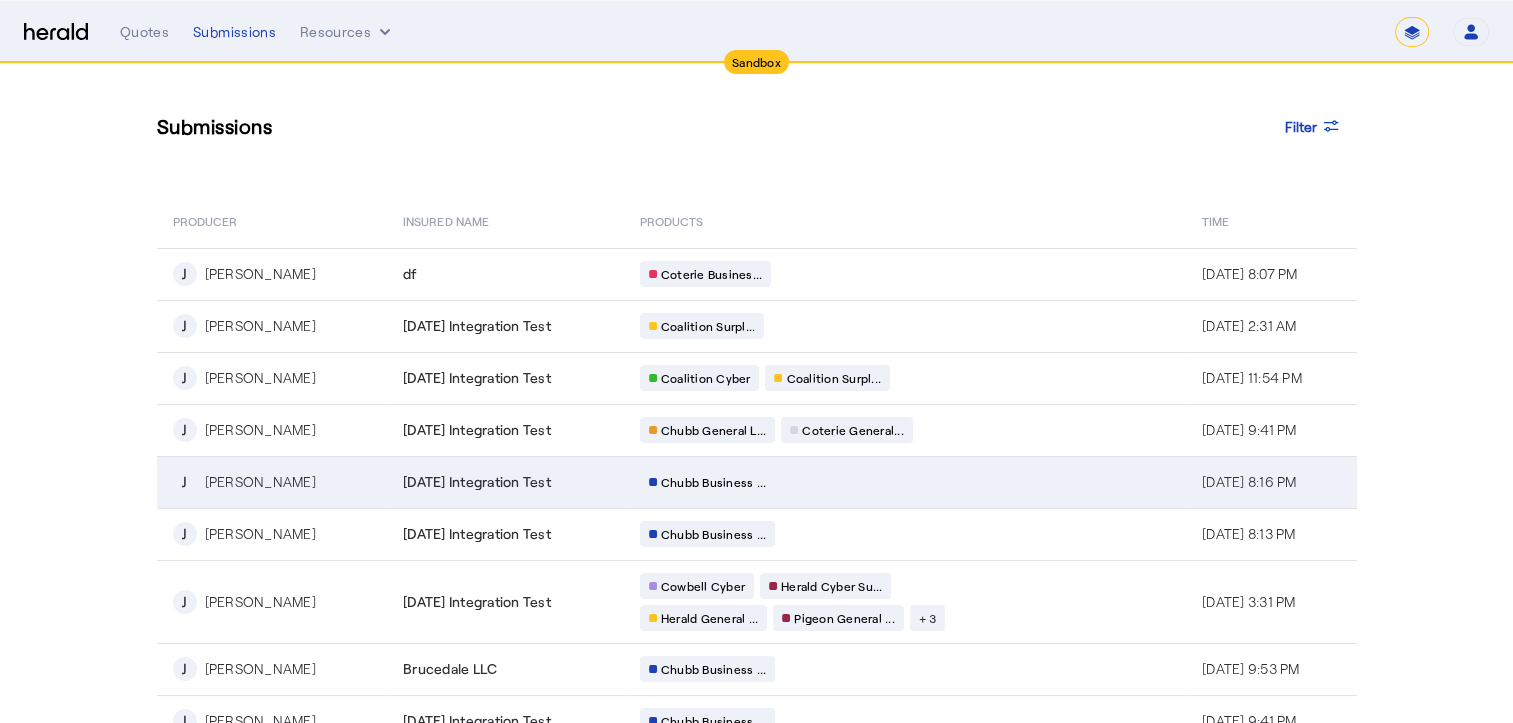 scroll, scrollTop: 0, scrollLeft: 0, axis: both 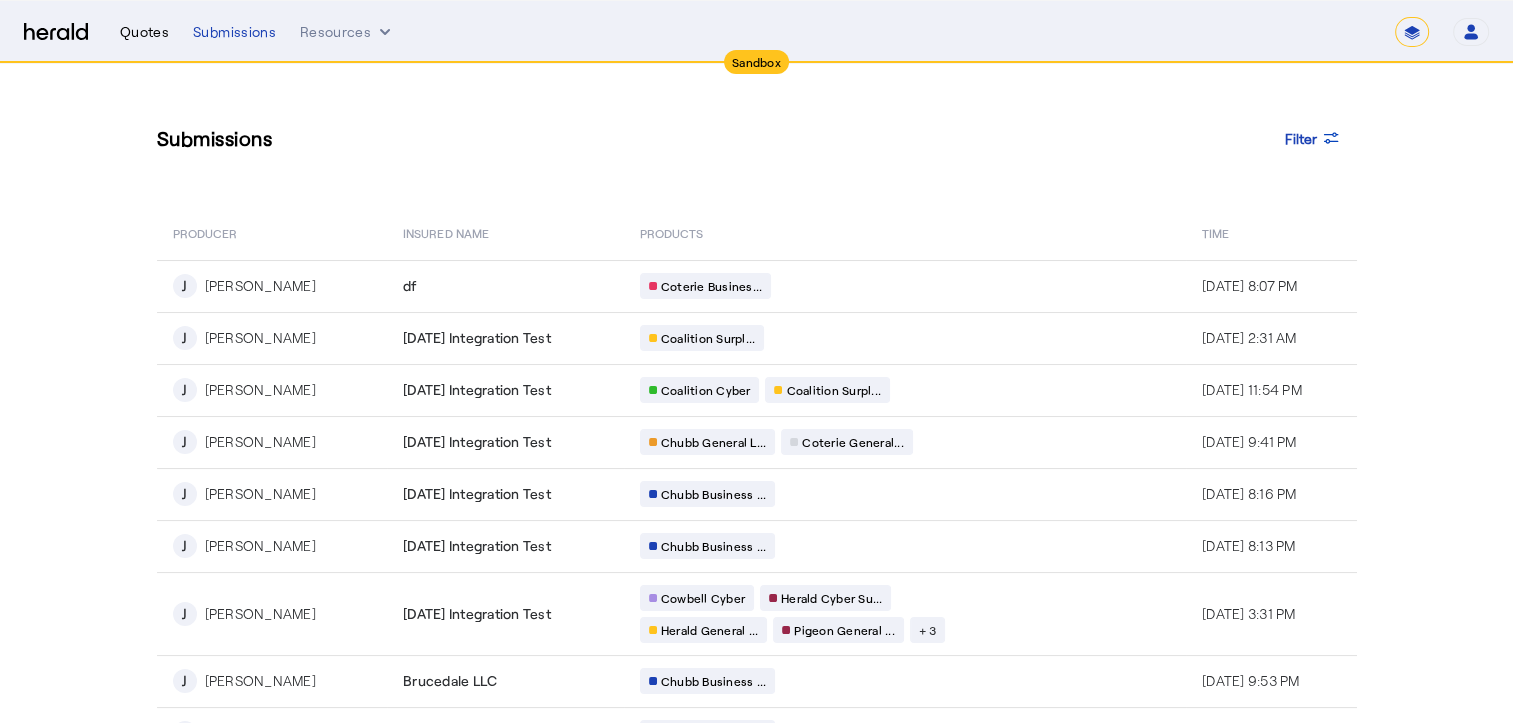 click on "Quotes" at bounding box center [144, 32] 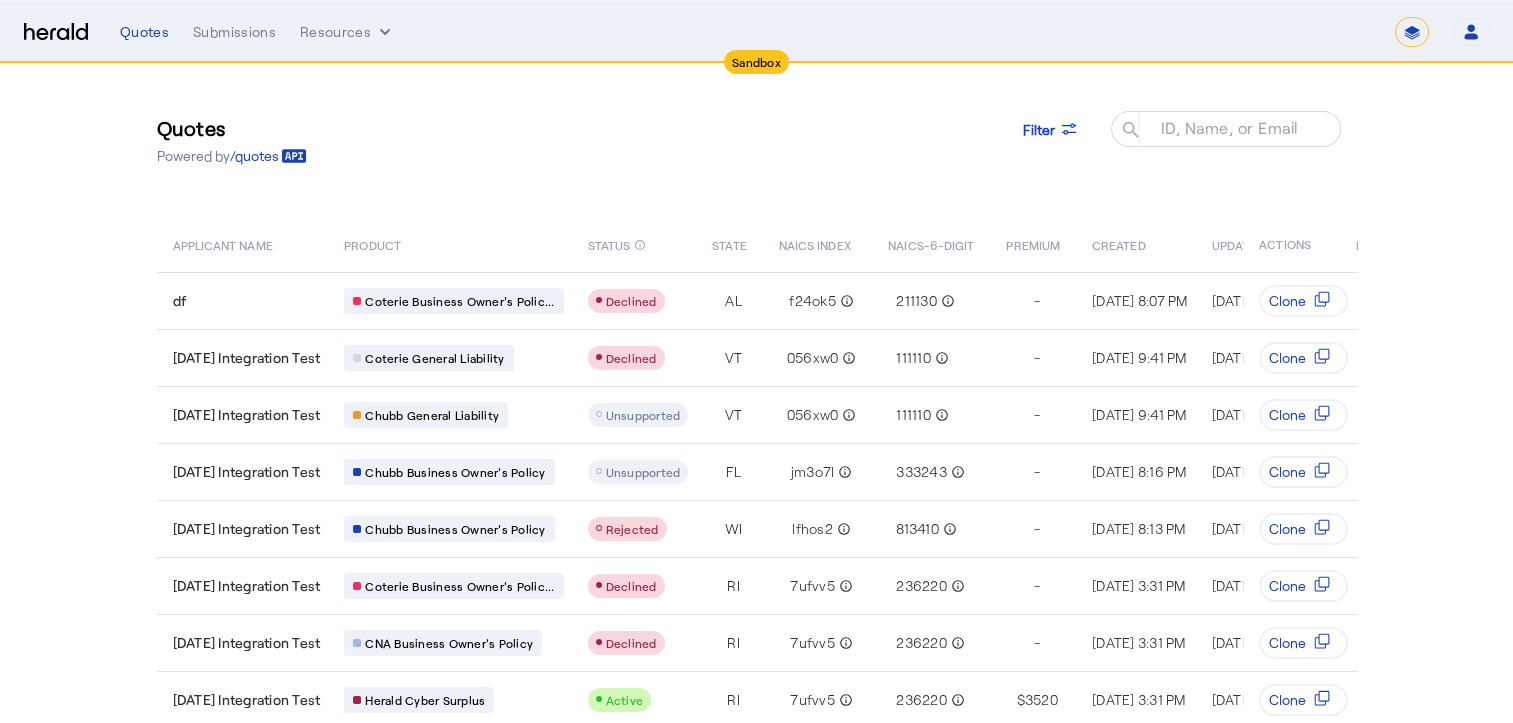 scroll, scrollTop: 0, scrollLeft: 0, axis: both 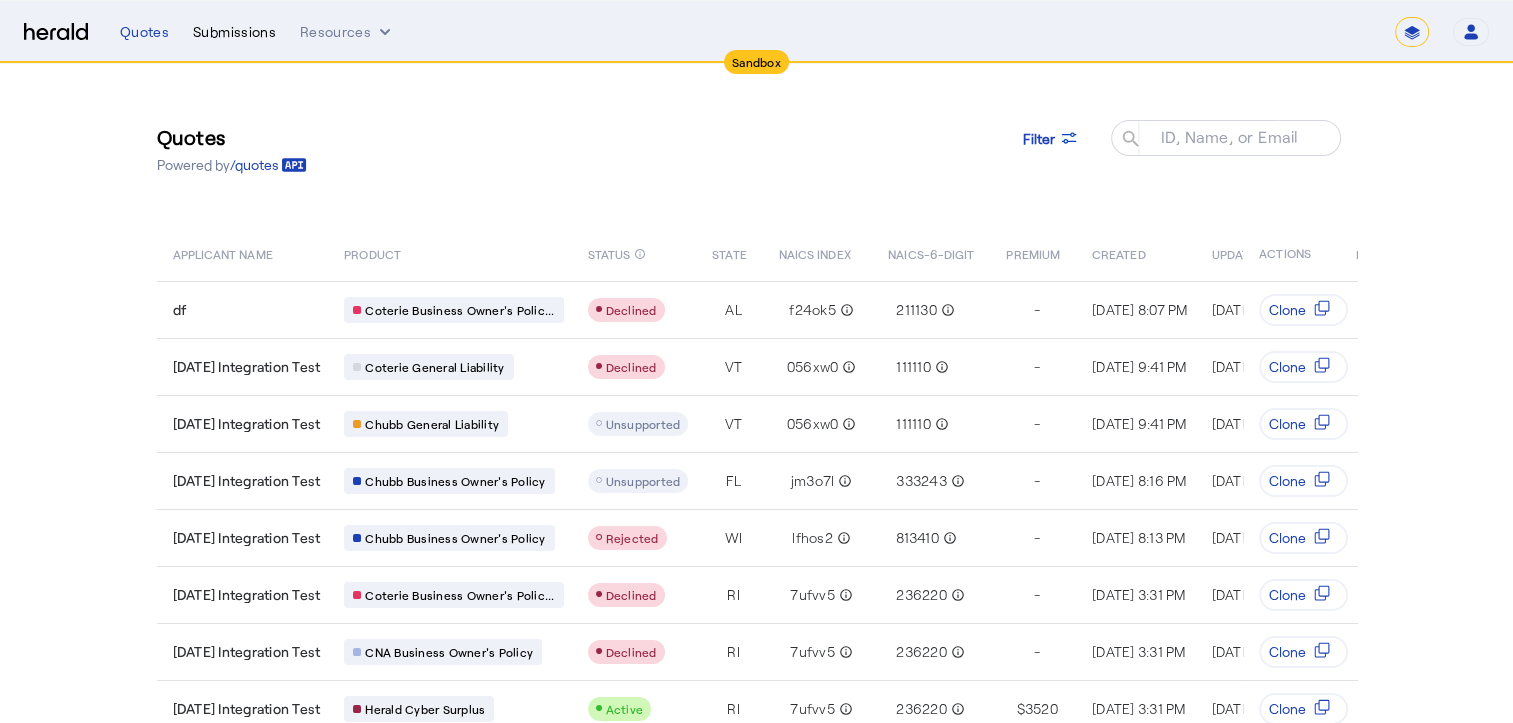 click on "Submissions" at bounding box center (234, 32) 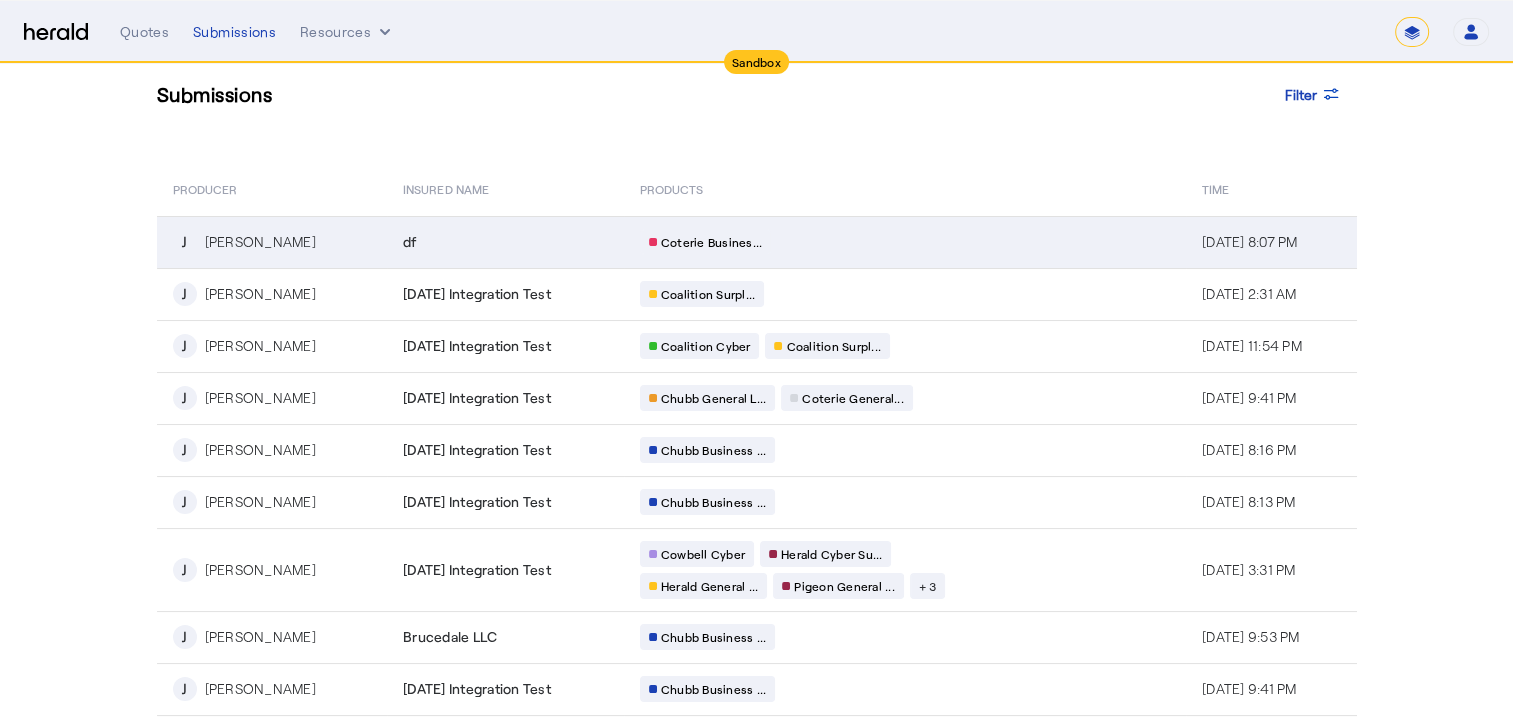 scroll, scrollTop: 0, scrollLeft: 0, axis: both 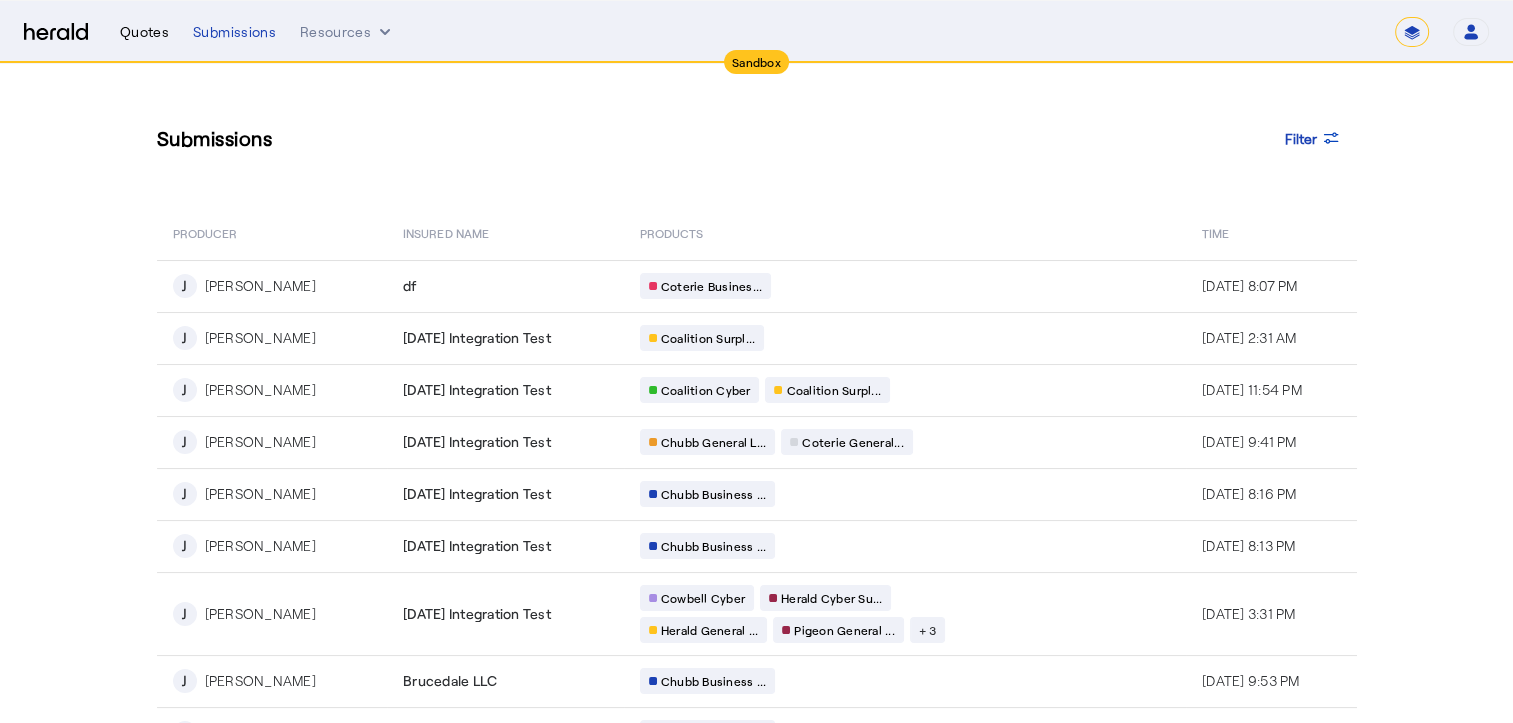 click on "Quotes" at bounding box center [144, 32] 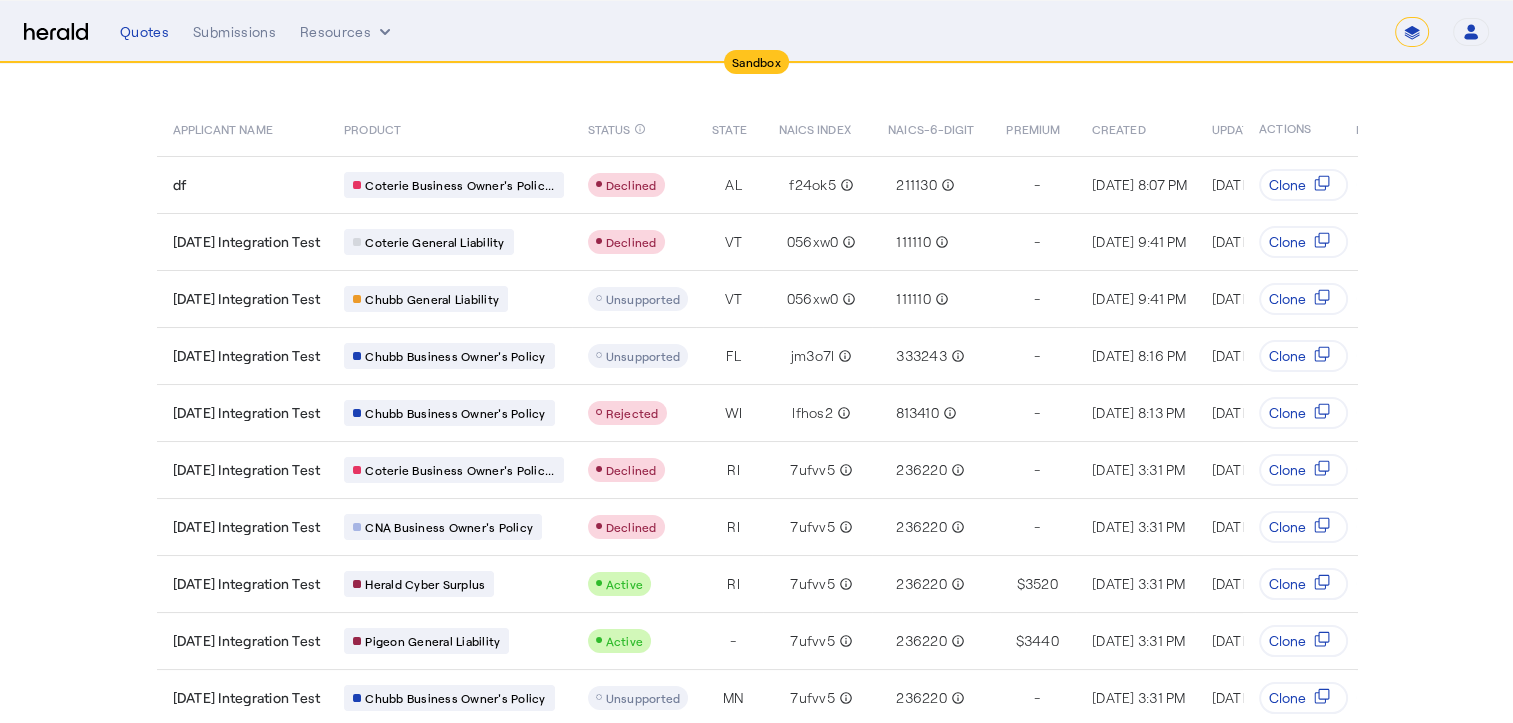 scroll, scrollTop: 124, scrollLeft: 0, axis: vertical 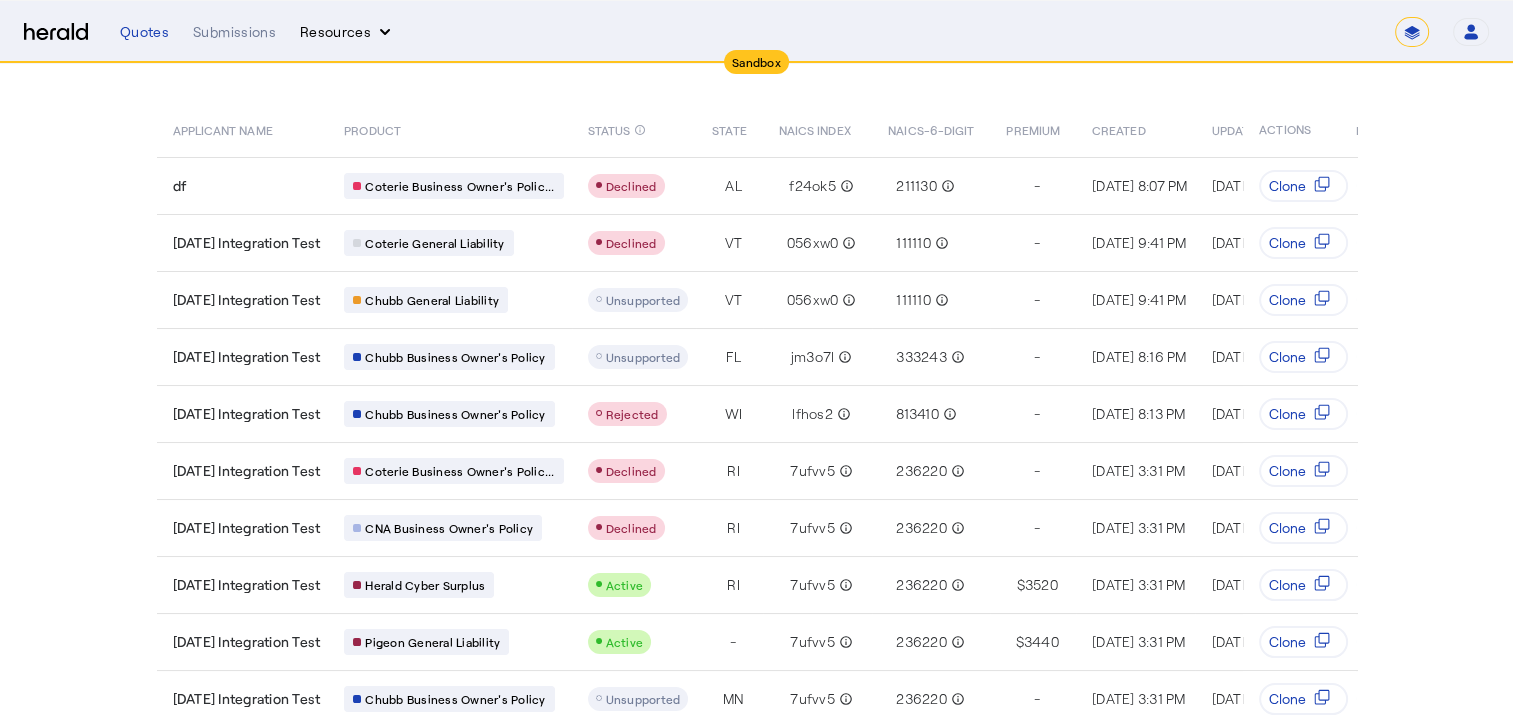click 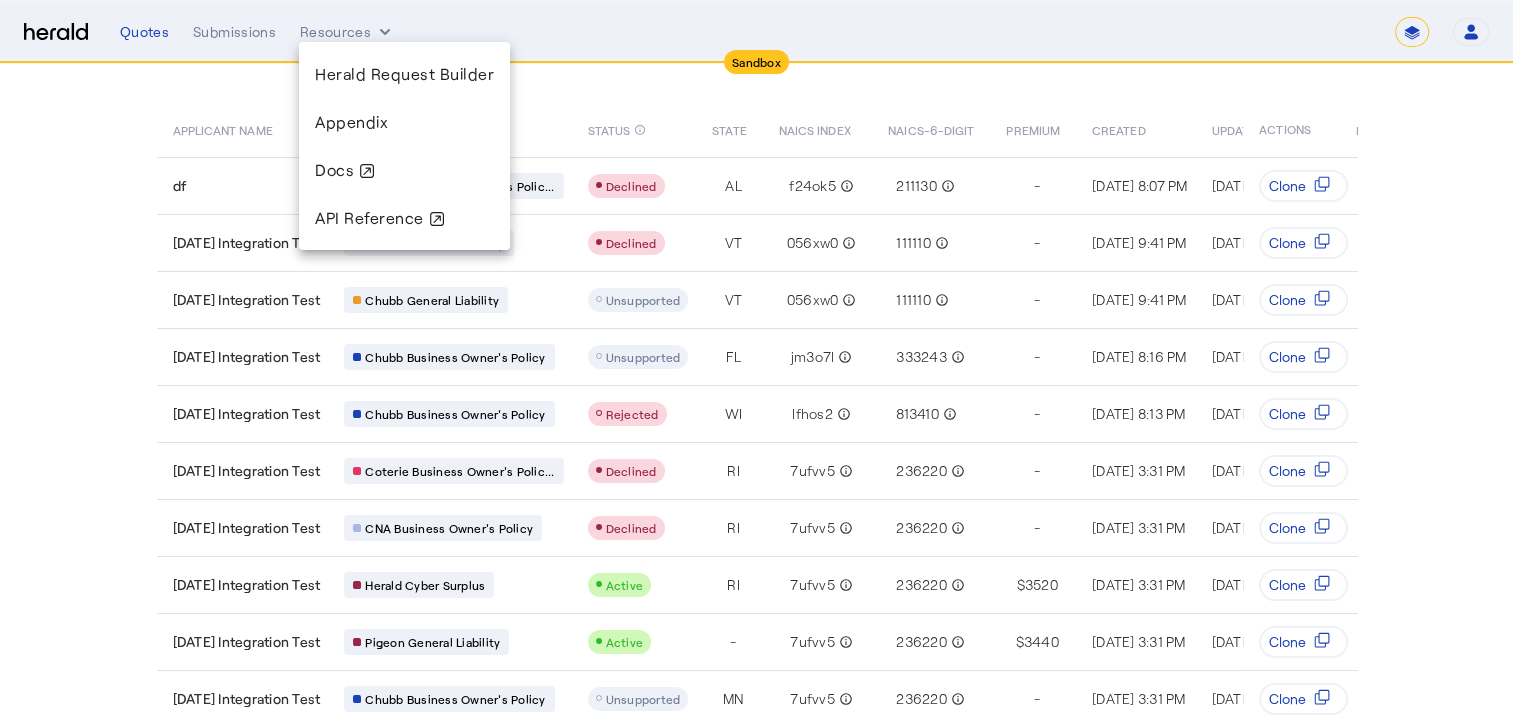 click at bounding box center (756, 361) 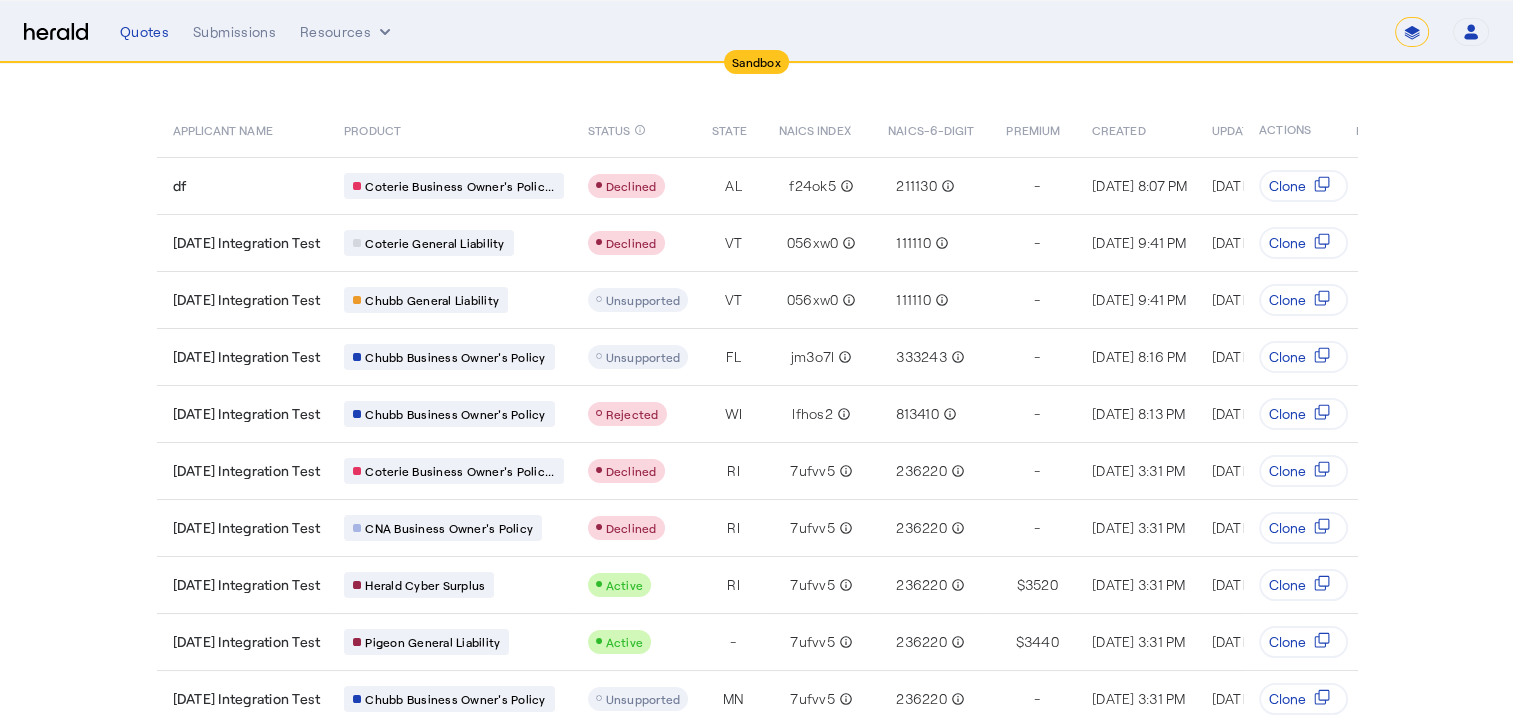 click on "Submissions" at bounding box center (234, 32) 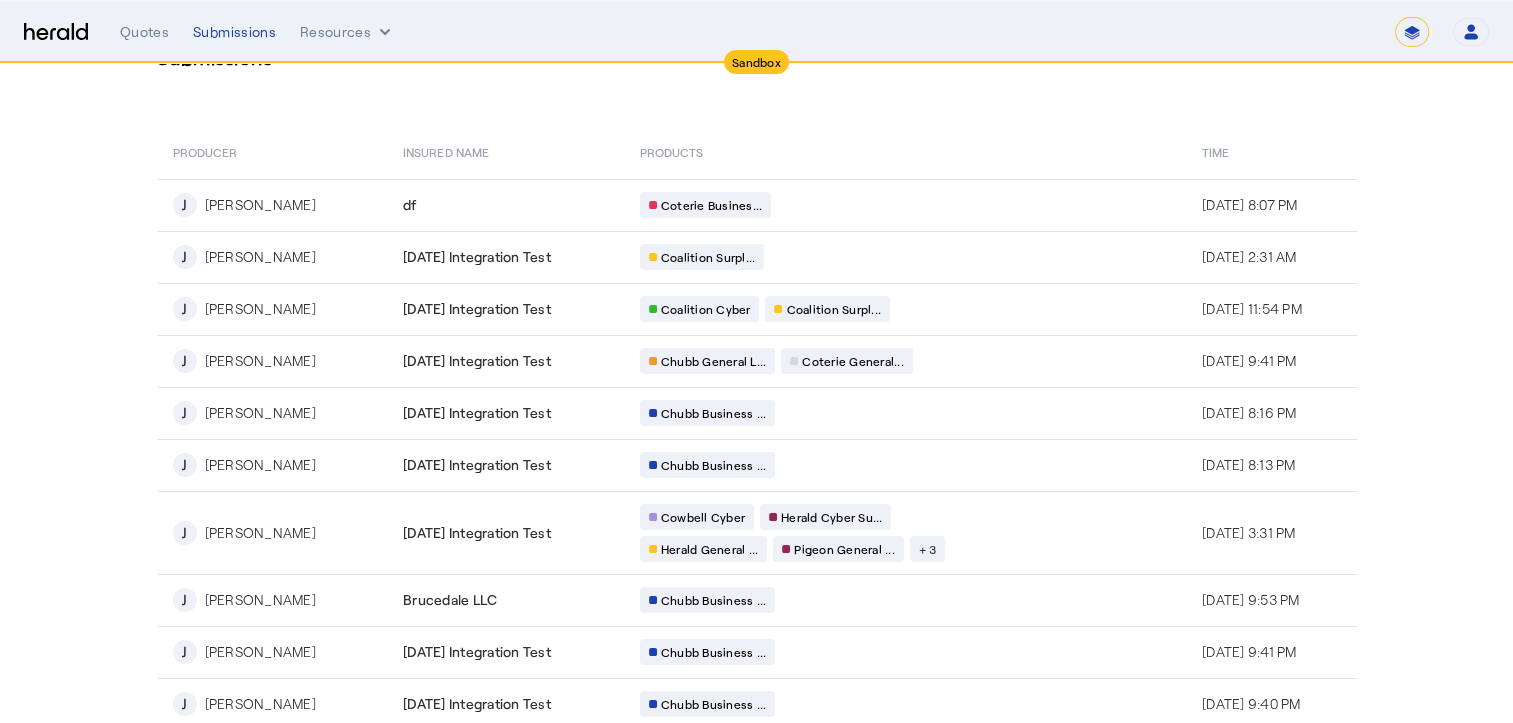 scroll, scrollTop: 0, scrollLeft: 0, axis: both 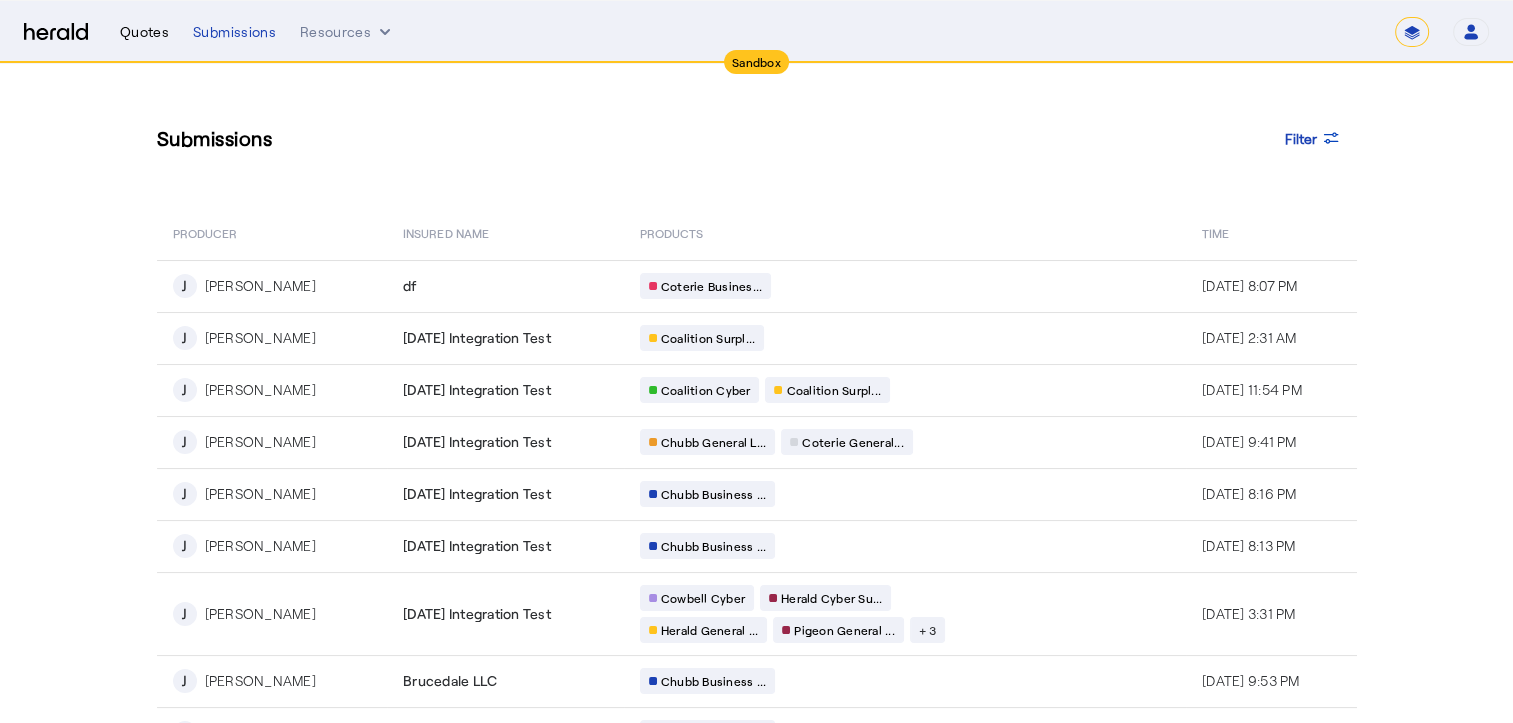 click on "Quotes" at bounding box center (144, 32) 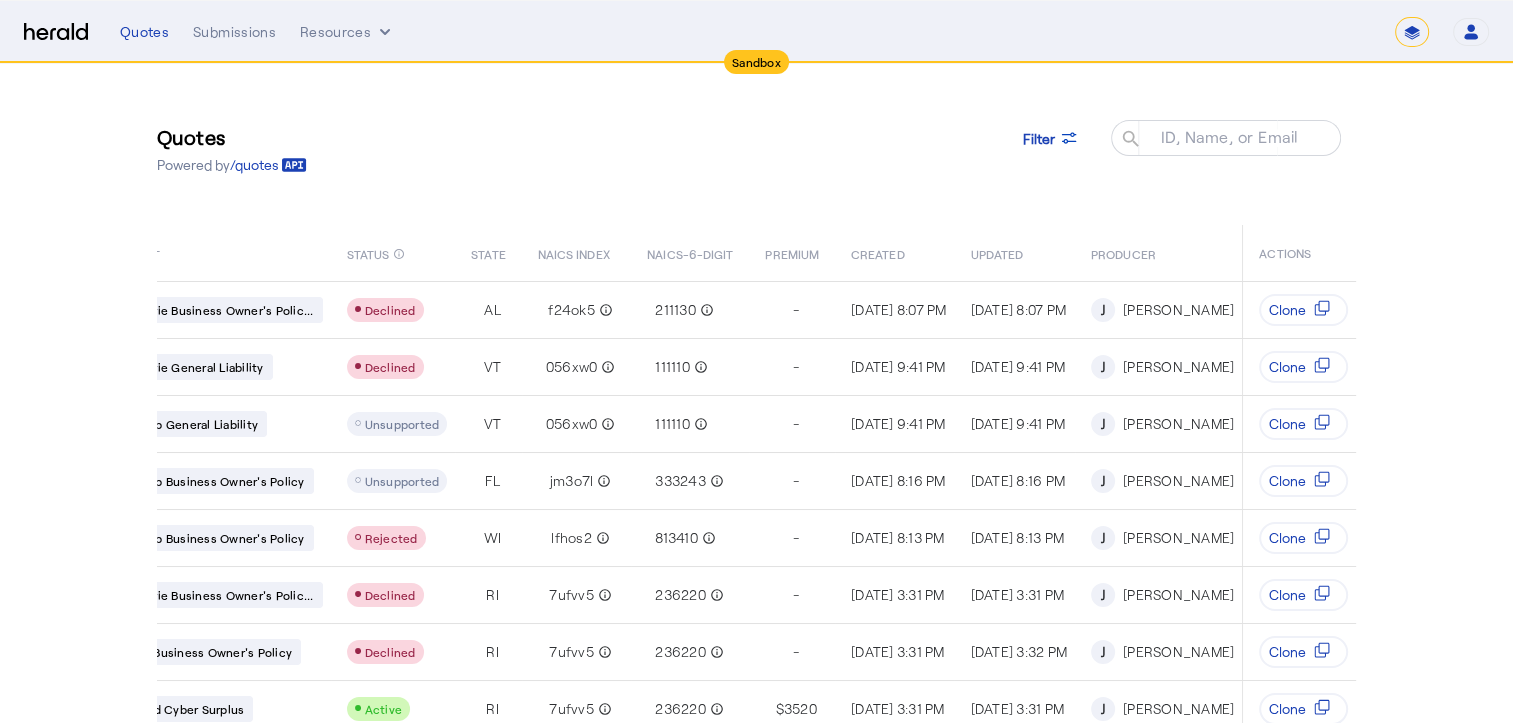 scroll, scrollTop: 0, scrollLeft: 0, axis: both 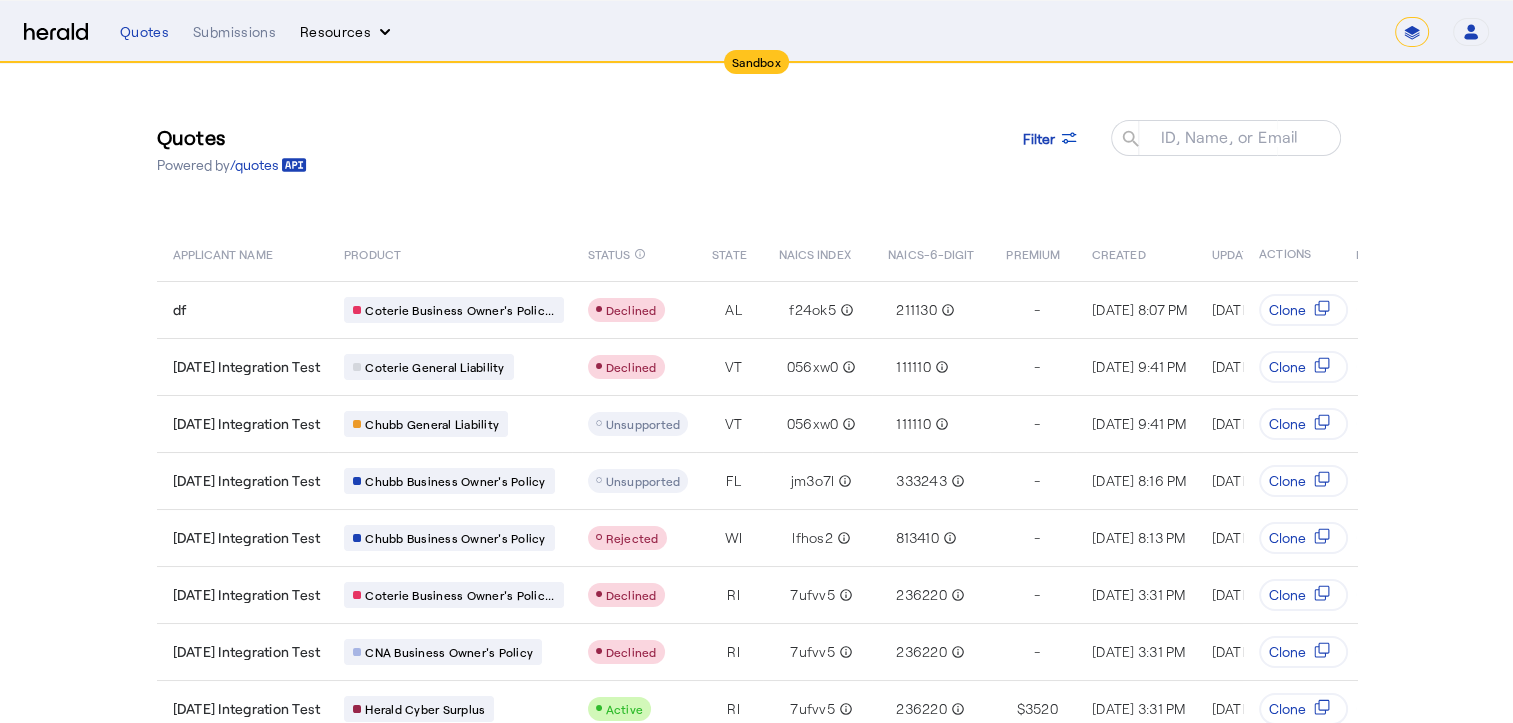 click on "Resources" at bounding box center (347, 32) 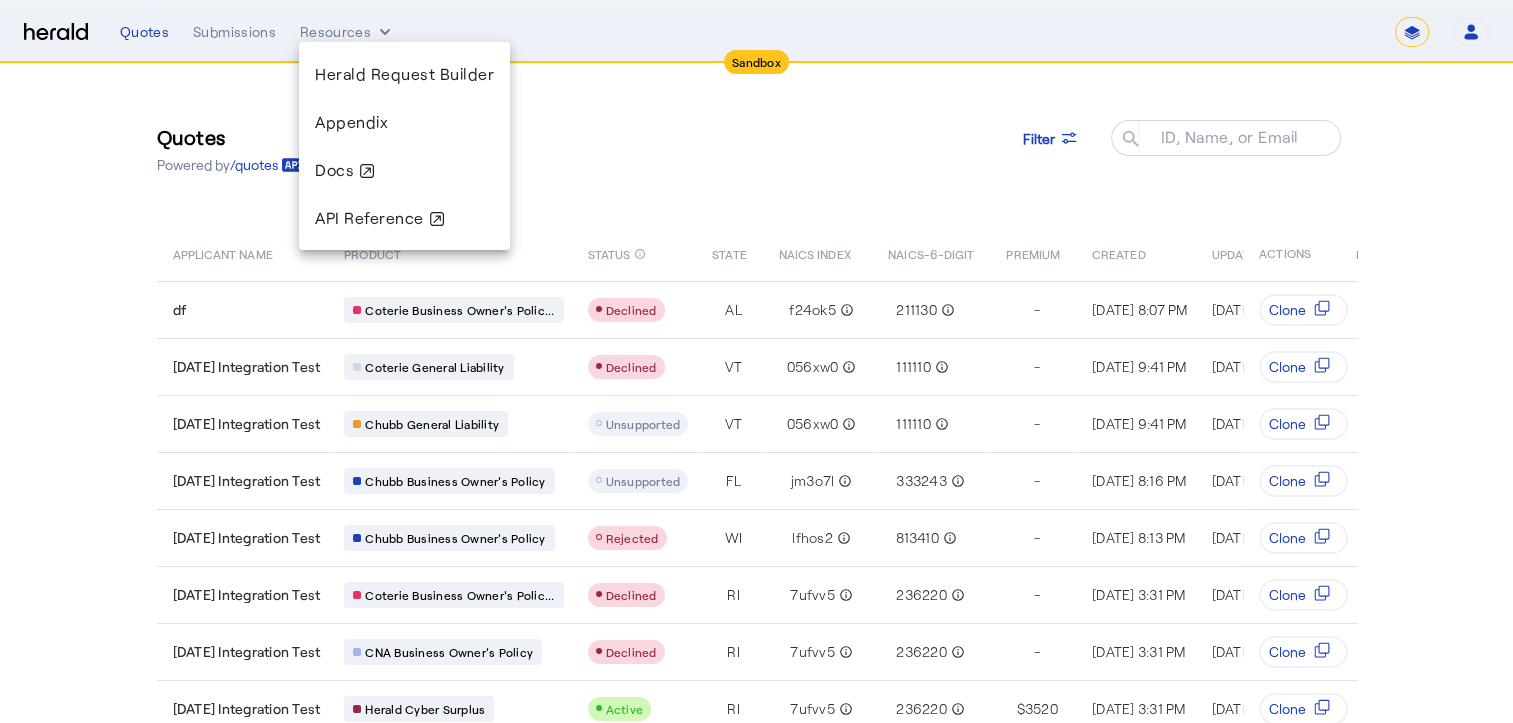 click at bounding box center [756, 361] 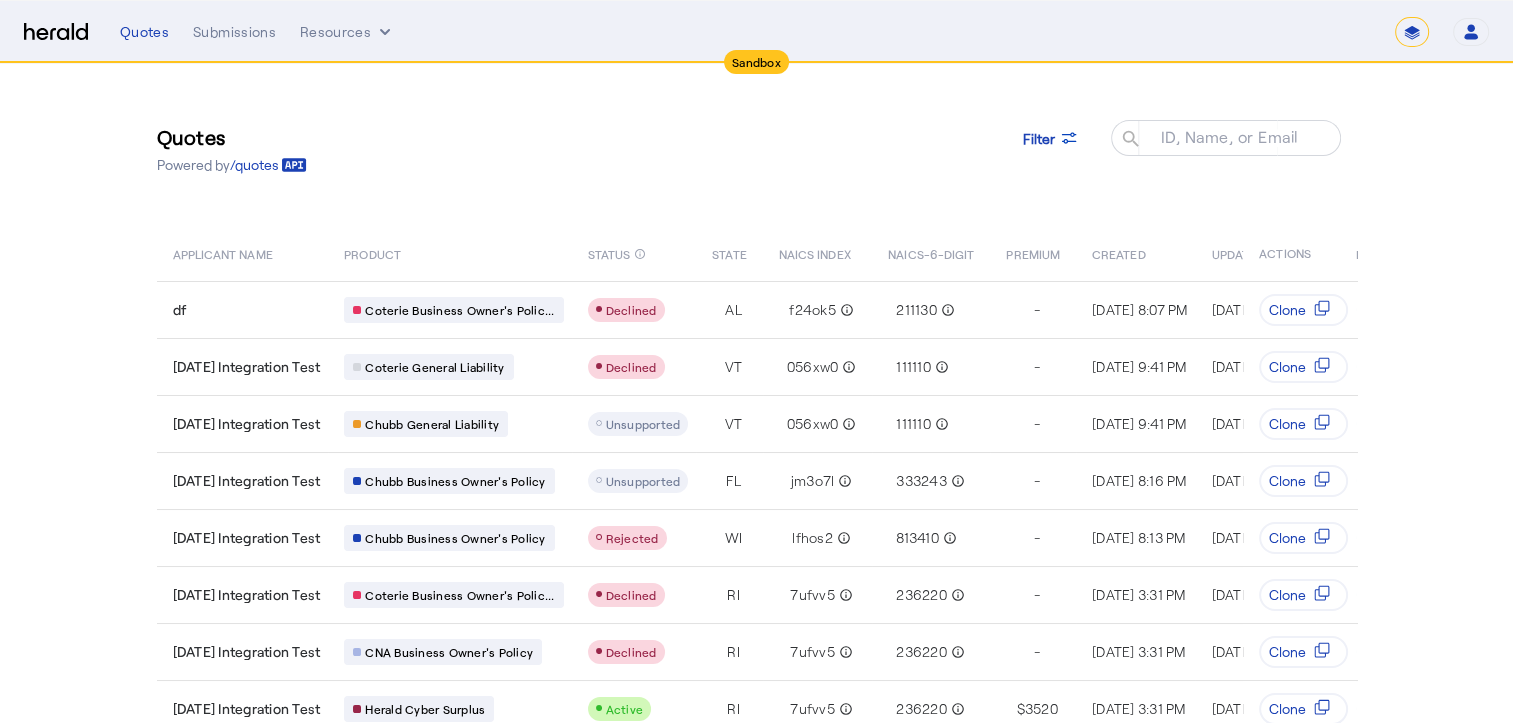 click on "Submissions" at bounding box center (234, 32) 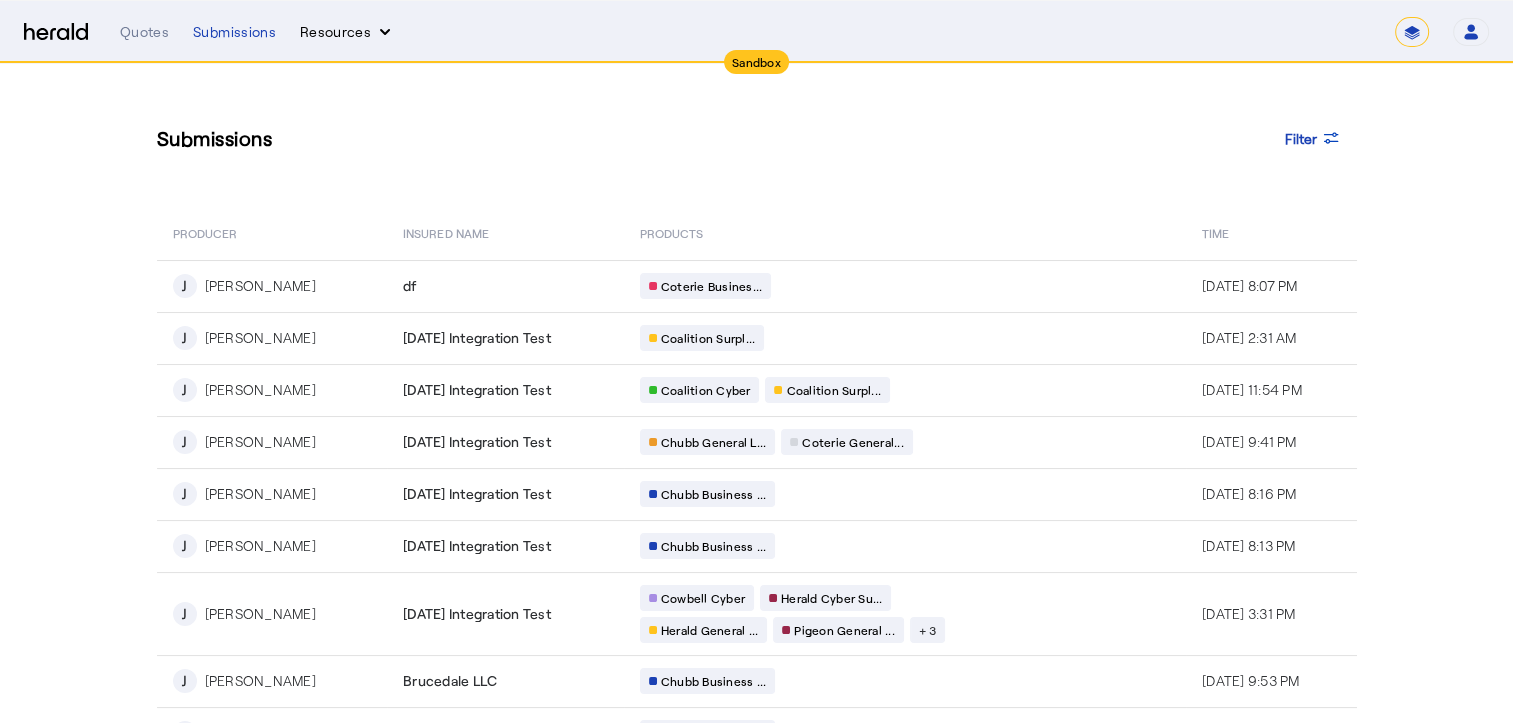 click on "Resources" at bounding box center (347, 32) 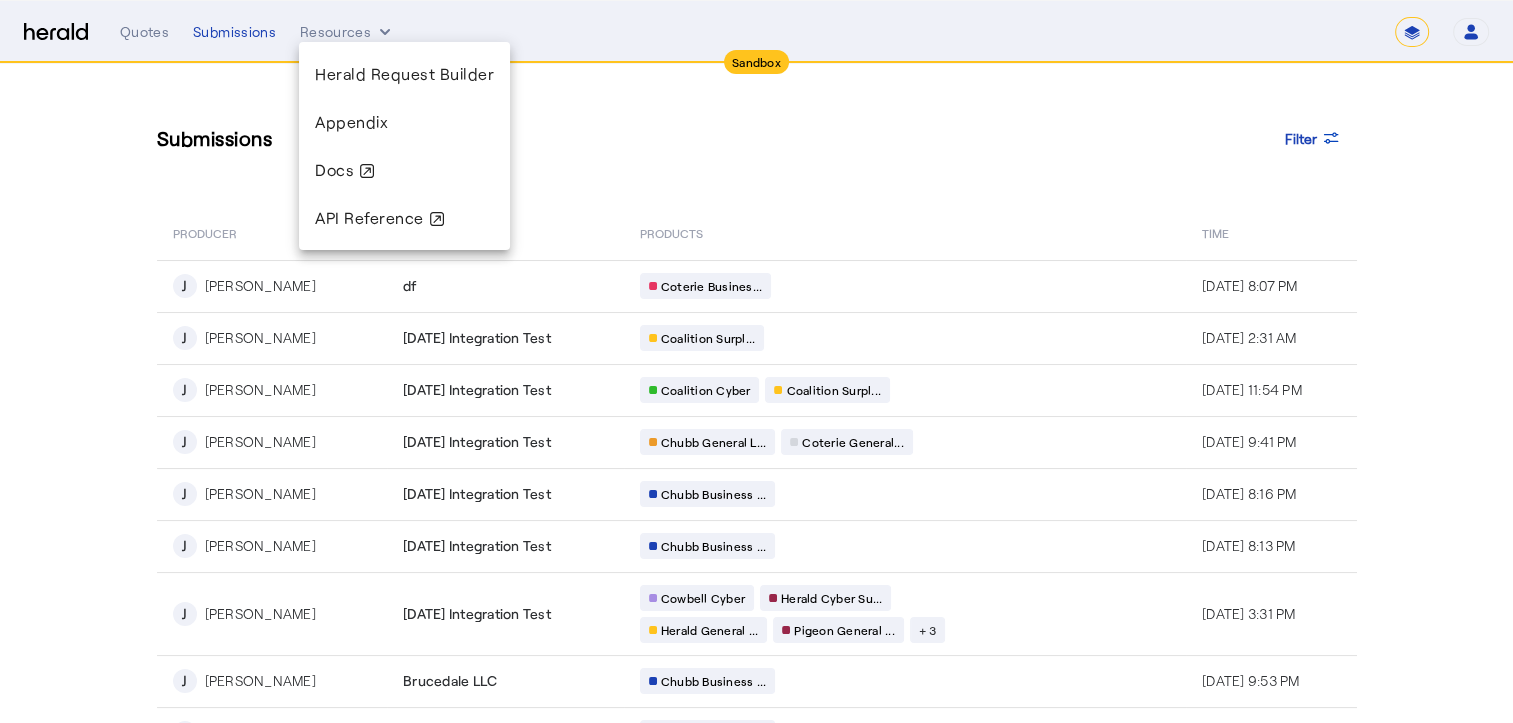 click at bounding box center [756, 361] 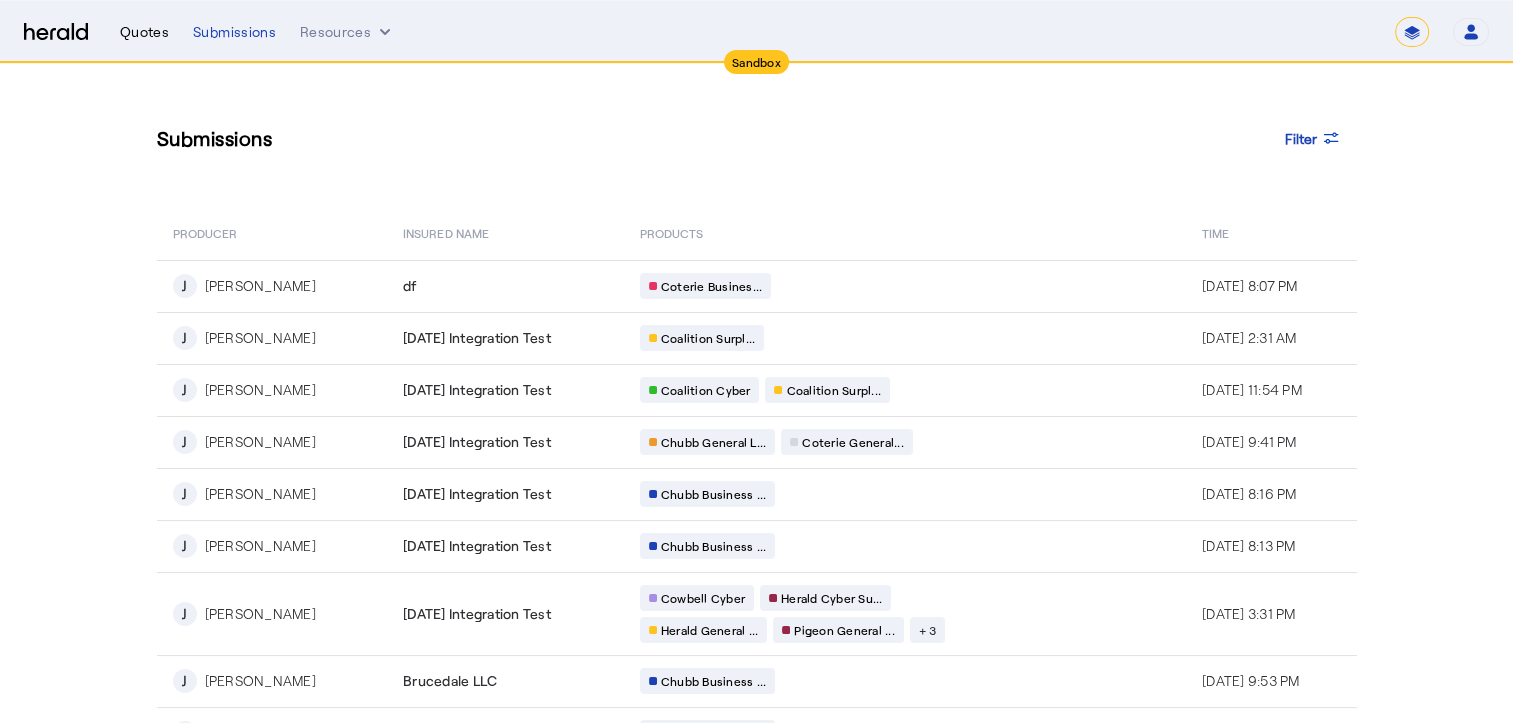 click on "Quotes" at bounding box center [144, 32] 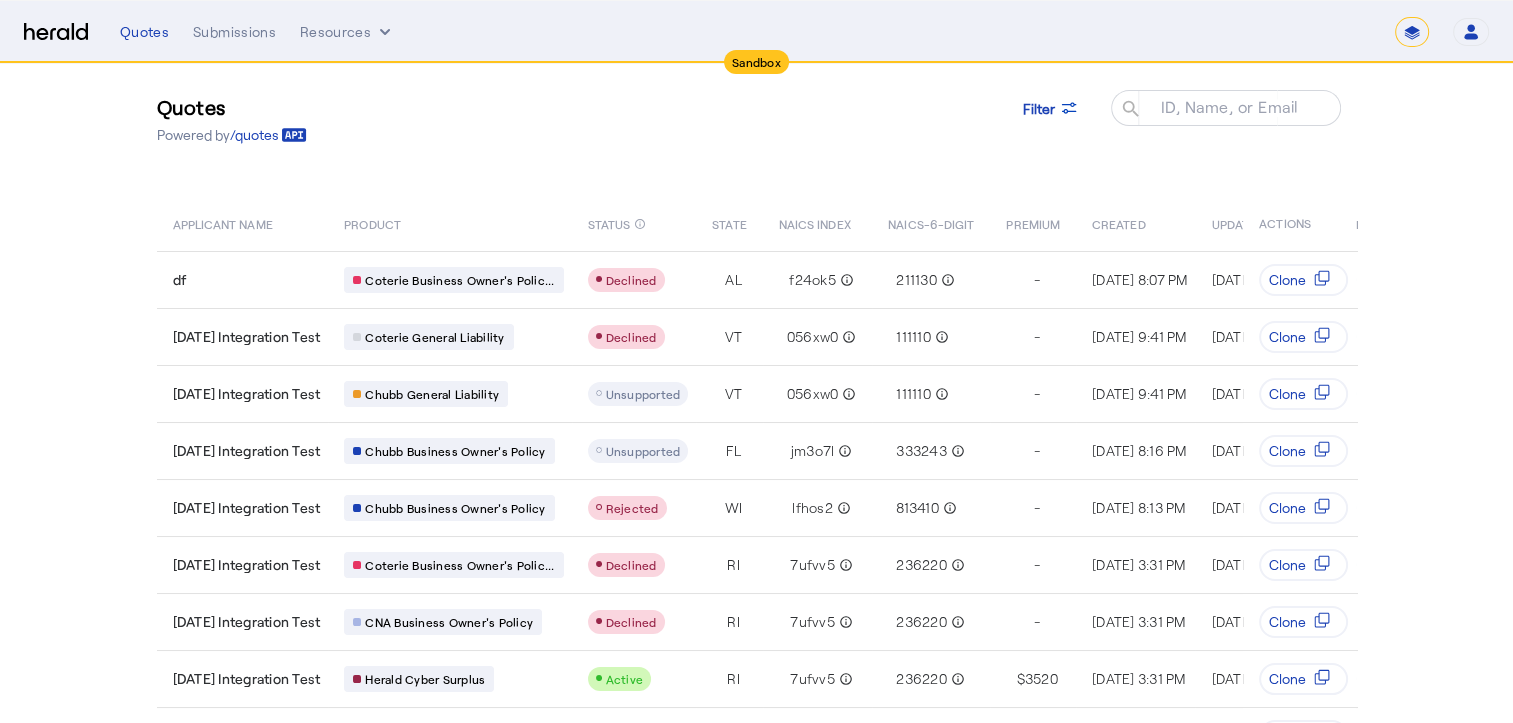 scroll, scrollTop: 0, scrollLeft: 0, axis: both 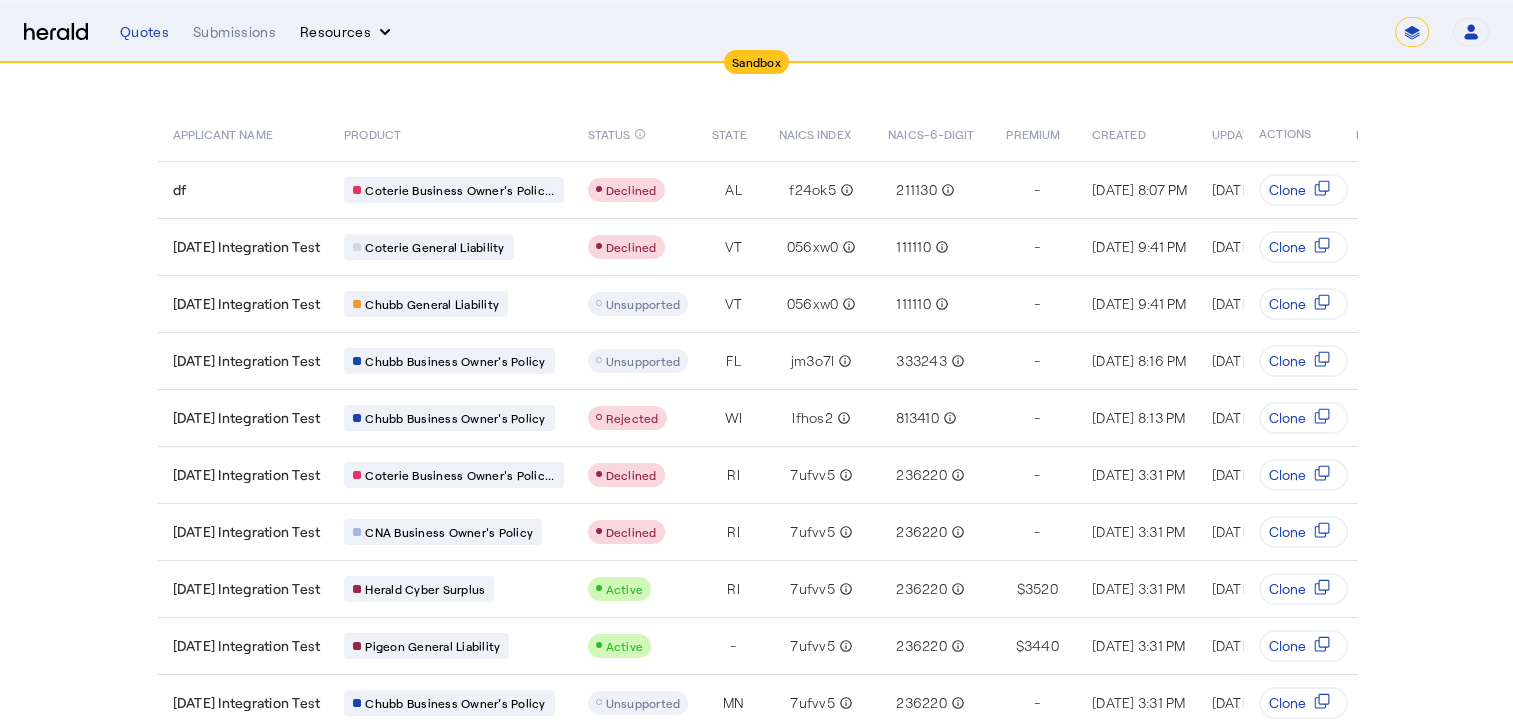 click 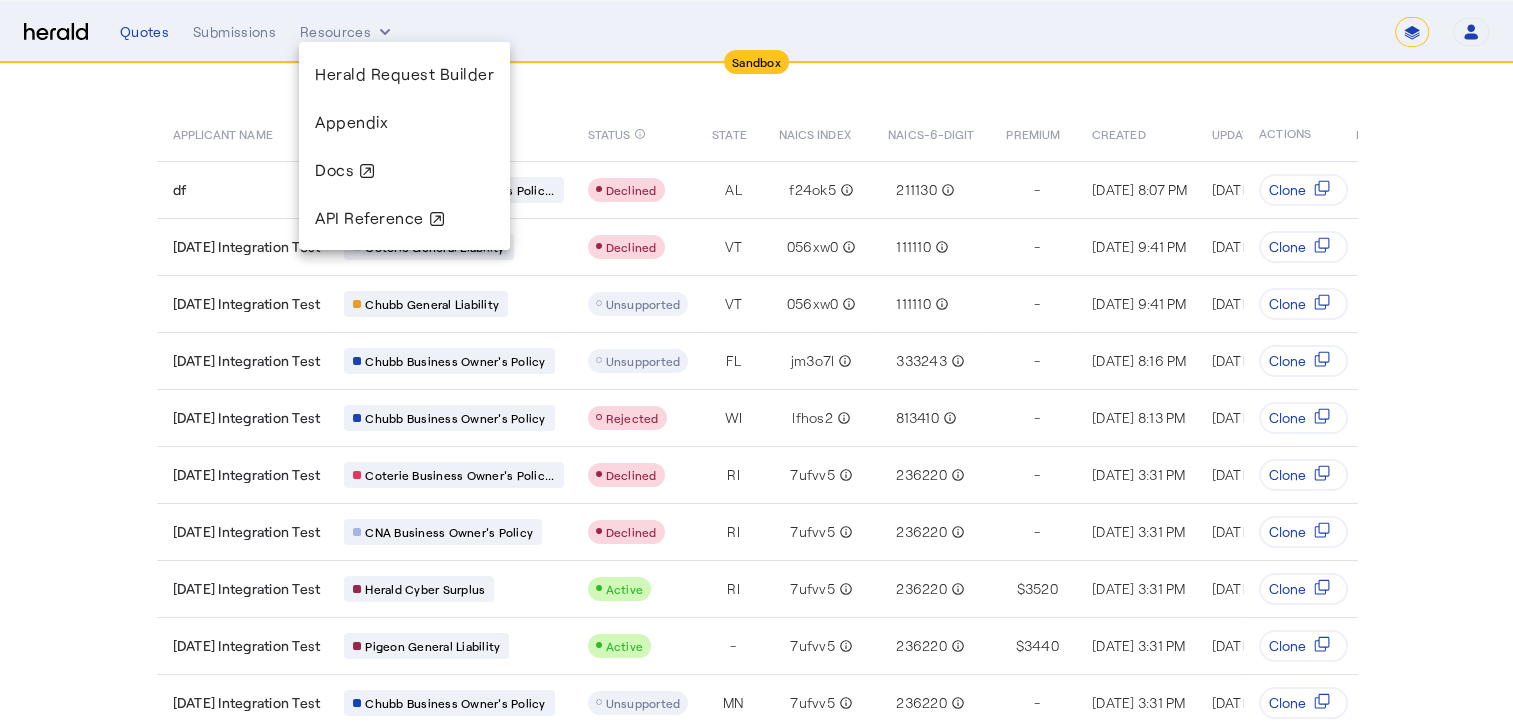 click at bounding box center (756, 361) 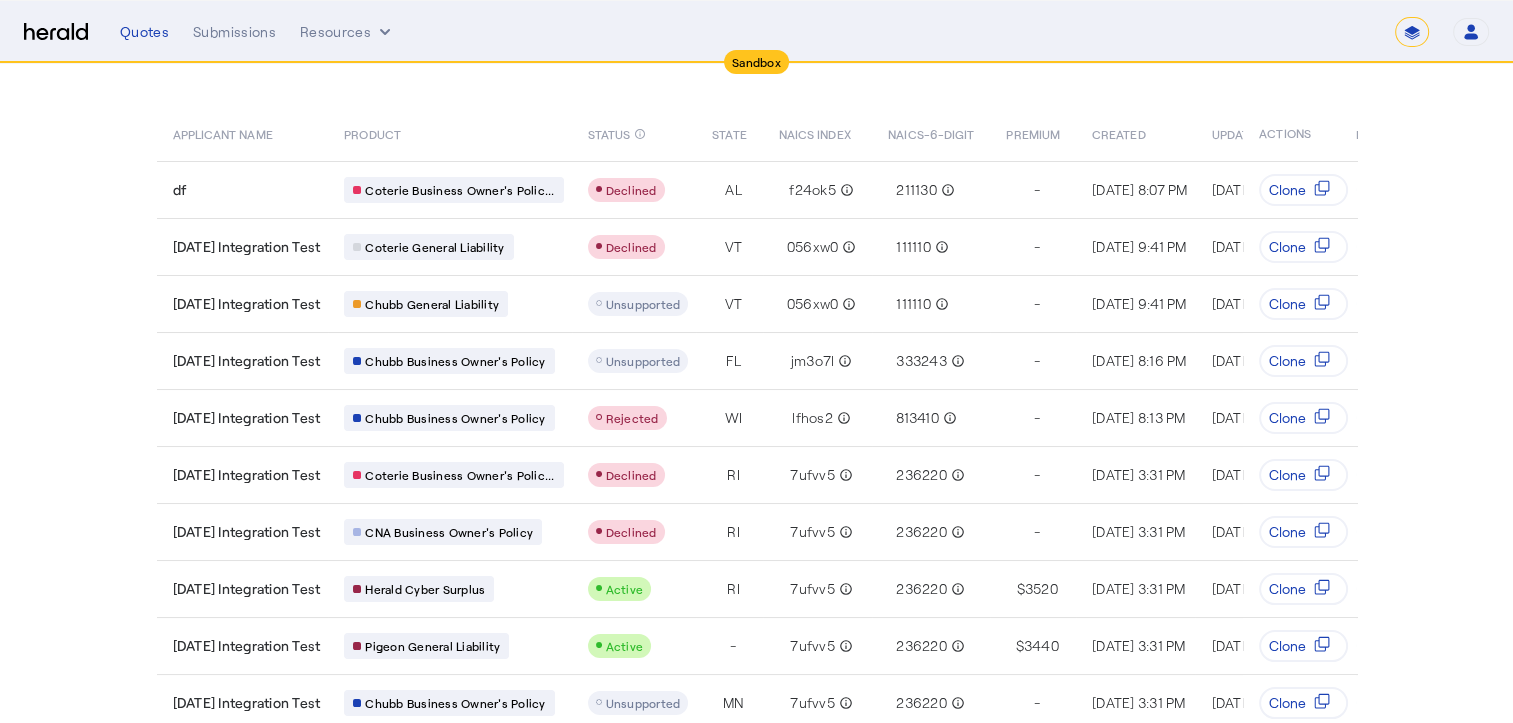 scroll, scrollTop: 0, scrollLeft: 0, axis: both 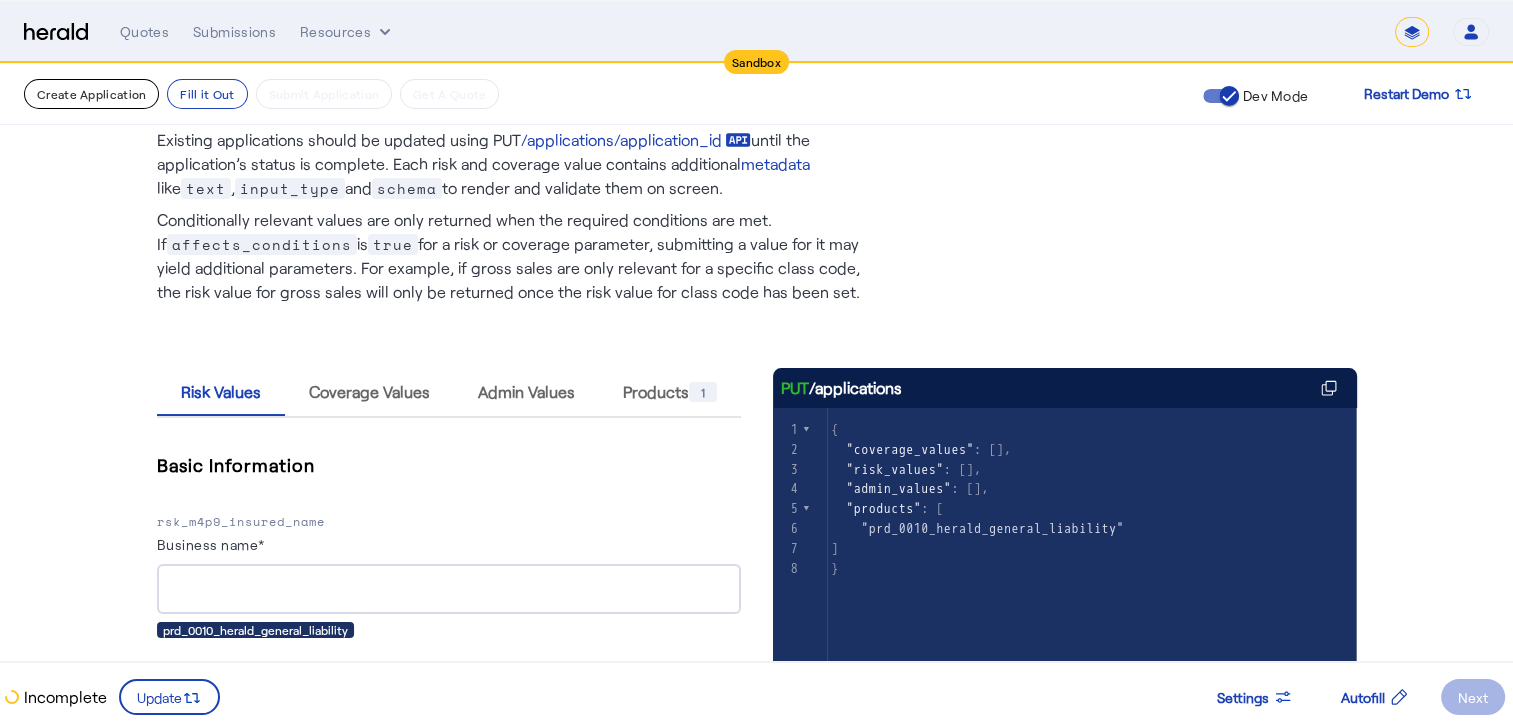 click on "Create Application" at bounding box center [91, 94] 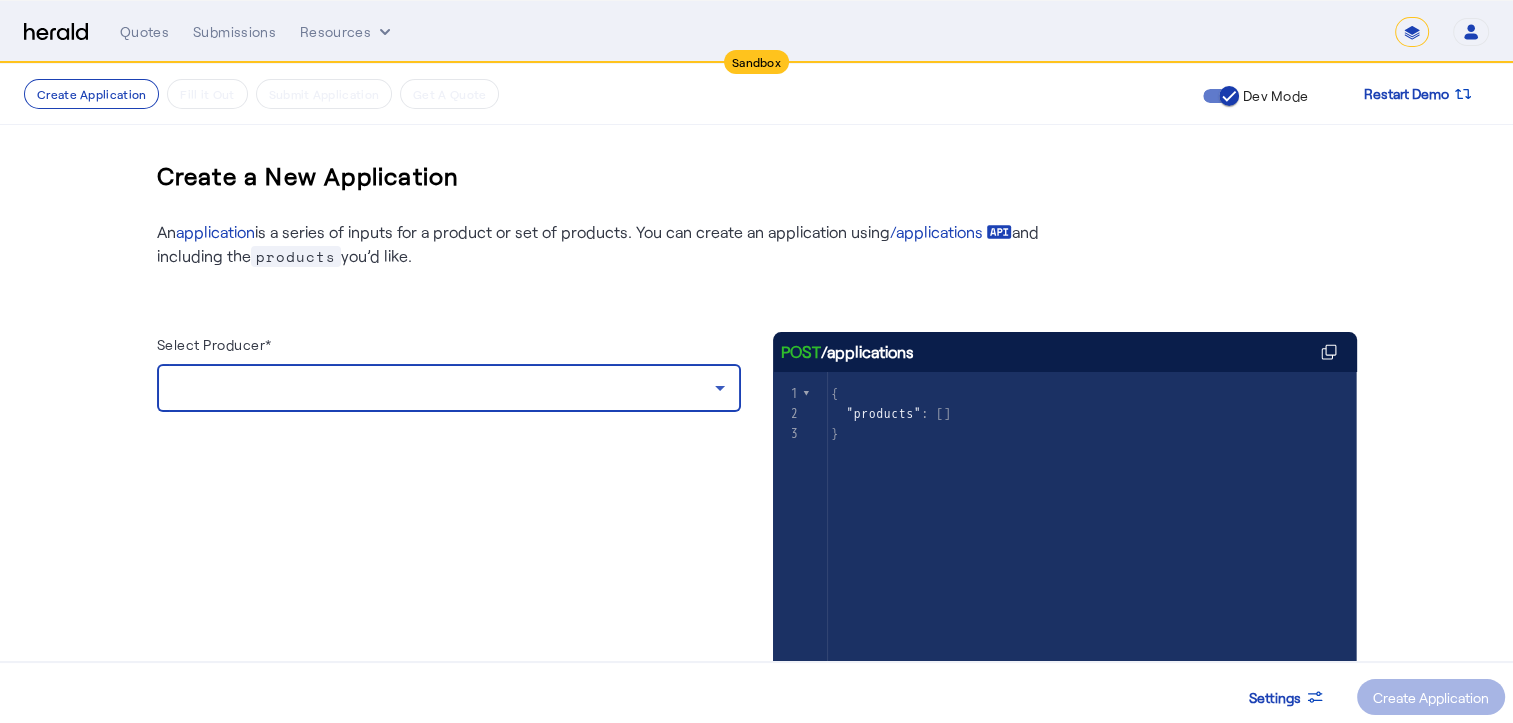 click 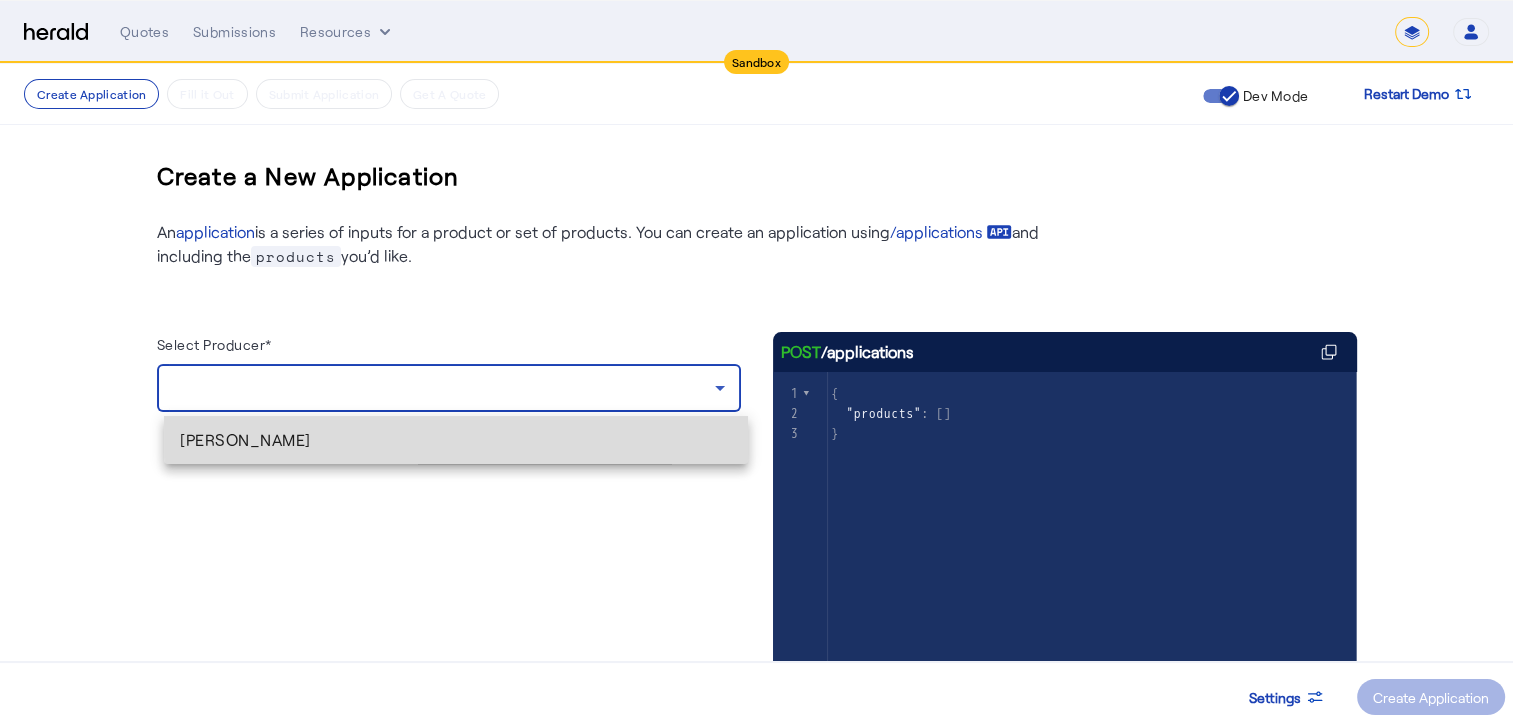 click on "[PERSON_NAME]" at bounding box center (456, 440) 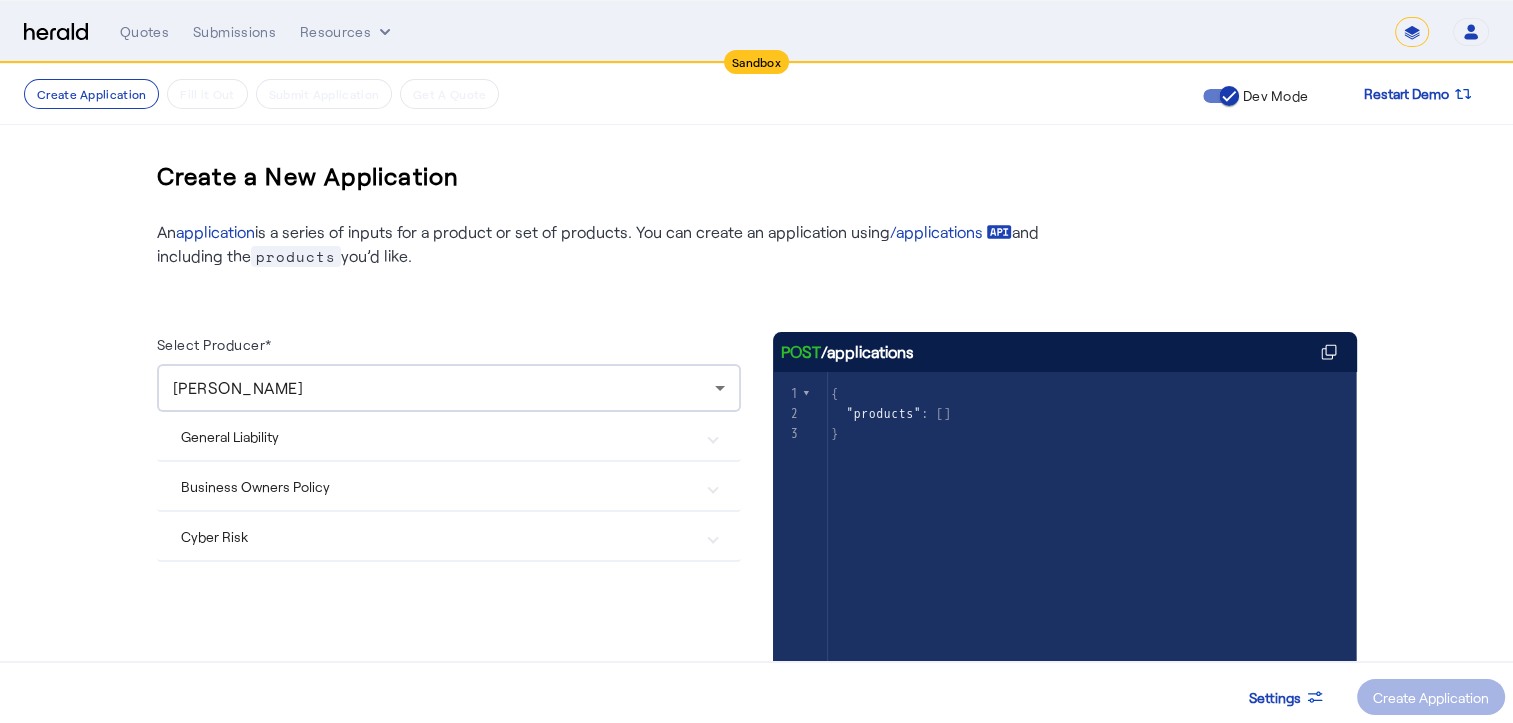 click on "General Liability" at bounding box center [449, 436] 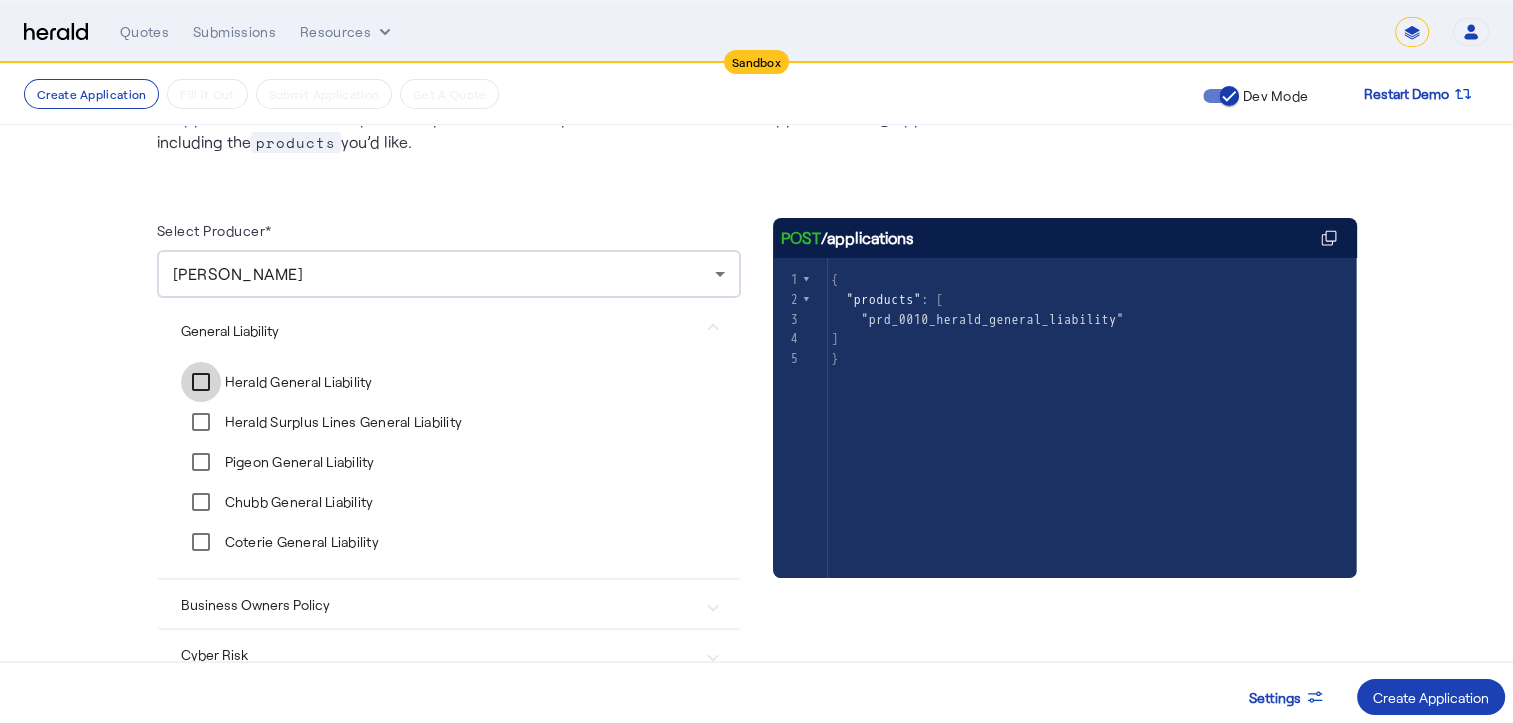 scroll, scrollTop: 126, scrollLeft: 0, axis: vertical 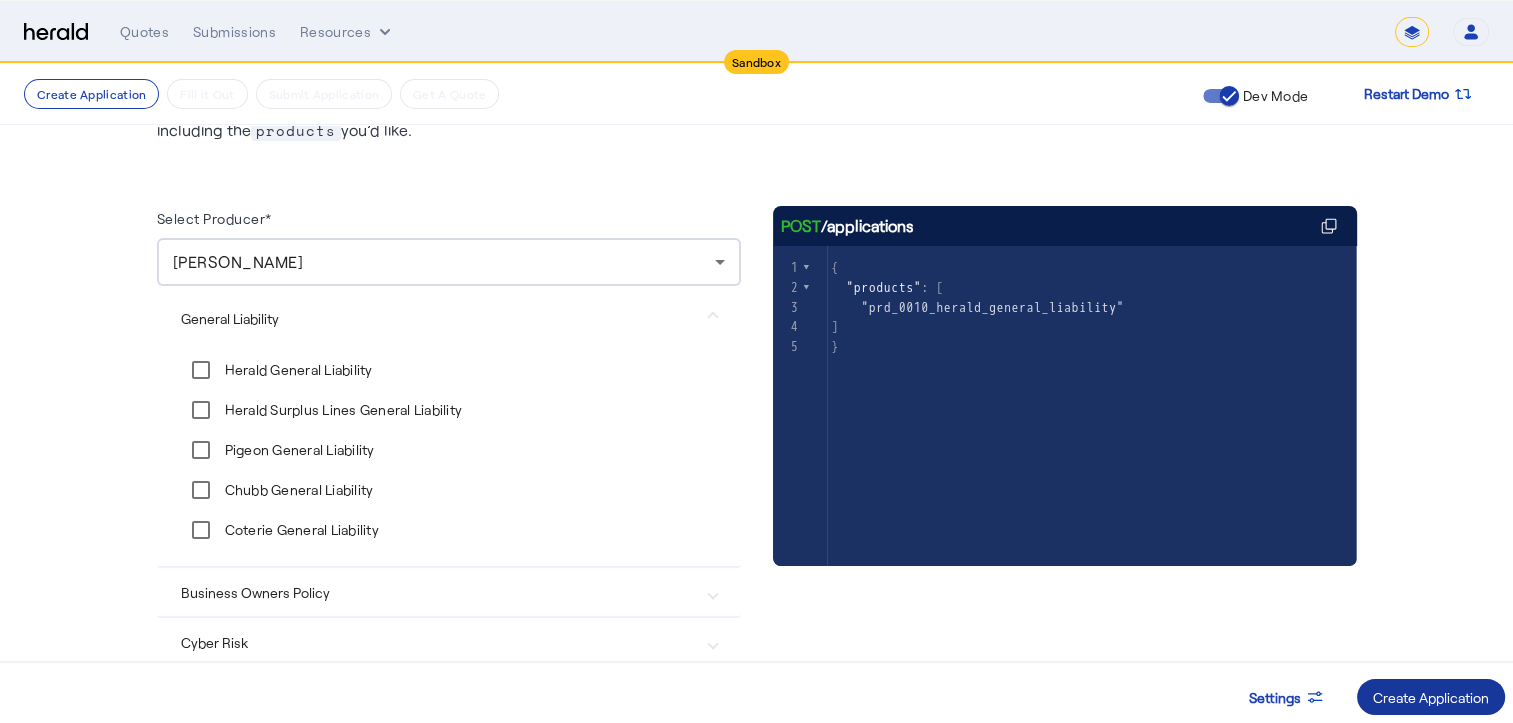 click on "Create Application" at bounding box center [1431, 697] 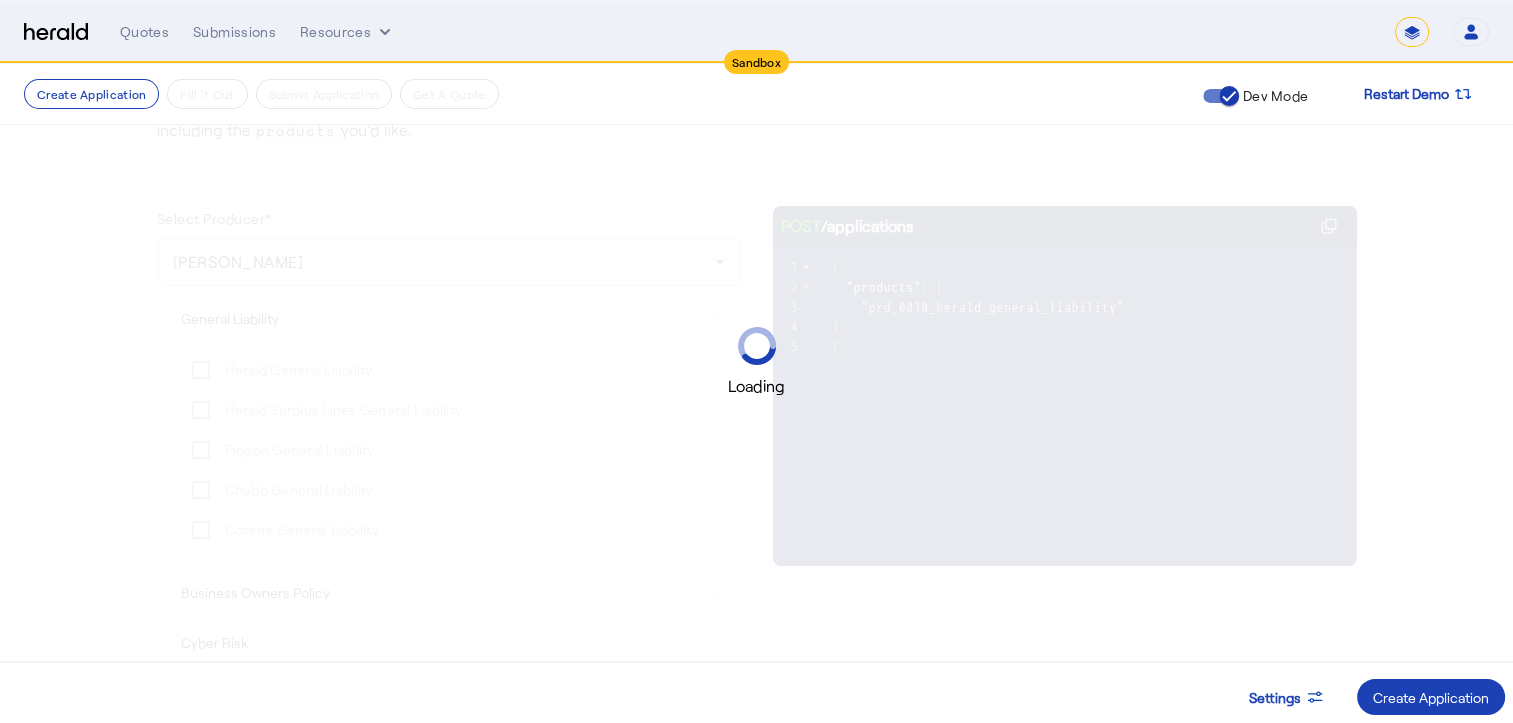 scroll, scrollTop: 0, scrollLeft: 0, axis: both 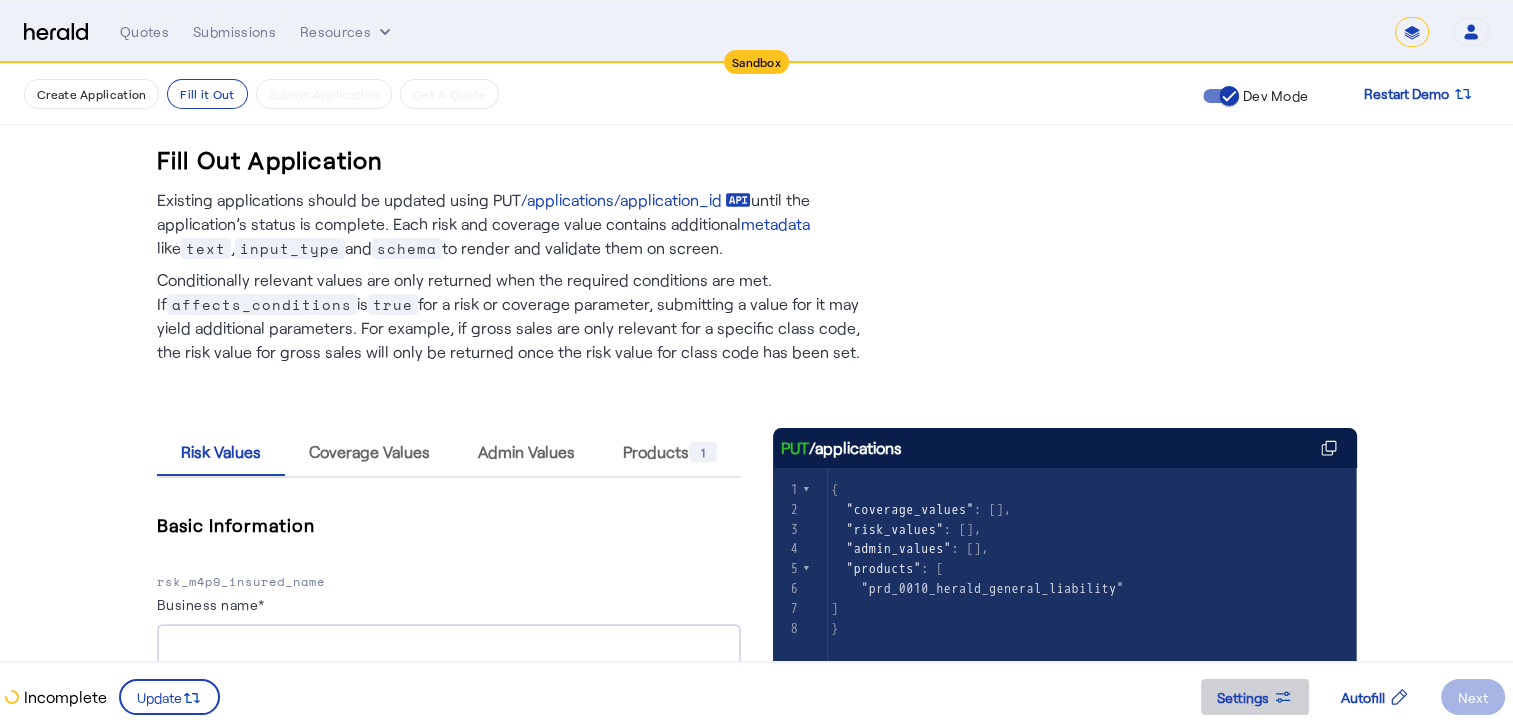 click on "Settings" at bounding box center [1243, 697] 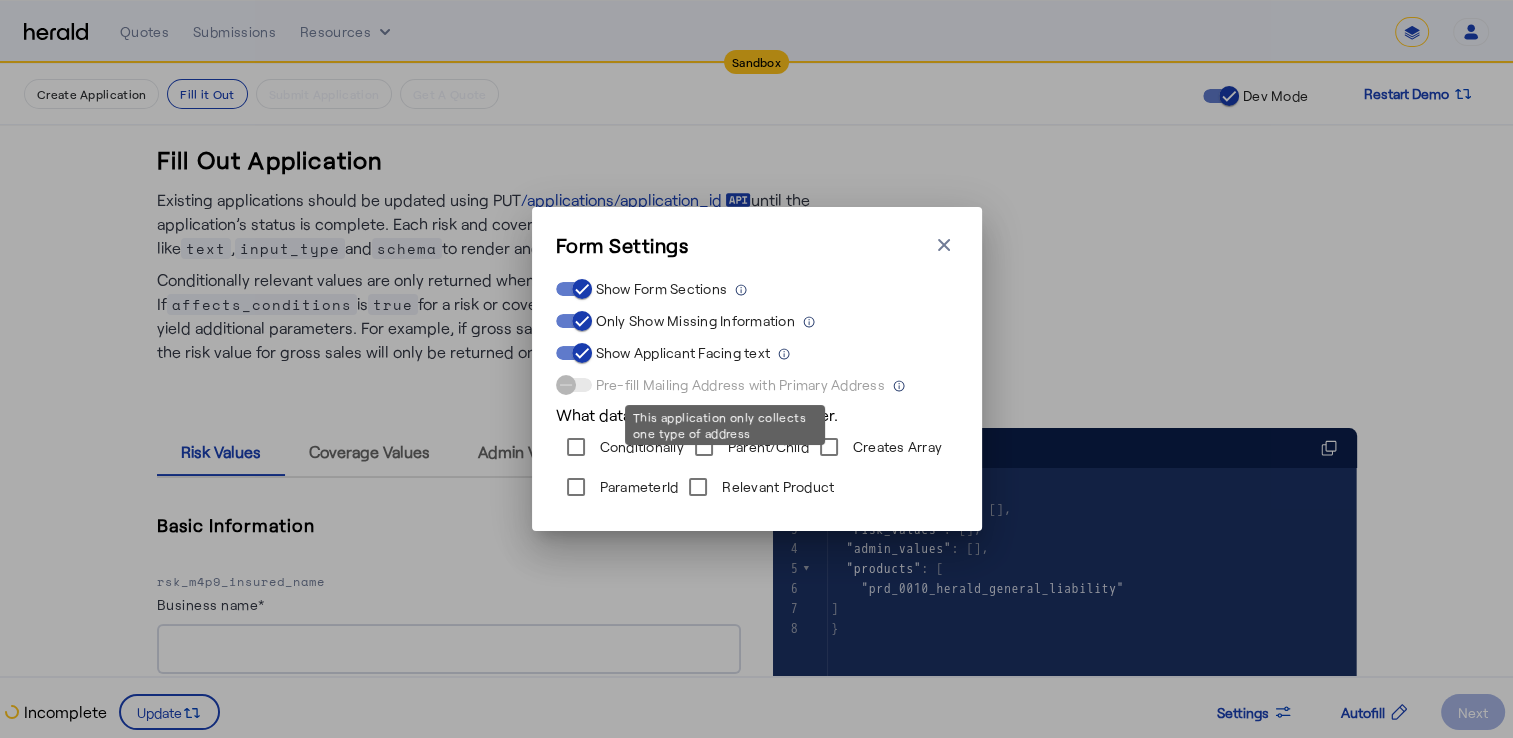 click on "Pre-fill Mailing Address with Primary Address" at bounding box center (720, 385) 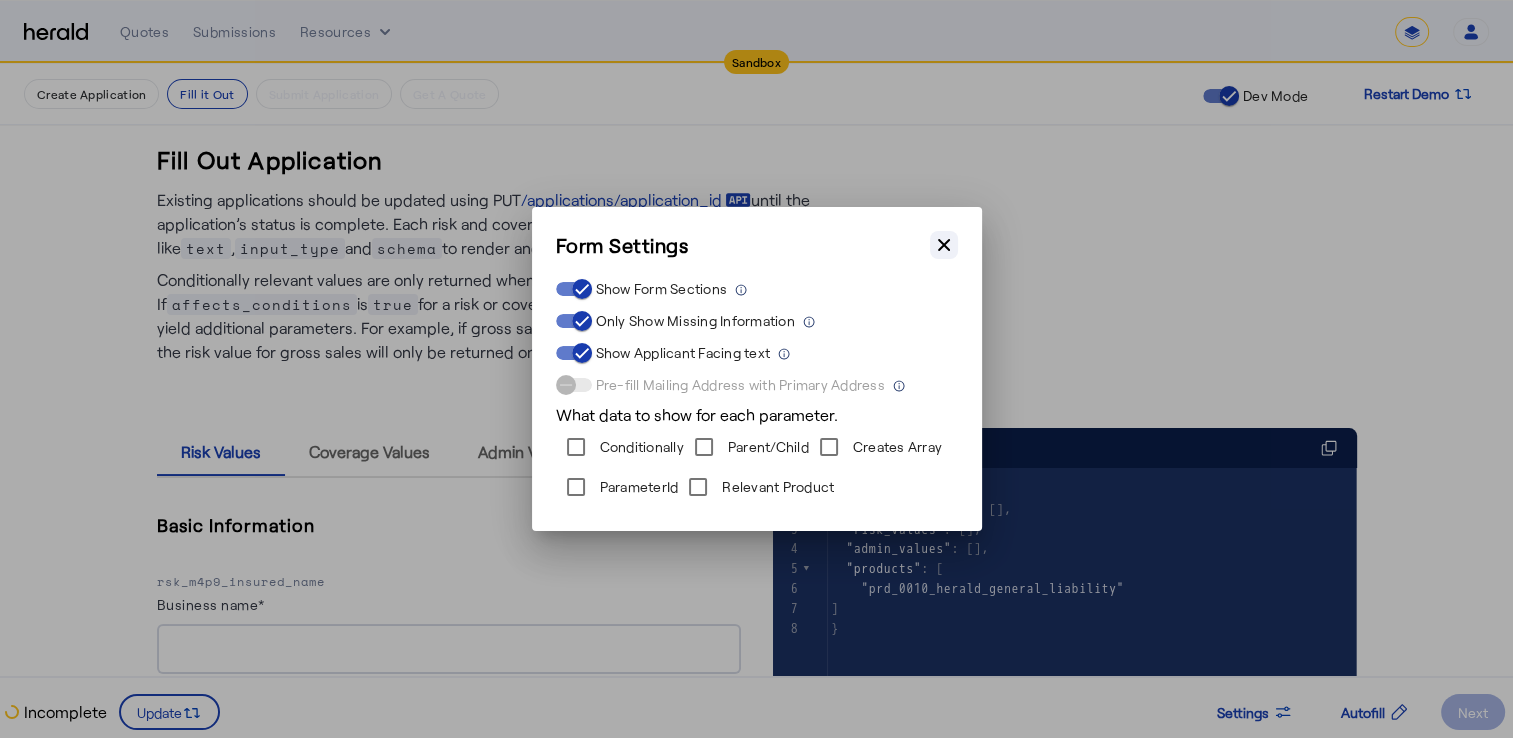 click 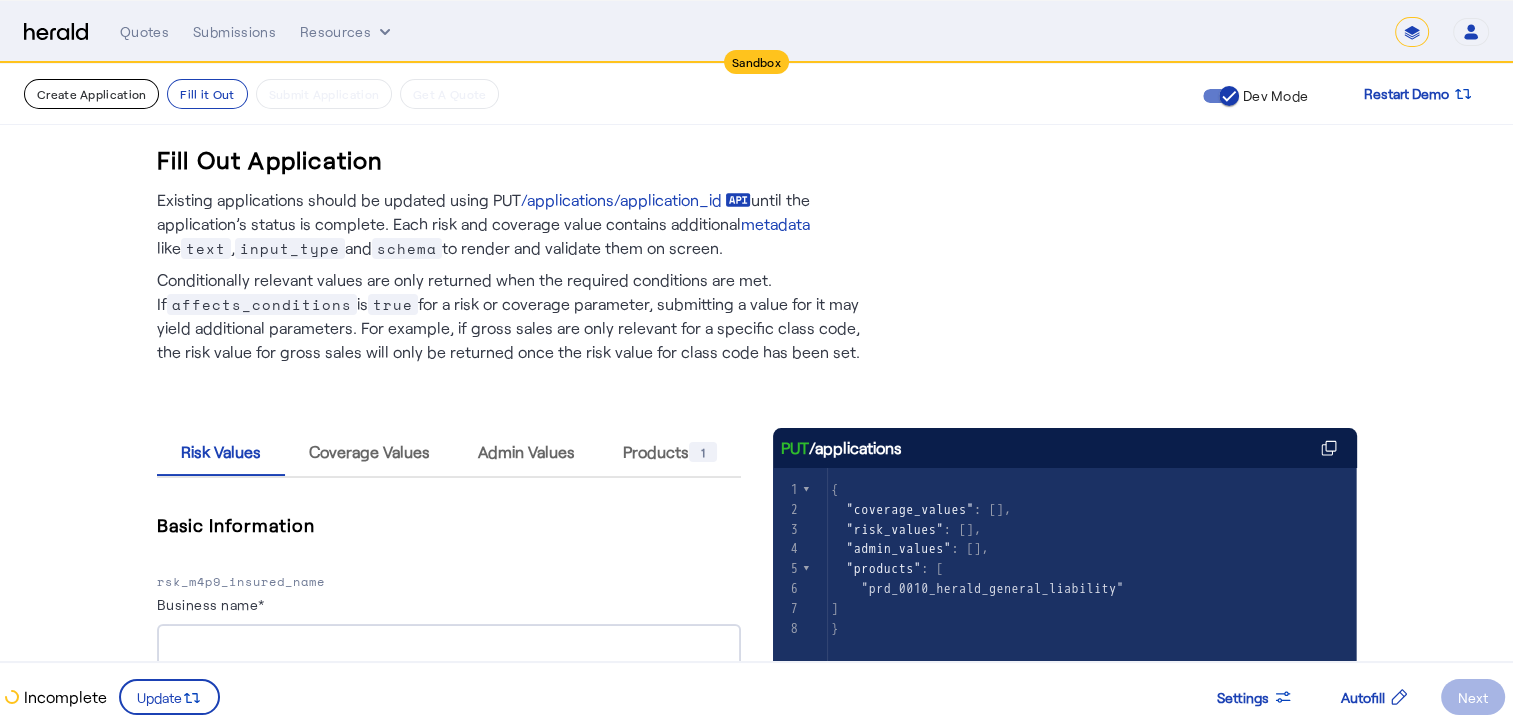 click on "Create Application" at bounding box center (91, 94) 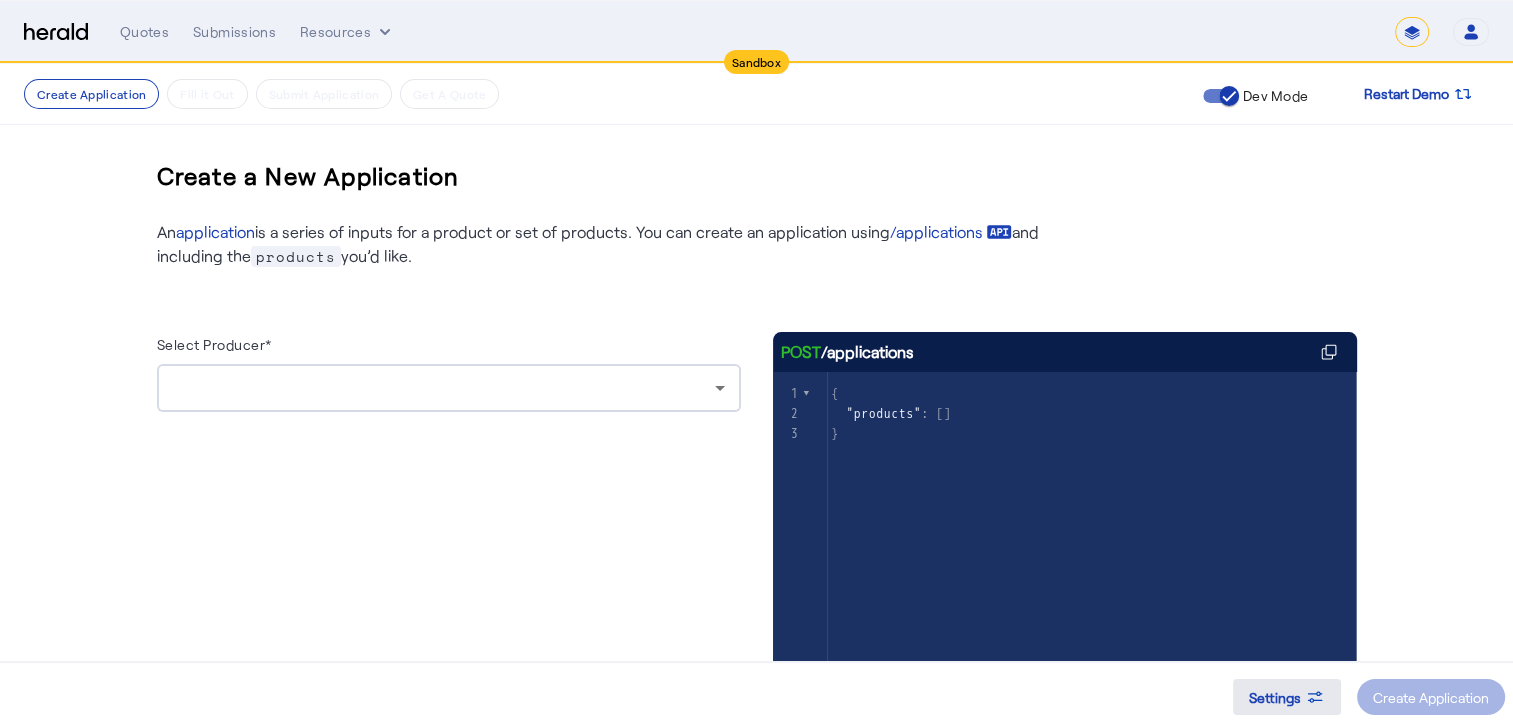 click on "Settings" at bounding box center (1275, 697) 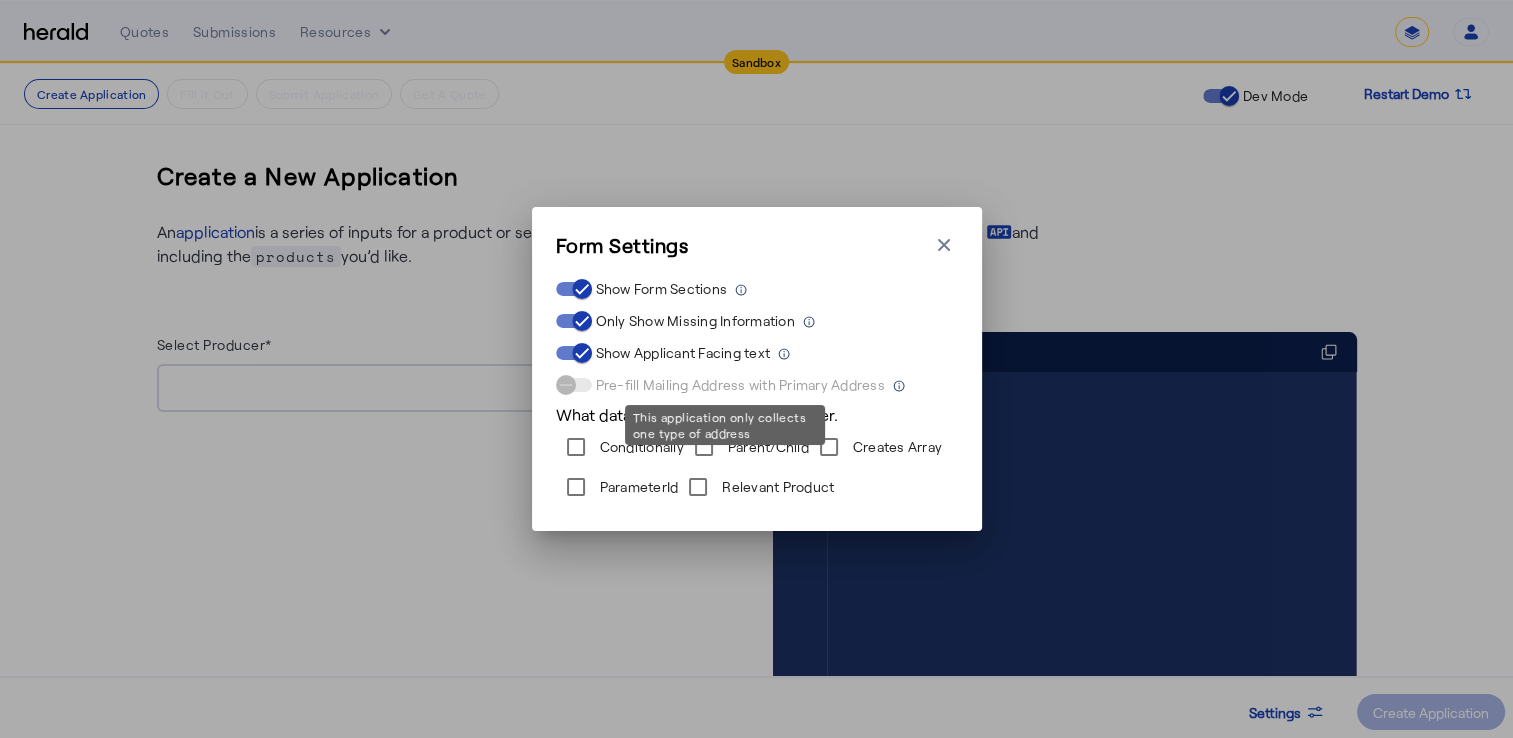 click on "Pre-fill Mailing Address with Primary Address" at bounding box center [720, 385] 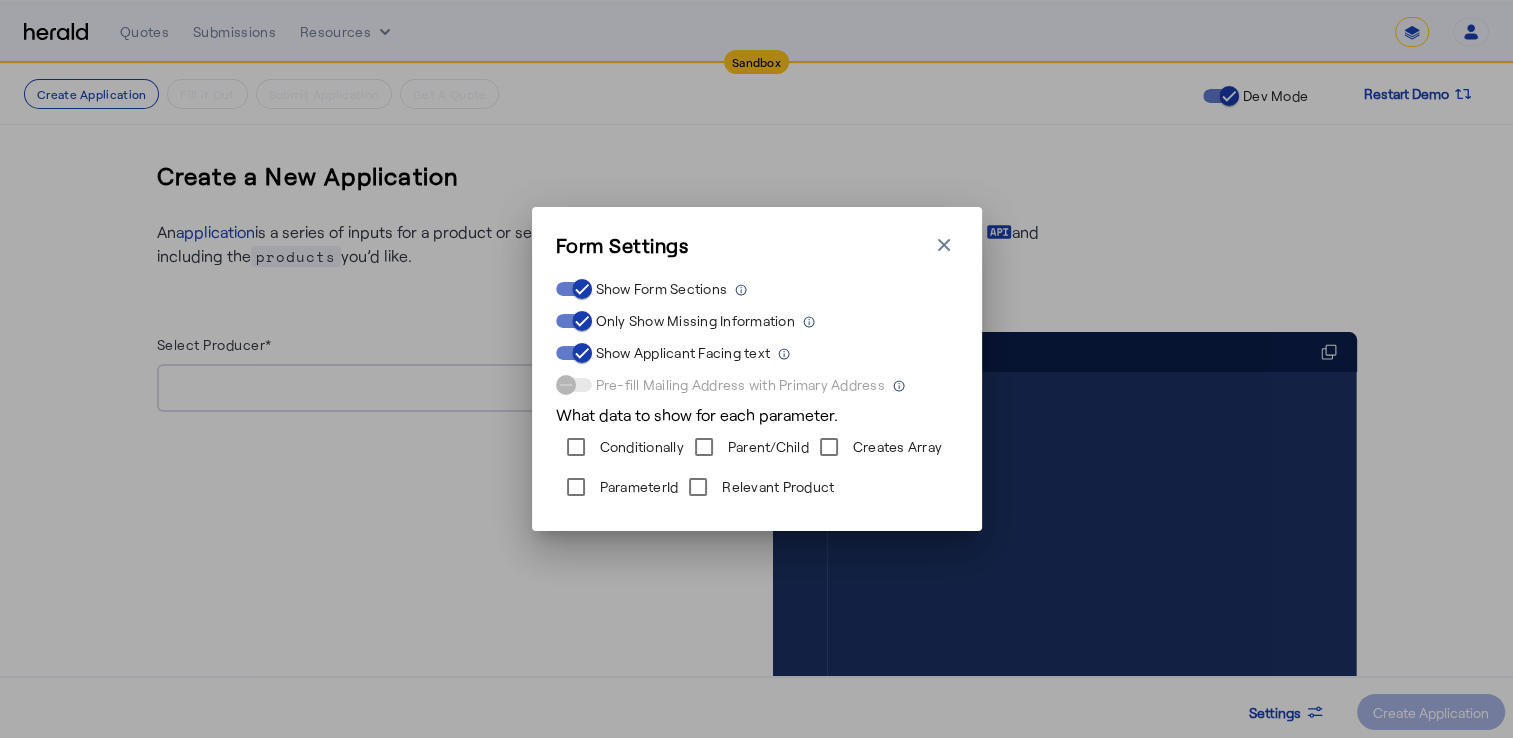 click on "Pre-fill Mailing Address with Primary Address" at bounding box center (720, 385) 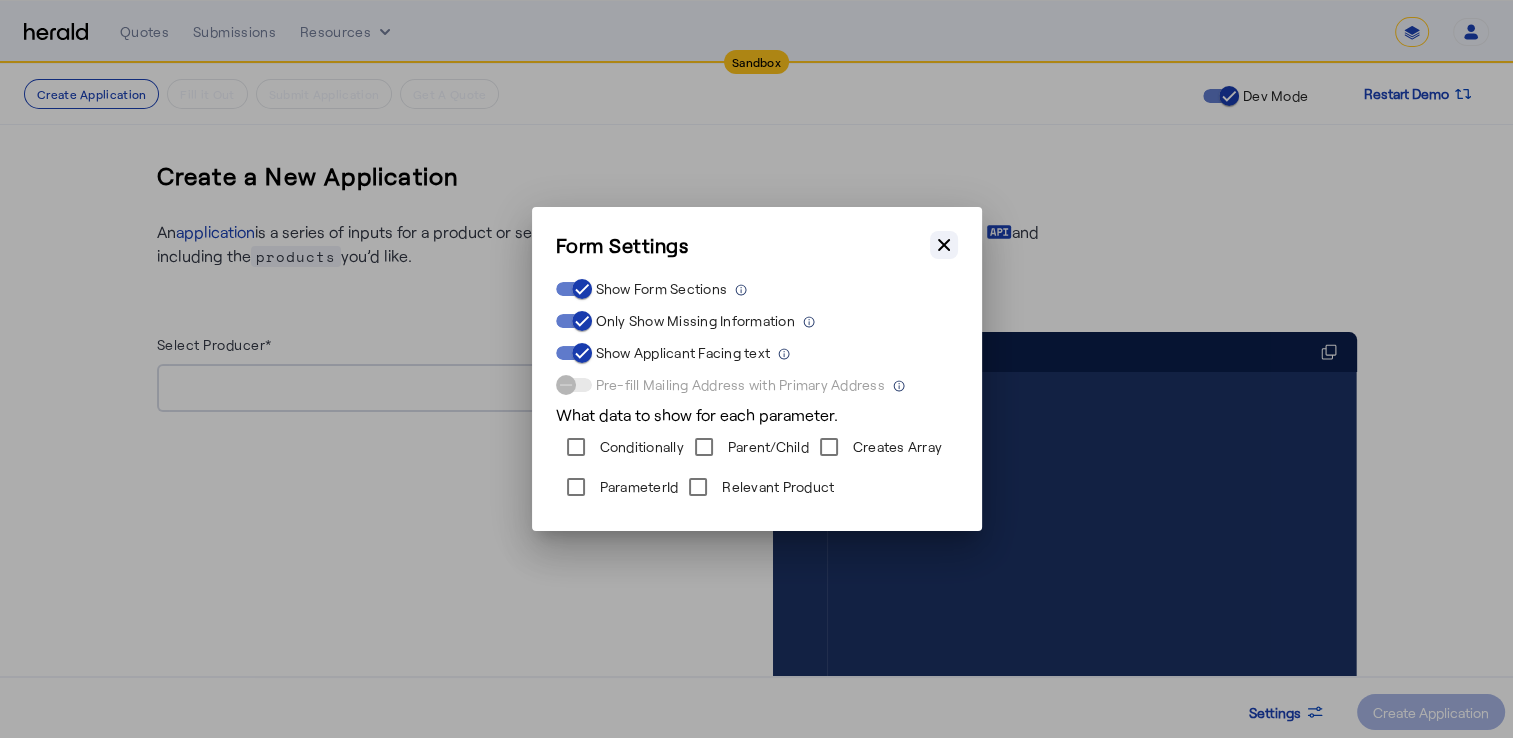 click 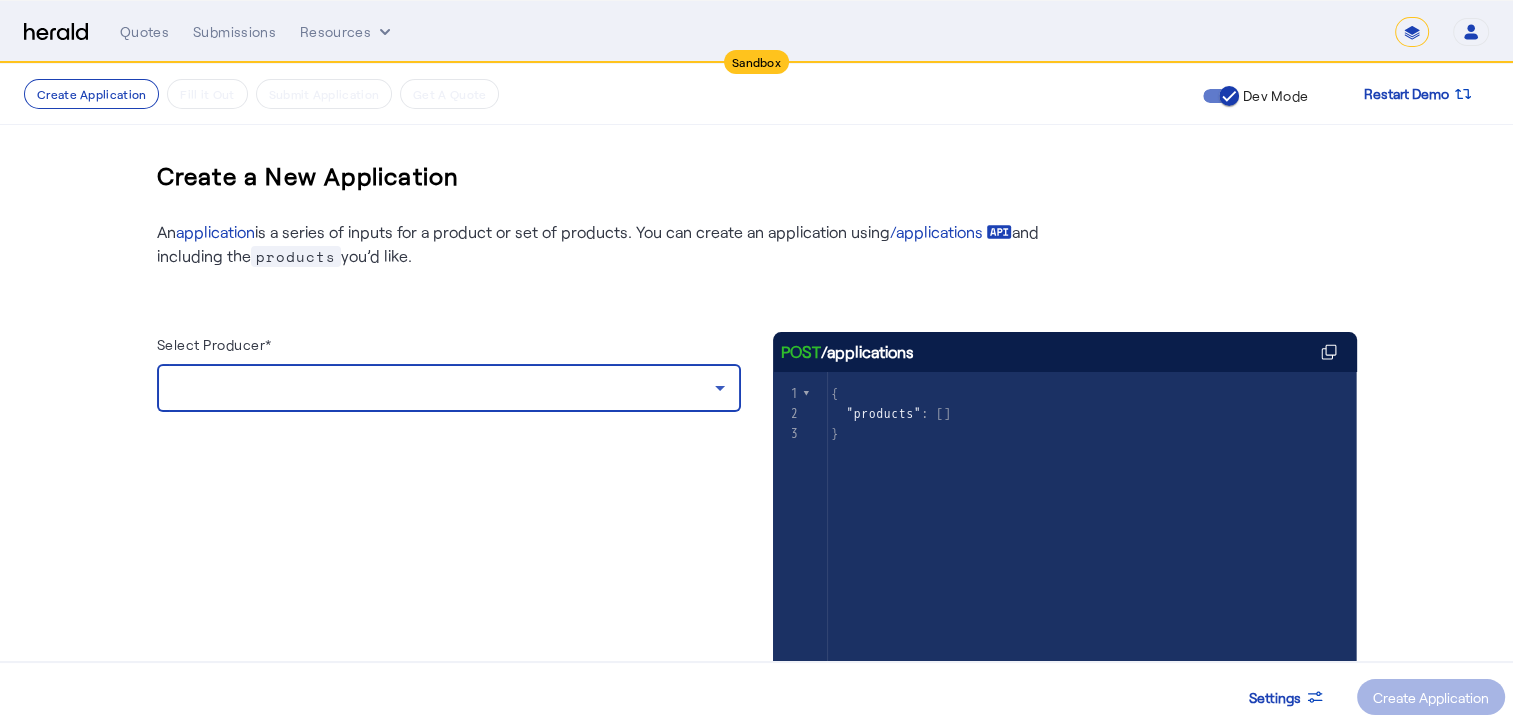 click at bounding box center [444, 388] 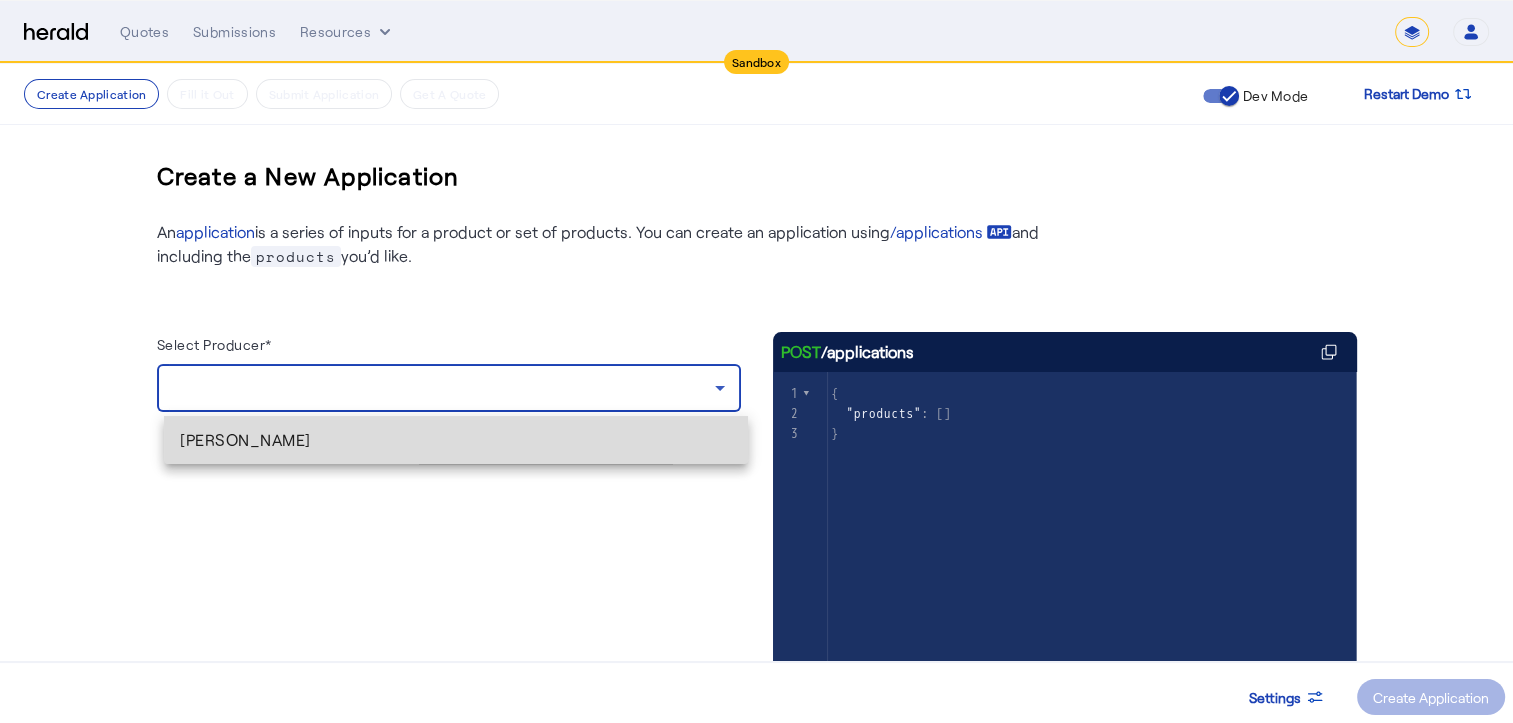 click on "[PERSON_NAME]" at bounding box center (456, 440) 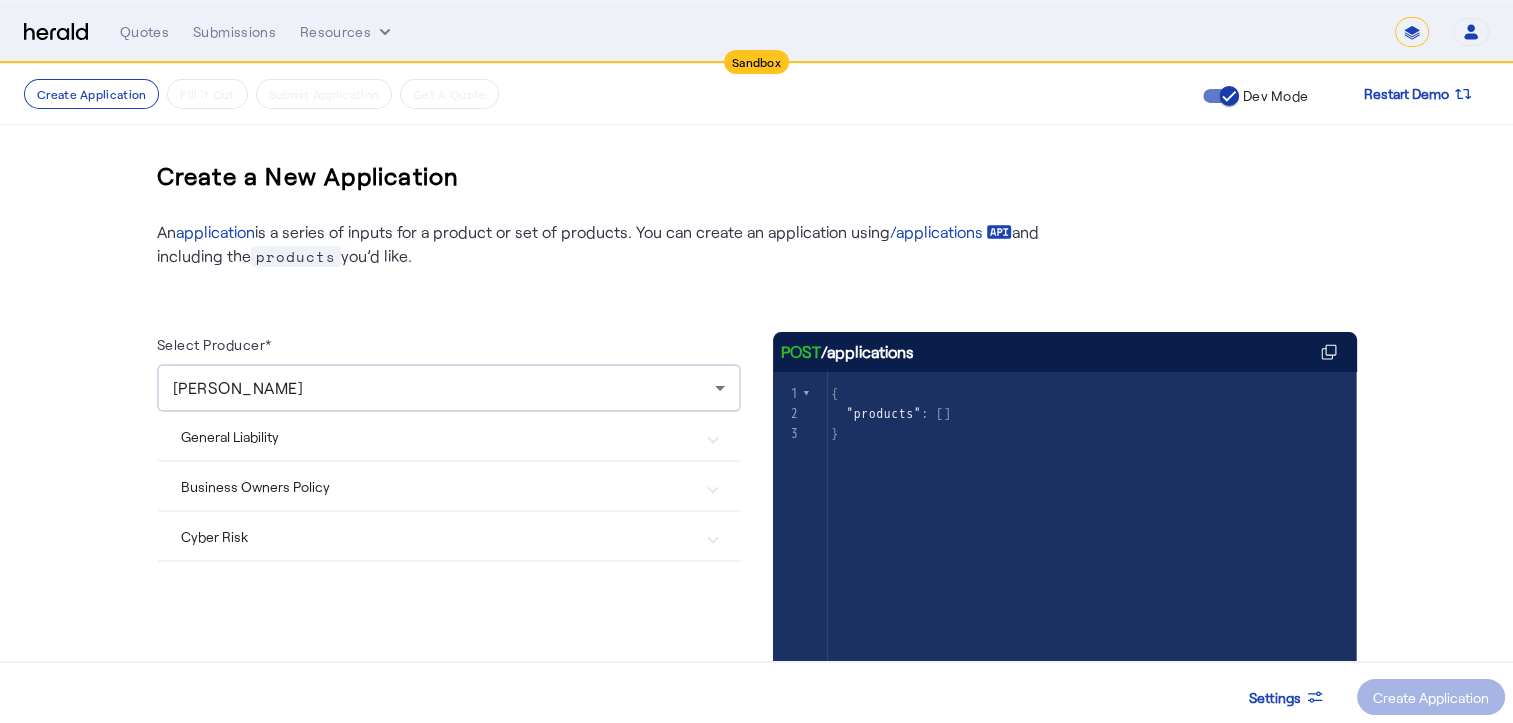 click on "General Liability" at bounding box center [437, 436] 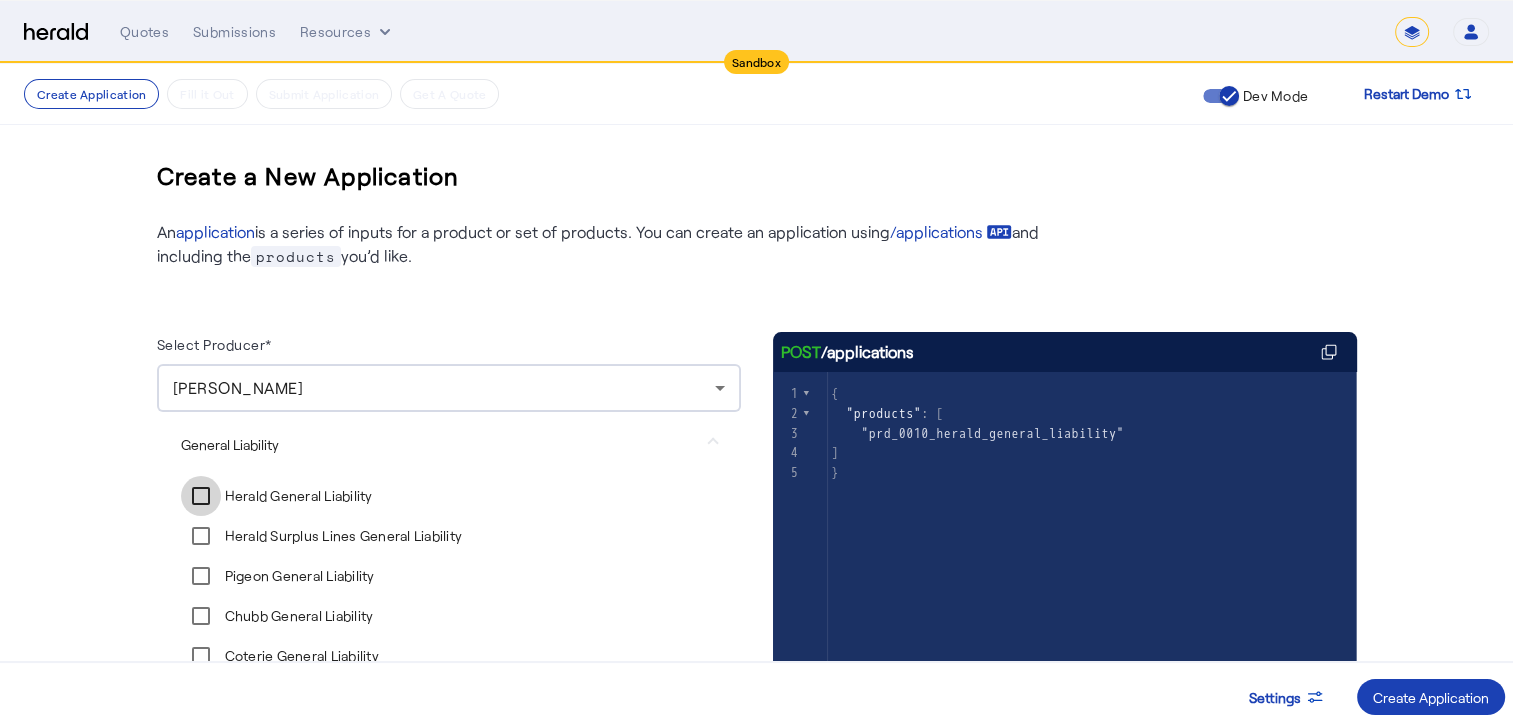 scroll, scrollTop: 221, scrollLeft: 0, axis: vertical 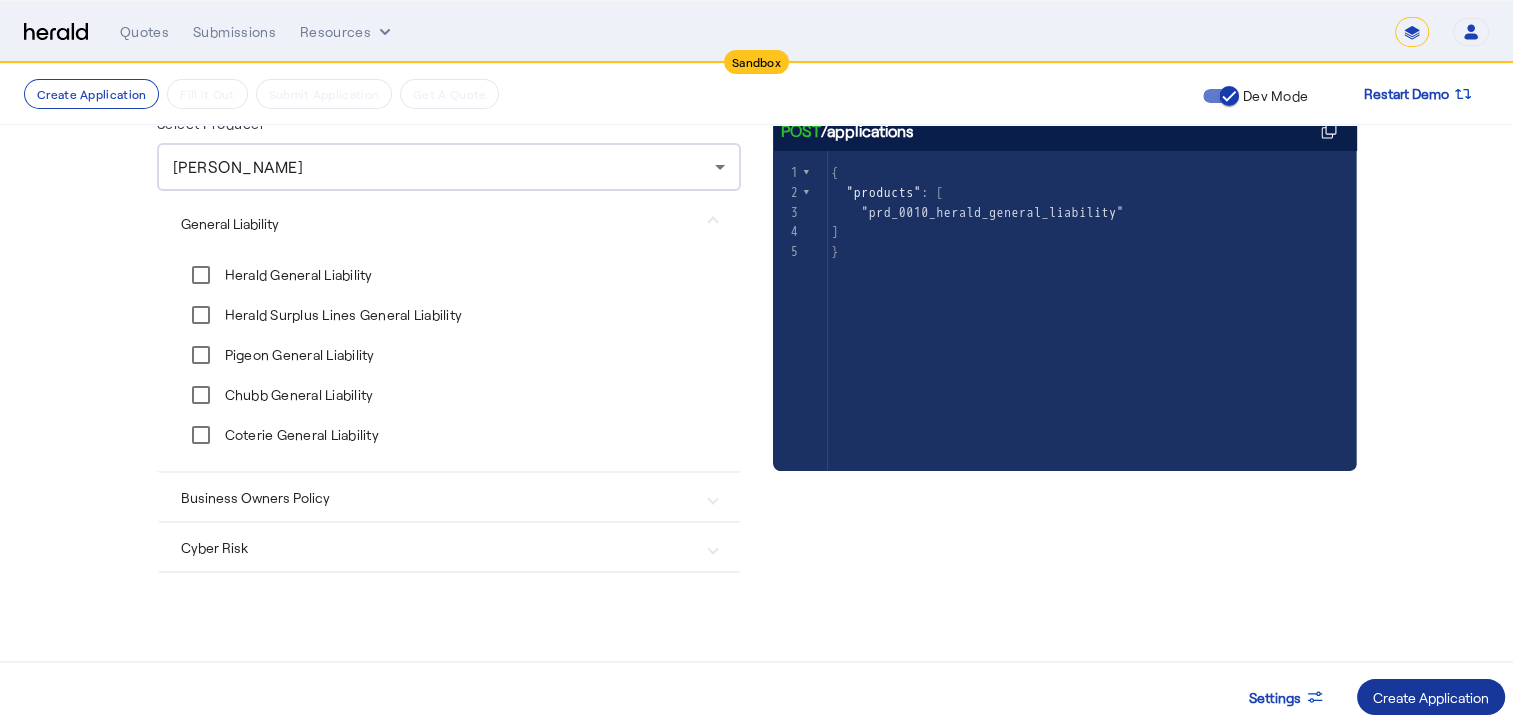 click on "Create Application" at bounding box center (1431, 697) 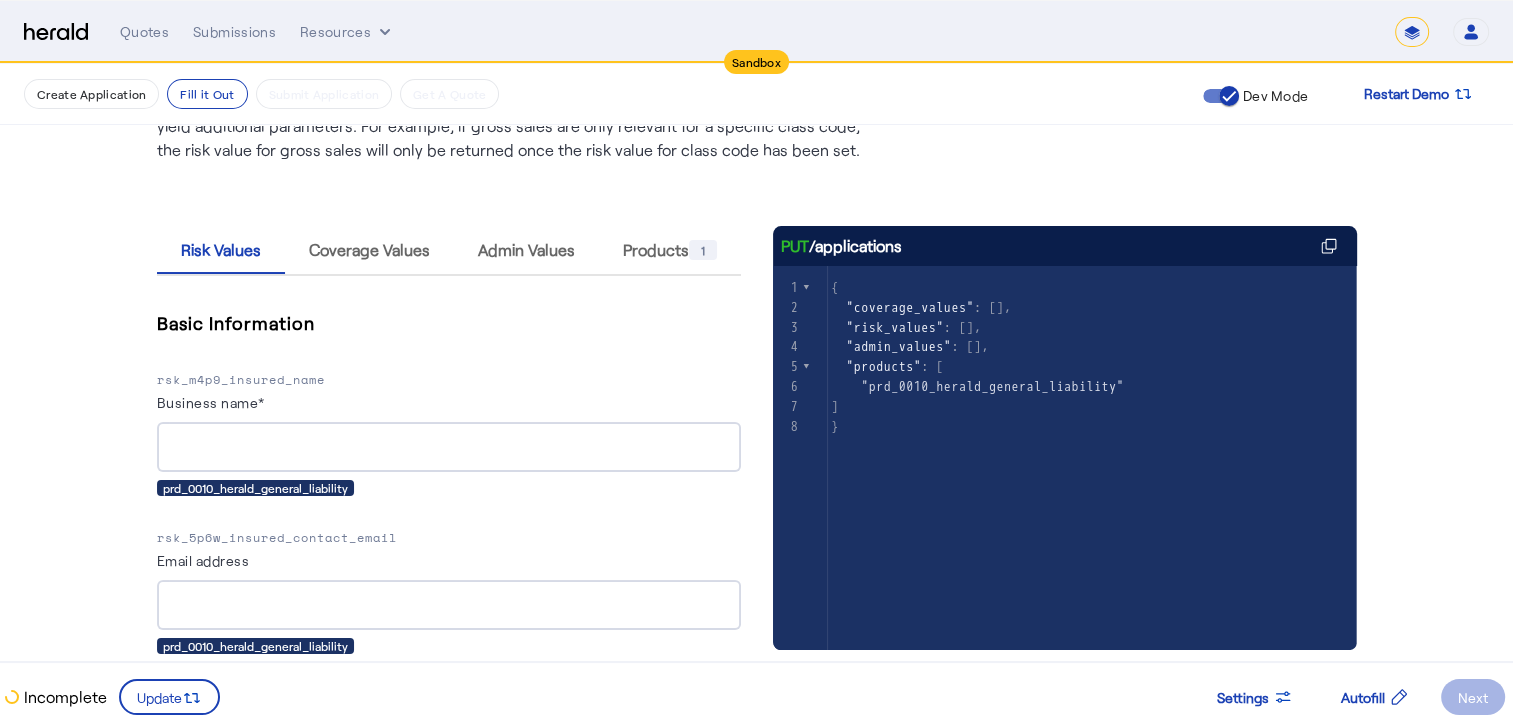 scroll, scrollTop: 206, scrollLeft: 0, axis: vertical 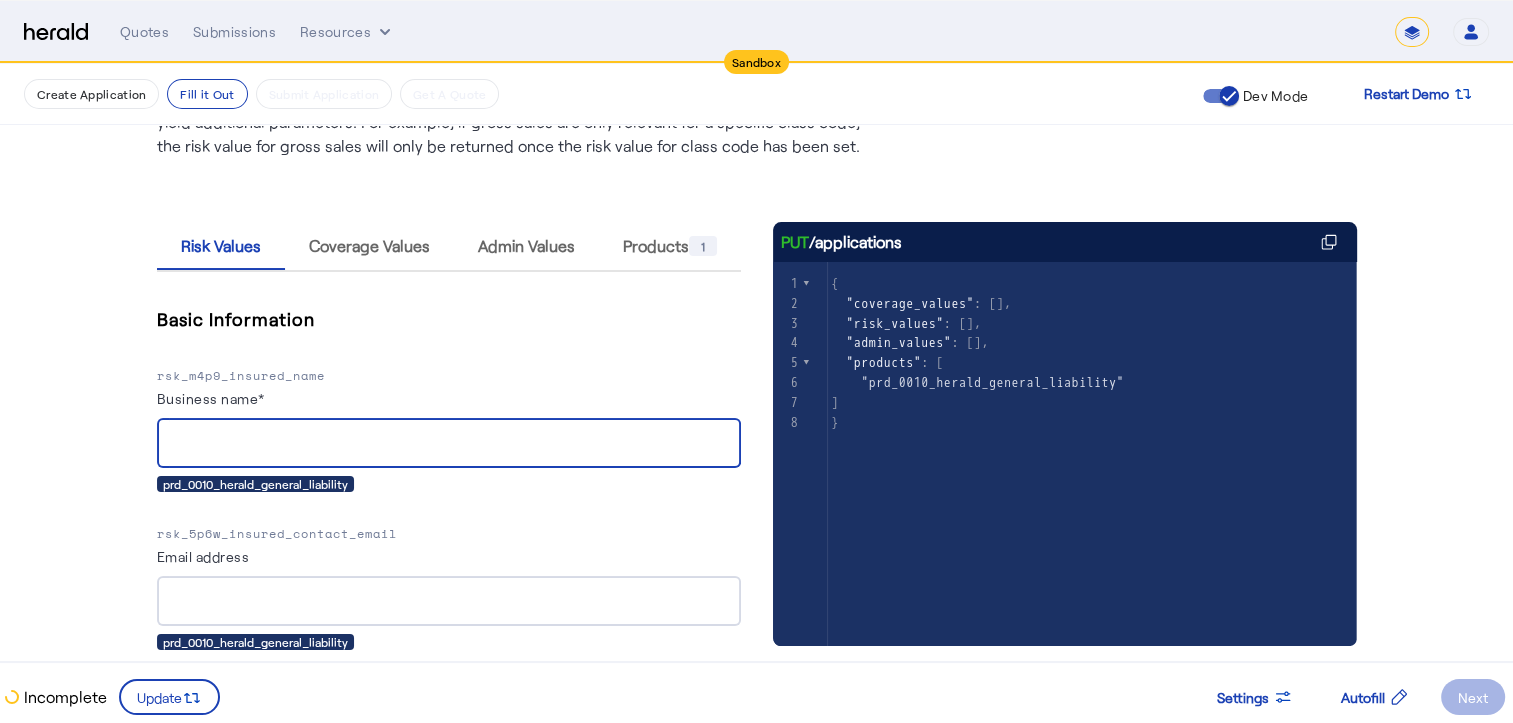 click on "Business name*" at bounding box center [449, 444] 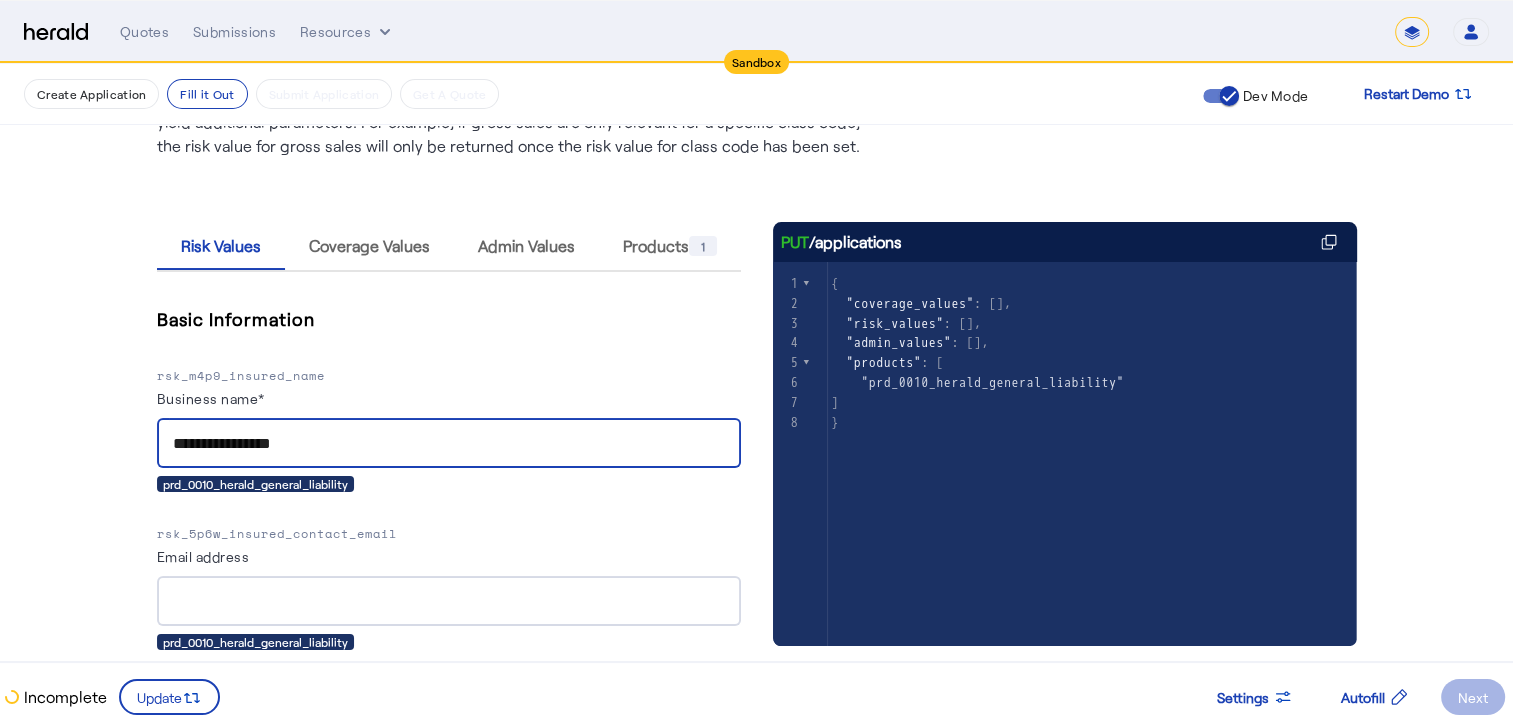type on "**********" 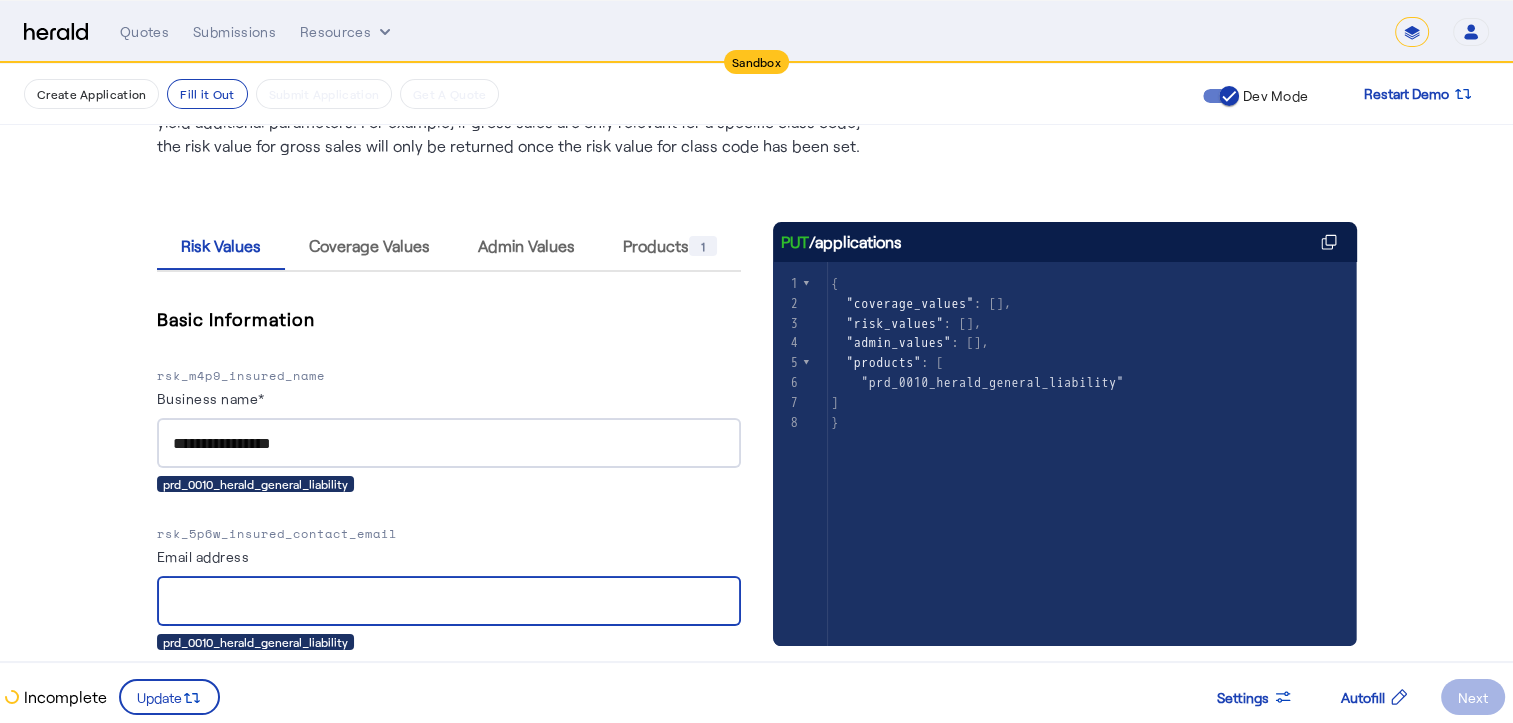 click on "Email address" at bounding box center [449, 602] 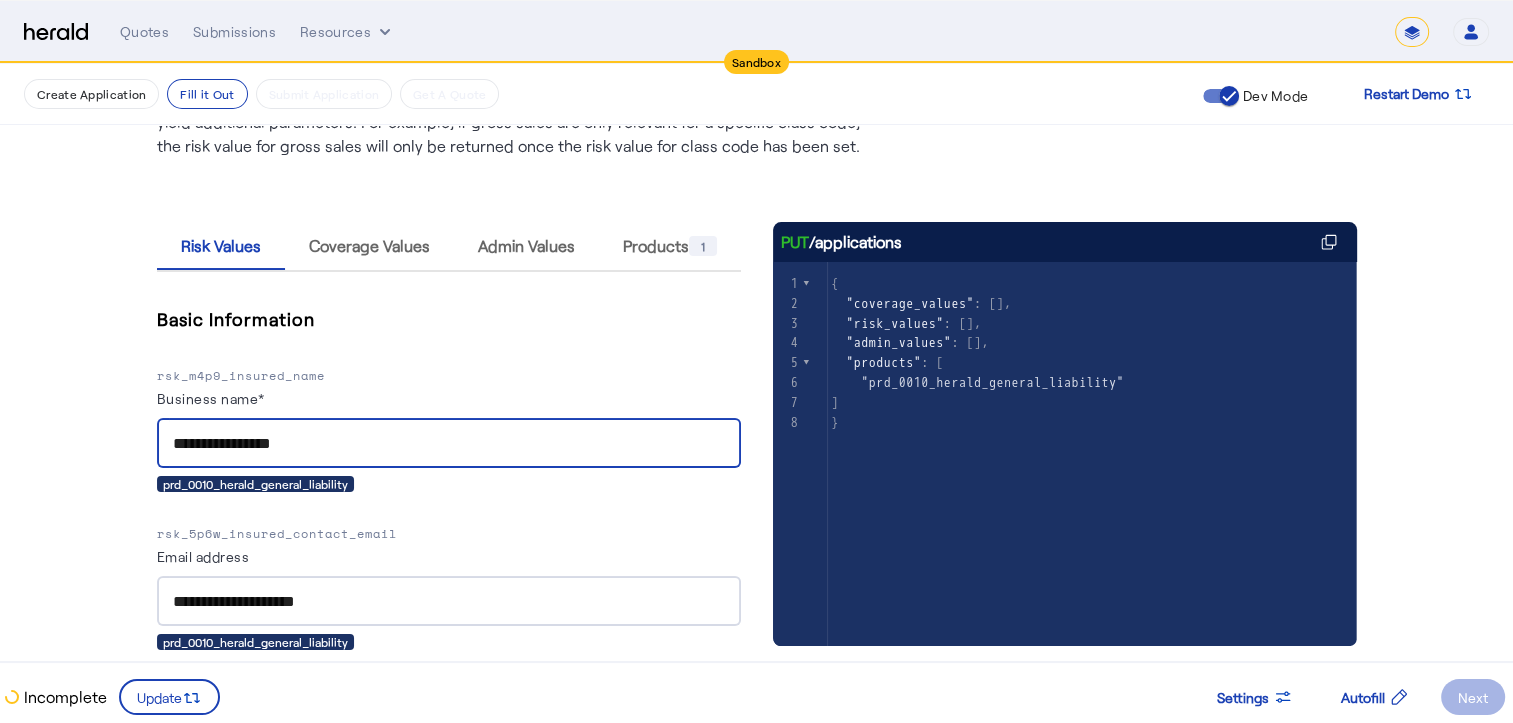 click on "**********" at bounding box center [449, 444] 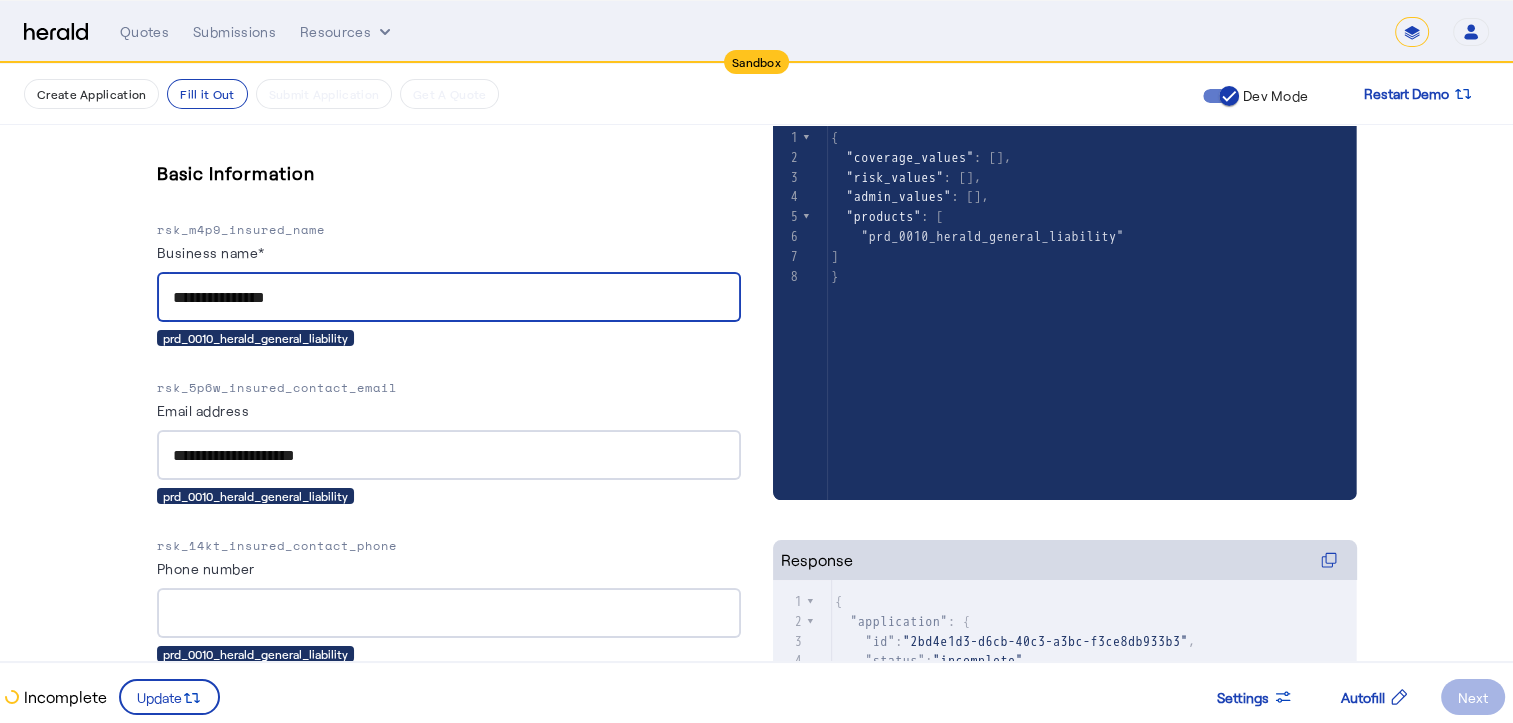 scroll, scrollTop: 354, scrollLeft: 0, axis: vertical 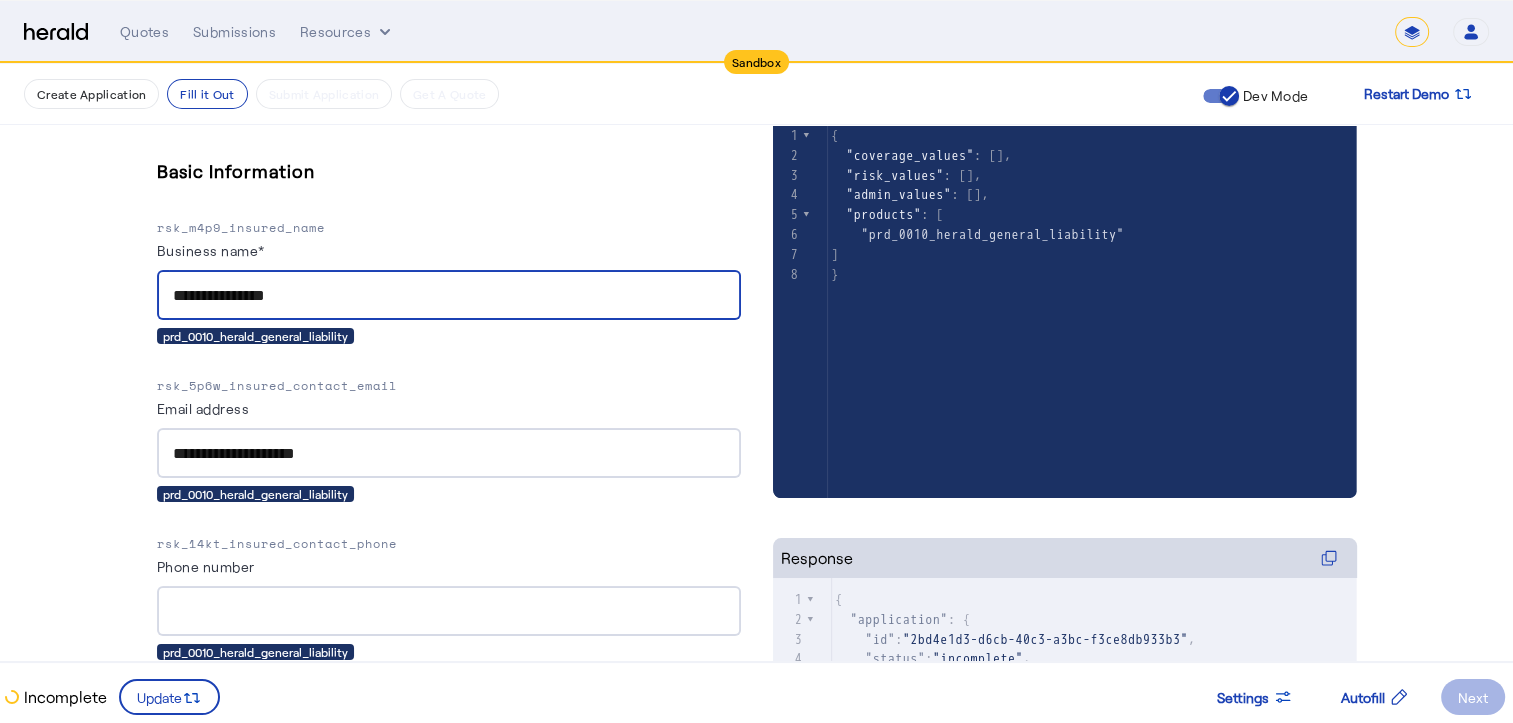 type on "**********" 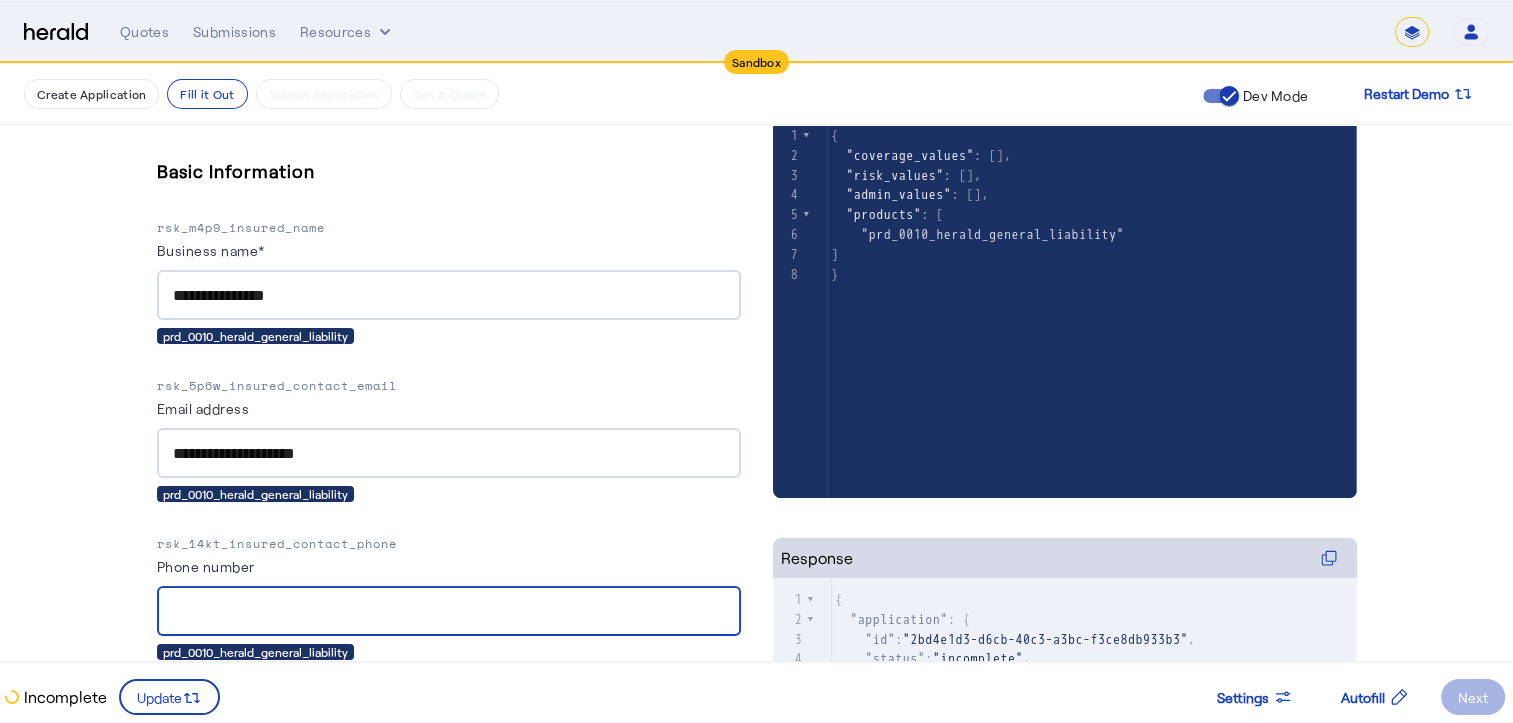 click on "Phone number" at bounding box center (449, 612) 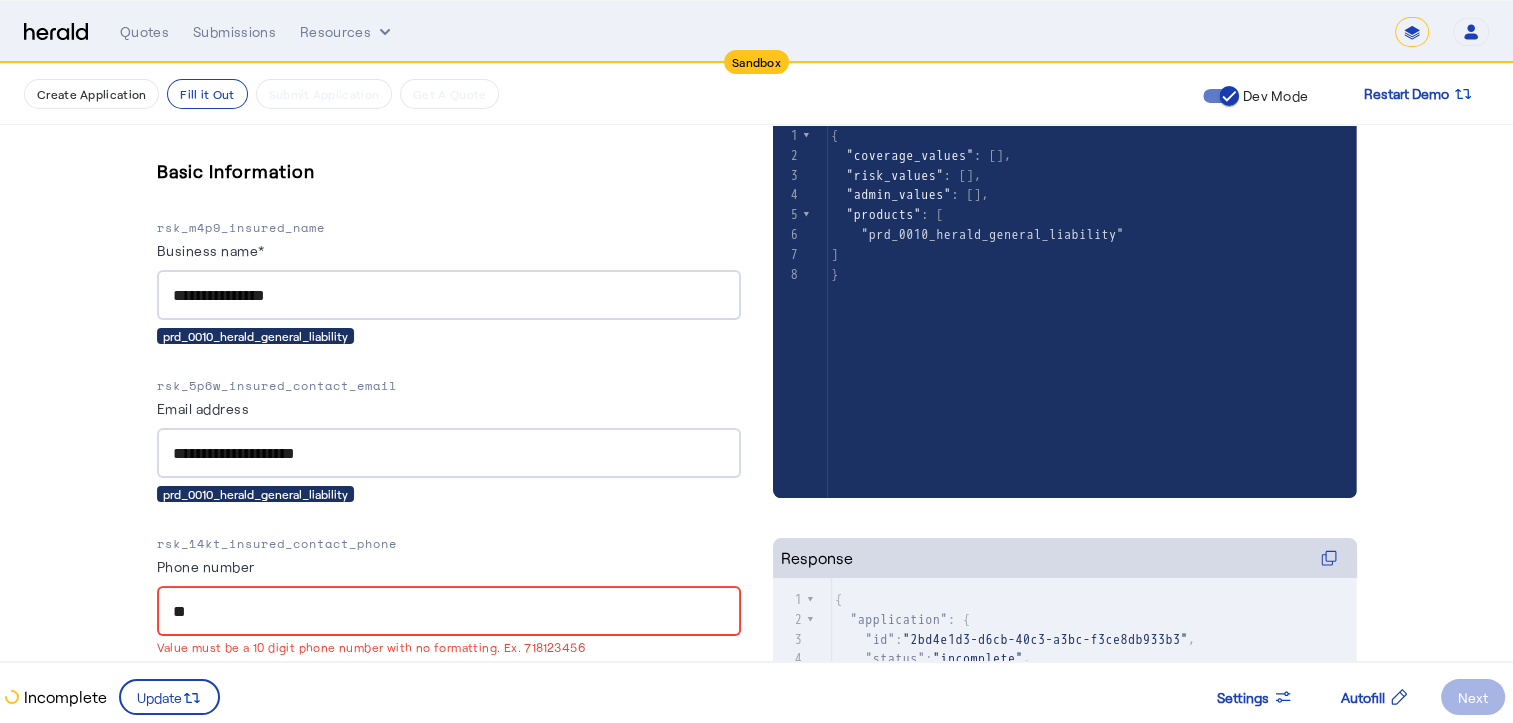 type on "*" 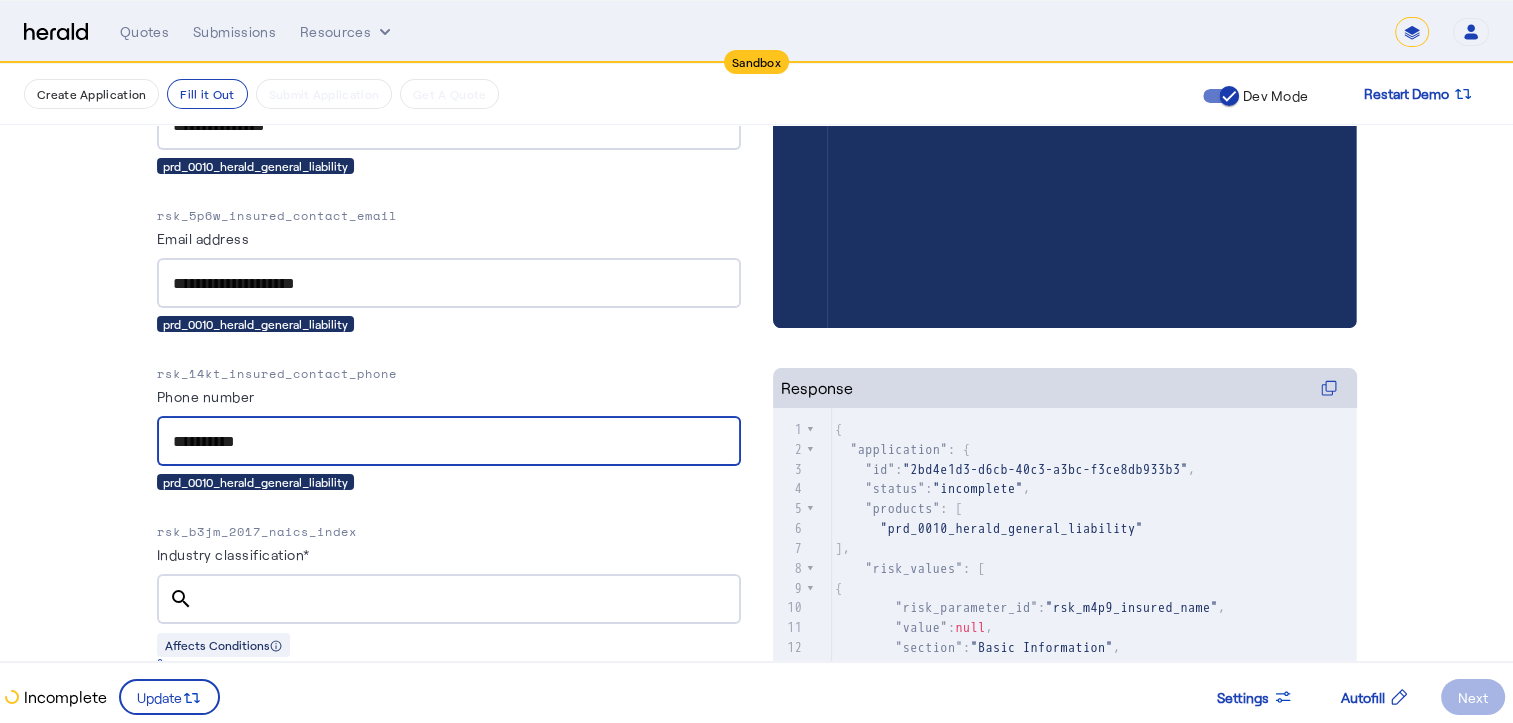 scroll, scrollTop: 531, scrollLeft: 0, axis: vertical 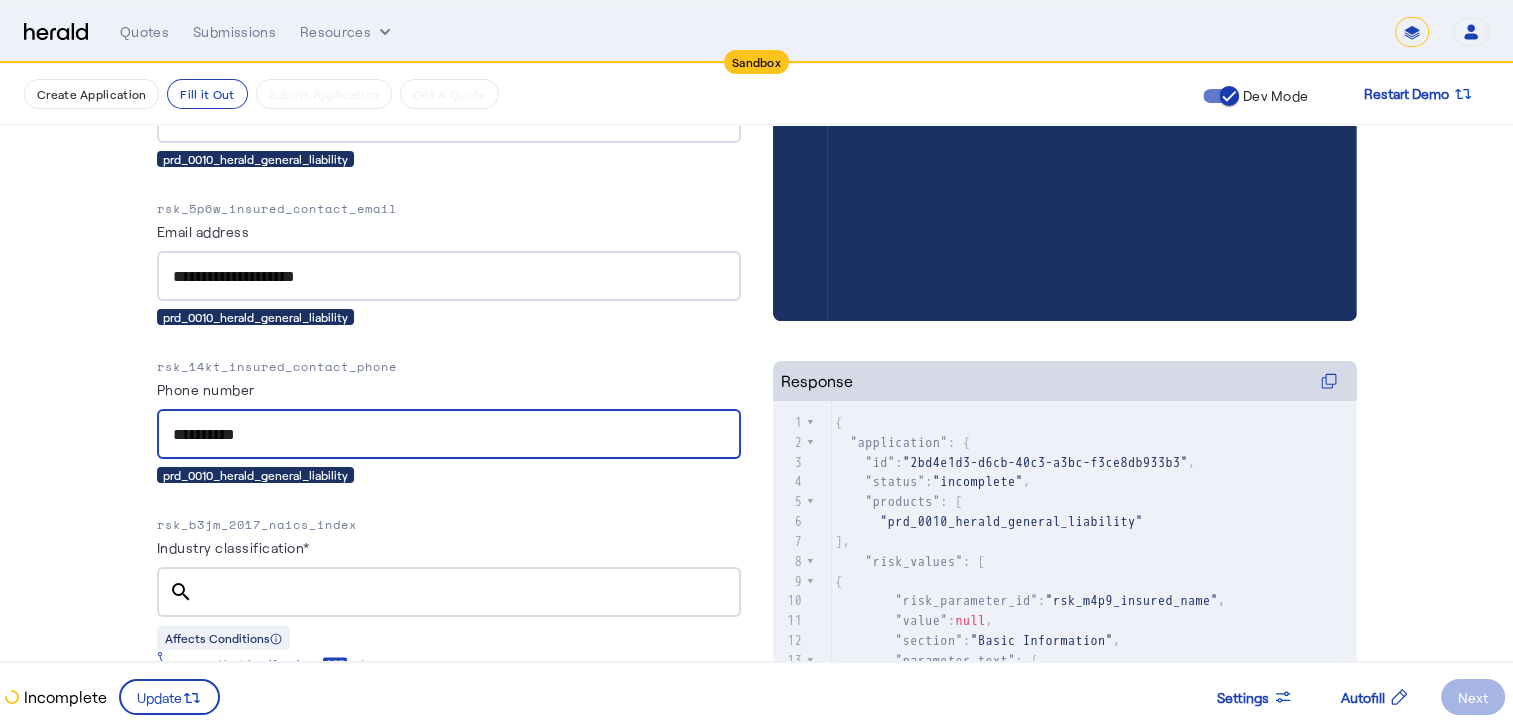 type on "**********" 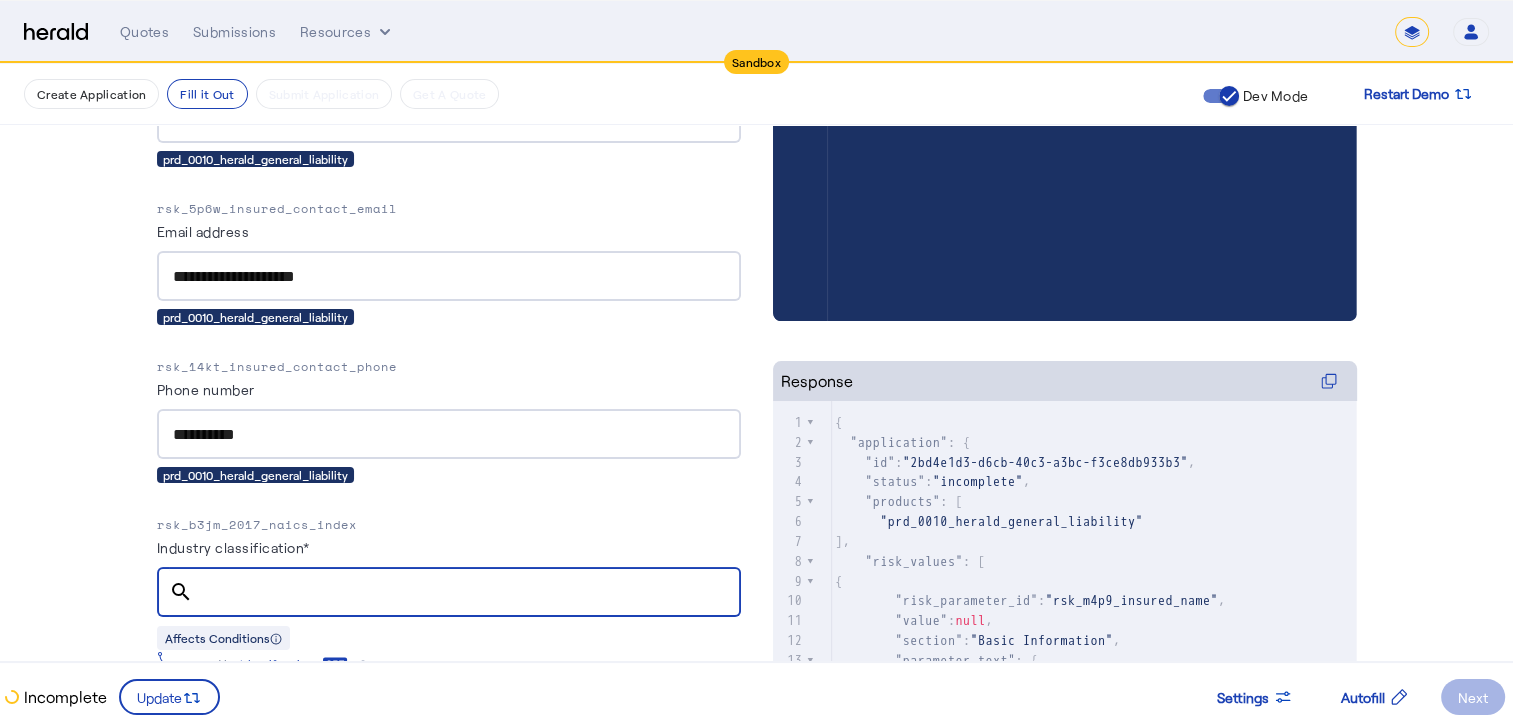 click on "Industry classification*" at bounding box center (467, 593) 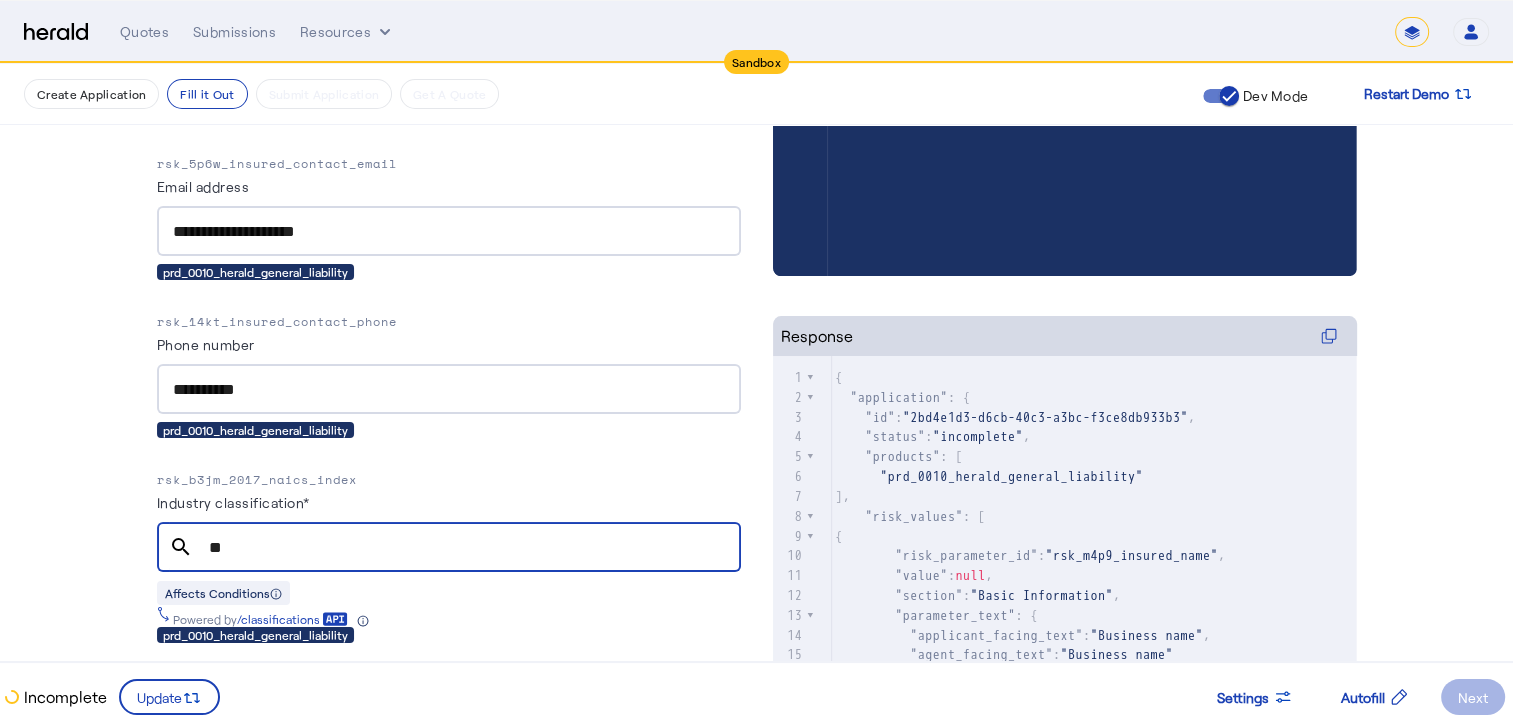 type on "*" 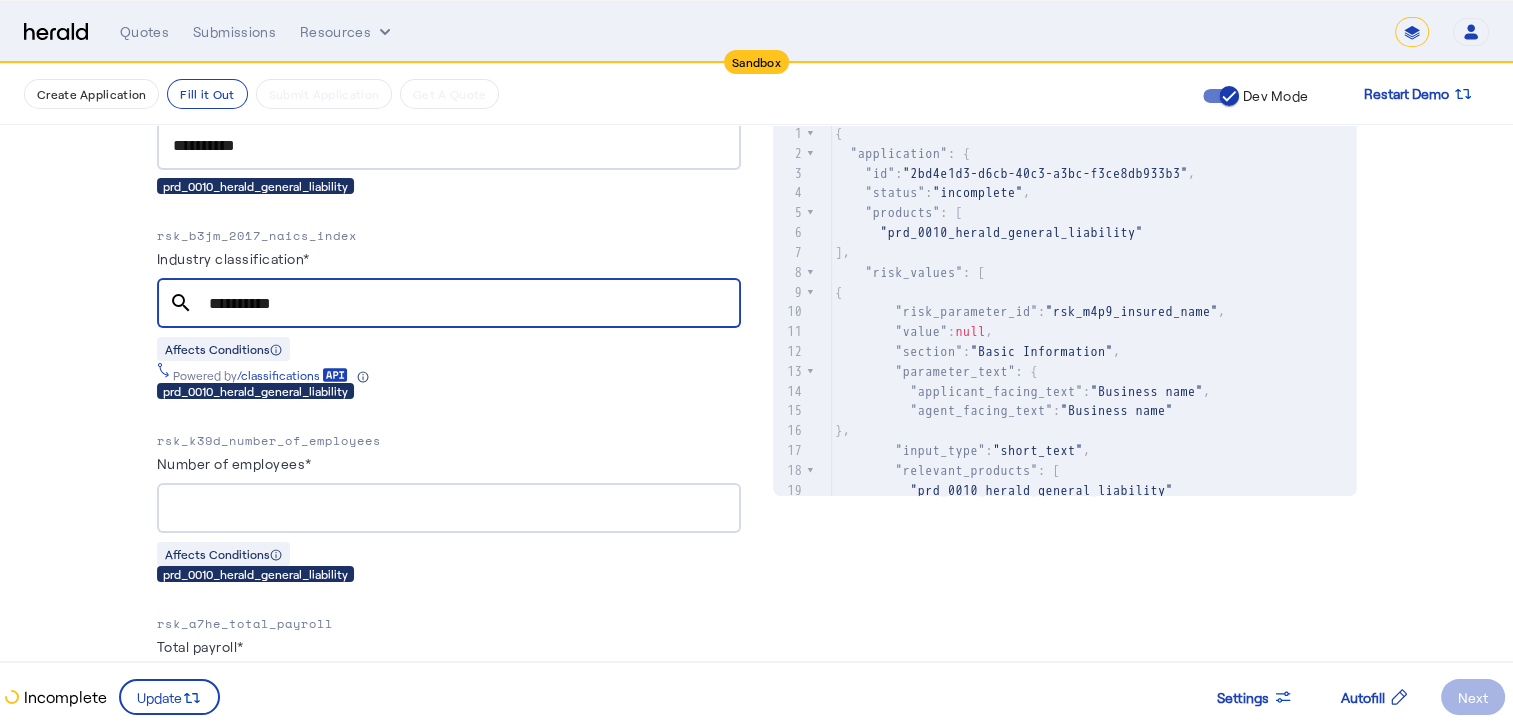 scroll, scrollTop: 823, scrollLeft: 0, axis: vertical 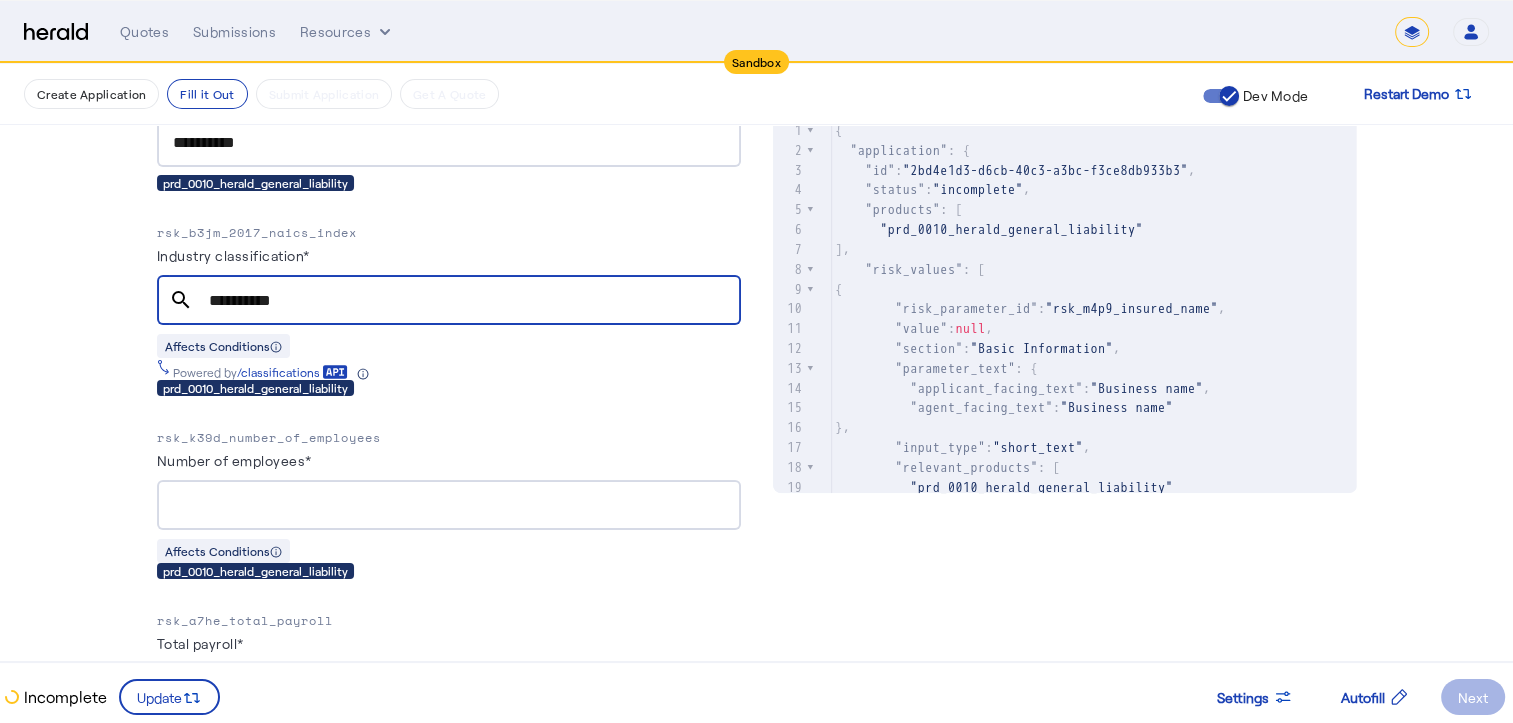 type on "**********" 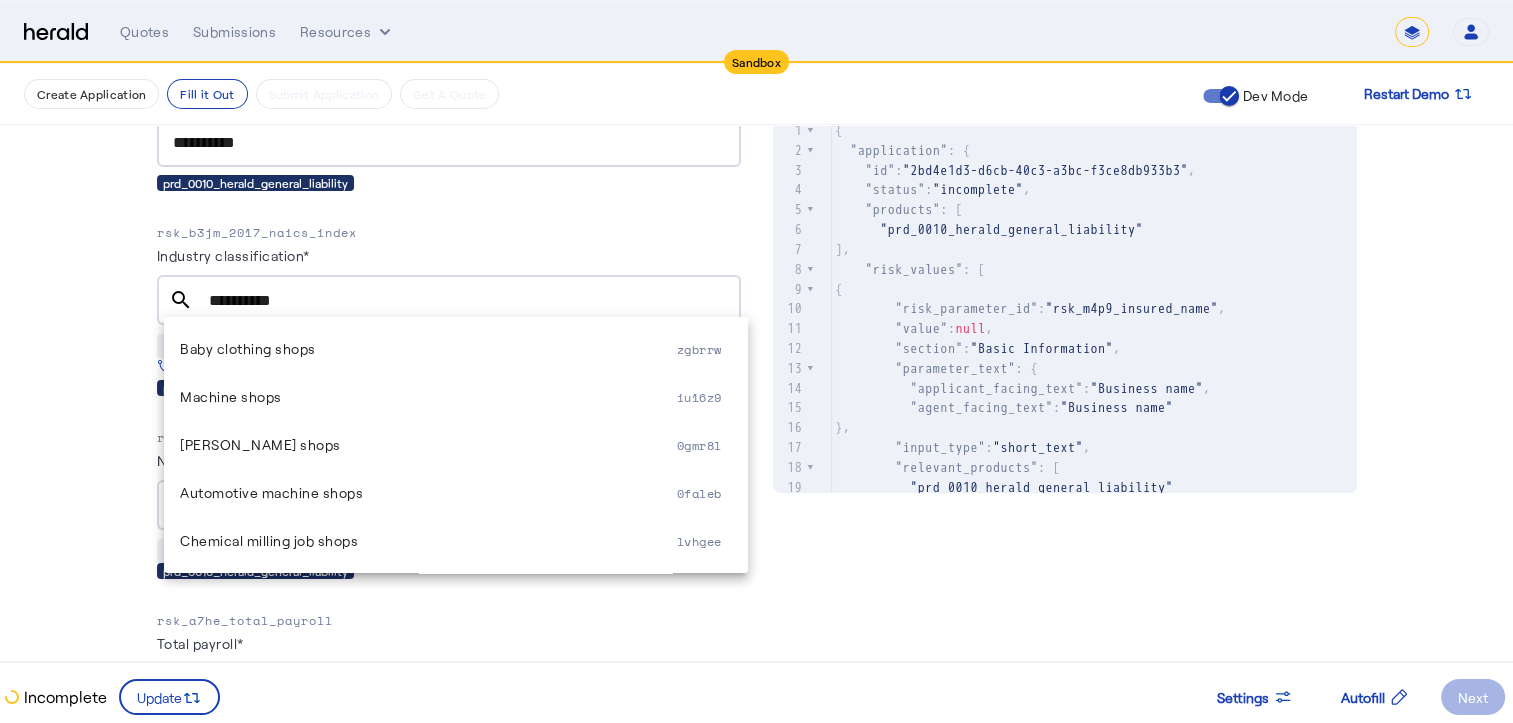 click on "**********" at bounding box center [756, -462] 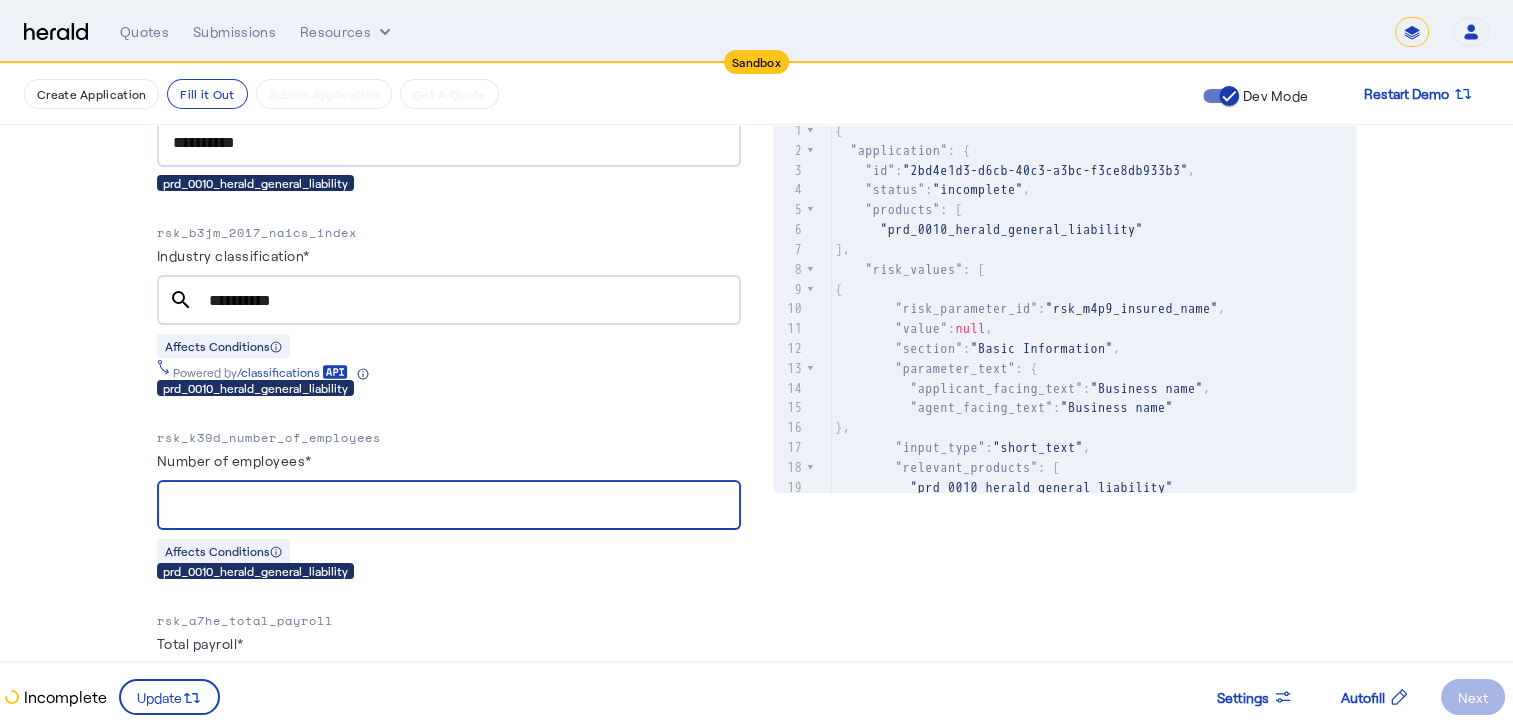 click on "Number of employees*" at bounding box center [449, 506] 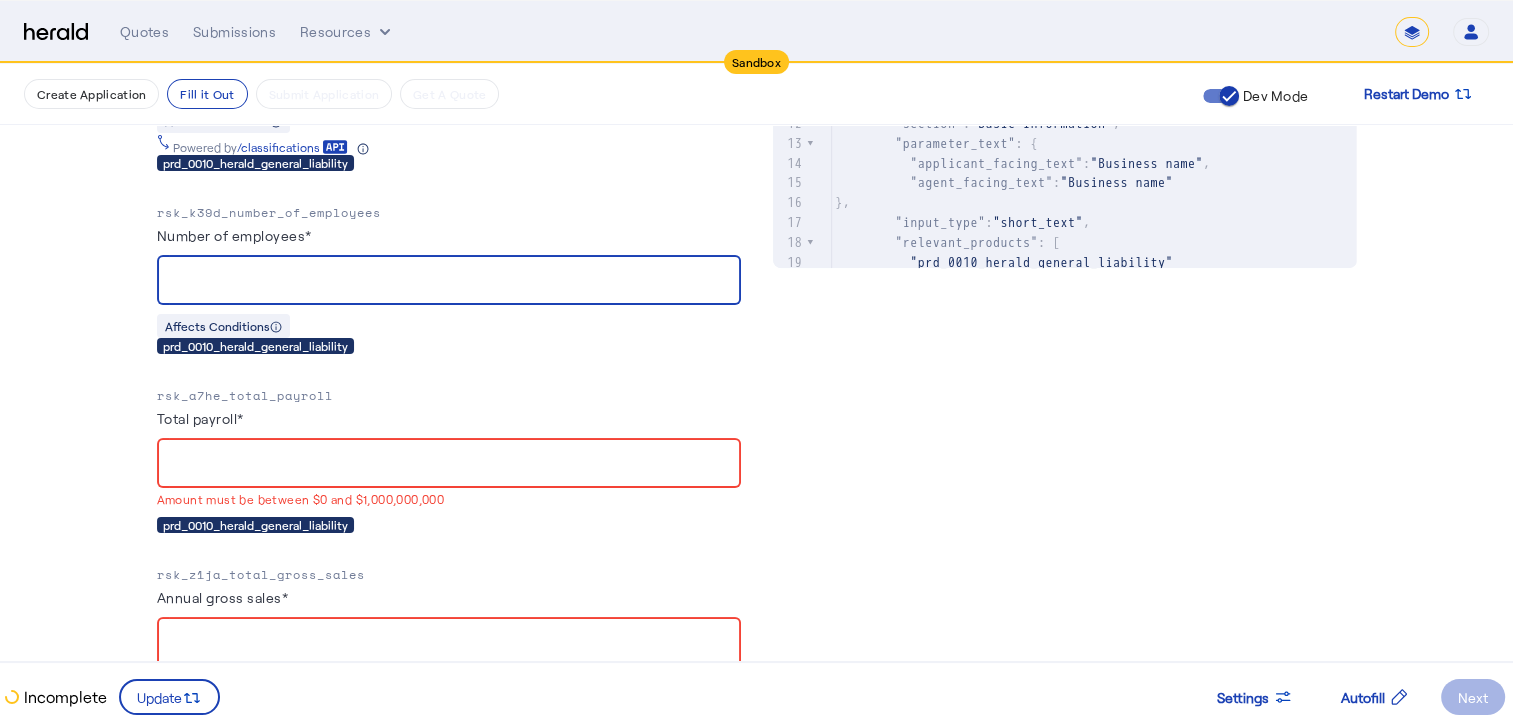 scroll, scrollTop: 1051, scrollLeft: 0, axis: vertical 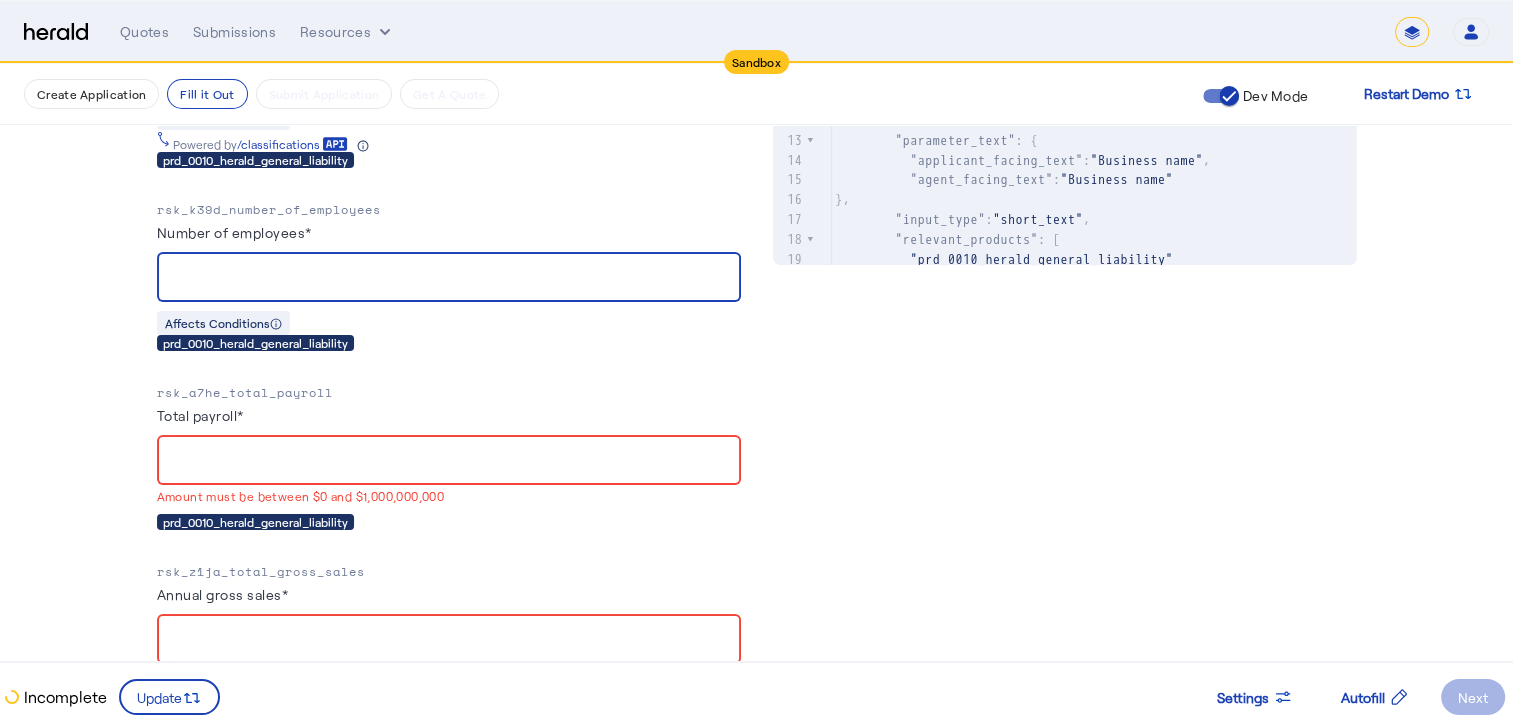 type on "*" 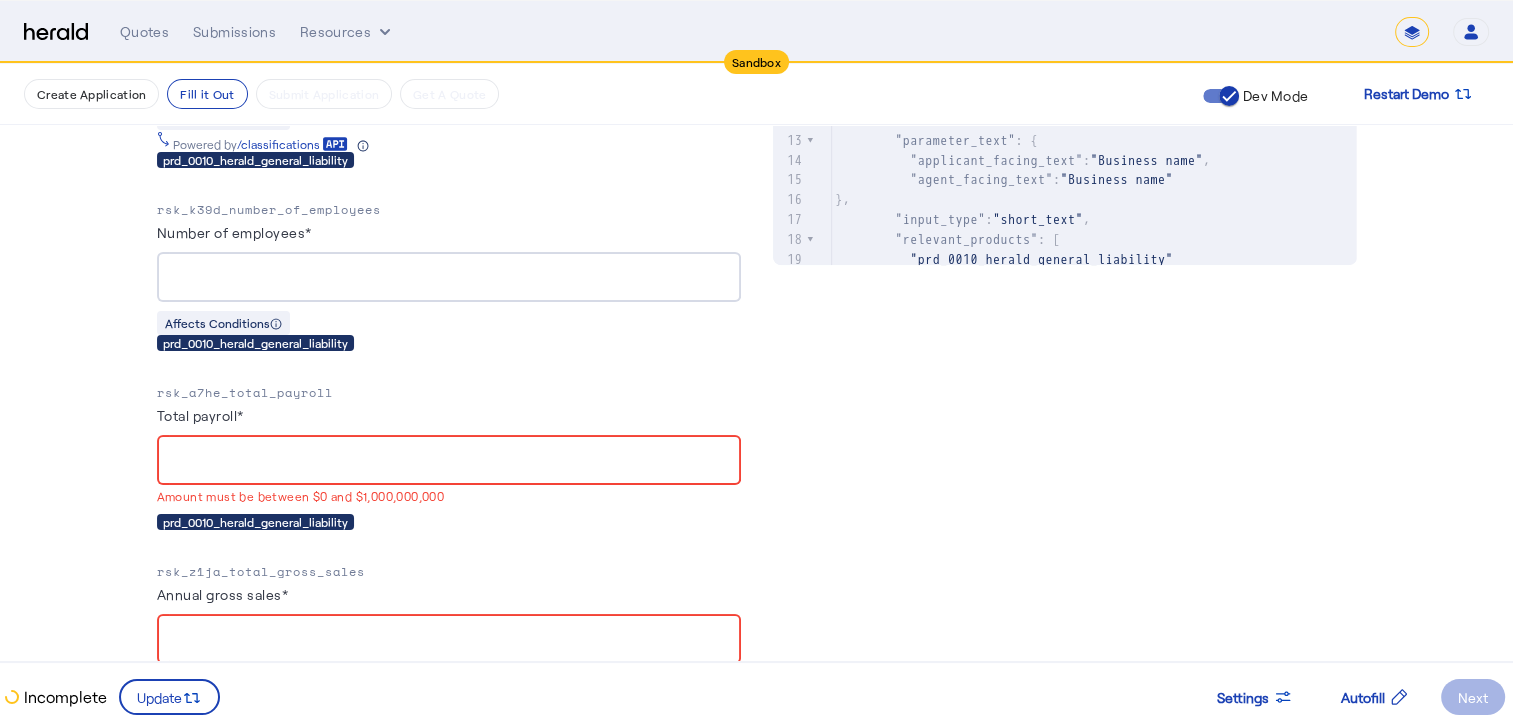 click on "Amount must be between $0 and $1,000,000,000" at bounding box center (449, 495) 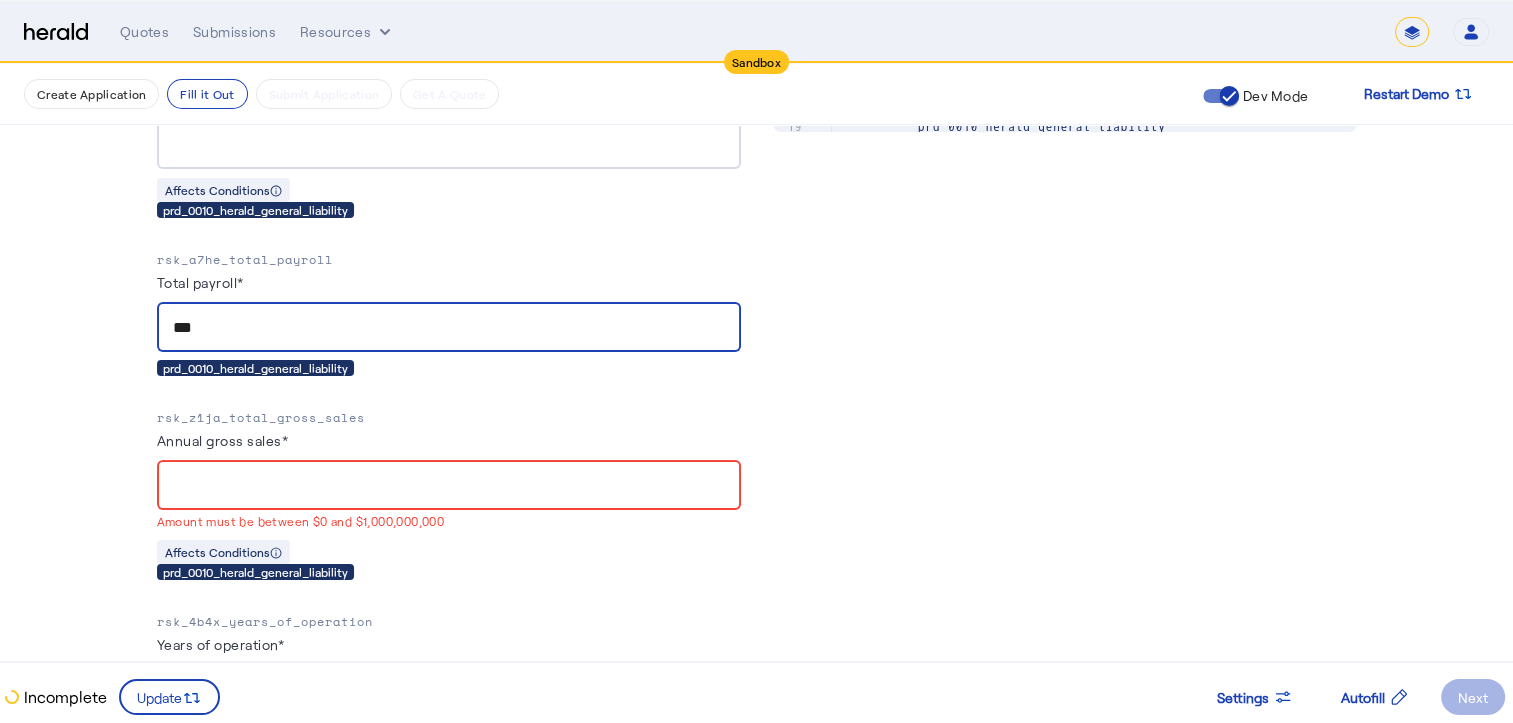 scroll, scrollTop: 1187, scrollLeft: 0, axis: vertical 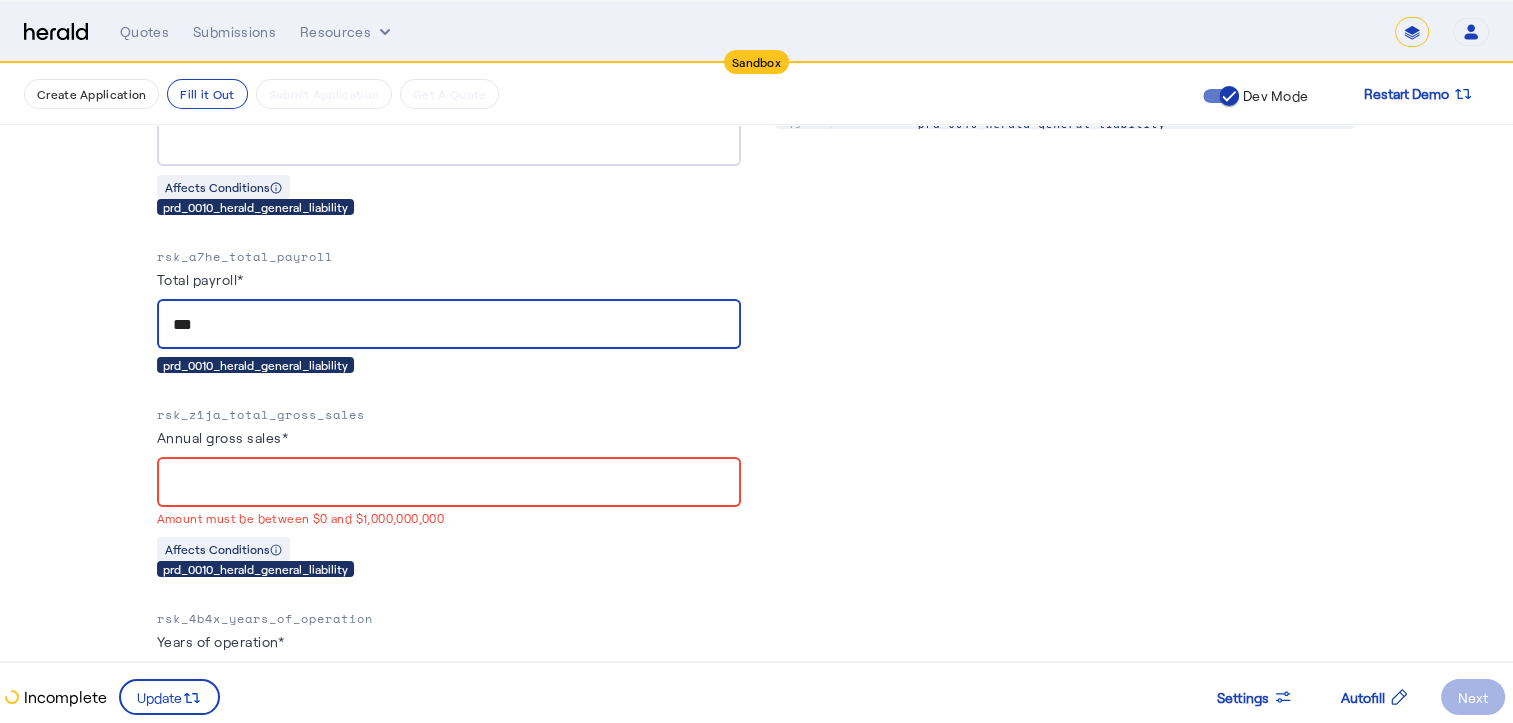 type on "***" 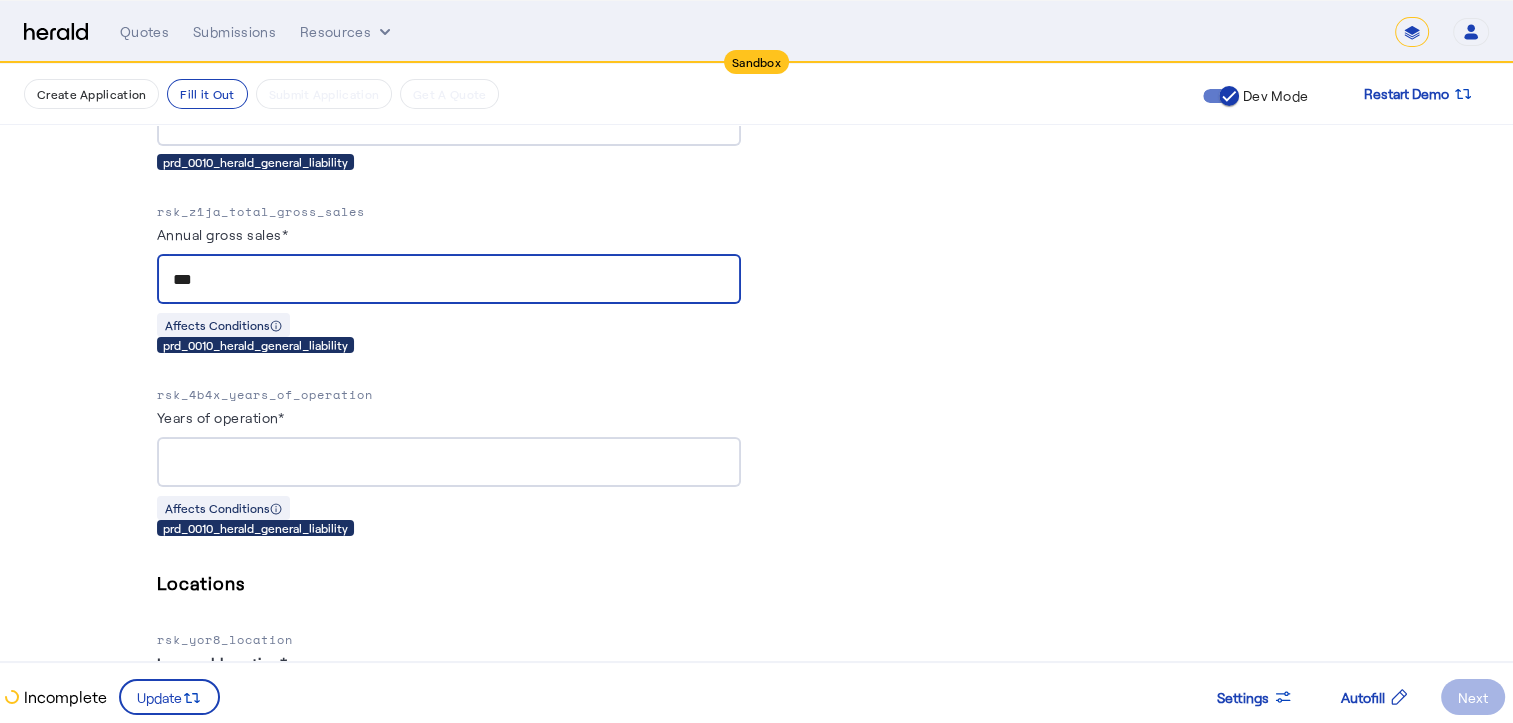 scroll, scrollTop: 1391, scrollLeft: 0, axis: vertical 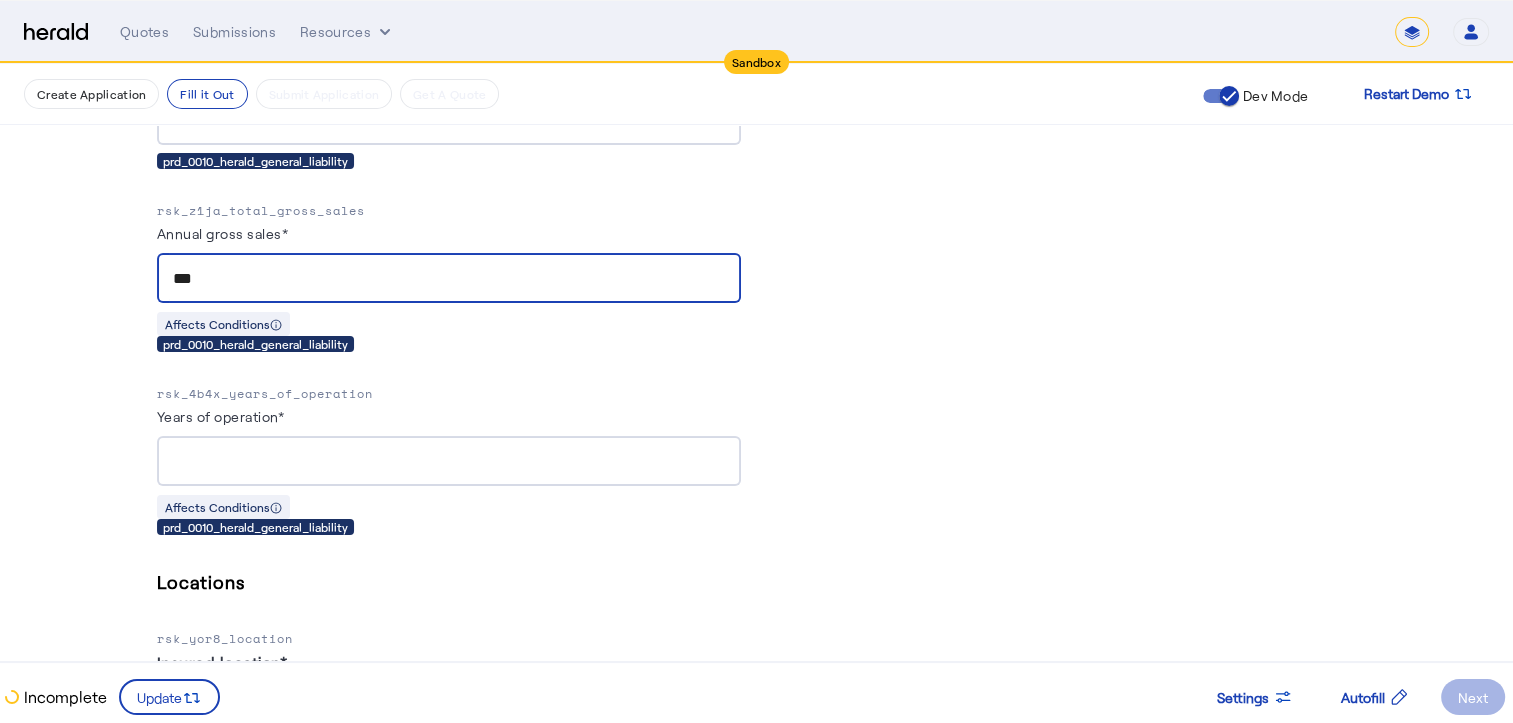 type on "***" 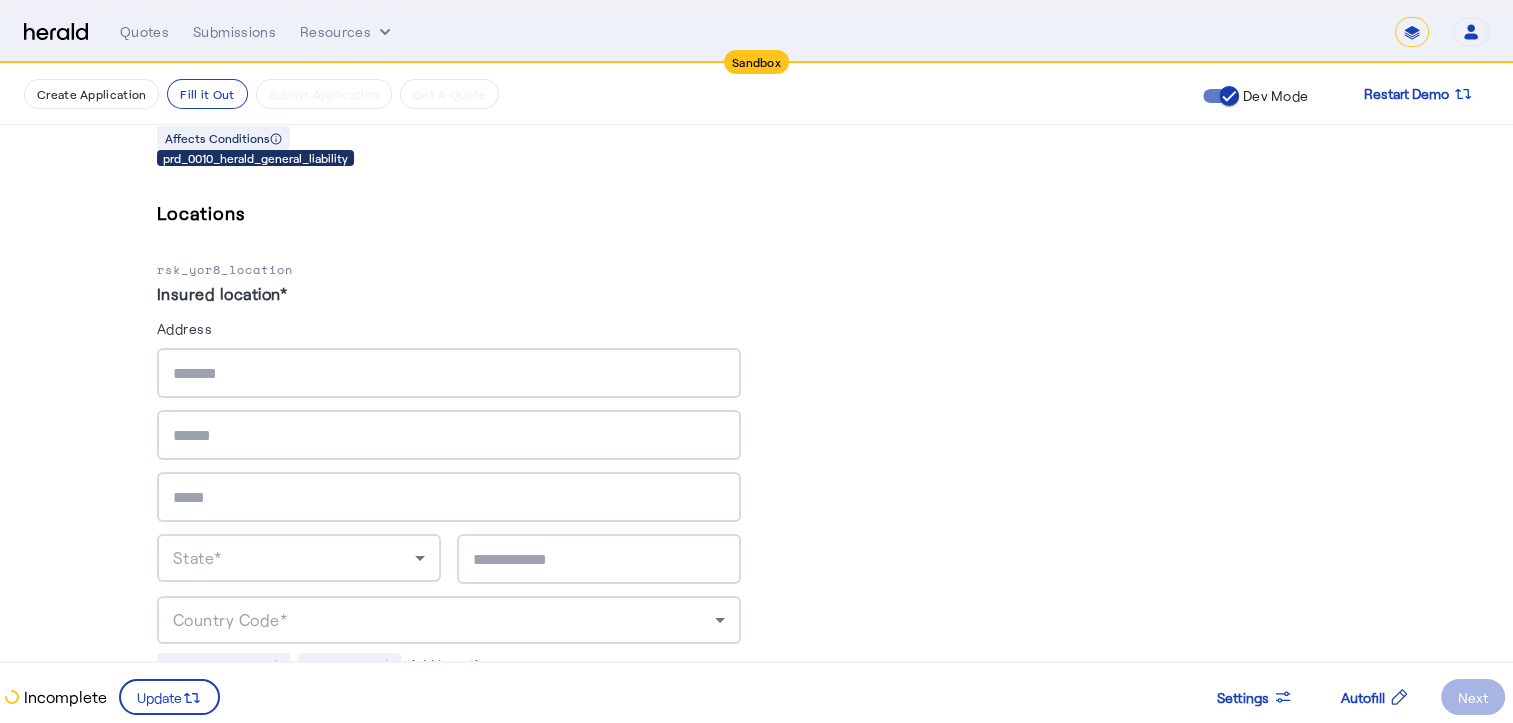 scroll, scrollTop: 1768, scrollLeft: 0, axis: vertical 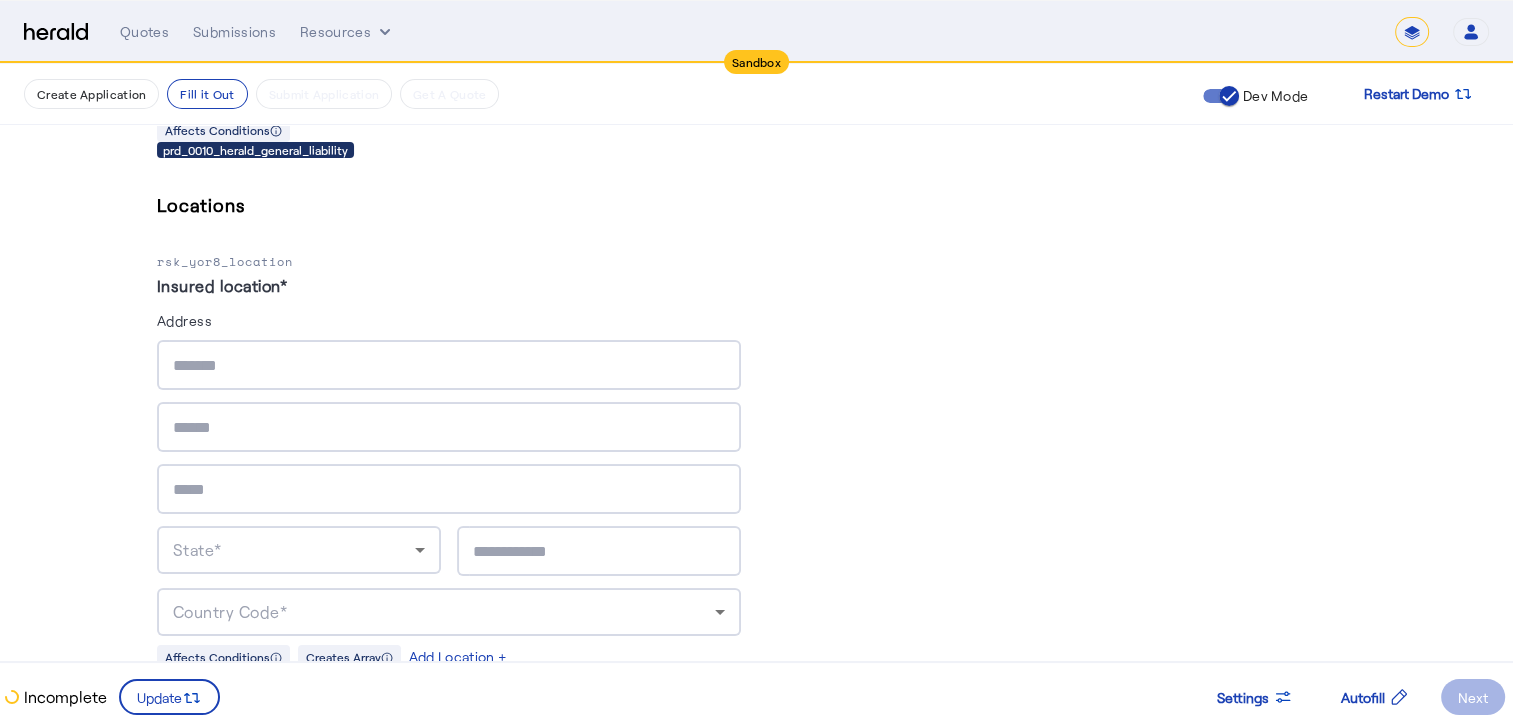 type on "*" 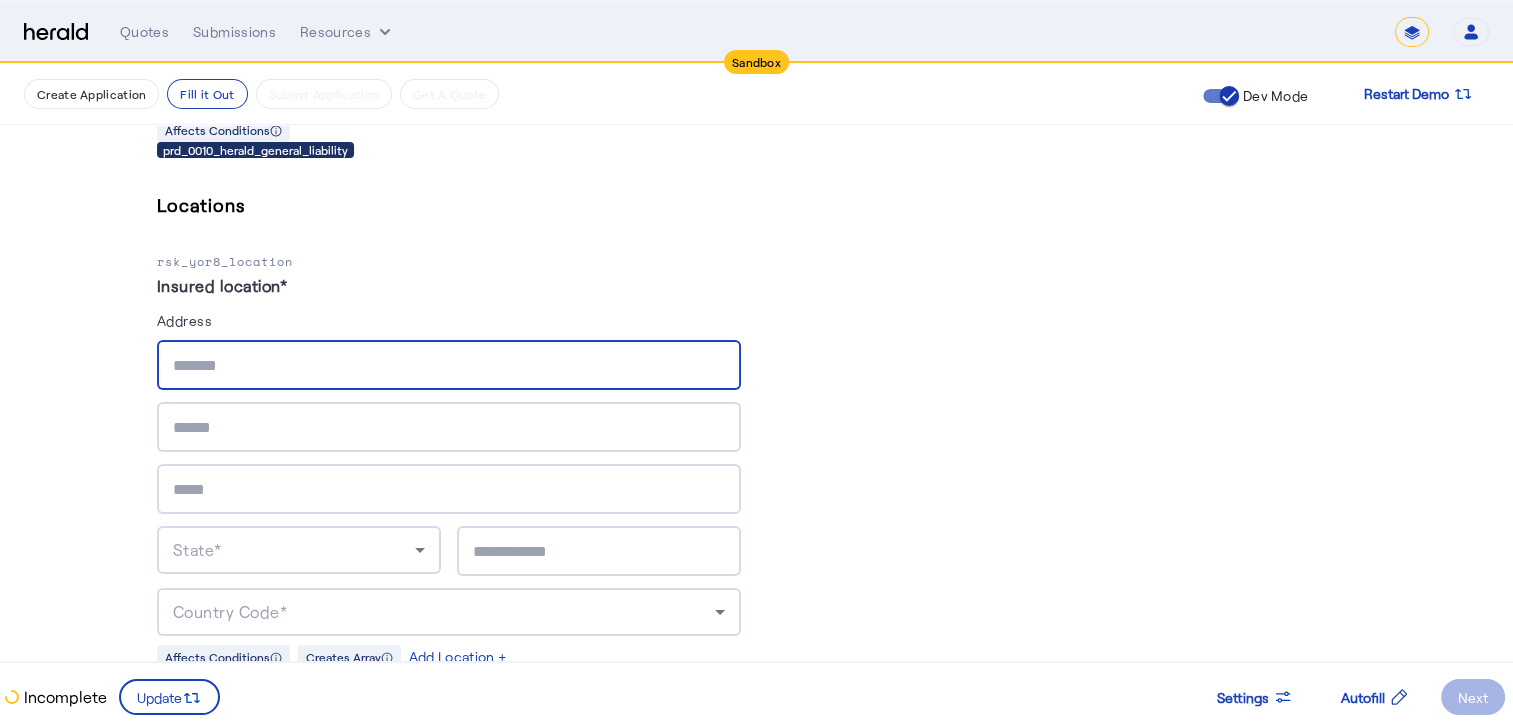 click at bounding box center (449, 366) 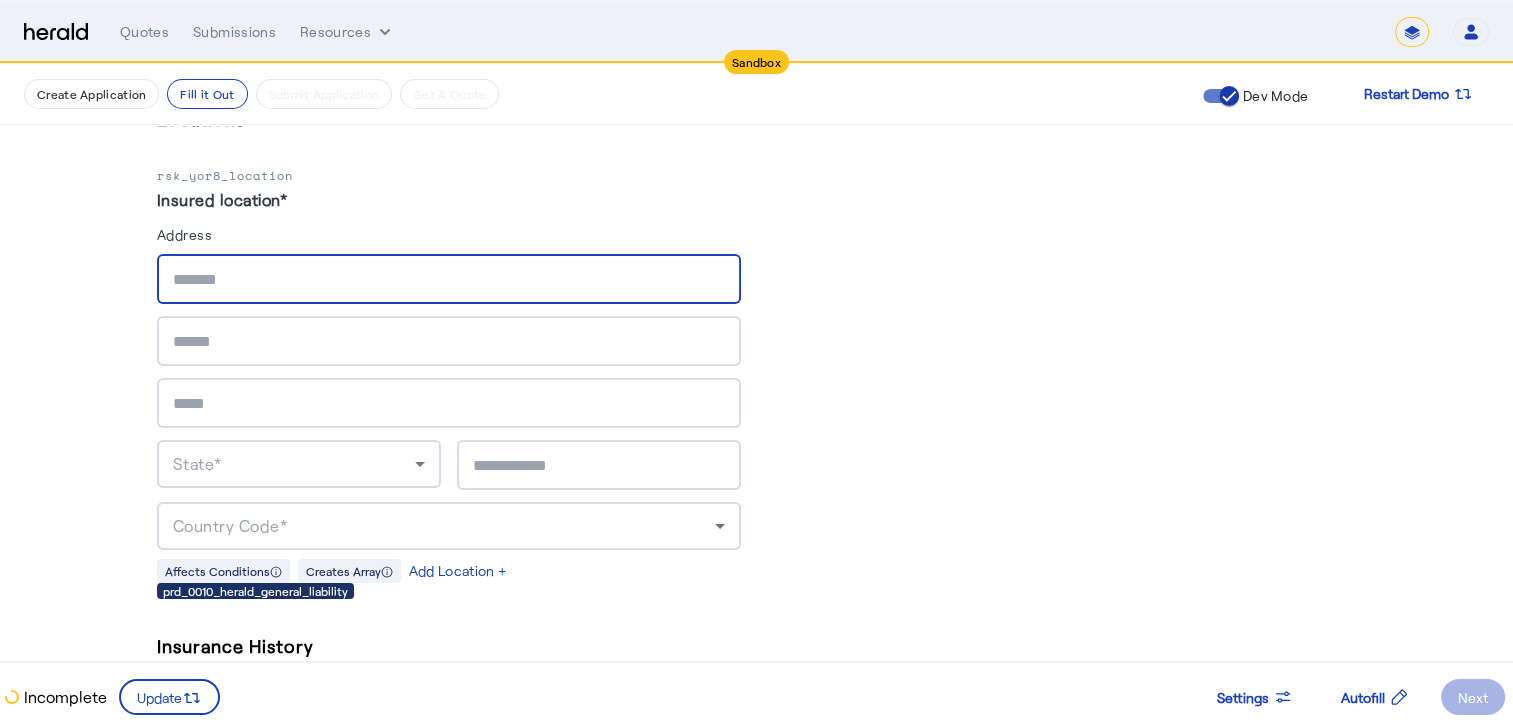 scroll, scrollTop: 1850, scrollLeft: 0, axis: vertical 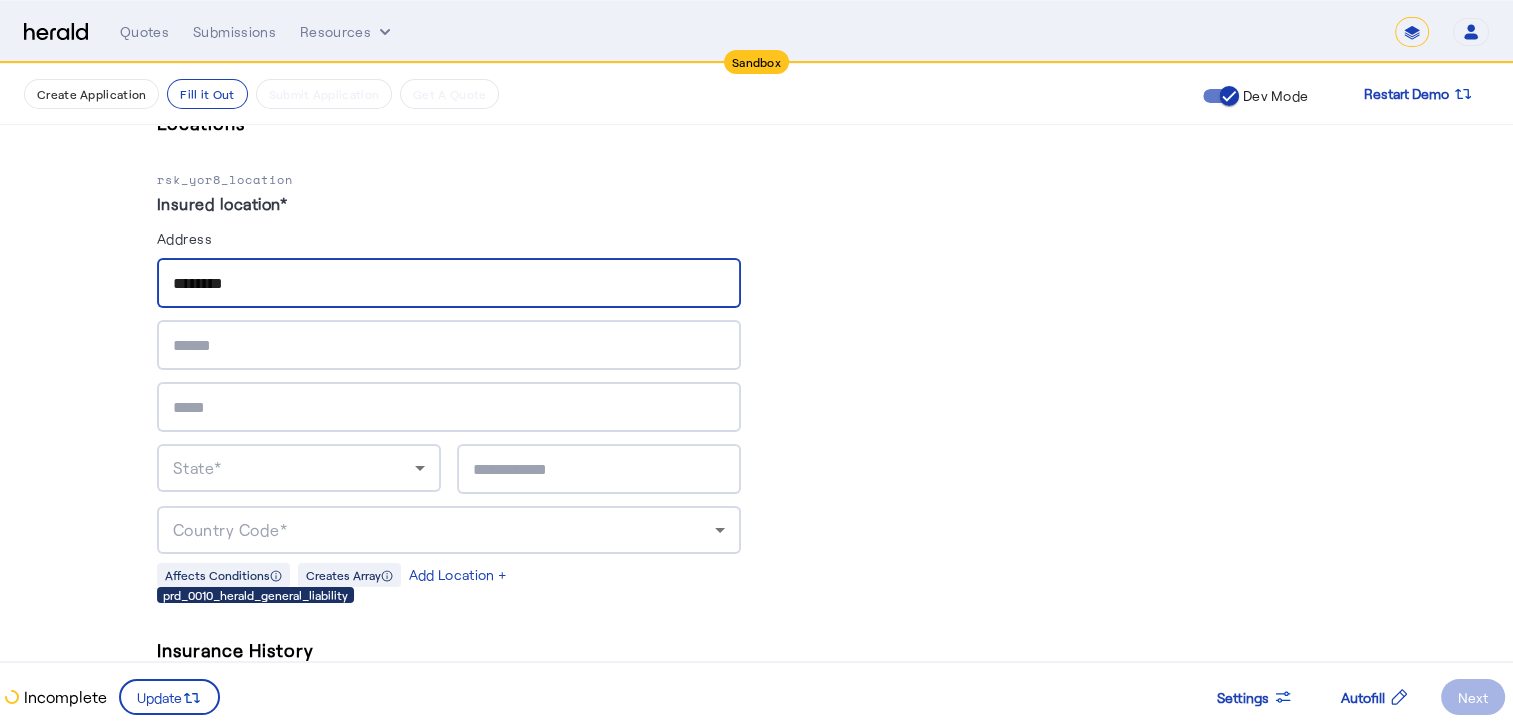 type on "********" 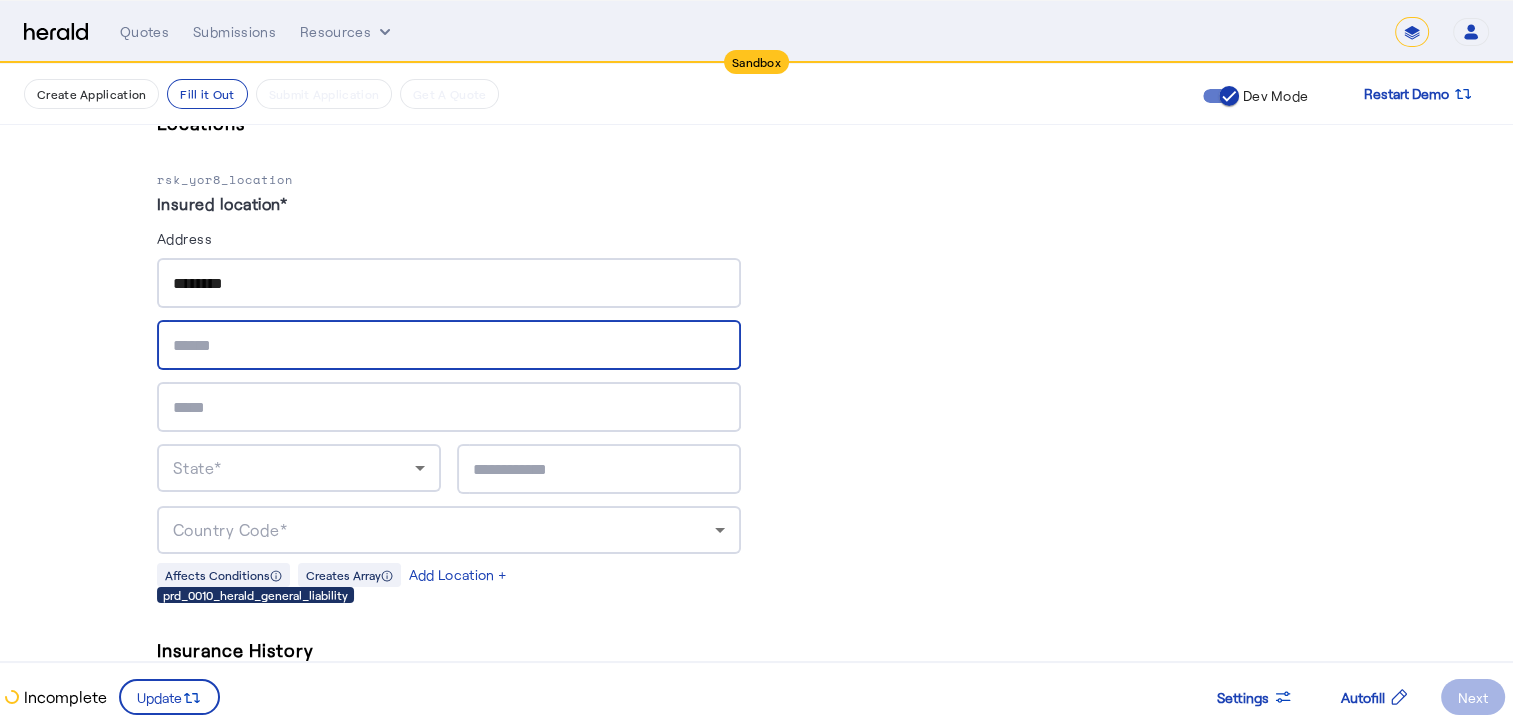 click at bounding box center [449, 346] 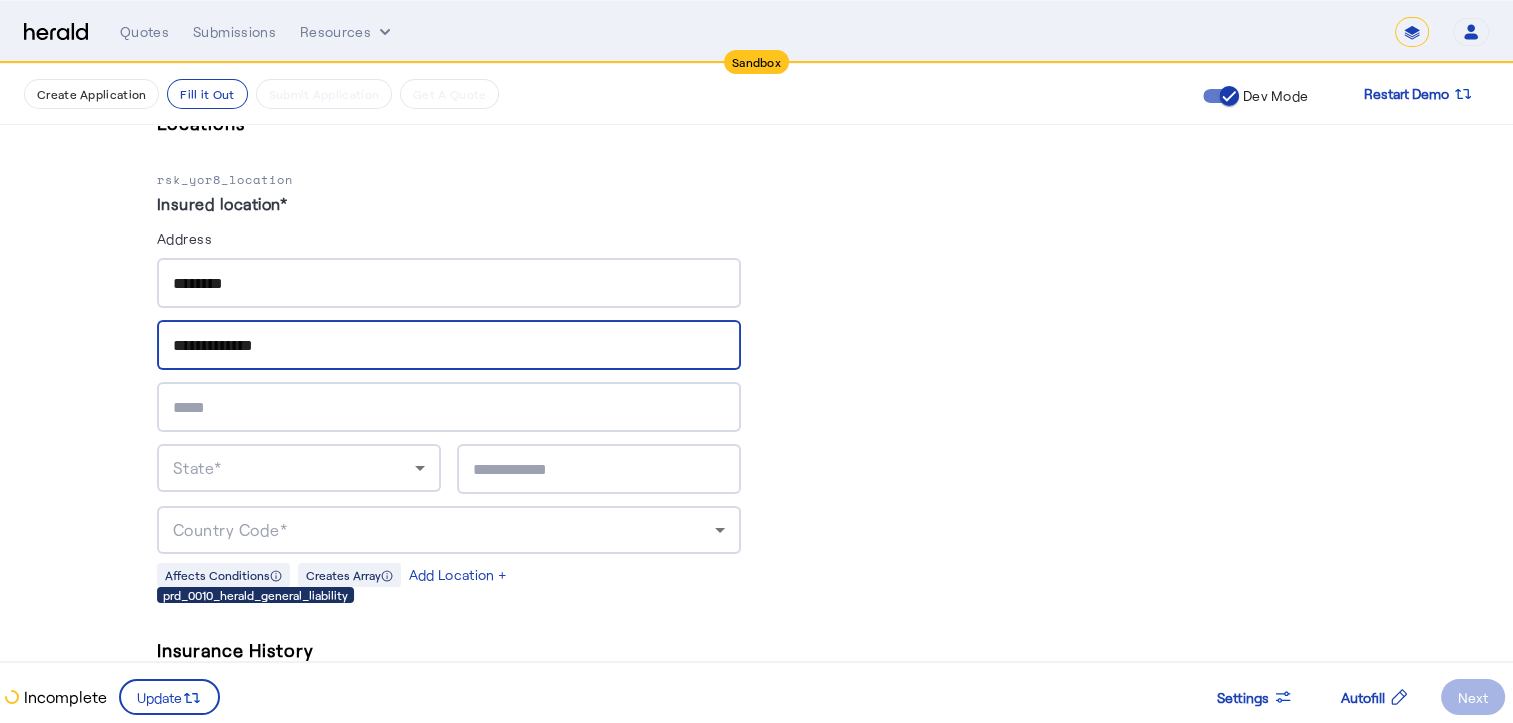 type on "**********" 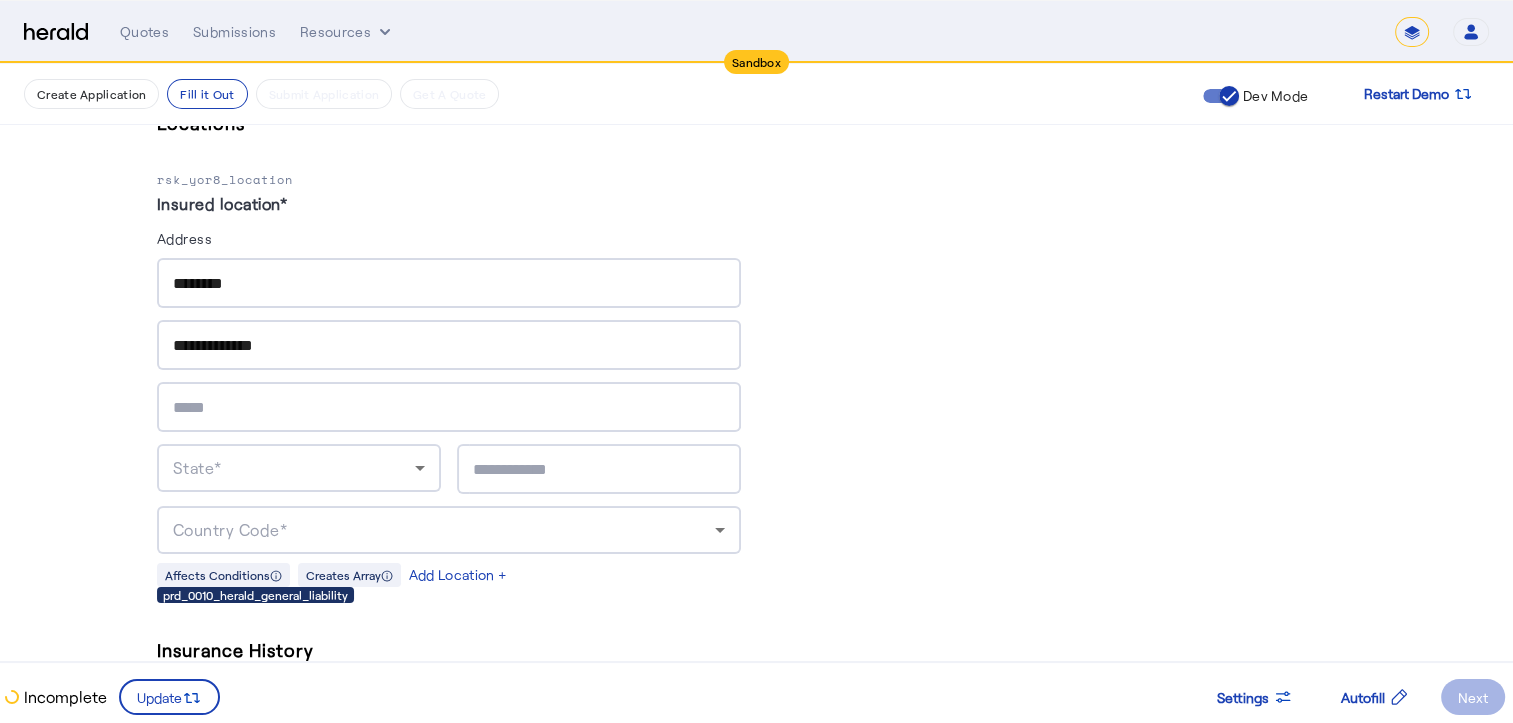 click at bounding box center (449, 407) 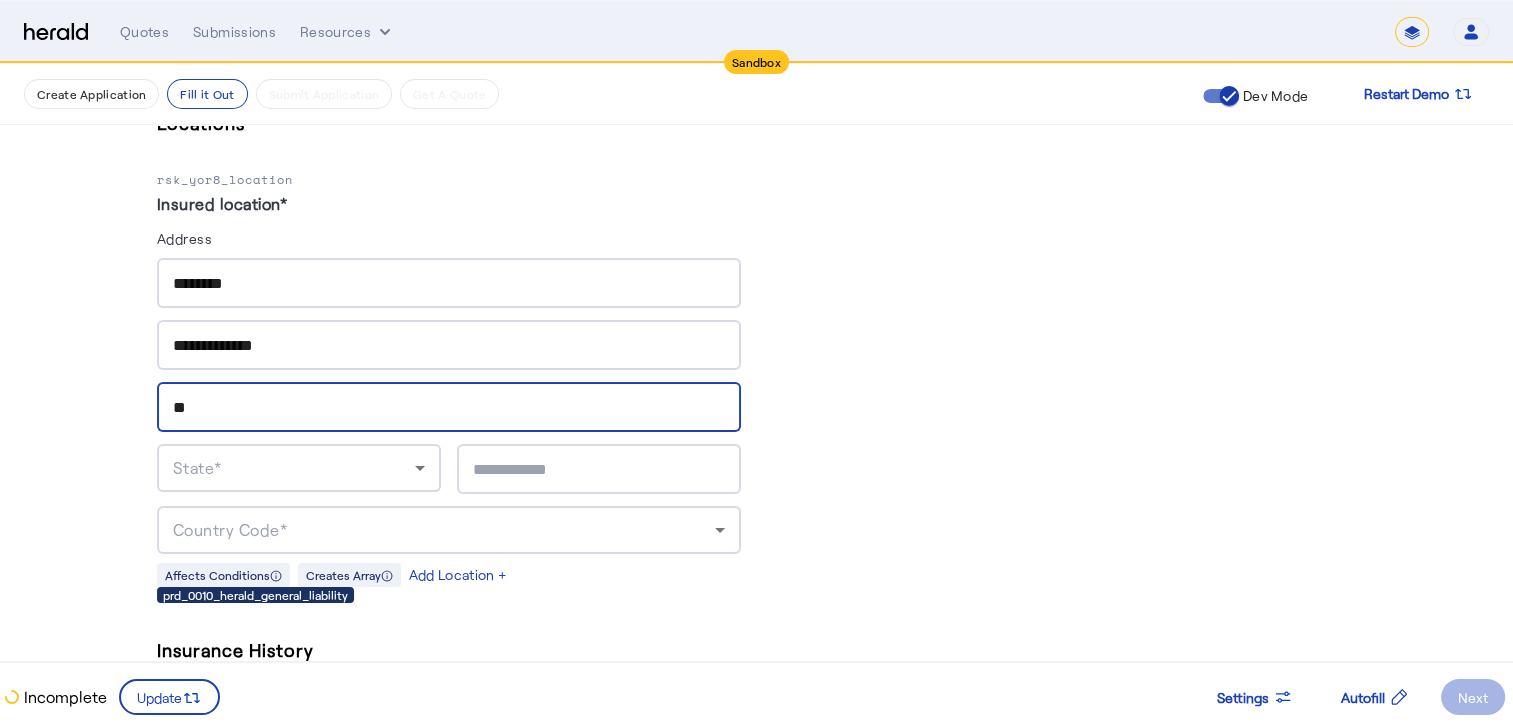 type on "*" 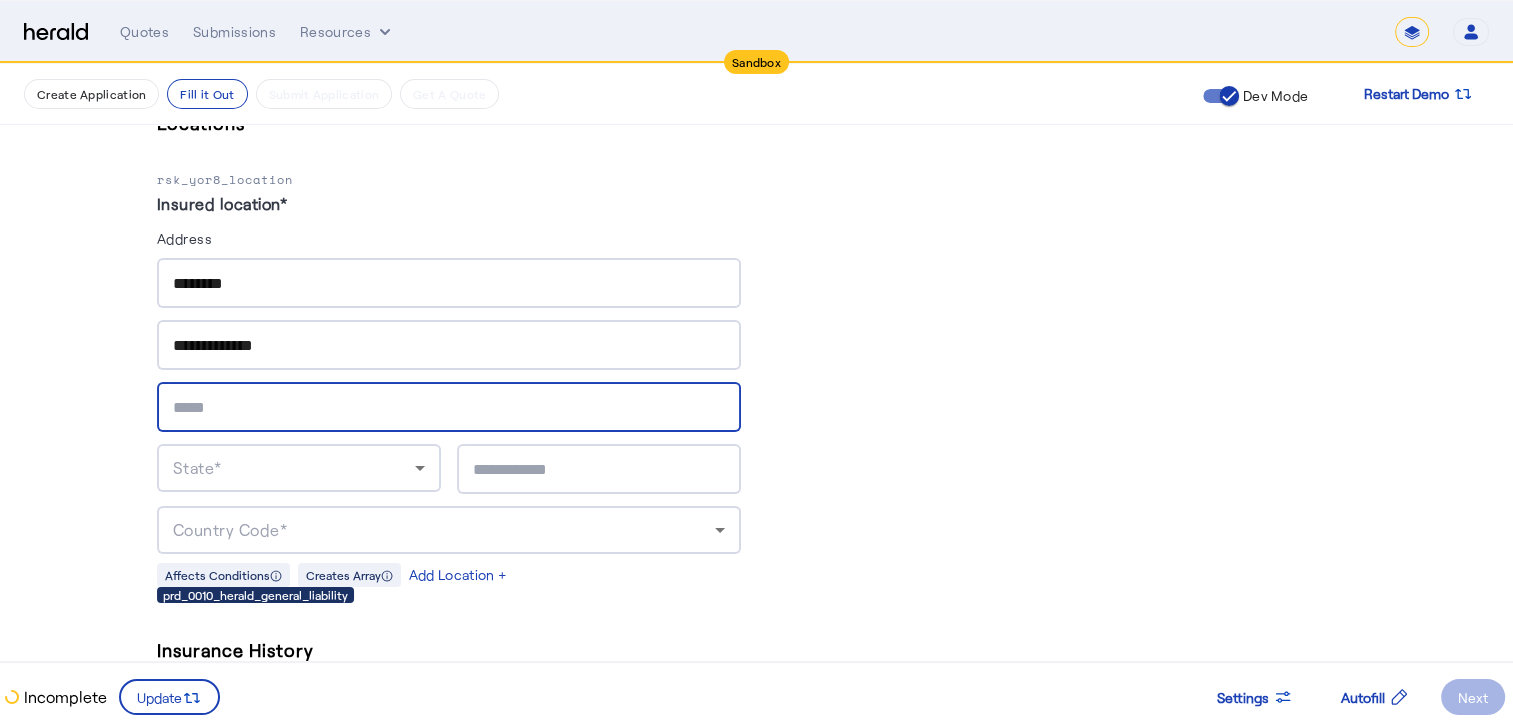 click at bounding box center [449, 408] 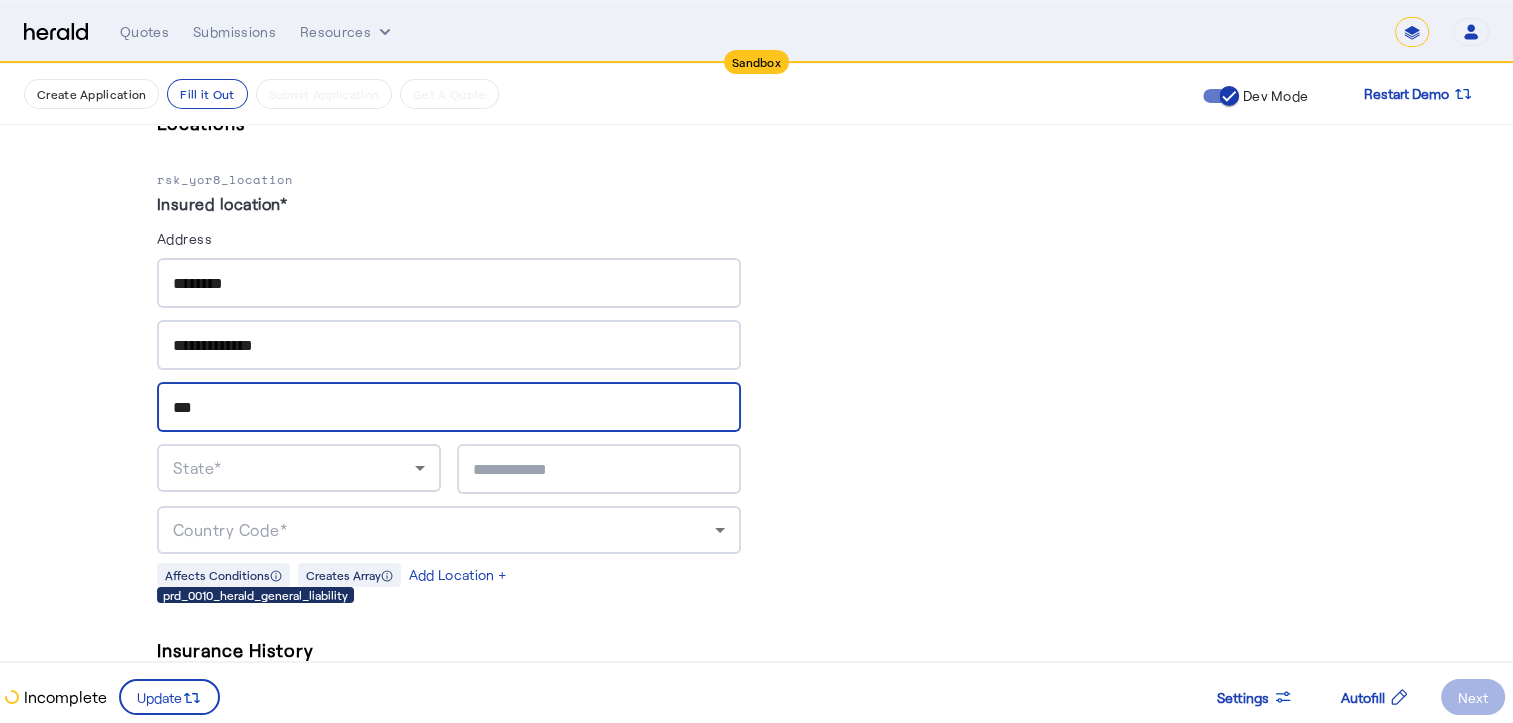 type on "***" 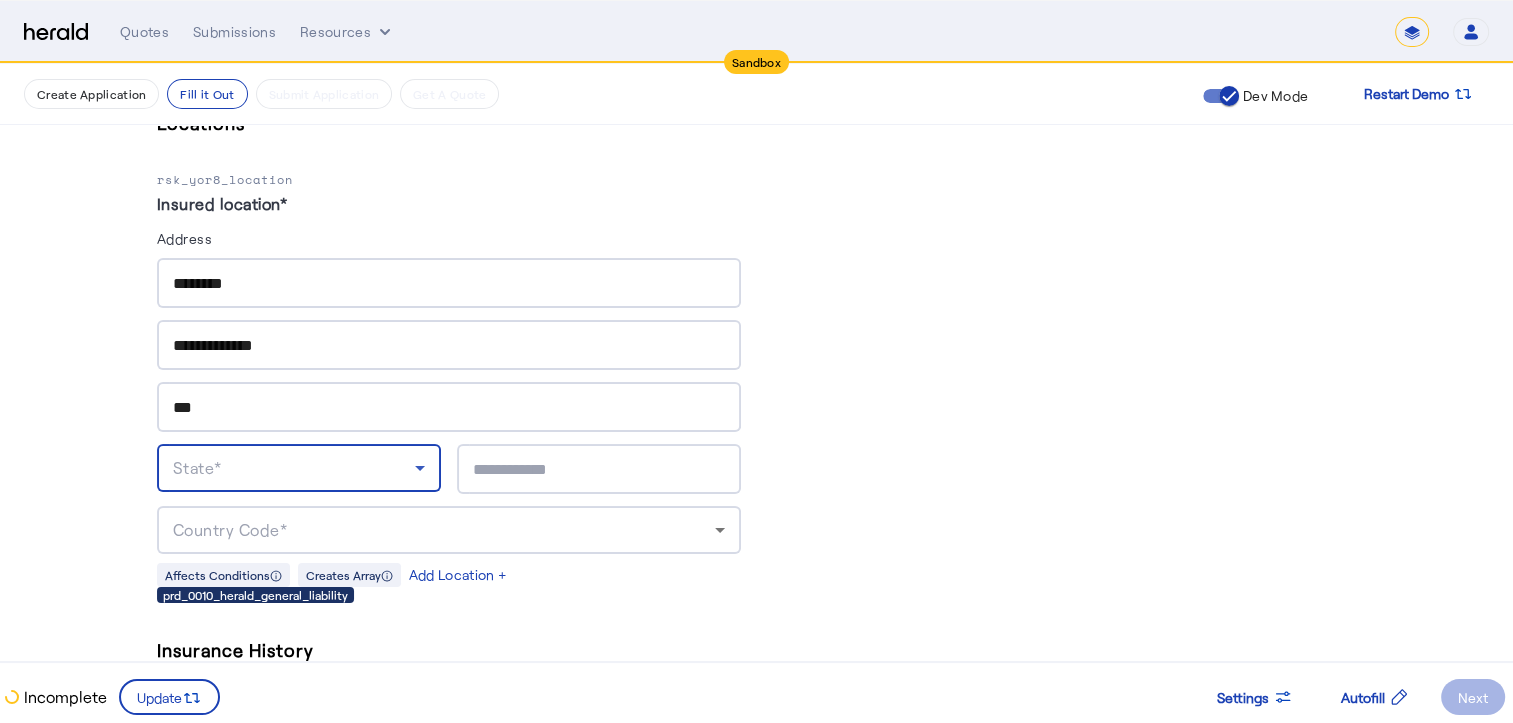 click on "State*" at bounding box center (294, 468) 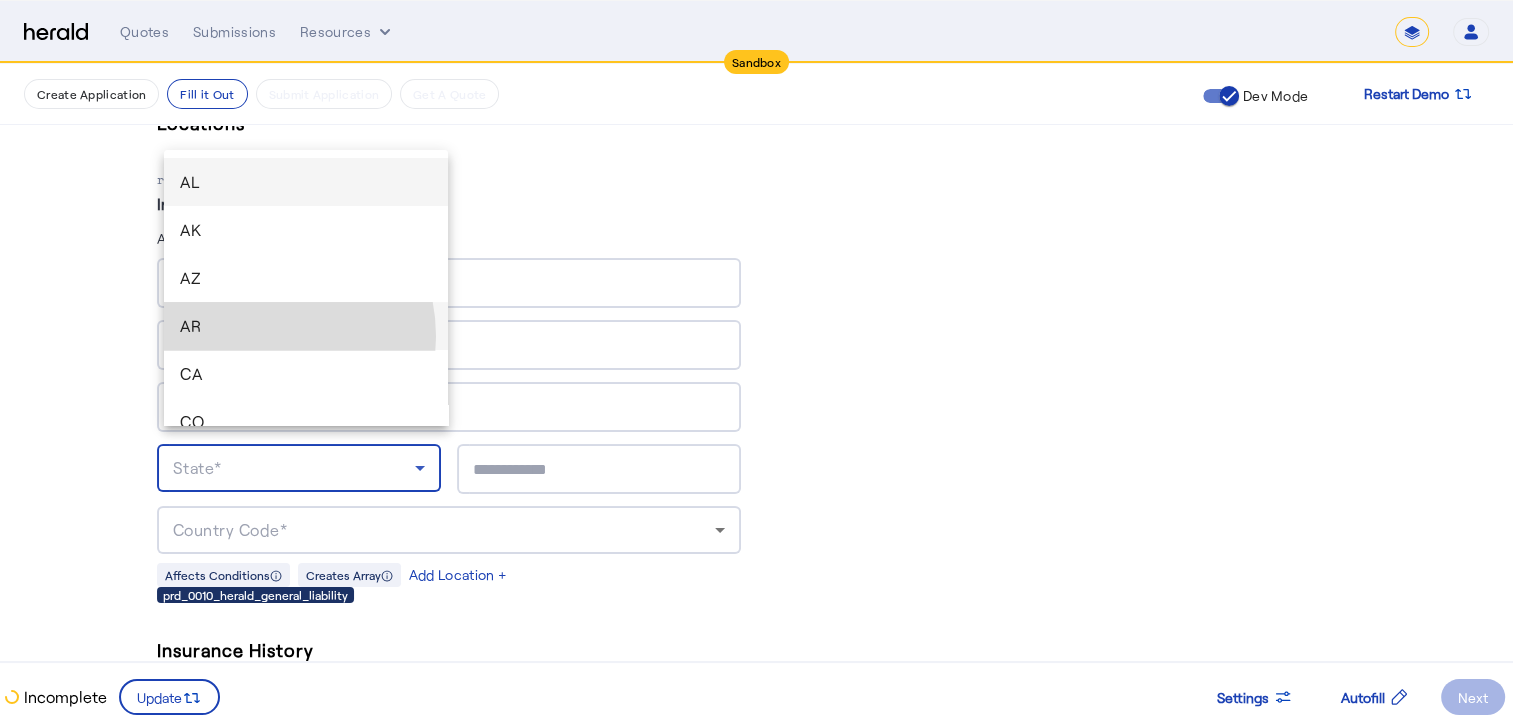click on "AR" at bounding box center [306, 326] 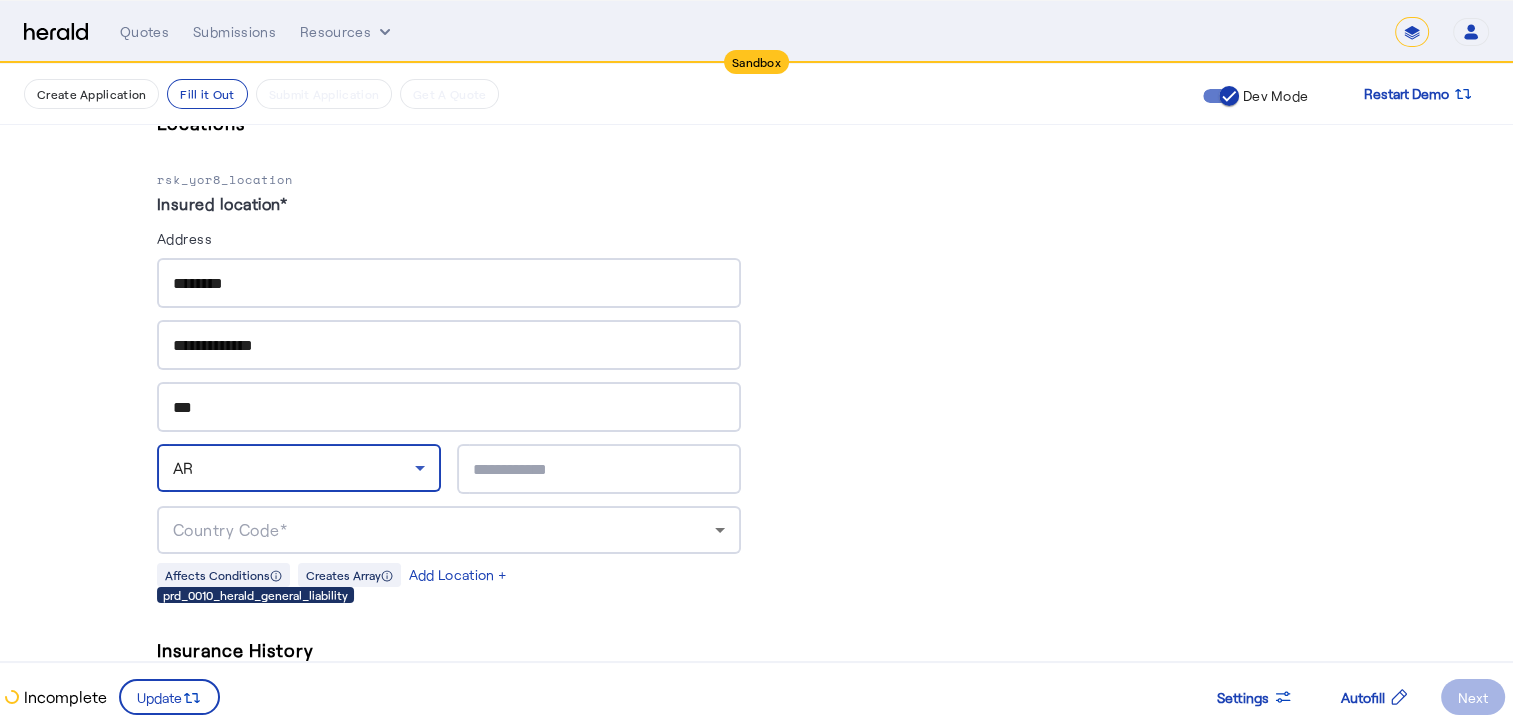 click 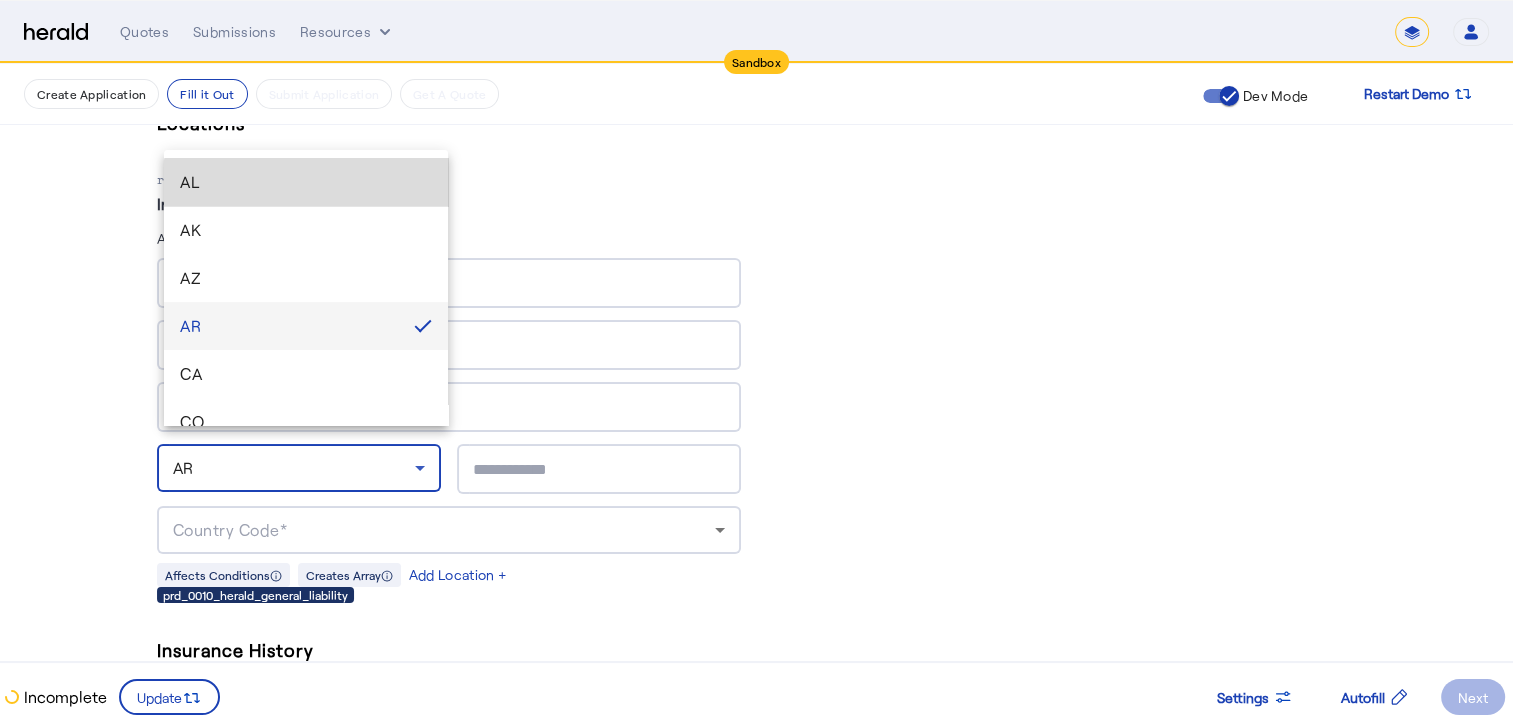 click on "AL" at bounding box center [306, 182] 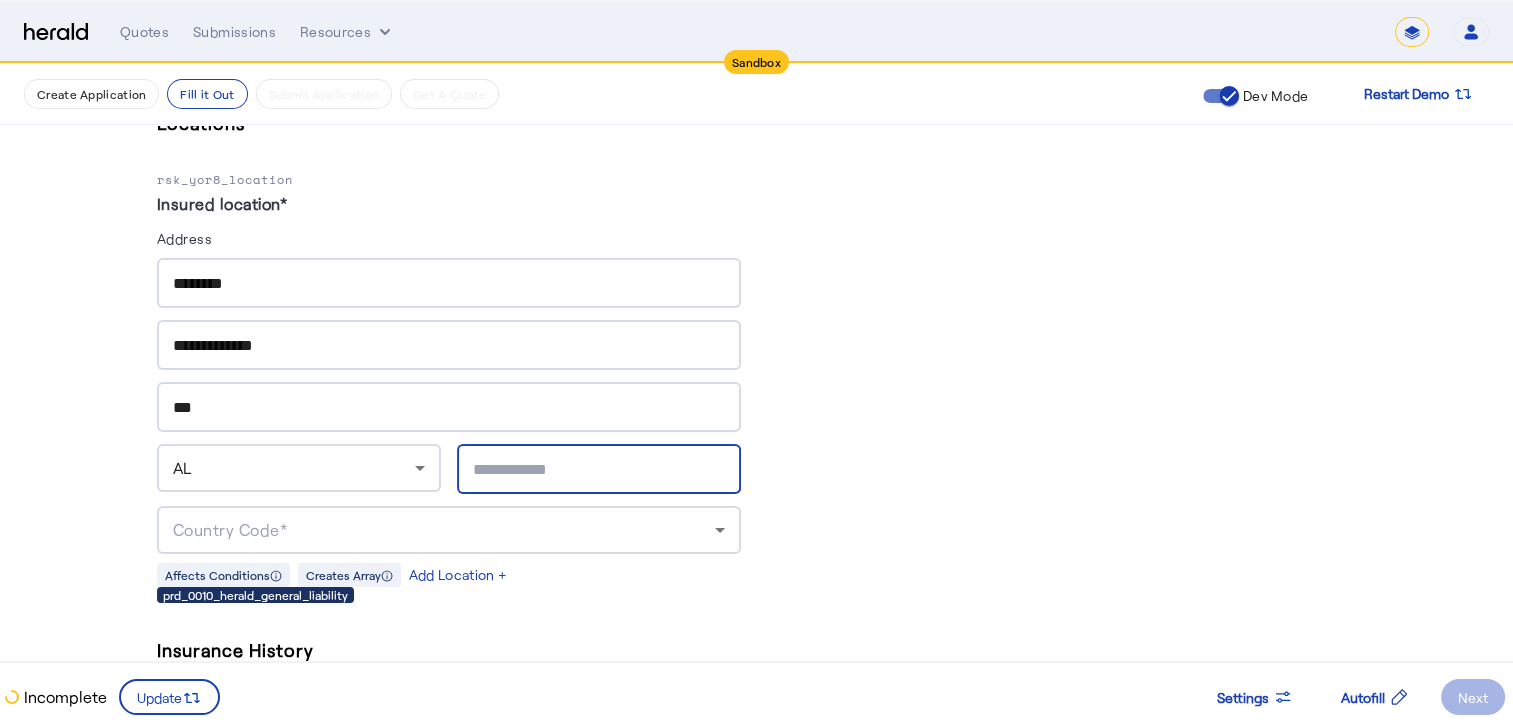 click at bounding box center [599, 470] 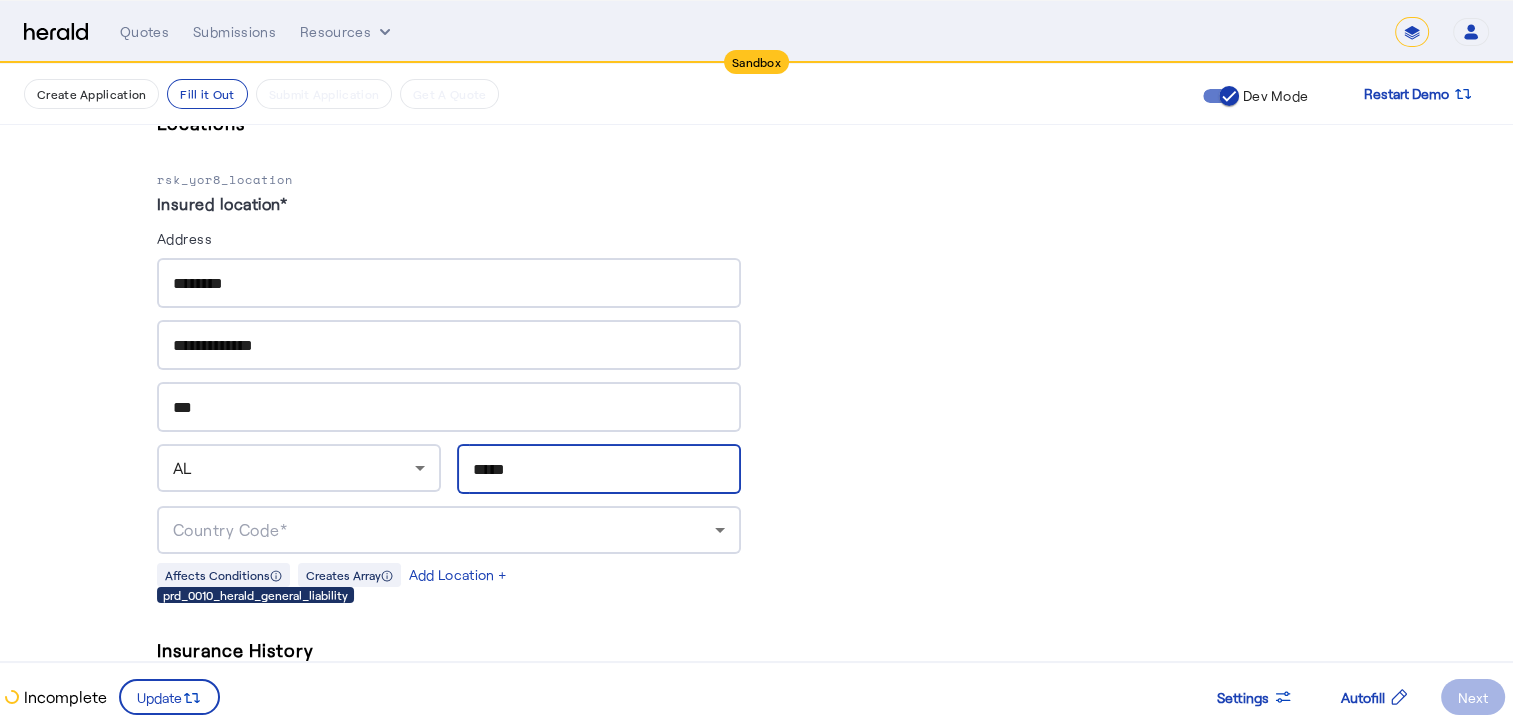 type on "*****" 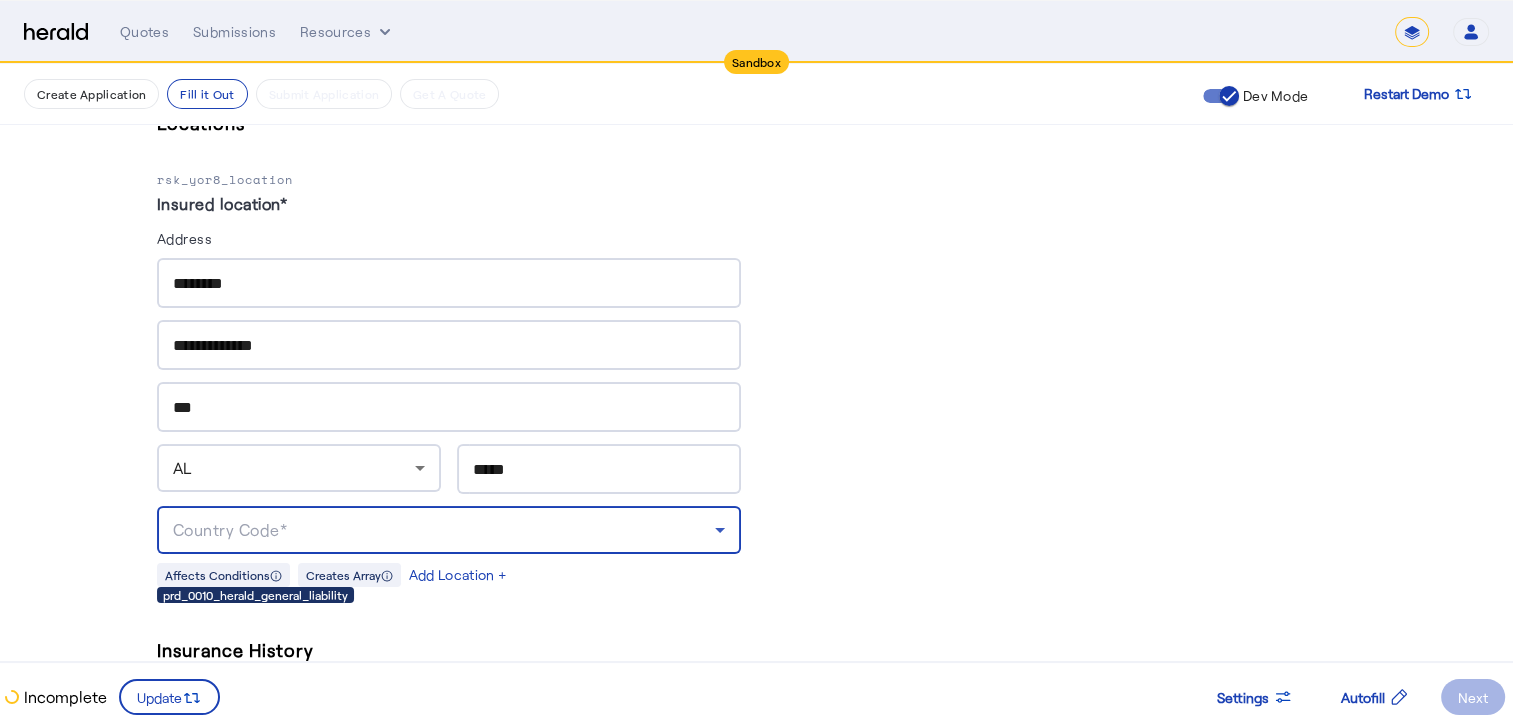 click on "Country Code*" at bounding box center [444, 530] 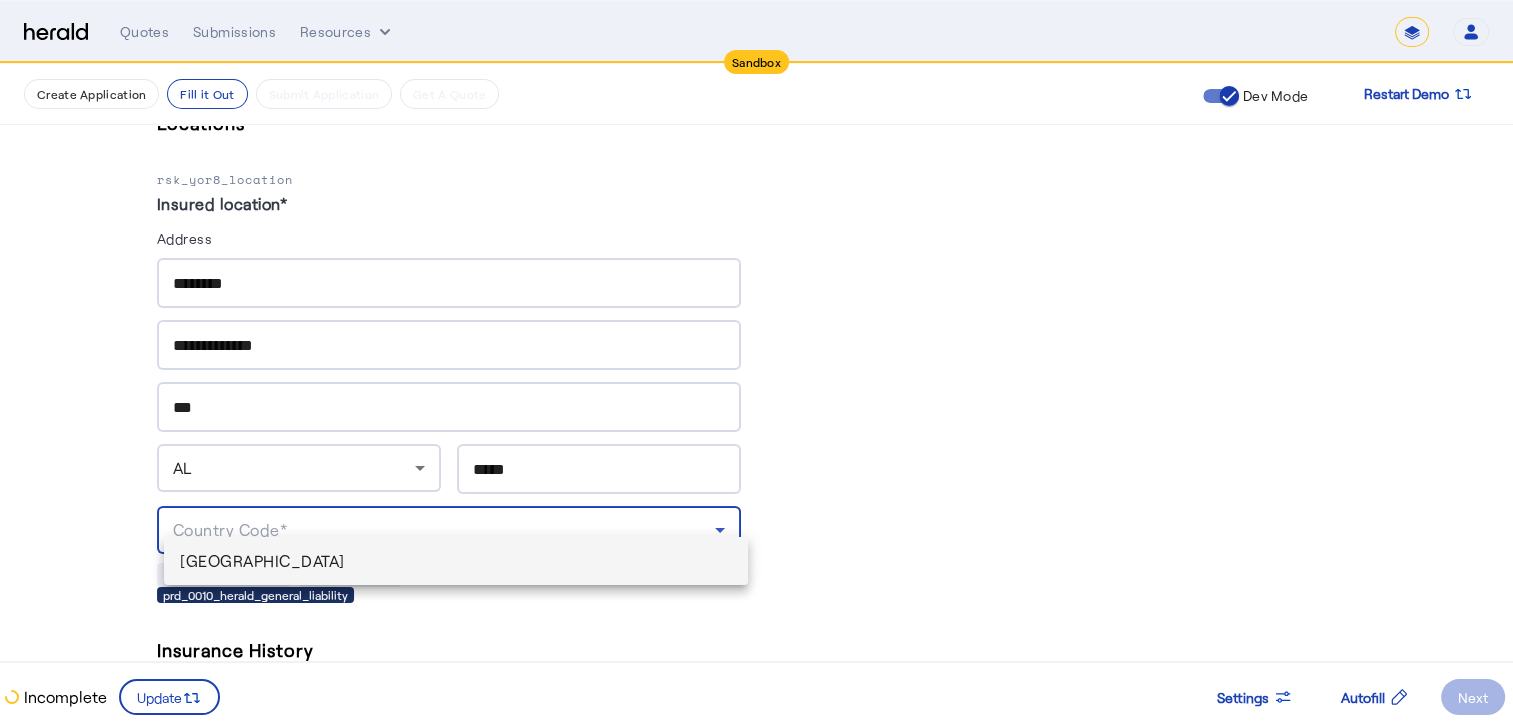 click at bounding box center [756, 361] 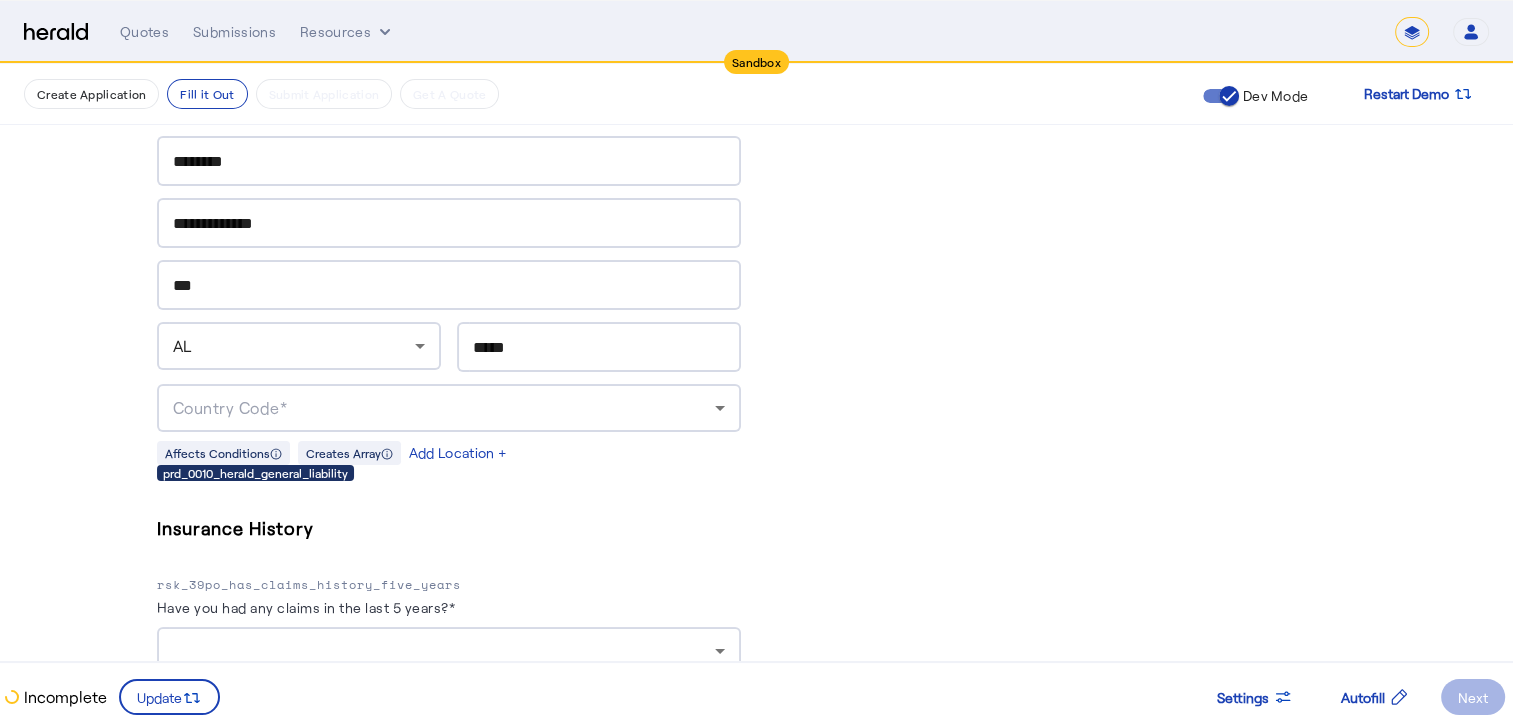 scroll, scrollTop: 1979, scrollLeft: 0, axis: vertical 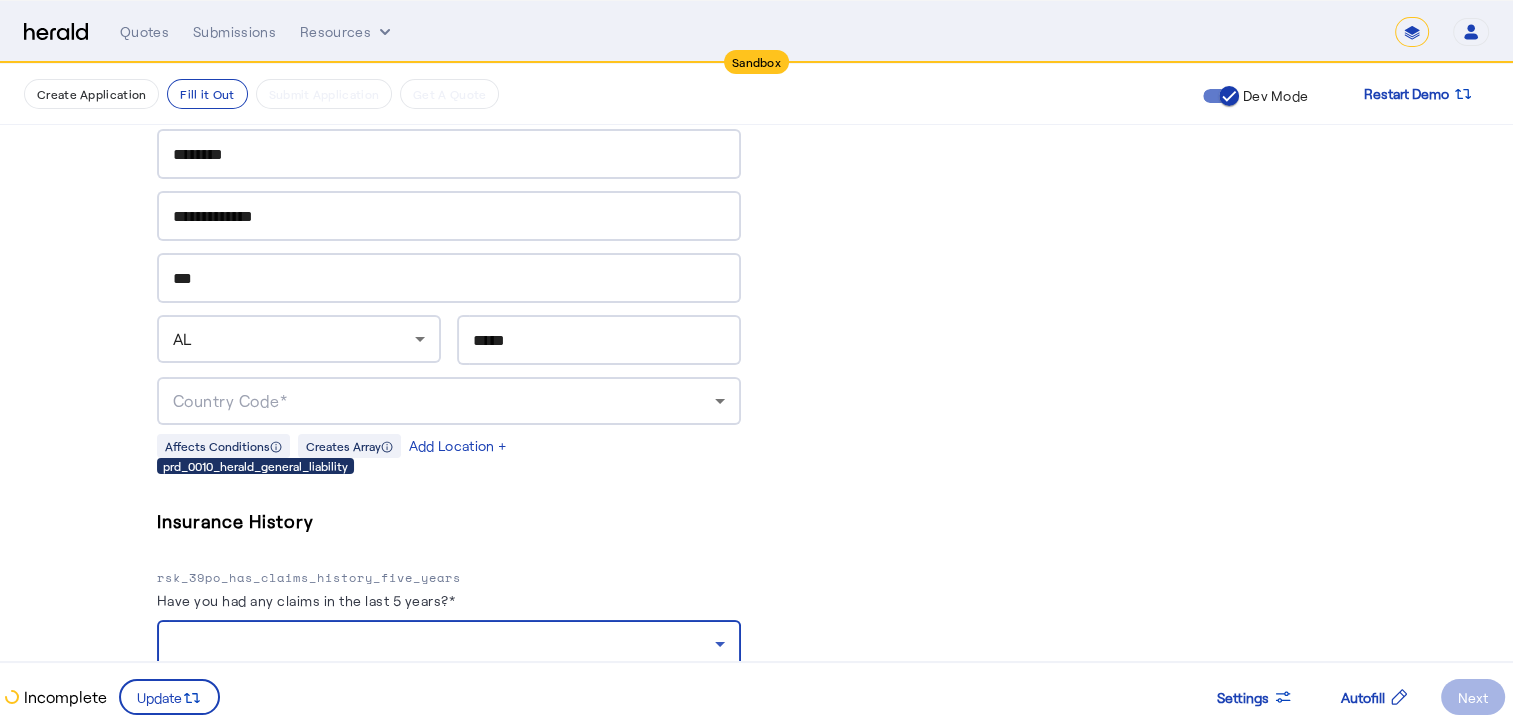 click at bounding box center (444, 644) 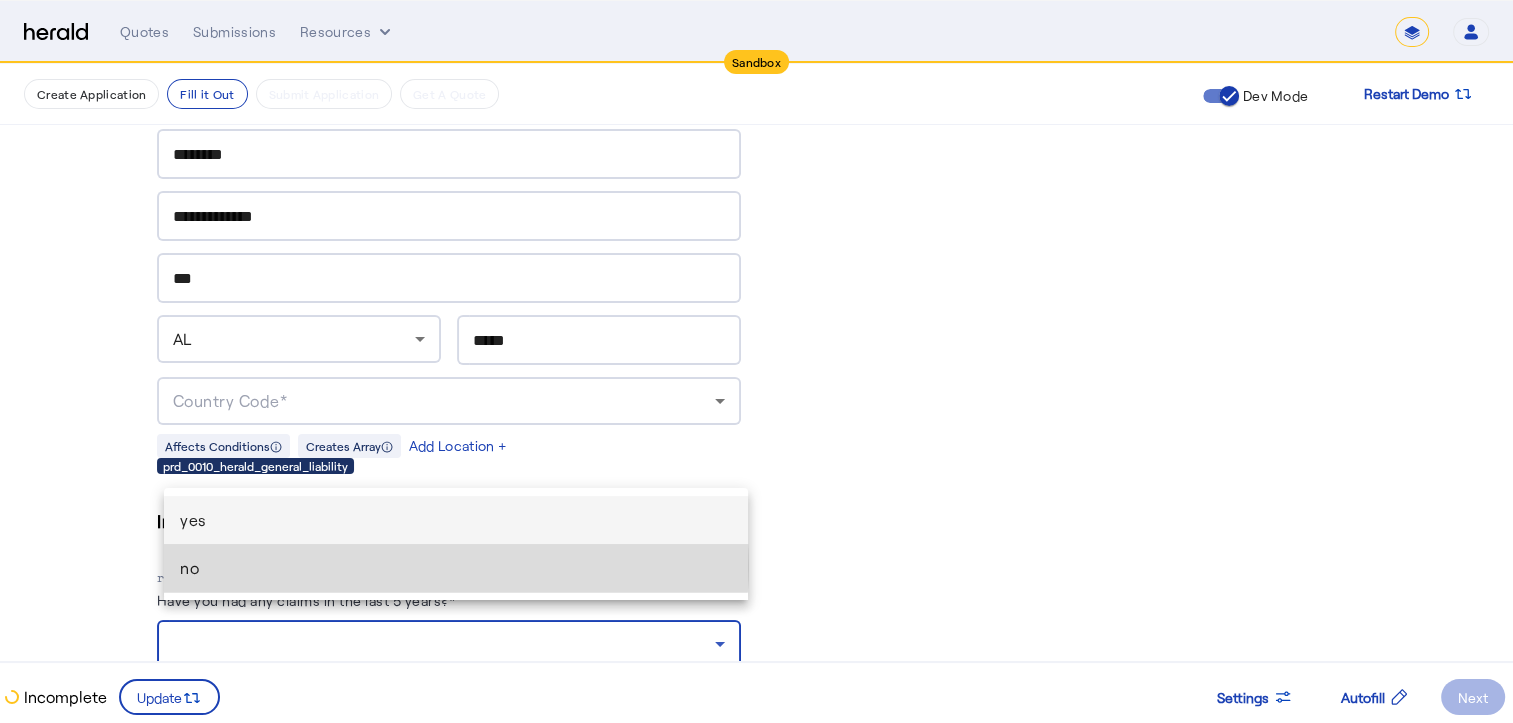 click on "no" at bounding box center (456, 568) 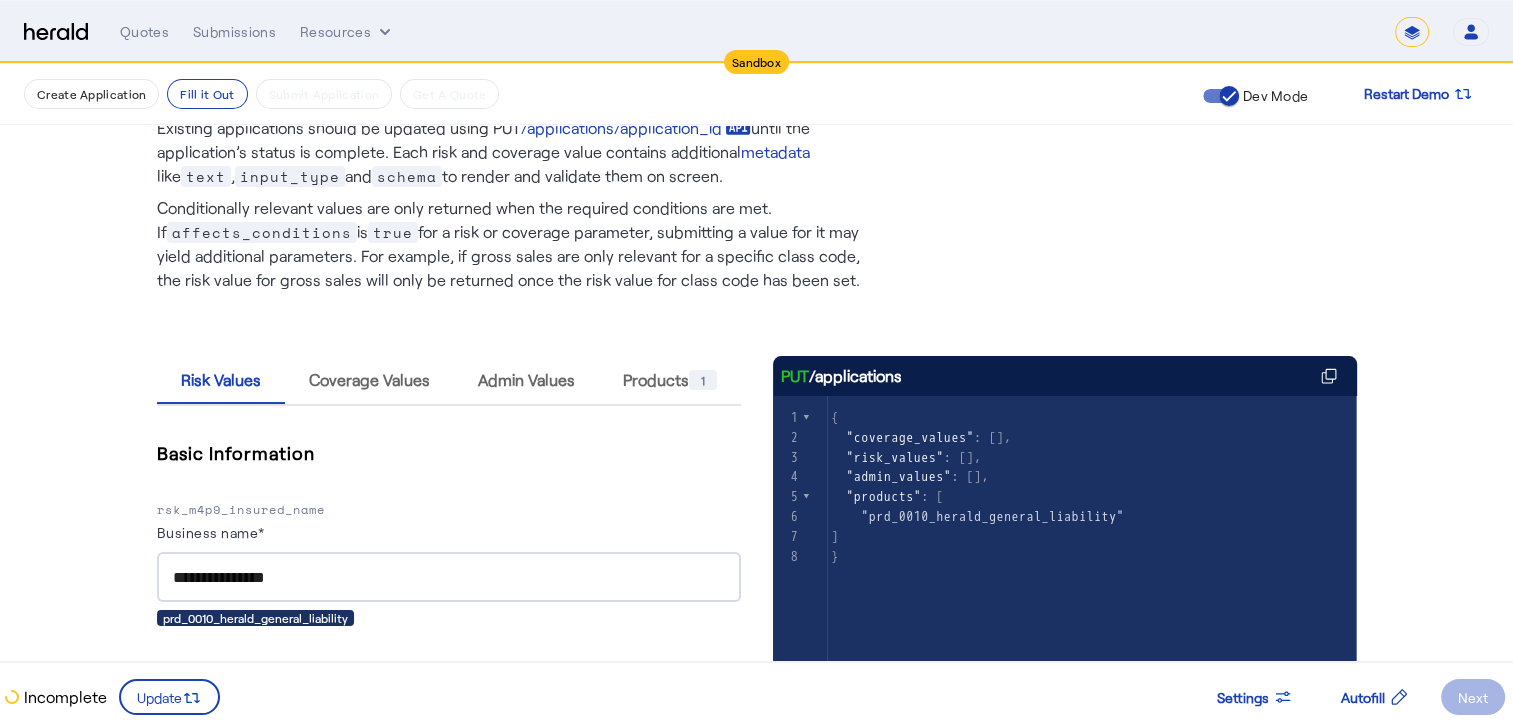 scroll, scrollTop: 0, scrollLeft: 0, axis: both 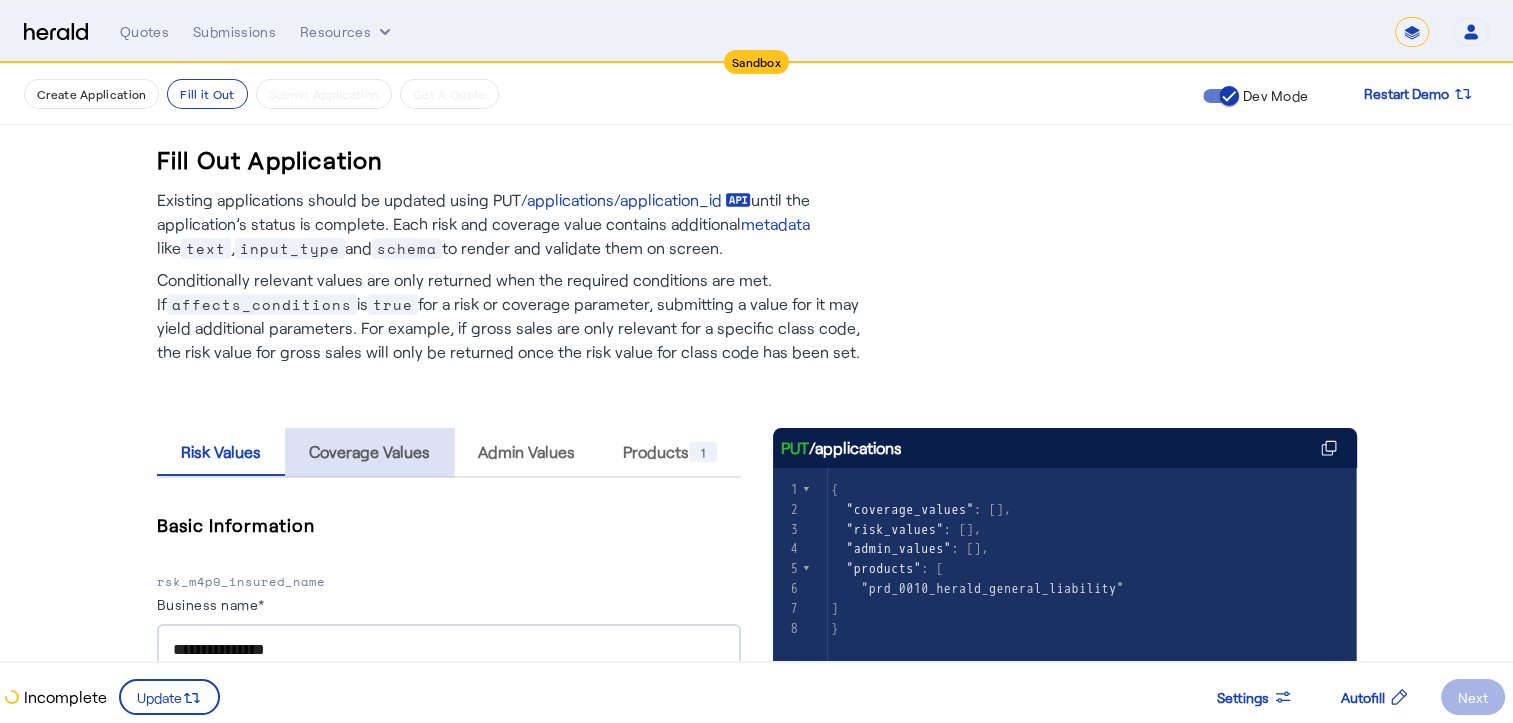click on "Coverage Values" at bounding box center [369, 452] 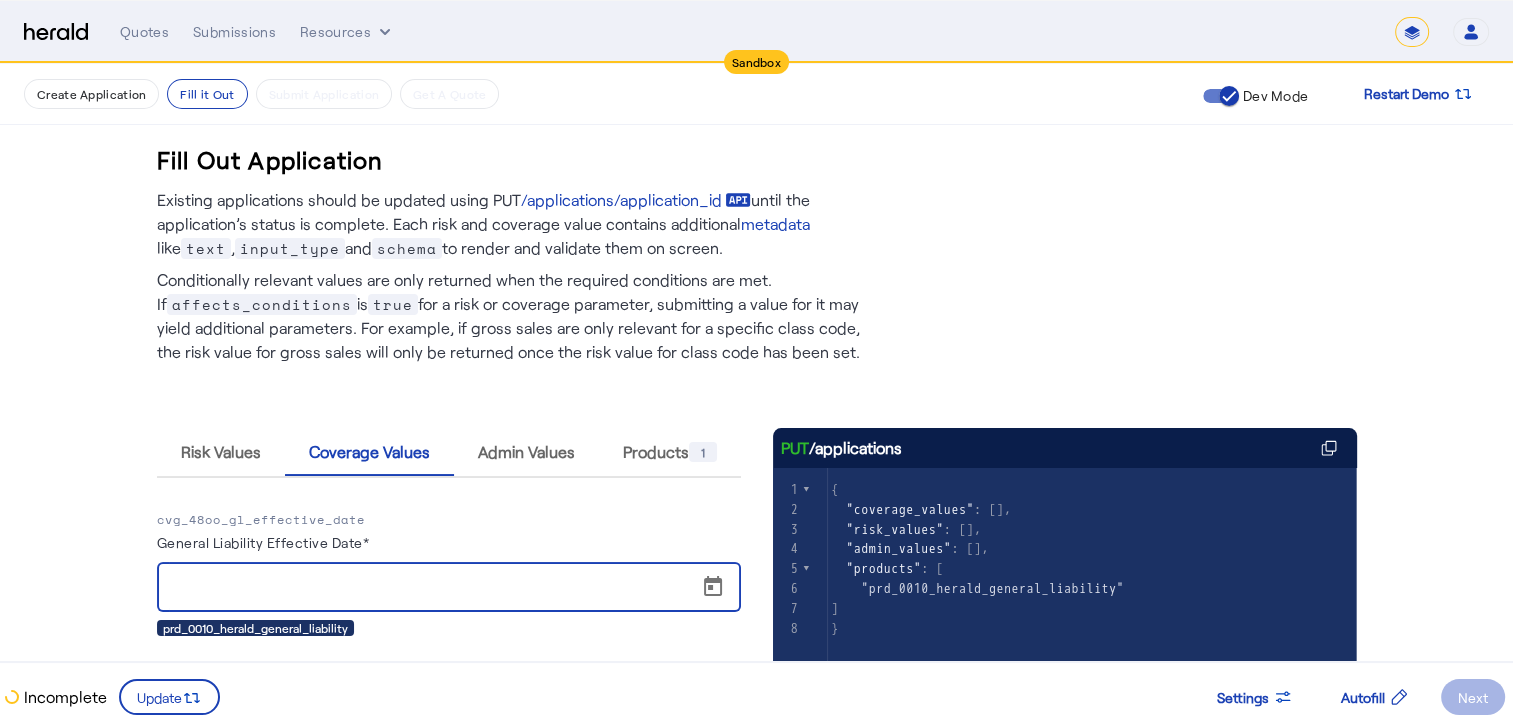 click on "General Liability Effective Date*" at bounding box center [455, 588] 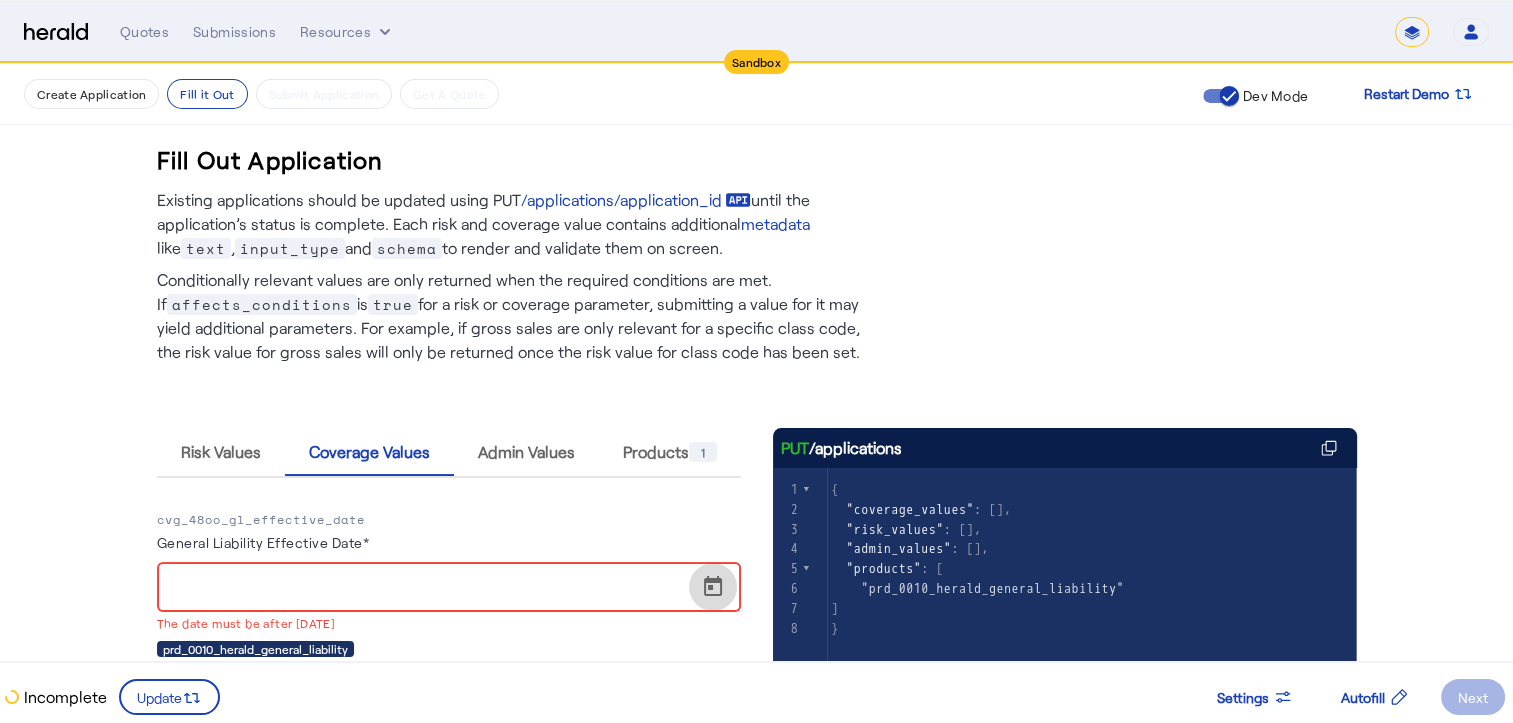 click 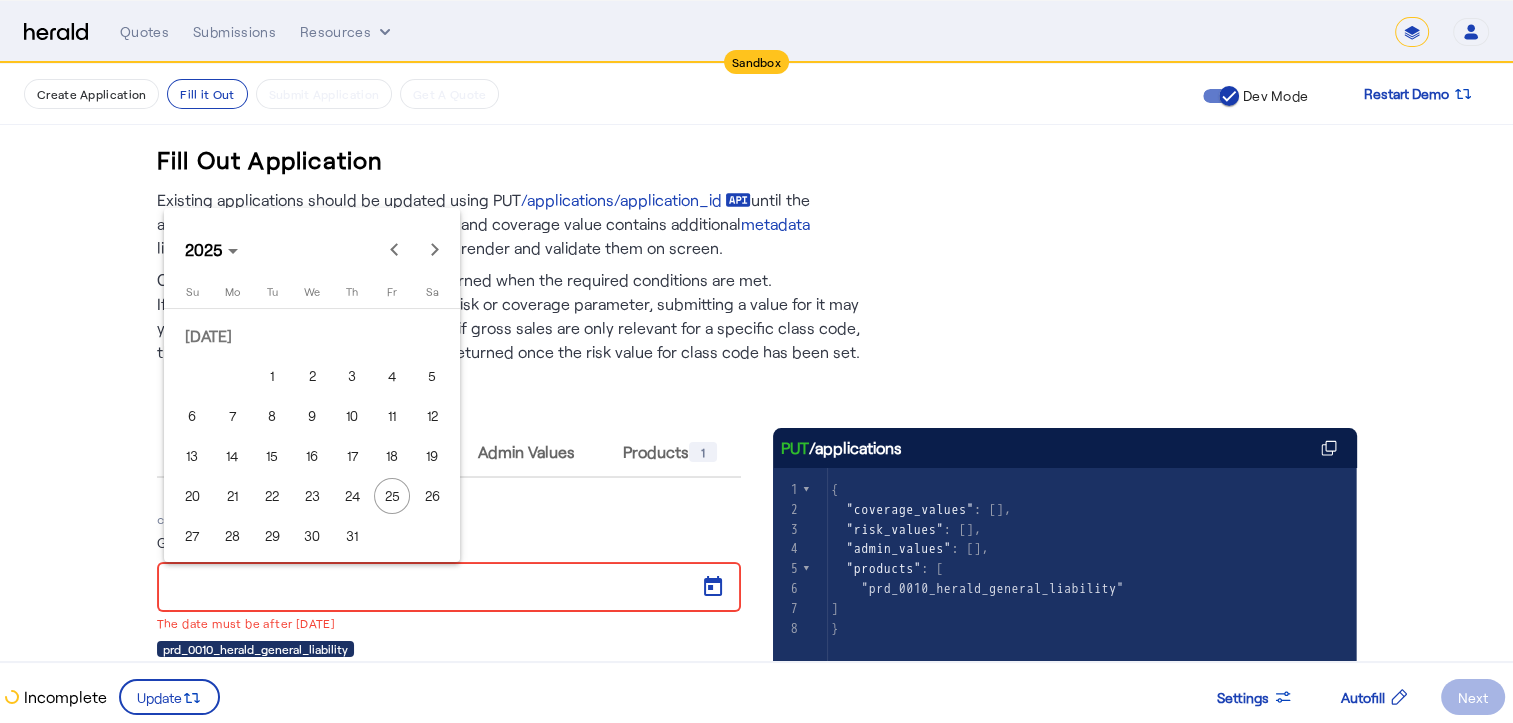 click on "11" at bounding box center (392, 416) 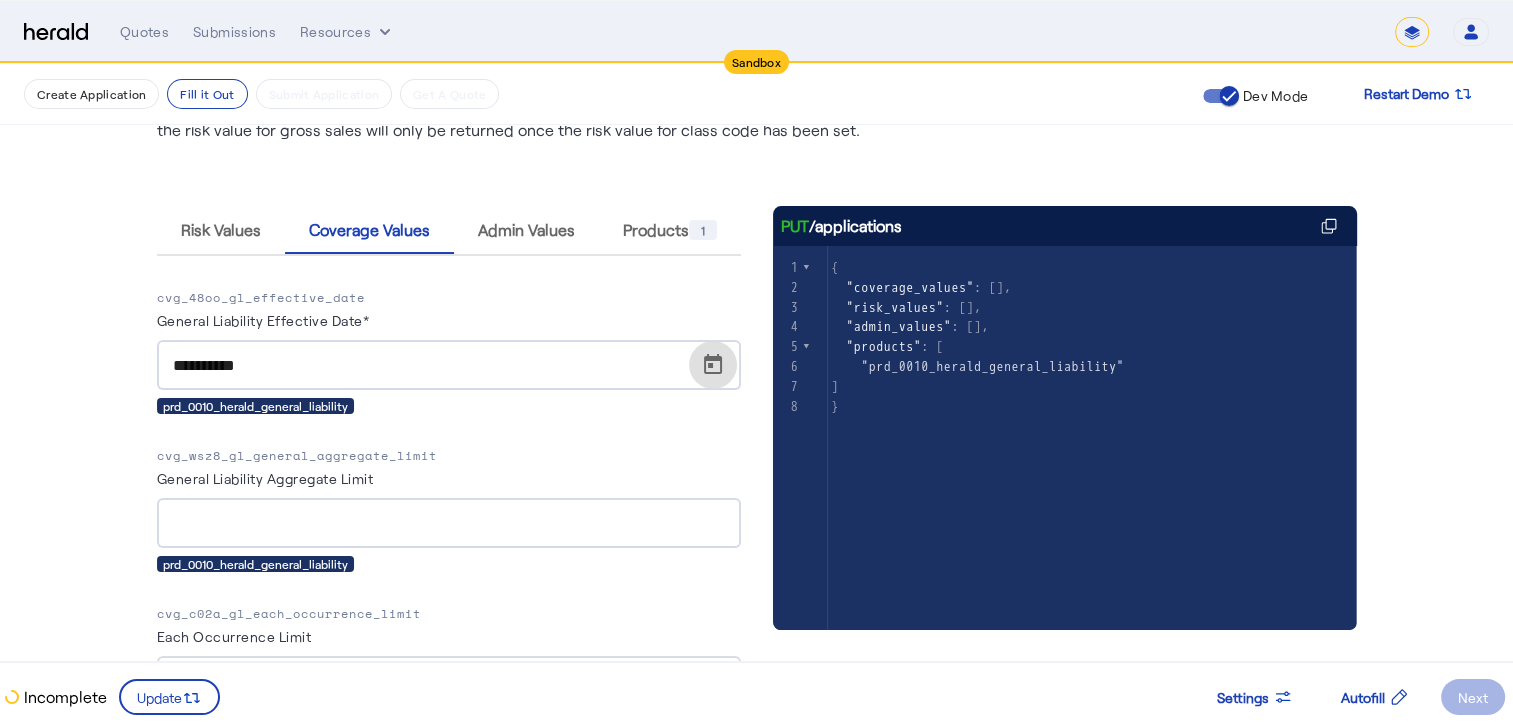 scroll, scrollTop: 244, scrollLeft: 0, axis: vertical 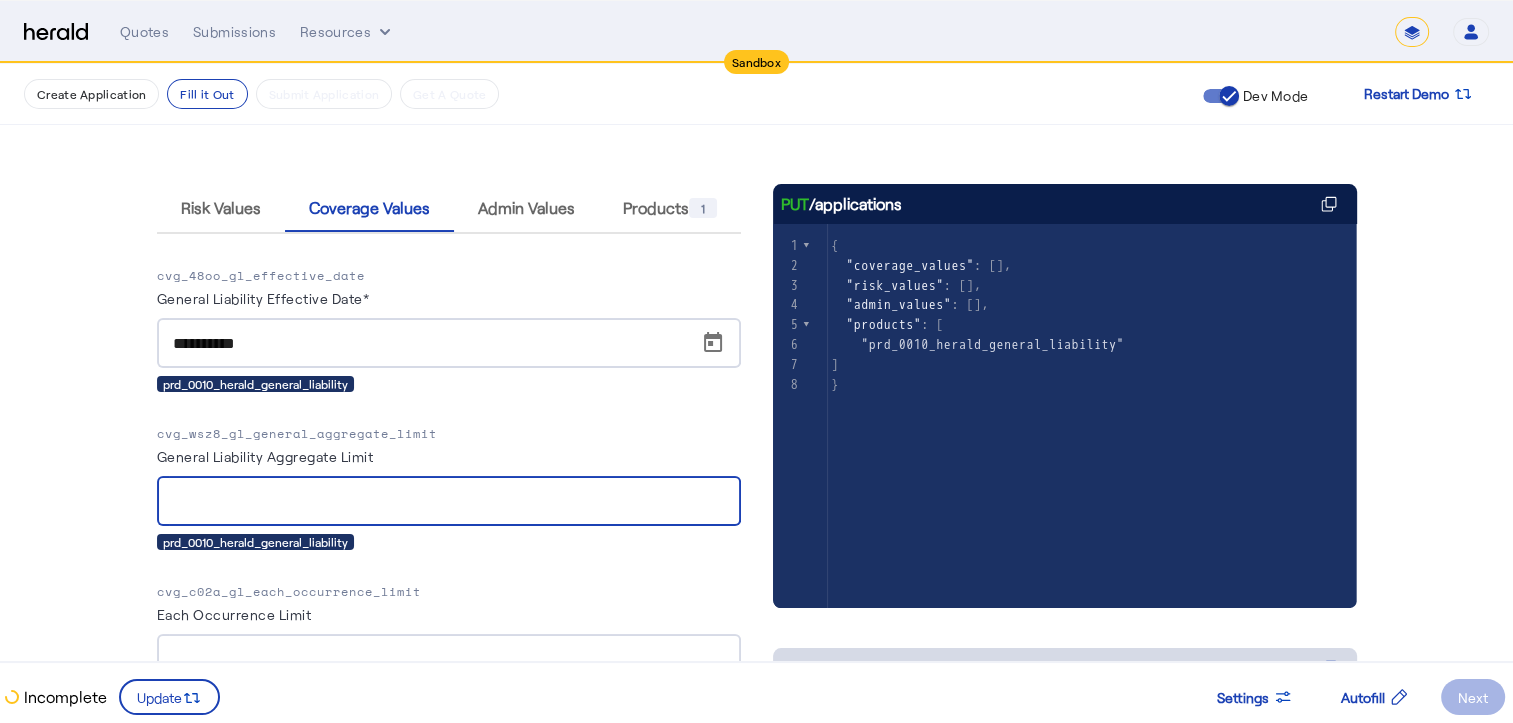 click on "General Liability Aggregate Limit" at bounding box center (449, 502) 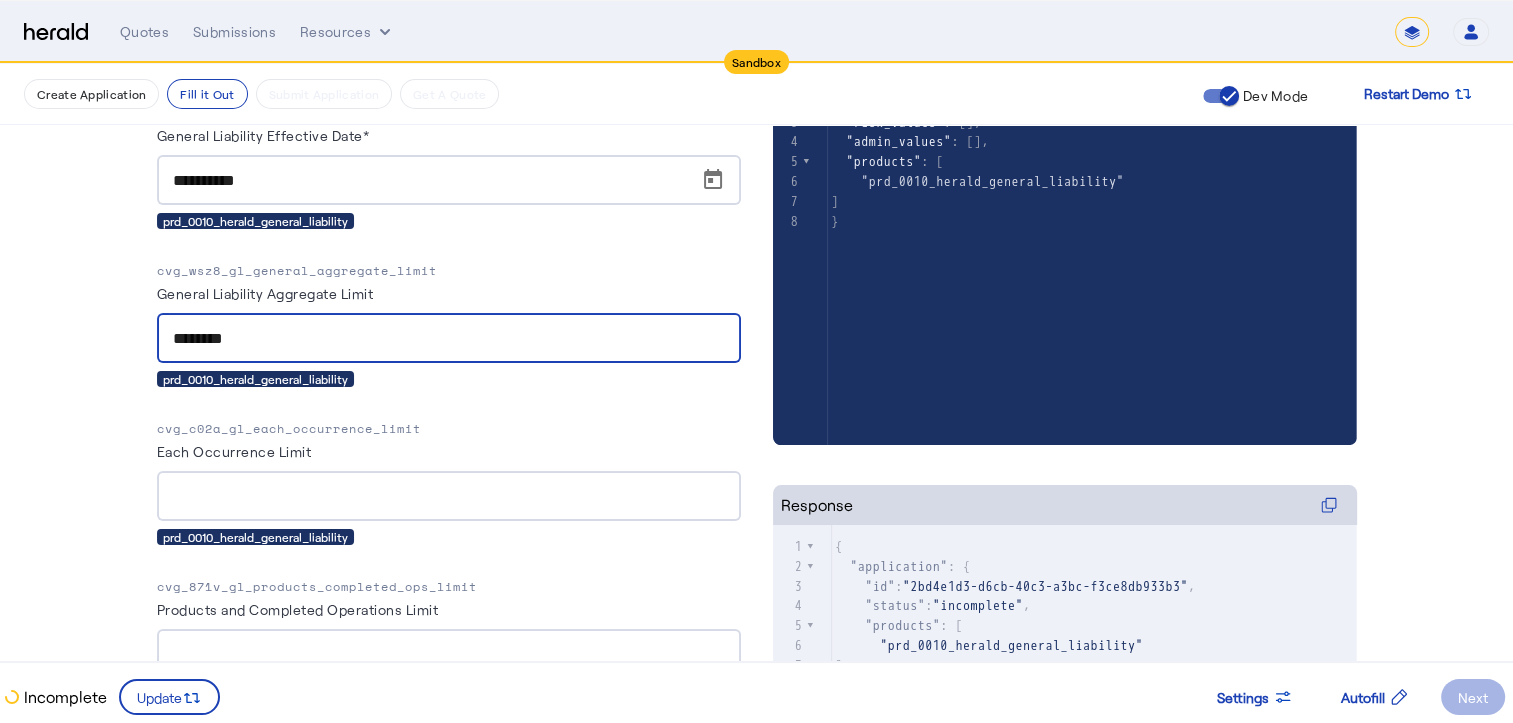 scroll, scrollTop: 408, scrollLeft: 0, axis: vertical 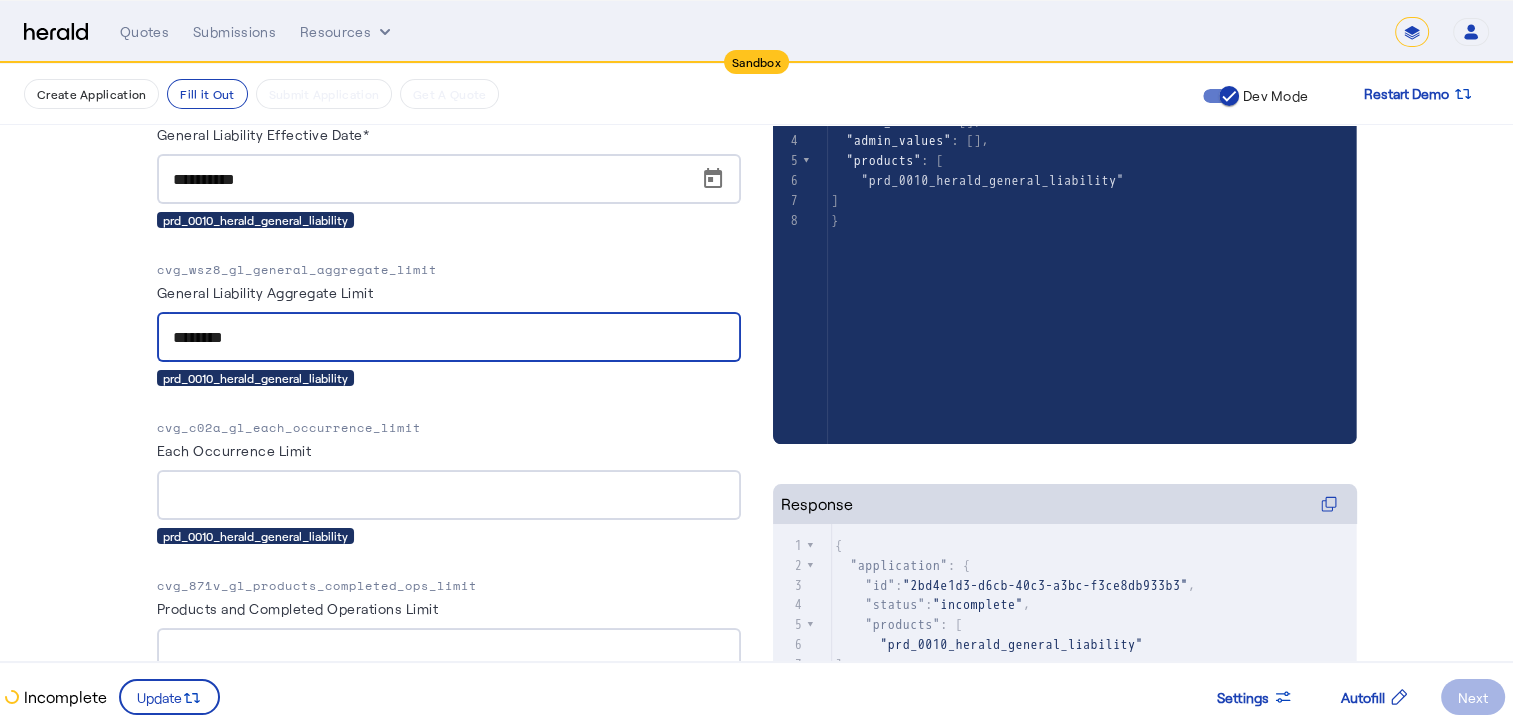 type on "********" 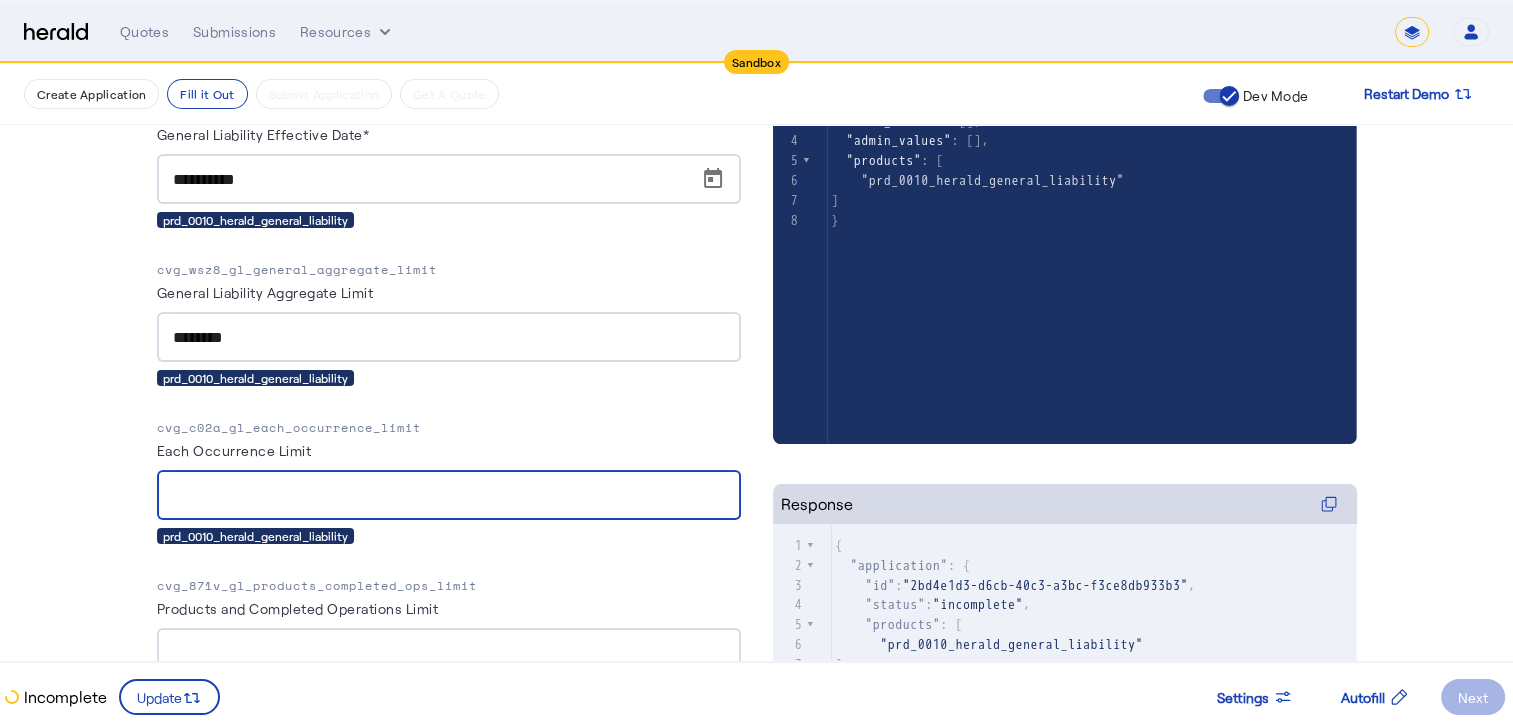 click on "Each Occurrence Limit" at bounding box center [449, 496] 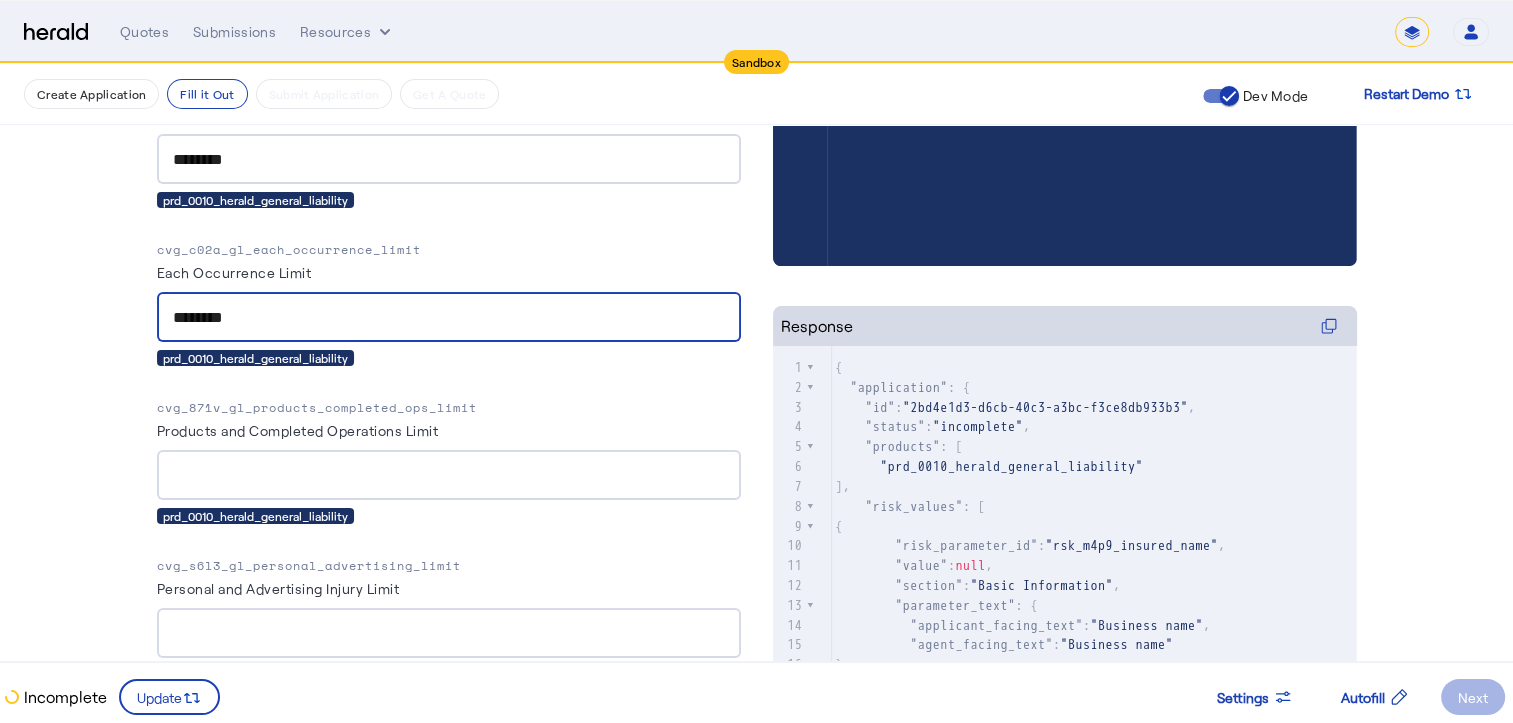 scroll, scrollTop: 587, scrollLeft: 0, axis: vertical 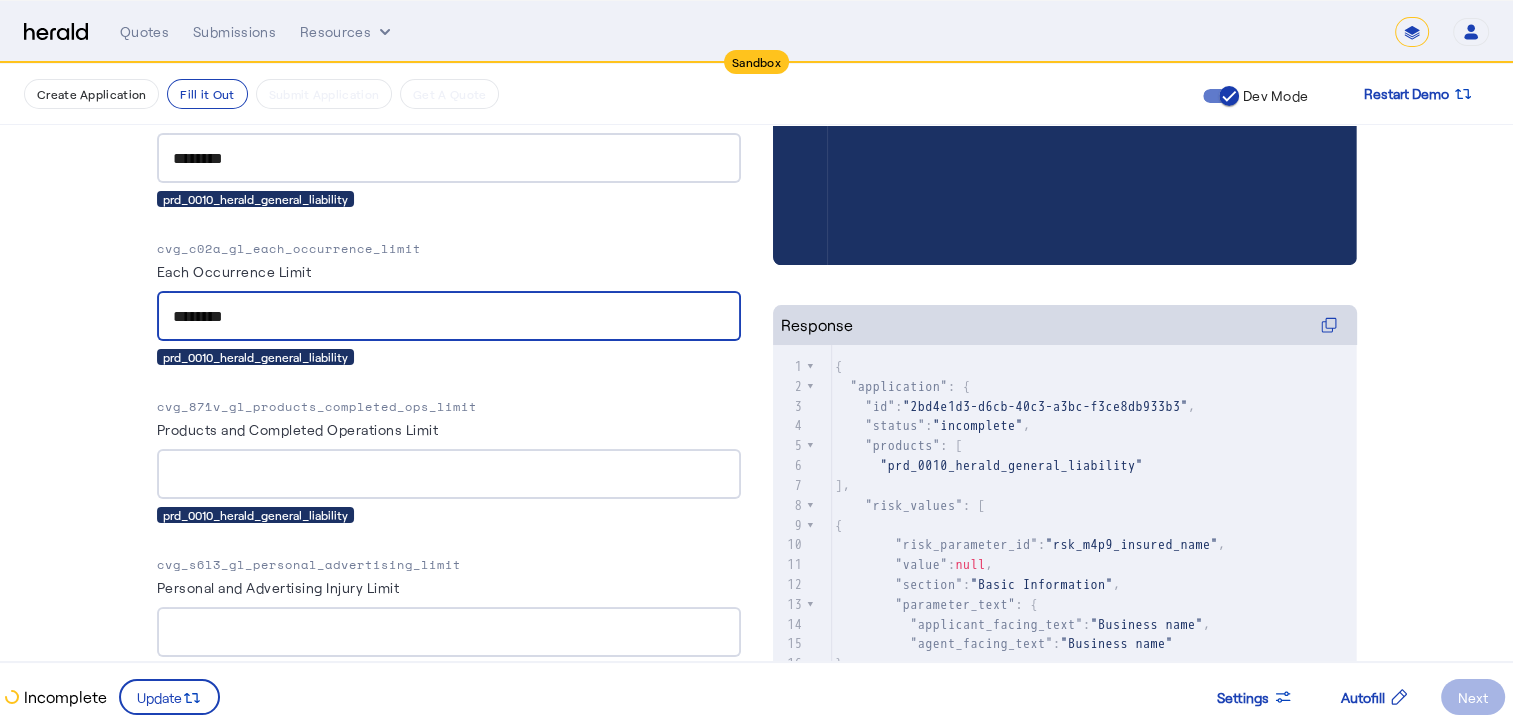 type on "********" 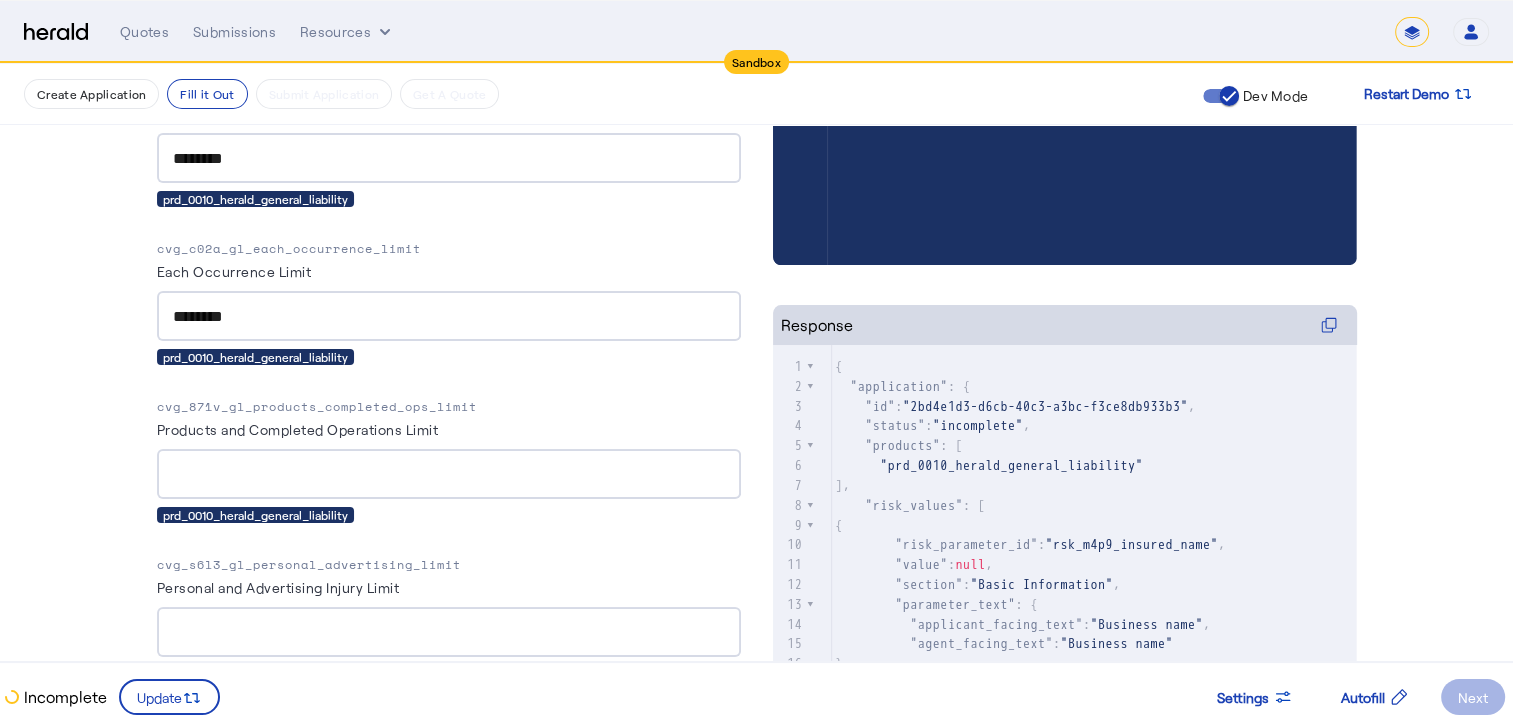 click at bounding box center [449, 474] 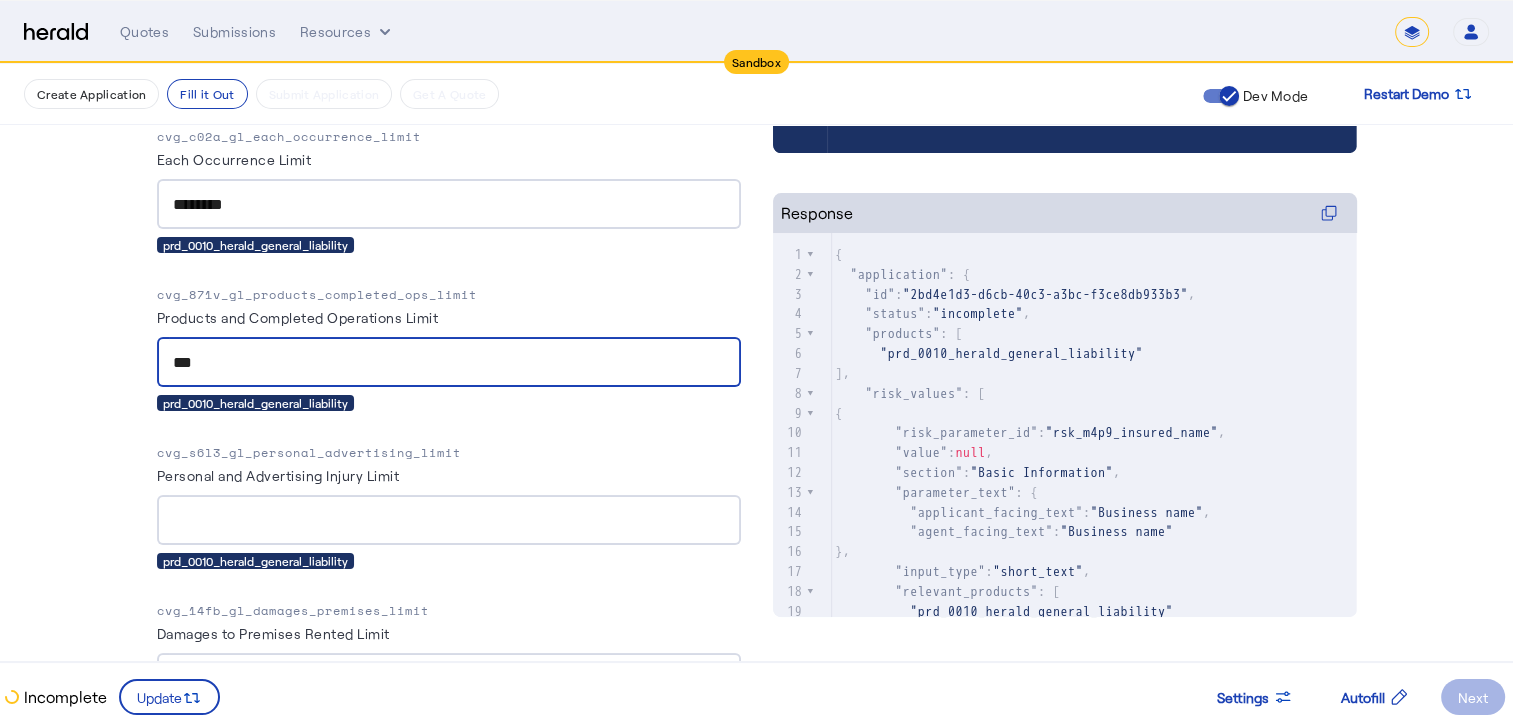 scroll, scrollTop: 711, scrollLeft: 0, axis: vertical 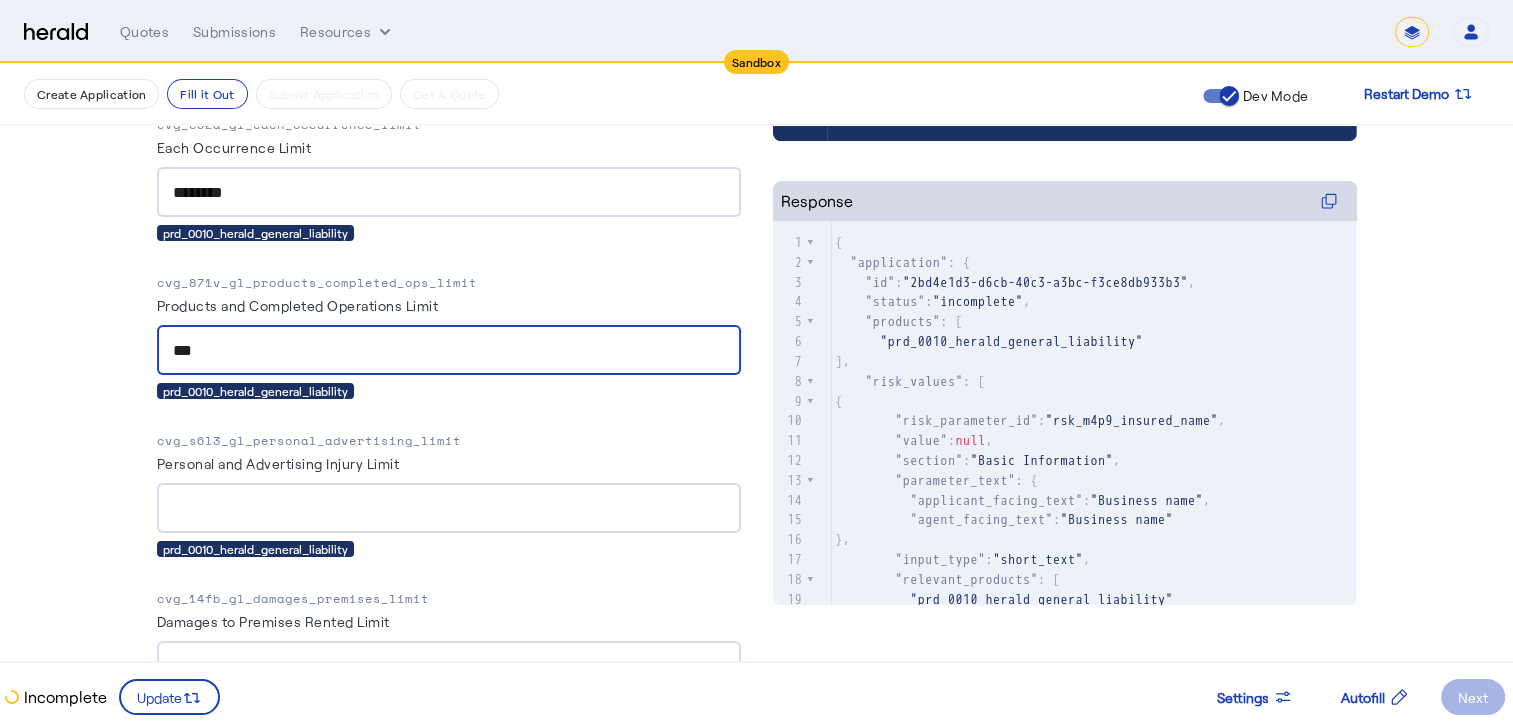 type on "***" 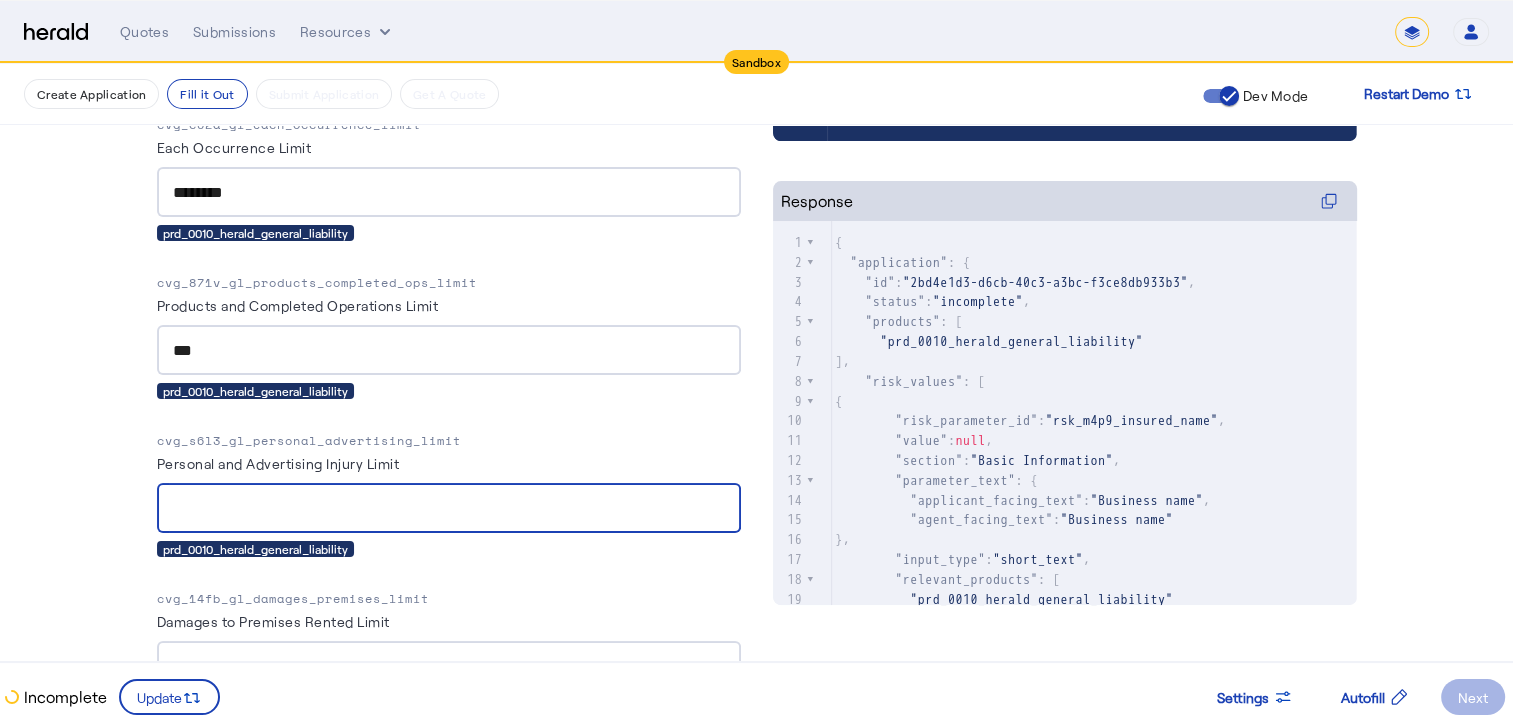 click on "Personal and Advertising Injury Limit" at bounding box center [449, 509] 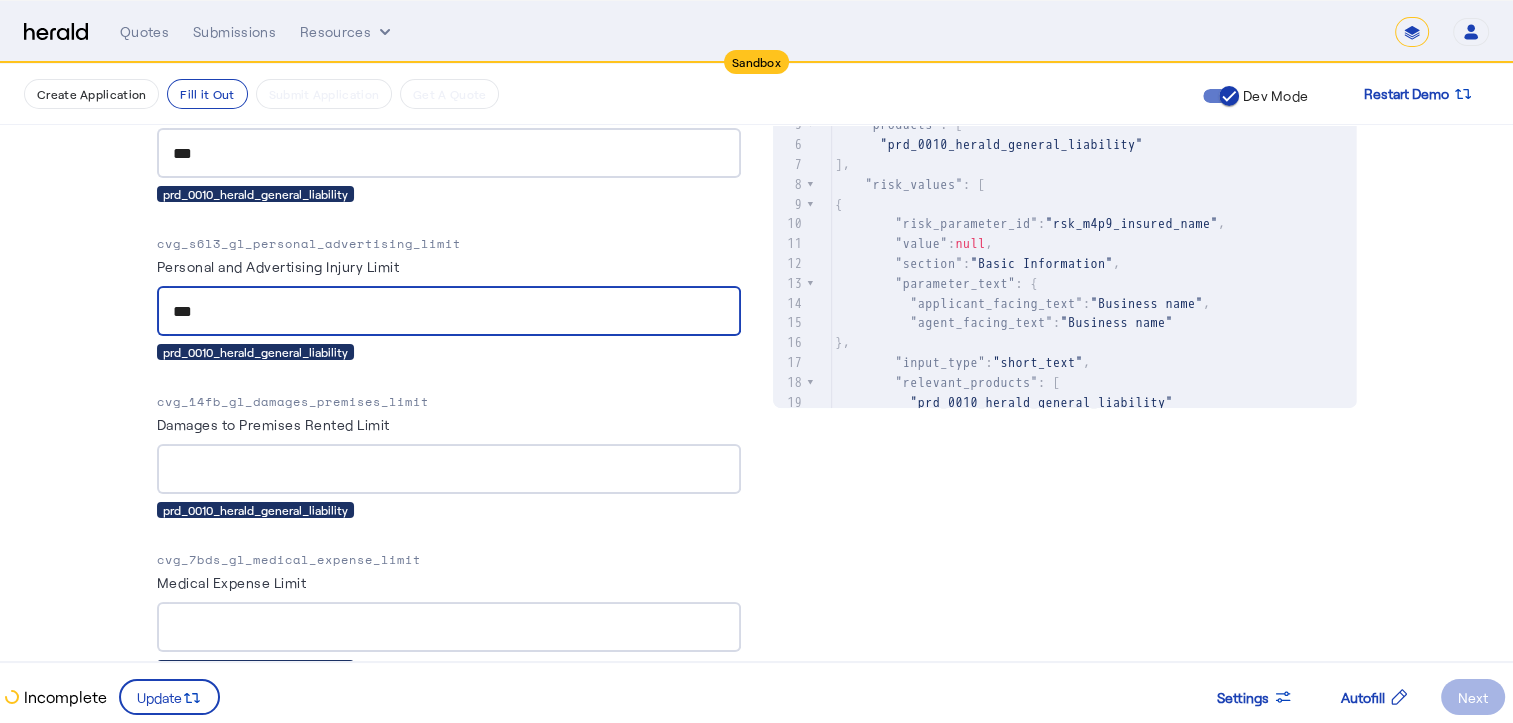 scroll, scrollTop: 907, scrollLeft: 0, axis: vertical 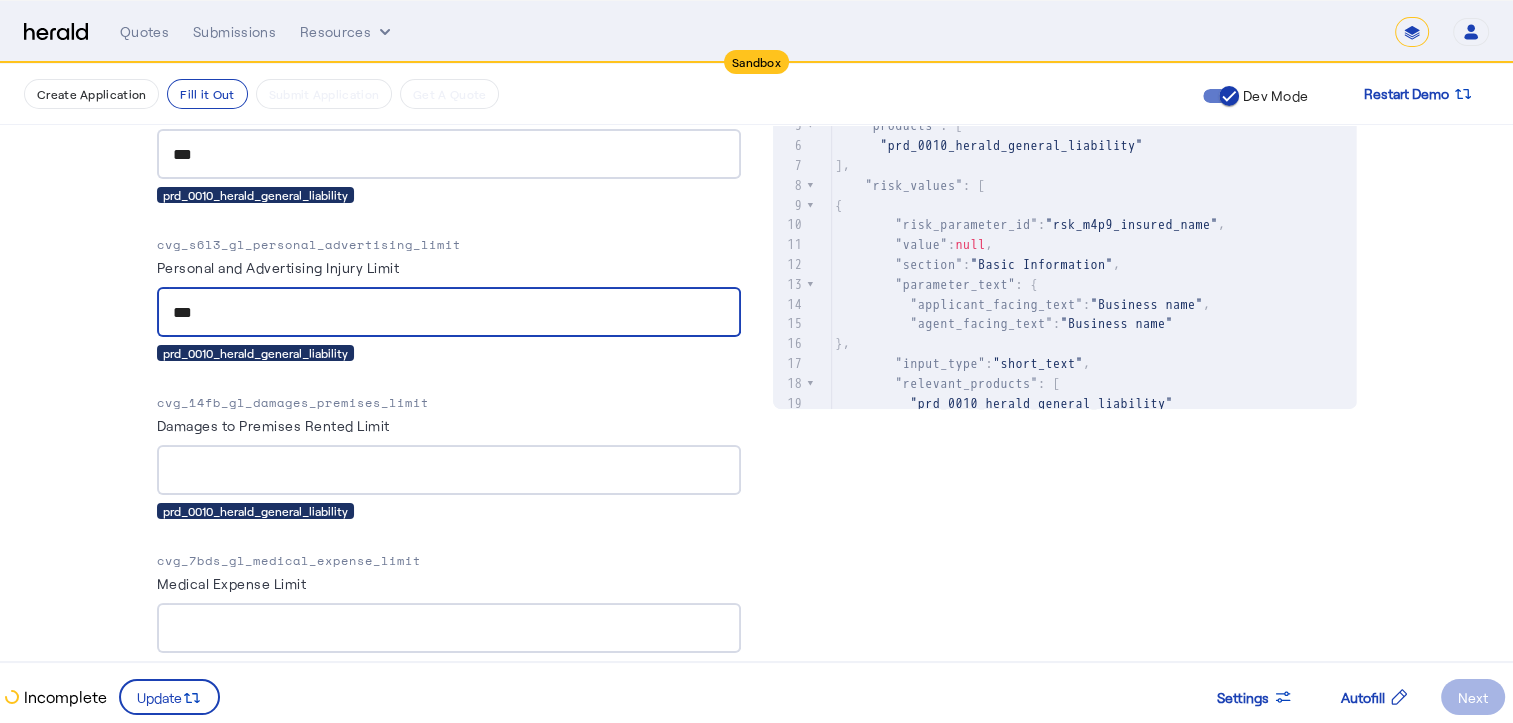 type on "***" 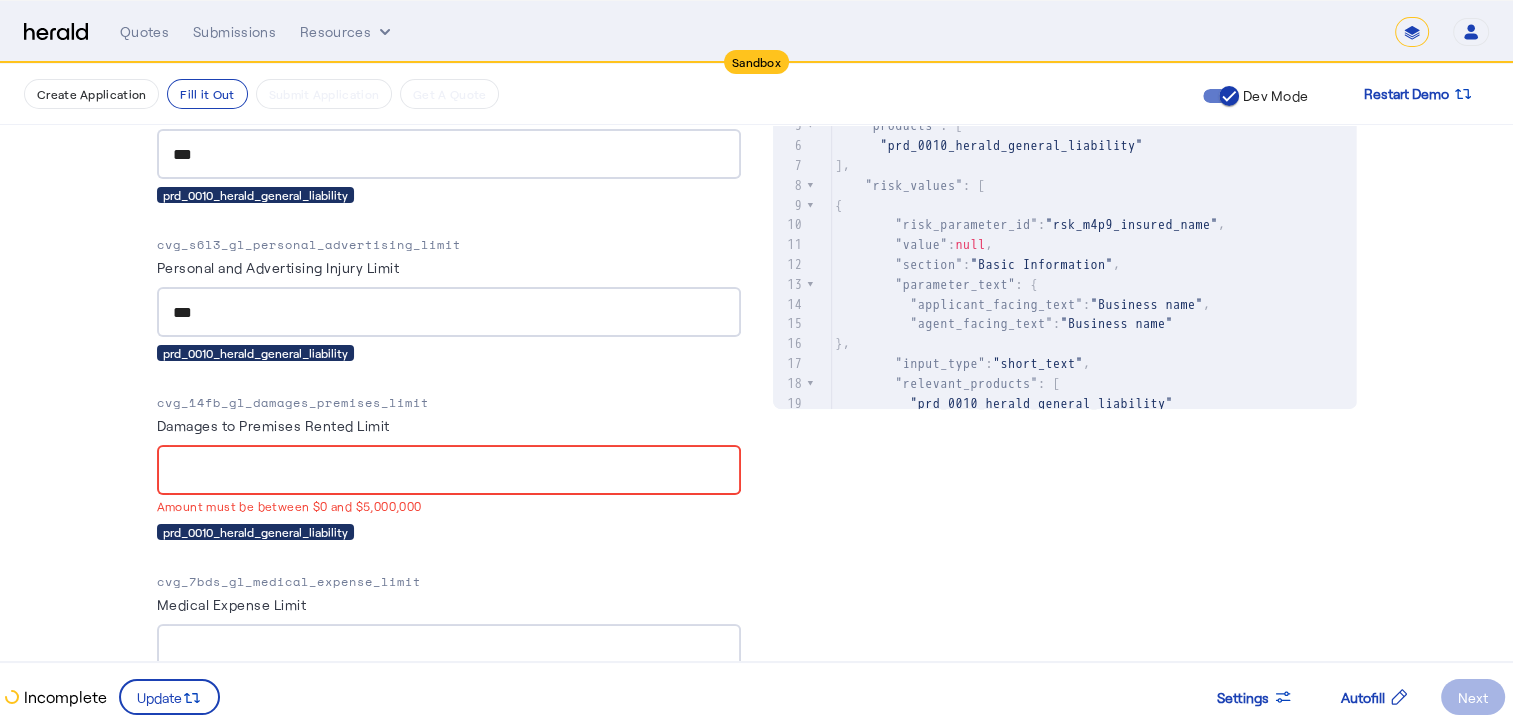 click at bounding box center (449, 470) 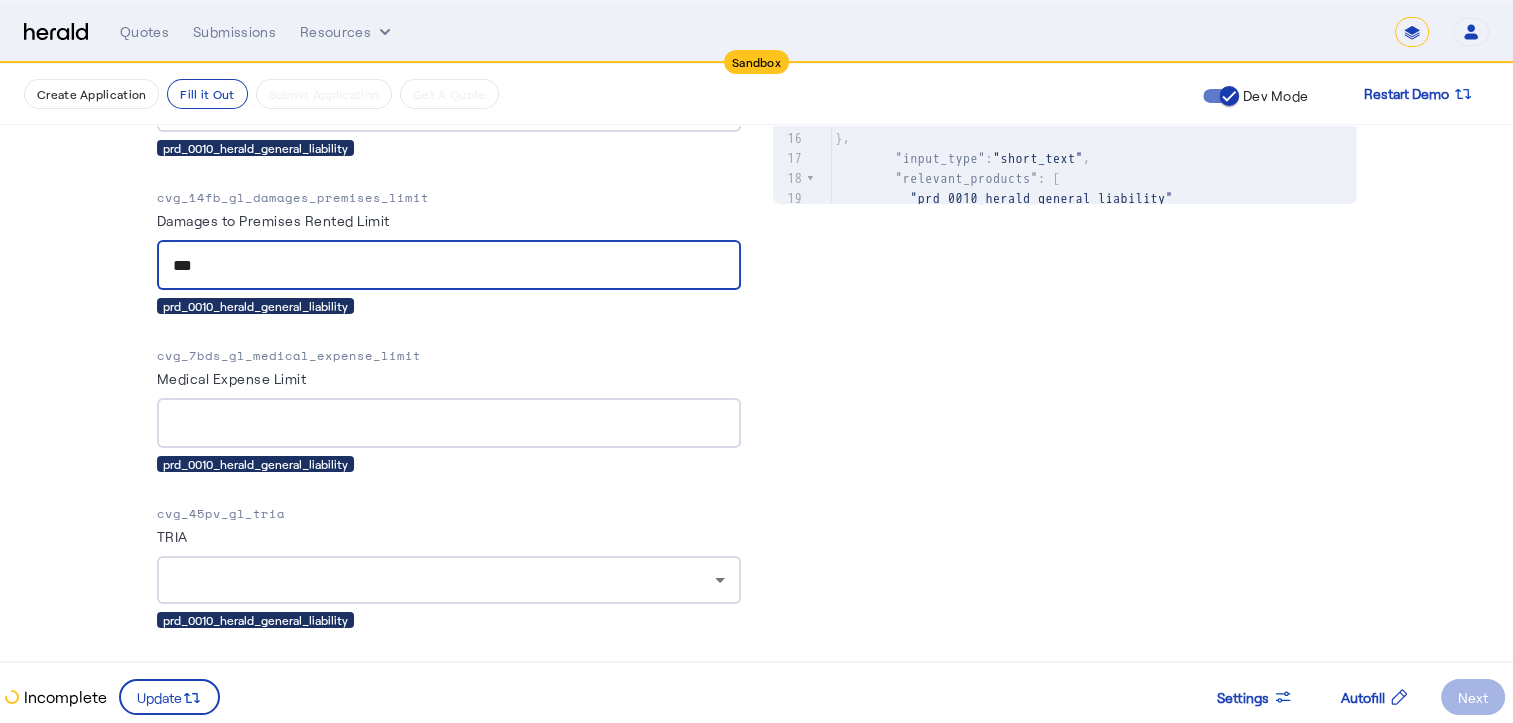 scroll, scrollTop: 1116, scrollLeft: 0, axis: vertical 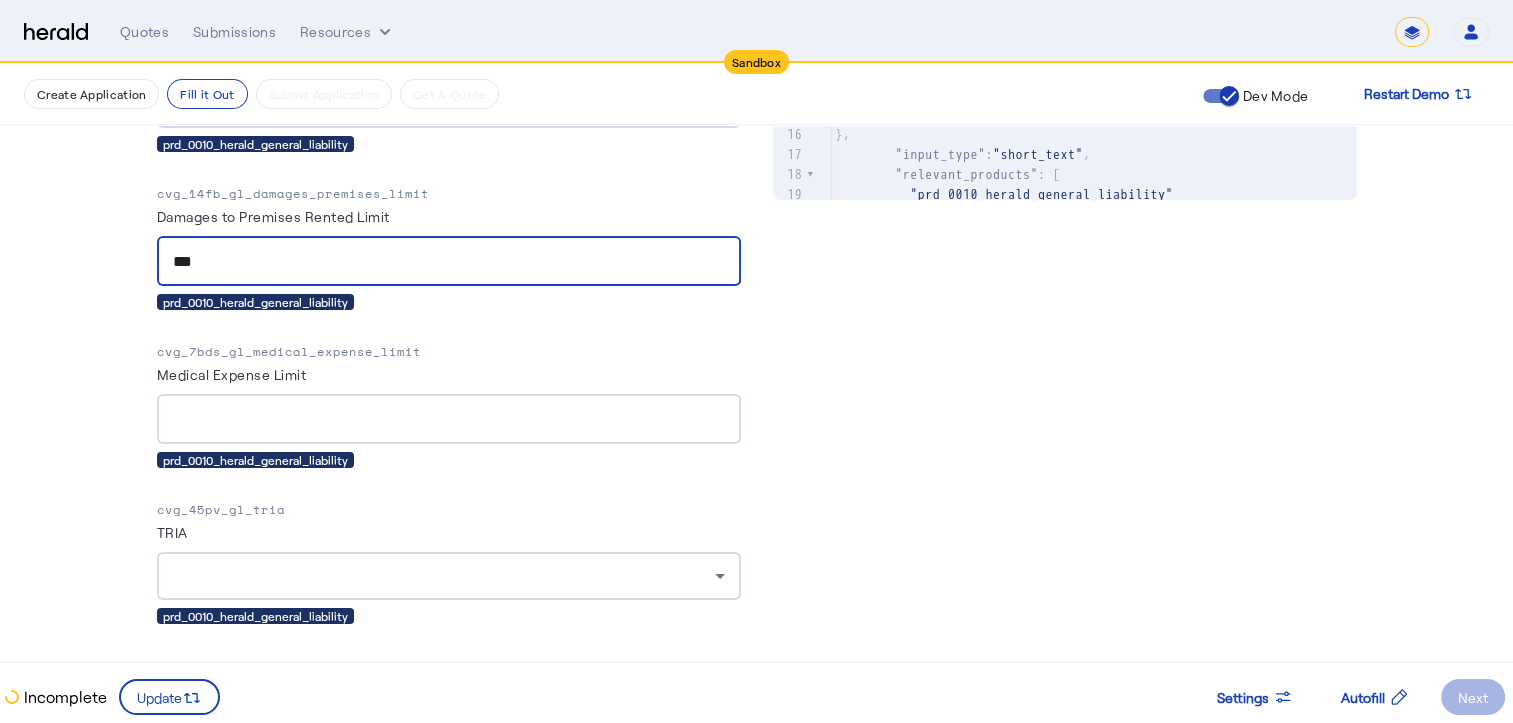 type on "***" 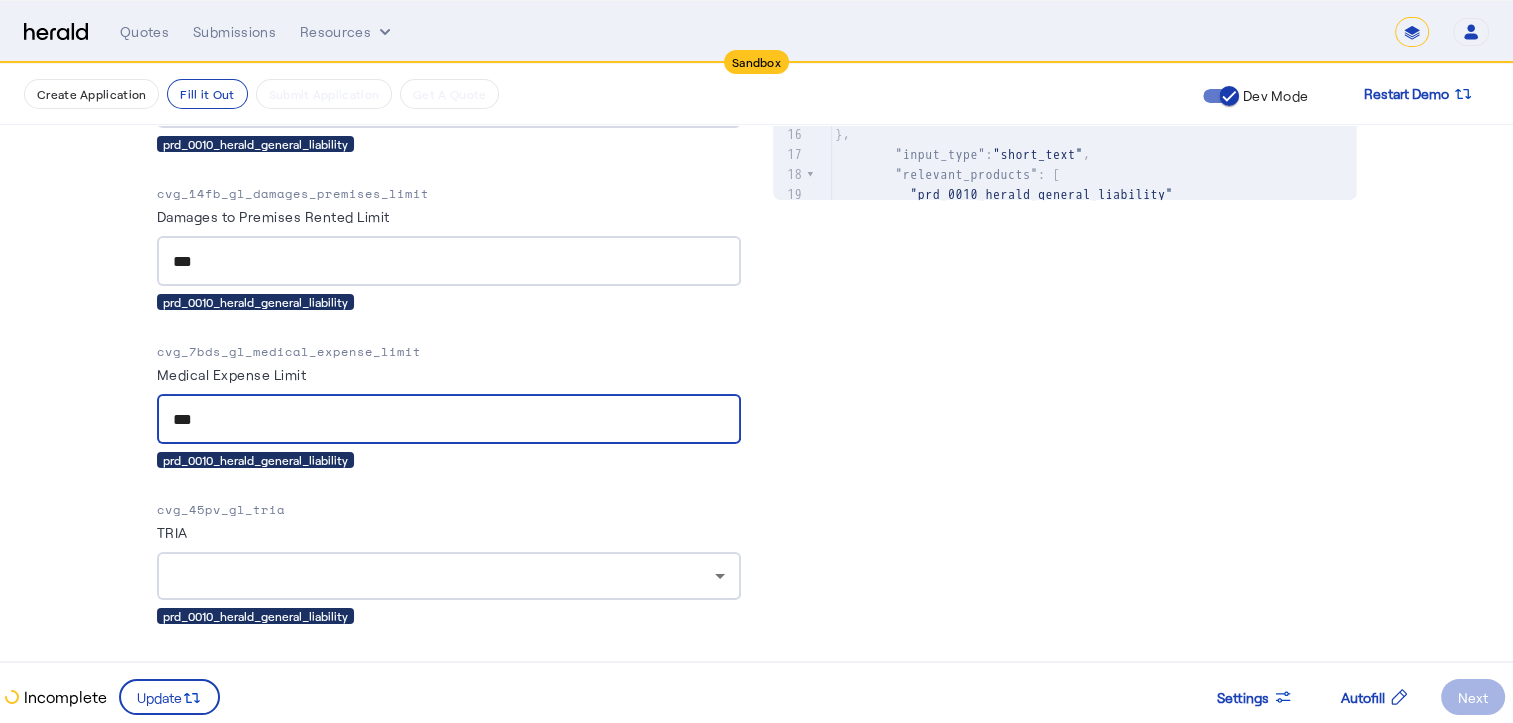 type on "***" 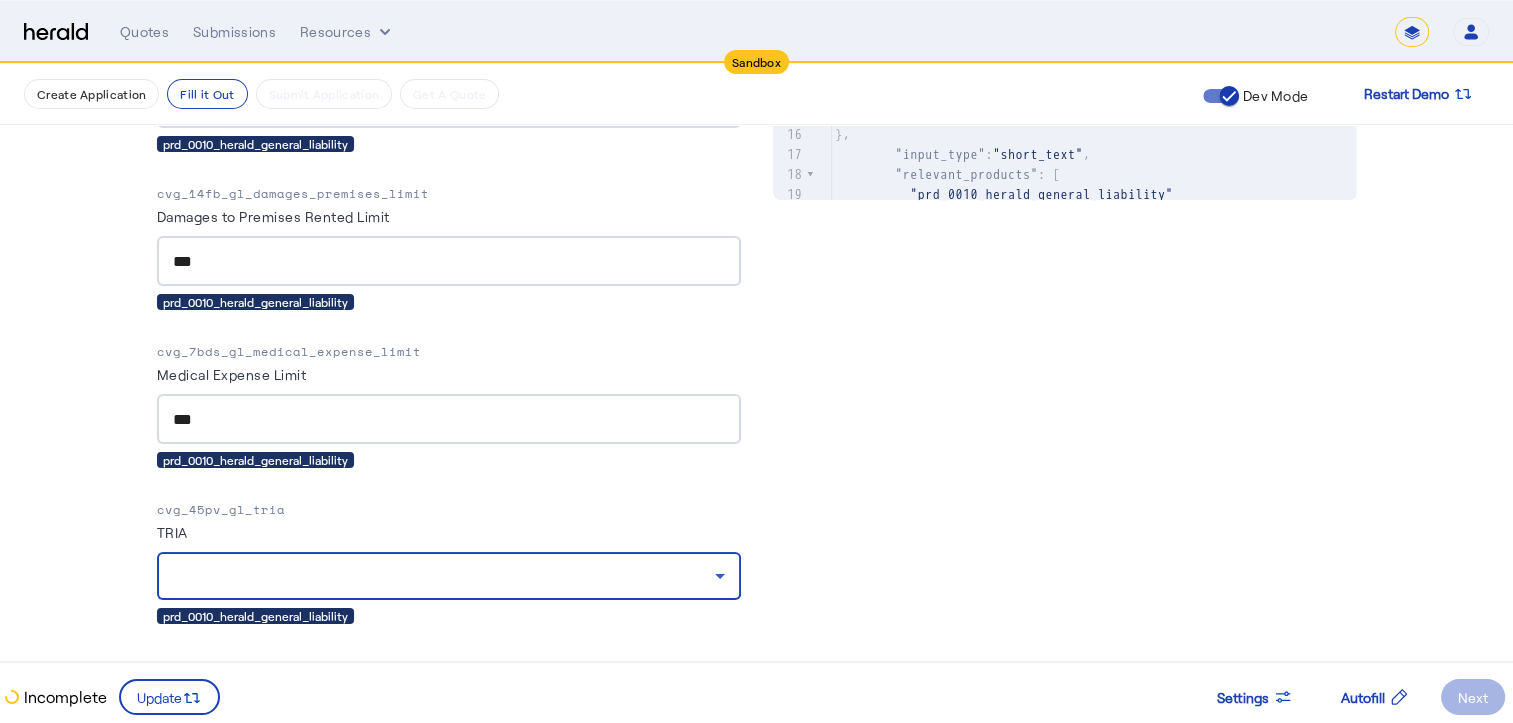 click at bounding box center [444, 576] 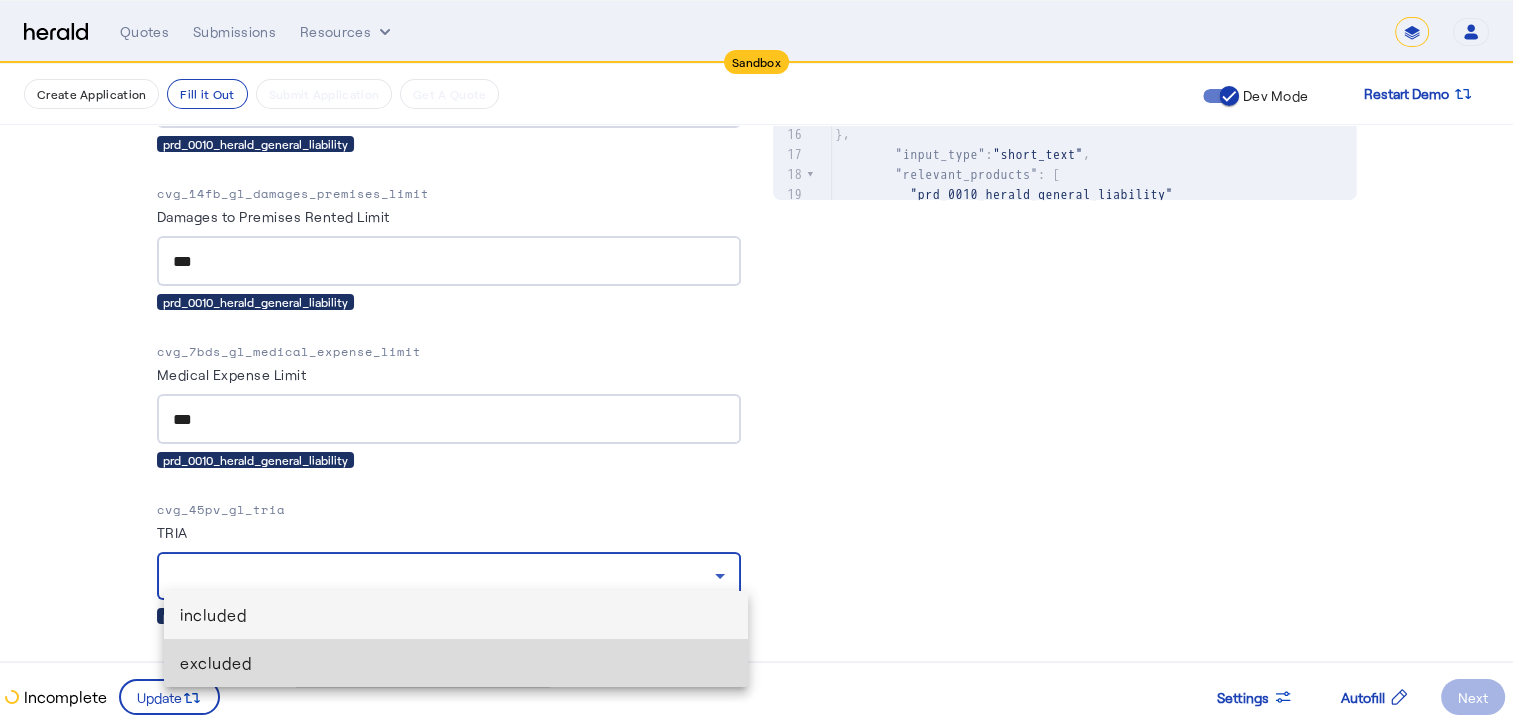 click on "excluded" at bounding box center (456, 663) 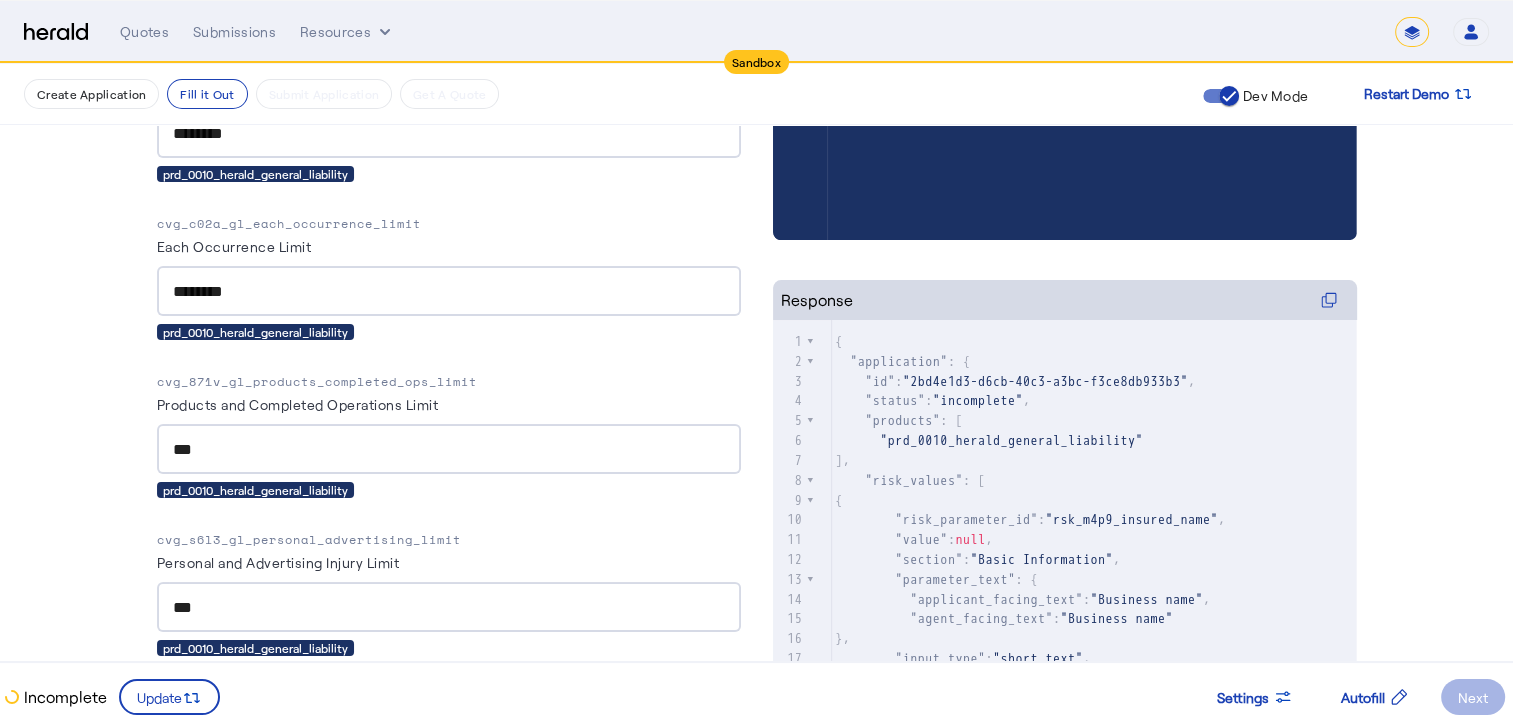 scroll, scrollTop: 0, scrollLeft: 0, axis: both 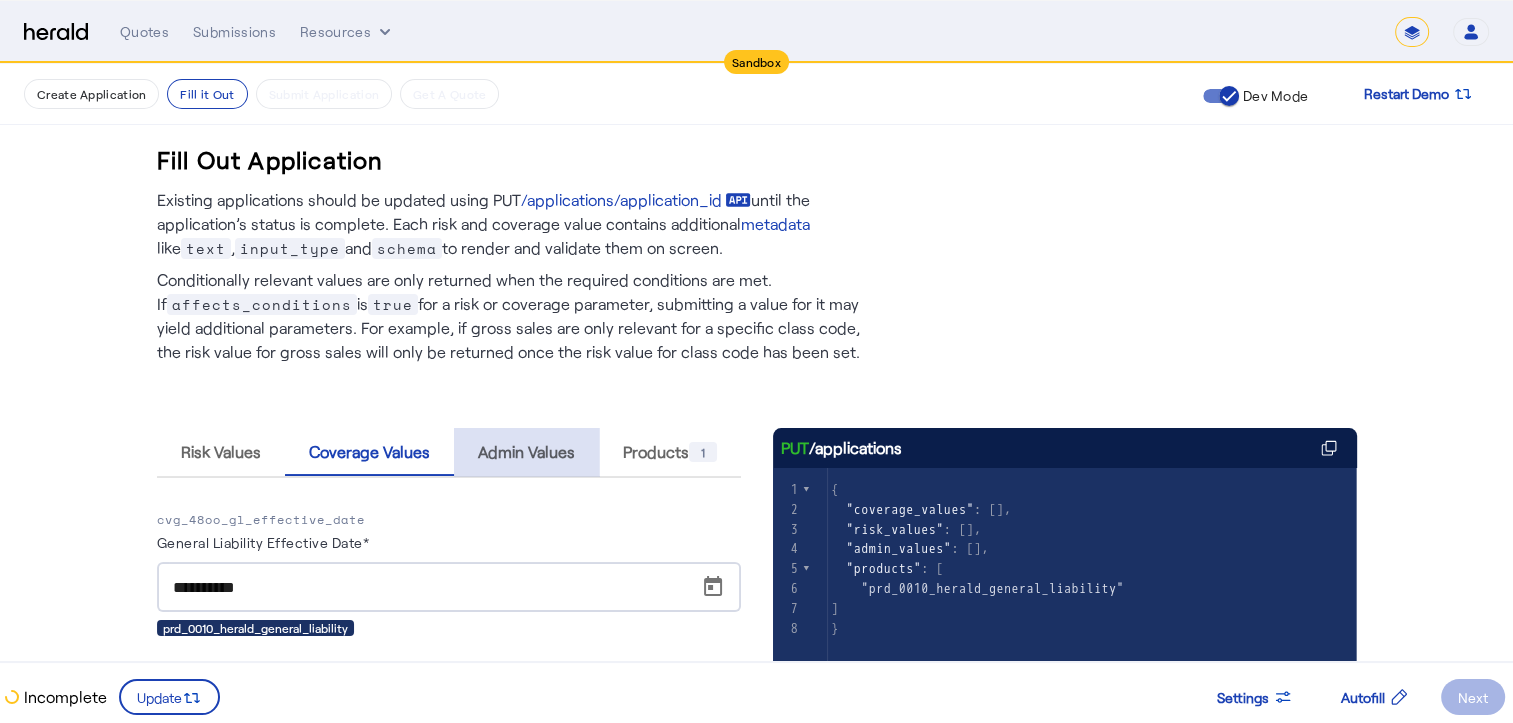 click on "Admin Values" at bounding box center [526, 452] 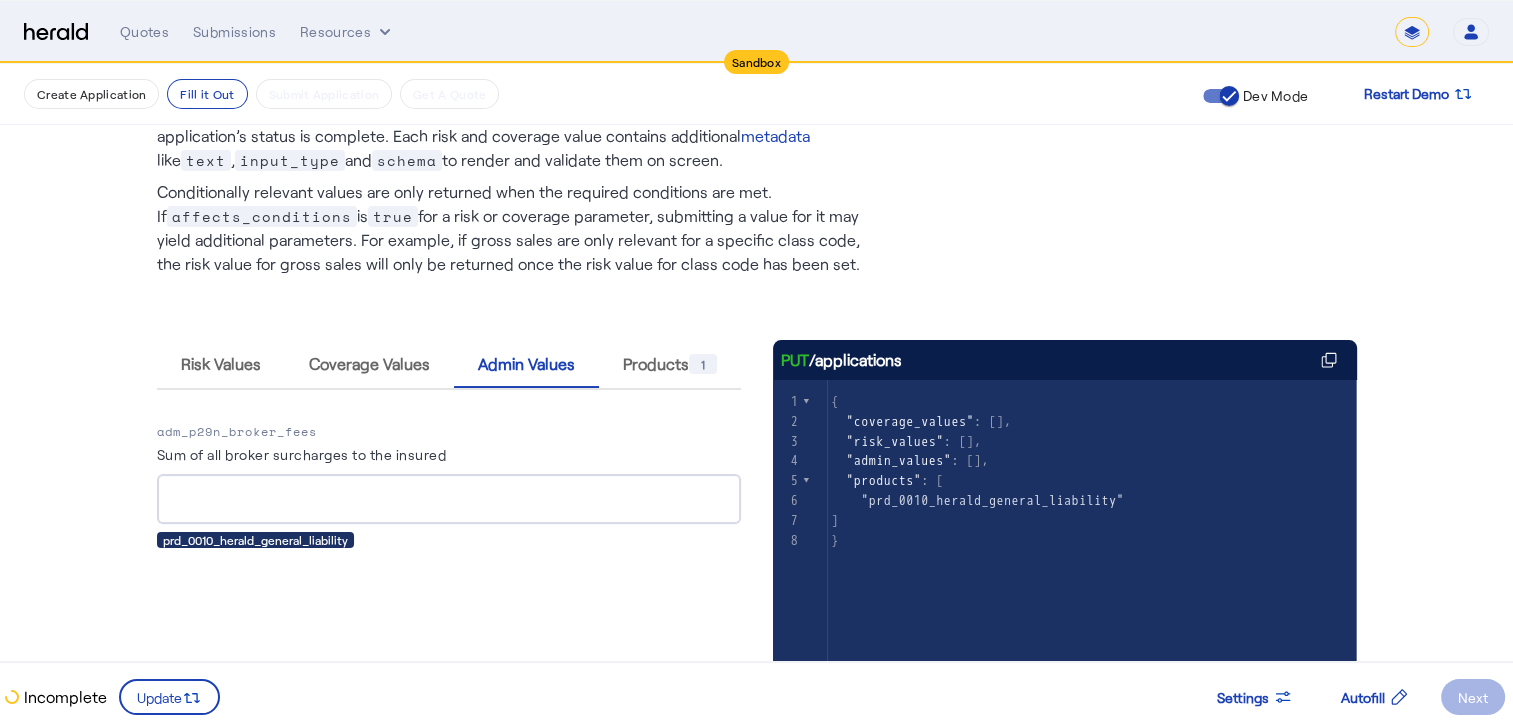 scroll, scrollTop: 95, scrollLeft: 0, axis: vertical 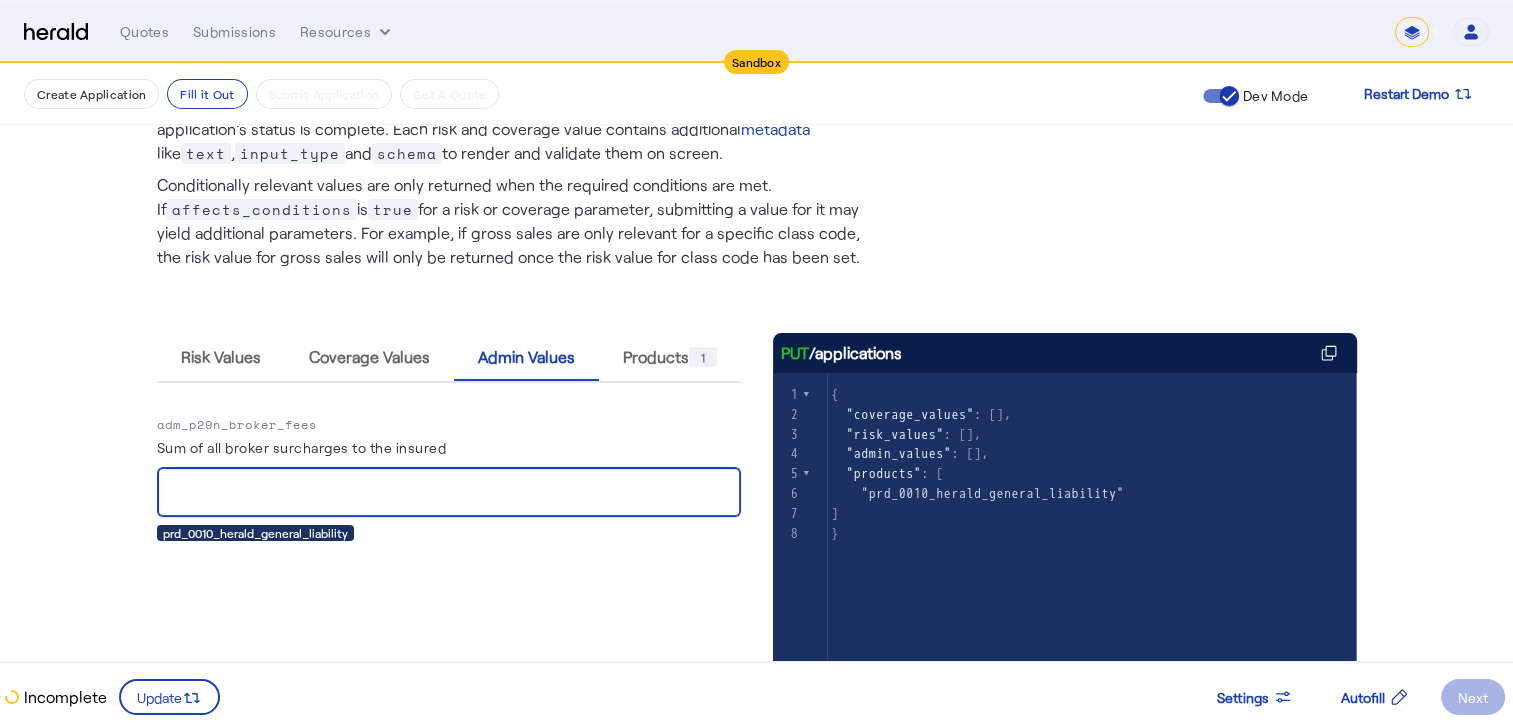 click on "Sum of all broker surcharges to the insured" at bounding box center (449, 493) 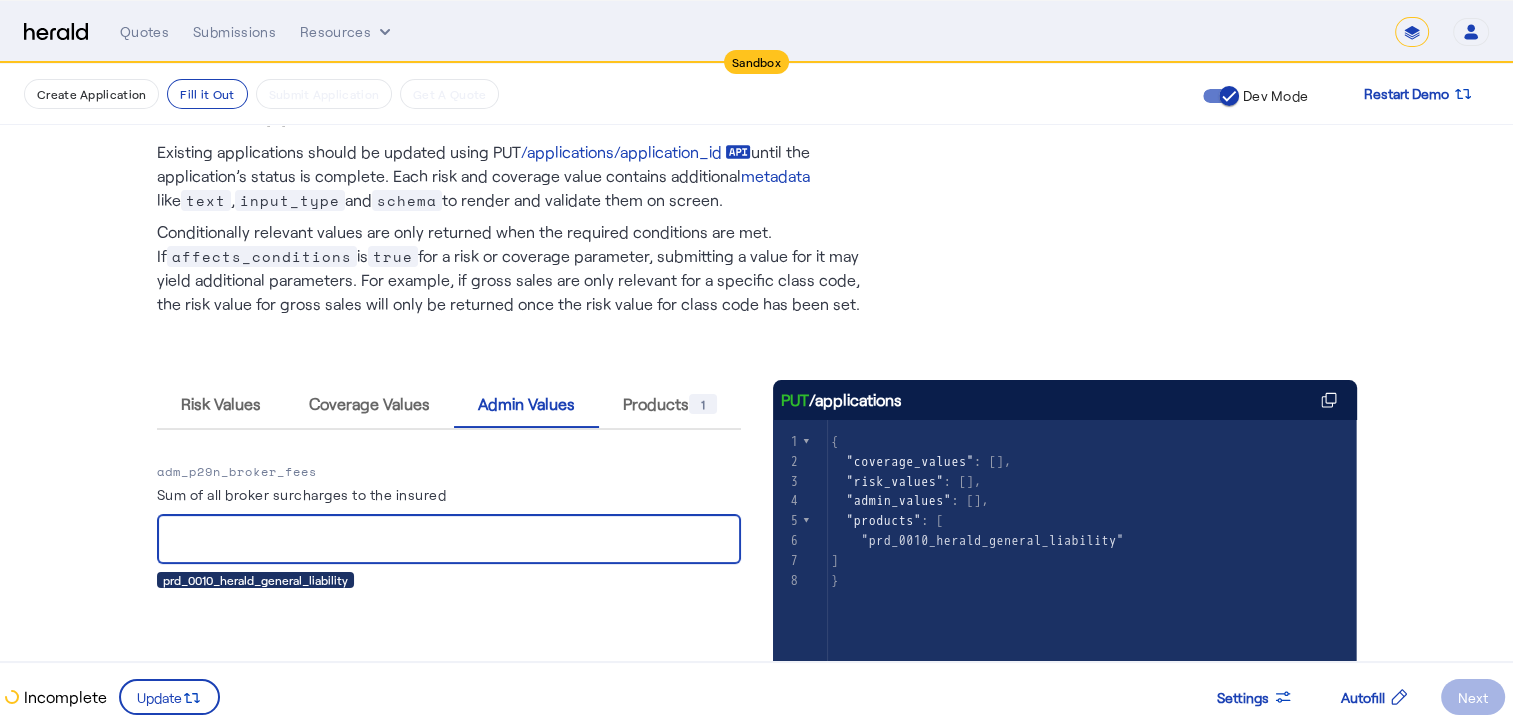 scroll, scrollTop: 47, scrollLeft: 0, axis: vertical 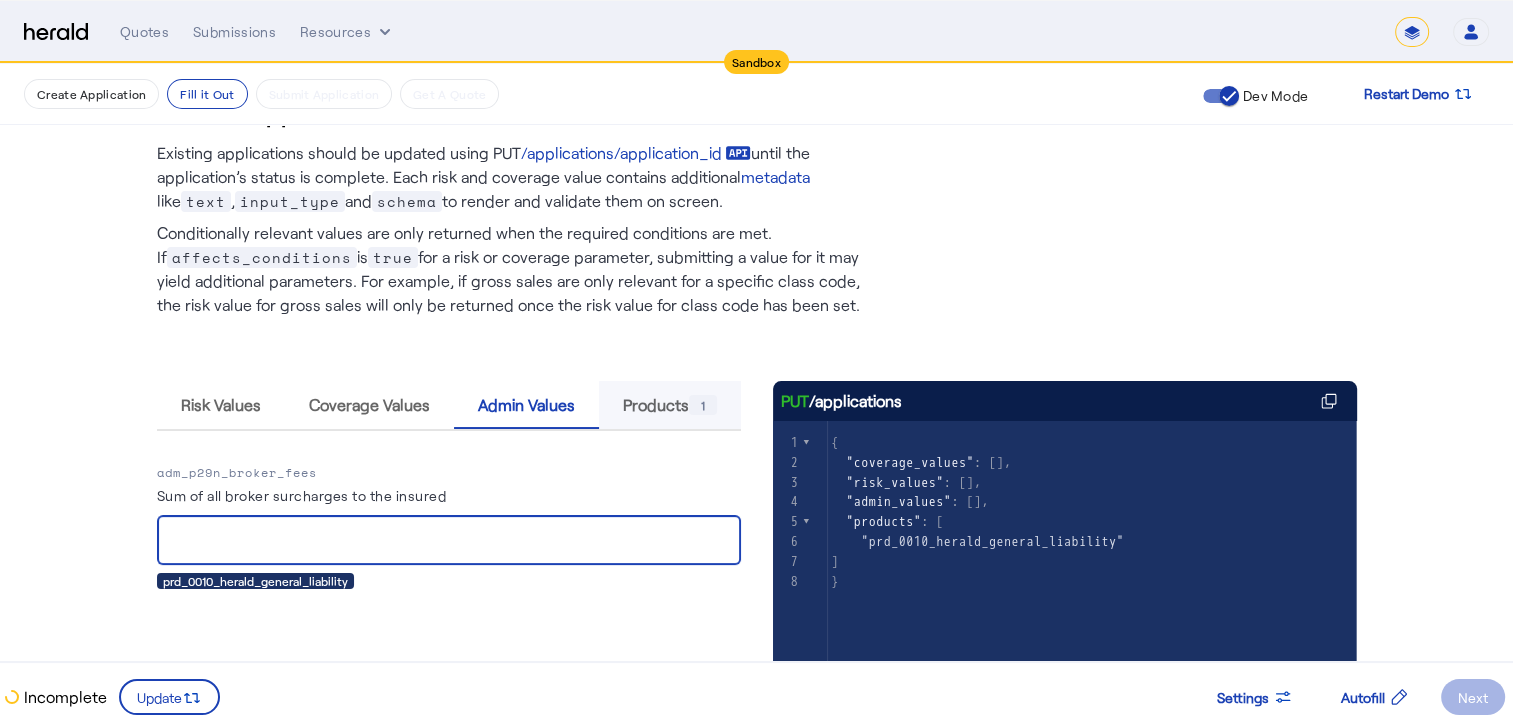 type on "*****" 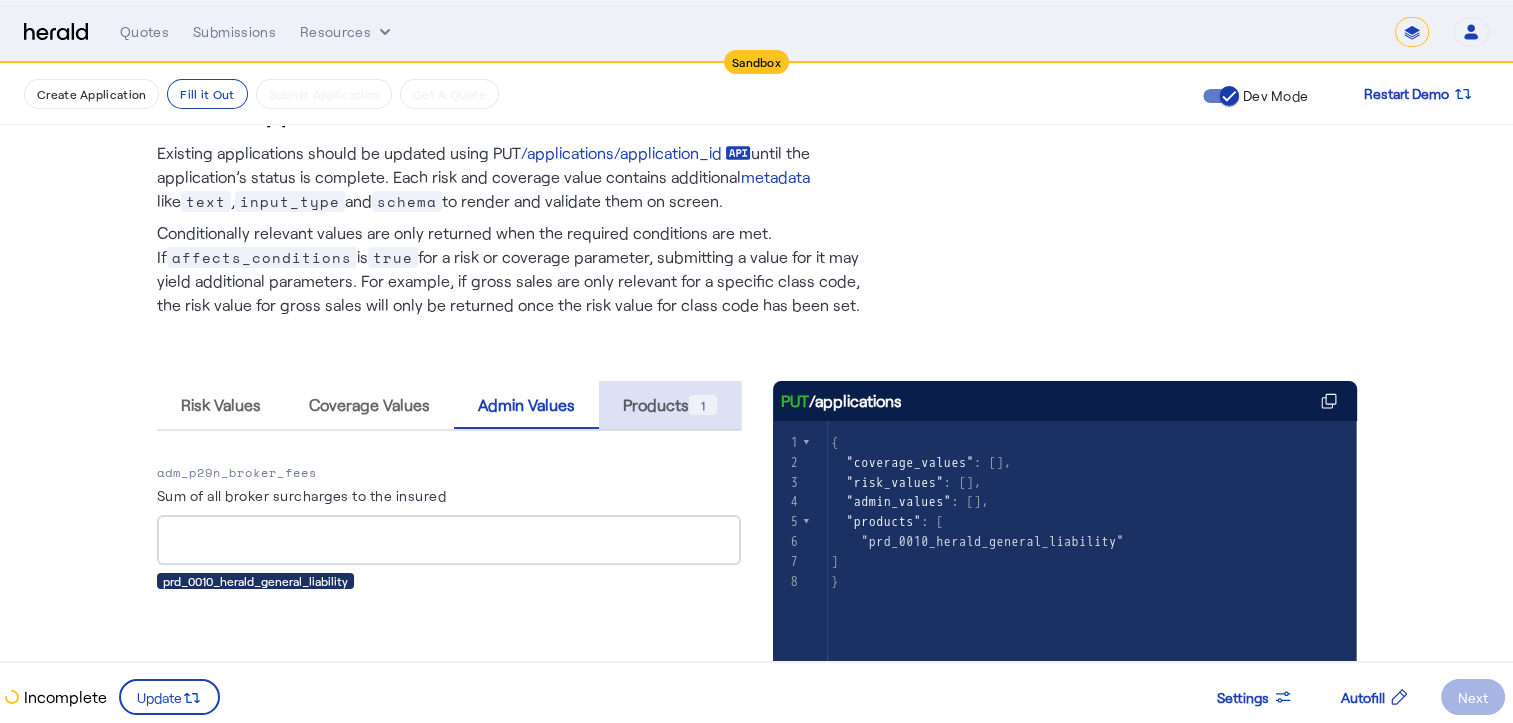 click on "Products       1" at bounding box center (670, 405) 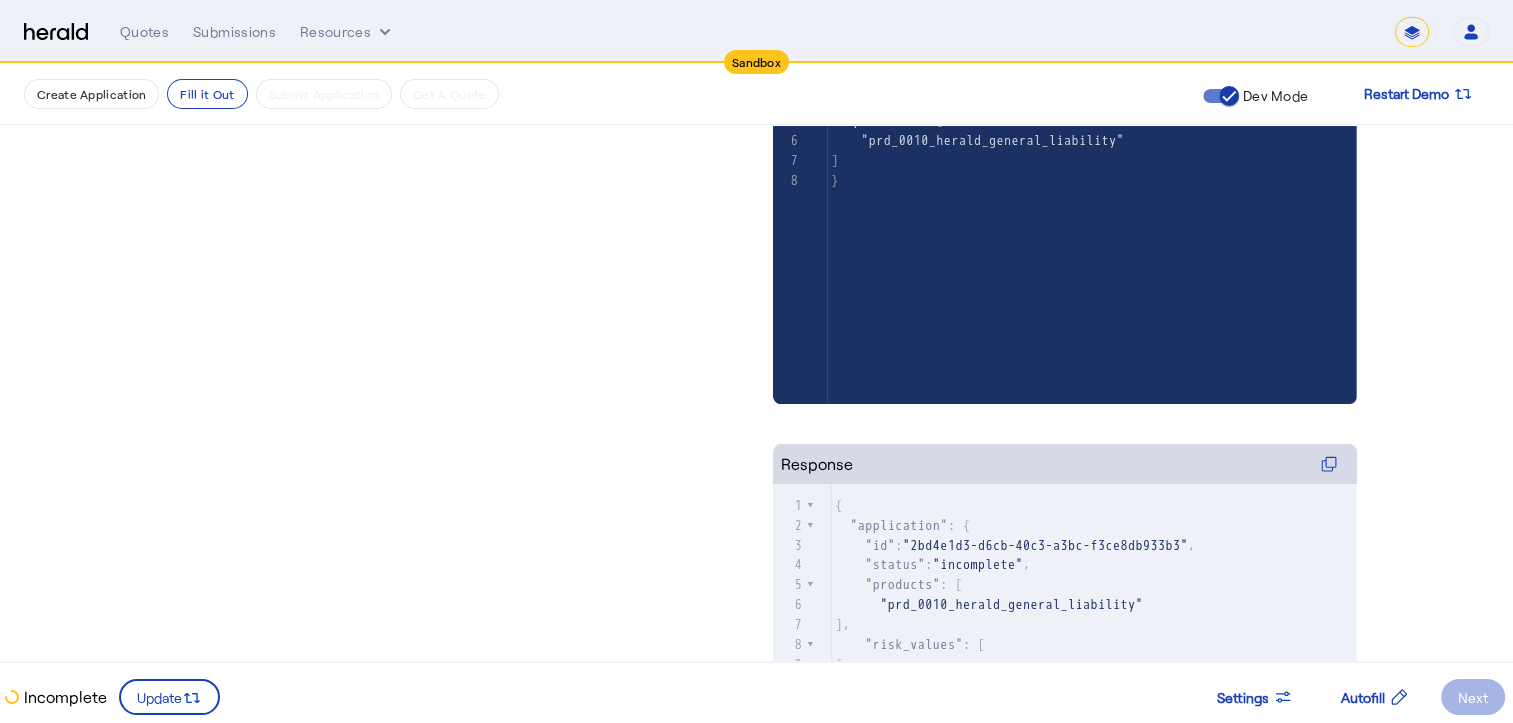 scroll, scrollTop: 0, scrollLeft: 0, axis: both 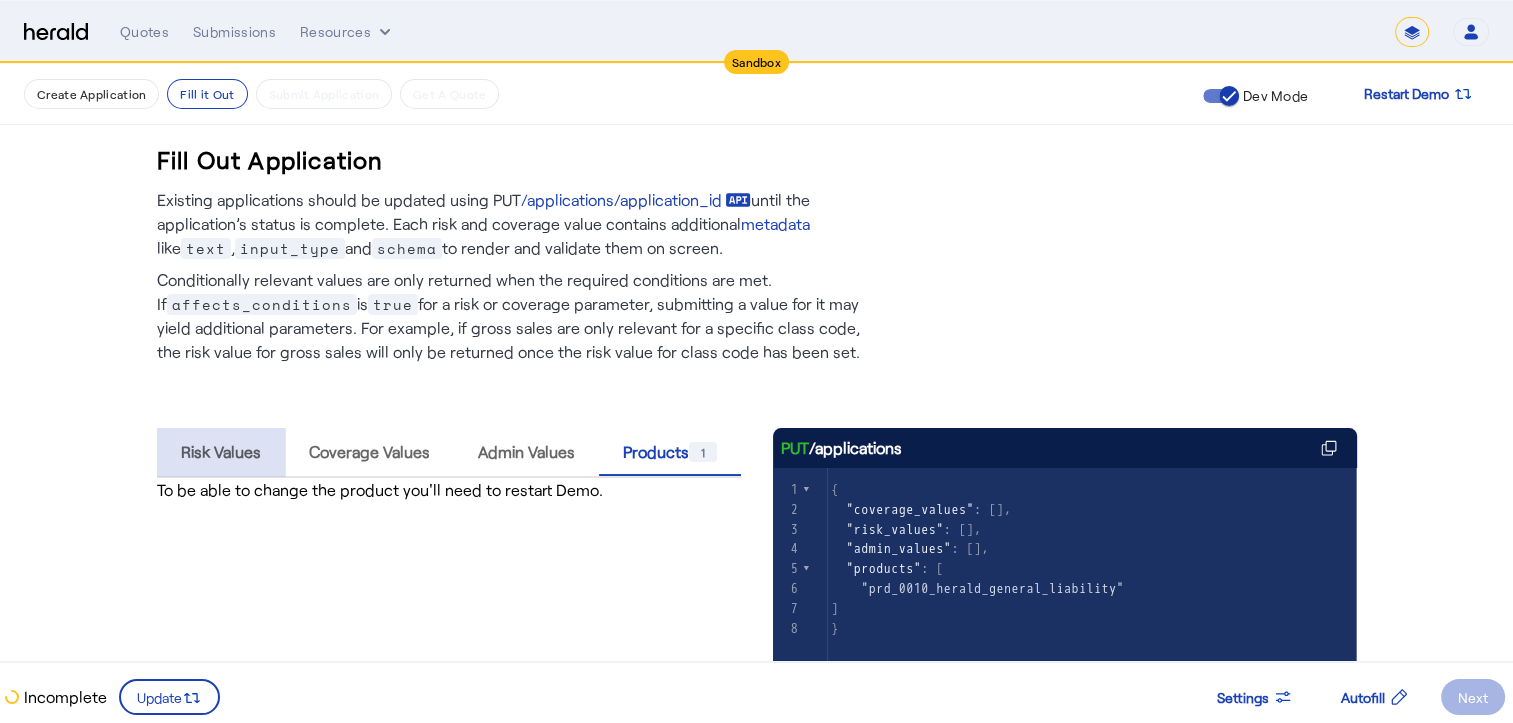 click on "Risk Values" at bounding box center [221, 452] 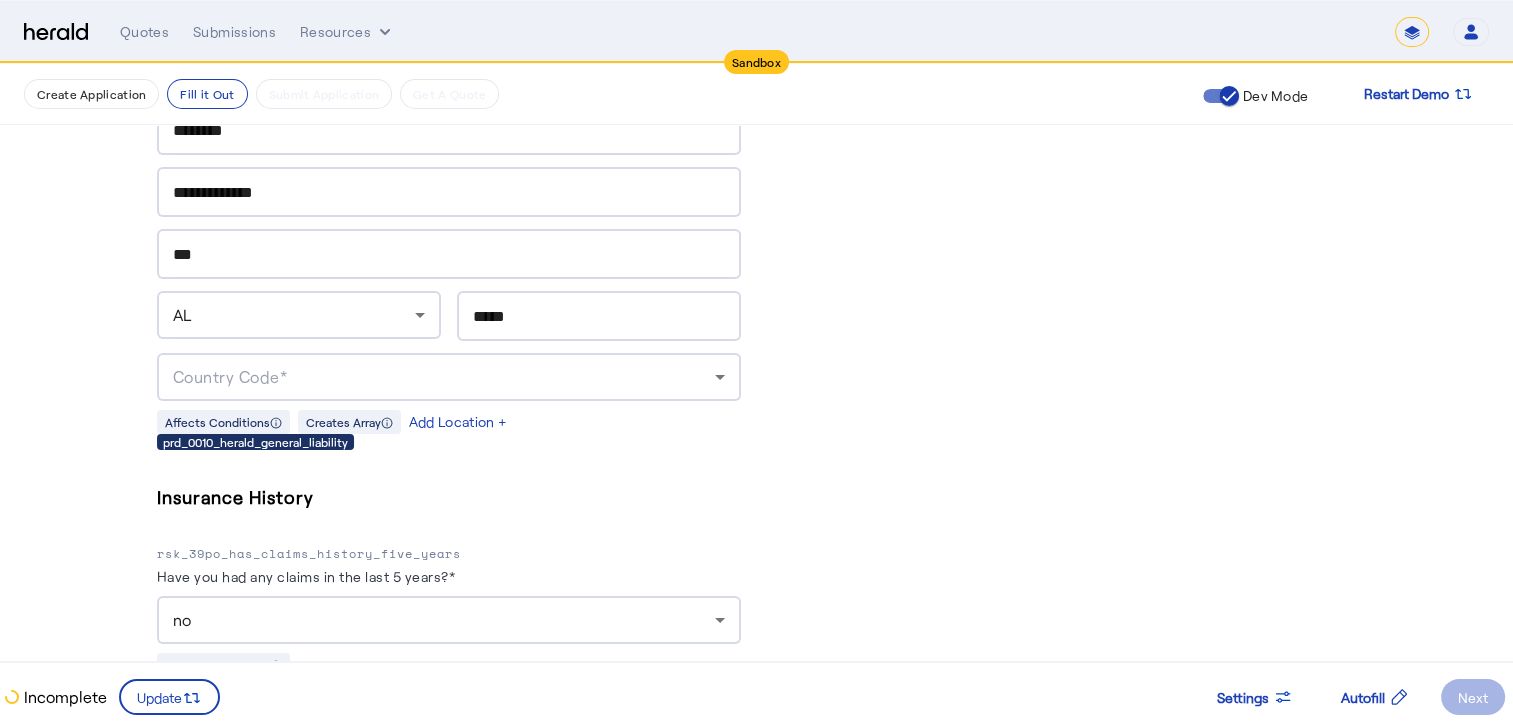 scroll, scrollTop: 2008, scrollLeft: 0, axis: vertical 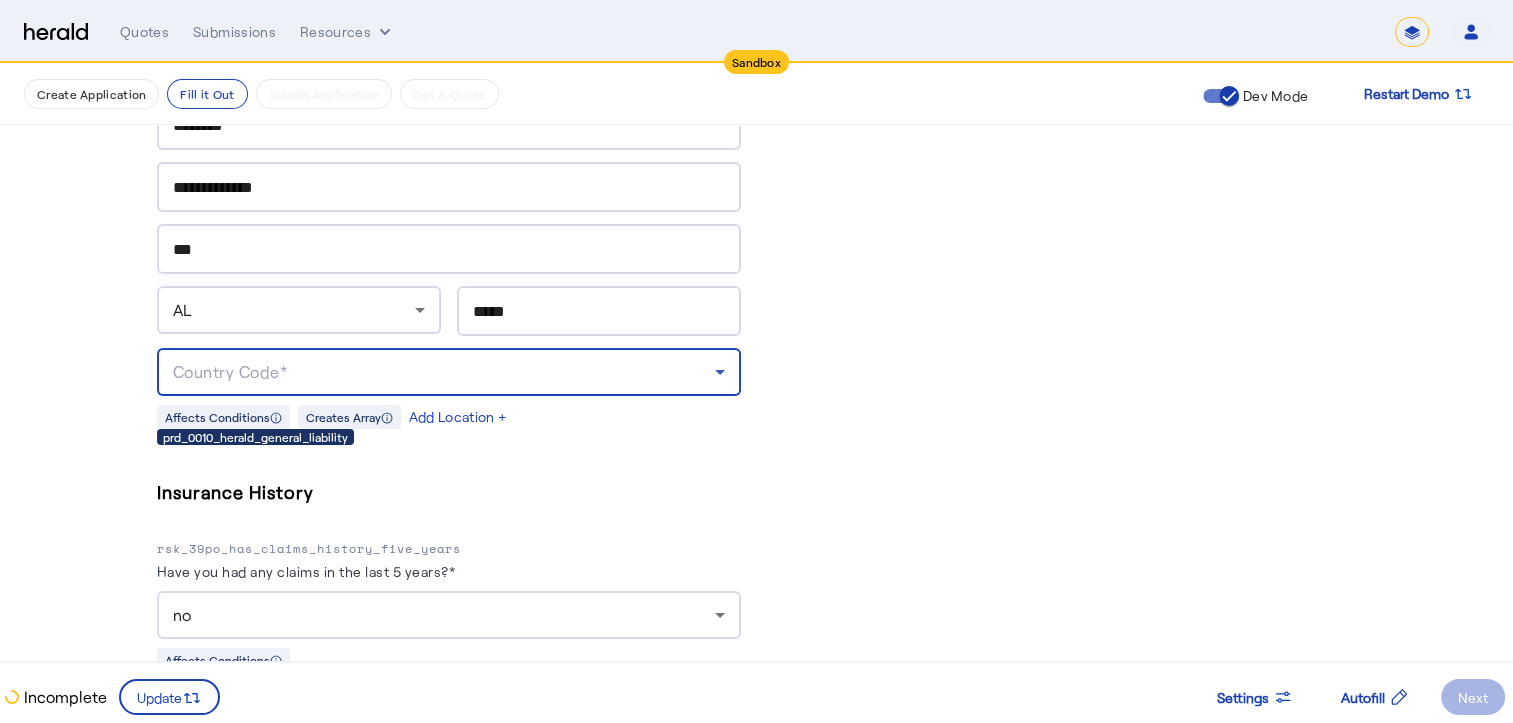 click on "Country Code*" at bounding box center (444, 372) 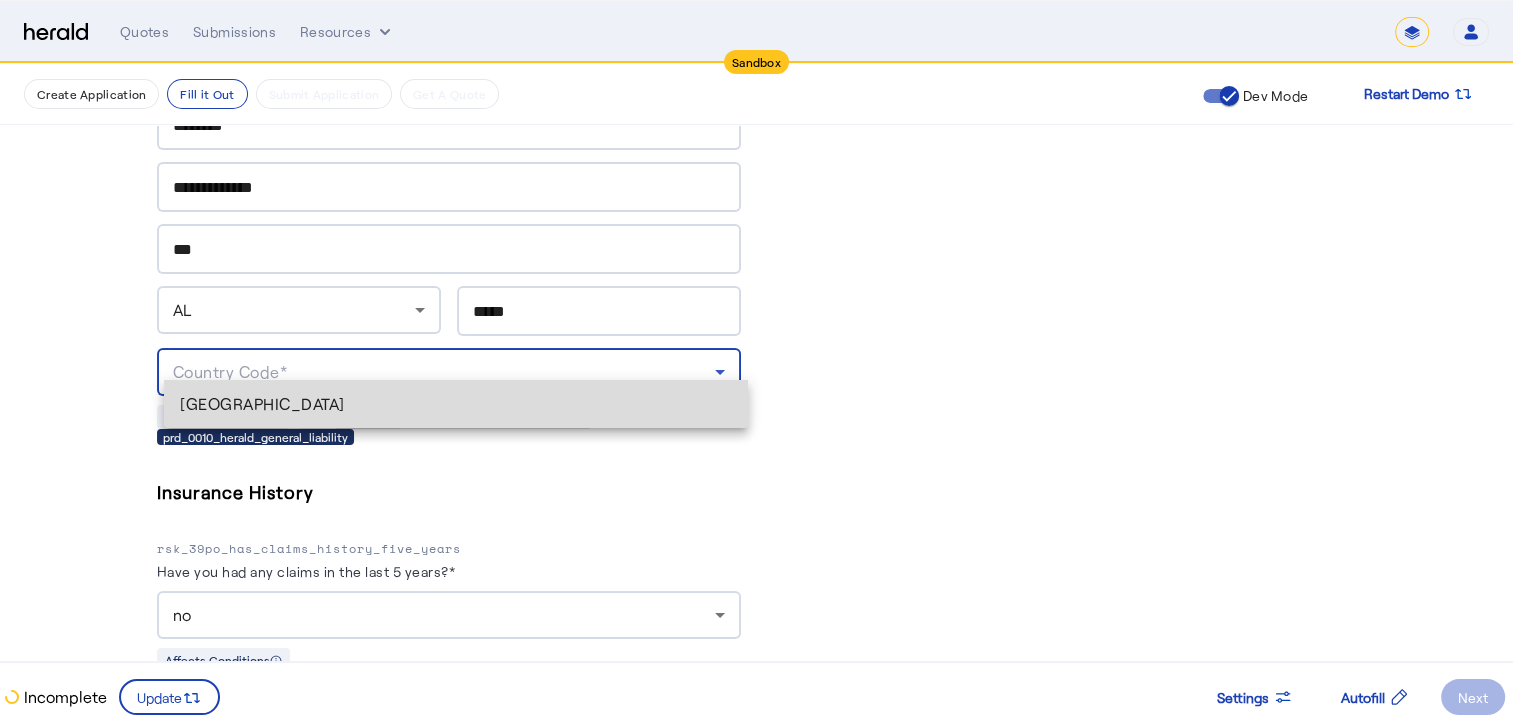 click on "[GEOGRAPHIC_DATA]" at bounding box center (456, 404) 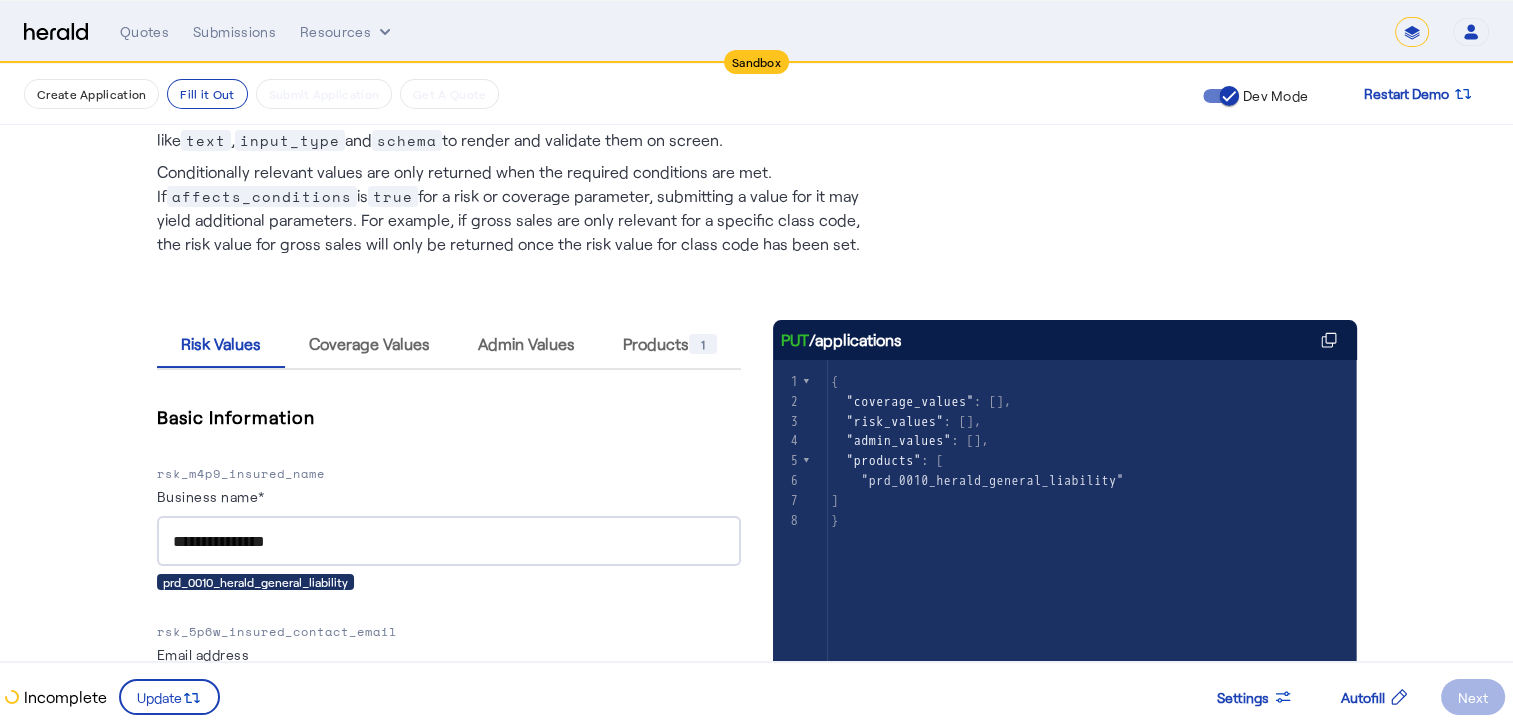scroll, scrollTop: 0, scrollLeft: 0, axis: both 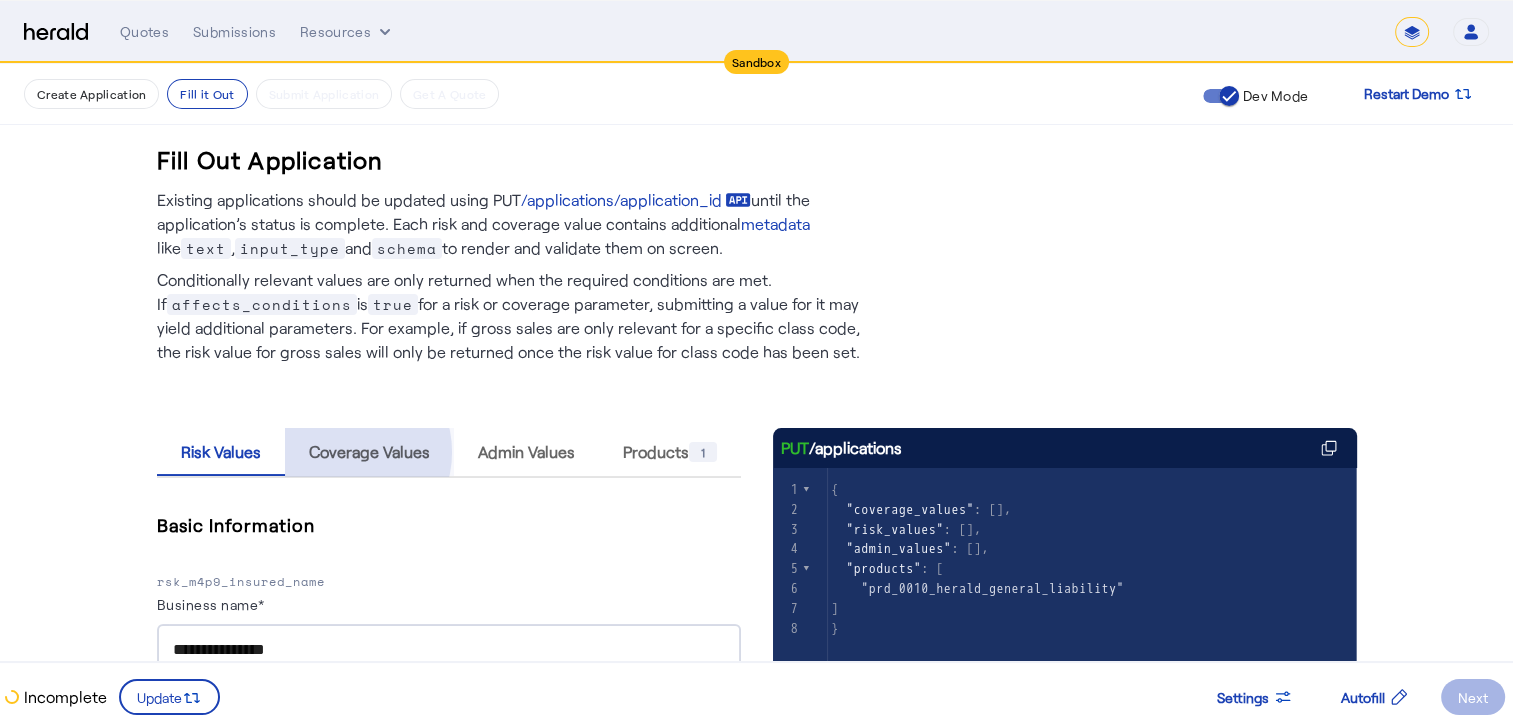 click on "Coverage Values" at bounding box center (369, 452) 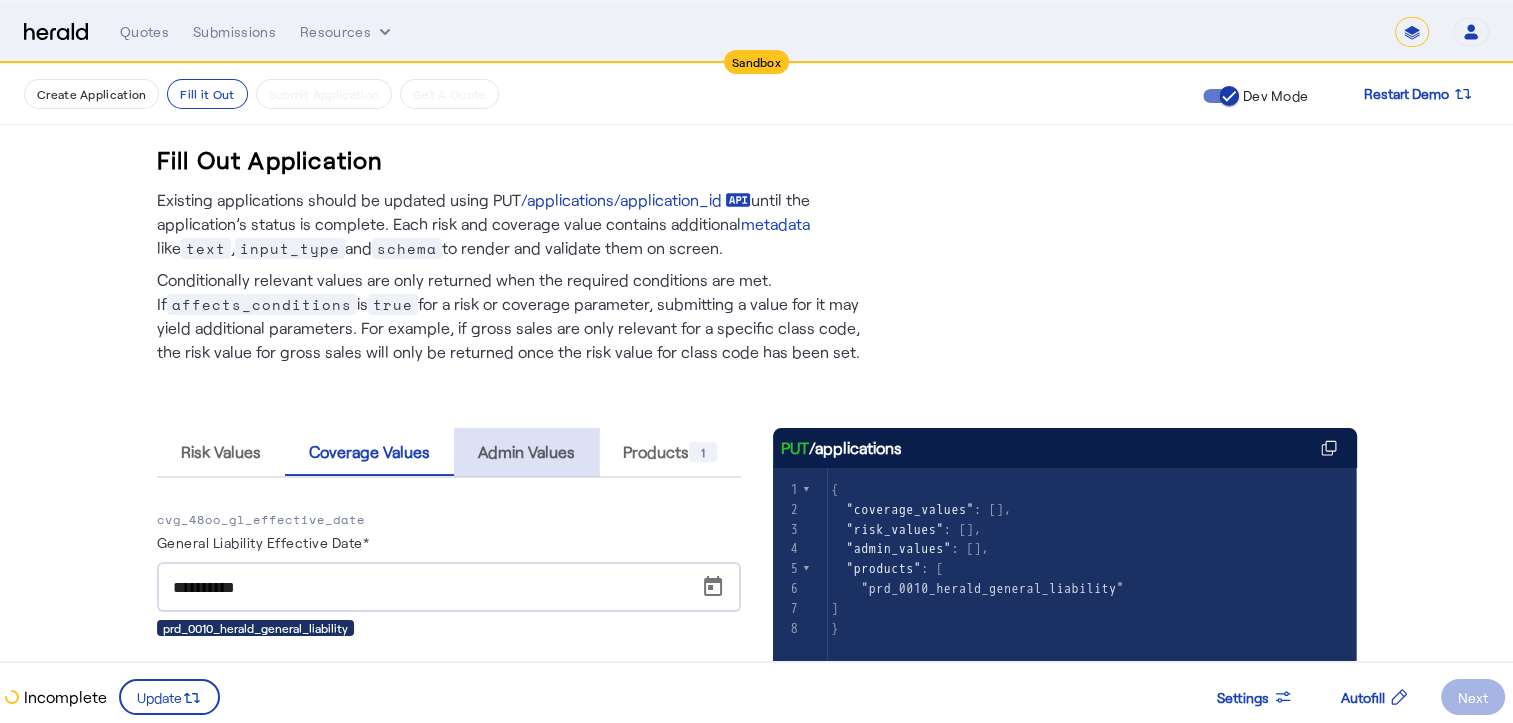click on "Admin Values" at bounding box center [526, 452] 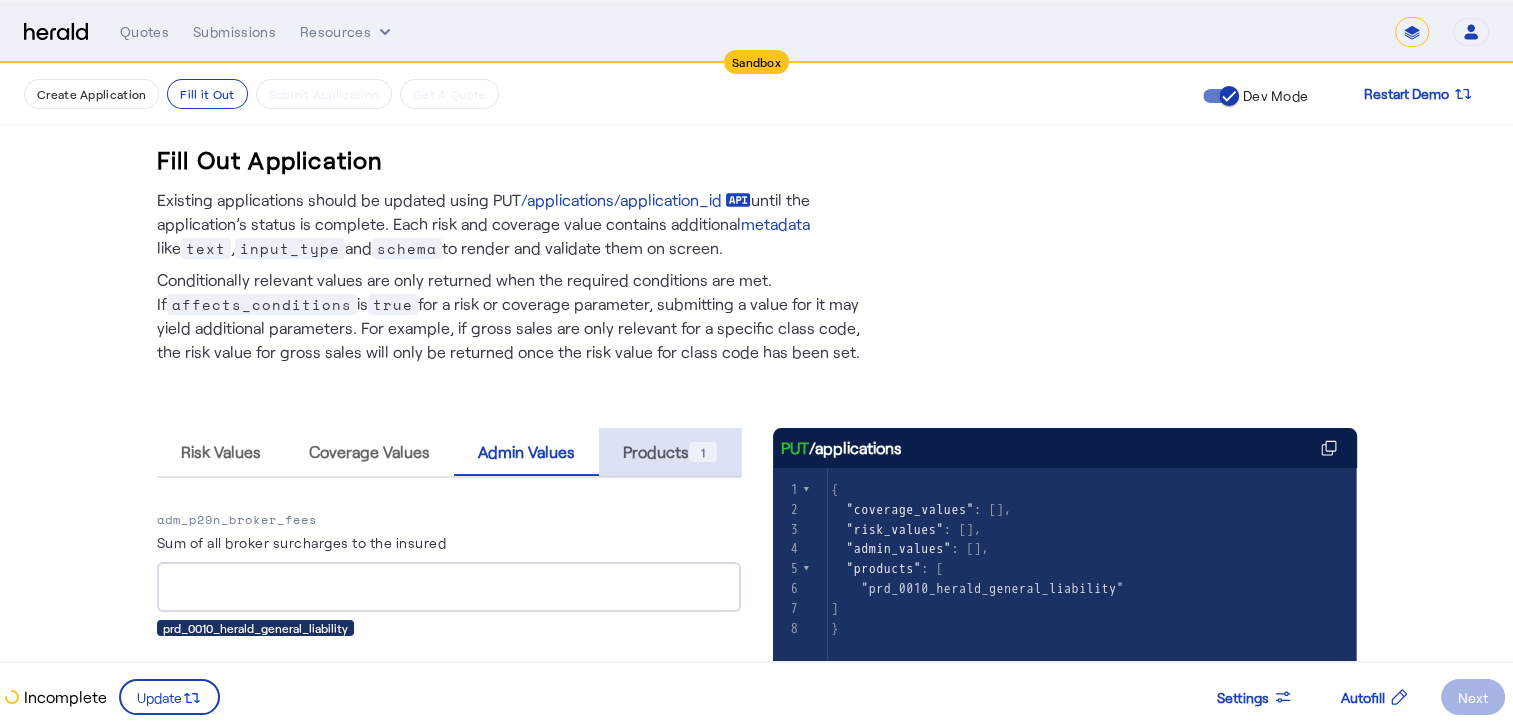 click on "Products       1" at bounding box center (670, 452) 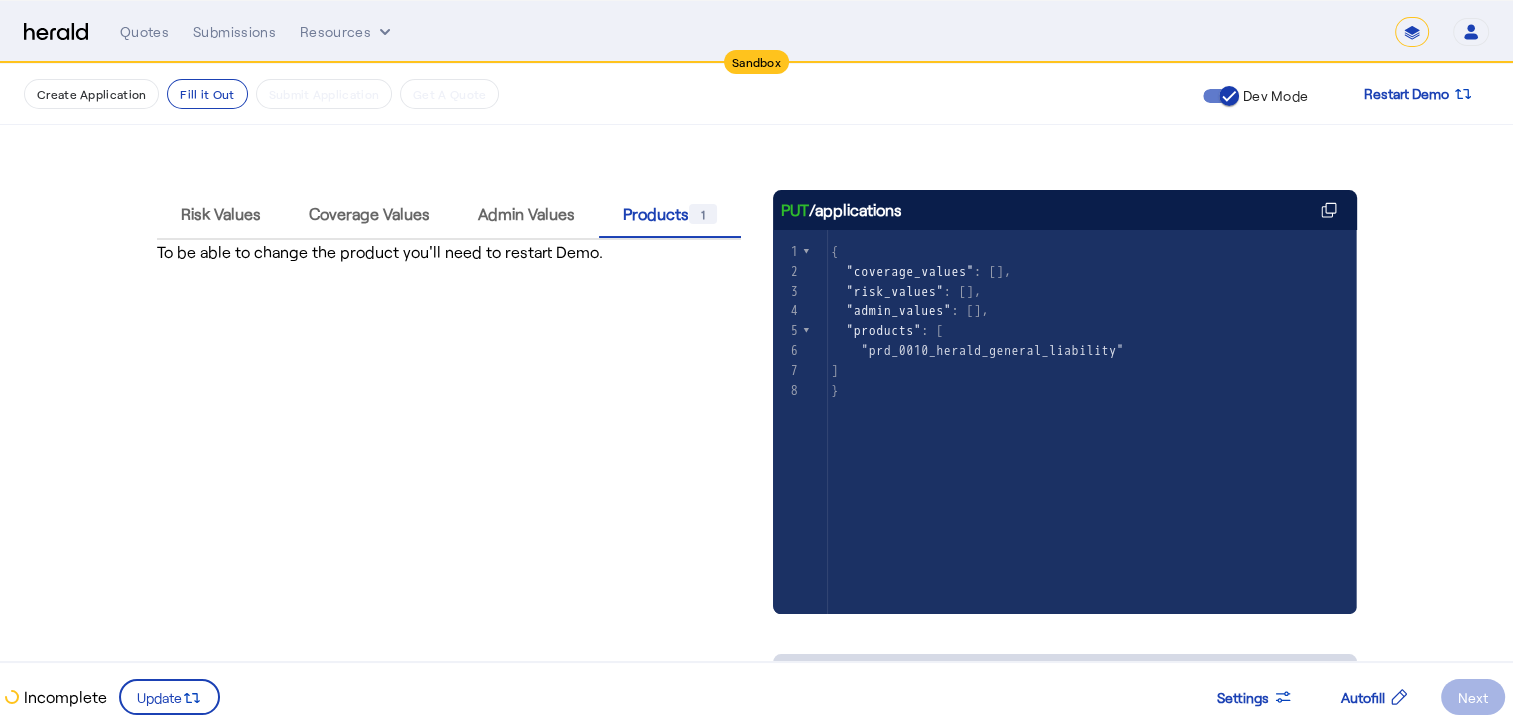 scroll, scrollTop: 239, scrollLeft: 0, axis: vertical 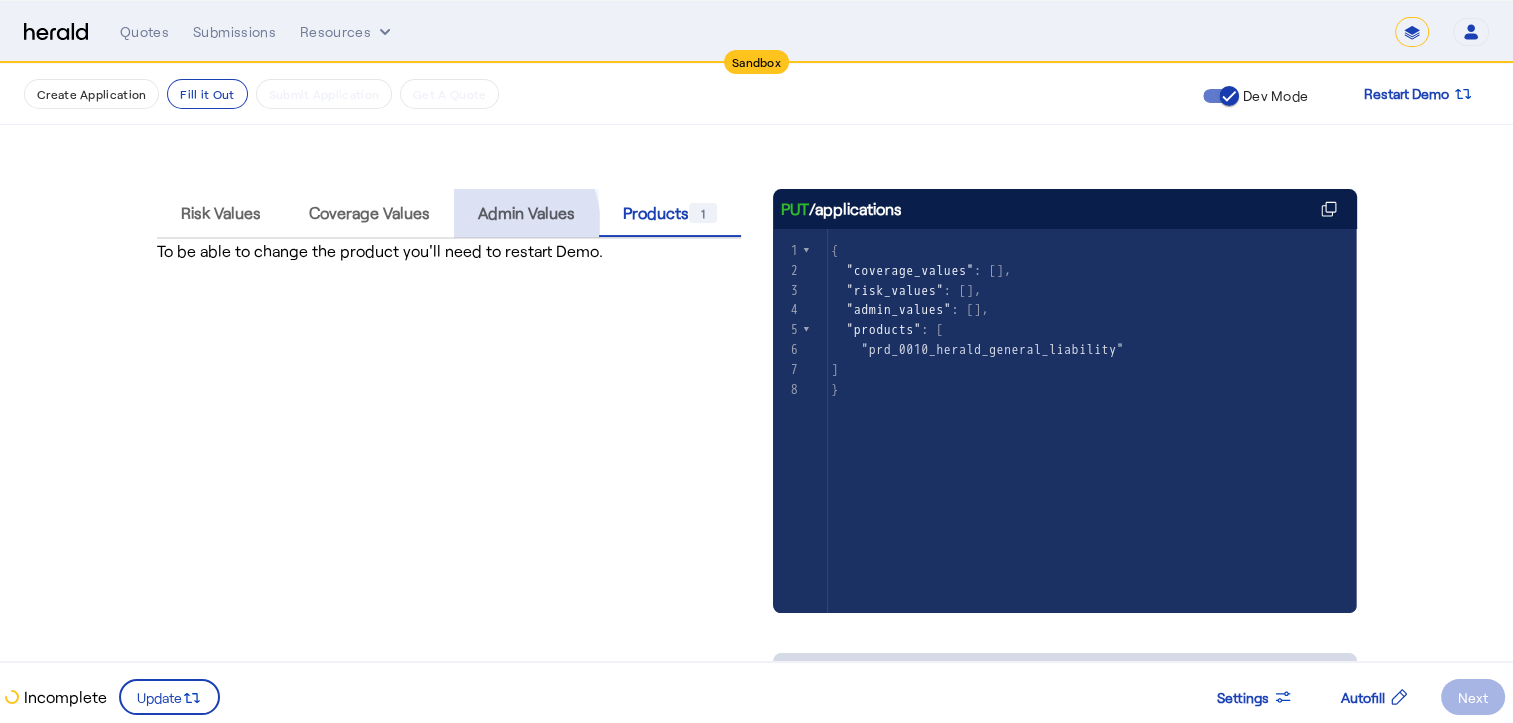 click on "Admin Values" at bounding box center [526, 213] 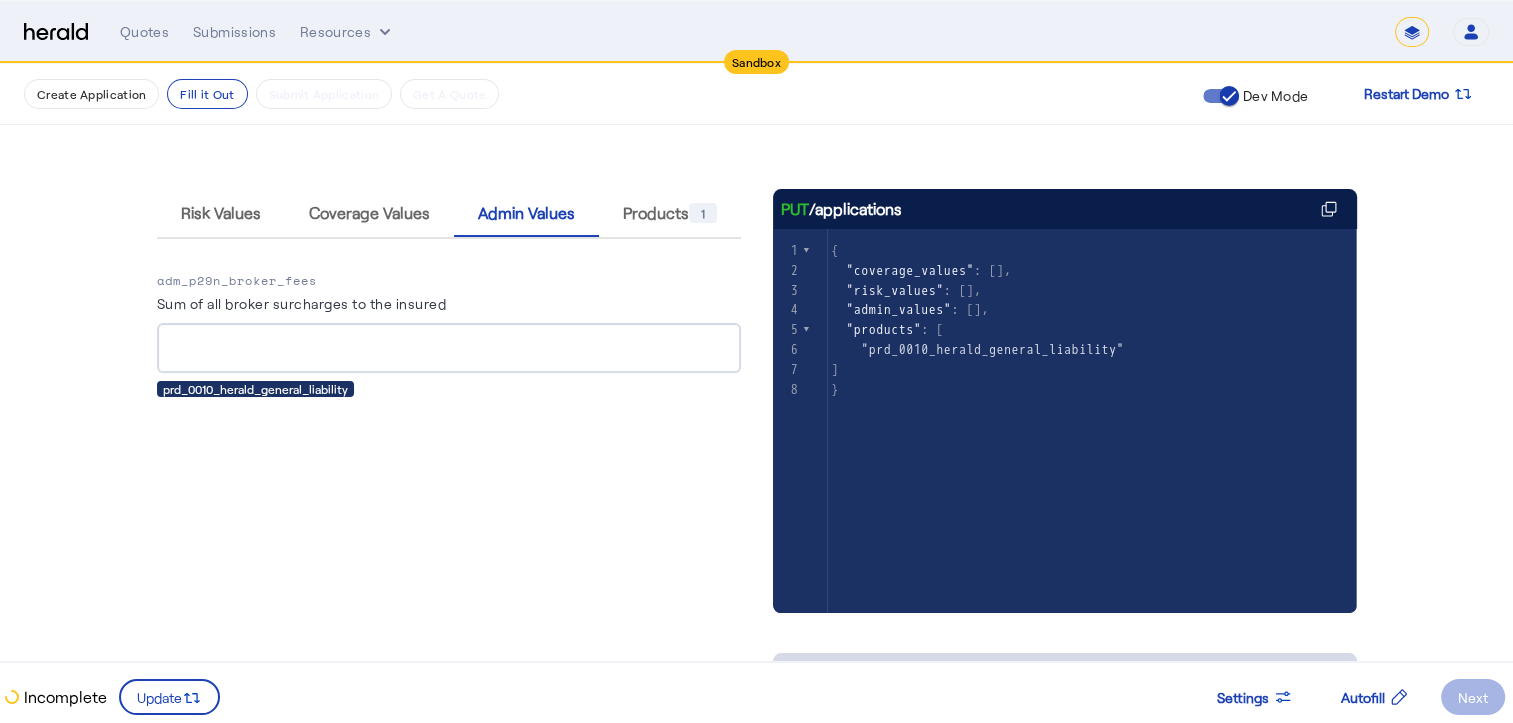click on "Create Application   Fill it Out   Submit Application   Get A Quote  Dev Mode Restart Demo
Fill Out Application   Existing applications should be updated using PUT  /applications/application_id
until the application’s status is complete. Each risk and coverage value contains additional  metadata  like  text ,  input_type  and  schema  to render and validate them on screen.   Conditionally relevant values are only returned when the required conditions are met. If  affects_conditions  is  true  for a risk or coverage parameter, submitting a value for it may yield additional parameters. For example, if gross sales are only relevant for a specific class code, the risk value for gross sales will only be returned once the risk value for class code has been set.  Risk Values Coverage Values Admin Values Products       1   adm_p29n_broker_fees  Sum of all broker surcharges to the insured *****  prd_0010_herald_general_liability  PUT  /applications
8" 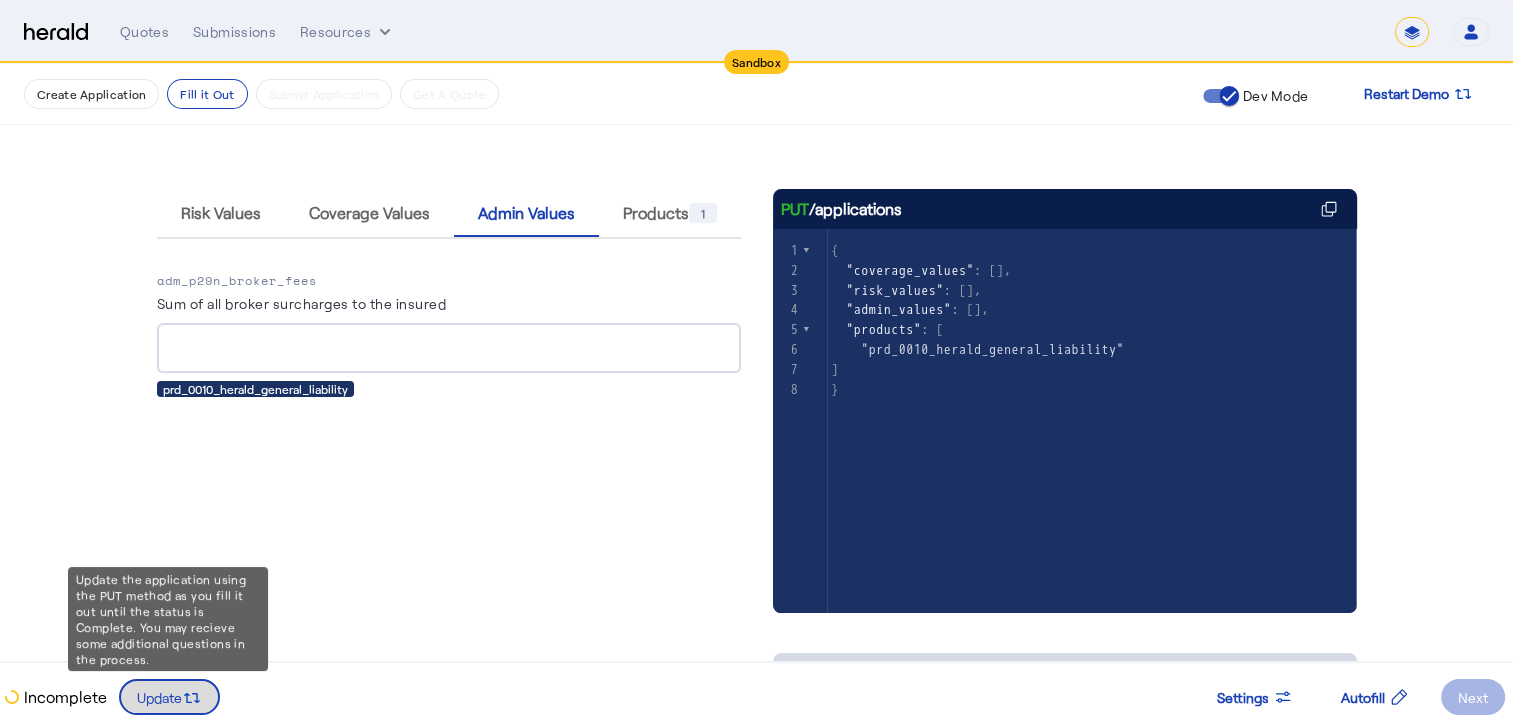 click on "Update" at bounding box center [159, 697] 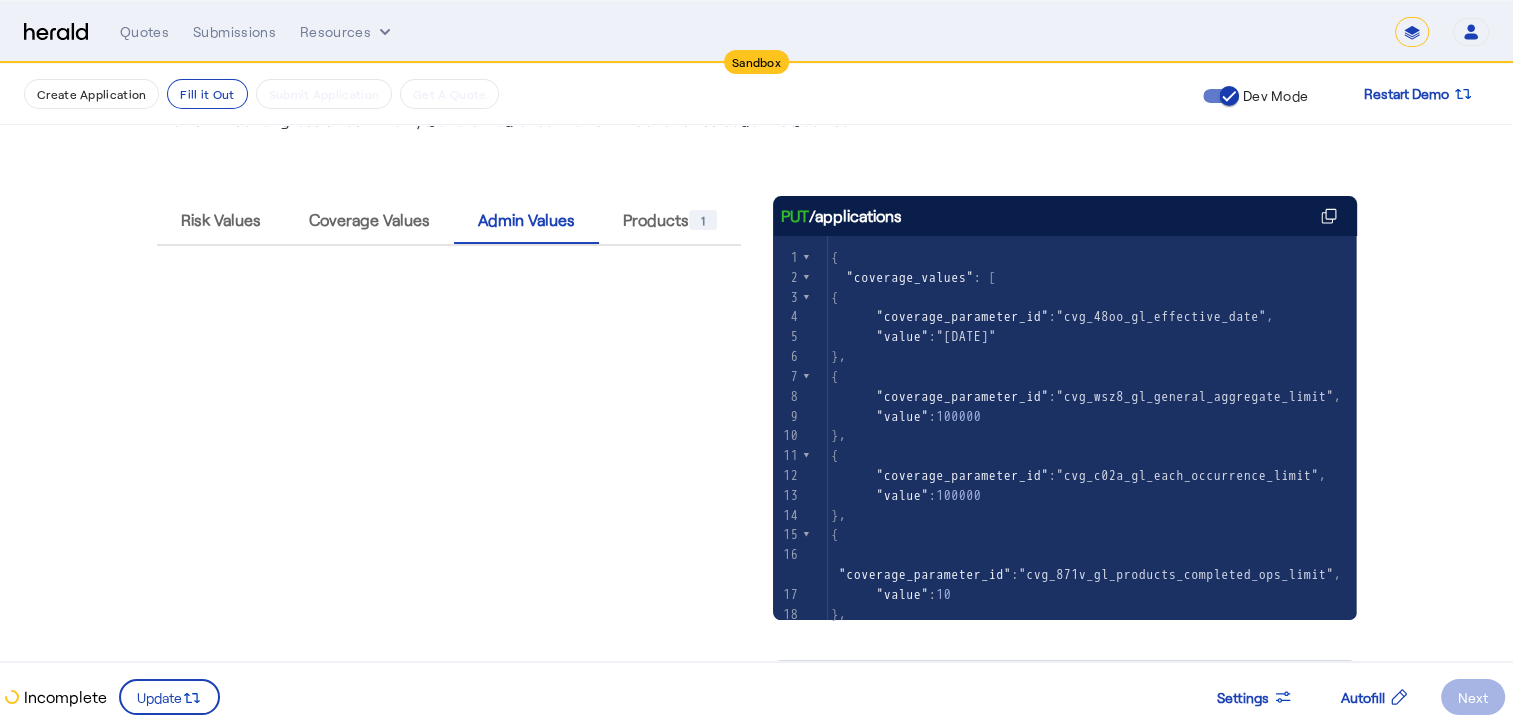 scroll, scrollTop: 232, scrollLeft: 0, axis: vertical 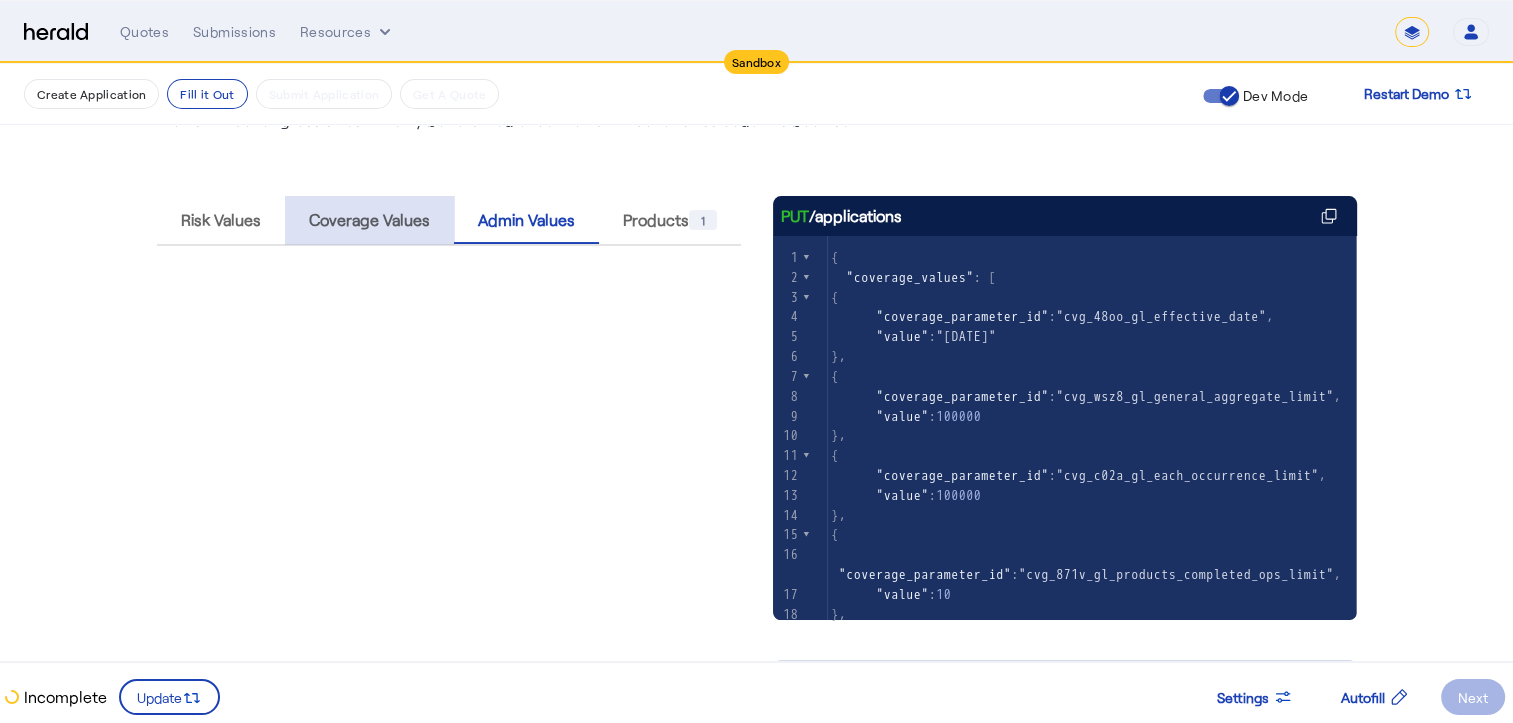 click on "Coverage Values" at bounding box center [369, 220] 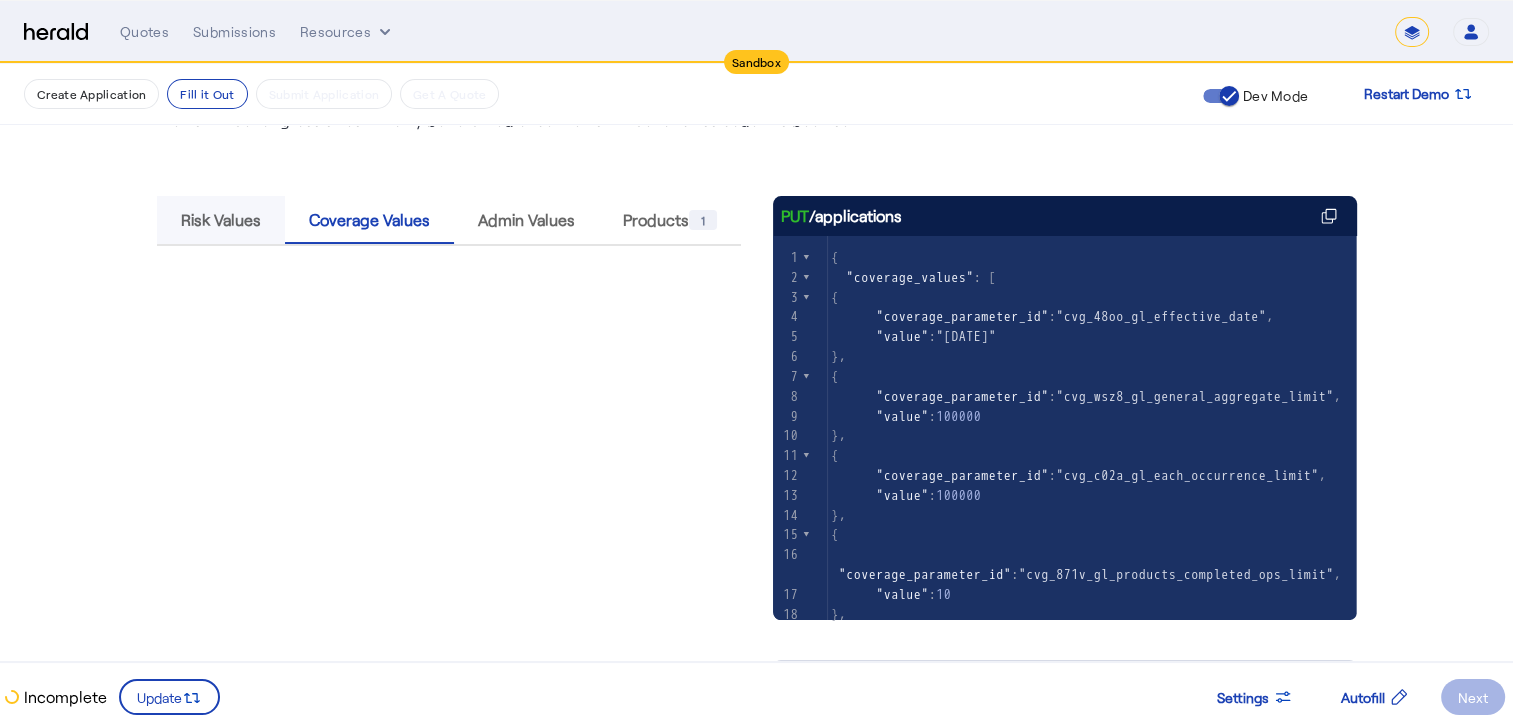 click on "Risk Values" at bounding box center (221, 220) 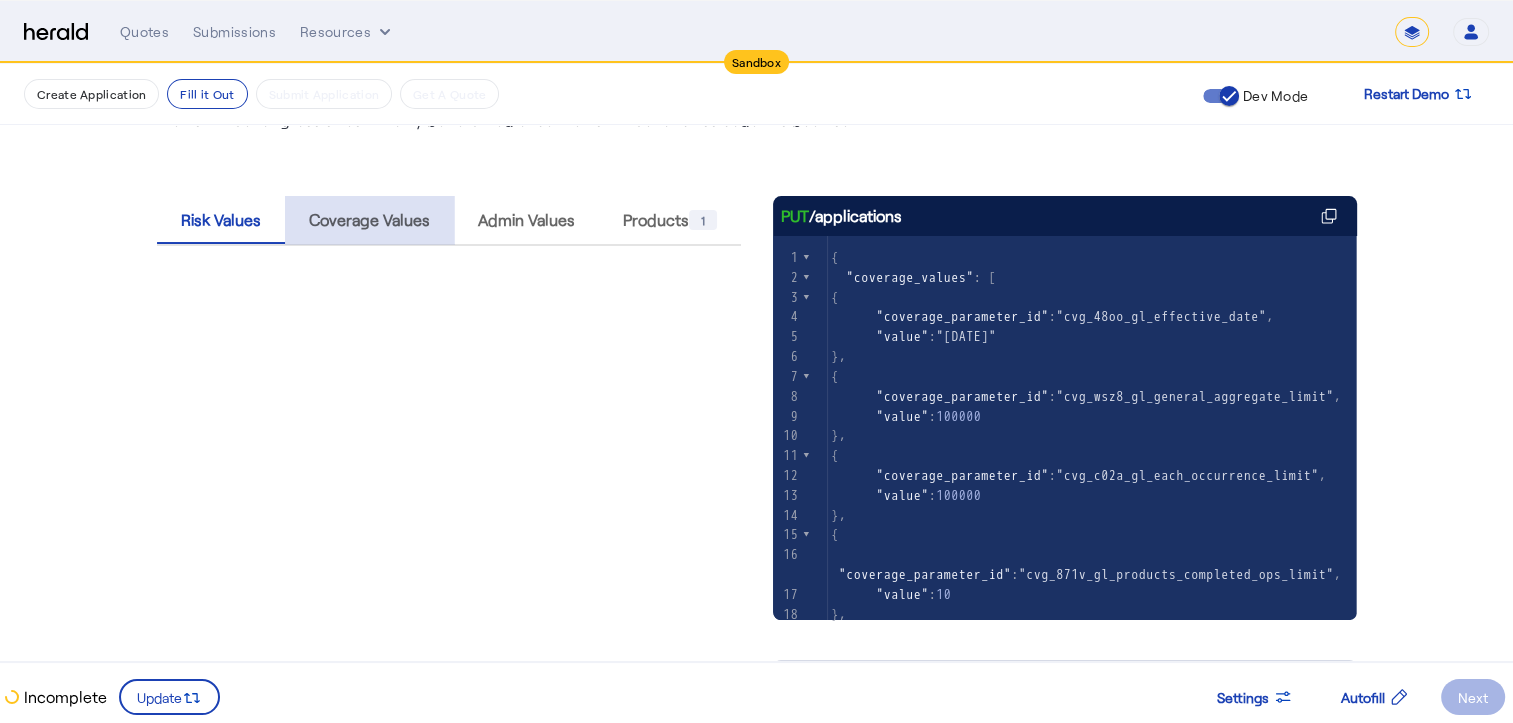 click on "Coverage Values" at bounding box center [369, 220] 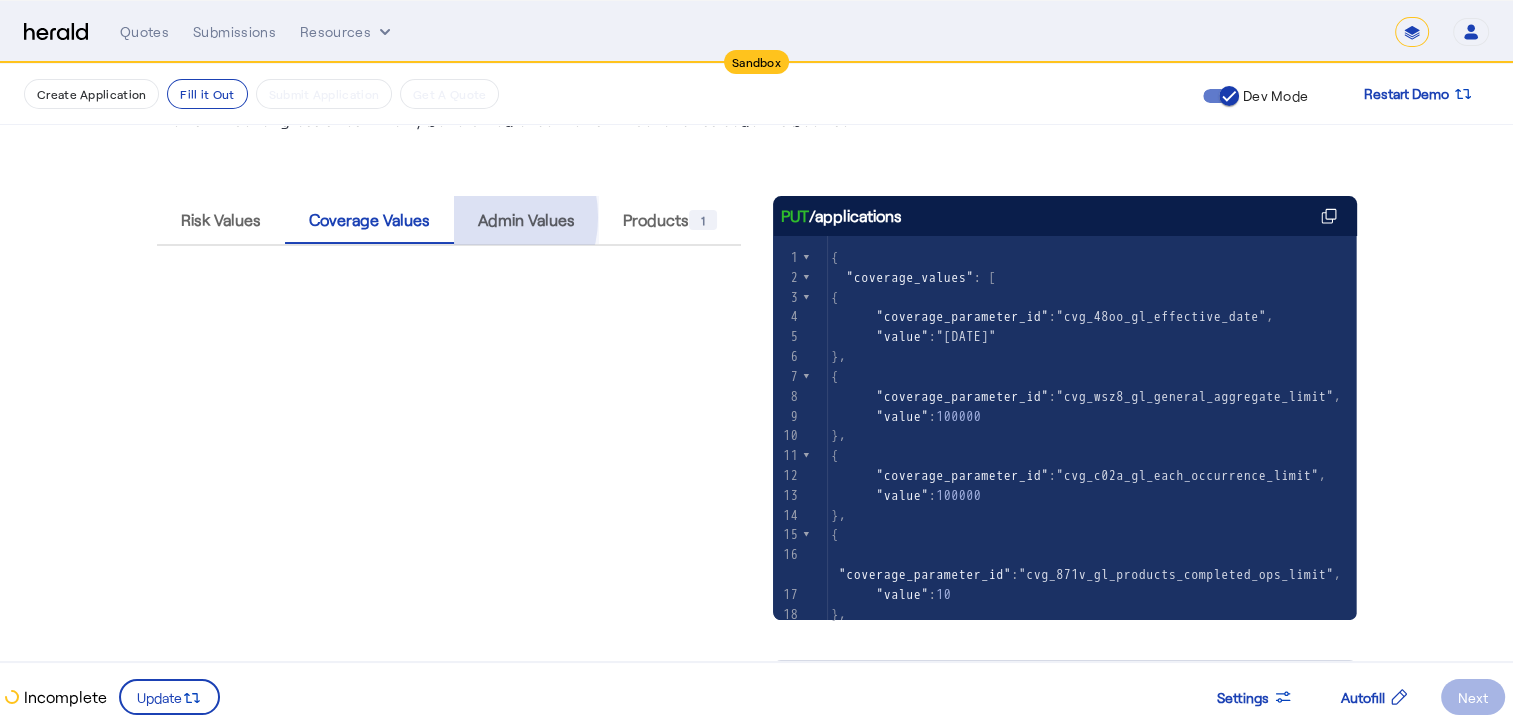 click on "Admin Values" at bounding box center [526, 220] 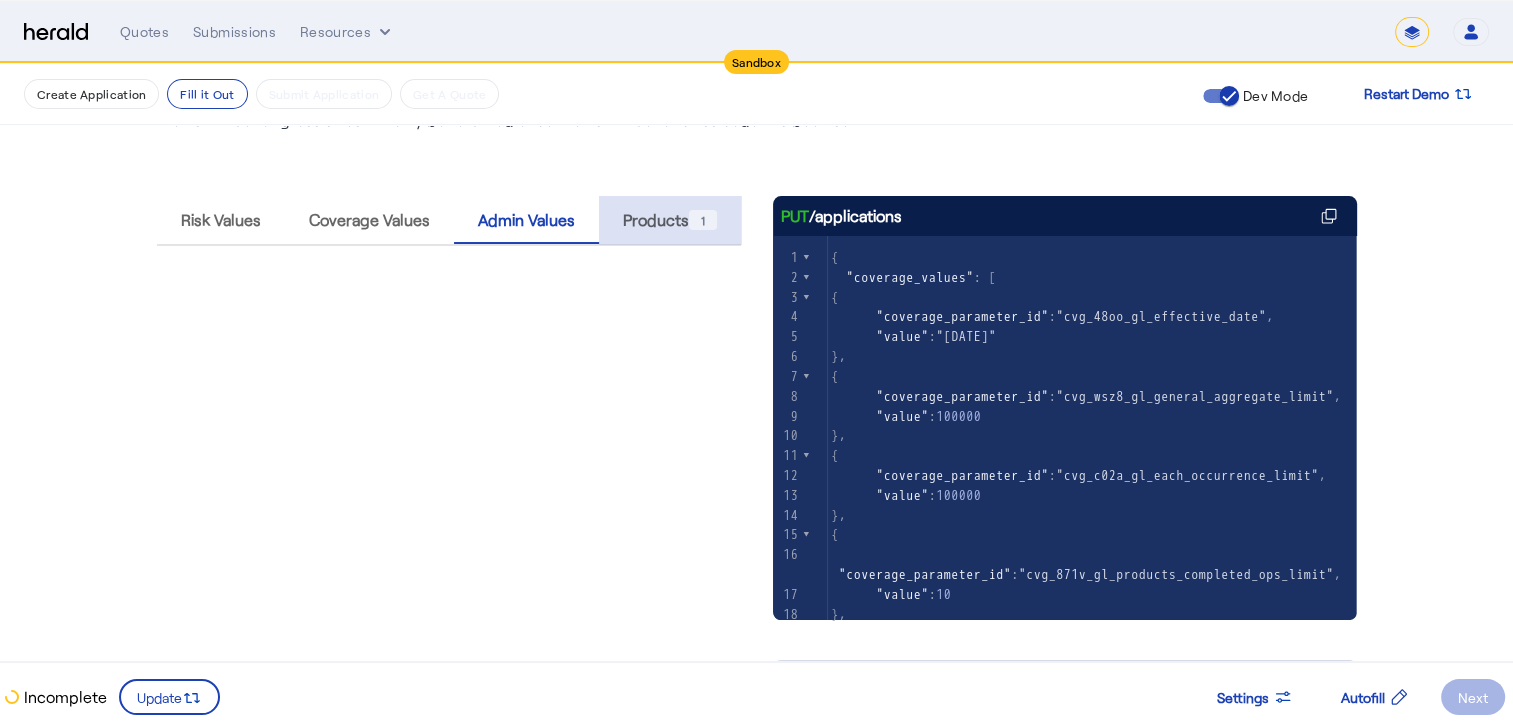 click on "Products       1" at bounding box center (670, 220) 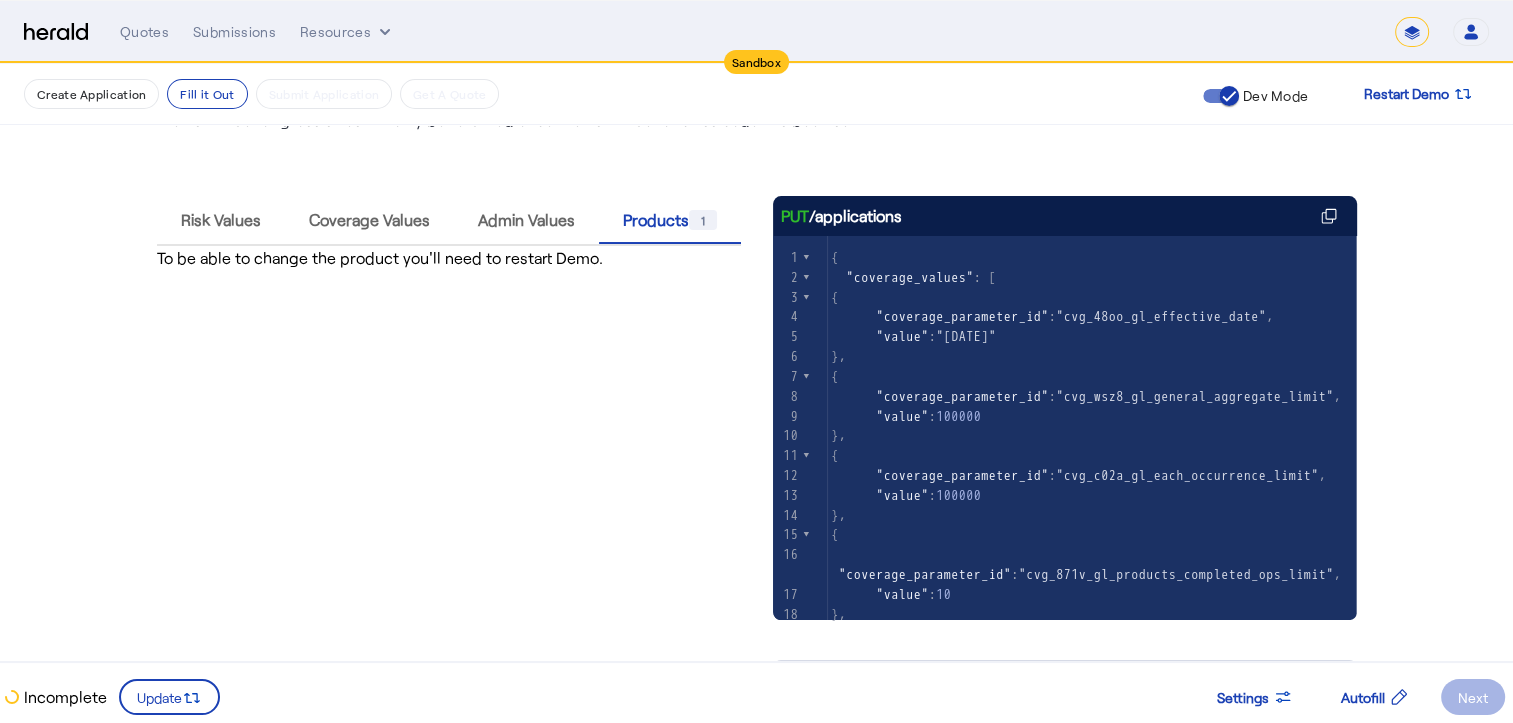 scroll, scrollTop: 0, scrollLeft: 0, axis: both 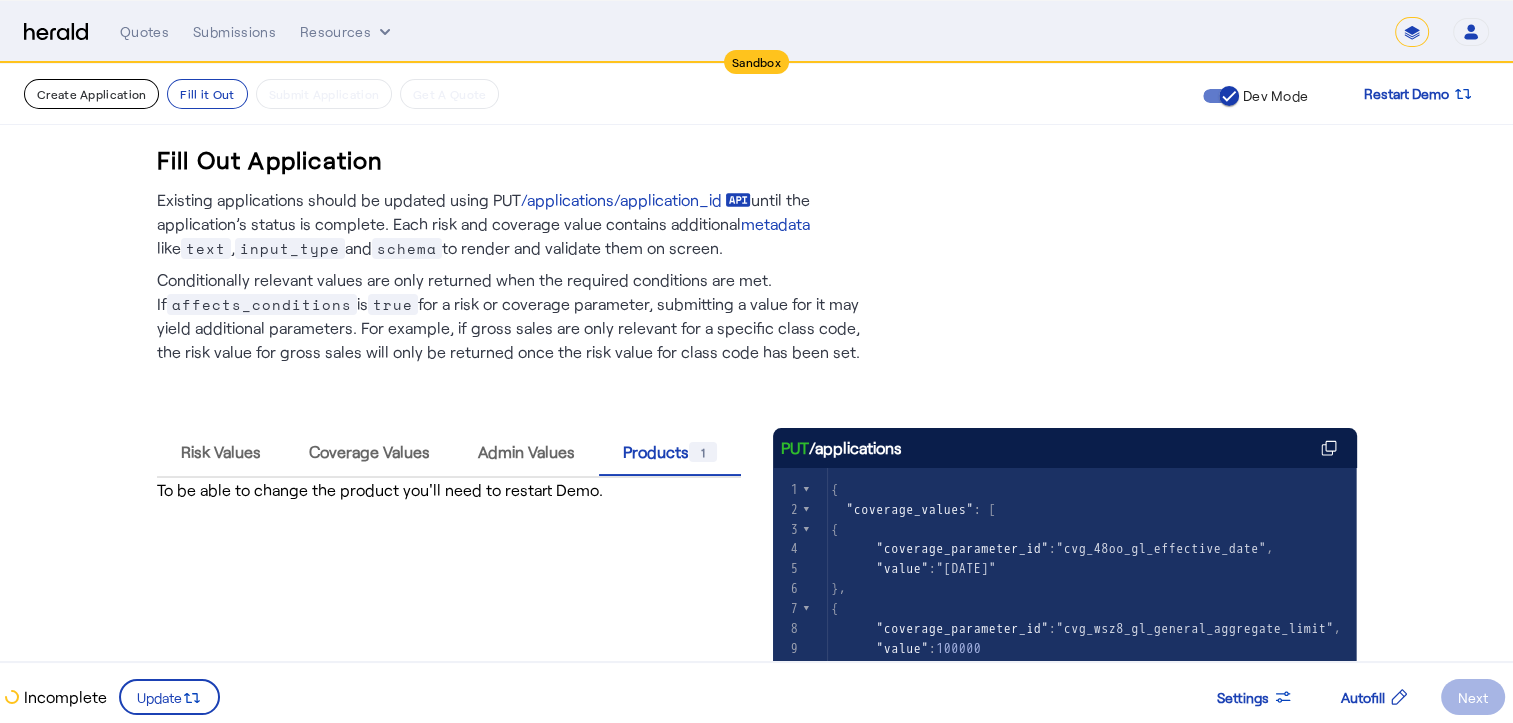 click on "Create Application" at bounding box center (91, 94) 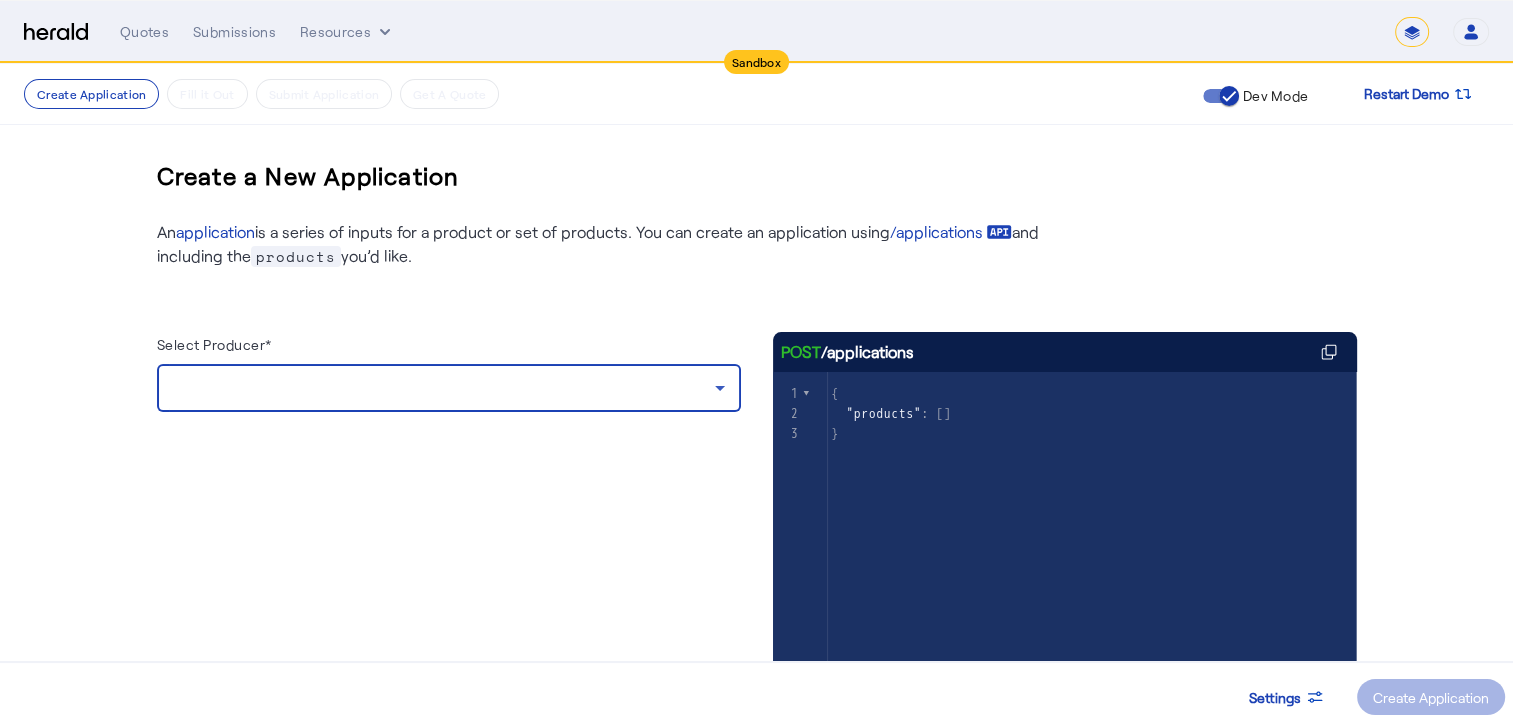 click at bounding box center (444, 388) 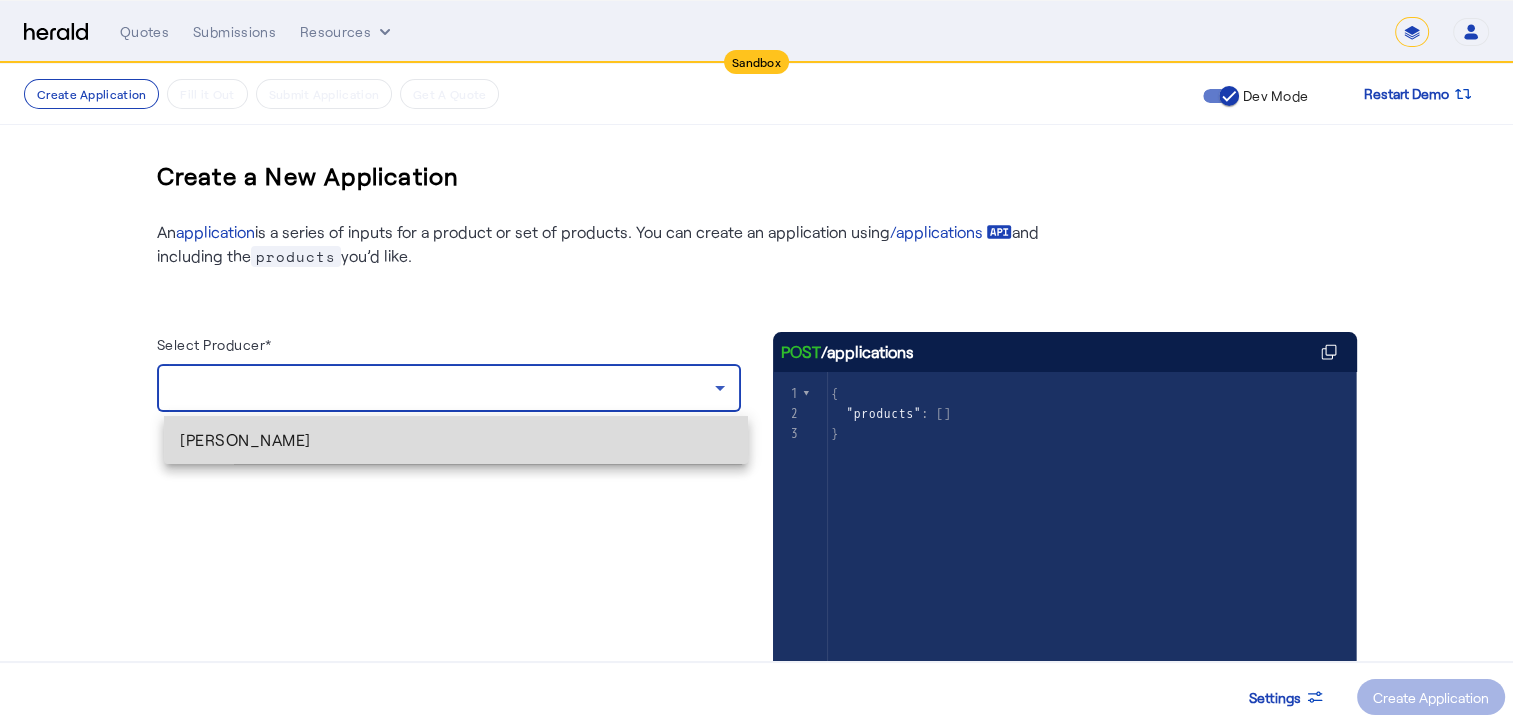 click on "[PERSON_NAME]" at bounding box center [456, 440] 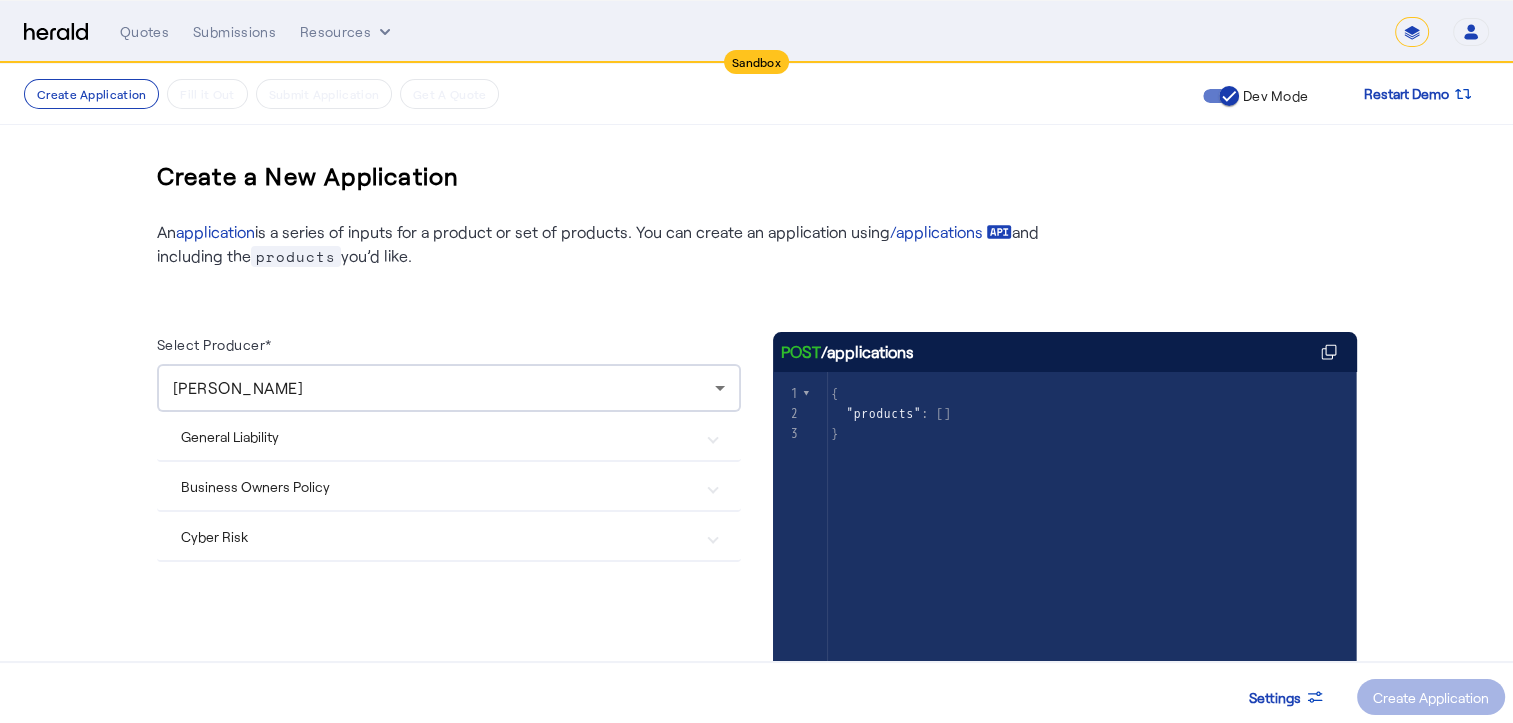 click on "General Liability" at bounding box center (437, 436) 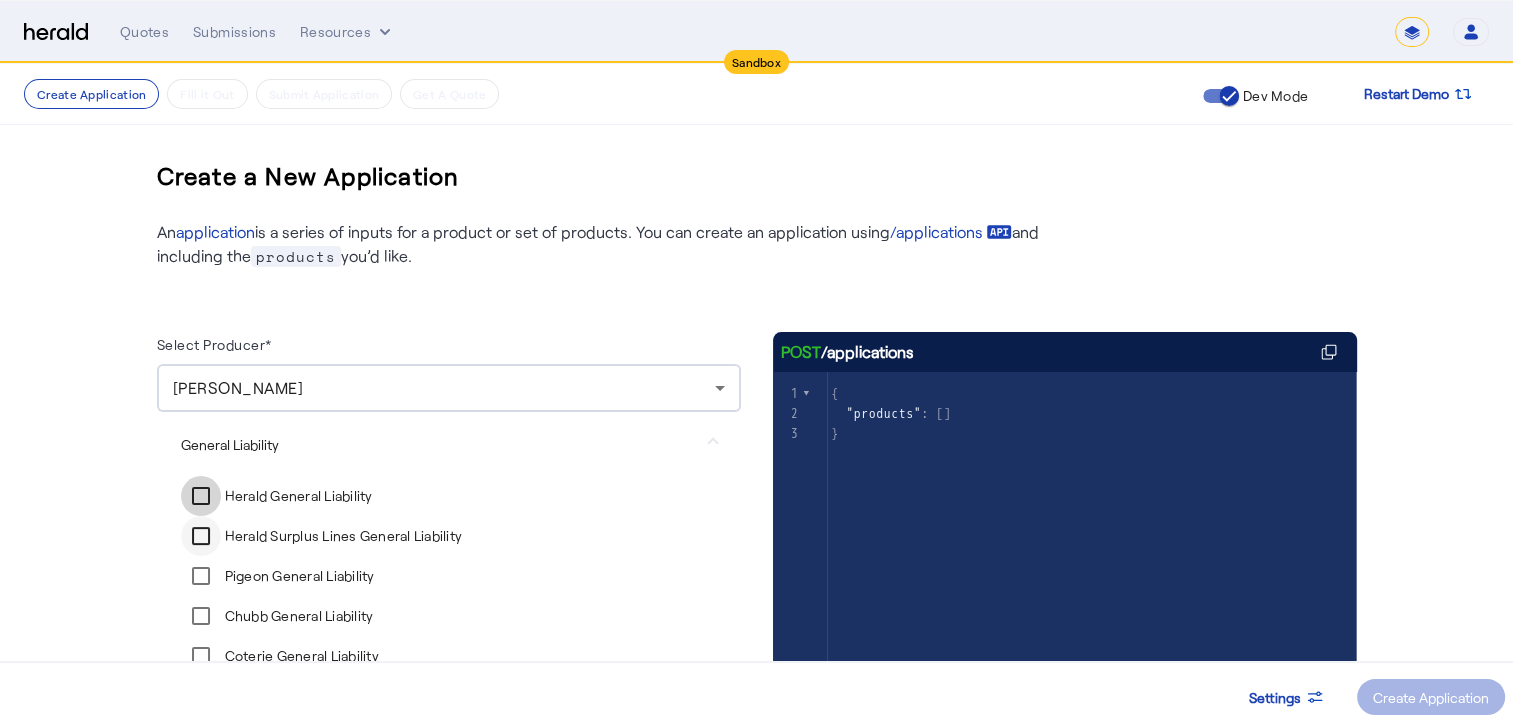 click on "Herald General Liability  Herald Surplus Lines General Liability  Pigeon General Liability  Chubb General Liability  Coterie General Liability" at bounding box center [449, 576] 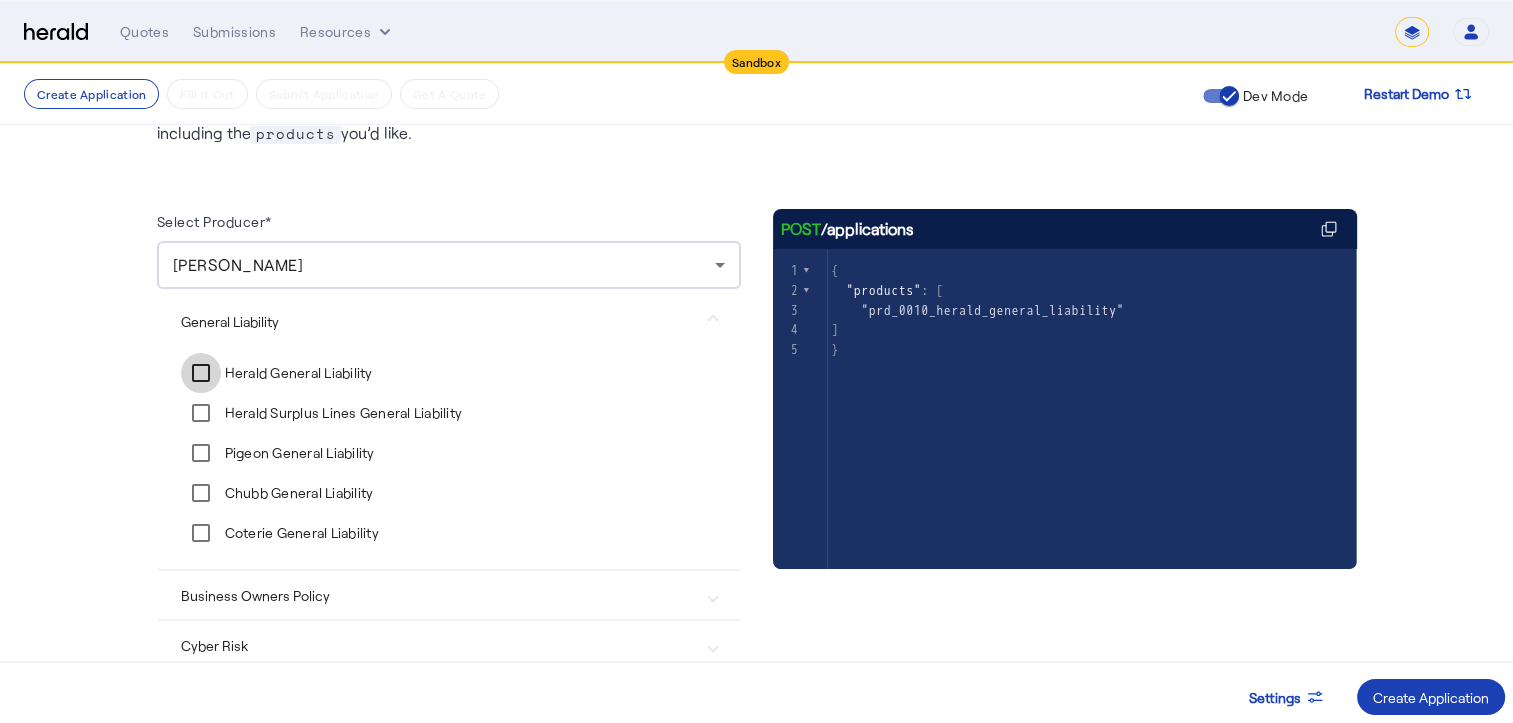 scroll, scrollTop: 124, scrollLeft: 0, axis: vertical 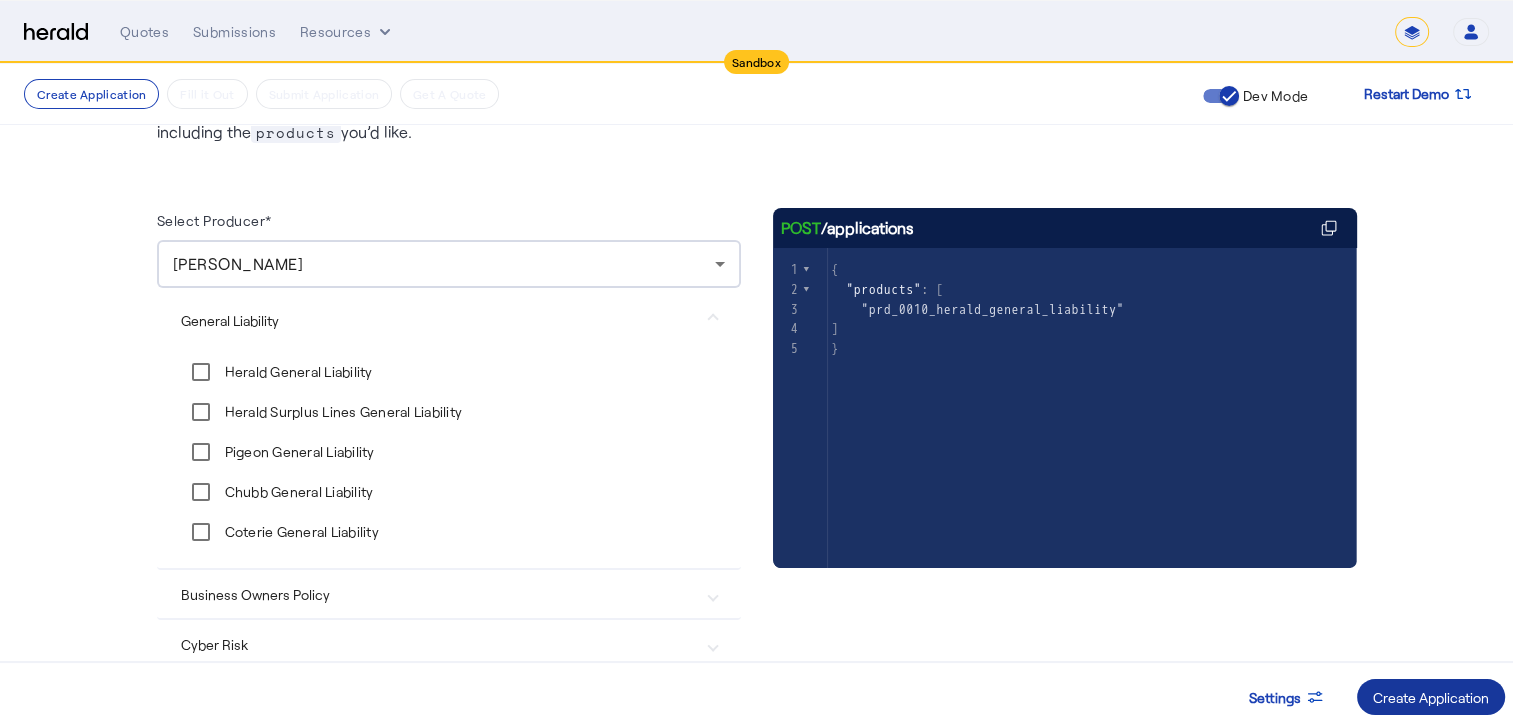 click on "Create Application" at bounding box center (1431, 697) 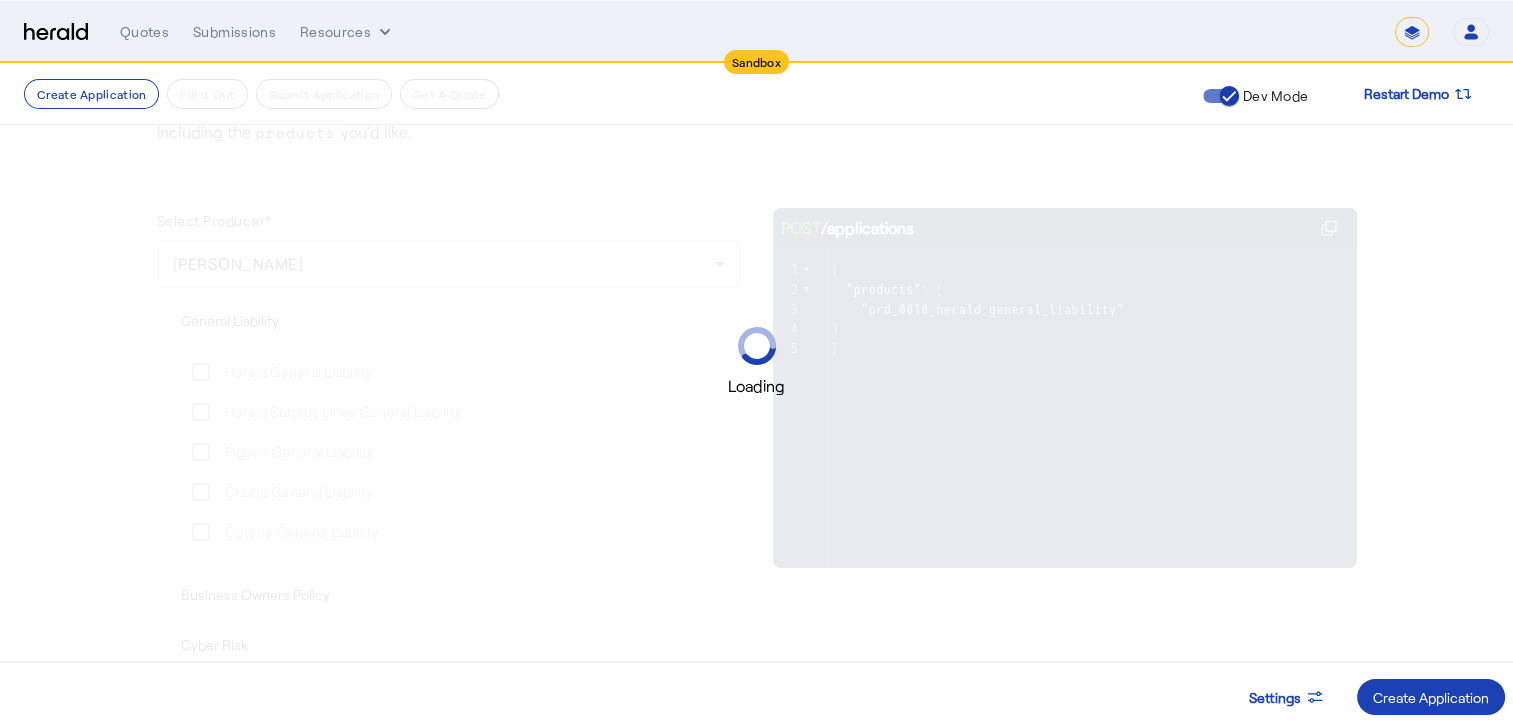 scroll, scrollTop: 0, scrollLeft: 0, axis: both 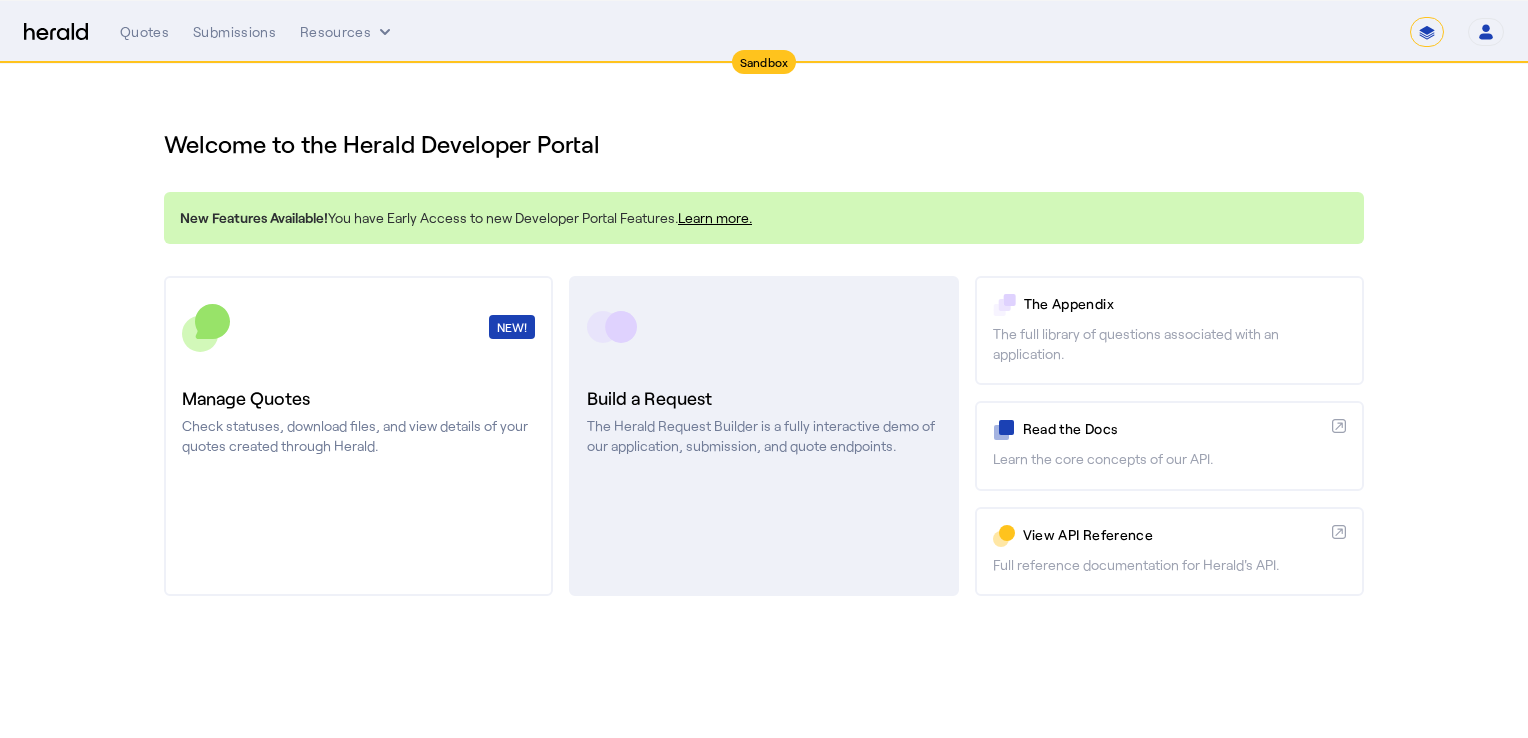 click on "Build a Request  The Herald Request Builder is a fully interactive demo of our application, submission, and quote endpoints." at bounding box center [763, 436] 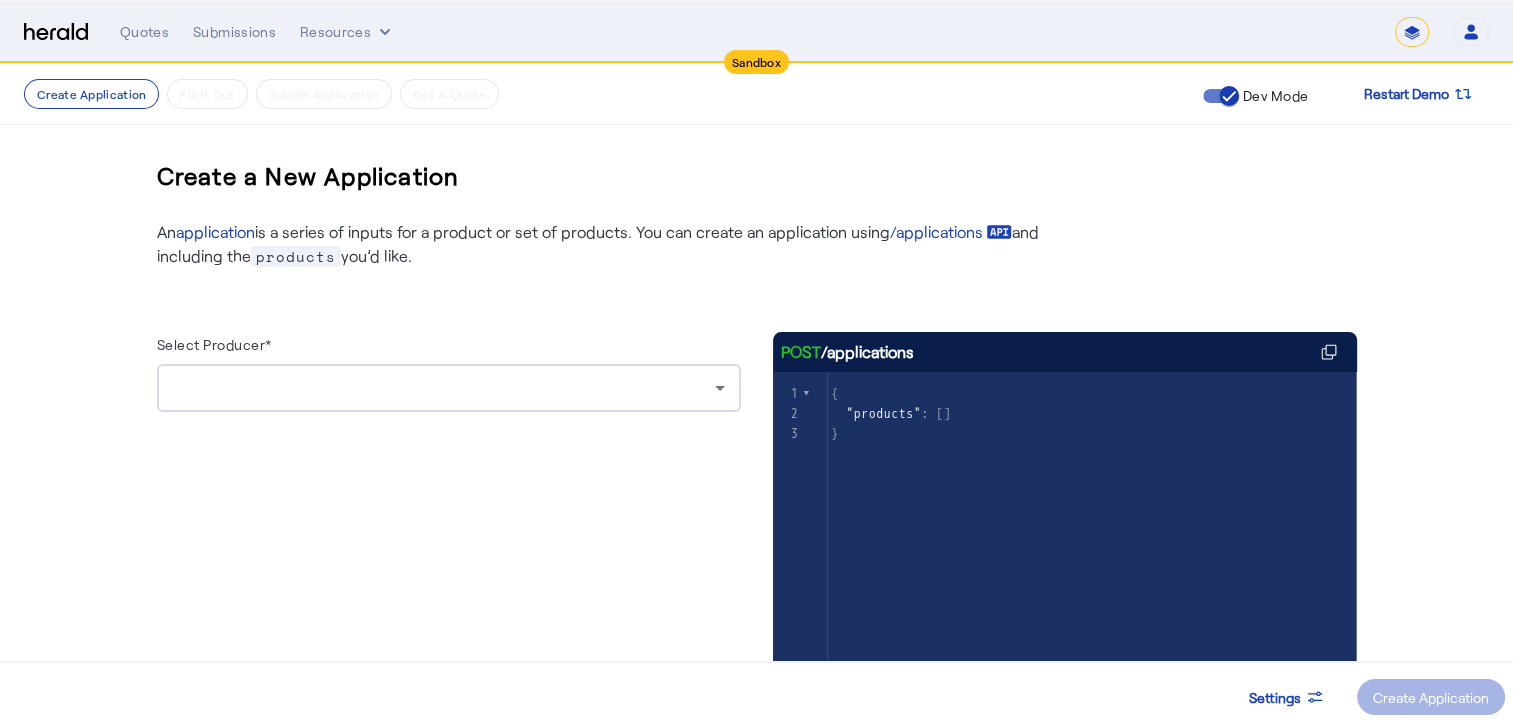 click at bounding box center (444, 388) 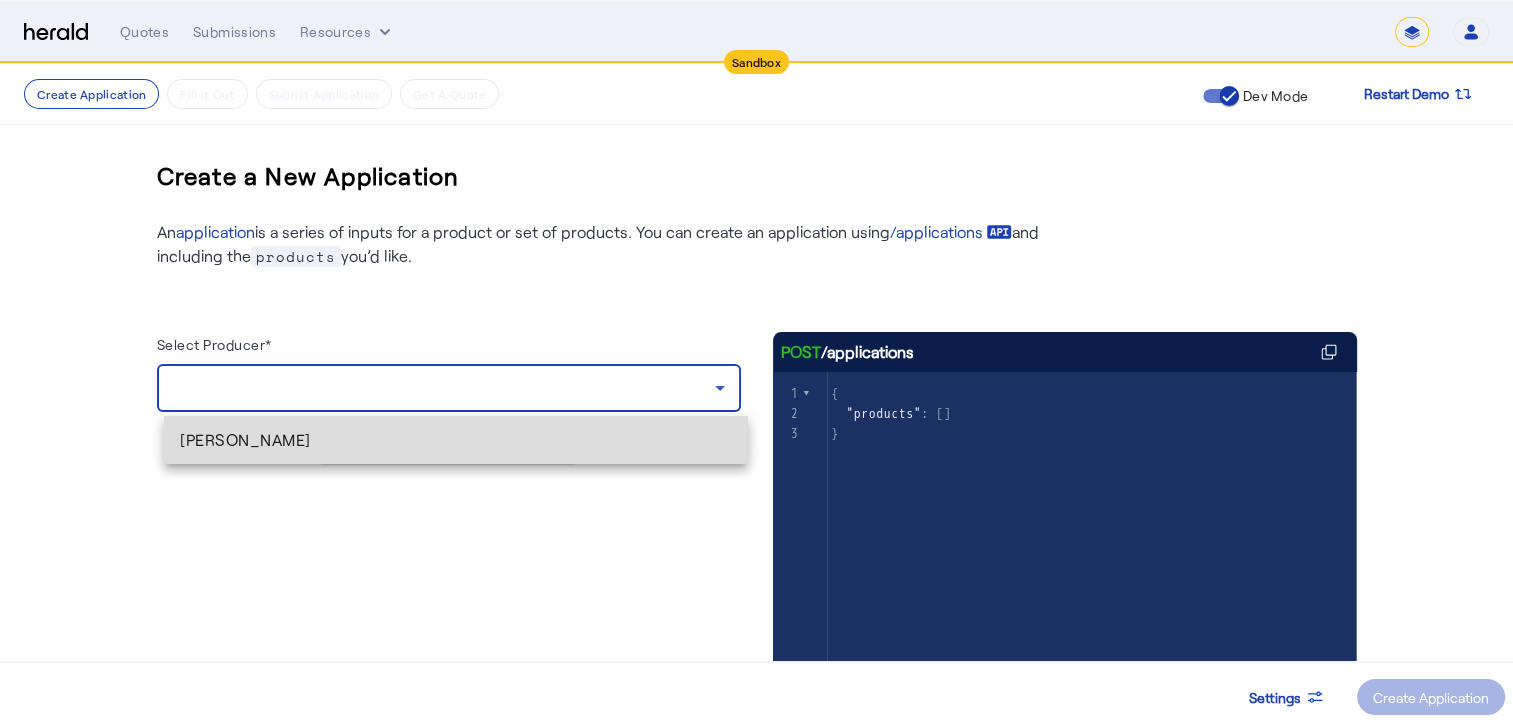 click on "[PERSON_NAME]" at bounding box center [456, 440] 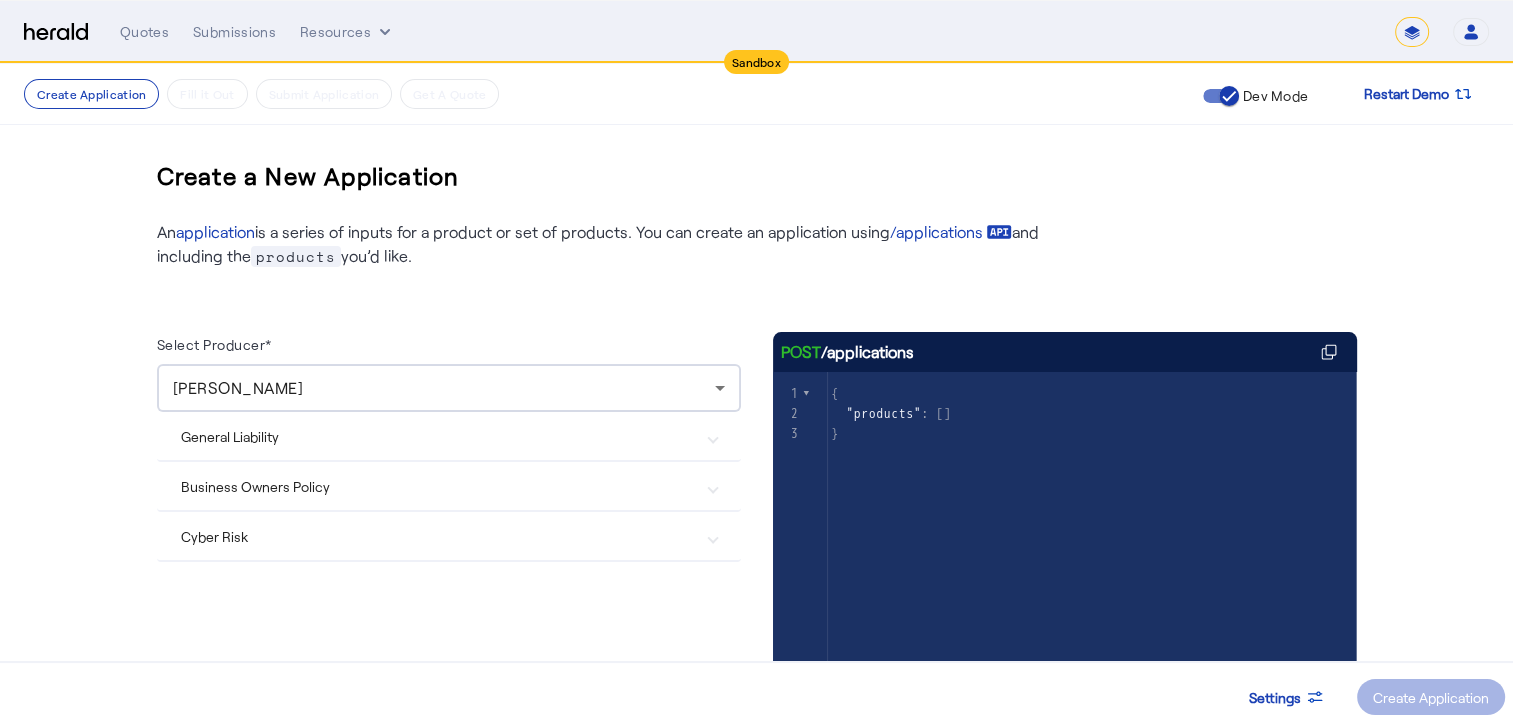 click on "General Liability" at bounding box center [449, 436] 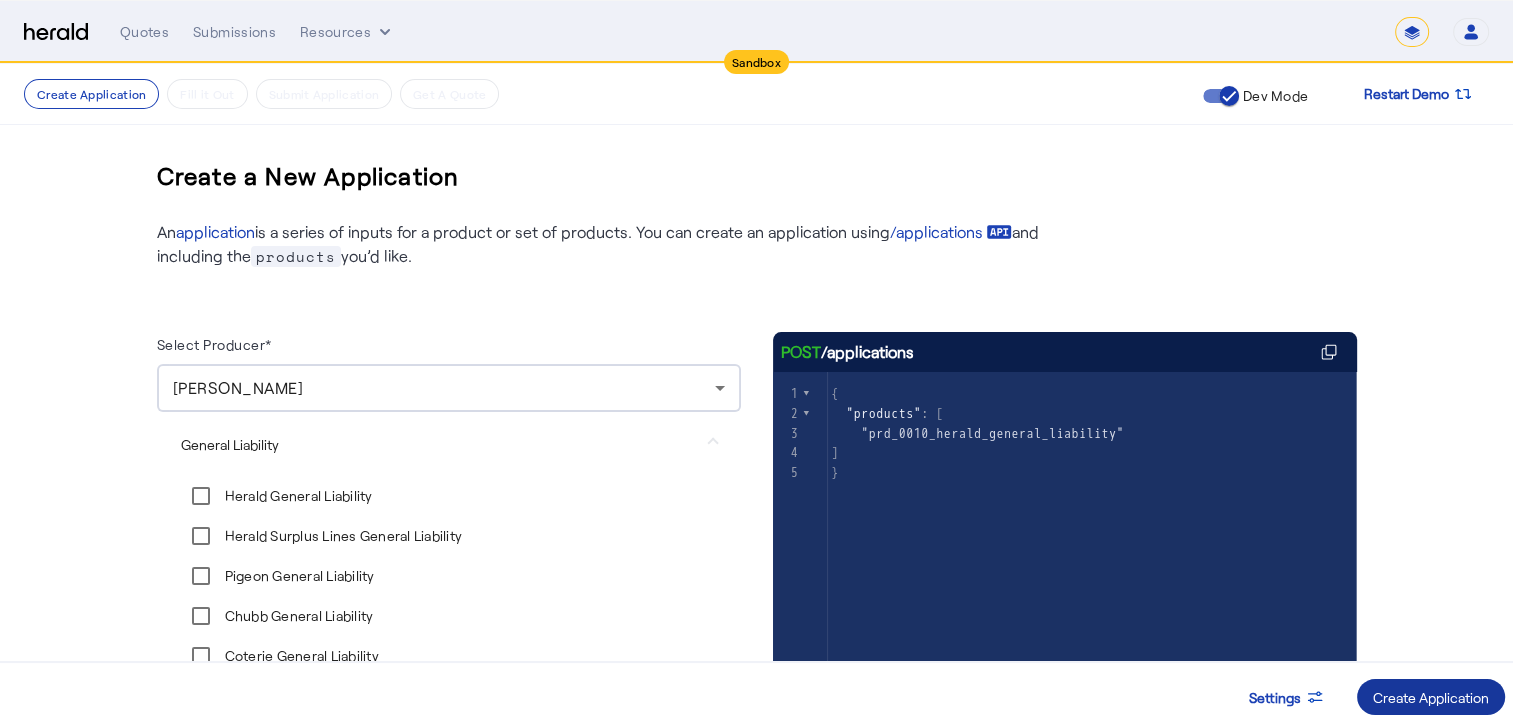 click on "Create Application" at bounding box center [1431, 697] 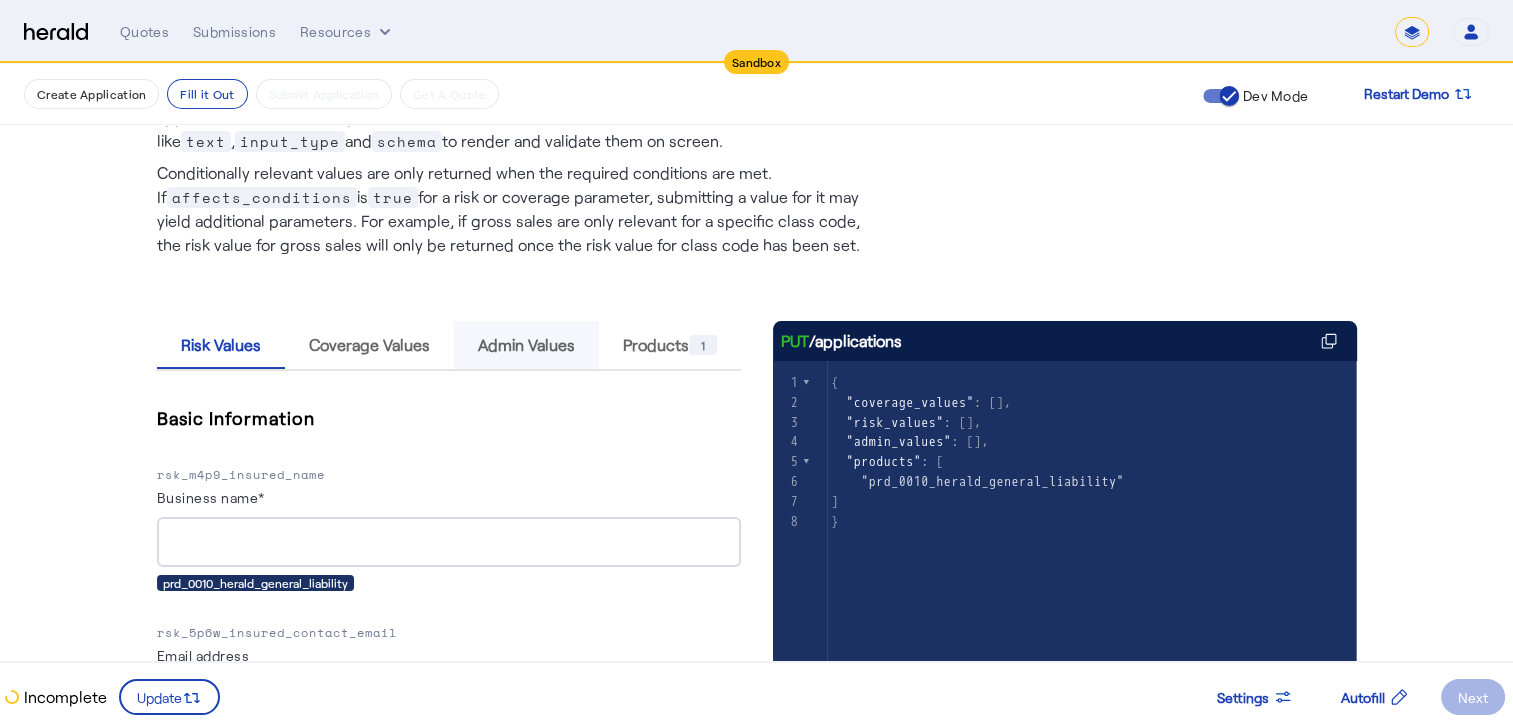 scroll, scrollTop: 90, scrollLeft: 0, axis: vertical 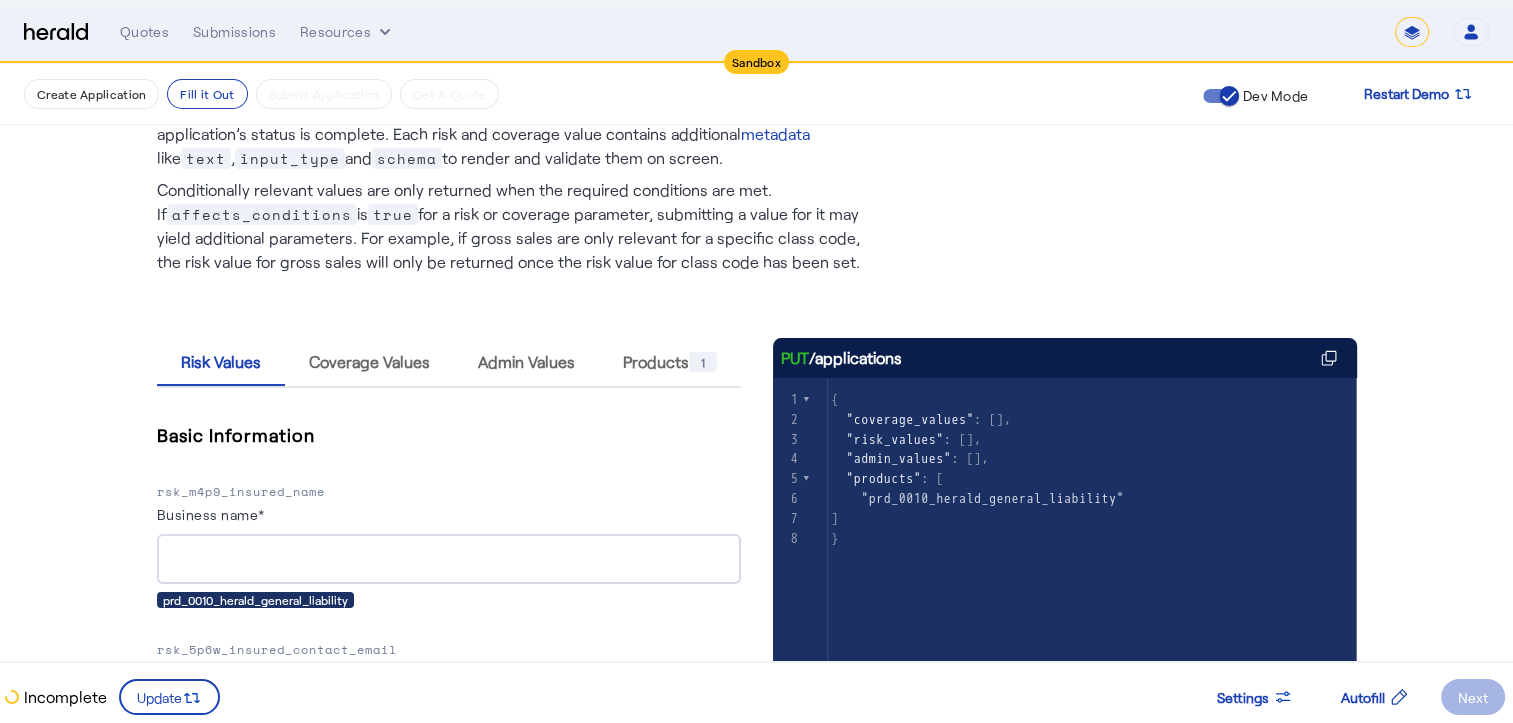 click at bounding box center (449, 559) 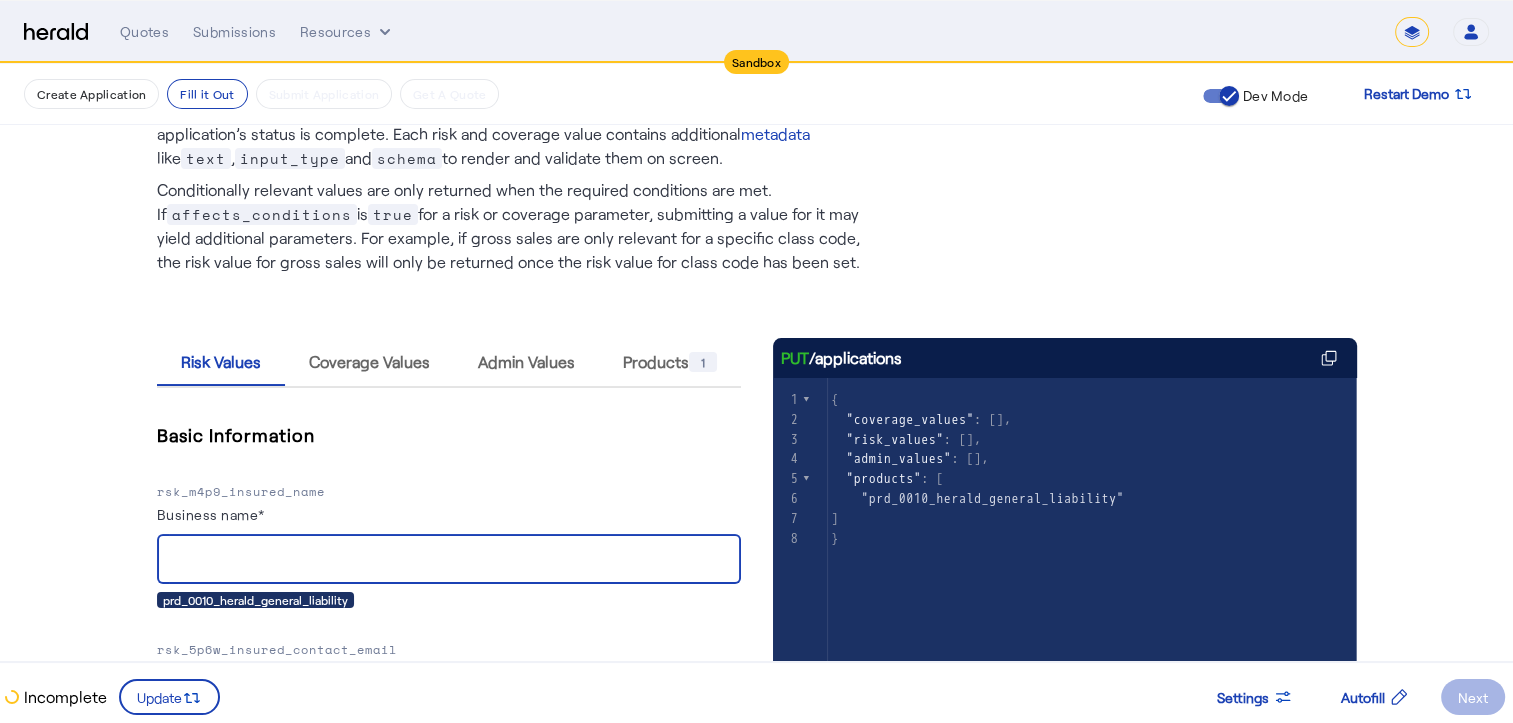 type on "*" 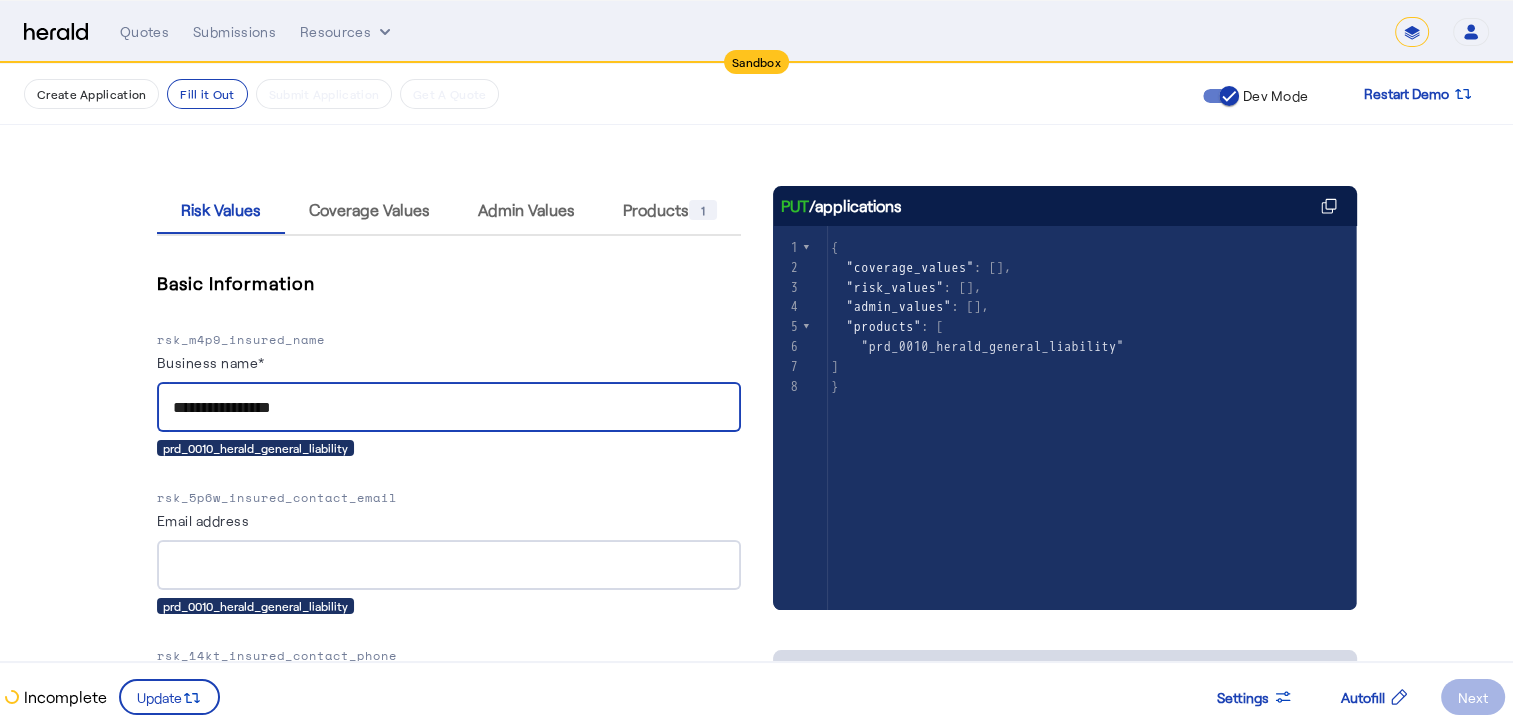 scroll, scrollTop: 253, scrollLeft: 0, axis: vertical 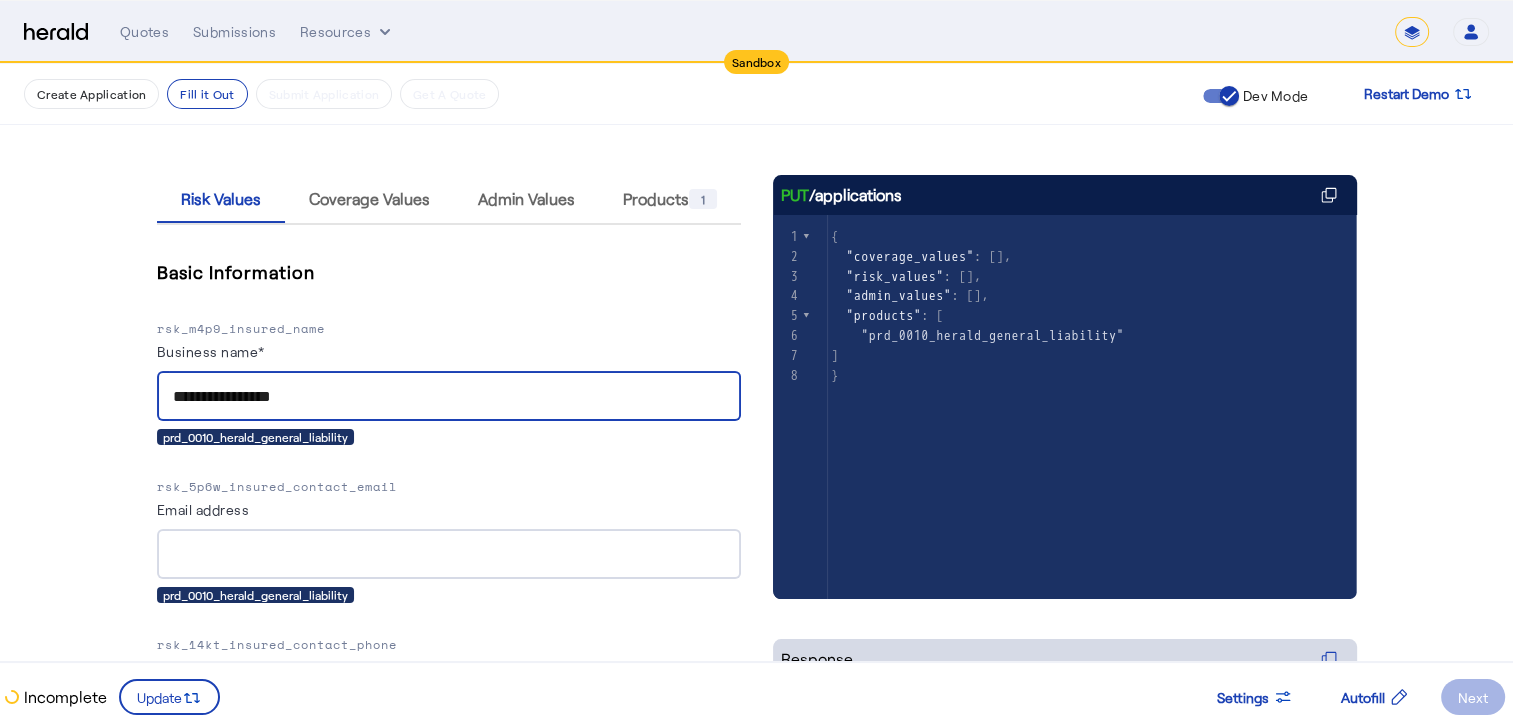 type on "**********" 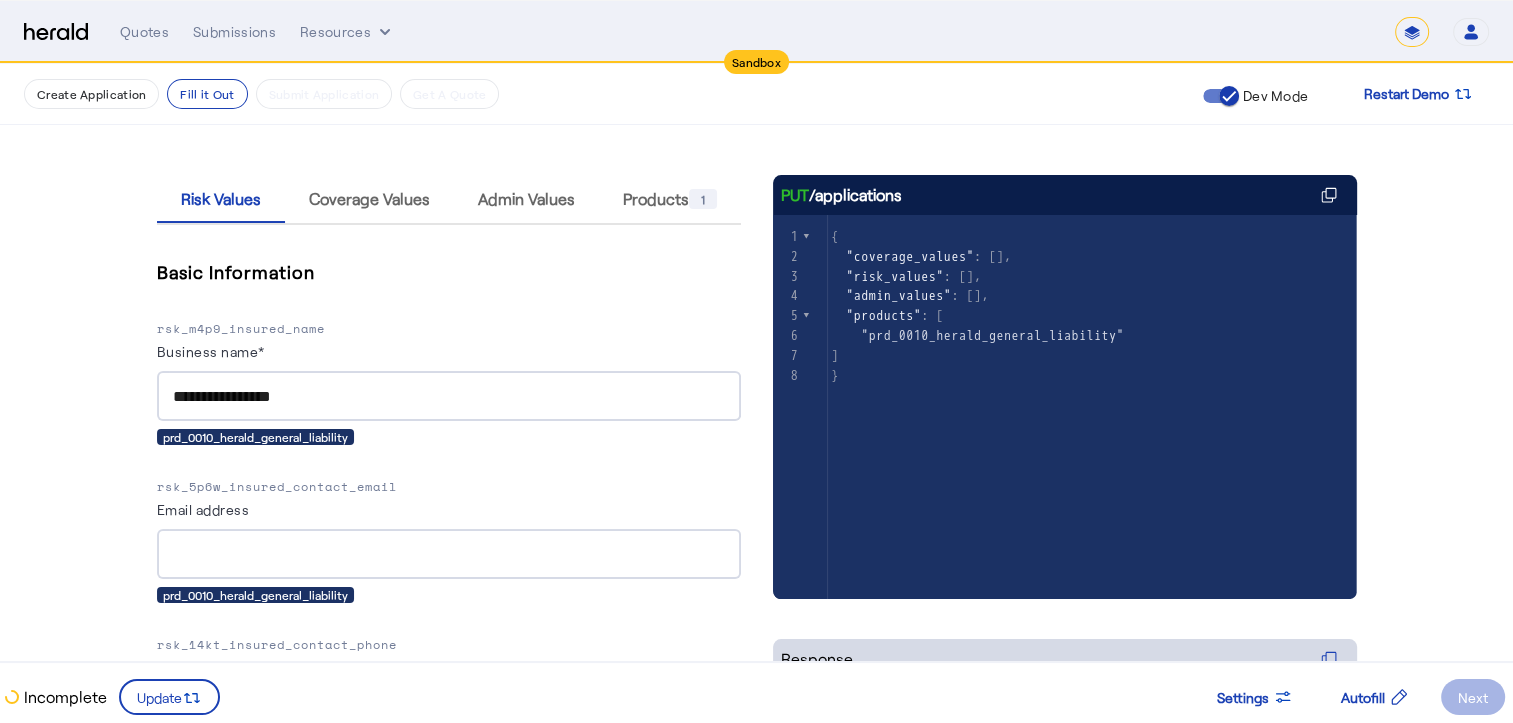 click at bounding box center [449, 554] 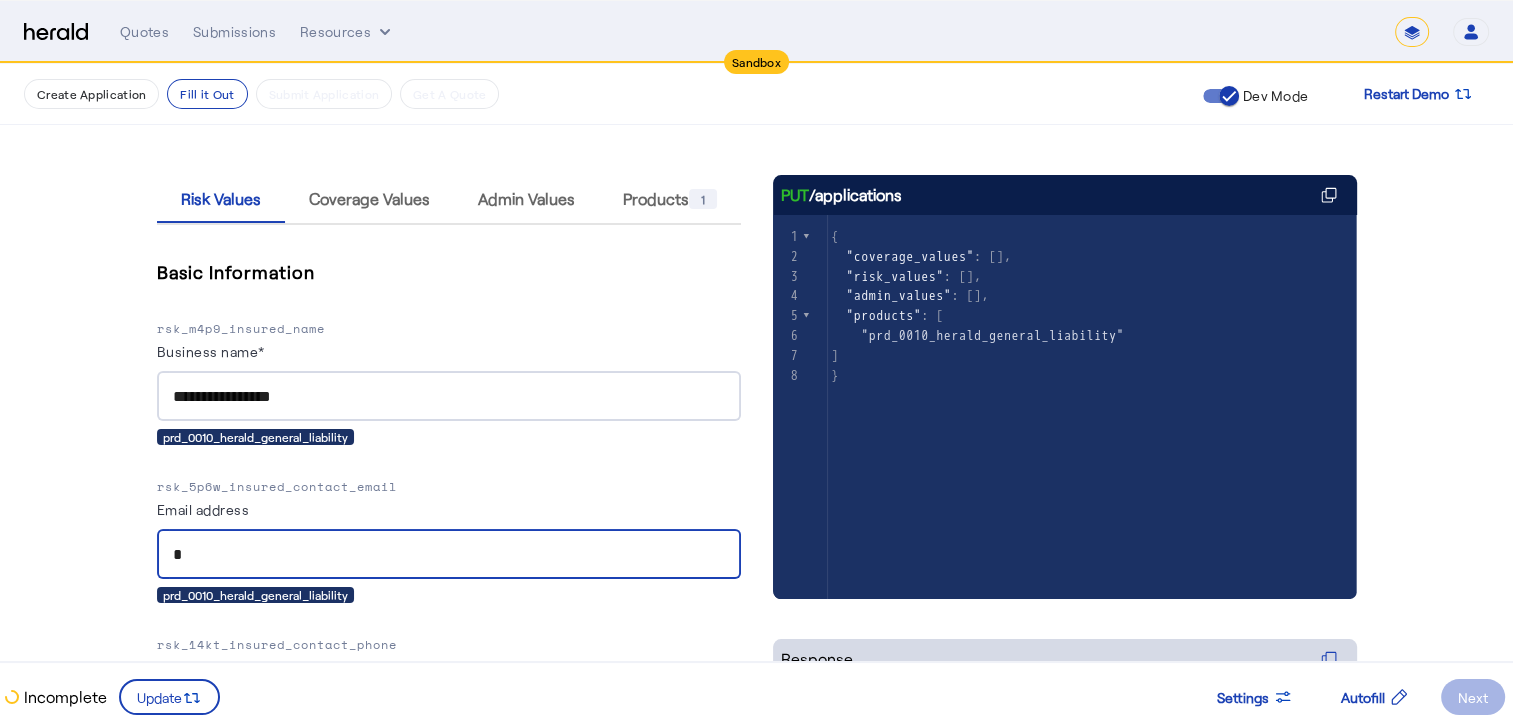 type on "**" 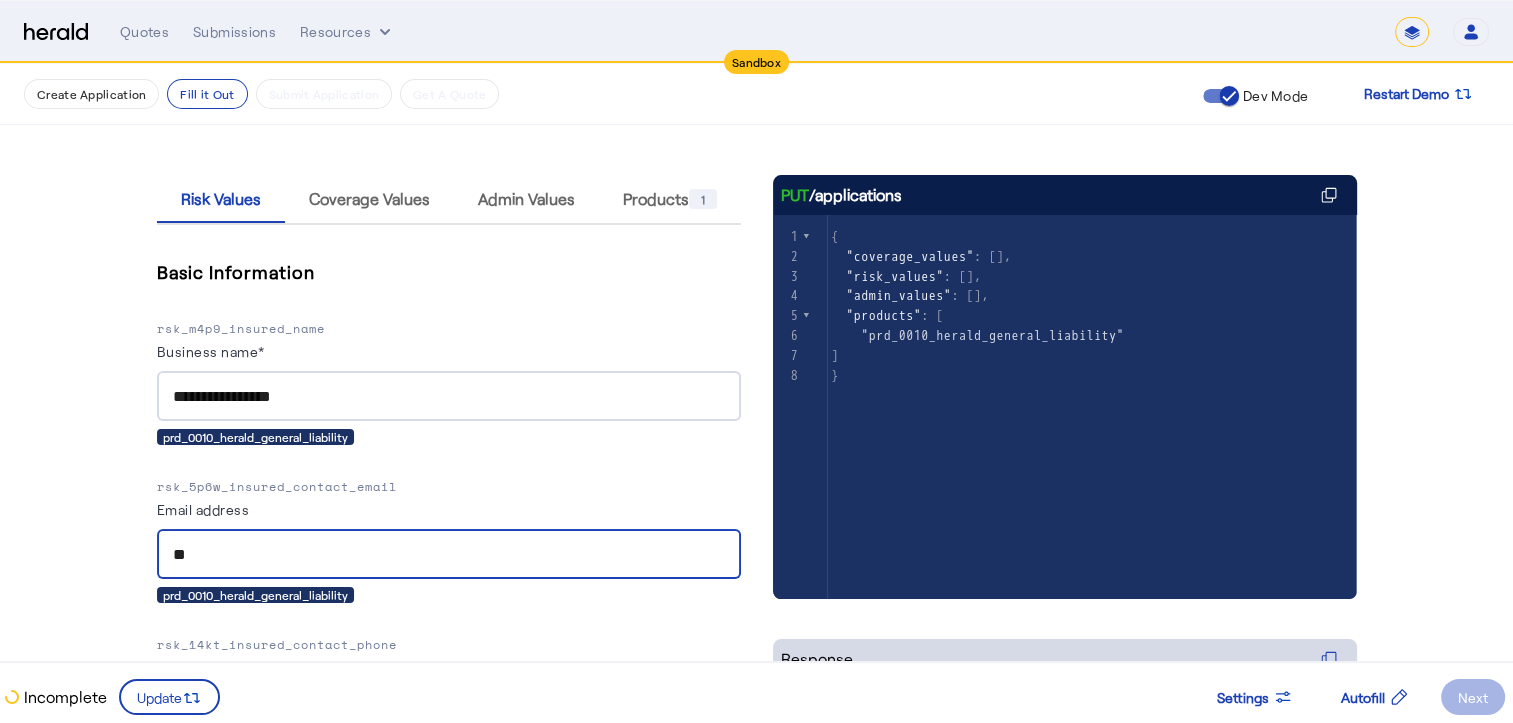 click on "**" at bounding box center (449, 555) 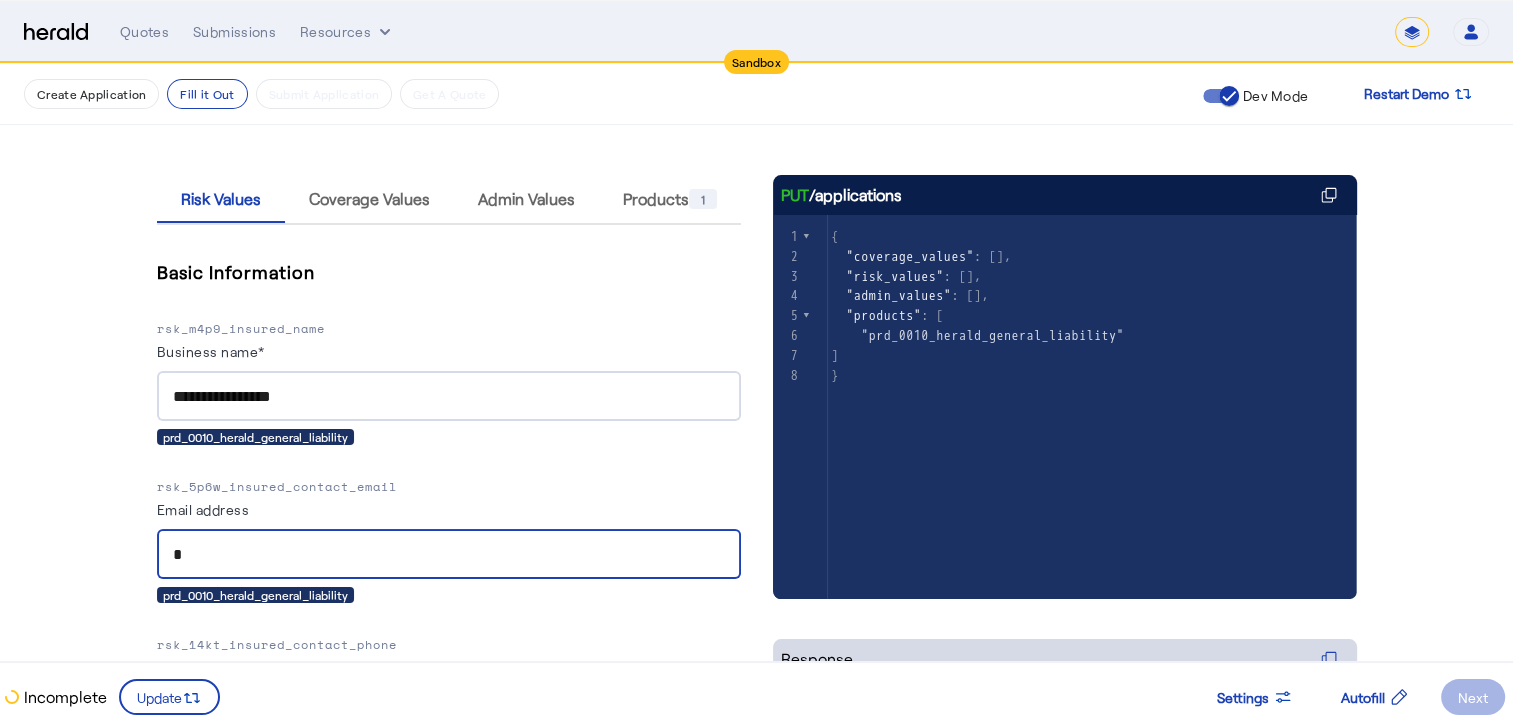 type on "**********" 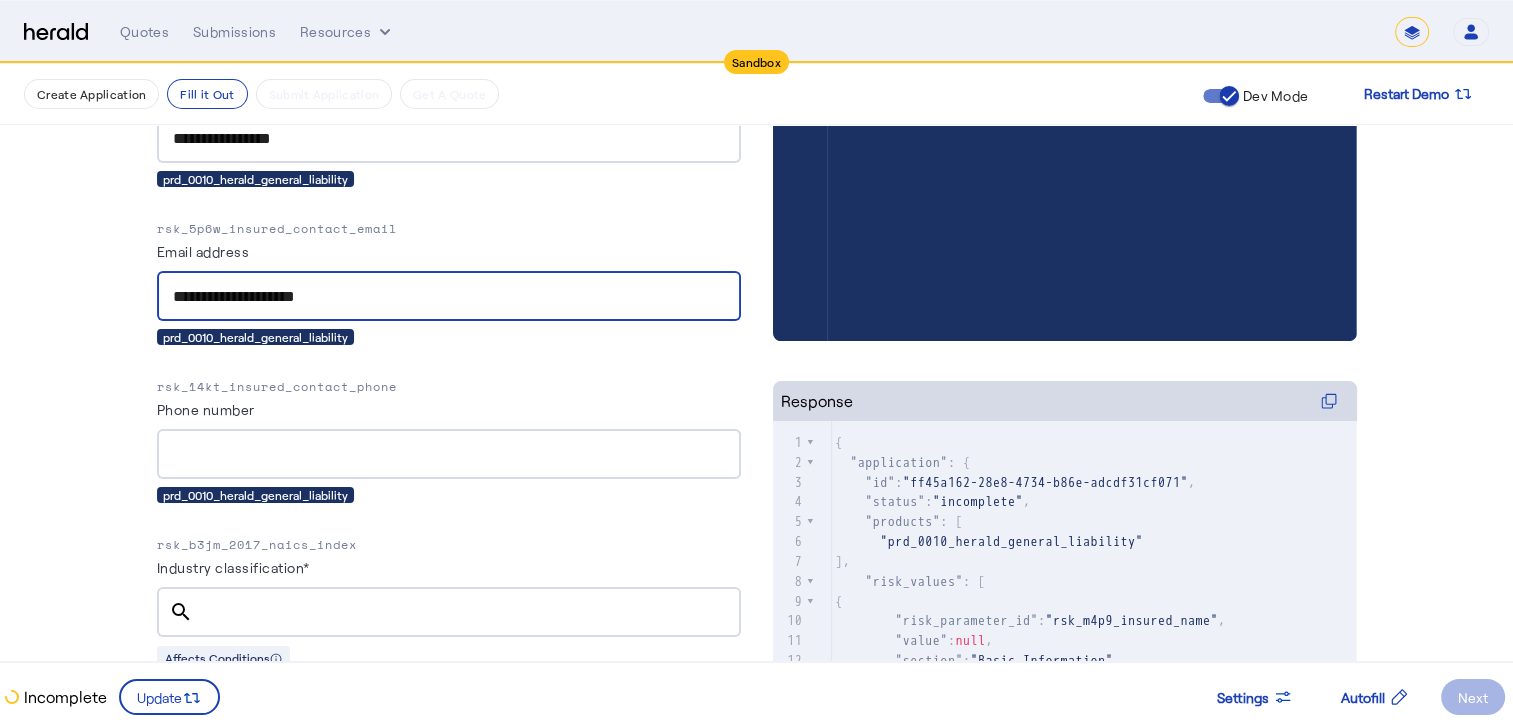 scroll, scrollTop: 514, scrollLeft: 0, axis: vertical 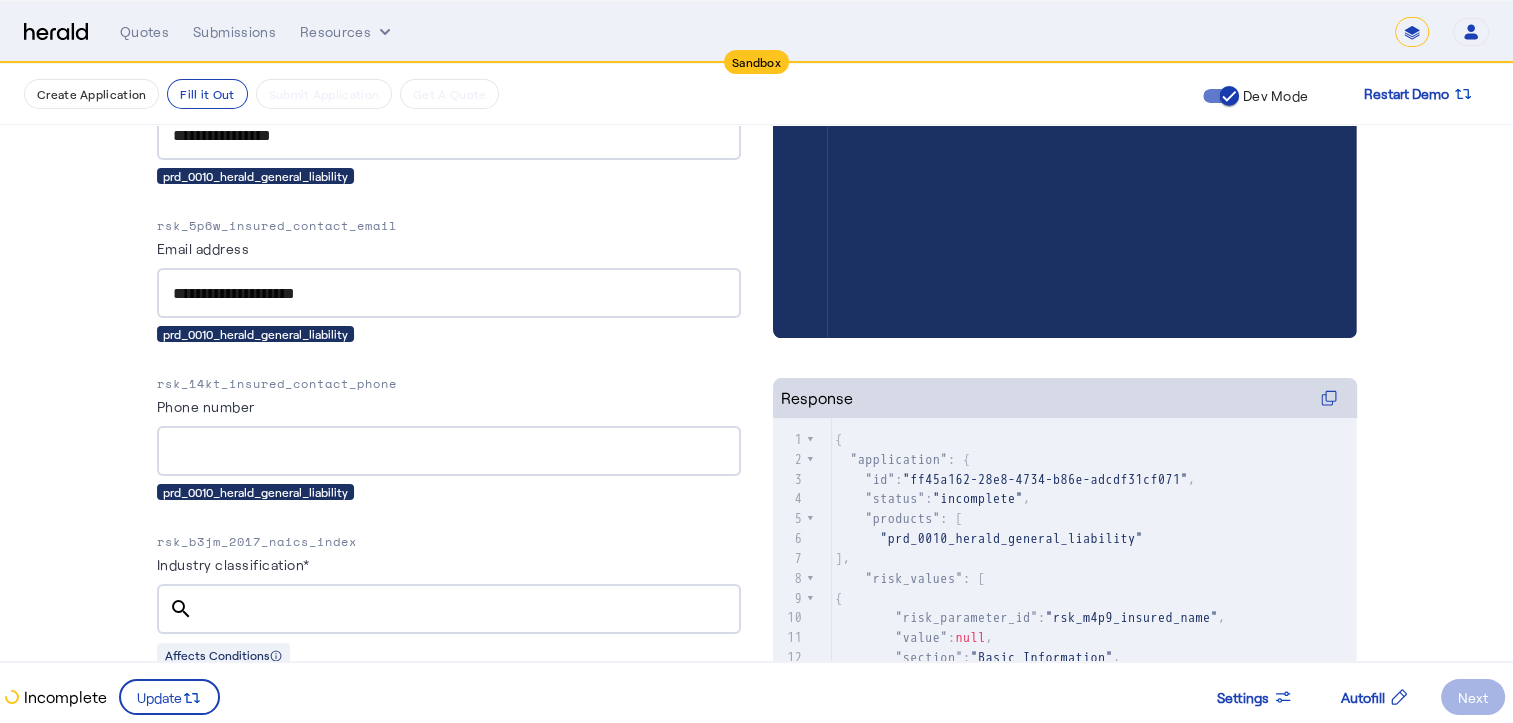 click on "rsk_14kt_insured_contact_phone  Phone number  prd_0010_herald_general_liability" at bounding box center (449, 437) 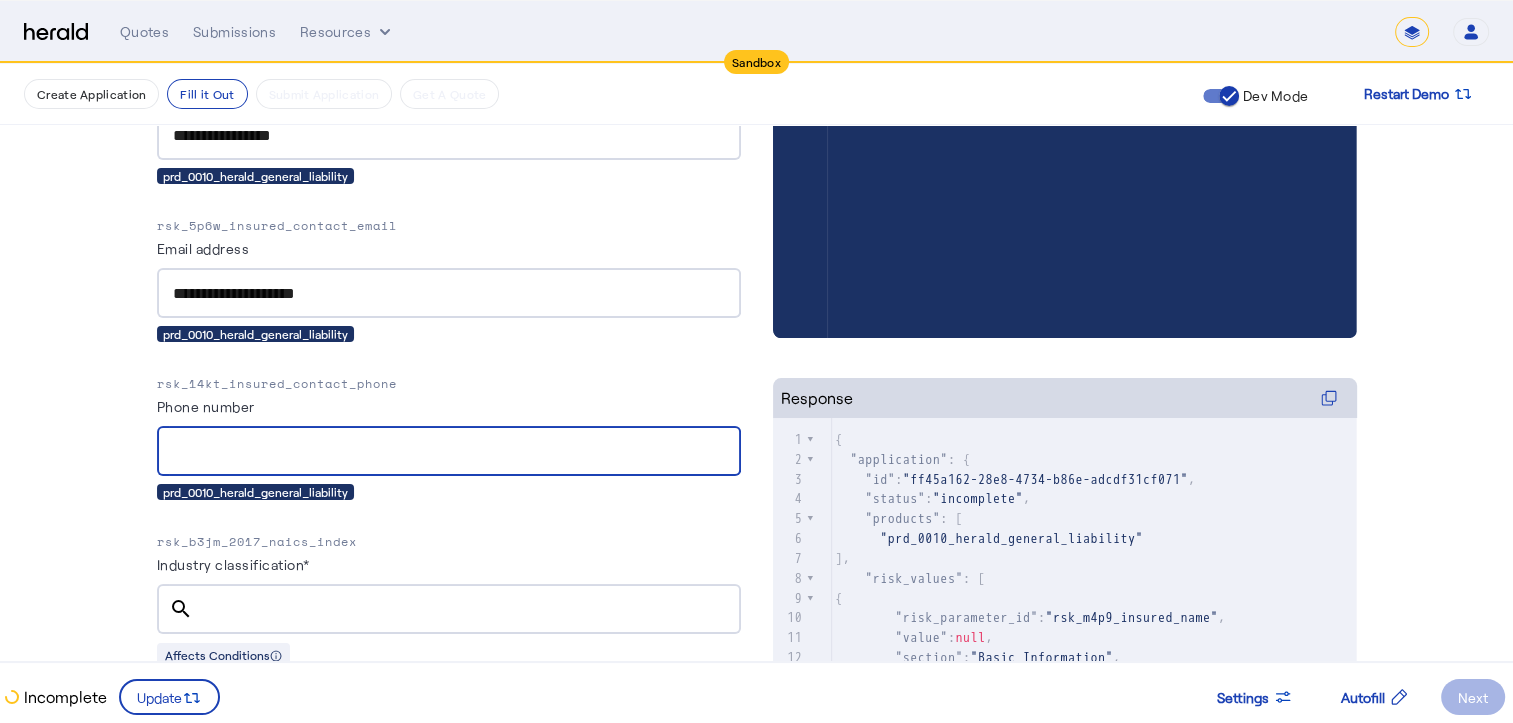 click on "Phone number" at bounding box center [449, 452] 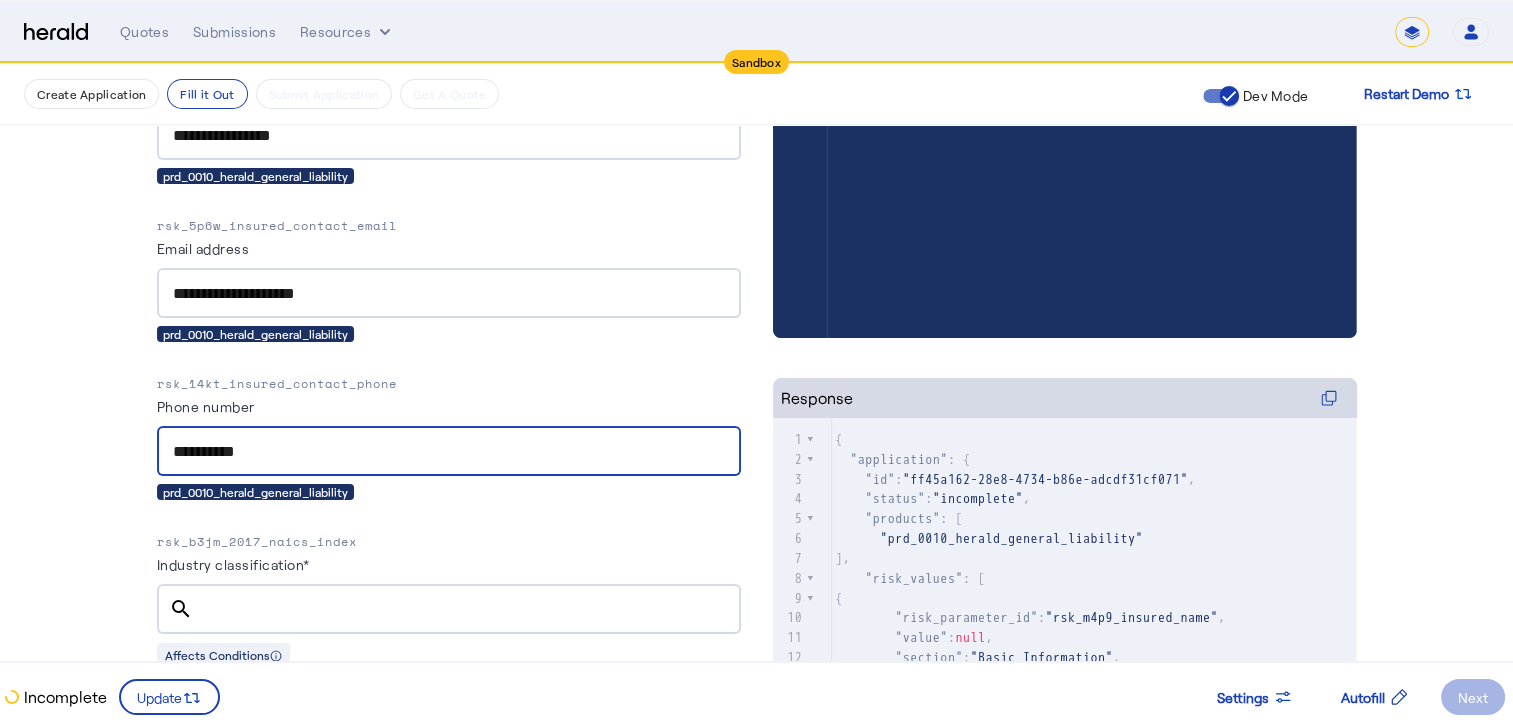 type on "**********" 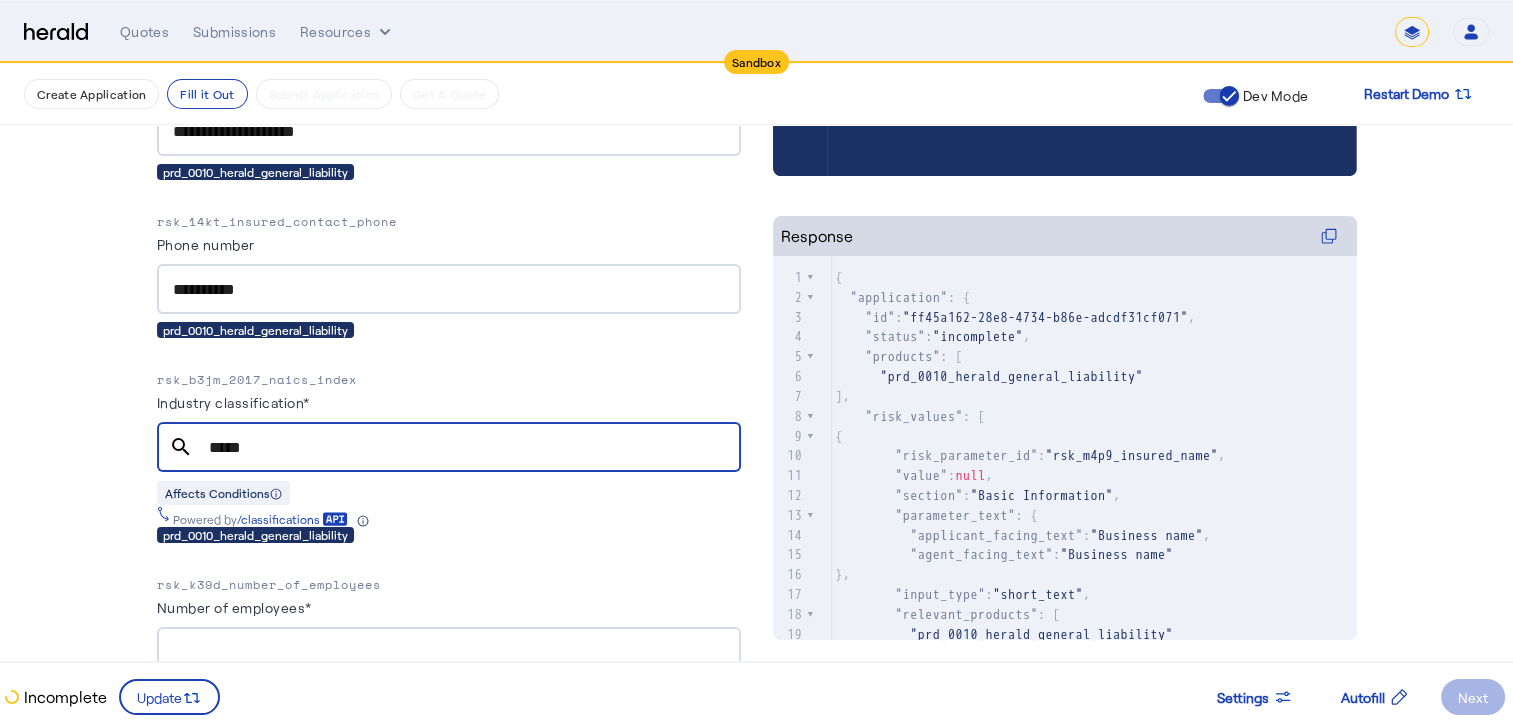 scroll, scrollTop: 677, scrollLeft: 0, axis: vertical 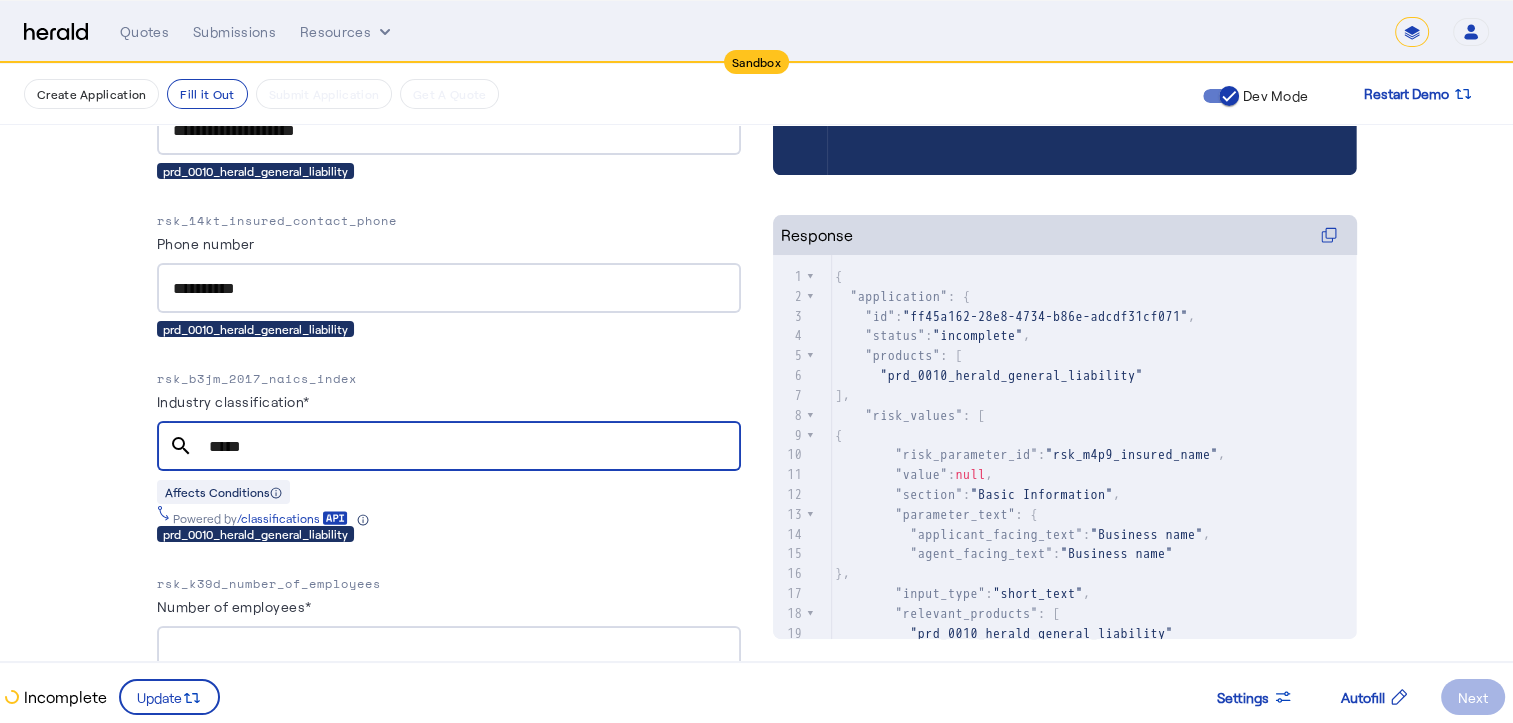 type on "*****" 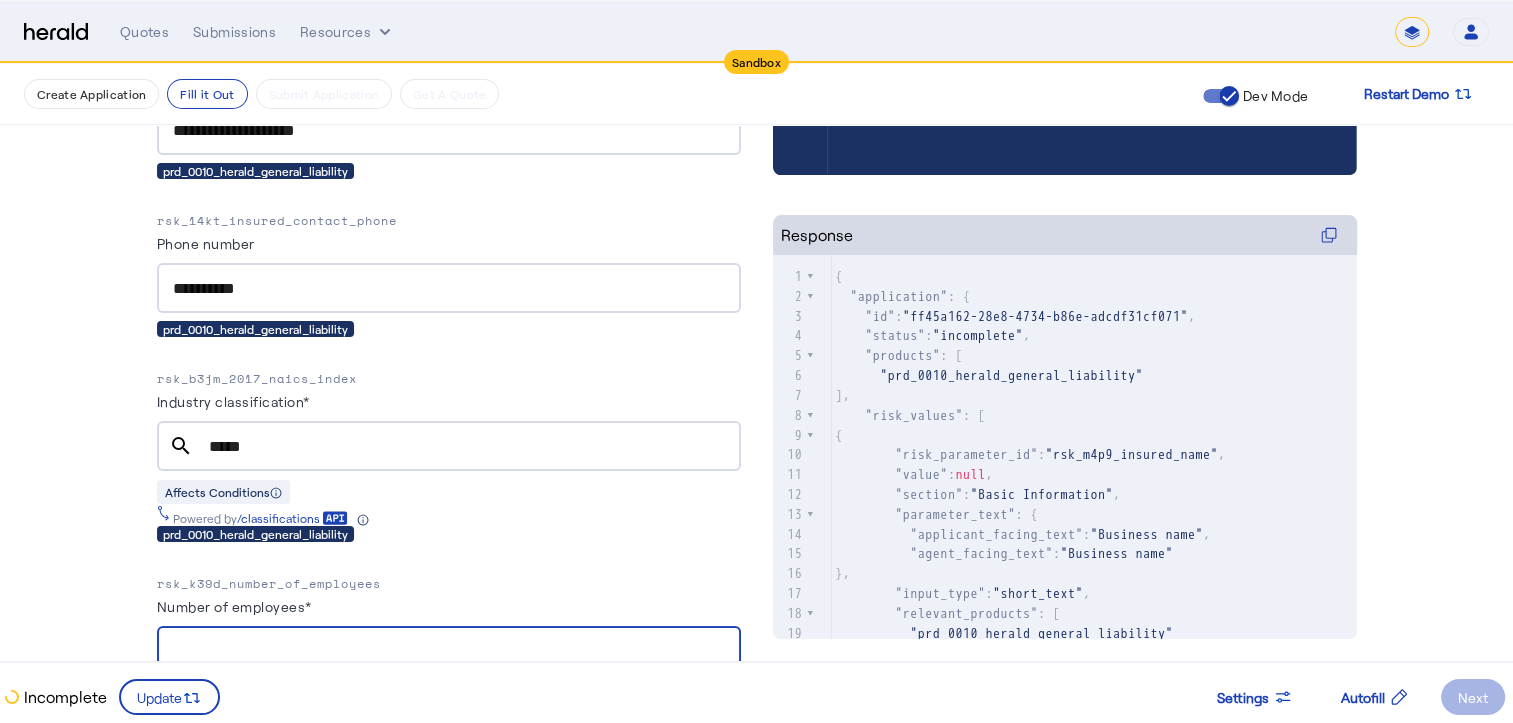 click on "**********" at bounding box center [756, -316] 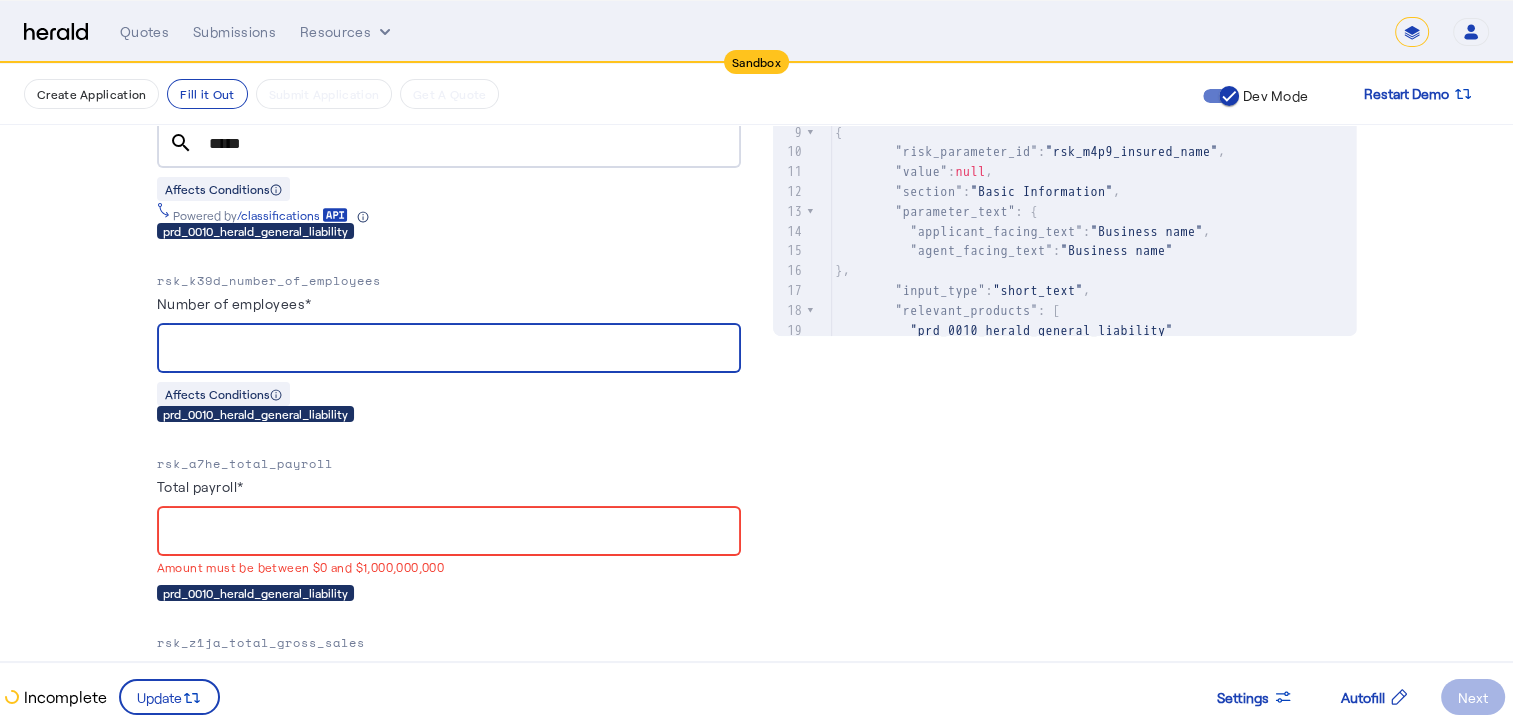 scroll, scrollTop: 990, scrollLeft: 0, axis: vertical 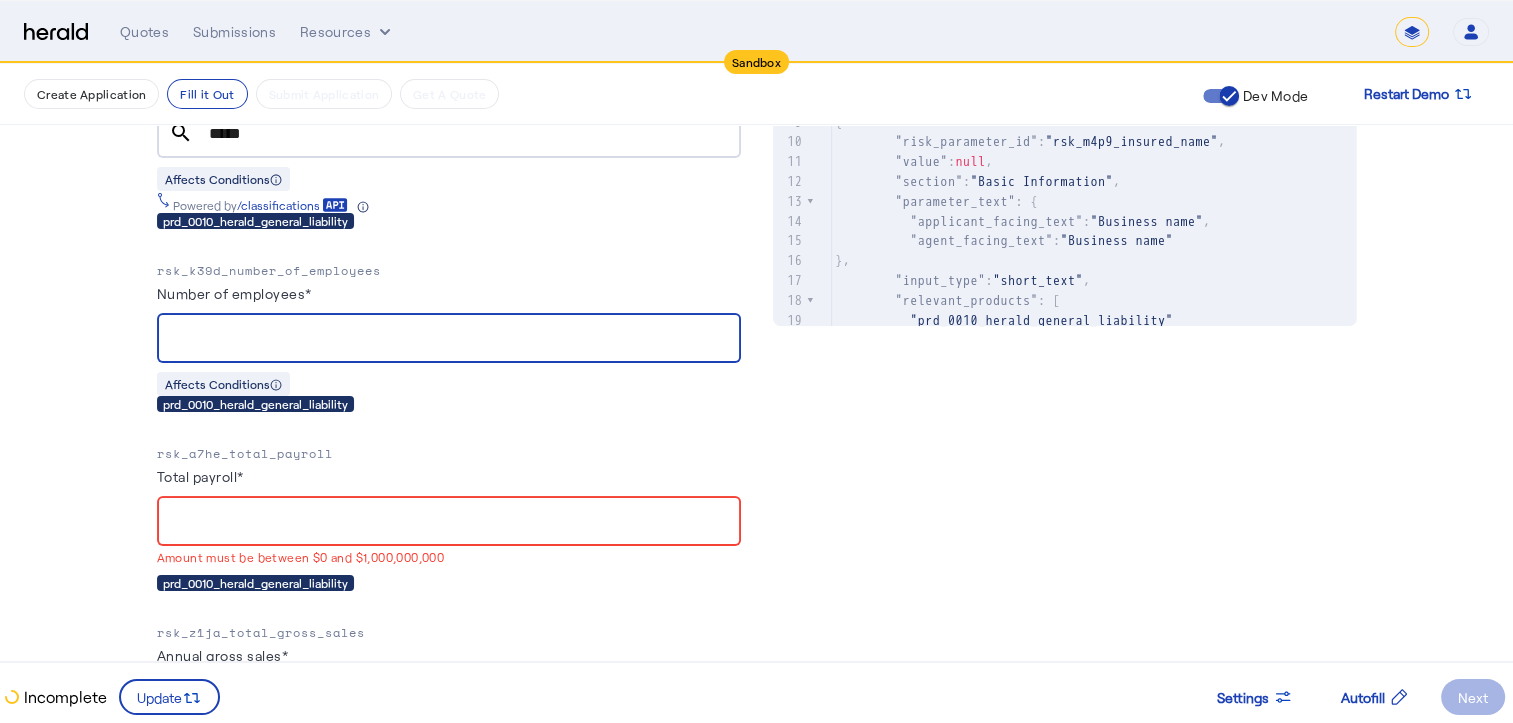 type on "*" 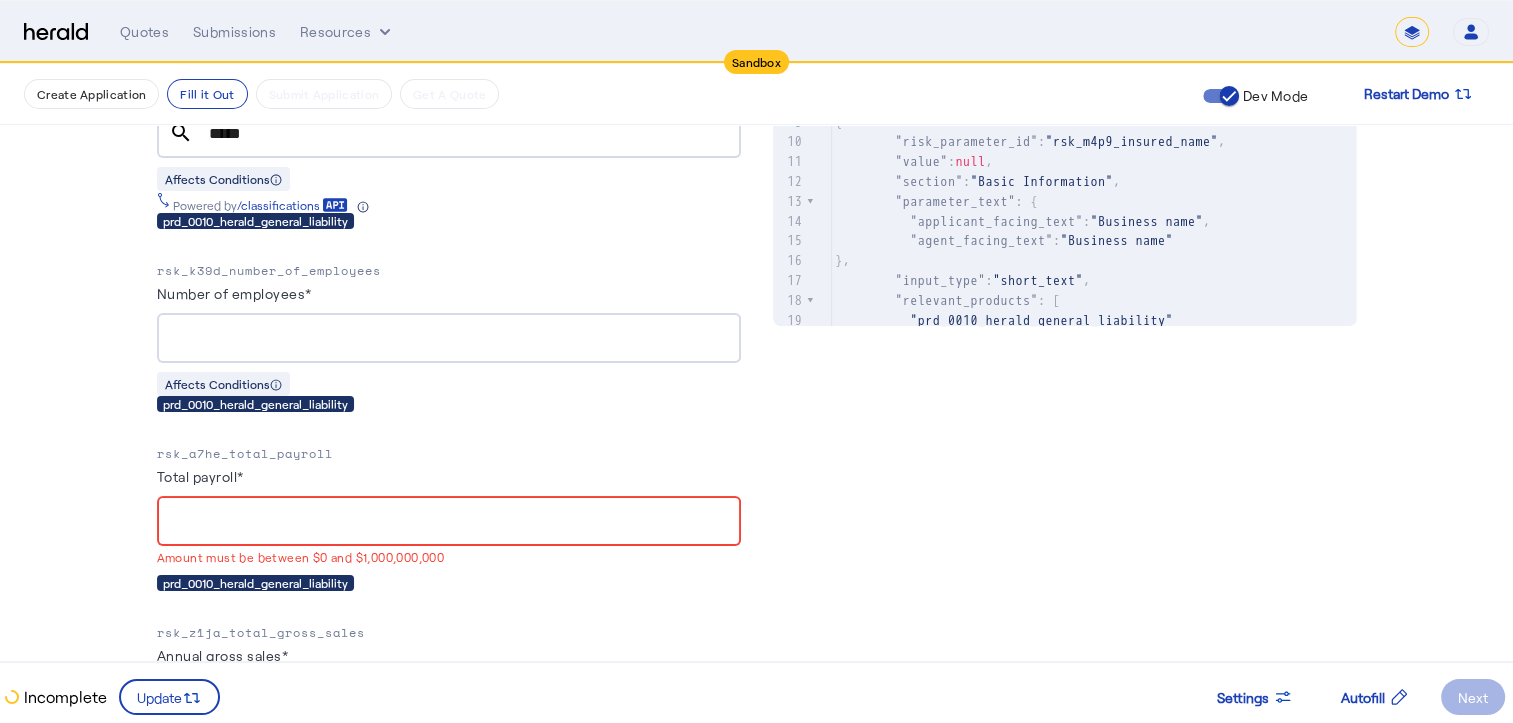 click on "Total payroll*" at bounding box center [449, 522] 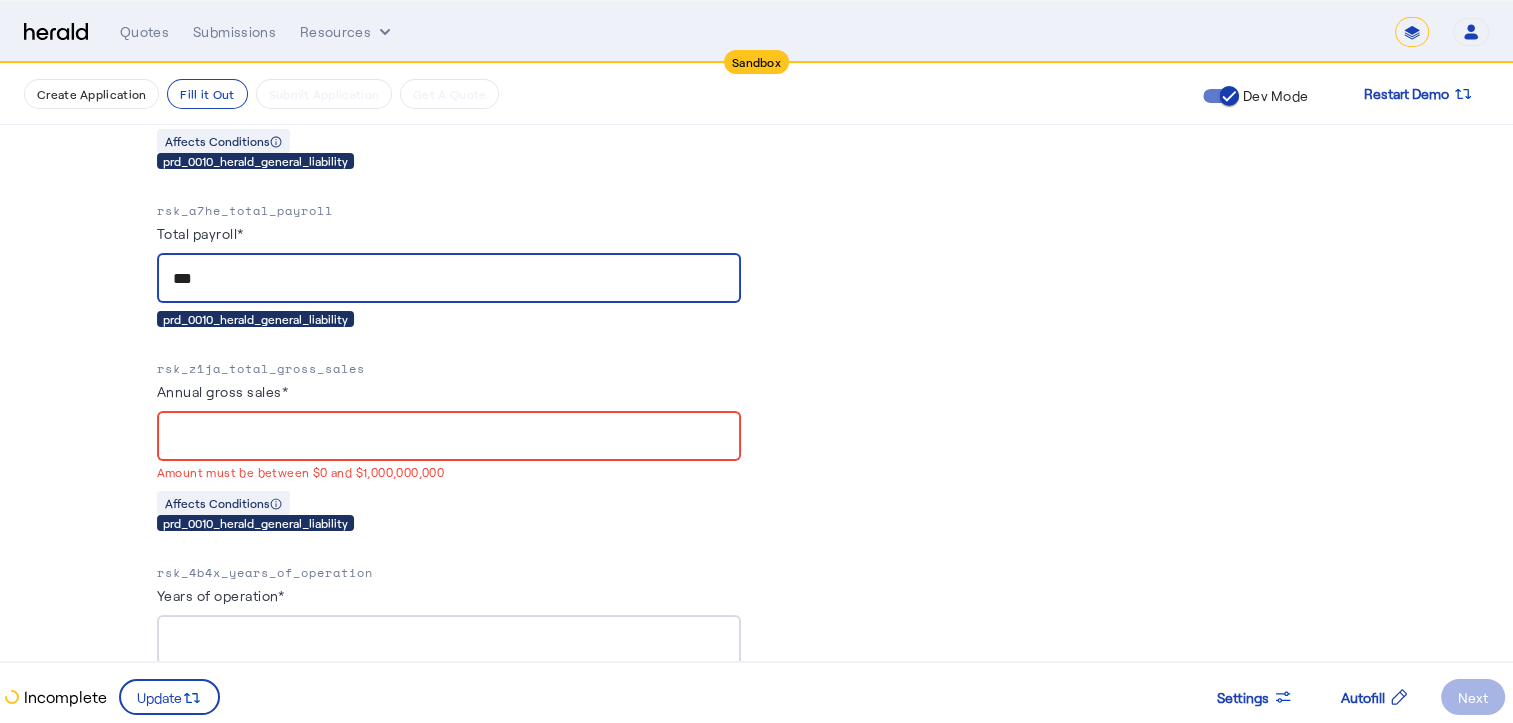 scroll, scrollTop: 1244, scrollLeft: 0, axis: vertical 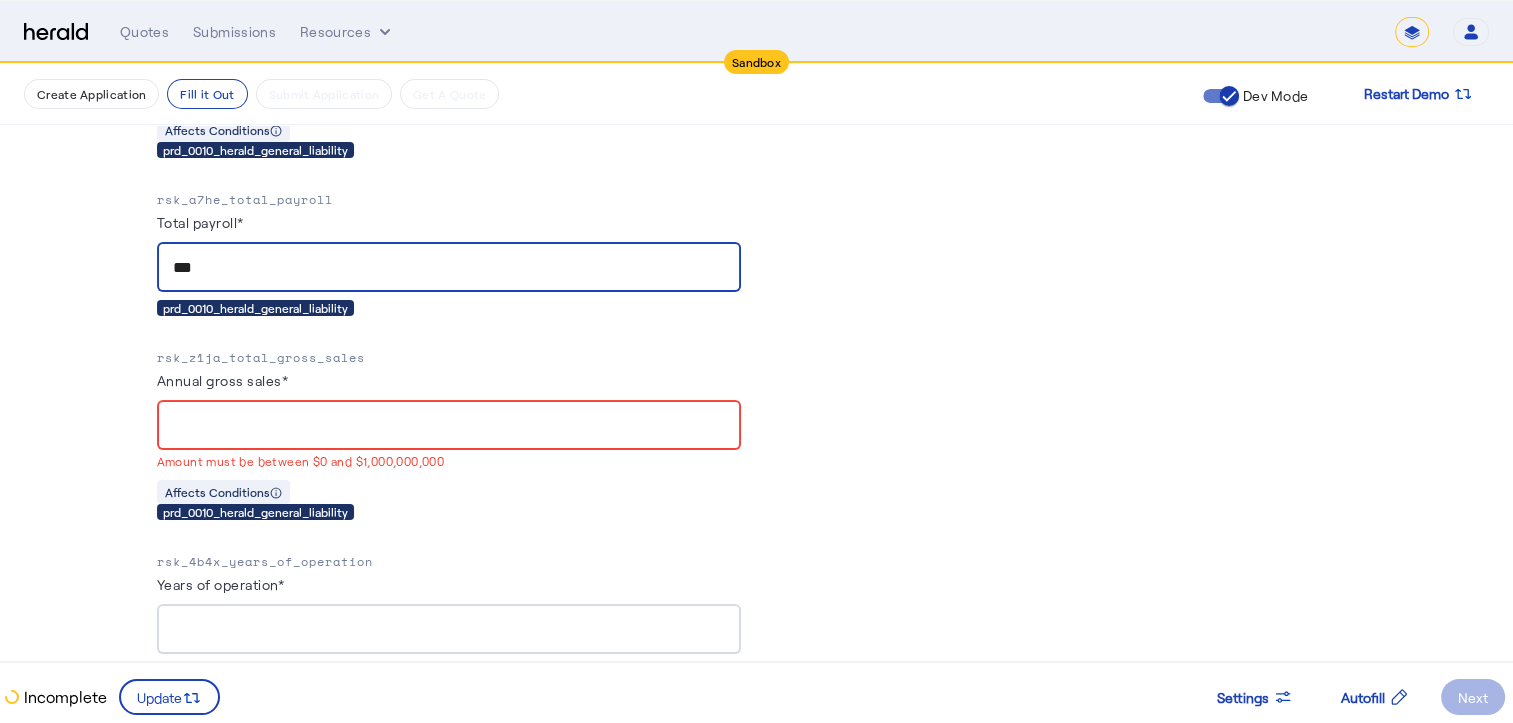 type on "***" 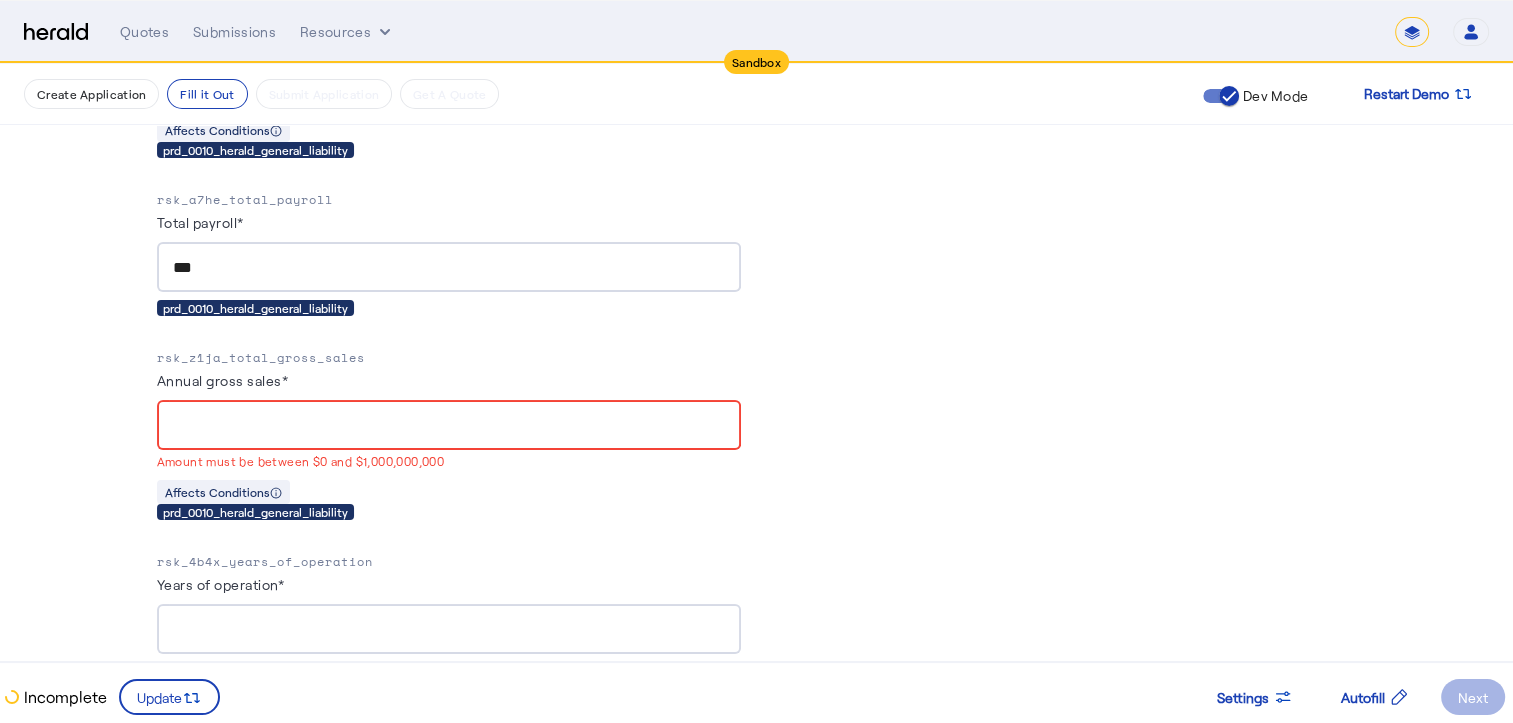 click at bounding box center (449, 425) 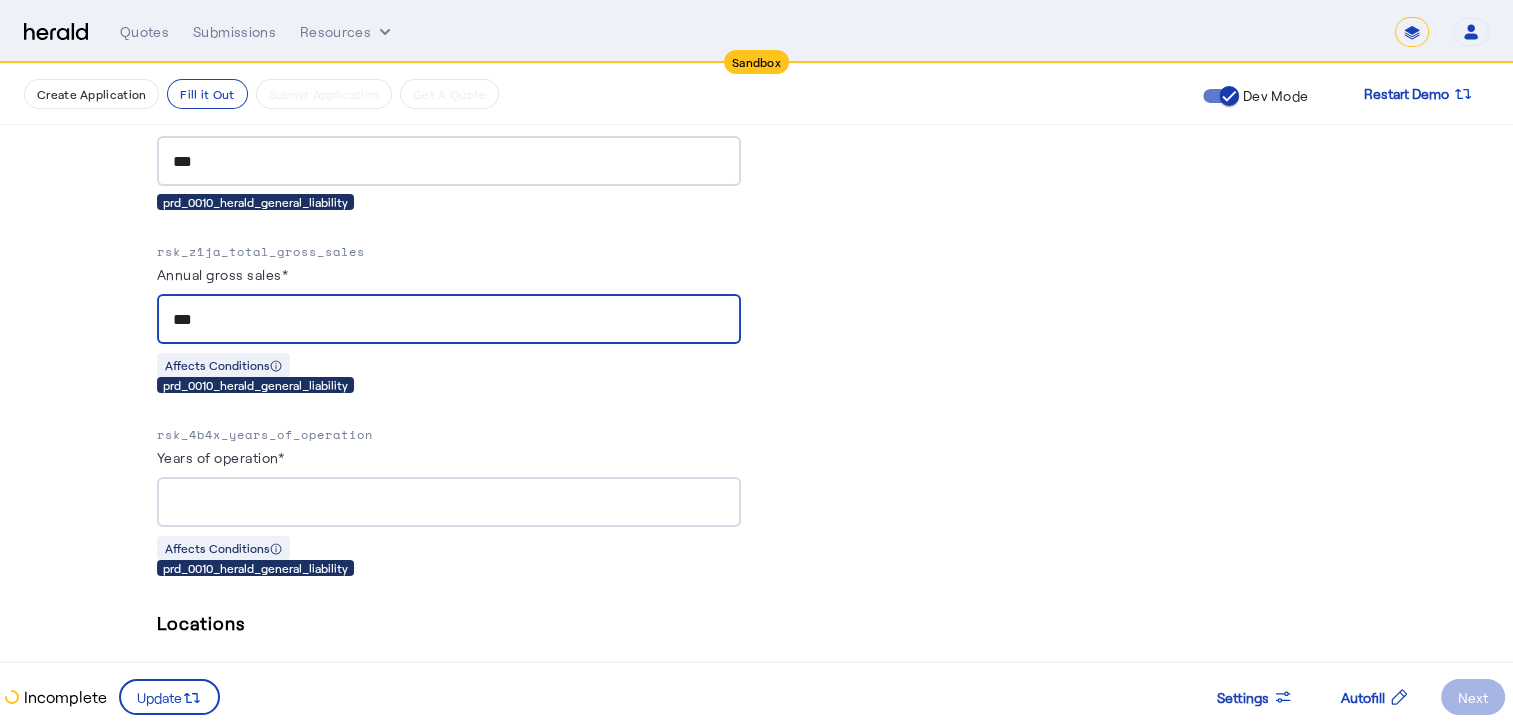 scroll, scrollTop: 1352, scrollLeft: 0, axis: vertical 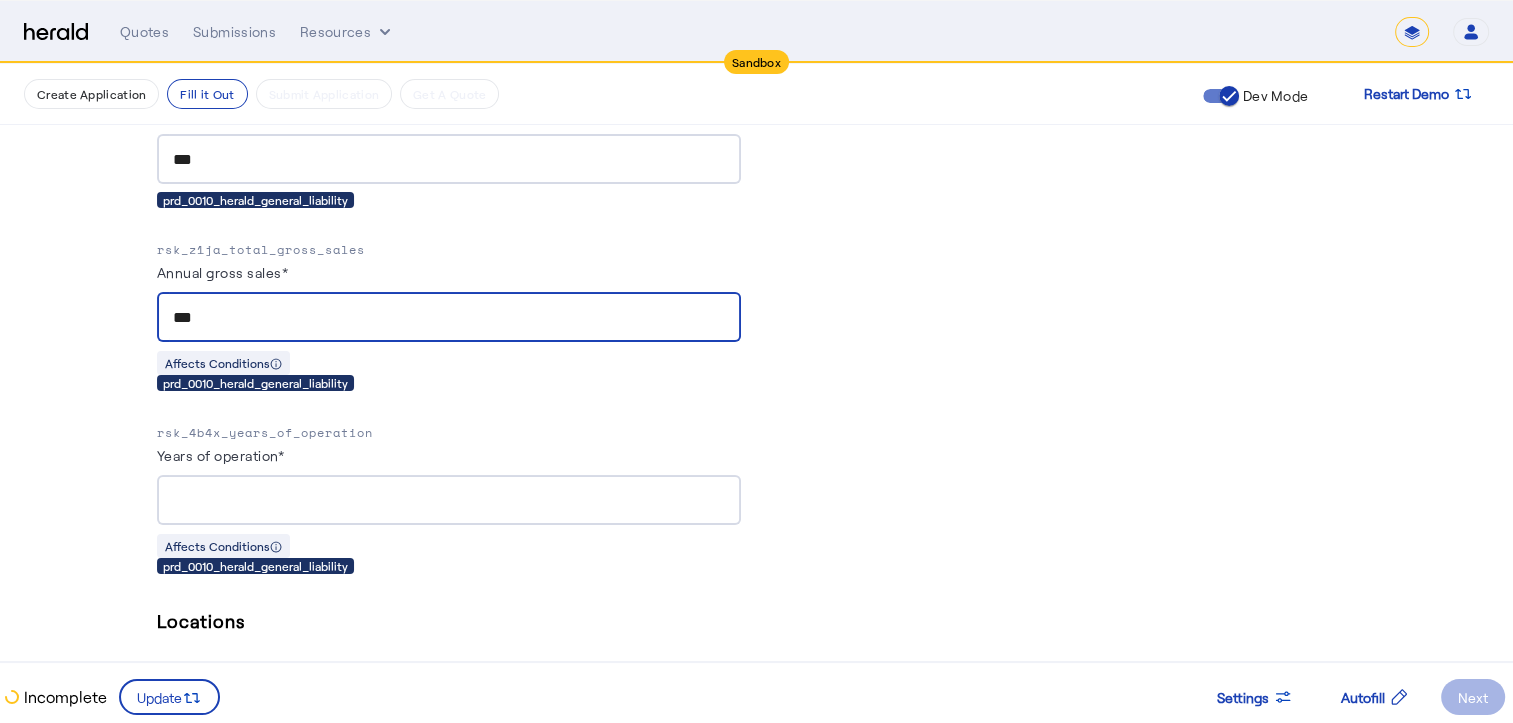 type on "***" 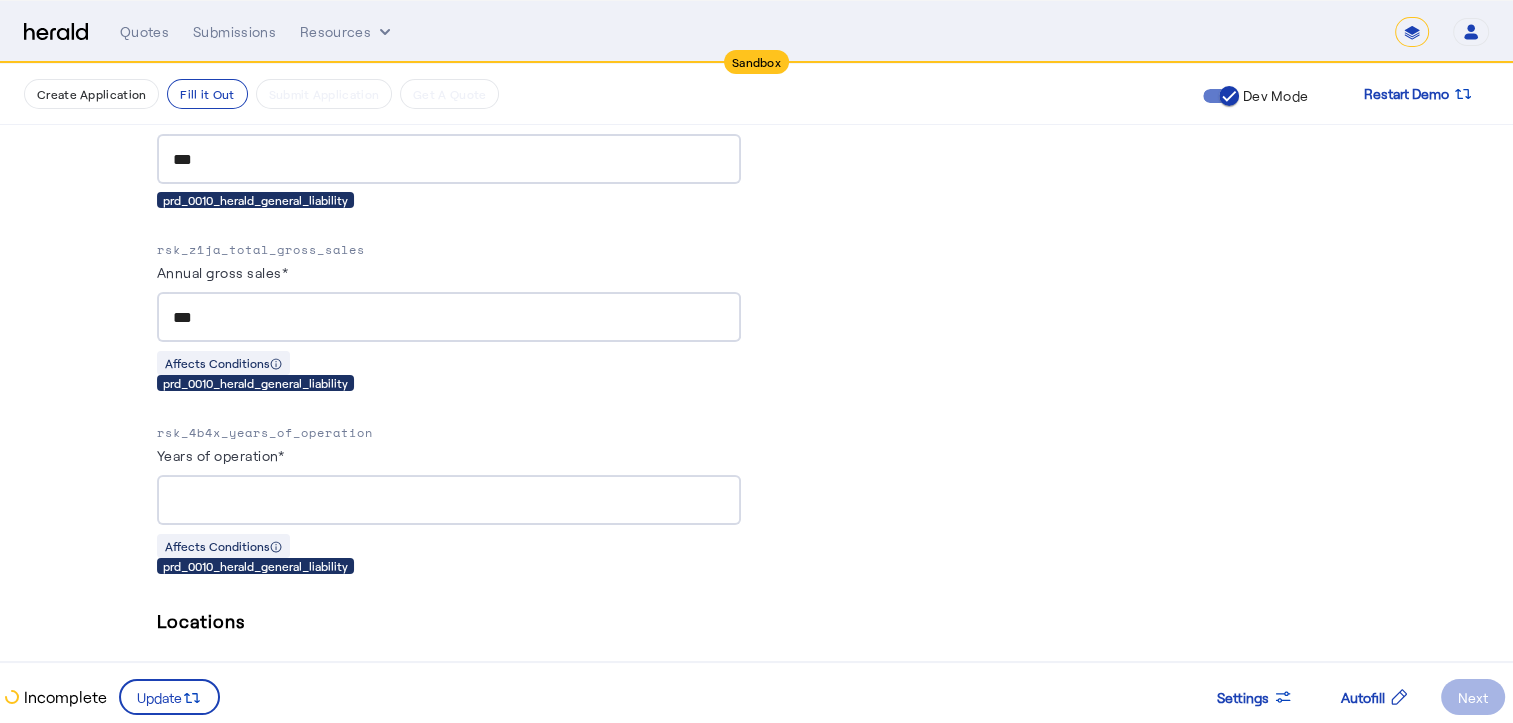 click at bounding box center (449, 500) 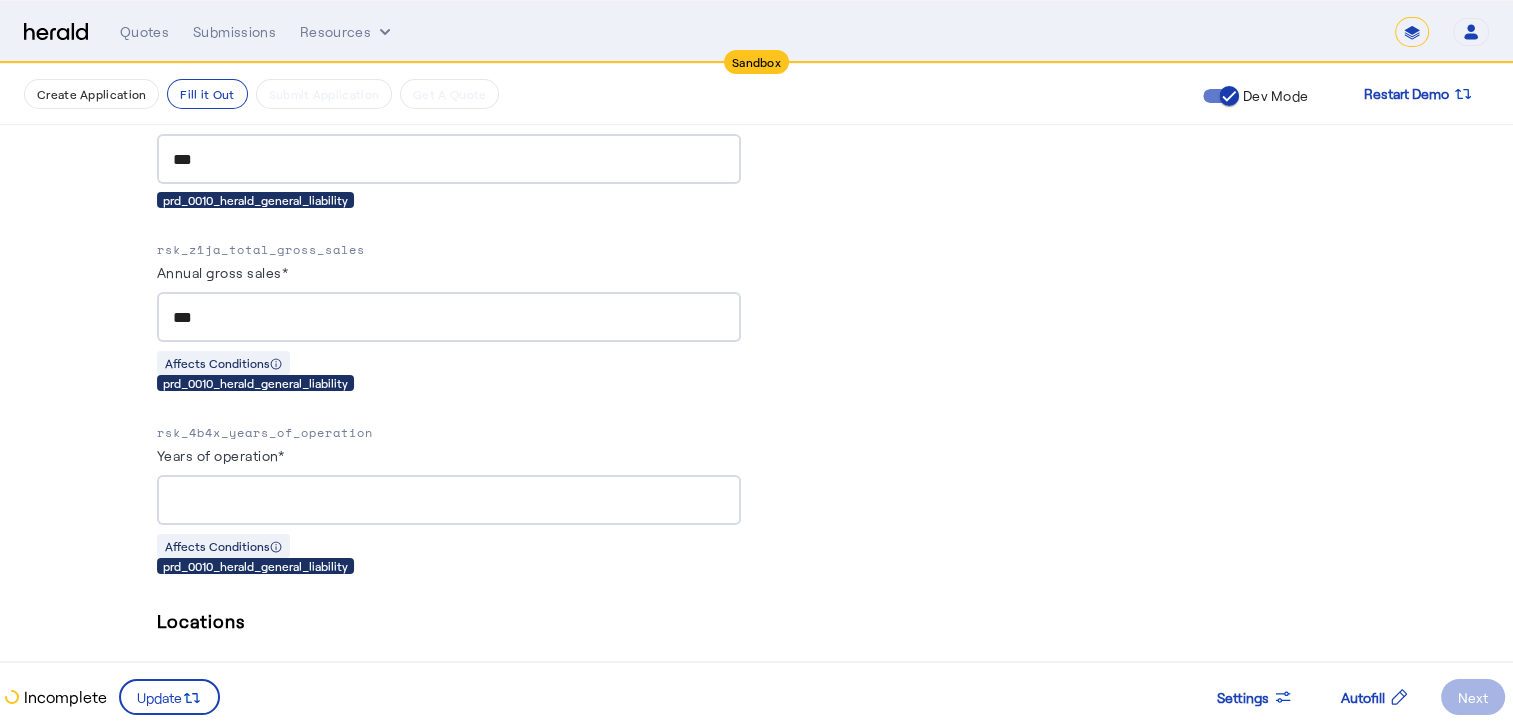 click at bounding box center (449, 500) 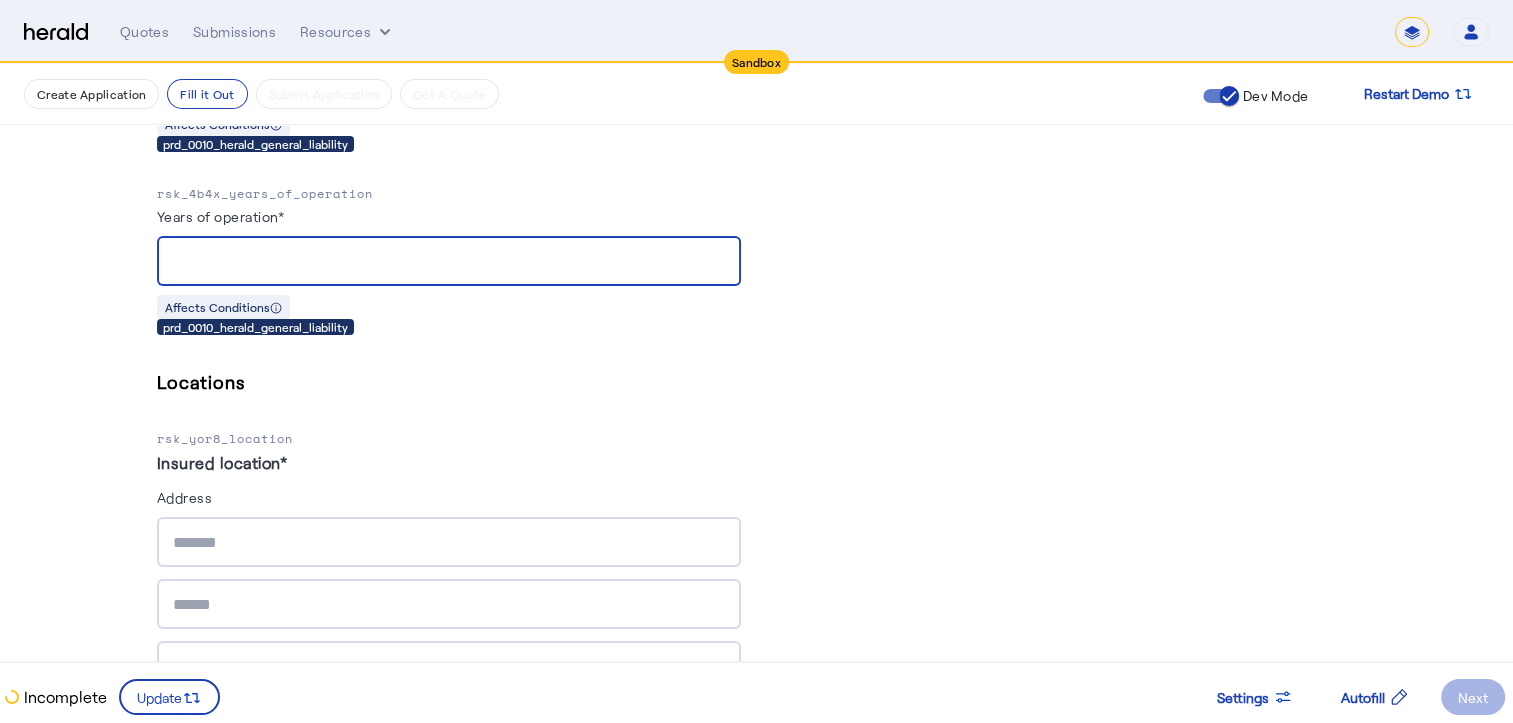 scroll, scrollTop: 1593, scrollLeft: 0, axis: vertical 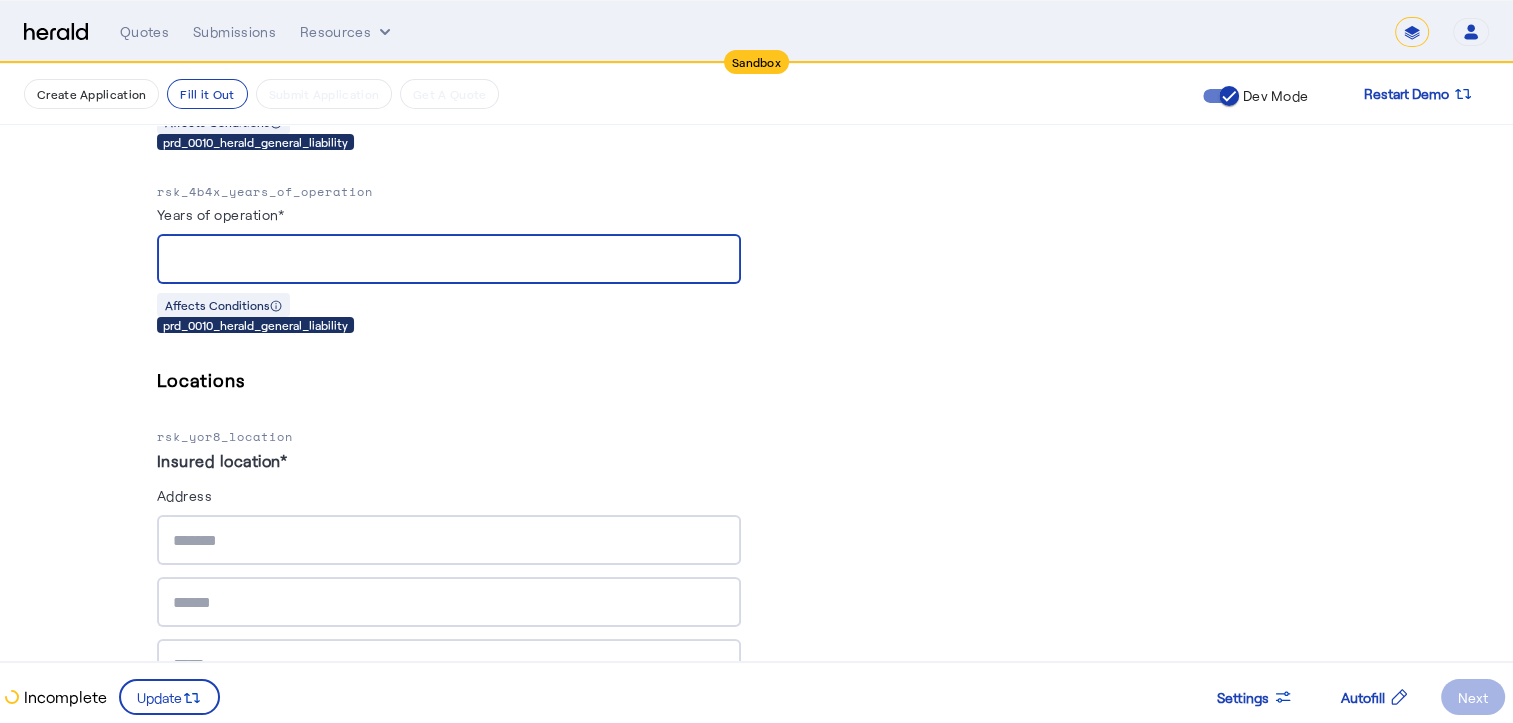type on "*" 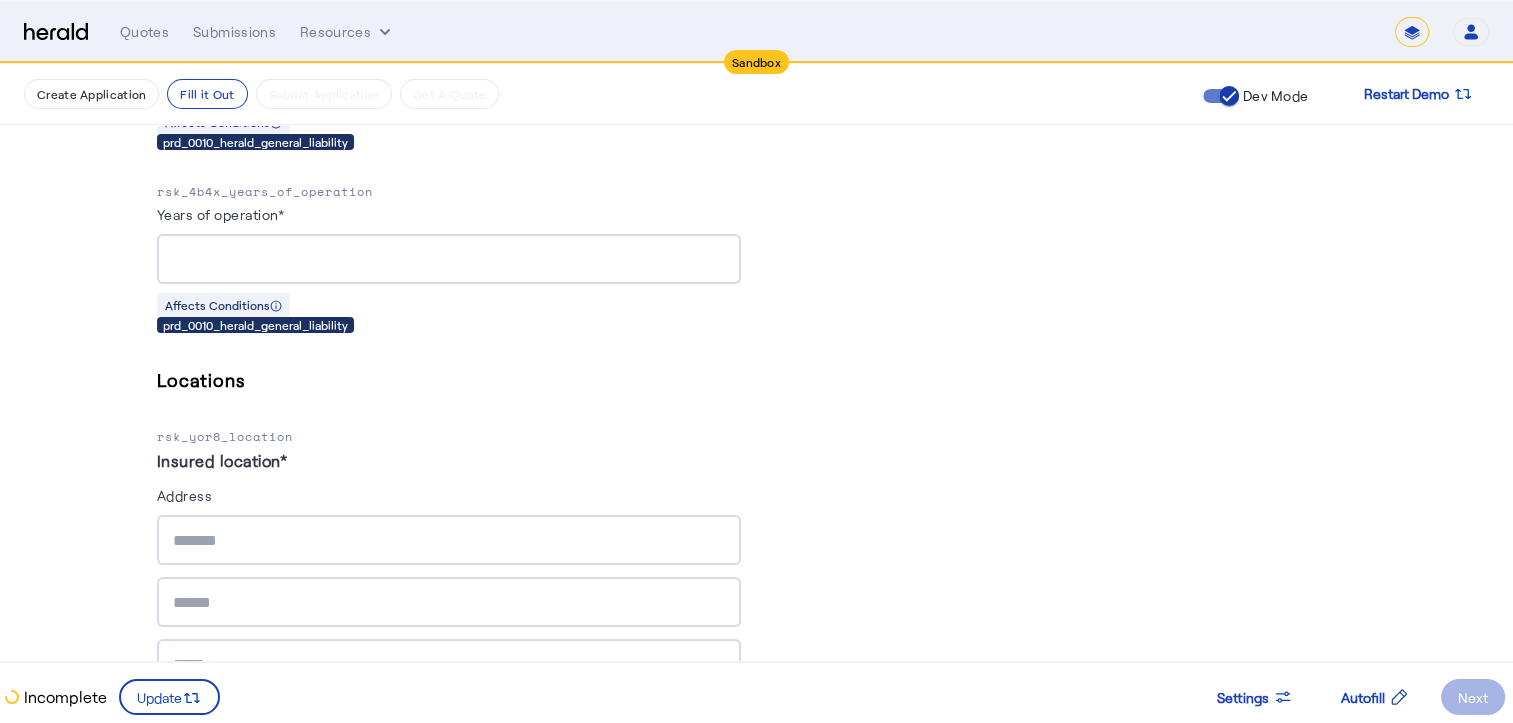 click at bounding box center [449, 540] 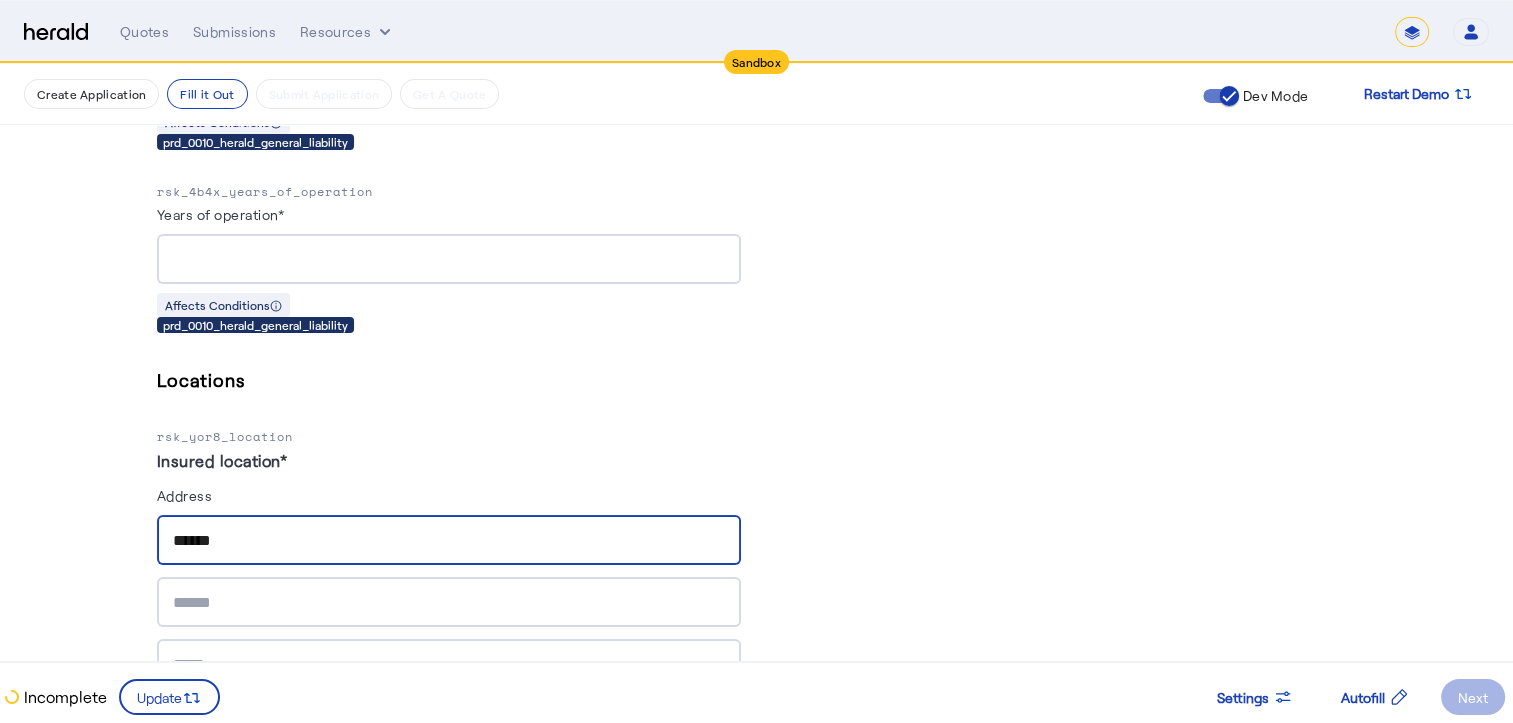 type on "******" 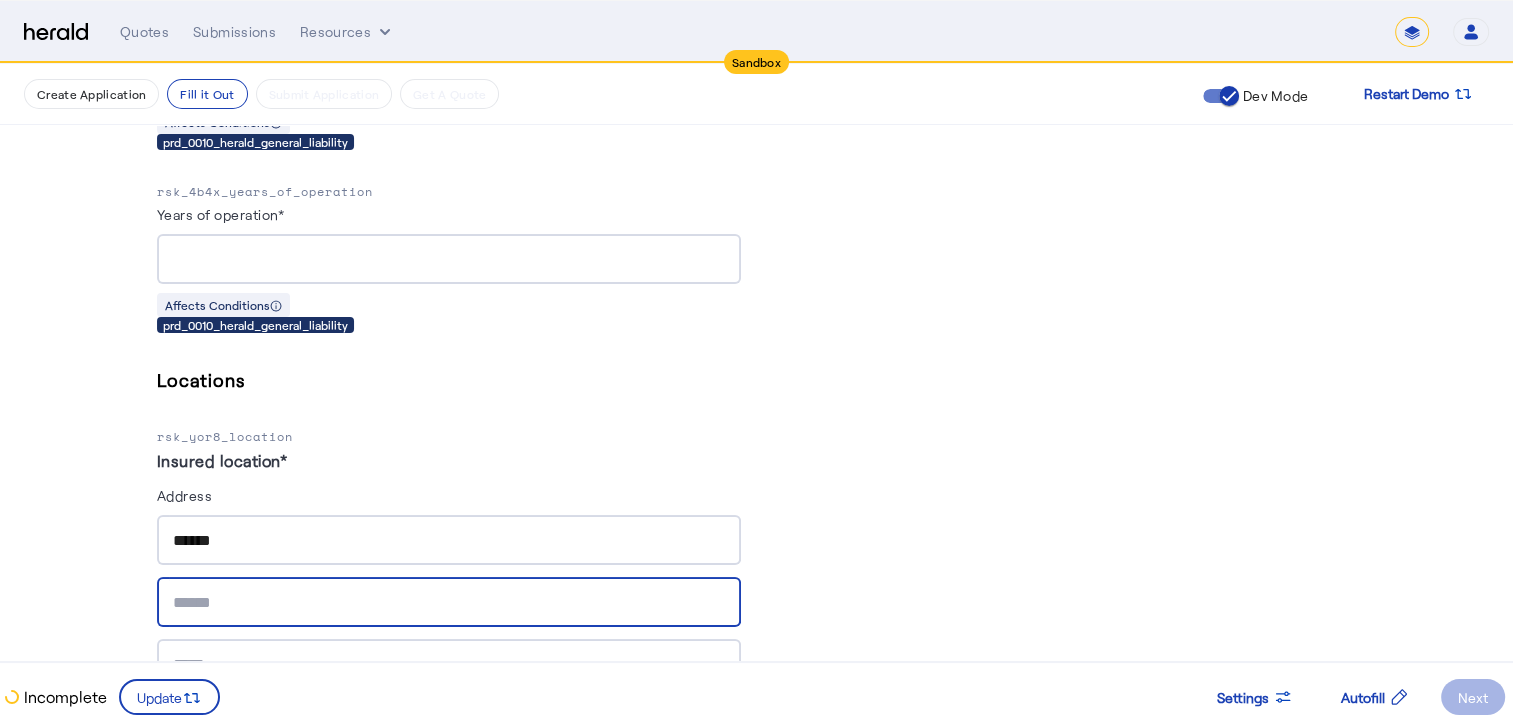 click at bounding box center [449, 603] 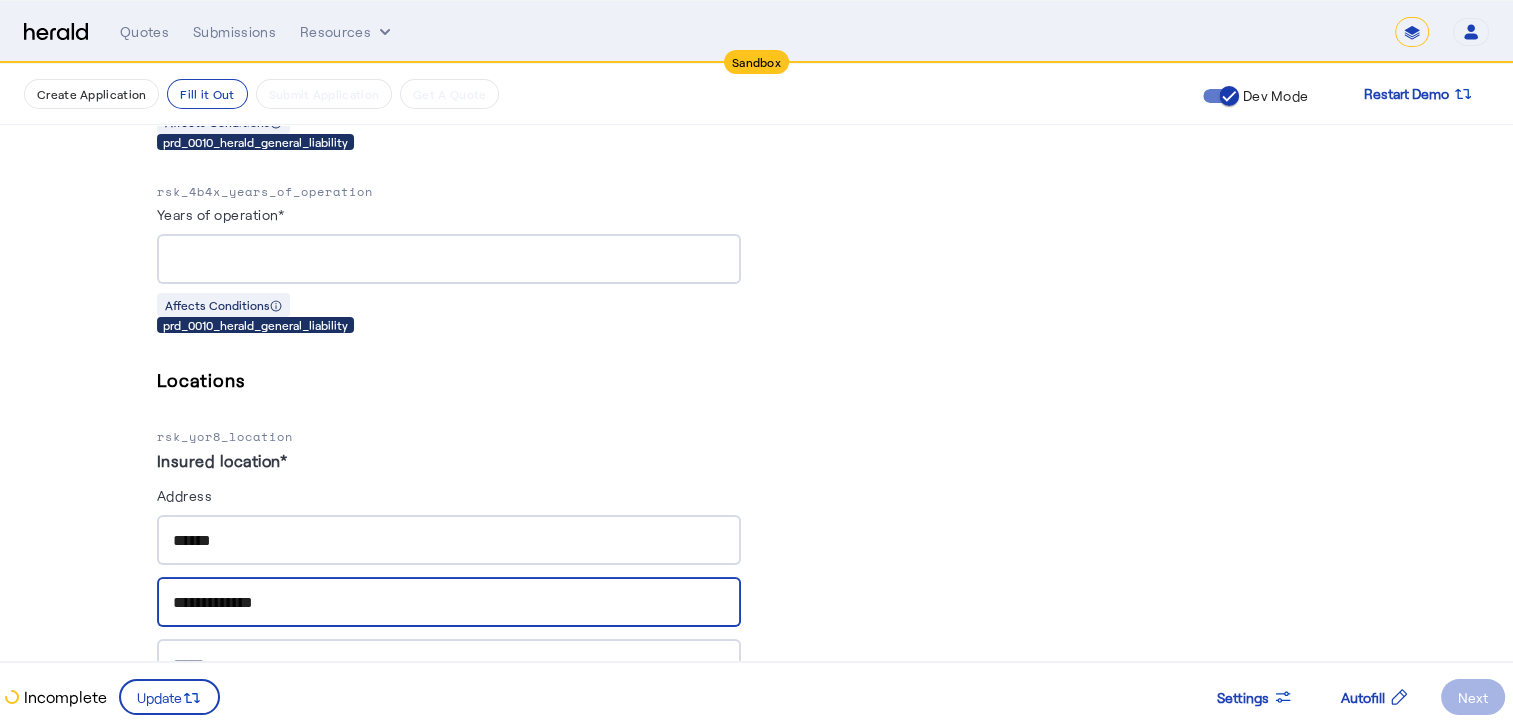 scroll, scrollTop: 1670, scrollLeft: 0, axis: vertical 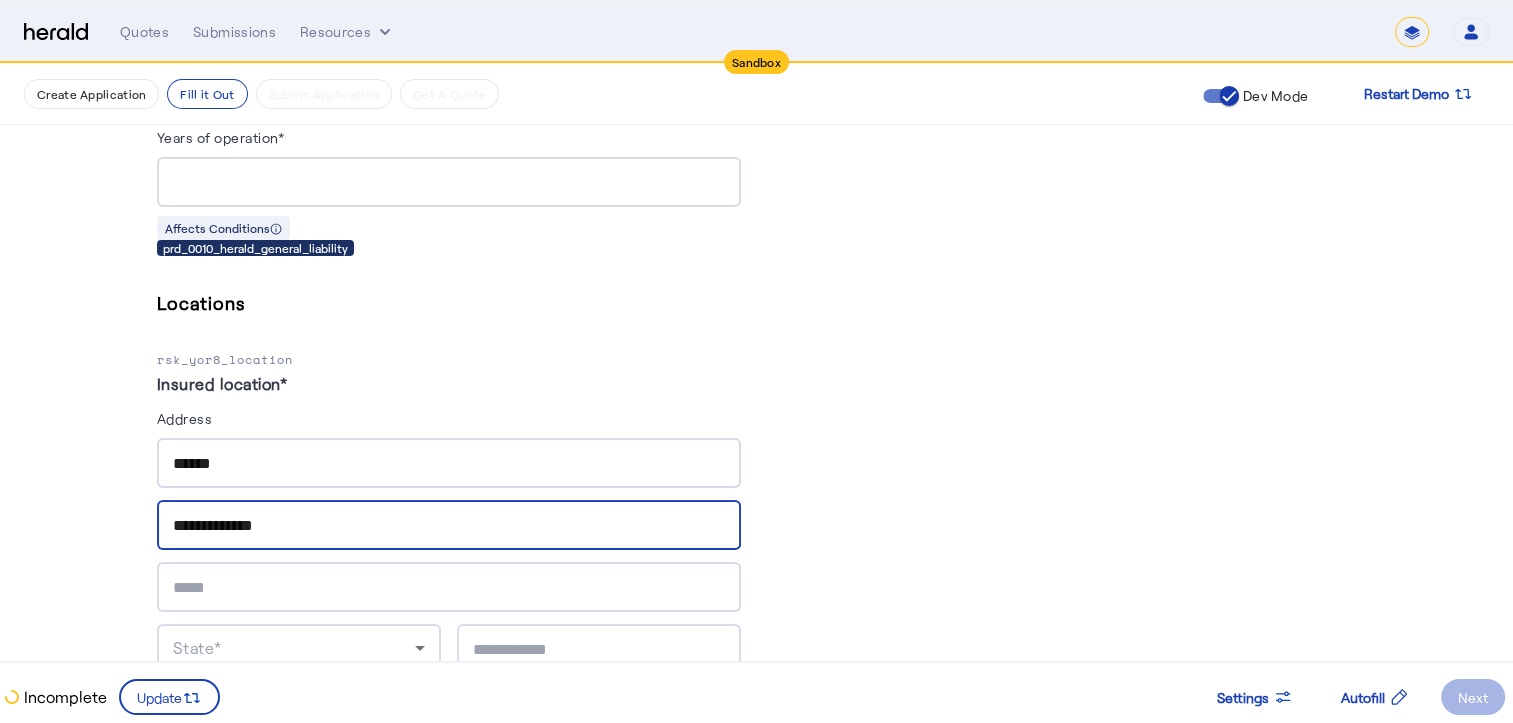 type on "**********" 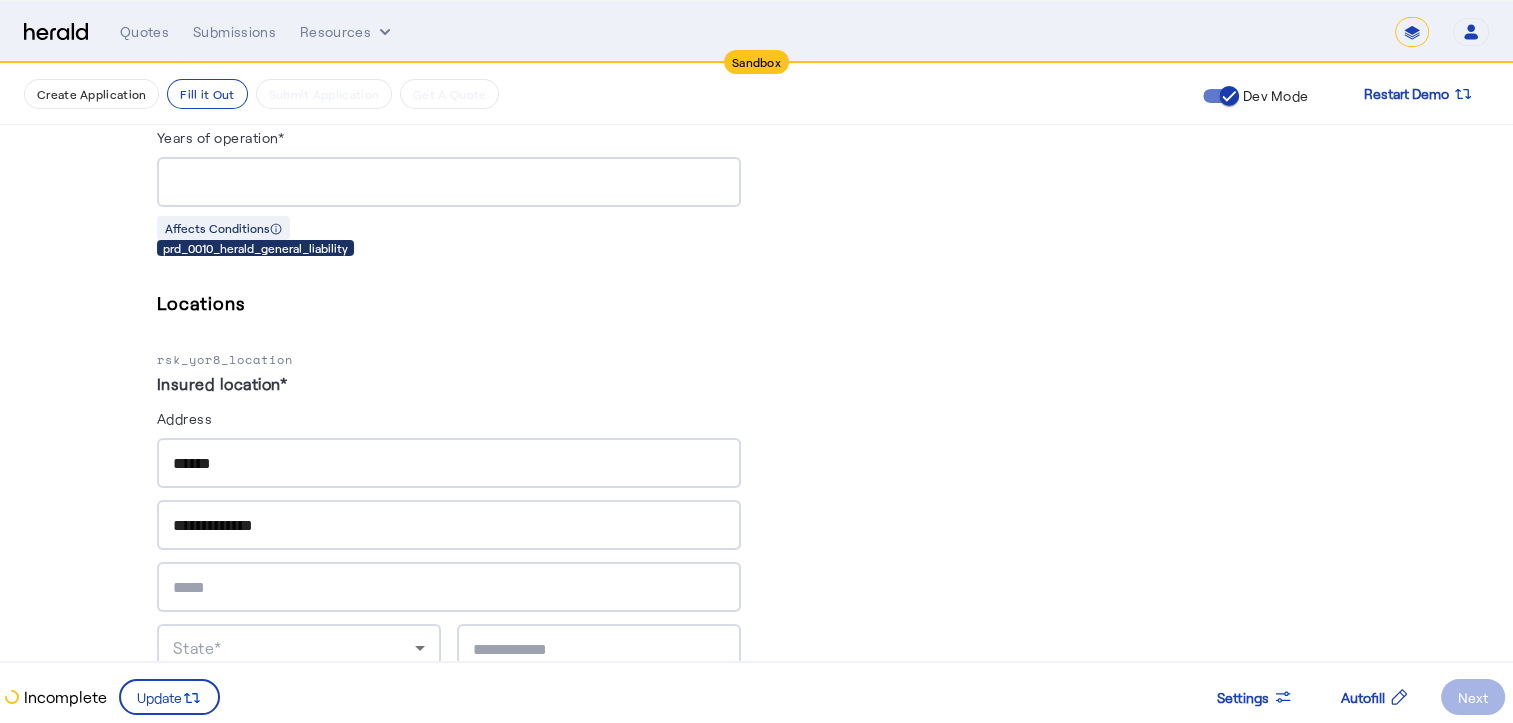 click at bounding box center (449, 587) 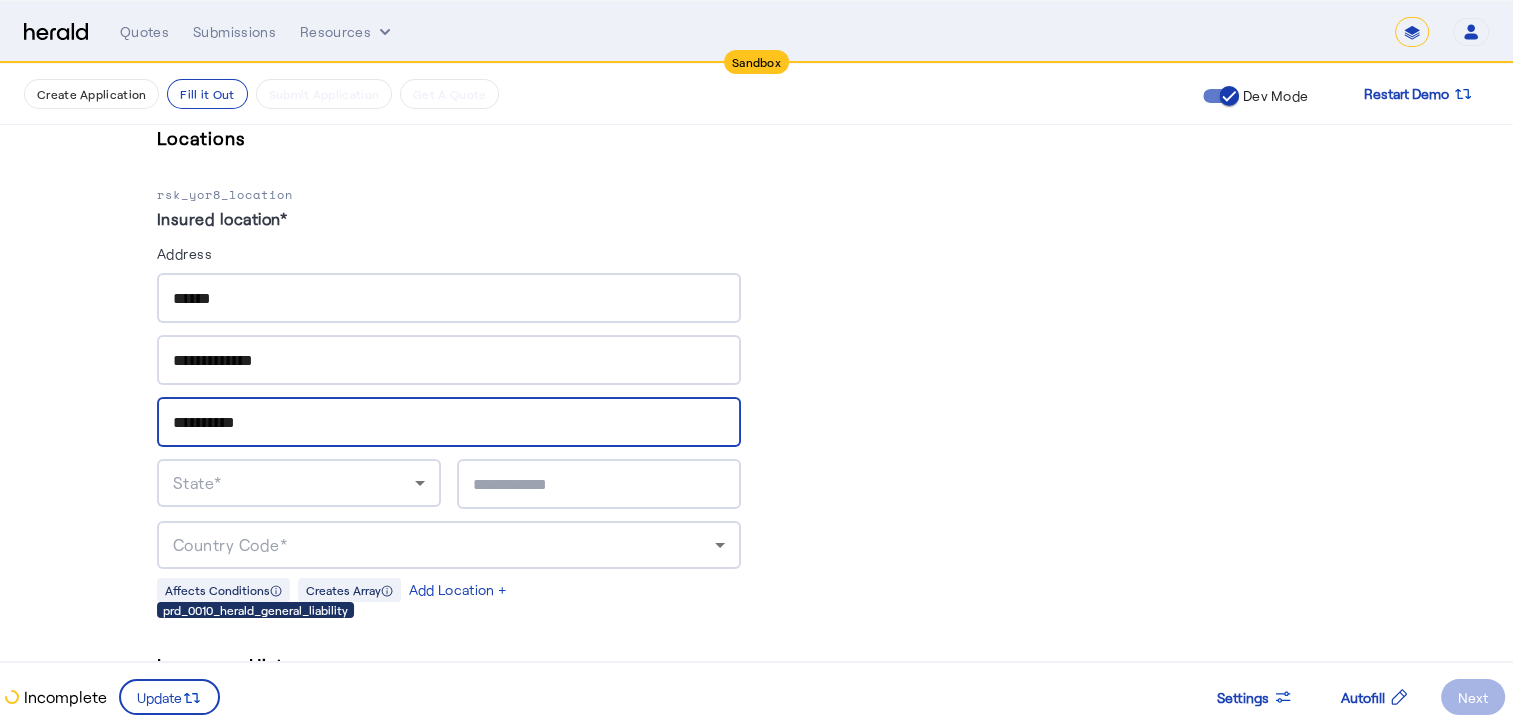 scroll, scrollTop: 1837, scrollLeft: 0, axis: vertical 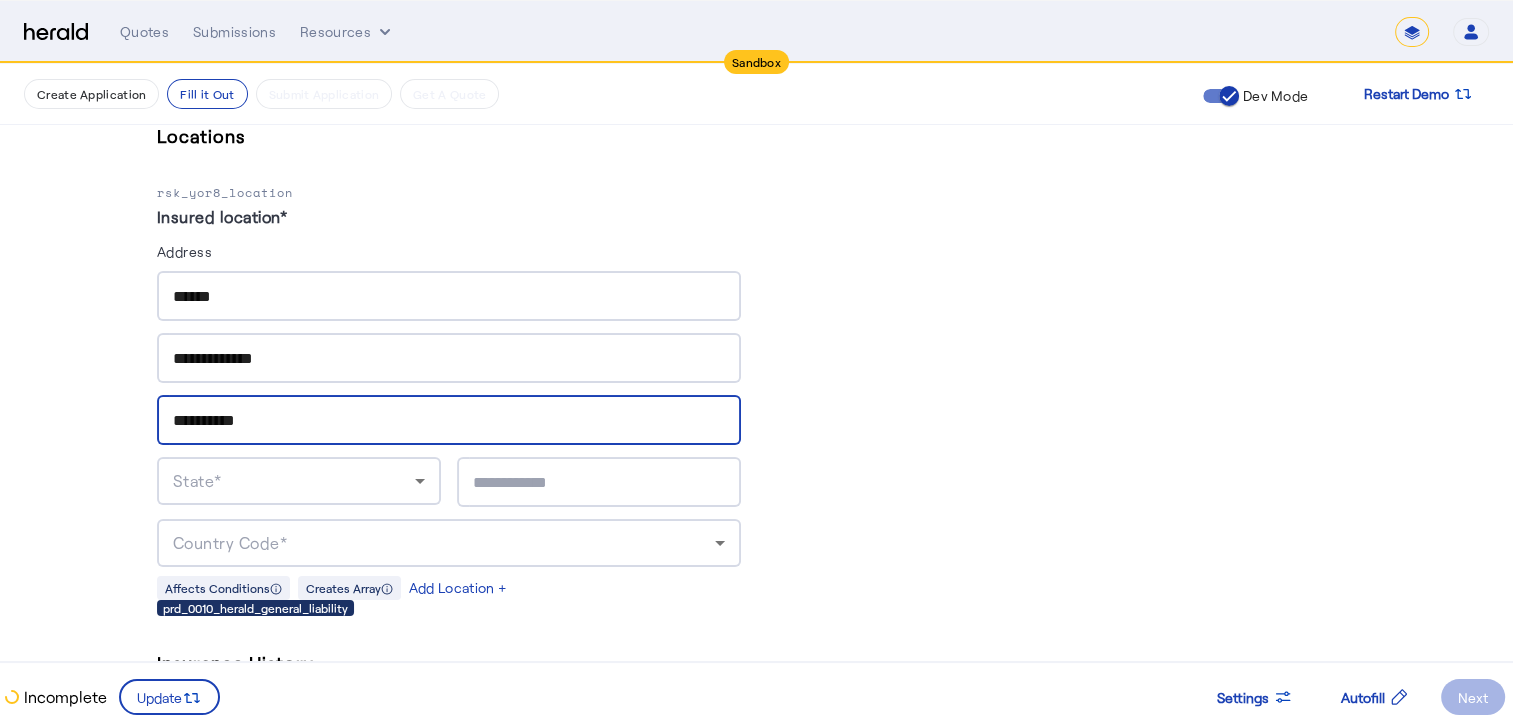 type on "**********" 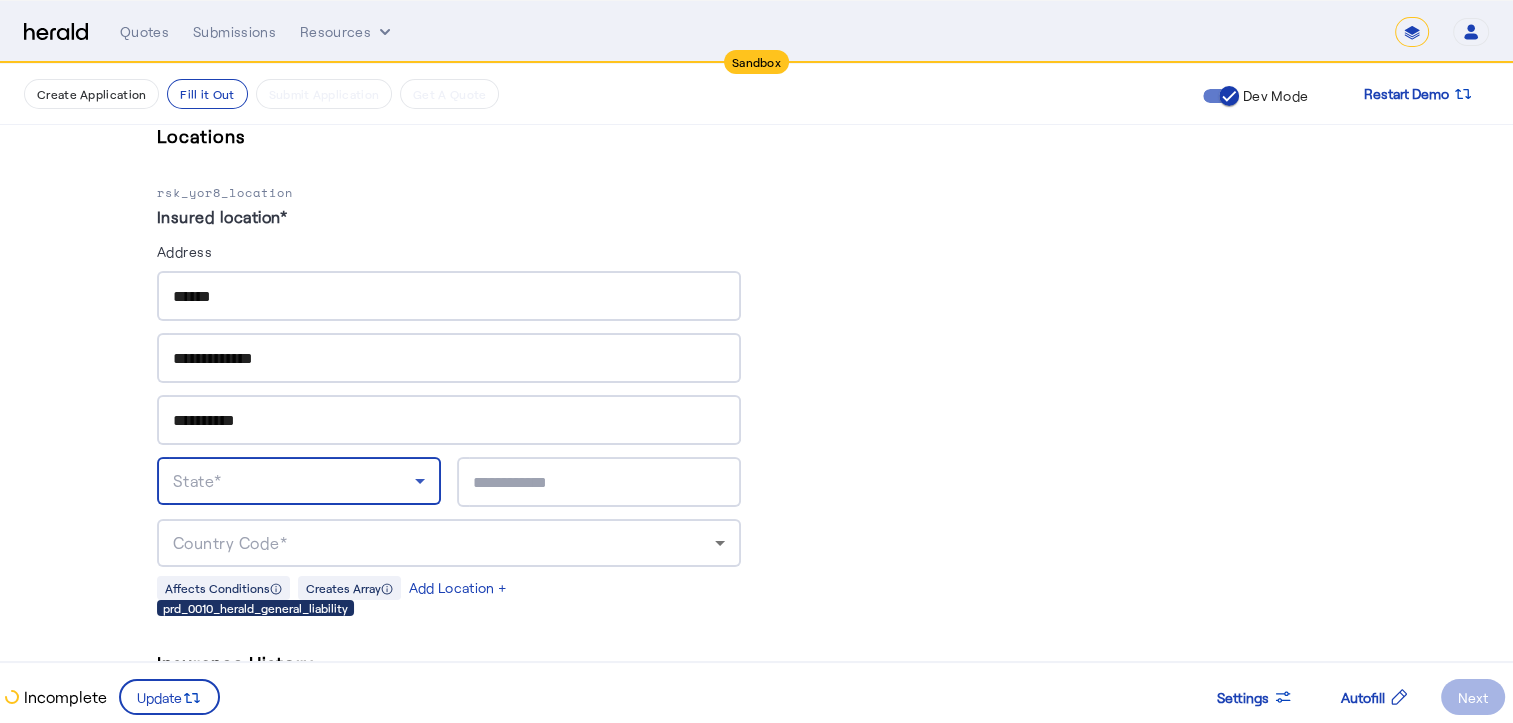 click 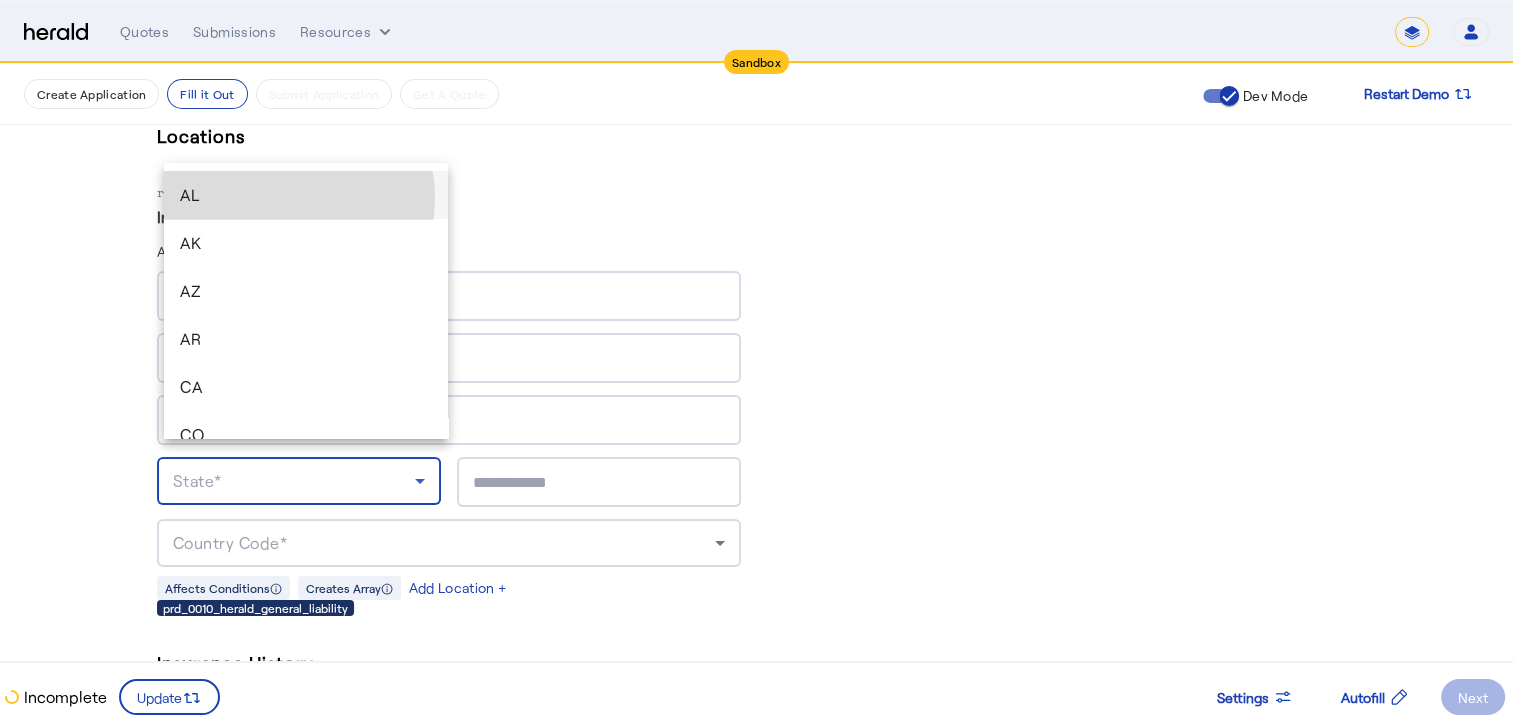 click on "AL" at bounding box center [306, 195] 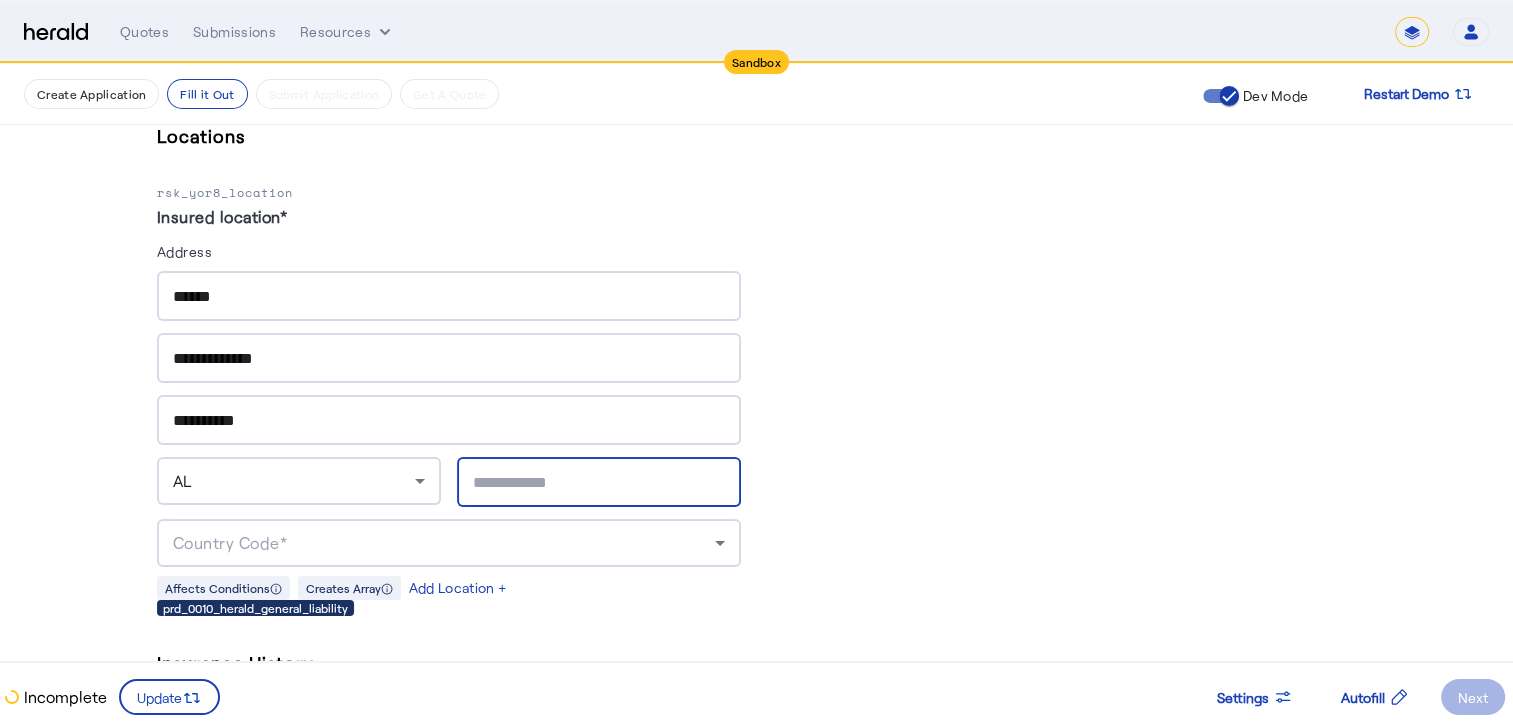 click at bounding box center (599, 483) 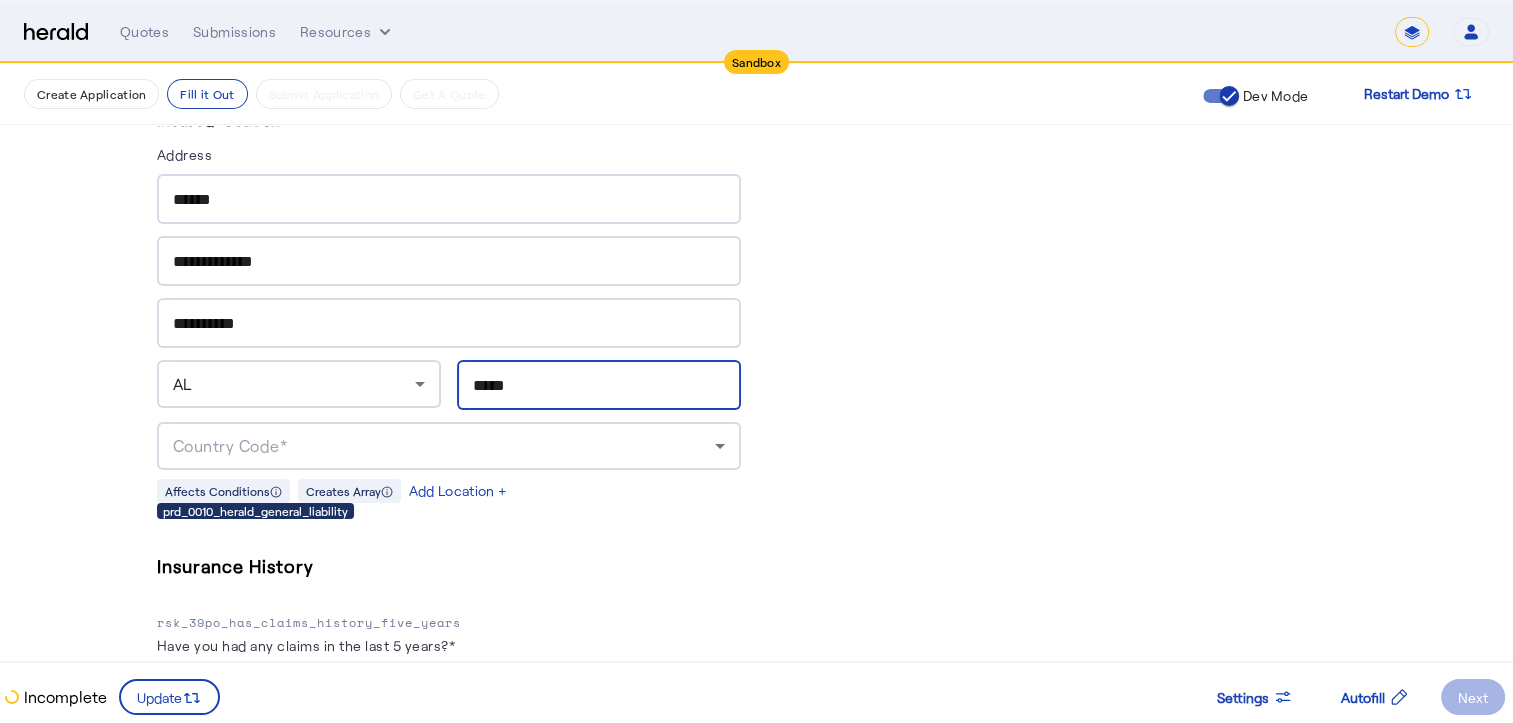 scroll, scrollTop: 1935, scrollLeft: 0, axis: vertical 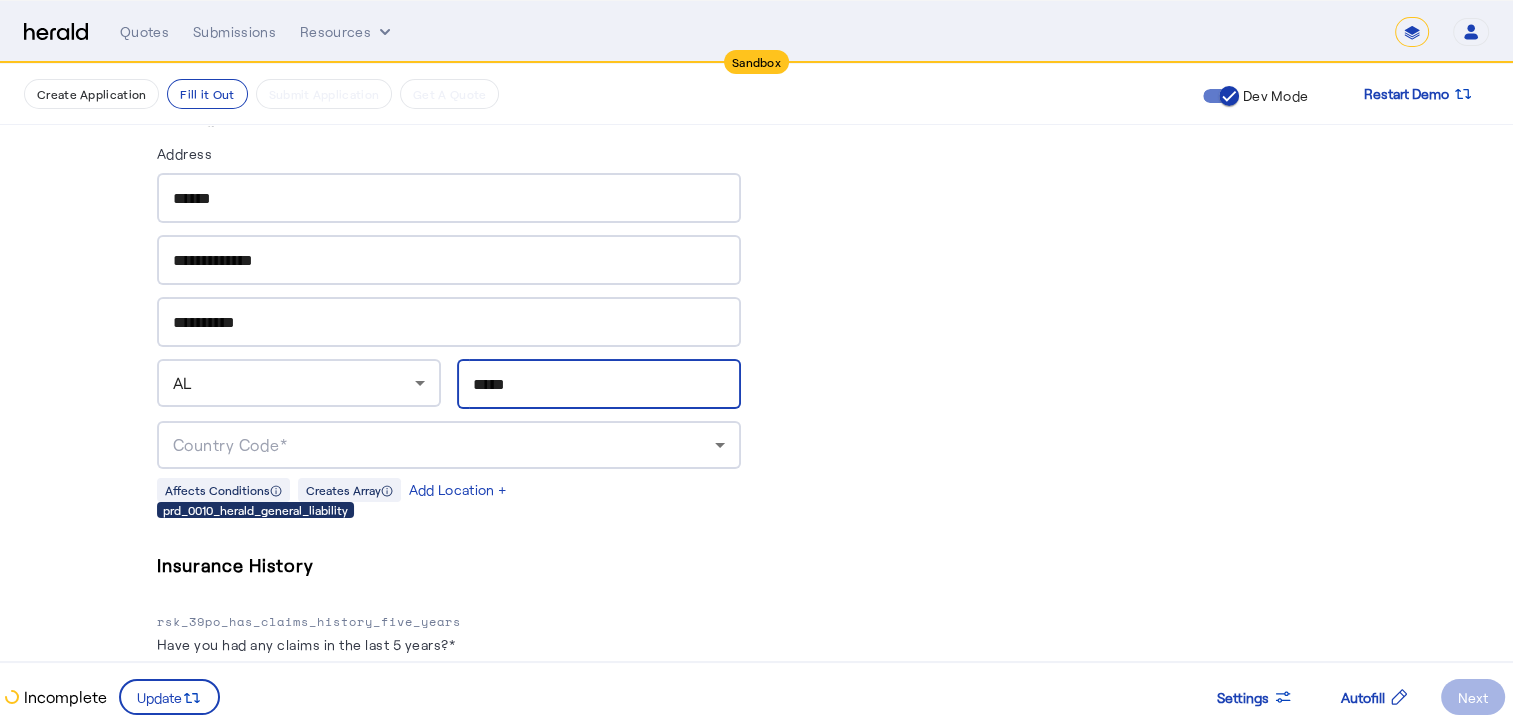 type on "*****" 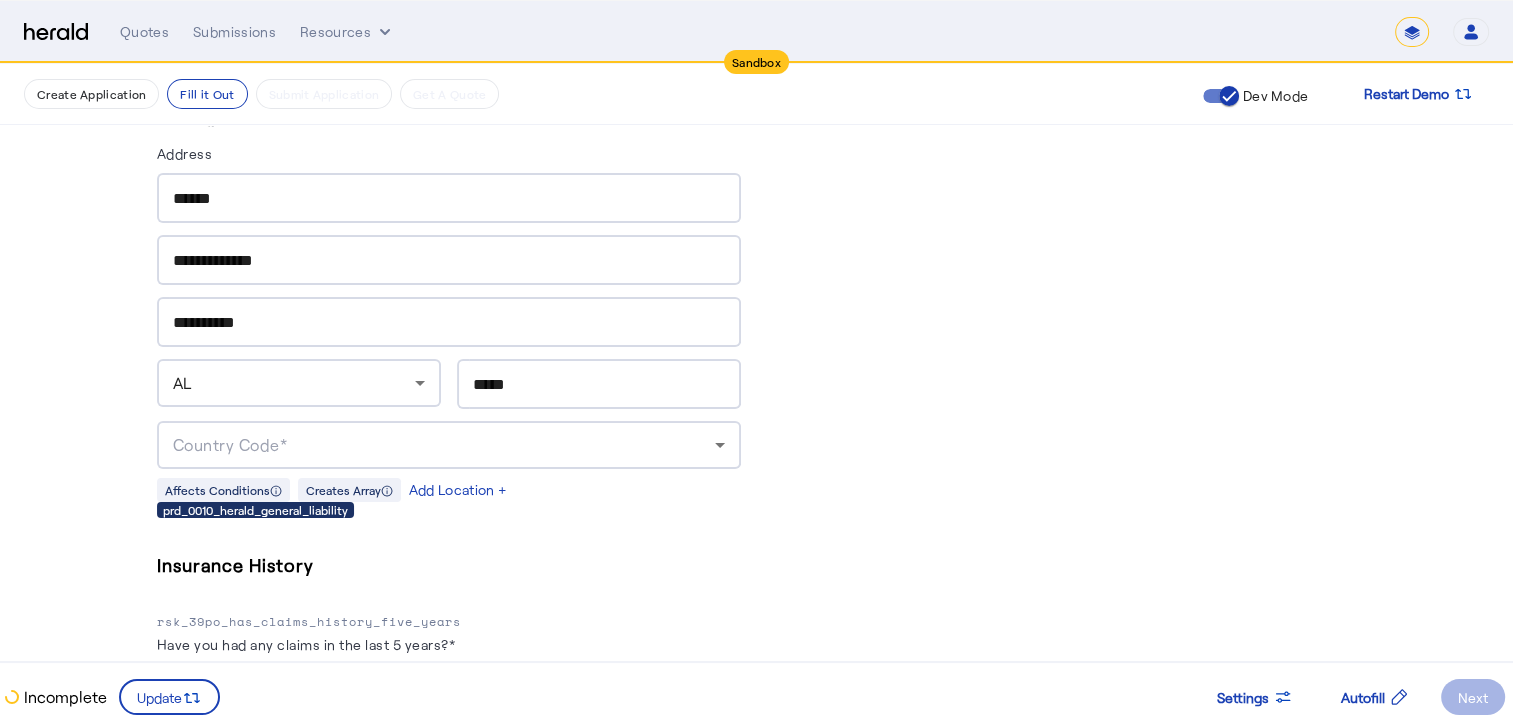 click on "Country Code*" 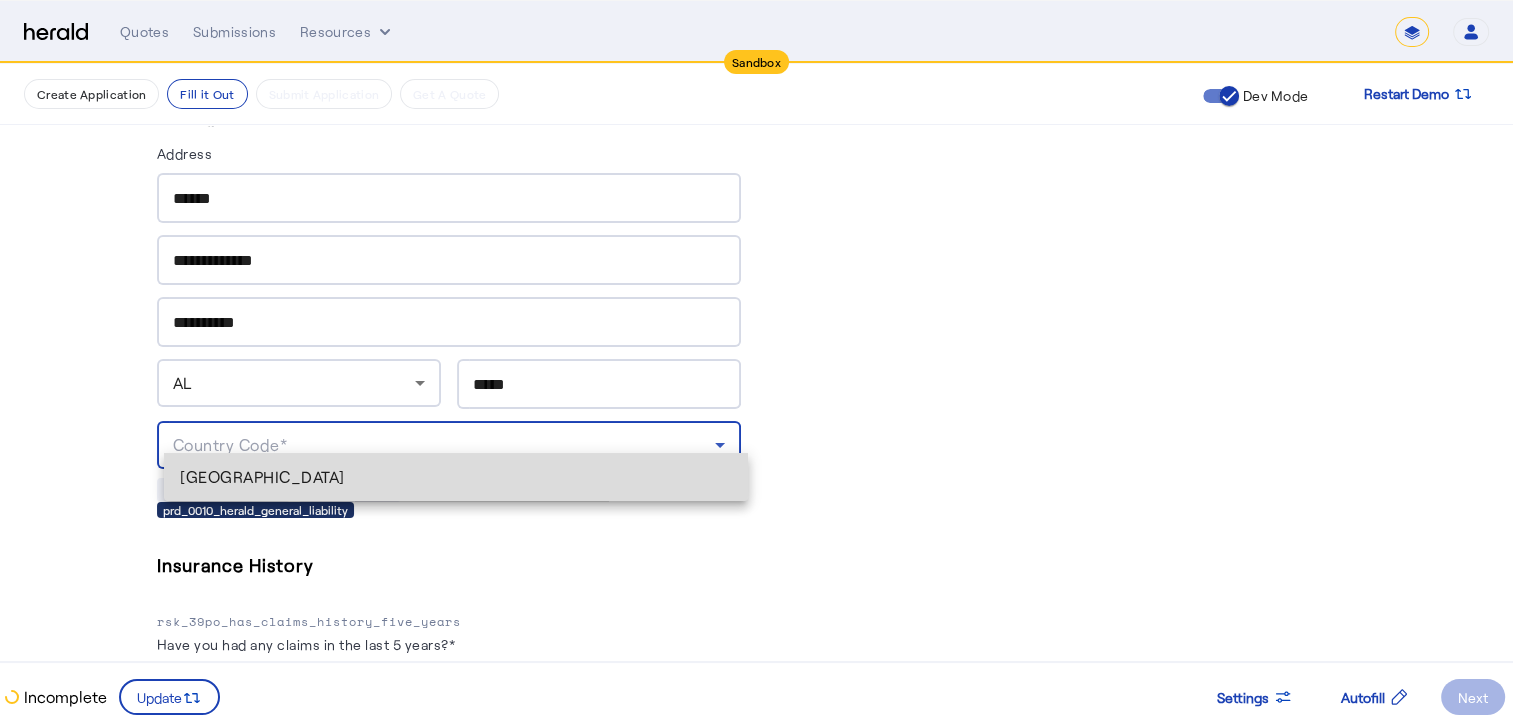 click on "[GEOGRAPHIC_DATA]" at bounding box center (456, 477) 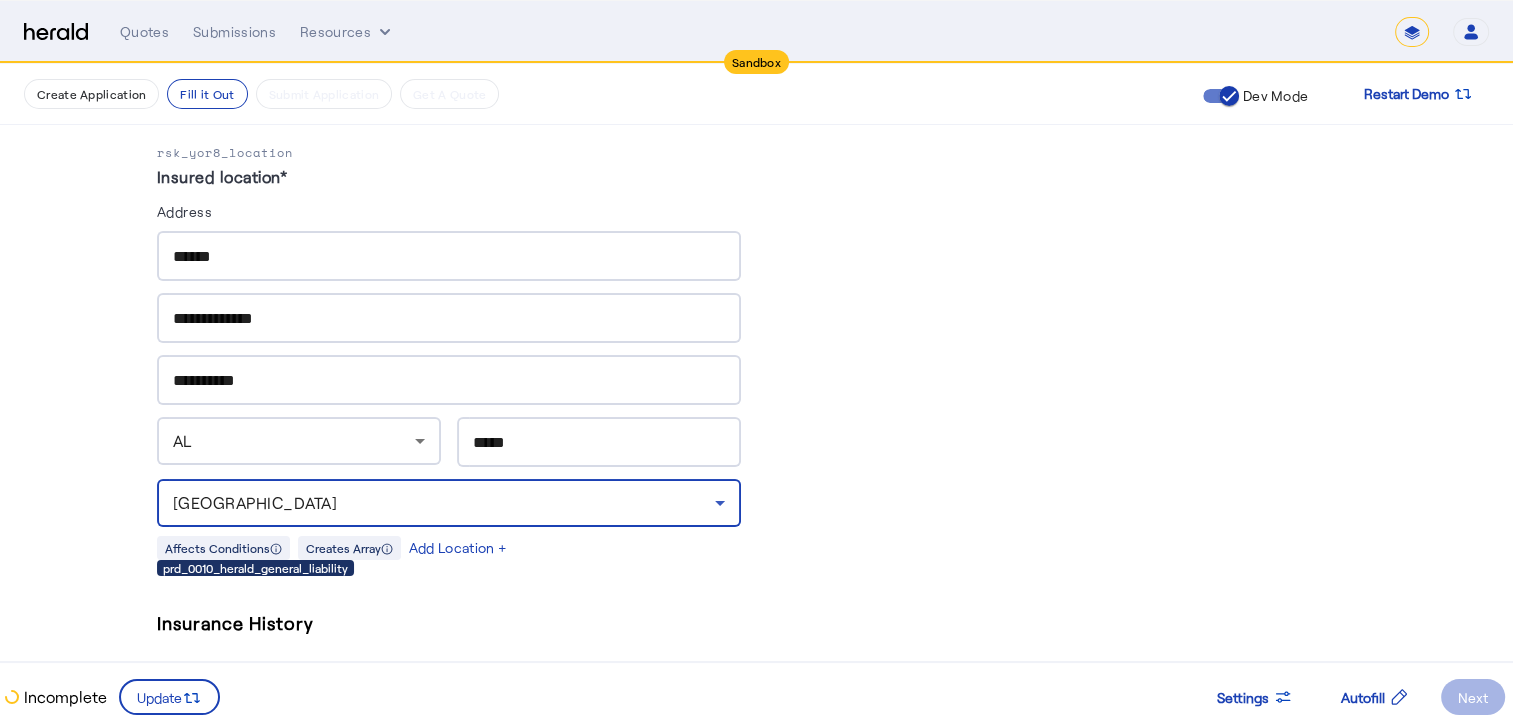 scroll, scrollTop: 2066, scrollLeft: 0, axis: vertical 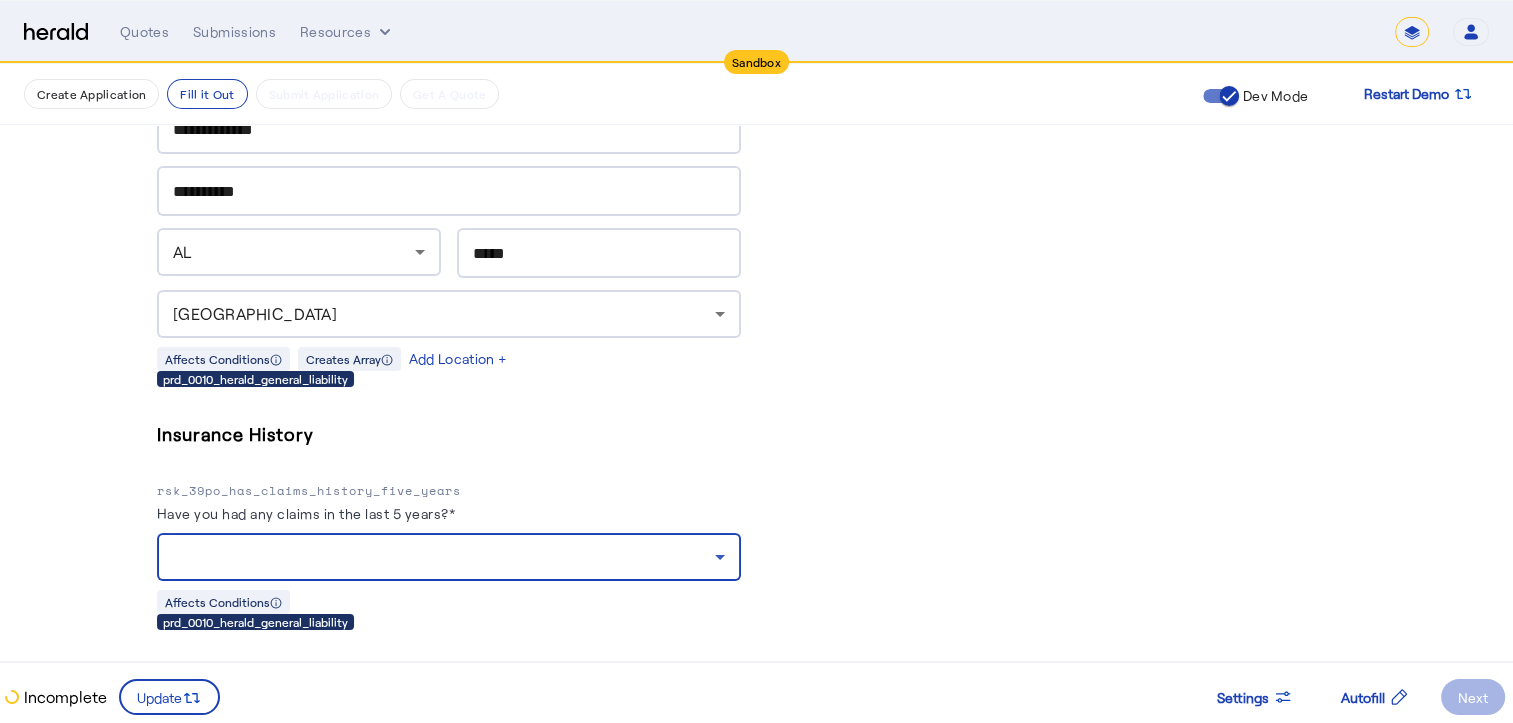 click at bounding box center (444, 557) 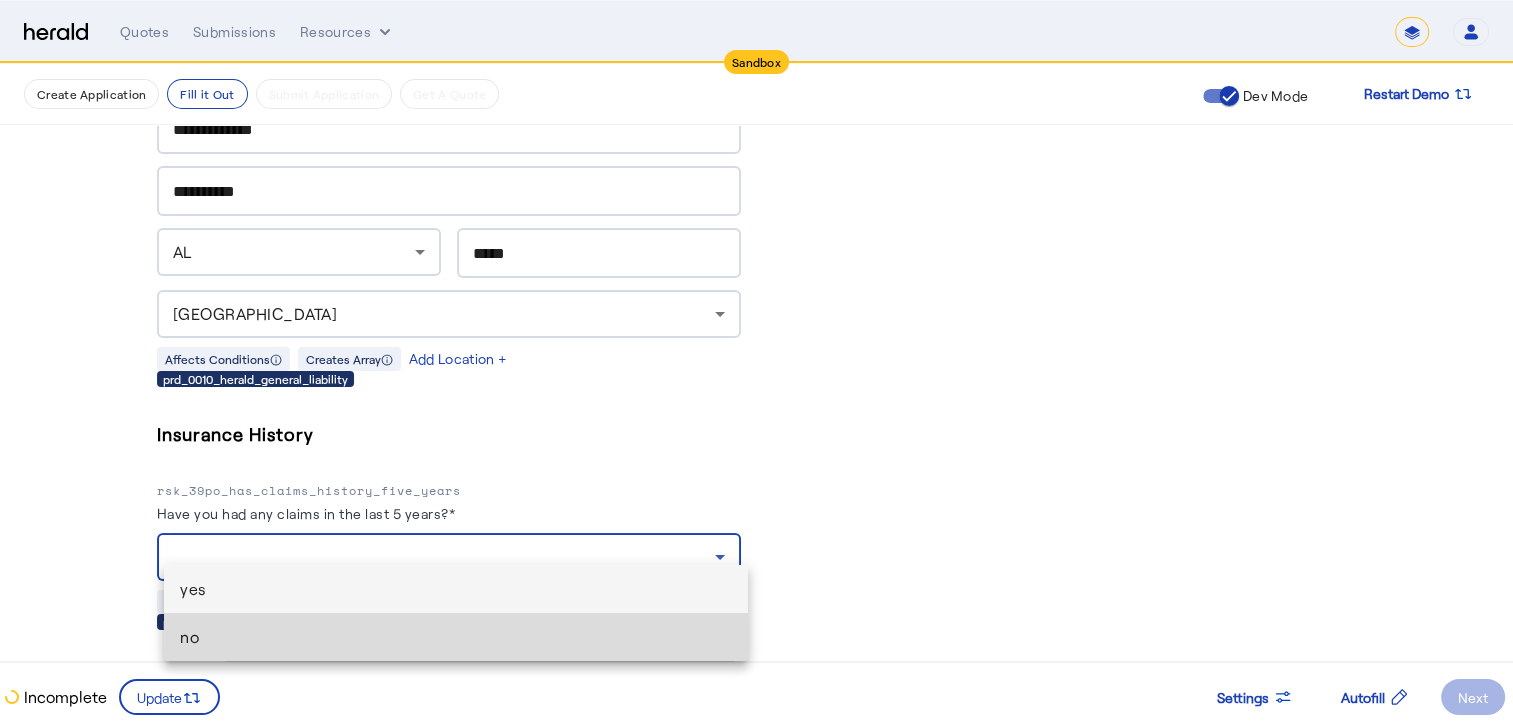 click on "no" at bounding box center [456, 637] 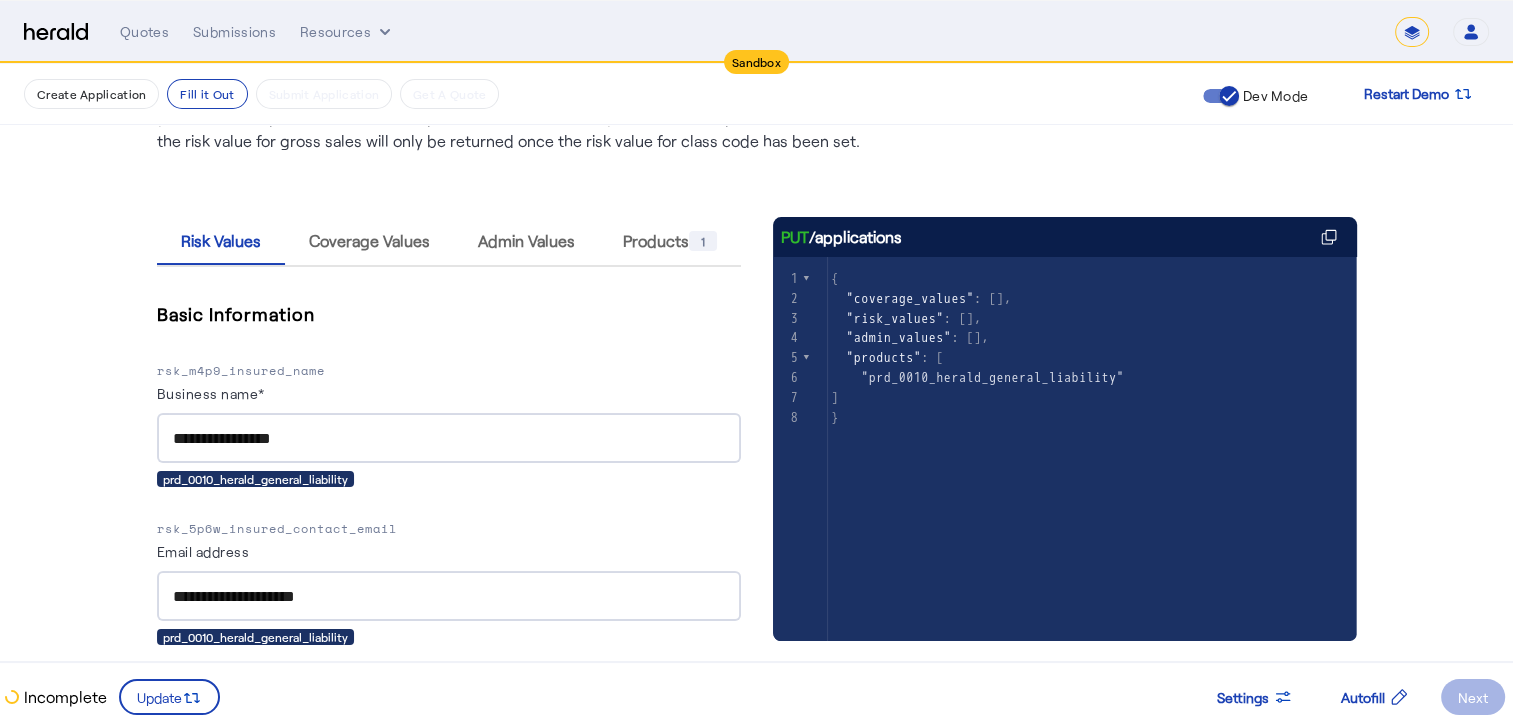 scroll, scrollTop: 0, scrollLeft: 0, axis: both 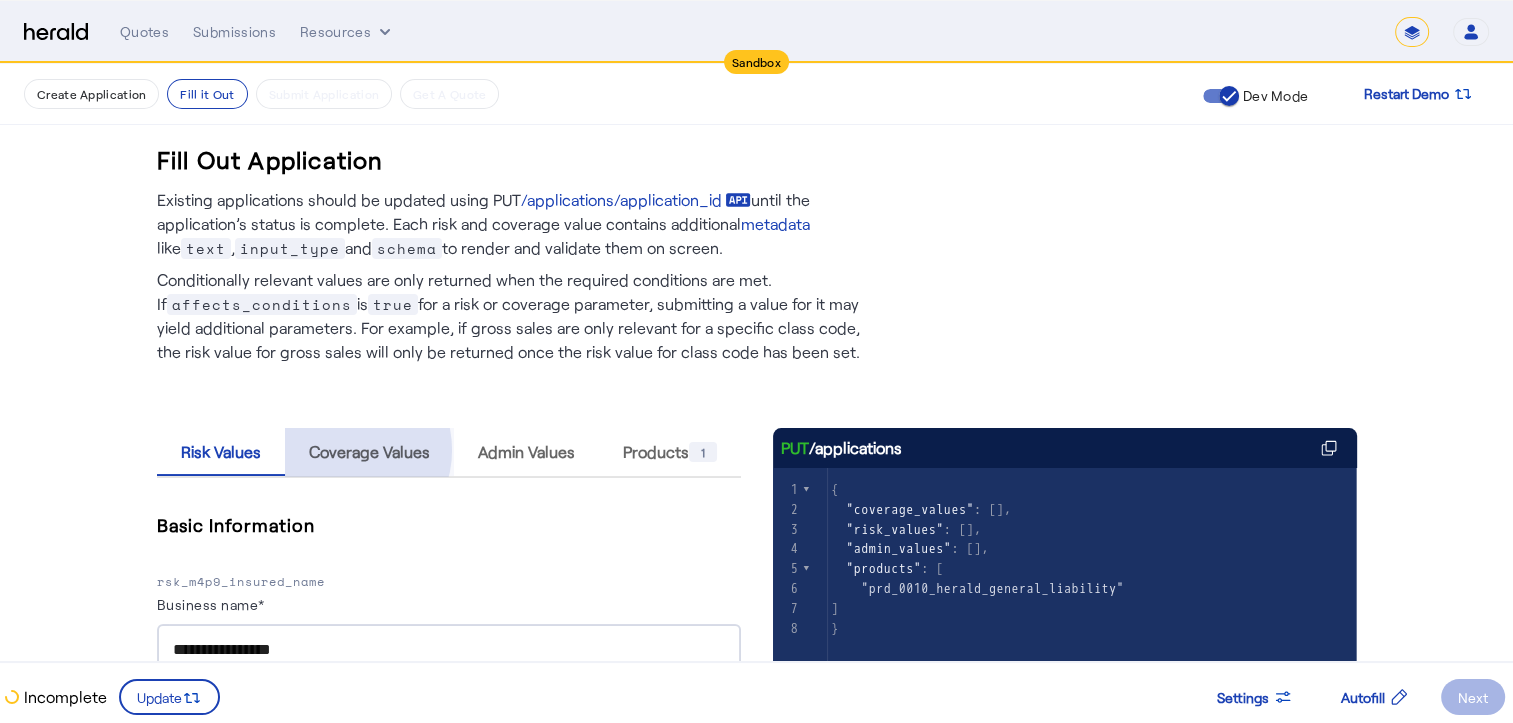 click on "Coverage Values" at bounding box center [369, 452] 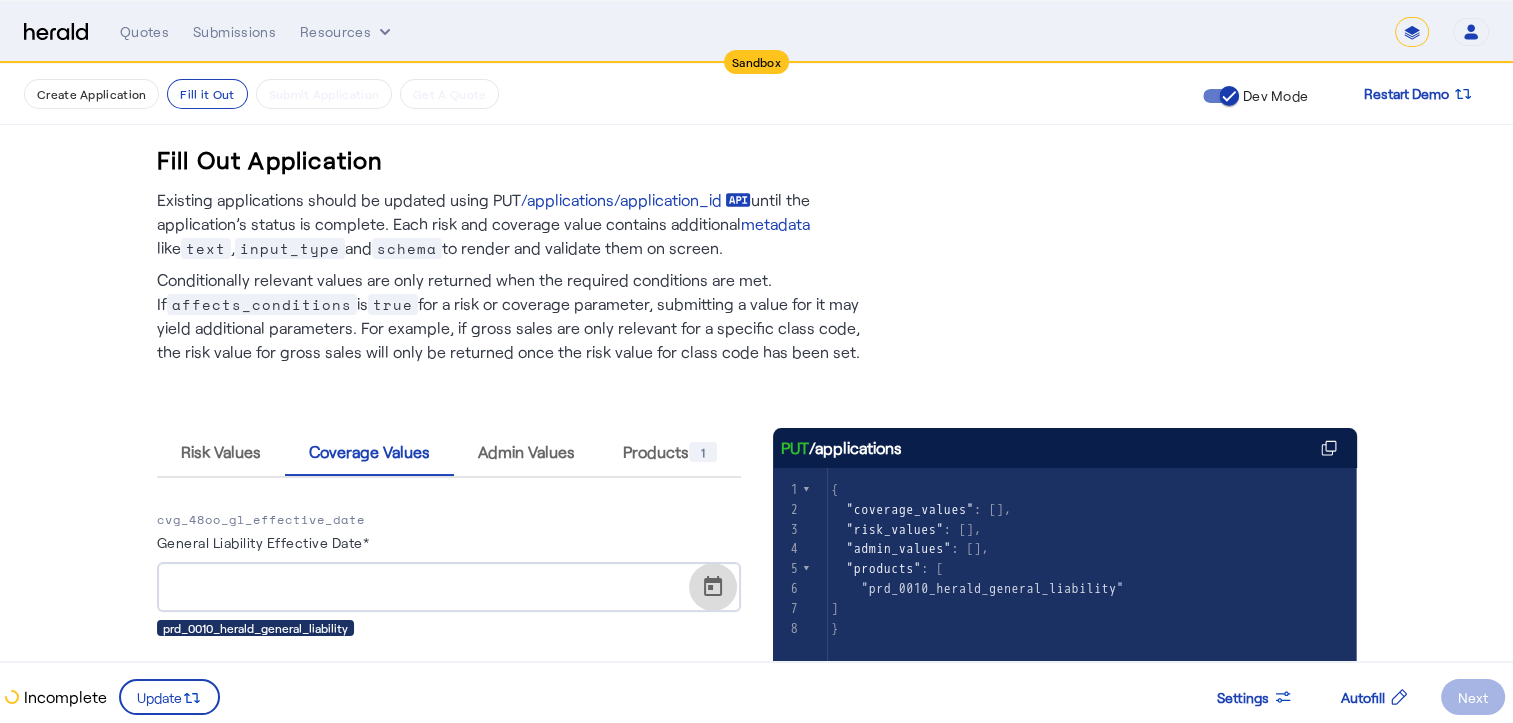 click 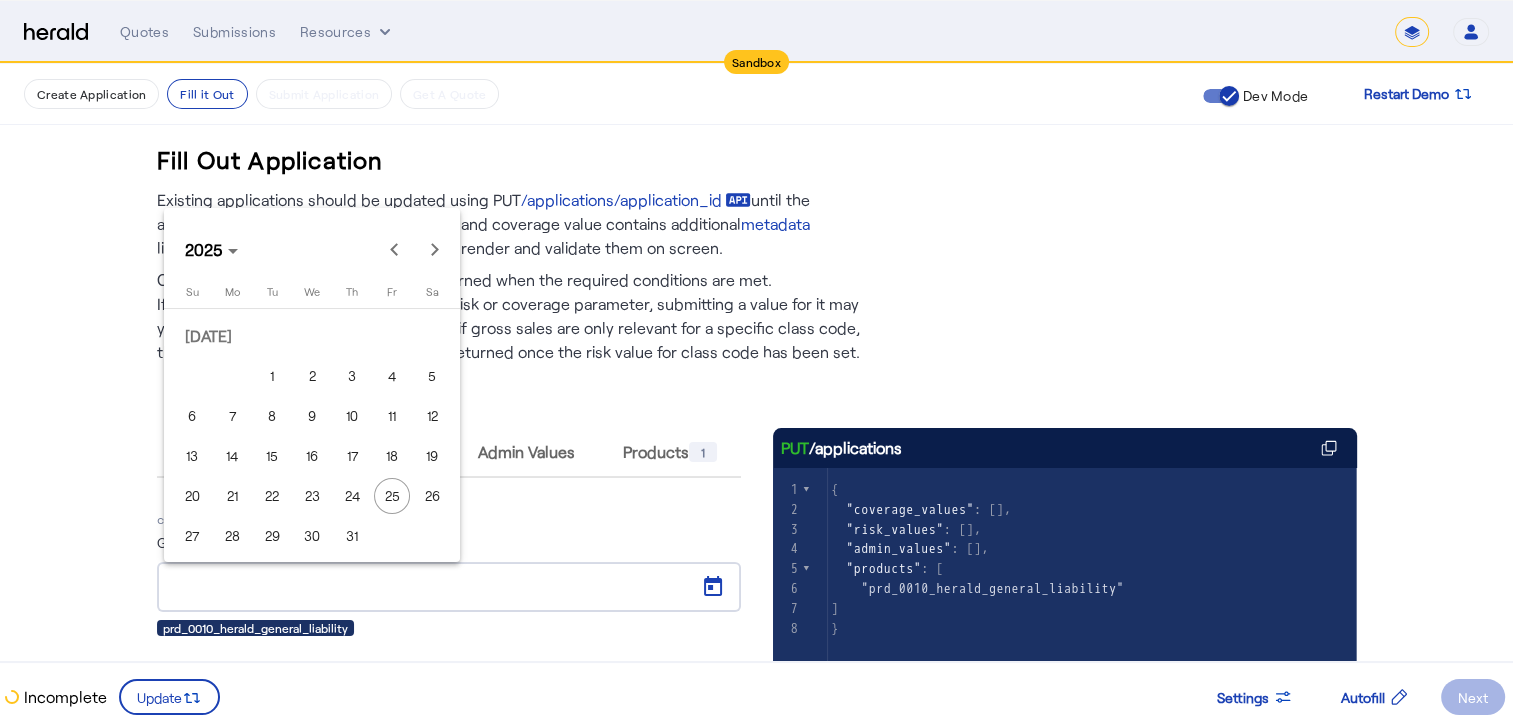 click on "11" at bounding box center (392, 416) 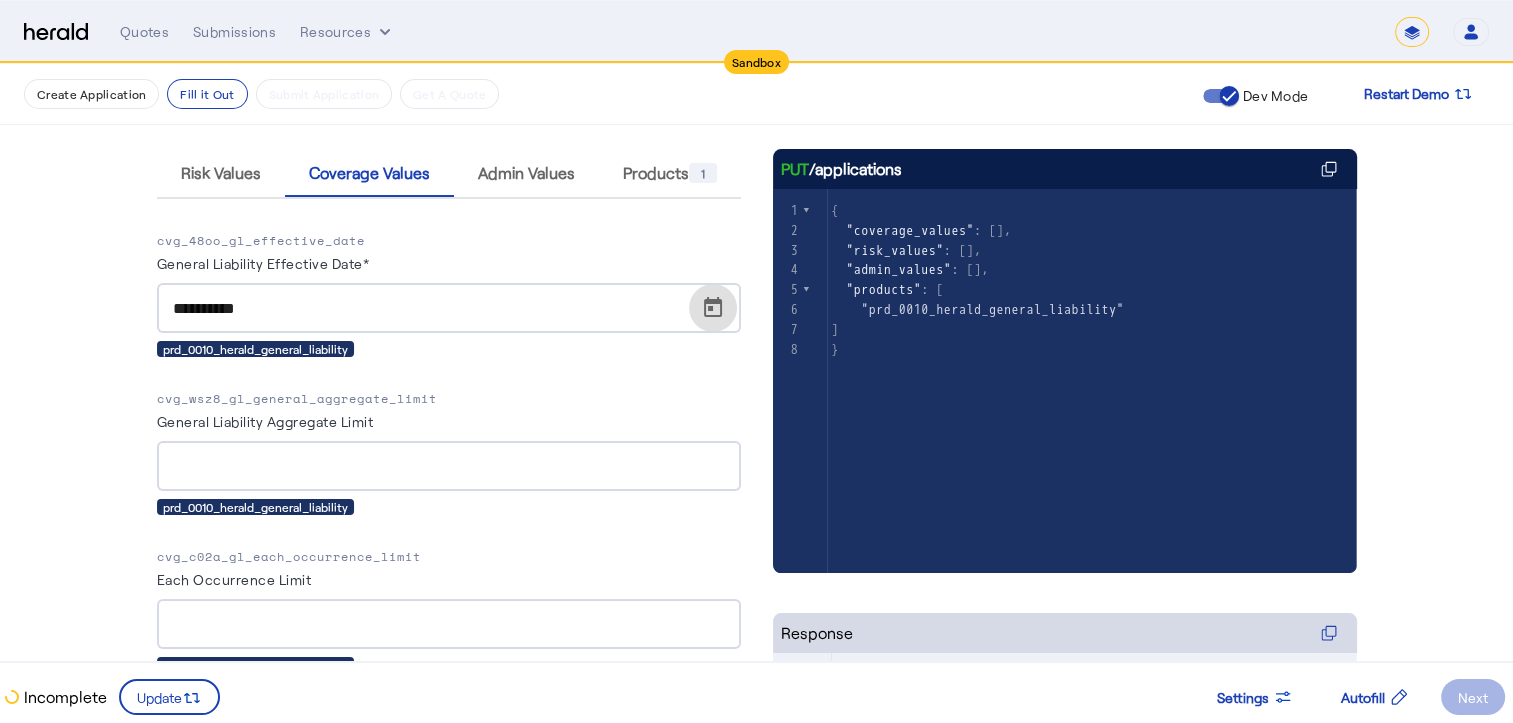 scroll, scrollTop: 280, scrollLeft: 0, axis: vertical 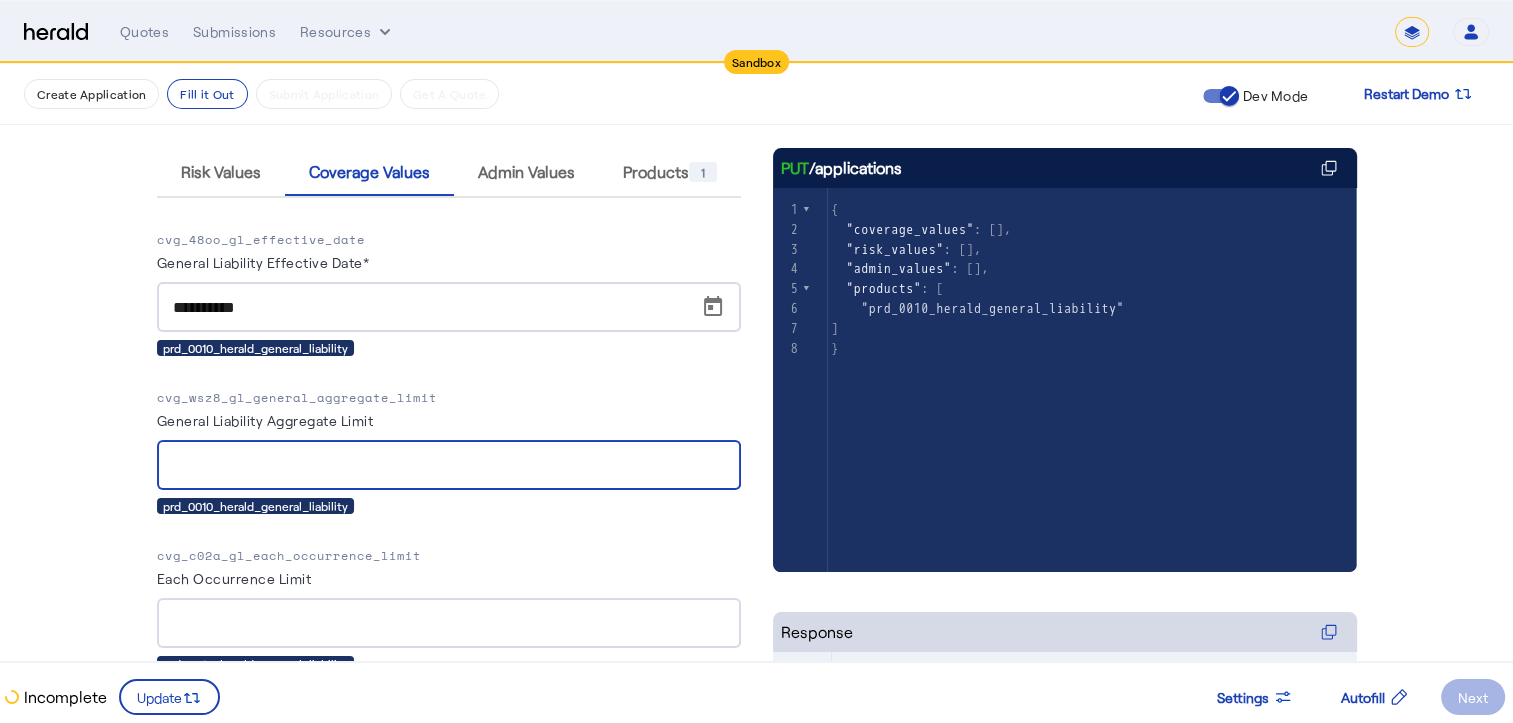 click on "General Liability Aggregate Limit" at bounding box center (449, 466) 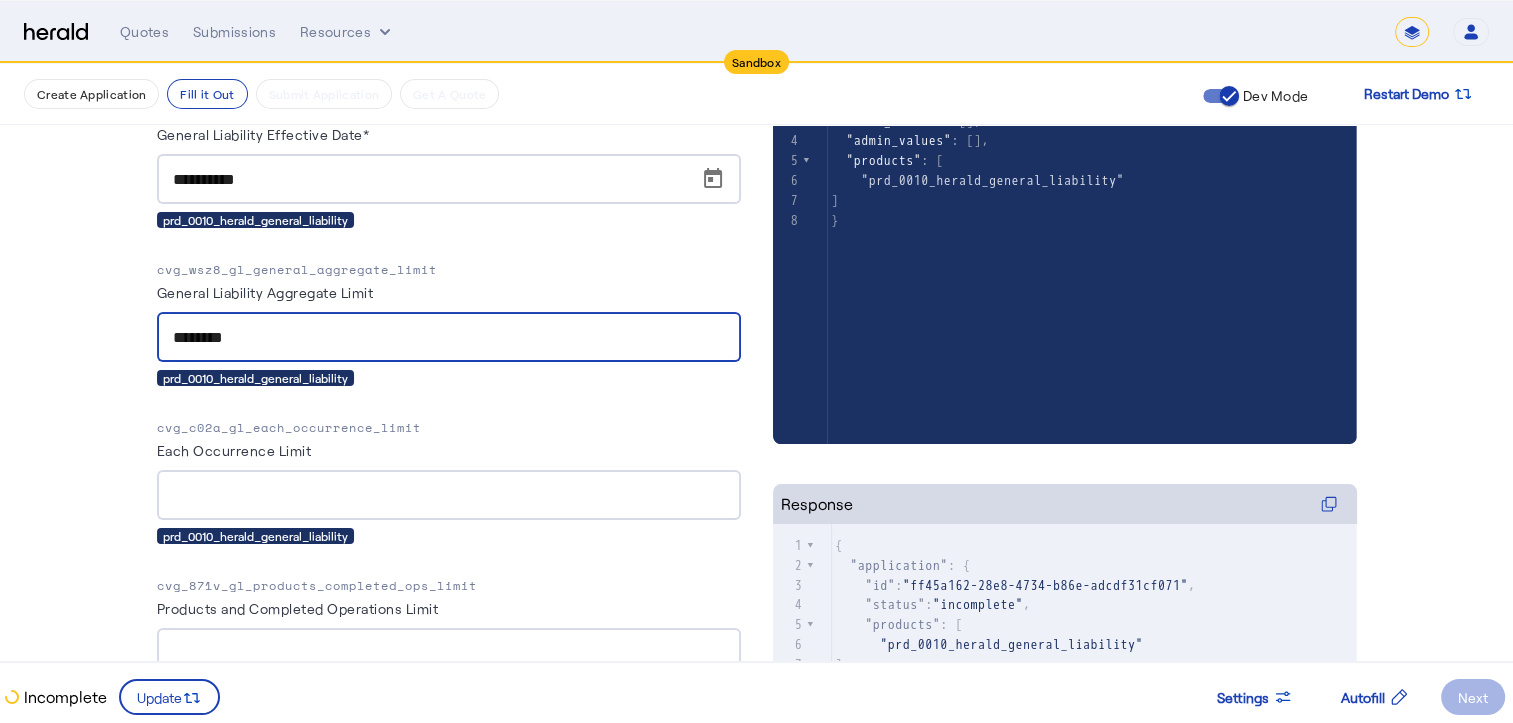 scroll, scrollTop: 412, scrollLeft: 0, axis: vertical 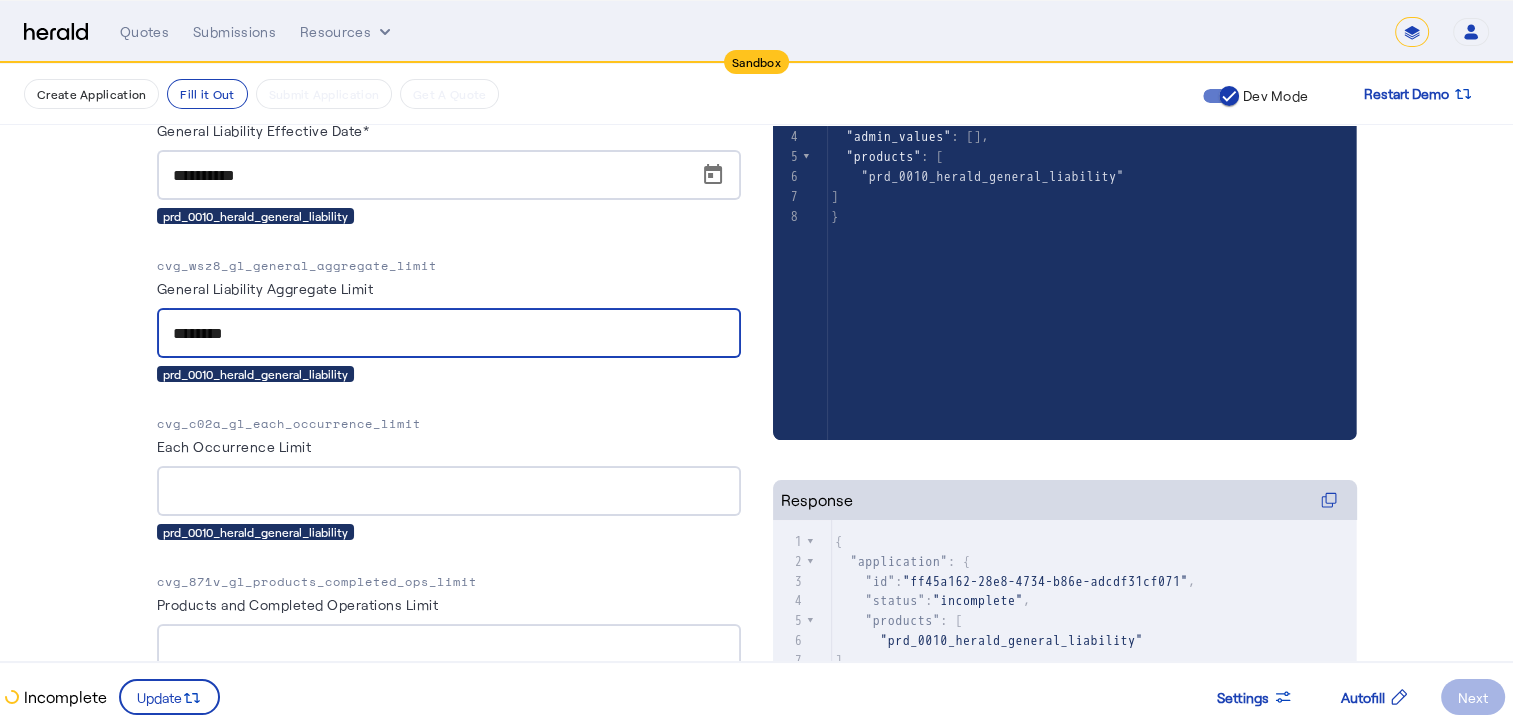 type on "********" 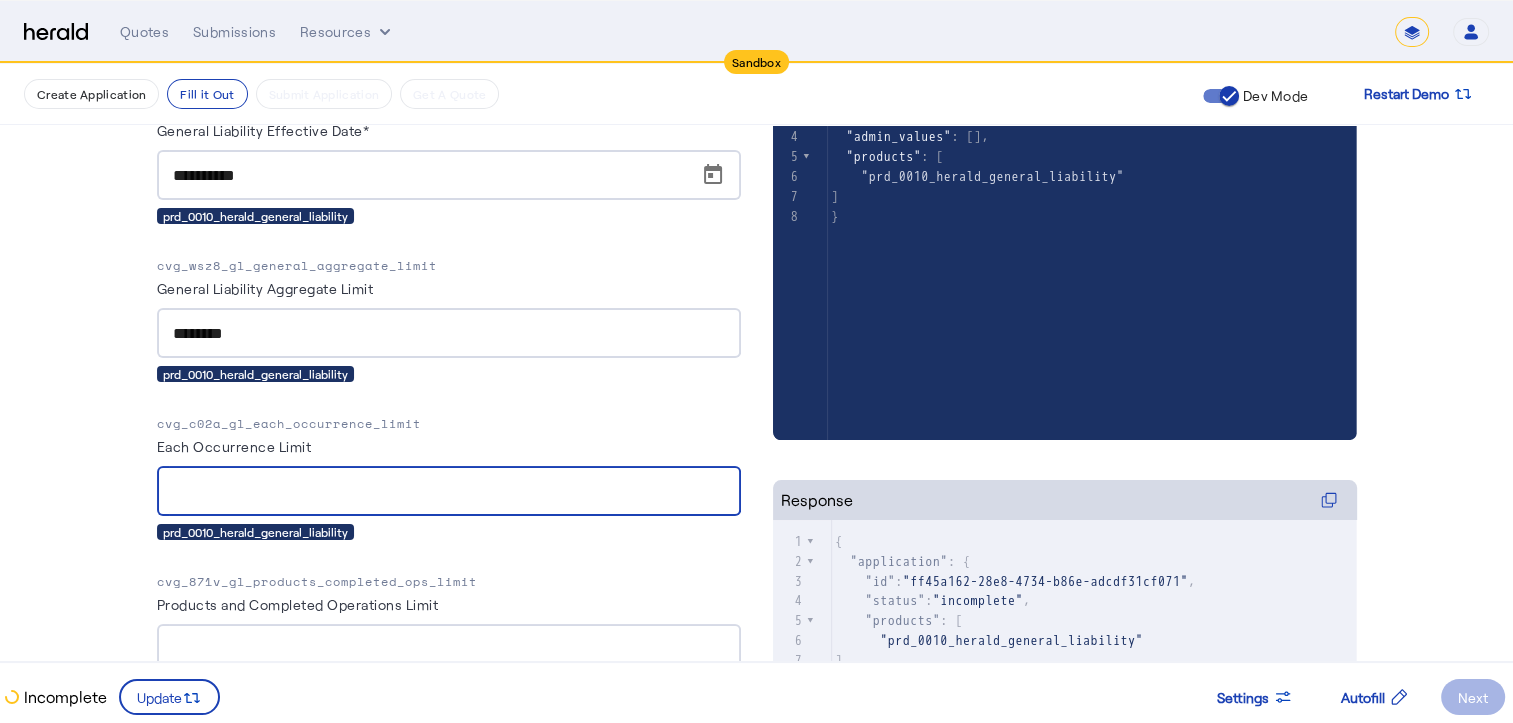 click on "Each Occurrence Limit" at bounding box center (449, 492) 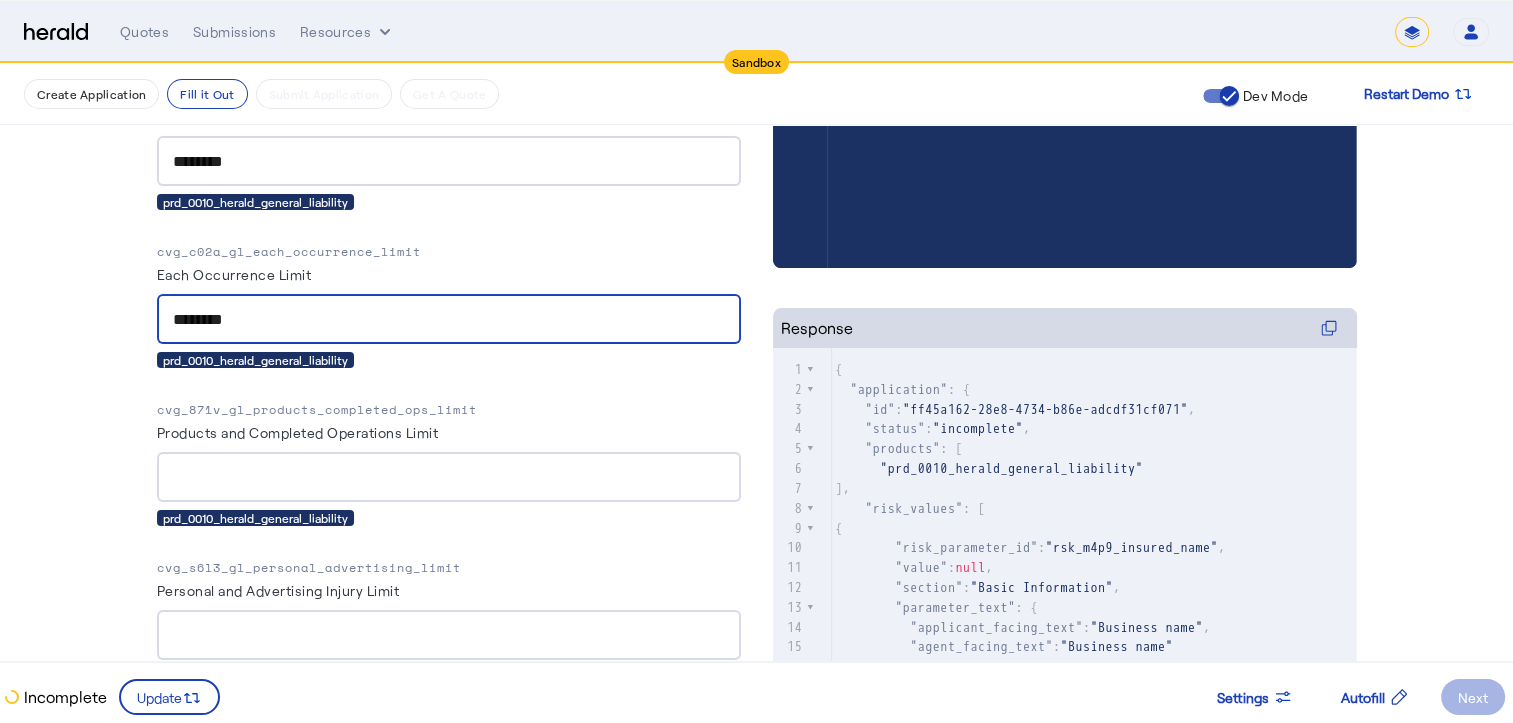 scroll, scrollTop: 584, scrollLeft: 0, axis: vertical 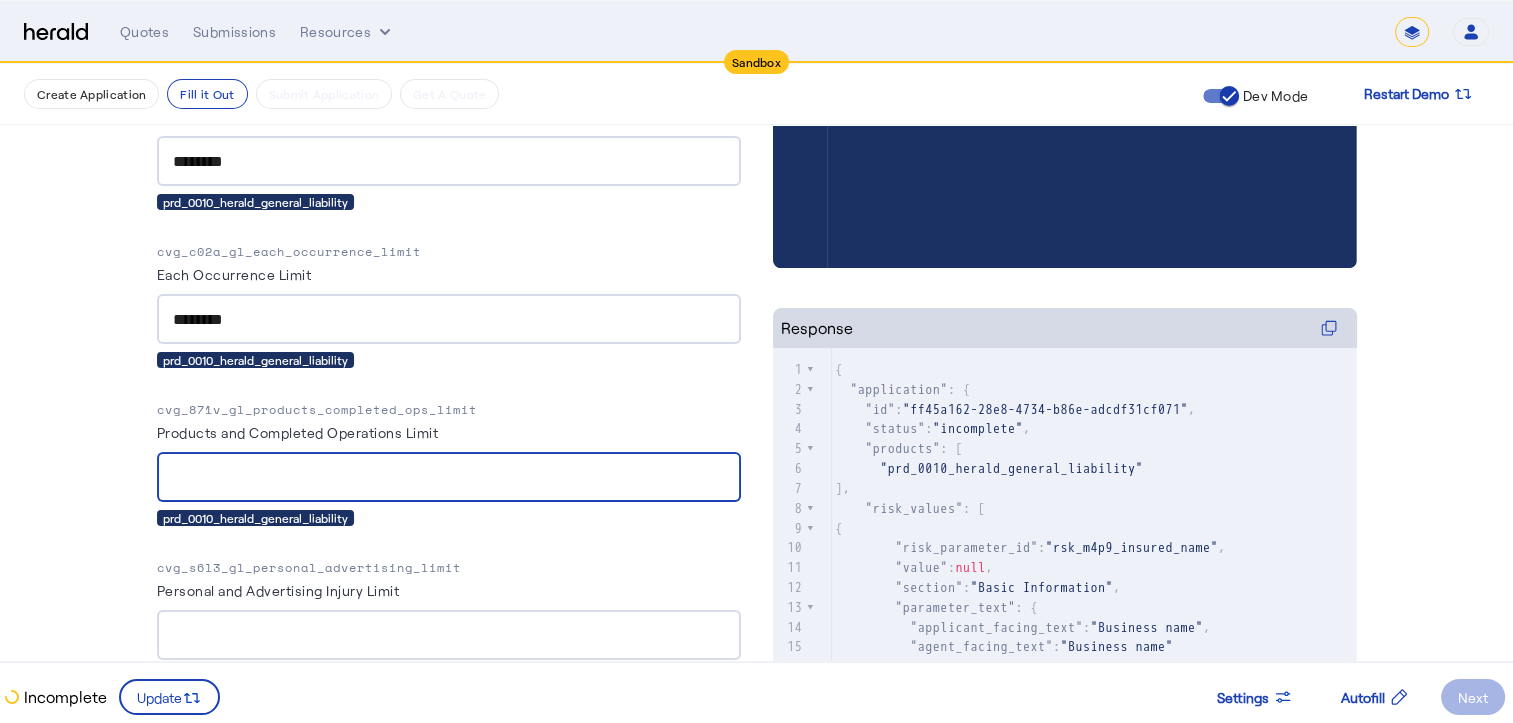 click on "Products and Completed Operations Limit" at bounding box center (449, 478) 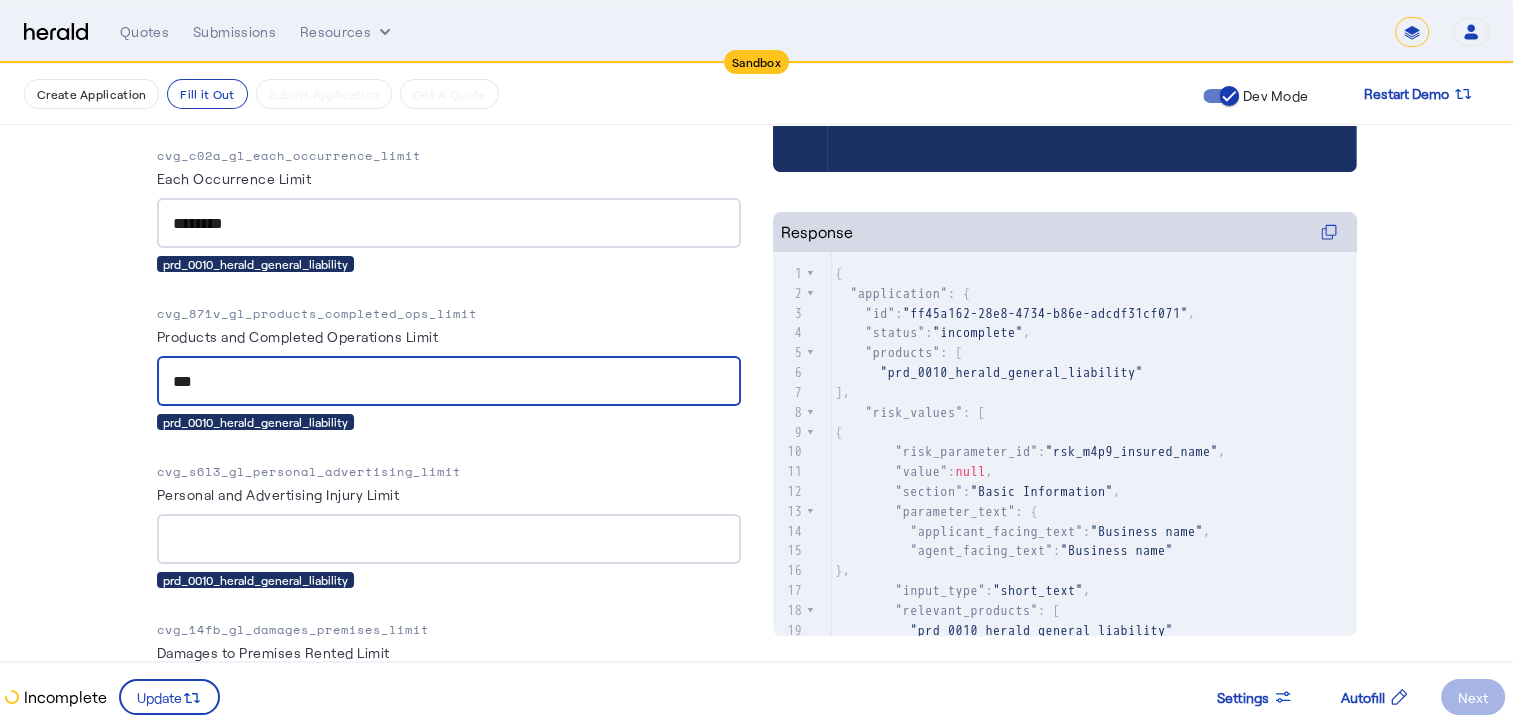 scroll, scrollTop: 680, scrollLeft: 0, axis: vertical 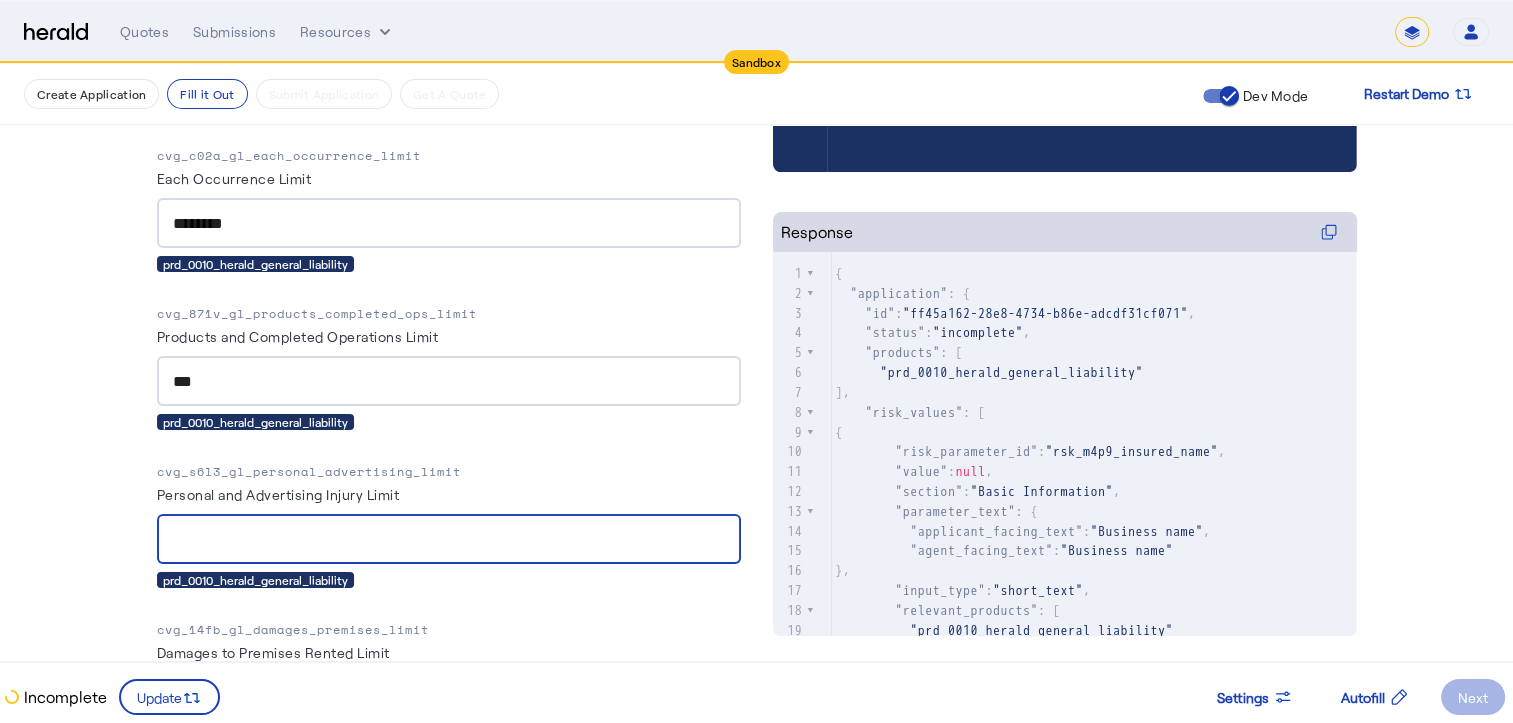 click on "Personal and Advertising Injury Limit" at bounding box center (449, 540) 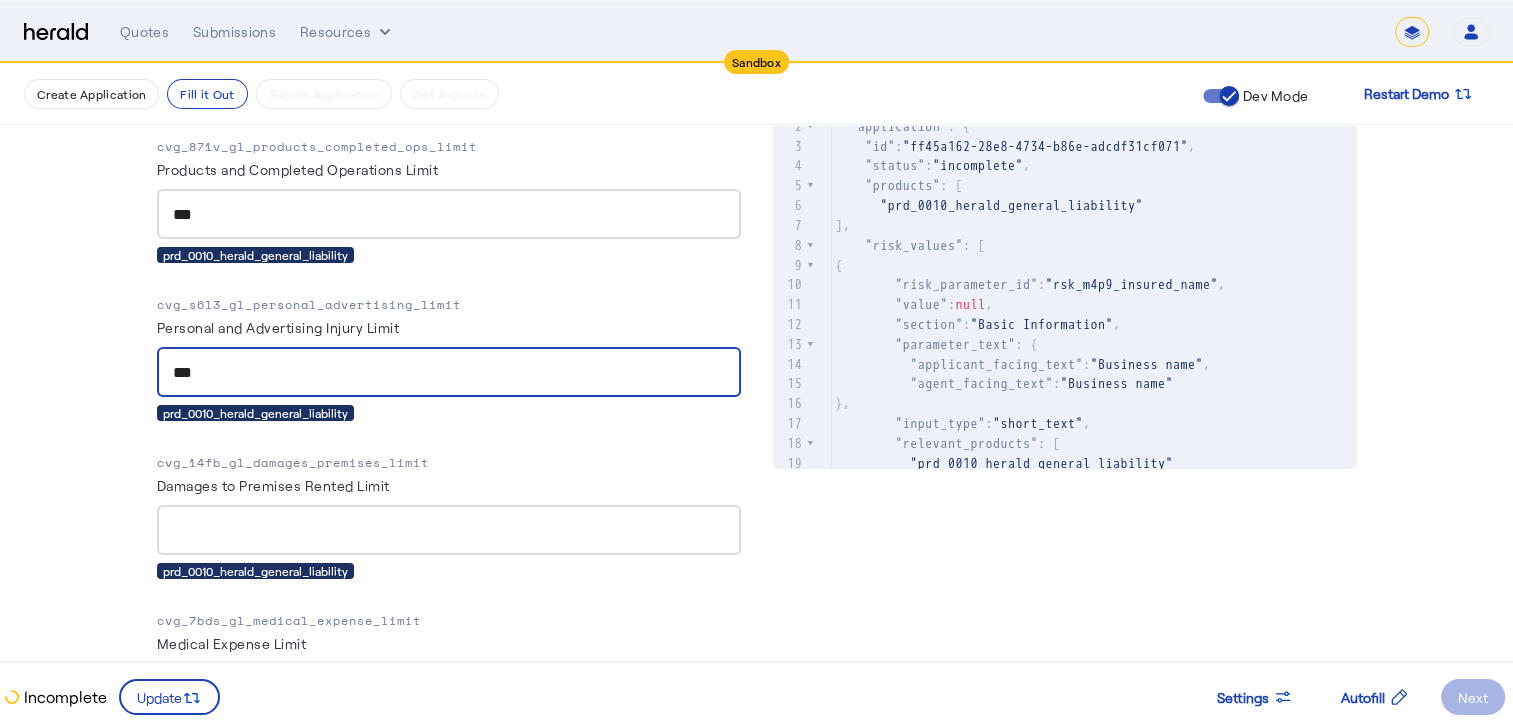 scroll, scrollTop: 902, scrollLeft: 0, axis: vertical 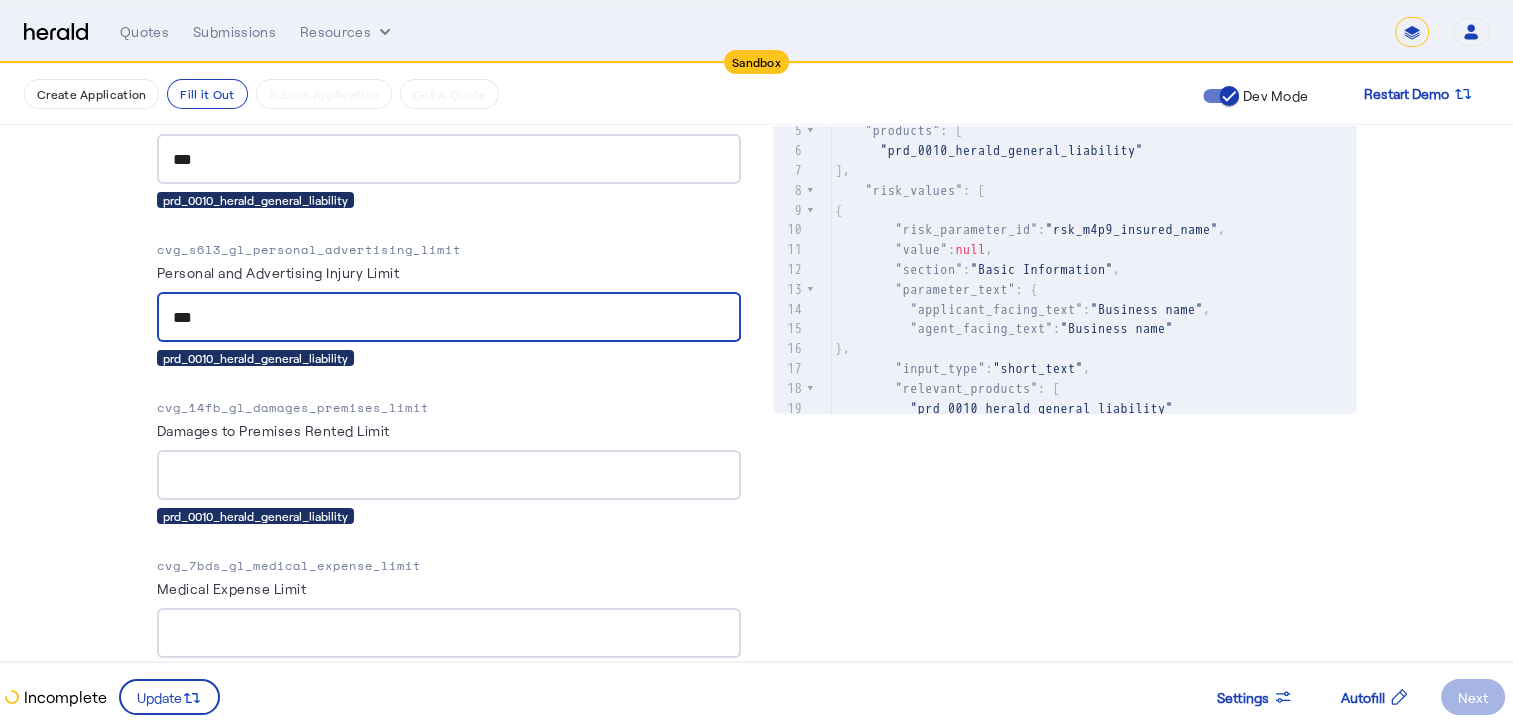type on "***" 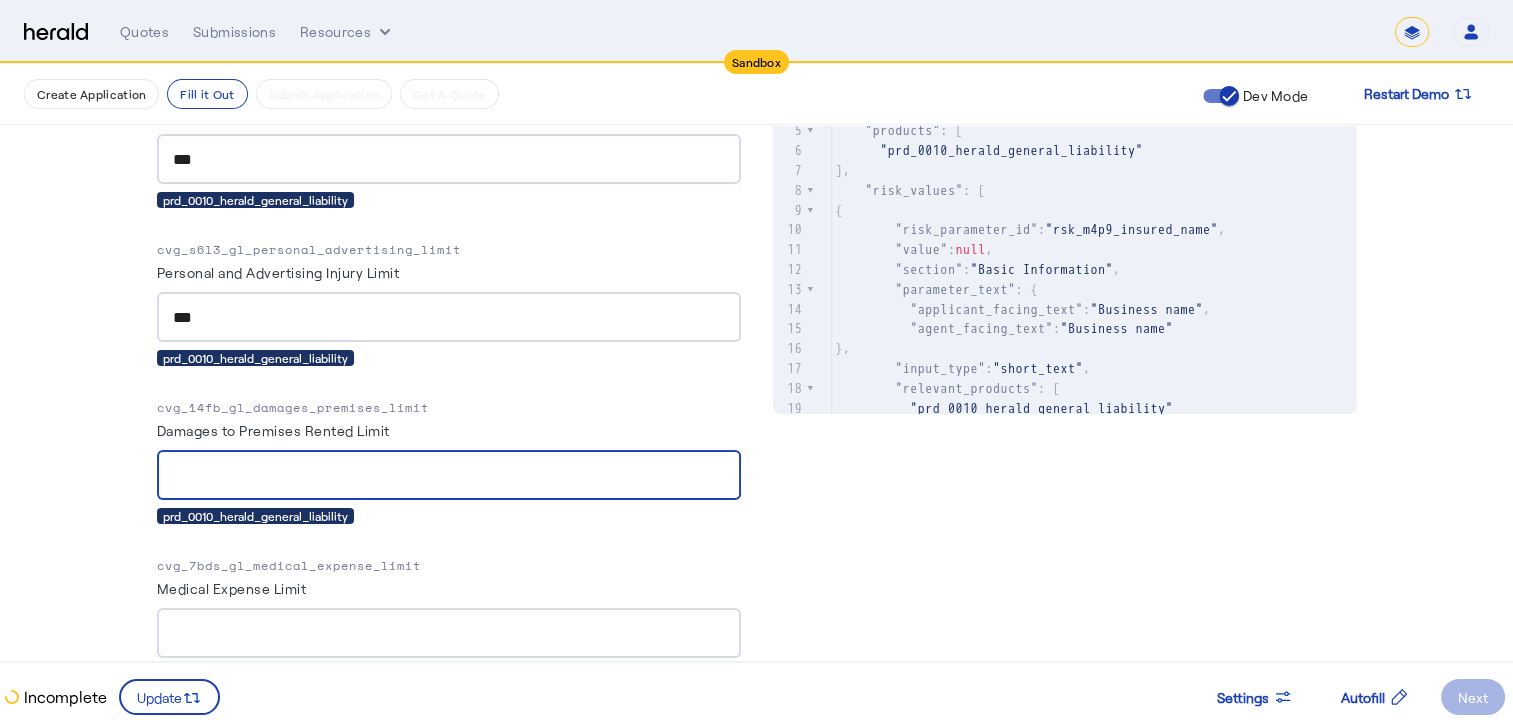 click on "Damages to Premises Rented Limit" at bounding box center [449, 476] 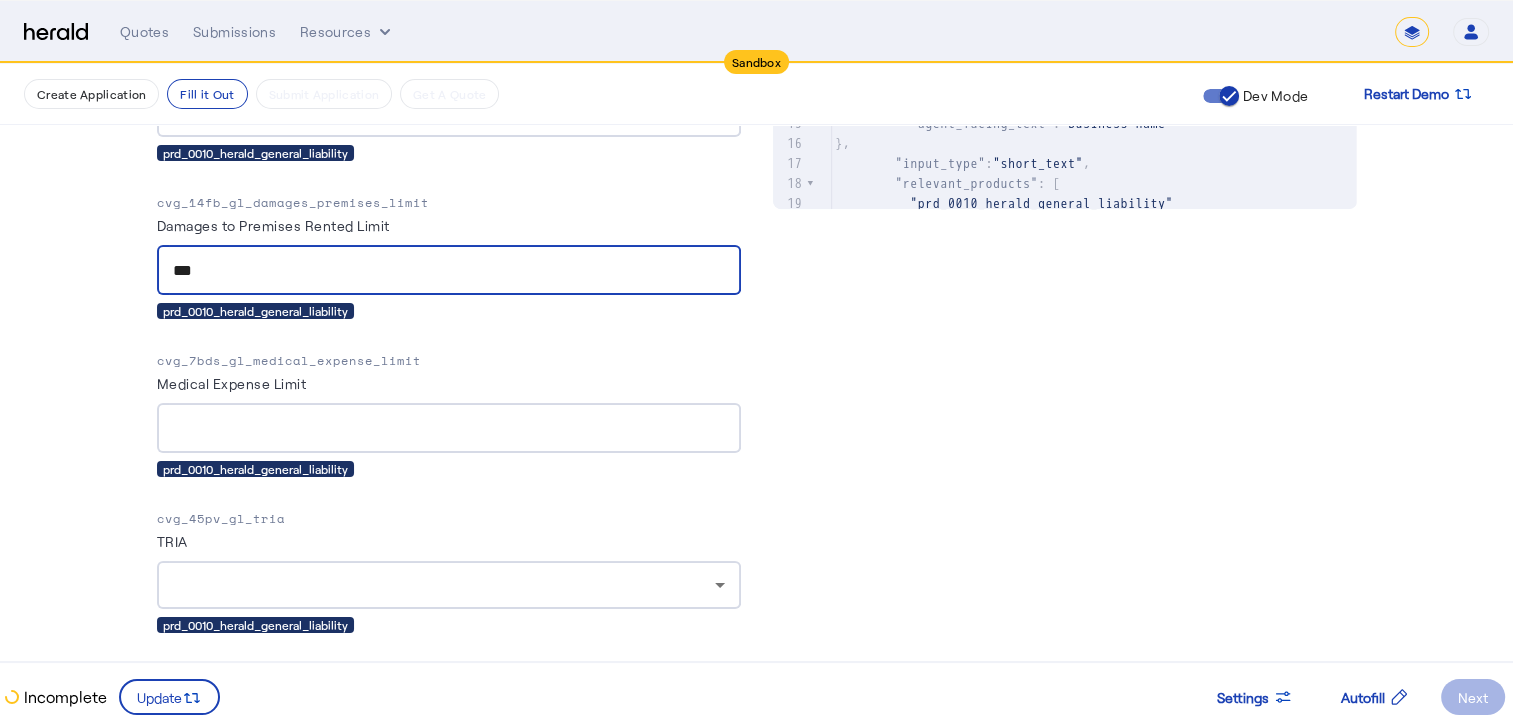 scroll, scrollTop: 1115, scrollLeft: 0, axis: vertical 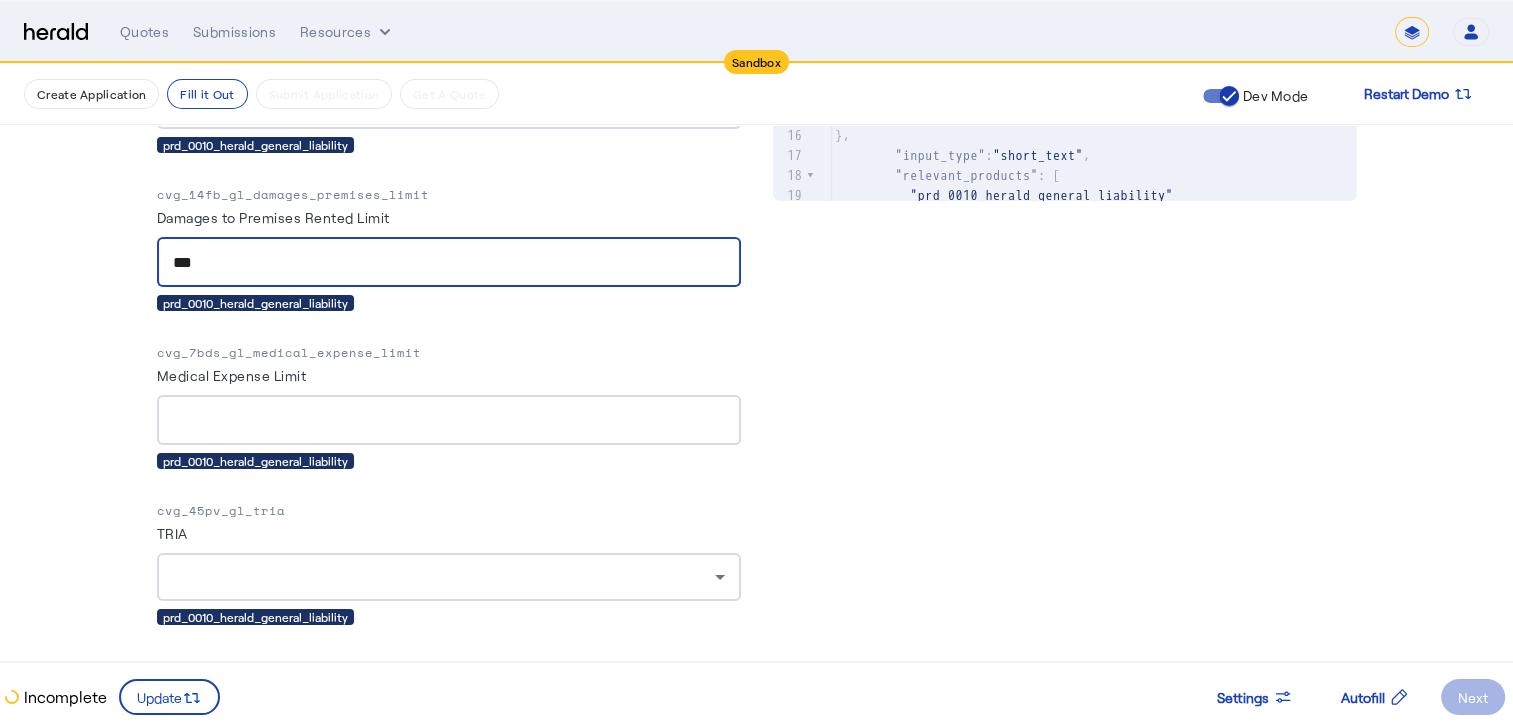 type on "***" 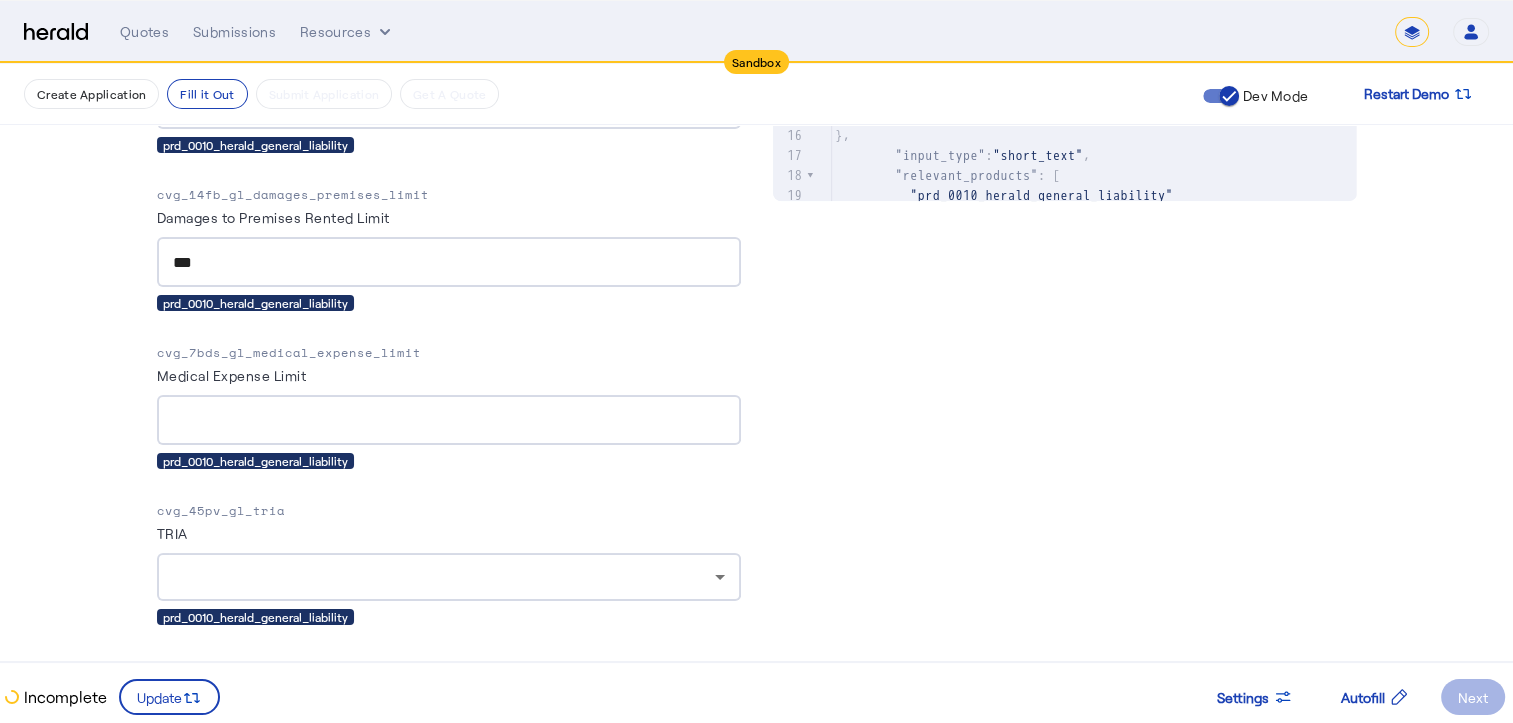 click at bounding box center [449, 420] 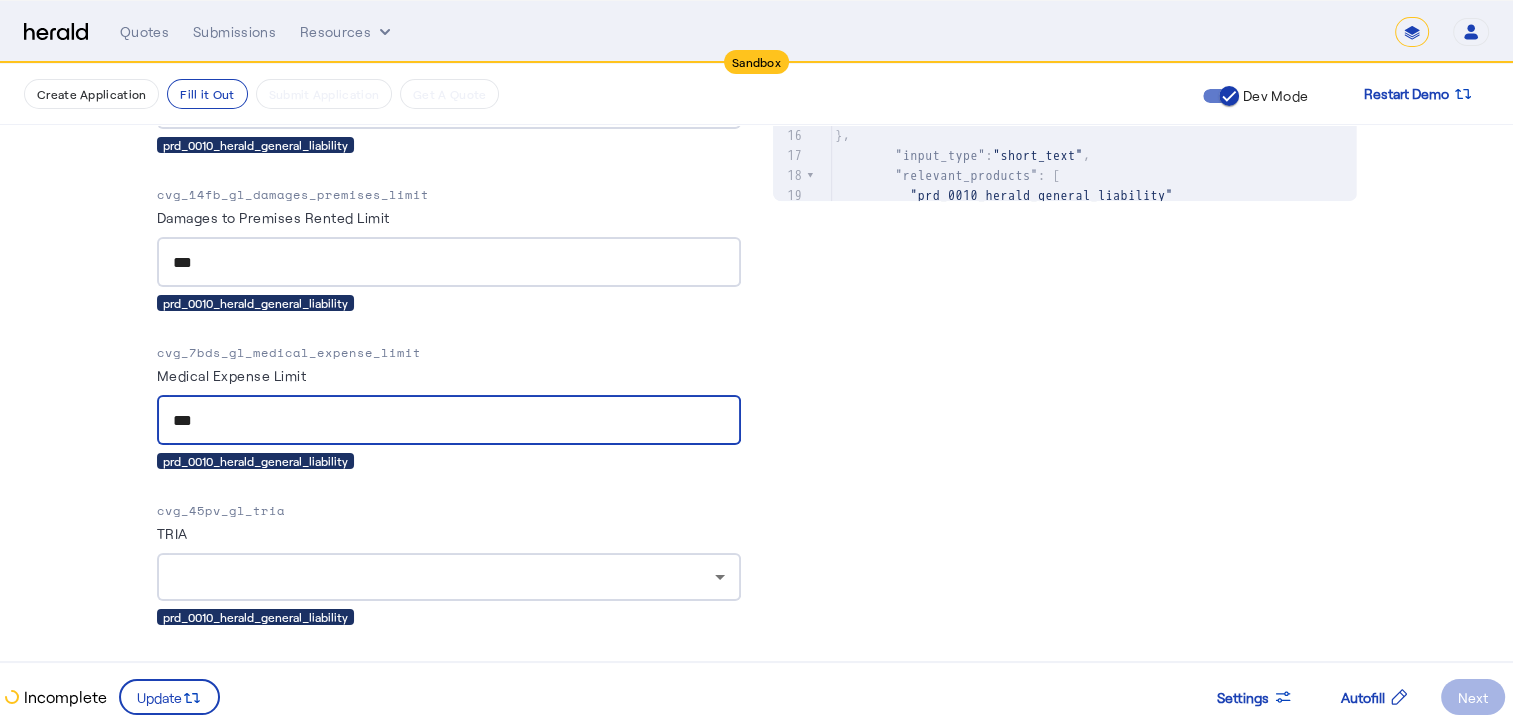 scroll, scrollTop: 1116, scrollLeft: 0, axis: vertical 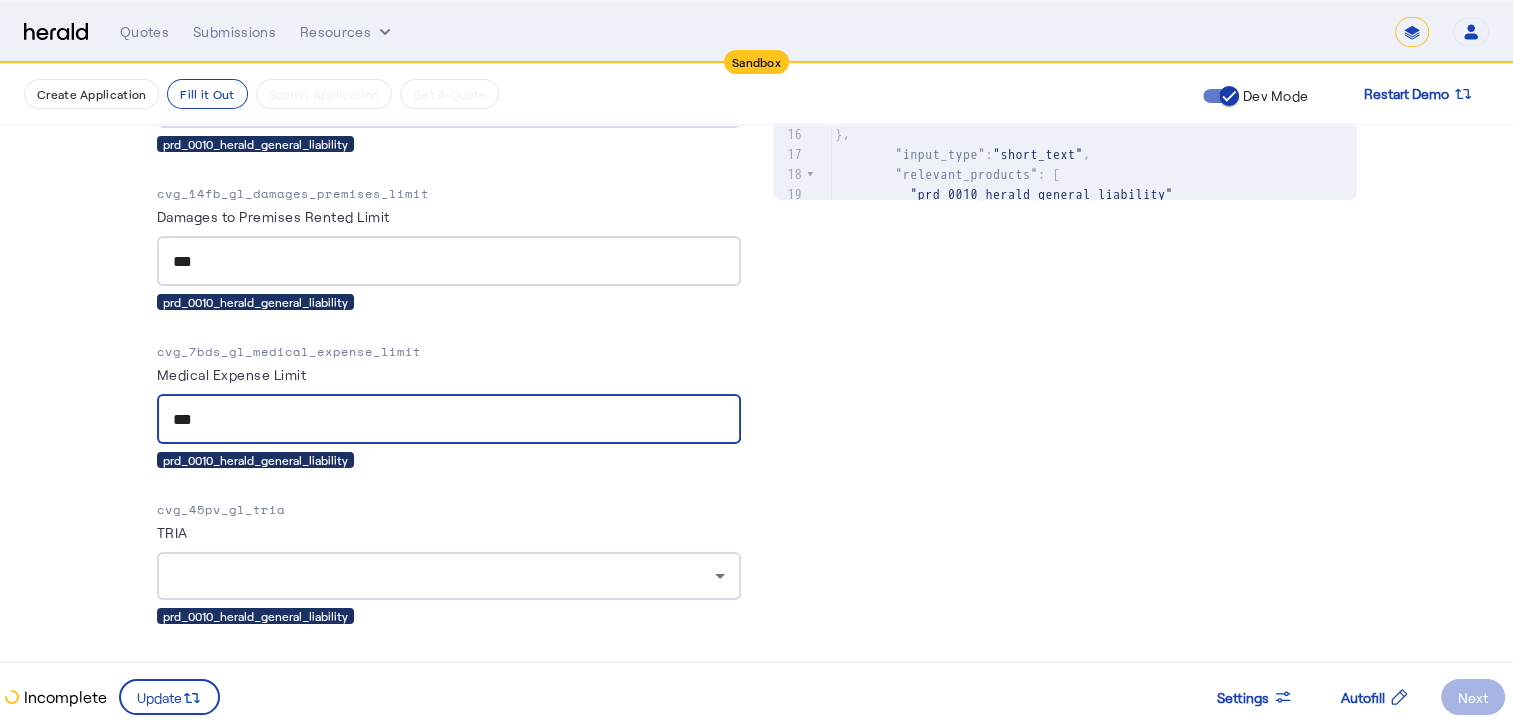 type on "***" 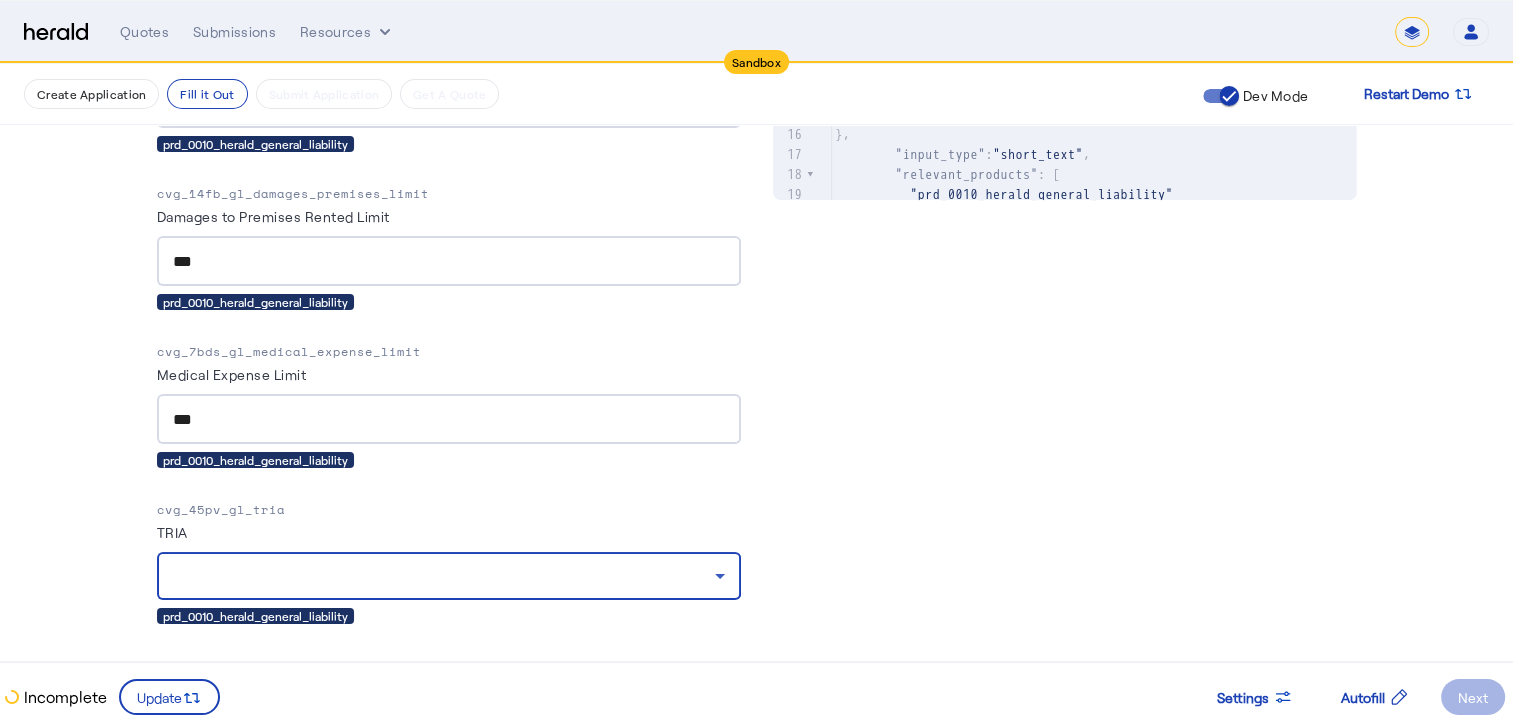 click at bounding box center [444, 576] 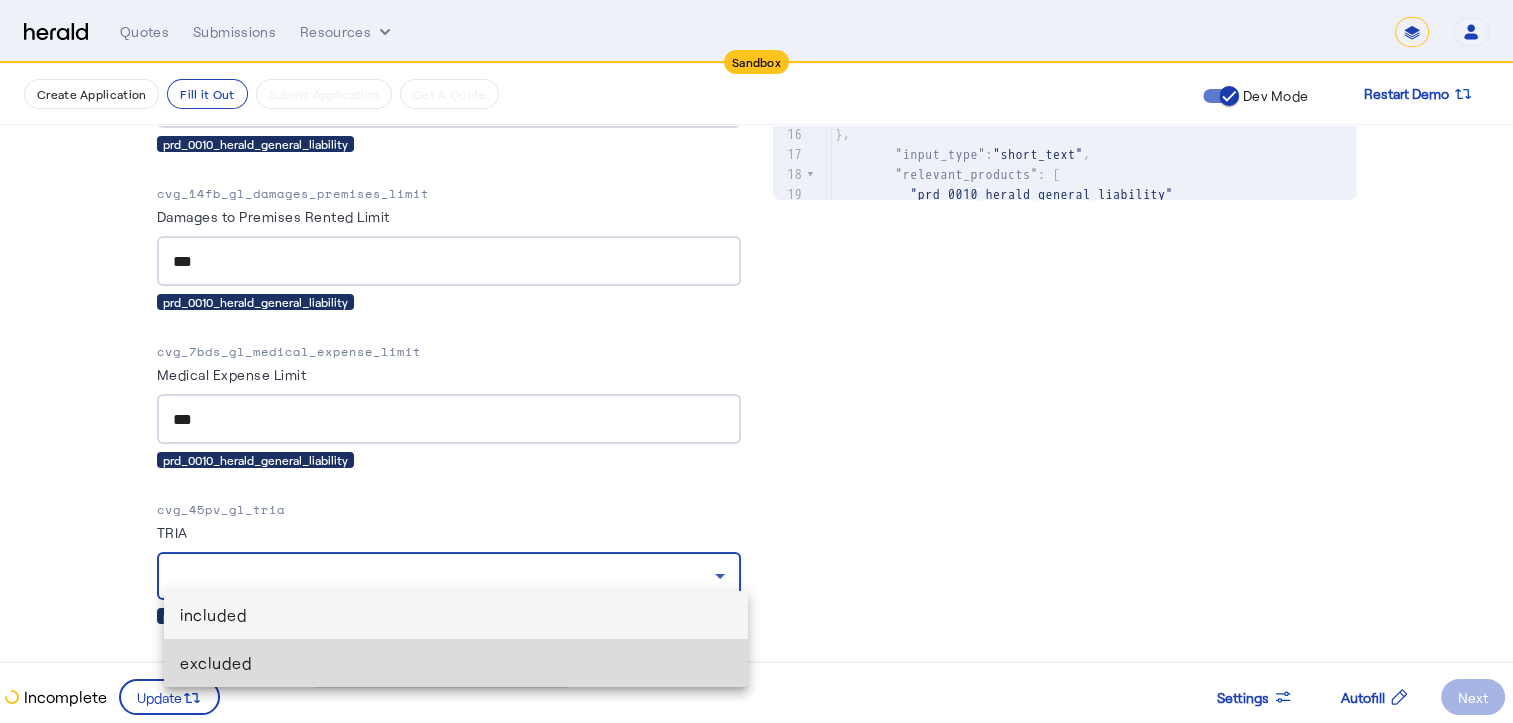 click on "excluded" at bounding box center [456, 663] 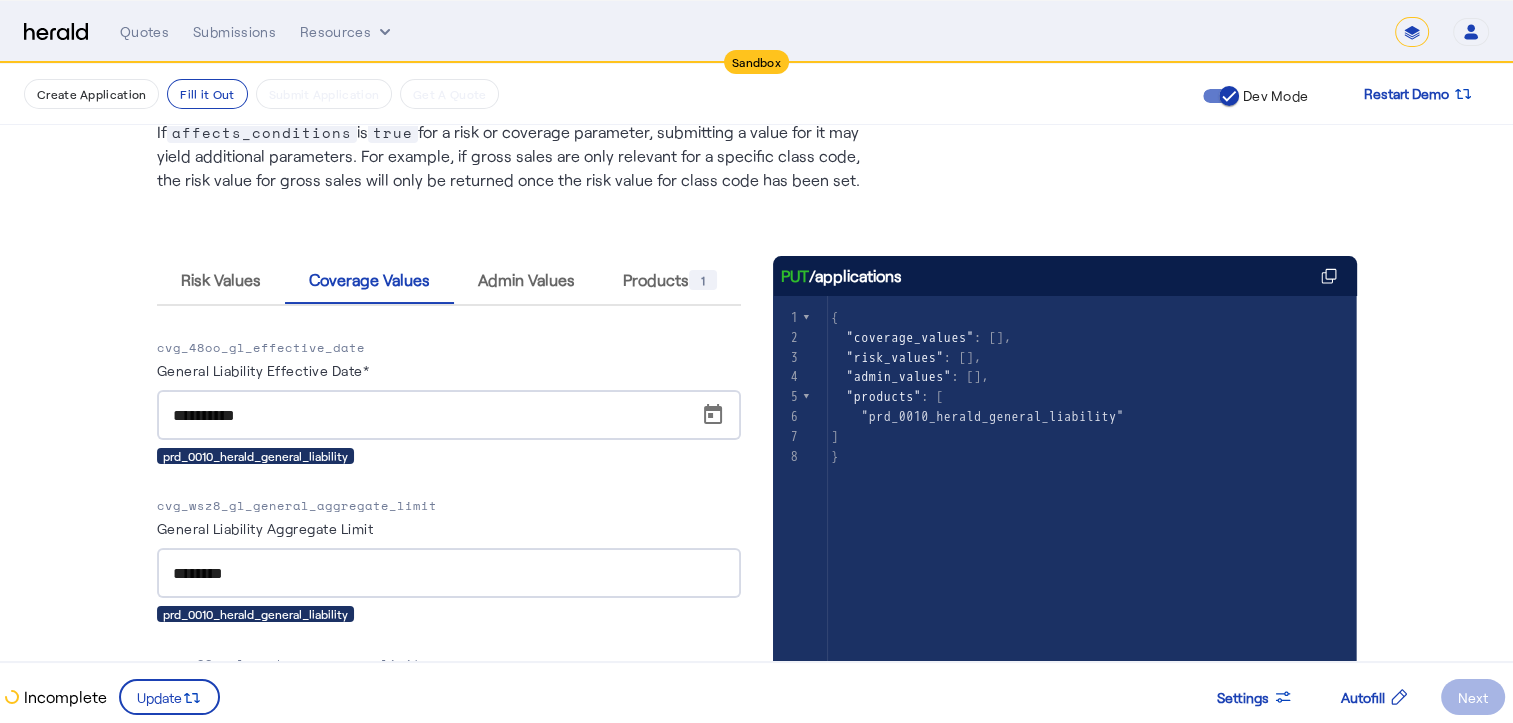 scroll, scrollTop: 175, scrollLeft: 0, axis: vertical 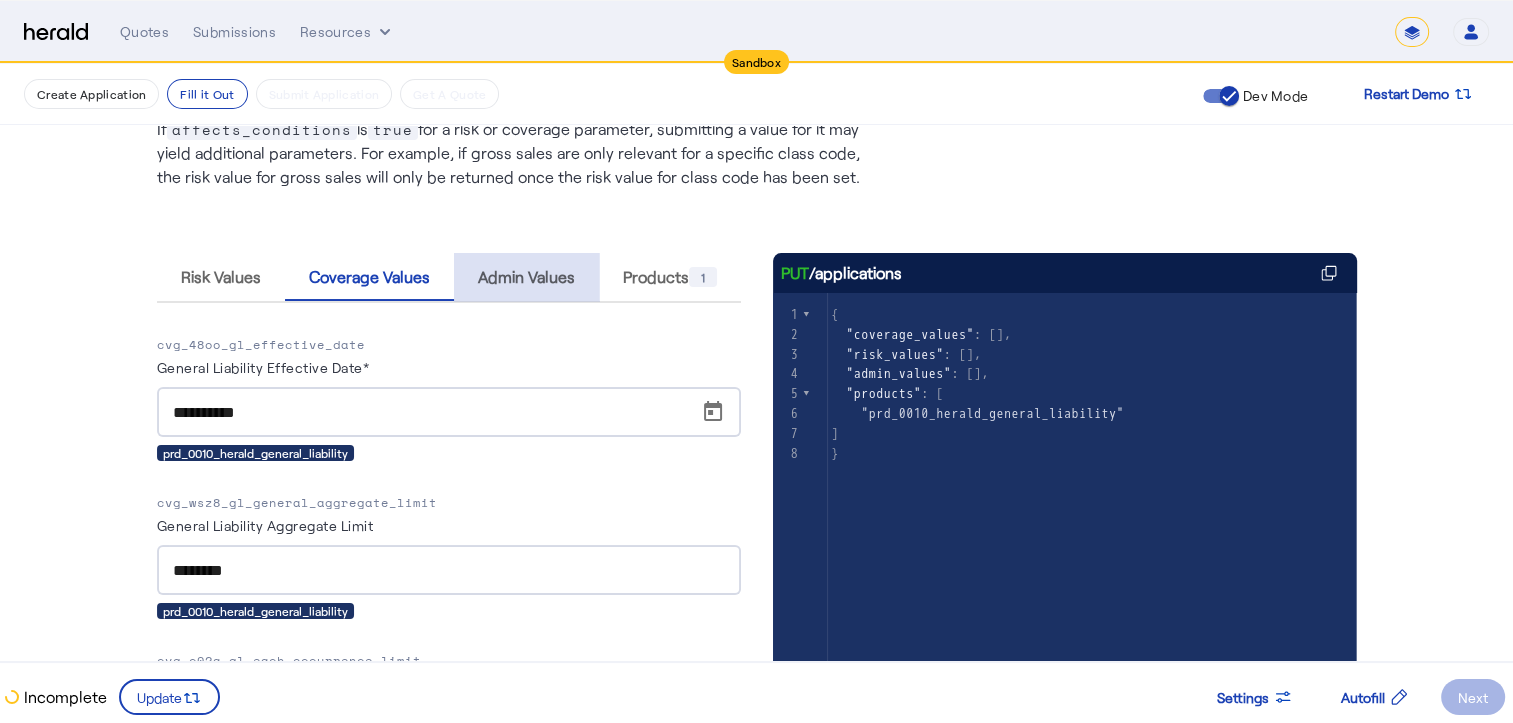 click on "Admin Values" at bounding box center (526, 277) 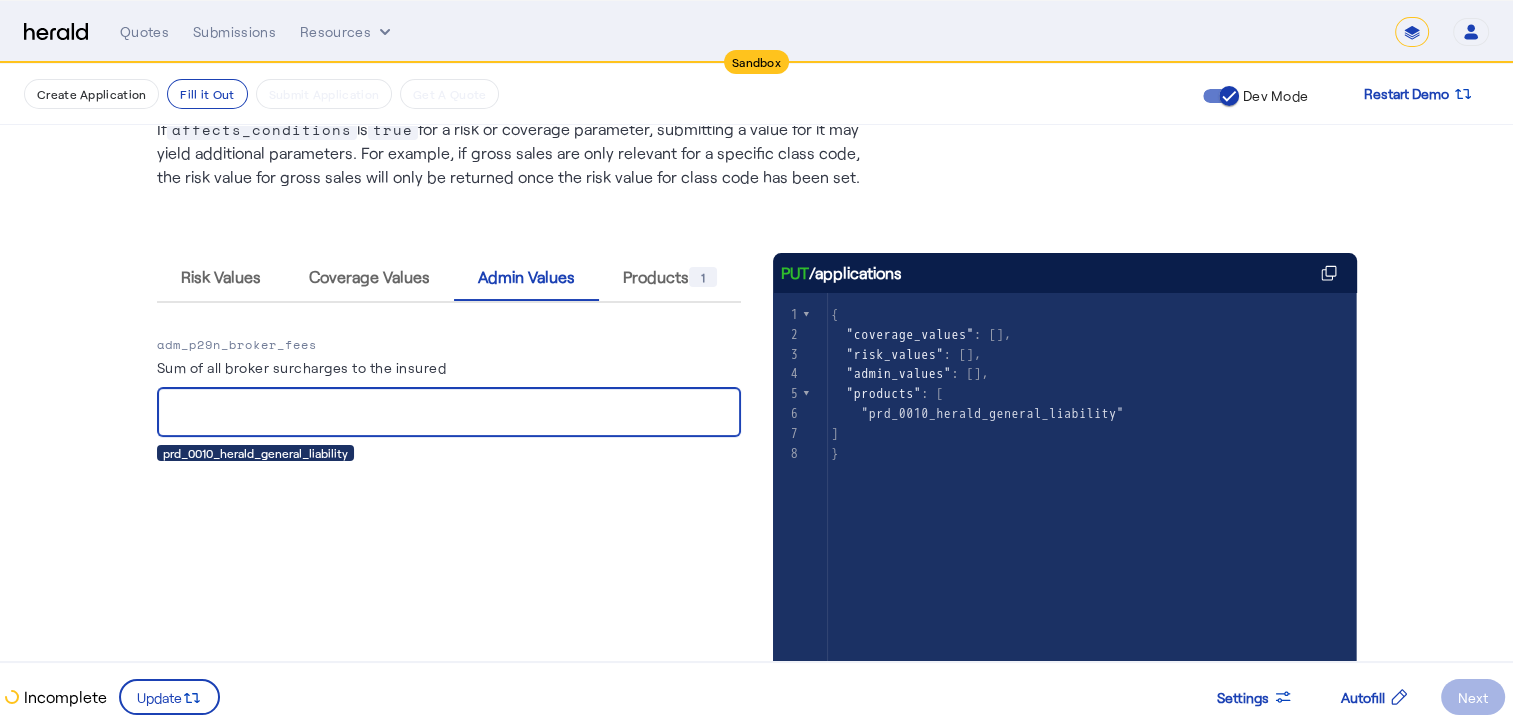 click on "Sum of all broker surcharges to the insured" at bounding box center [449, 413] 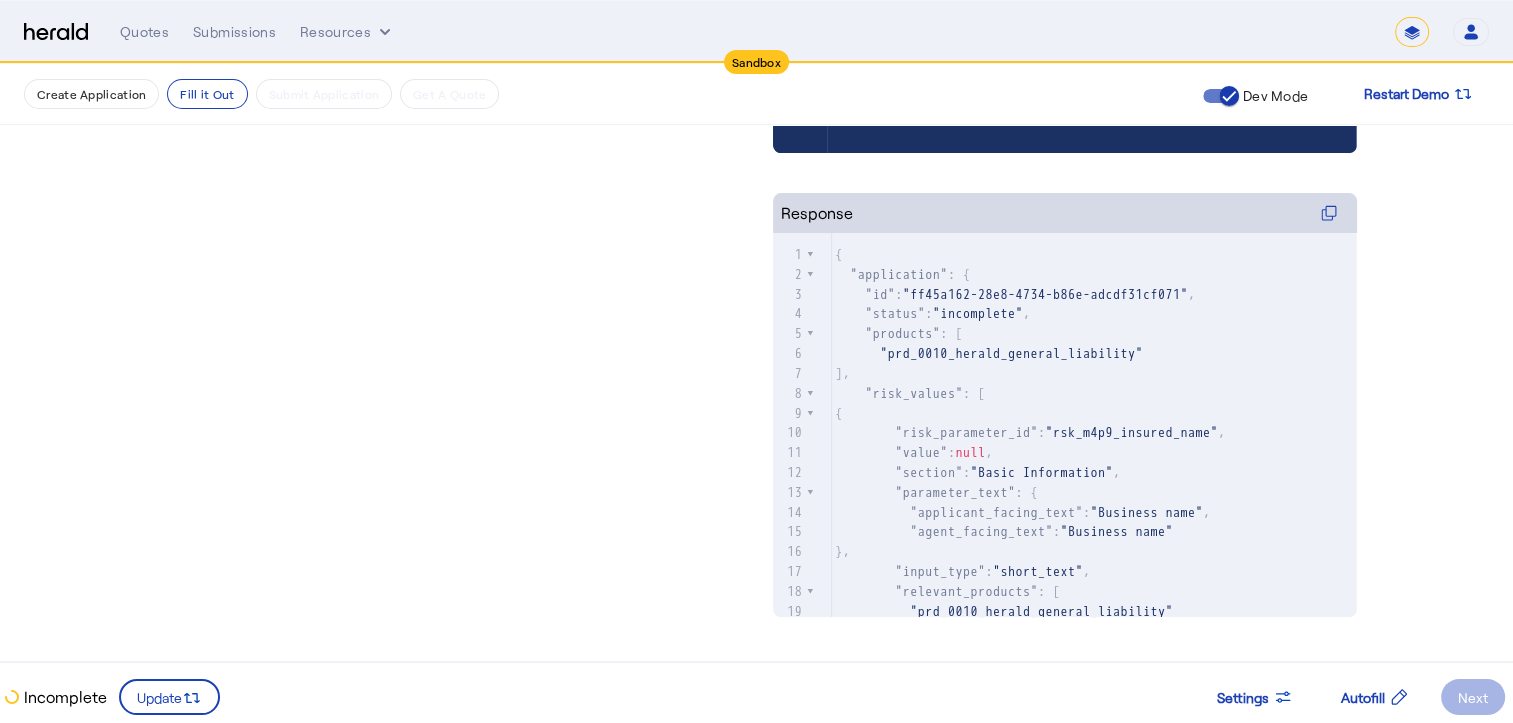 scroll, scrollTop: 712, scrollLeft: 0, axis: vertical 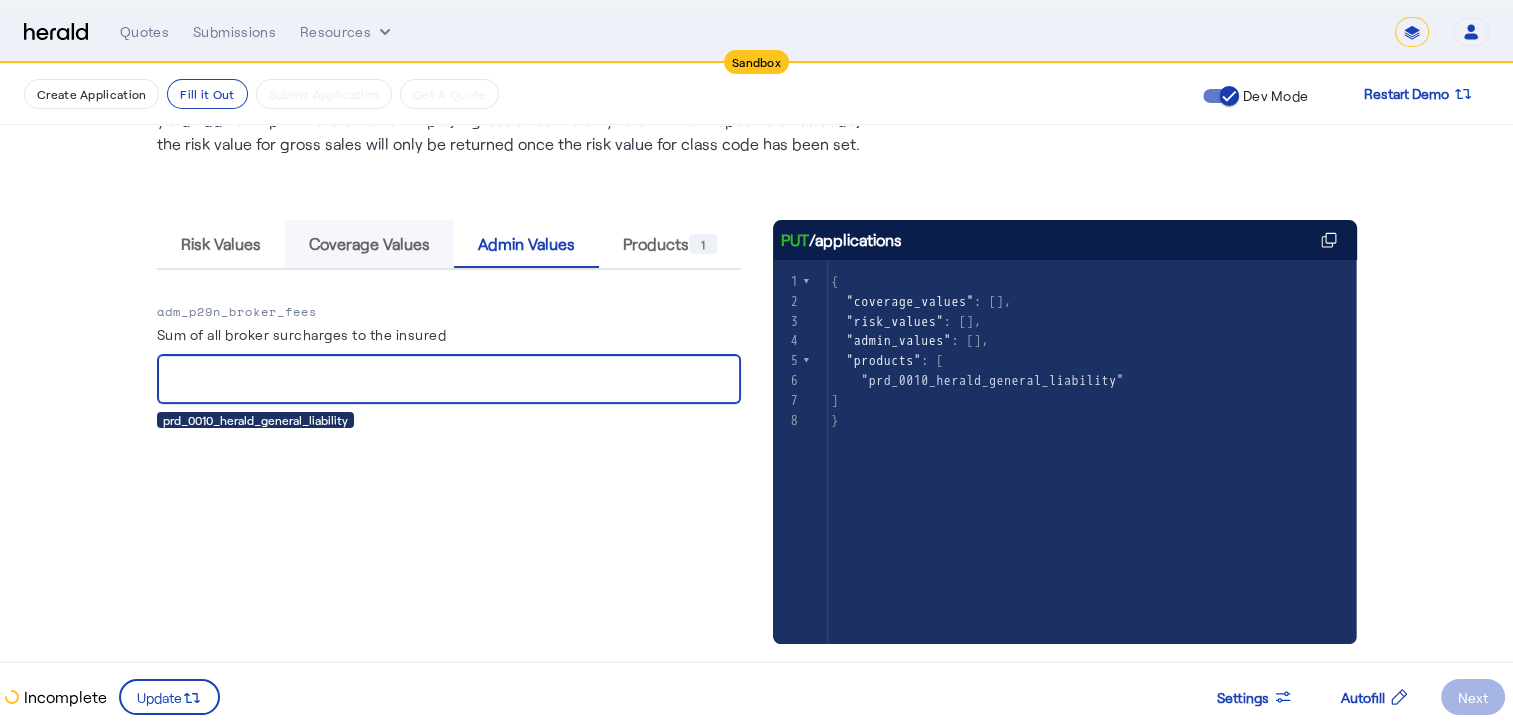 type on "******" 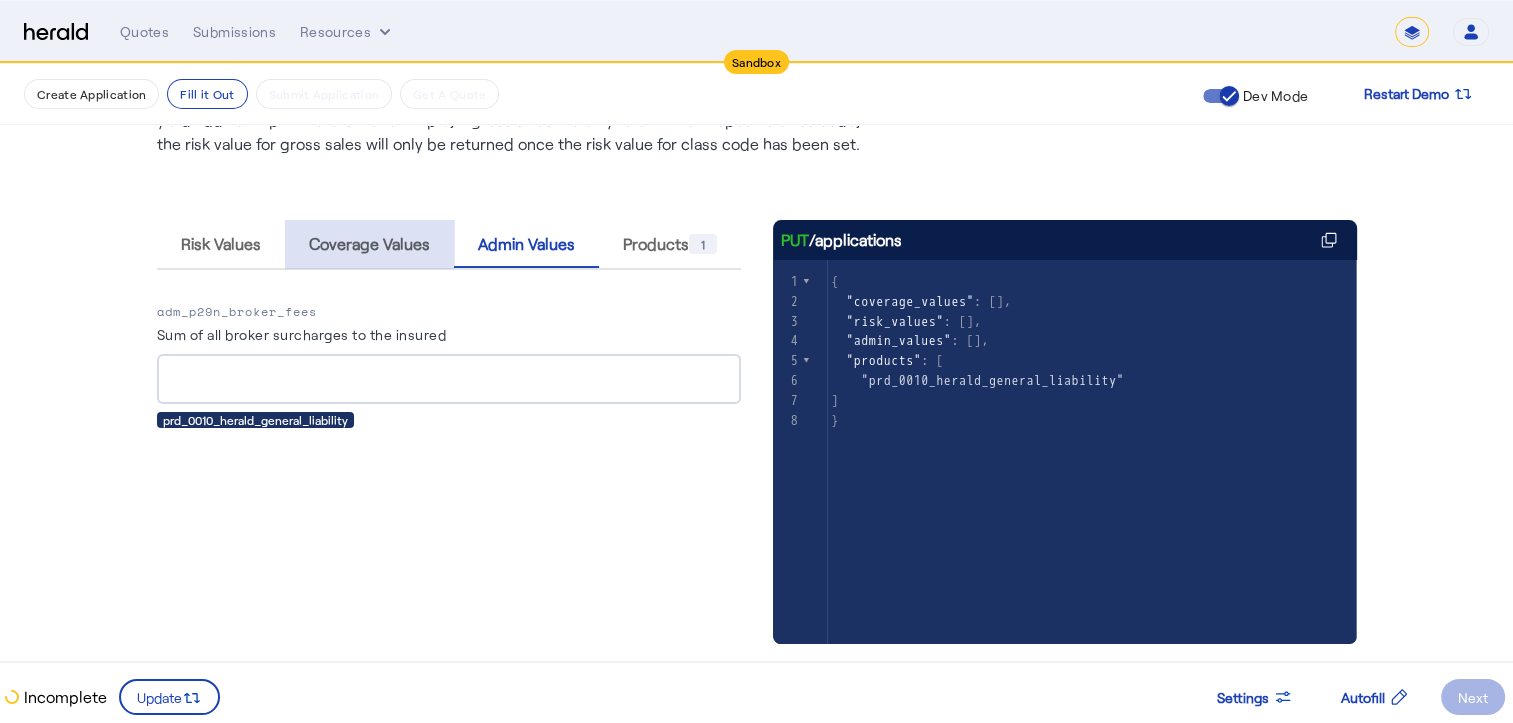 click on "Coverage Values" at bounding box center (369, 244) 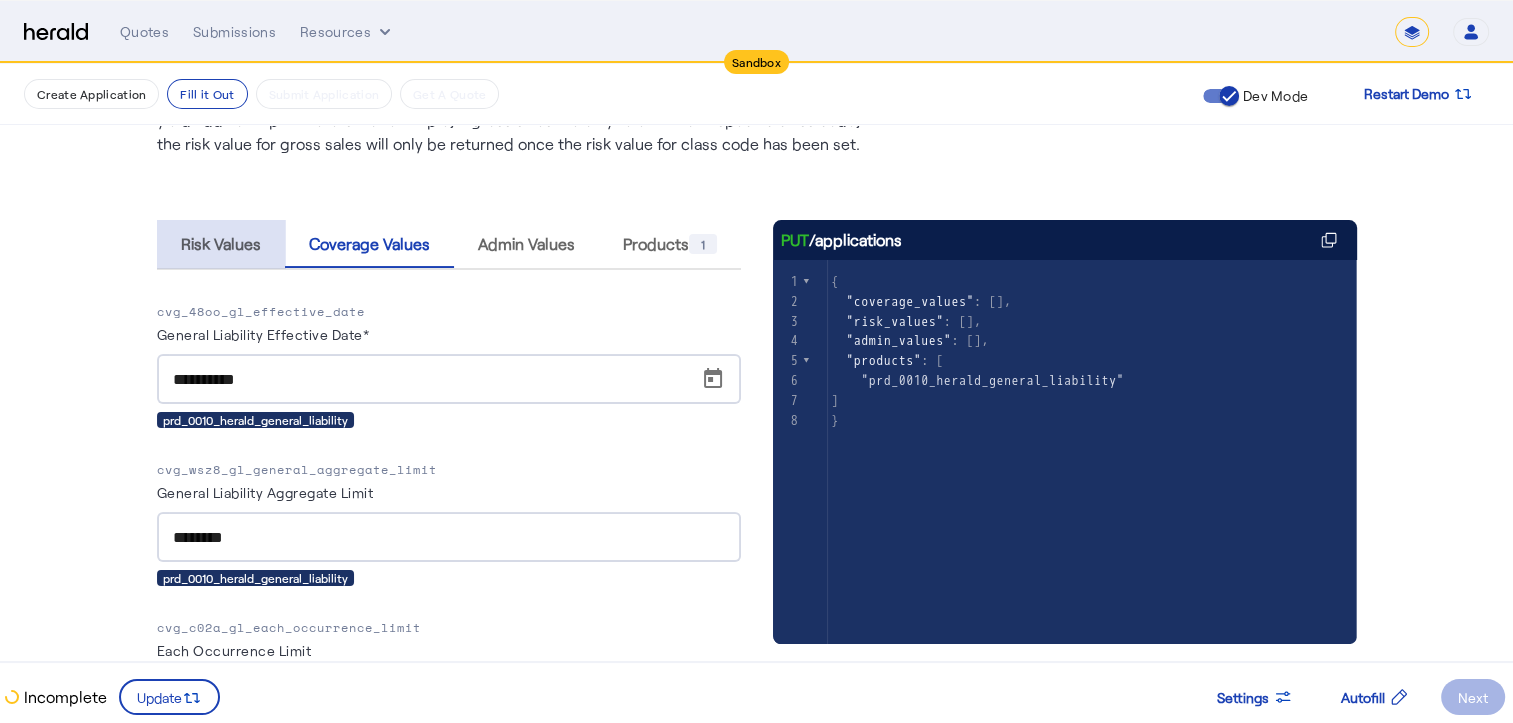 click on "Risk Values" at bounding box center [221, 244] 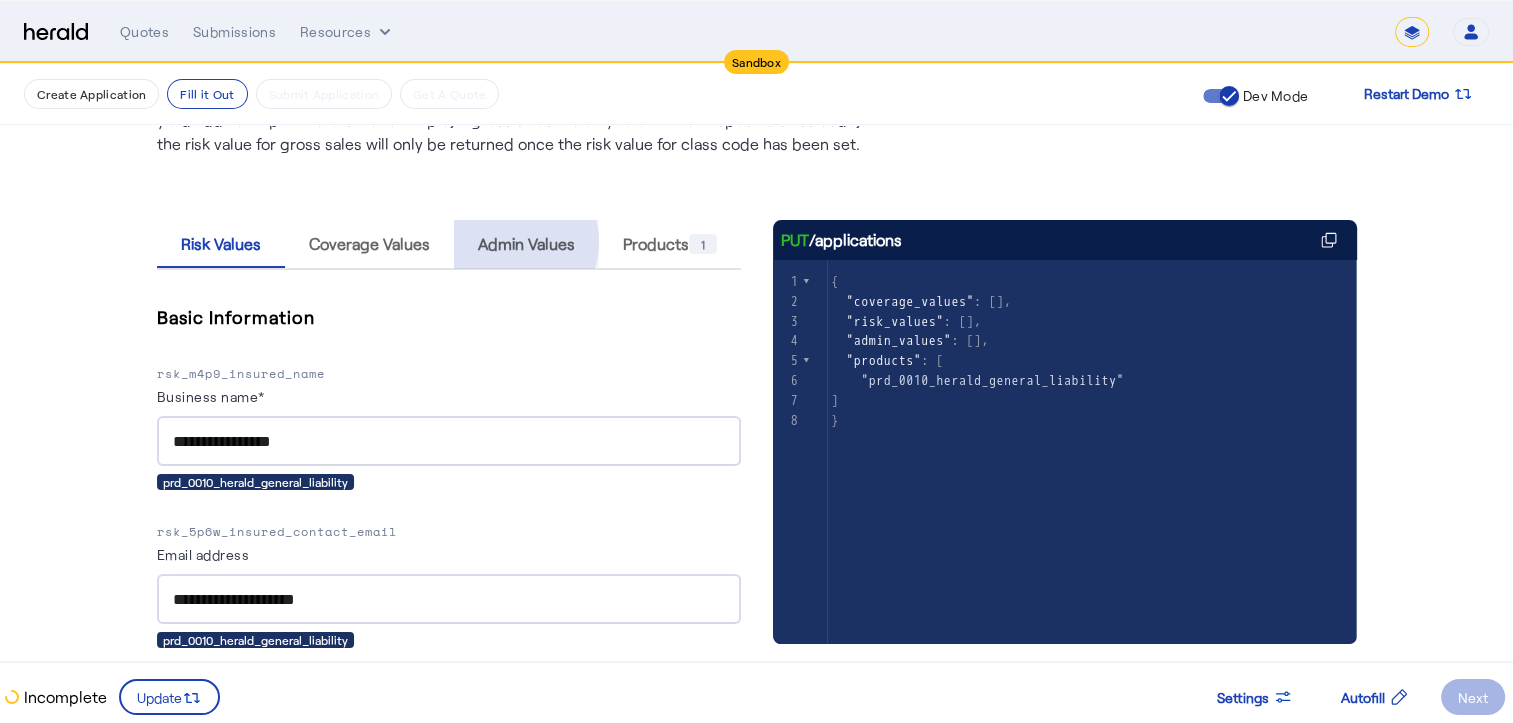 click on "Admin Values" at bounding box center (526, 244) 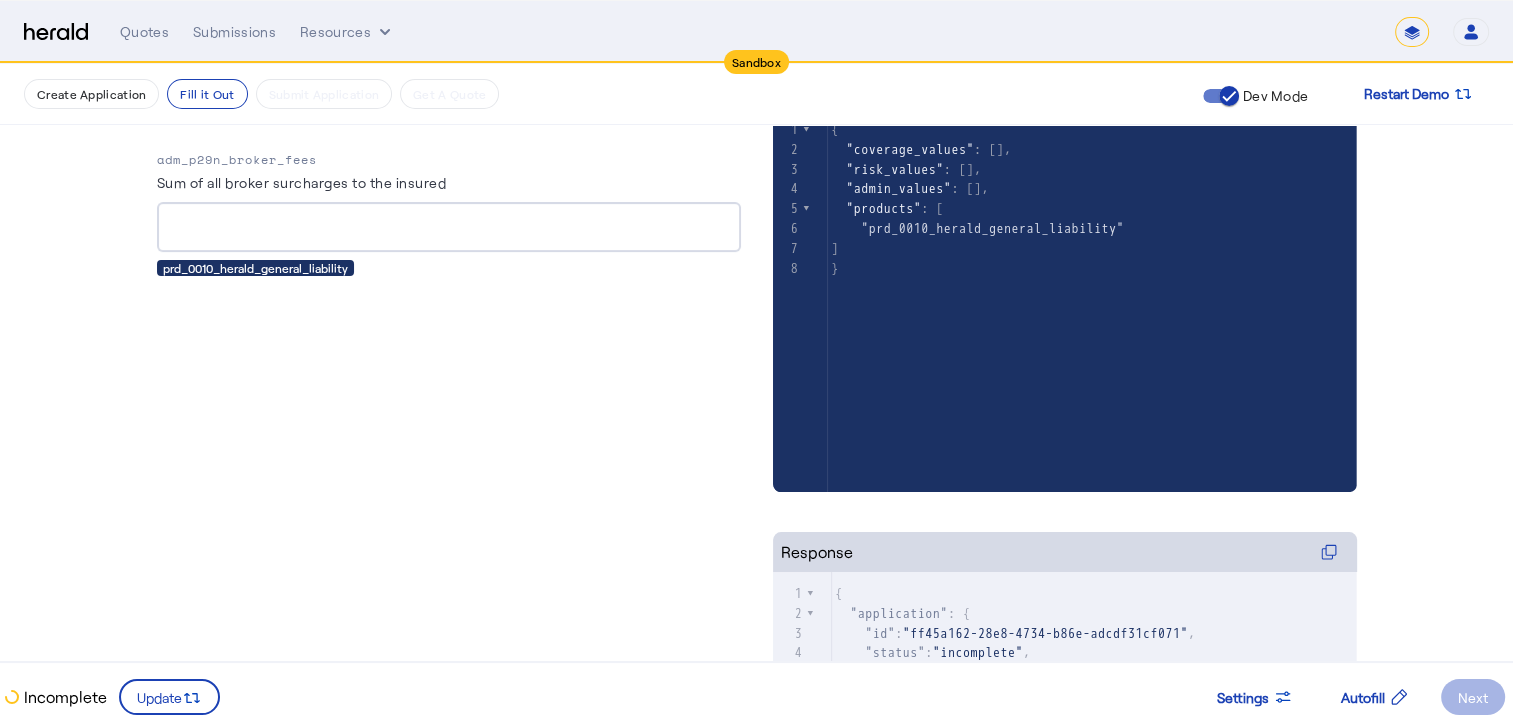 scroll, scrollTop: 712, scrollLeft: 0, axis: vertical 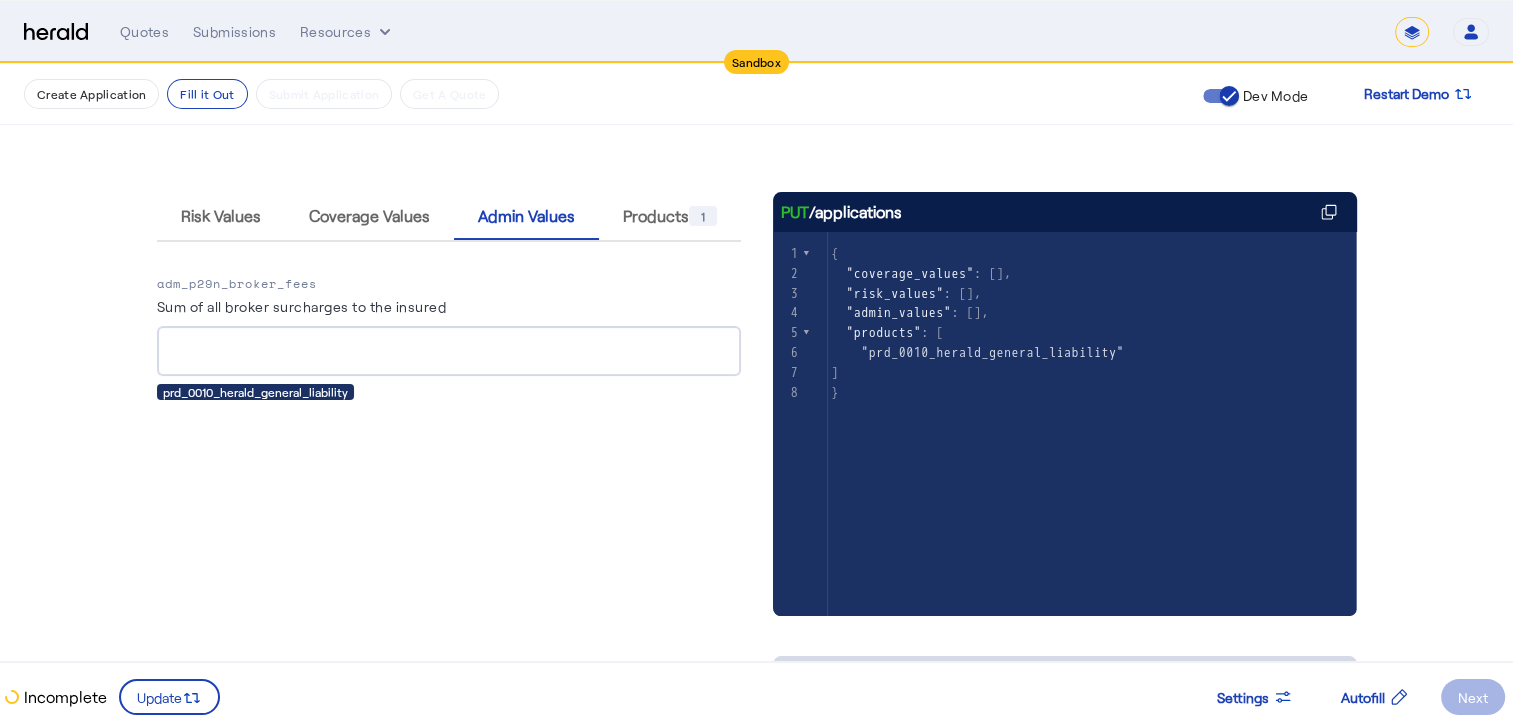 click on "Next" 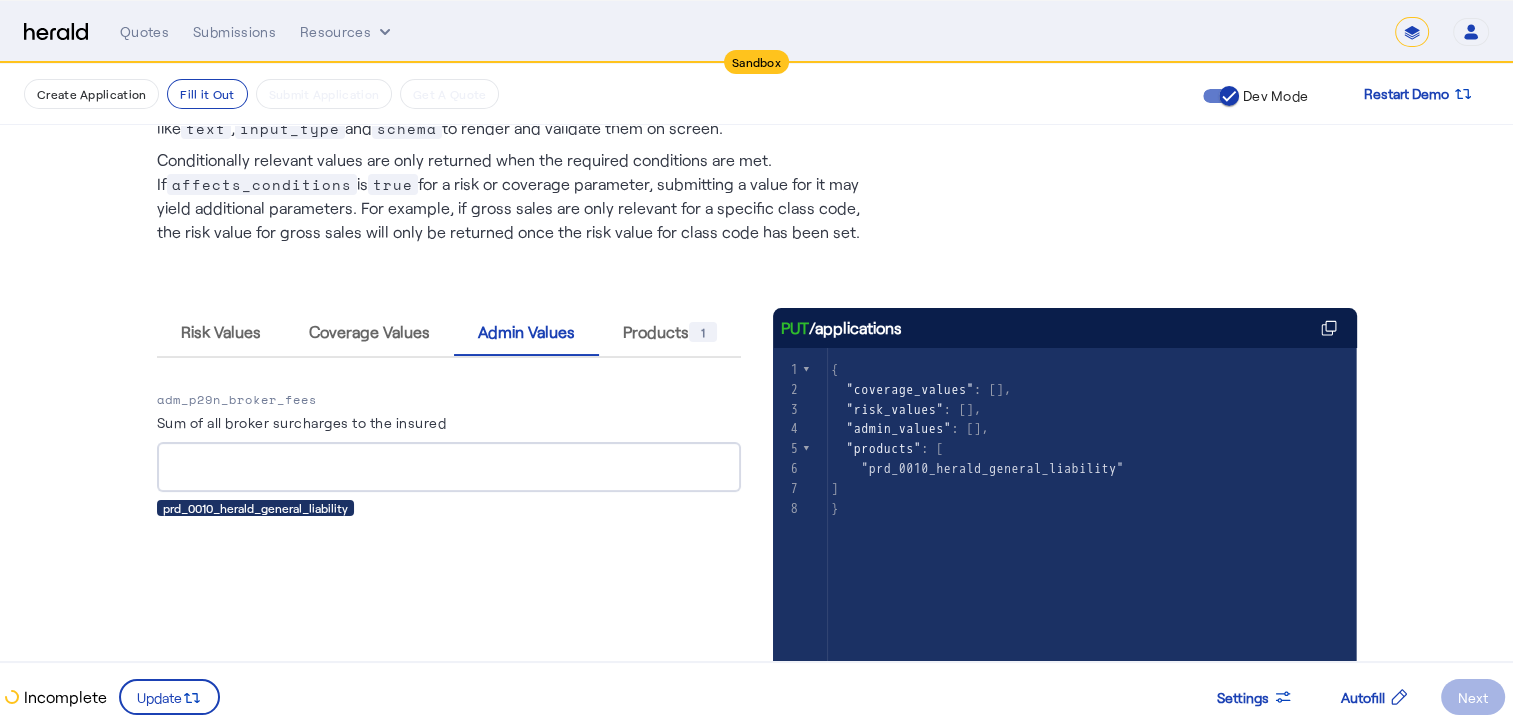 scroll, scrollTop: 122, scrollLeft: 0, axis: vertical 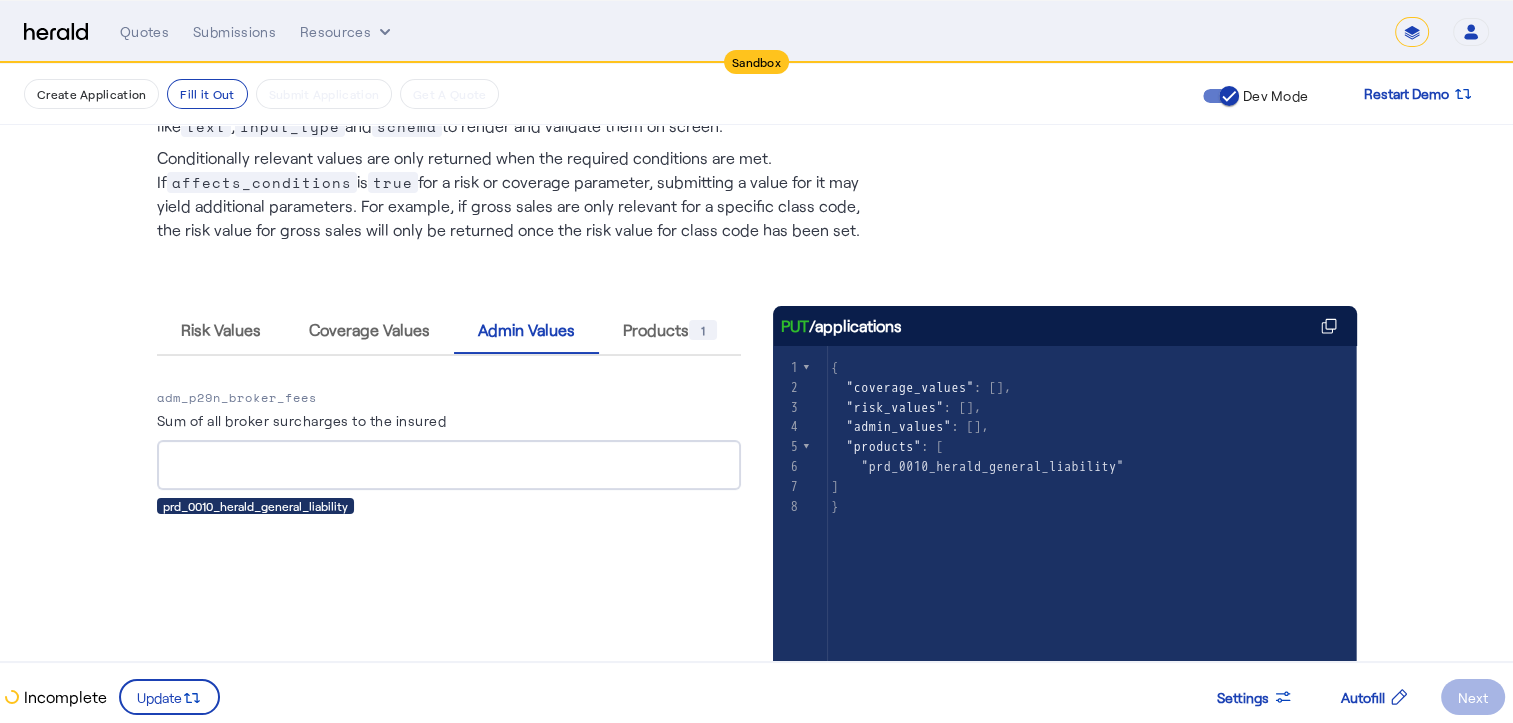 click on "Next" 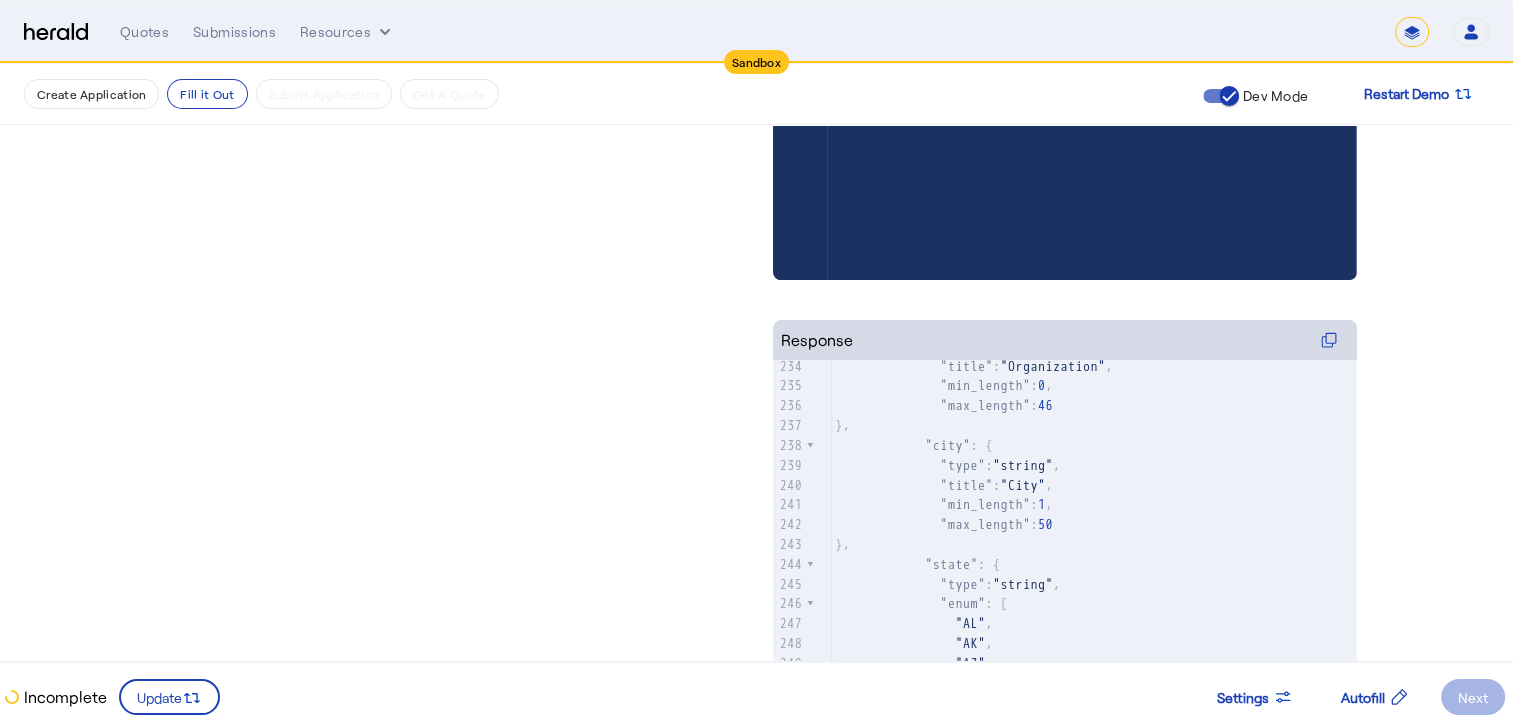 scroll, scrollTop: 712, scrollLeft: 0, axis: vertical 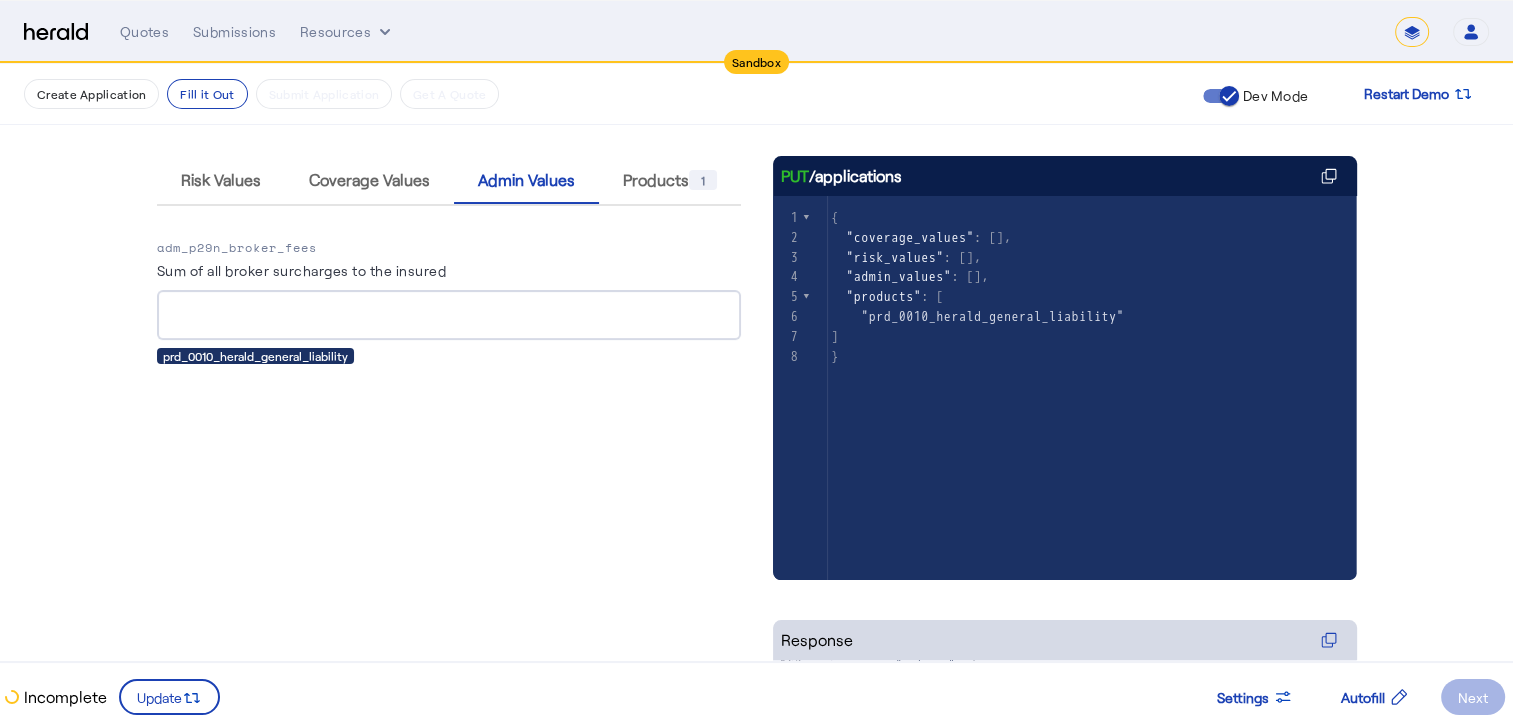 click on "Next" 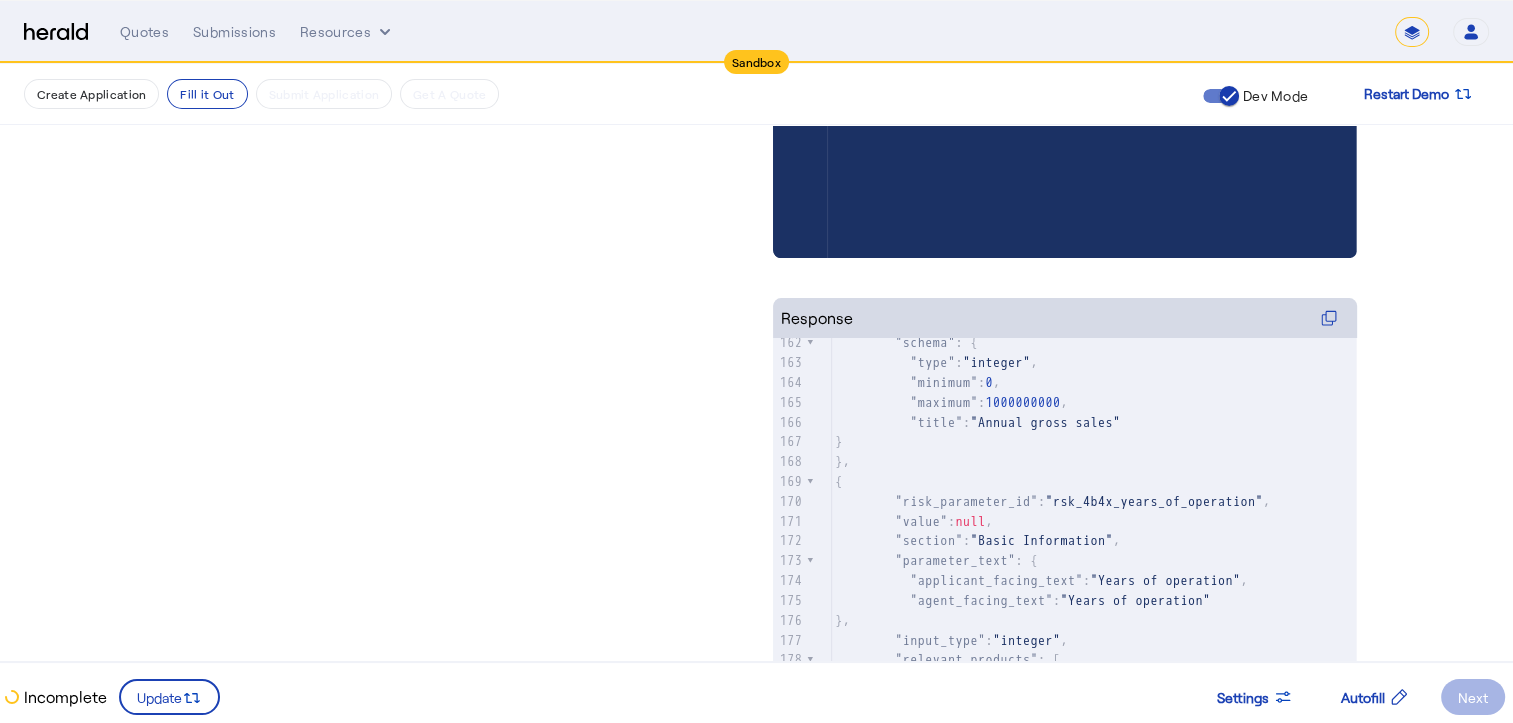 scroll, scrollTop: 595, scrollLeft: 0, axis: vertical 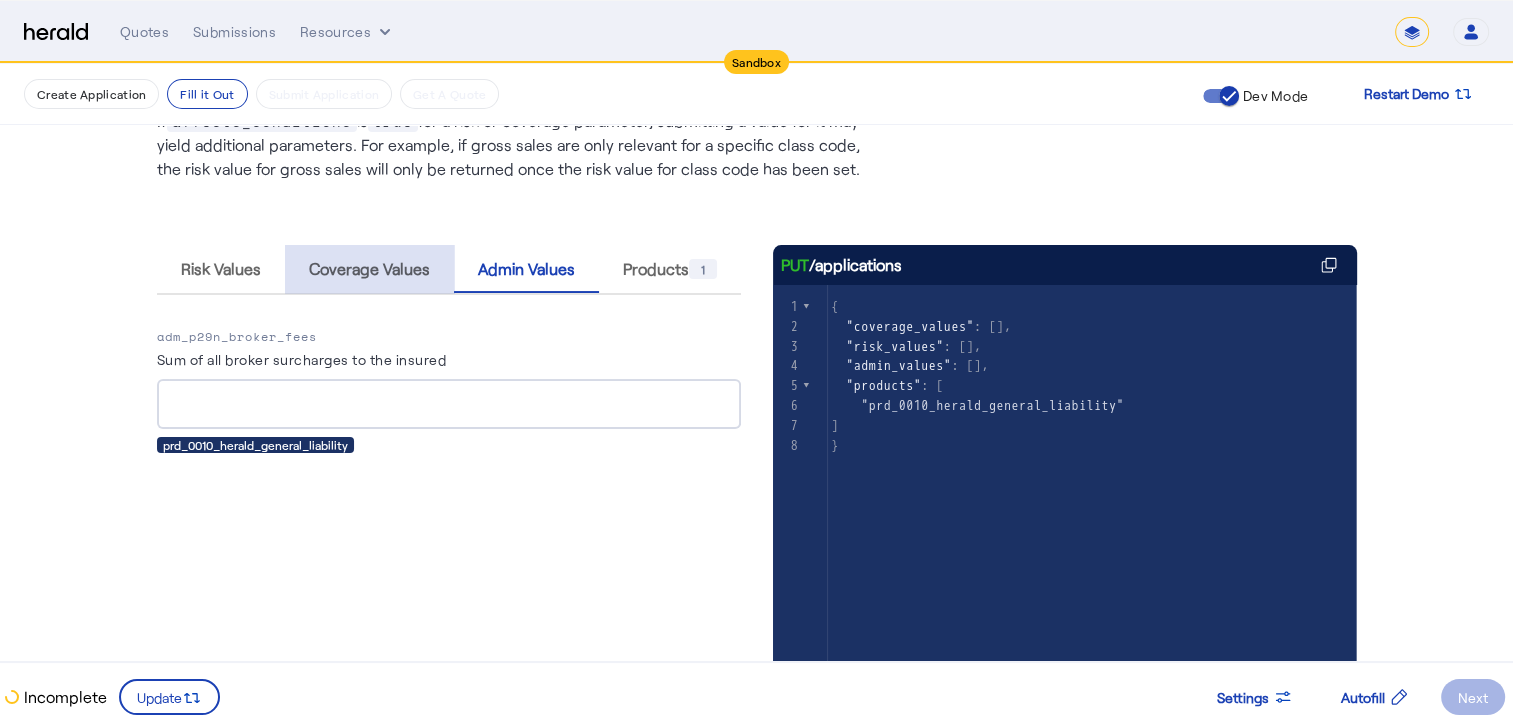 click on "Coverage Values" at bounding box center (369, 269) 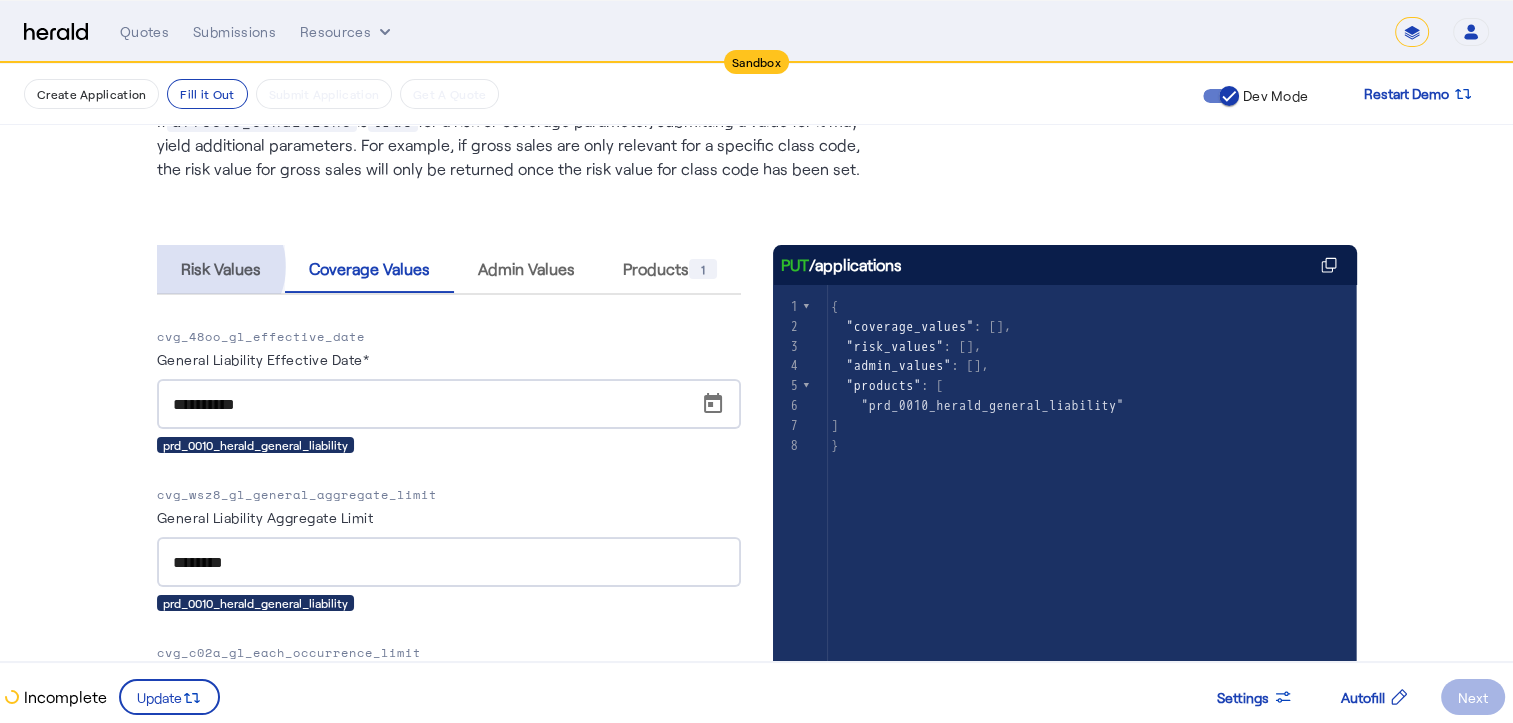 click on "Risk Values" at bounding box center [221, 269] 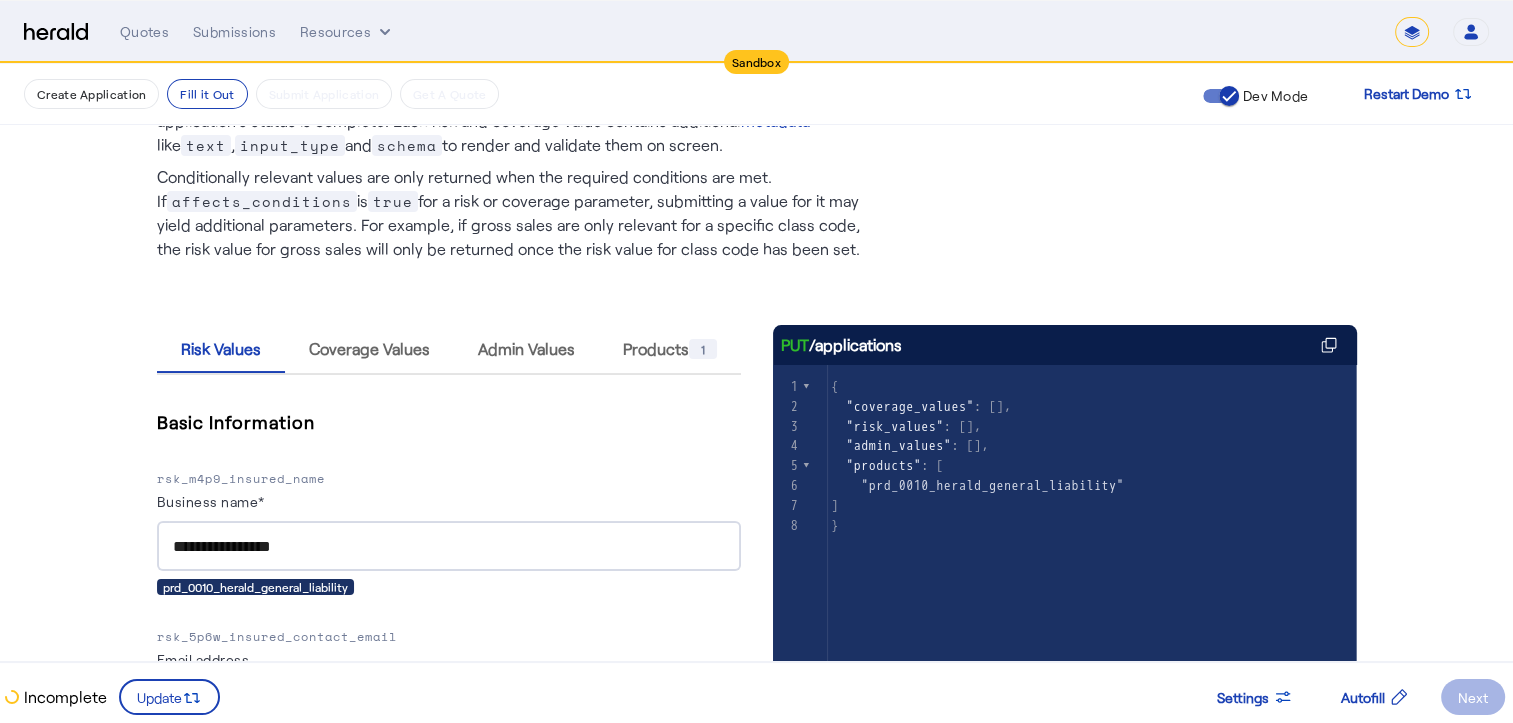 click on "Next" 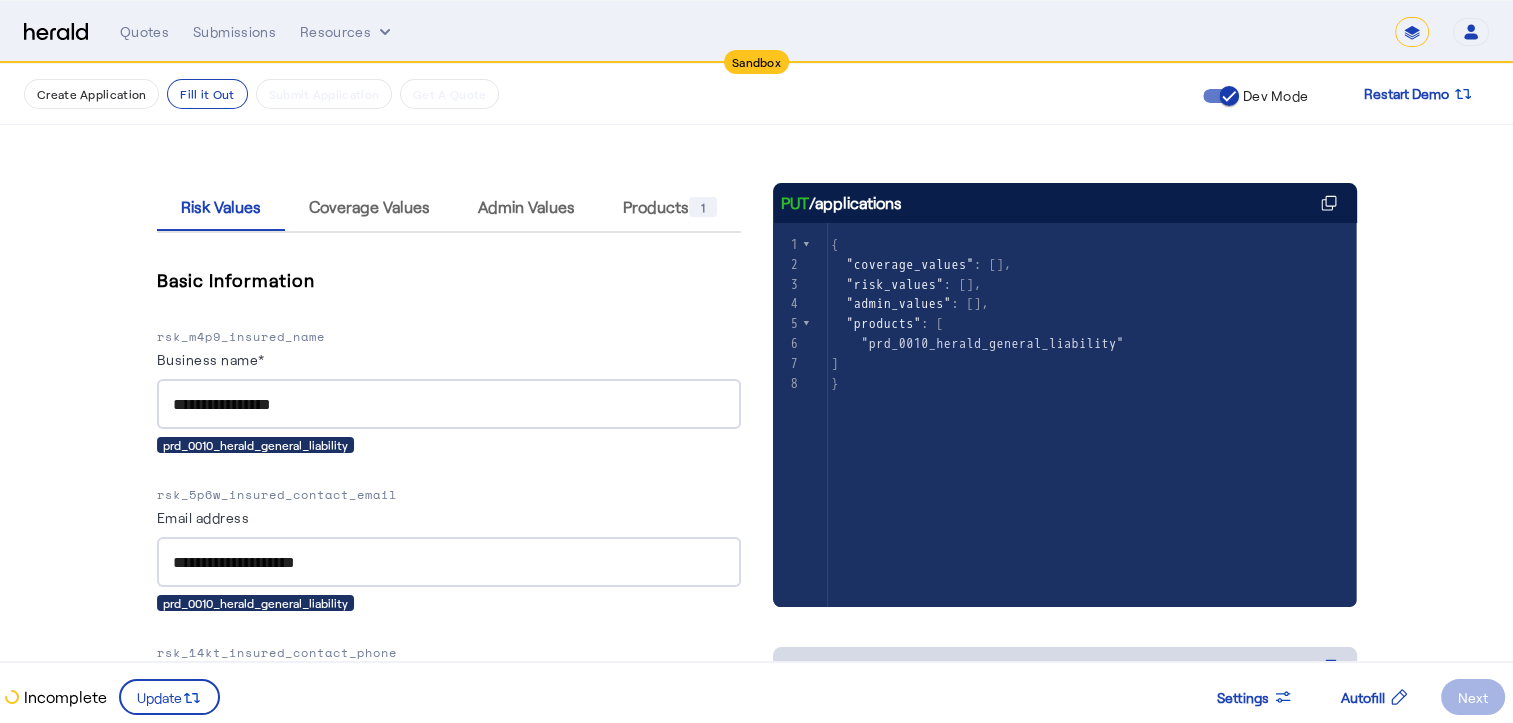 scroll, scrollTop: 275, scrollLeft: 0, axis: vertical 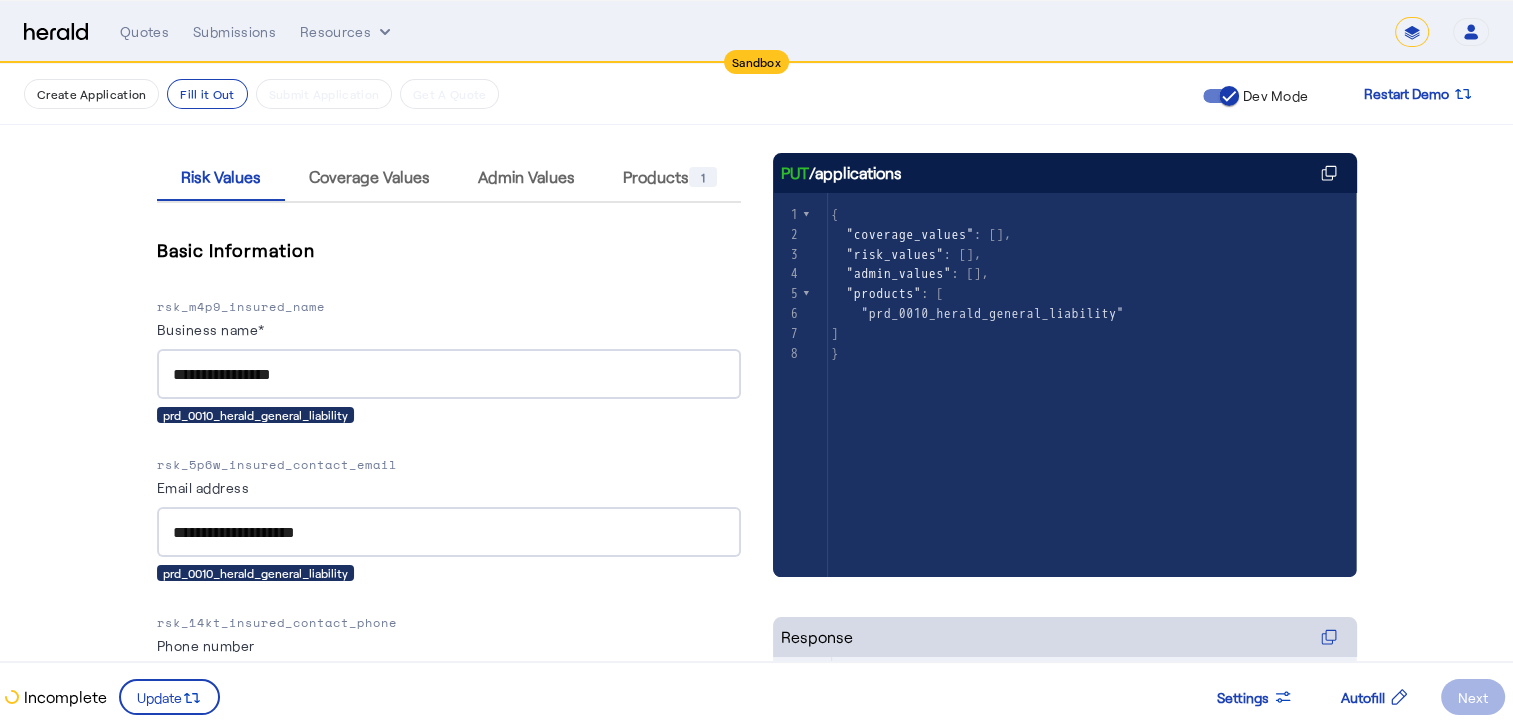click on "Next" 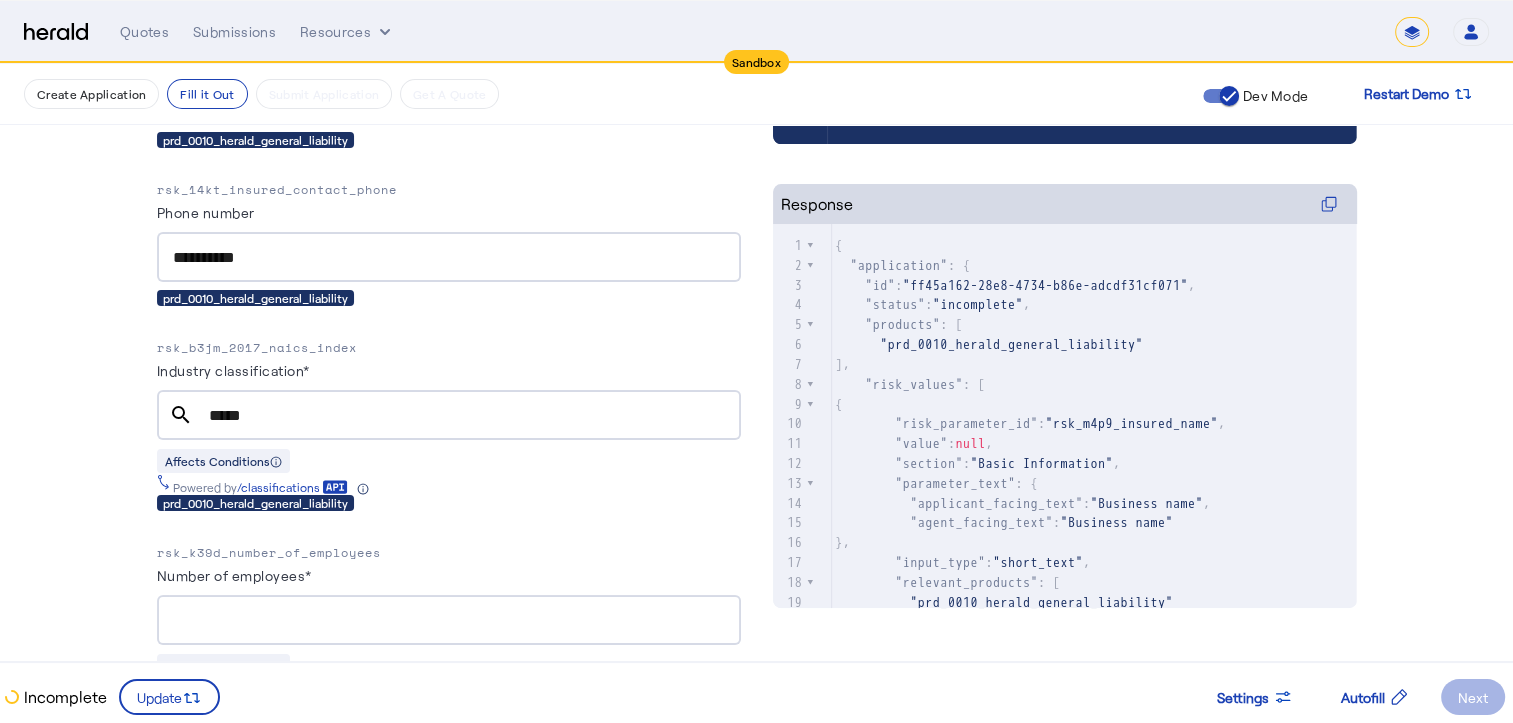 scroll, scrollTop: 715, scrollLeft: 0, axis: vertical 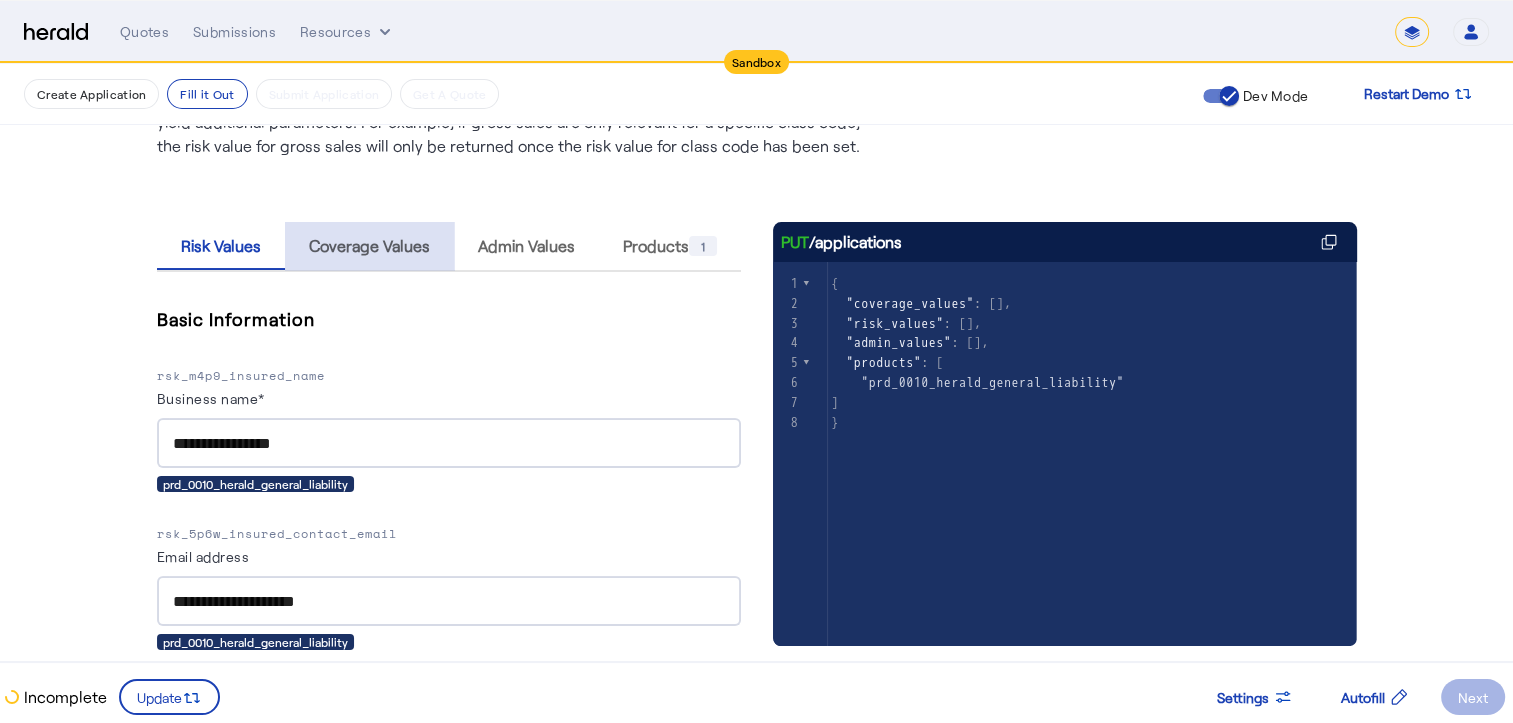 click on "Coverage Values" at bounding box center (369, 246) 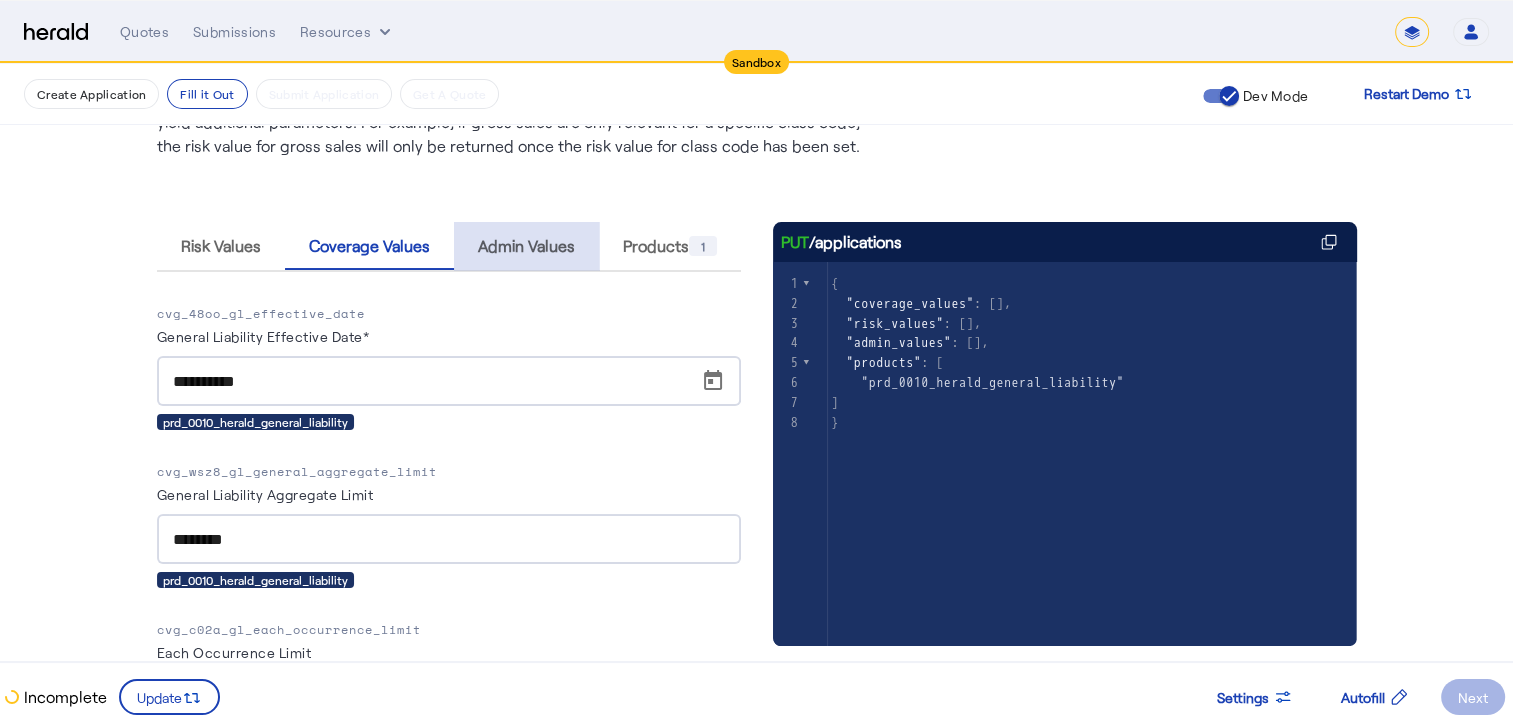 click on "Admin Values" at bounding box center (526, 246) 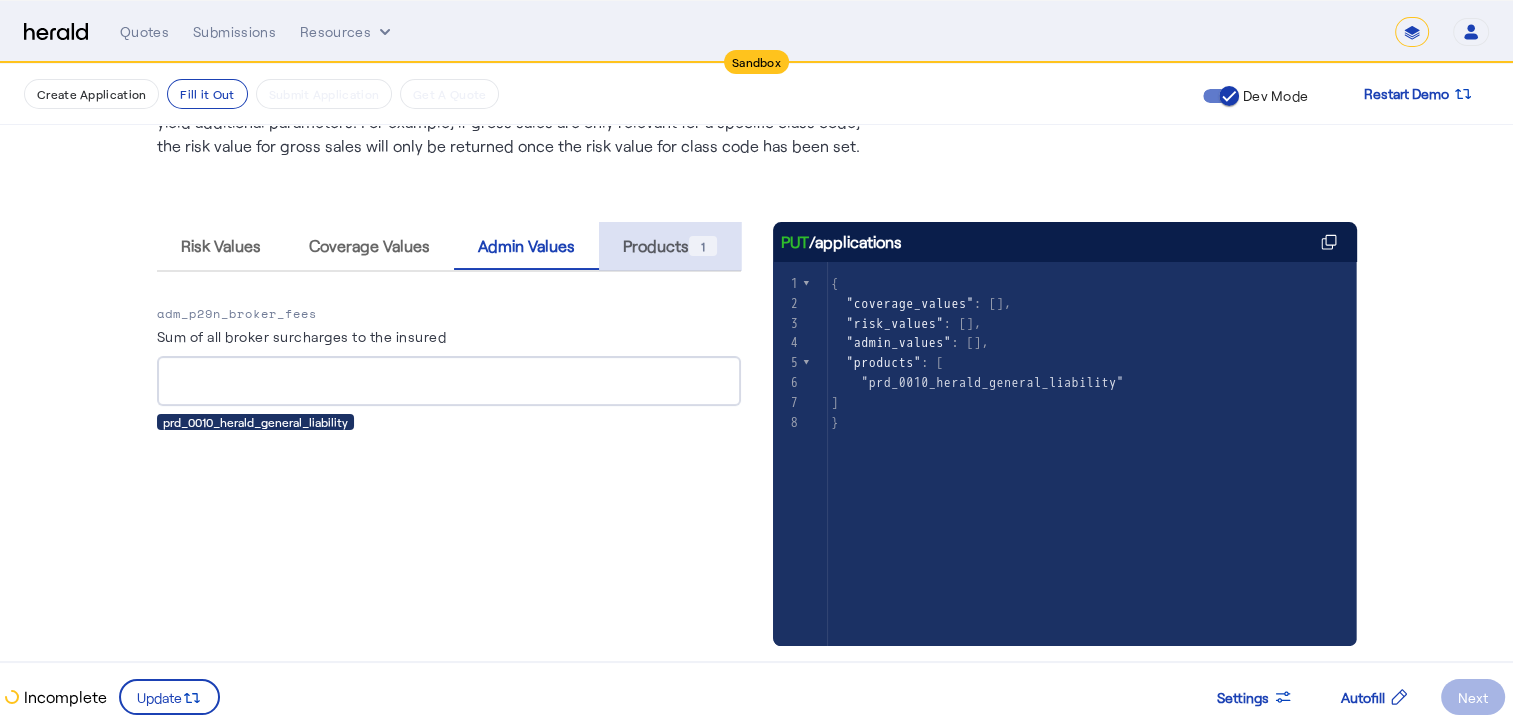 click on "Products       1" at bounding box center (670, 246) 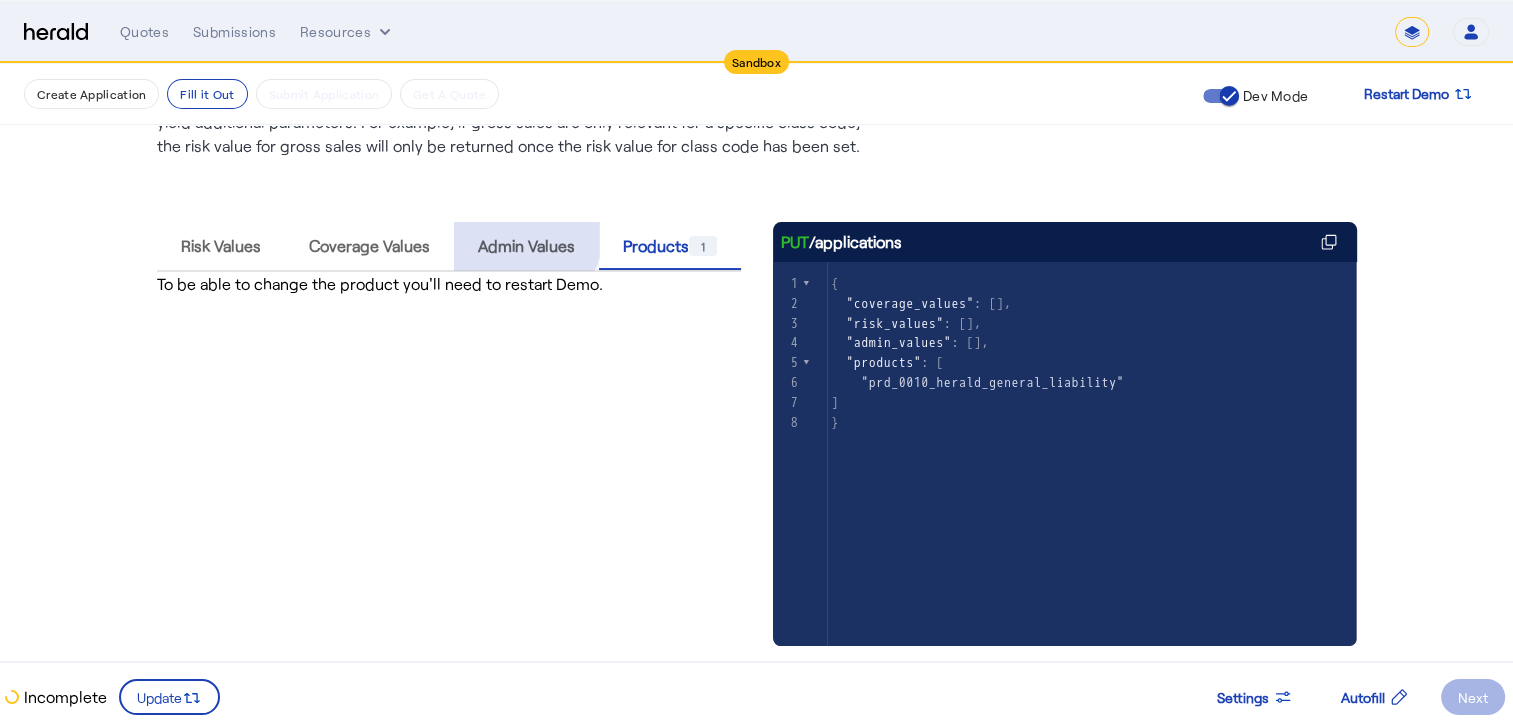 click on "Admin Values" at bounding box center [526, 246] 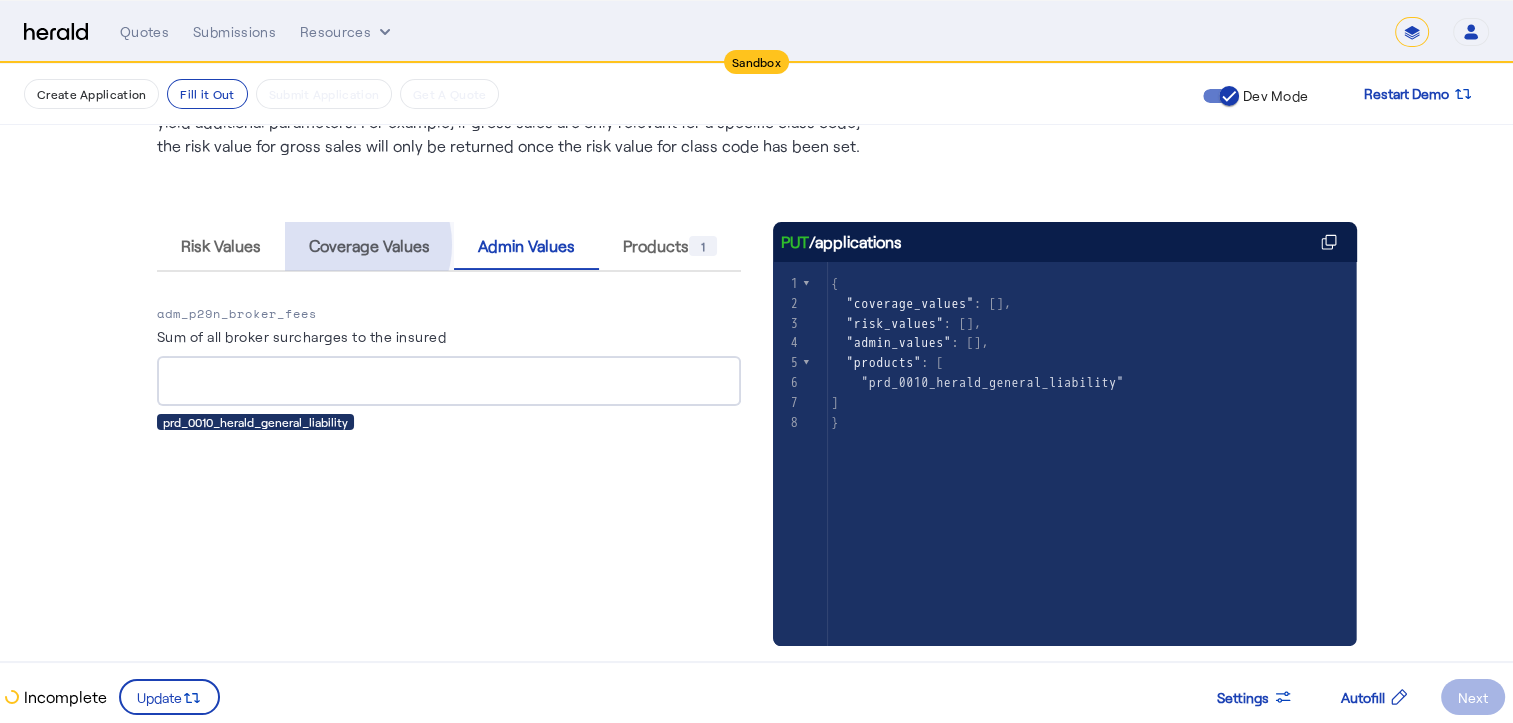 click on "Coverage Values" at bounding box center (369, 246) 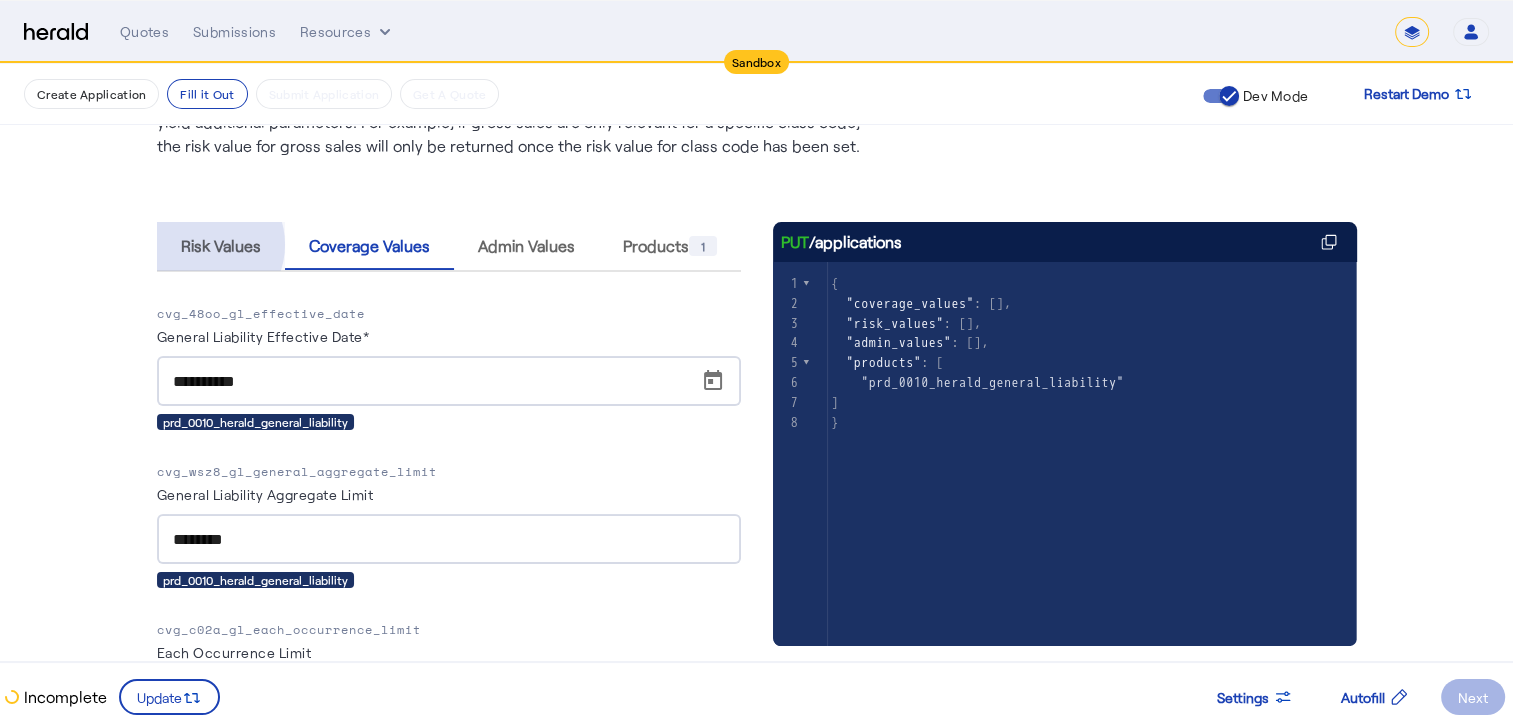 click on "Risk Values" at bounding box center (221, 246) 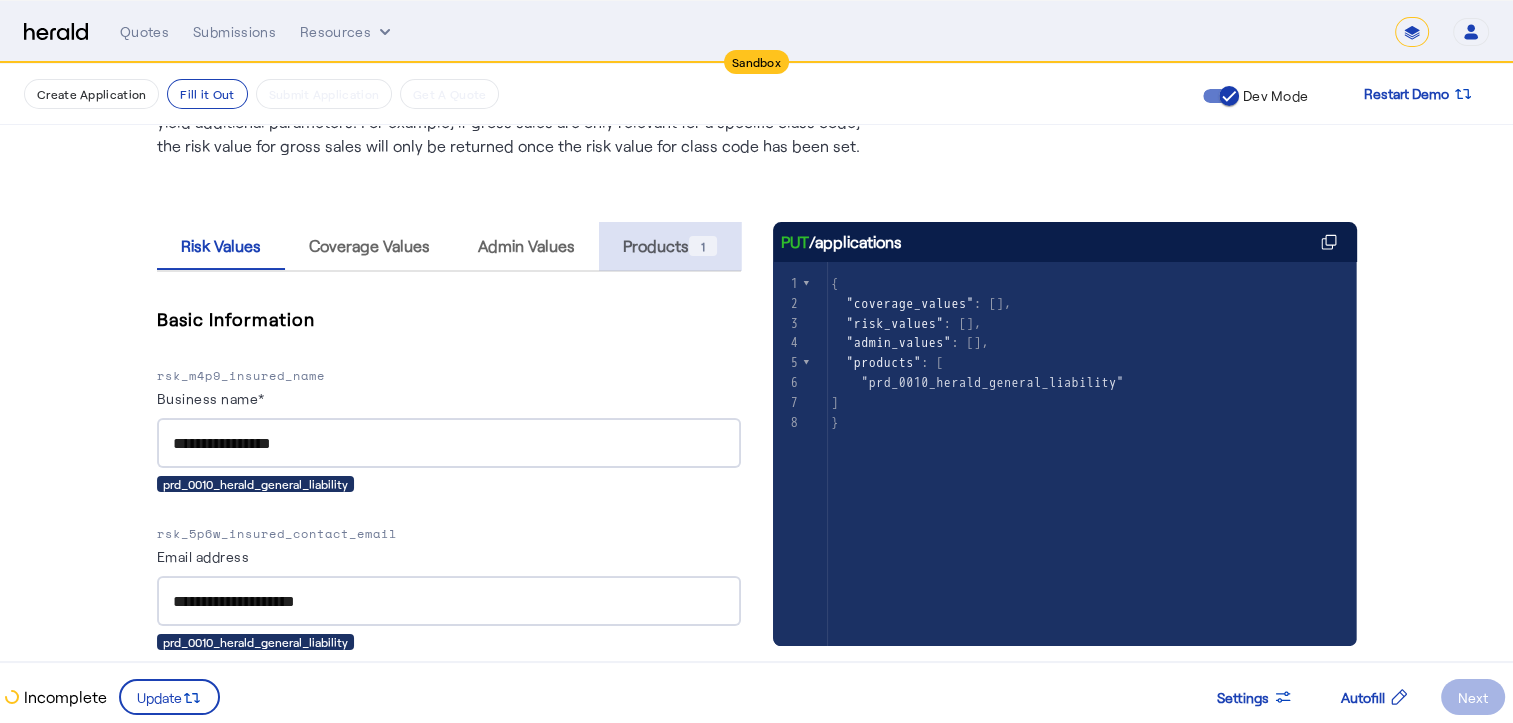 click on "Products       1" at bounding box center [670, 246] 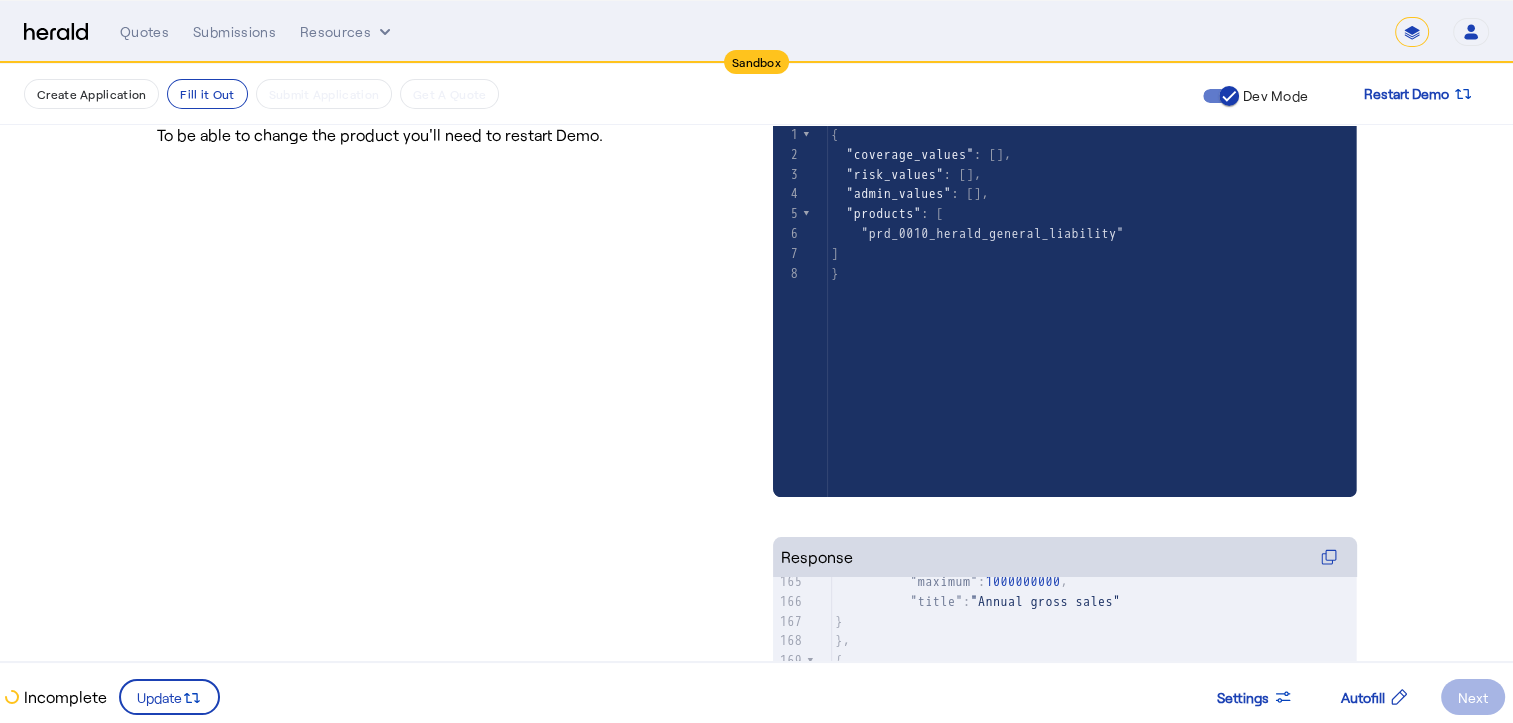 scroll, scrollTop: 0, scrollLeft: 0, axis: both 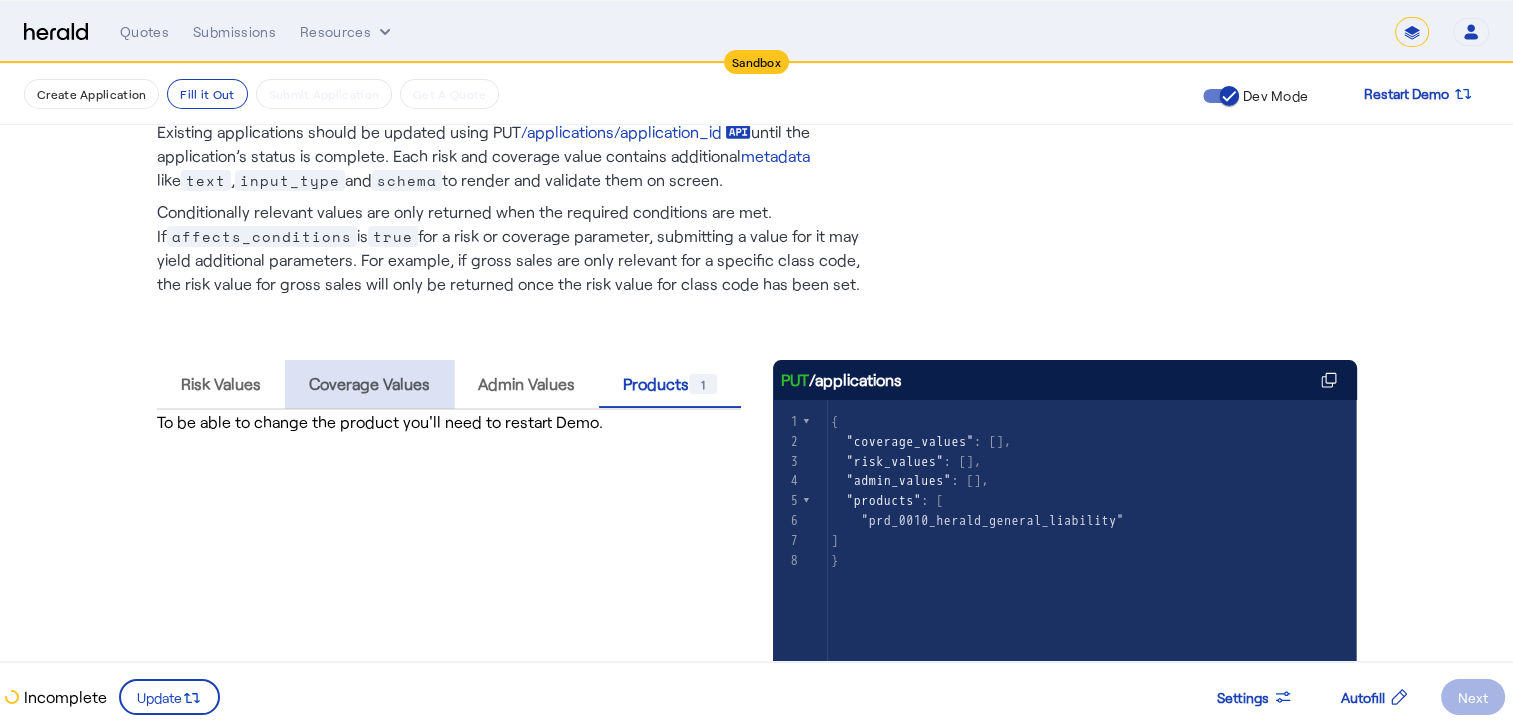 click on "Coverage Values" at bounding box center (369, 384) 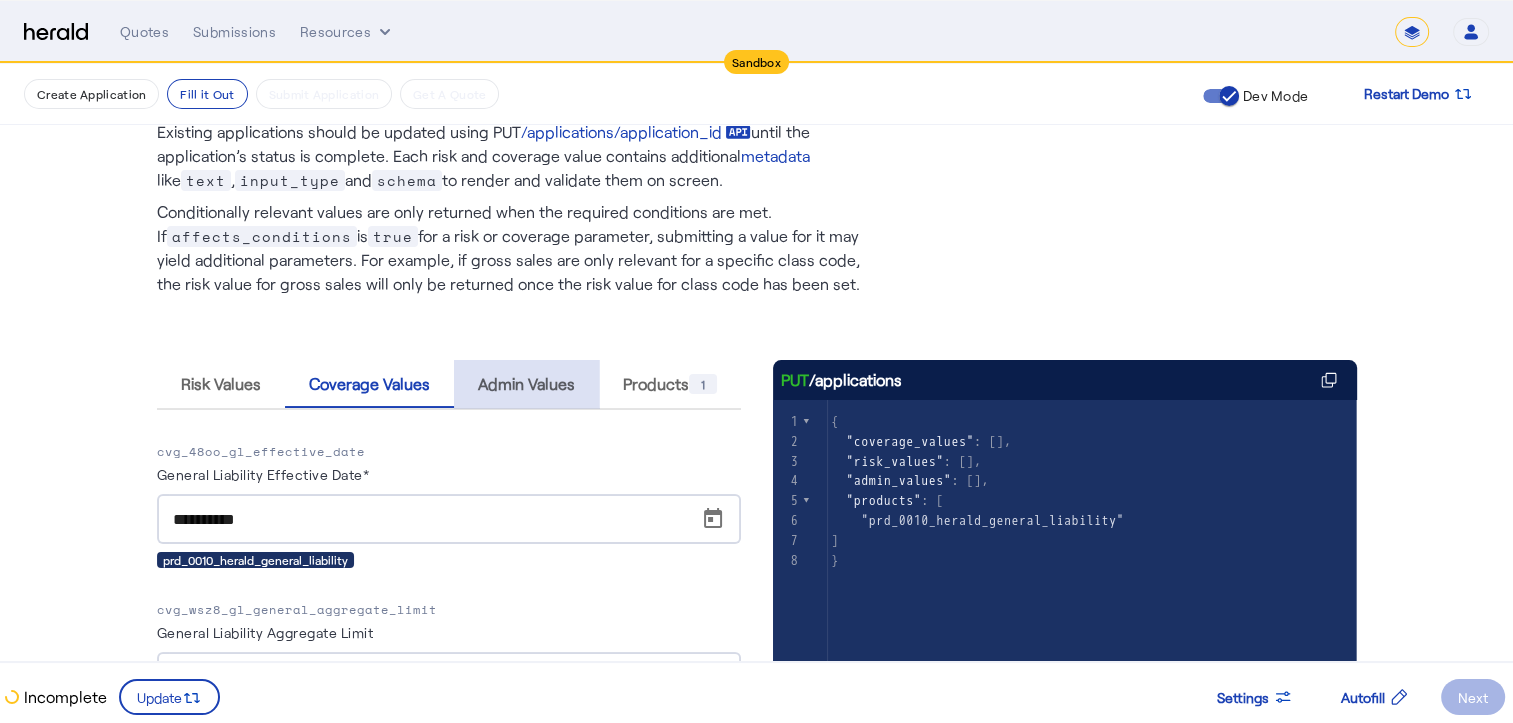 click on "Admin Values" at bounding box center (526, 384) 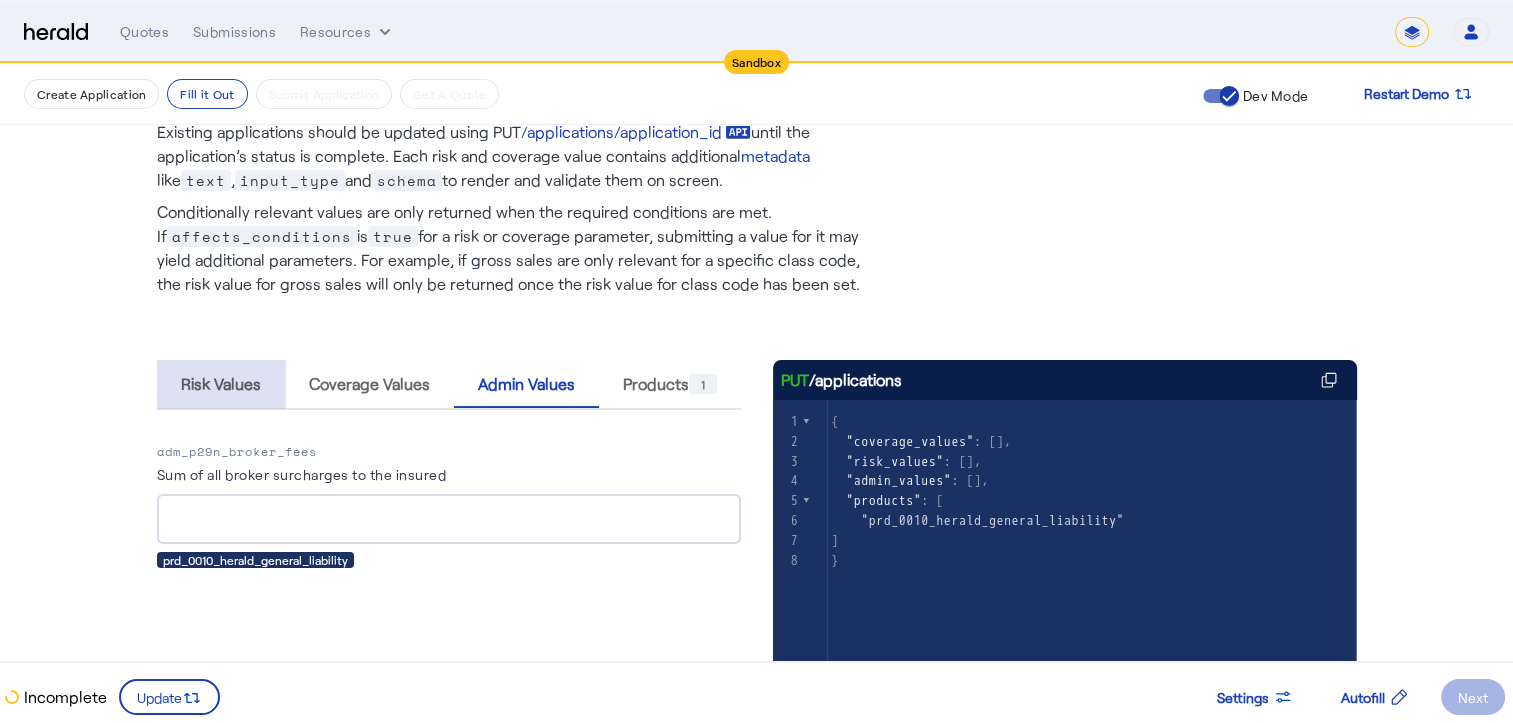 click on "Risk Values" at bounding box center [221, 384] 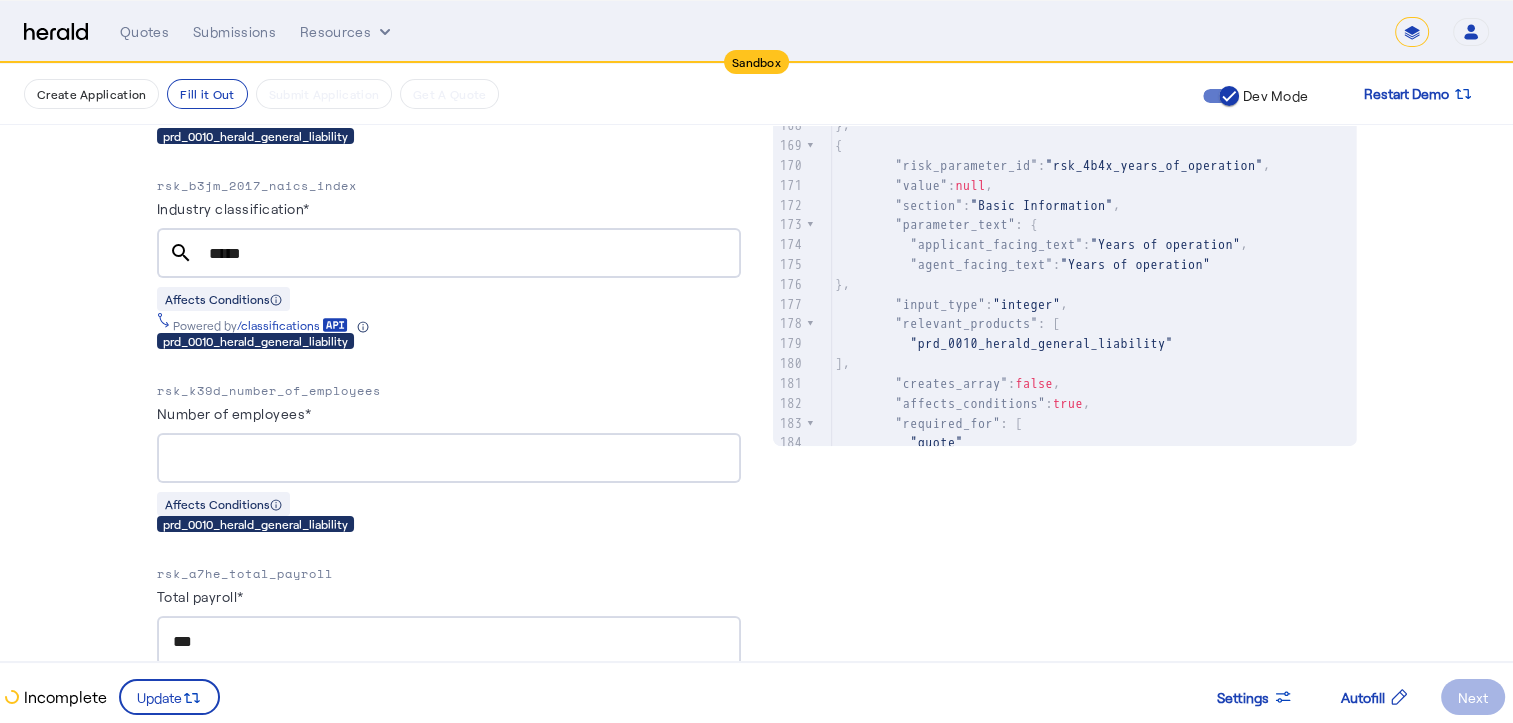 scroll, scrollTop: 871, scrollLeft: 0, axis: vertical 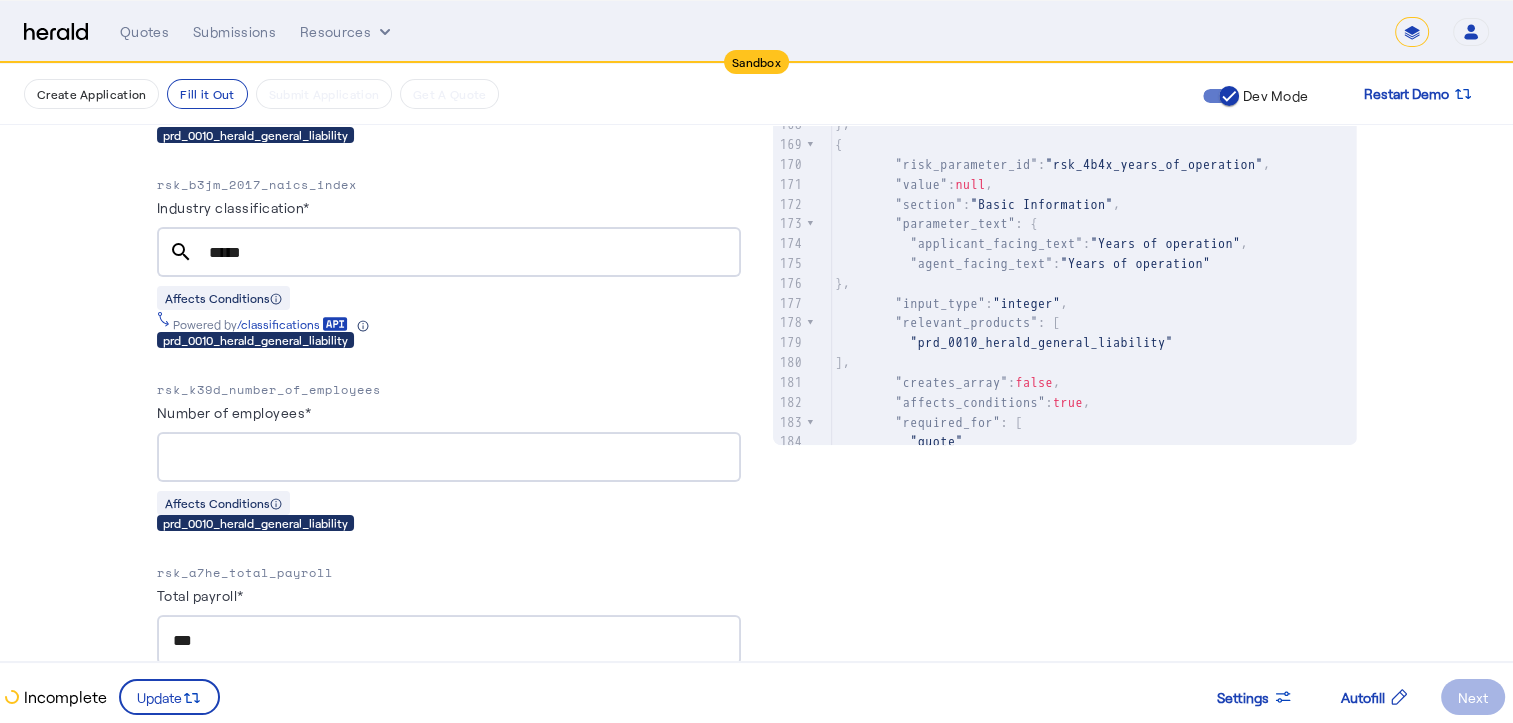 click on "*****" at bounding box center (467, 252) 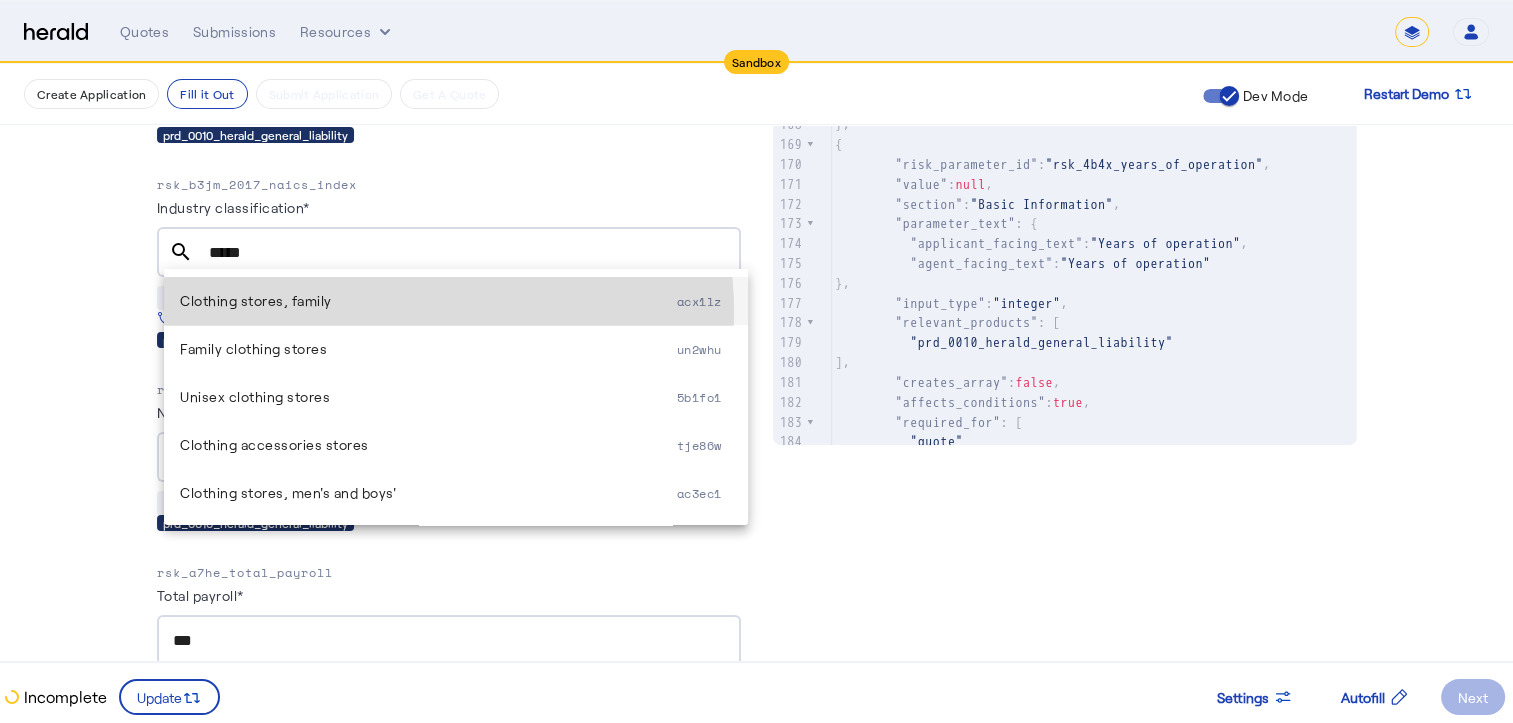 click on "Clothing stores, family" at bounding box center [428, 301] 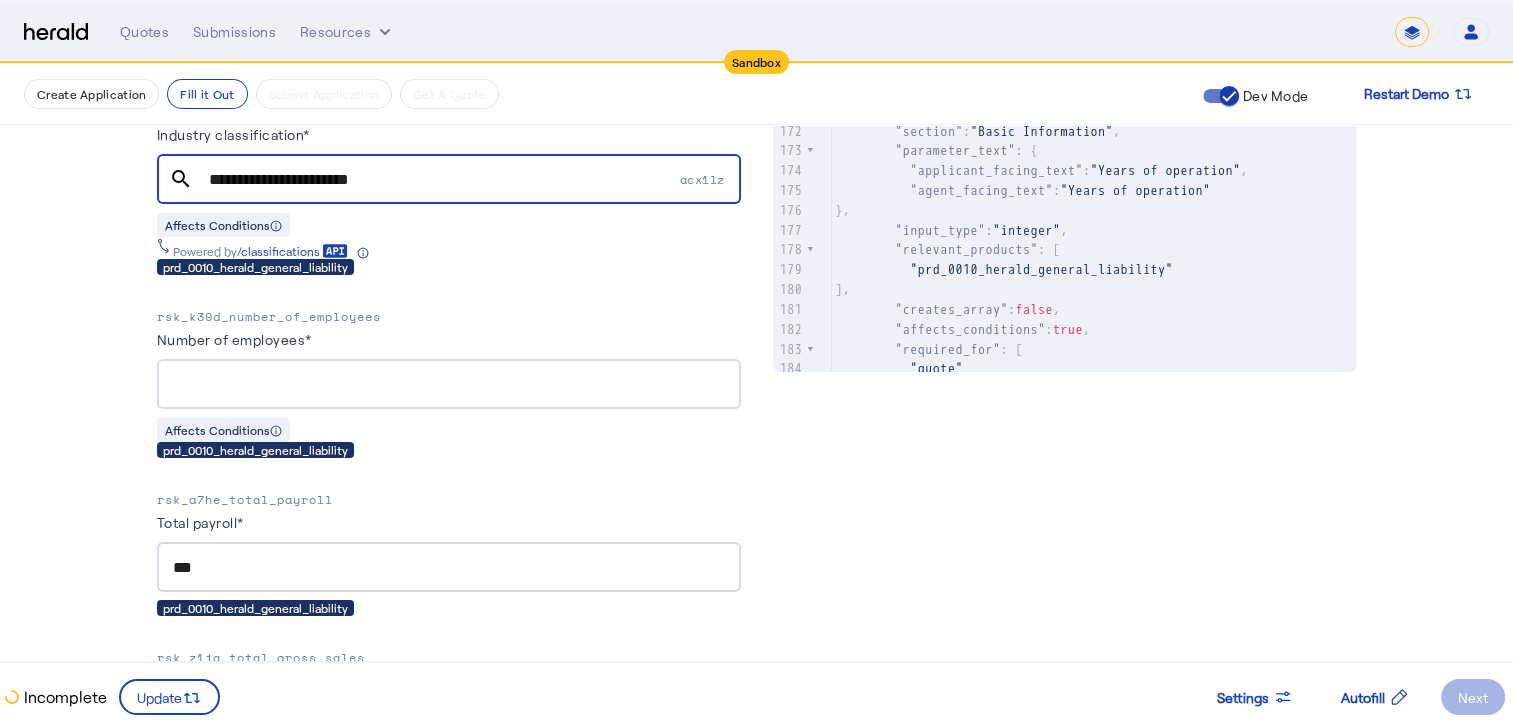 scroll, scrollTop: 948, scrollLeft: 0, axis: vertical 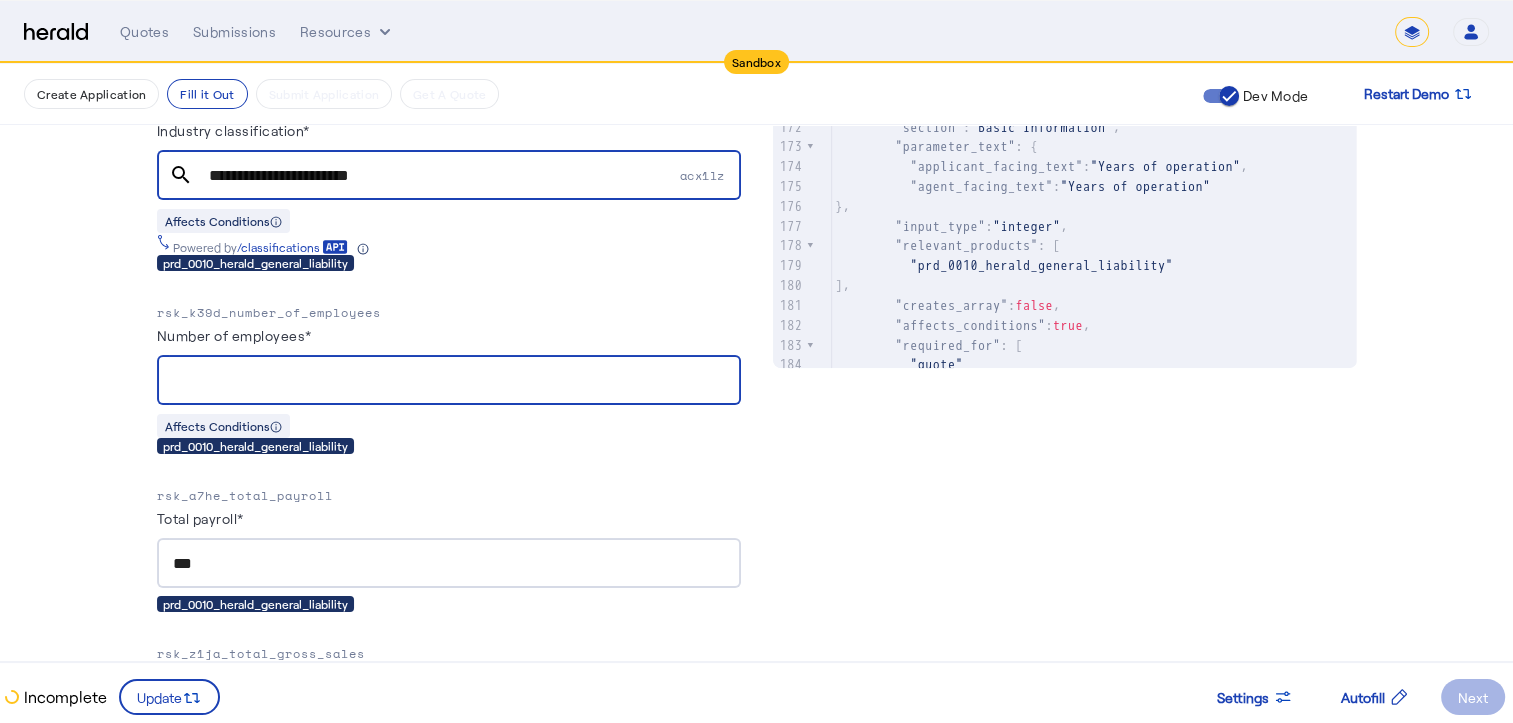 click on "*" at bounding box center (449, 381) 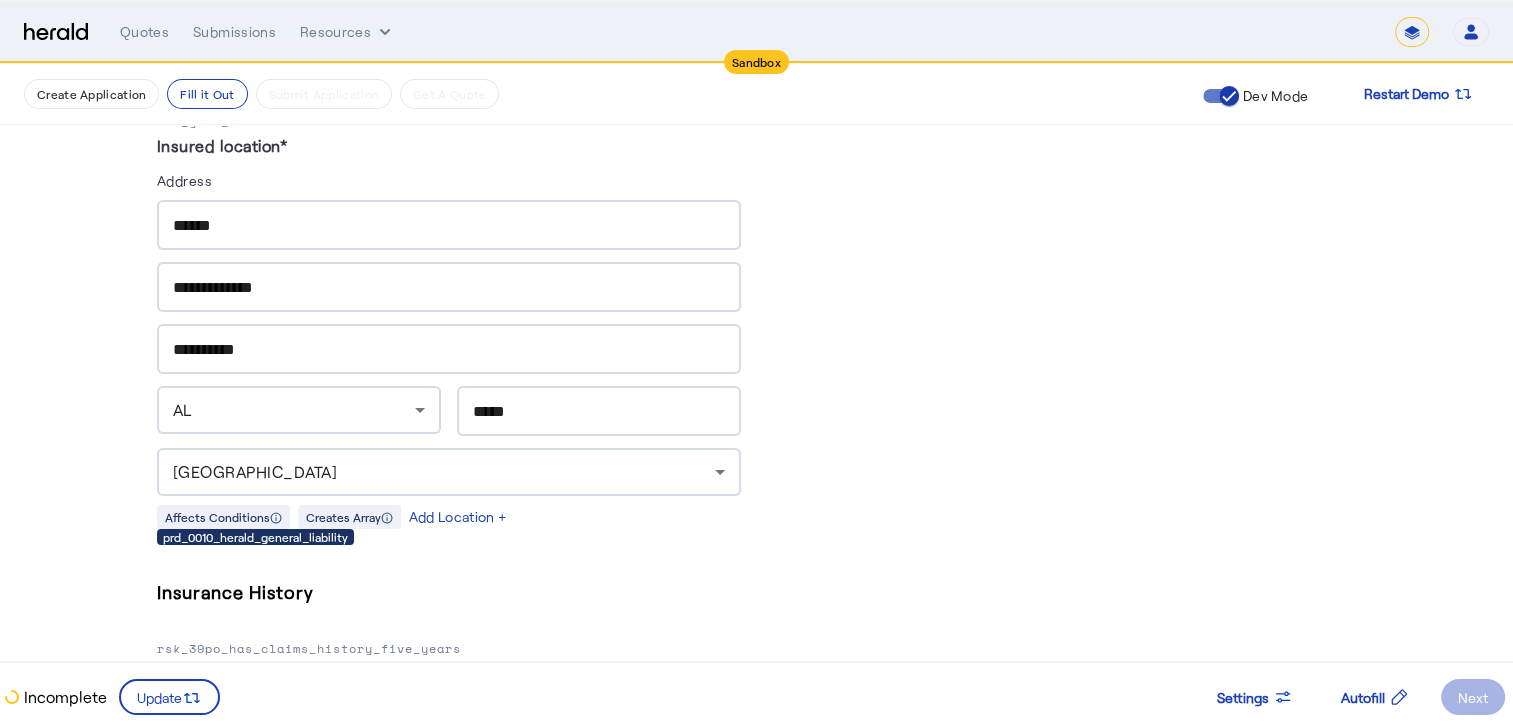 scroll, scrollTop: 2066, scrollLeft: 0, axis: vertical 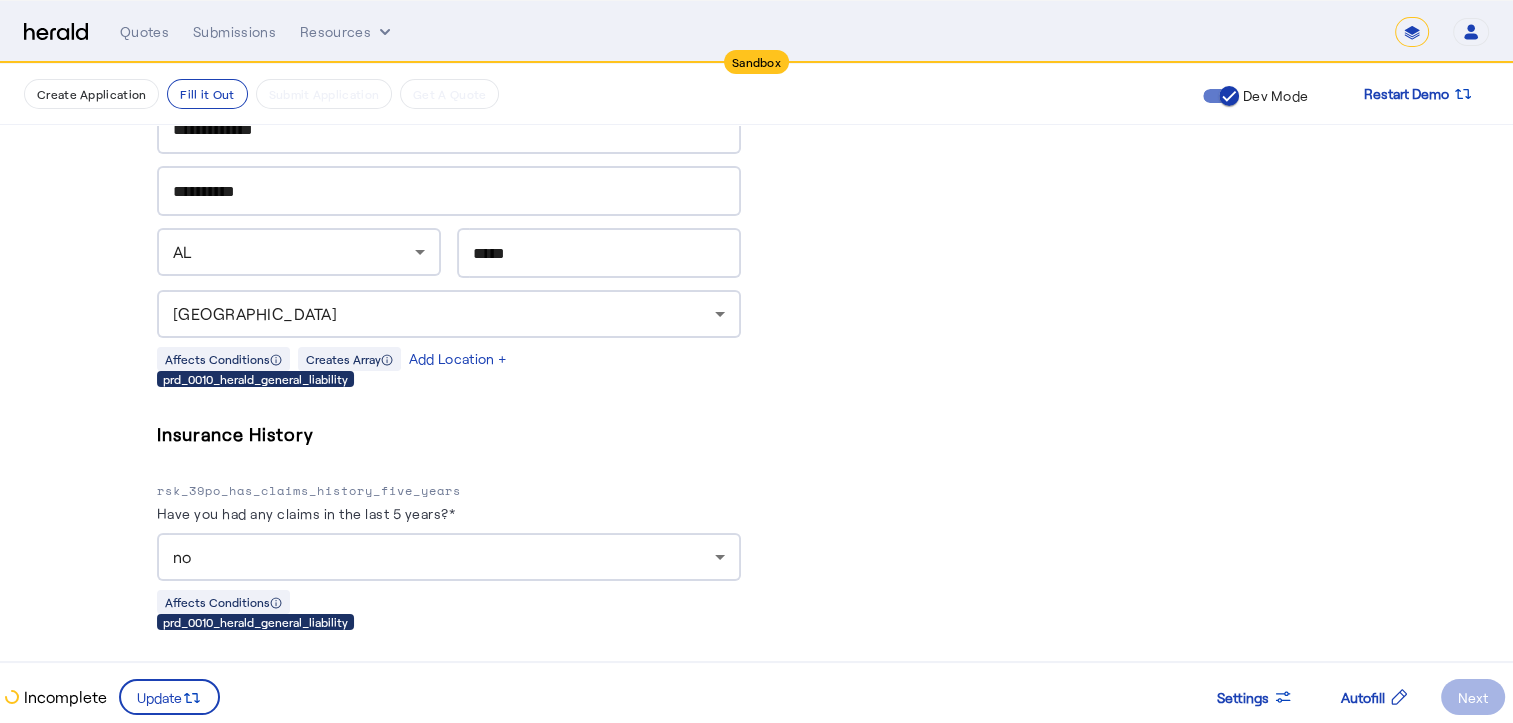type on "*" 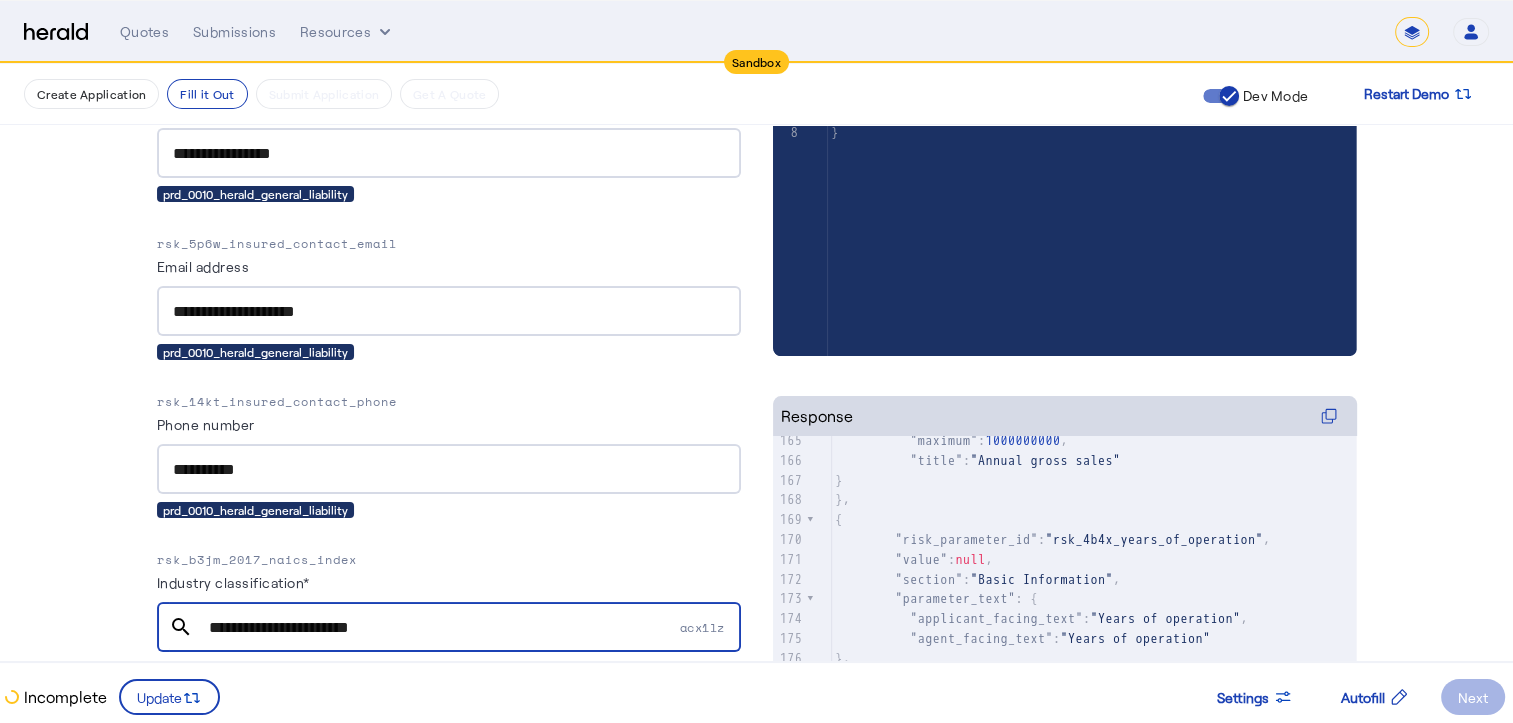 scroll, scrollTop: 495, scrollLeft: 0, axis: vertical 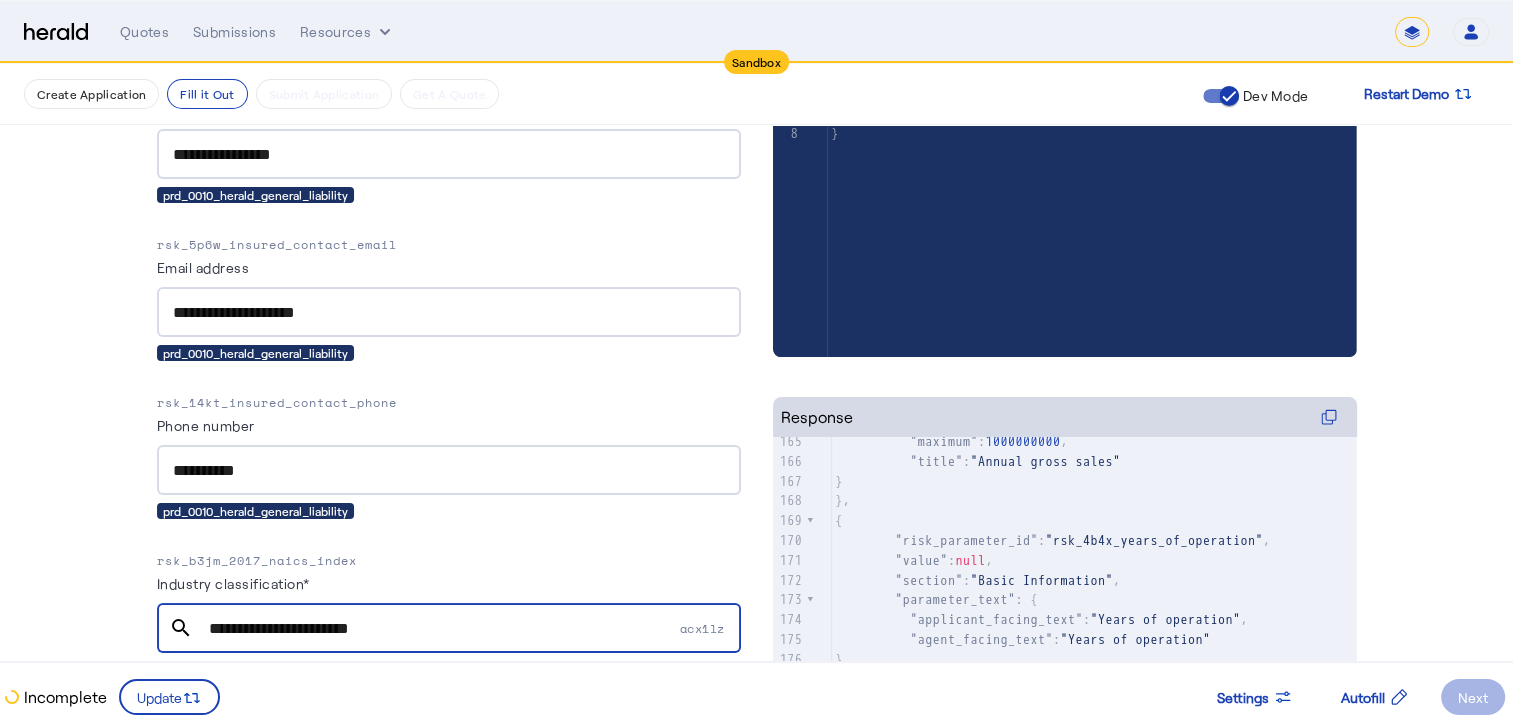 drag, startPoint x: 924, startPoint y: 403, endPoint x: 745, endPoint y: 277, distance: 218.89952 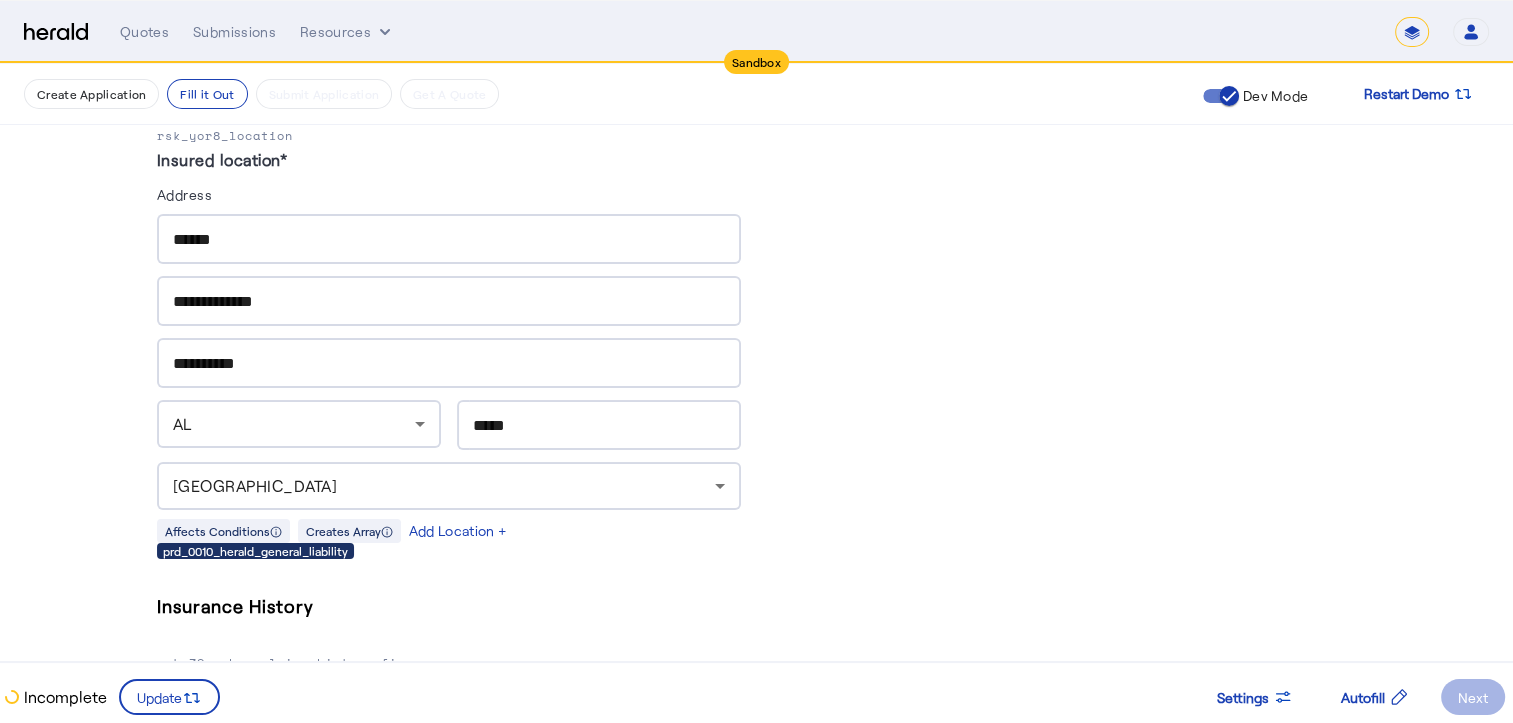 scroll, scrollTop: 2066, scrollLeft: 0, axis: vertical 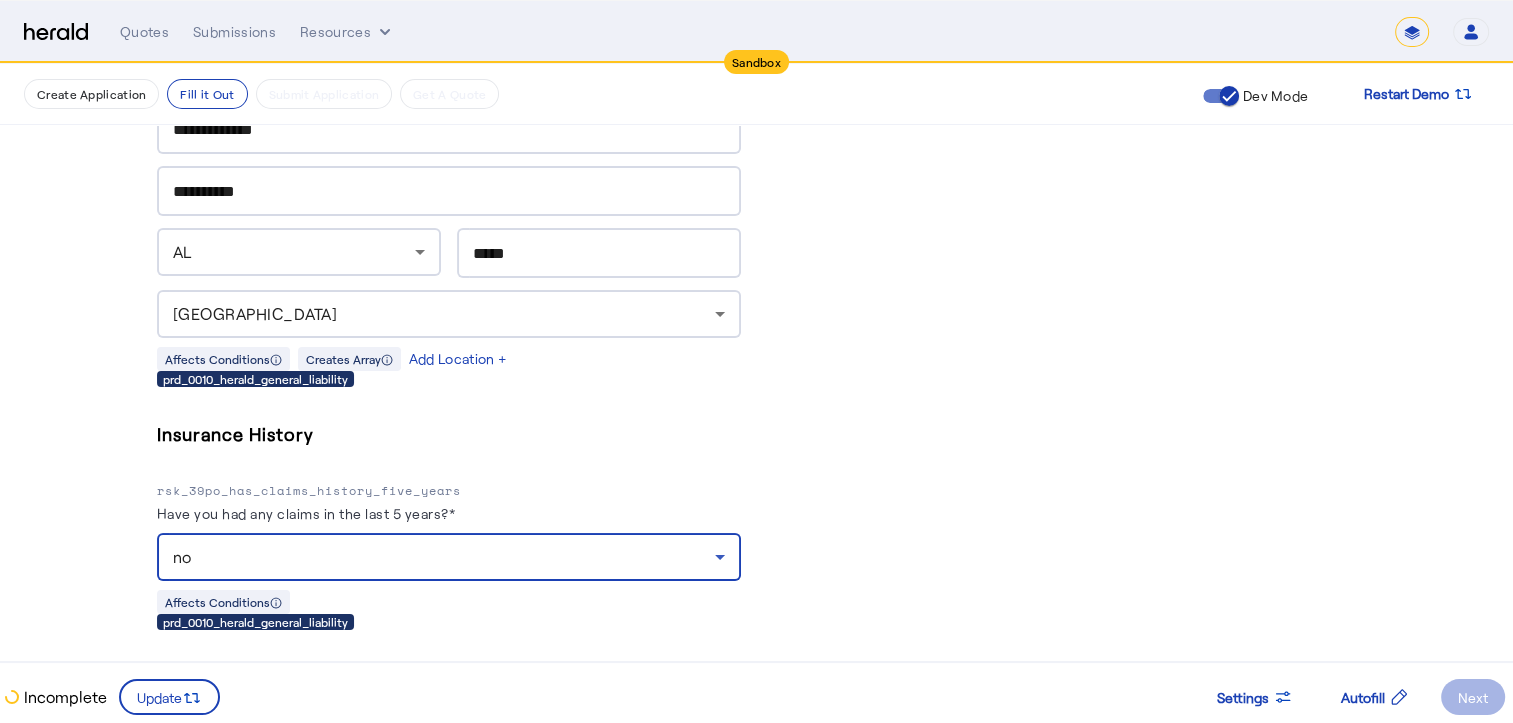click 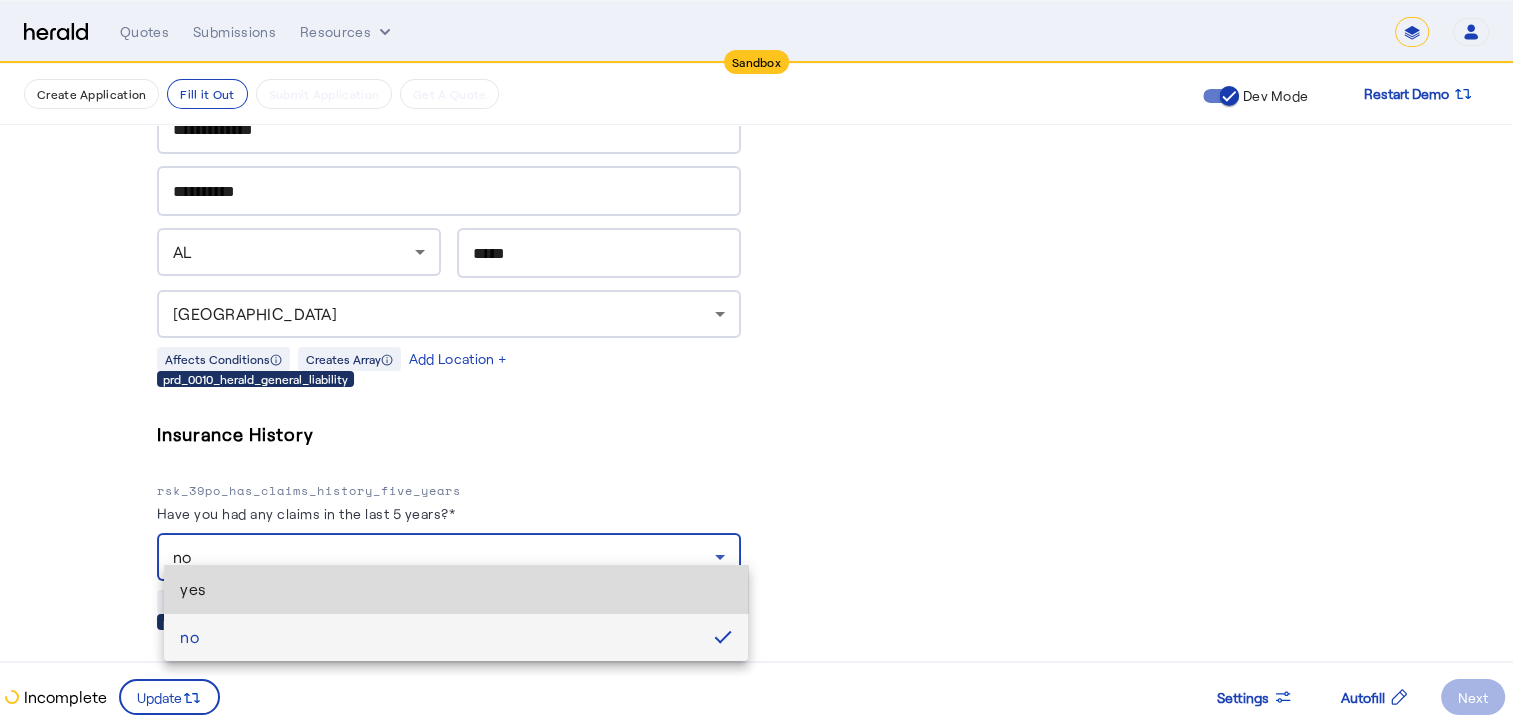 click on "yes" at bounding box center [456, 589] 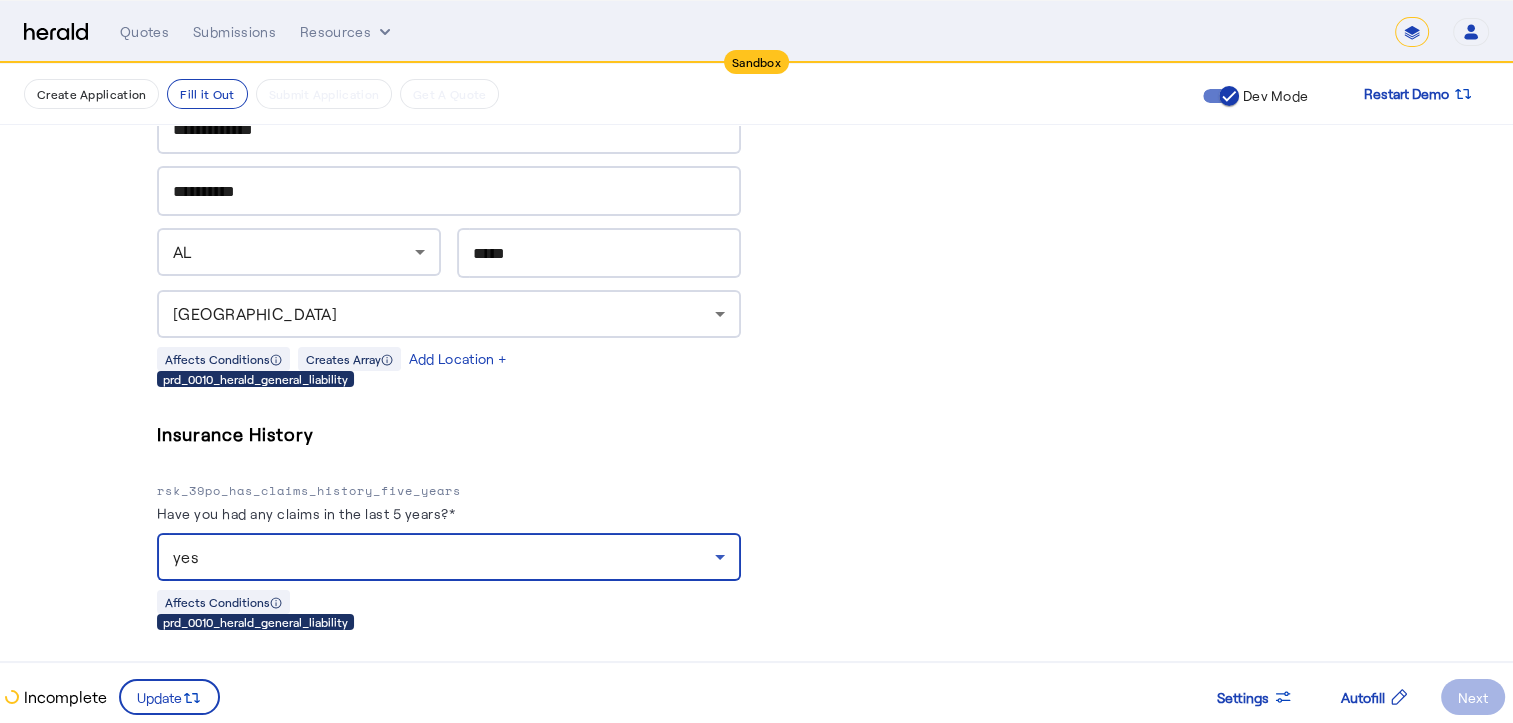 click 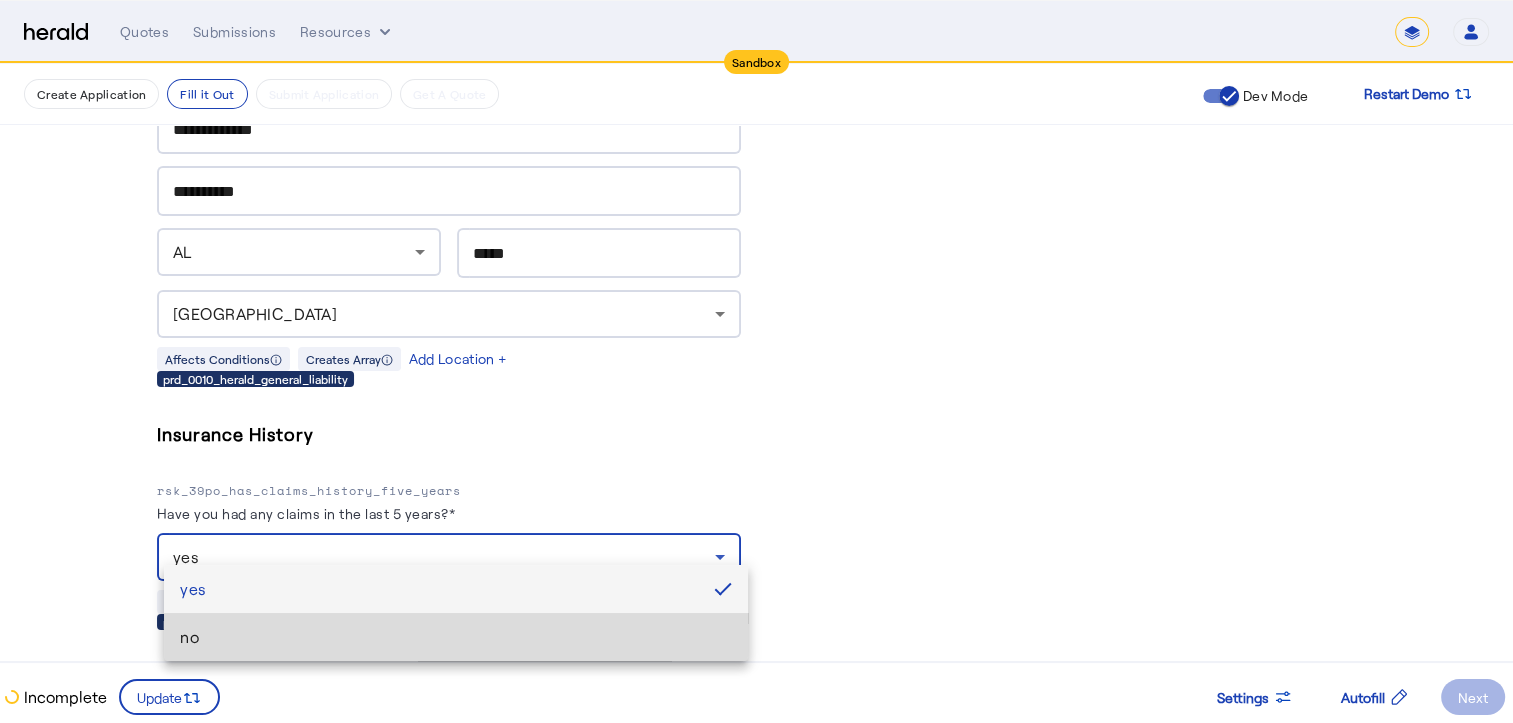 click on "no" at bounding box center [456, 637] 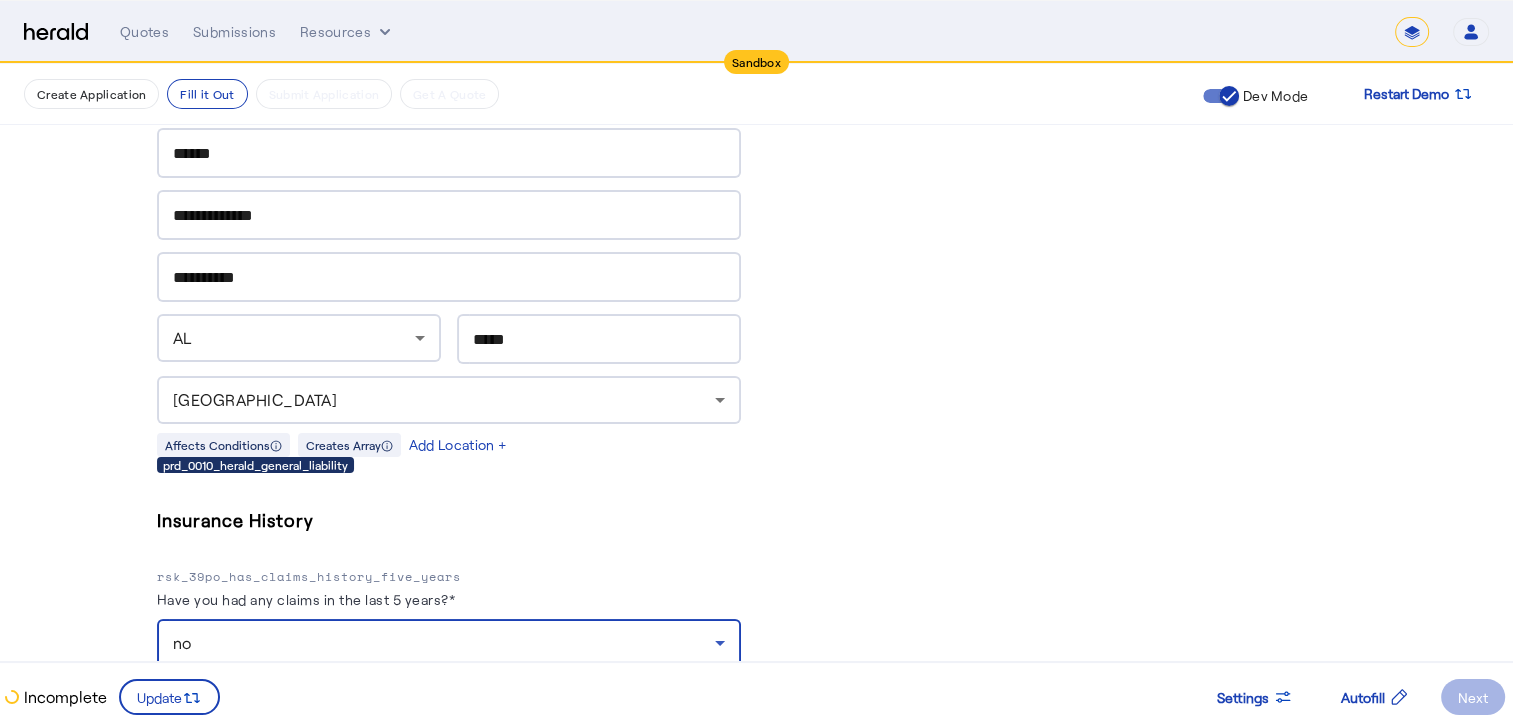 scroll, scrollTop: 2066, scrollLeft: 0, axis: vertical 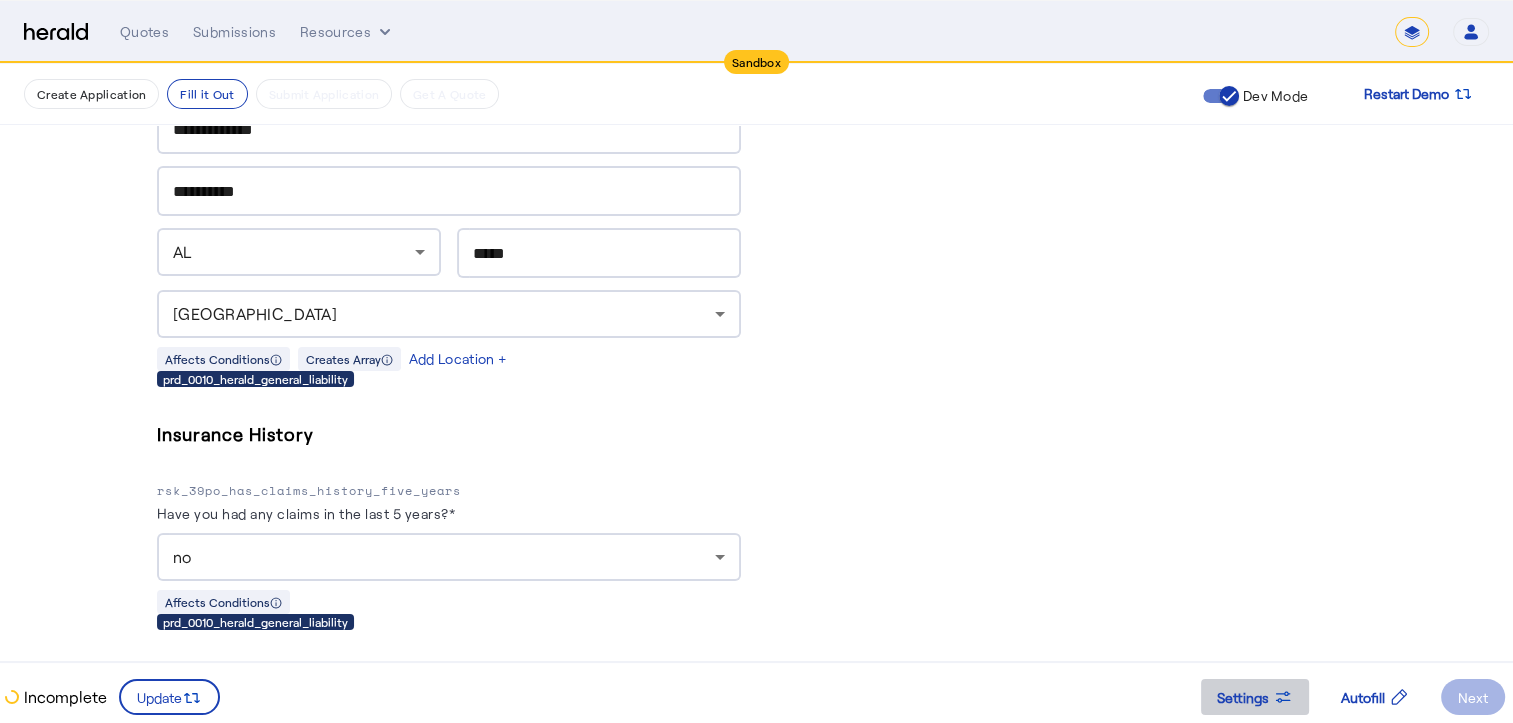 click on "Settings" at bounding box center [1255, 697] 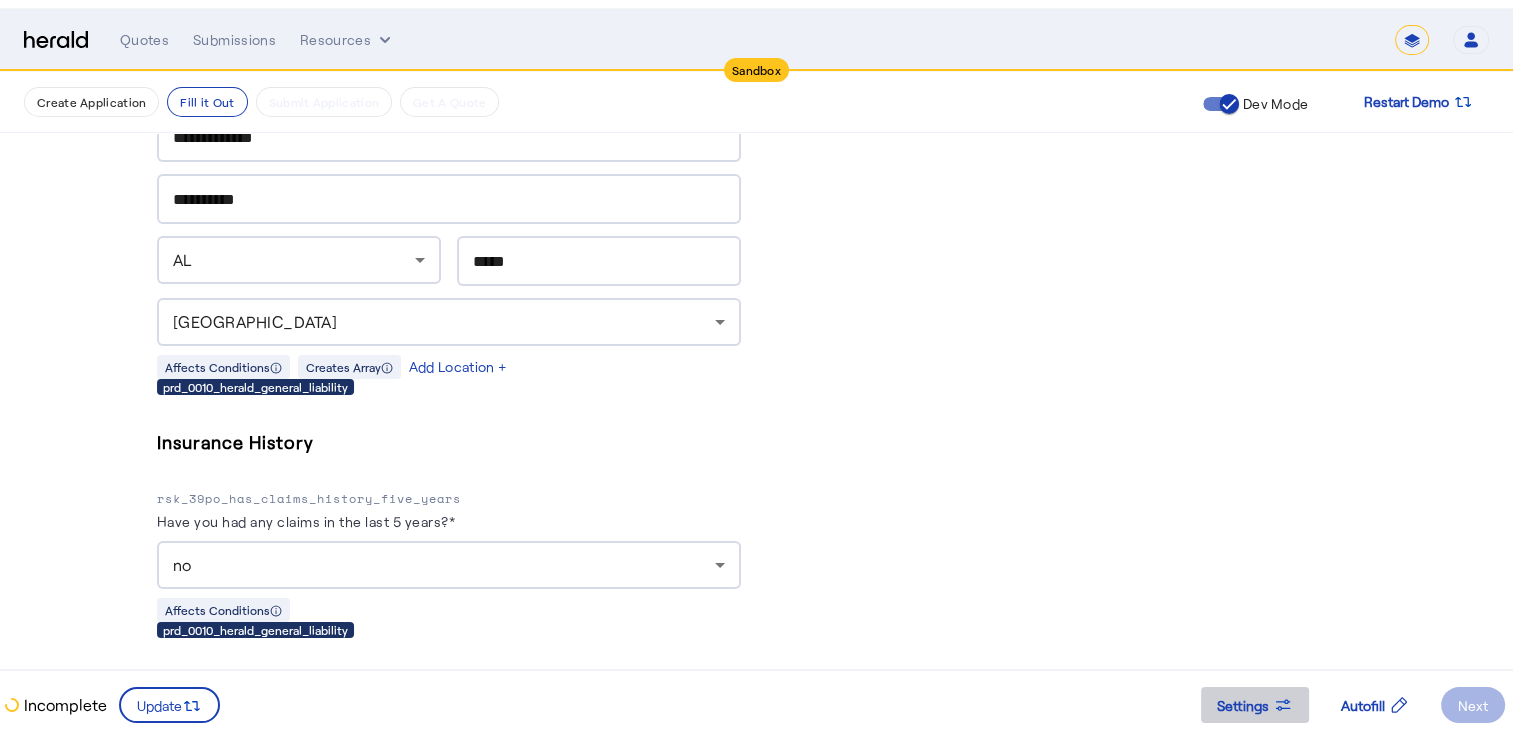scroll, scrollTop: 0, scrollLeft: 0, axis: both 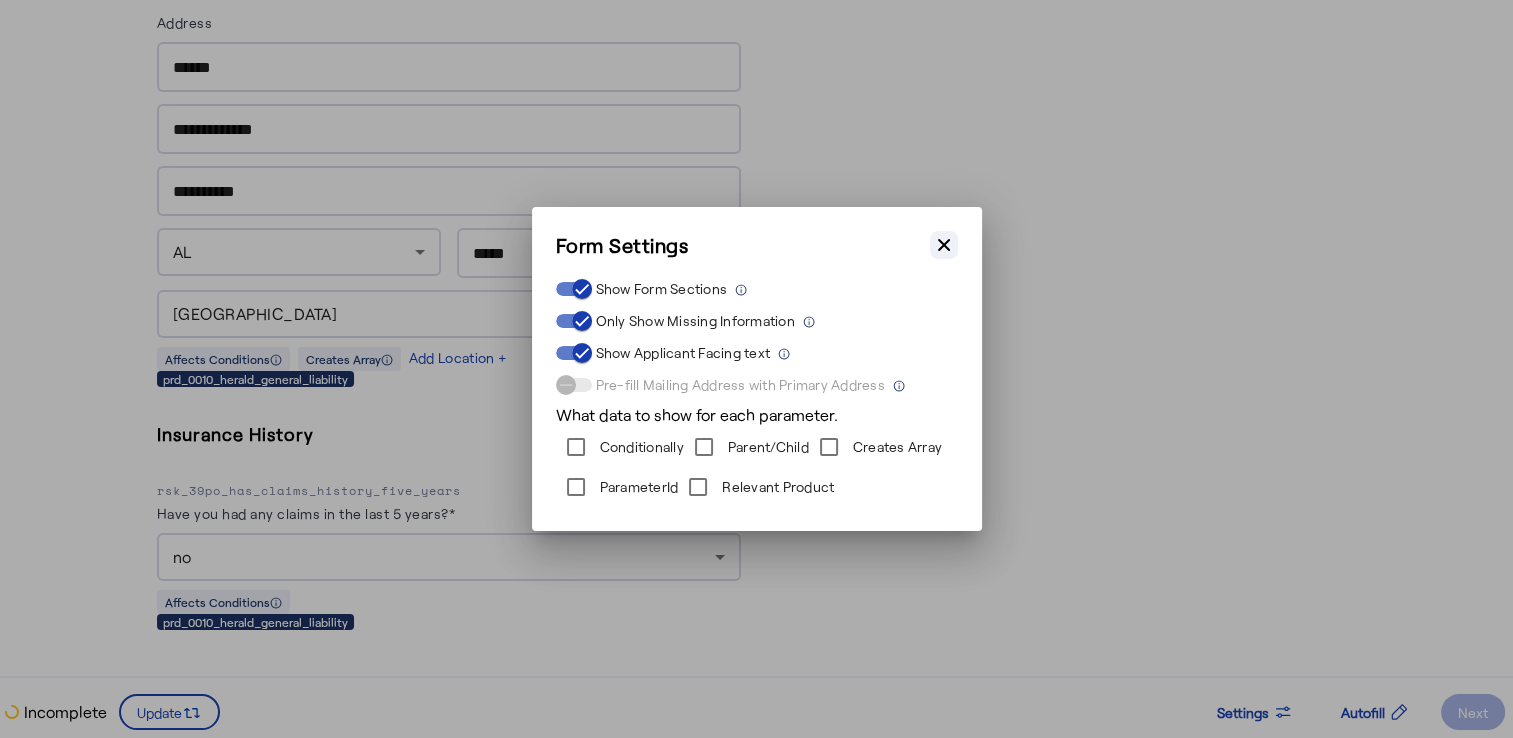 click on "Close modal" at bounding box center (944, 245) 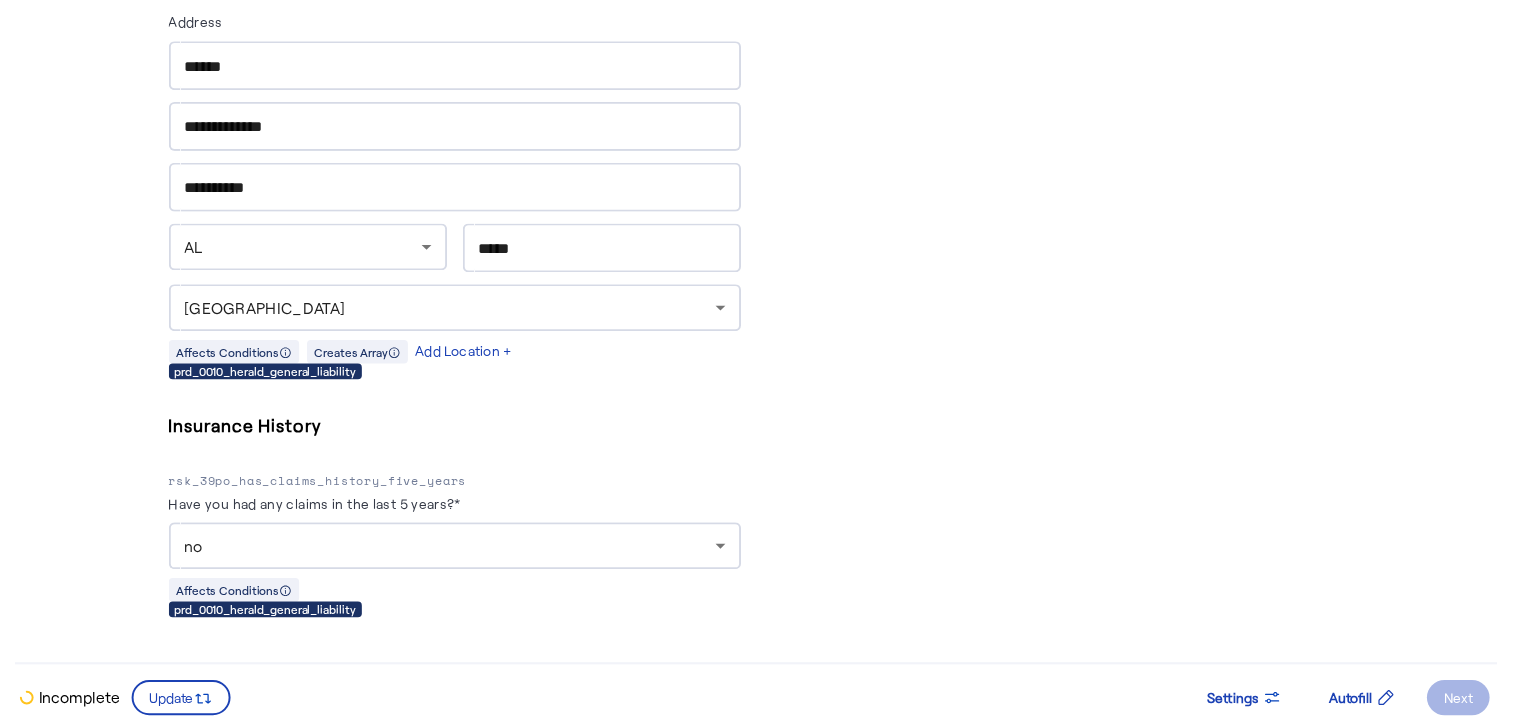scroll, scrollTop: 2066, scrollLeft: 0, axis: vertical 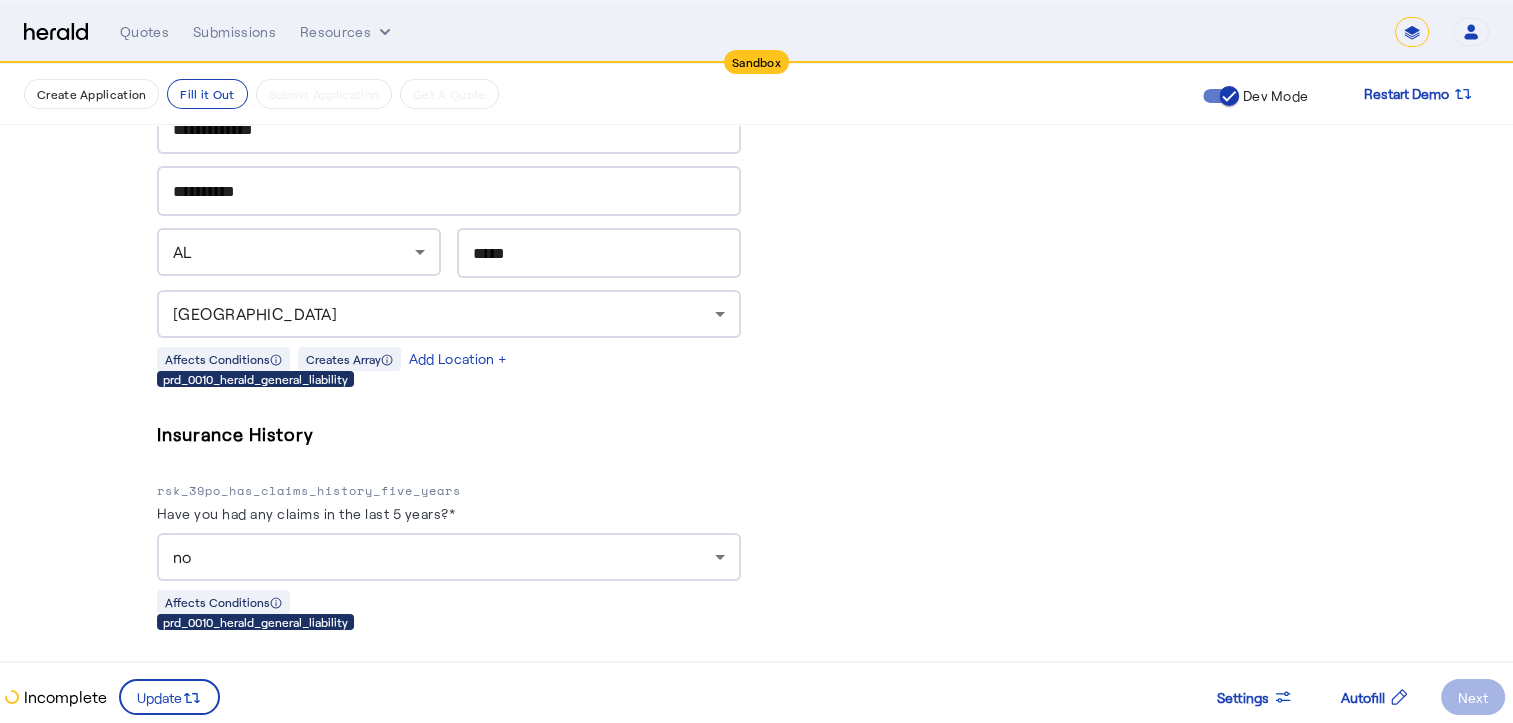 click on "Next" 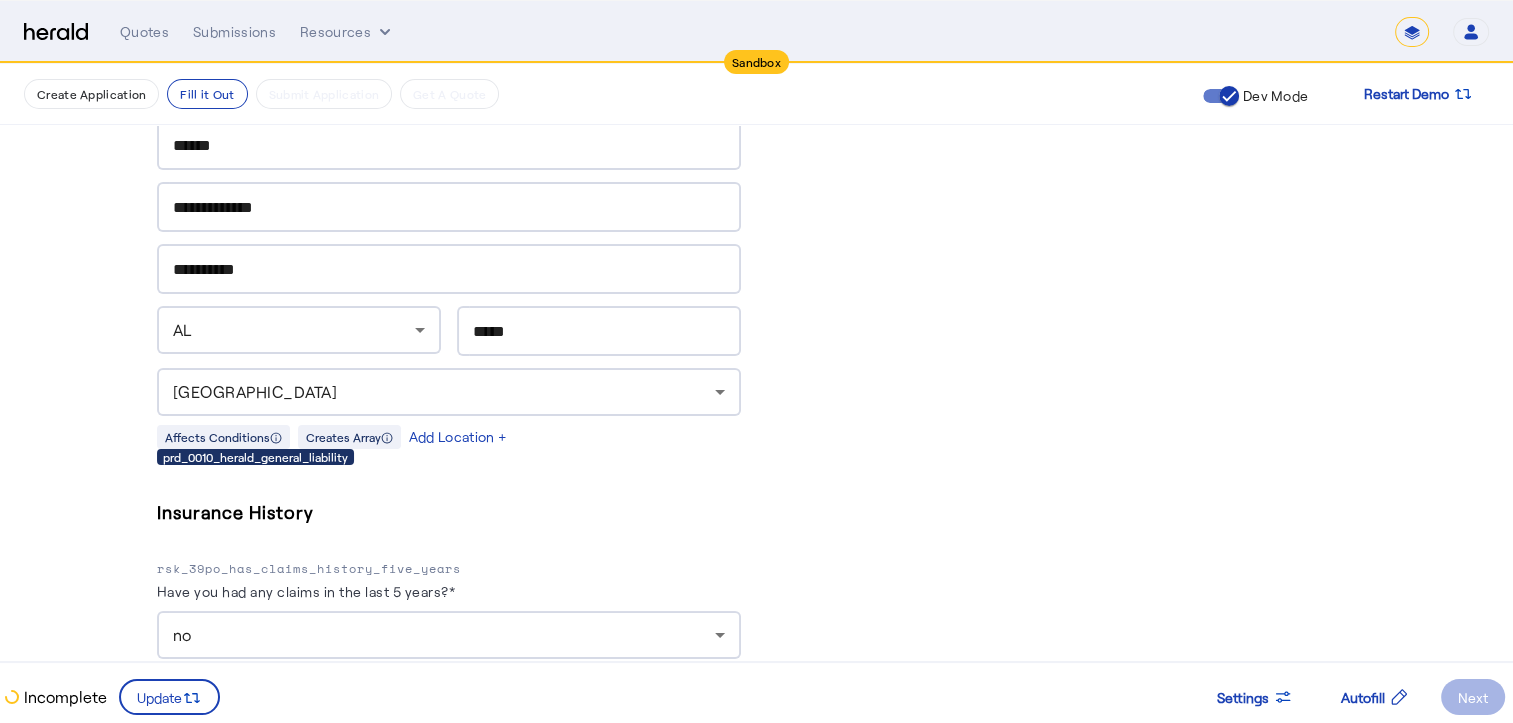 scroll, scrollTop: 2066, scrollLeft: 0, axis: vertical 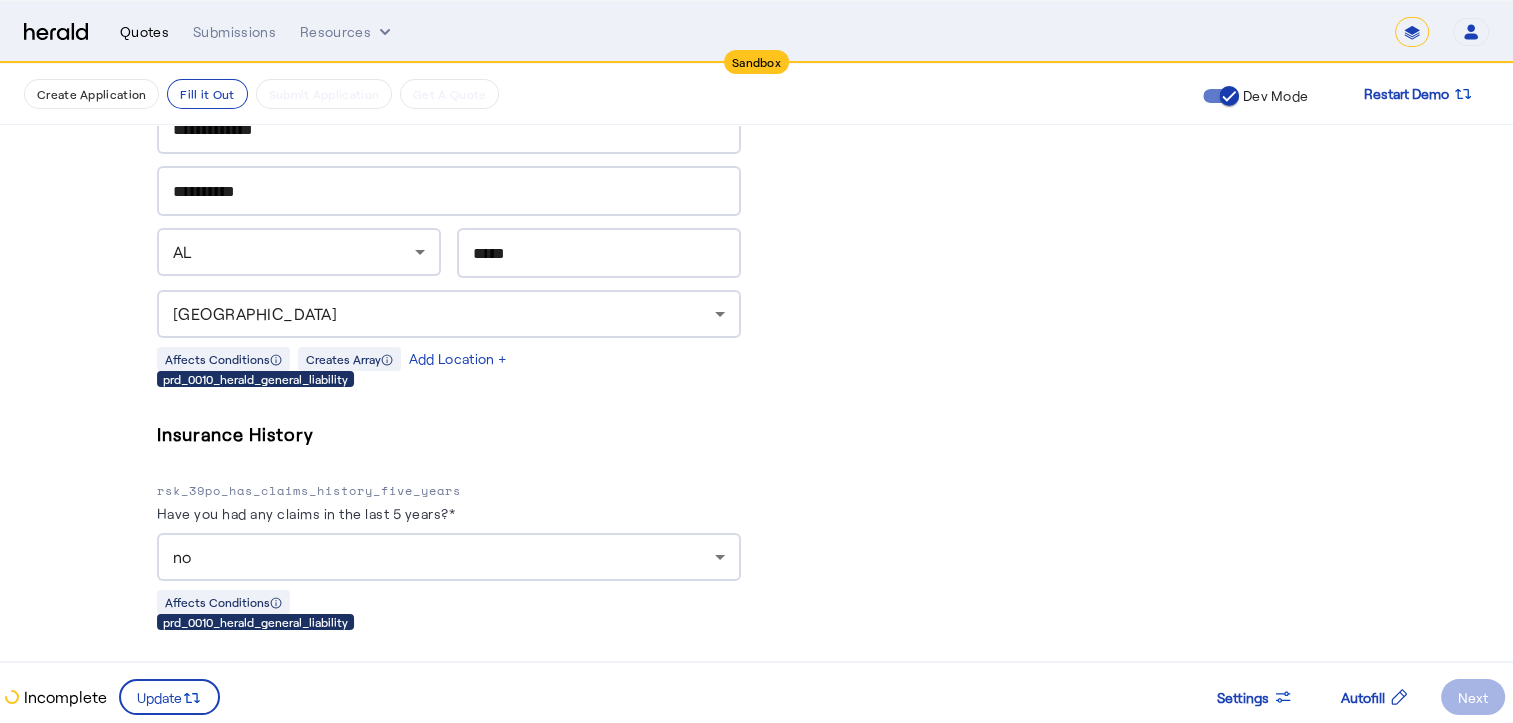 click on "Quotes" at bounding box center [144, 32] 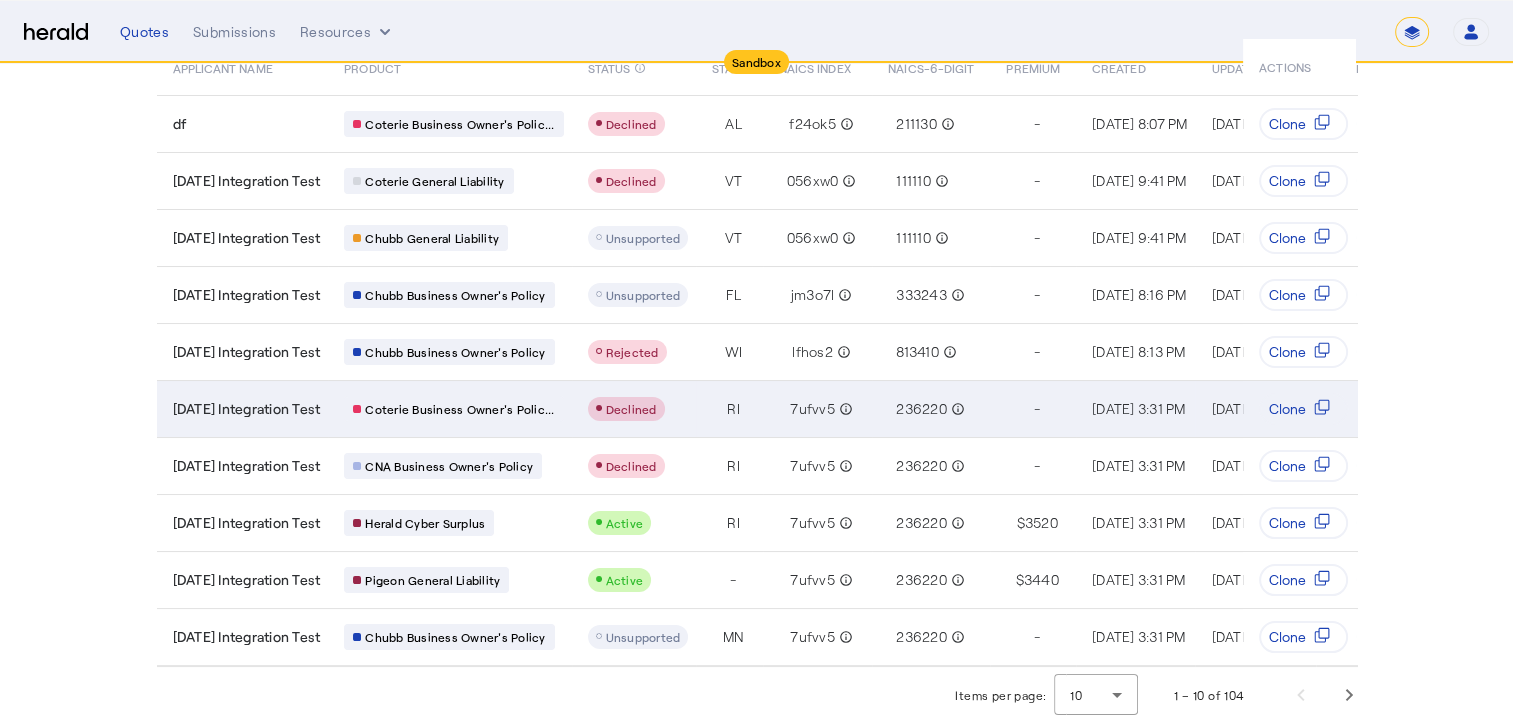 scroll, scrollTop: 0, scrollLeft: 0, axis: both 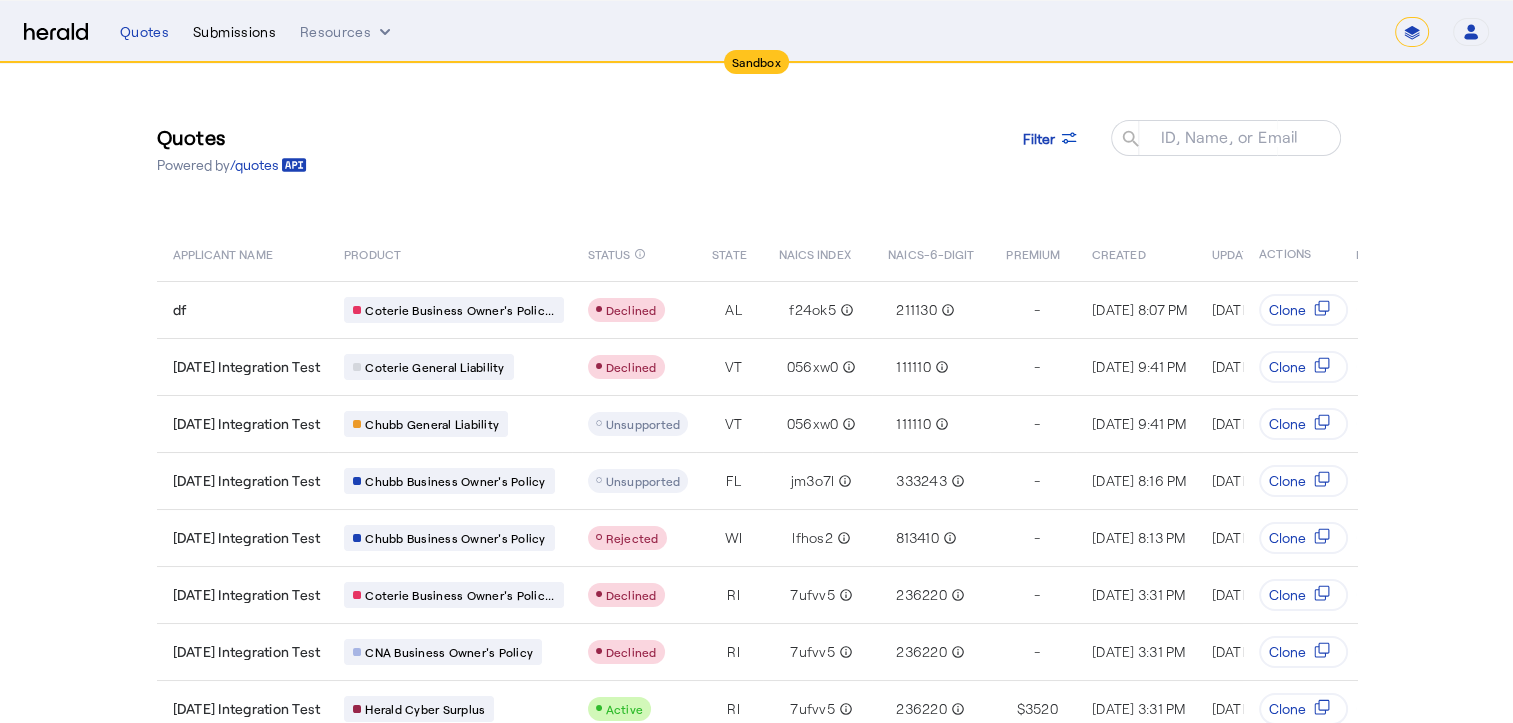 click on "Submissions" at bounding box center (234, 32) 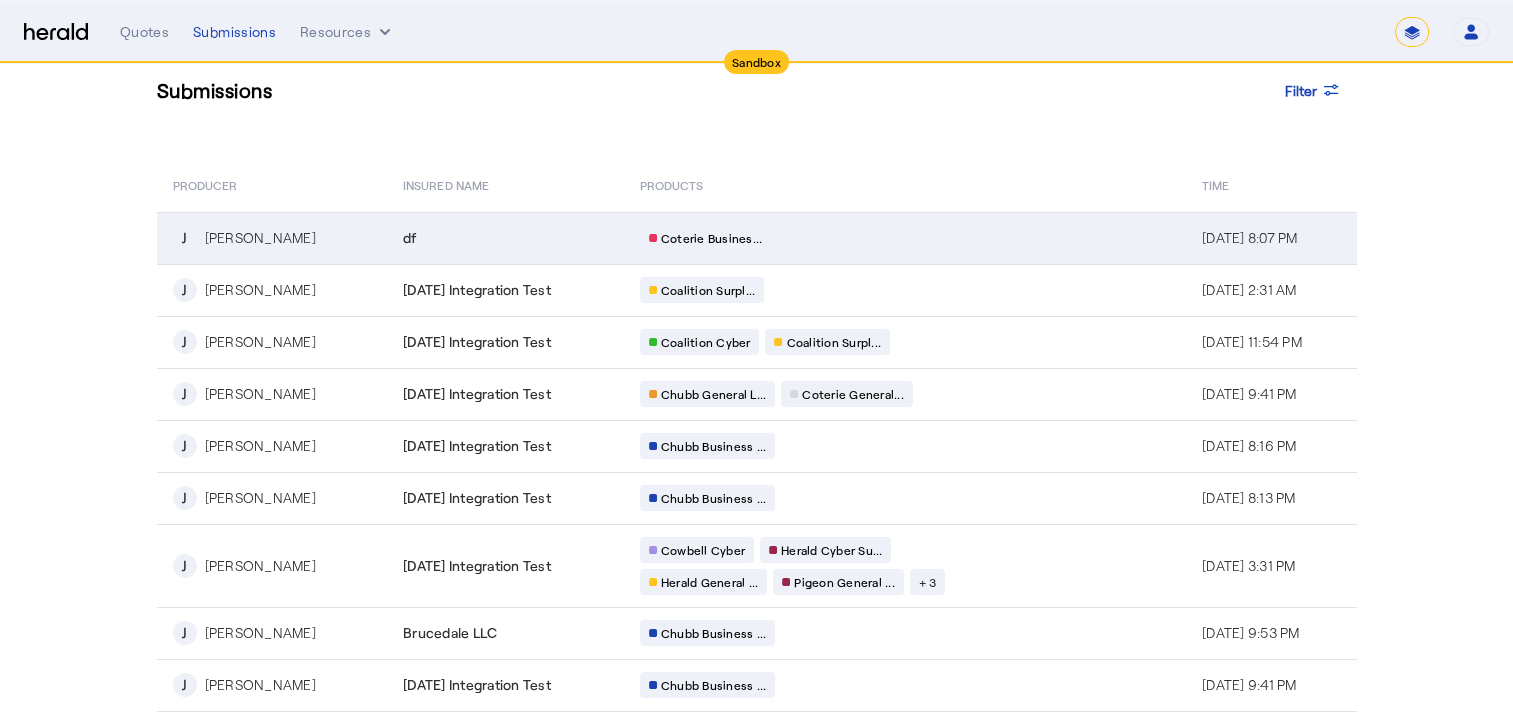 scroll, scrollTop: 0, scrollLeft: 0, axis: both 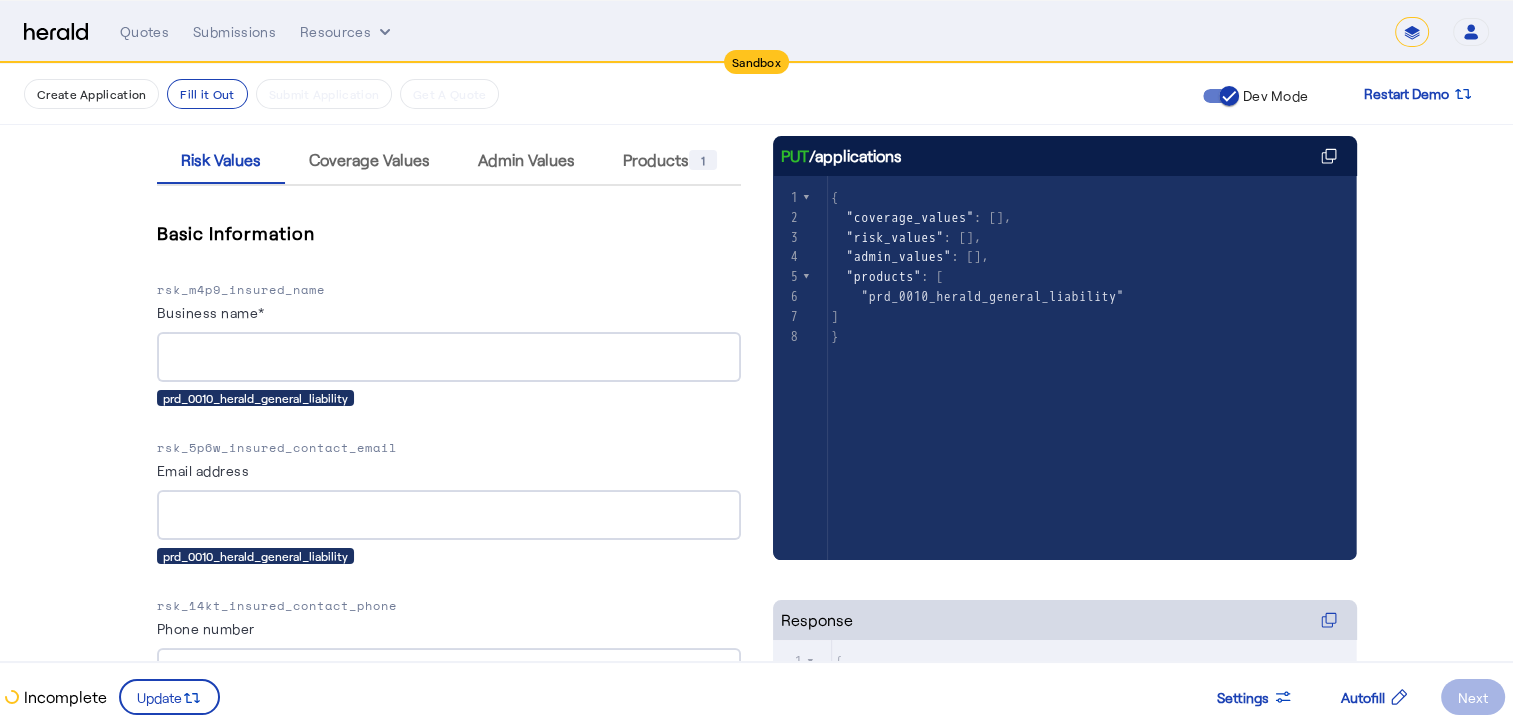 click at bounding box center [449, 357] 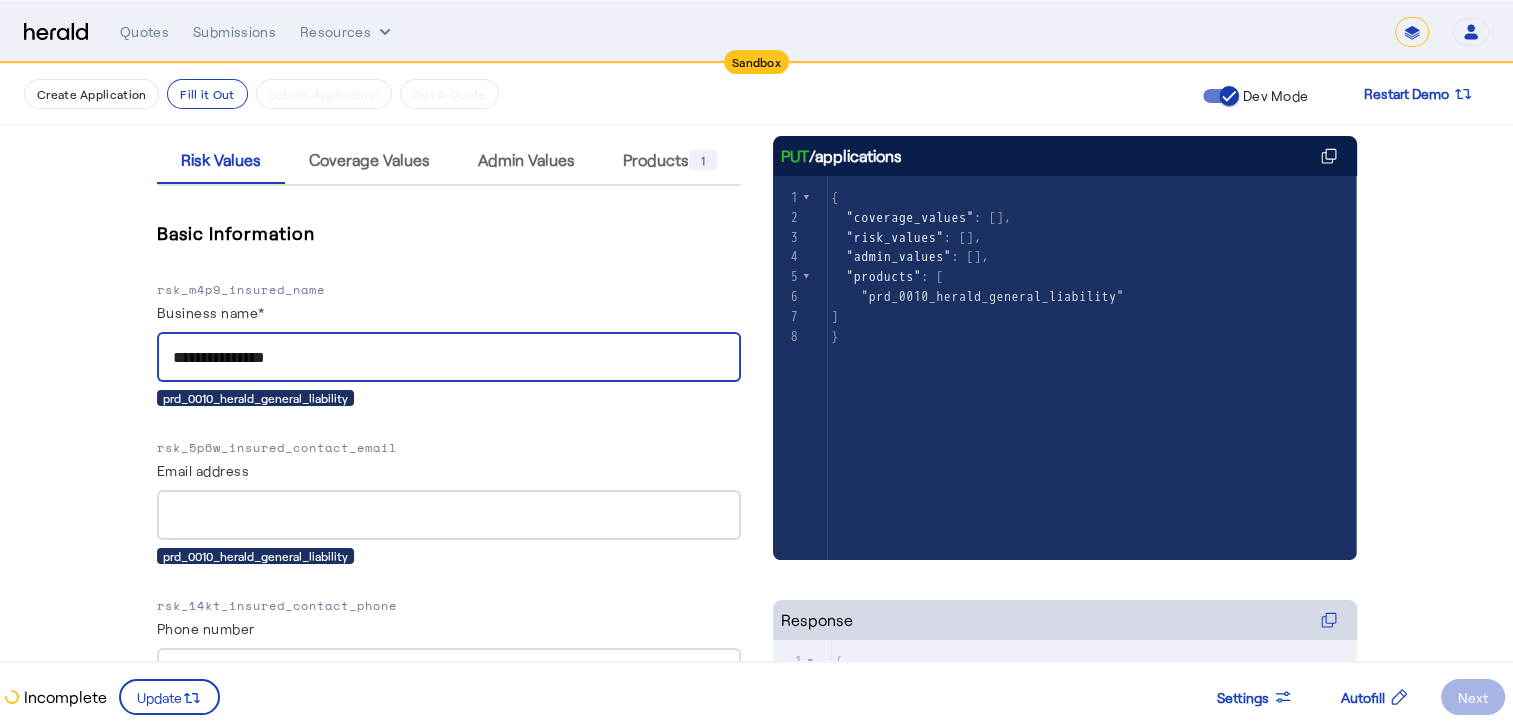 type on "**********" 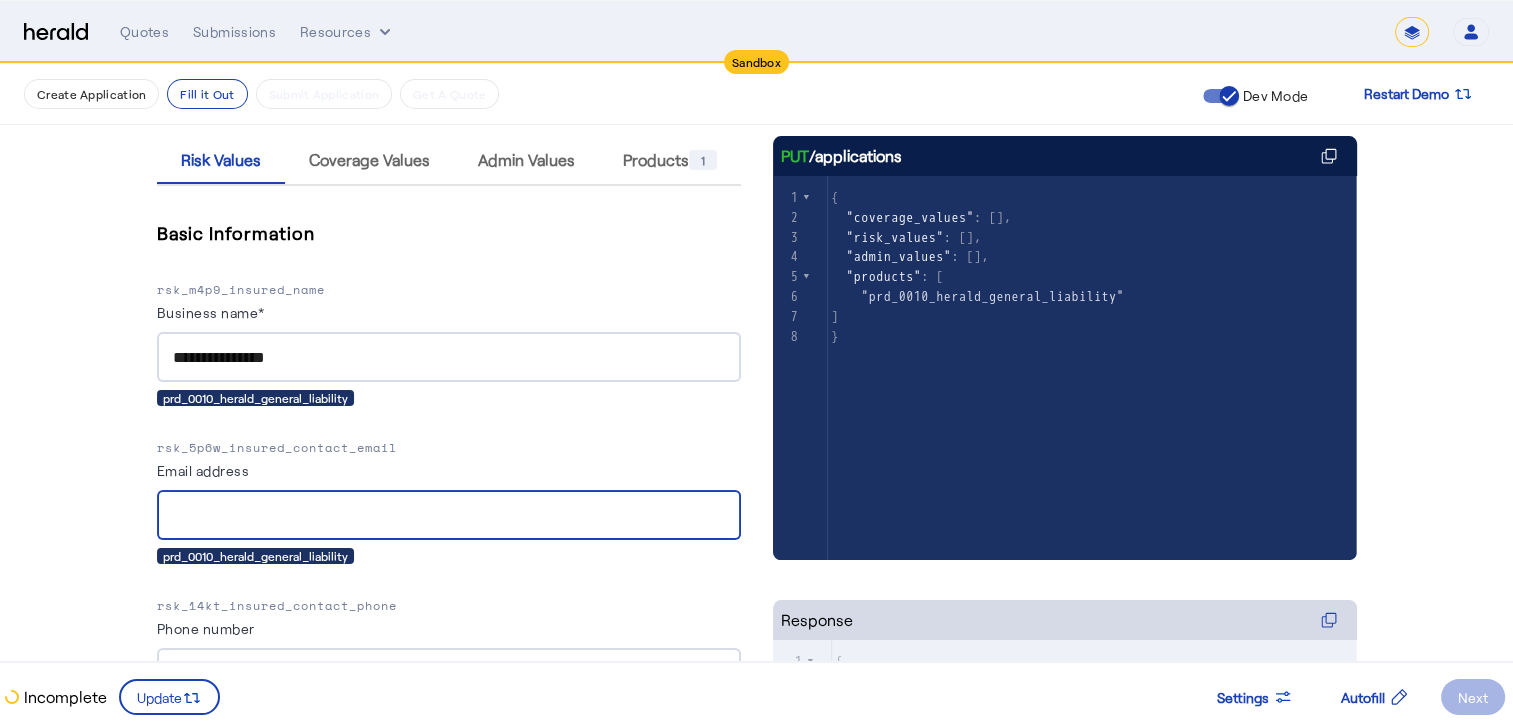 click on "Email address" at bounding box center [449, 516] 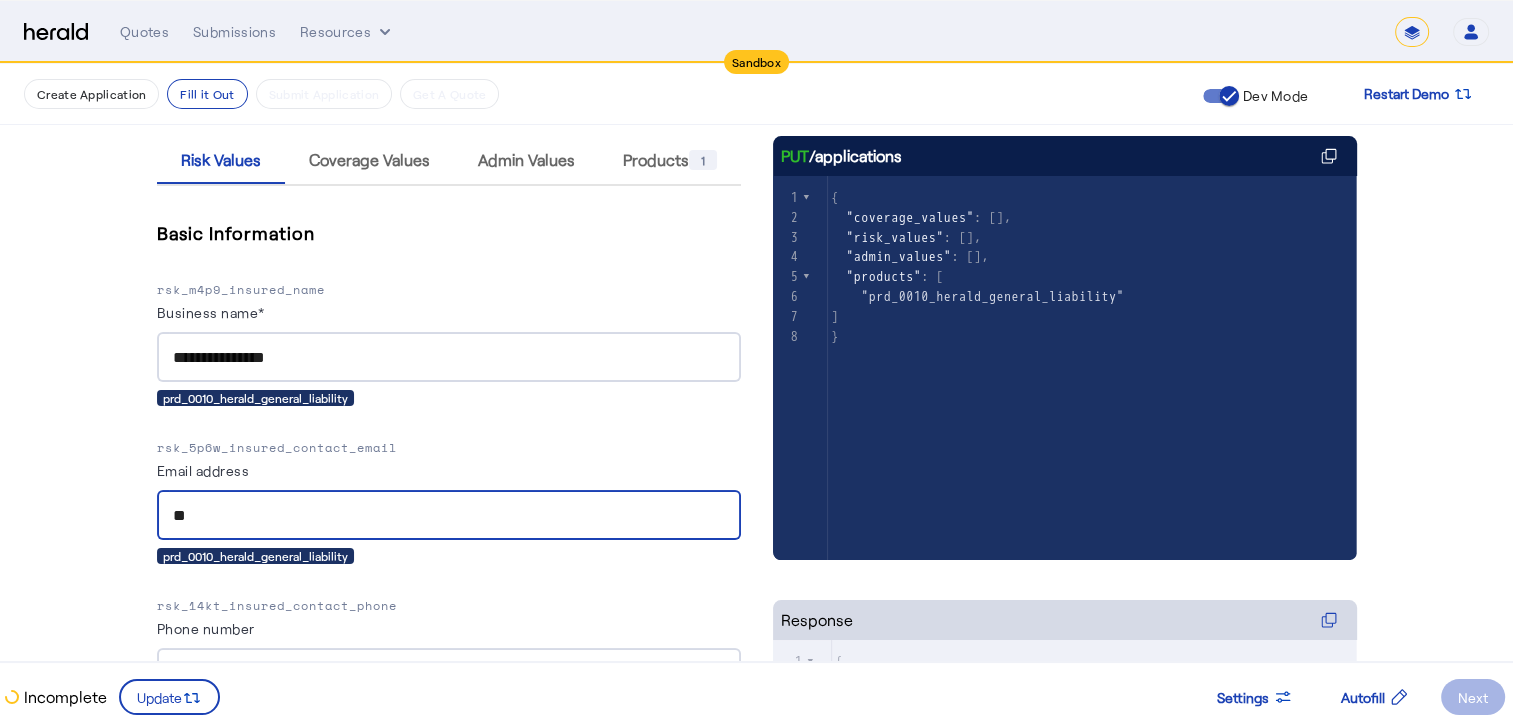 type on "*" 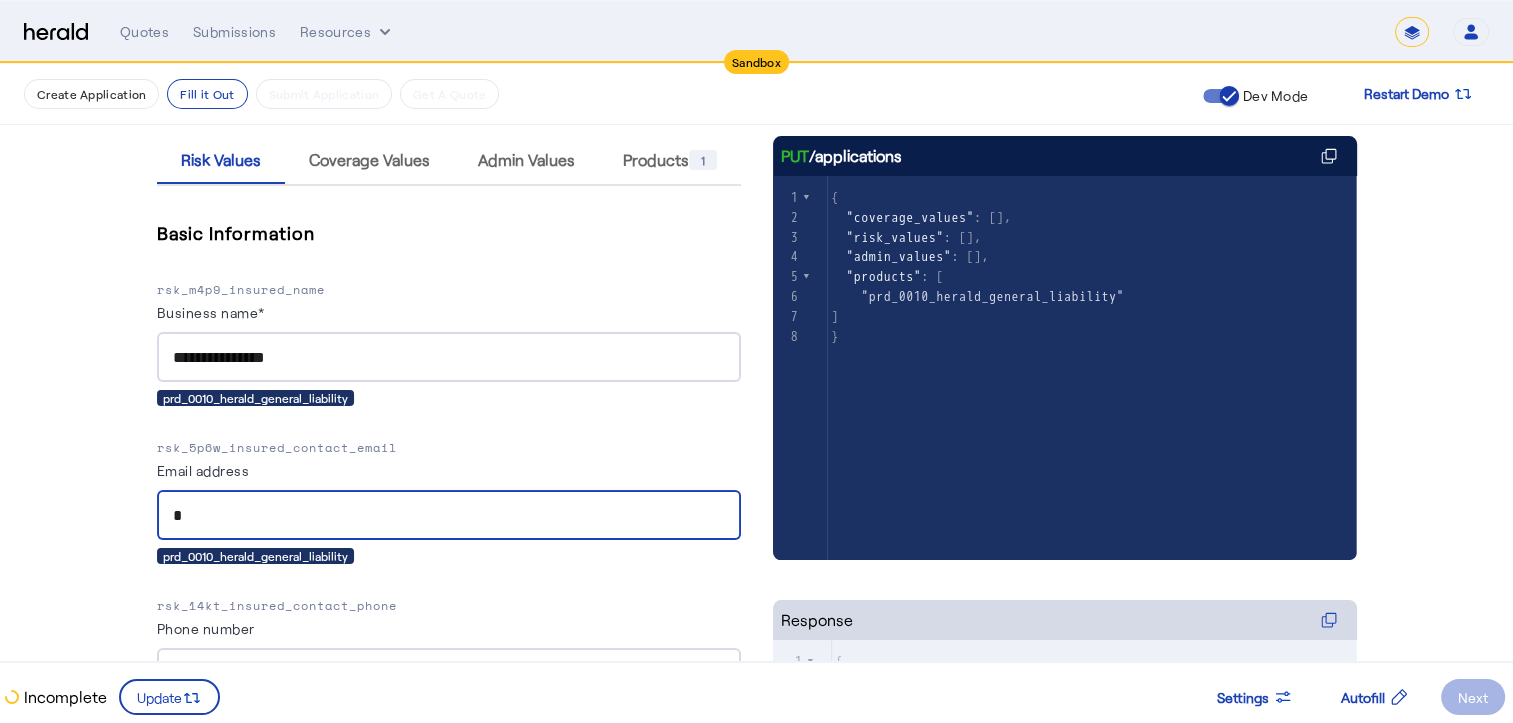 type 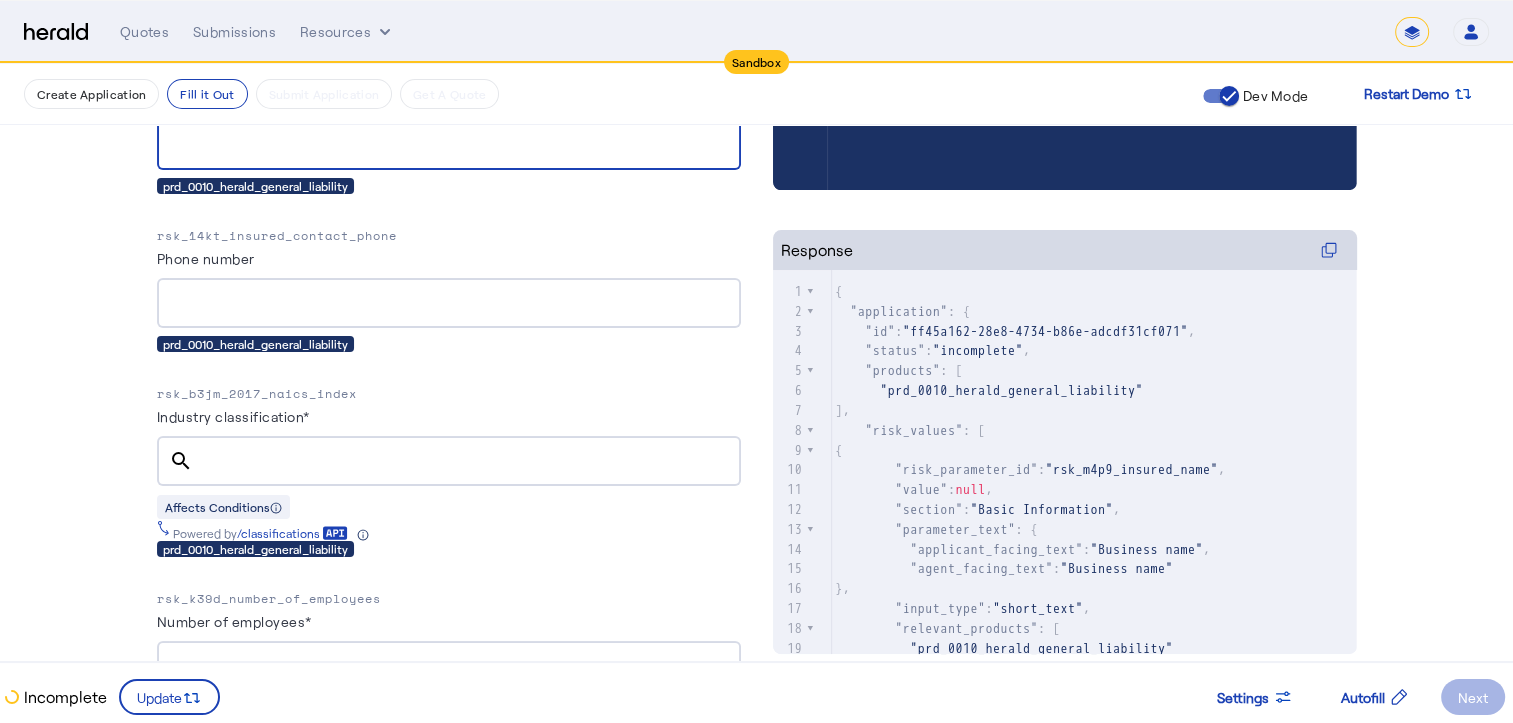 scroll, scrollTop: 660, scrollLeft: 0, axis: vertical 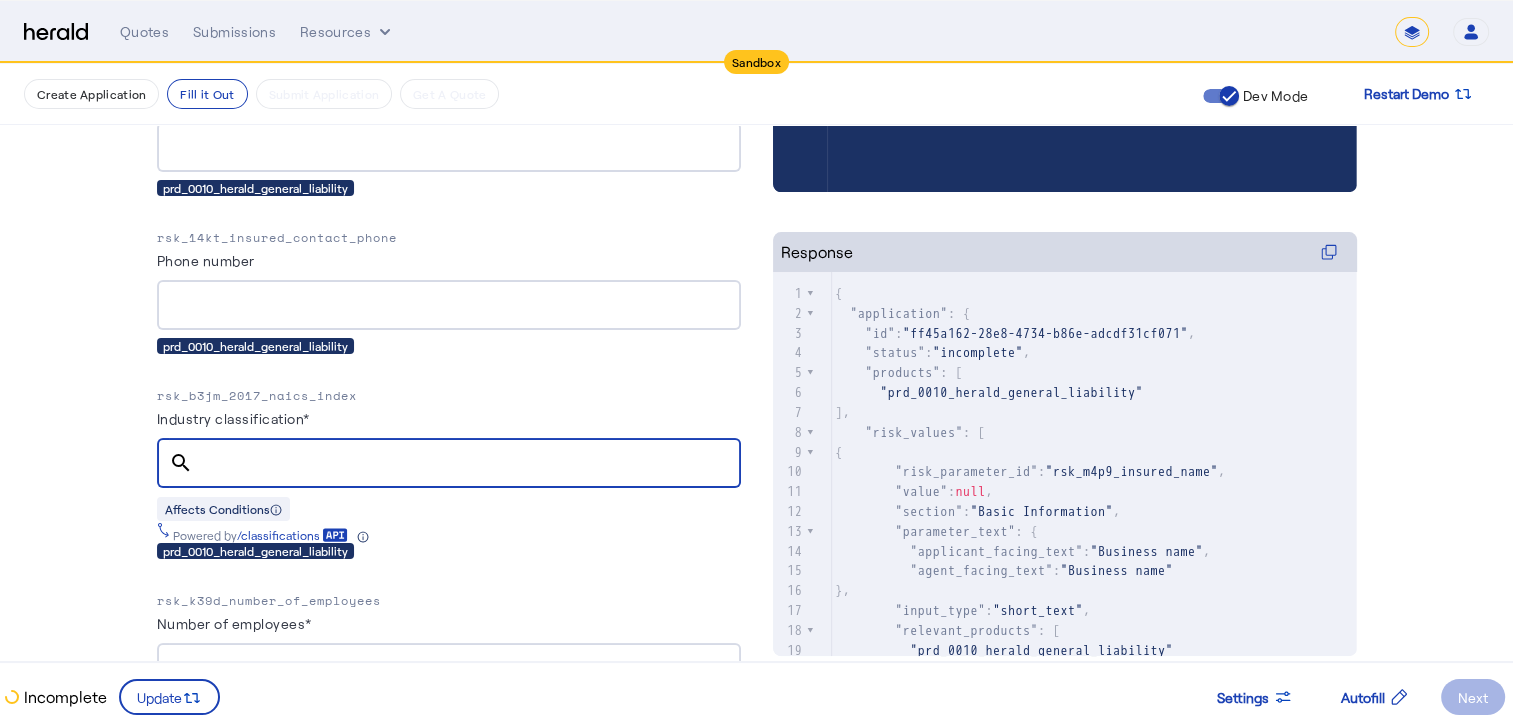 click at bounding box center (467, 463) 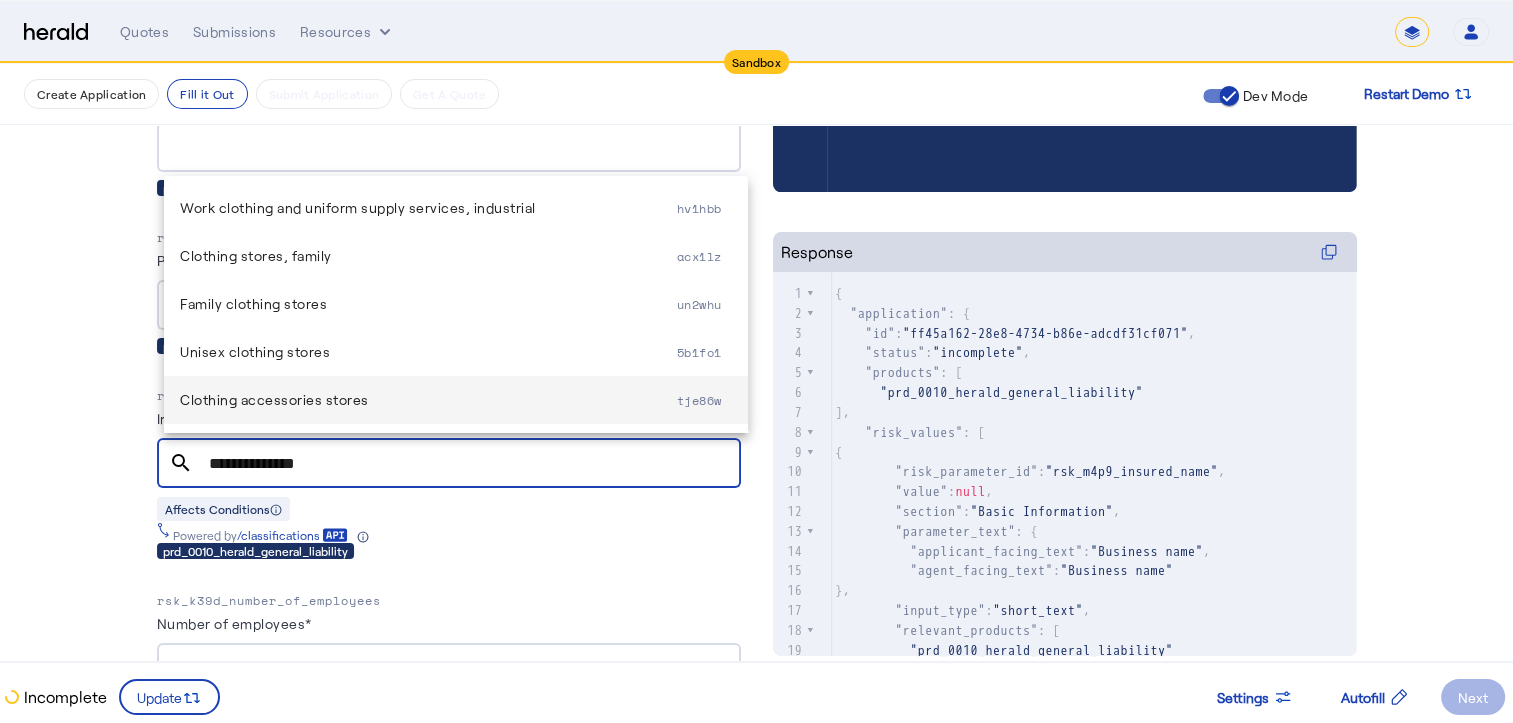 type on "**********" 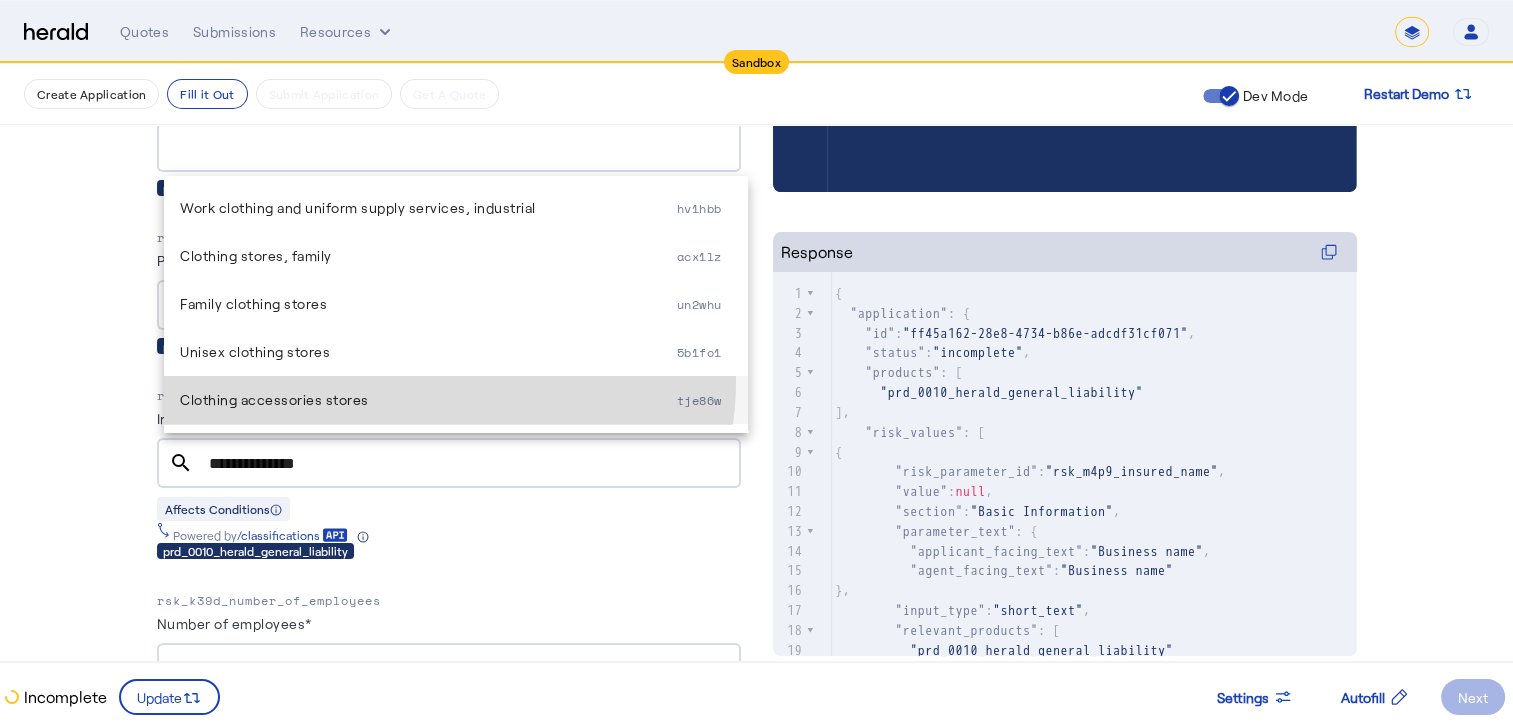 click on "Clothing accessories stores tje86w" at bounding box center [456, 400] 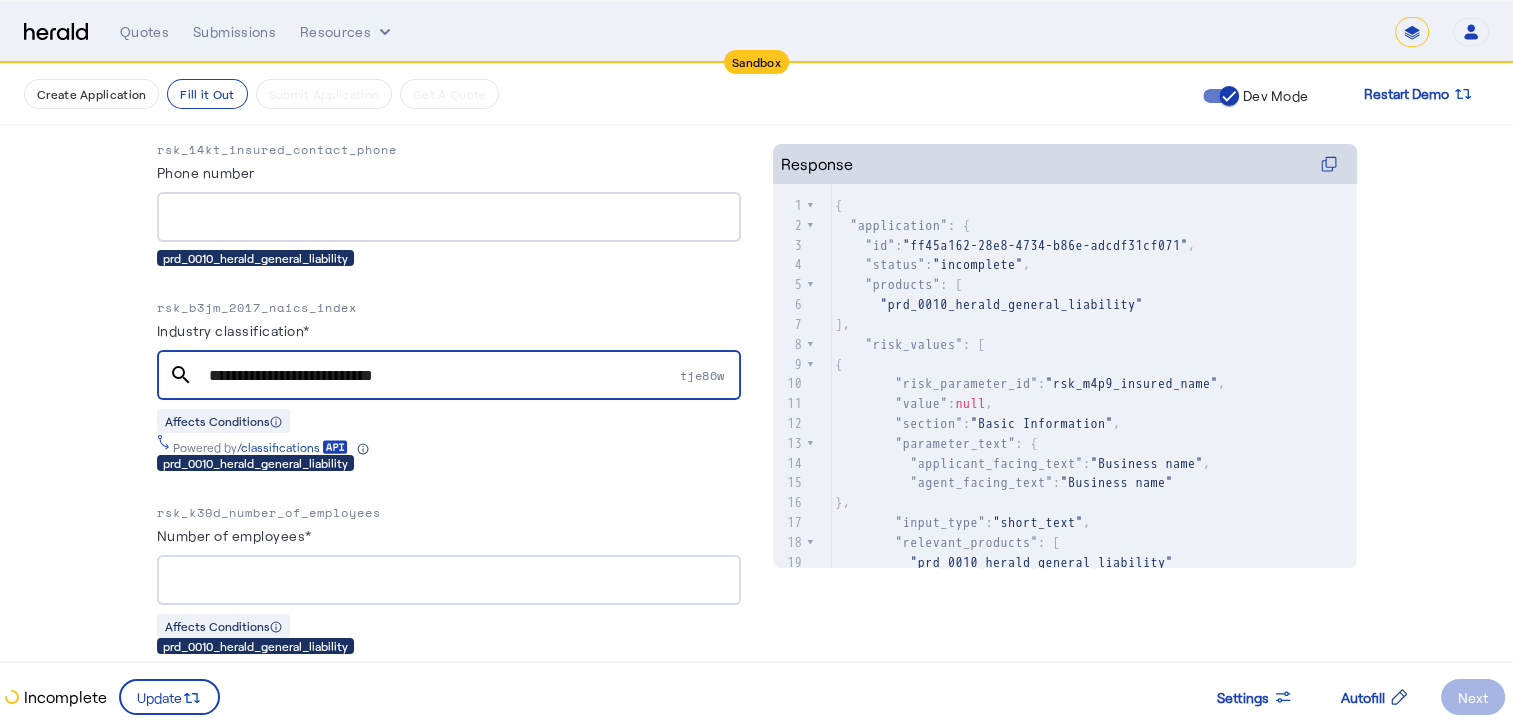 scroll, scrollTop: 775, scrollLeft: 0, axis: vertical 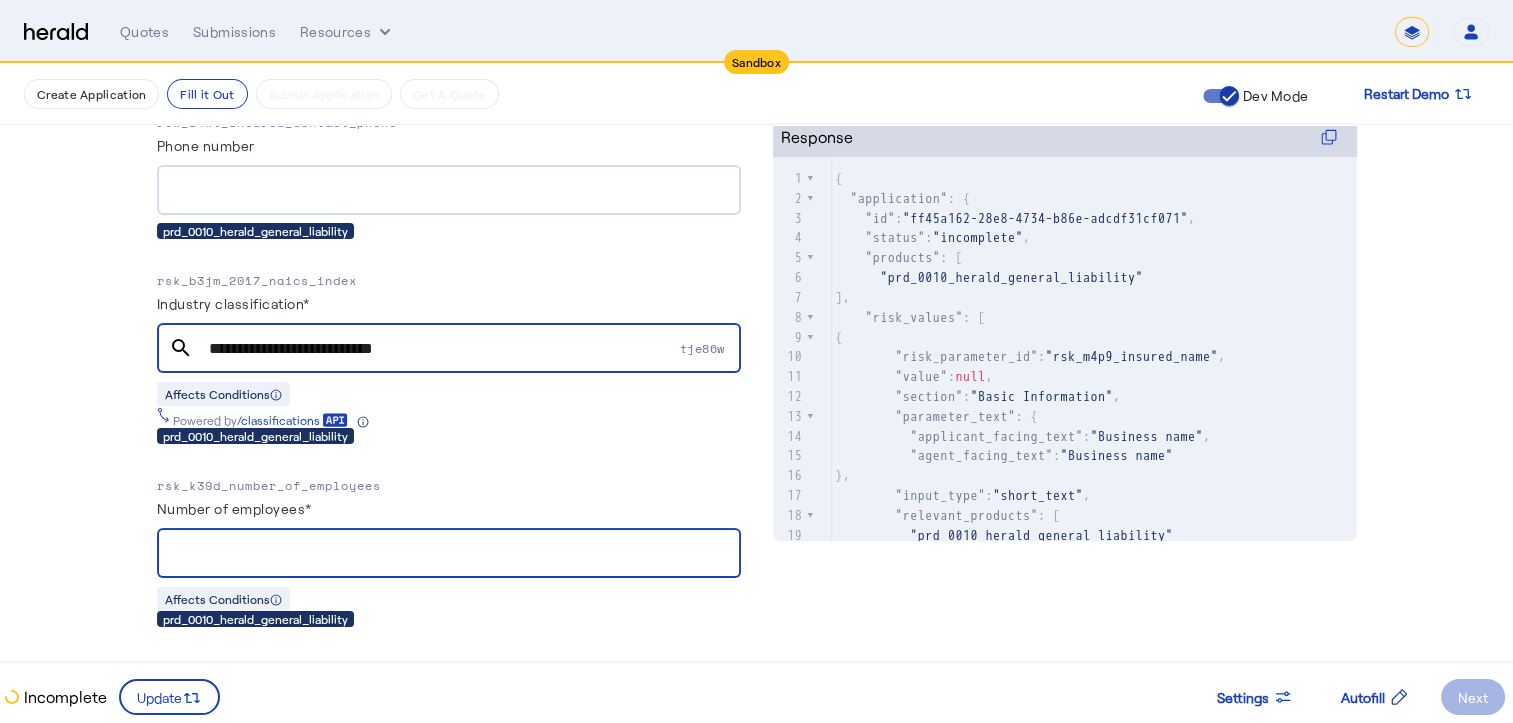 click on "Number of employees*" at bounding box center [449, 554] 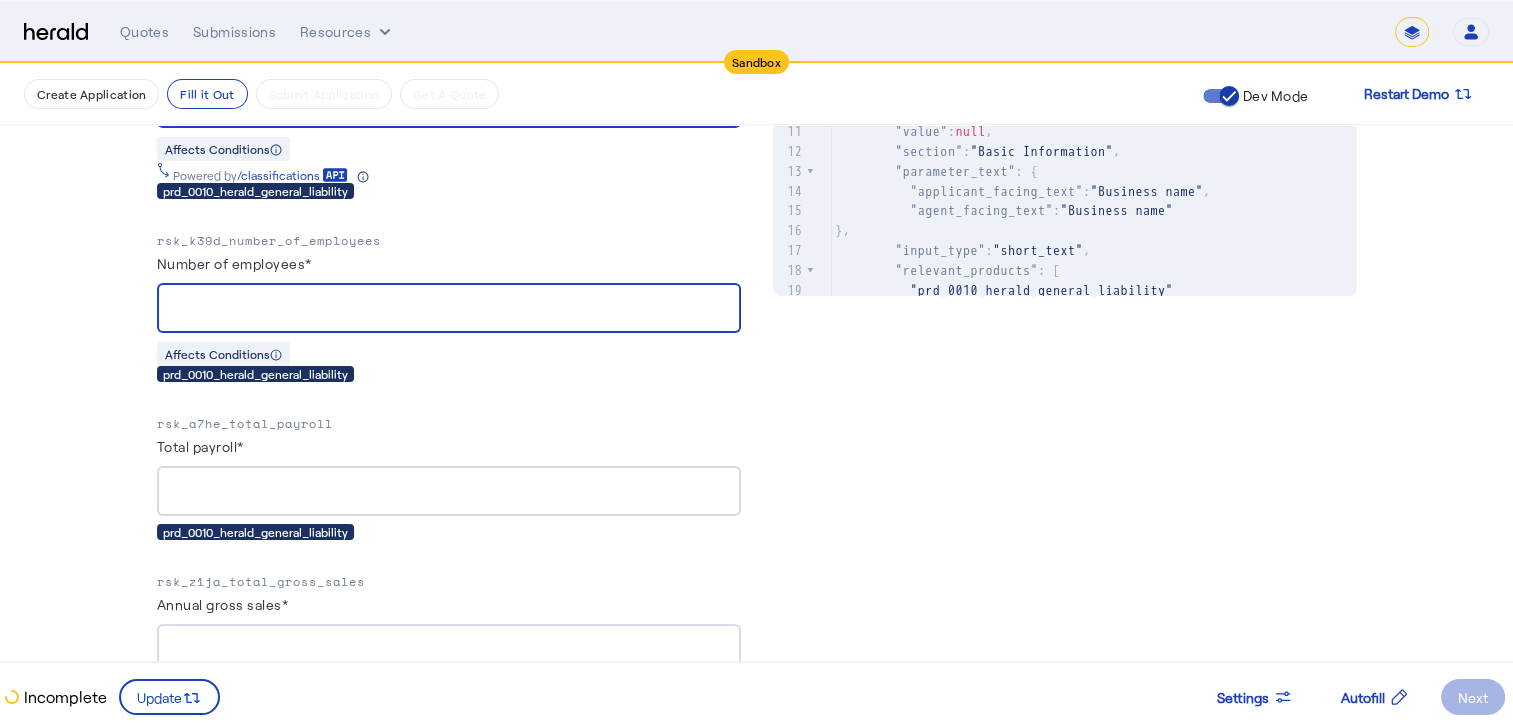 scroll, scrollTop: 1030, scrollLeft: 0, axis: vertical 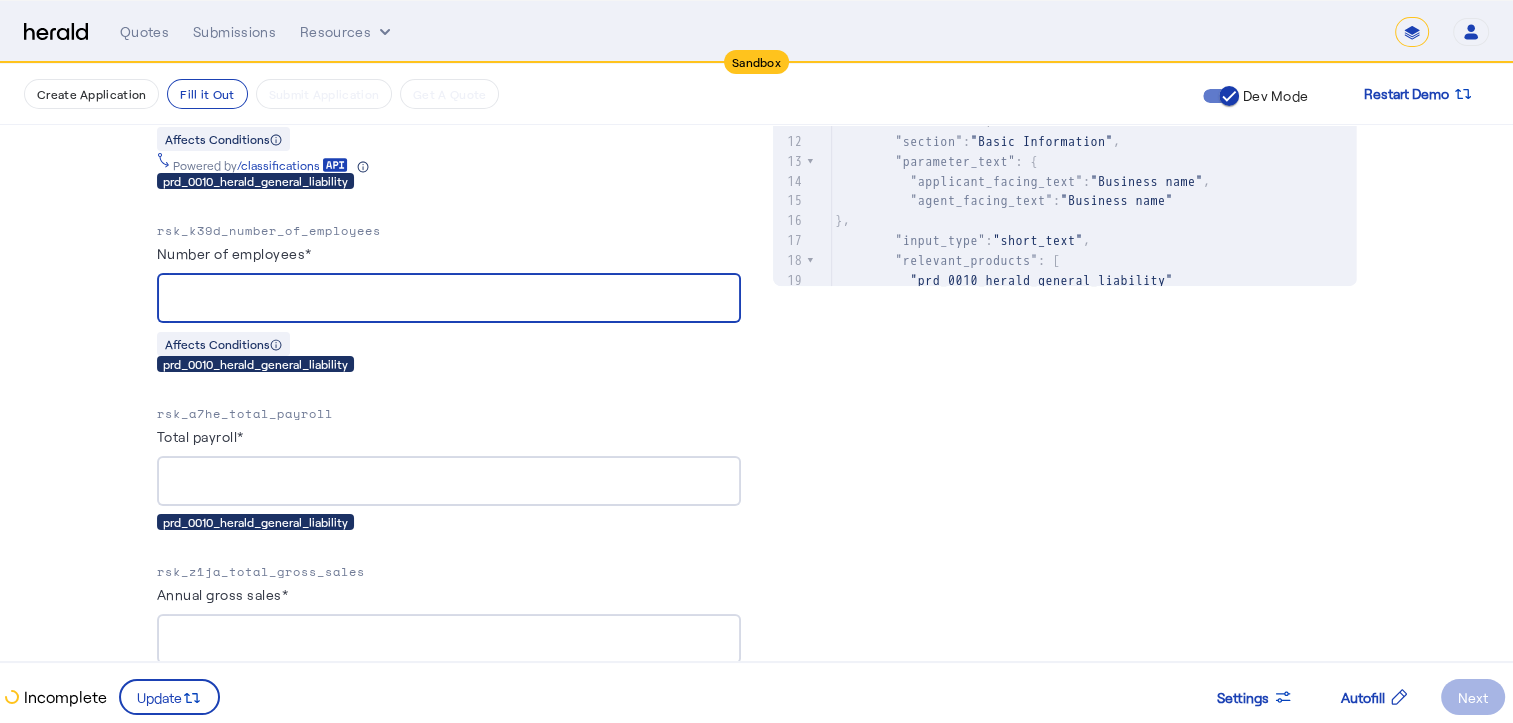 type on "*" 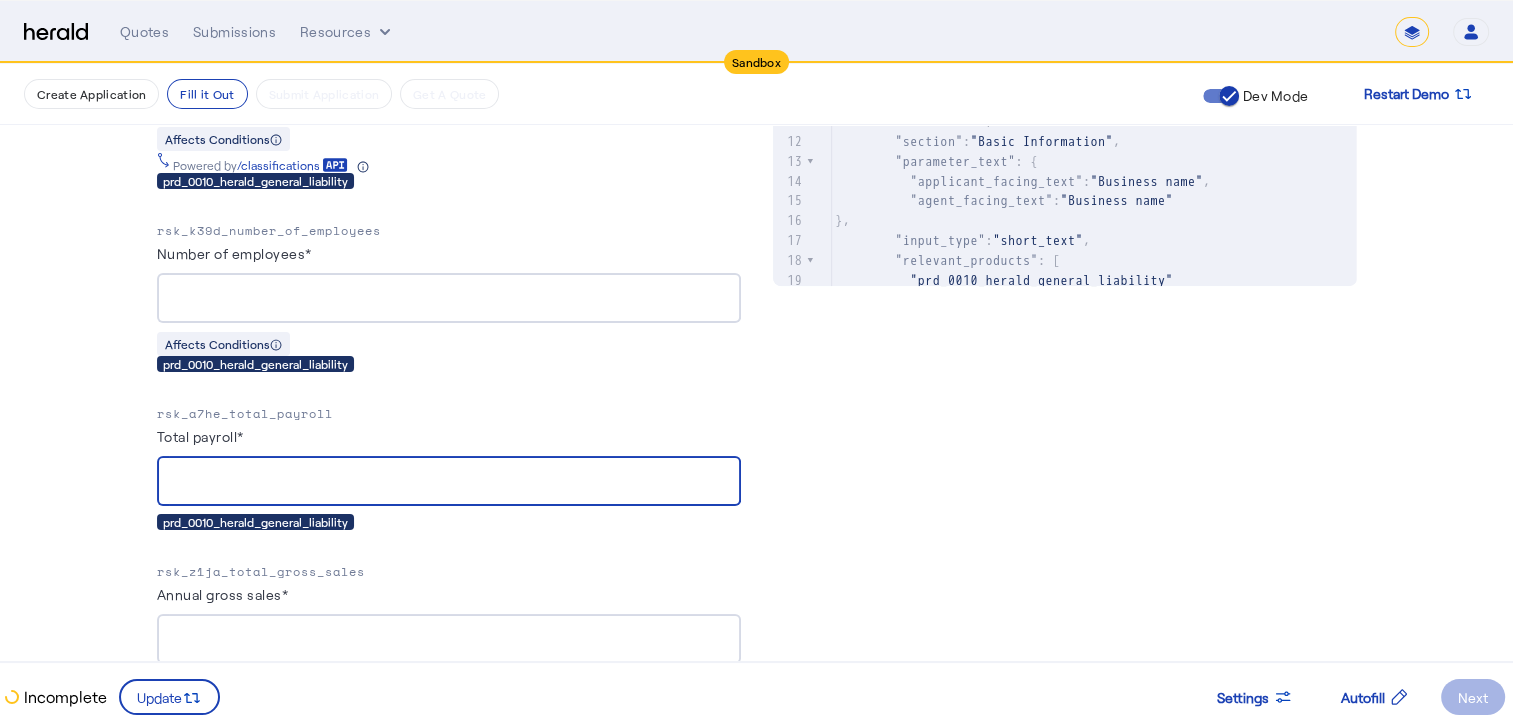 click on "Total payroll*" at bounding box center (449, 482) 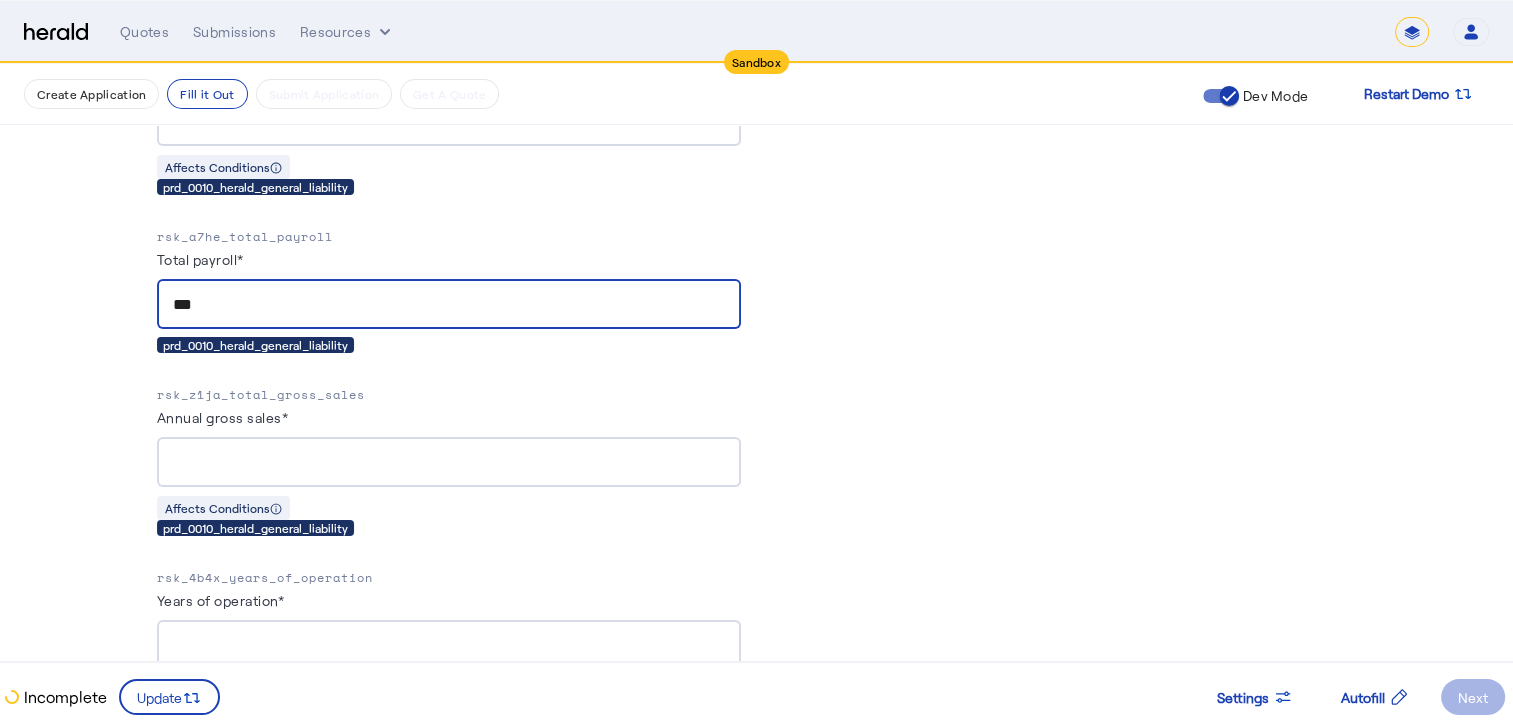 scroll, scrollTop: 1208, scrollLeft: 0, axis: vertical 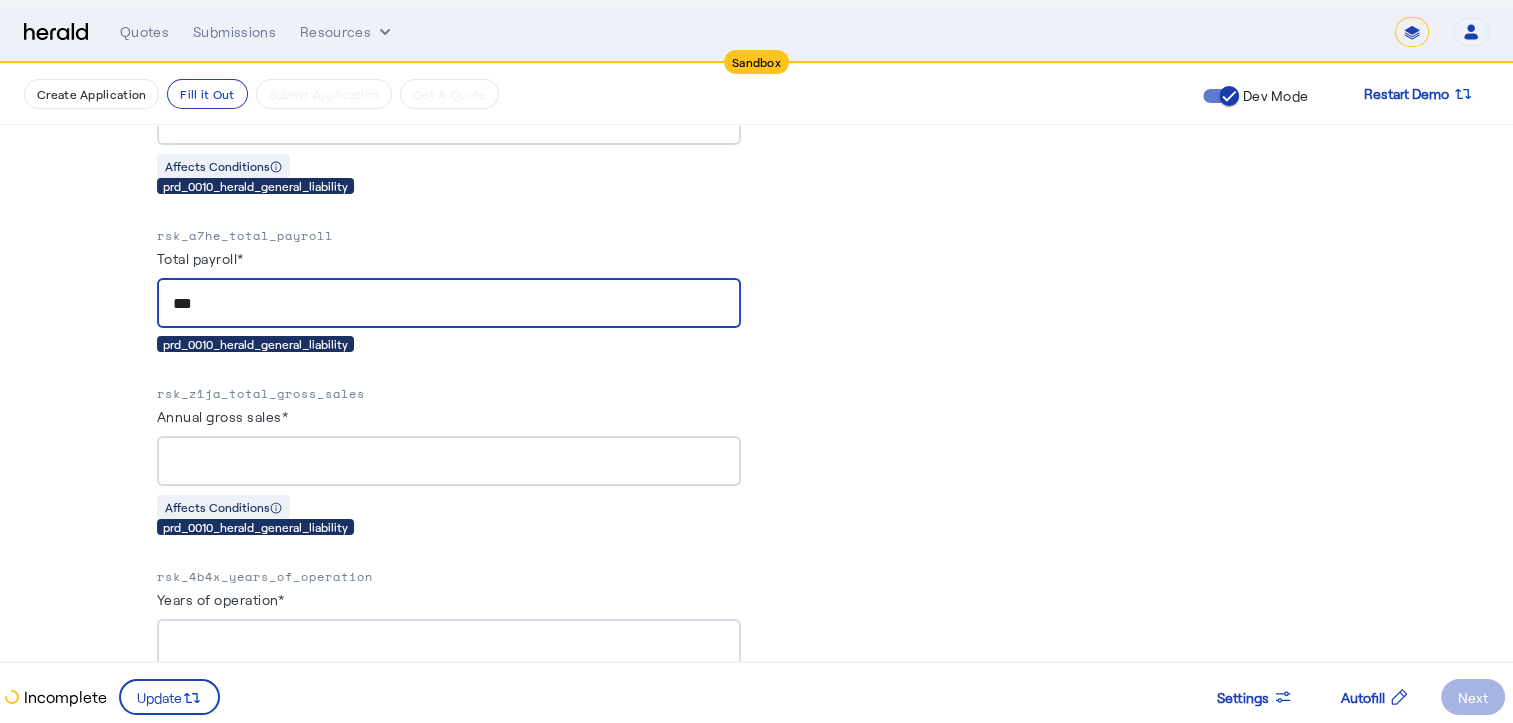 type on "***" 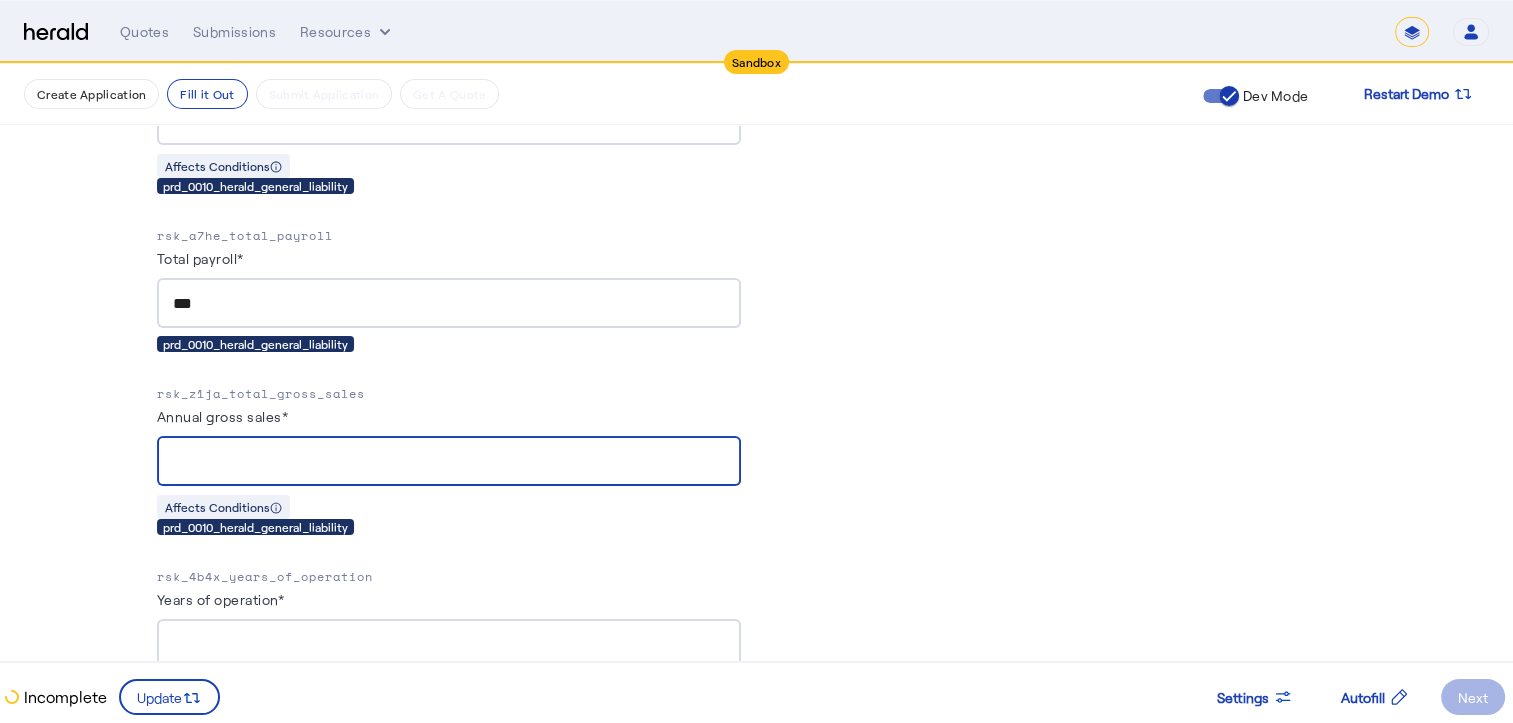 click on "Annual gross sales*" at bounding box center (449, 462) 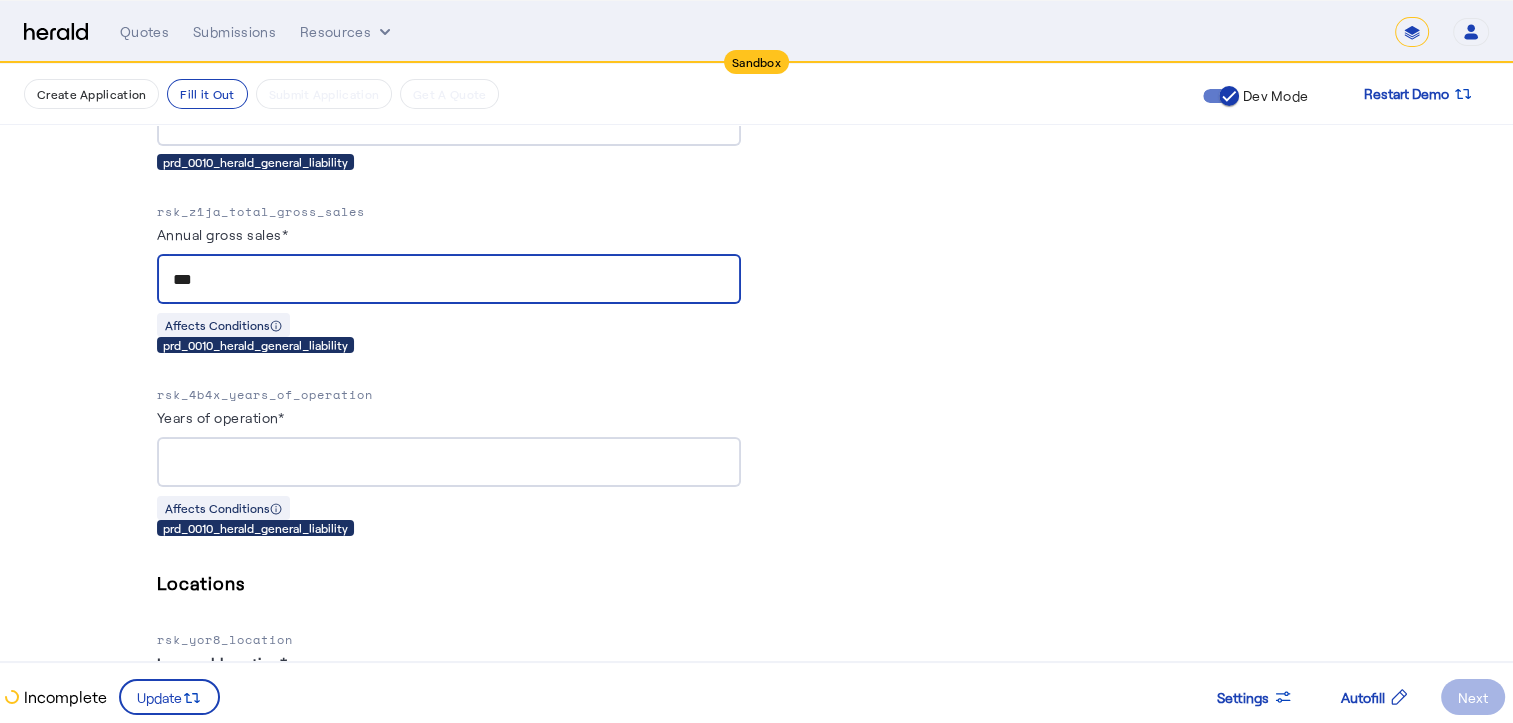 scroll, scrollTop: 1391, scrollLeft: 0, axis: vertical 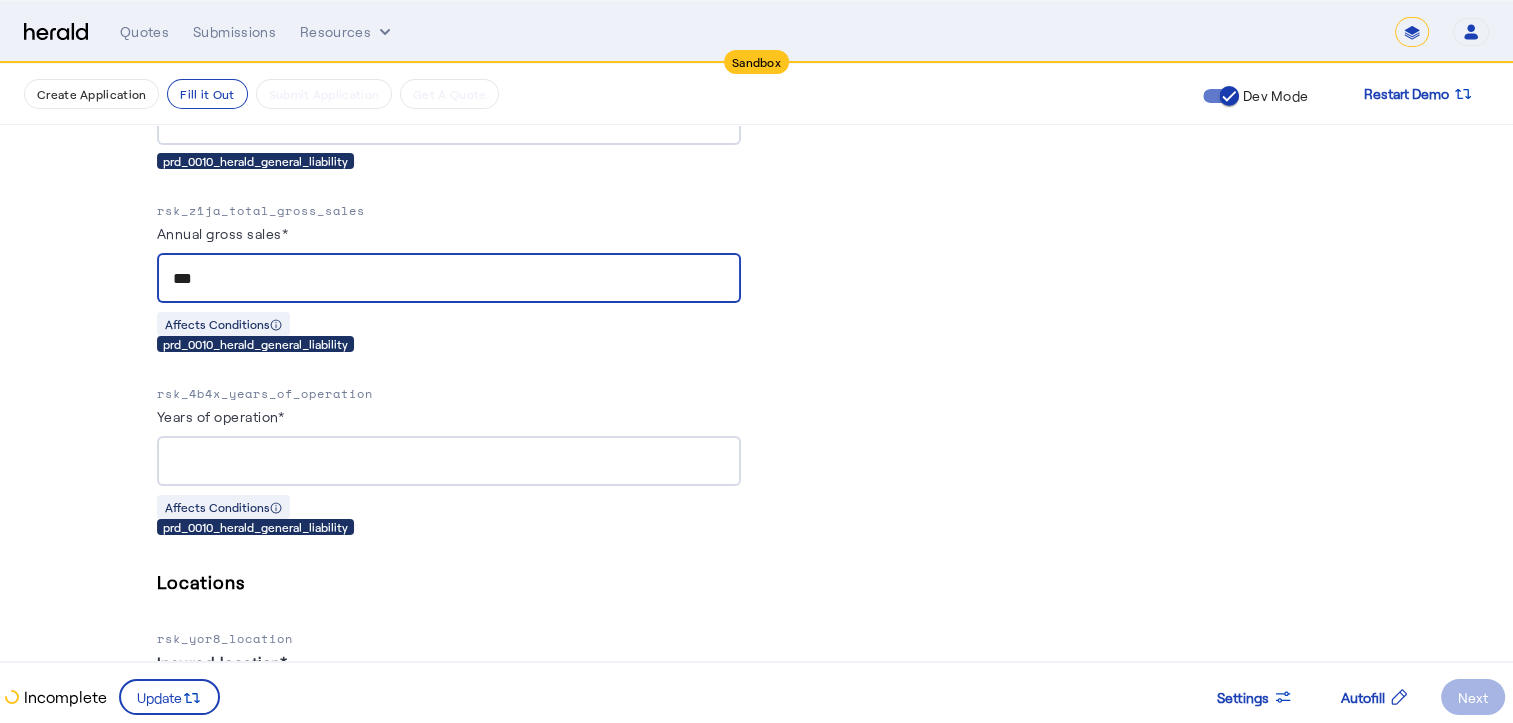 type on "***" 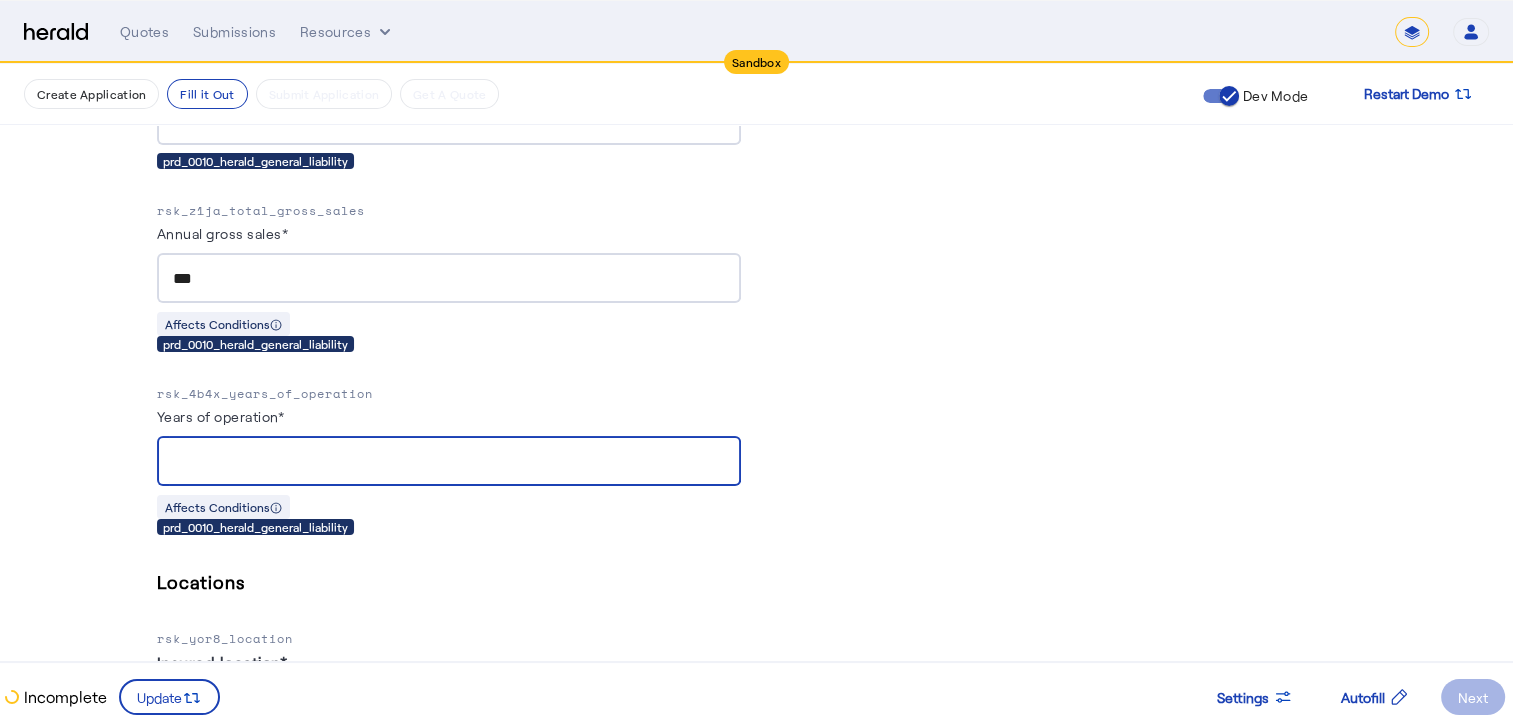 click on "Years of operation*" at bounding box center [449, 462] 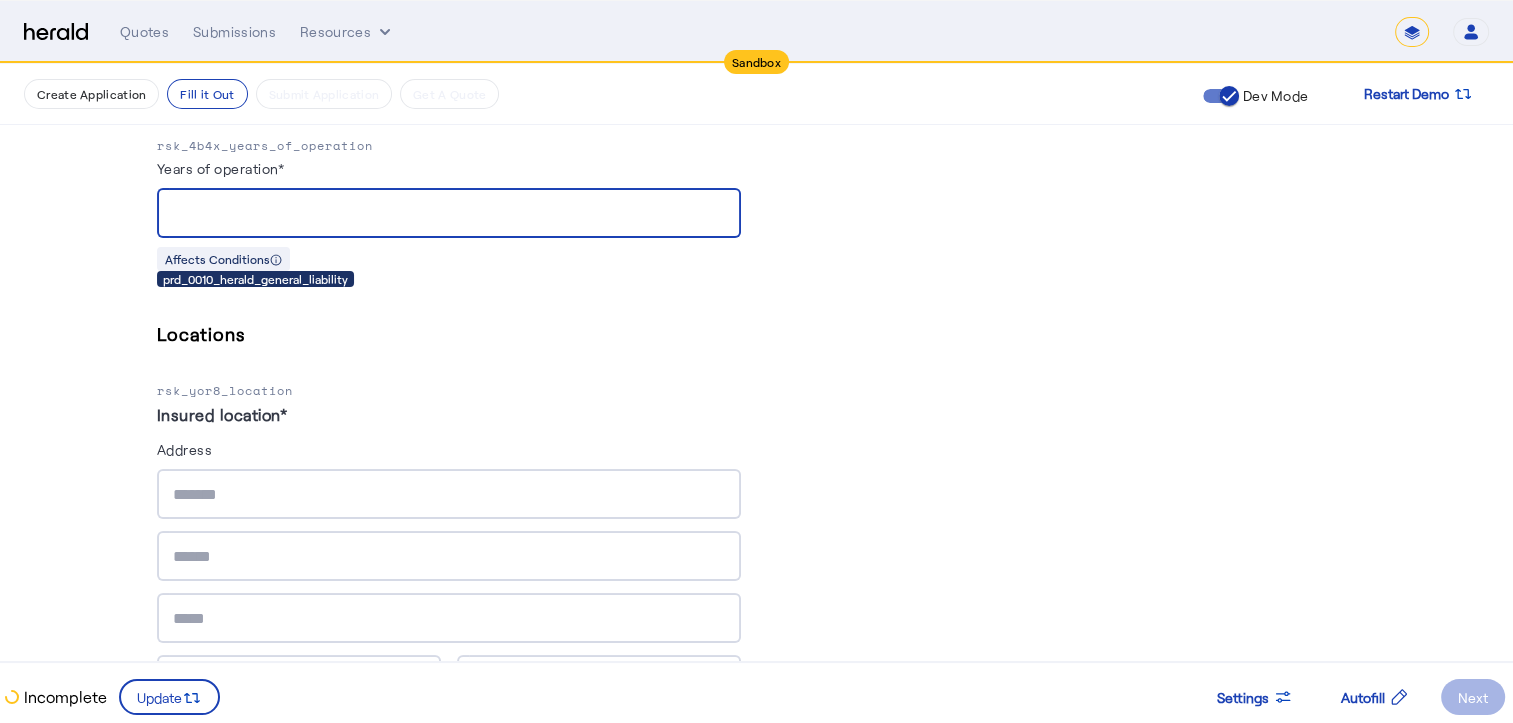 scroll, scrollTop: 1663, scrollLeft: 0, axis: vertical 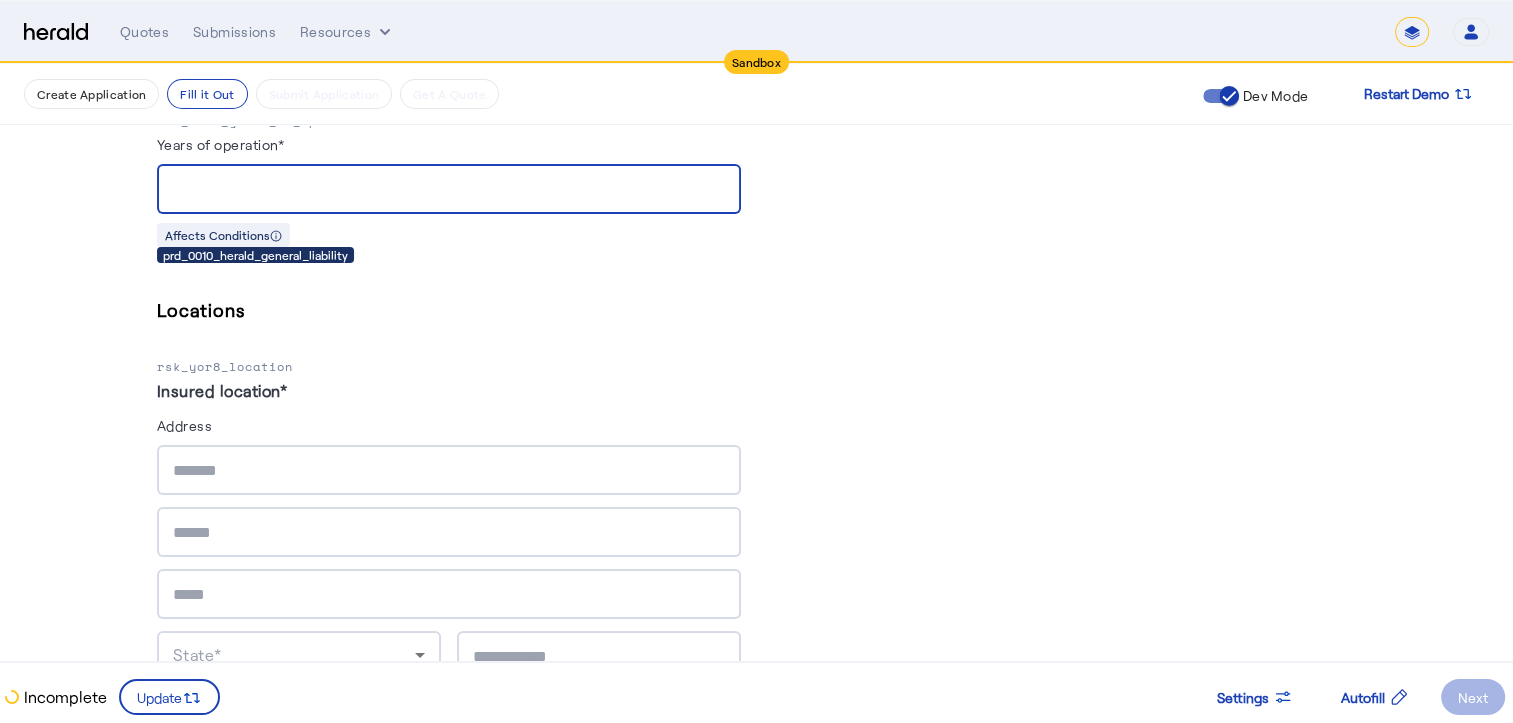 type on "*" 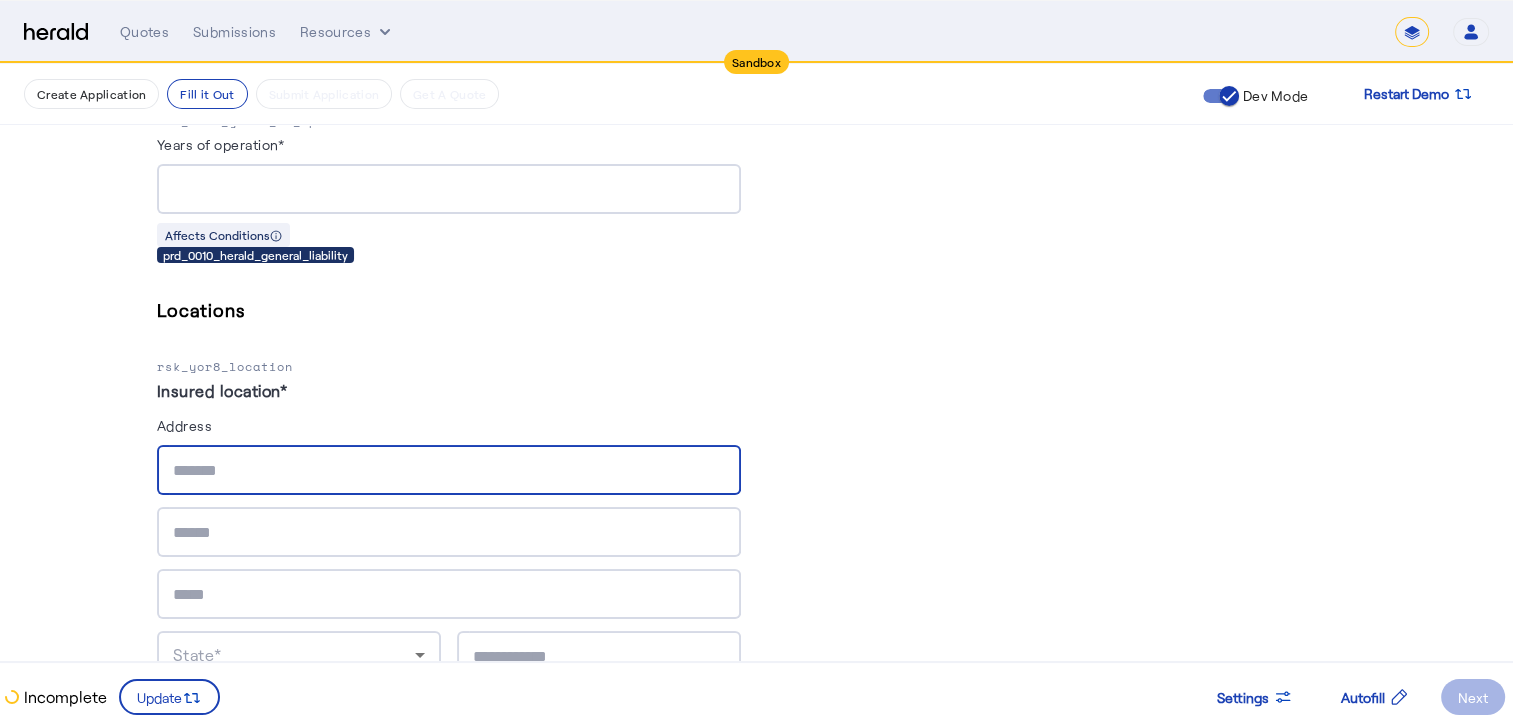 click at bounding box center [449, 471] 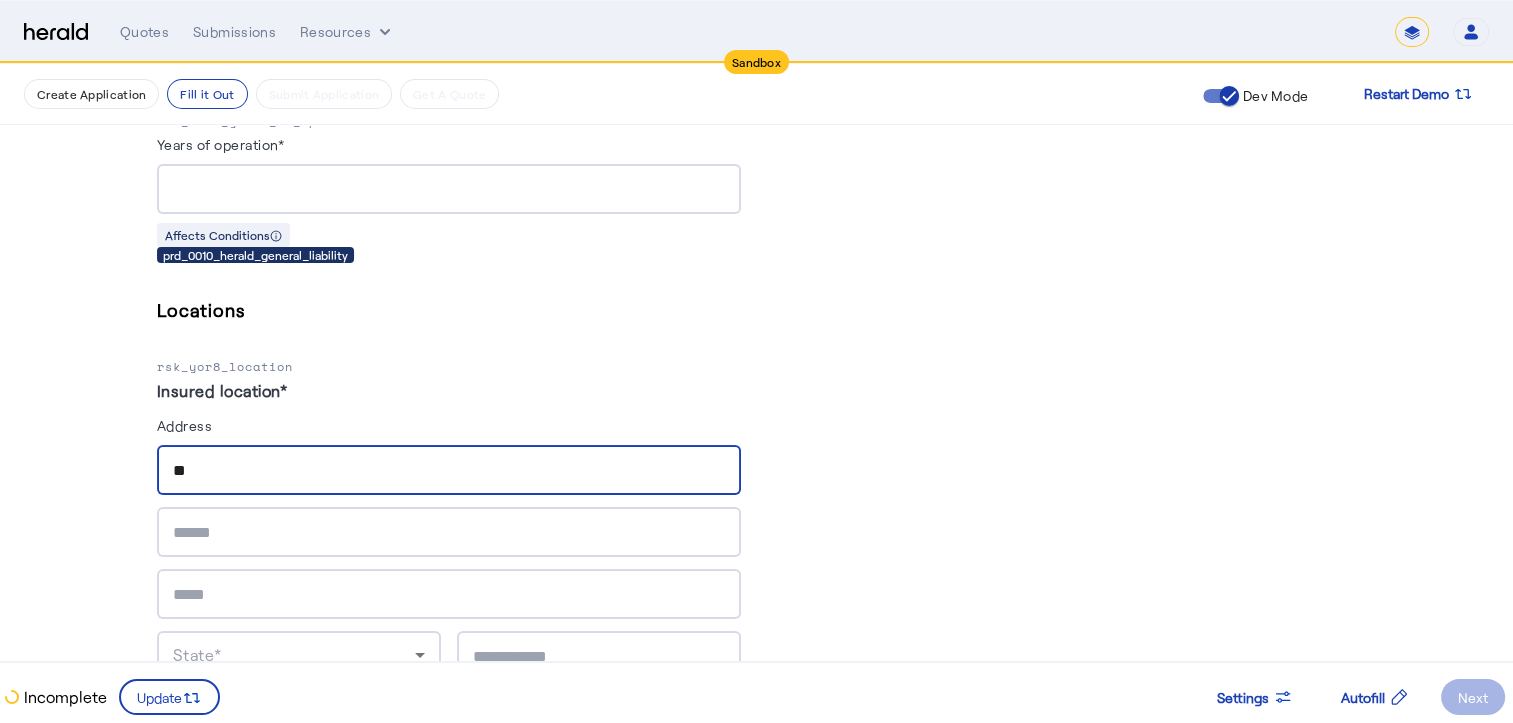 type on "*" 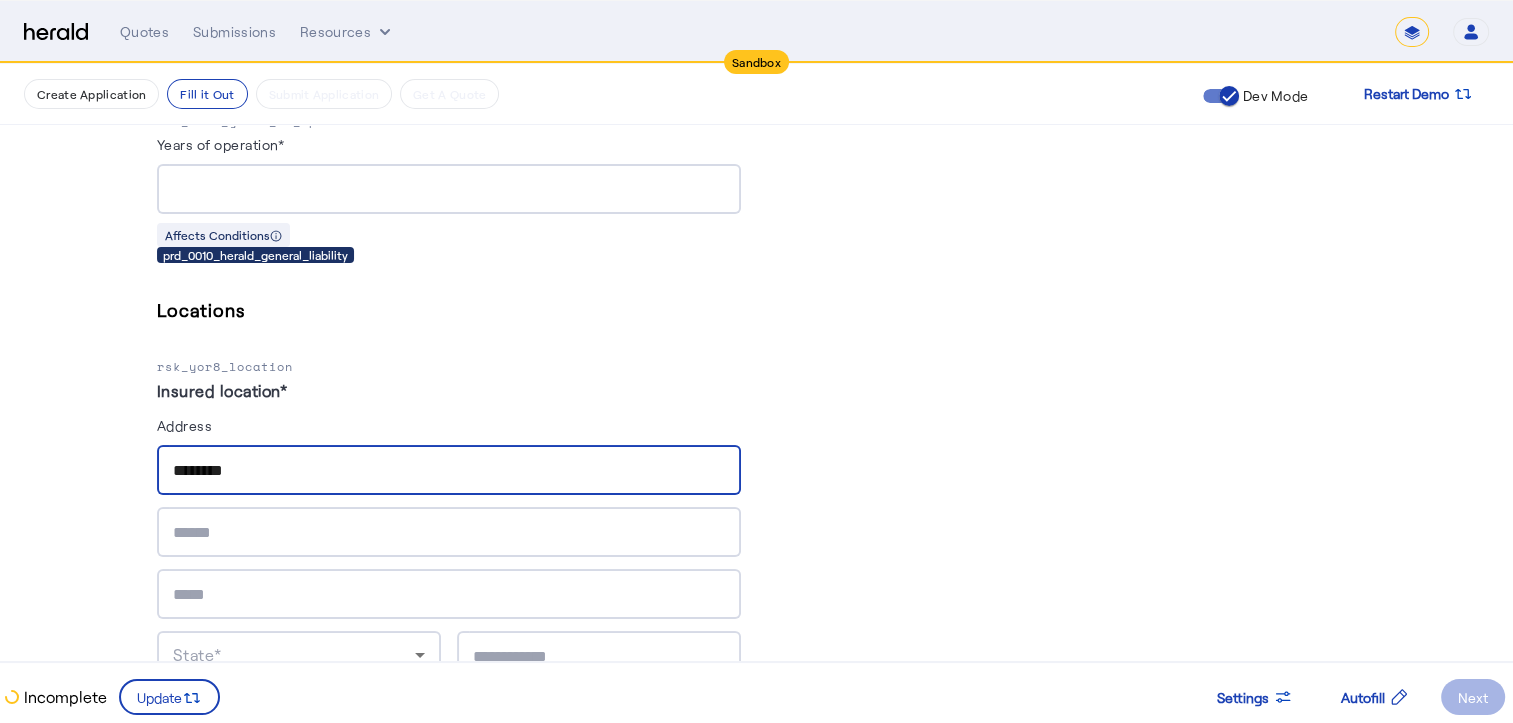 type on "********" 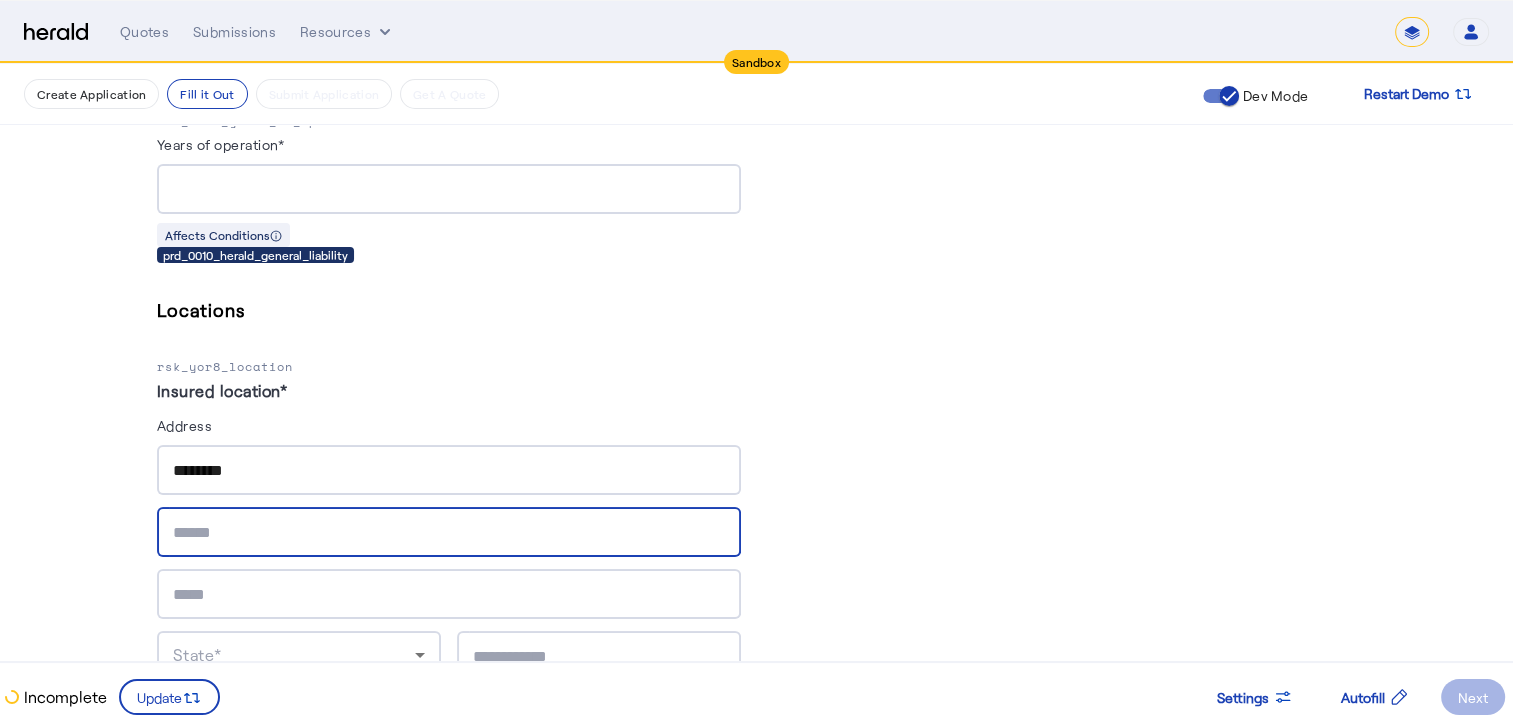 click at bounding box center (449, 533) 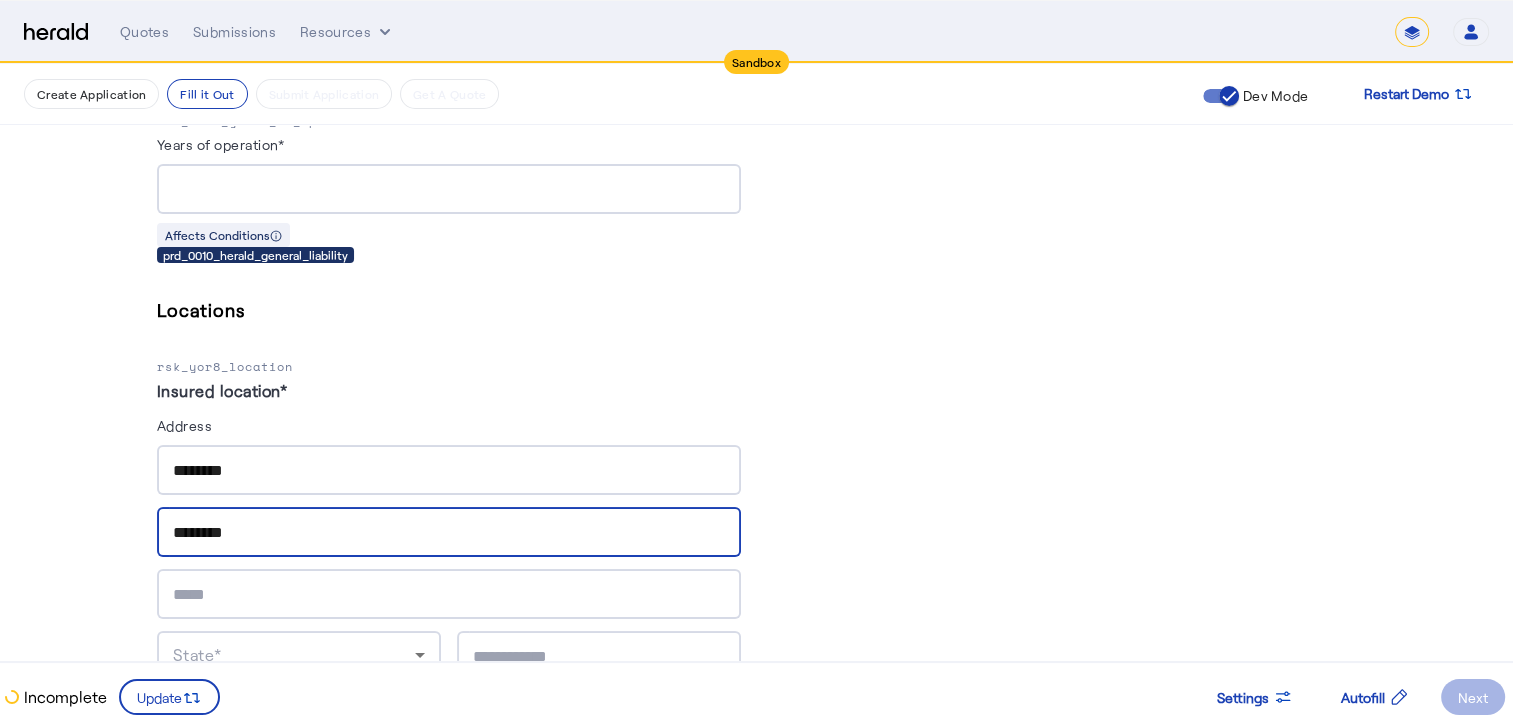 type on "********" 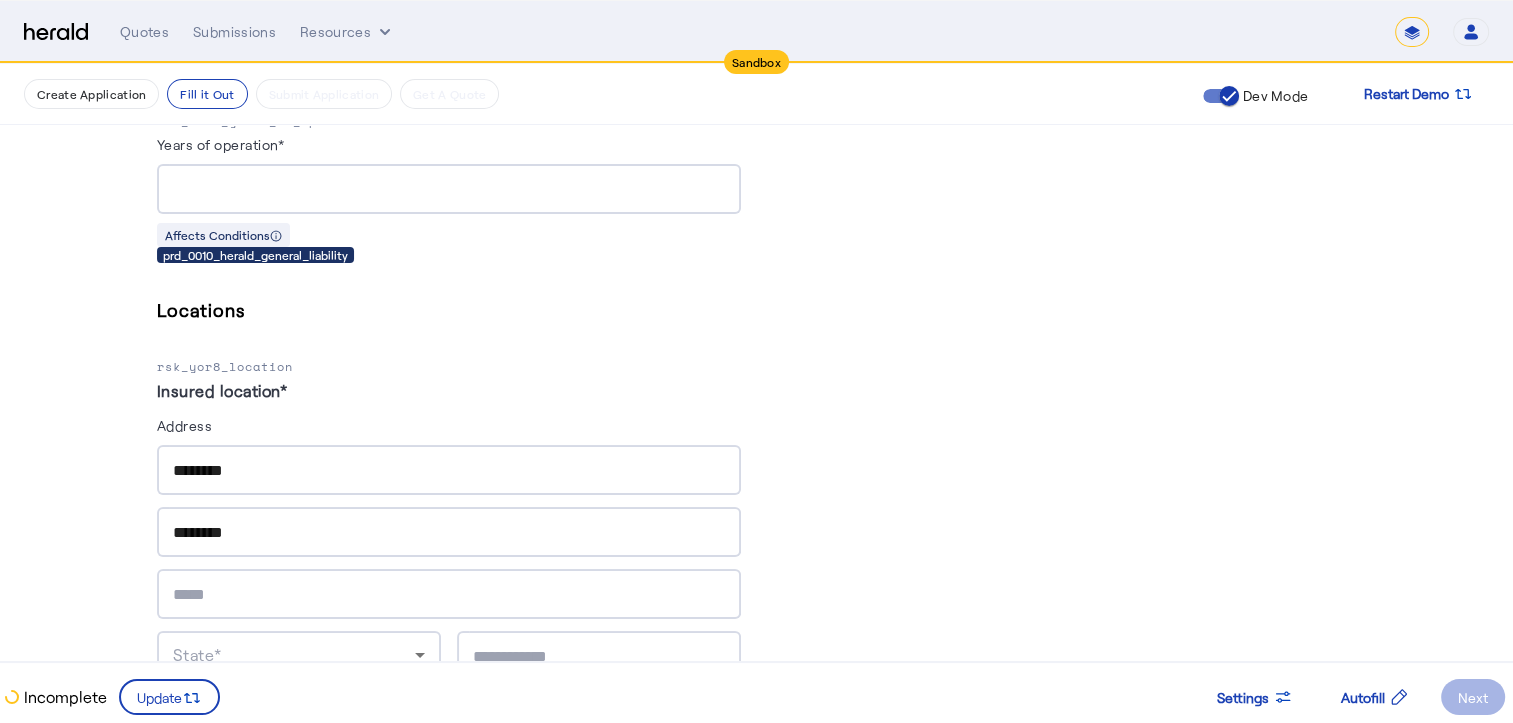 click at bounding box center (449, 594) 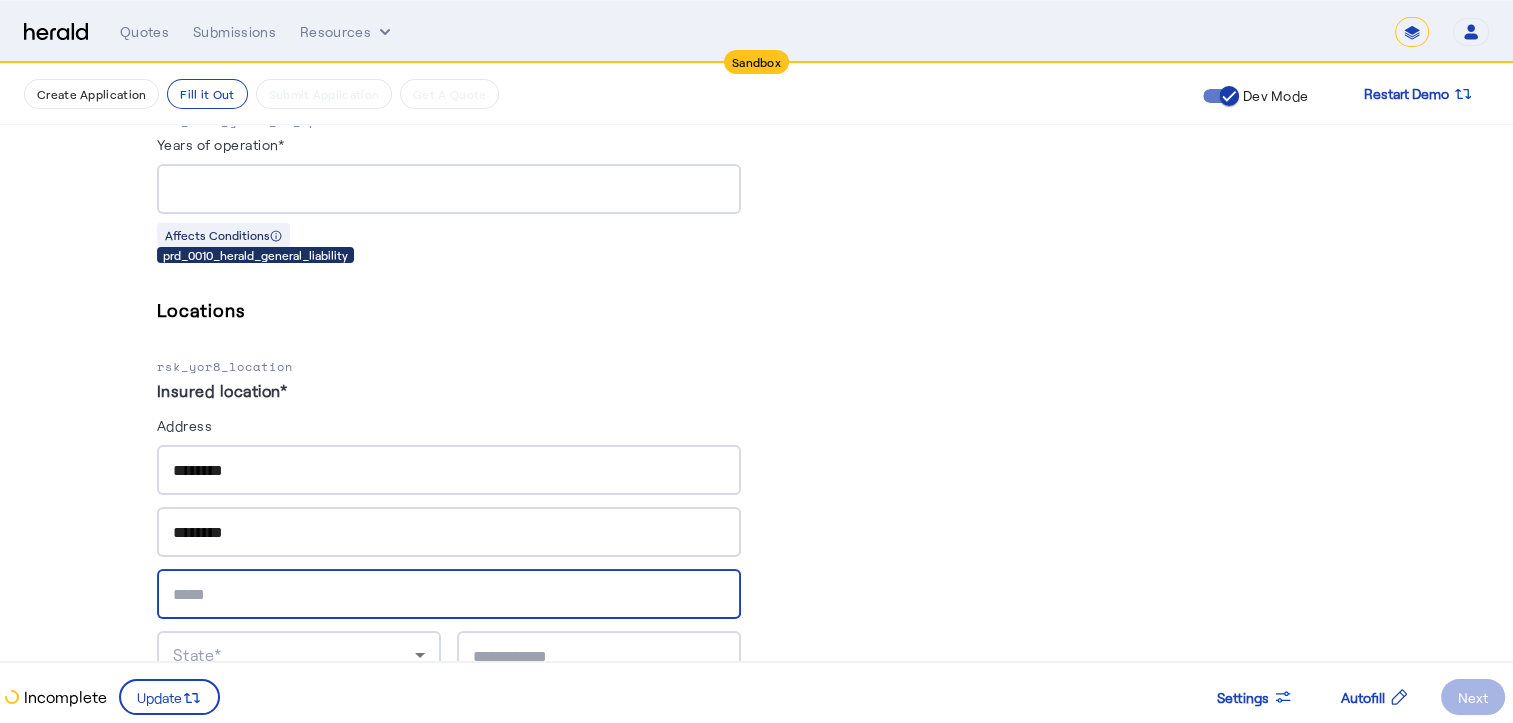click at bounding box center (449, 595) 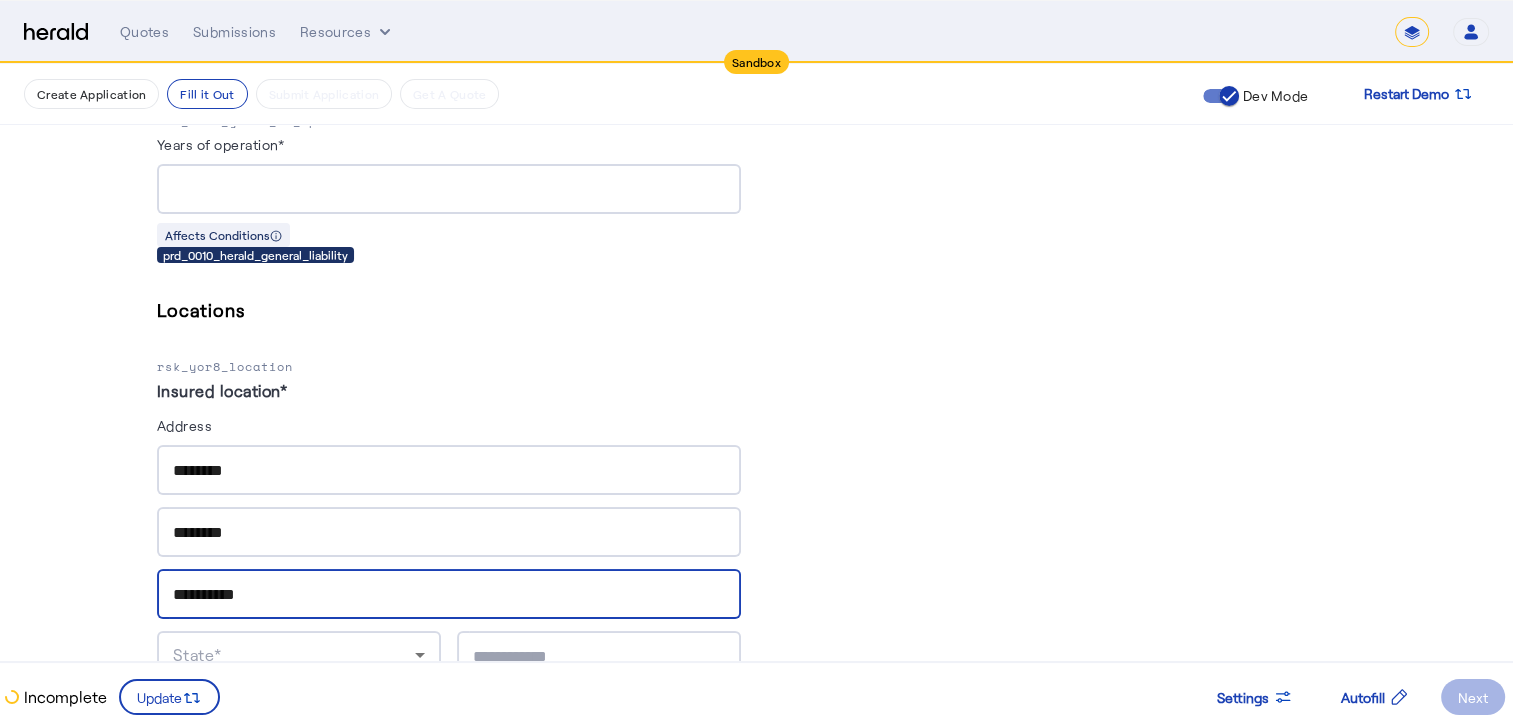 type on "**********" 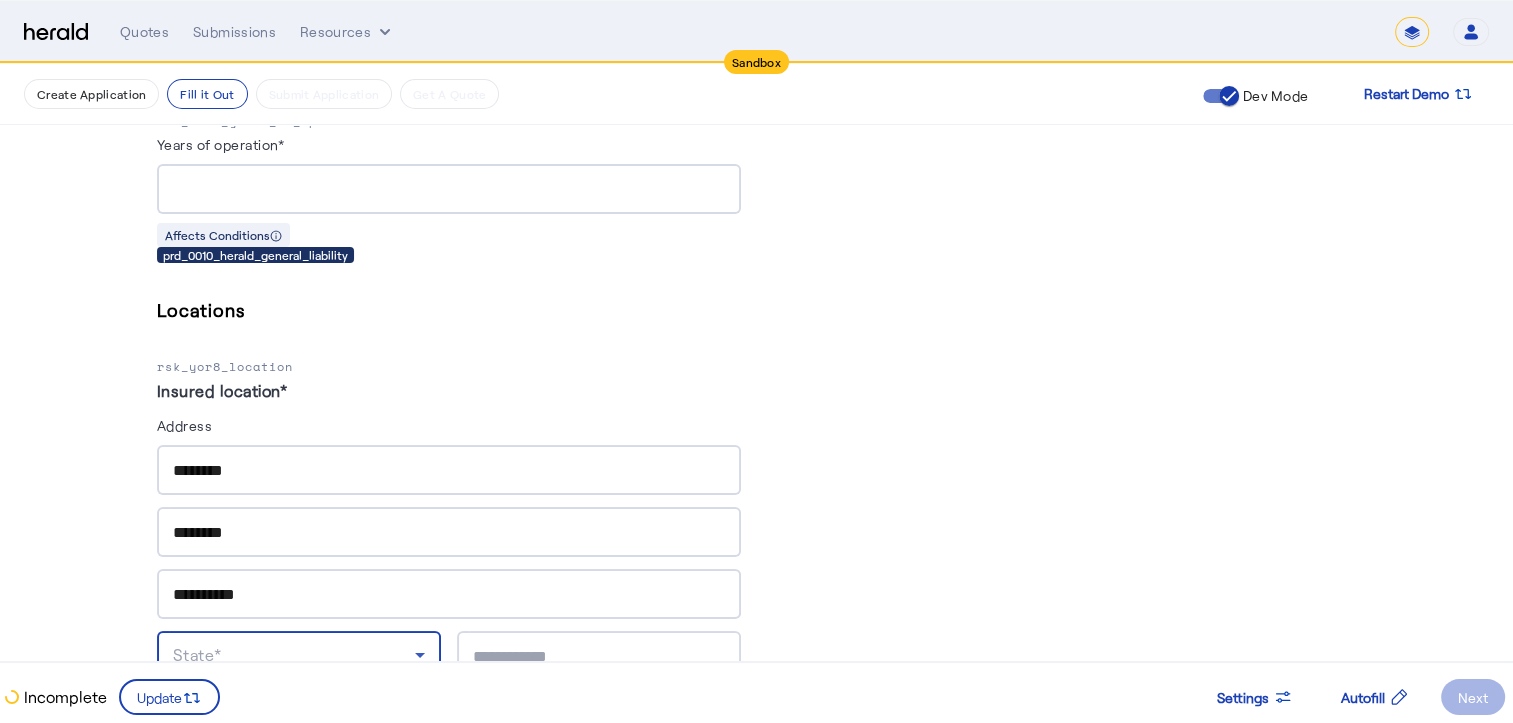 click on "State*" at bounding box center [294, 655] 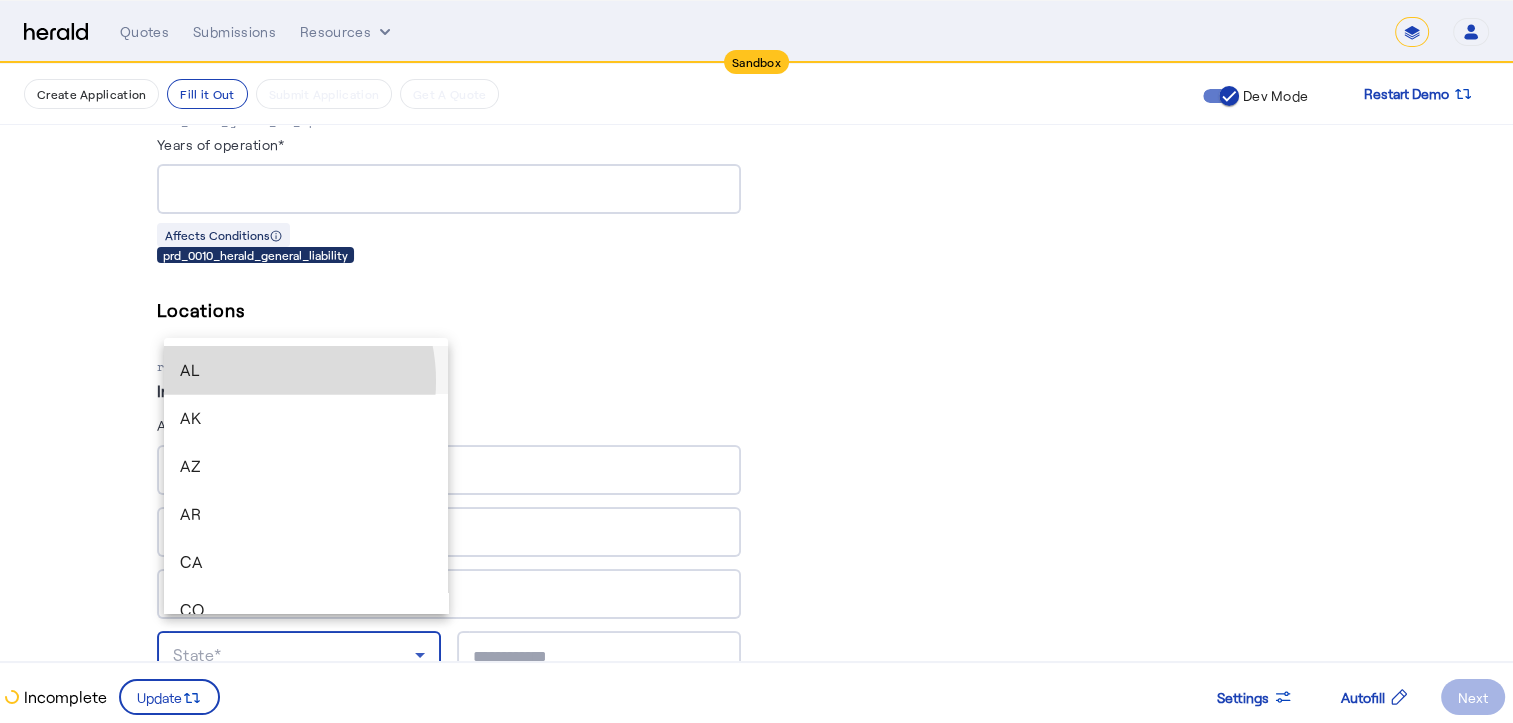 click on "AL" at bounding box center (306, 370) 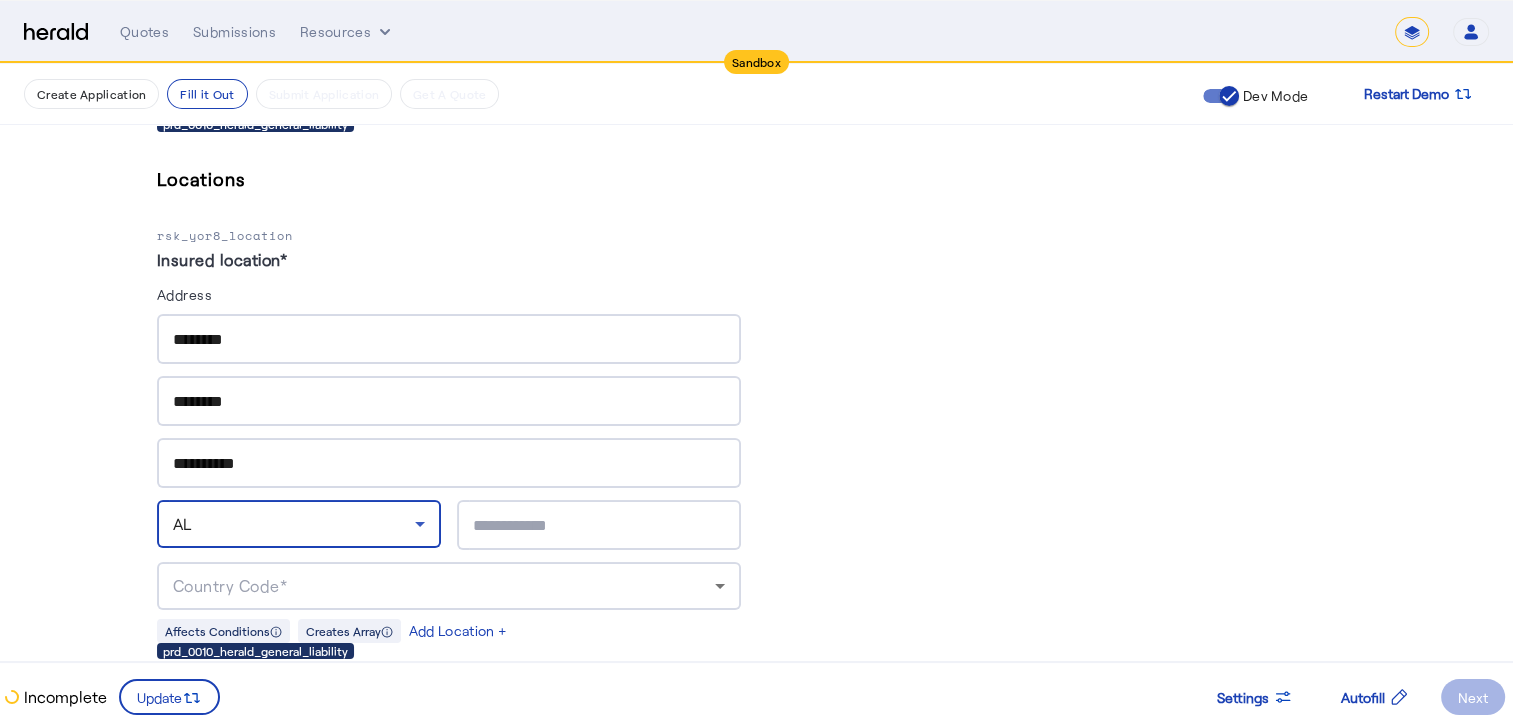 scroll, scrollTop: 1796, scrollLeft: 0, axis: vertical 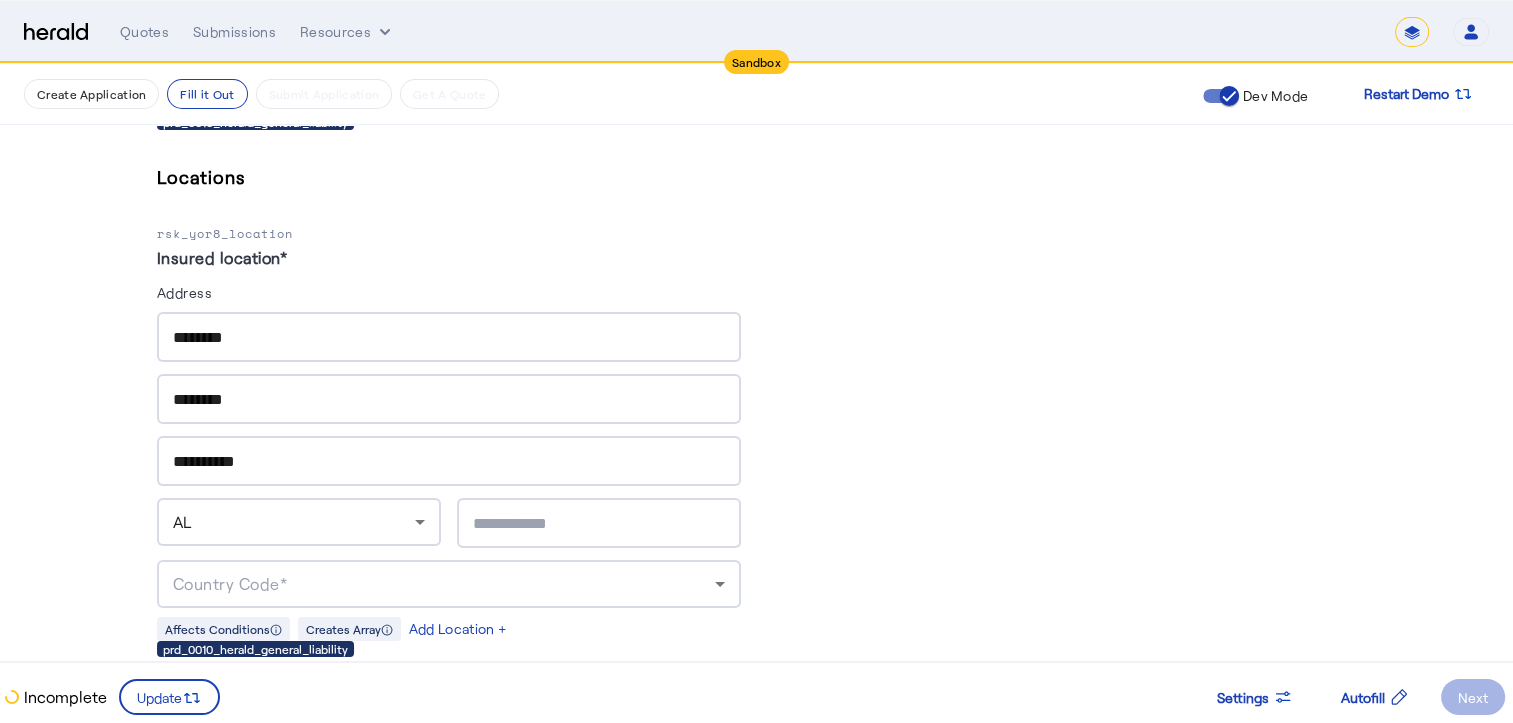 click at bounding box center (599, 523) 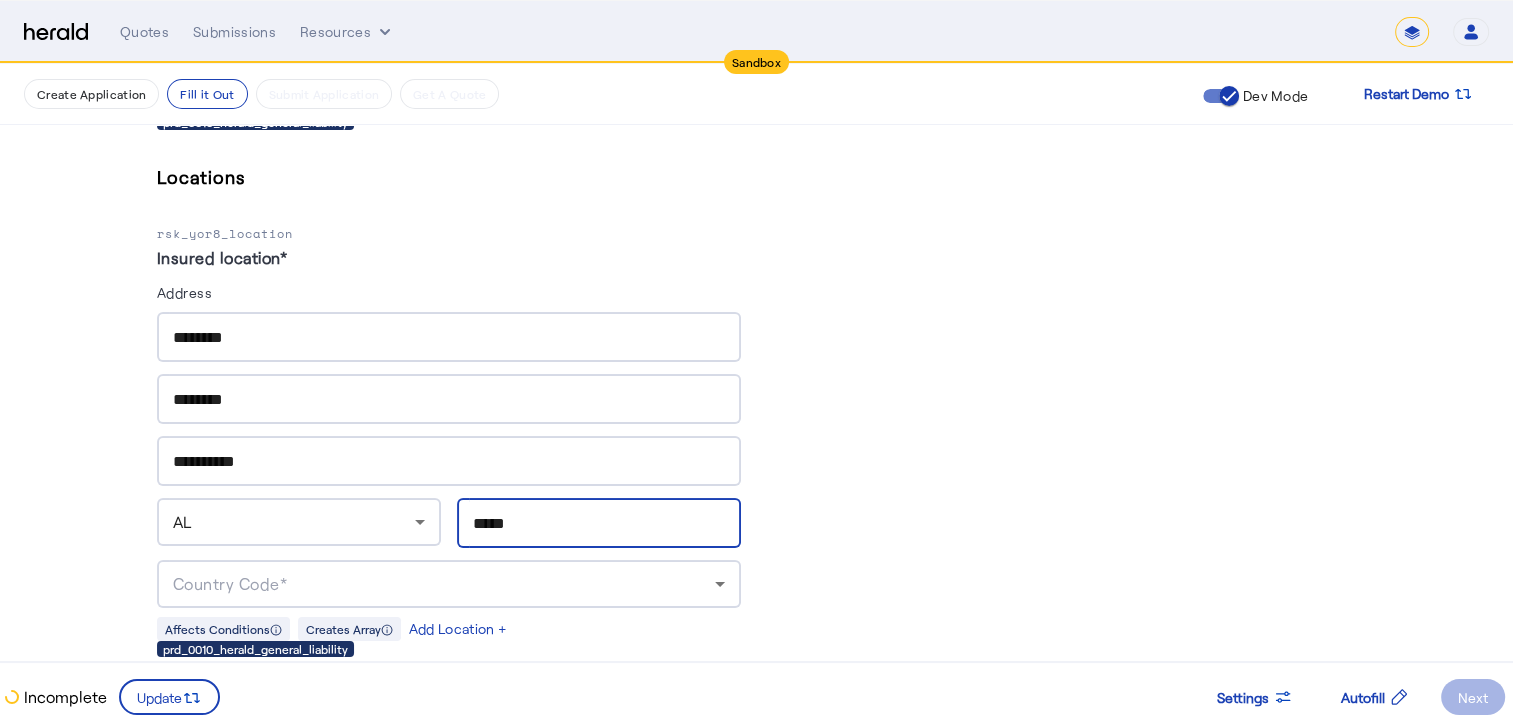 type on "*****" 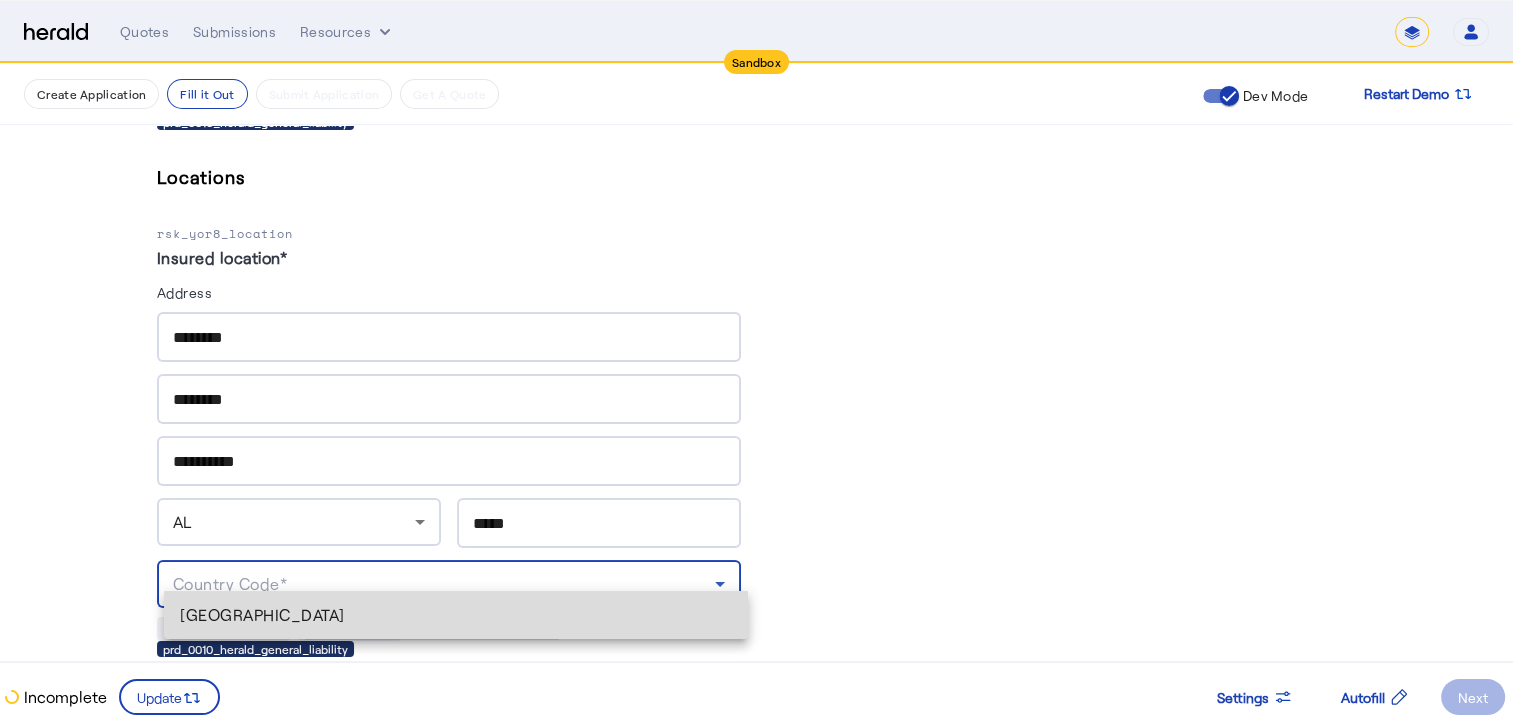 click on "[GEOGRAPHIC_DATA]" at bounding box center [456, 615] 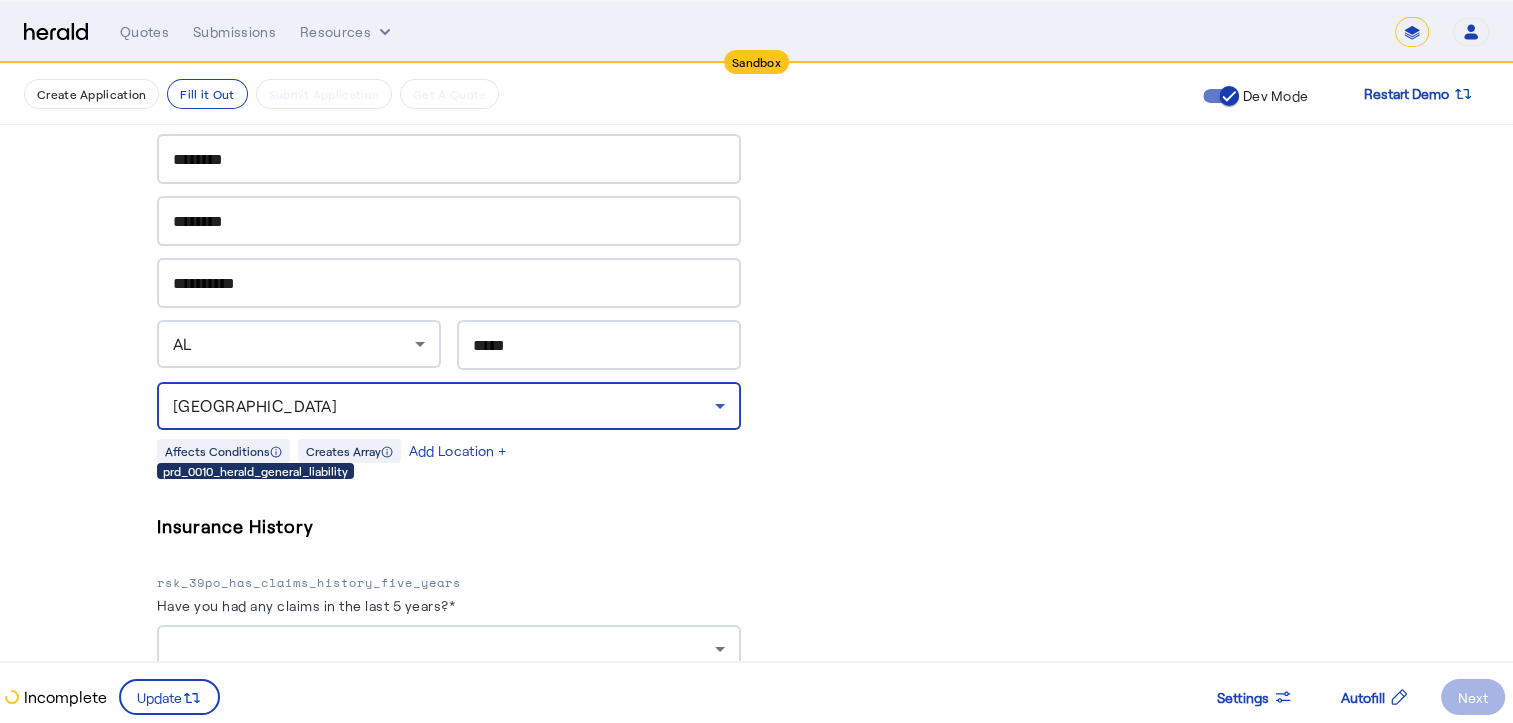 scroll, scrollTop: 2066, scrollLeft: 0, axis: vertical 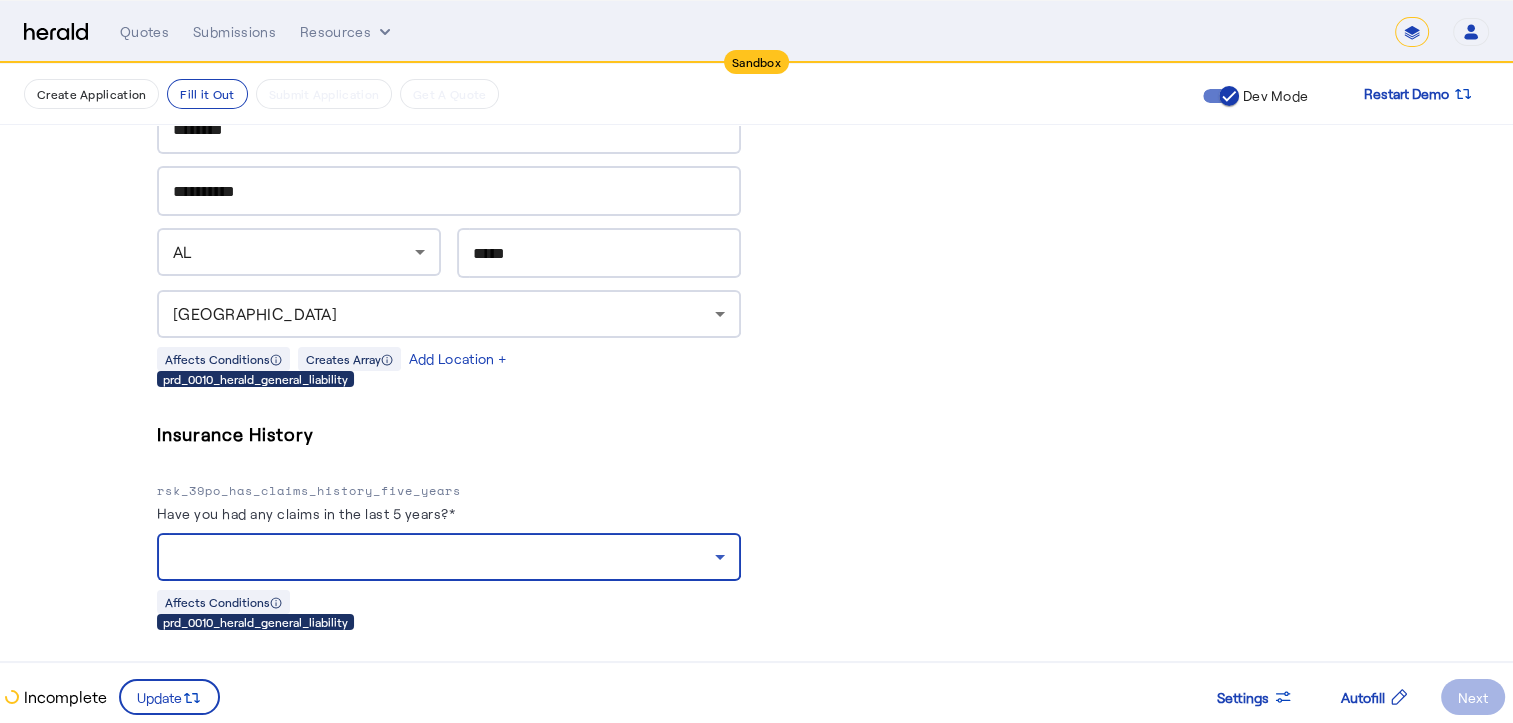 click at bounding box center (444, 557) 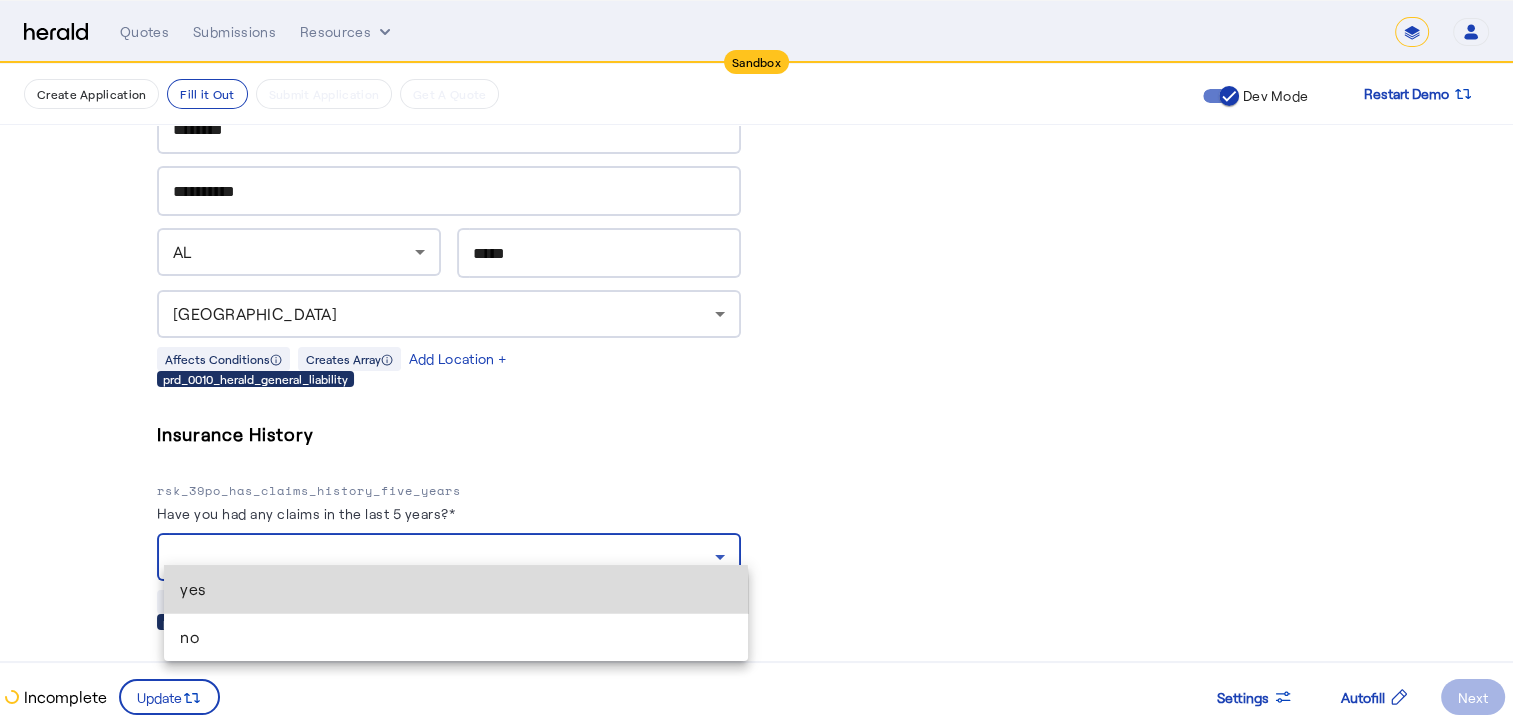 click on "yes" at bounding box center (456, 589) 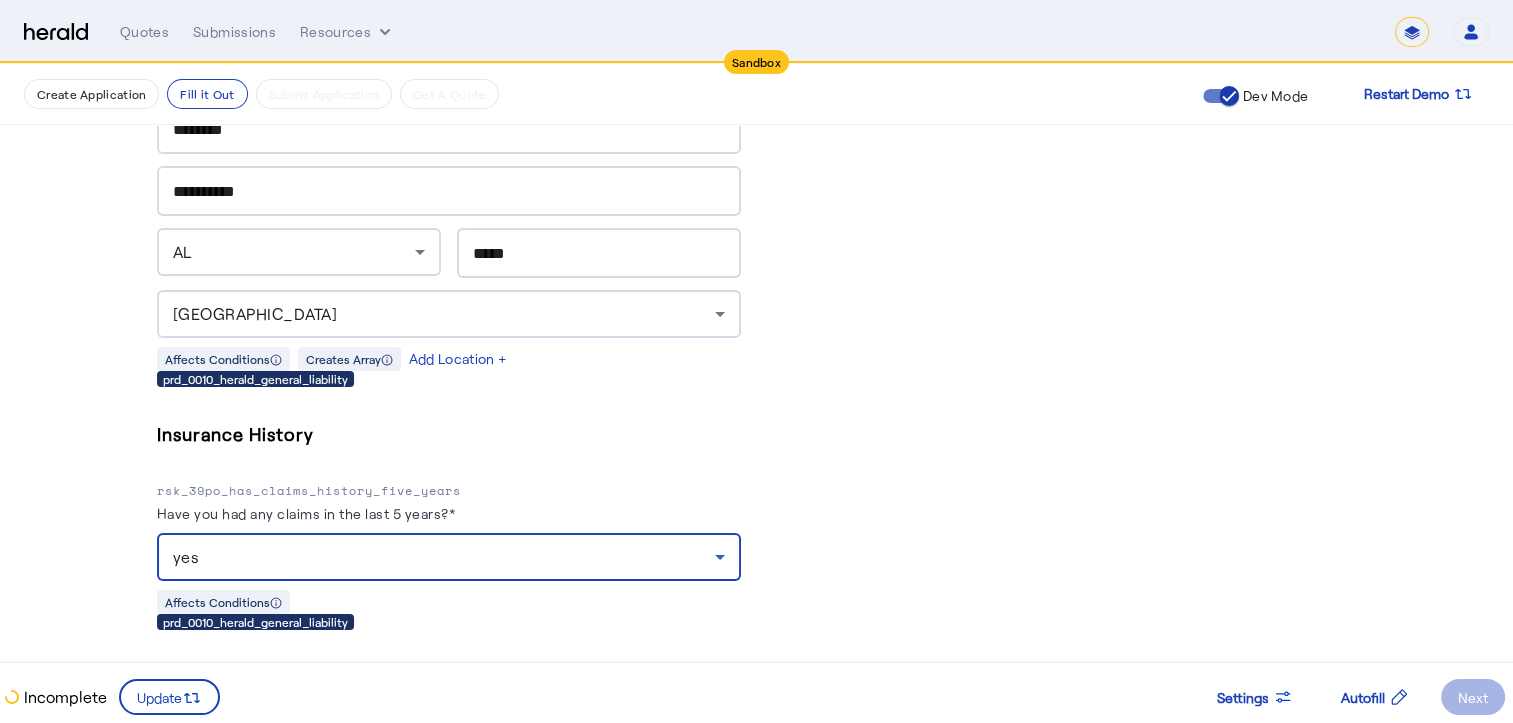 click 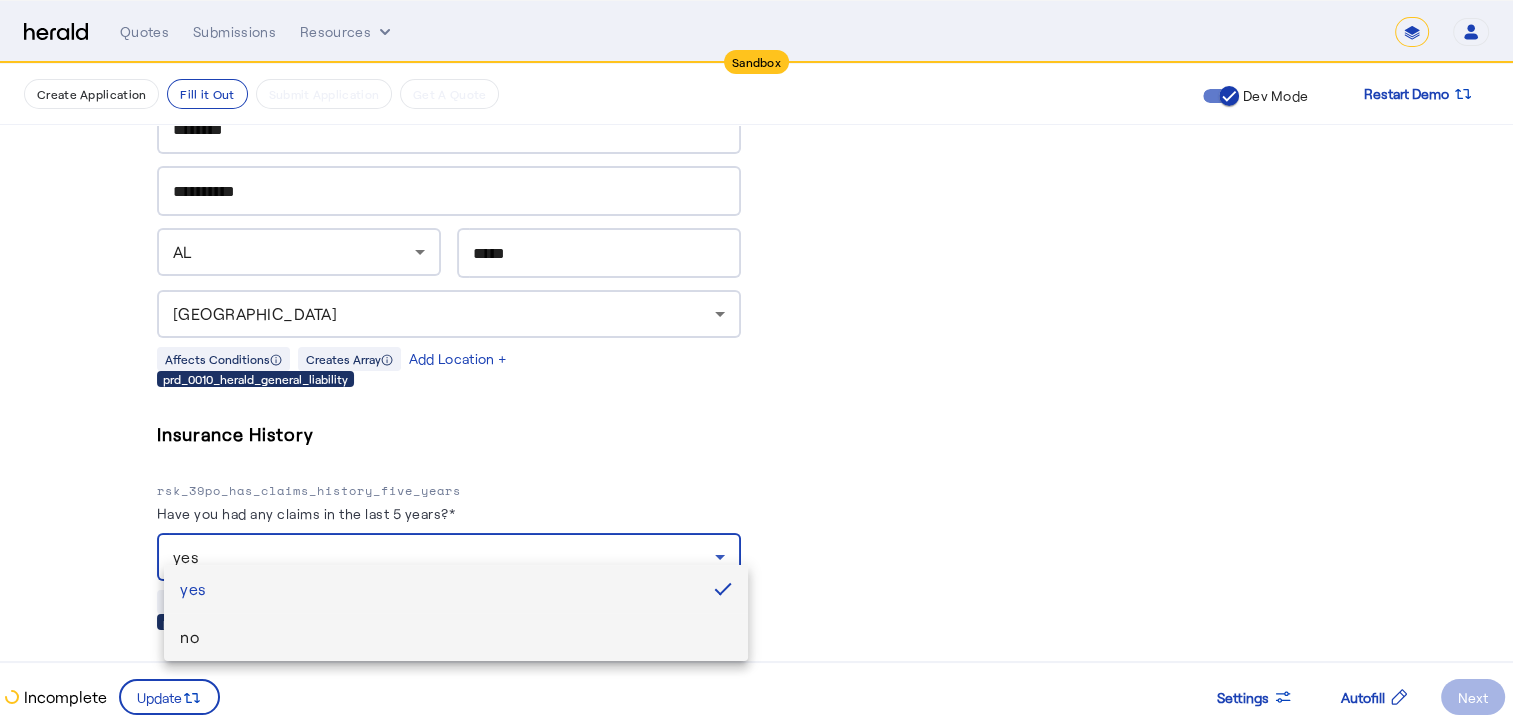 click on "no" at bounding box center [456, 637] 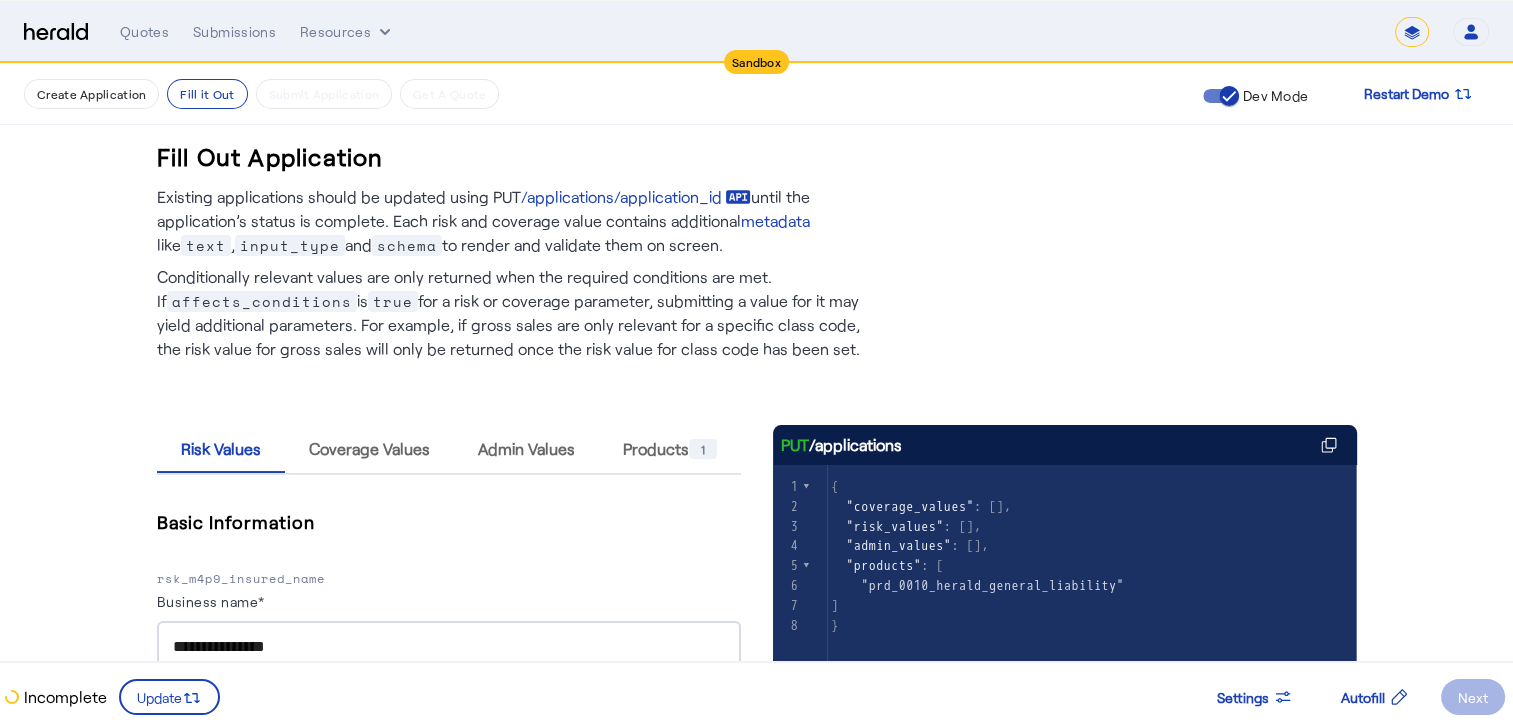 scroll, scrollTop: 0, scrollLeft: 0, axis: both 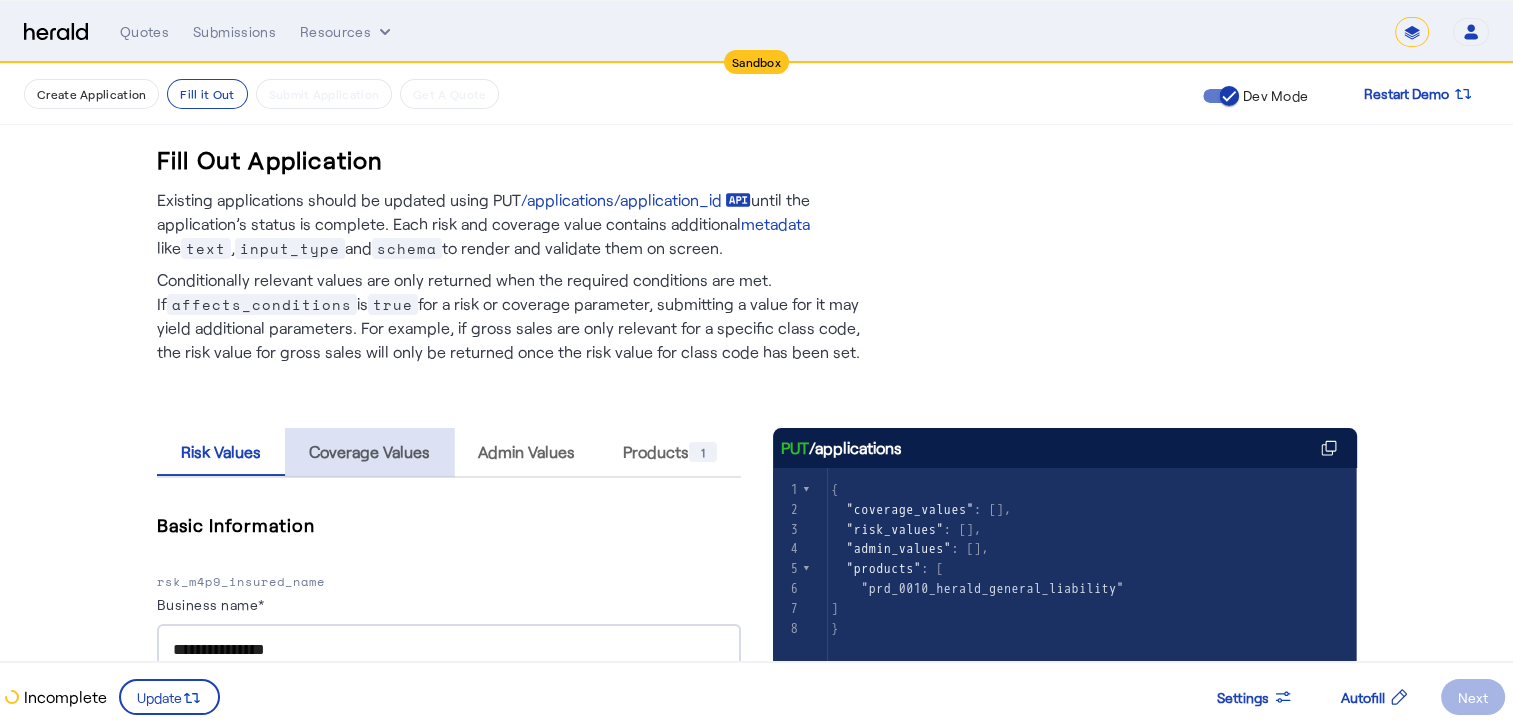 click on "Coverage Values" at bounding box center [369, 452] 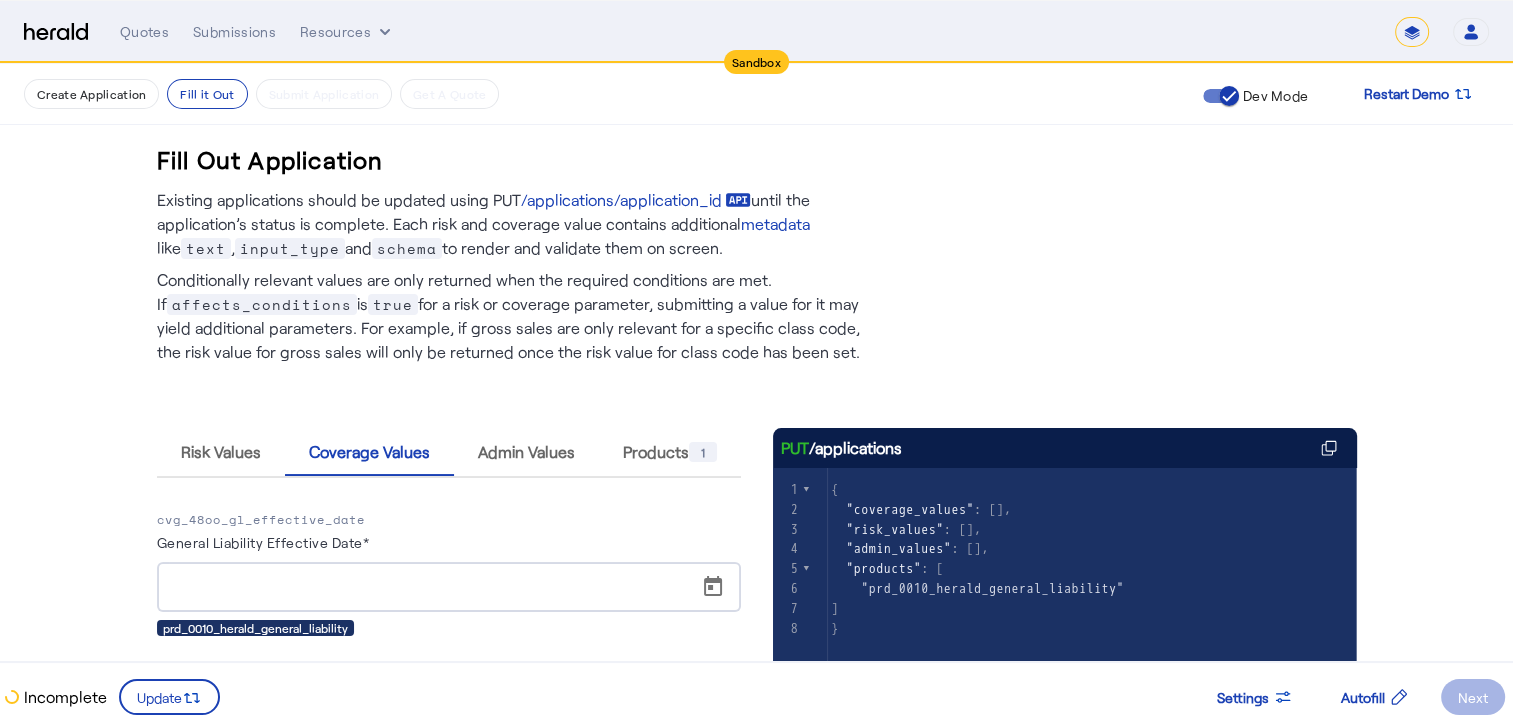 click at bounding box center [455, 587] 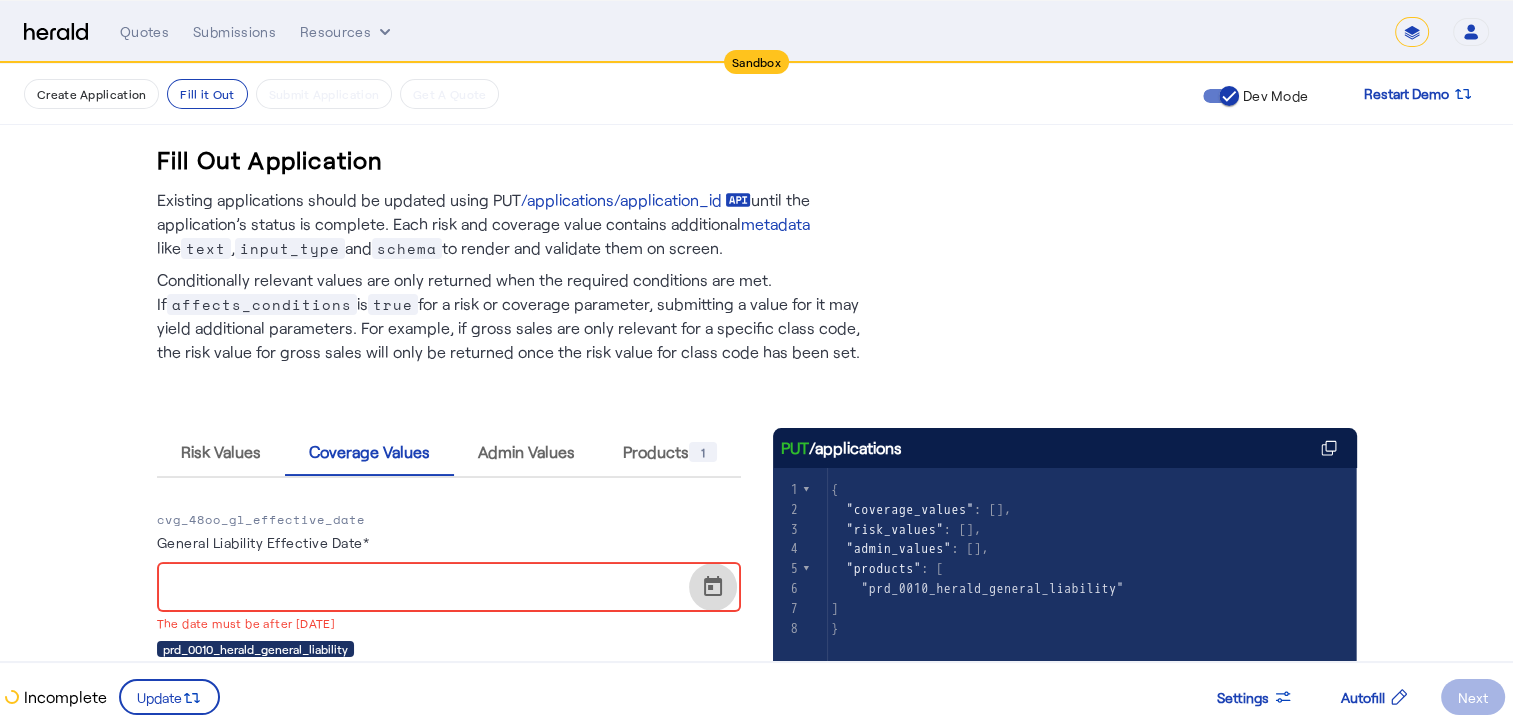 click 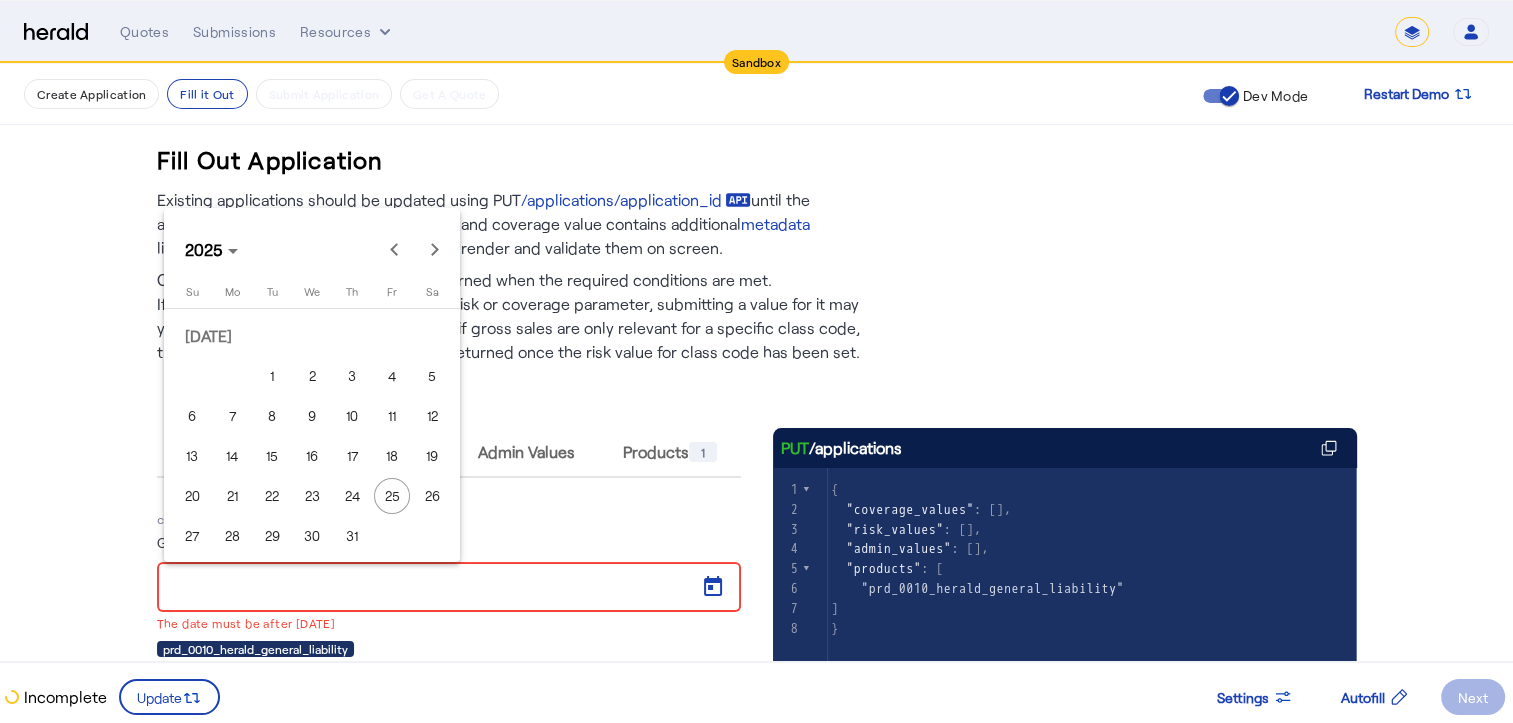 click on "11" at bounding box center (392, 416) 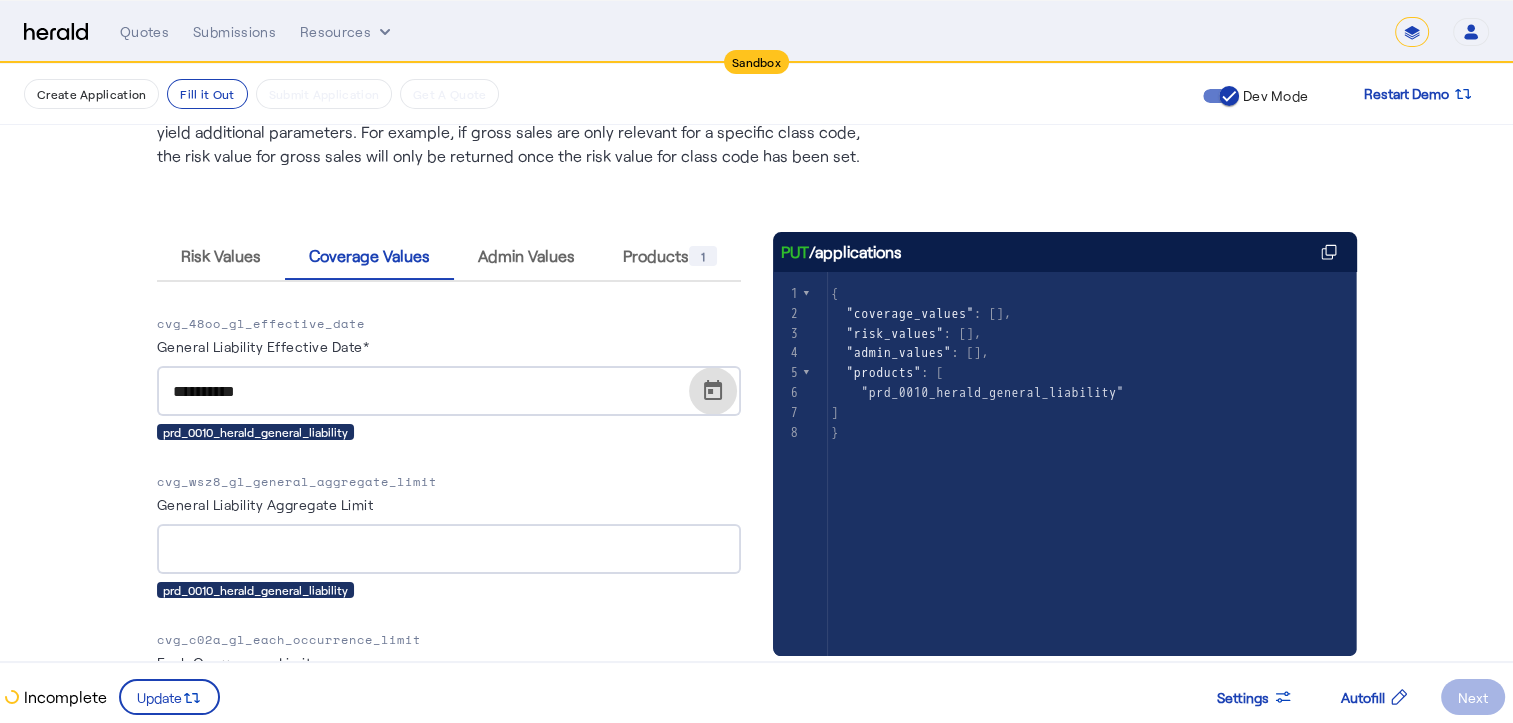 scroll, scrollTop: 218, scrollLeft: 0, axis: vertical 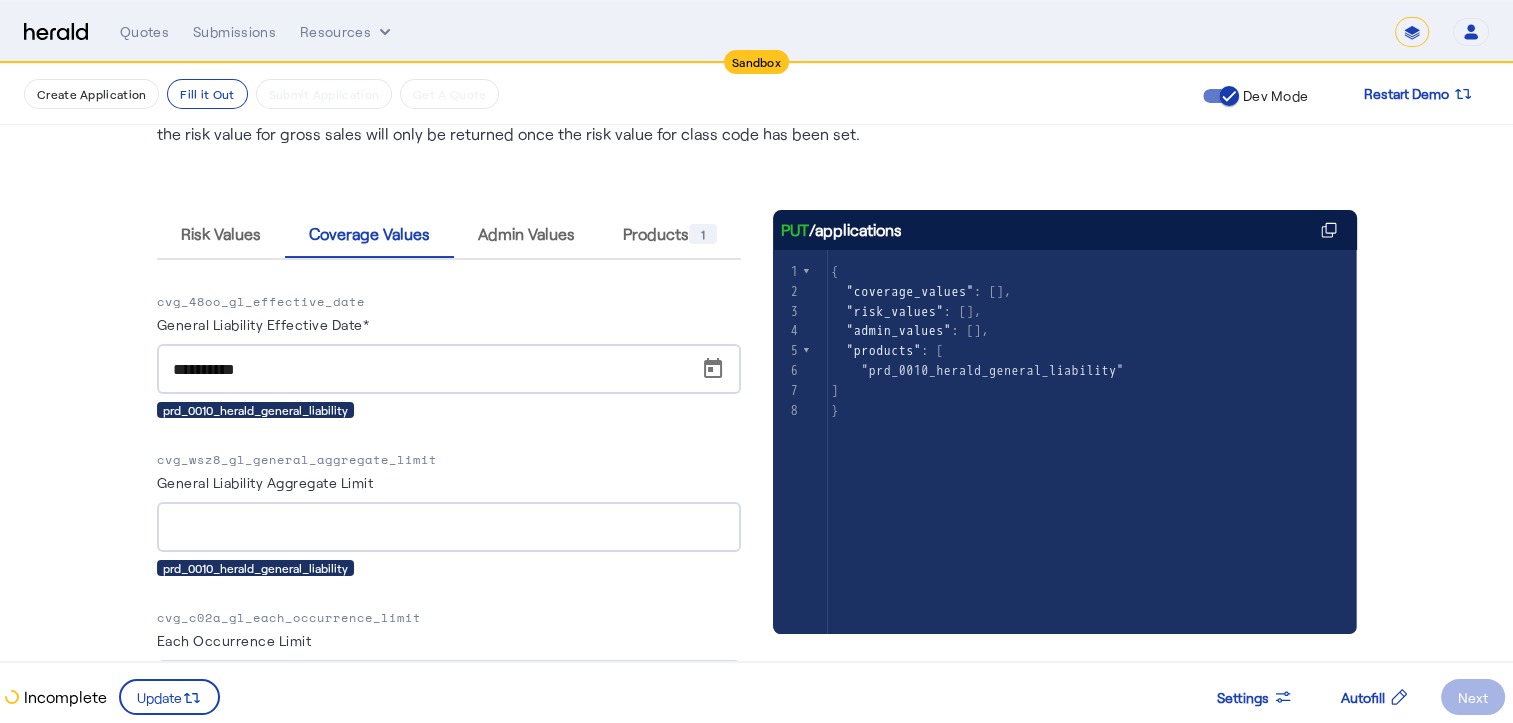 click on "General Liability Aggregate Limit" at bounding box center [449, 486] 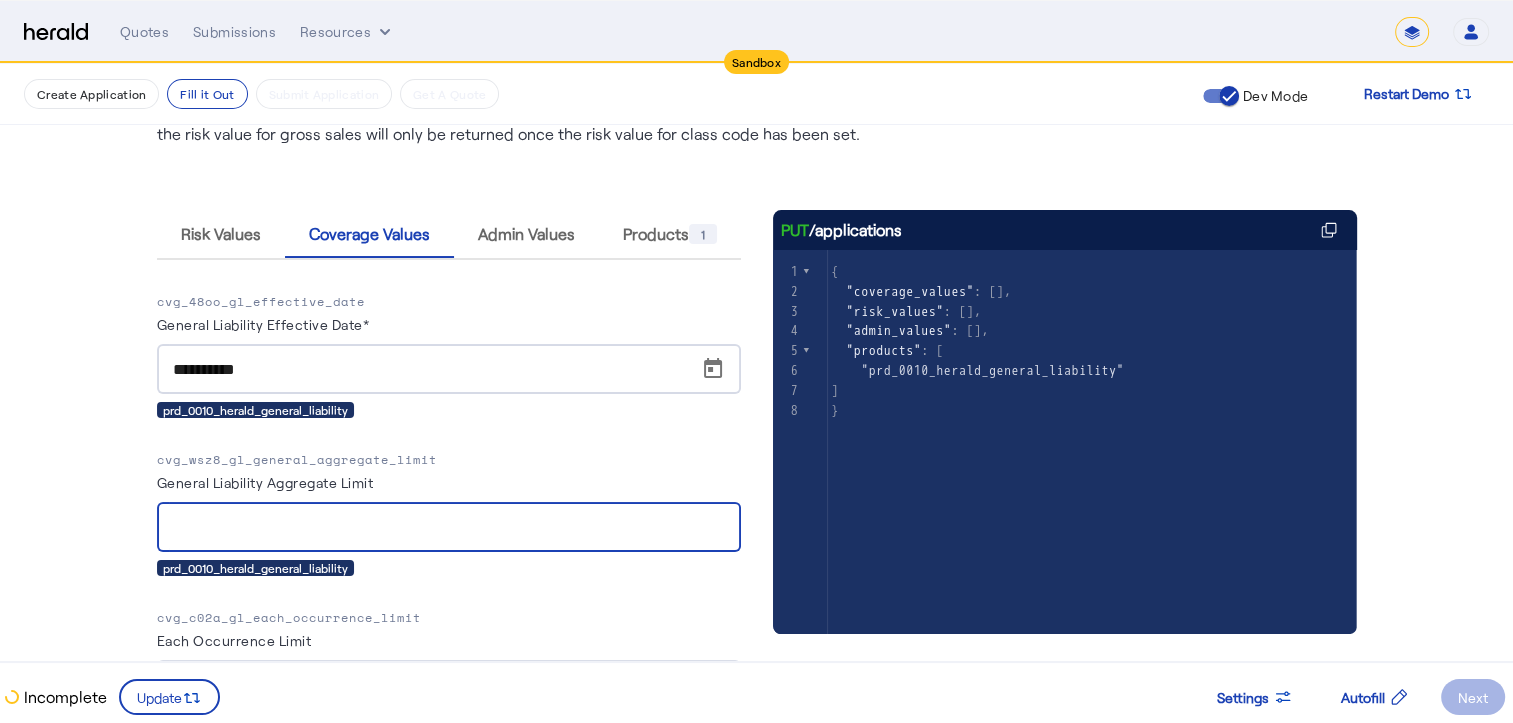 click on "General Liability Aggregate Limit" at bounding box center (449, 528) 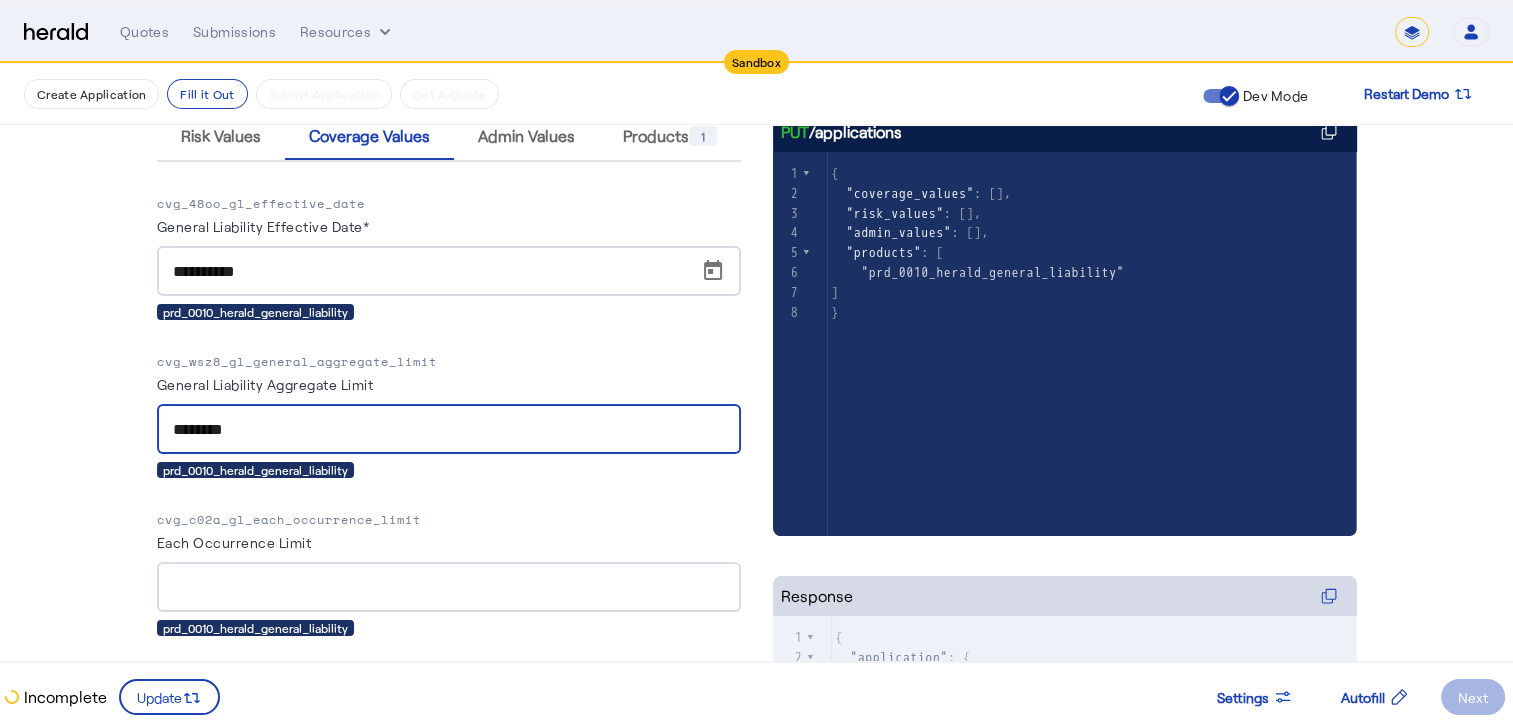 scroll, scrollTop: 316, scrollLeft: 0, axis: vertical 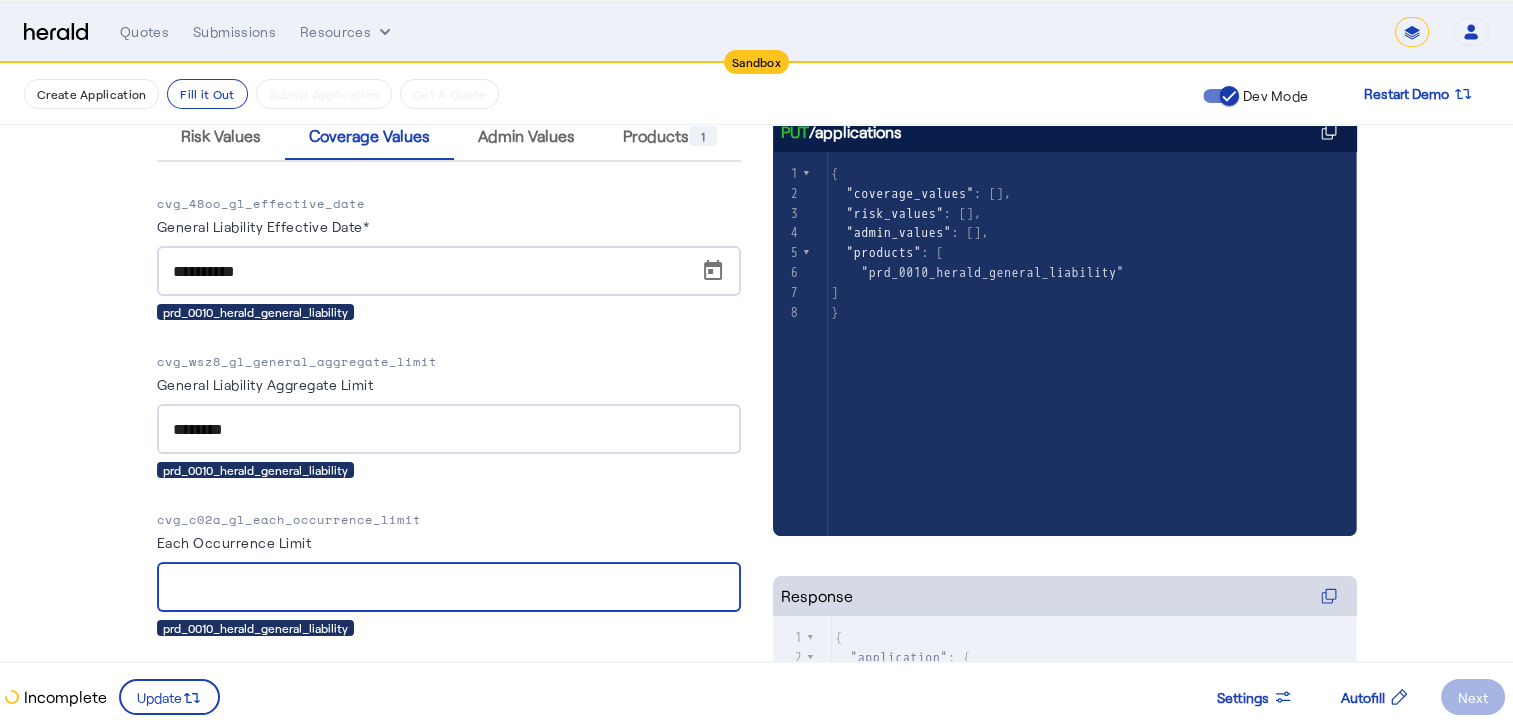 click on "Each Occurrence Limit" at bounding box center [449, 588] 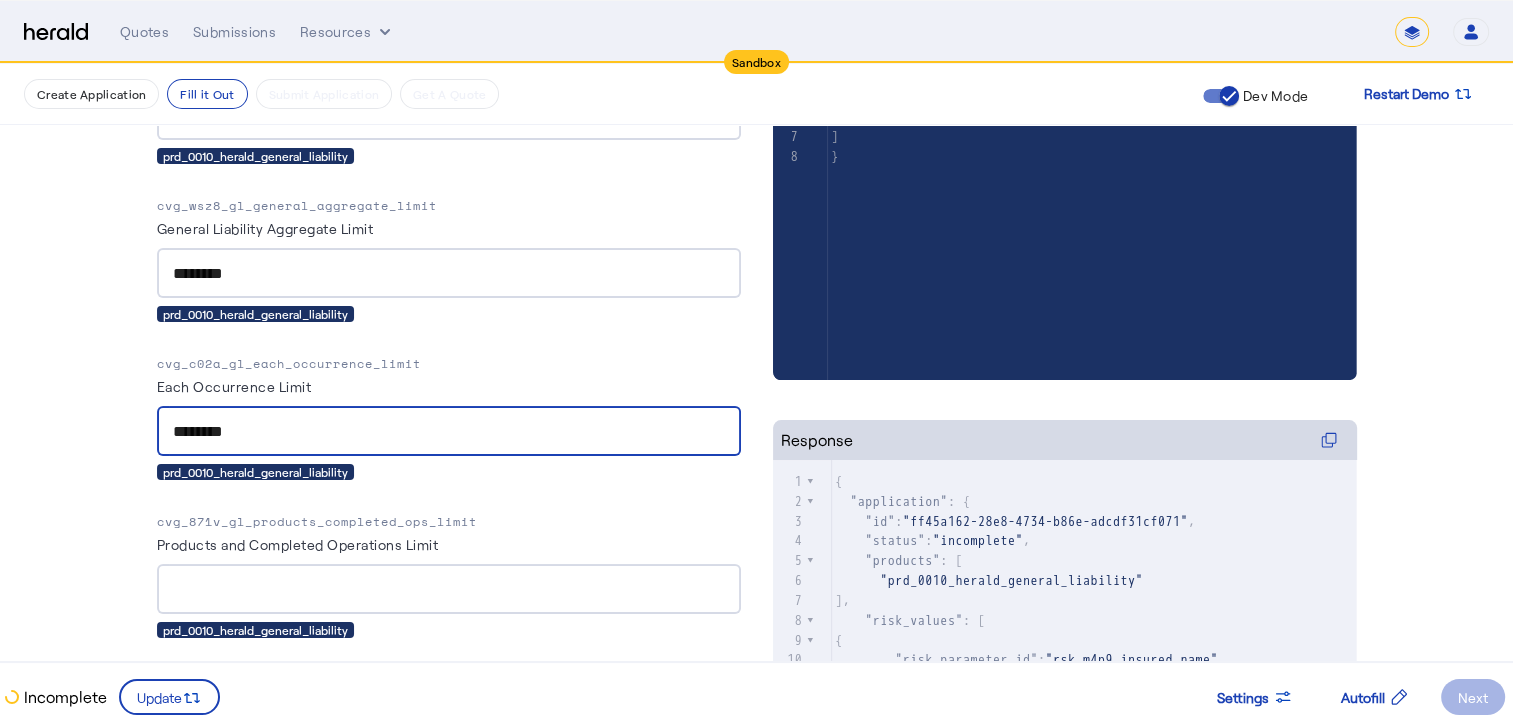 scroll, scrollTop: 472, scrollLeft: 0, axis: vertical 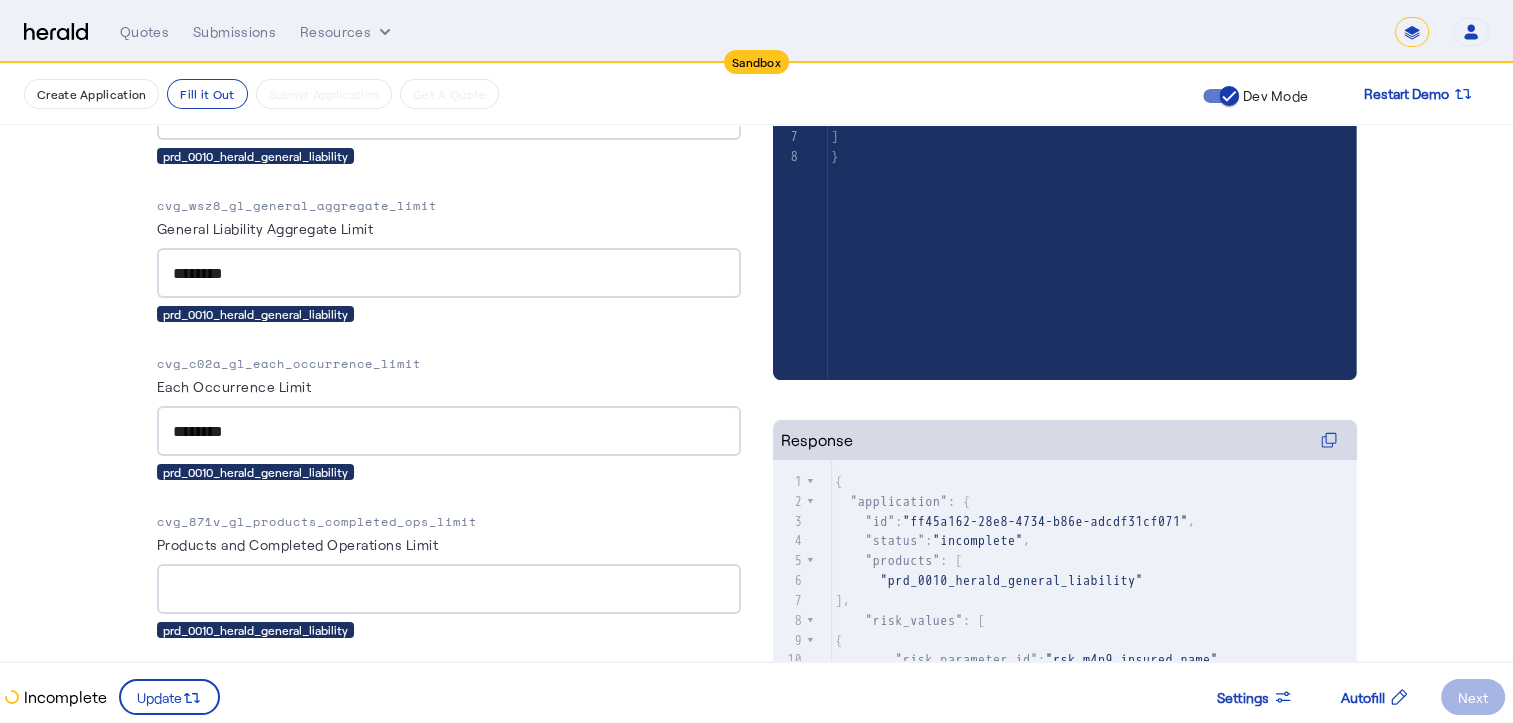 click at bounding box center [449, 589] 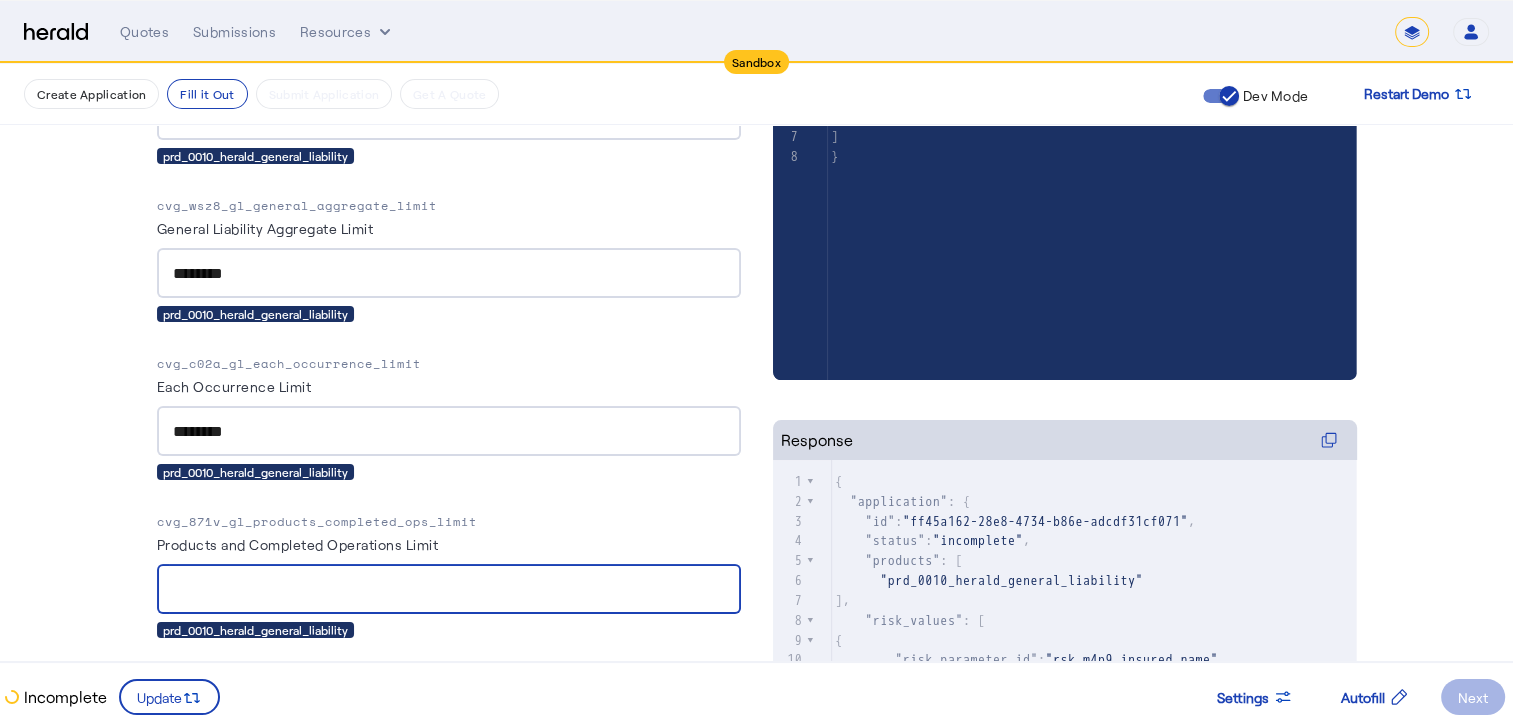 click on "Products and Completed Operations Limit" at bounding box center (449, 590) 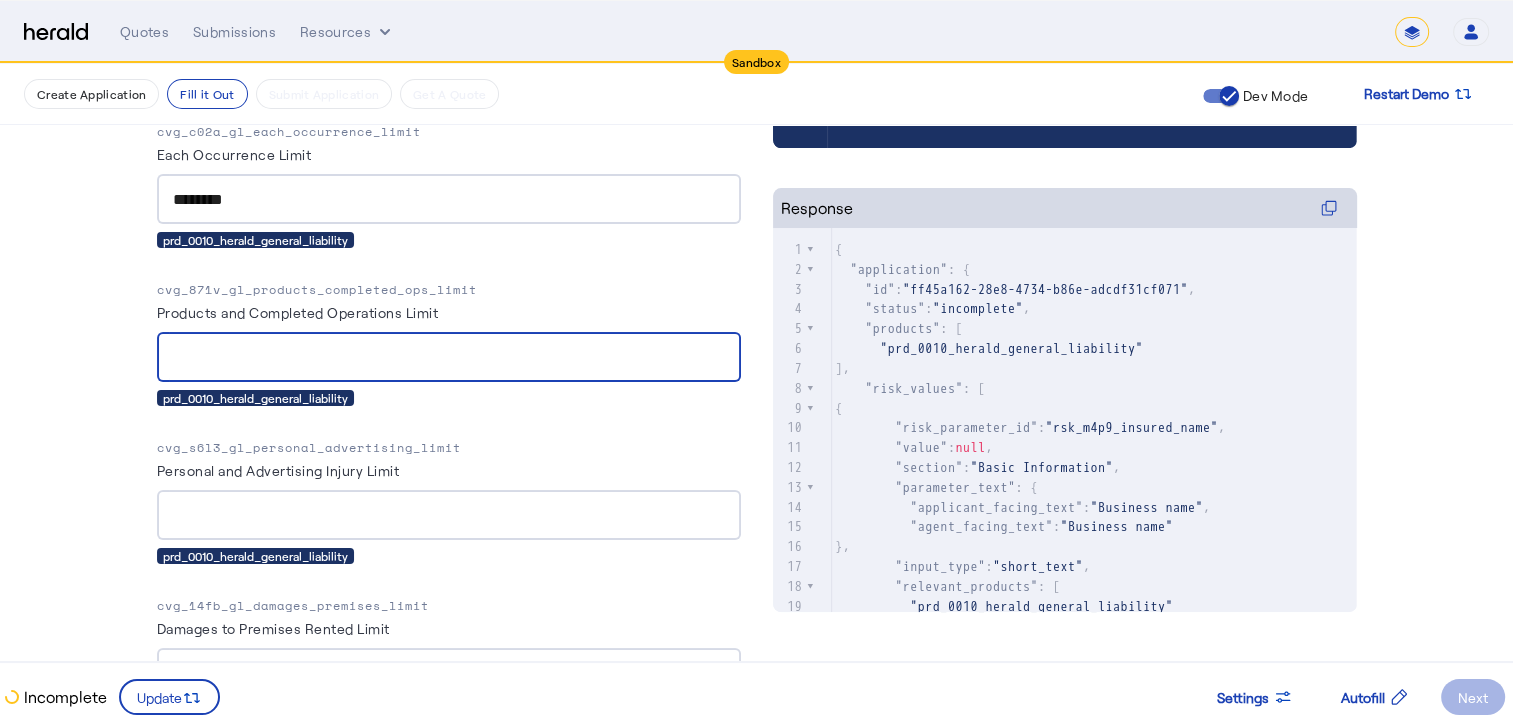 scroll, scrollTop: 704, scrollLeft: 0, axis: vertical 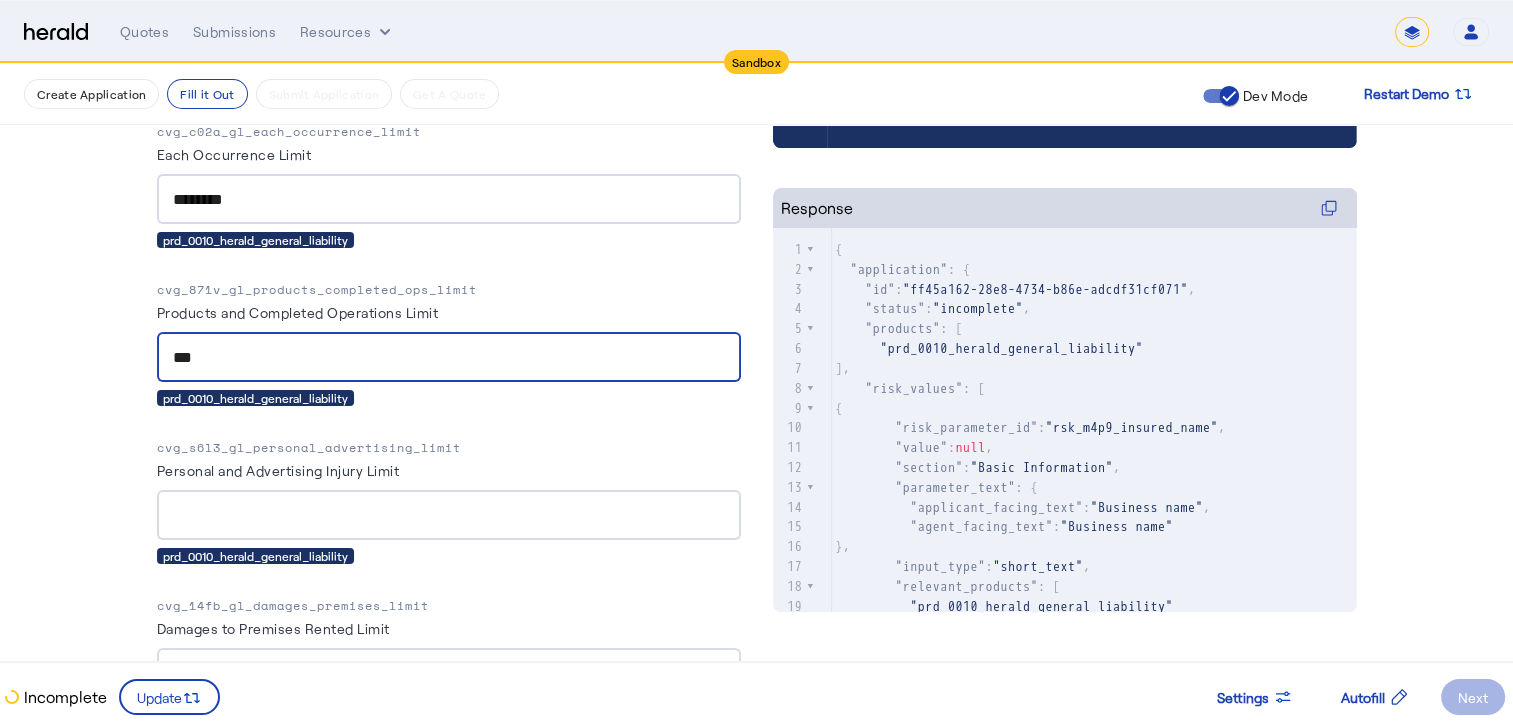 type on "***" 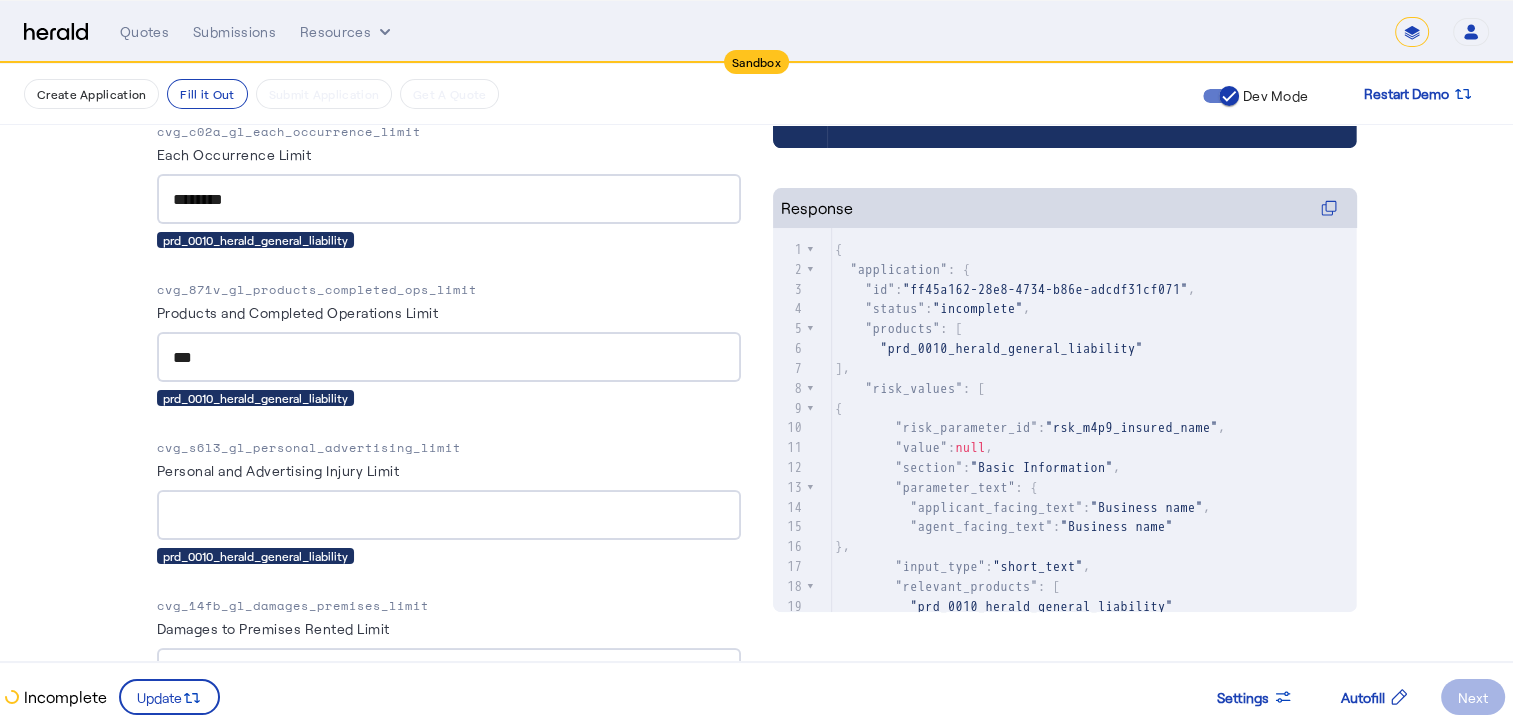 click at bounding box center (449, 515) 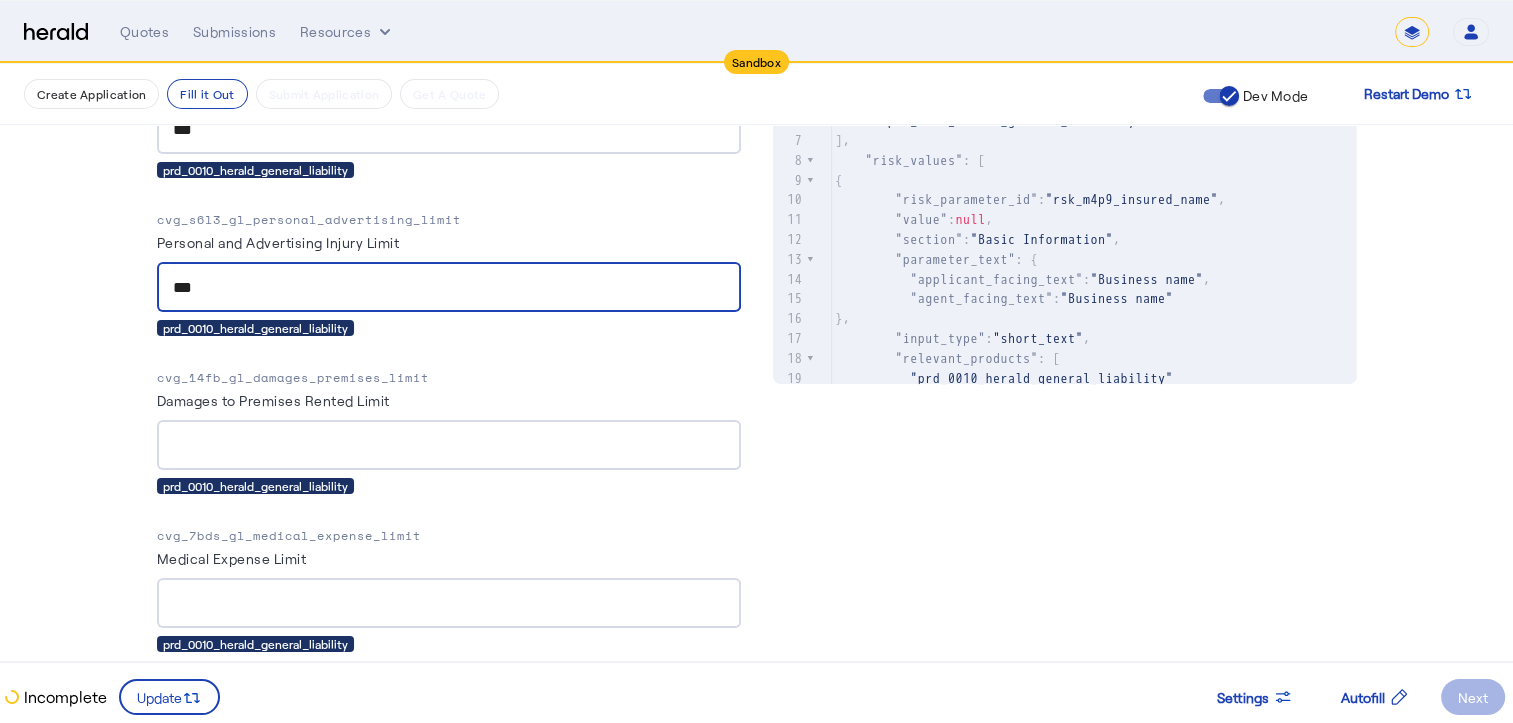 scroll, scrollTop: 939, scrollLeft: 0, axis: vertical 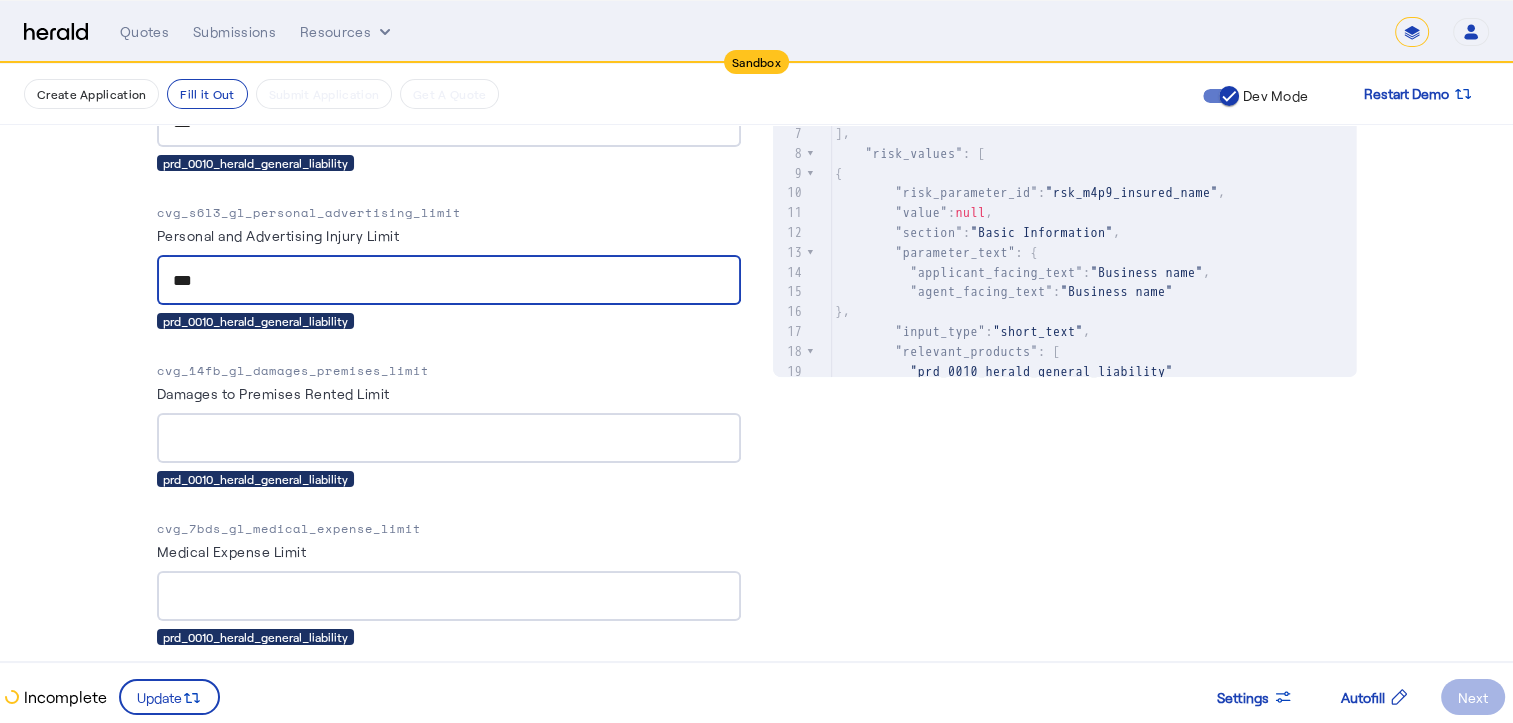 type on "***" 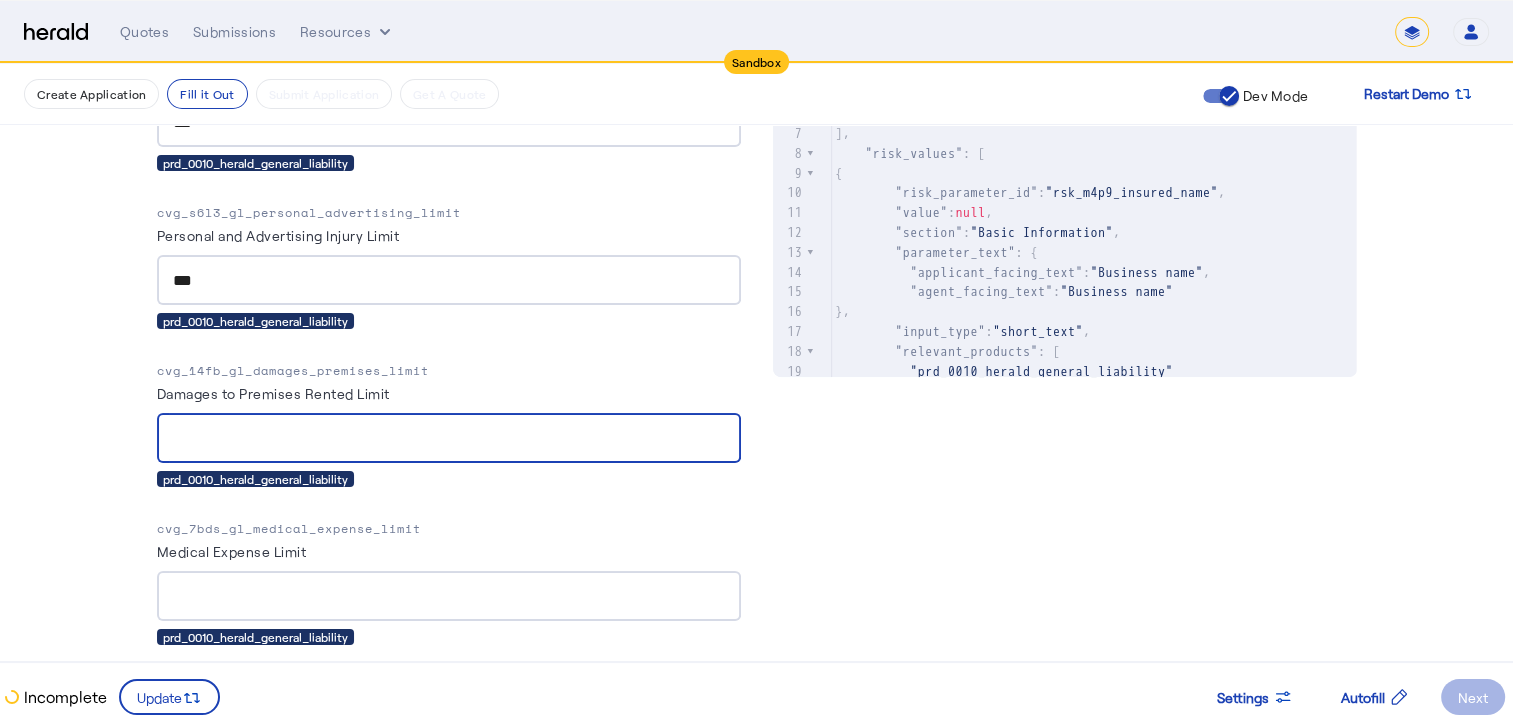 click on "Damages to Premises Rented Limit" at bounding box center (449, 439) 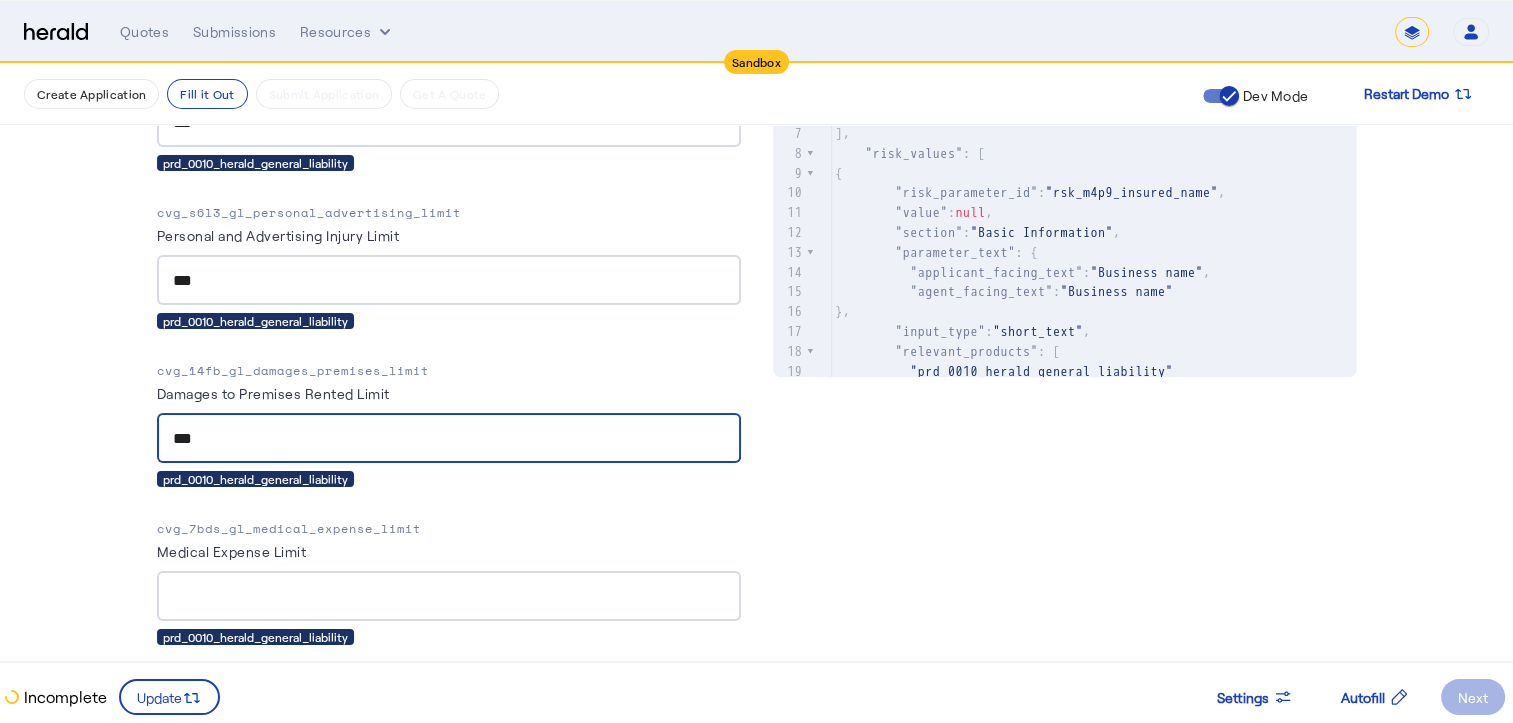 type on "***" 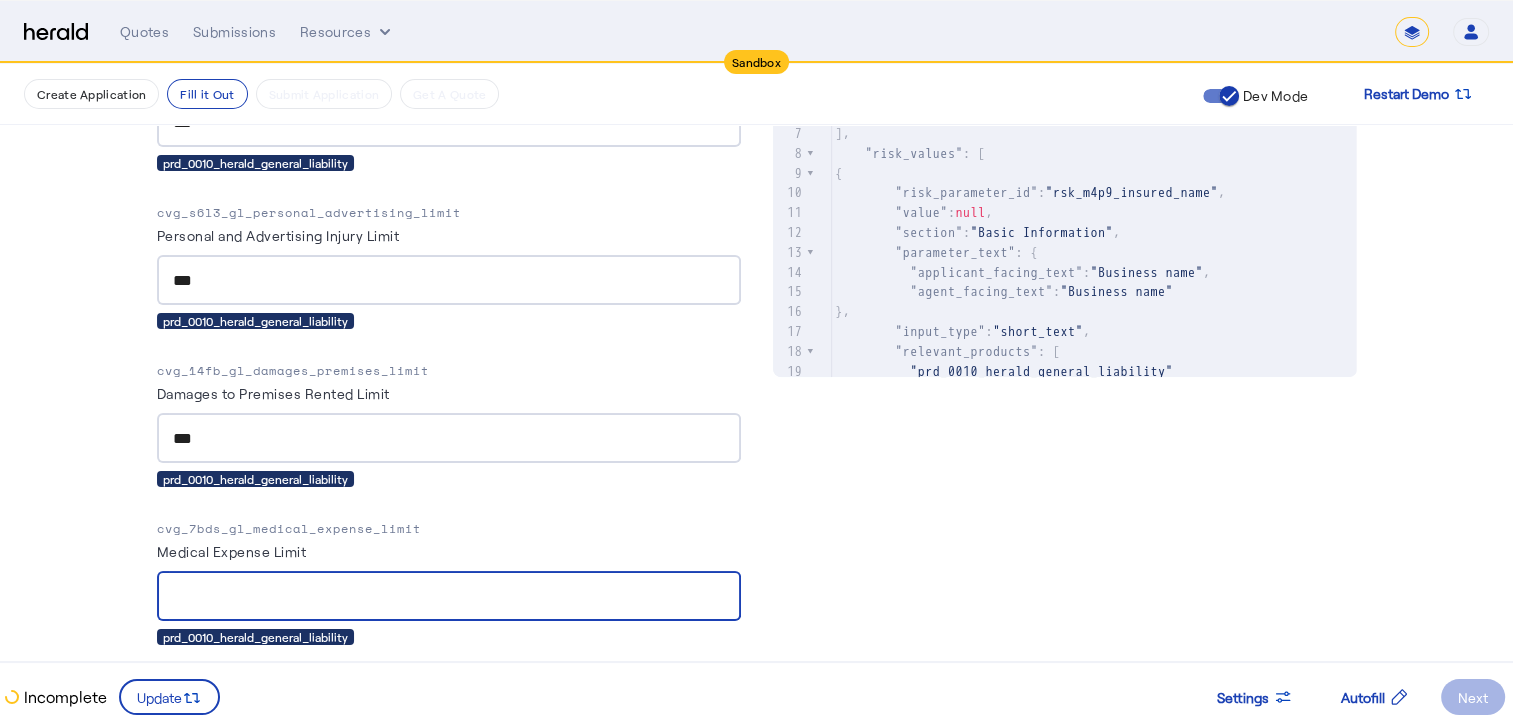 click on "Medical Expense Limit" at bounding box center [449, 597] 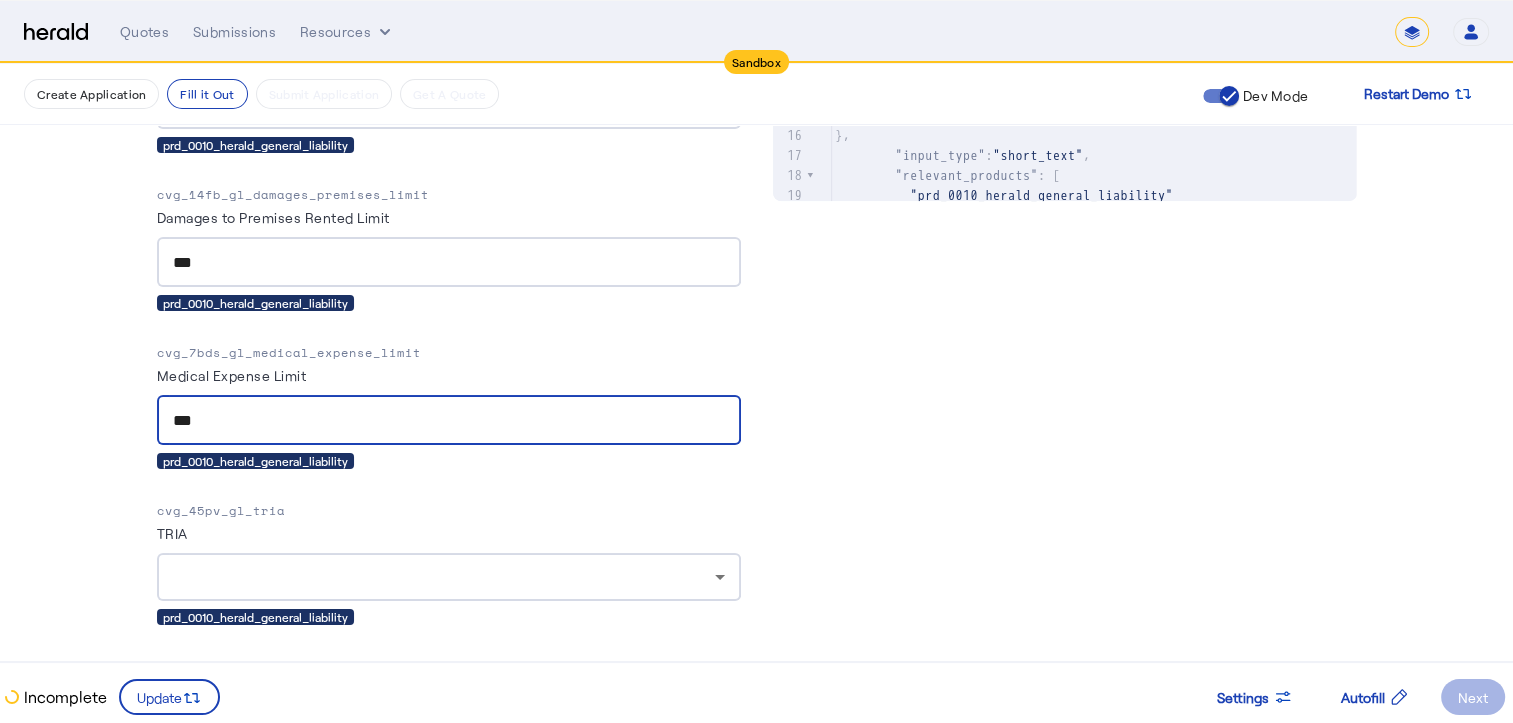 scroll, scrollTop: 1116, scrollLeft: 0, axis: vertical 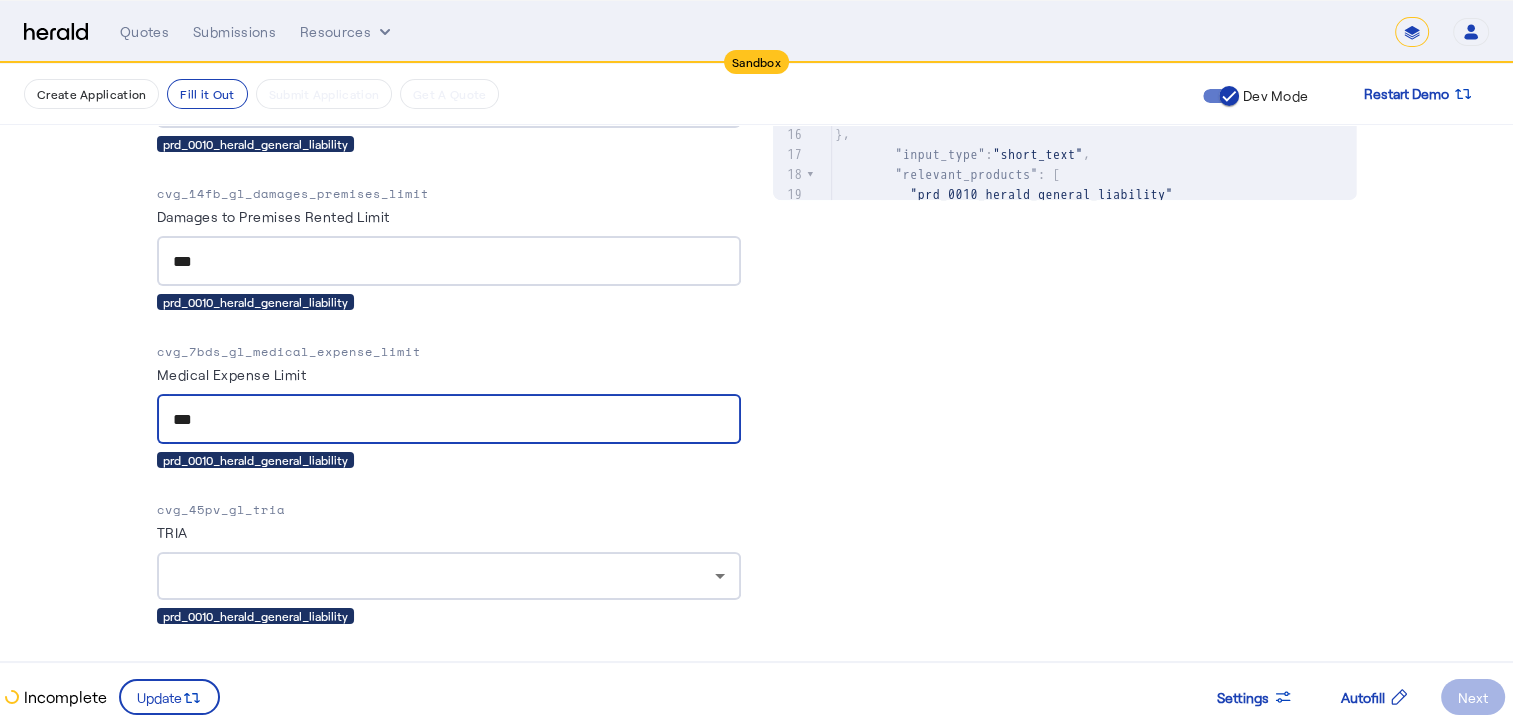 type on "***" 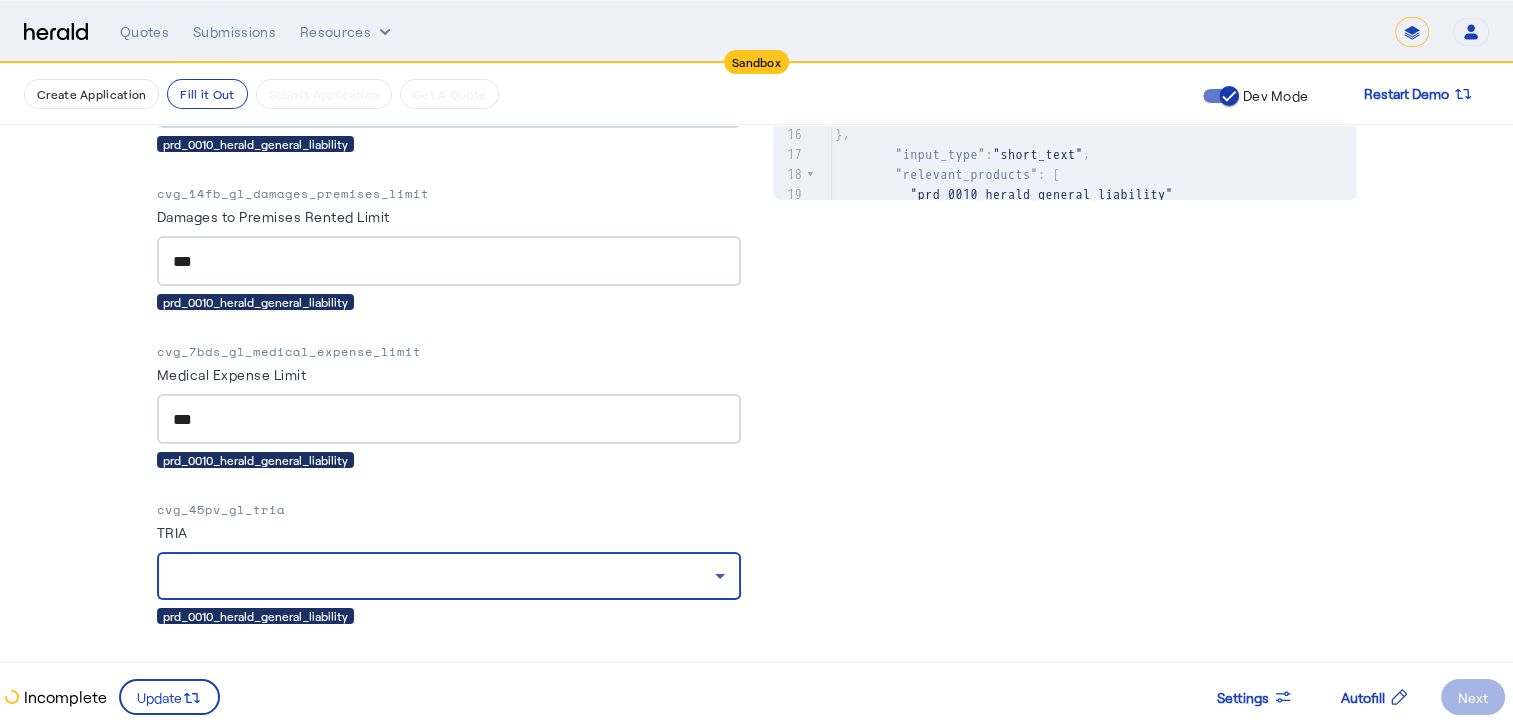 click 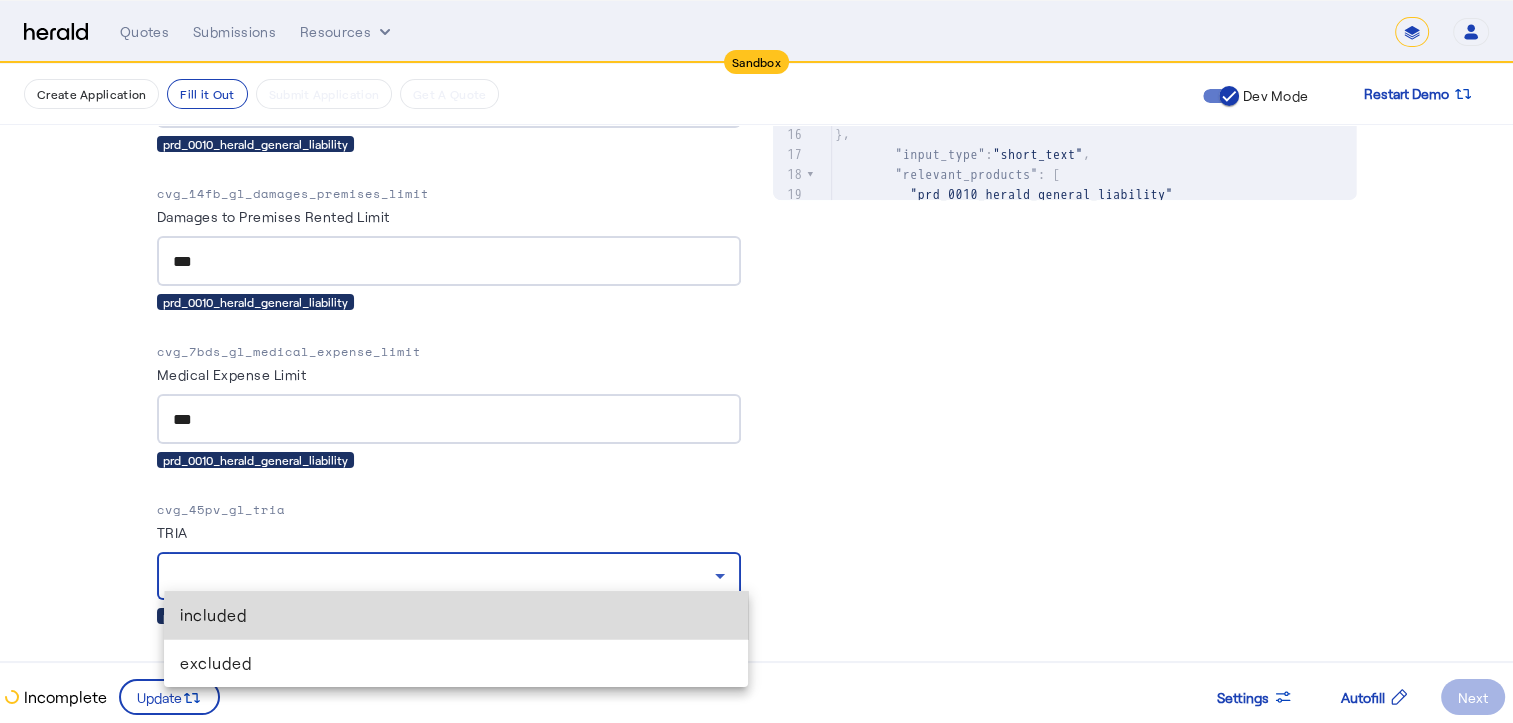 click on "included" at bounding box center (456, 615) 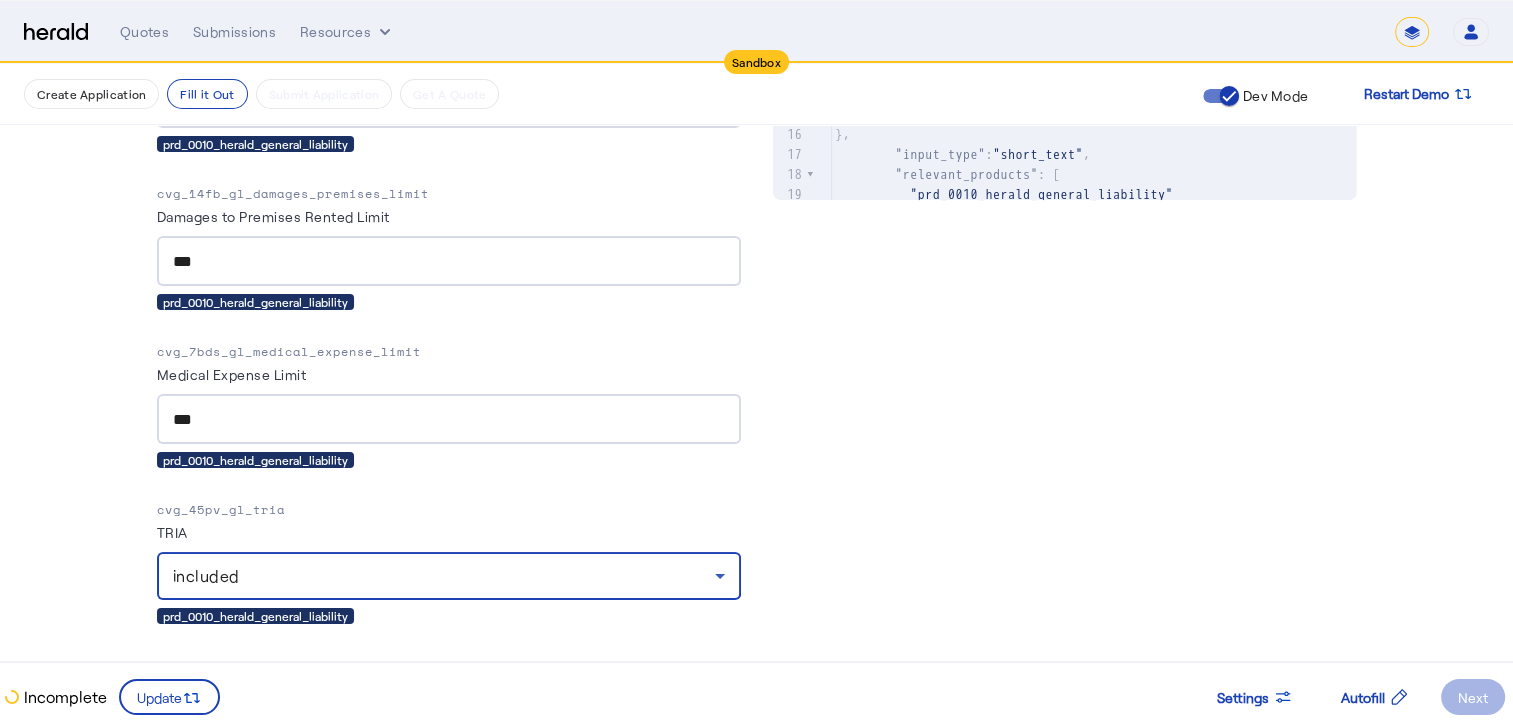 click 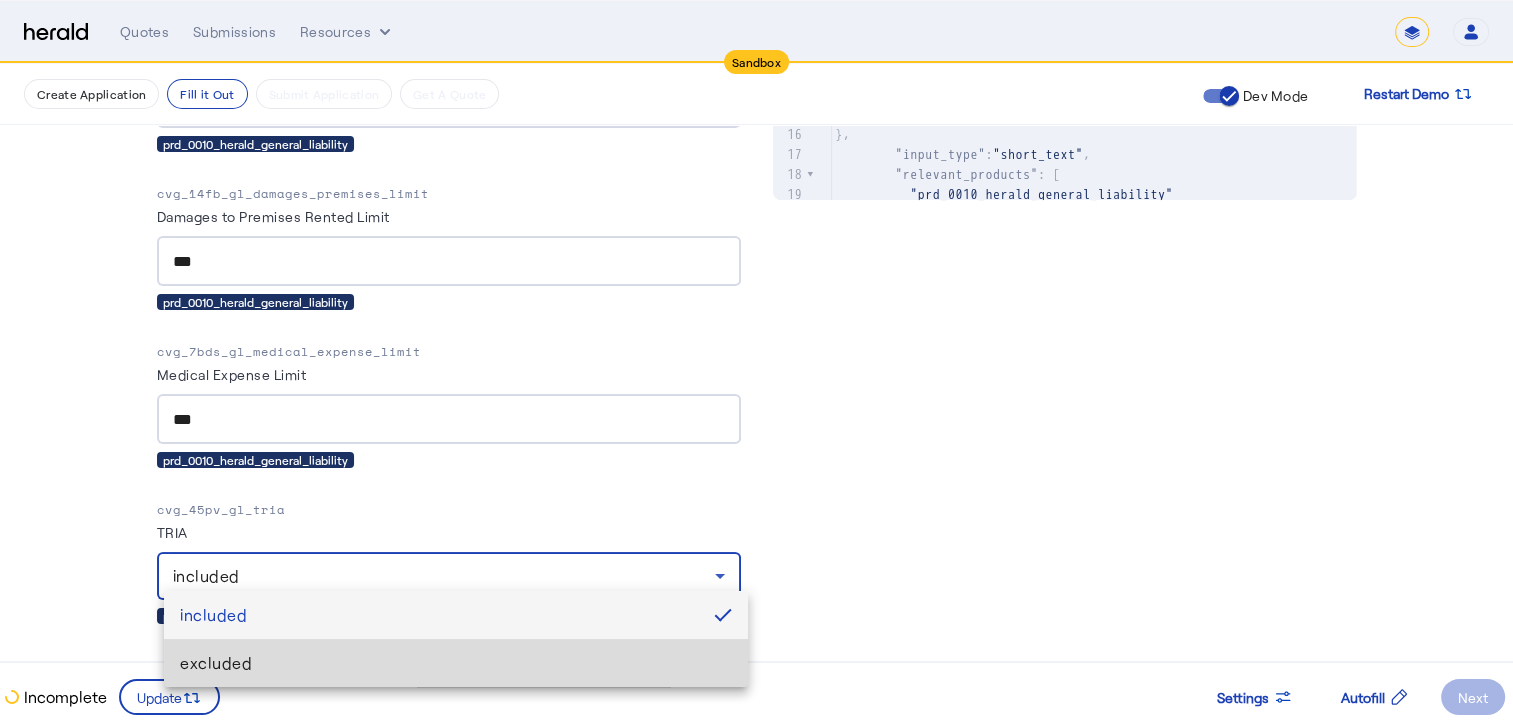 click on "excluded" at bounding box center (456, 663) 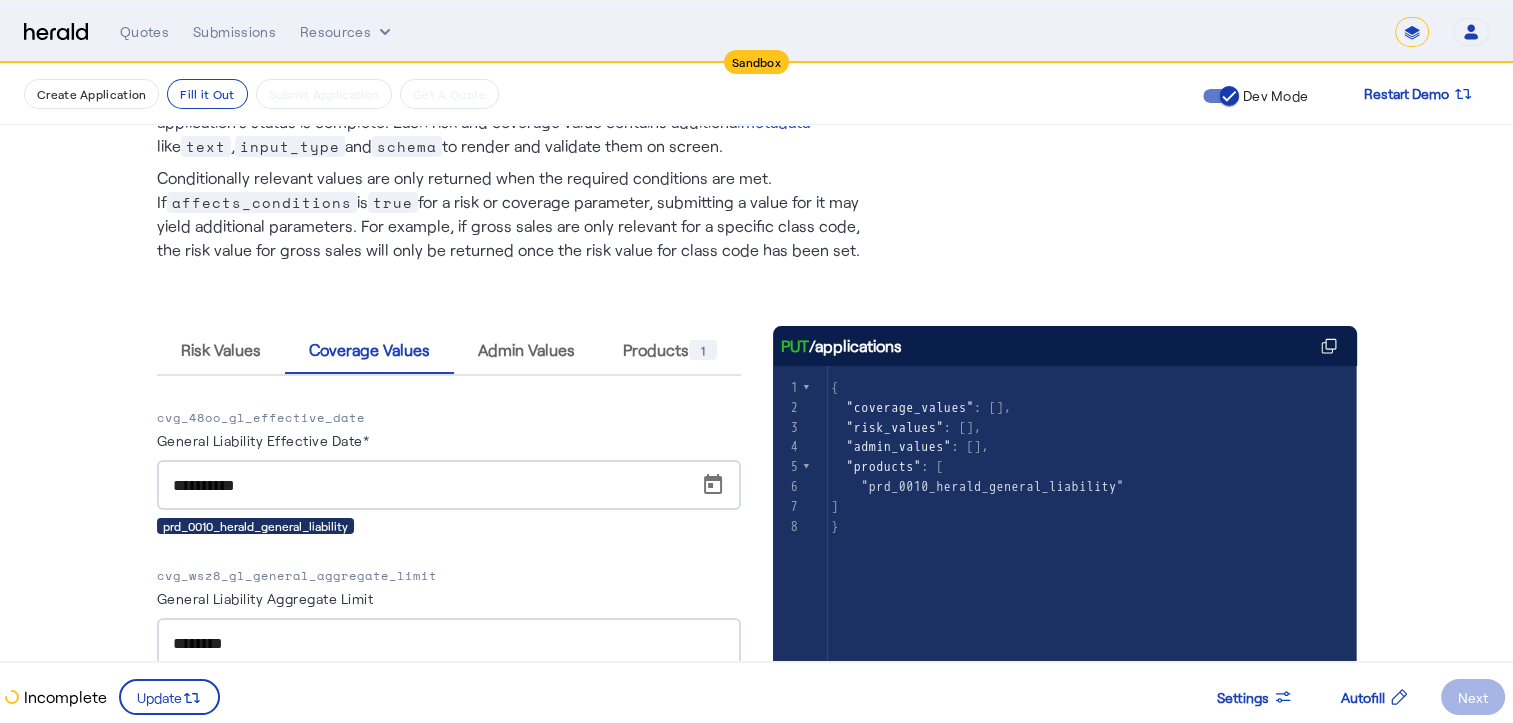 scroll, scrollTop: 0, scrollLeft: 0, axis: both 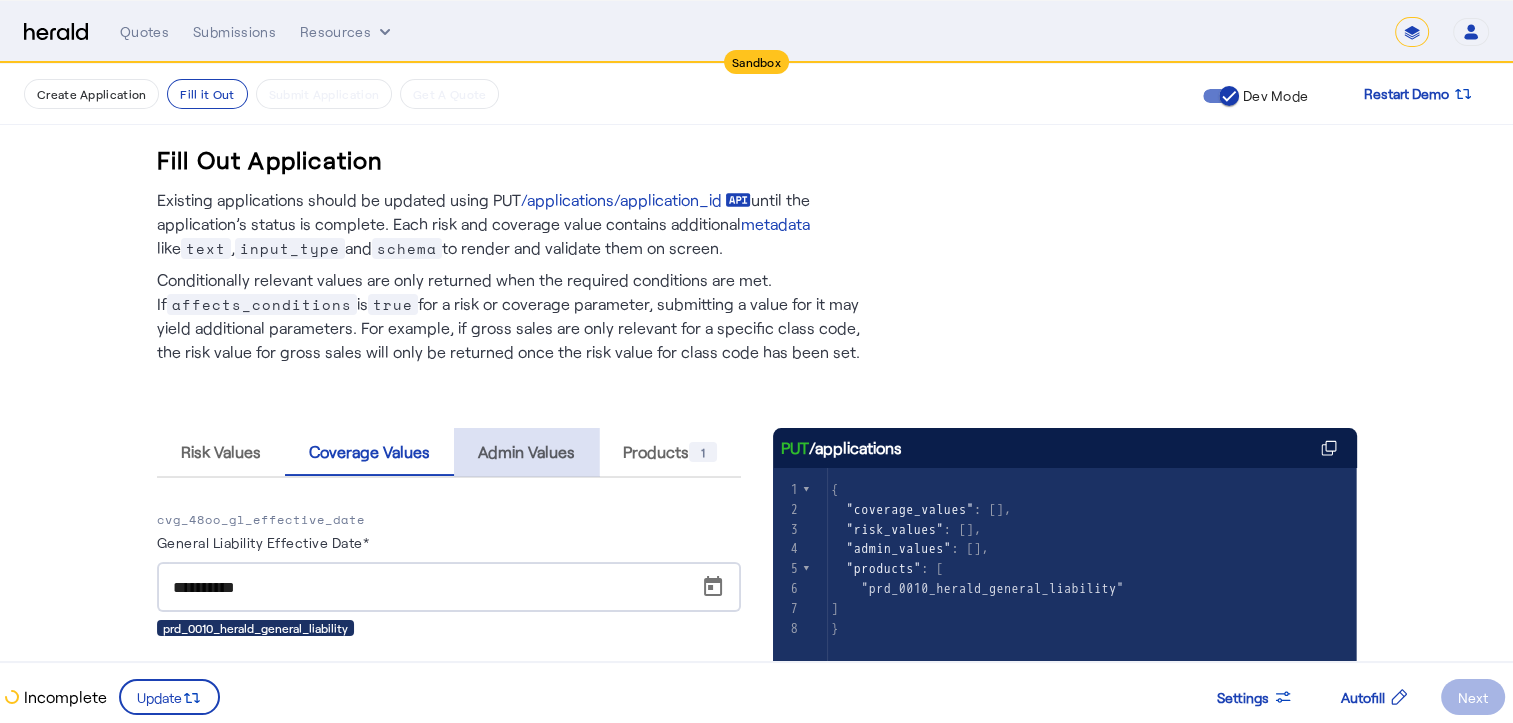 click on "Admin Values" at bounding box center [526, 452] 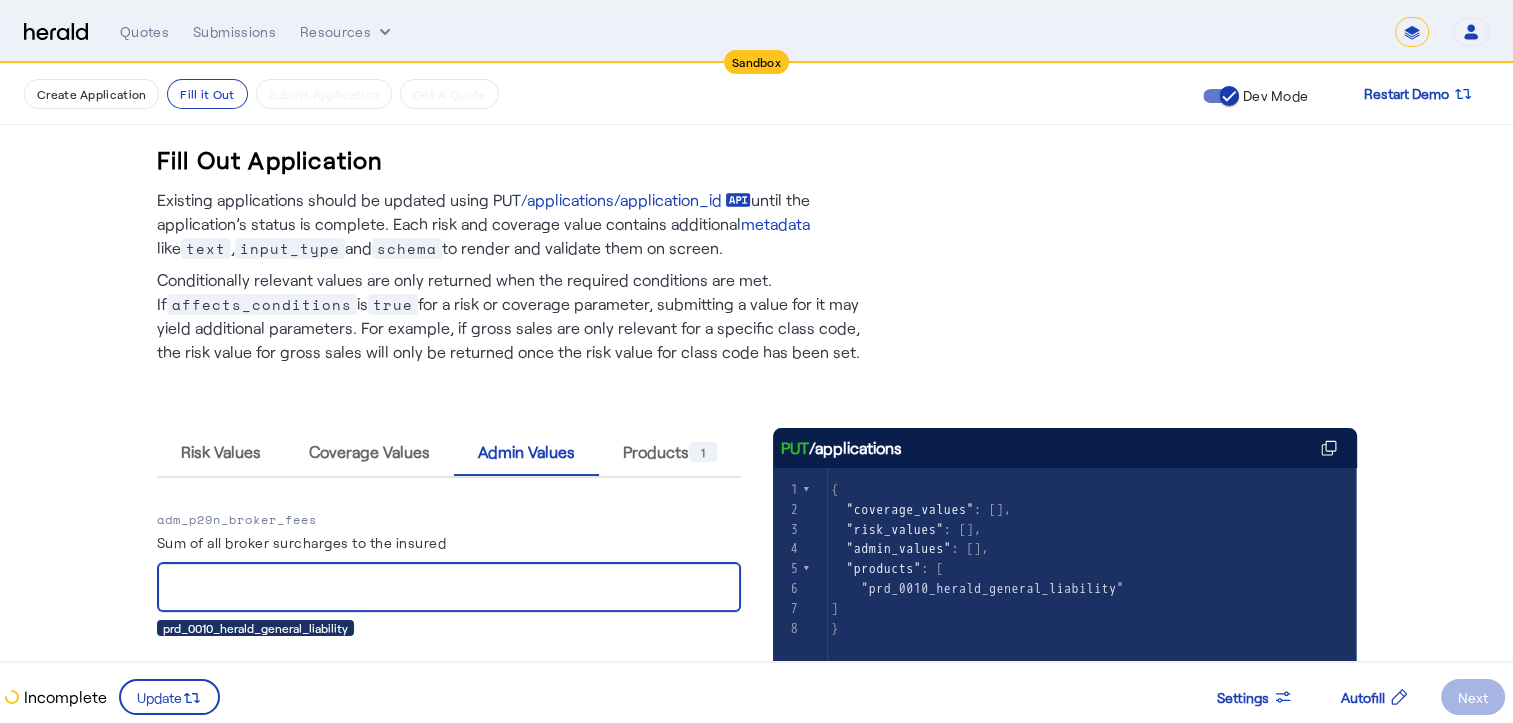click on "Sum of all broker surcharges to the insured" at bounding box center [449, 588] 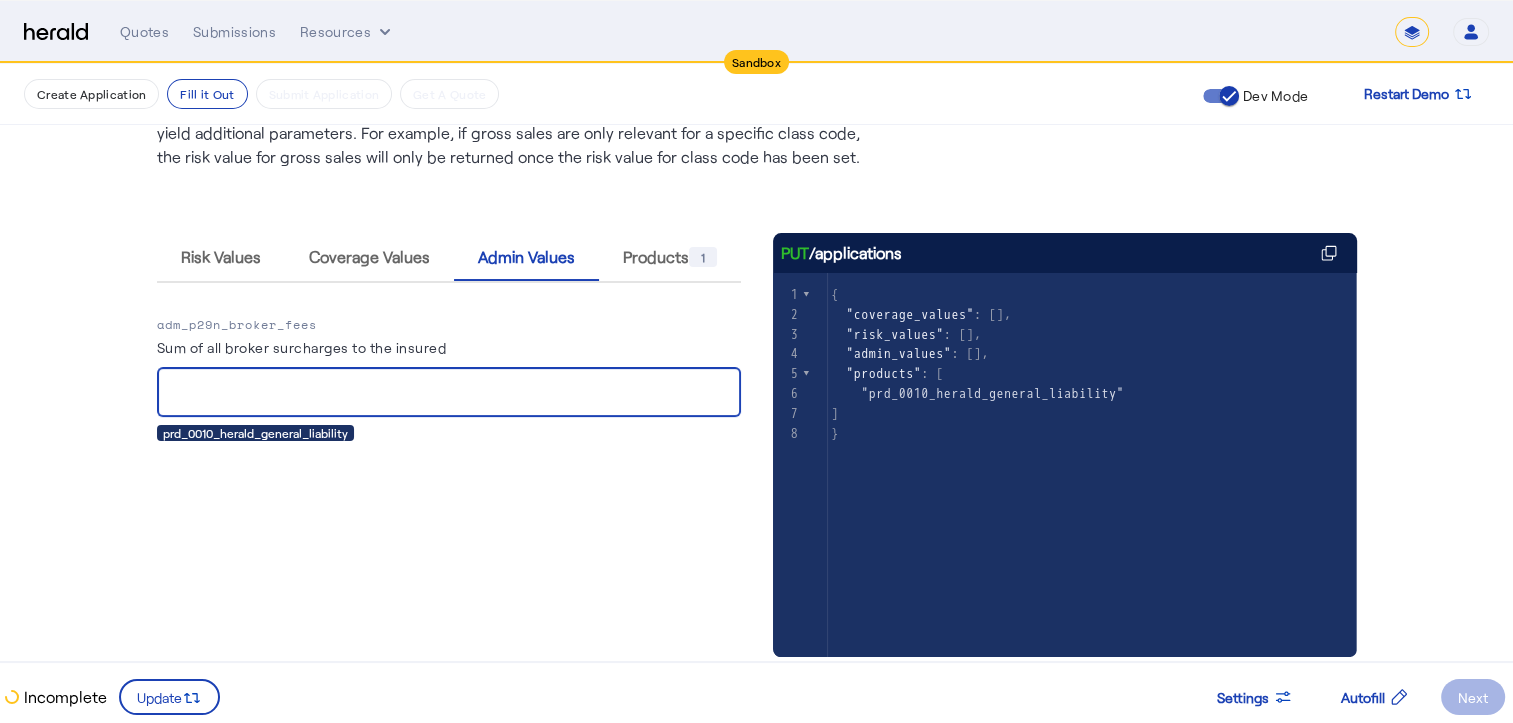 scroll, scrollTop: 196, scrollLeft: 0, axis: vertical 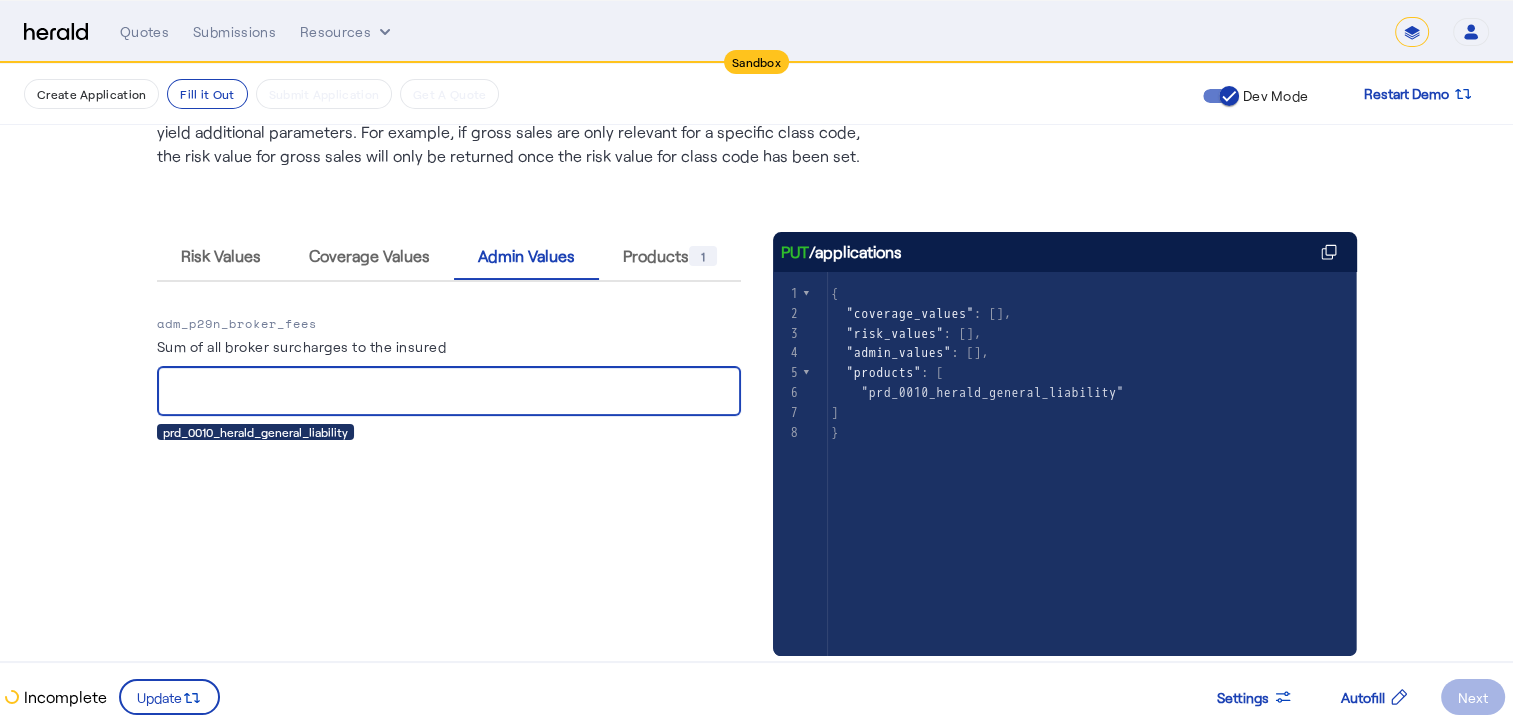 type on "*" 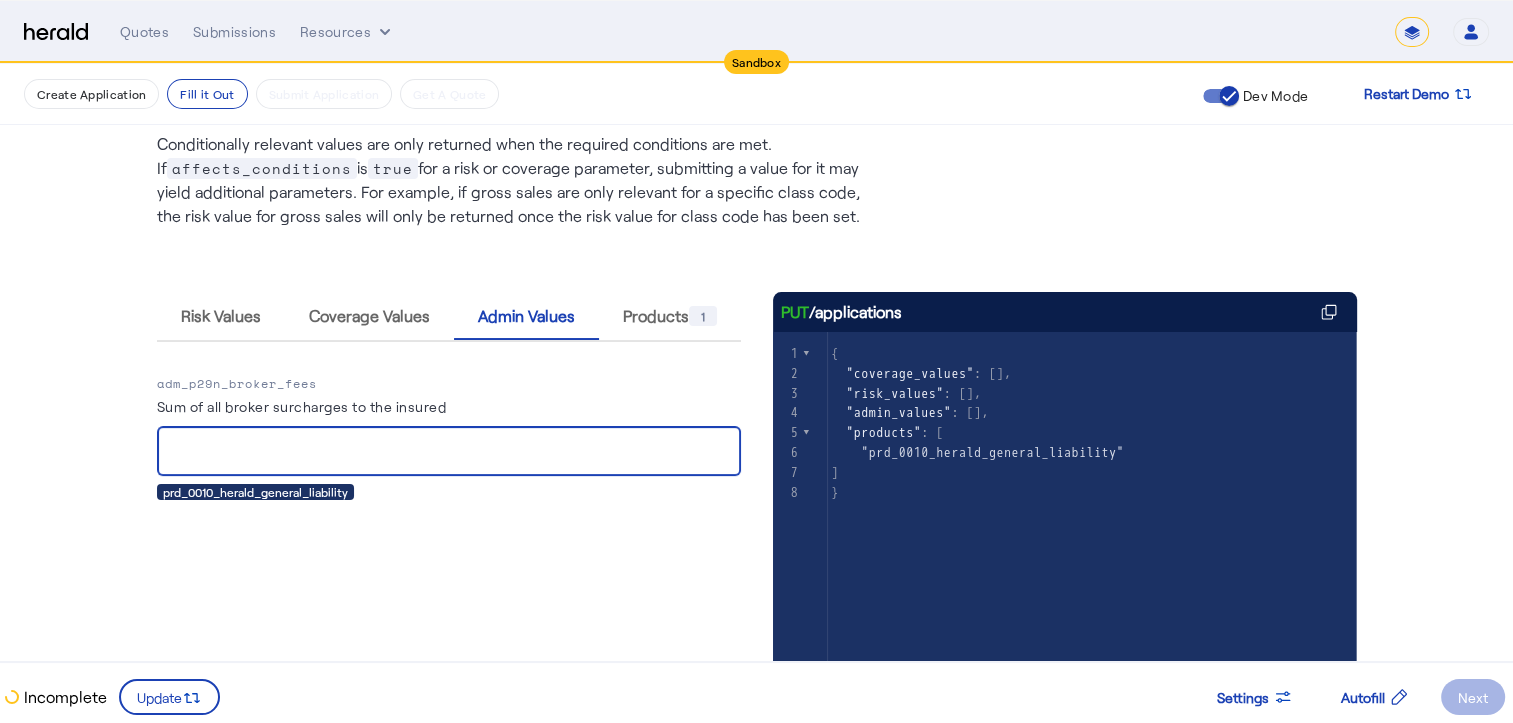 scroll, scrollTop: 0, scrollLeft: 0, axis: both 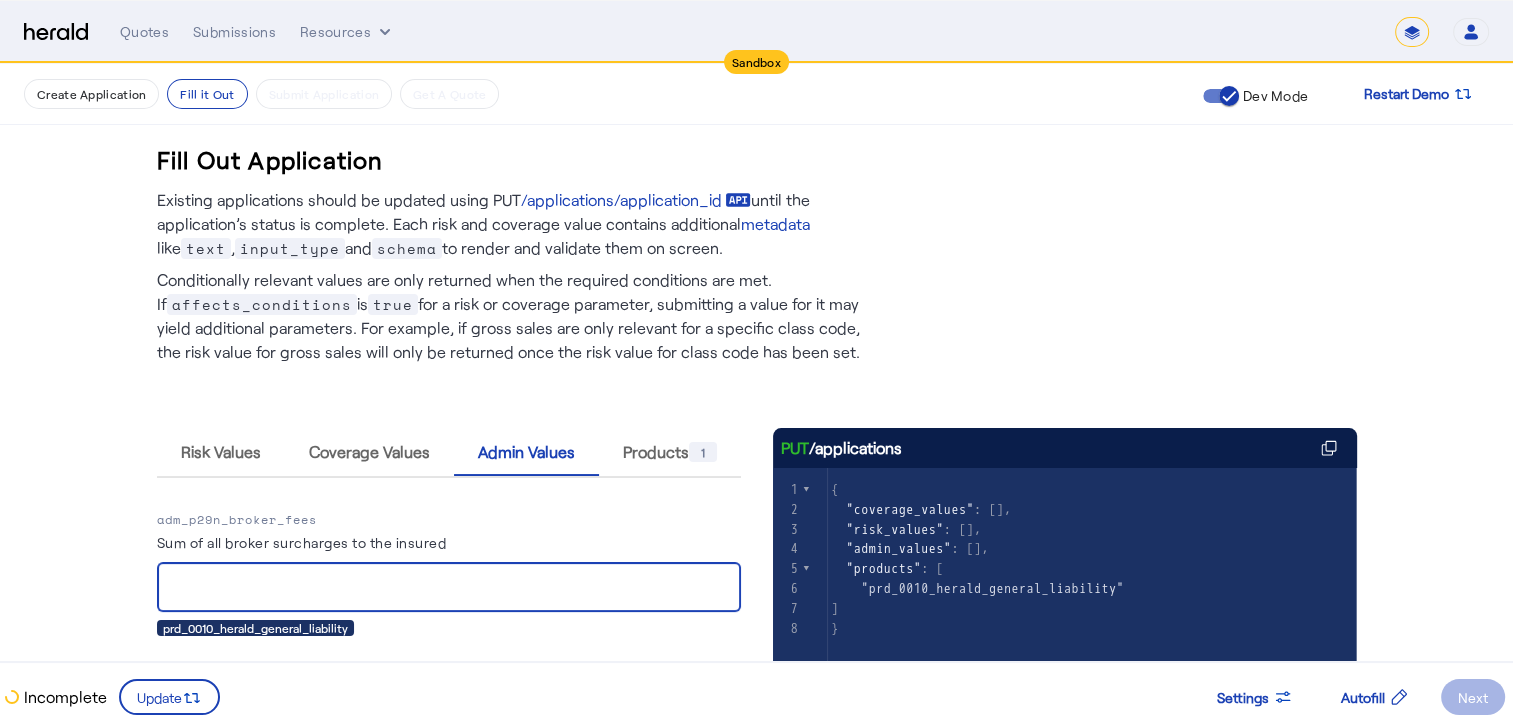 type on "****" 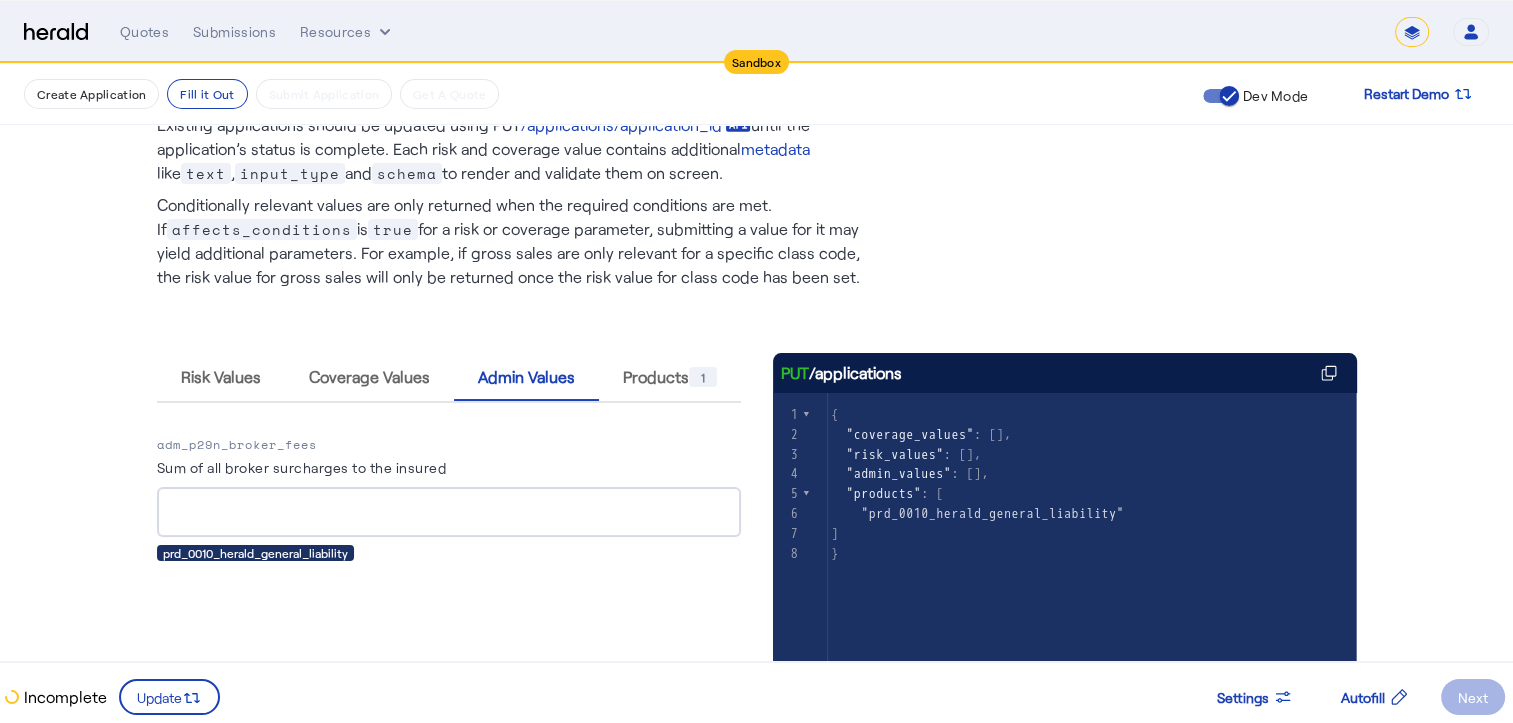scroll, scrollTop: 0, scrollLeft: 0, axis: both 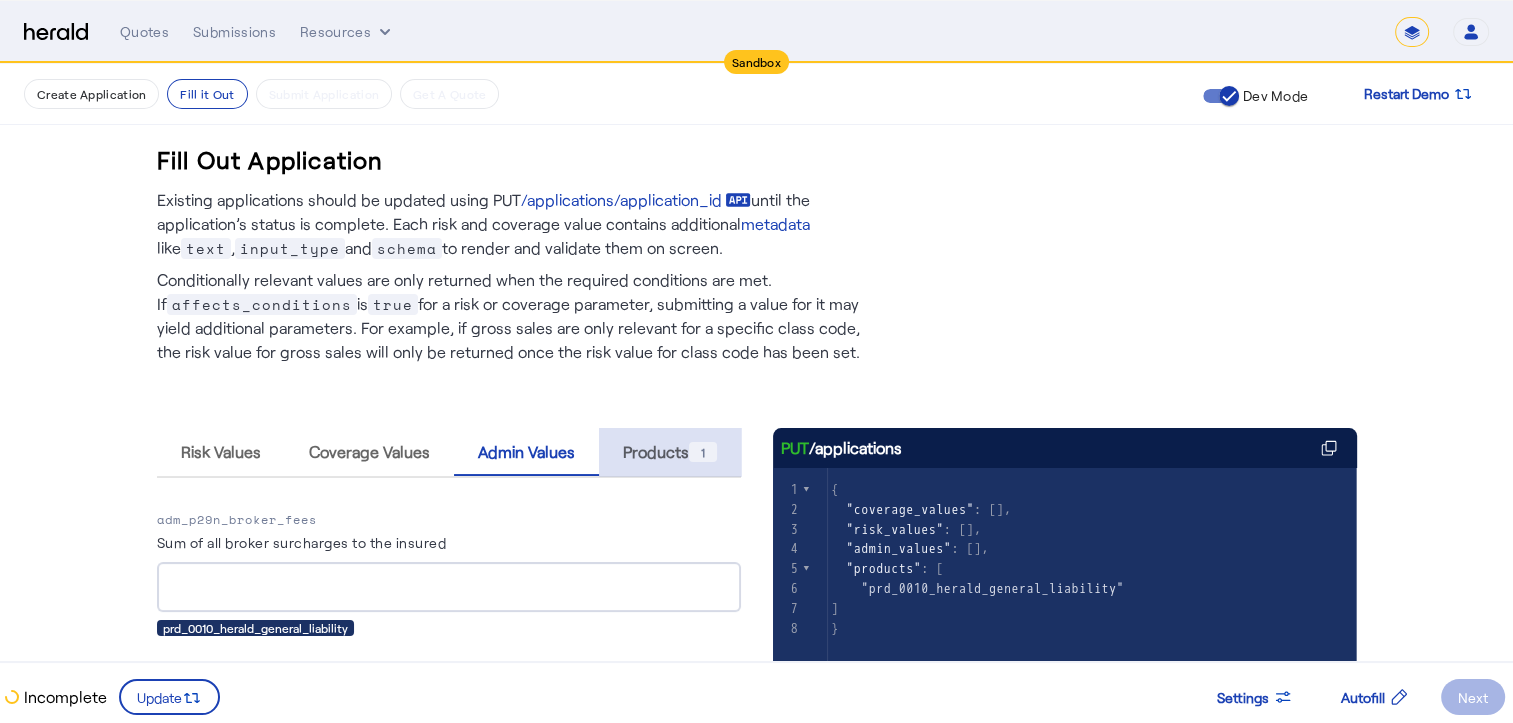 click on "Products       1" at bounding box center [670, 452] 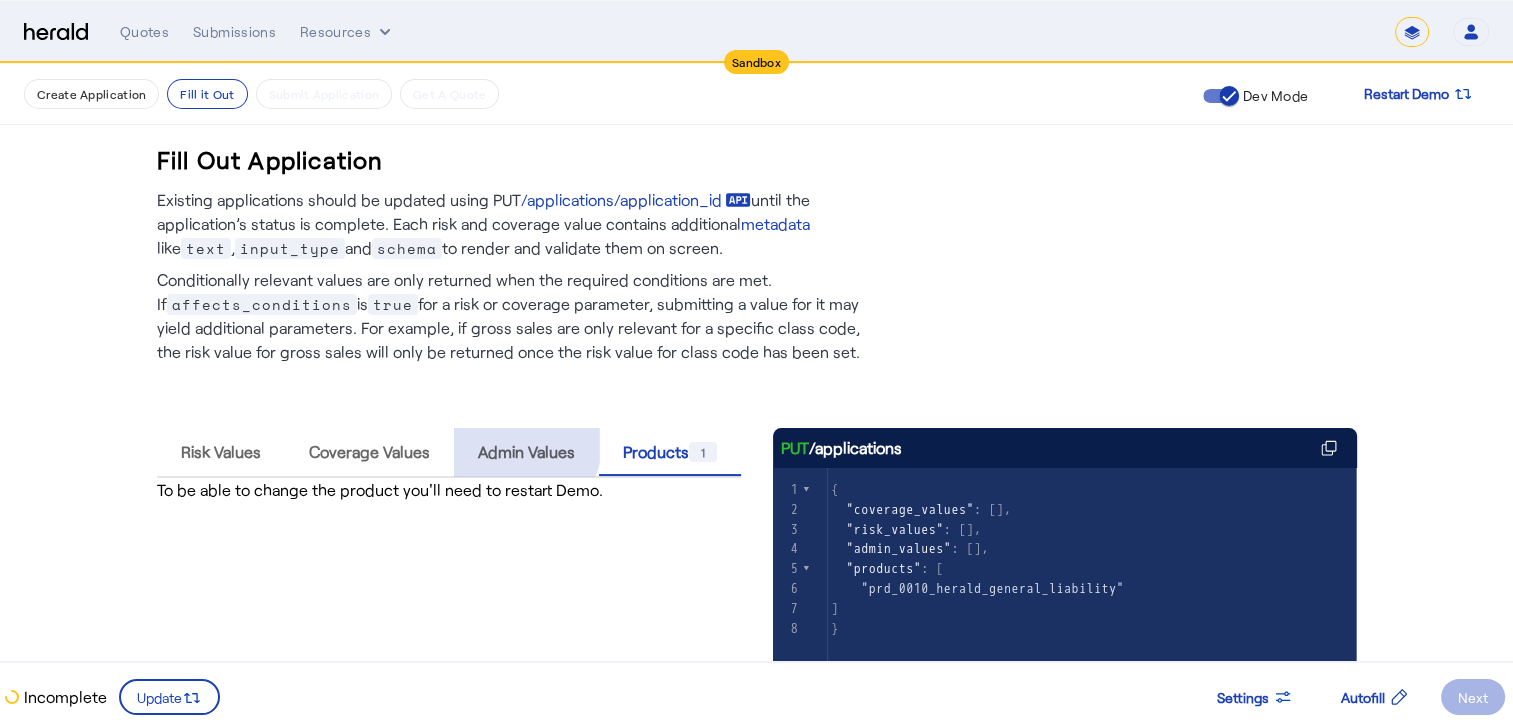 click on "Admin Values" at bounding box center [526, 452] 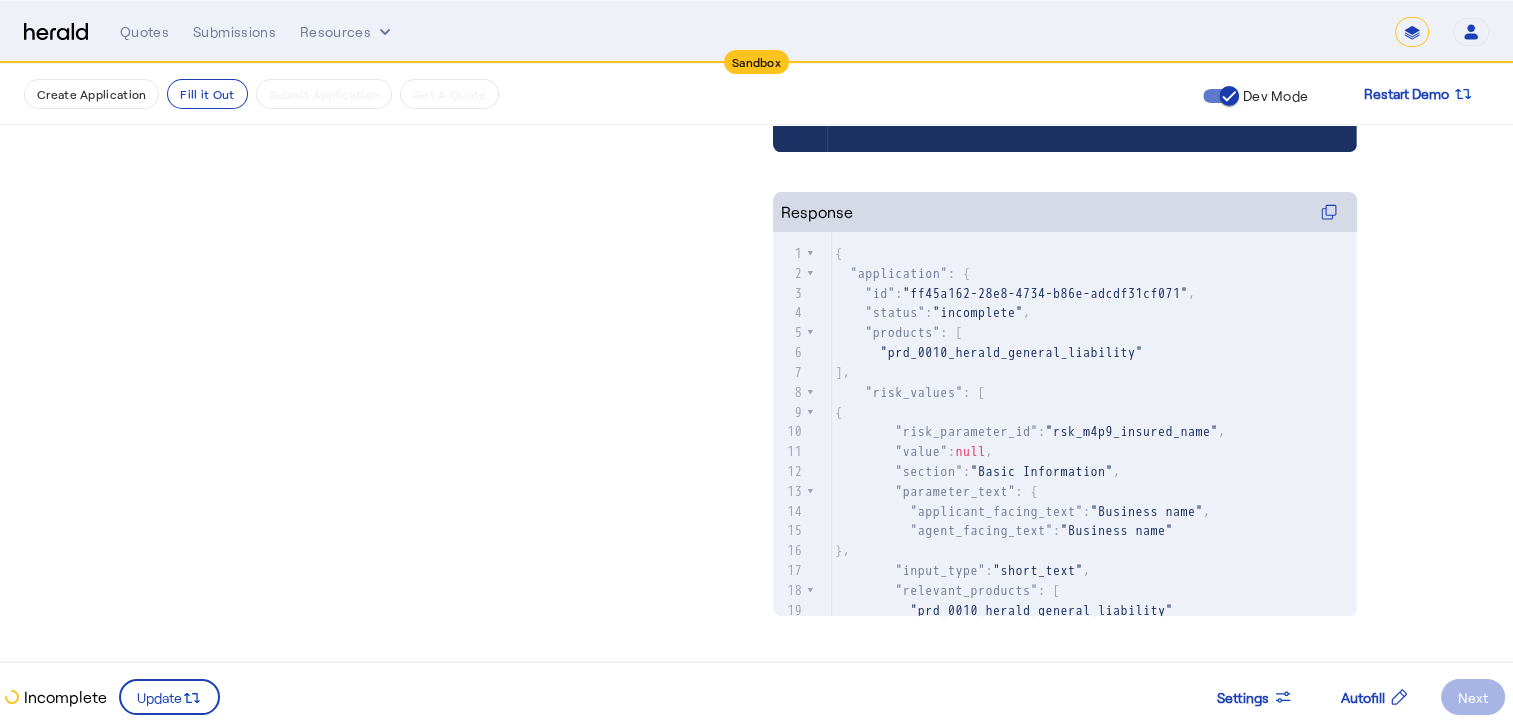 scroll, scrollTop: 712, scrollLeft: 0, axis: vertical 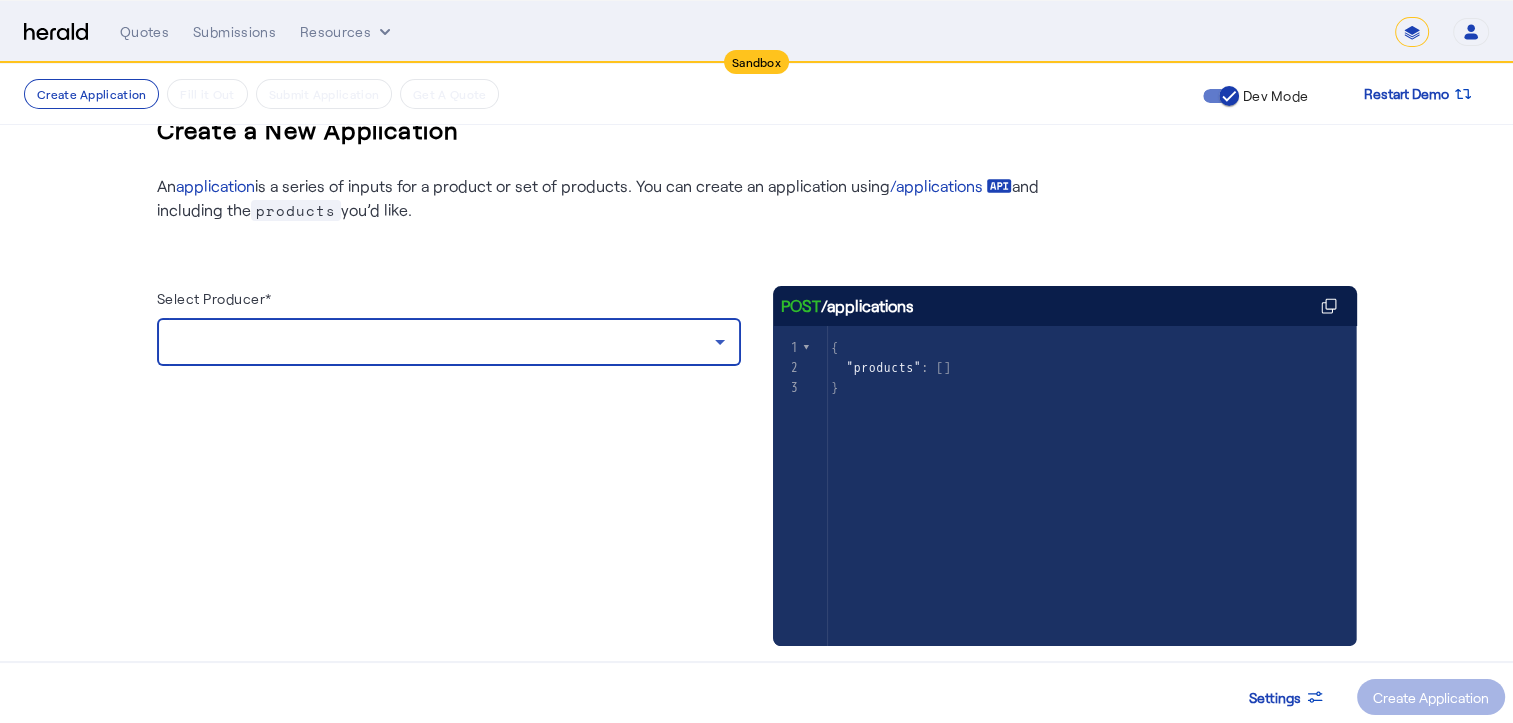 click 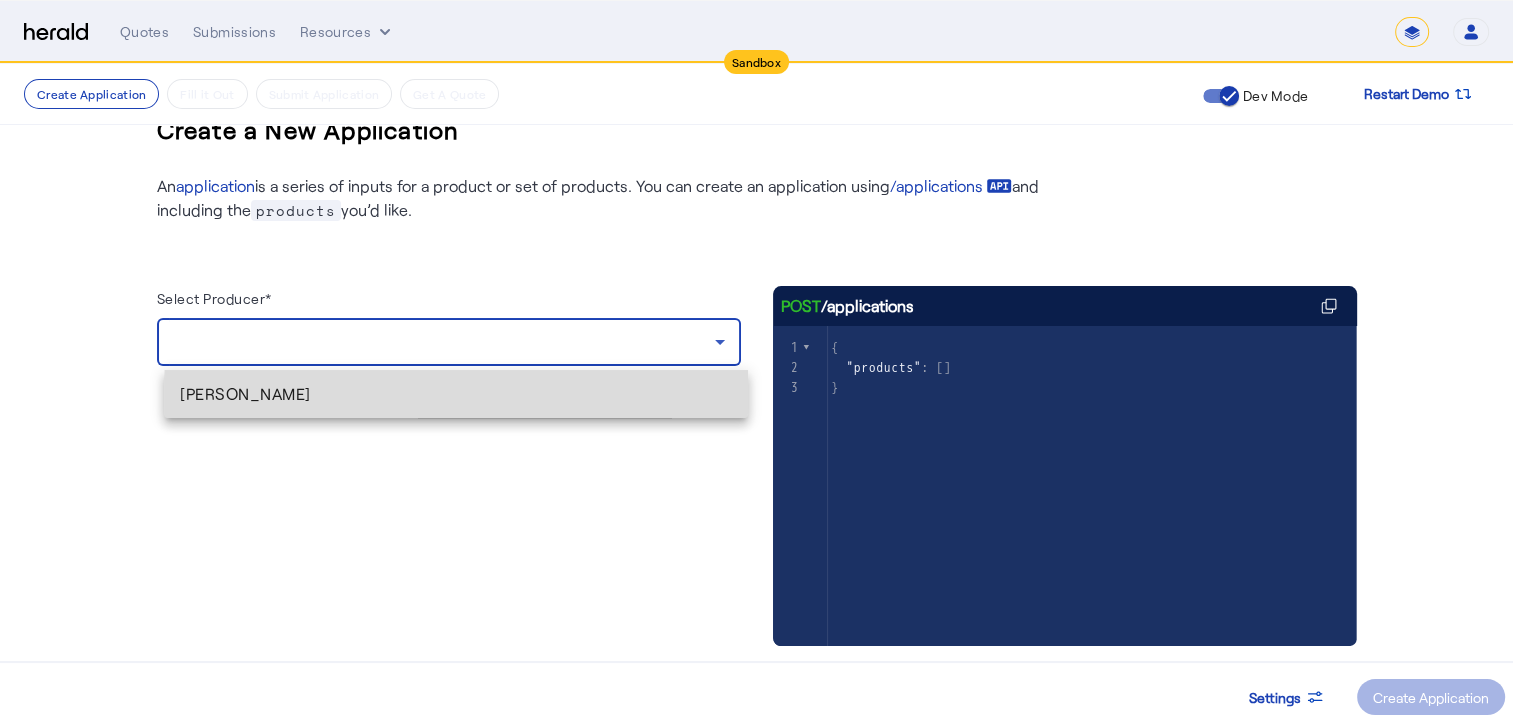 click on "[PERSON_NAME]" at bounding box center (456, 394) 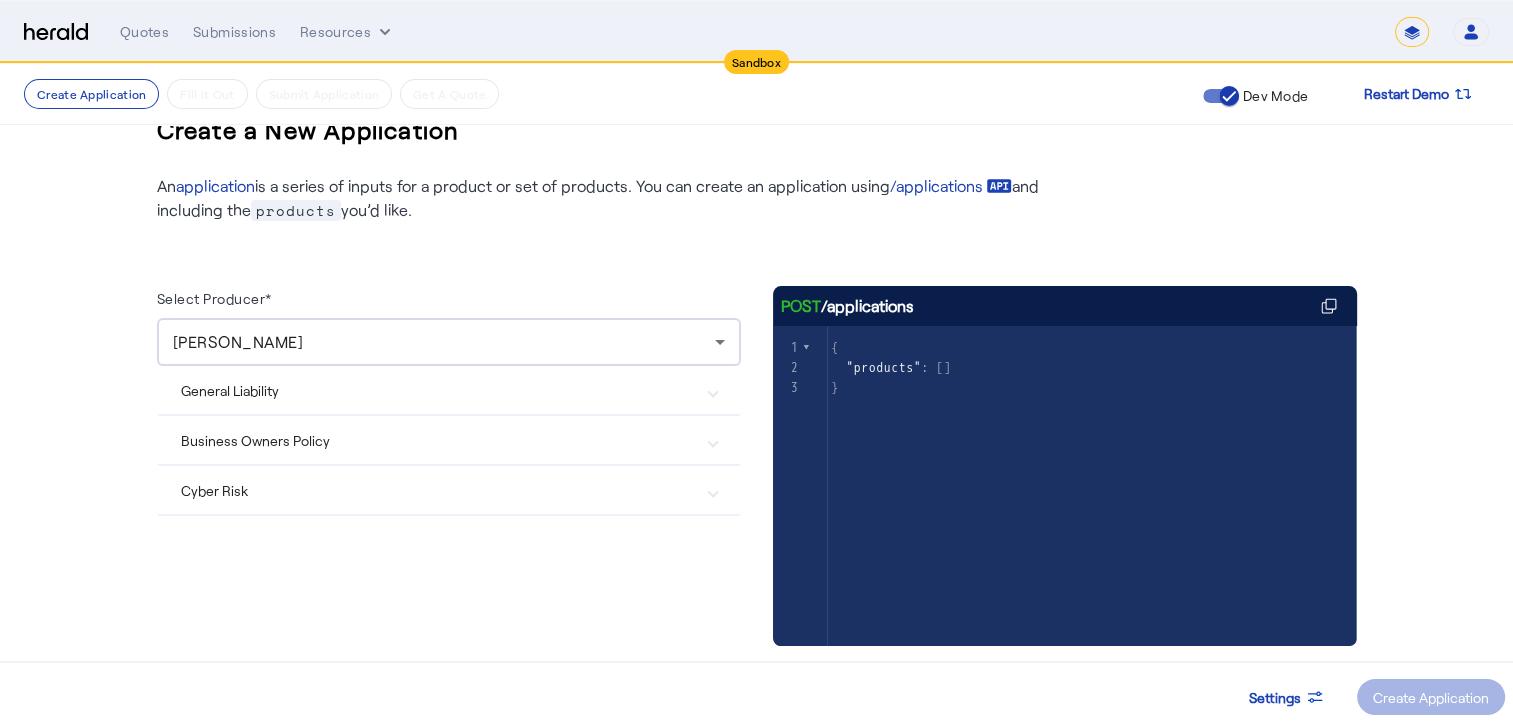 click on "General Liability" at bounding box center [437, 390] 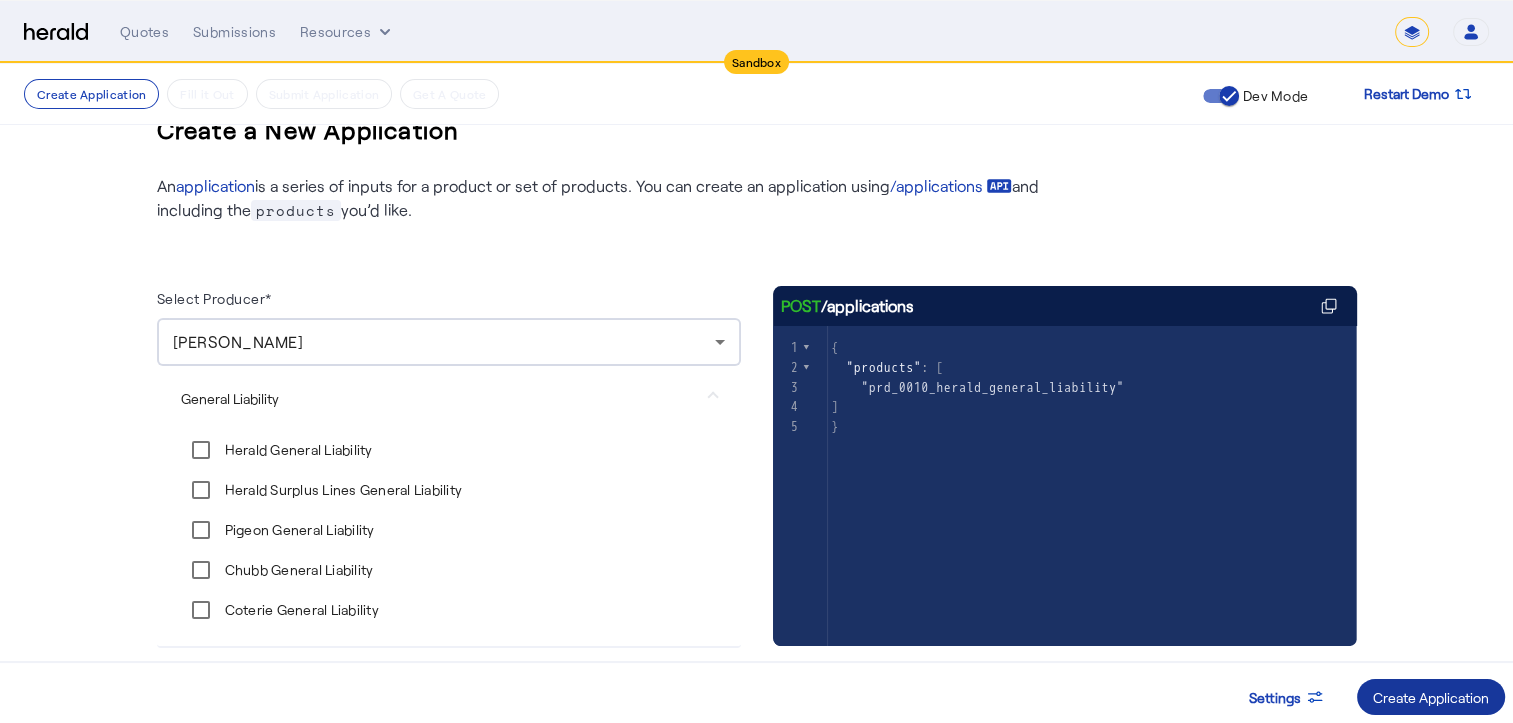 click on "Create Application" at bounding box center (1431, 697) 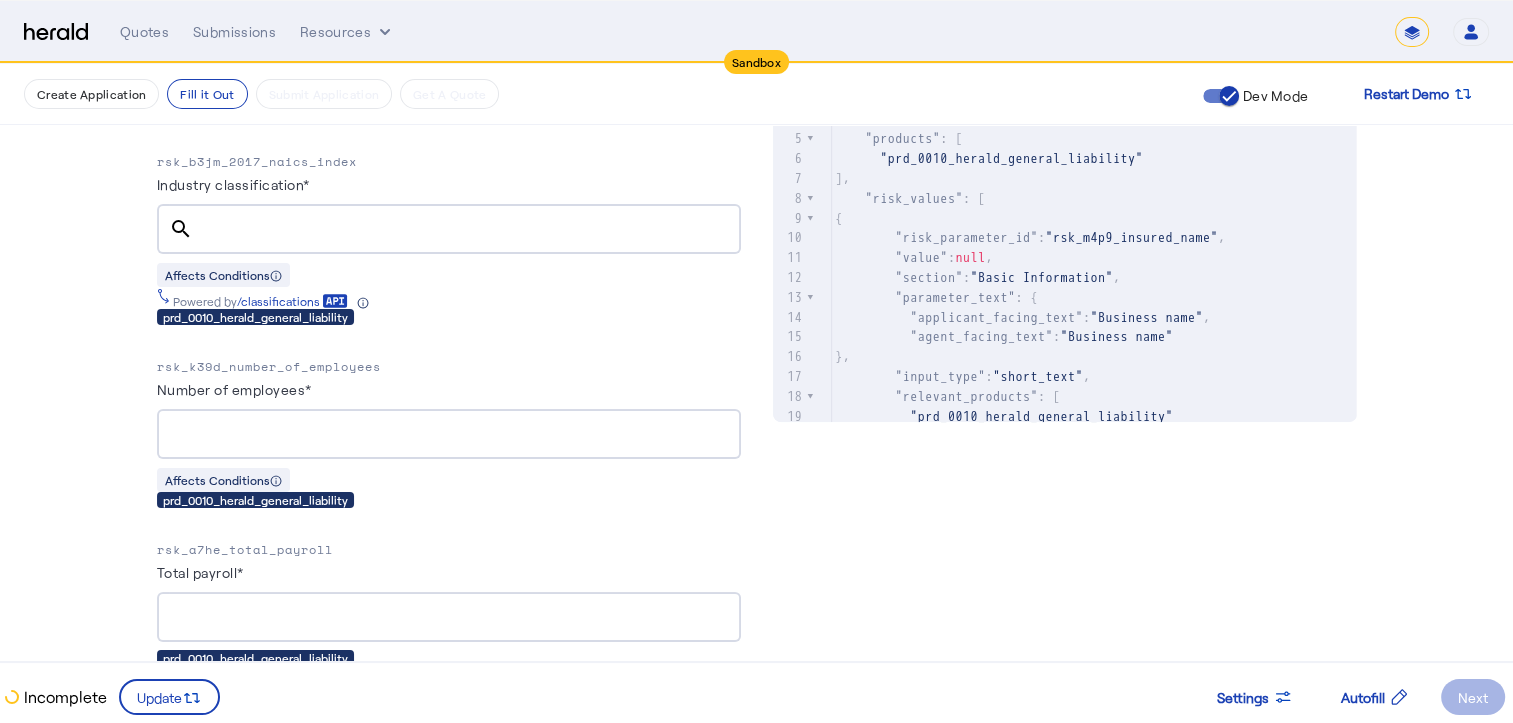 scroll, scrollTop: 895, scrollLeft: 0, axis: vertical 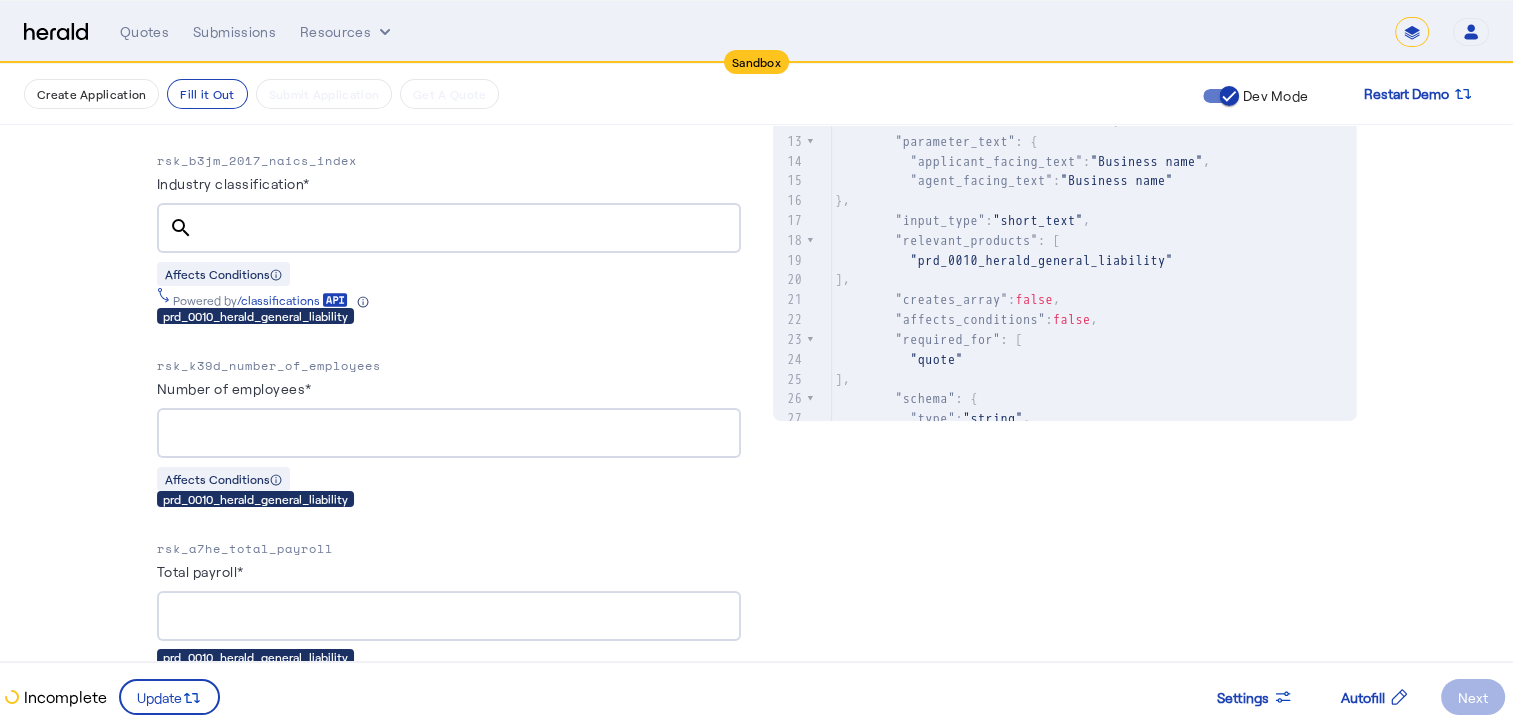 click on "PUT  /applications
xxxxxxxxxx 8   1 { 2    "coverage_values" : [], 3    "risk_values" : [], 4    "admin_values" : [], 5    "products" : [ 6      "prd_0010_herald_general_liability" 7   ] 8 }  Response
xxxxxxxxxx 558   1 { 2    "application" : { 3      "id" :  "1422ec9c-7117-49e3-b3dc-fa098a324f05" , 4      "status" :  "incomplete" , 5      "products" : [ 6        "prd_0010_herald_general_liability" 7     ], 8      "risk_values" : [ 9       { 10          "risk_parameter_id" :  "rsk_m4p9_insured_name" , 11          "value" :  null , 12          "section" :  "Basic Information" , 13          "parameter_text" : { 14            "applicant_facing_text" :  "Business name" , 15            "agent_facing_text" :  "Business name" 16         }, 17          "input_type" :  "short_text" , 18          "relevant_products" : [ 19            "prd_0010_herald_general_liability" 20         ], 21          :  false , 22" 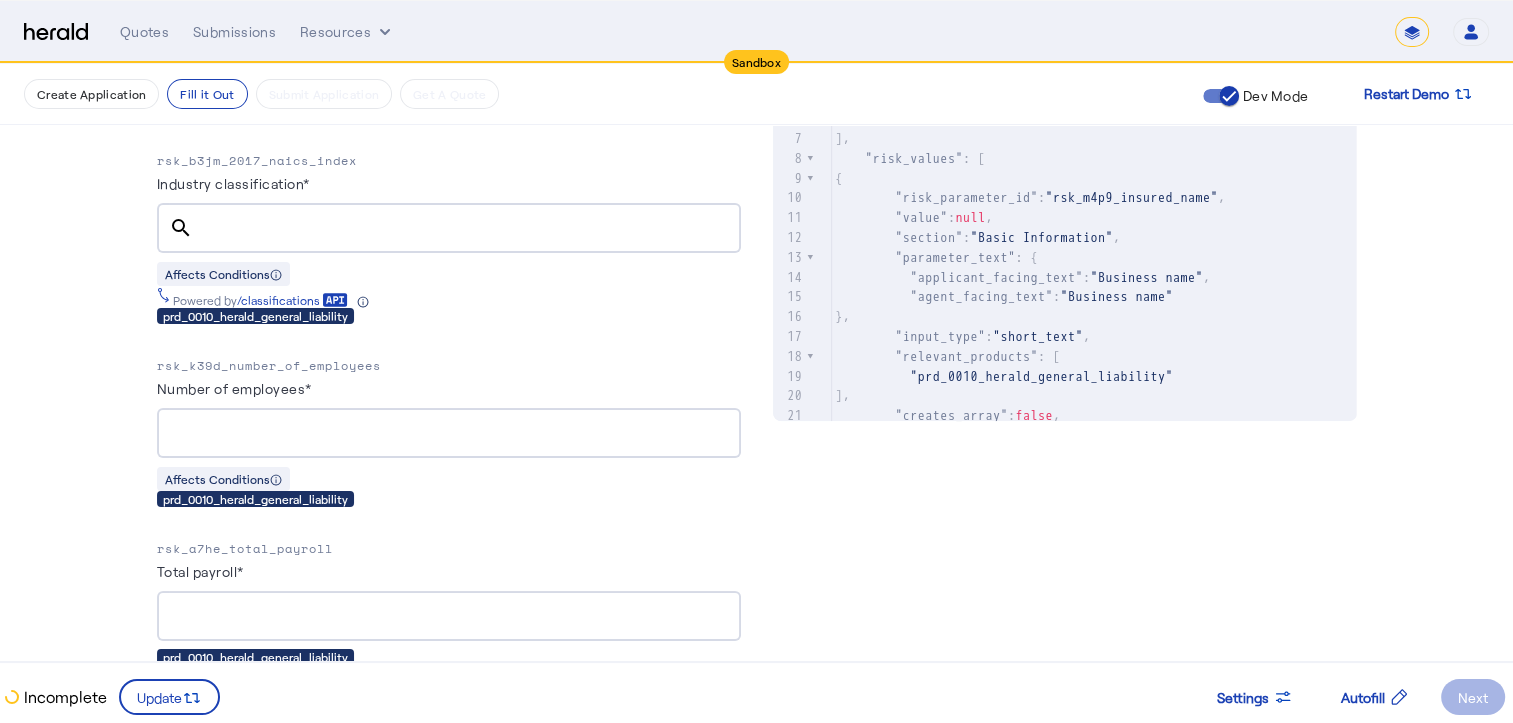 scroll, scrollTop: 0, scrollLeft: 0, axis: both 